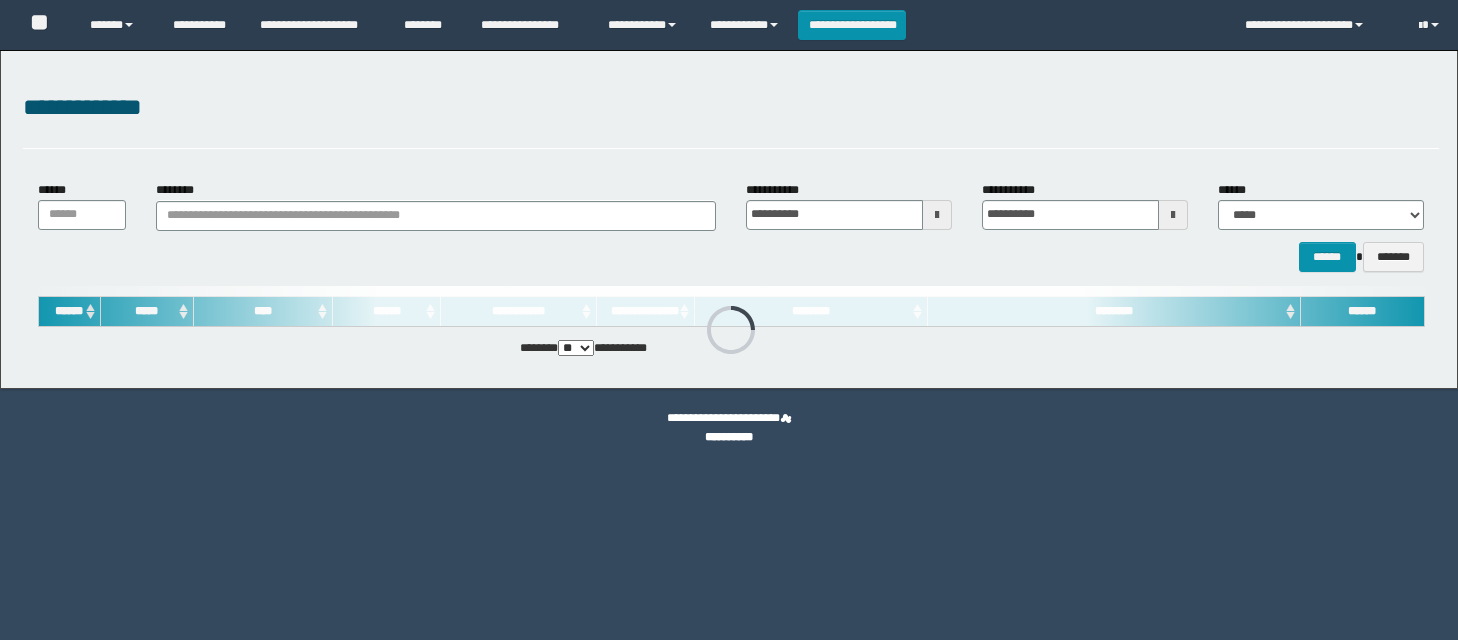 scroll, scrollTop: 0, scrollLeft: 0, axis: both 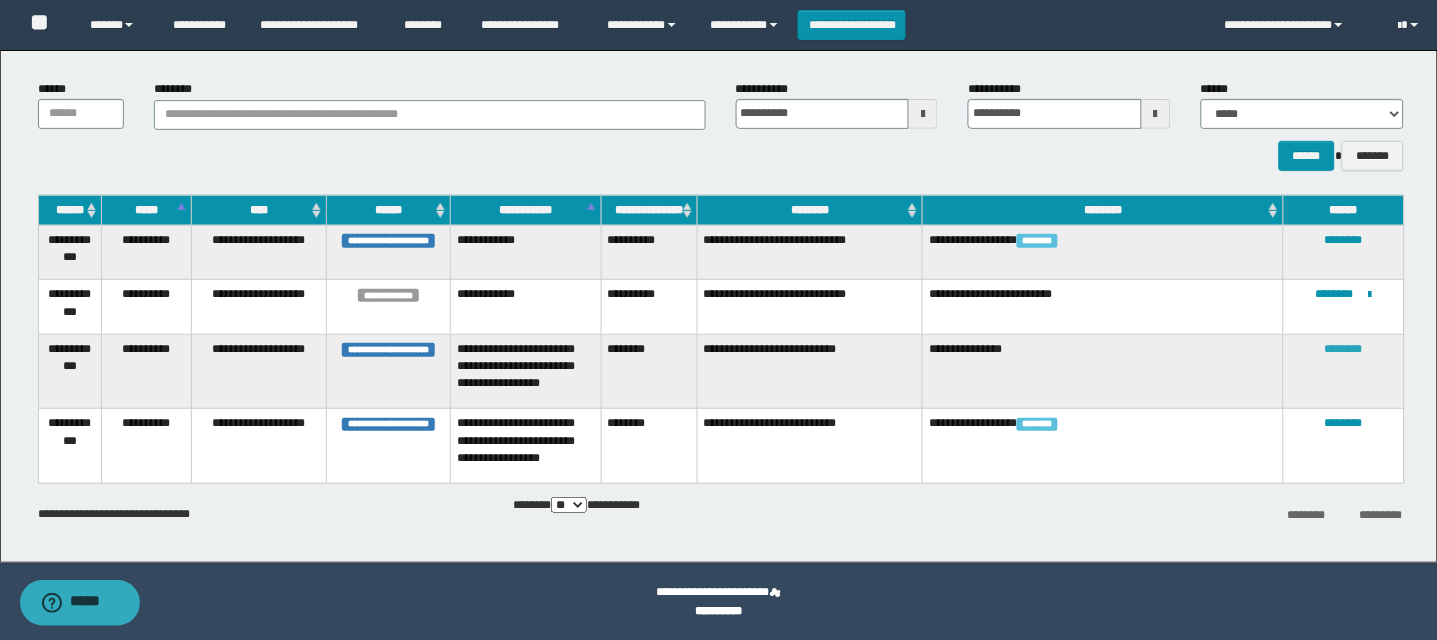 click on "********" at bounding box center [1344, 349] 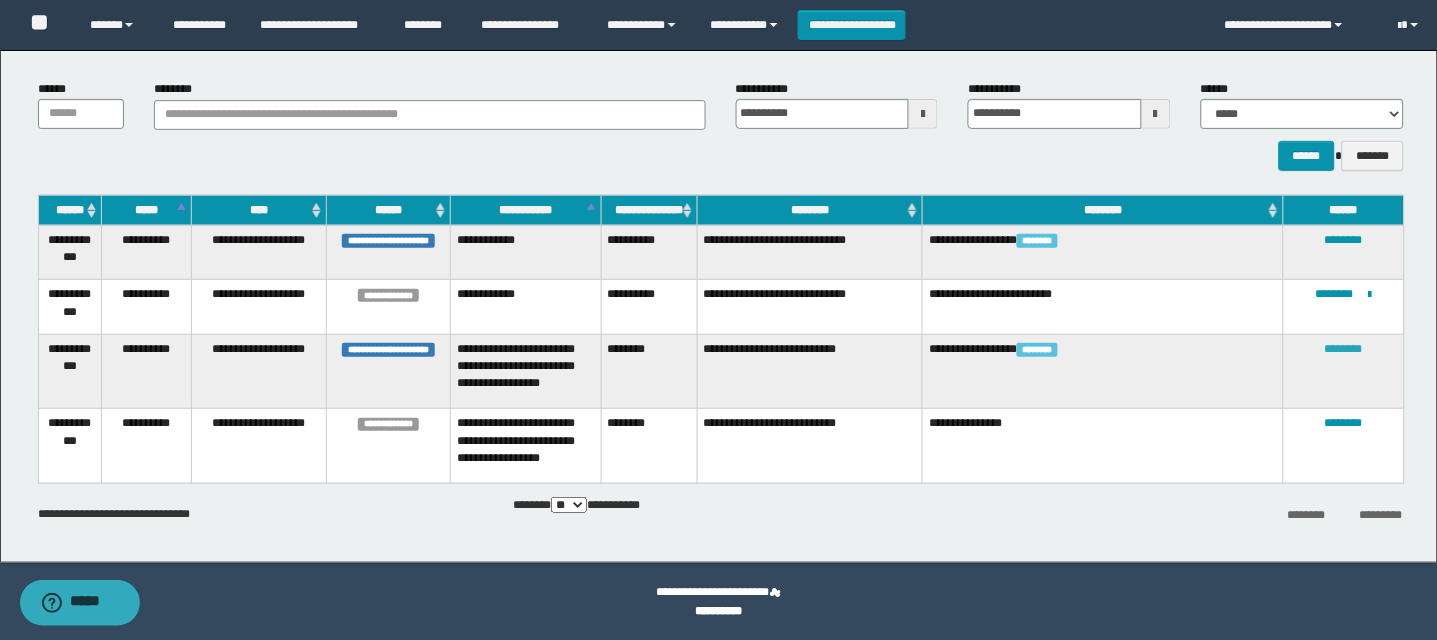 click on "********" at bounding box center [1344, 349] 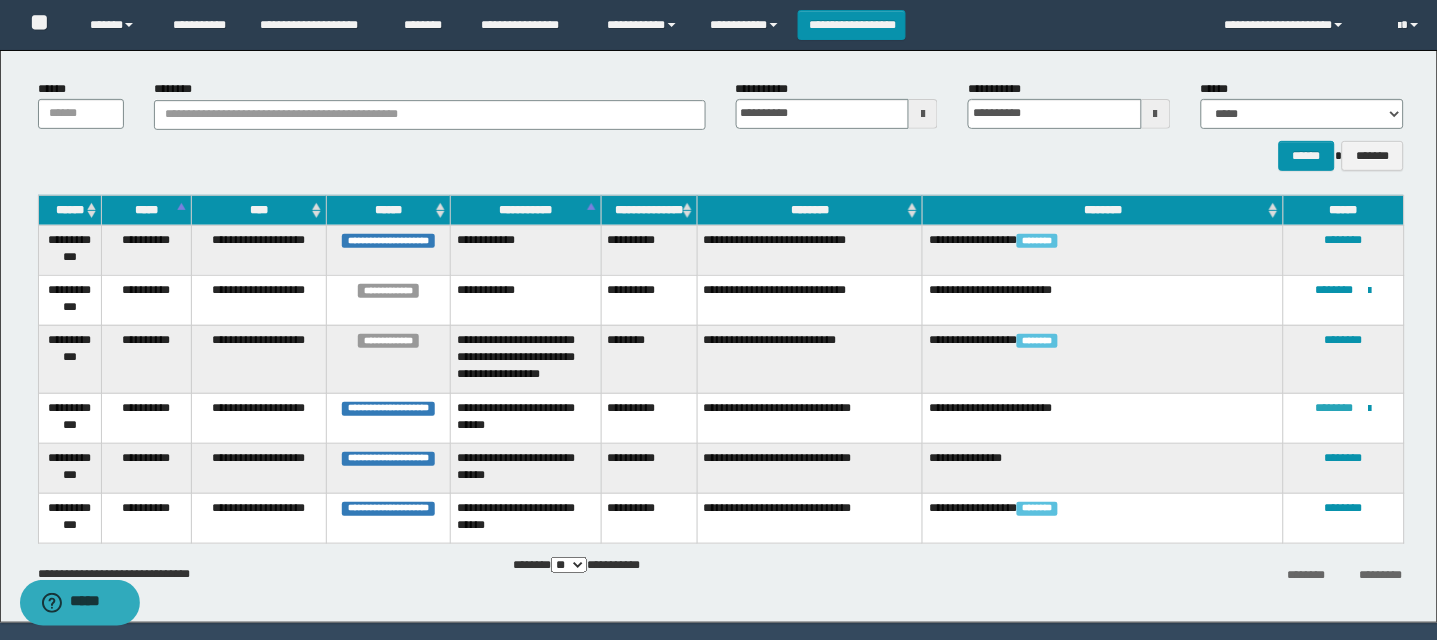 click on "********" at bounding box center [1335, 408] 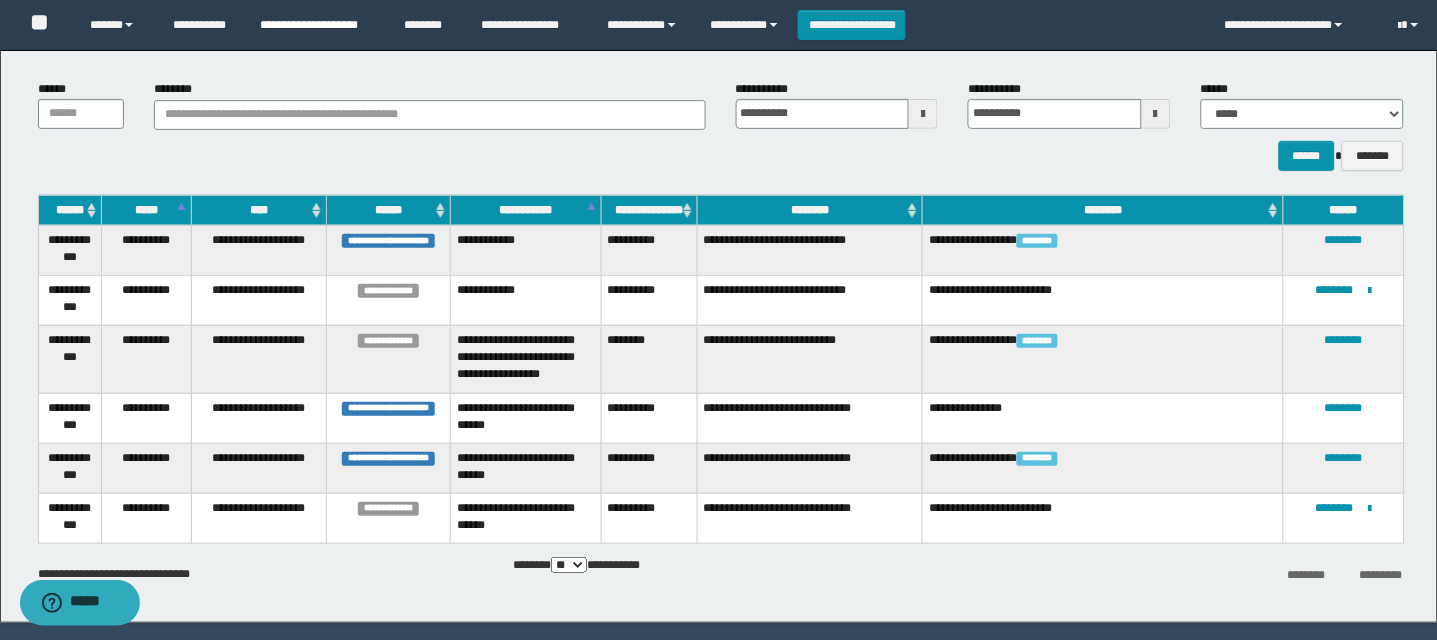 scroll, scrollTop: 0, scrollLeft: 0, axis: both 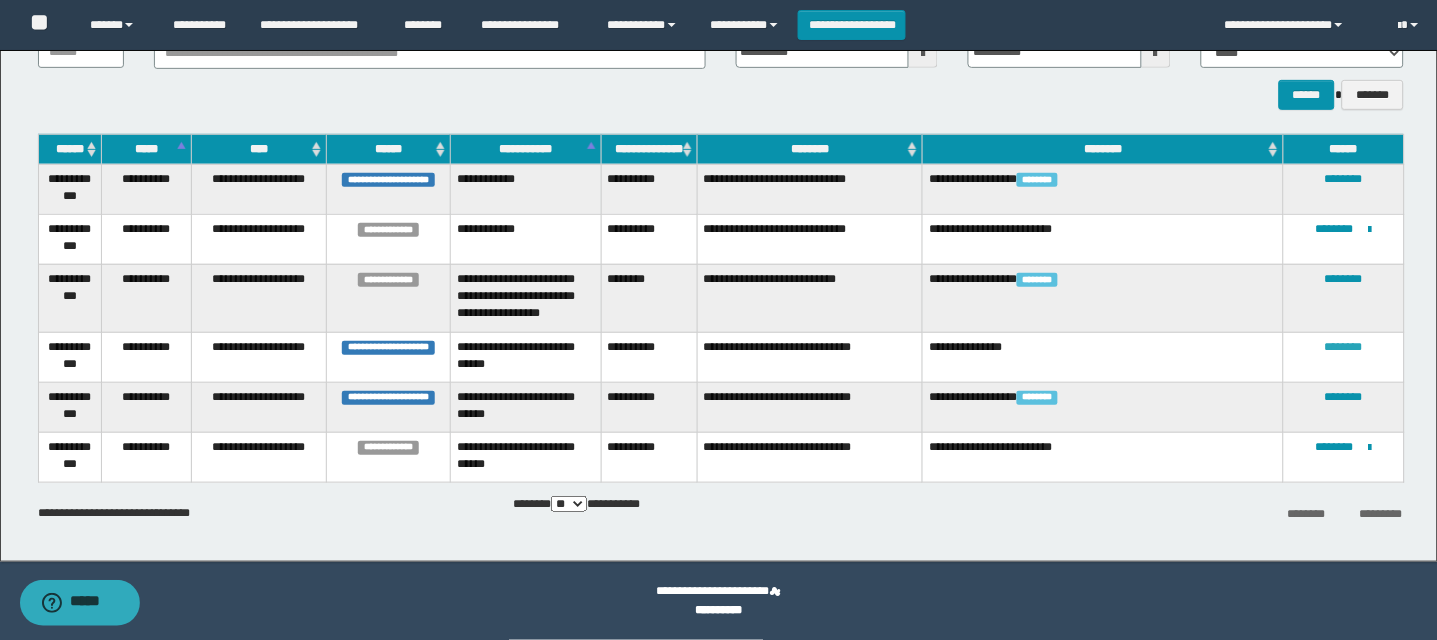 click on "********" at bounding box center [1344, 347] 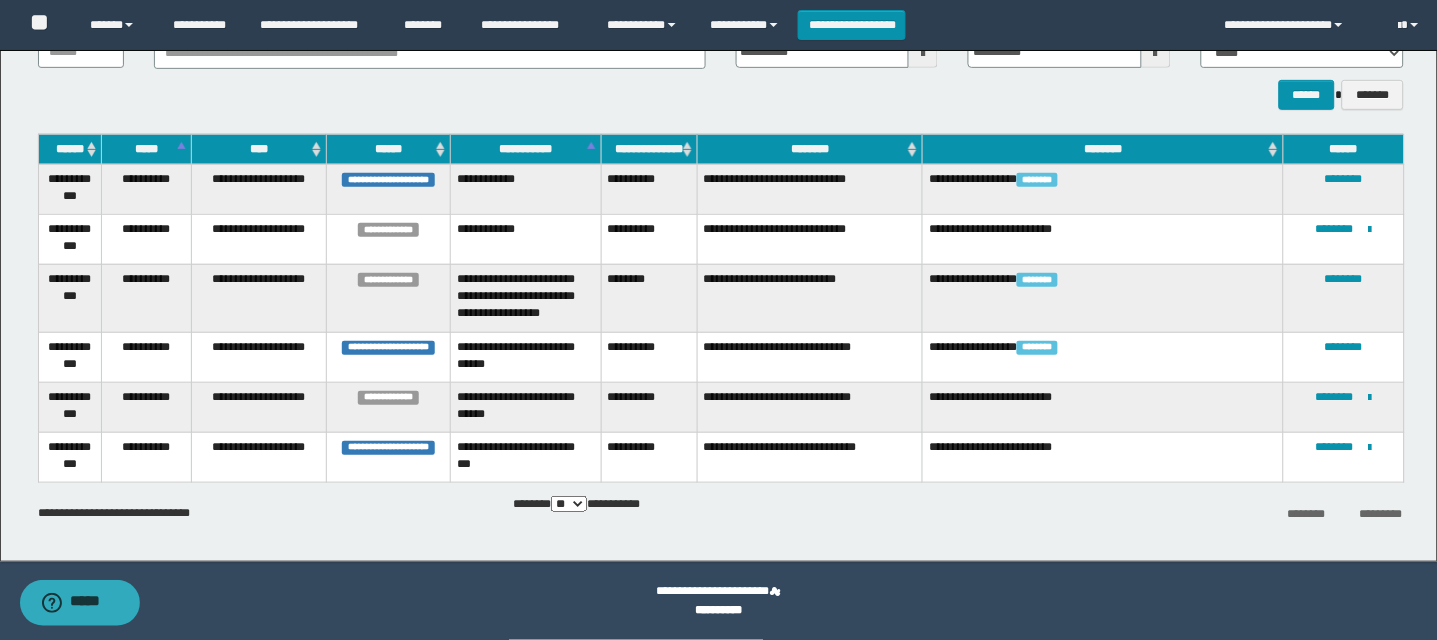 scroll, scrollTop: 0, scrollLeft: 0, axis: both 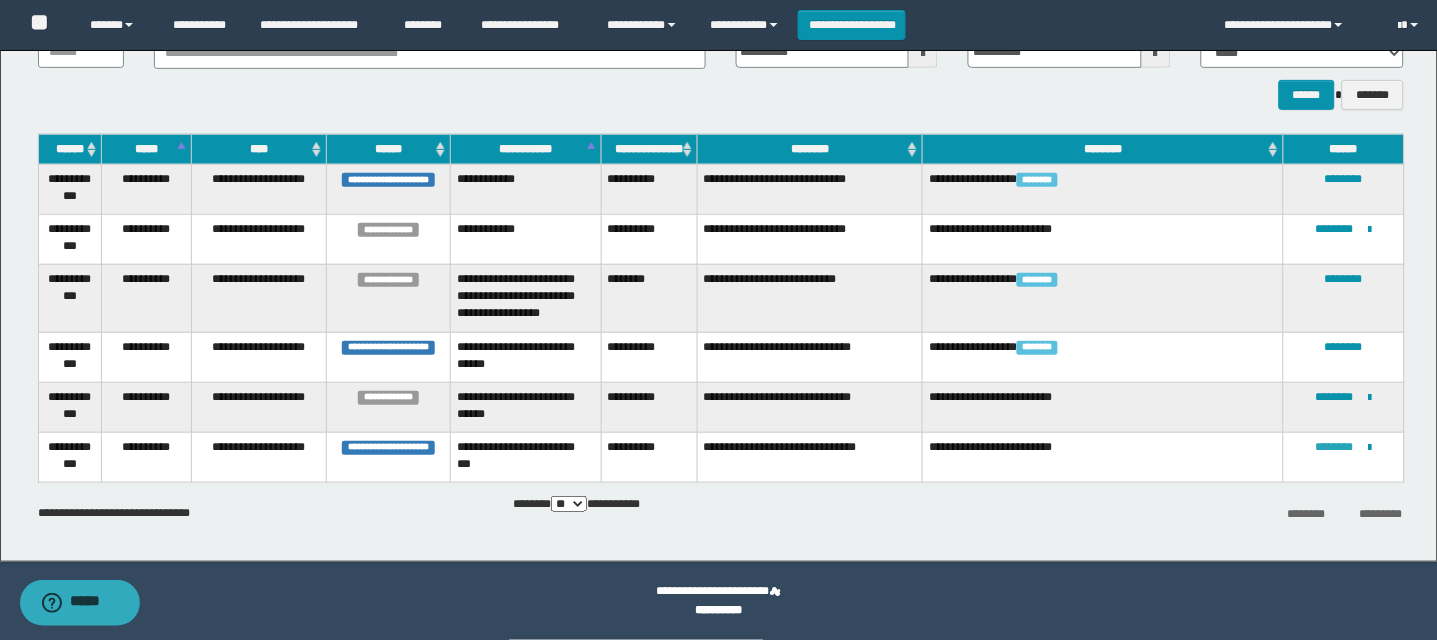 click on "********" at bounding box center [1335, 447] 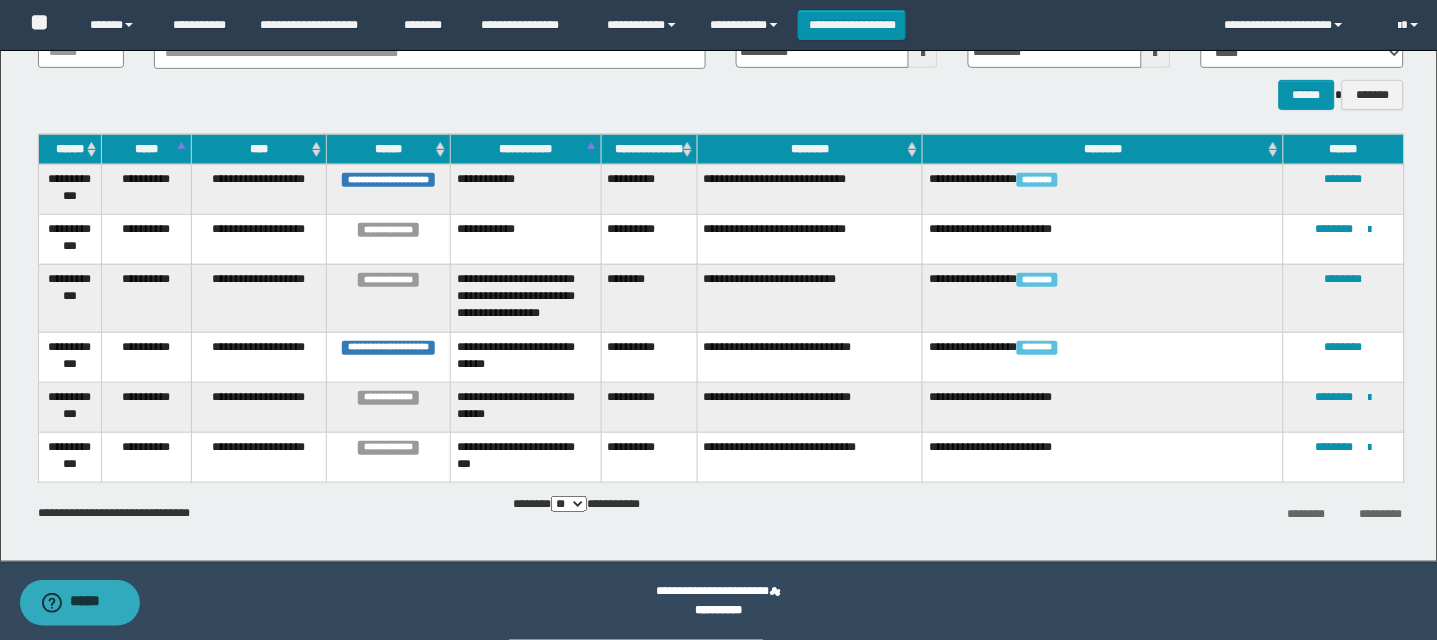 scroll, scrollTop: 0, scrollLeft: 0, axis: both 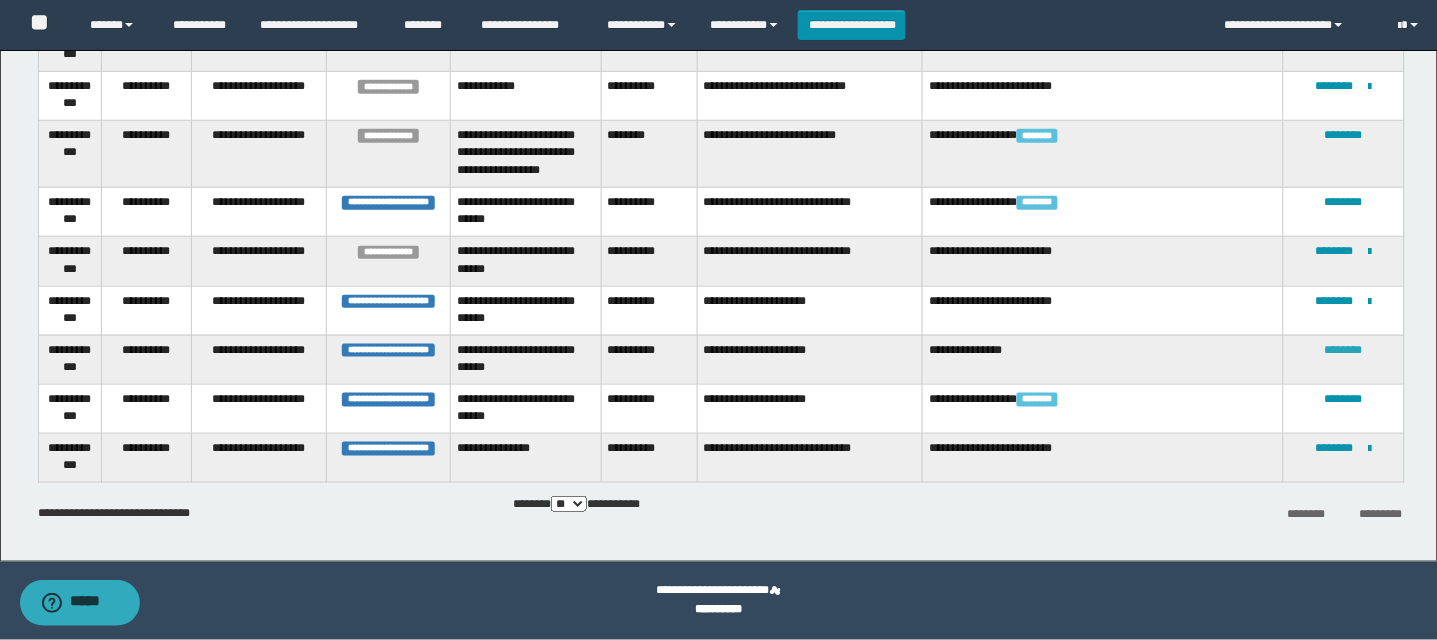 click on "********" at bounding box center (1344, 350) 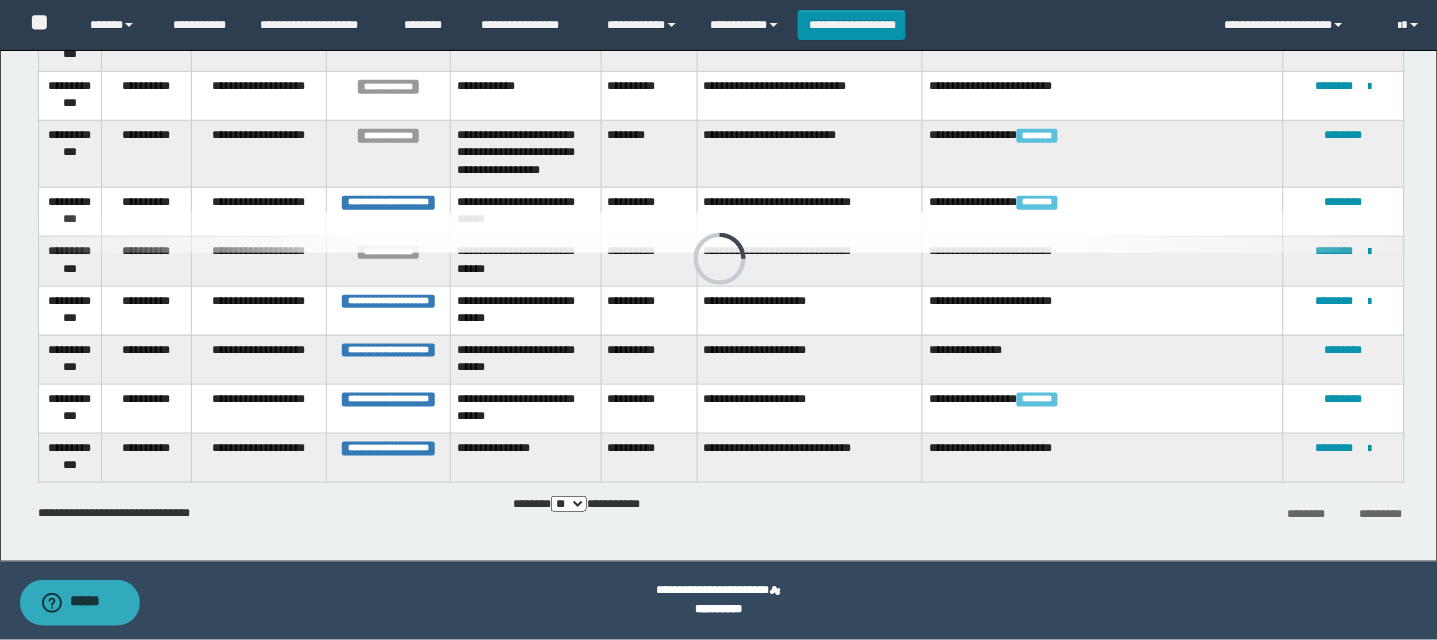scroll, scrollTop: 0, scrollLeft: 0, axis: both 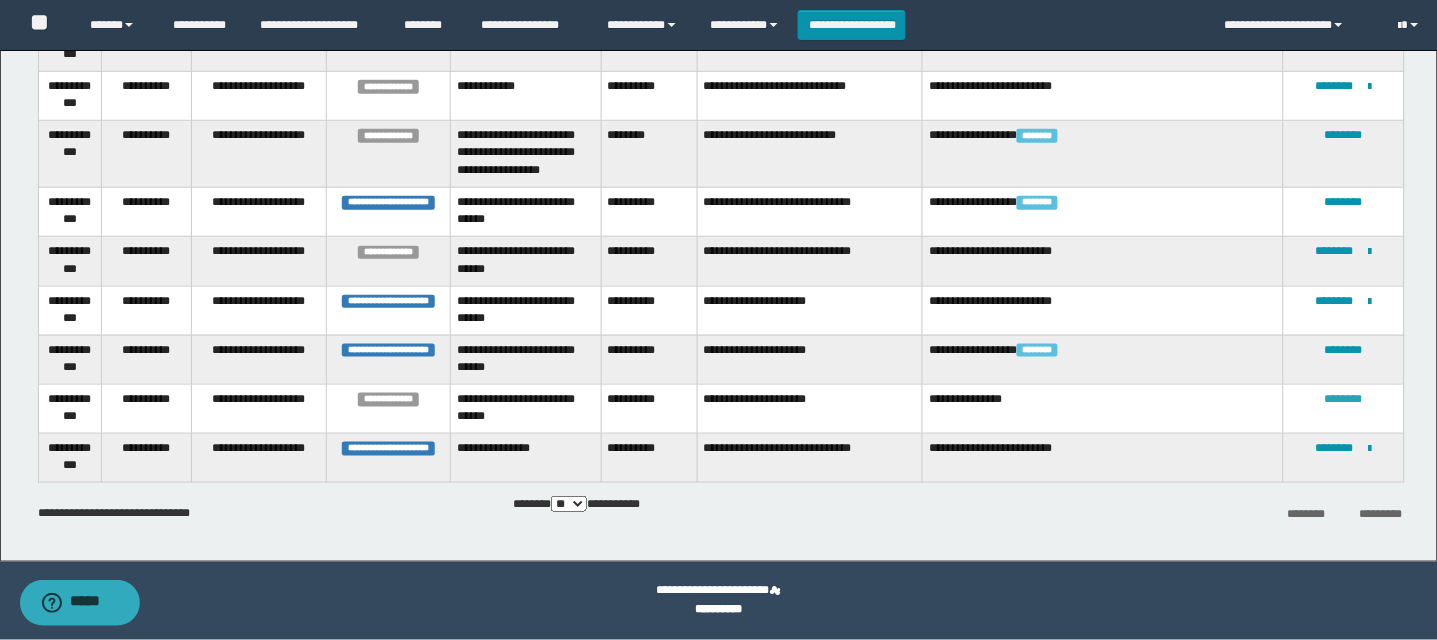 click on "********" at bounding box center [1344, 399] 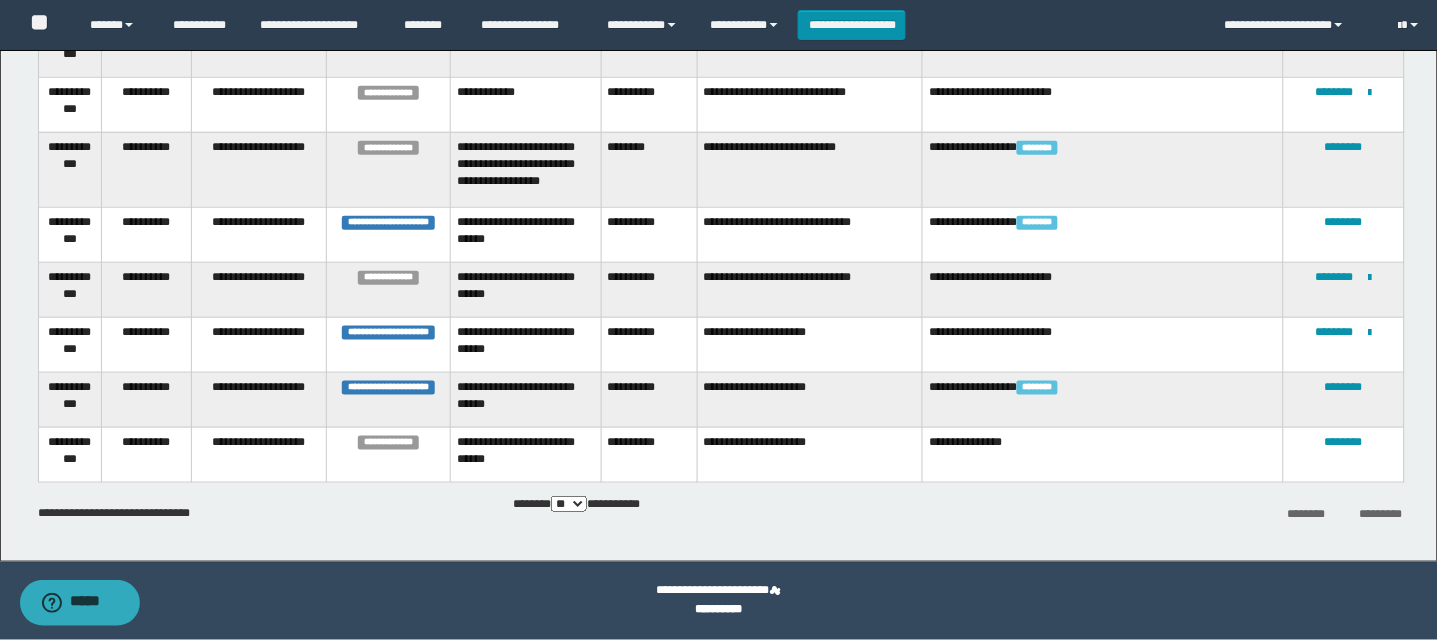 scroll, scrollTop: 0, scrollLeft: 0, axis: both 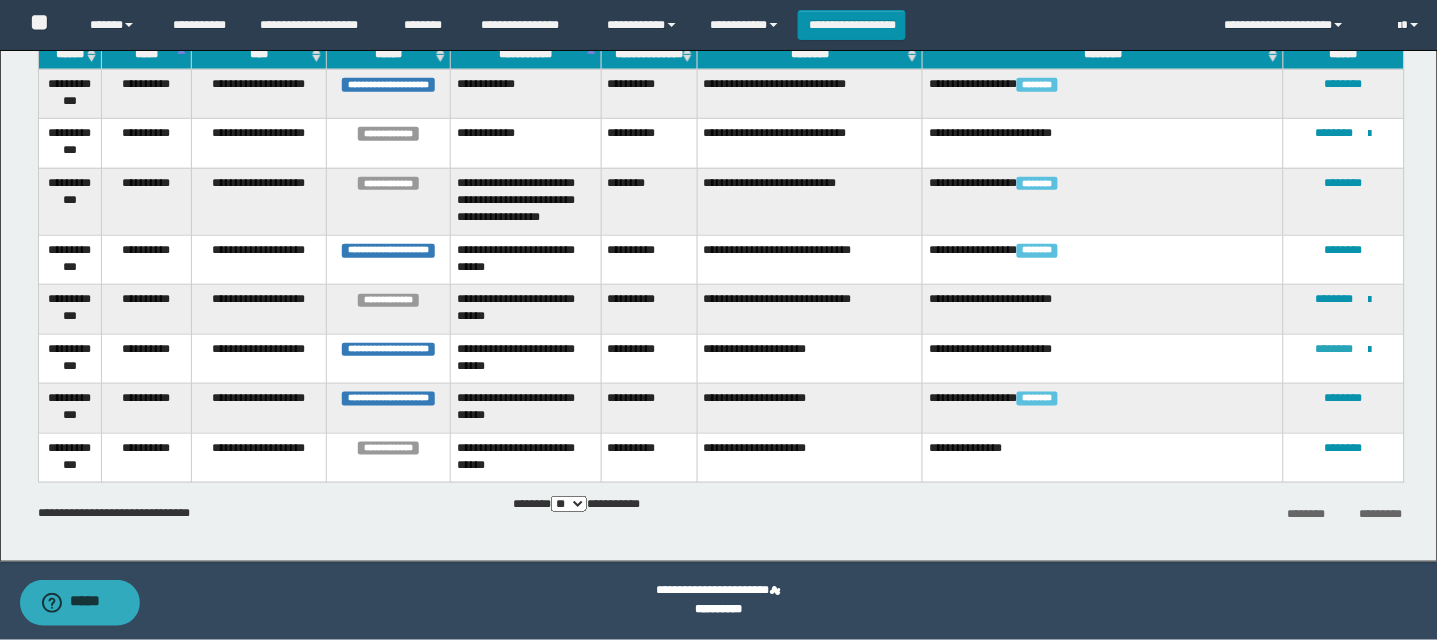 click on "********" at bounding box center [1335, 349] 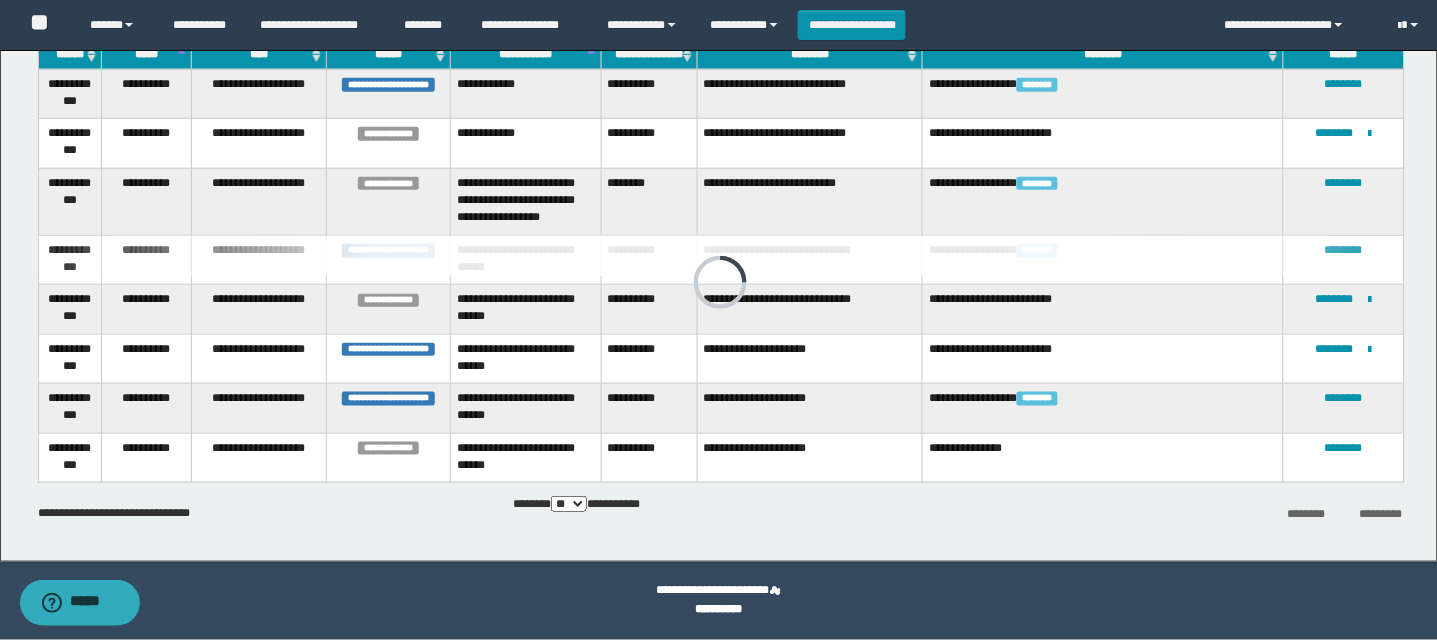 scroll, scrollTop: 0, scrollLeft: 0, axis: both 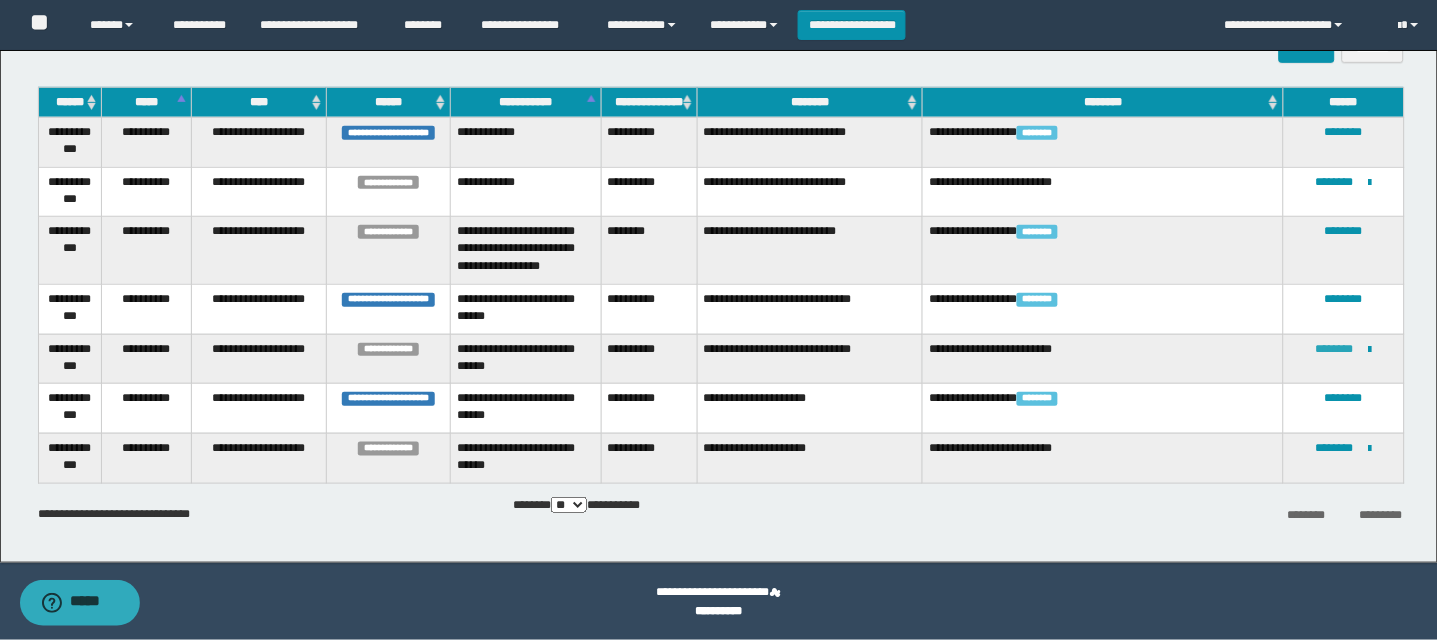 click on "********" at bounding box center [1335, 349] 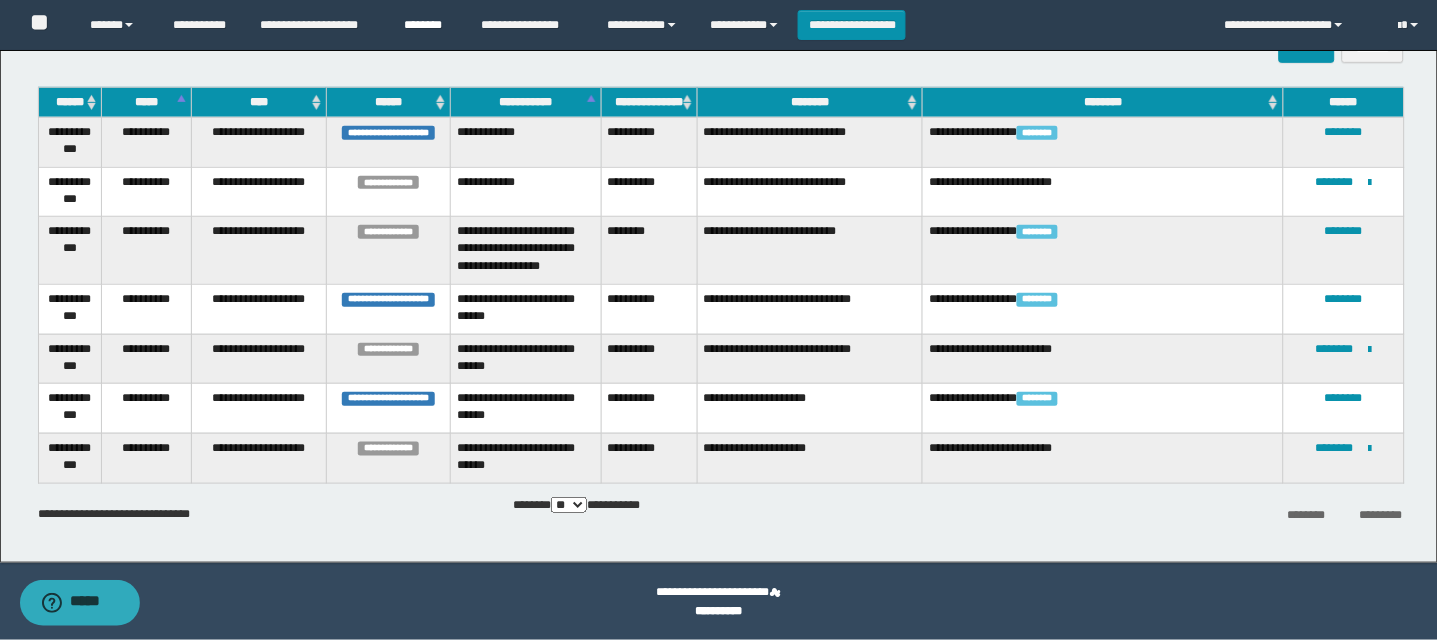 scroll, scrollTop: 0, scrollLeft: 0, axis: both 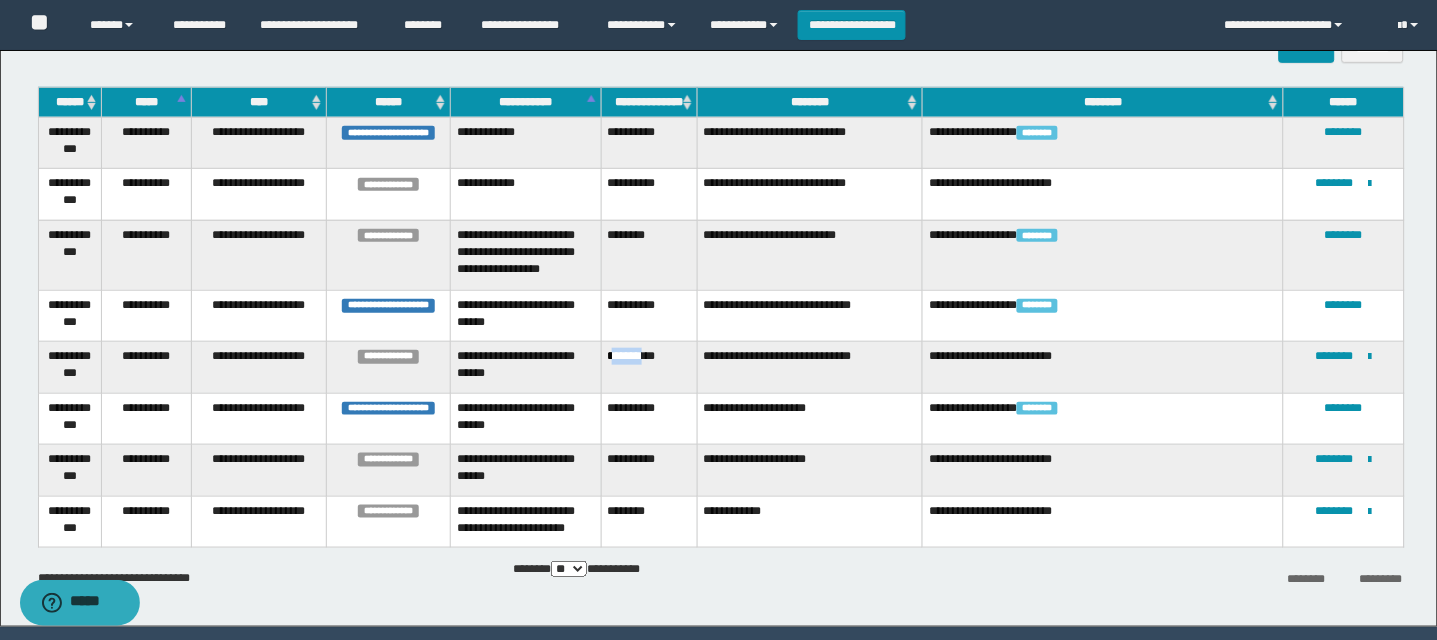 drag, startPoint x: 611, startPoint y: 355, endPoint x: 651, endPoint y: 357, distance: 40.04997 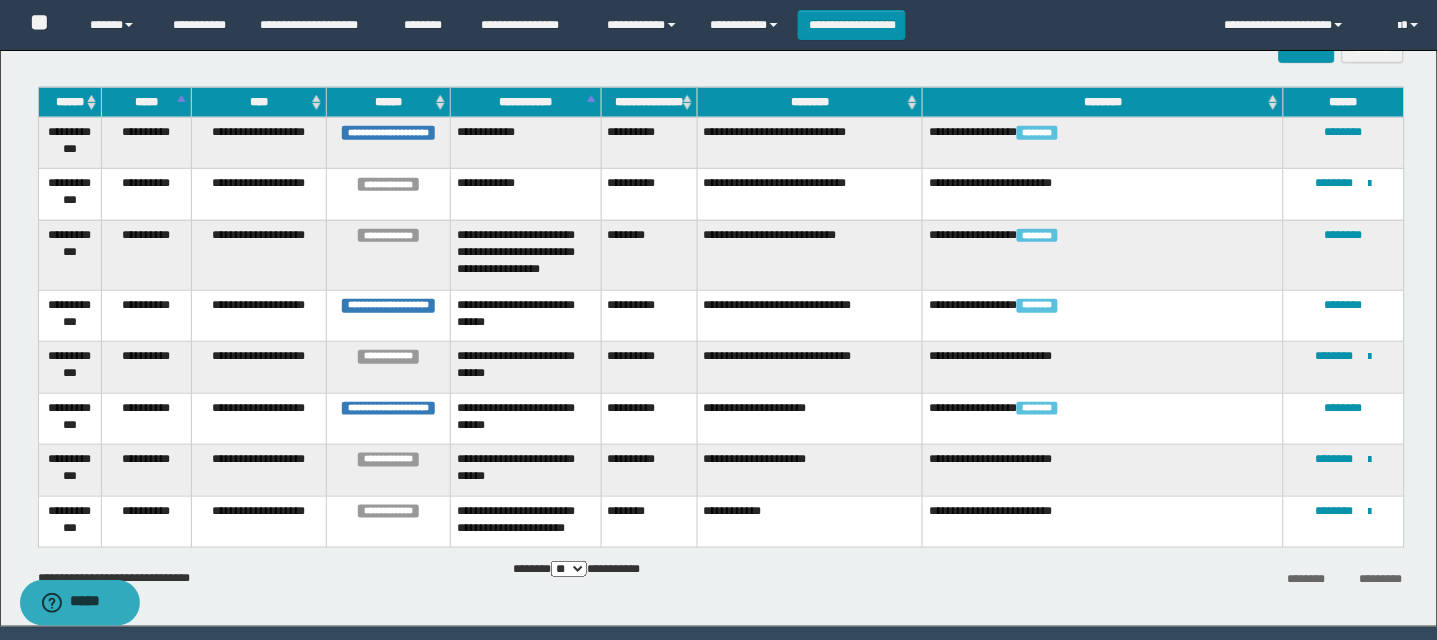 click on "**********" at bounding box center [649, 367] 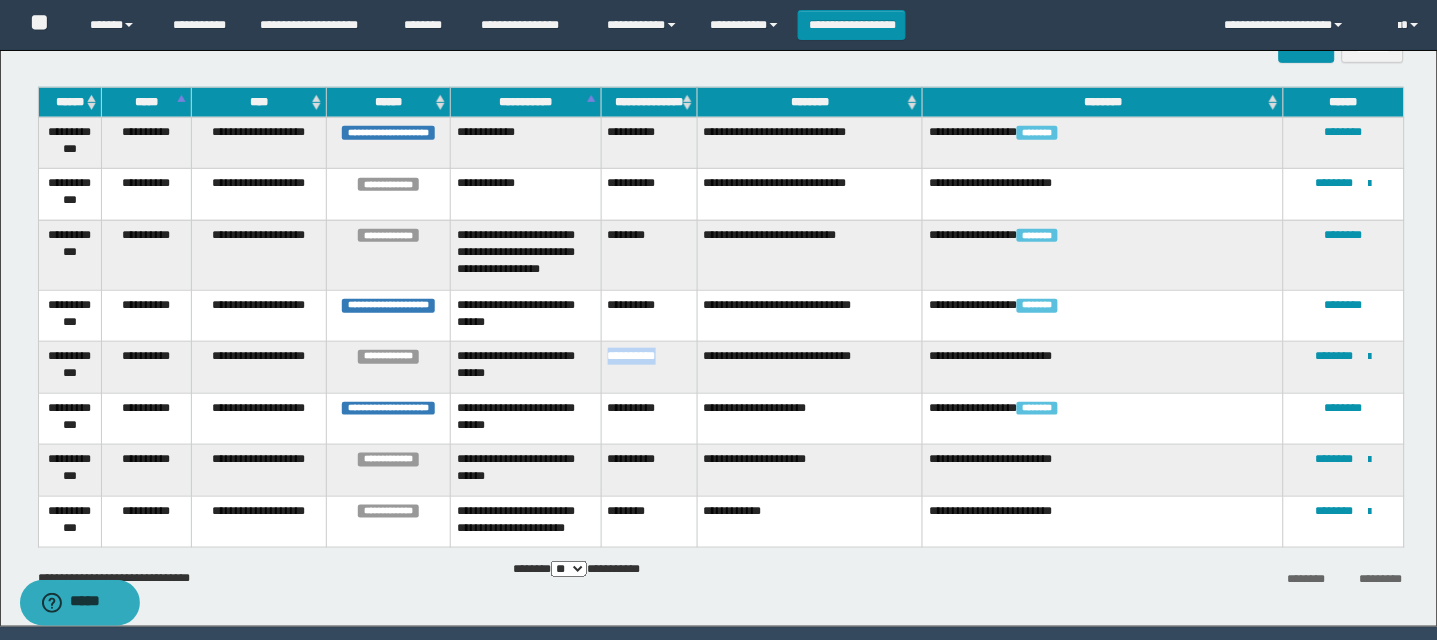 drag, startPoint x: 683, startPoint y: 353, endPoint x: 573, endPoint y: 375, distance: 112.17843 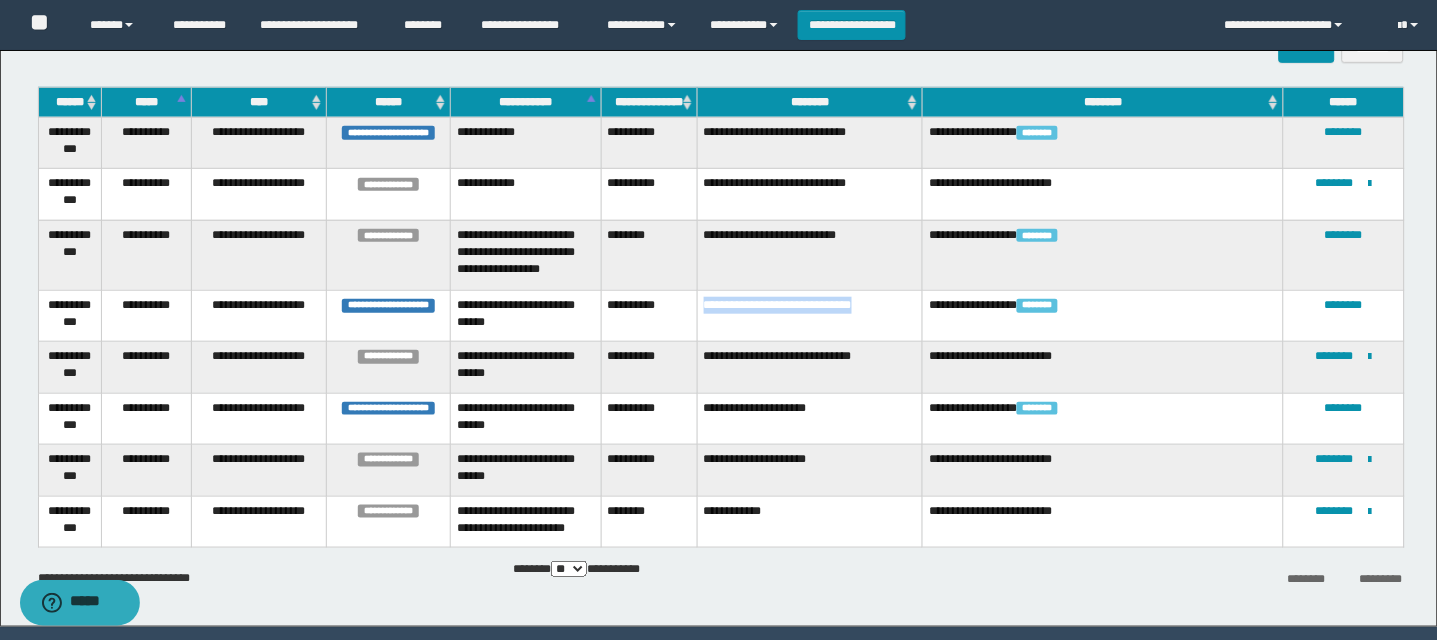 drag, startPoint x: 700, startPoint y: 312, endPoint x: 881, endPoint y: 316, distance: 181.04419 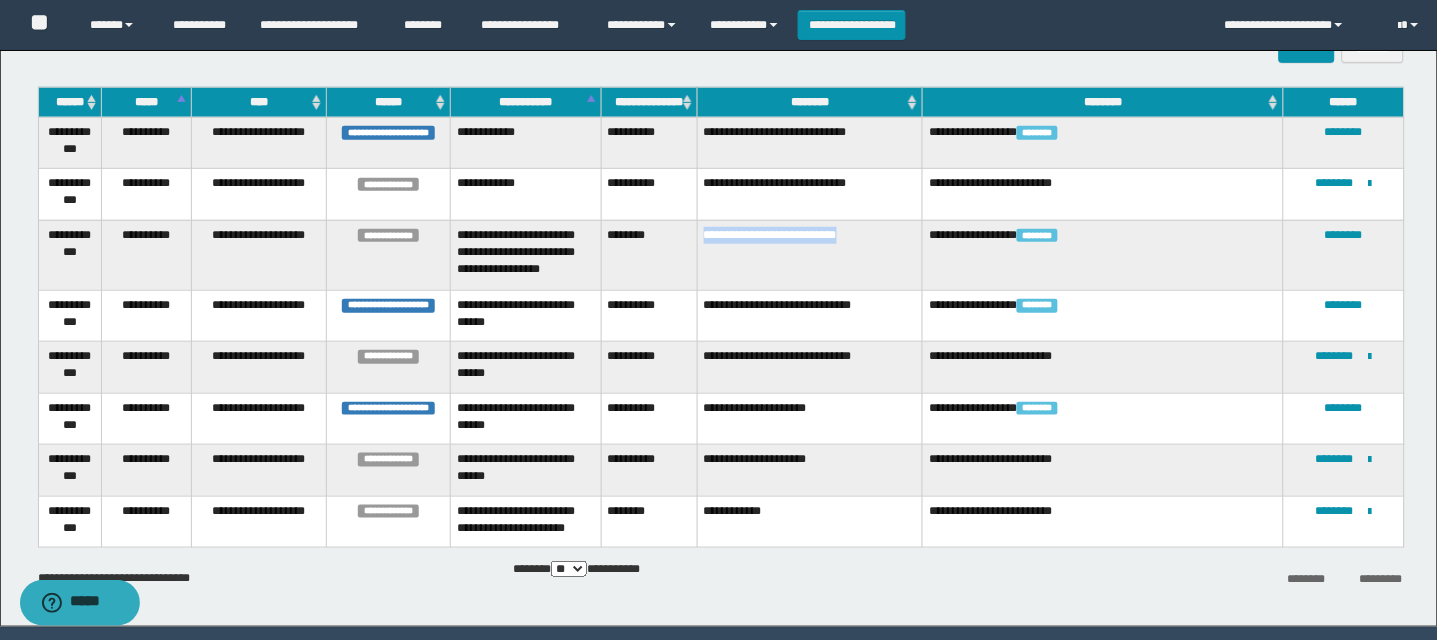 drag, startPoint x: 702, startPoint y: 228, endPoint x: 894, endPoint y: 224, distance: 192.04166 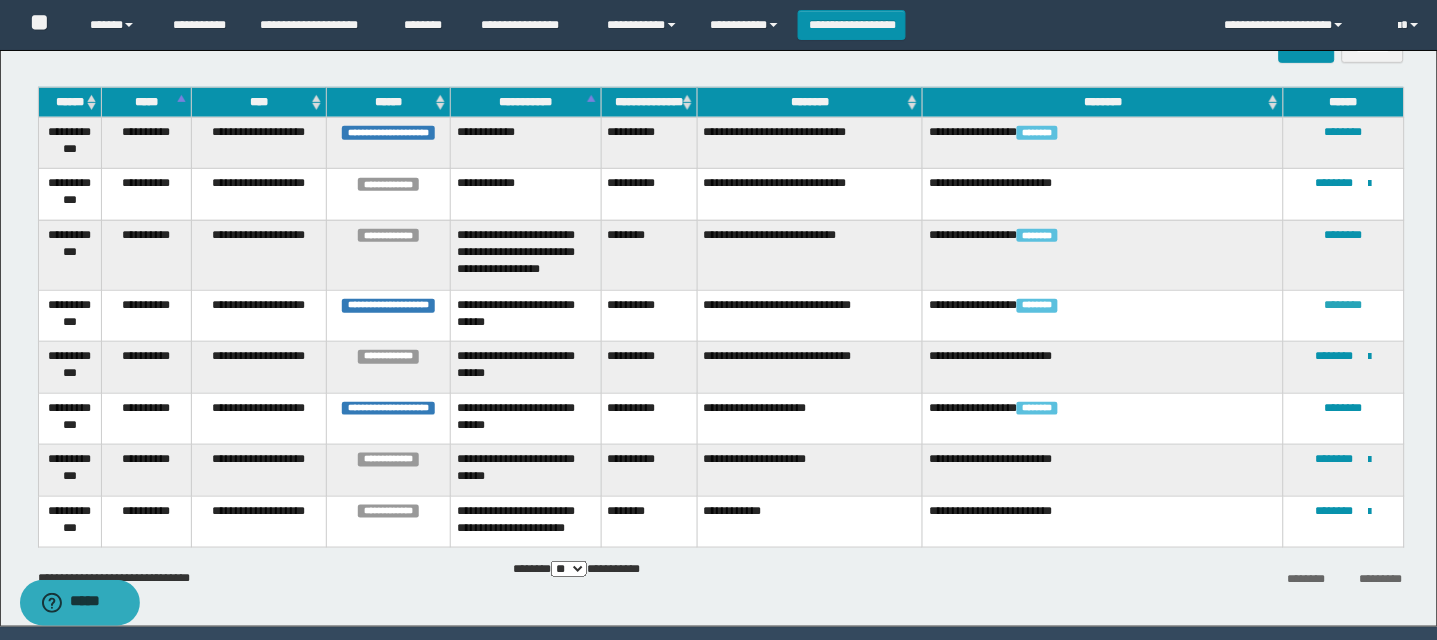 click on "********" at bounding box center (1344, 305) 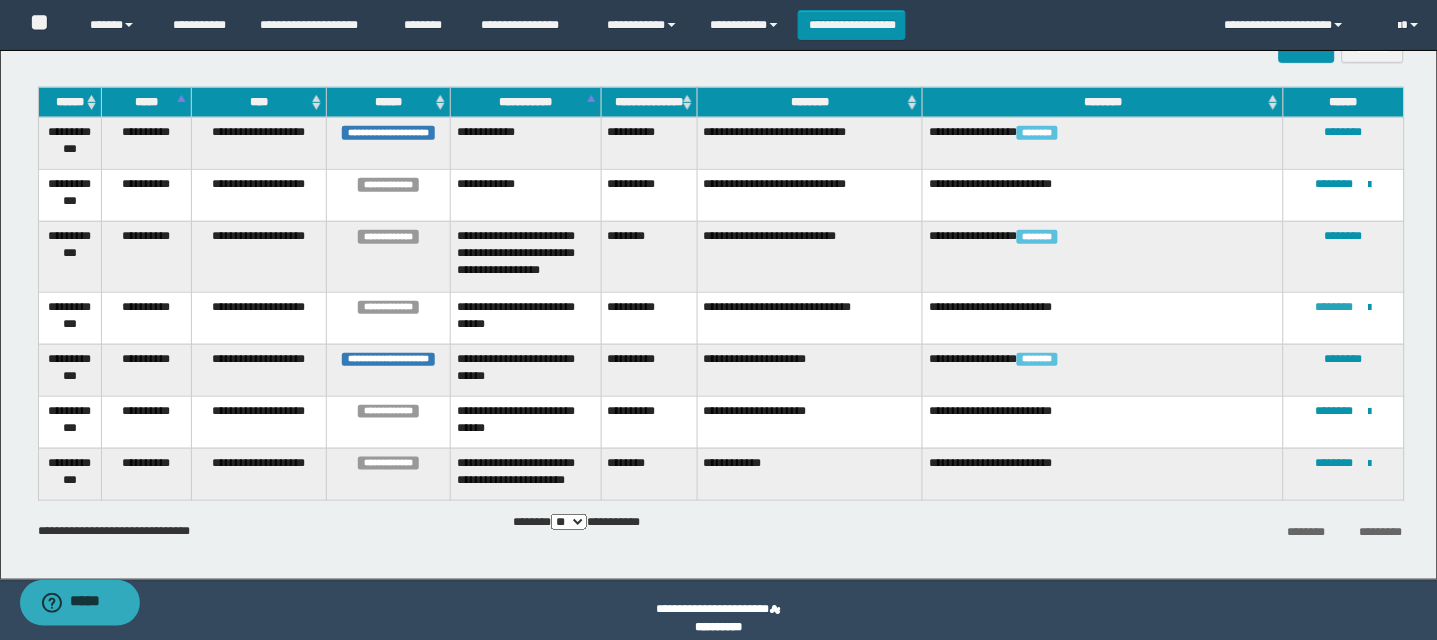 click on "********" at bounding box center [1335, 307] 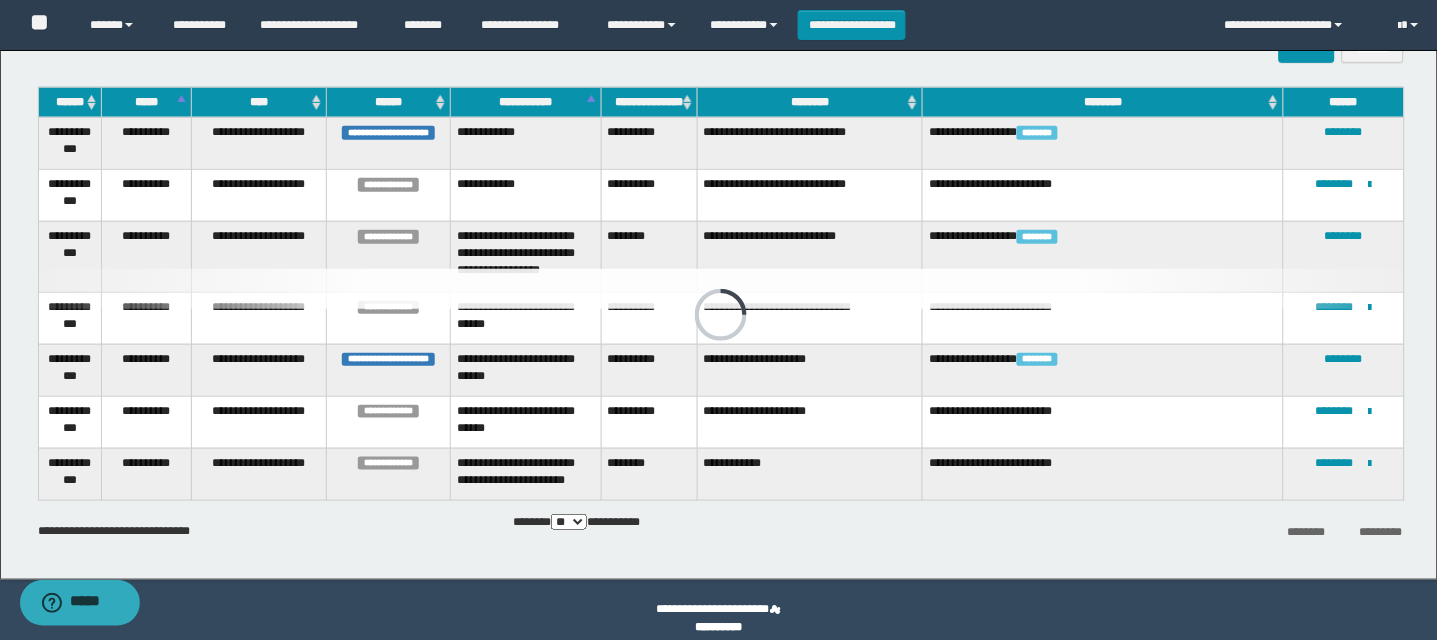 scroll, scrollTop: 179, scrollLeft: 0, axis: vertical 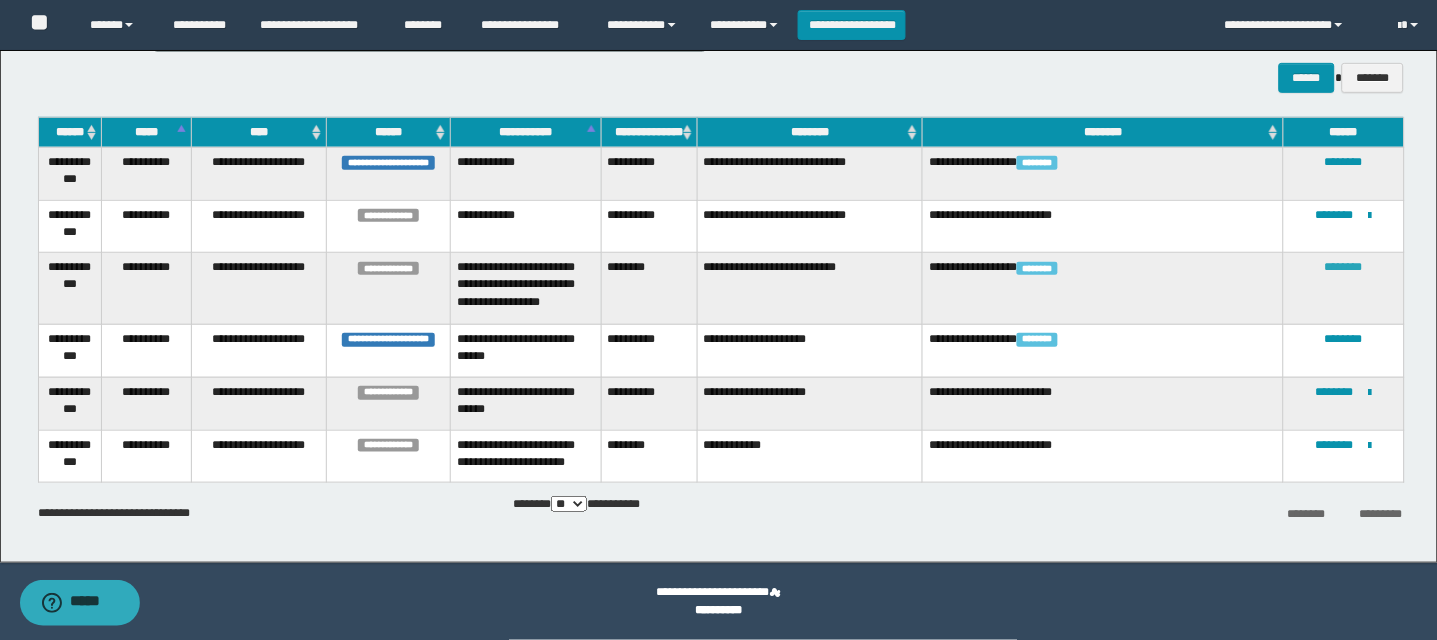 click on "********" at bounding box center (1344, 267) 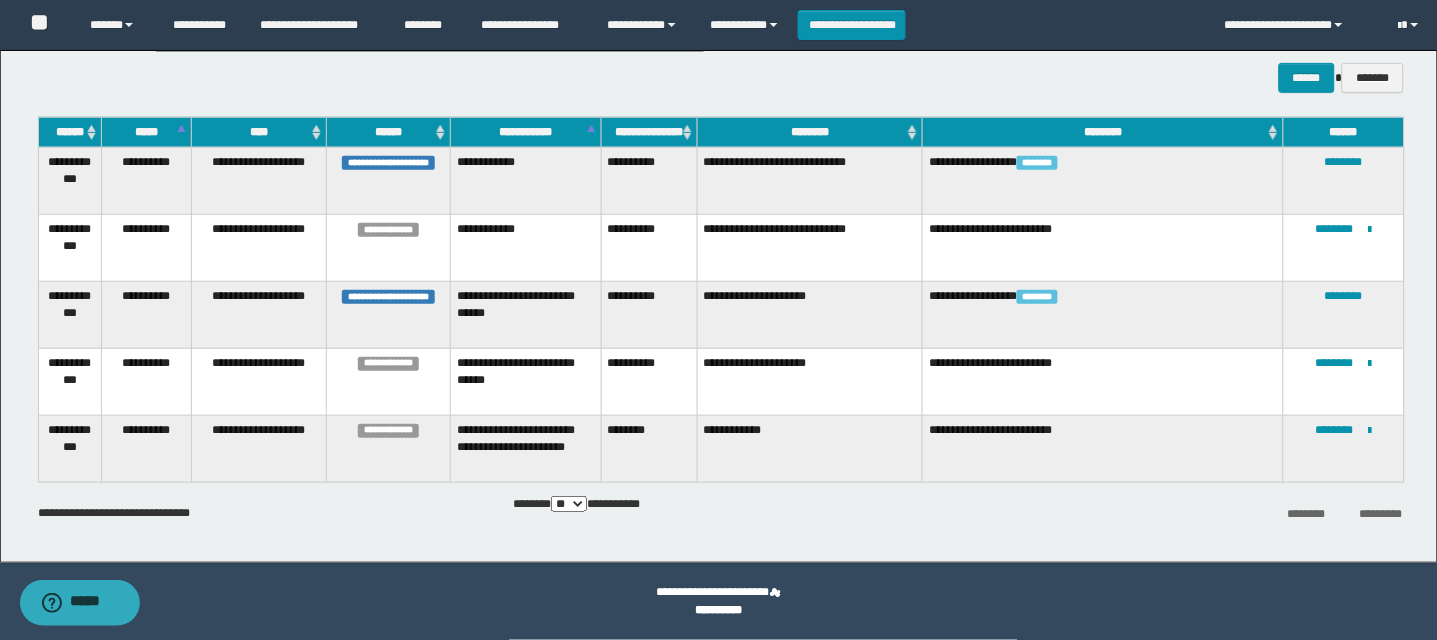 scroll, scrollTop: 98, scrollLeft: 0, axis: vertical 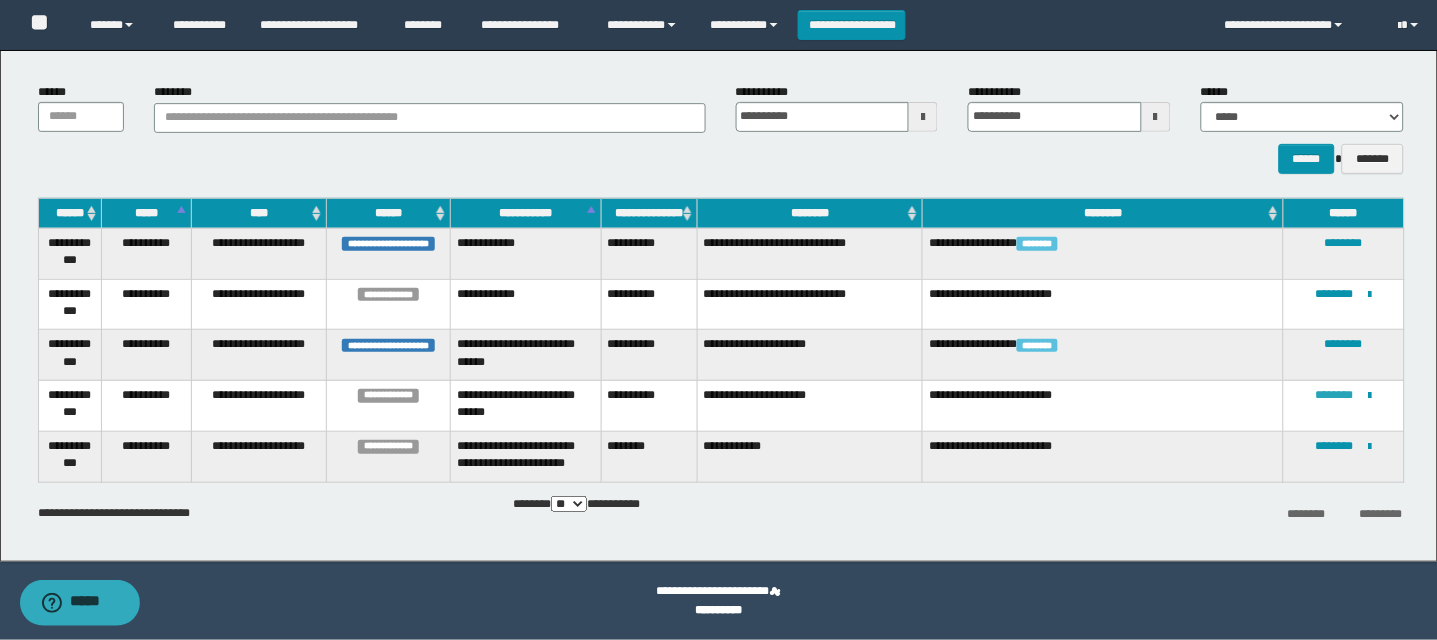 click on "********" at bounding box center (1335, 395) 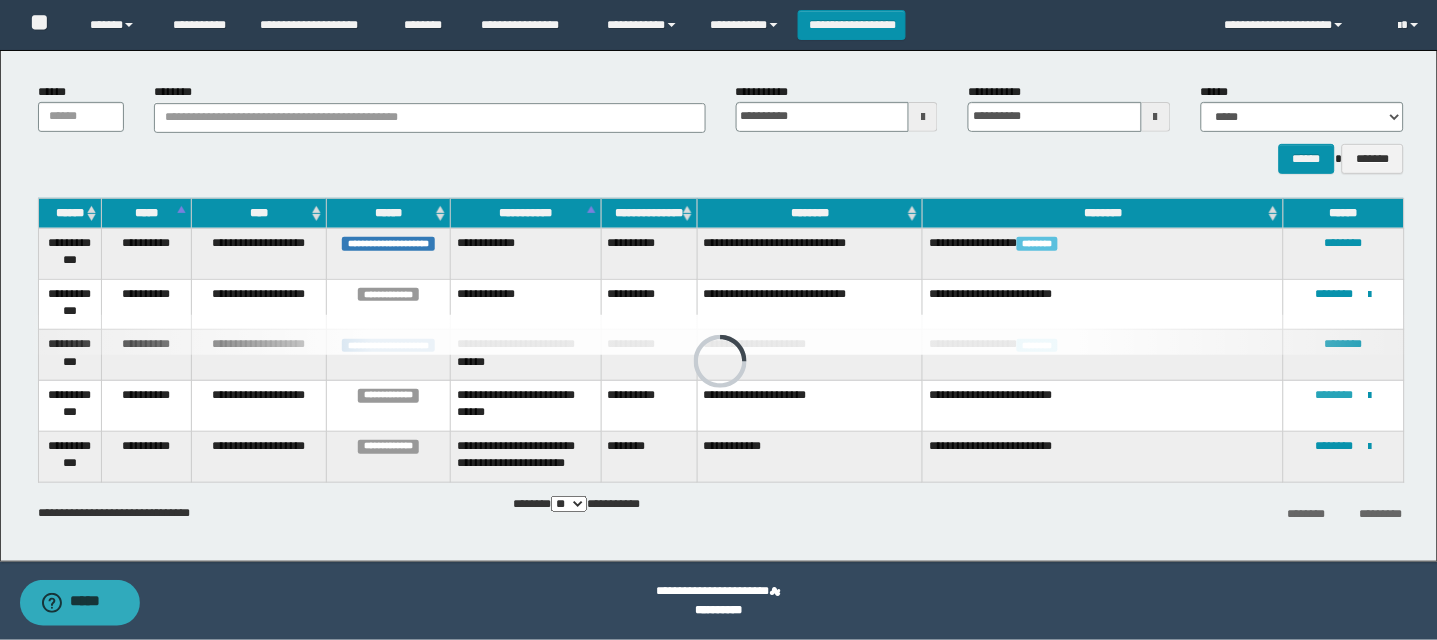 scroll, scrollTop: 0, scrollLeft: 0, axis: both 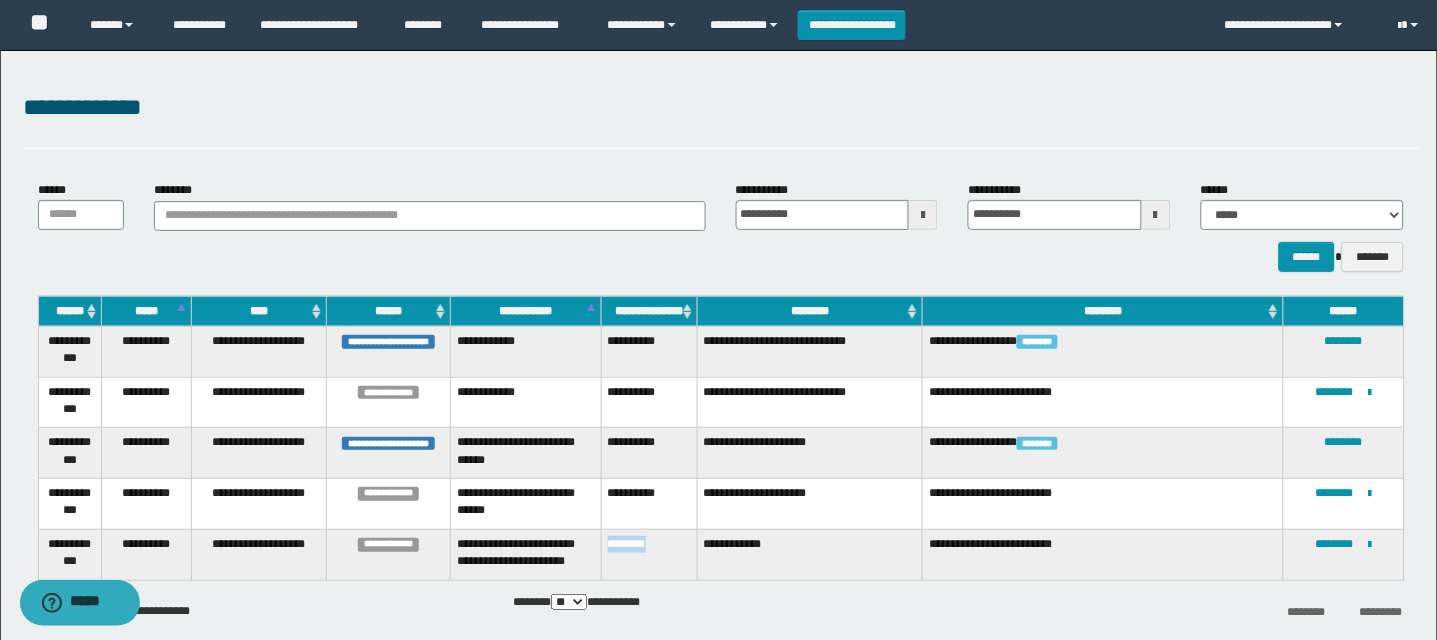 drag, startPoint x: 608, startPoint y: 531, endPoint x: 676, endPoint y: 542, distance: 68.88396 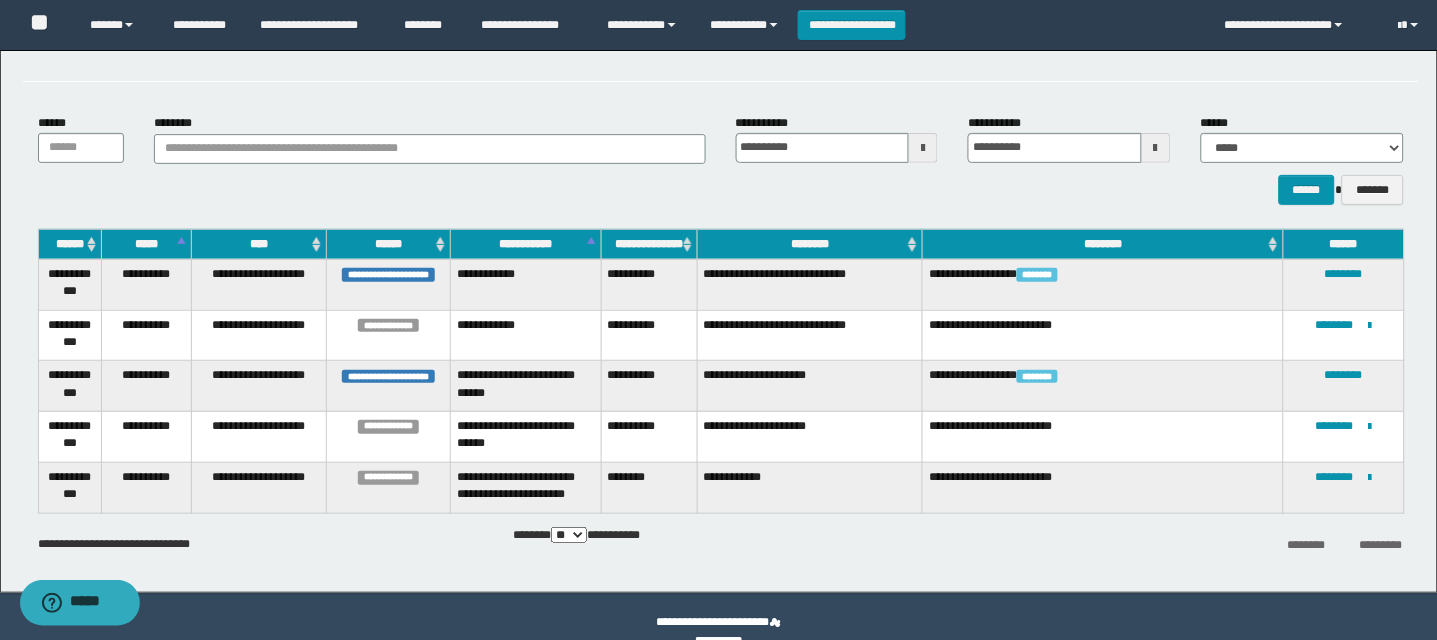 scroll, scrollTop: 55, scrollLeft: 0, axis: vertical 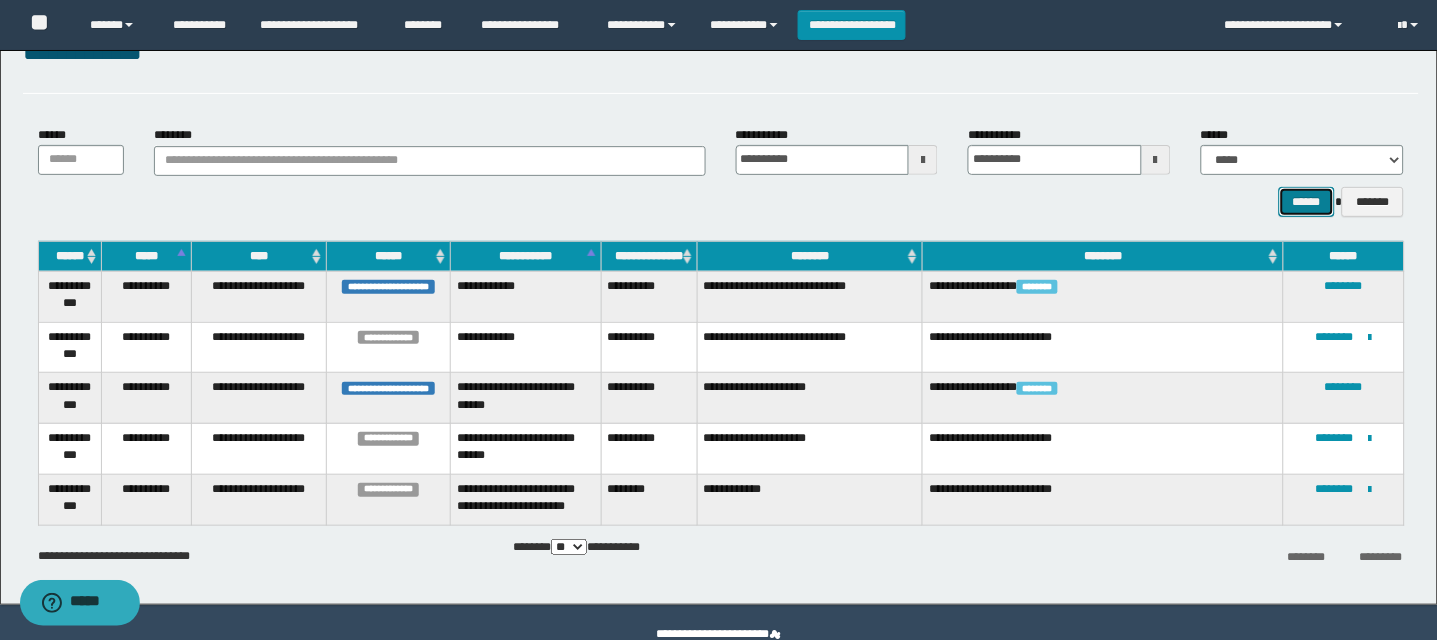 click on "******" at bounding box center (1307, 202) 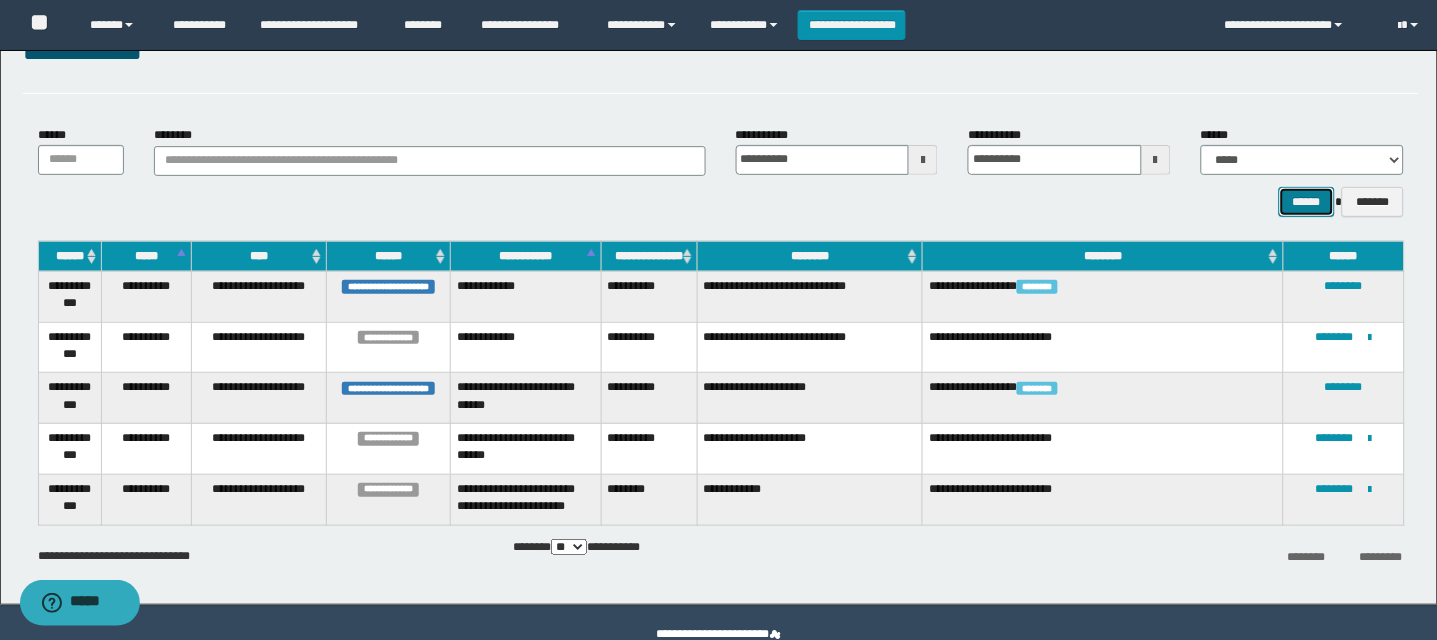 type 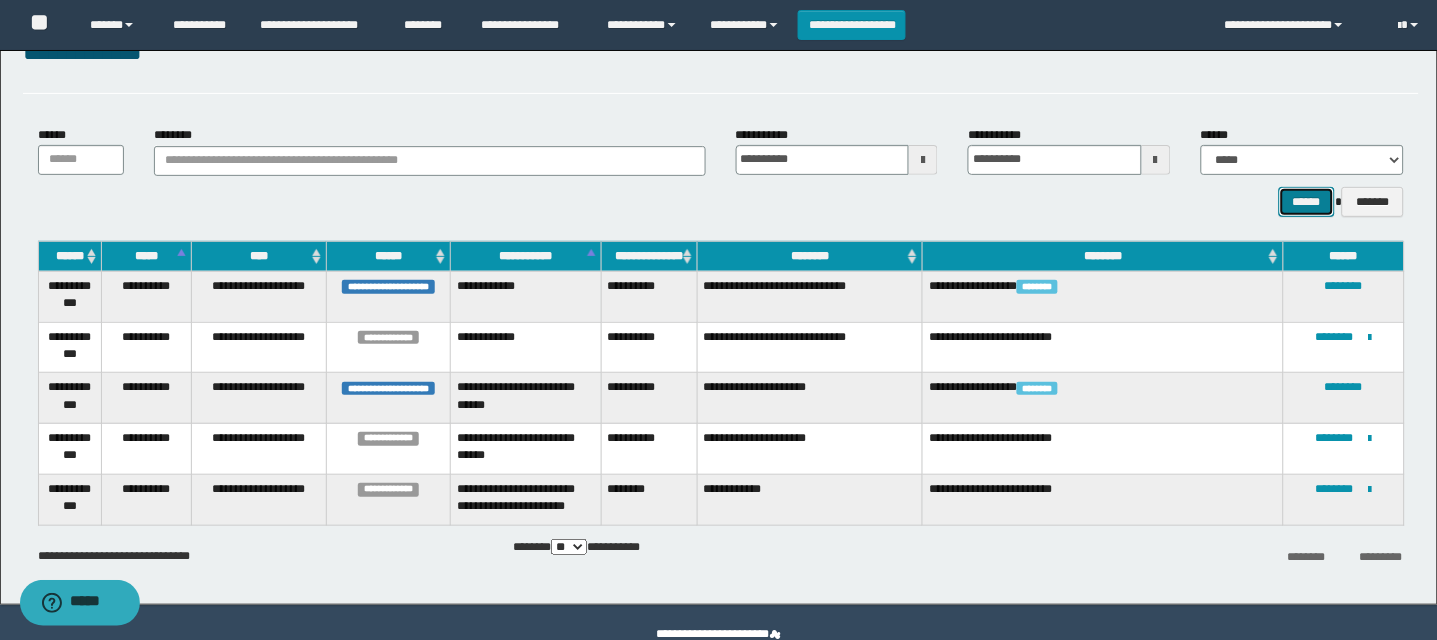 click on "******" at bounding box center [1307, 202] 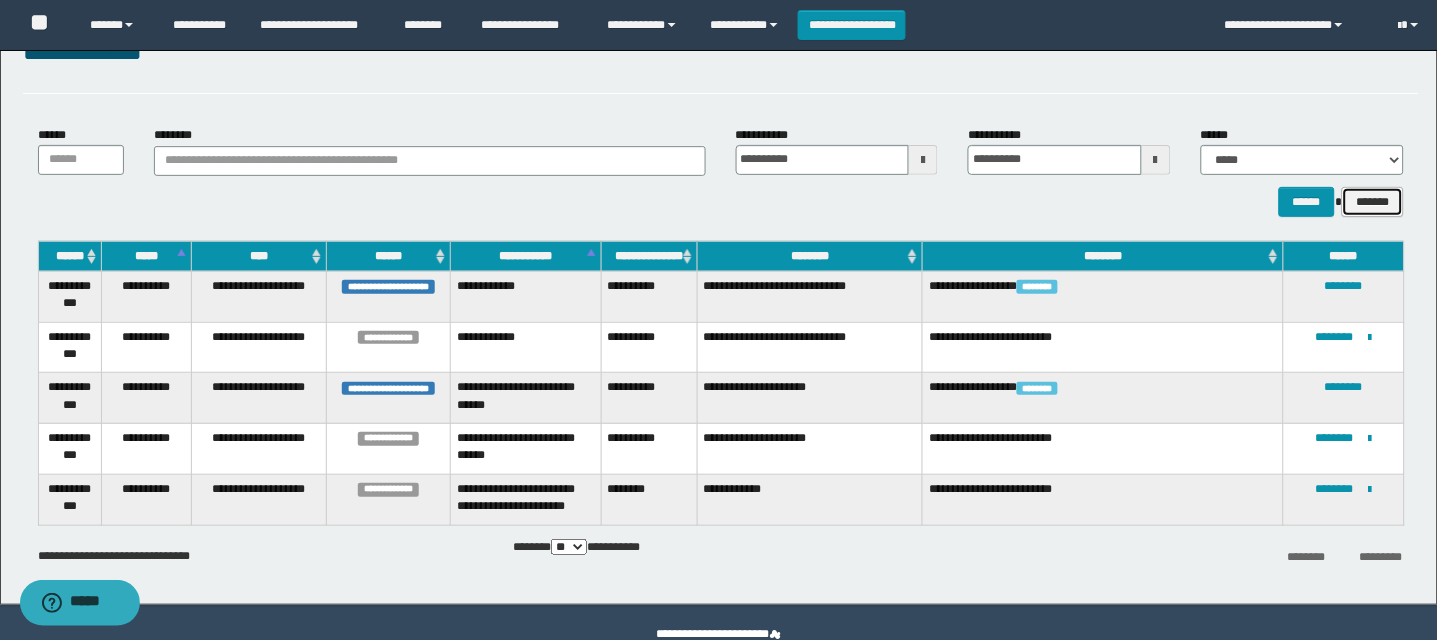 type 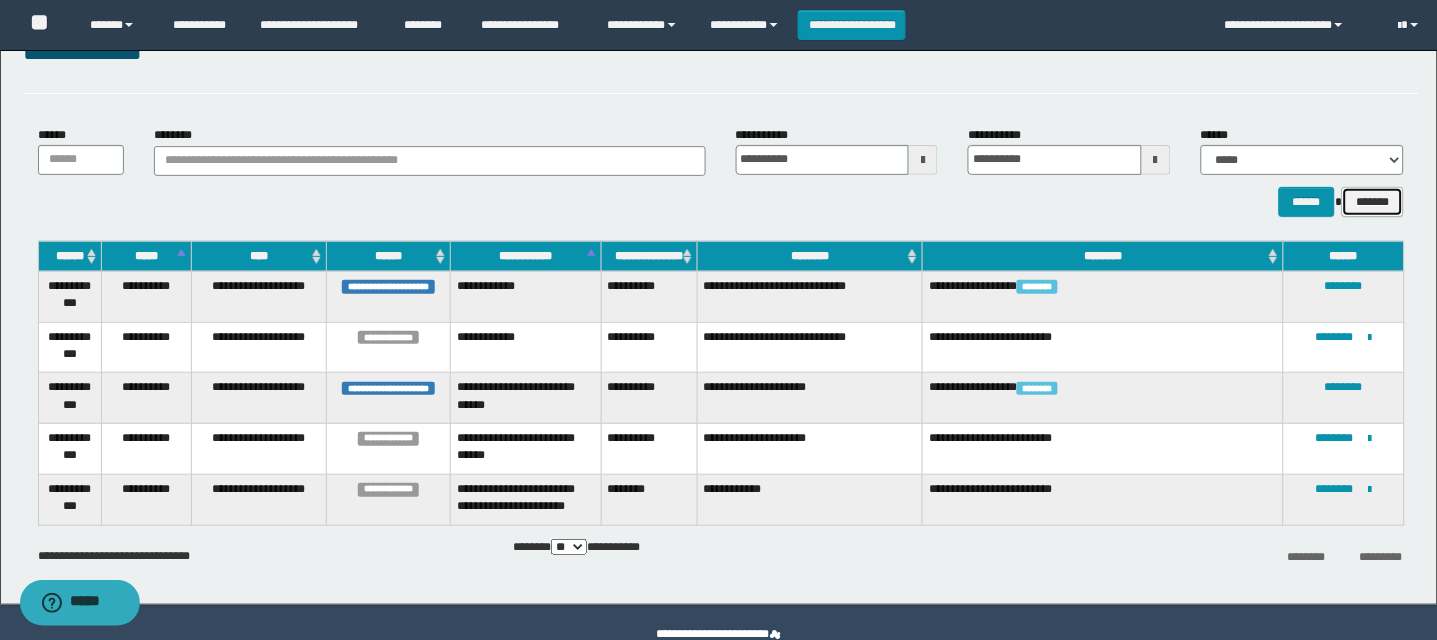 click on "*******" at bounding box center [1372, 202] 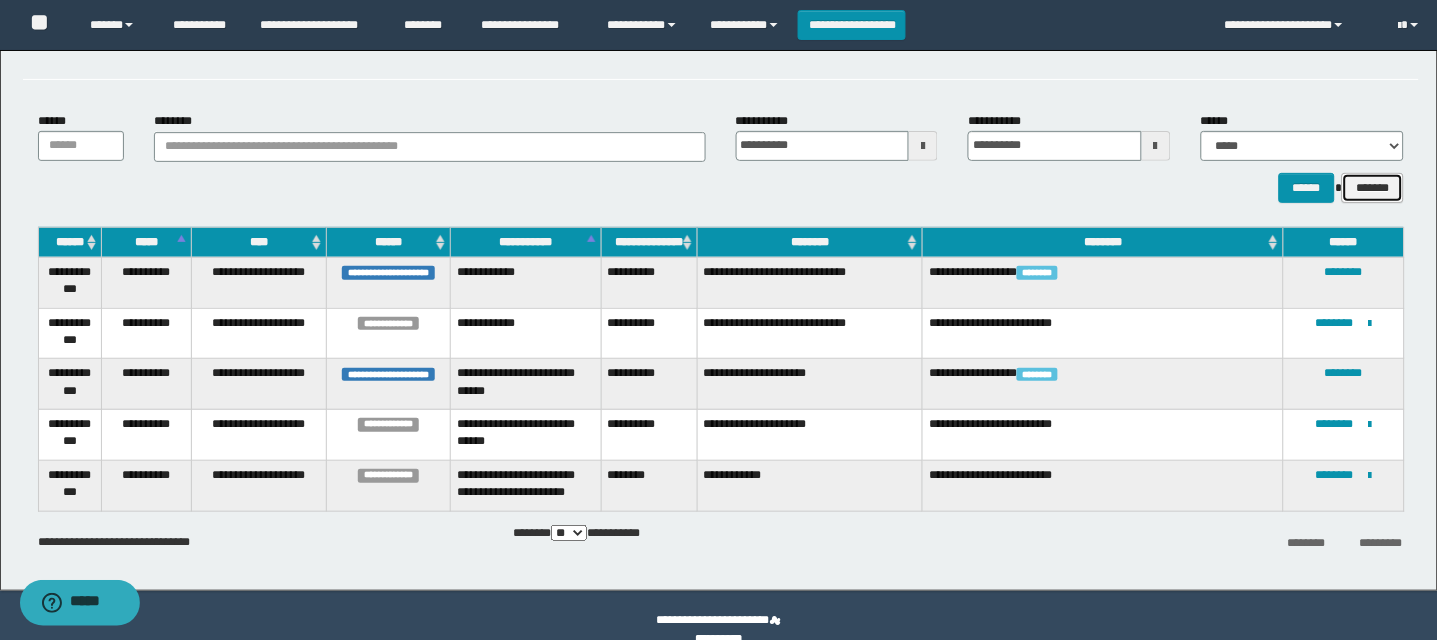 scroll, scrollTop: 0, scrollLeft: 0, axis: both 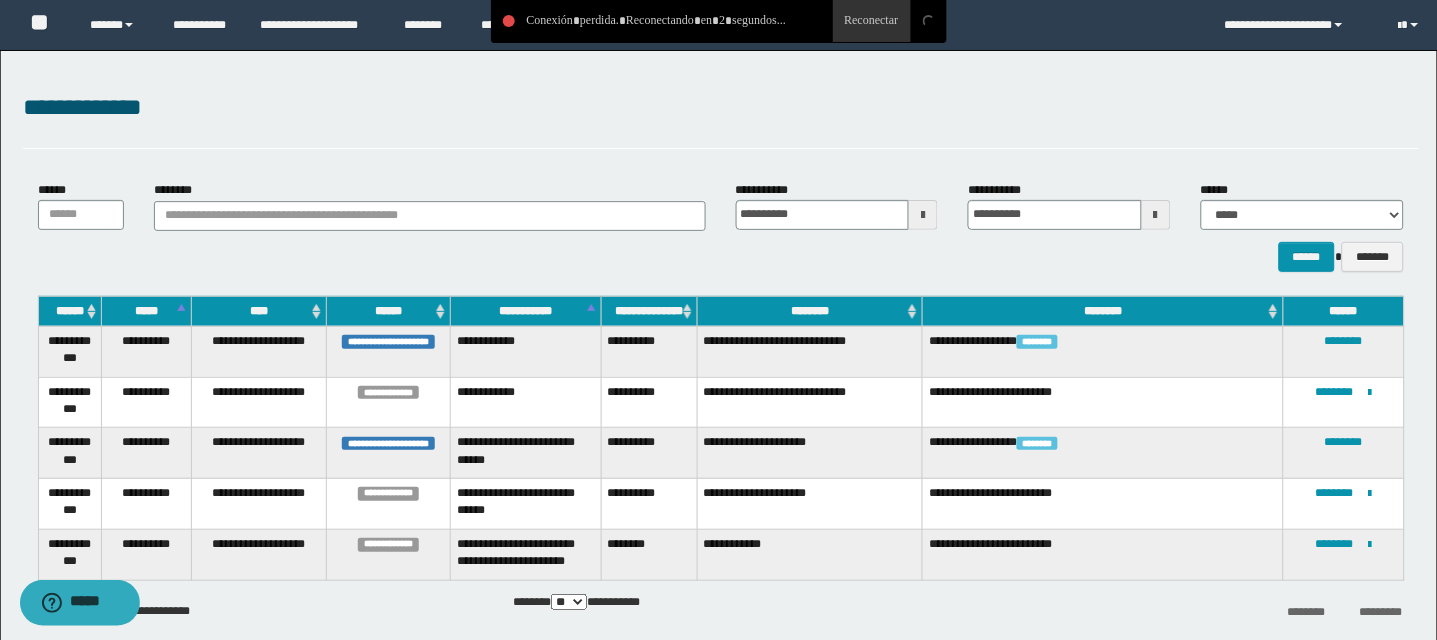 click on "******
*******" at bounding box center [721, 257] 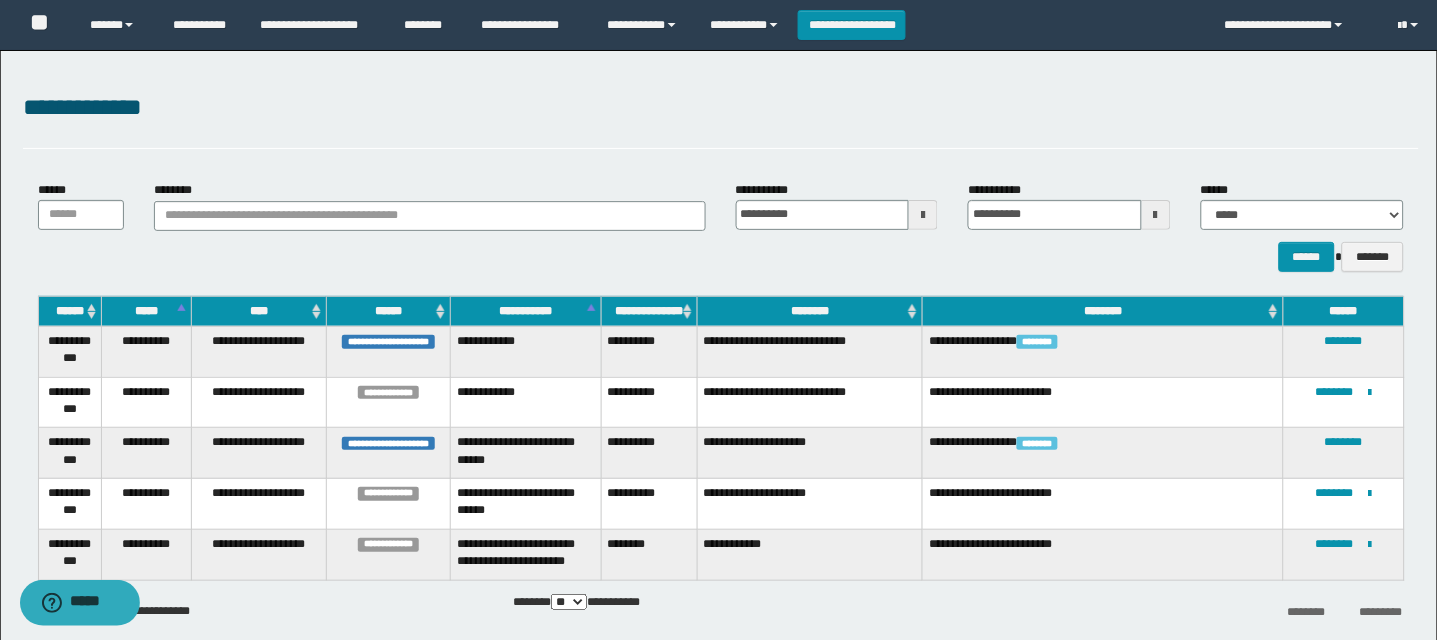 scroll, scrollTop: 98, scrollLeft: 0, axis: vertical 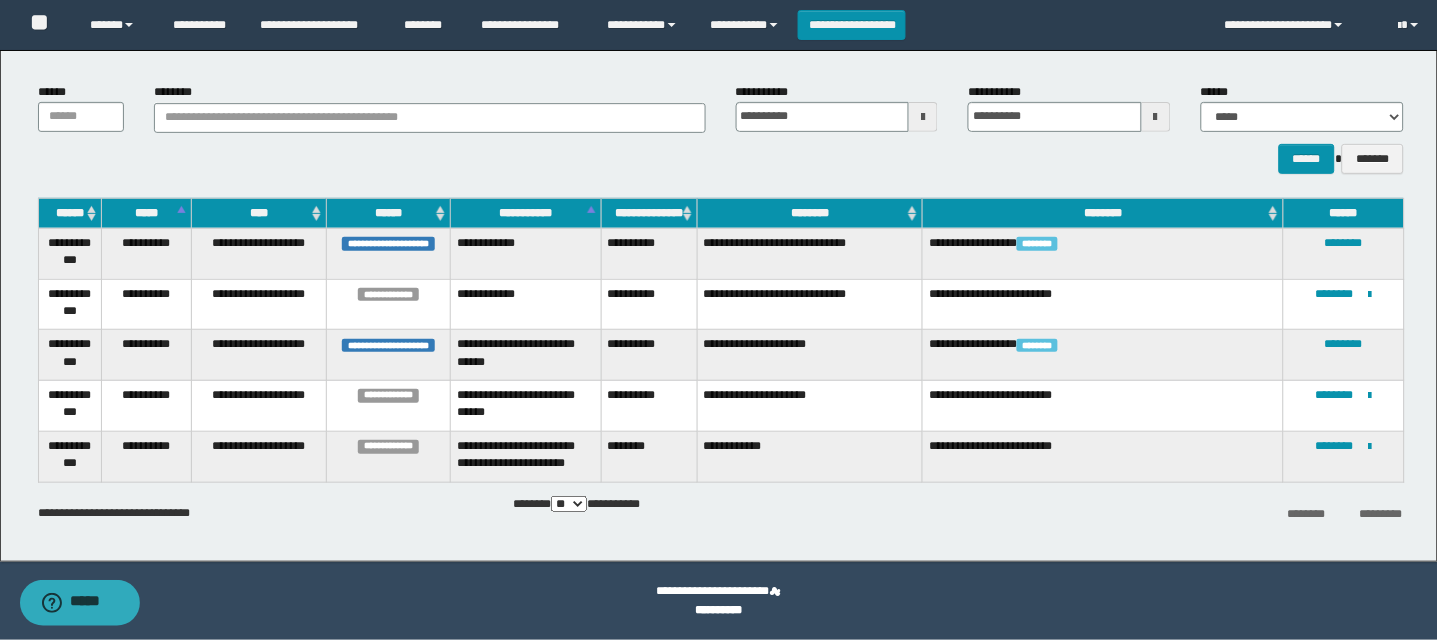click on "**********" at bounding box center (719, 592) 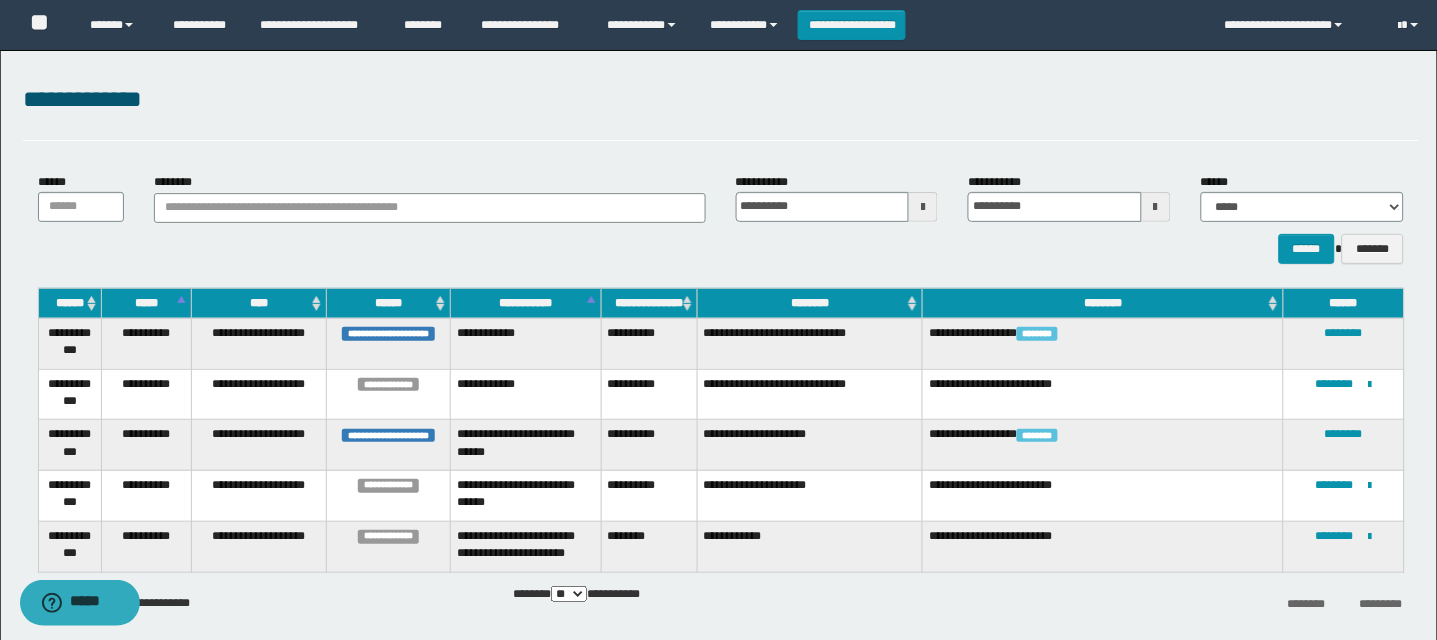 scroll, scrollTop: 98, scrollLeft: 0, axis: vertical 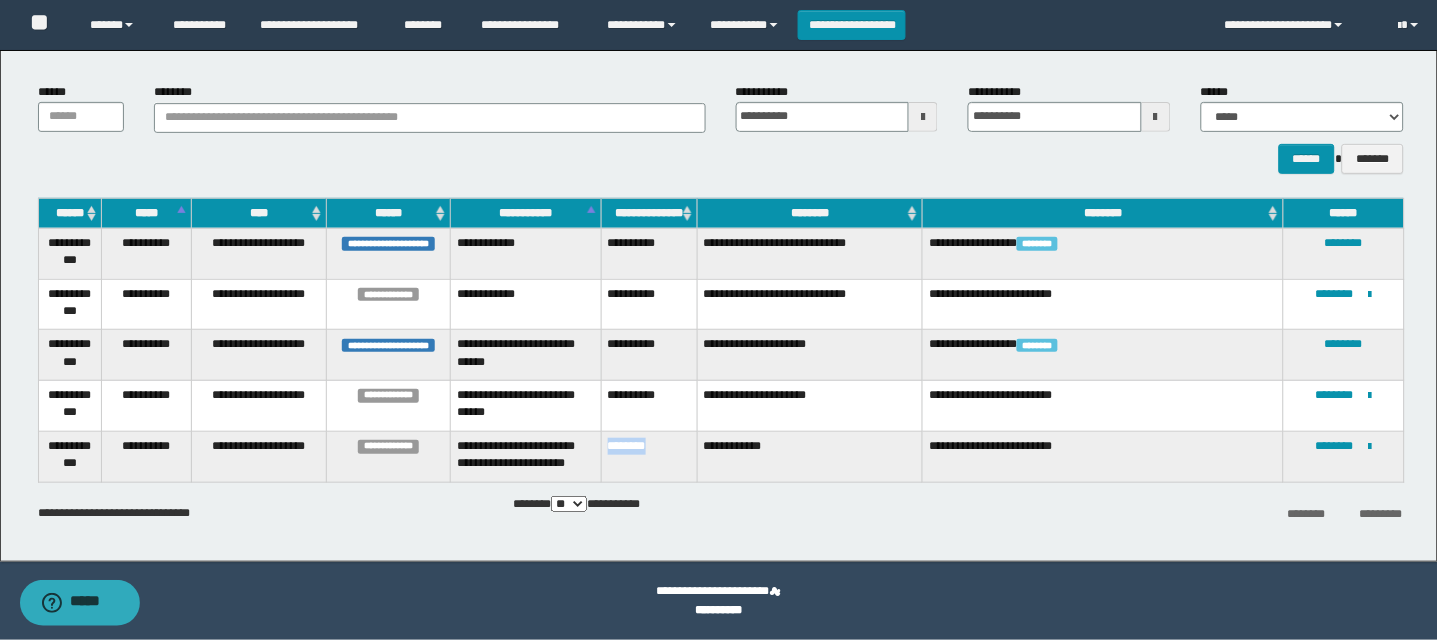 drag, startPoint x: 606, startPoint y: 432, endPoint x: 684, endPoint y: 442, distance: 78.63841 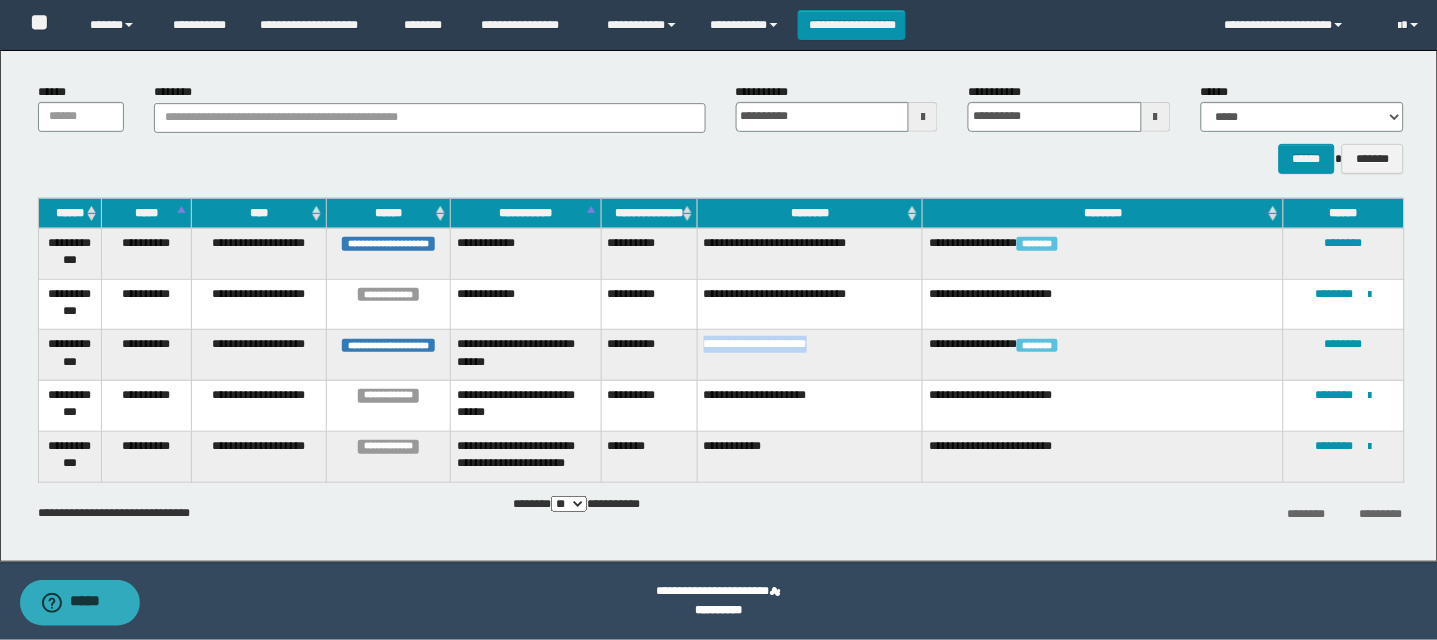 drag, startPoint x: 702, startPoint y: 339, endPoint x: 844, endPoint y: 345, distance: 142.12671 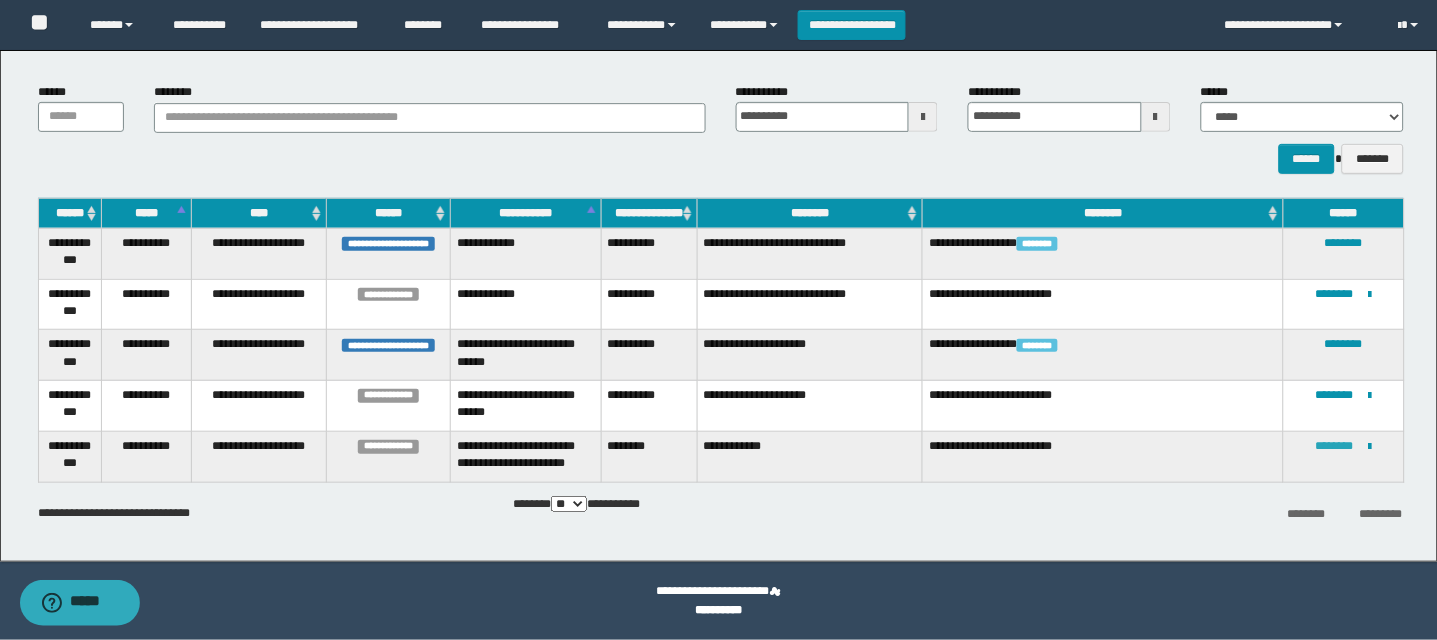 click on "********" at bounding box center [1335, 446] 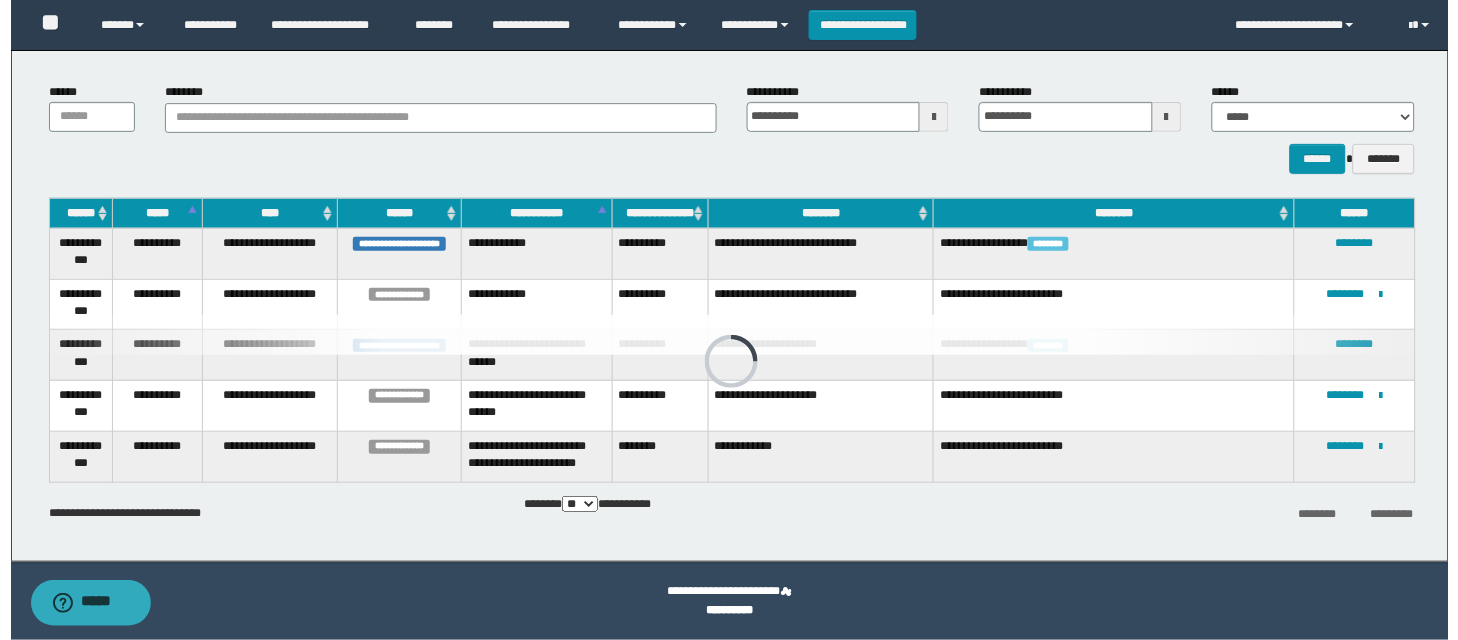 scroll, scrollTop: 0, scrollLeft: 0, axis: both 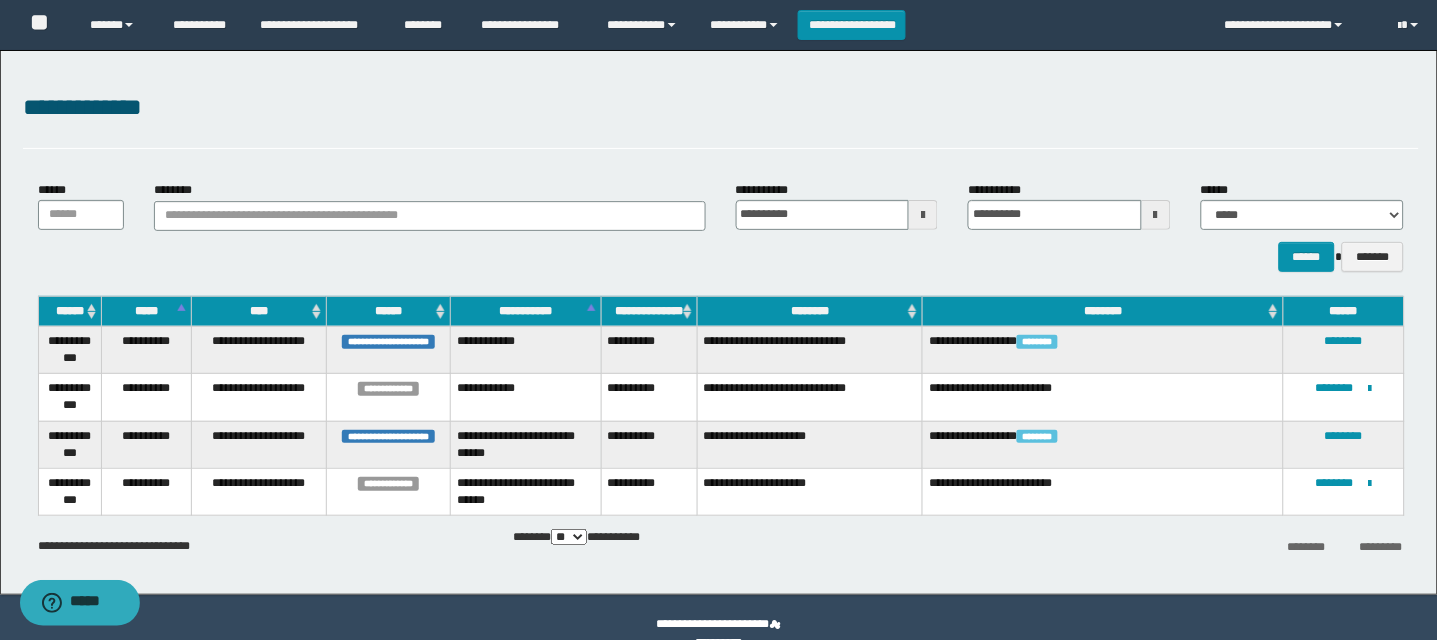 click on "**********" at bounding box center (719, 322) 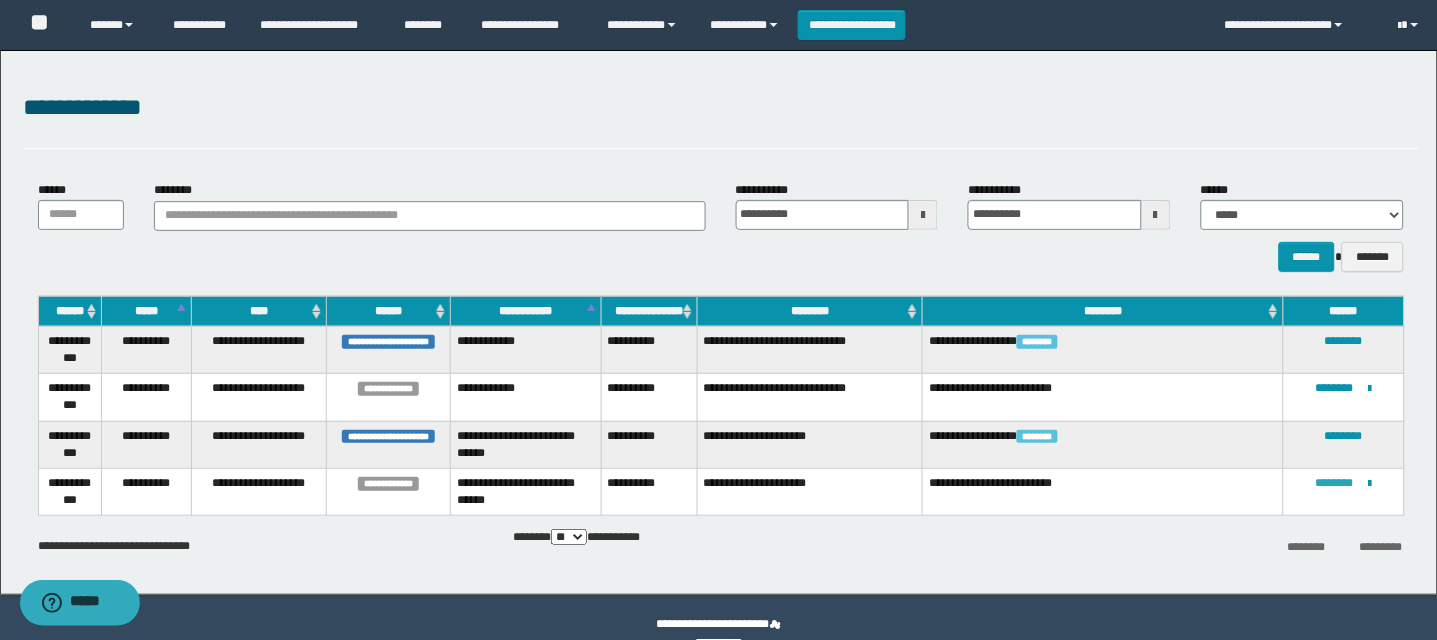 click on "********" at bounding box center (1335, 483) 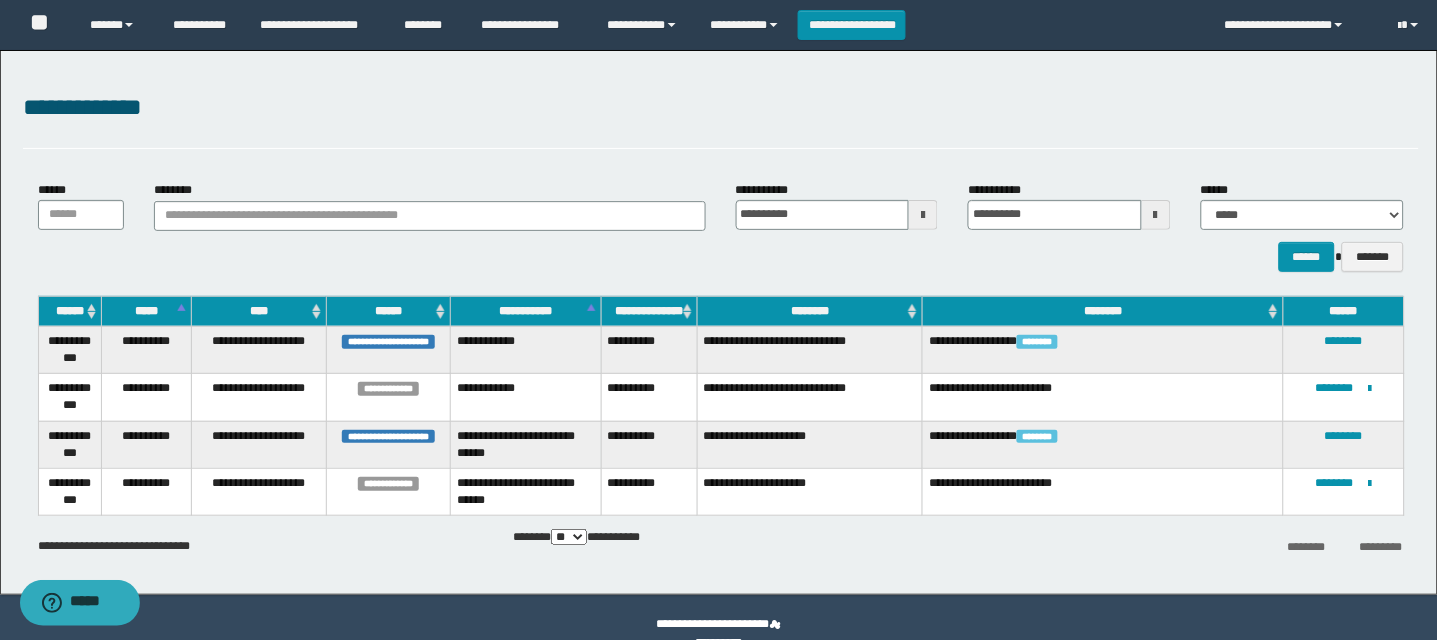 click on "**********" at bounding box center (719, 322) 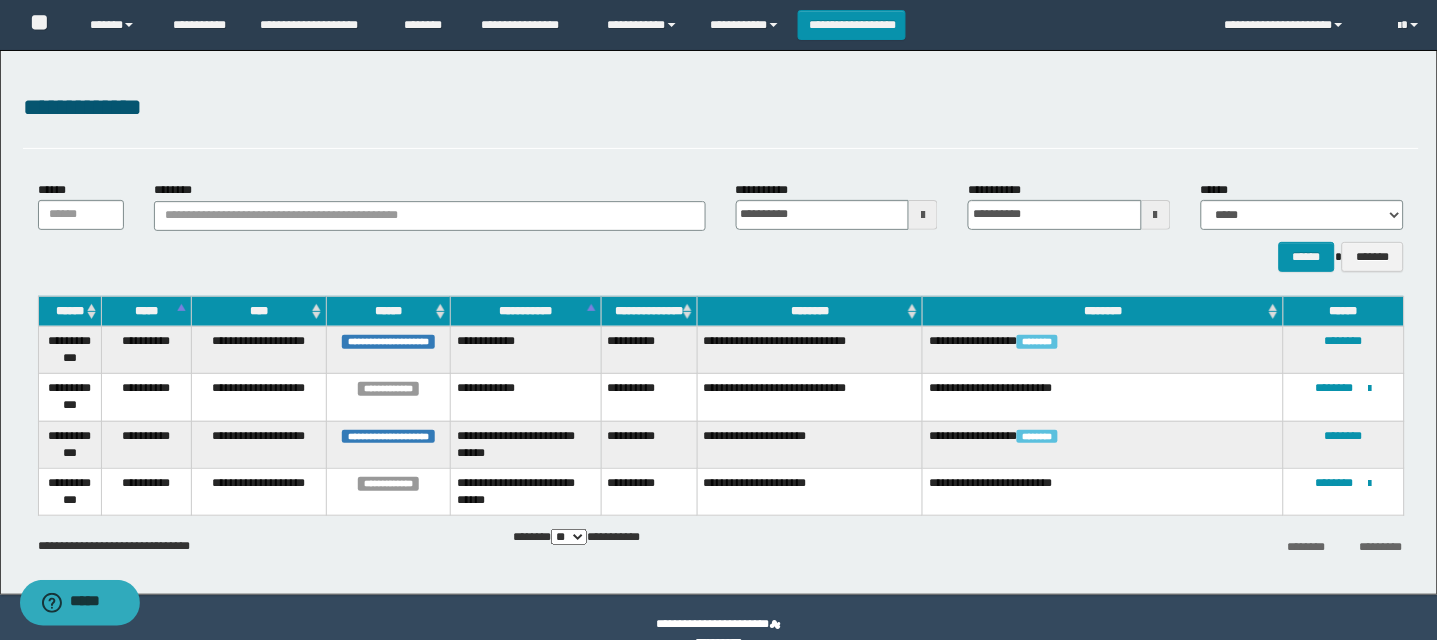 click on "**********" at bounding box center [720, 537] 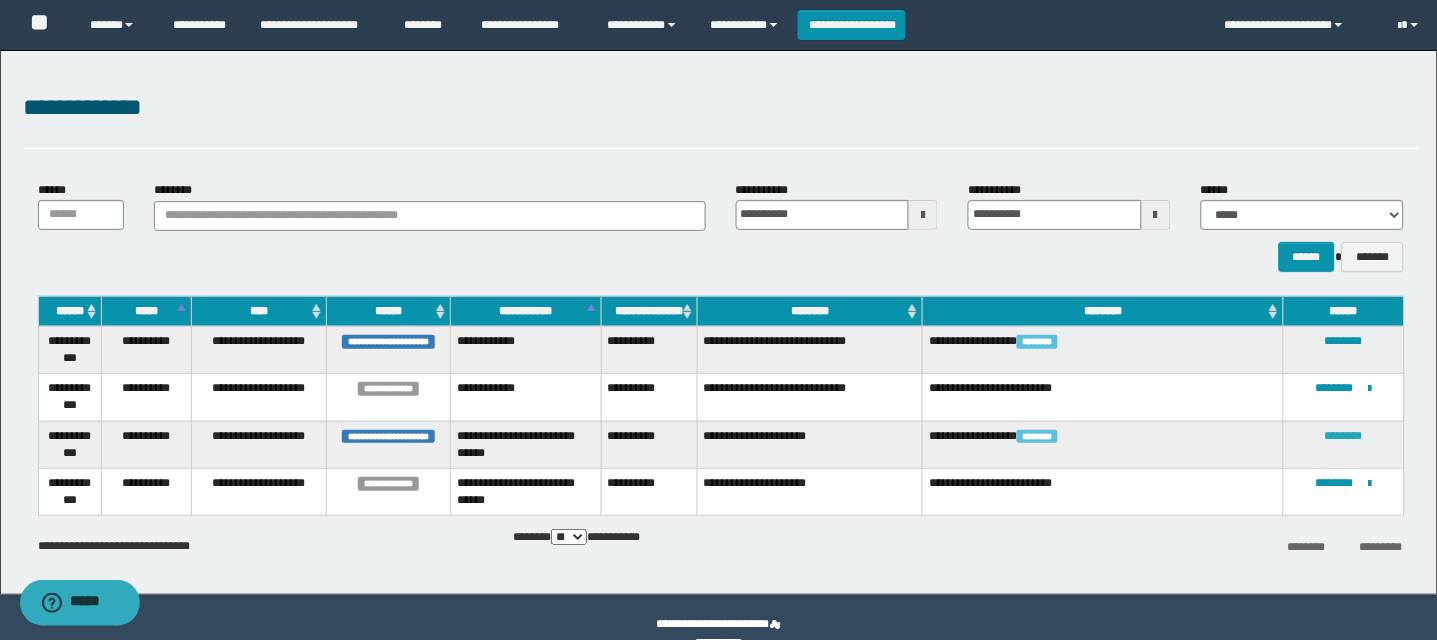 click on "********" at bounding box center (1344, 436) 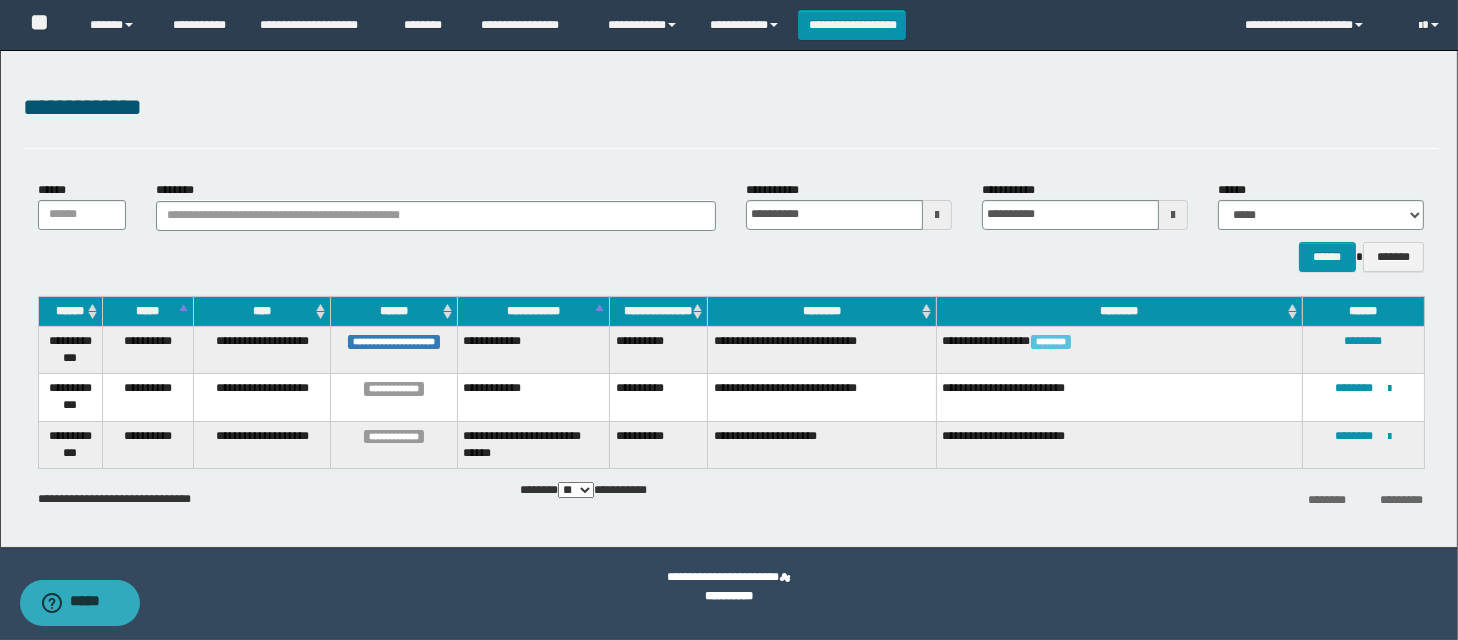 click on "**********" at bounding box center [659, 444] 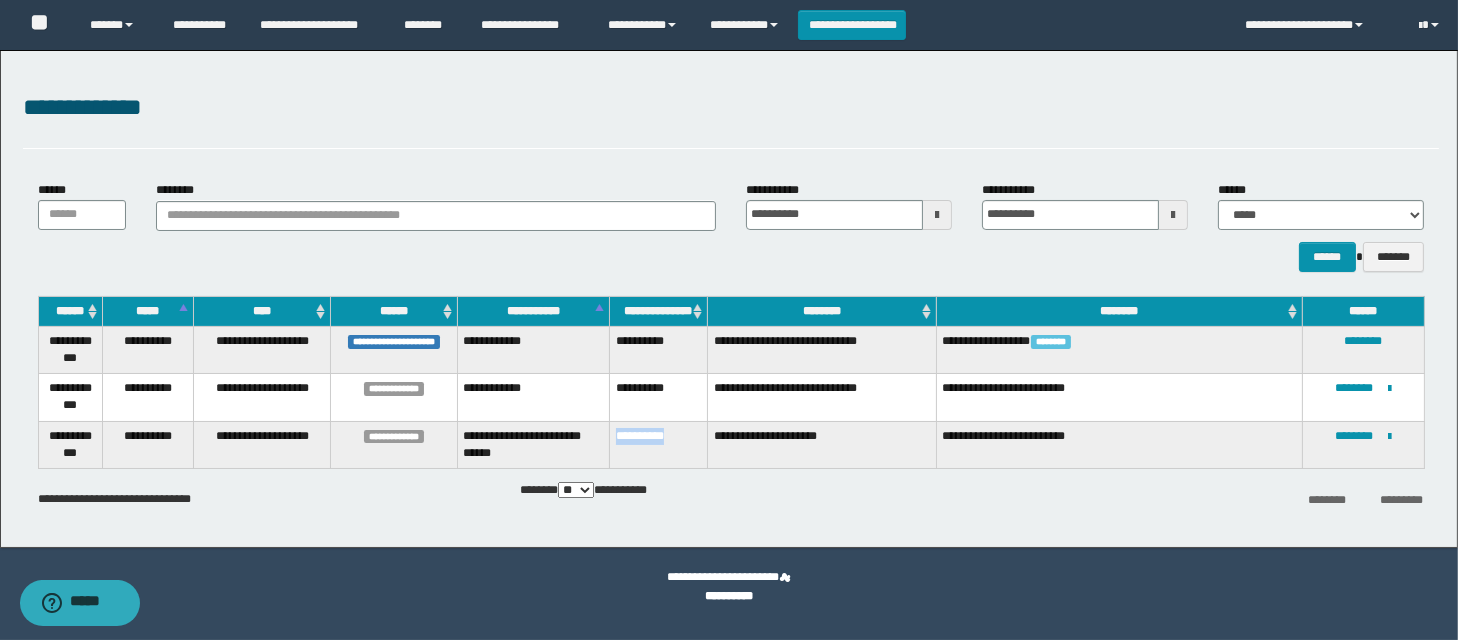 click on "**********" at bounding box center [659, 444] 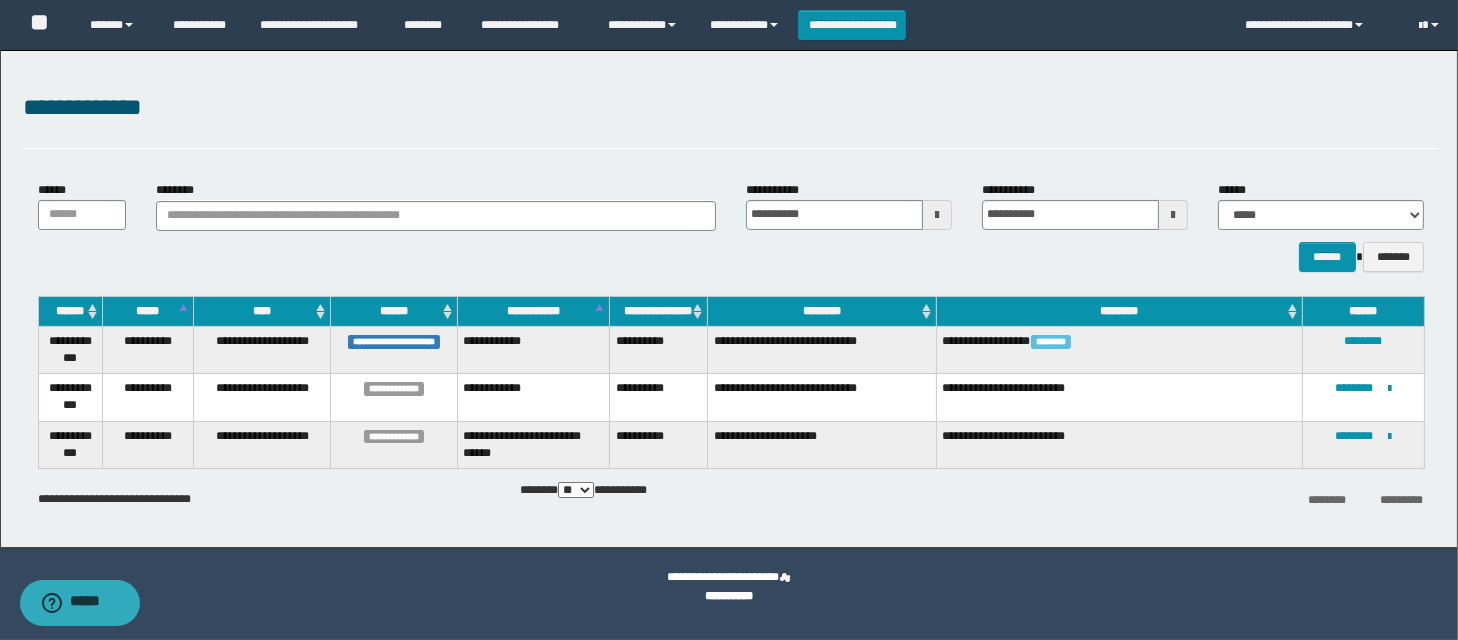click on "**********" at bounding box center (731, 412) 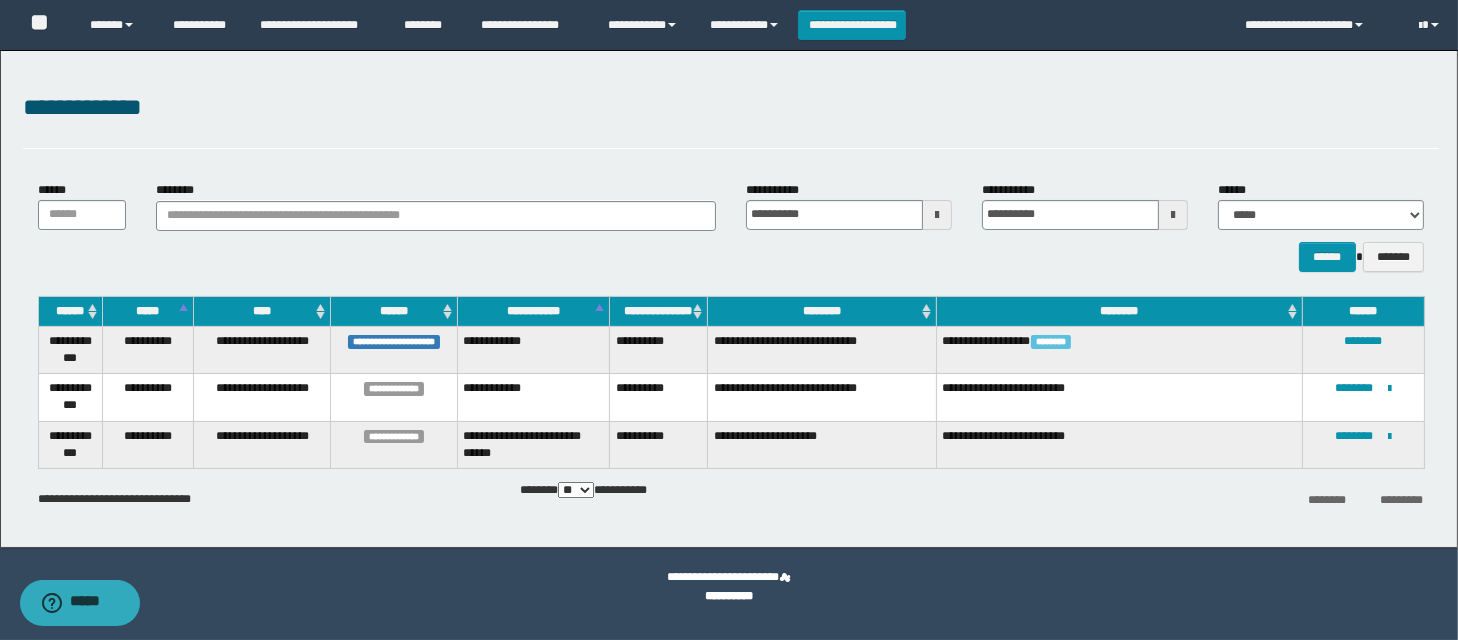 click on "**********" at bounding box center (731, 412) 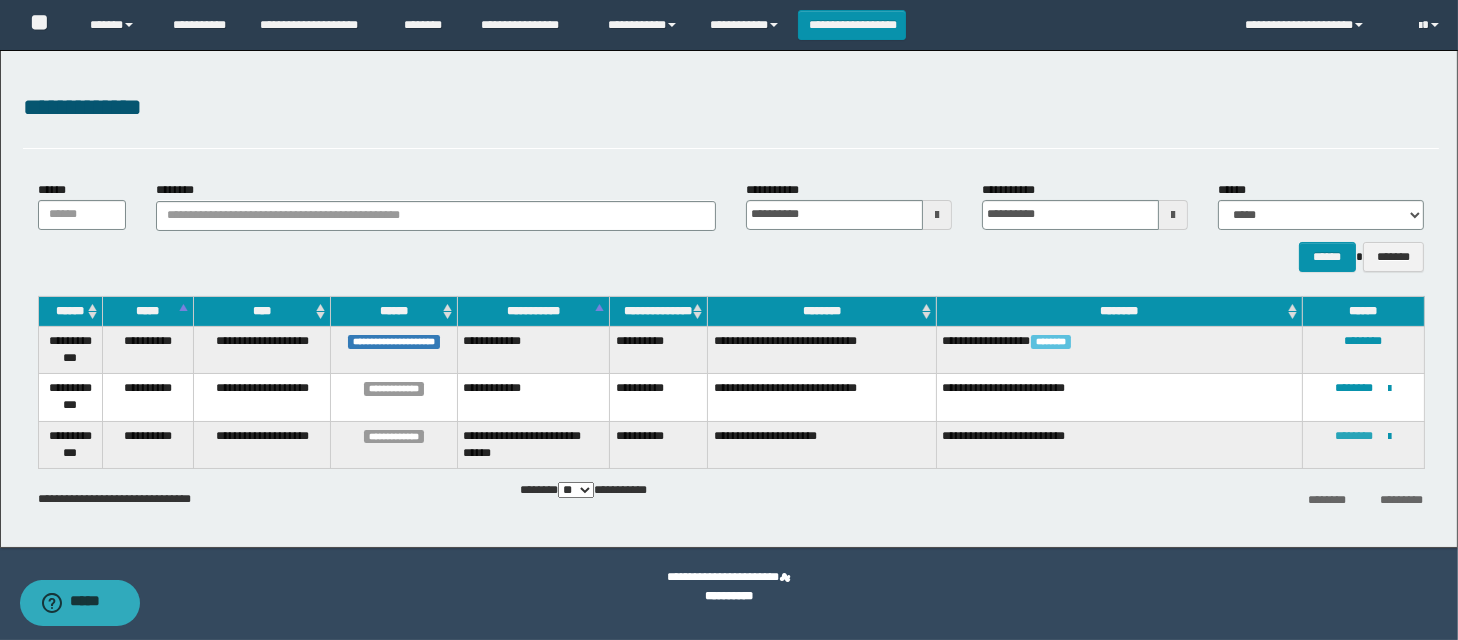 click on "********" at bounding box center [1354, 436] 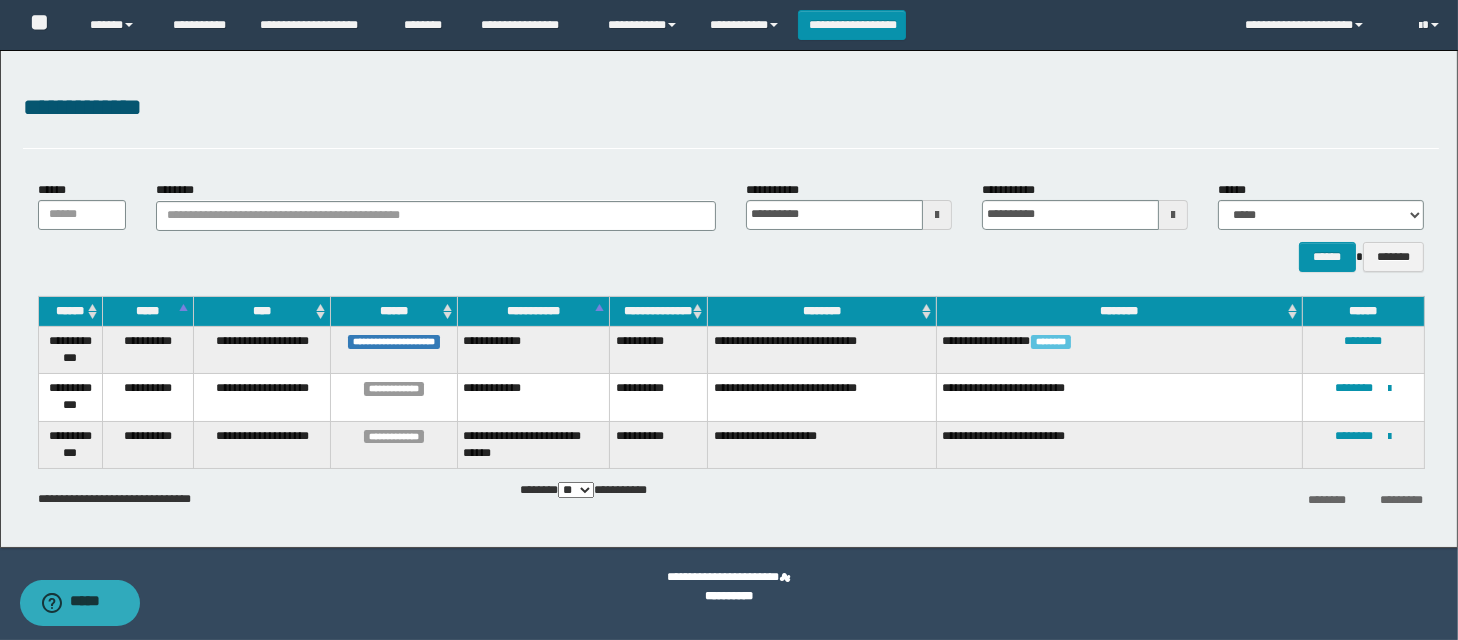 click on "**********" at bounding box center [731, 412] 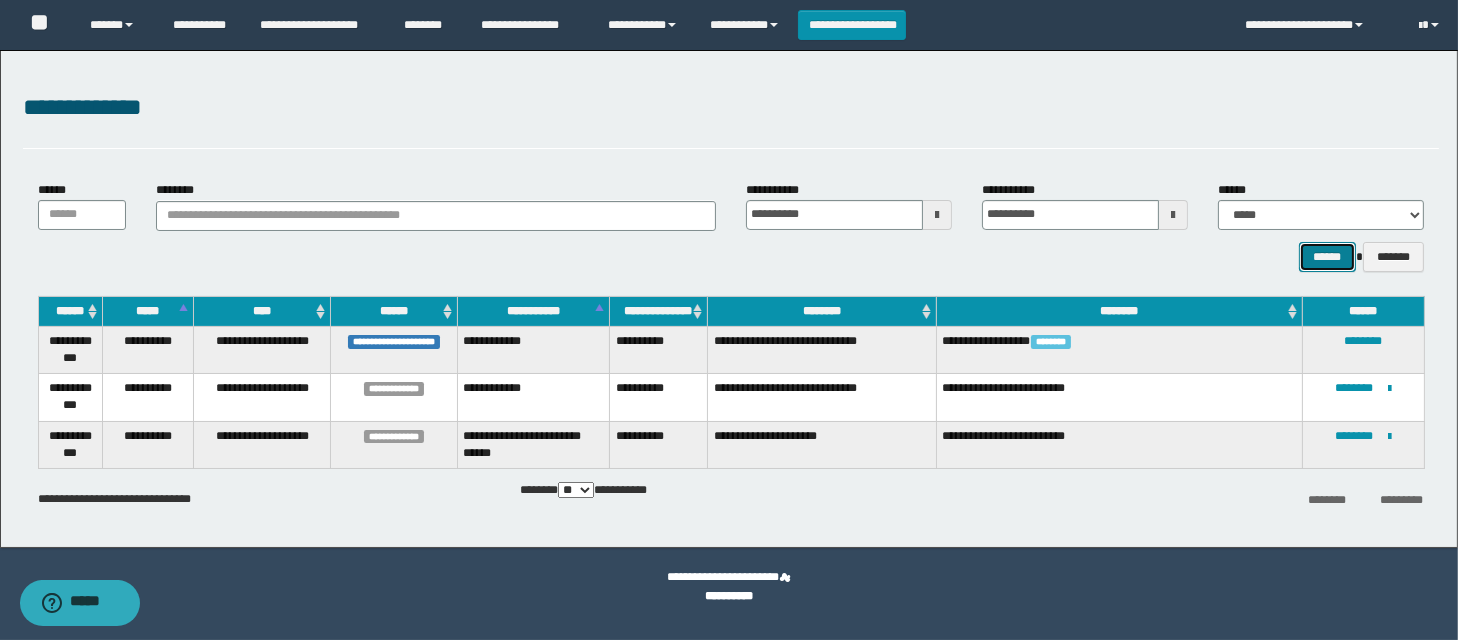 click on "******" at bounding box center (1327, 257) 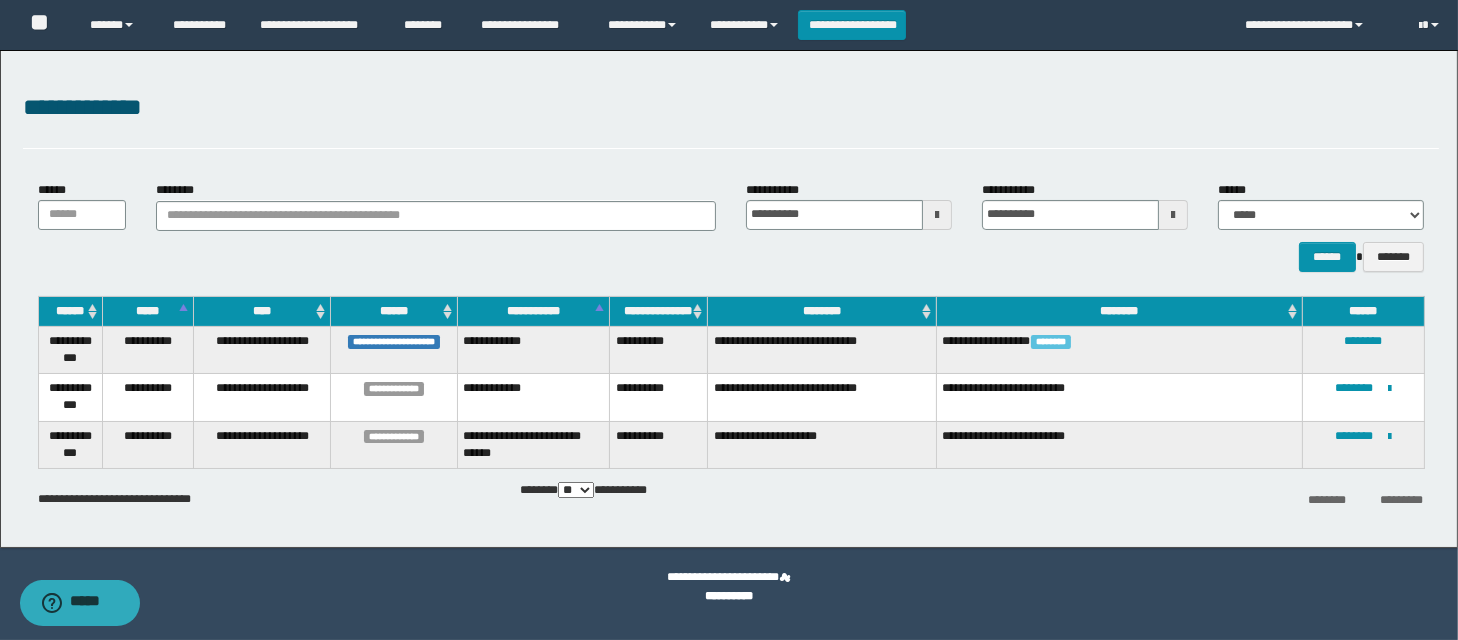 click on "**********" at bounding box center [731, 499] 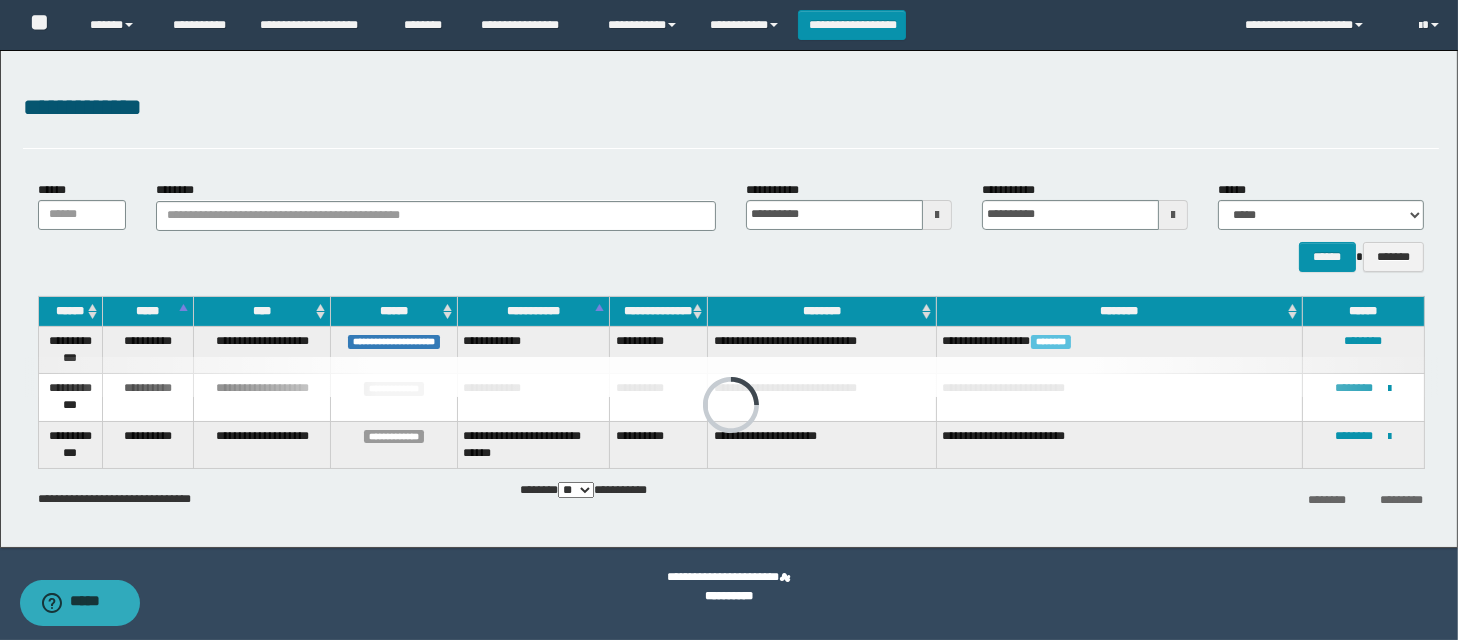 click on "*********" at bounding box center [1402, 500] 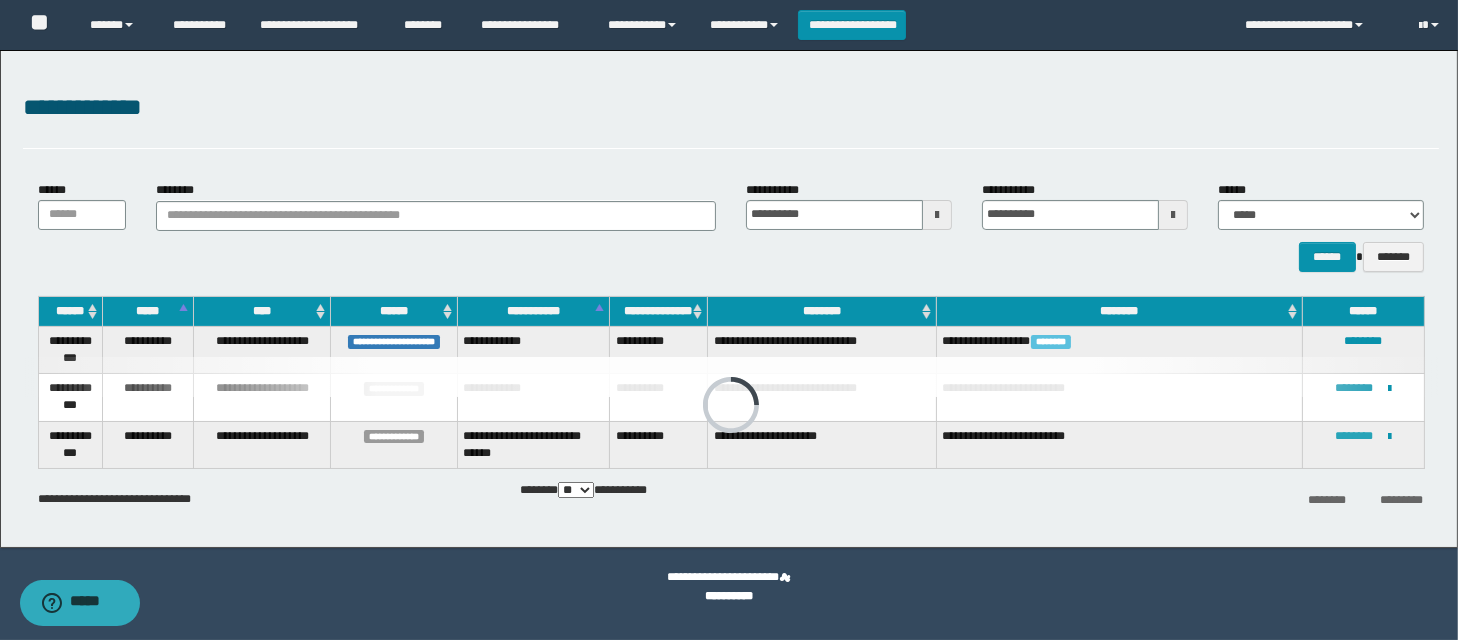 click on "********" at bounding box center [1354, 436] 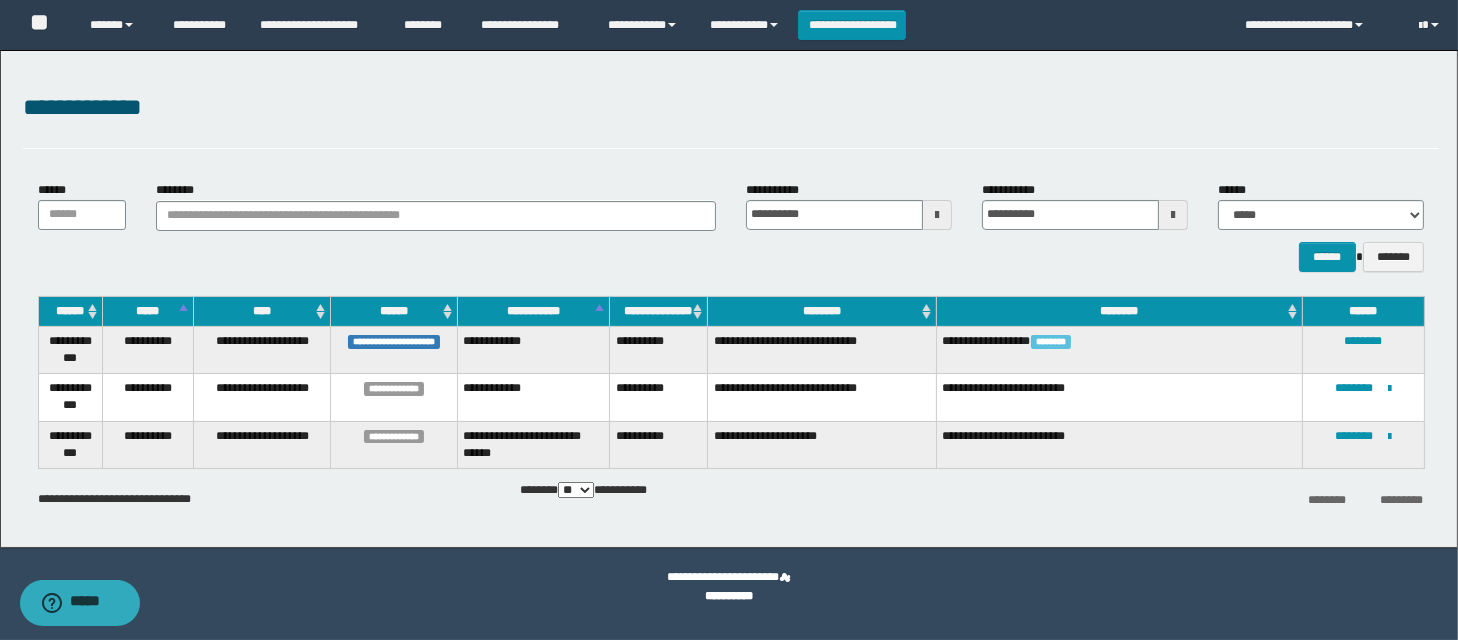 click on "**********" at bounding box center (731, 490) 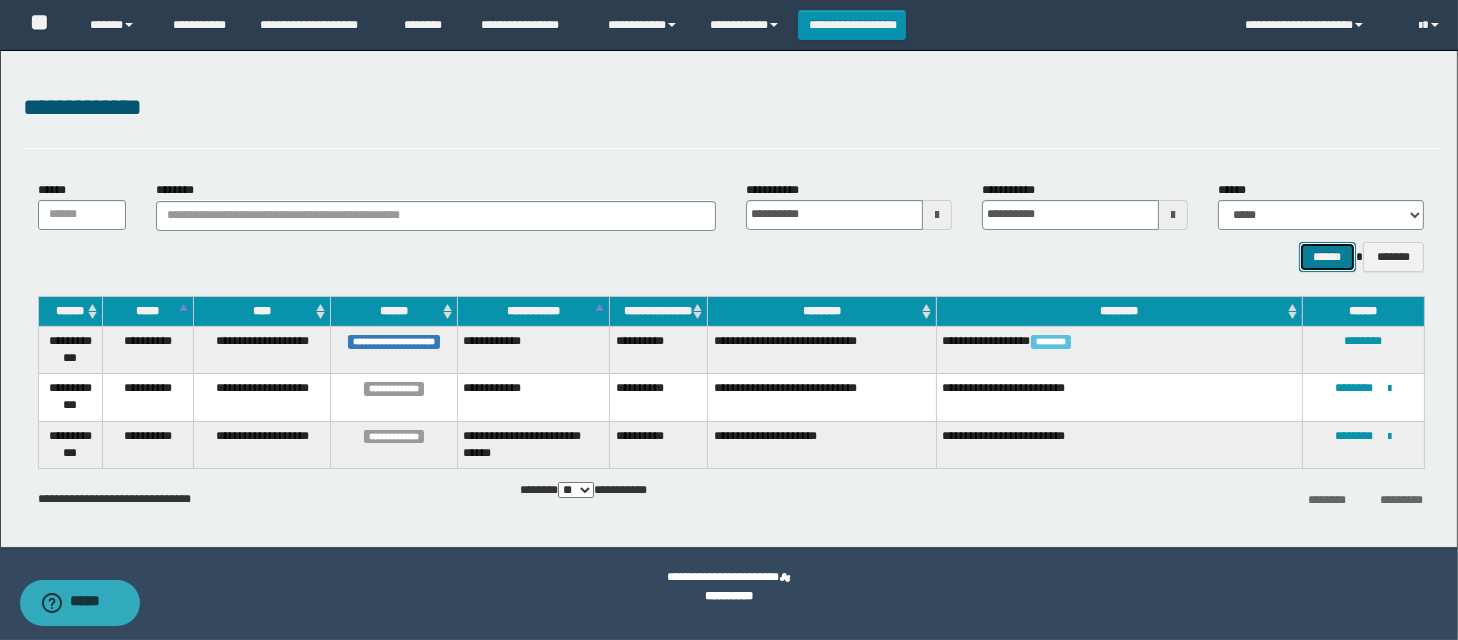 click on "******" at bounding box center [1327, 257] 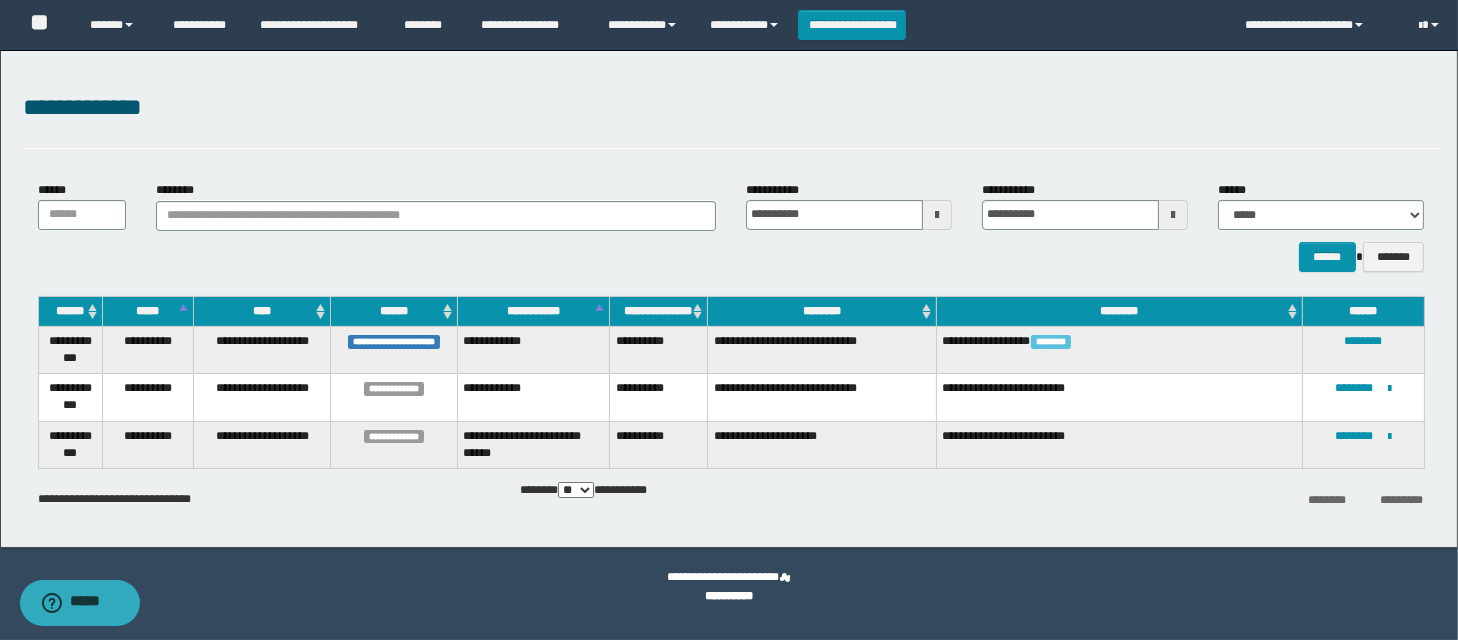 click on "**********" at bounding box center [731, 108] 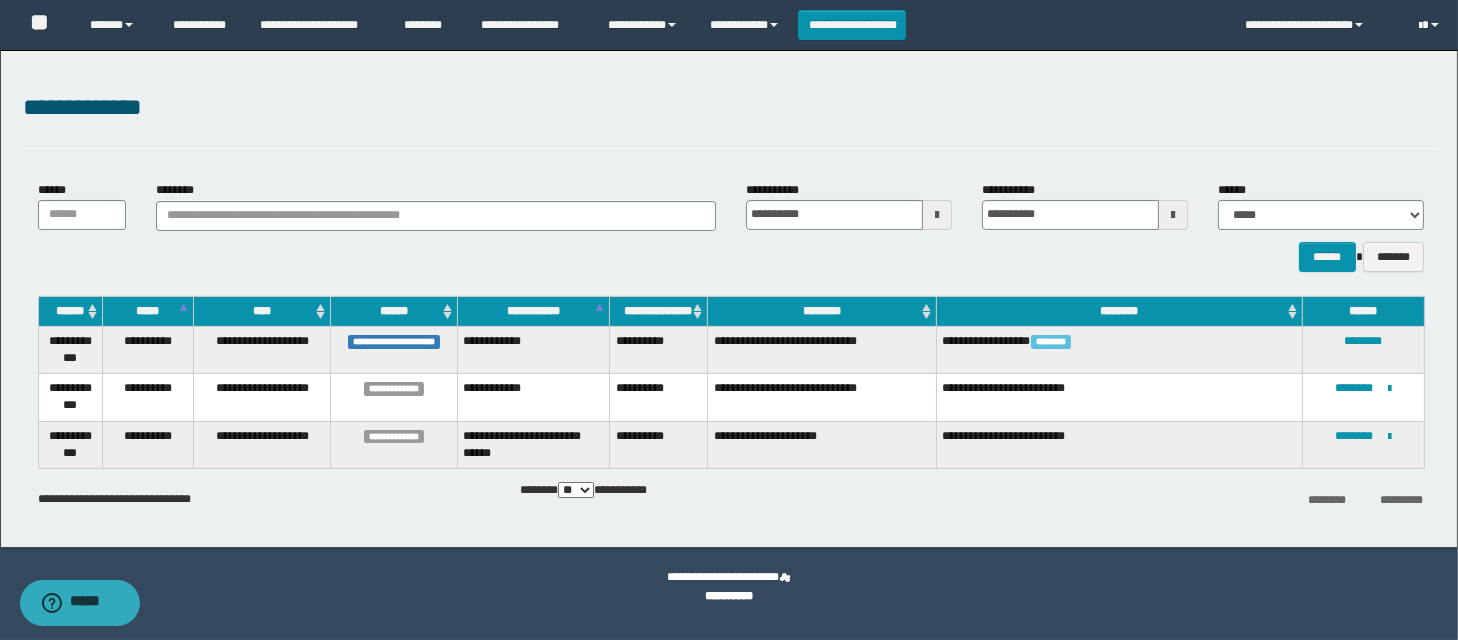 click at bounding box center (1431, 25) 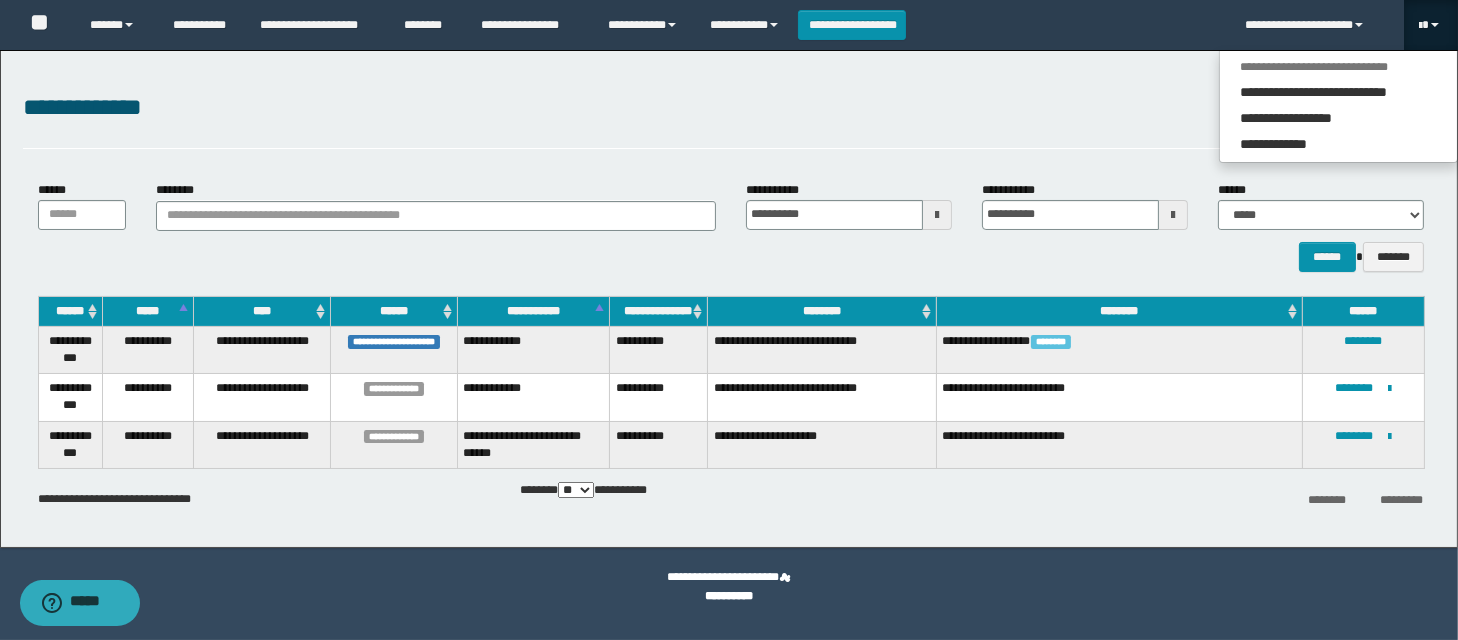 click on "**********" at bounding box center (731, 108) 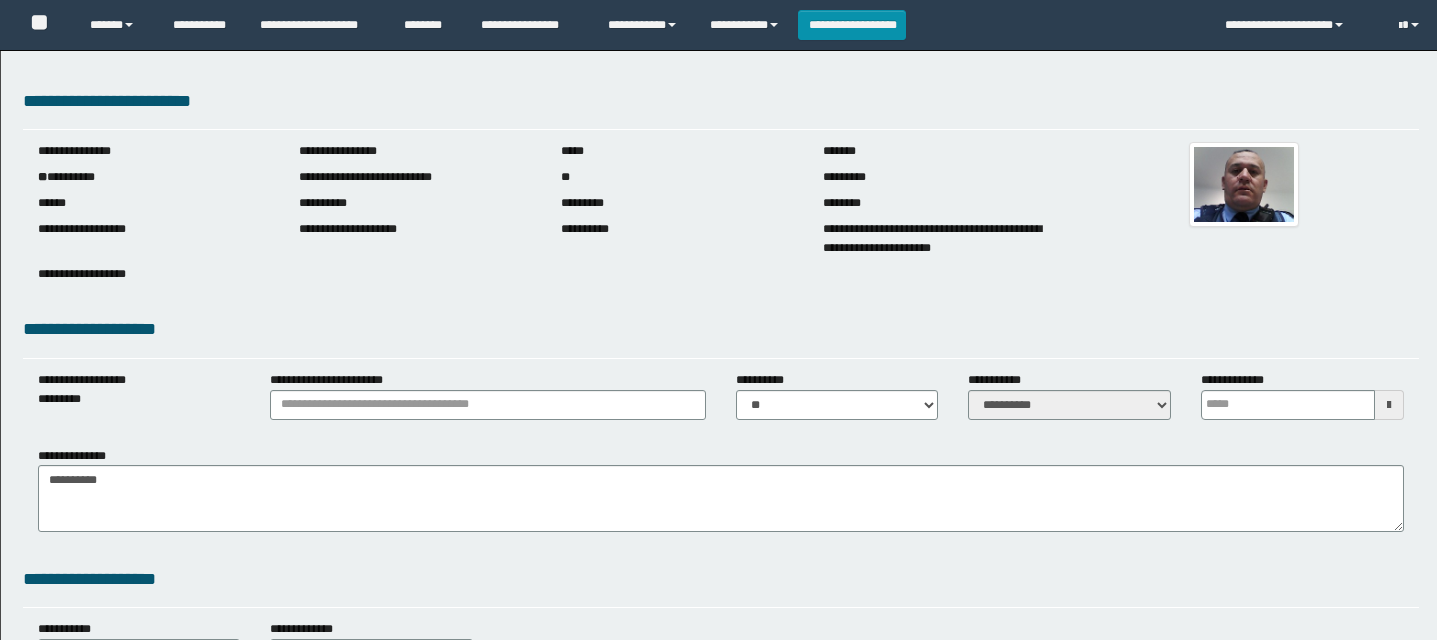 scroll, scrollTop: 0, scrollLeft: 0, axis: both 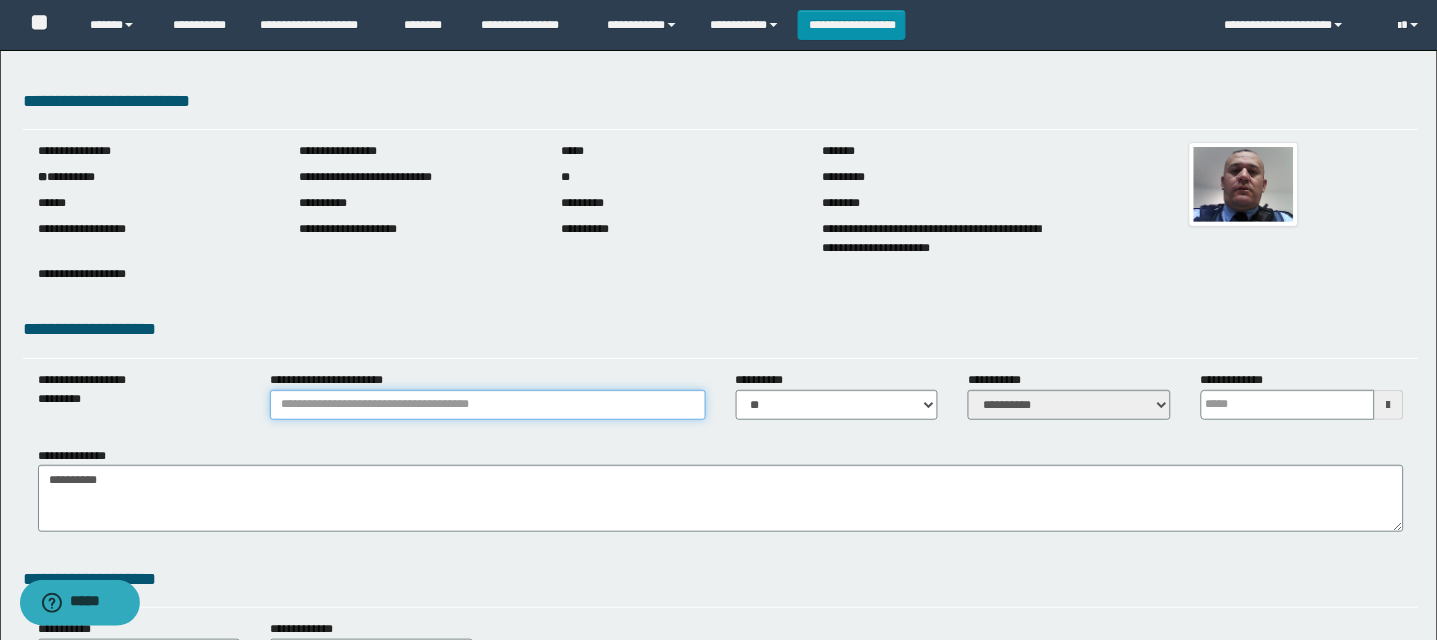 click on "**********" at bounding box center [487, 405] 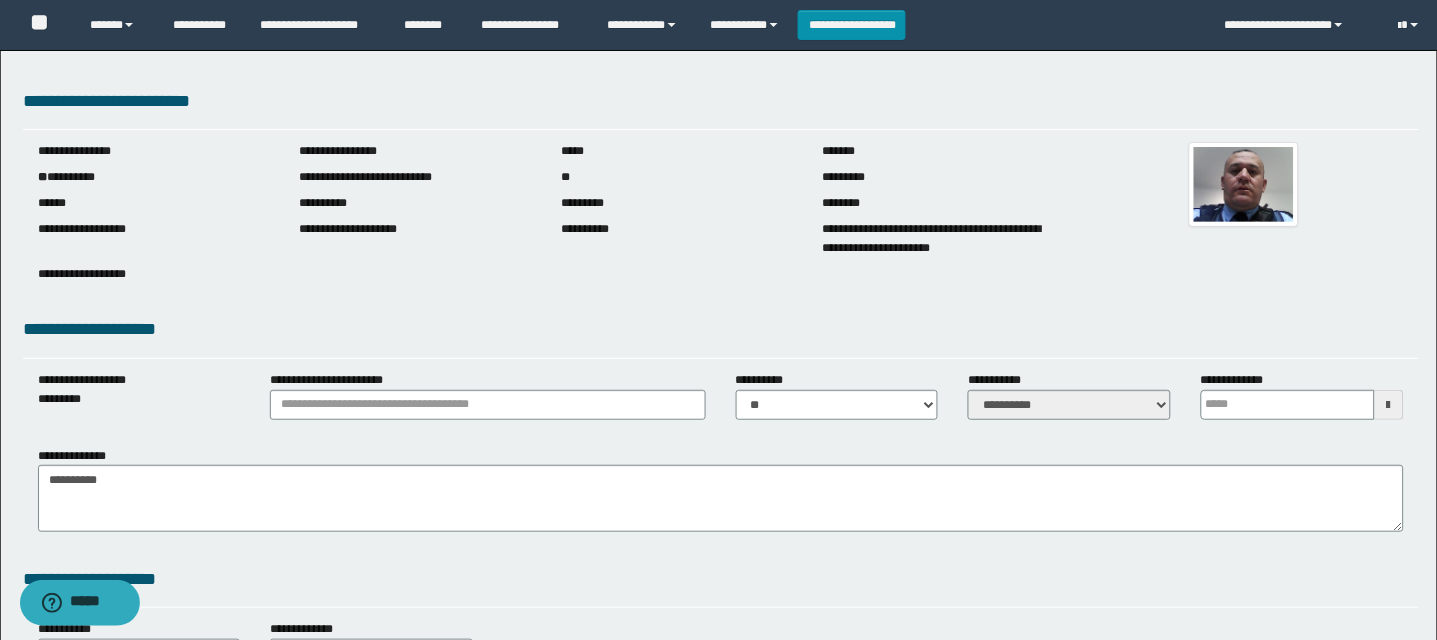 click on "*********" at bounding box center (139, 399) 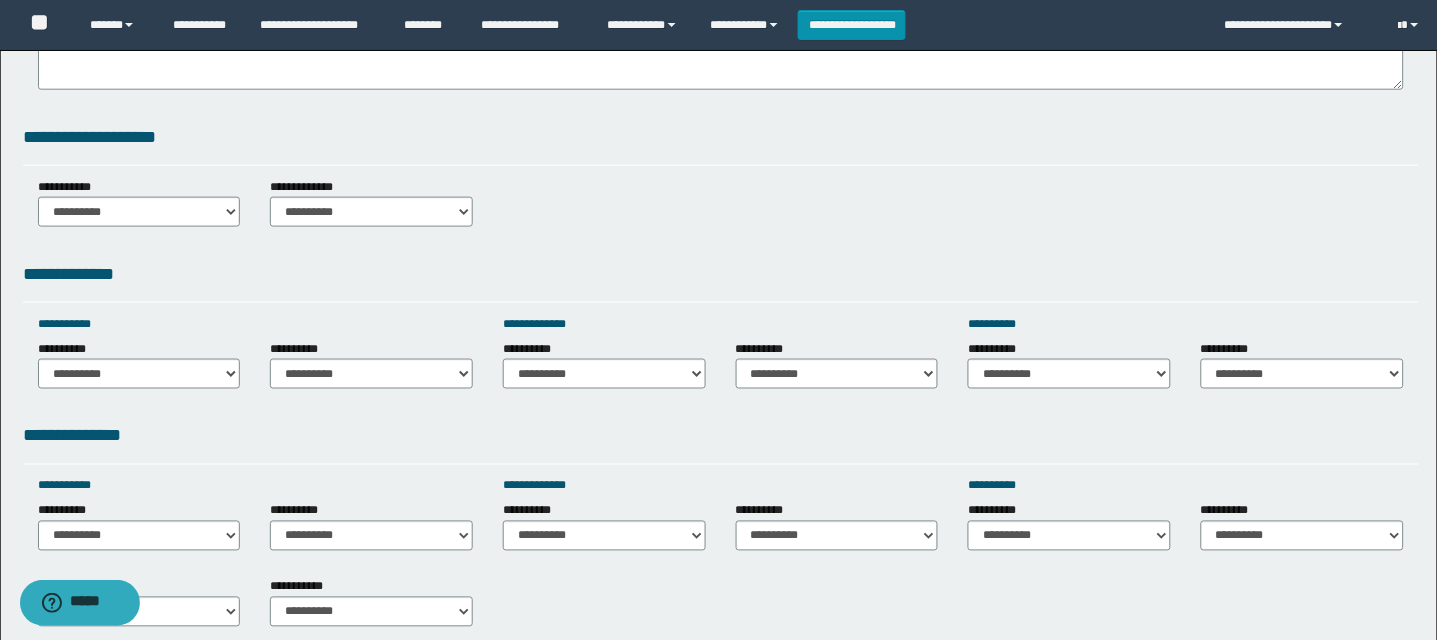 scroll, scrollTop: 445, scrollLeft: 0, axis: vertical 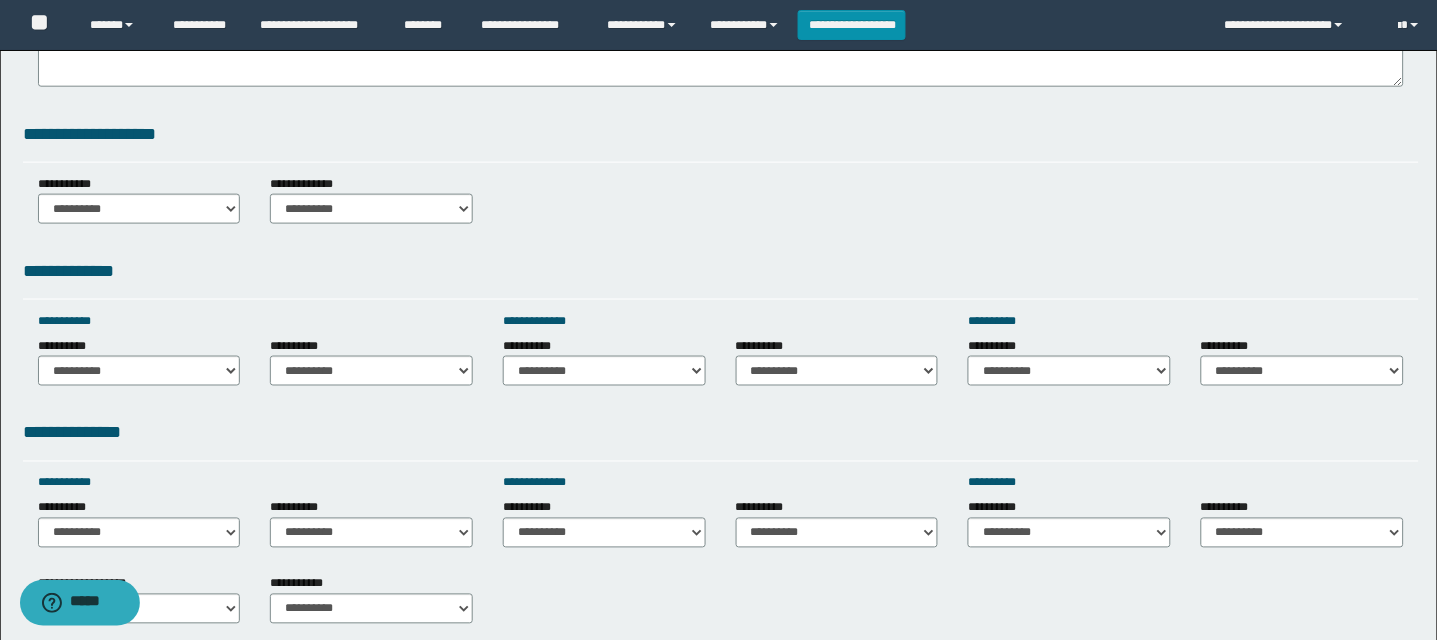 click on "**********" at bounding box center [139, 207] 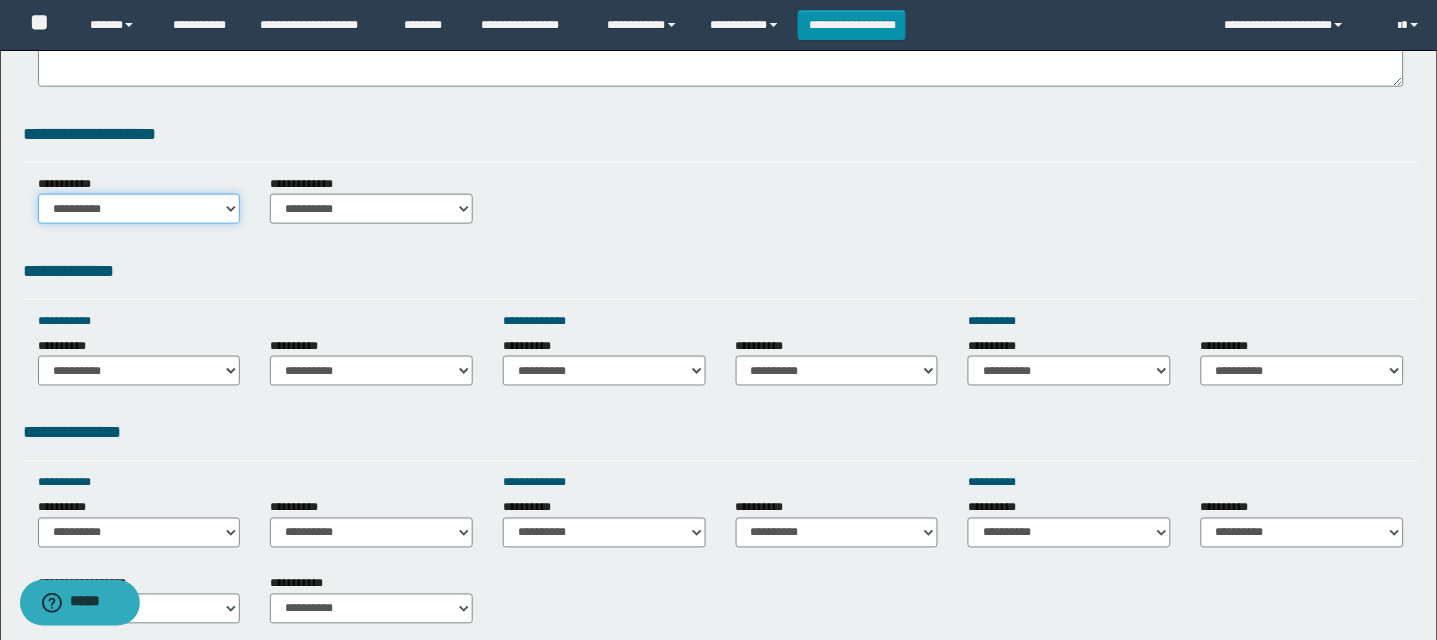 click on "**********" at bounding box center [139, 209] 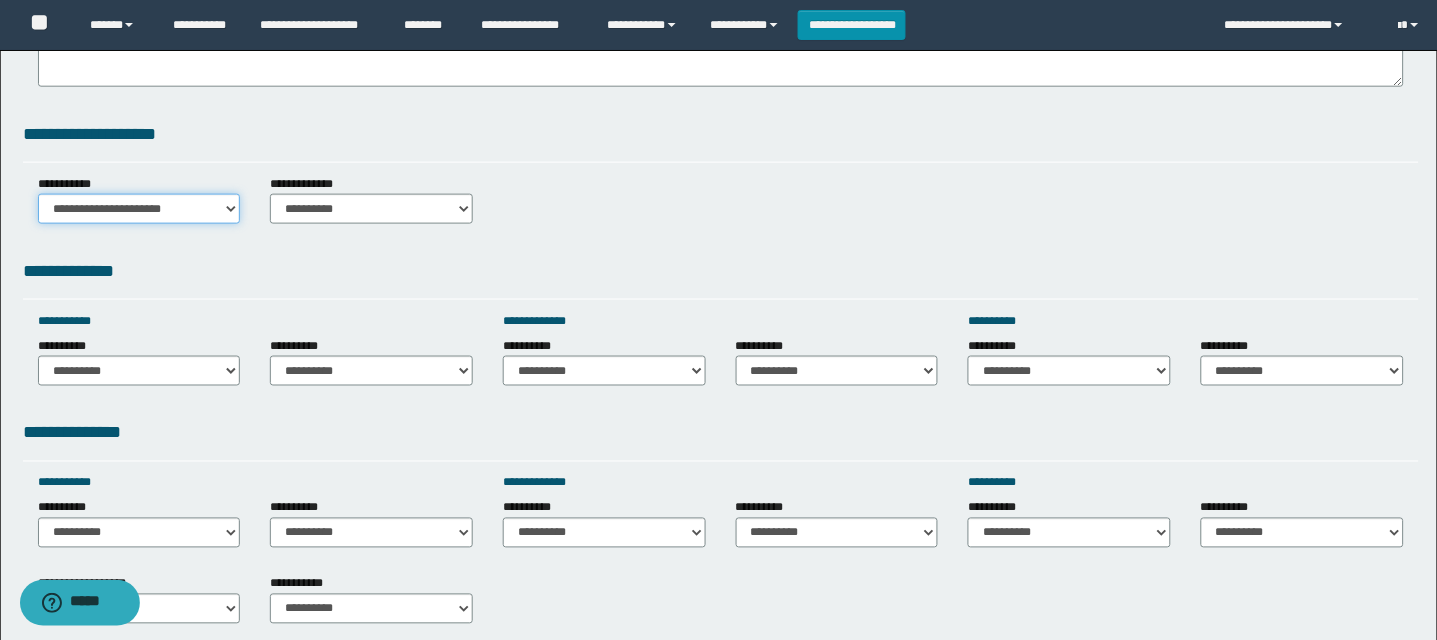 click on "**********" at bounding box center [139, 209] 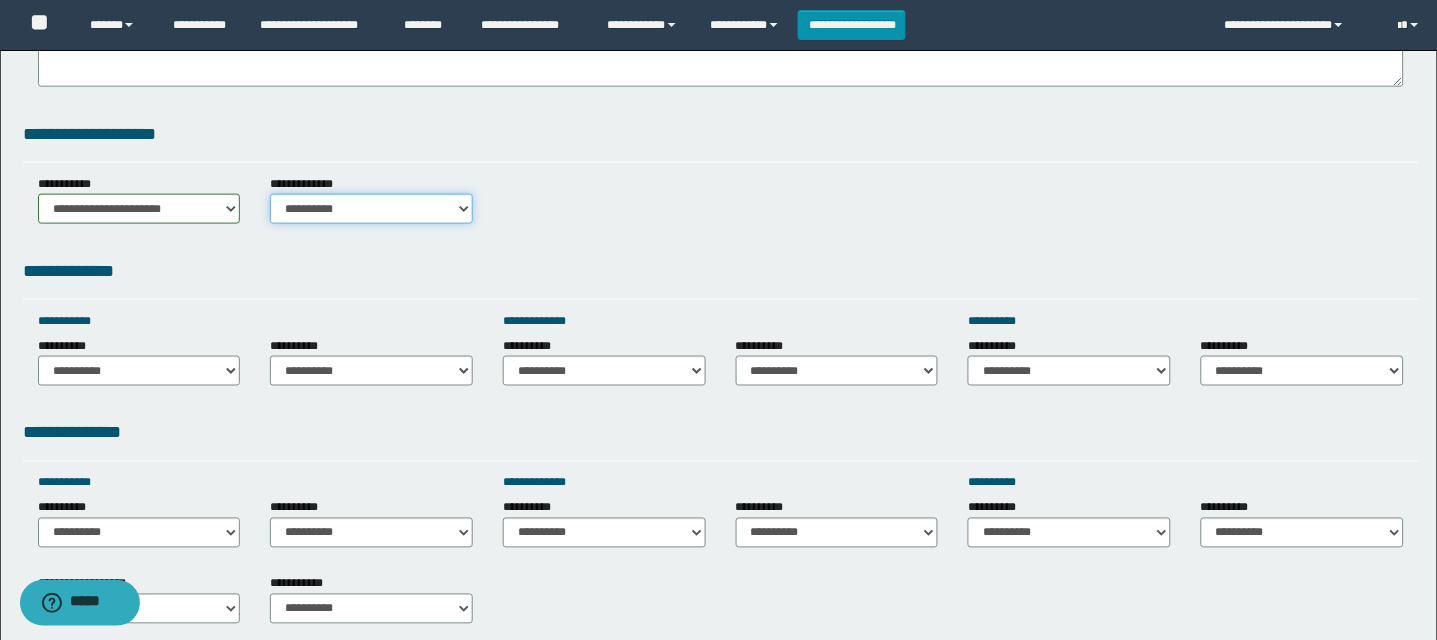 click on "**********" at bounding box center [371, 209] 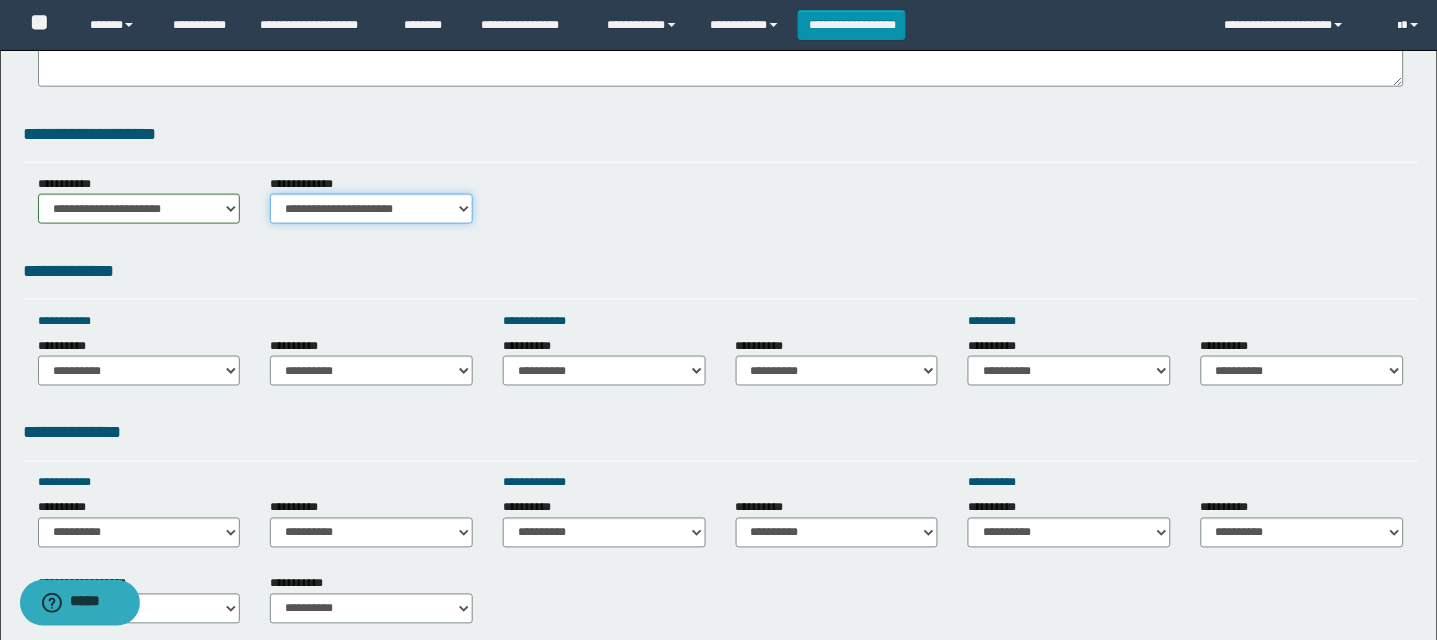 click on "**********" at bounding box center (371, 209) 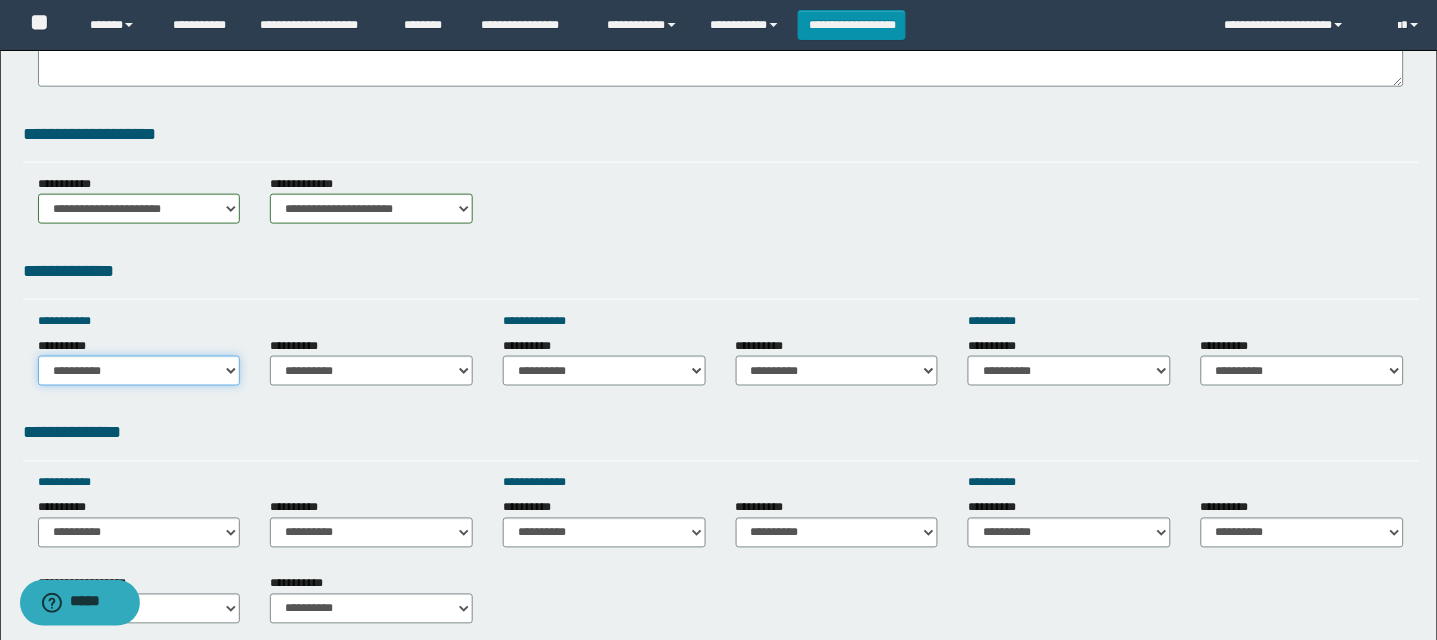 click on "**********" at bounding box center [139, 371] 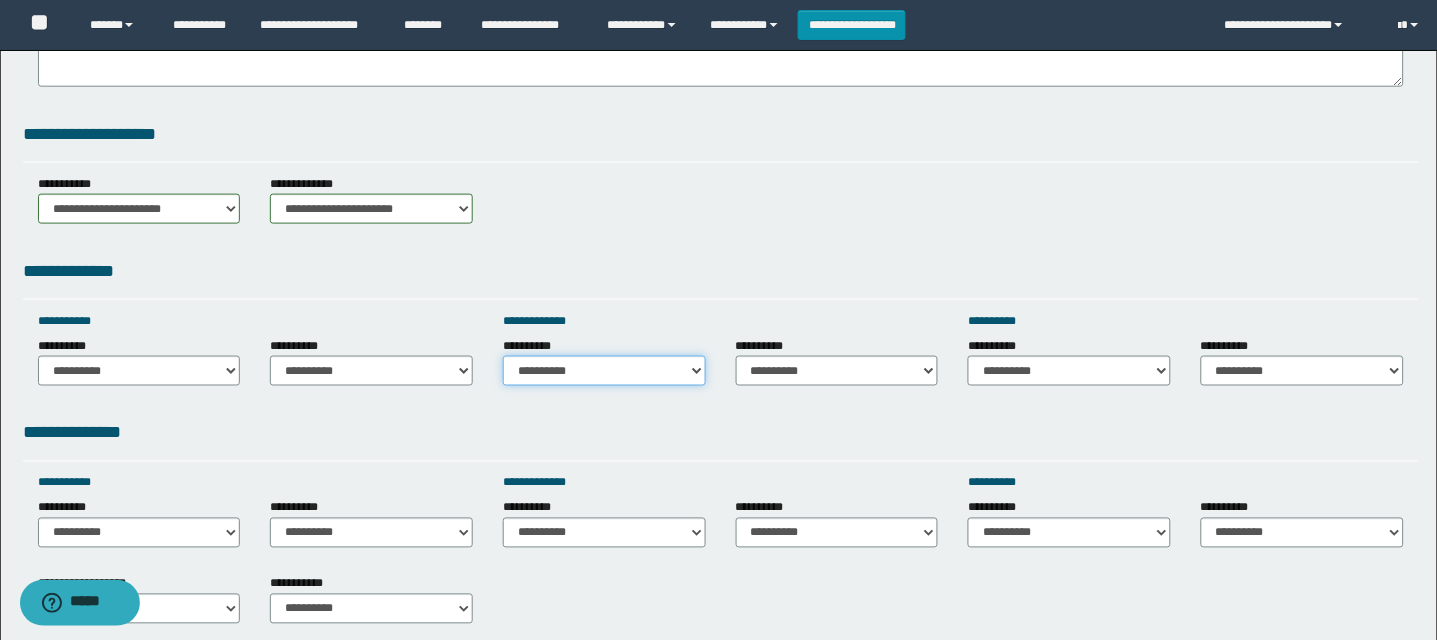click on "**********" at bounding box center [604, 371] 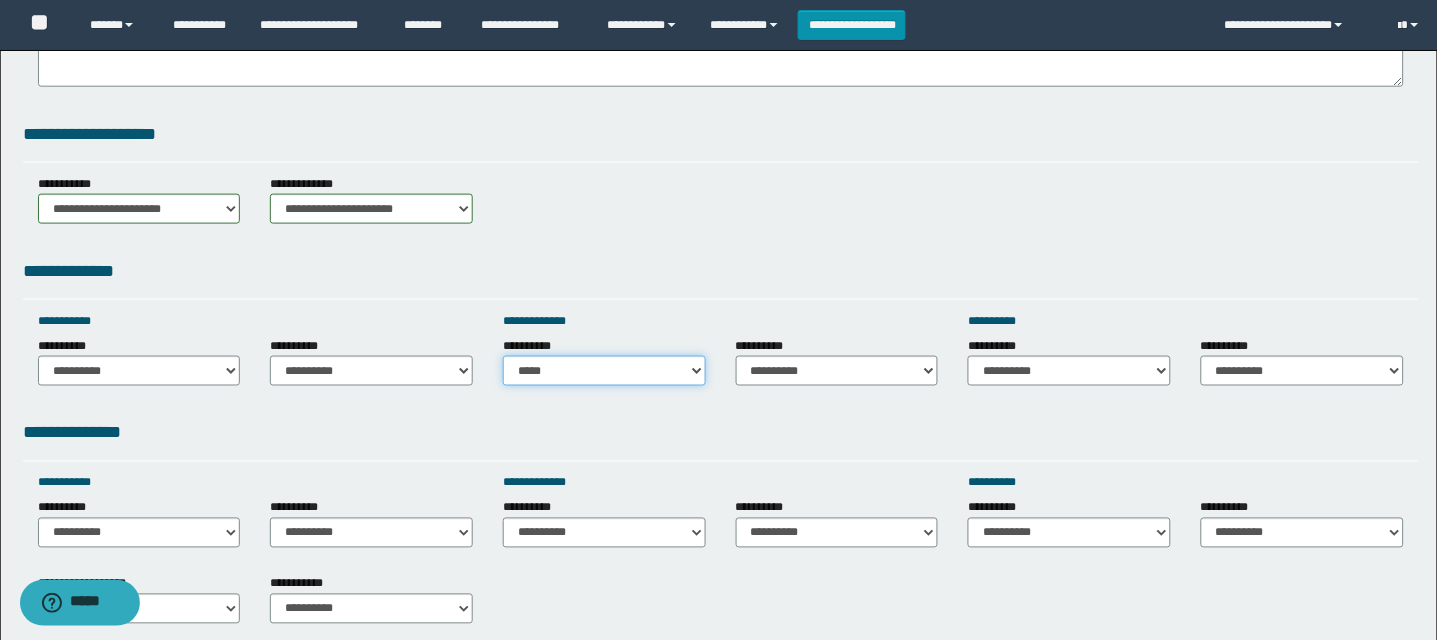 click on "**********" at bounding box center [604, 371] 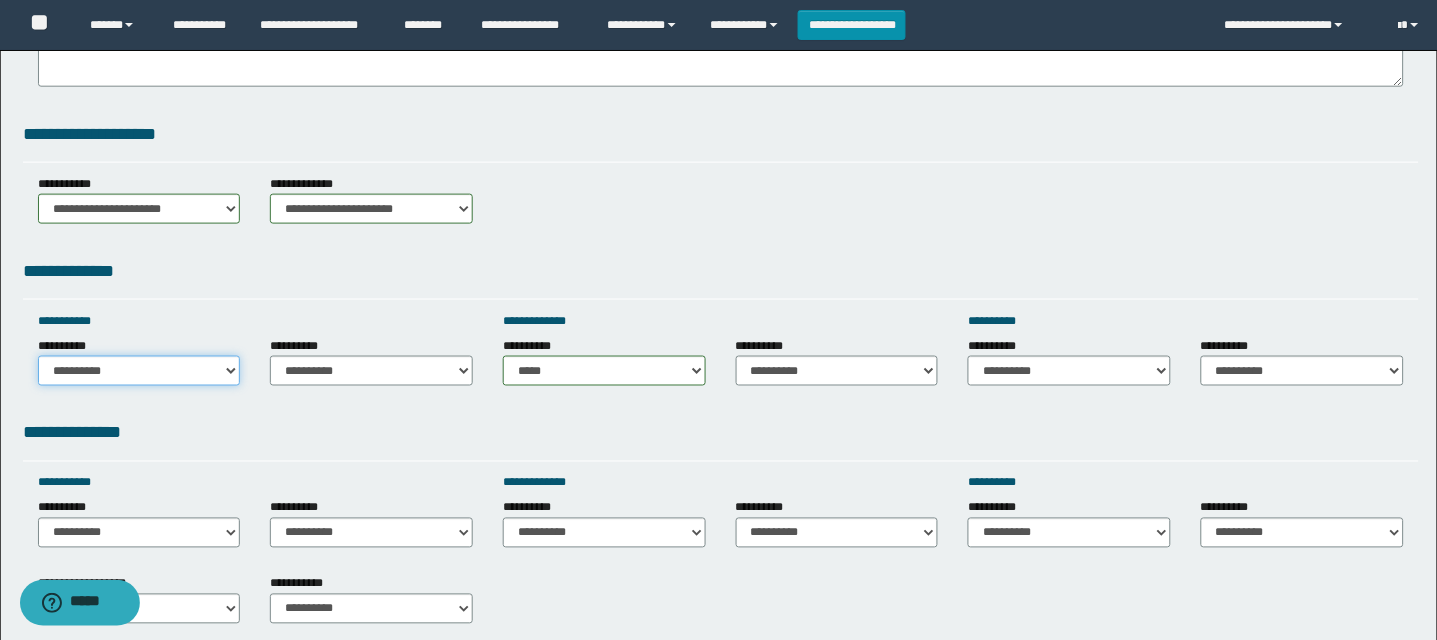 click on "**********" at bounding box center (139, 371) 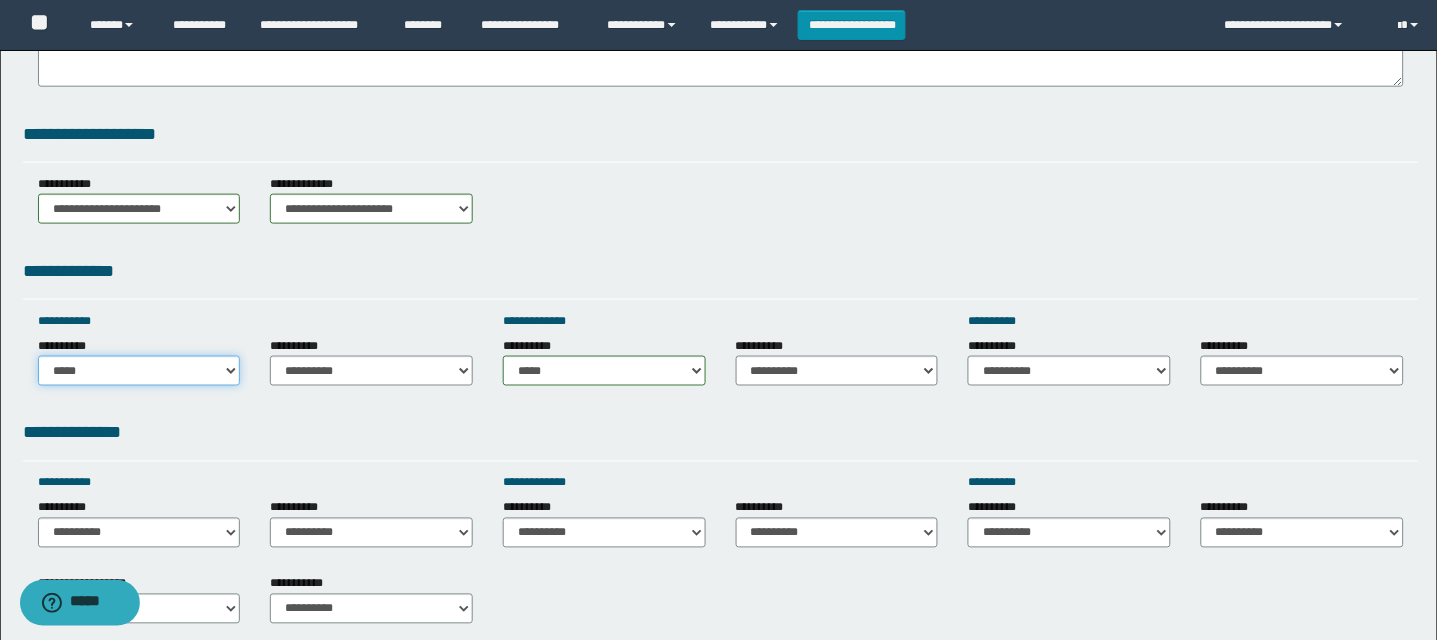 click on "**********" at bounding box center (139, 371) 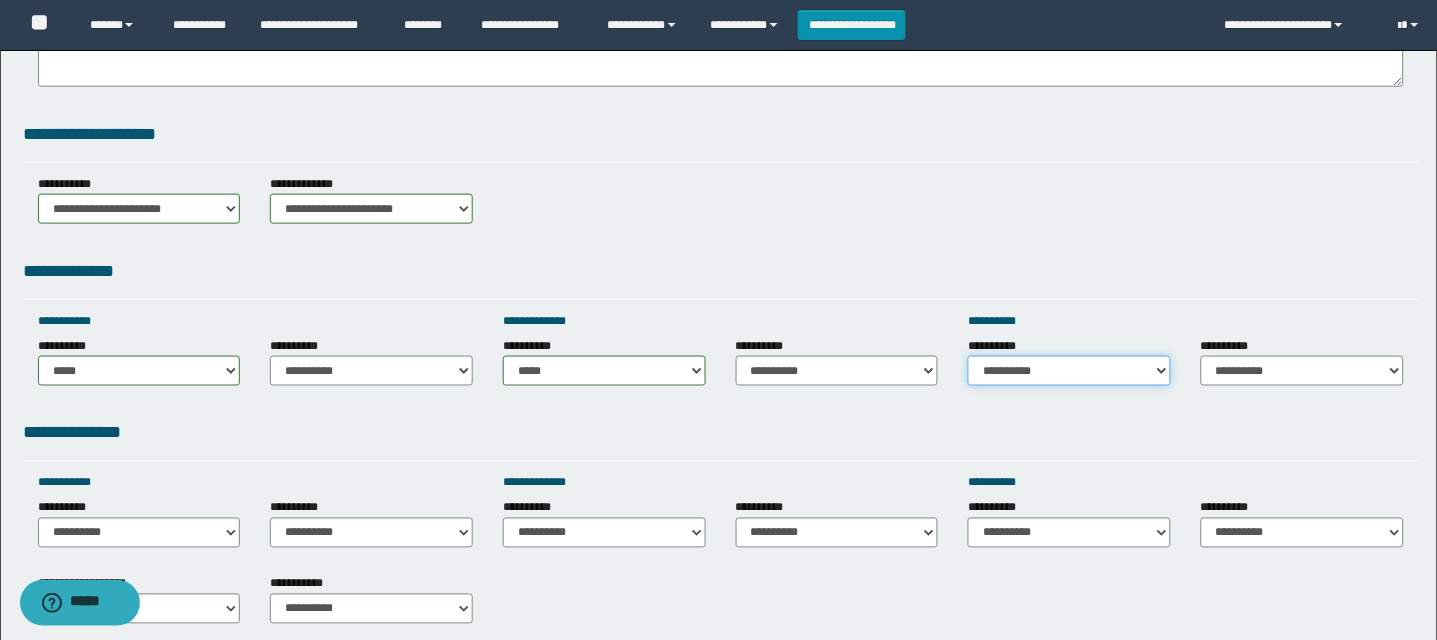 click on "**********" at bounding box center [1069, 371] 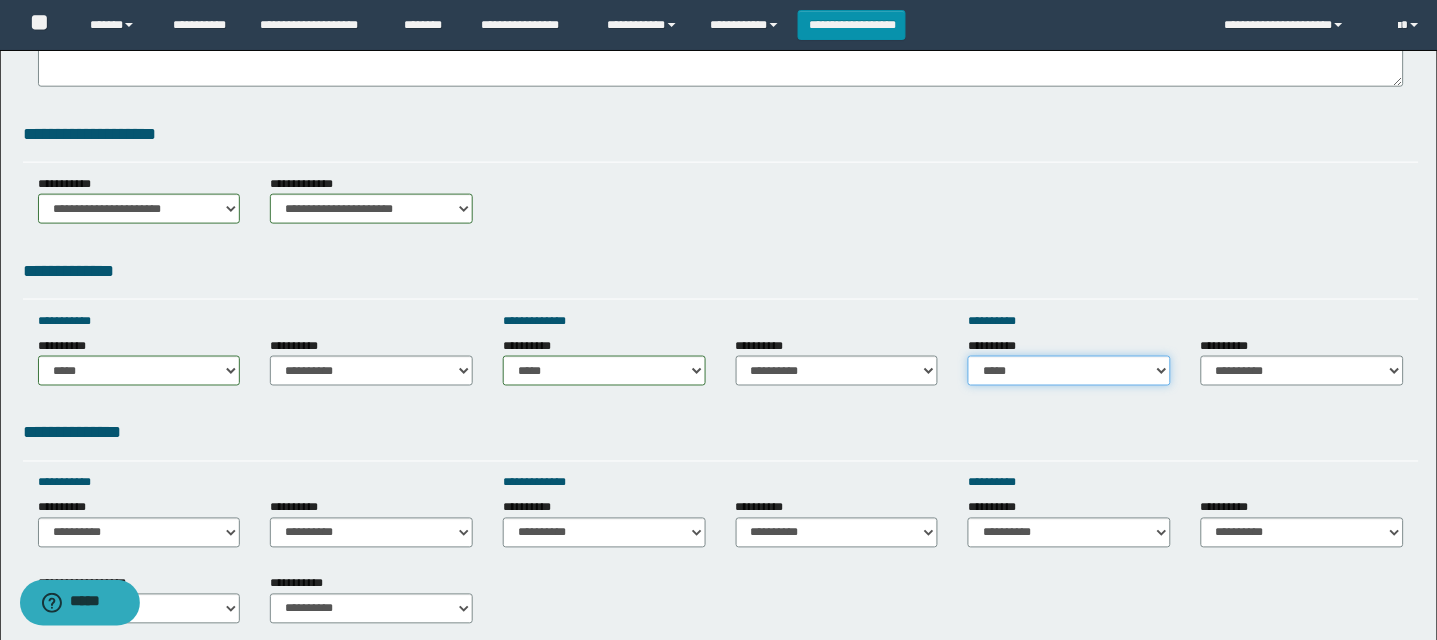 click on "**********" at bounding box center [1069, 371] 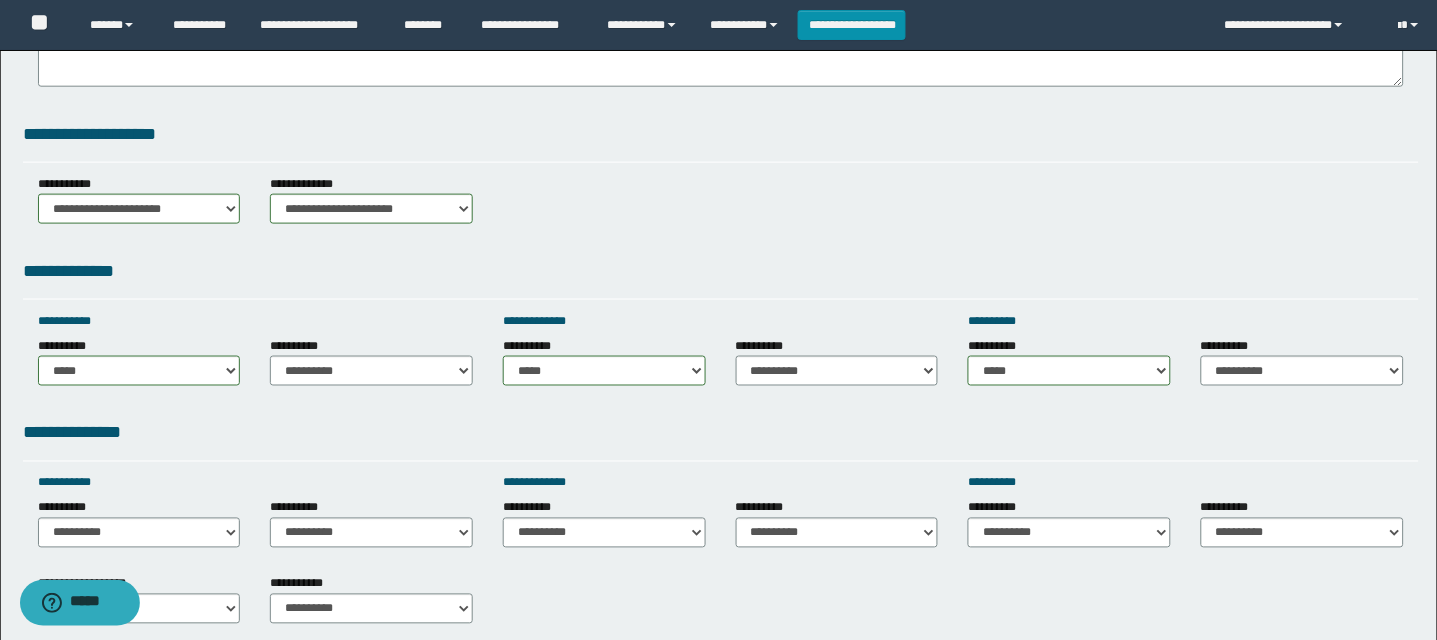 click on "**********" at bounding box center (721, 433) 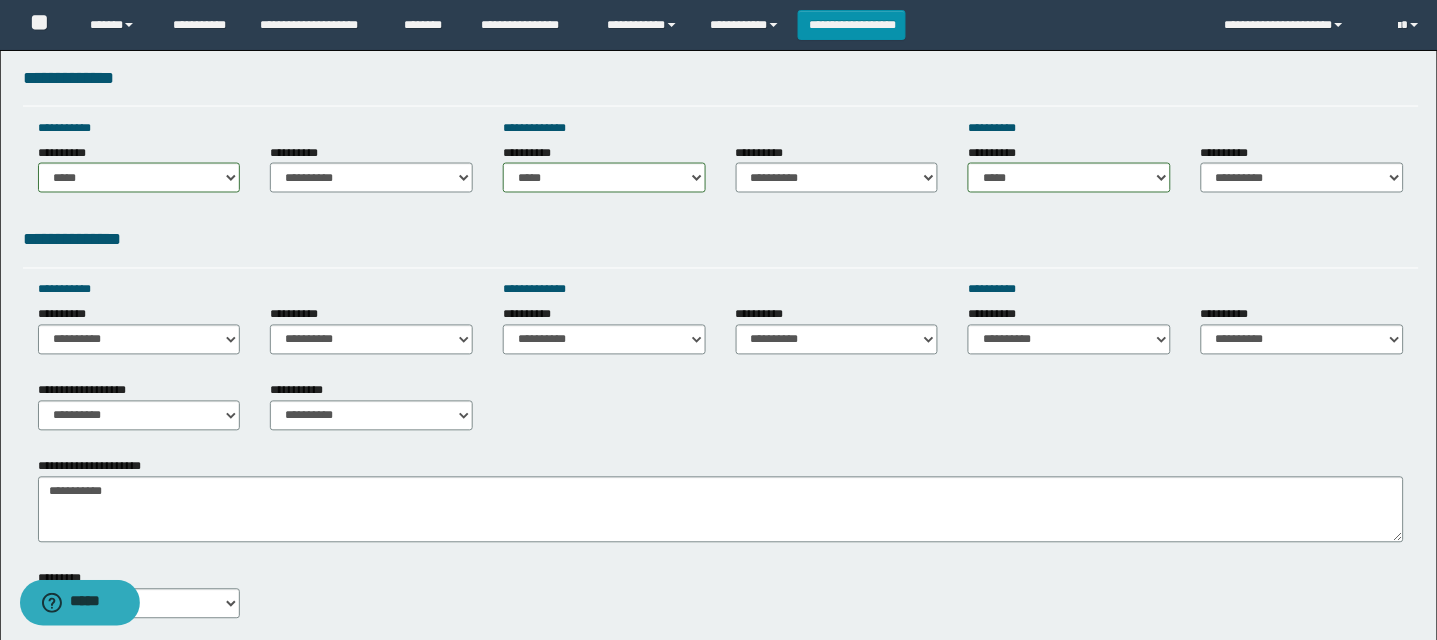 scroll, scrollTop: 646, scrollLeft: 0, axis: vertical 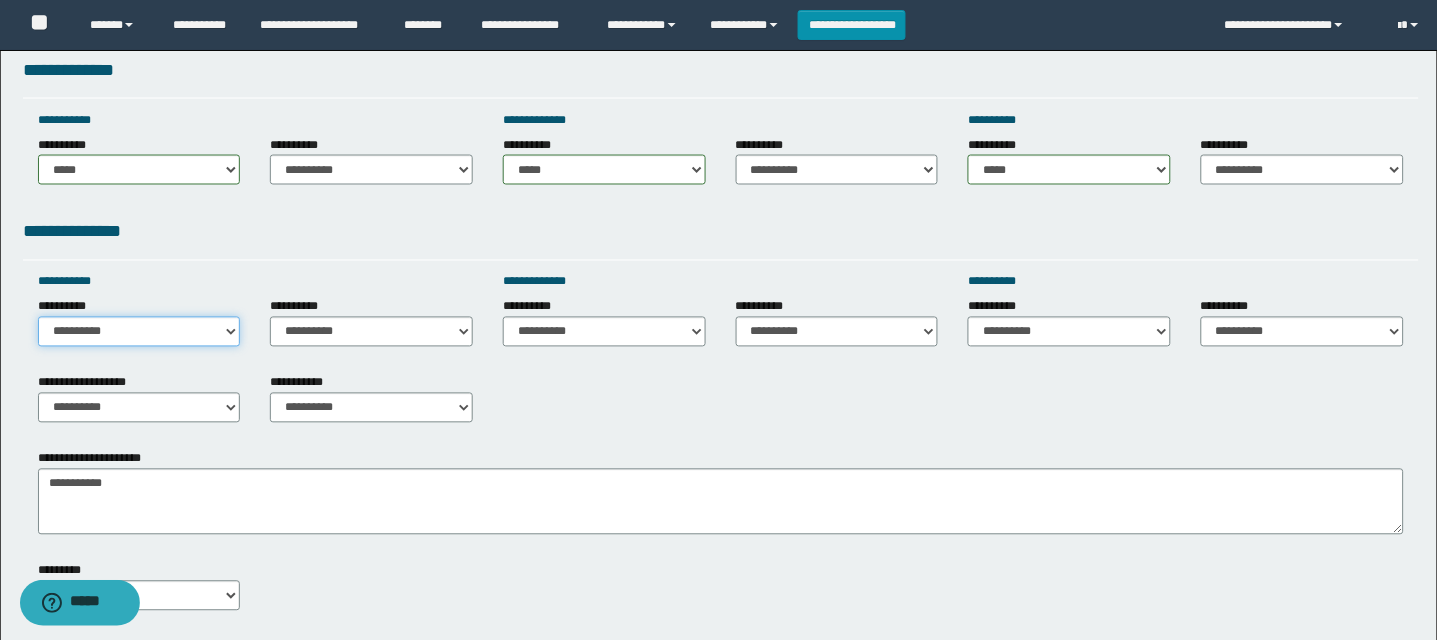 click on "**********" at bounding box center [139, 332] 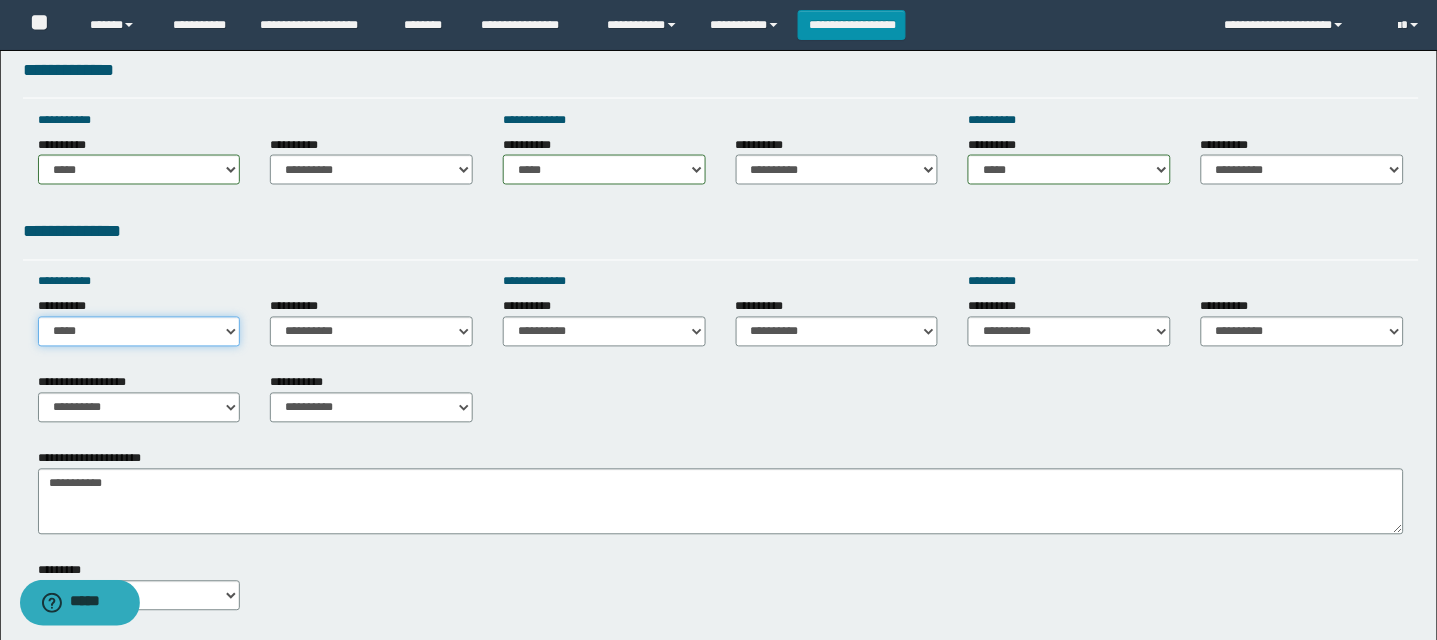 click on "**********" at bounding box center [139, 332] 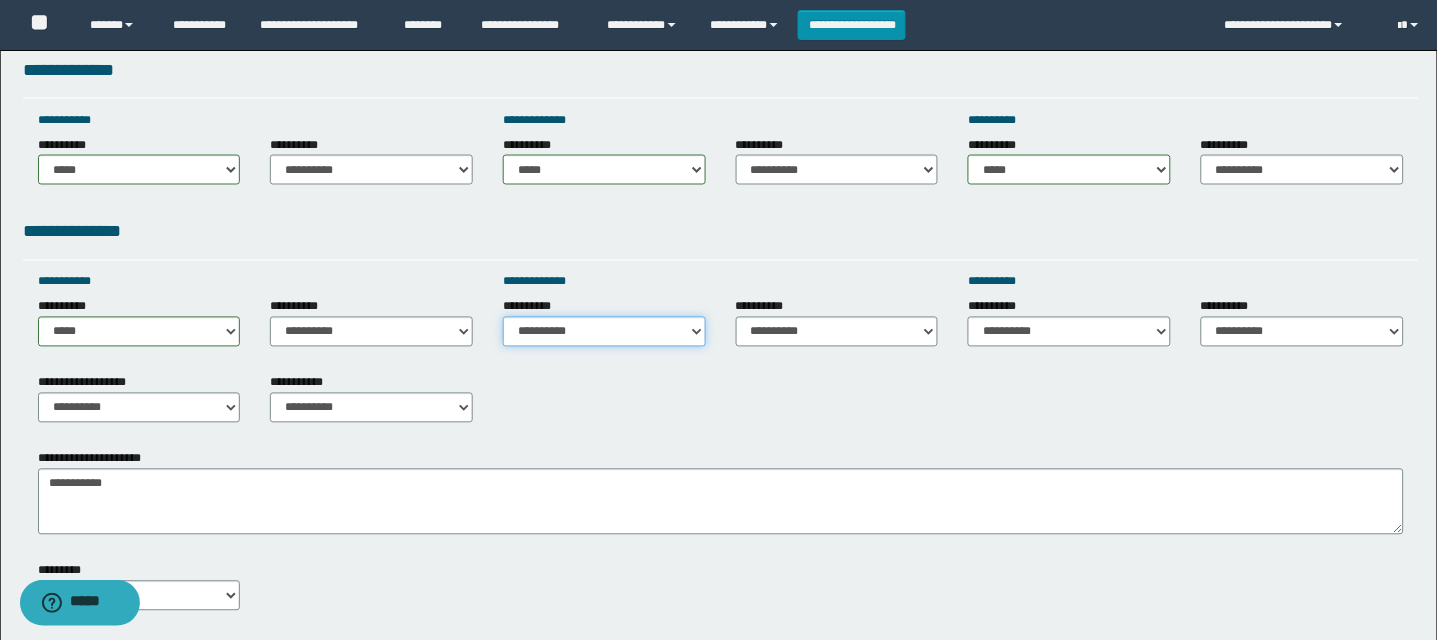 click on "**********" at bounding box center [604, 332] 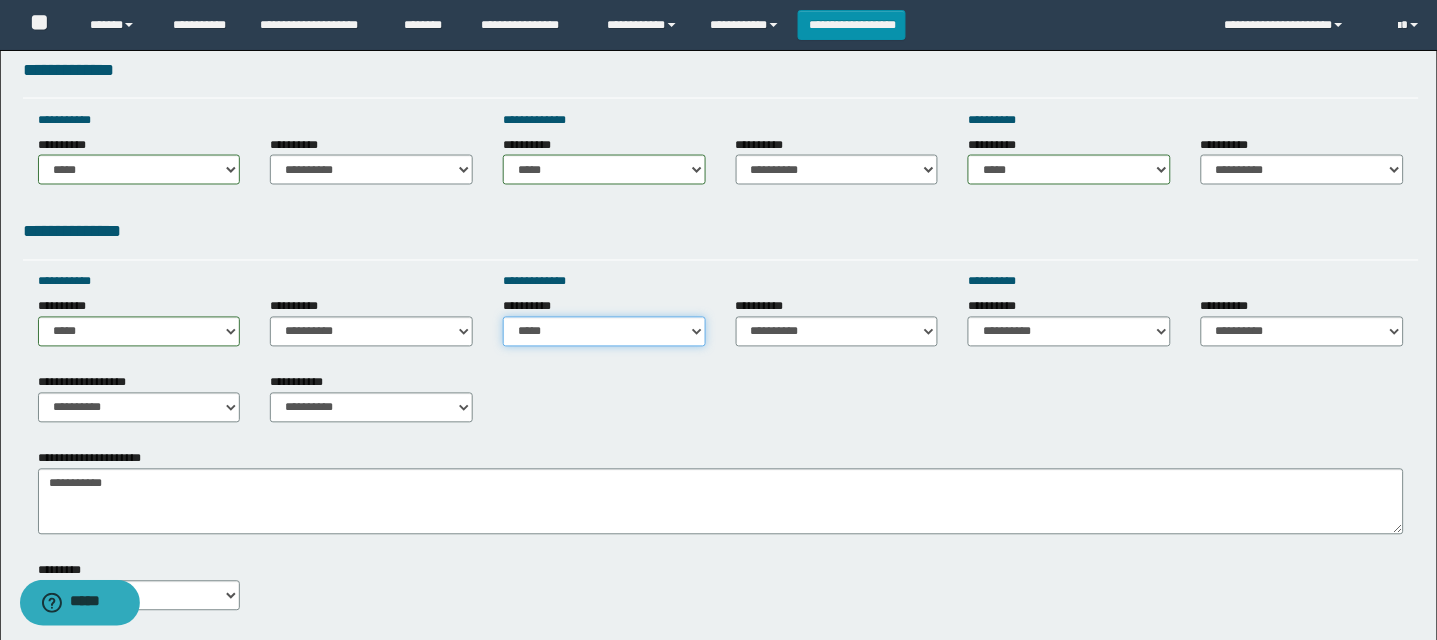 click on "**********" at bounding box center [604, 332] 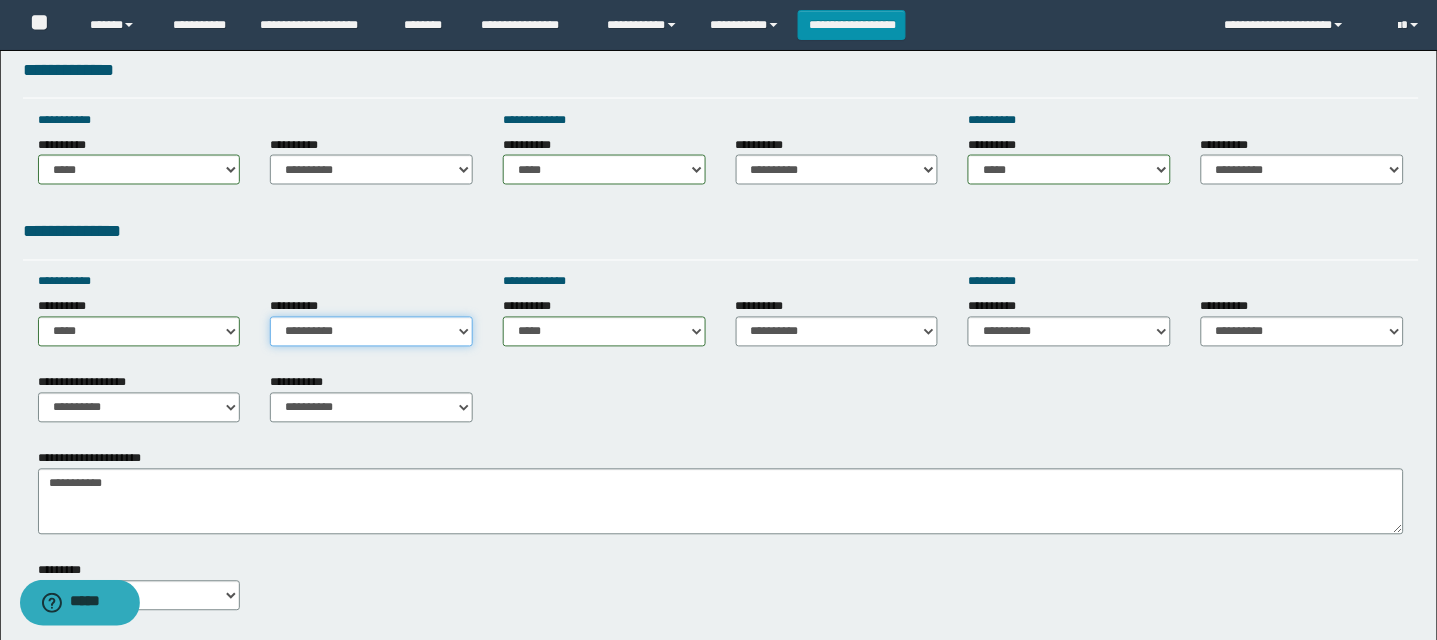 click on "**********" at bounding box center (371, 332) 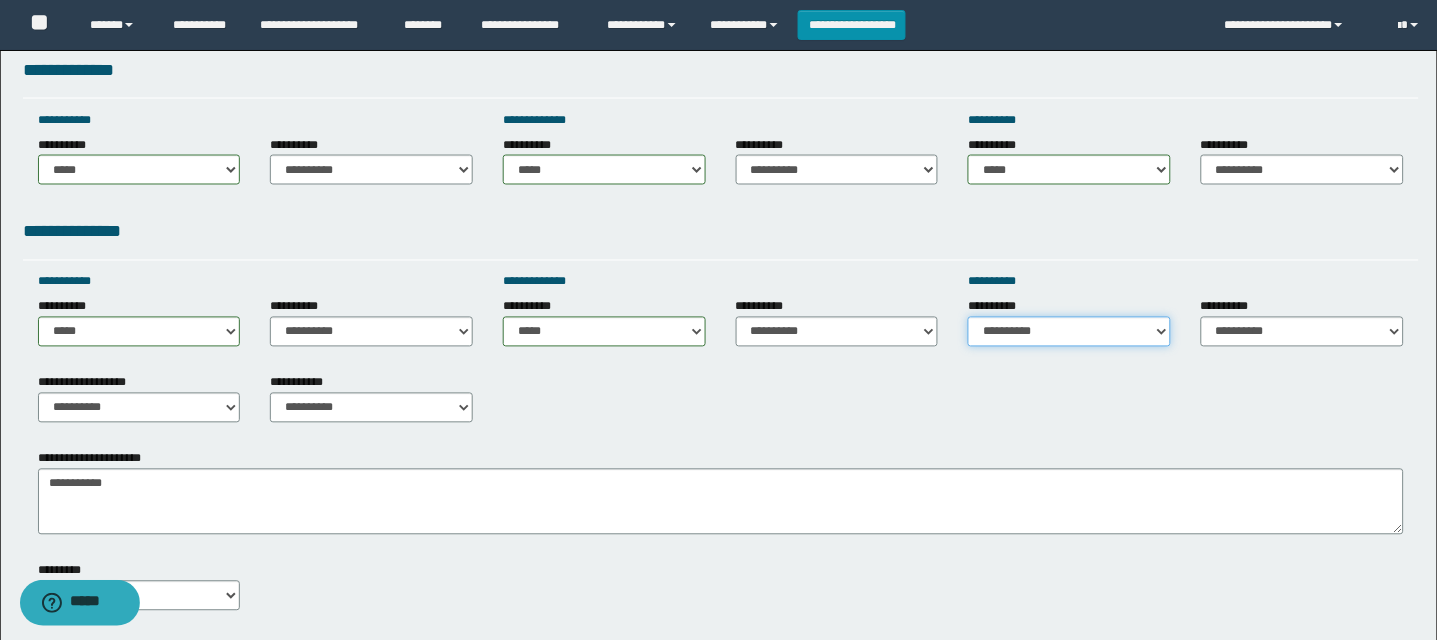 click on "**********" at bounding box center (1069, 332) 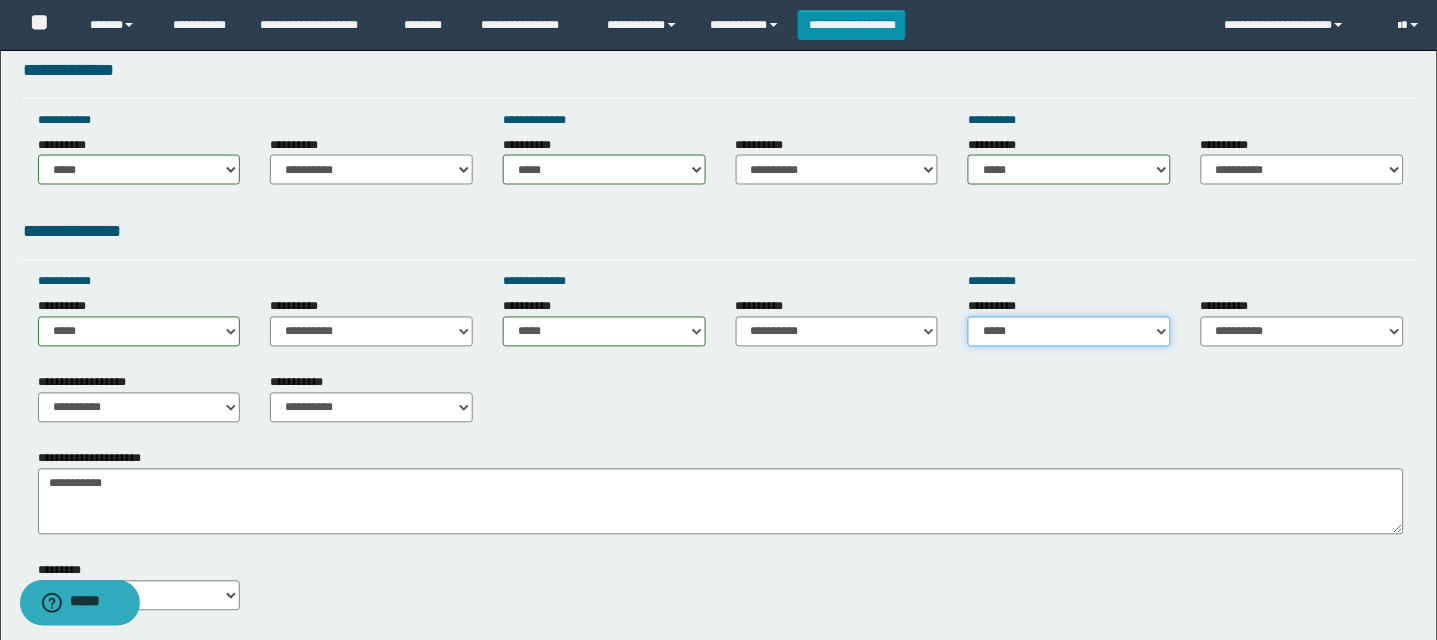 click on "**********" at bounding box center [1069, 332] 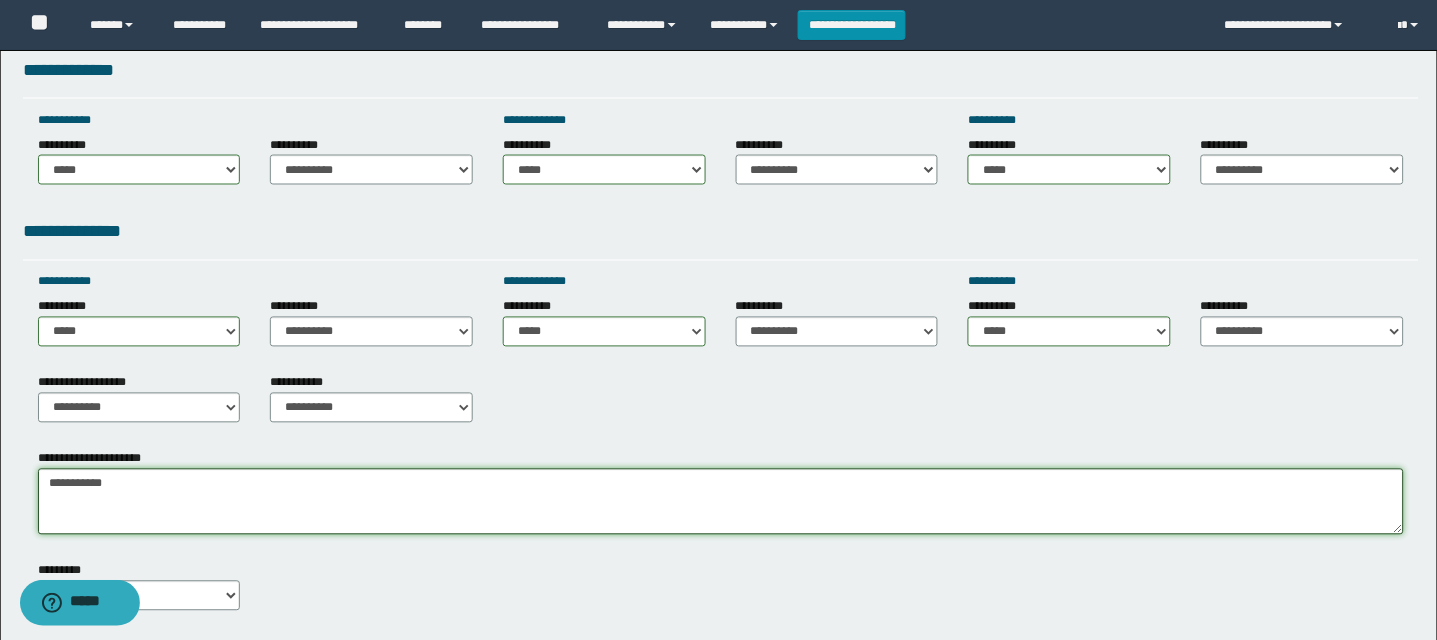 click on "**********" at bounding box center (721, 502) 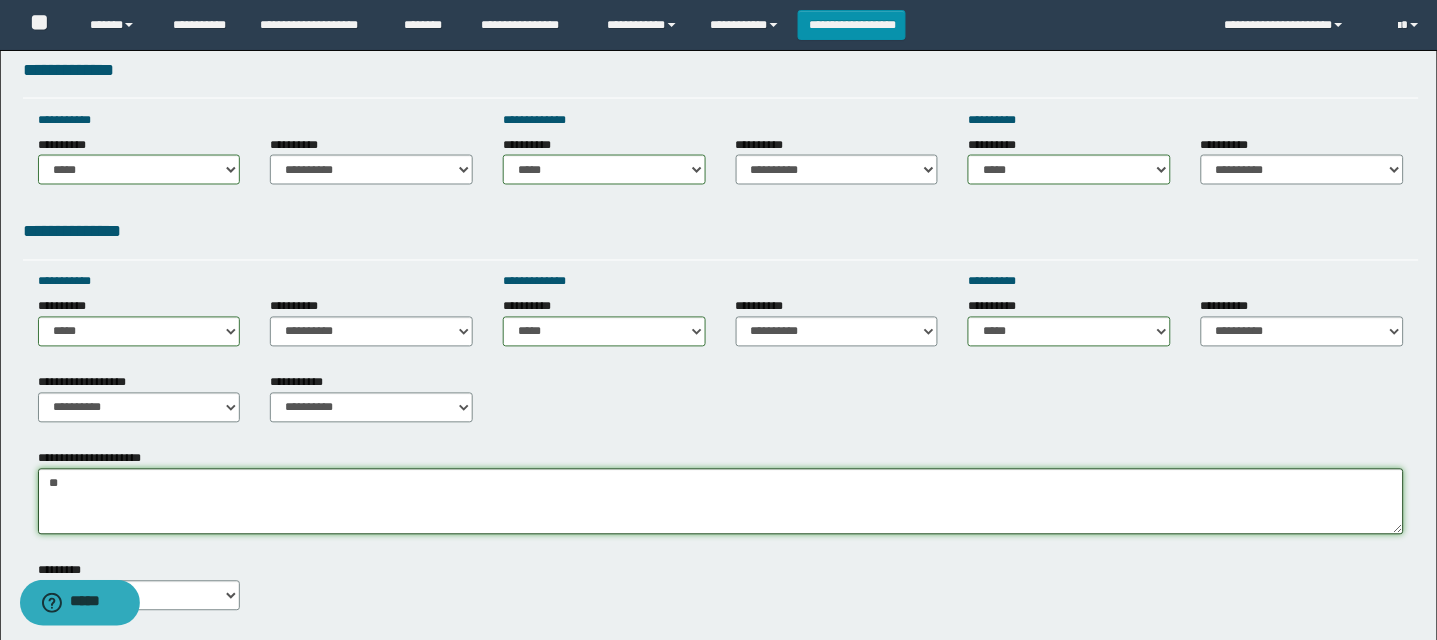 type on "*" 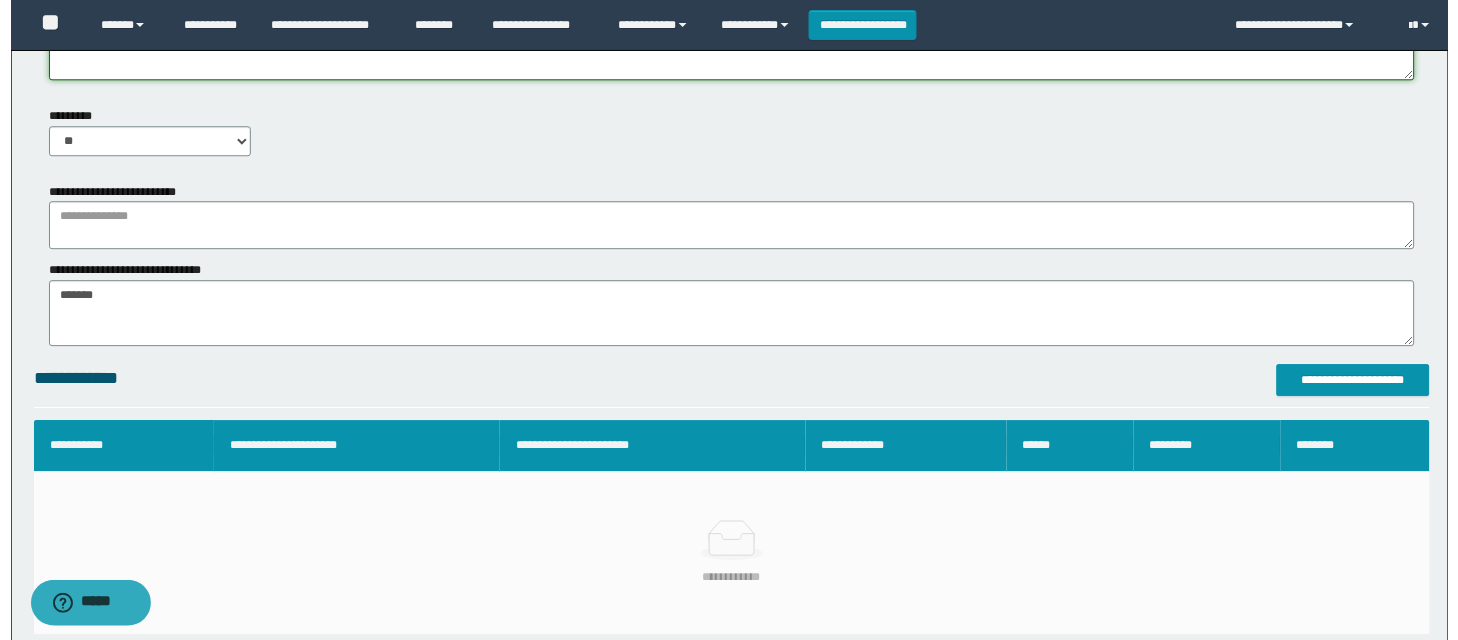 scroll, scrollTop: 1106, scrollLeft: 0, axis: vertical 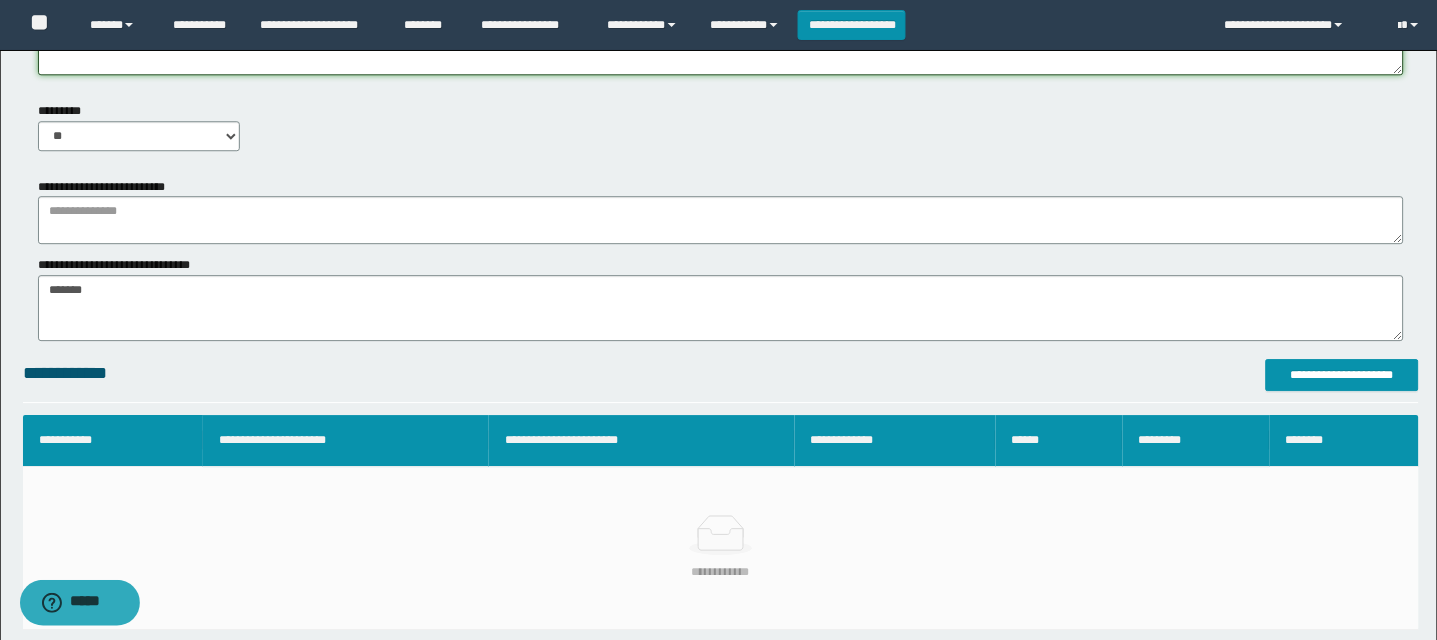type on "**********" 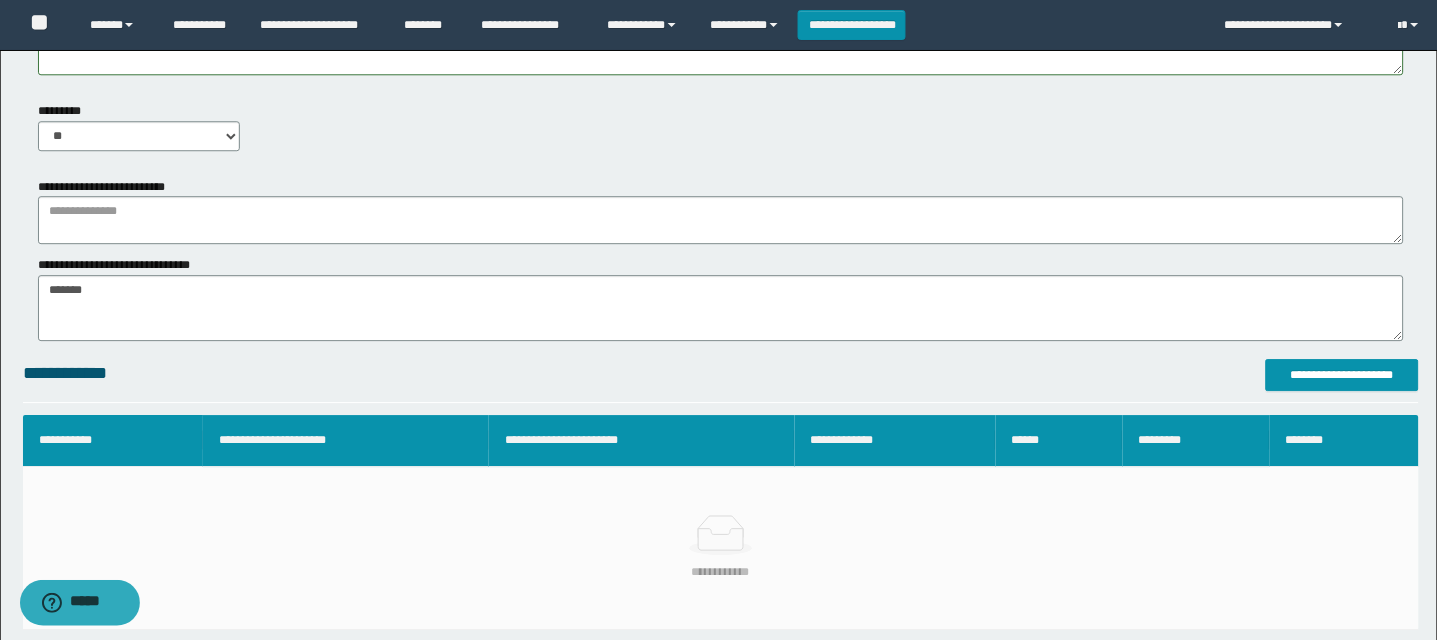 click on "**********" at bounding box center (721, 211) 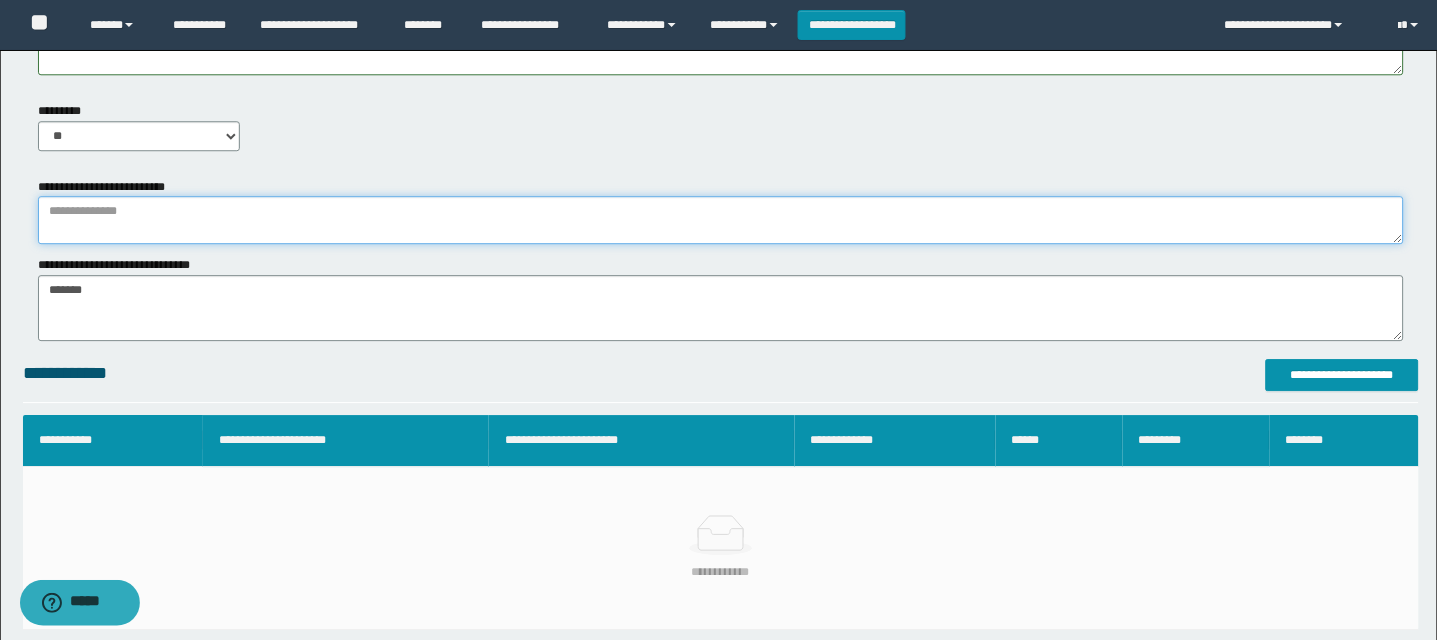 click at bounding box center (721, 220) 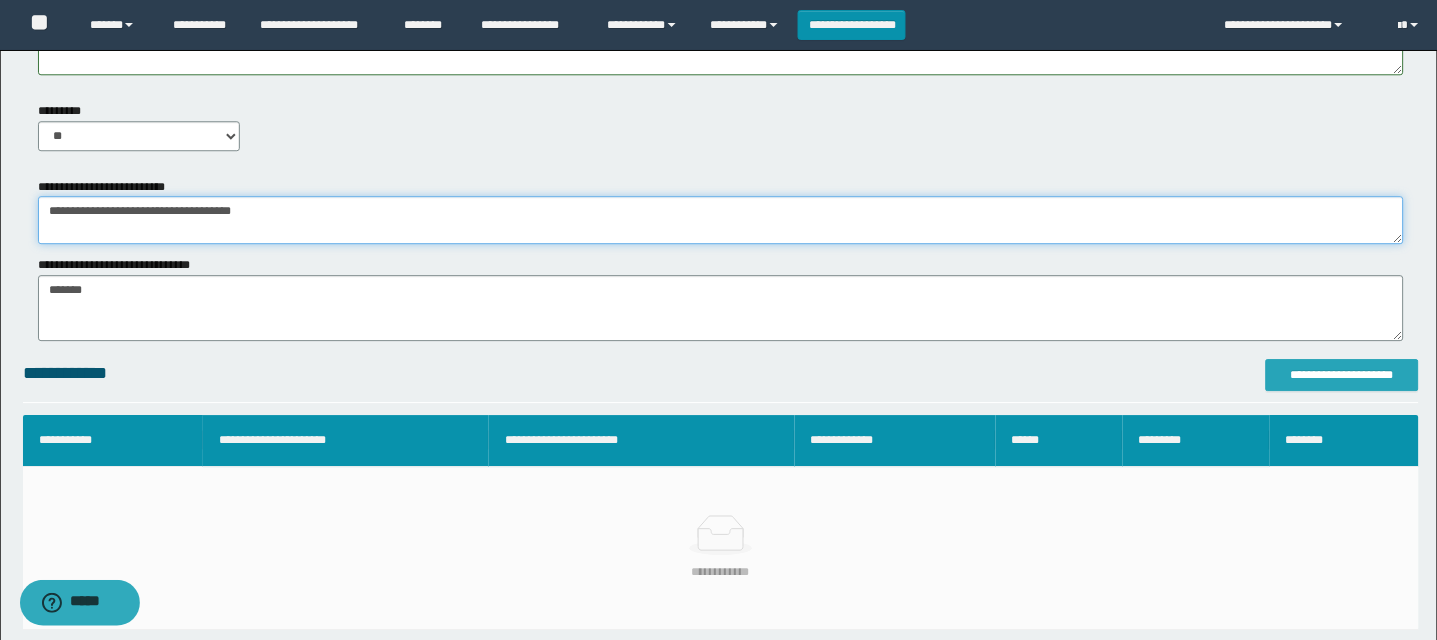 type on "**********" 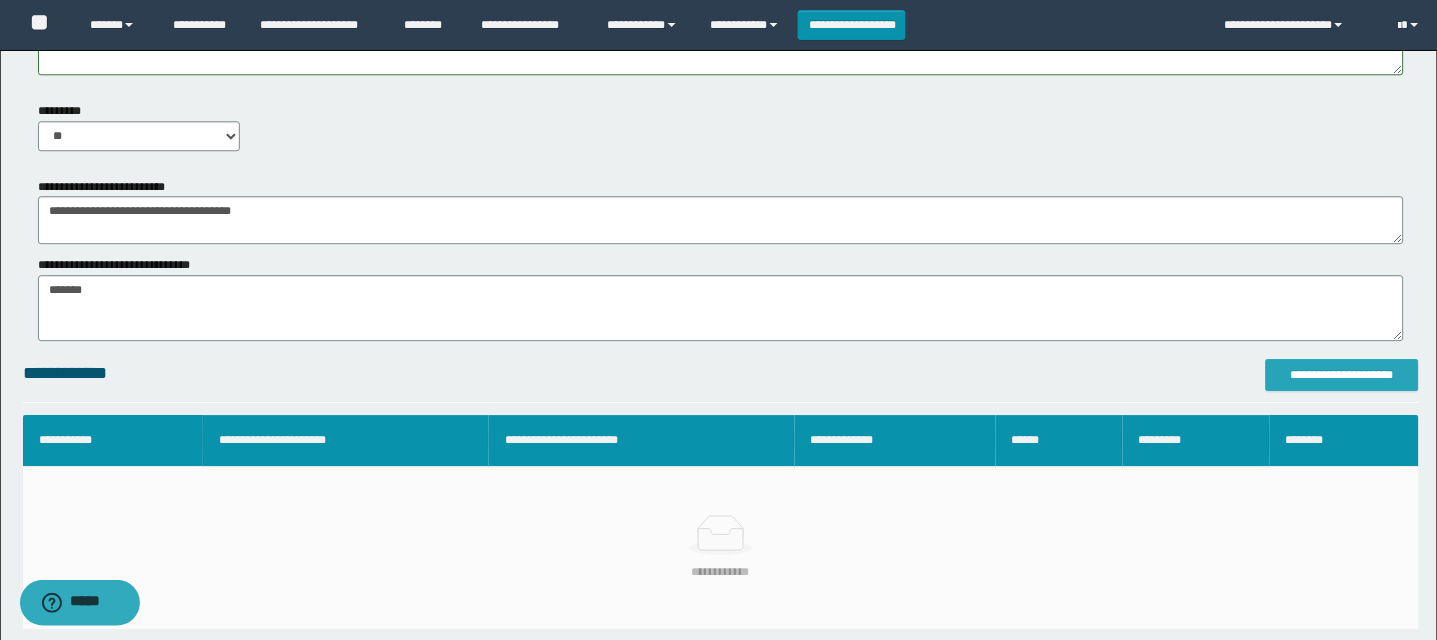 click on "**********" at bounding box center [1342, 375] 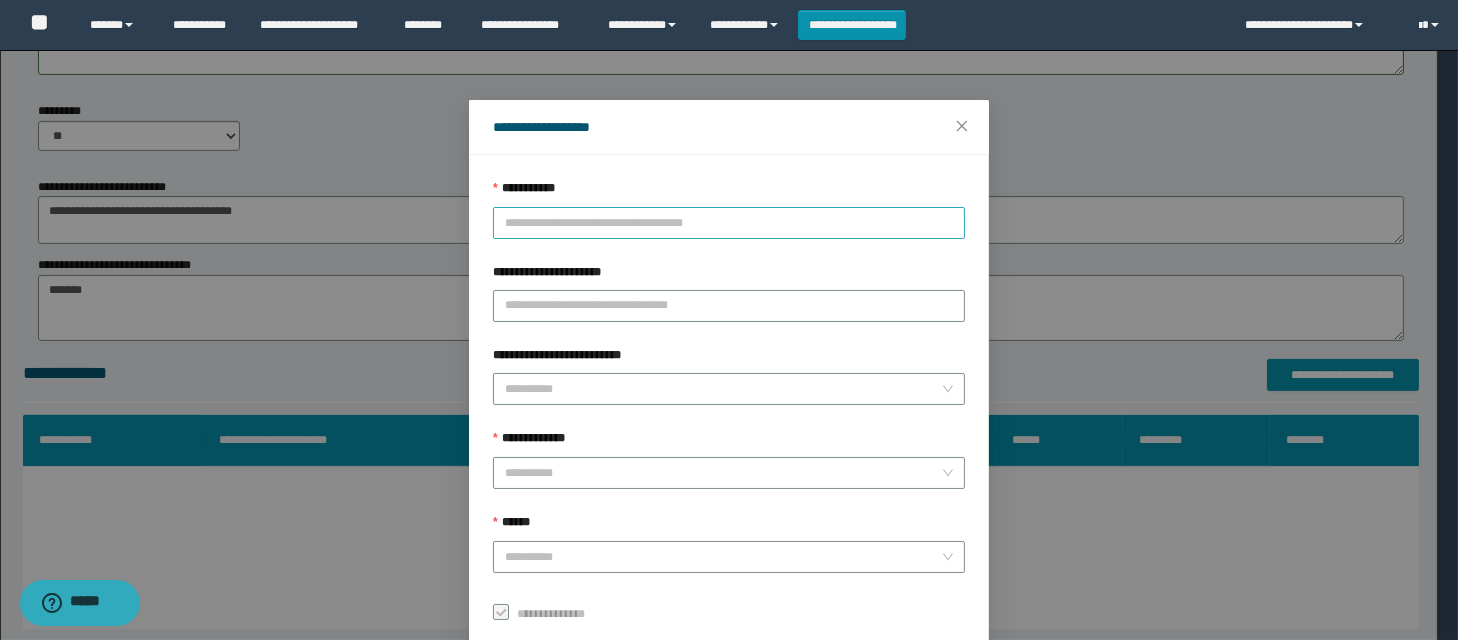 click on "**********" at bounding box center (729, 223) 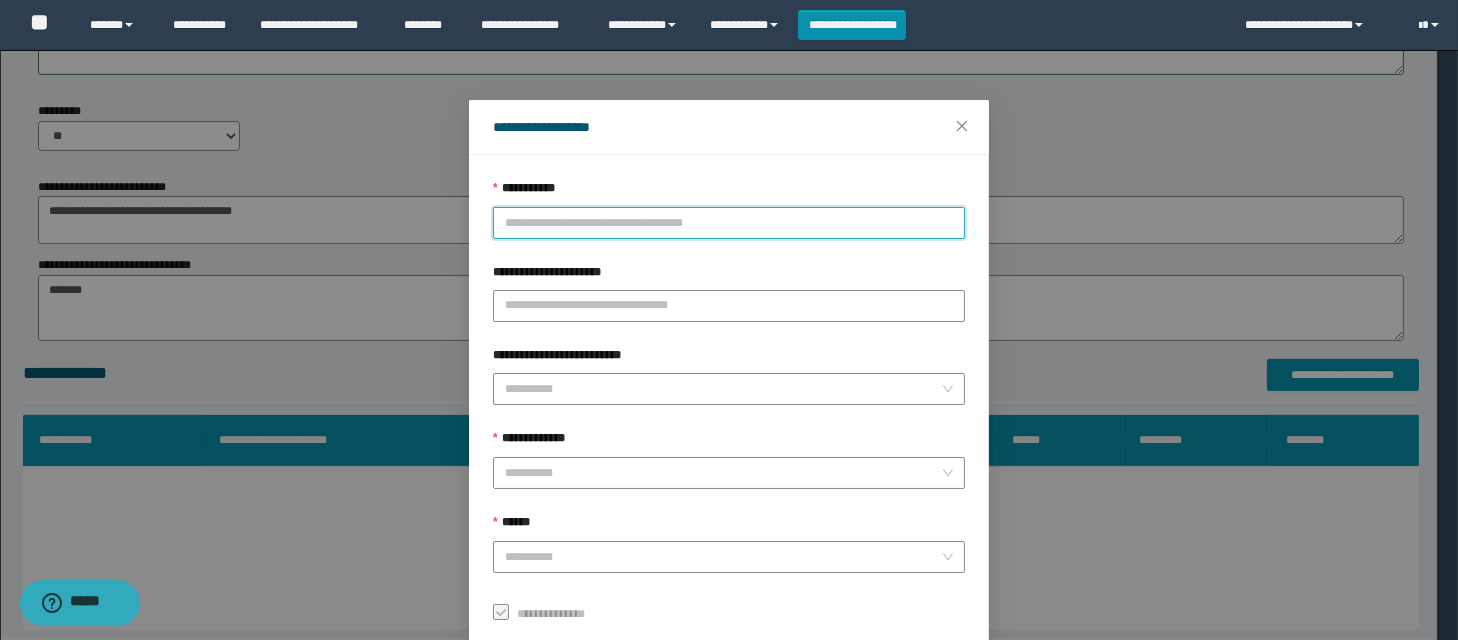 type on "*" 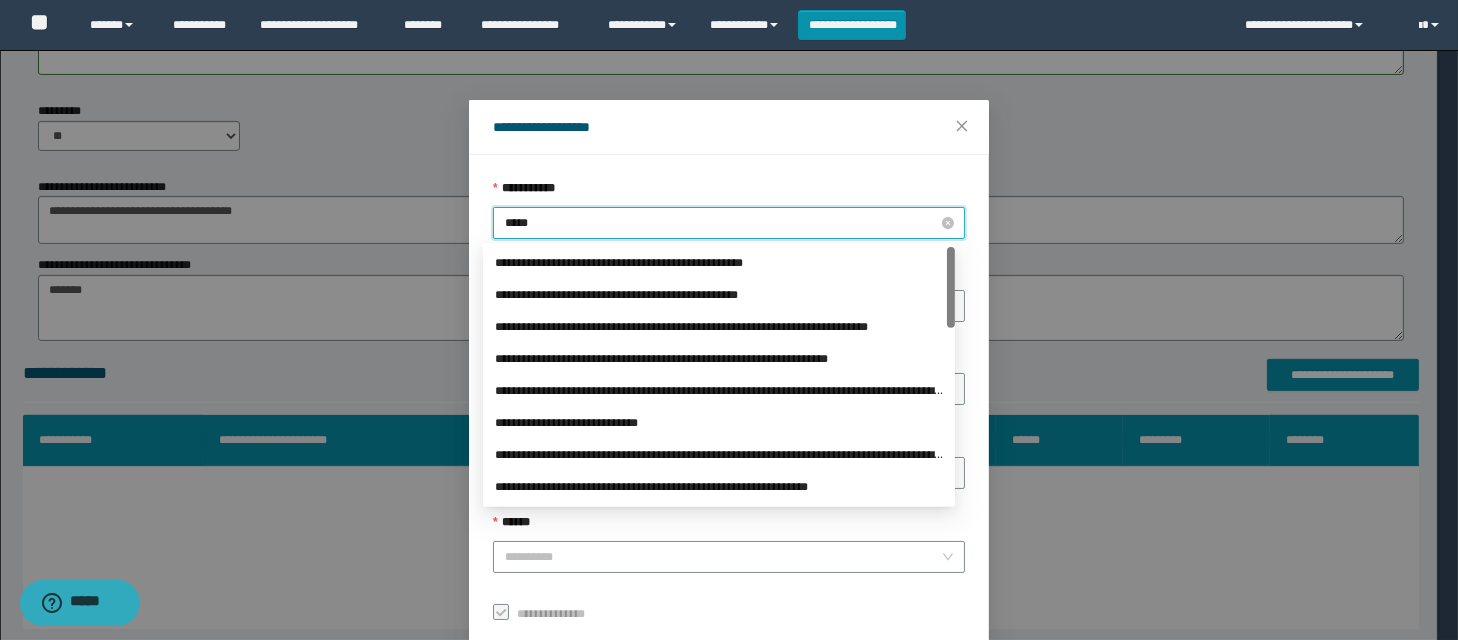 type on "******" 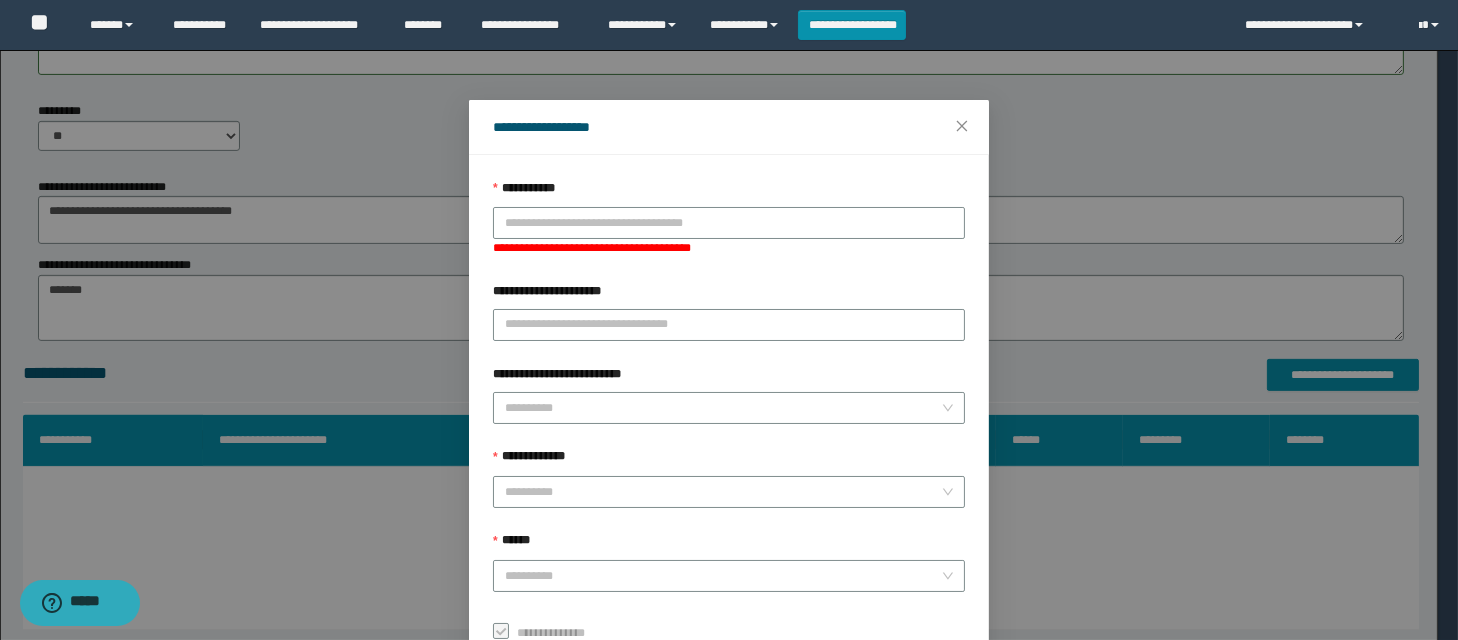 click on "**********" at bounding box center (729, 425) 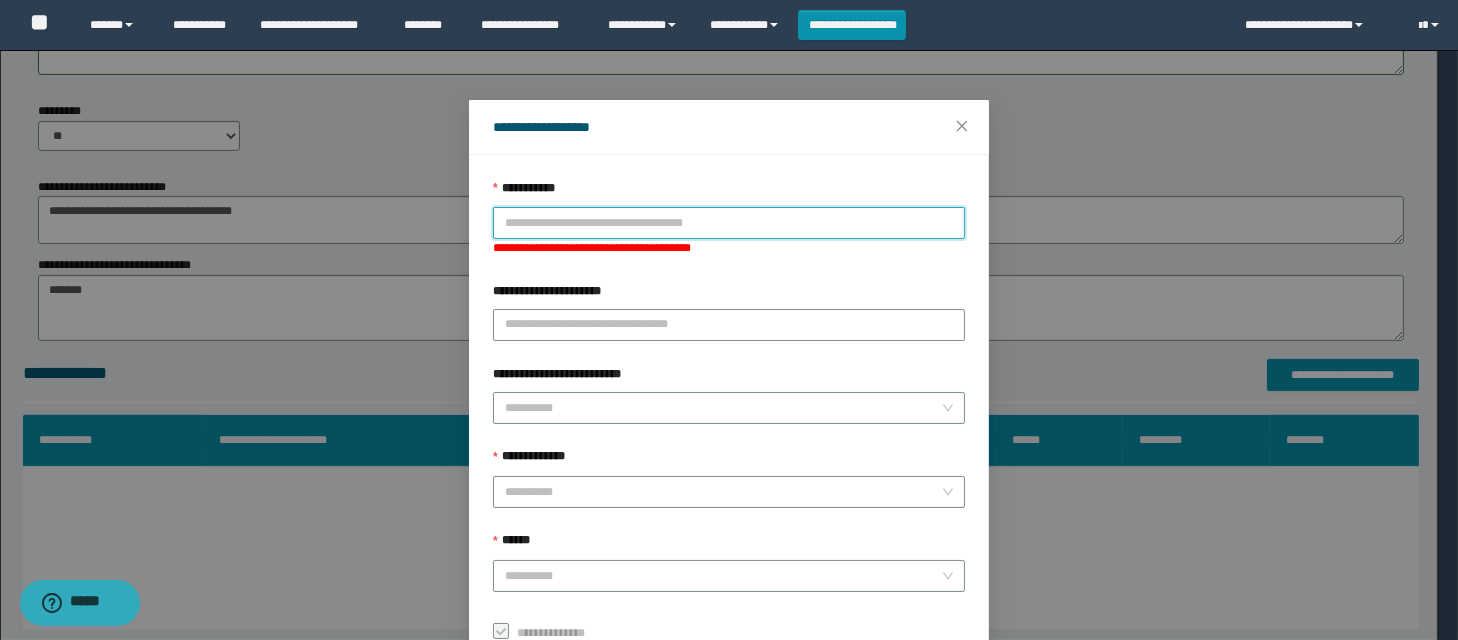 click on "**********" at bounding box center [729, 223] 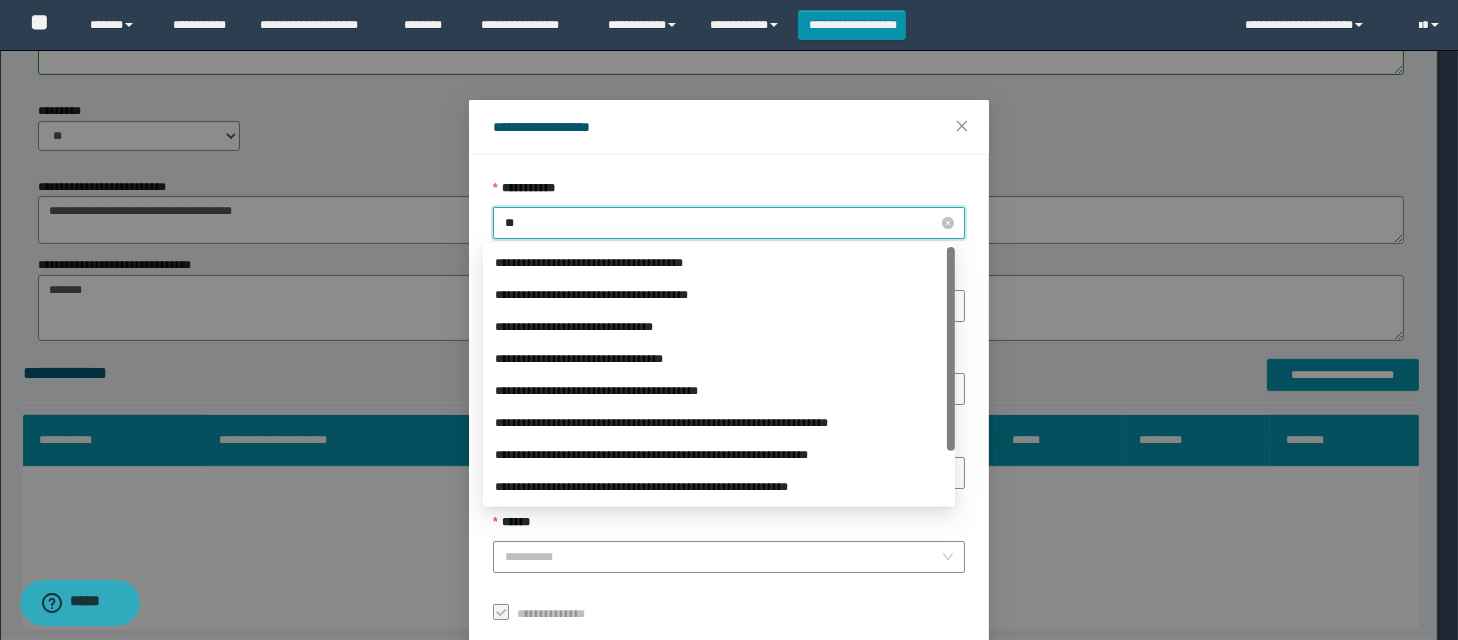 type on "*" 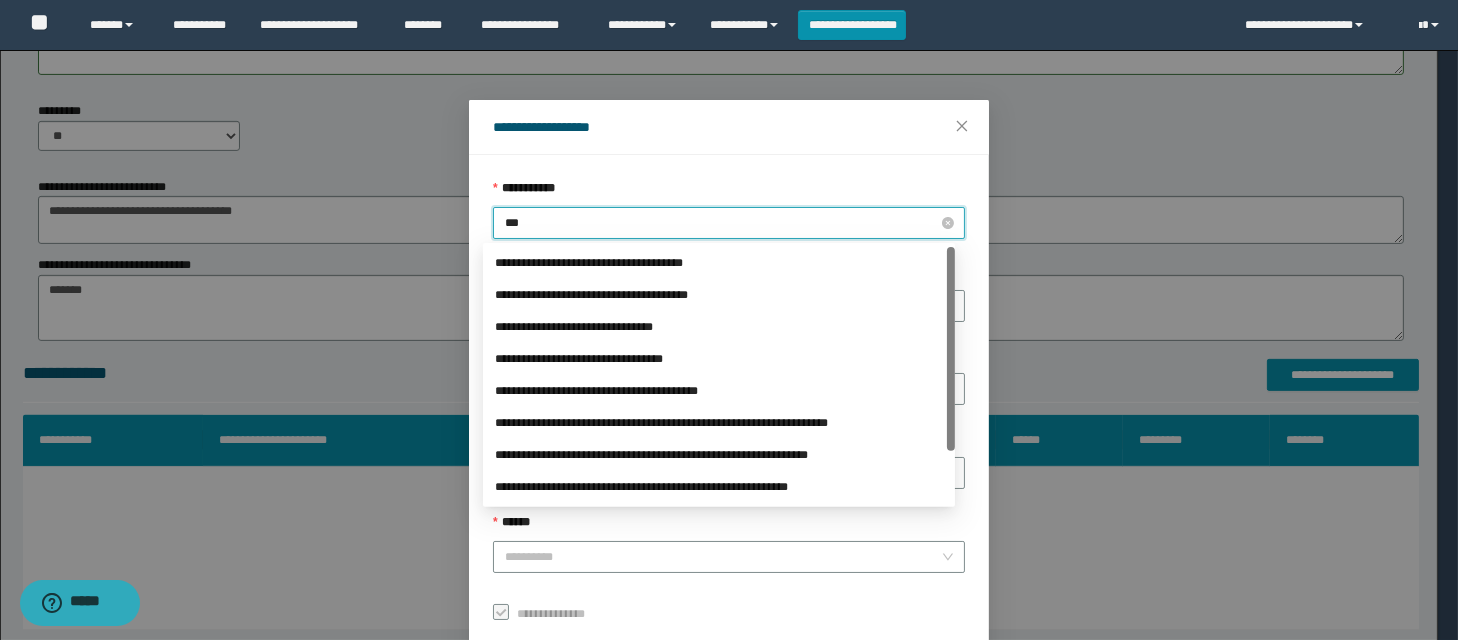 type on "****" 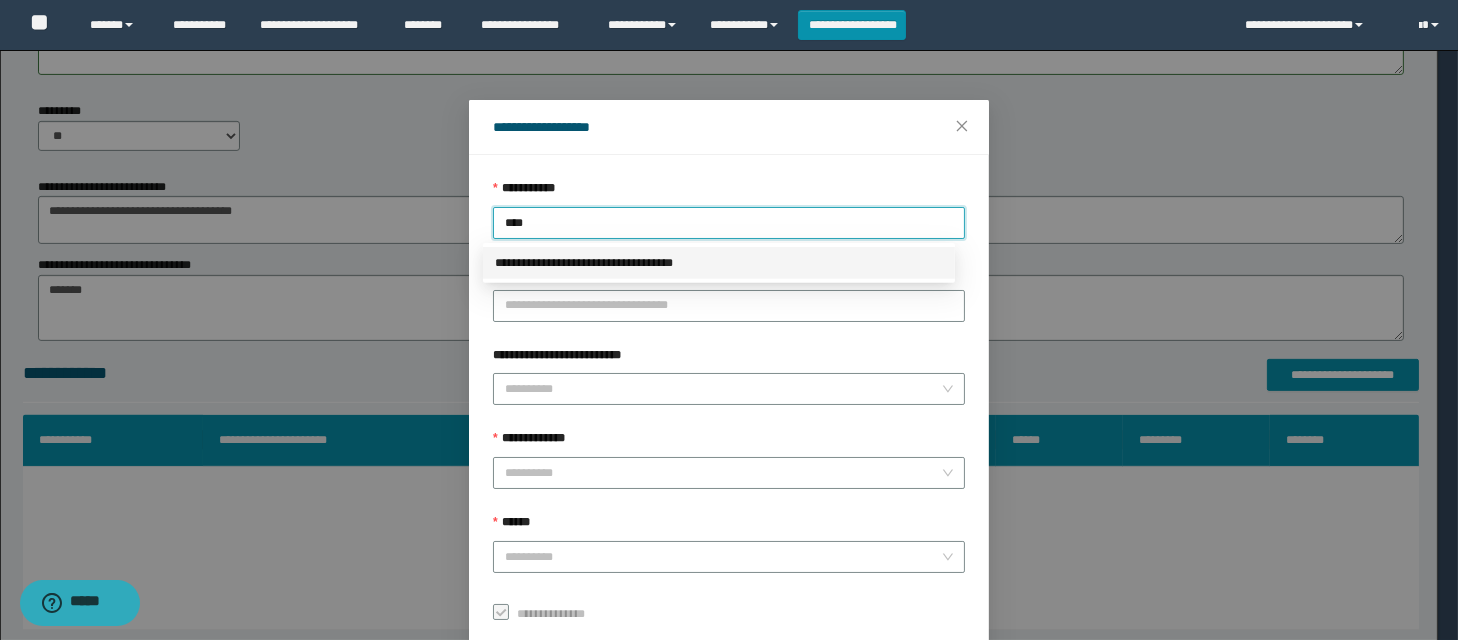 click on "**********" at bounding box center (719, 263) 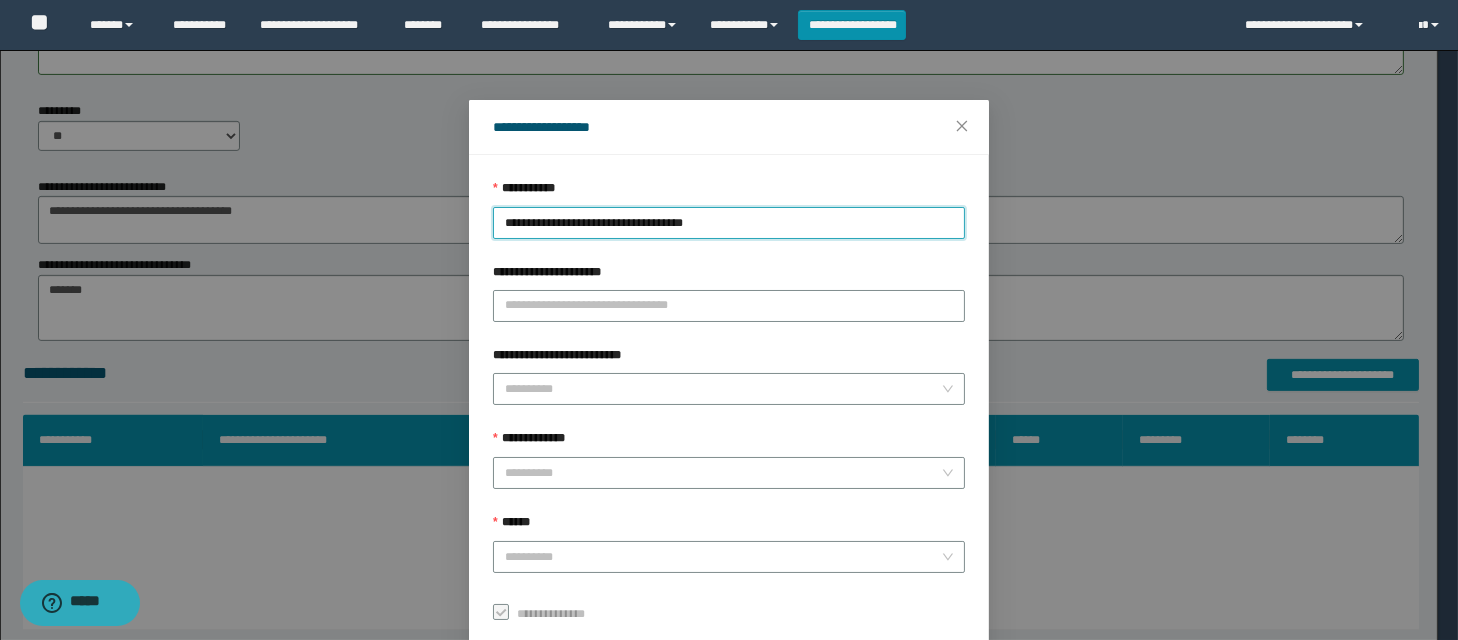 click on "**********" at bounding box center (729, 404) 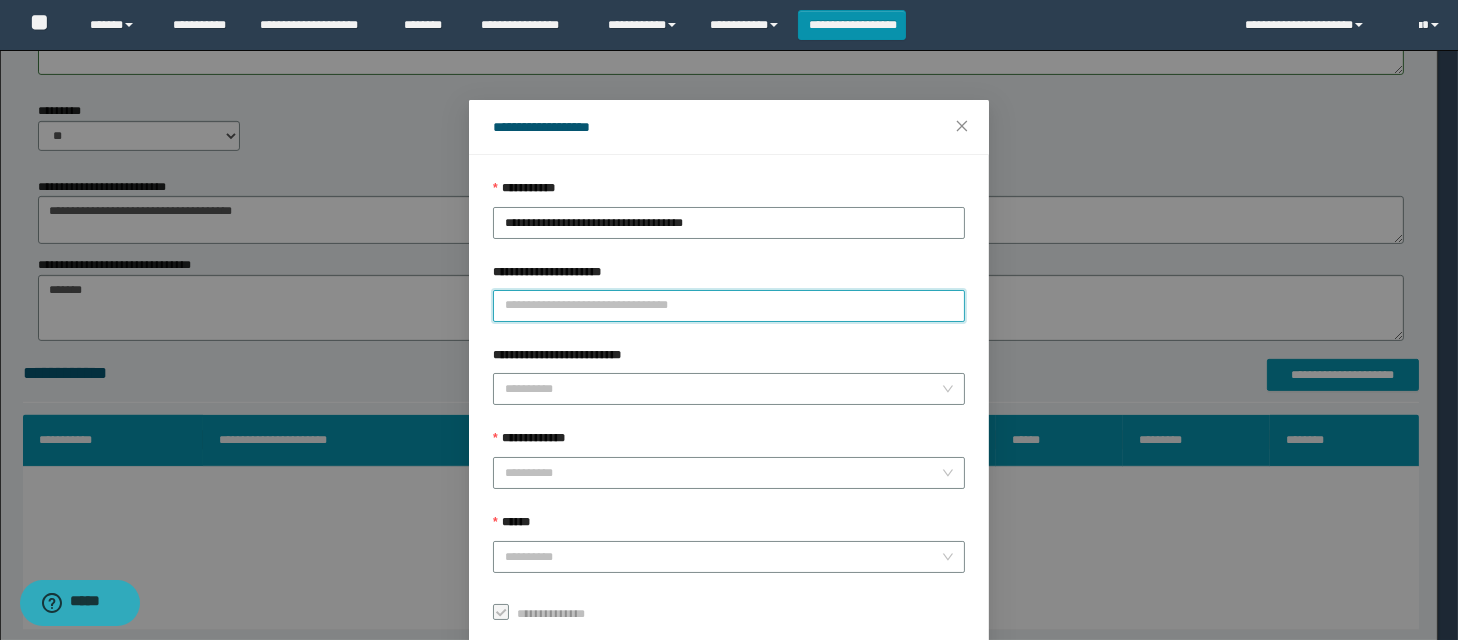 click on "**********" at bounding box center [729, 306] 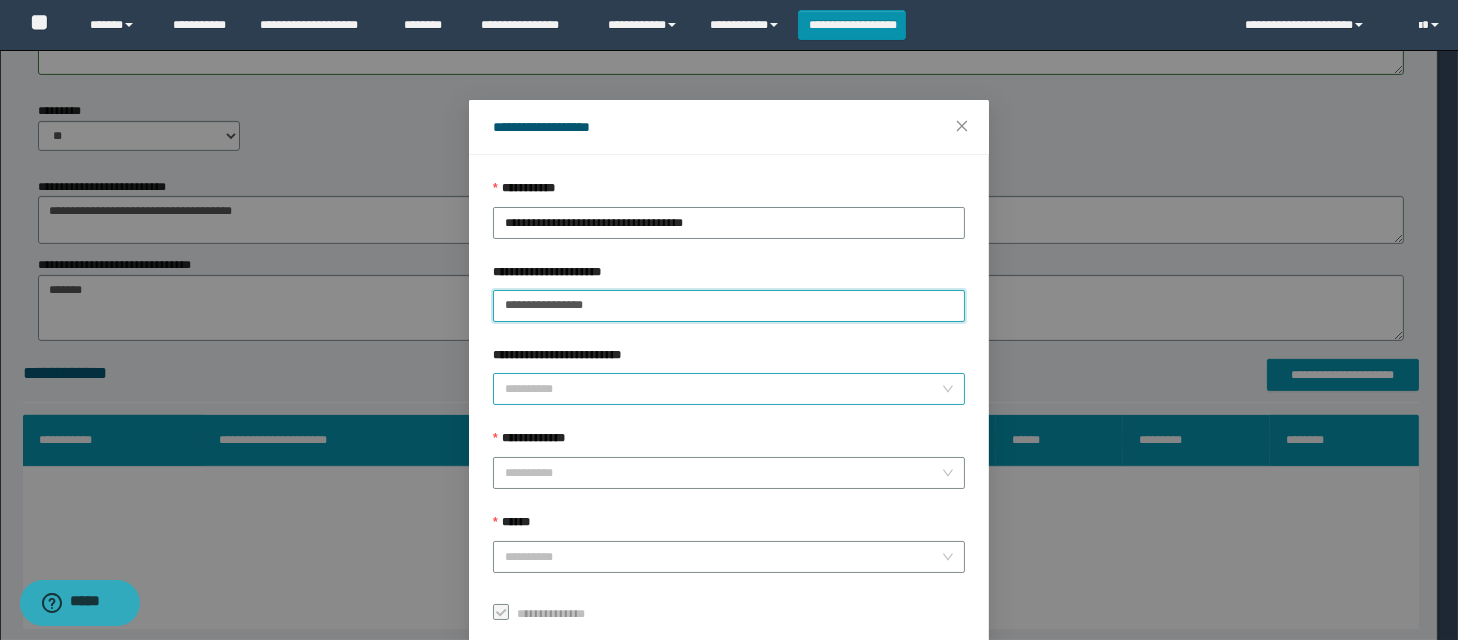 type on "**********" 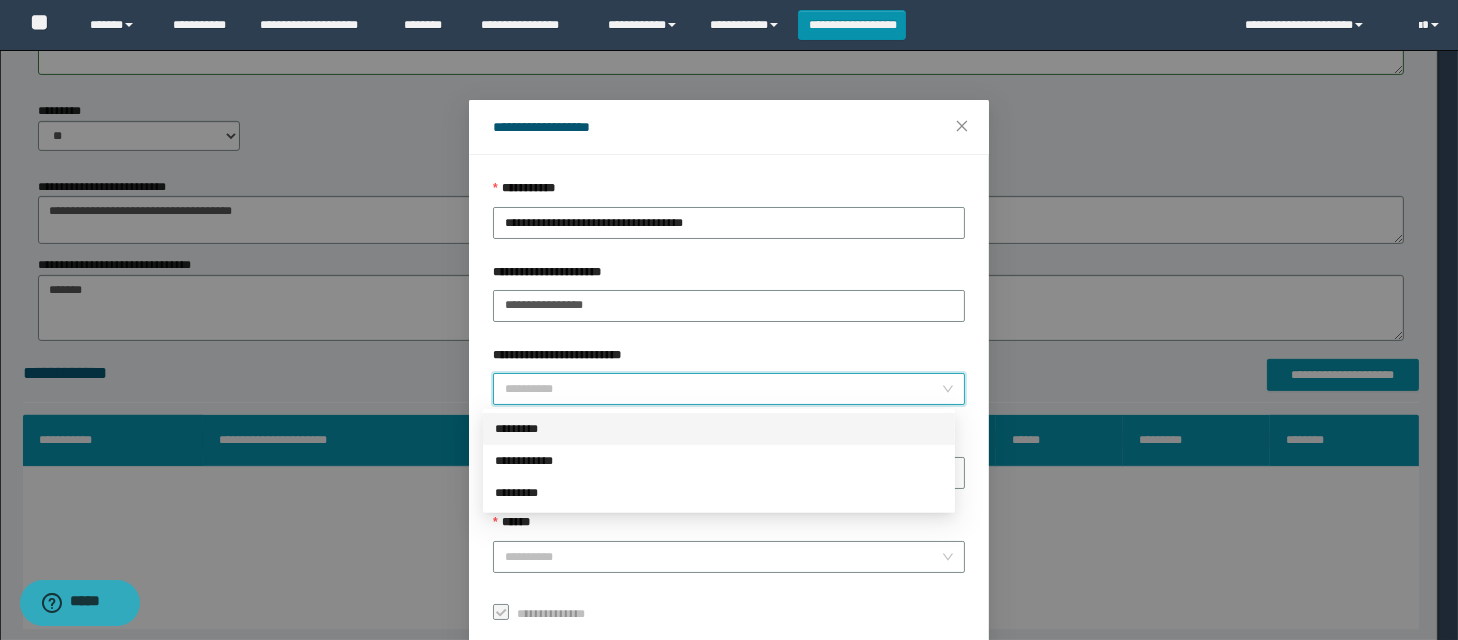 click on "**********" at bounding box center (723, 389) 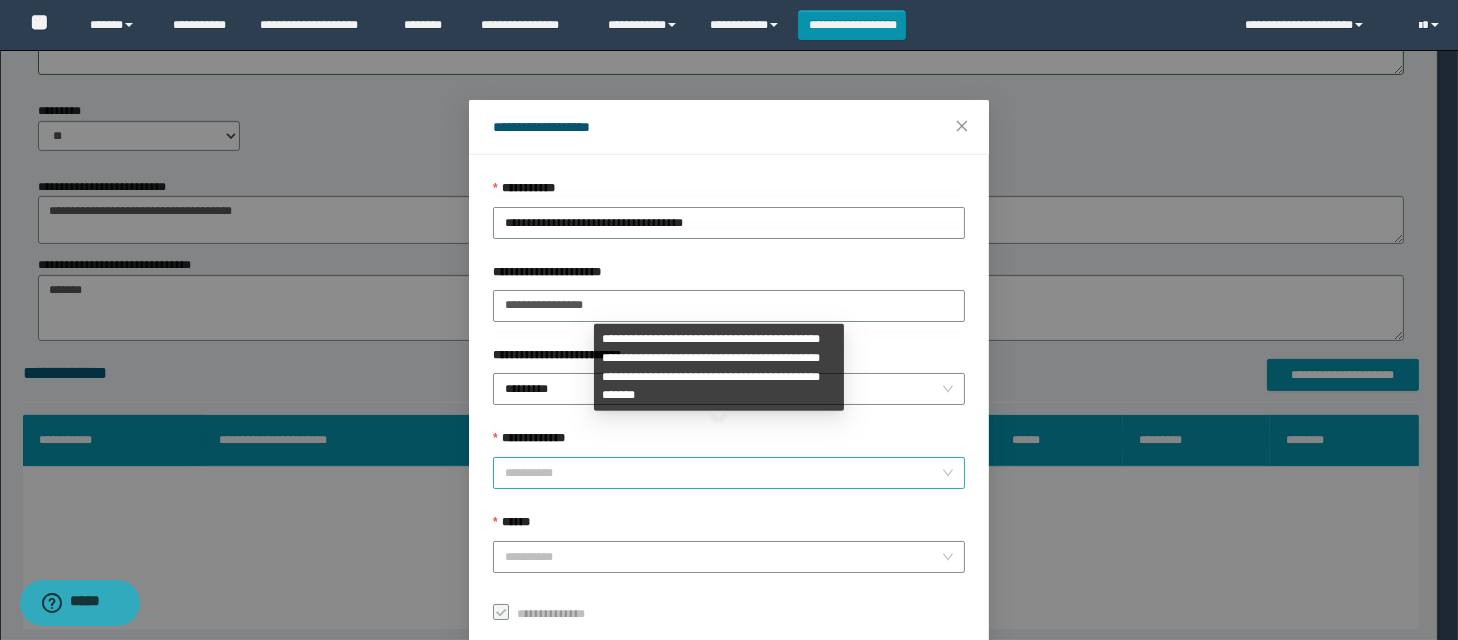 drag, startPoint x: 777, startPoint y: 447, endPoint x: 788, endPoint y: 466, distance: 21.954498 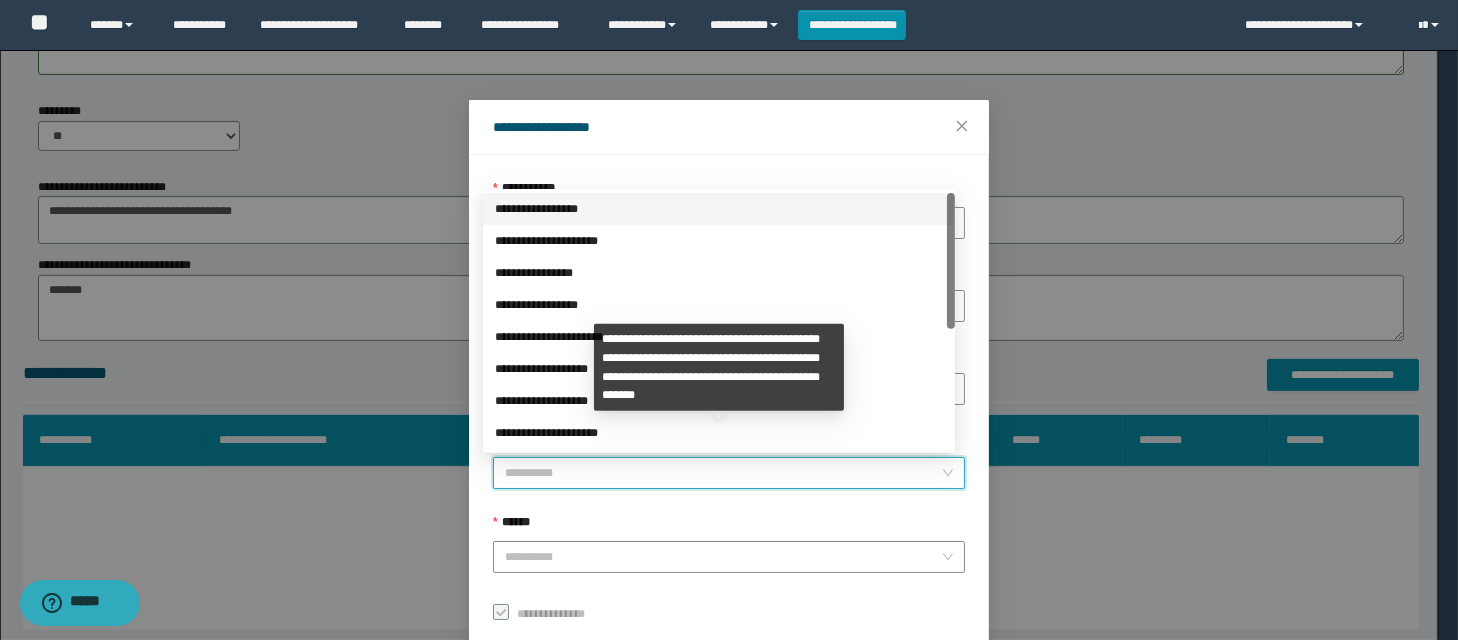 click on "**********" at bounding box center [723, 473] 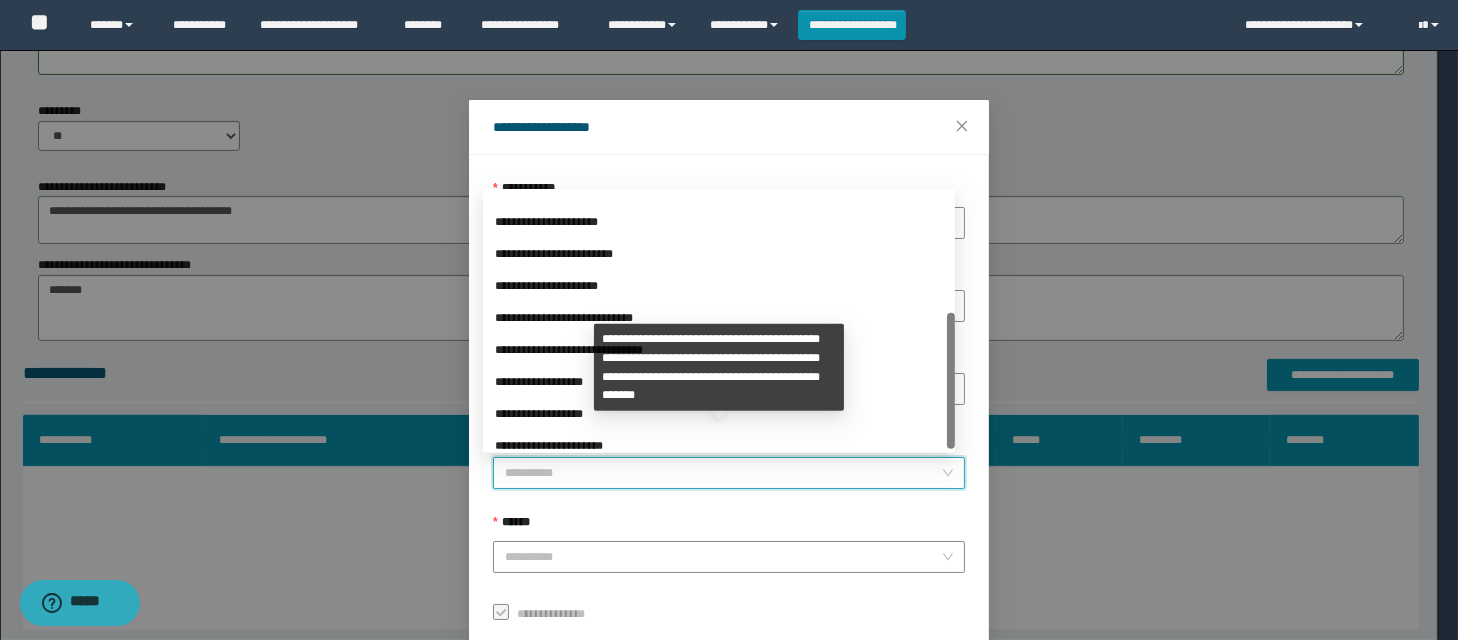scroll, scrollTop: 224, scrollLeft: 0, axis: vertical 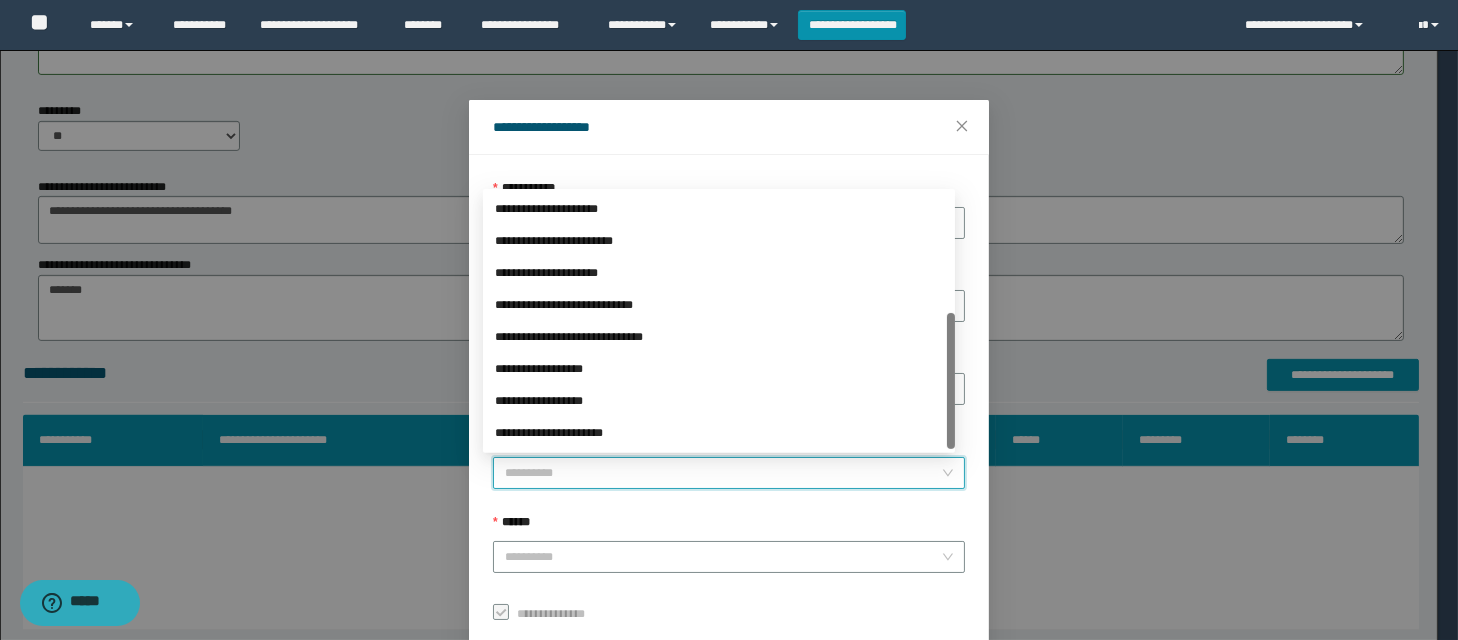 drag, startPoint x: 950, startPoint y: 311, endPoint x: 958, endPoint y: 451, distance: 140.22838 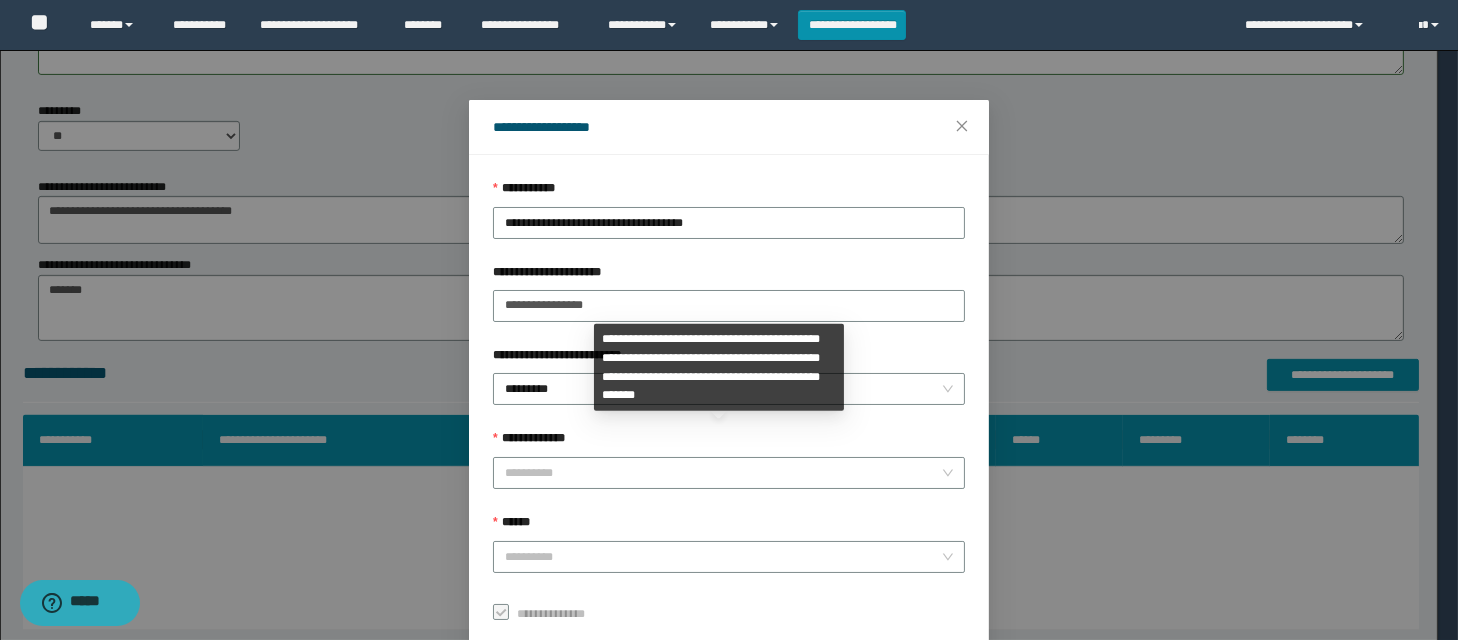click on "**********" at bounding box center (719, -786) 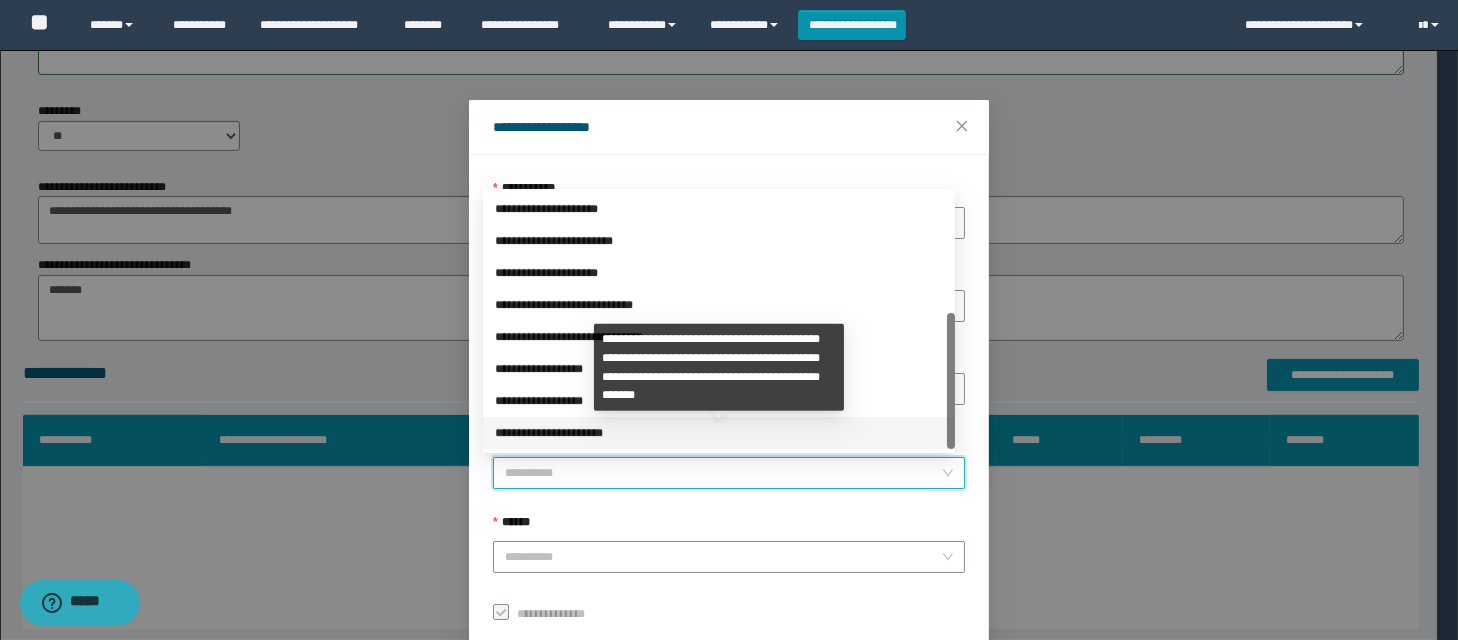 click on "**********" at bounding box center (723, 473) 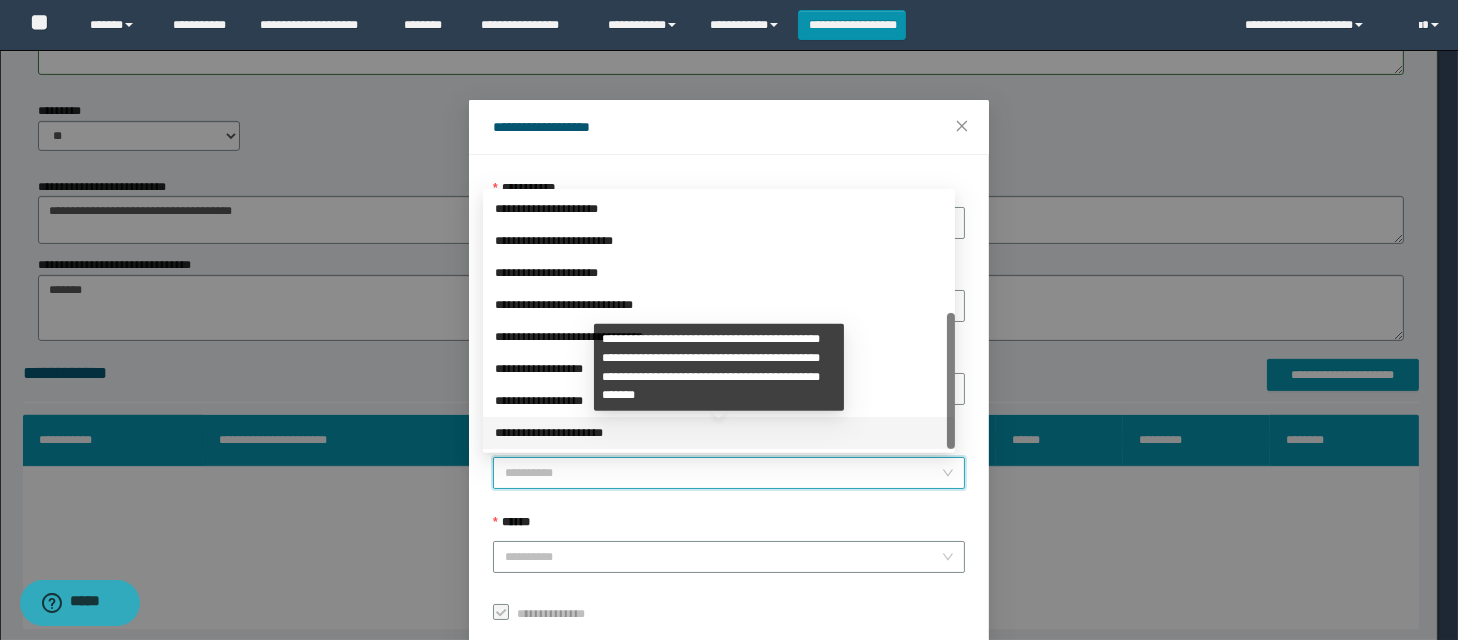 click on "**********" at bounding box center (719, 433) 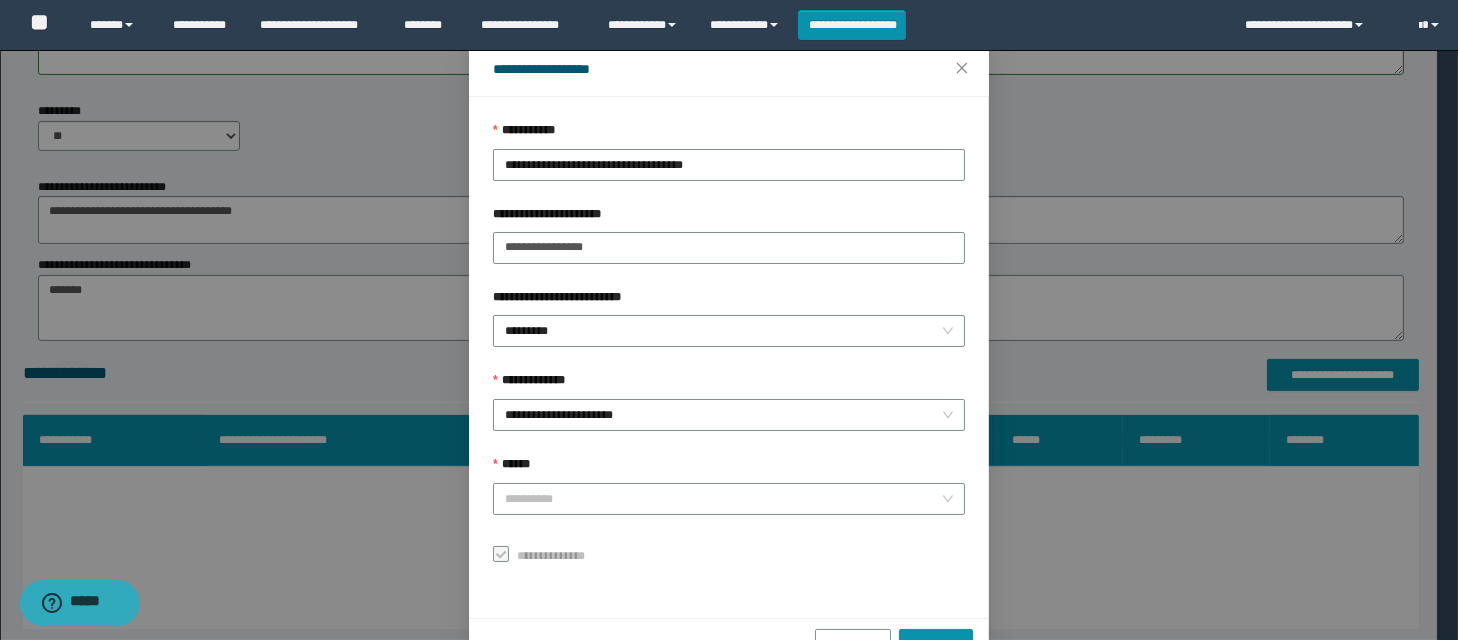 scroll, scrollTop: 78, scrollLeft: 0, axis: vertical 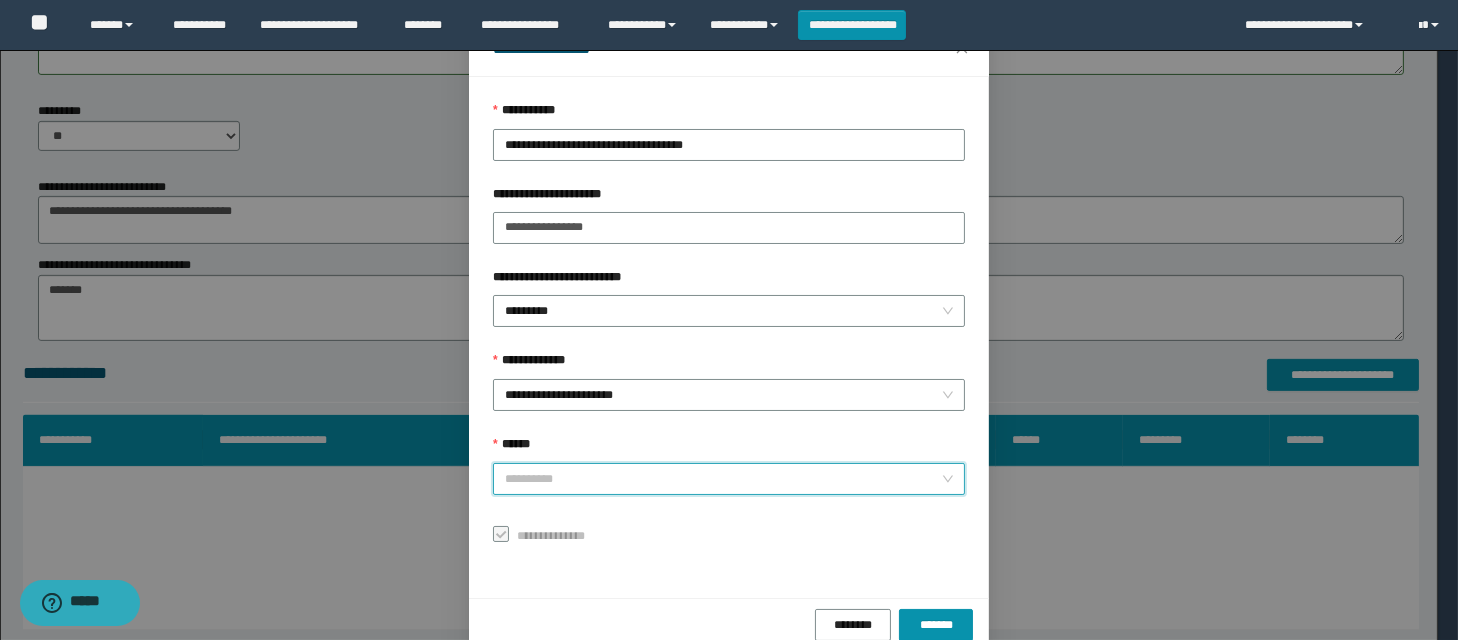 click on "******" at bounding box center (723, 479) 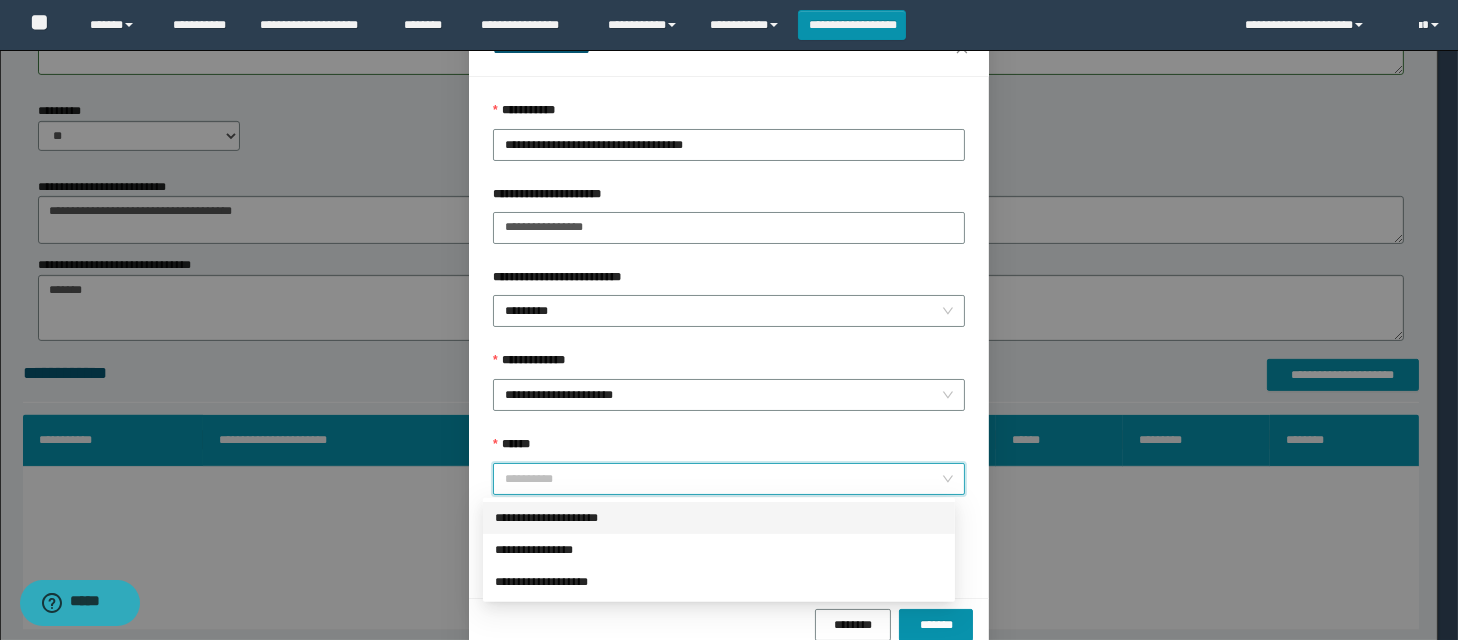 click on "**********" at bounding box center (719, 518) 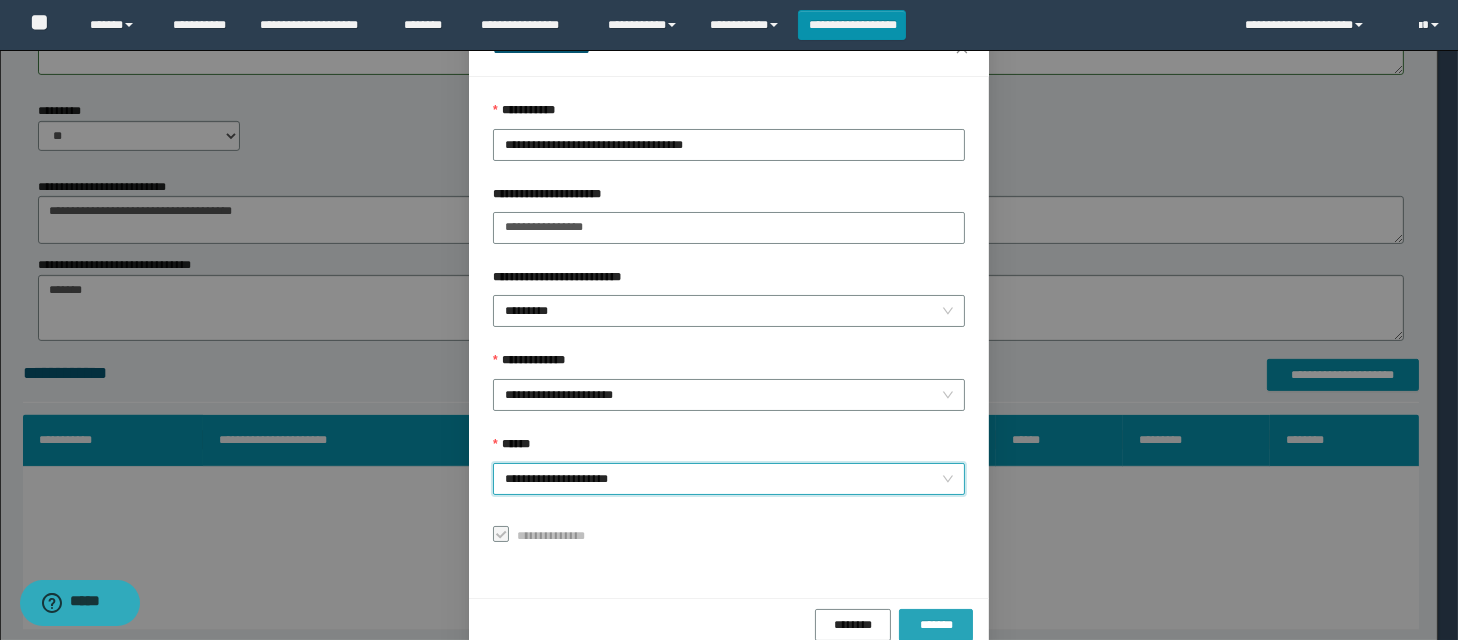 click on "*******" at bounding box center [936, 625] 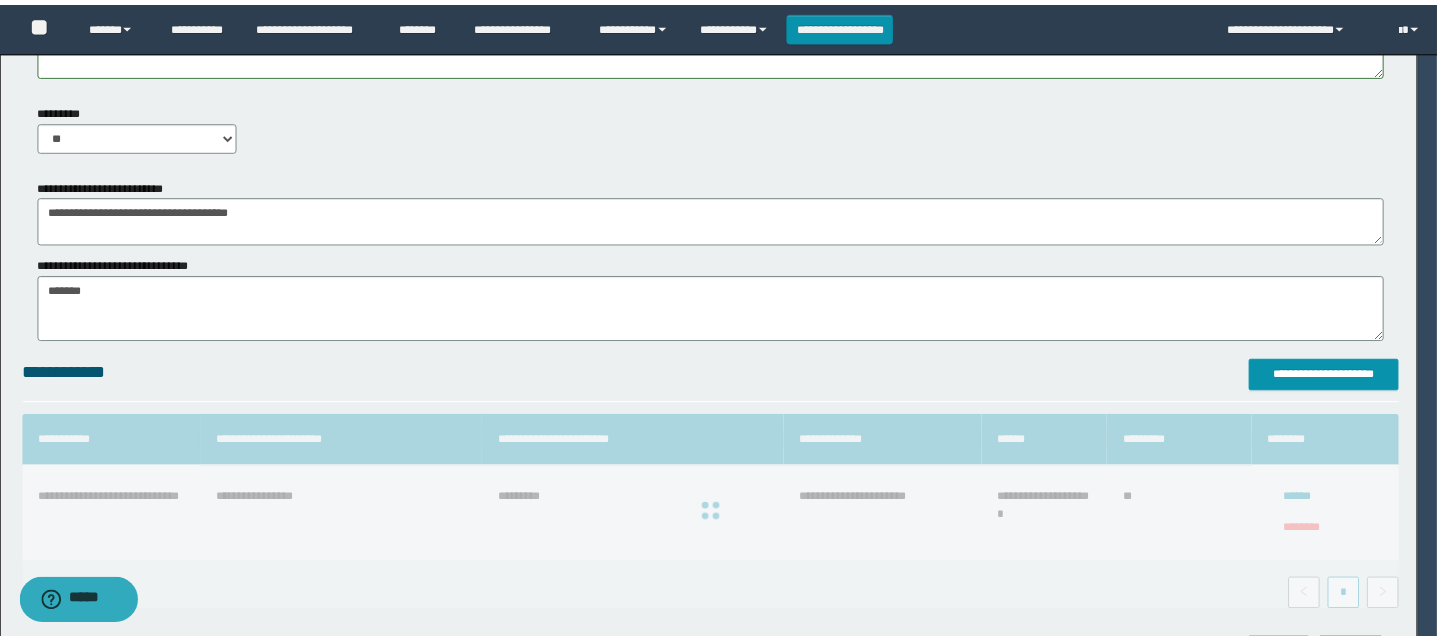 scroll, scrollTop: 66, scrollLeft: 0, axis: vertical 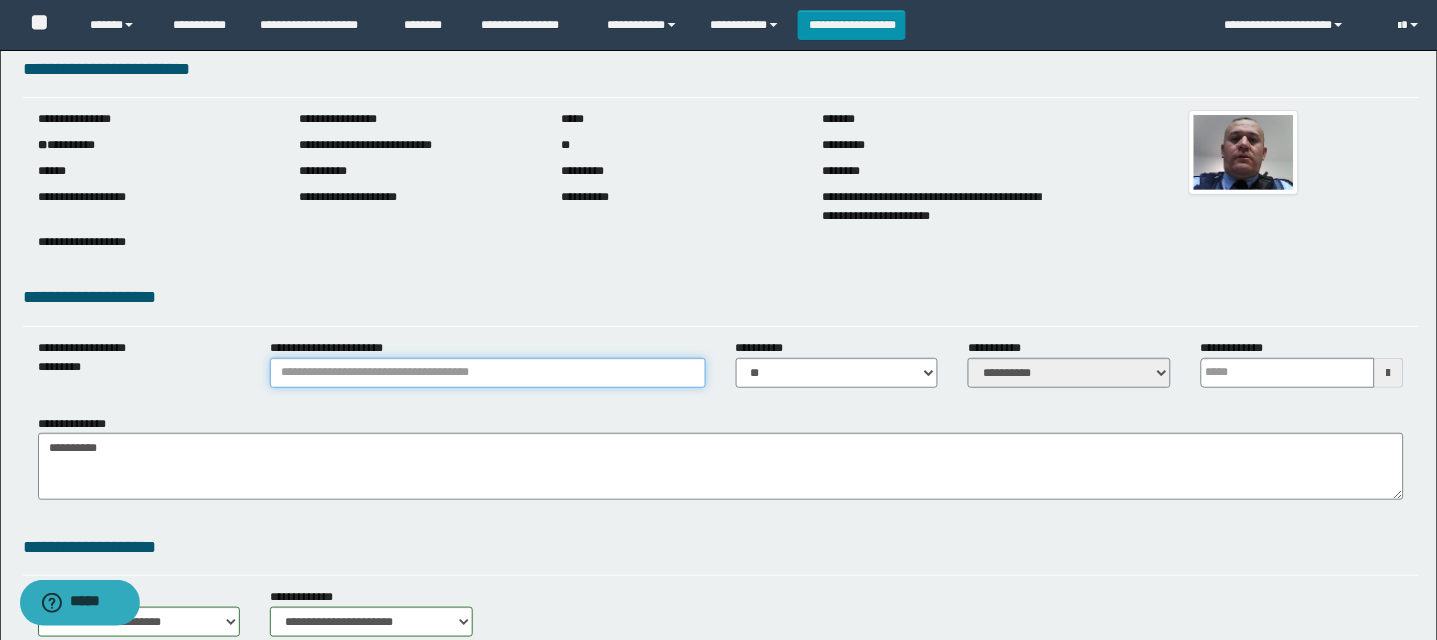 click on "**********" at bounding box center (487, 373) 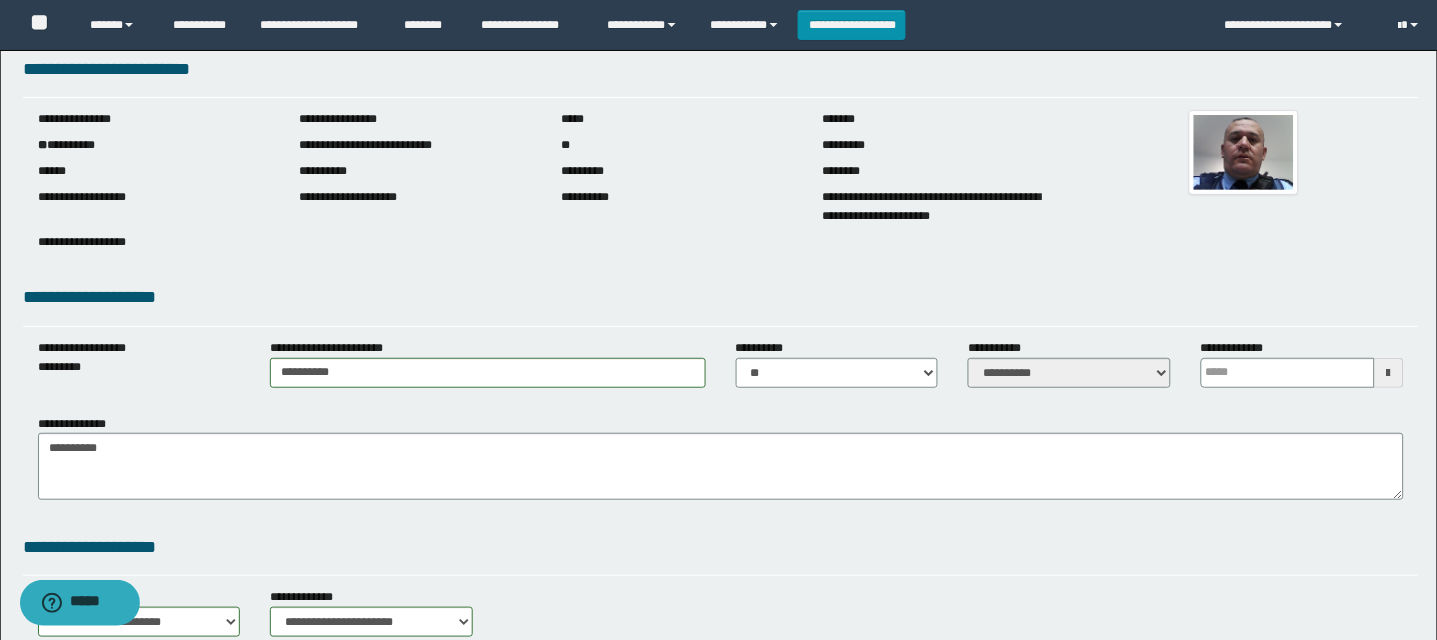 click at bounding box center (1389, 373) 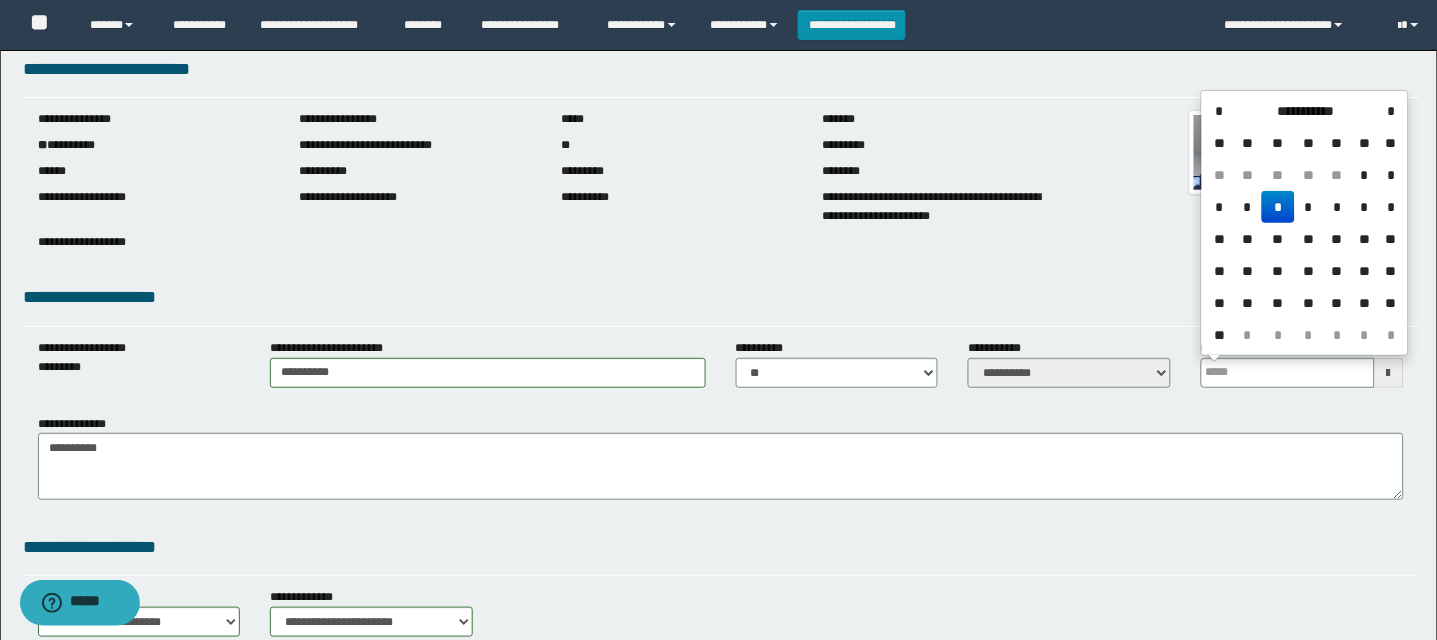 click on "*" at bounding box center (1278, 207) 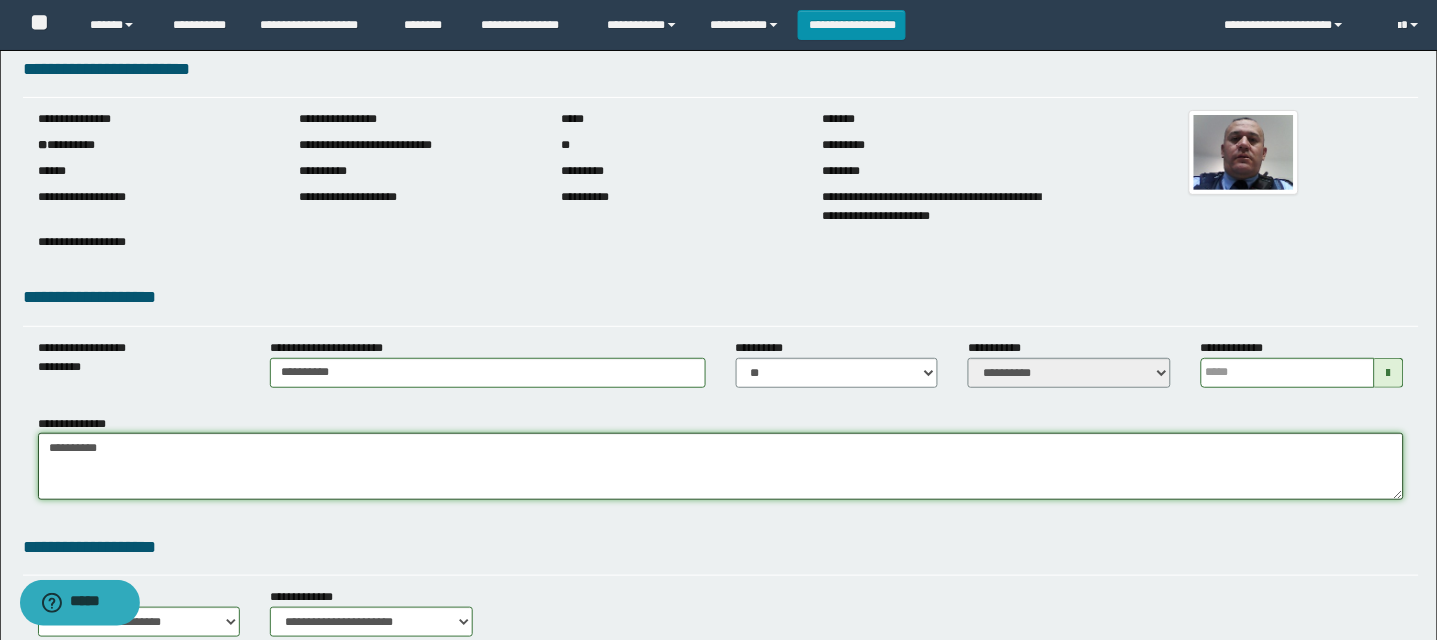 click on "**********" at bounding box center (721, 466) 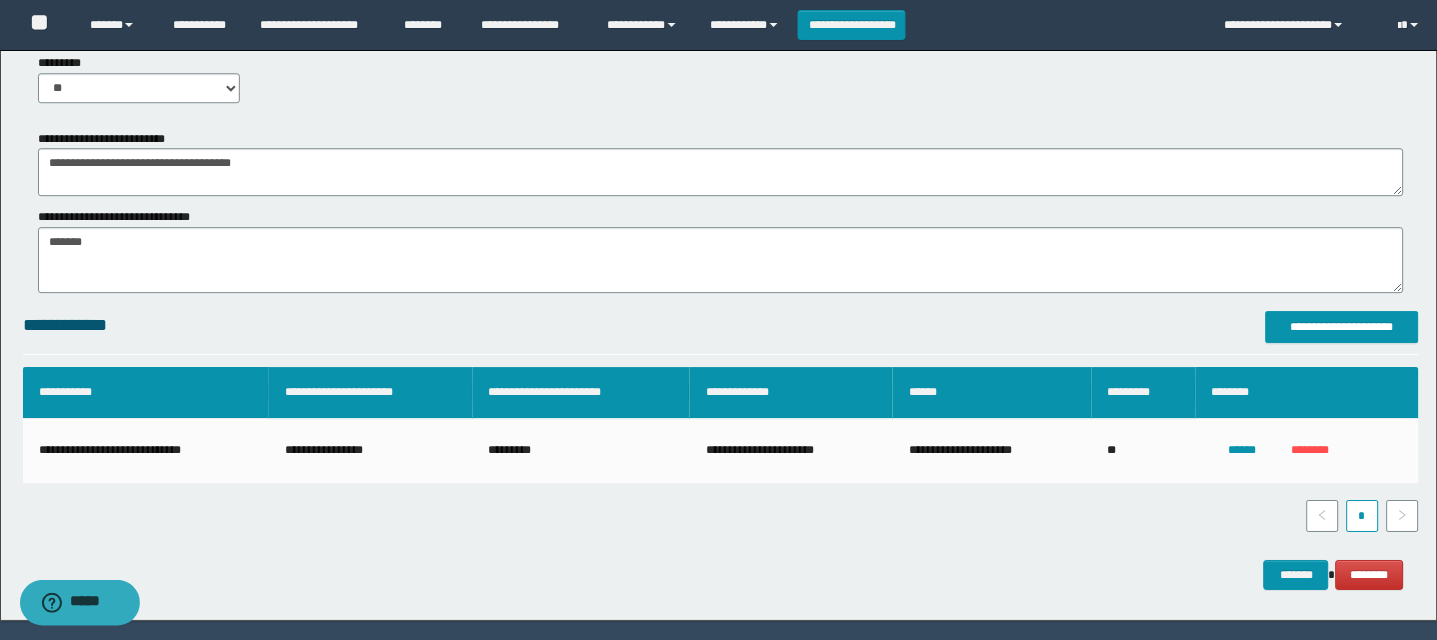 scroll, scrollTop: 1160, scrollLeft: 0, axis: vertical 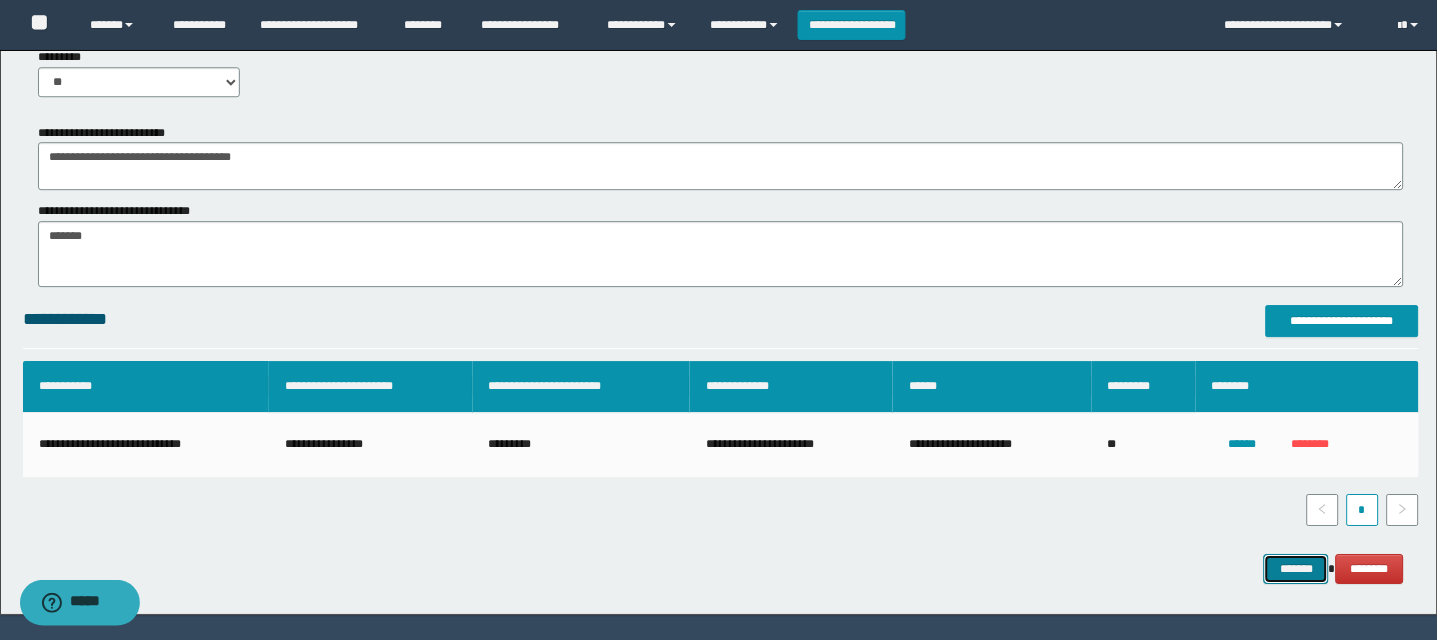 click on "*******" at bounding box center [1296, 569] 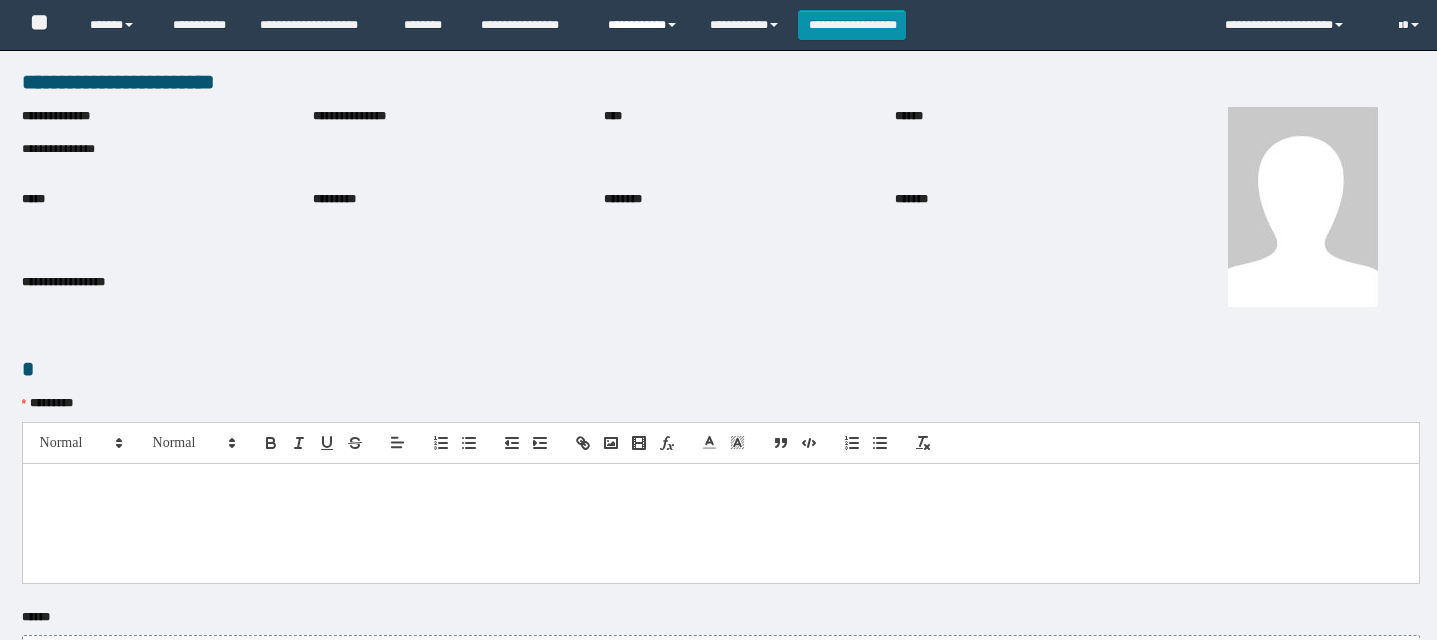 scroll, scrollTop: 0, scrollLeft: 0, axis: both 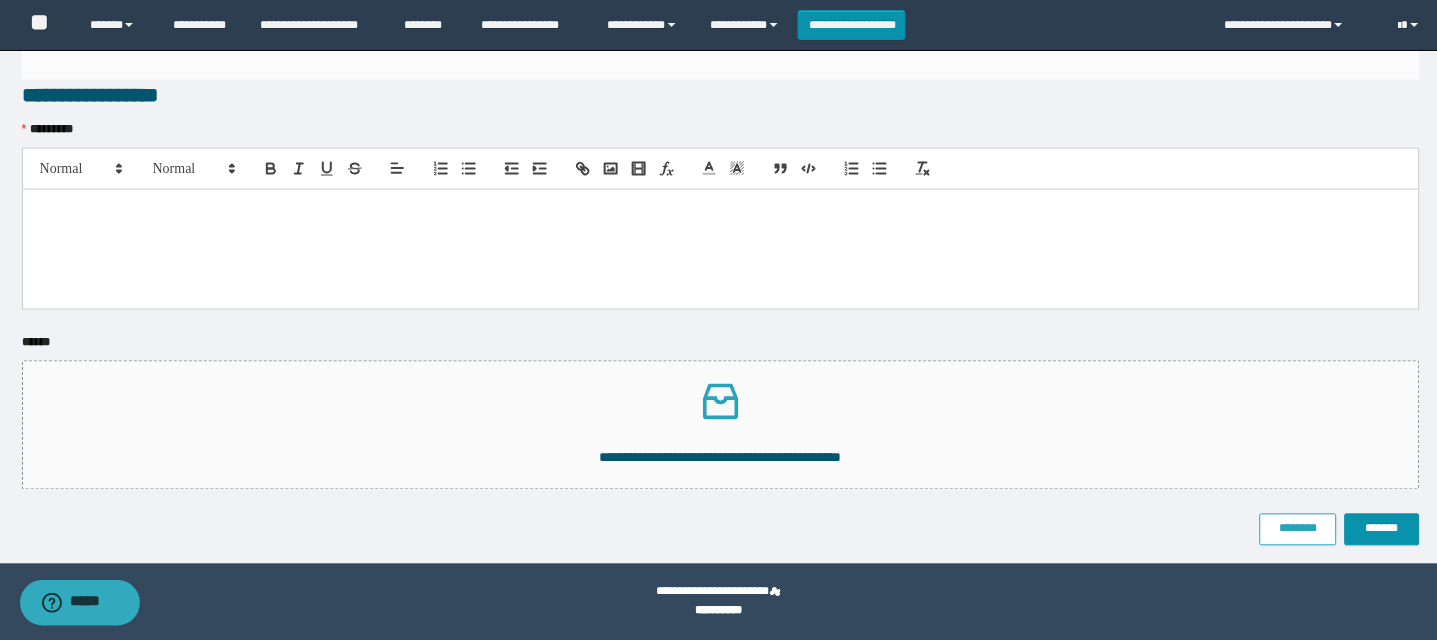 click on "********" at bounding box center [1298, 529] 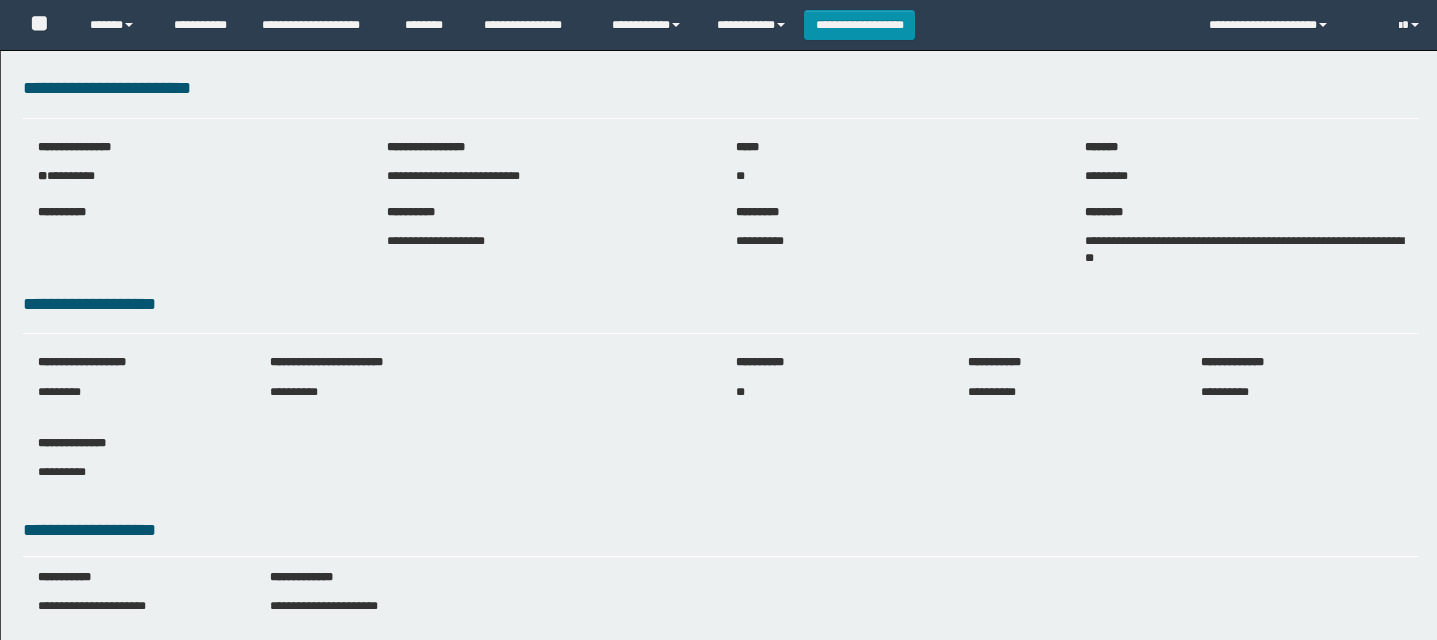 scroll, scrollTop: 0, scrollLeft: 0, axis: both 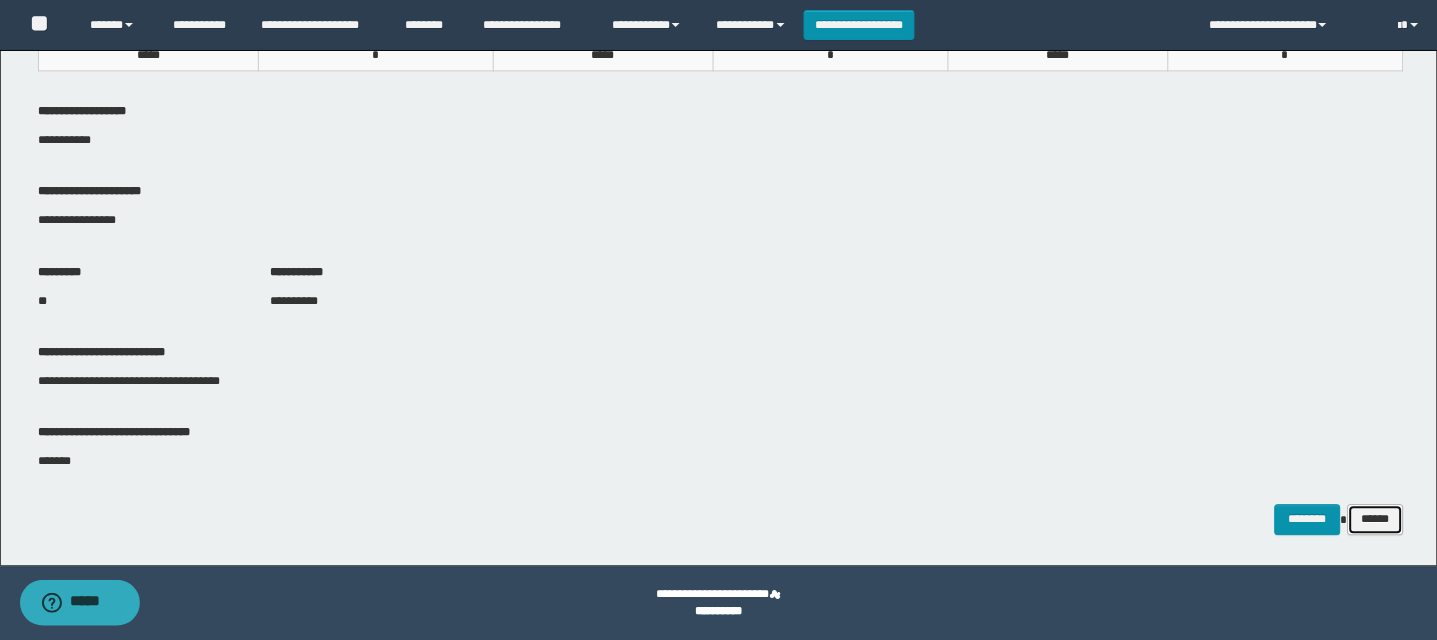 click on "******" at bounding box center [1376, 519] 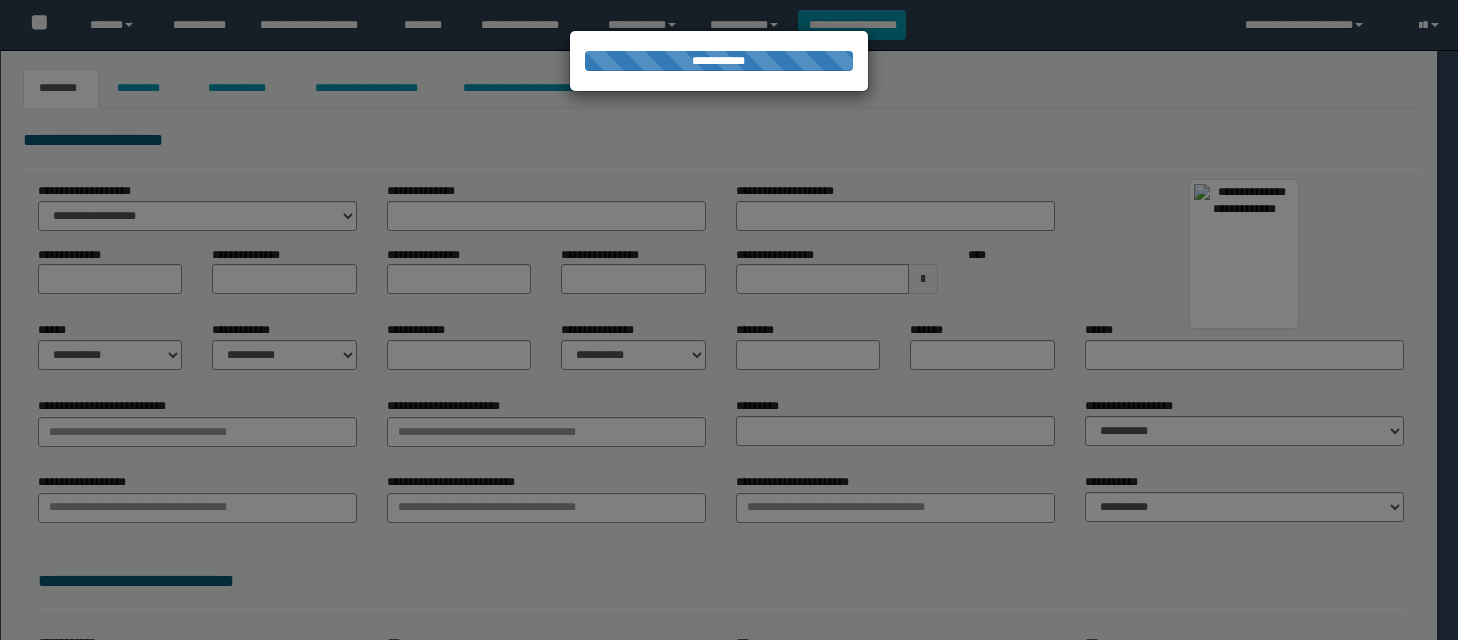 scroll, scrollTop: 0, scrollLeft: 0, axis: both 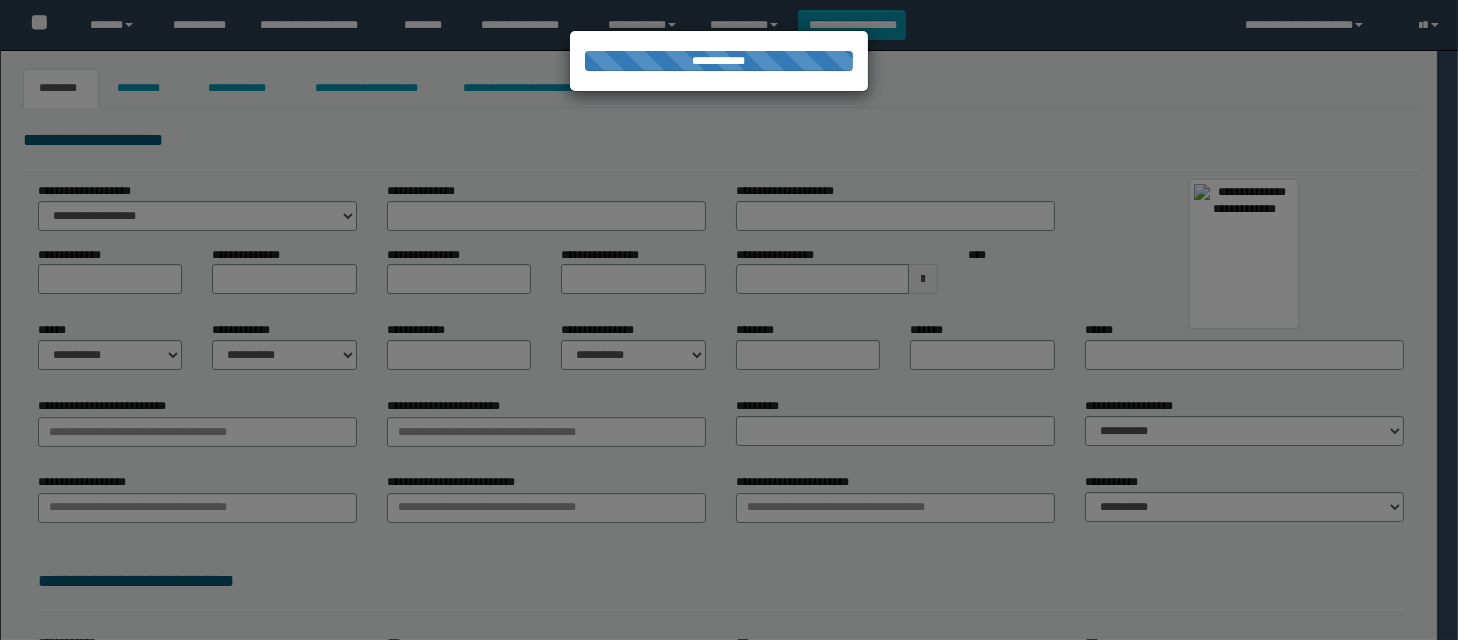 type on "*******" 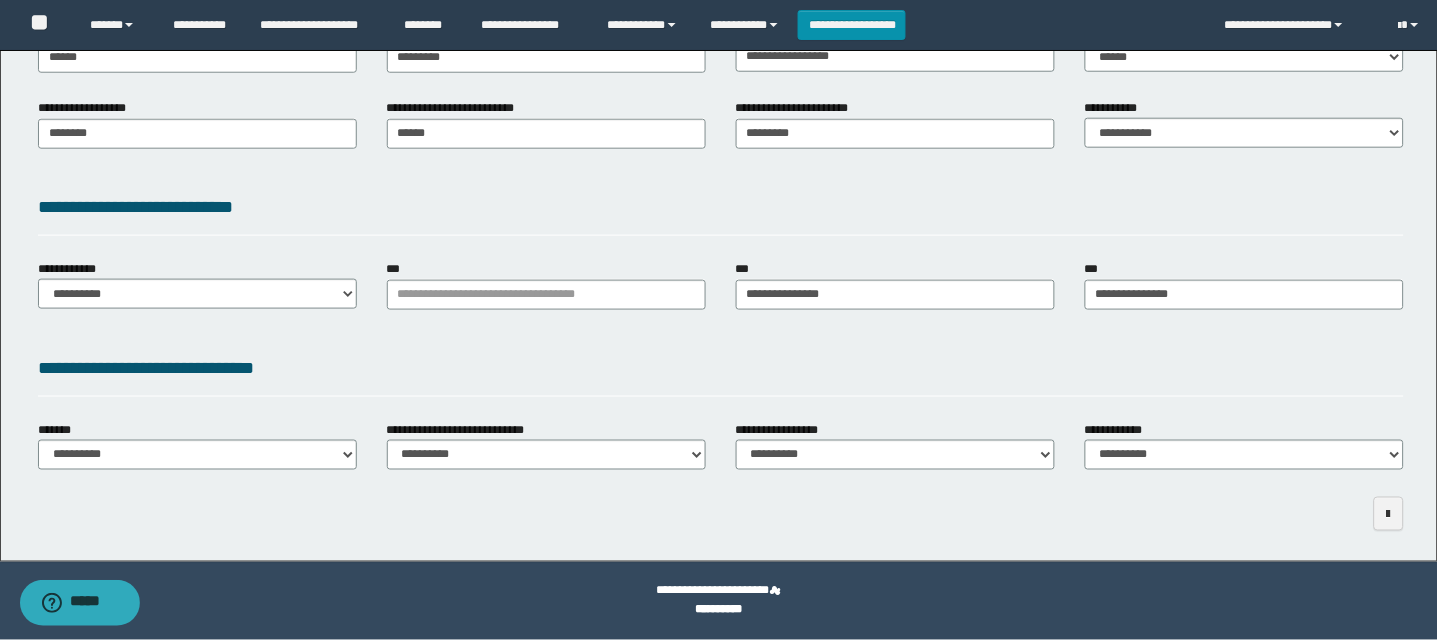 scroll, scrollTop: 0, scrollLeft: 0, axis: both 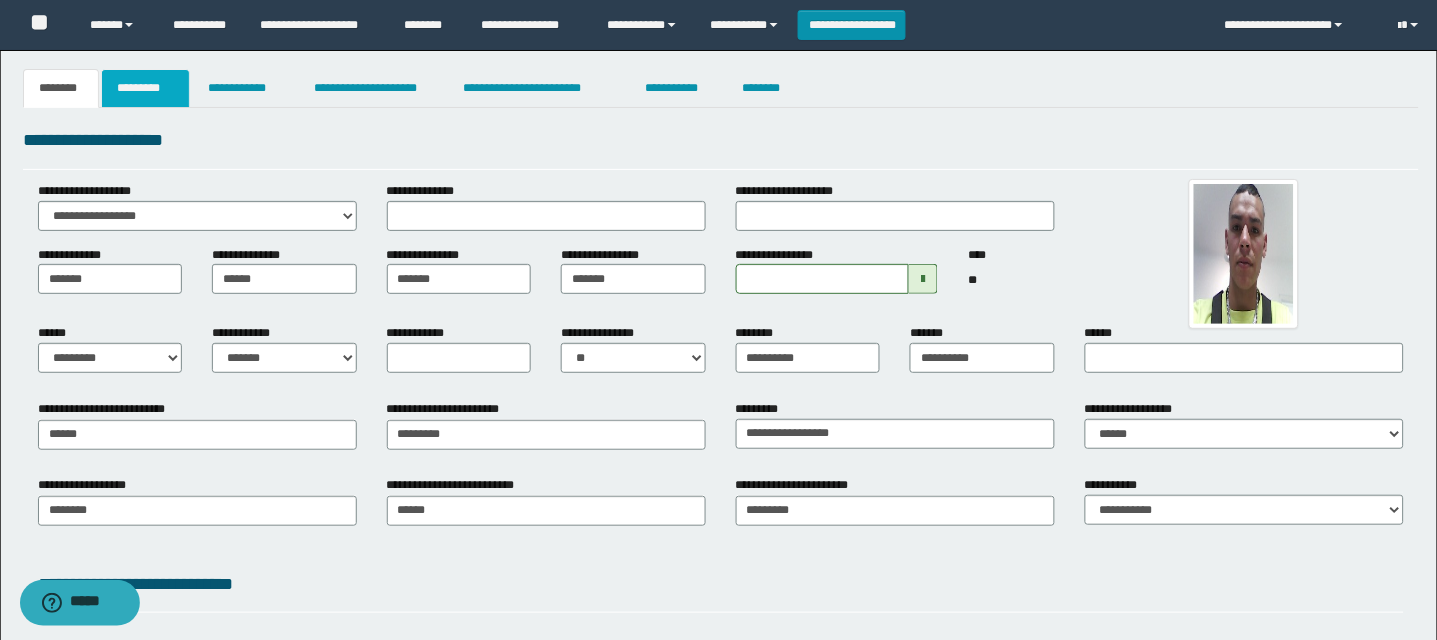 click on "*********" at bounding box center [145, 88] 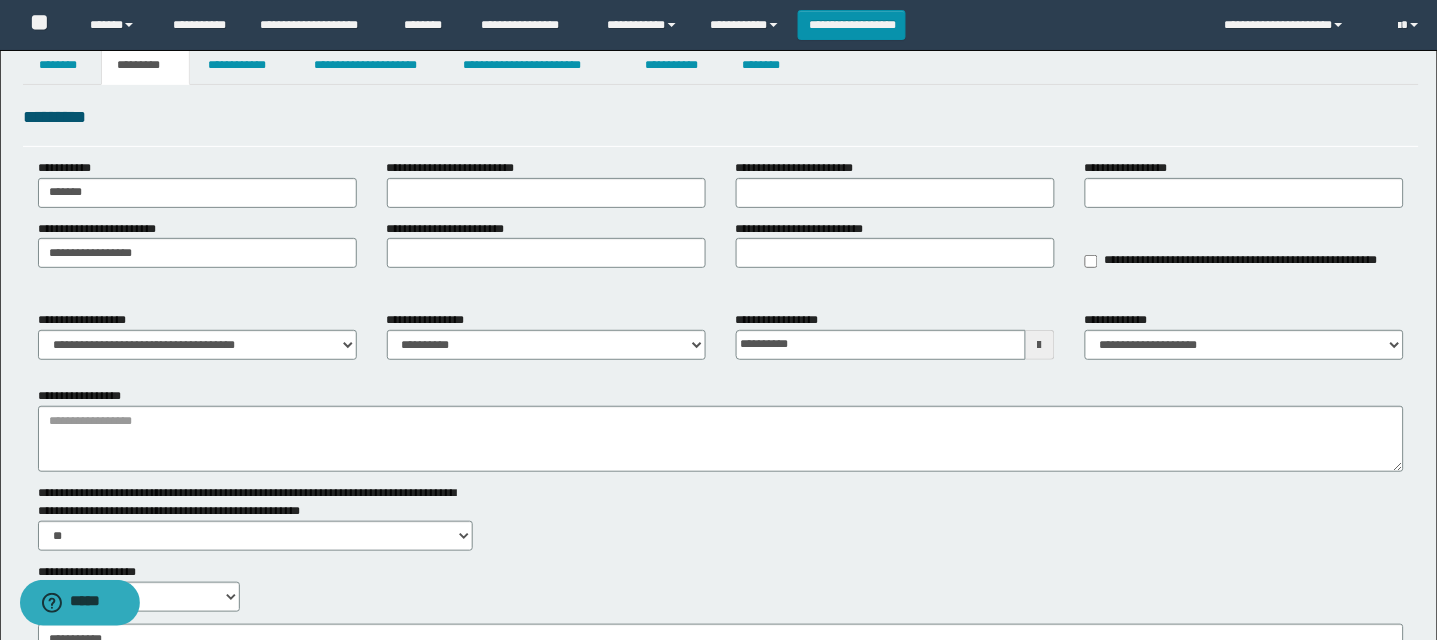 scroll, scrollTop: 0, scrollLeft: 0, axis: both 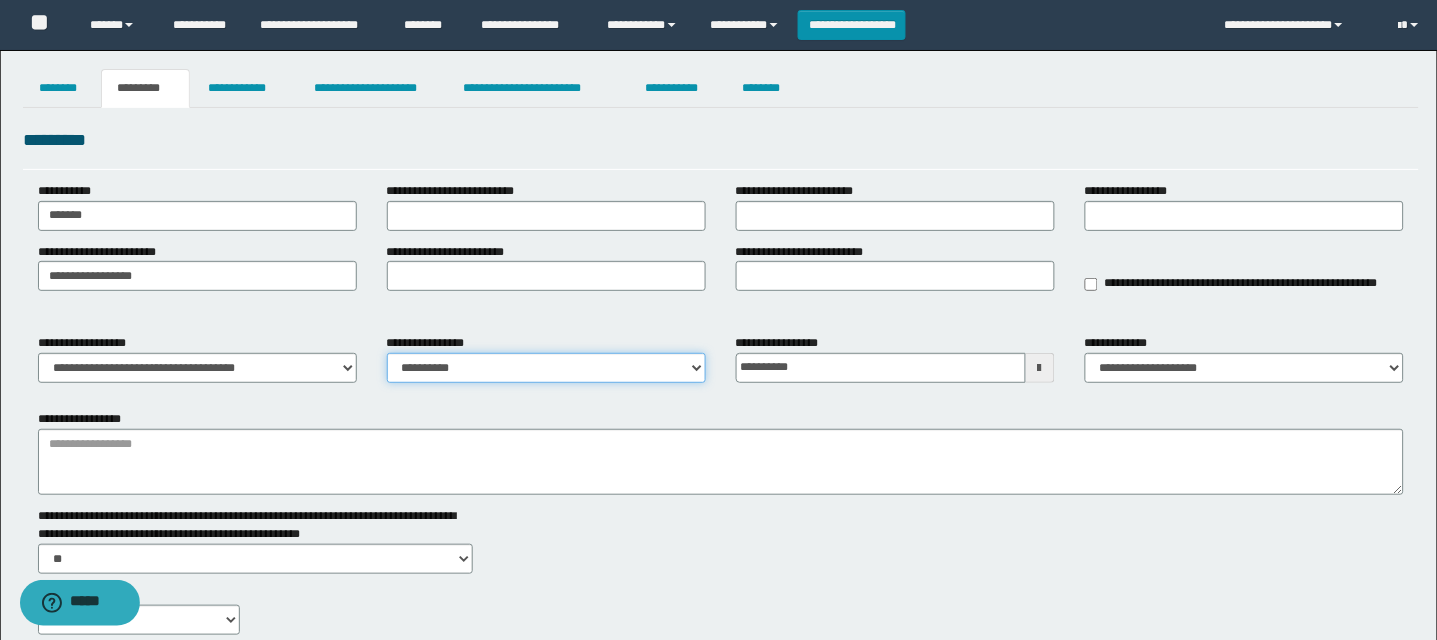 click on "**********" at bounding box center [546, 368] 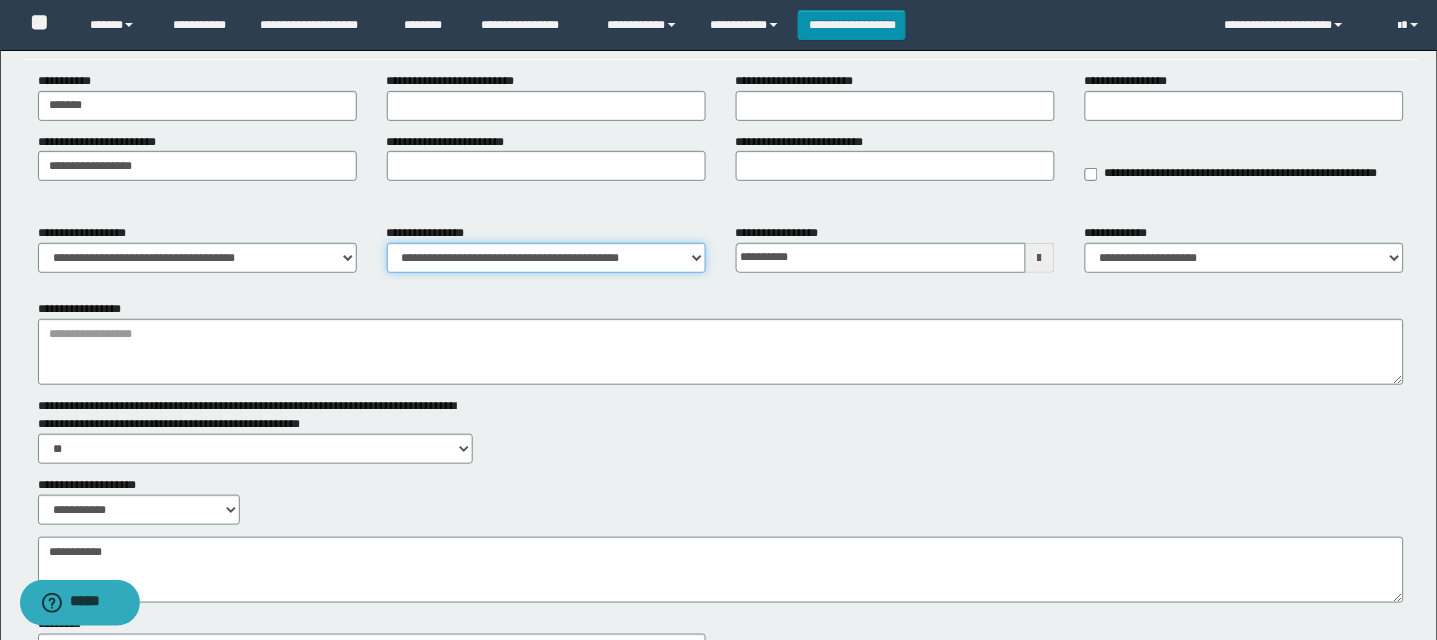 scroll, scrollTop: 118, scrollLeft: 0, axis: vertical 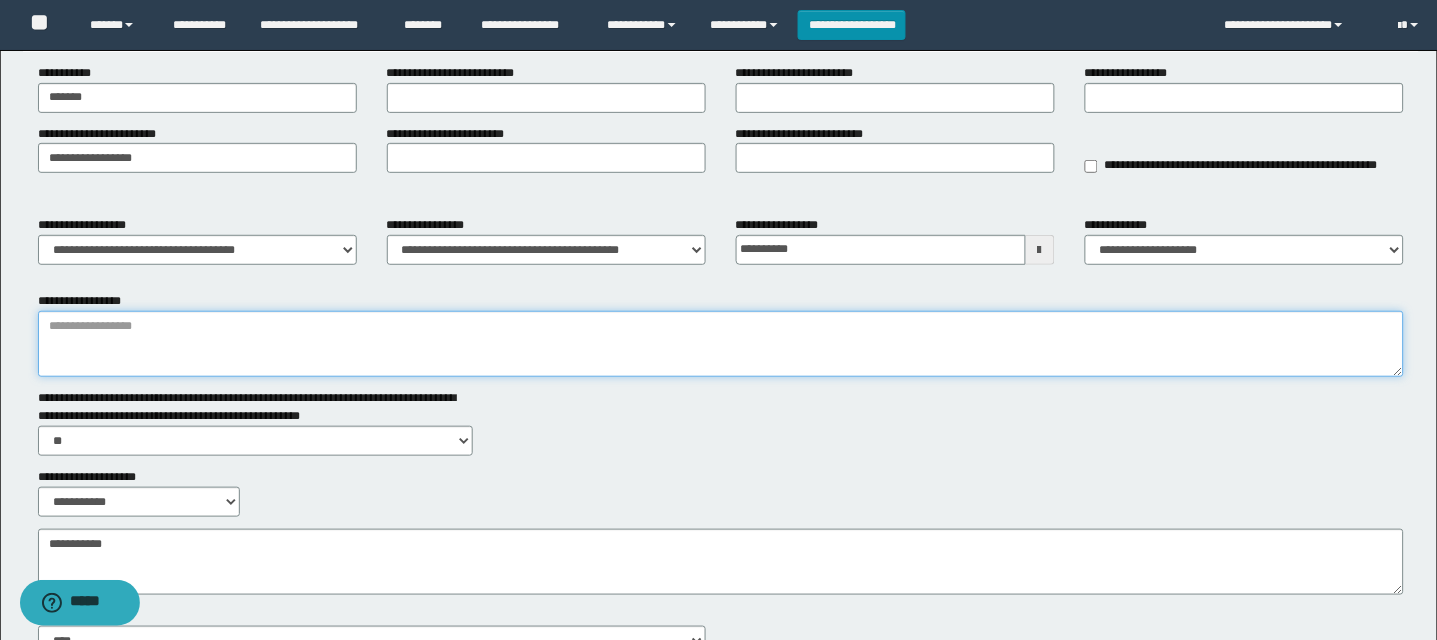 click on "**********" at bounding box center (721, 344) 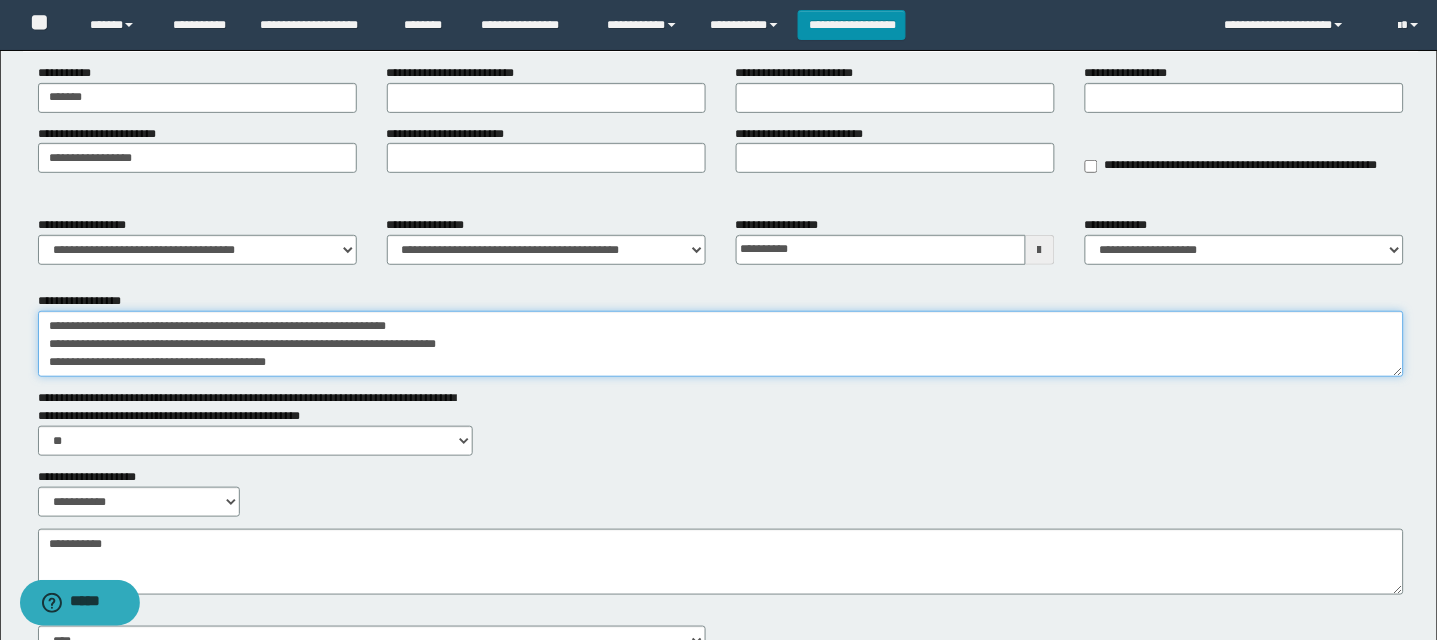scroll, scrollTop: 641, scrollLeft: 0, axis: vertical 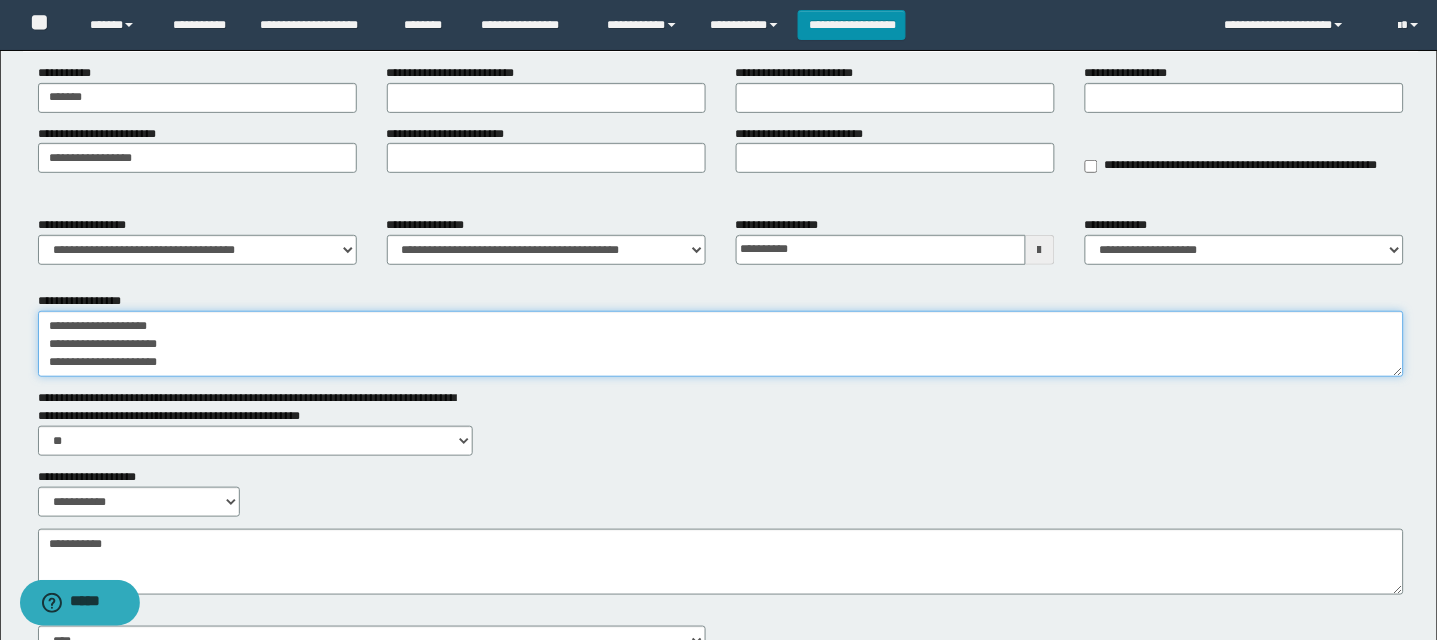 type on "**********" 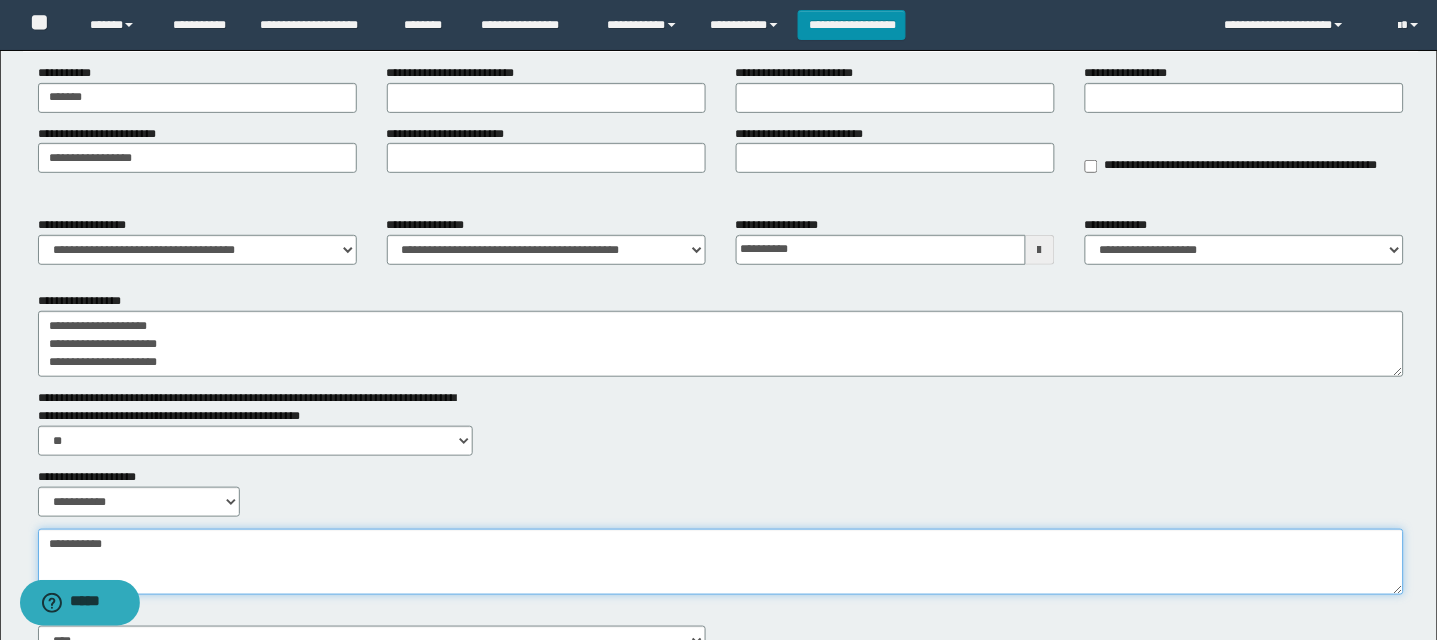 click on "**********" at bounding box center [721, 562] 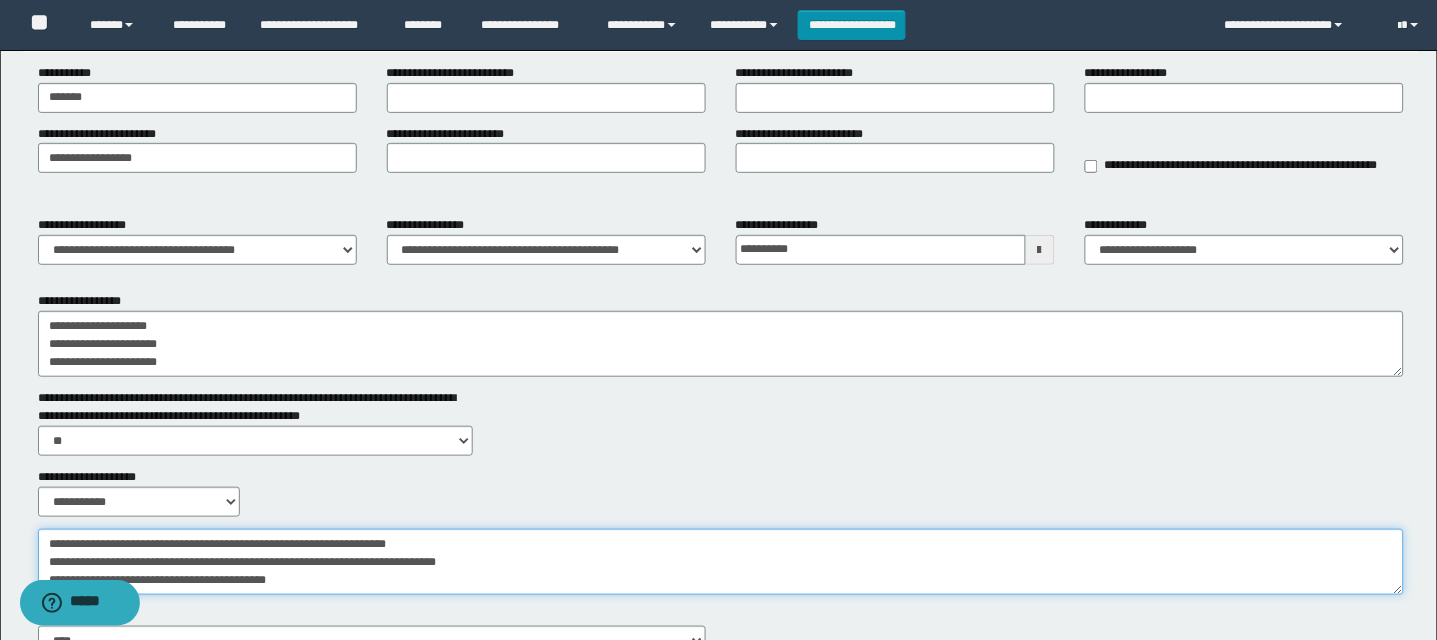 scroll, scrollTop: 641, scrollLeft: 0, axis: vertical 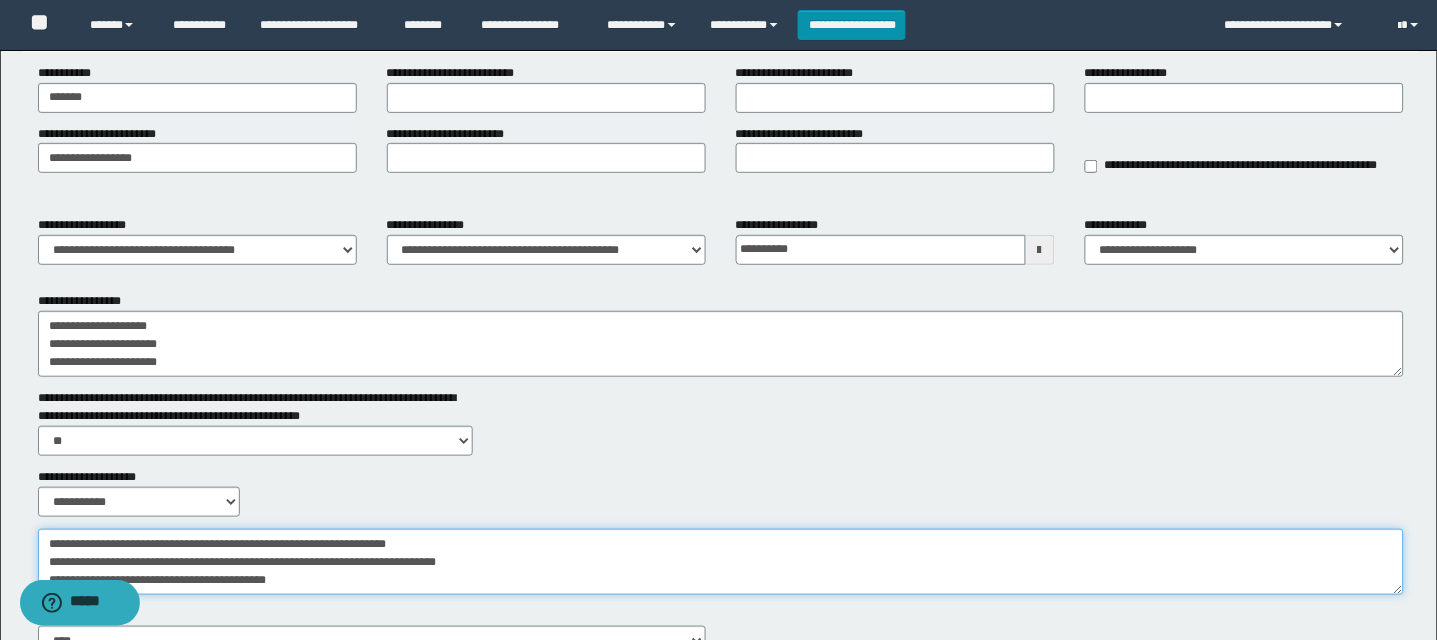 drag, startPoint x: 523, startPoint y: 553, endPoint x: 0, endPoint y: 398, distance: 545.4851 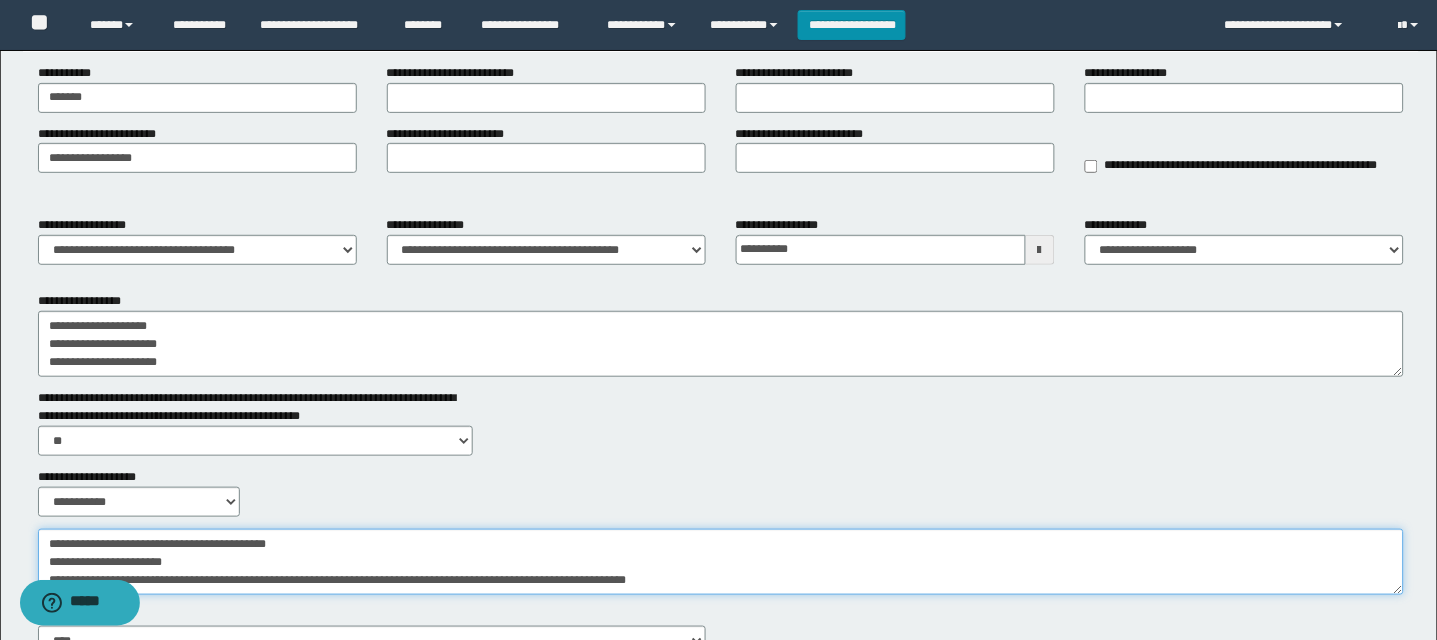 type on "**********" 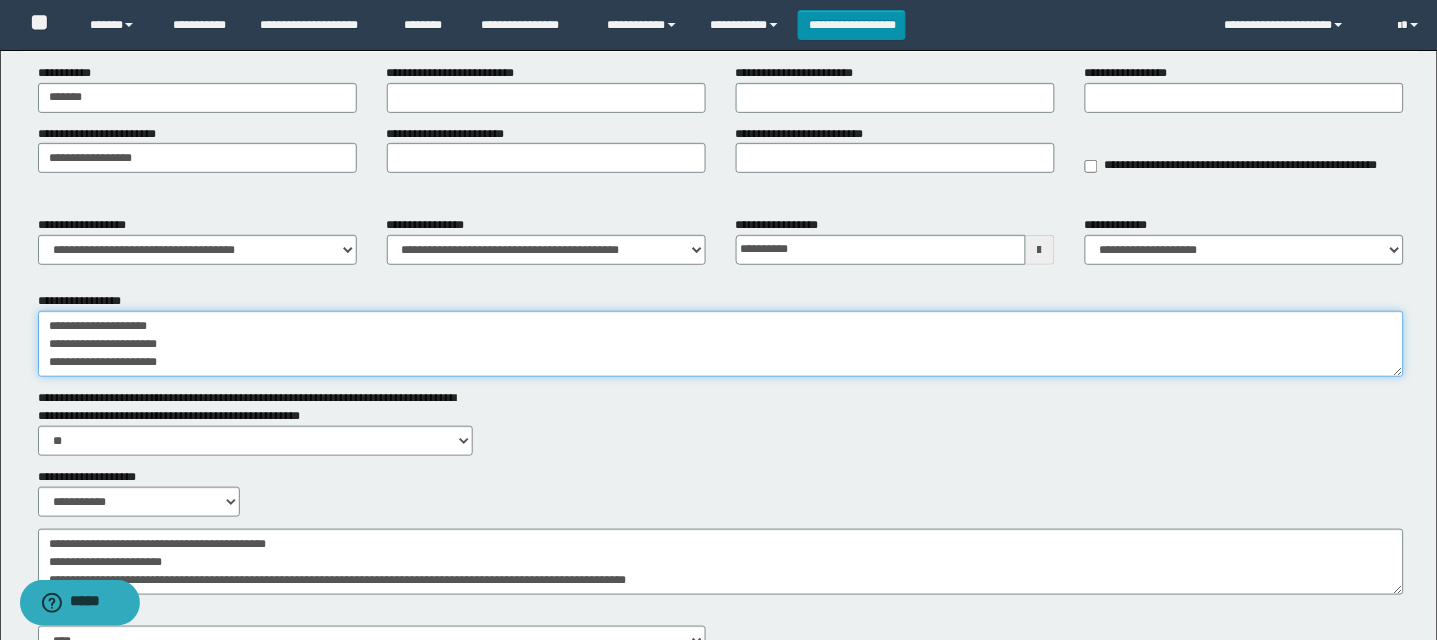 click on "**********" at bounding box center [721, 344] 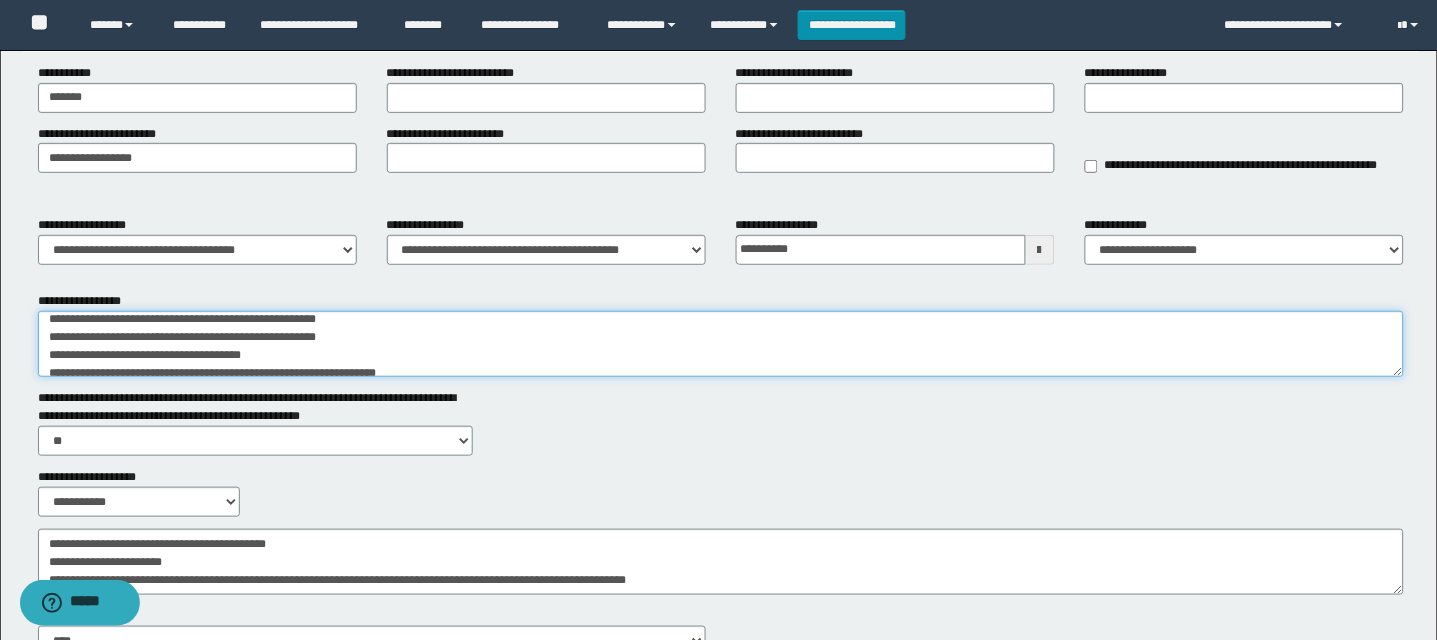 scroll, scrollTop: 0, scrollLeft: 0, axis: both 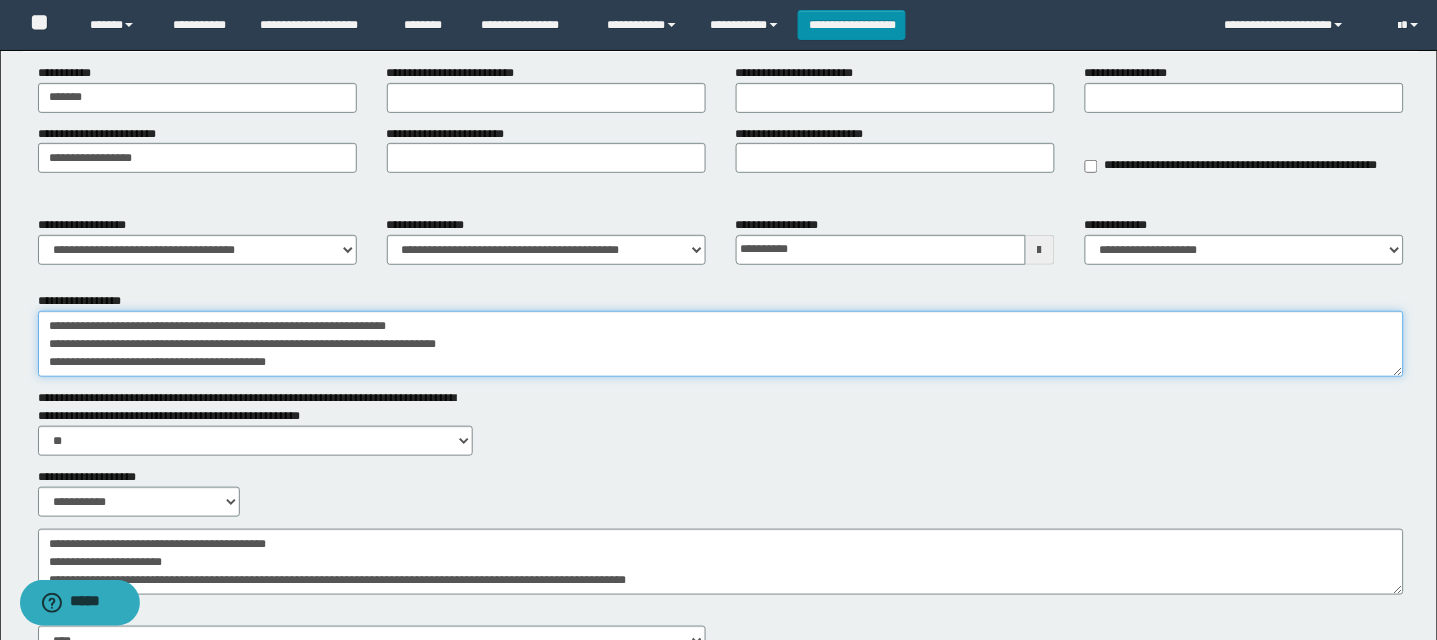 drag, startPoint x: 165, startPoint y: 350, endPoint x: 45, endPoint y: 354, distance: 120.06665 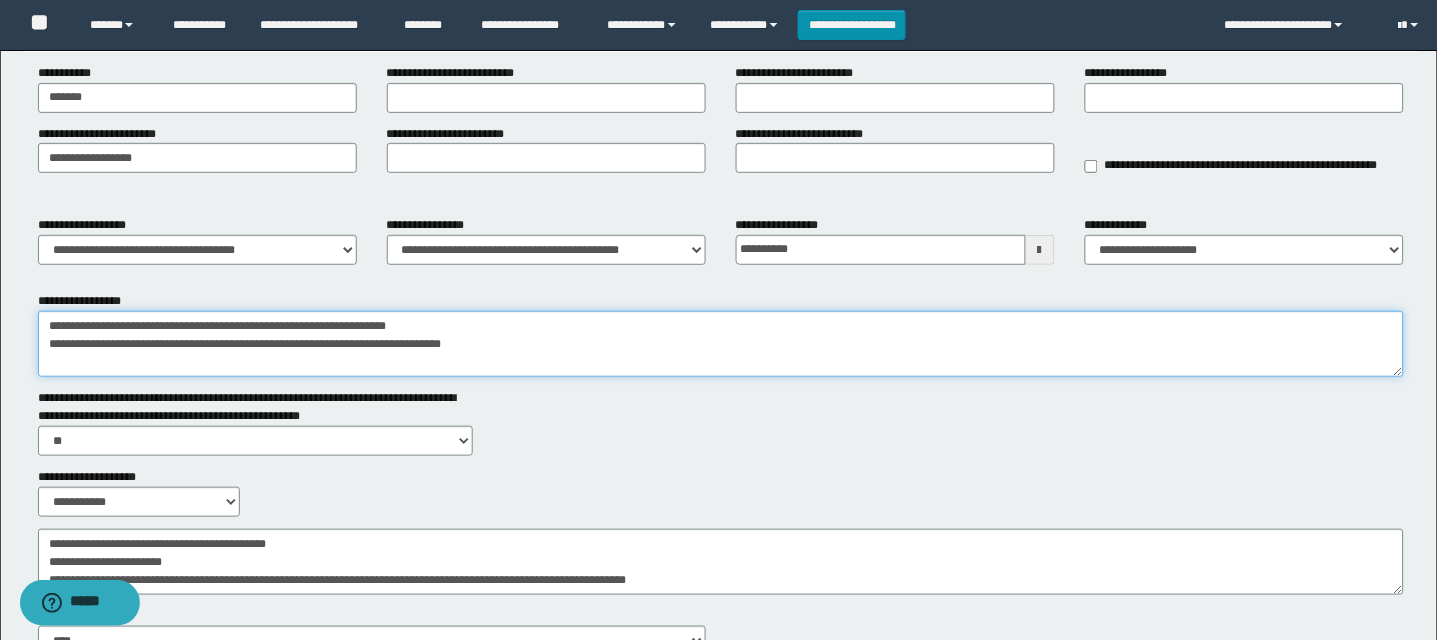 scroll, scrollTop: 0, scrollLeft: 0, axis: both 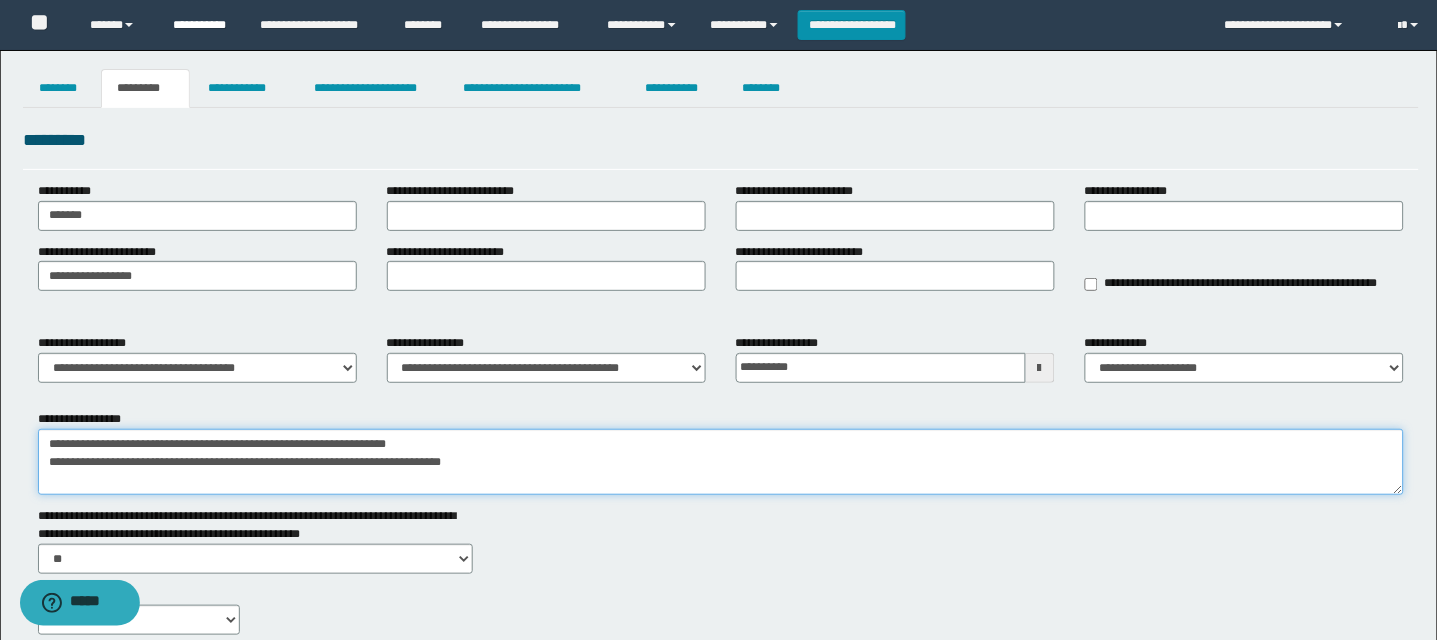 type on "**********" 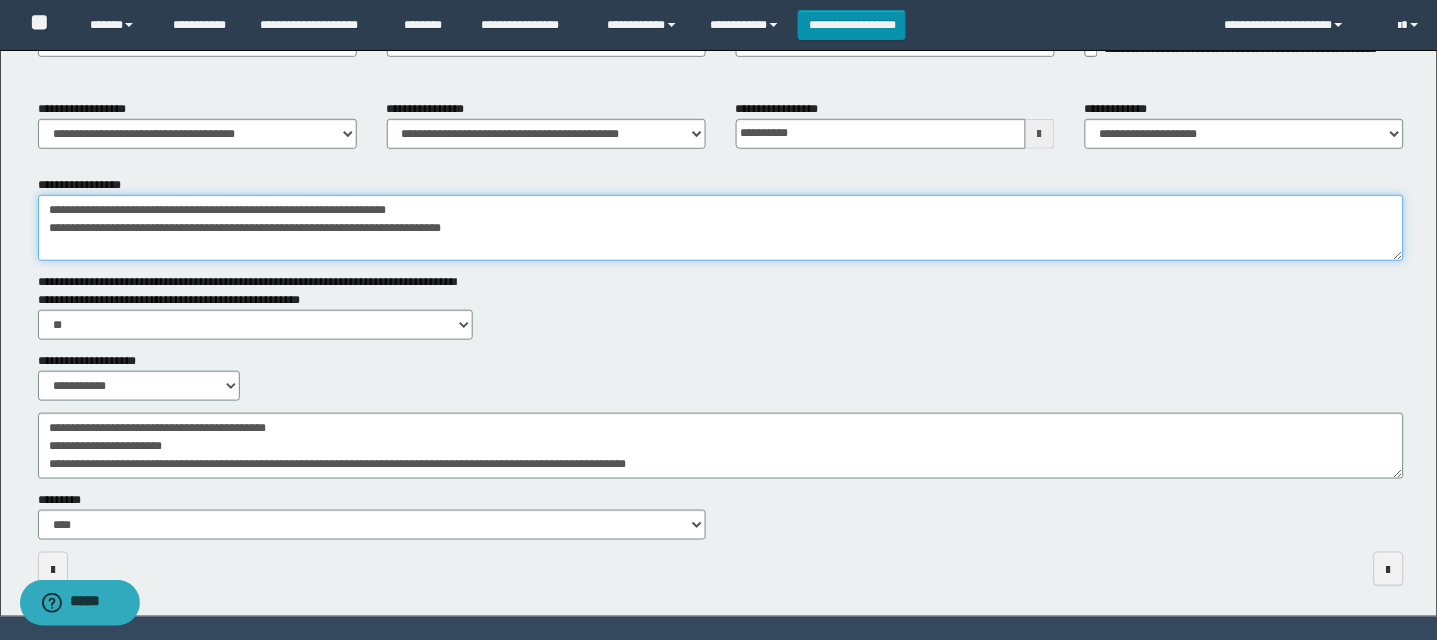 scroll, scrollTop: 240, scrollLeft: 0, axis: vertical 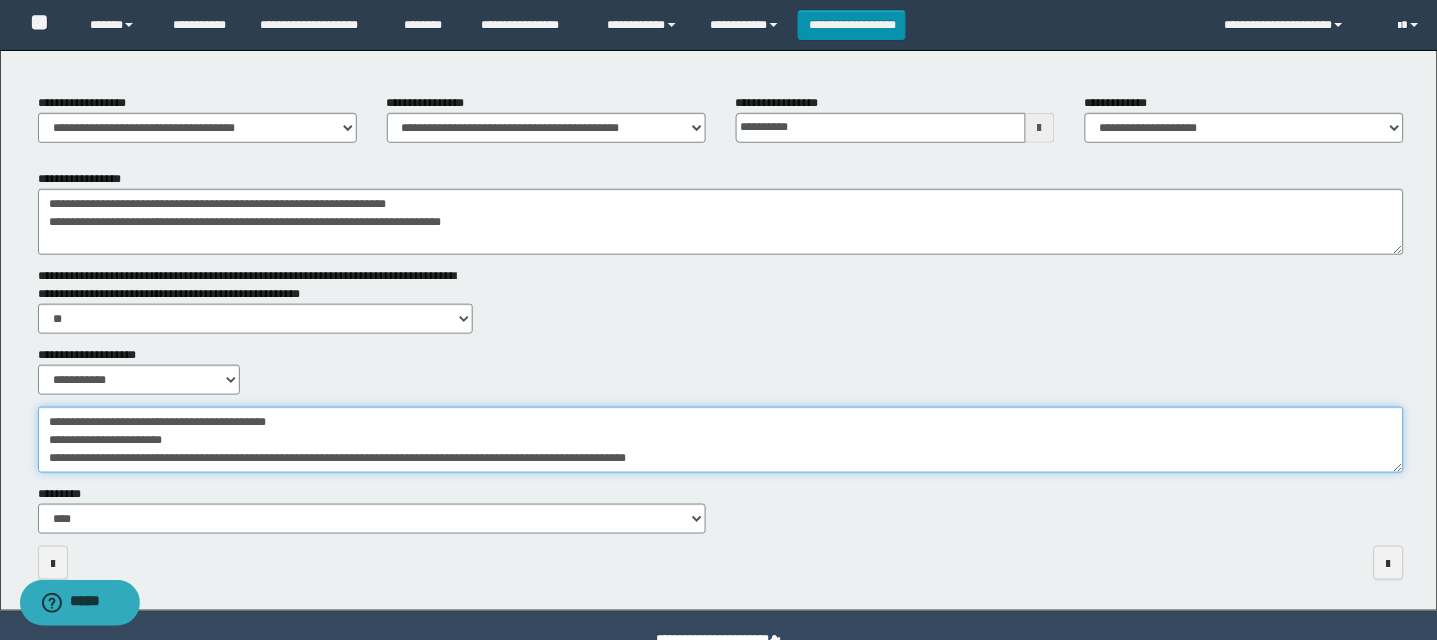 click on "**********" at bounding box center [721, 440] 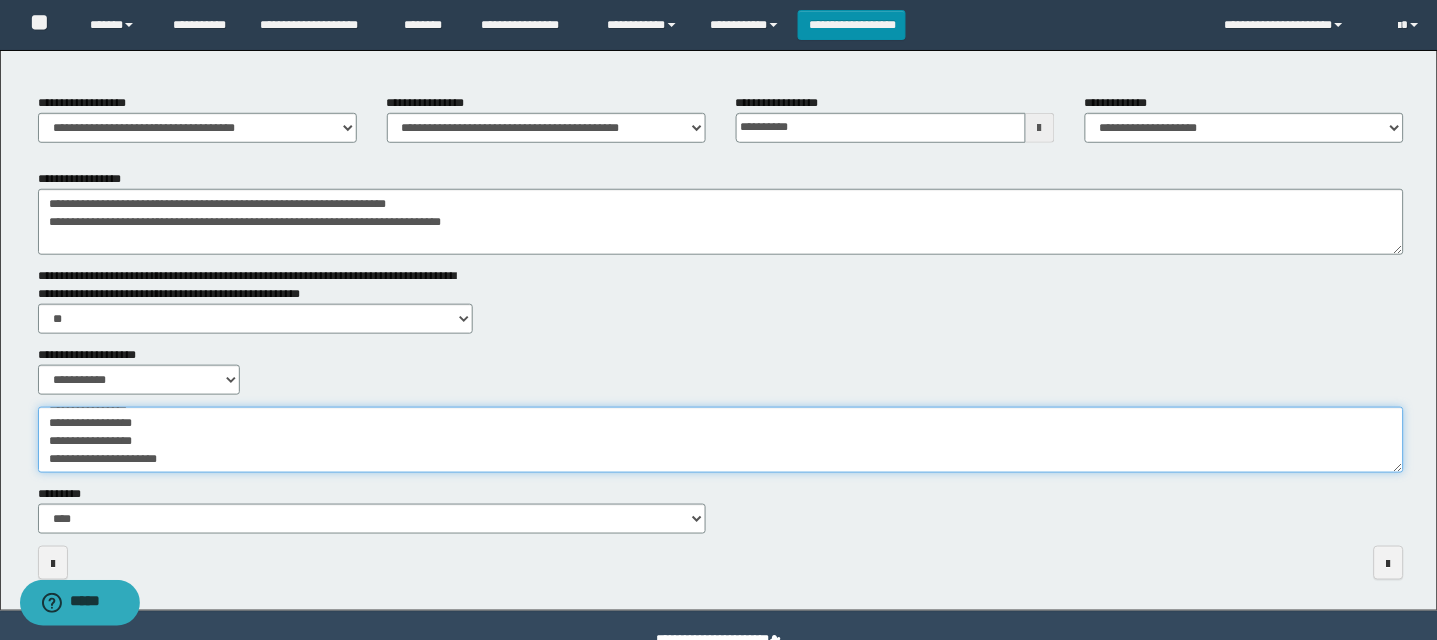 scroll, scrollTop: 569, scrollLeft: 0, axis: vertical 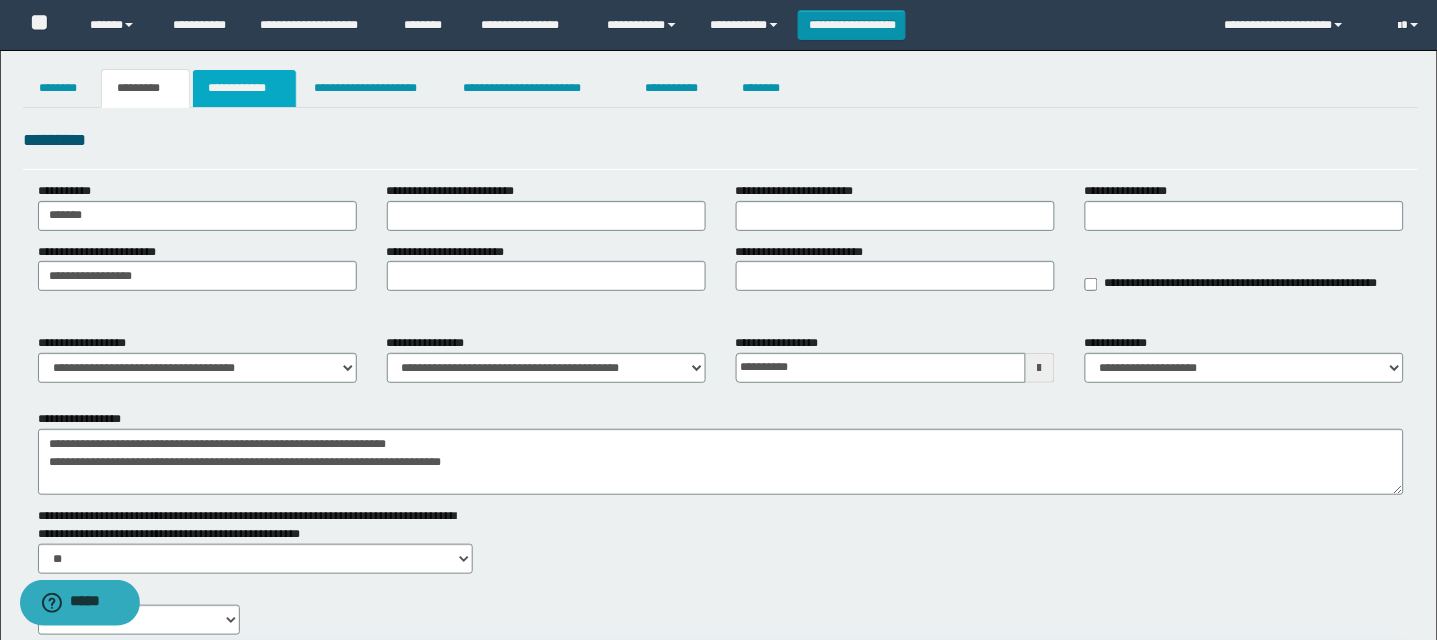 type on "**********" 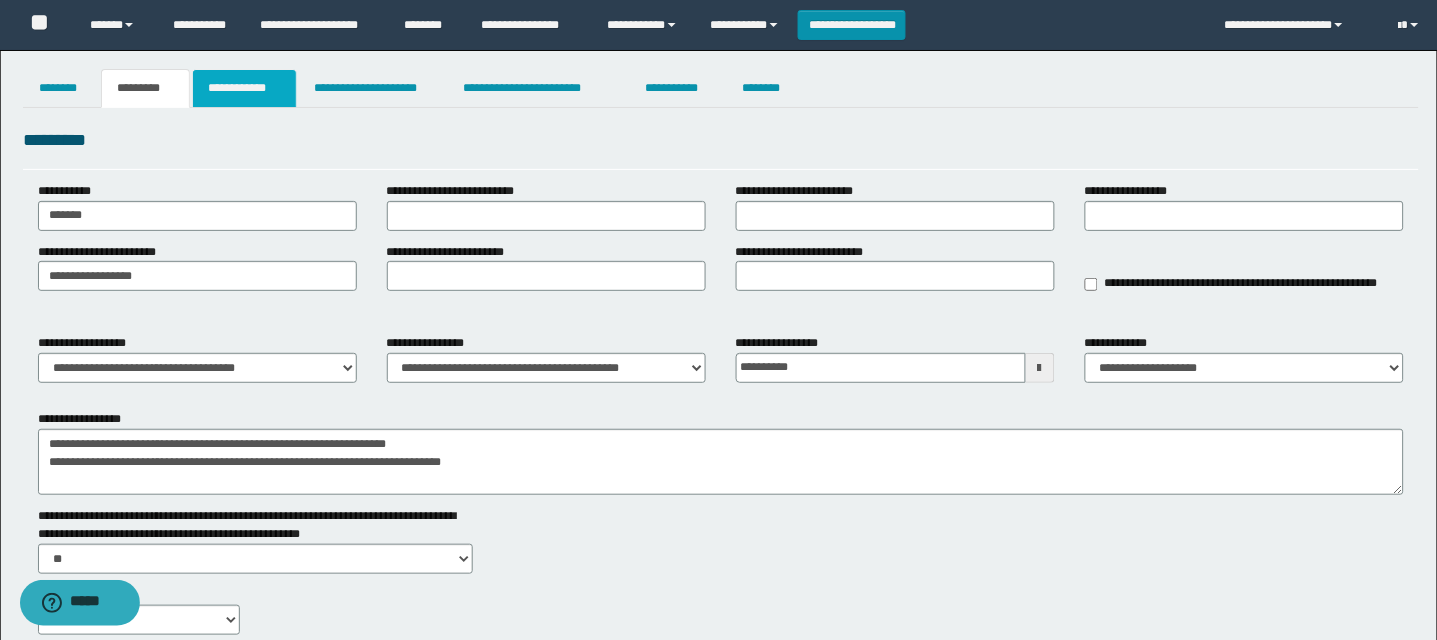 click on "**********" at bounding box center (244, 88) 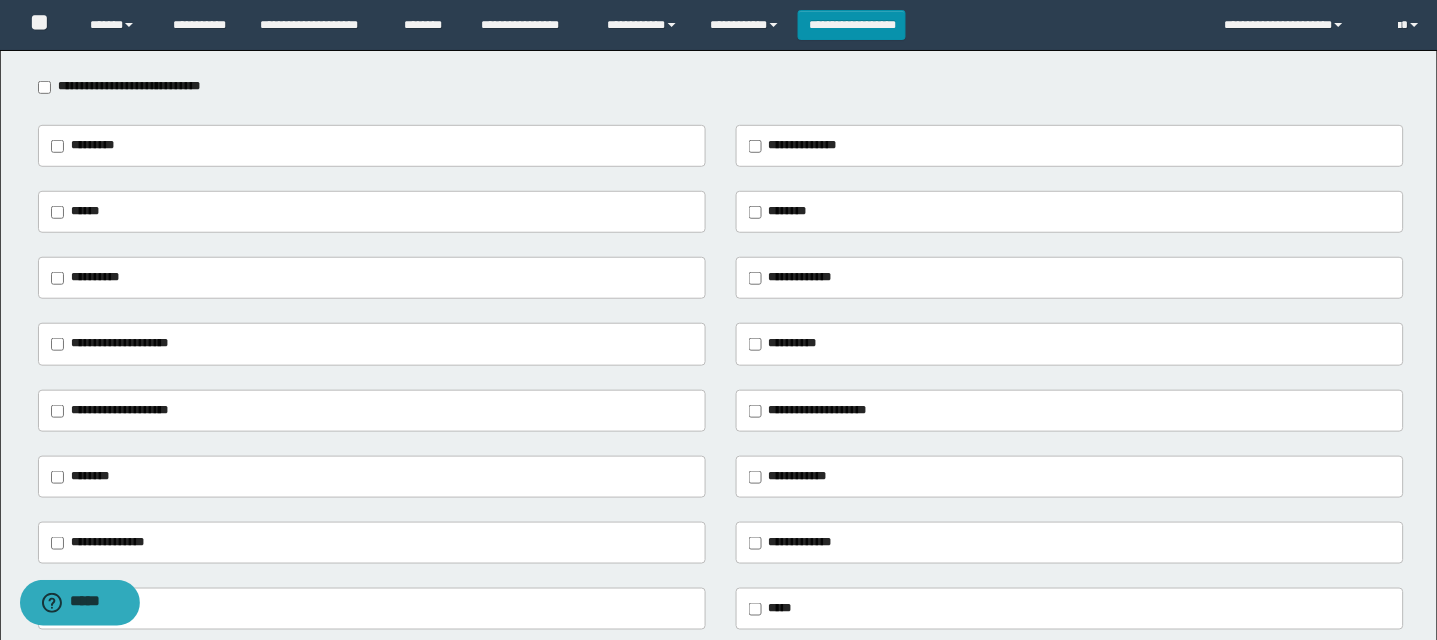 scroll, scrollTop: 187, scrollLeft: 0, axis: vertical 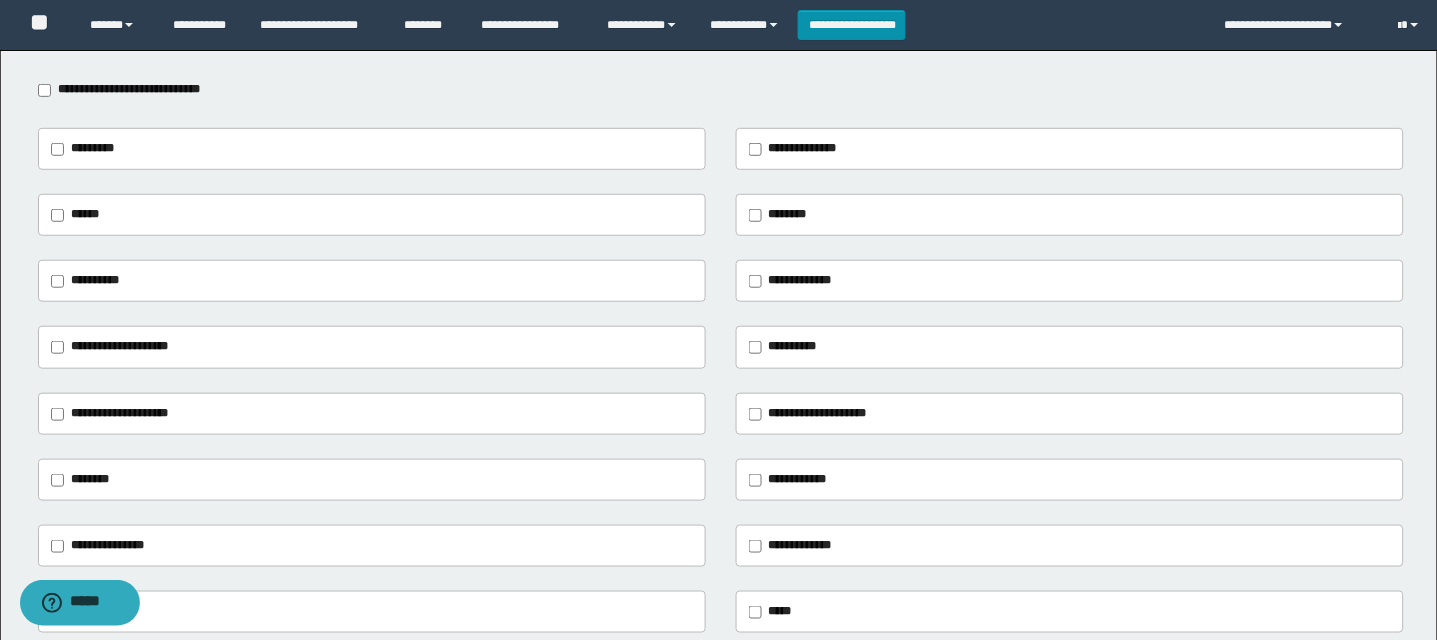 click on "**********" at bounding box center [133, 90] 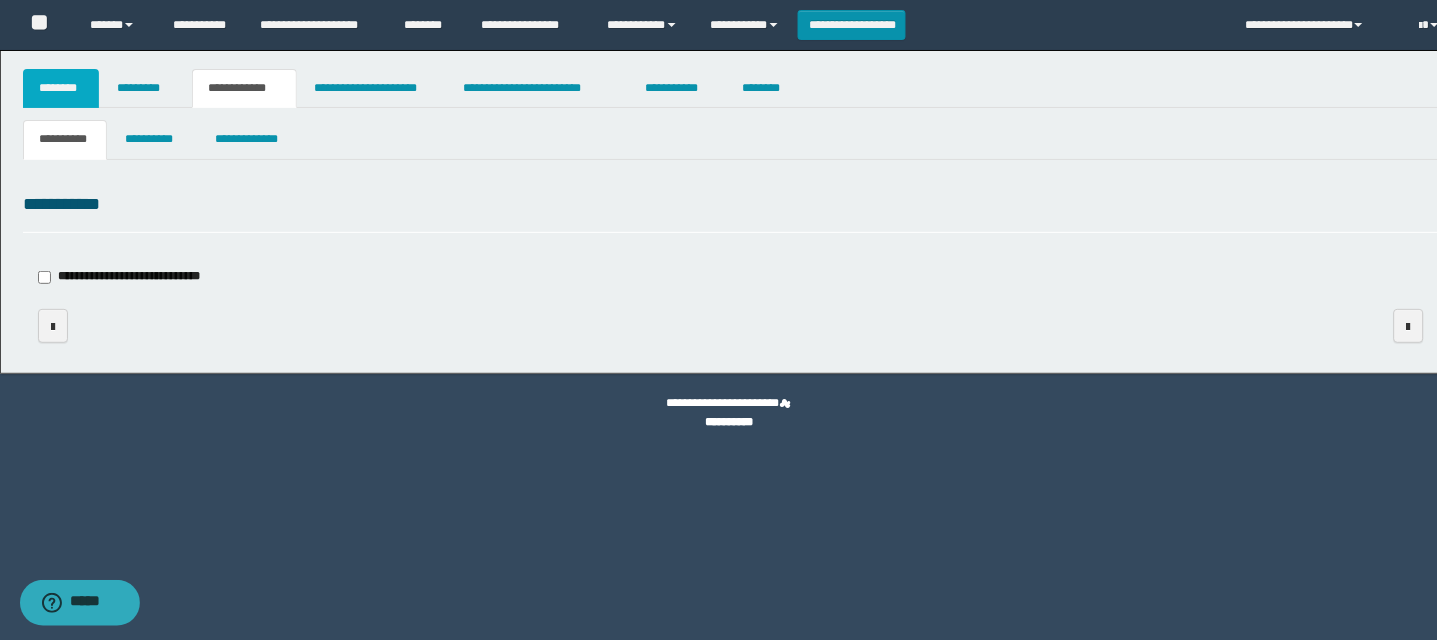 scroll, scrollTop: 0, scrollLeft: 0, axis: both 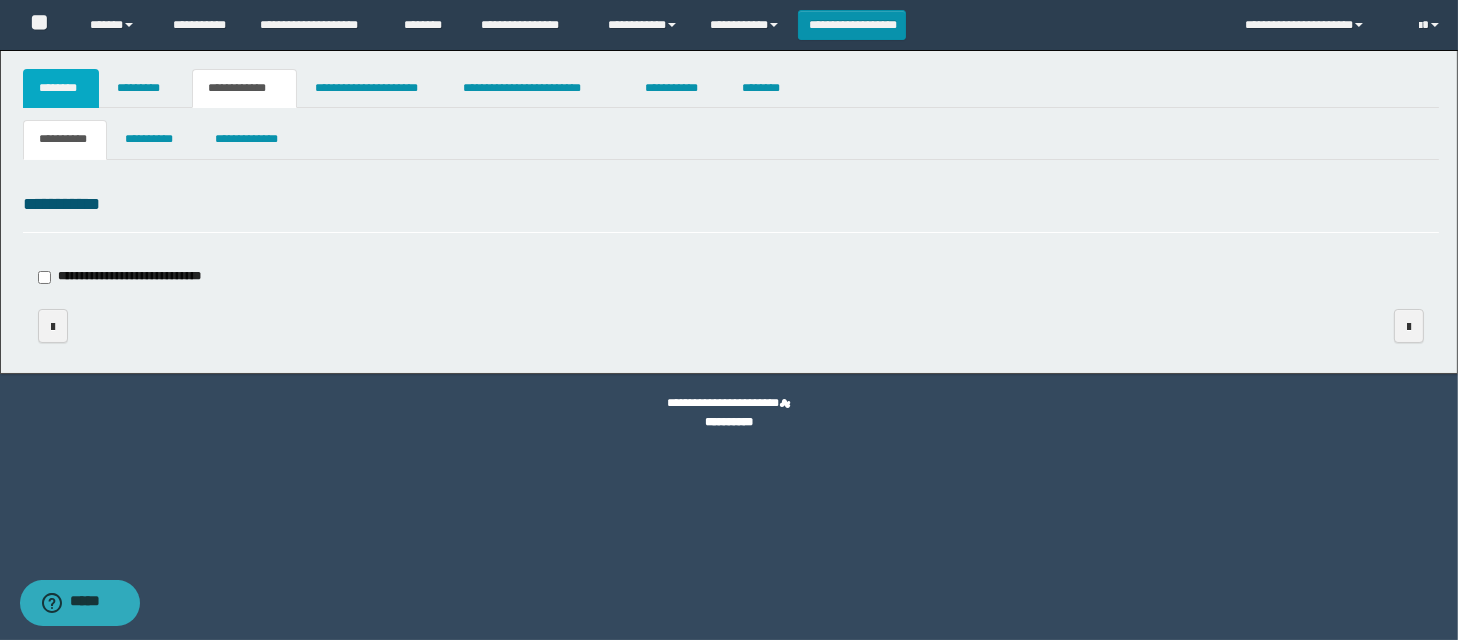 click on "********" at bounding box center (61, 88) 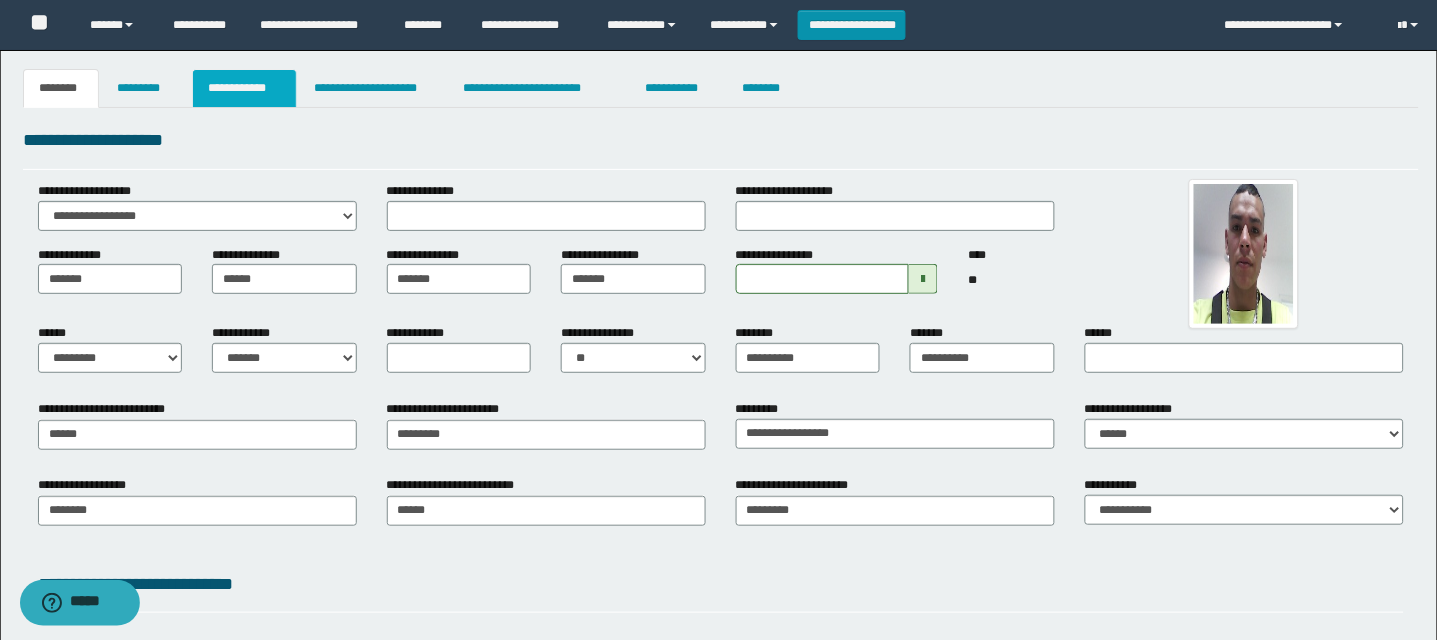 click on "**********" at bounding box center (244, 88) 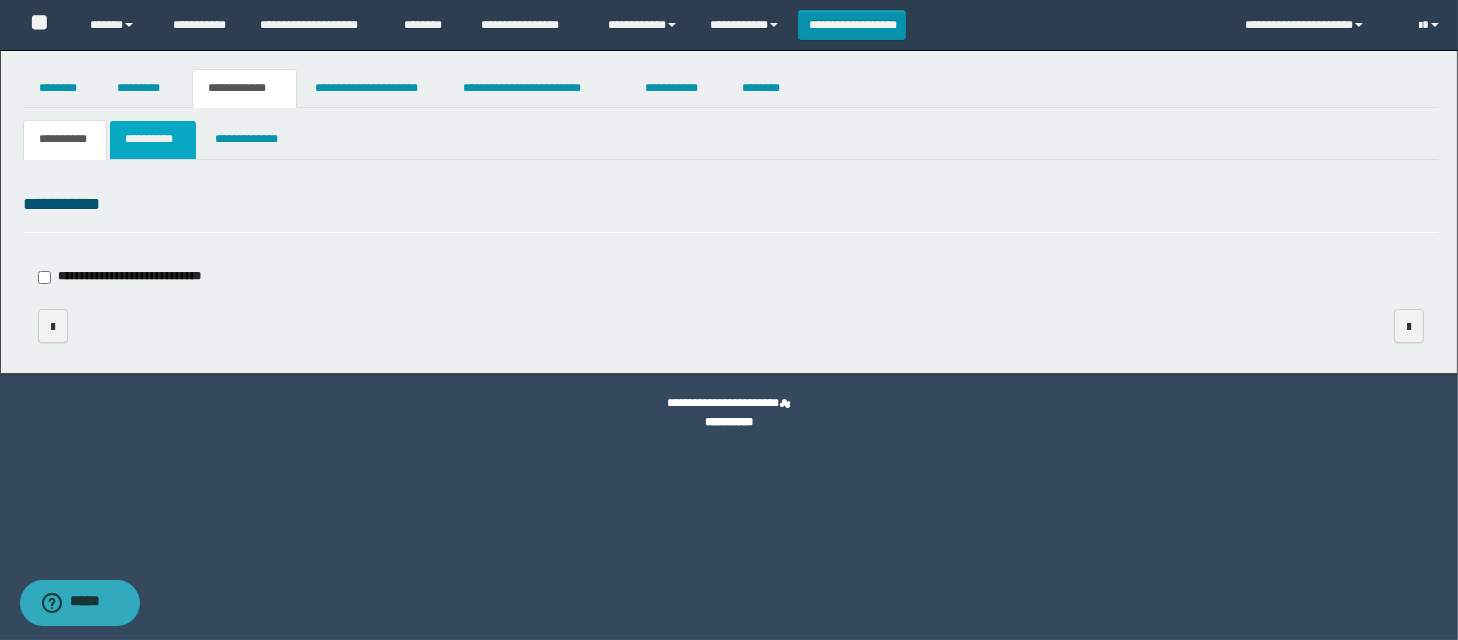click on "**********" at bounding box center (153, 139) 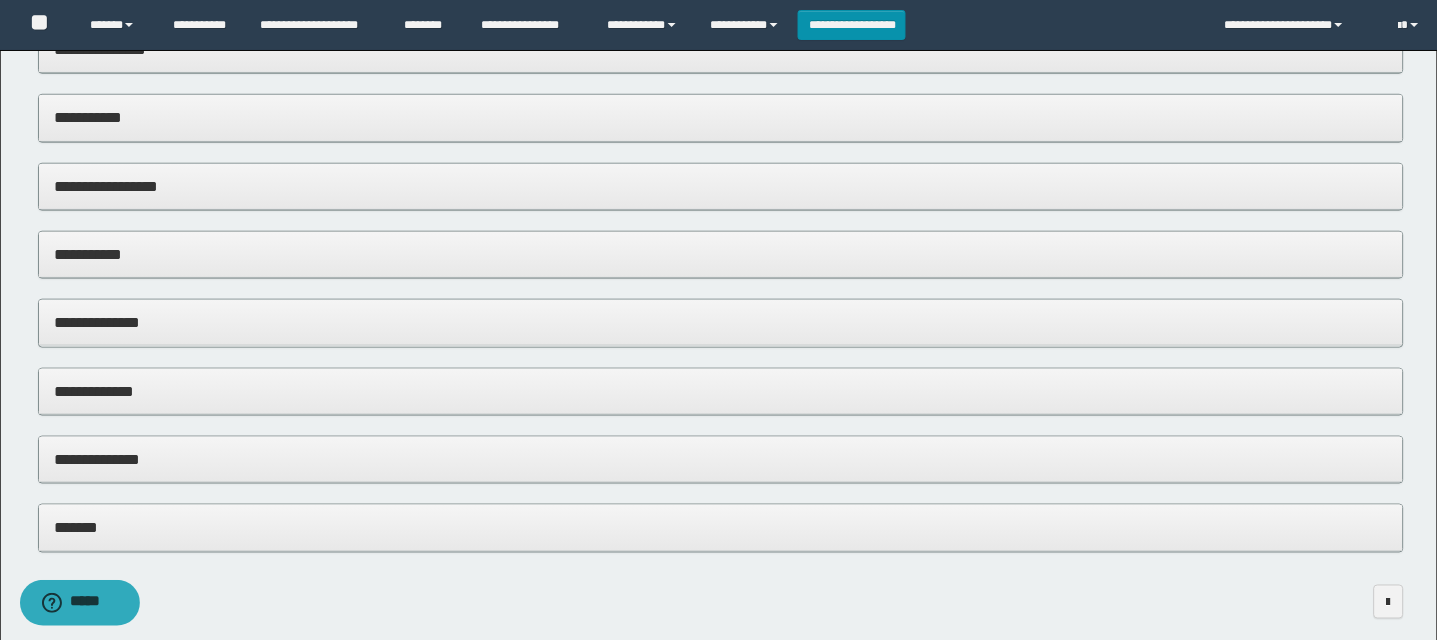 scroll, scrollTop: 288, scrollLeft: 0, axis: vertical 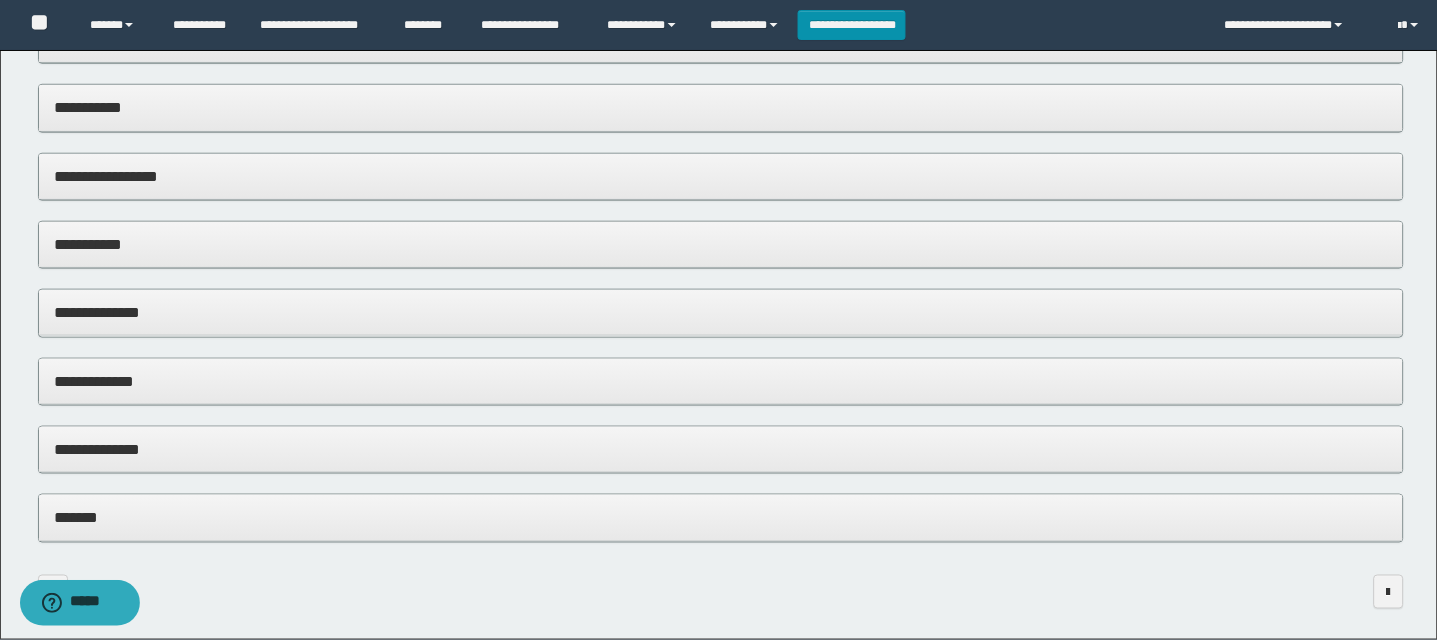 click on "**********" at bounding box center [721, 381] 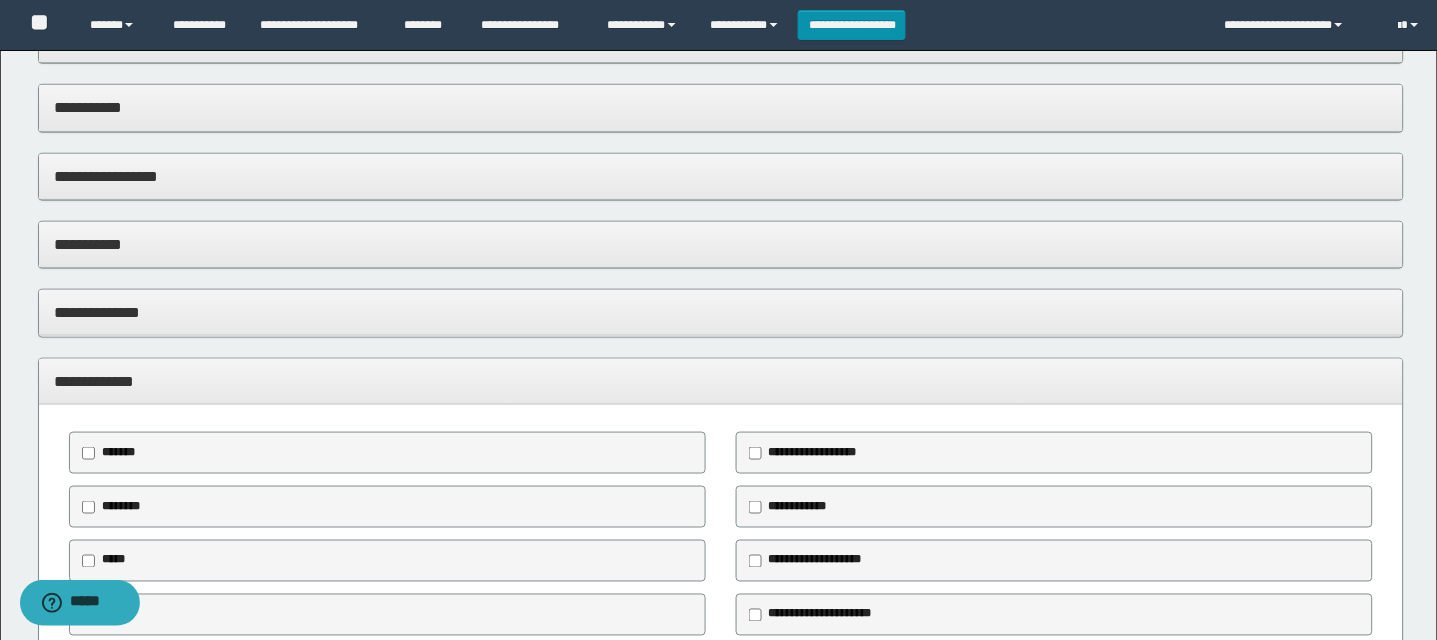 click on "**********" at bounding box center [721, 381] 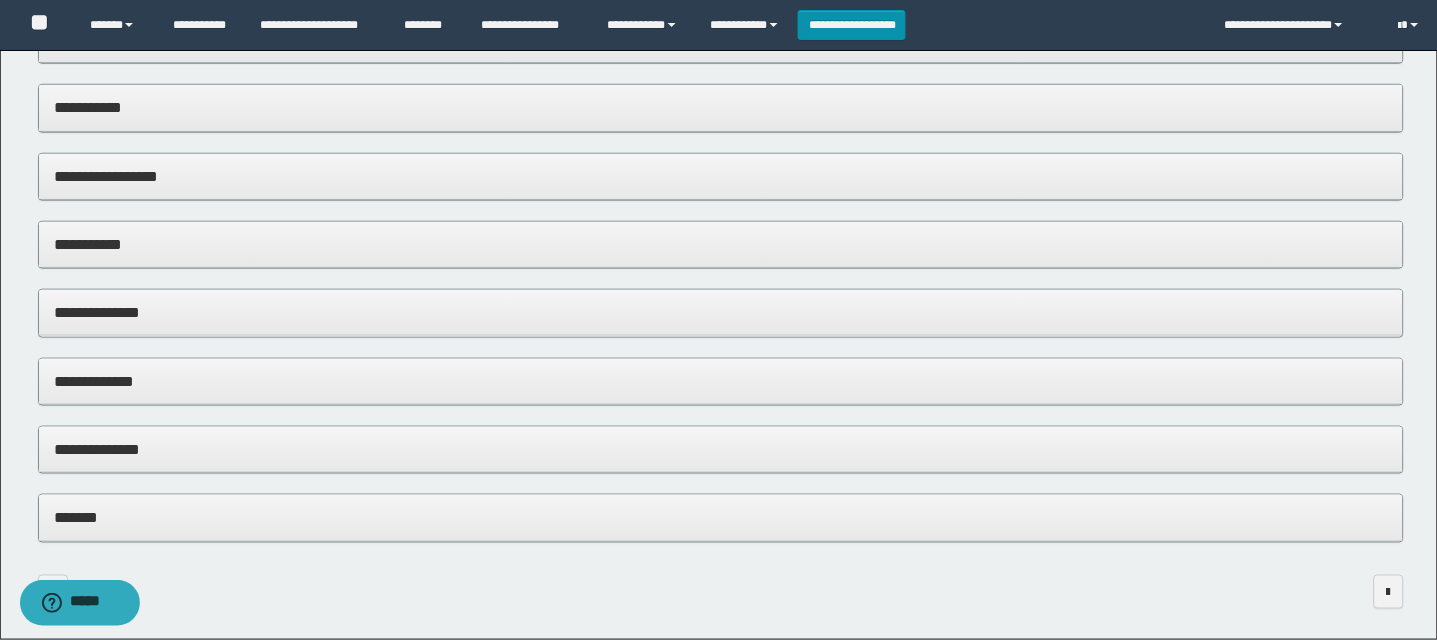 click on "**********" at bounding box center [721, 449] 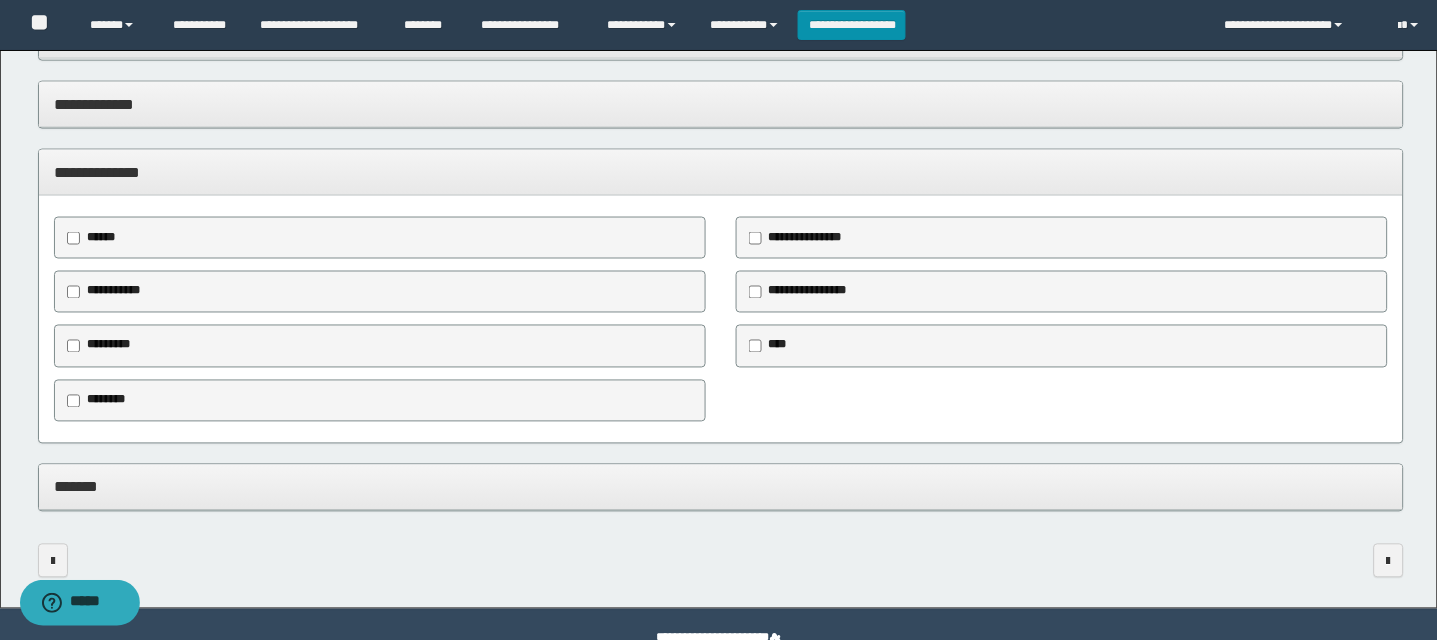 scroll, scrollTop: 612, scrollLeft: 0, axis: vertical 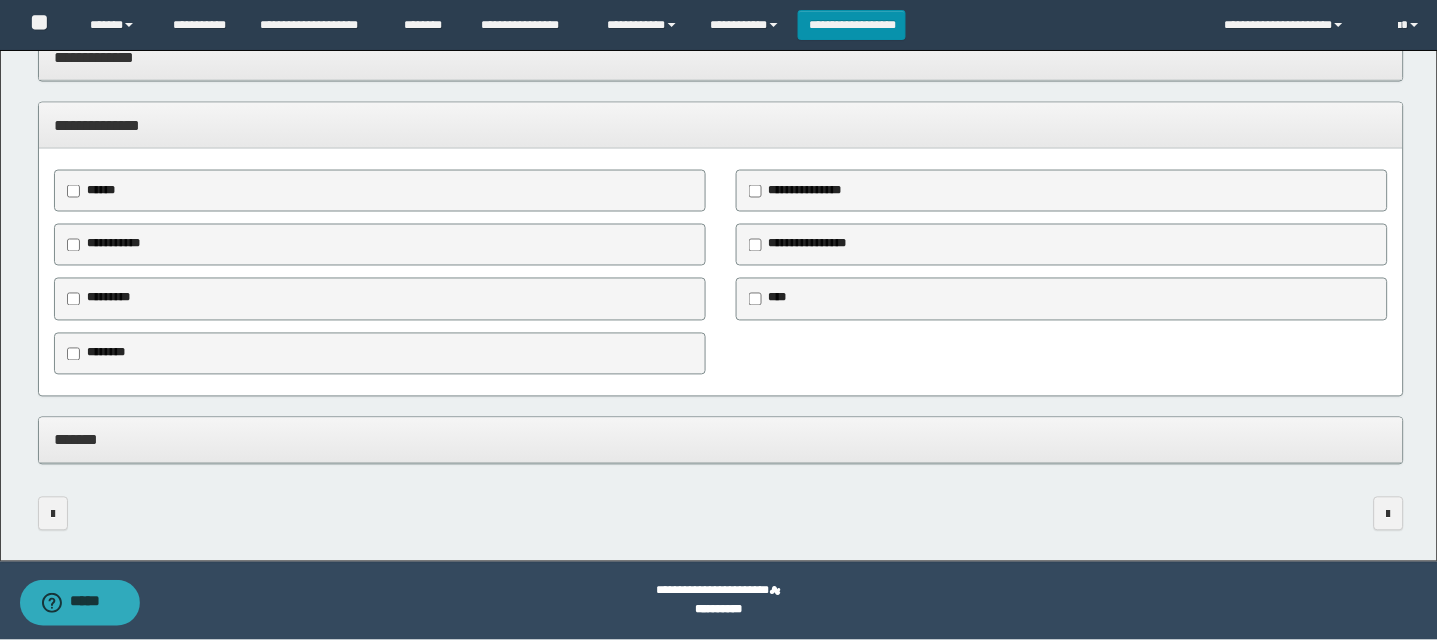 click on "********" at bounding box center (105, 354) 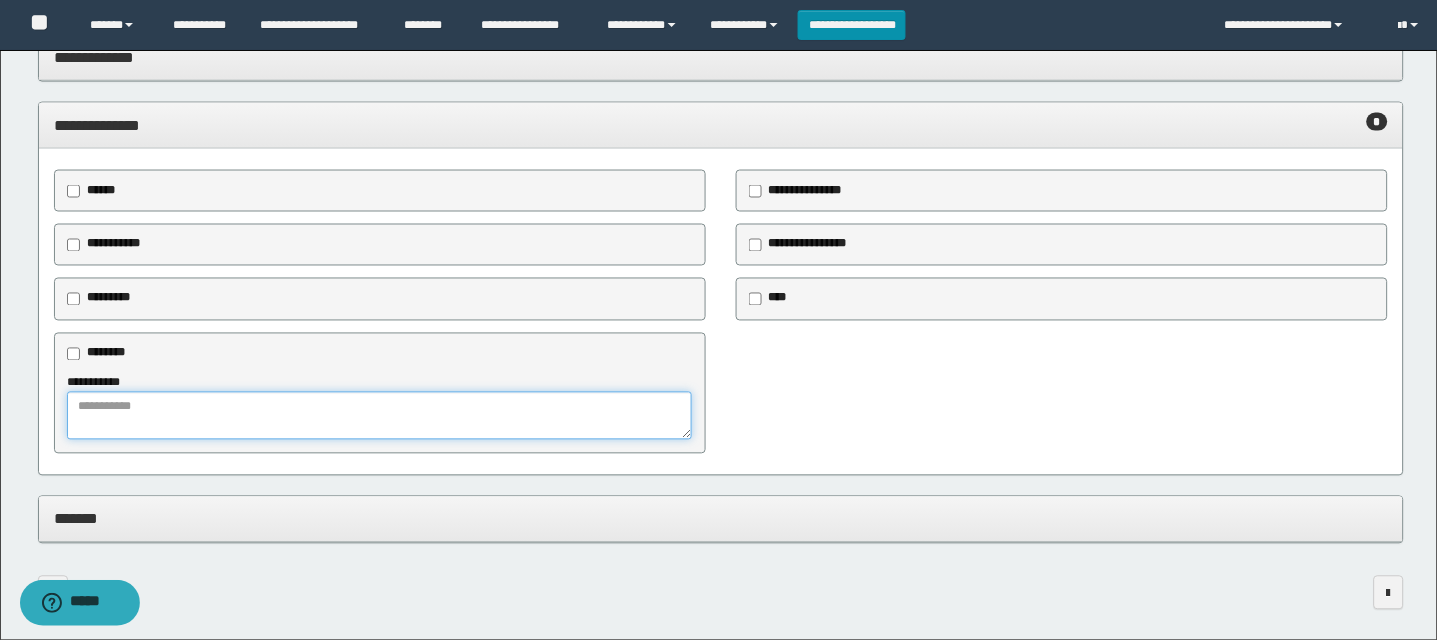 click at bounding box center (380, 416) 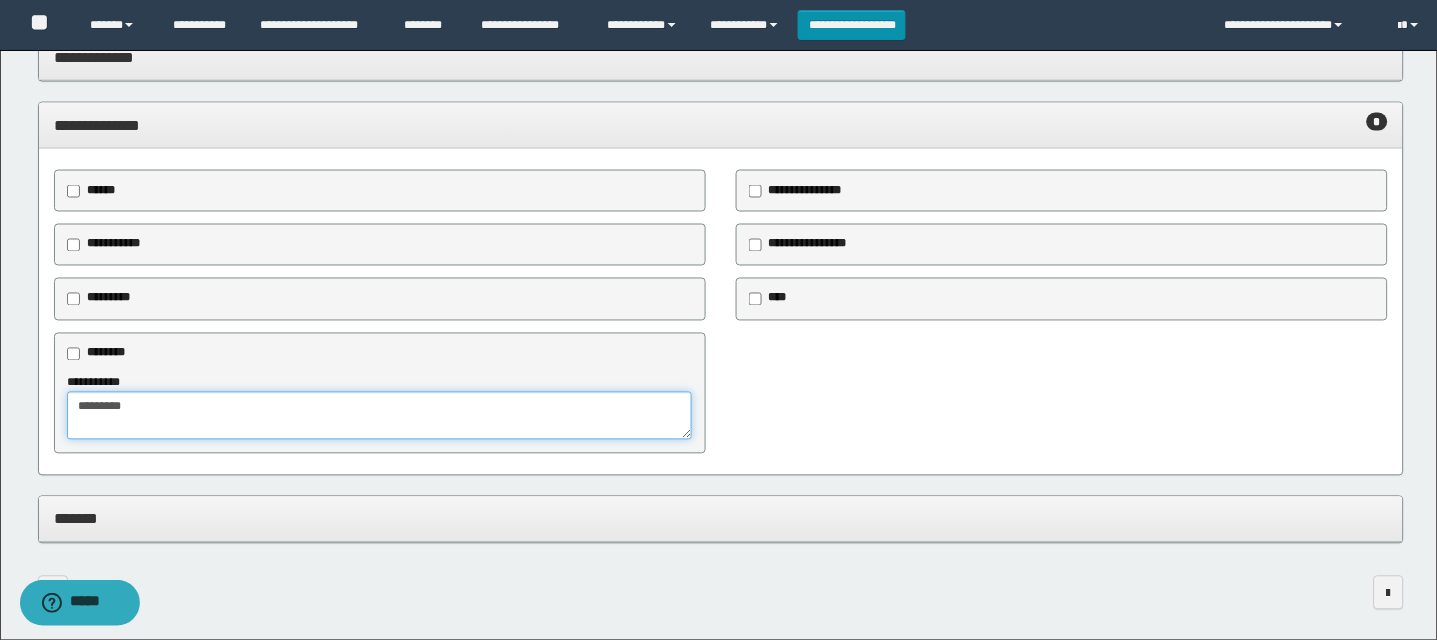 type on "*********" 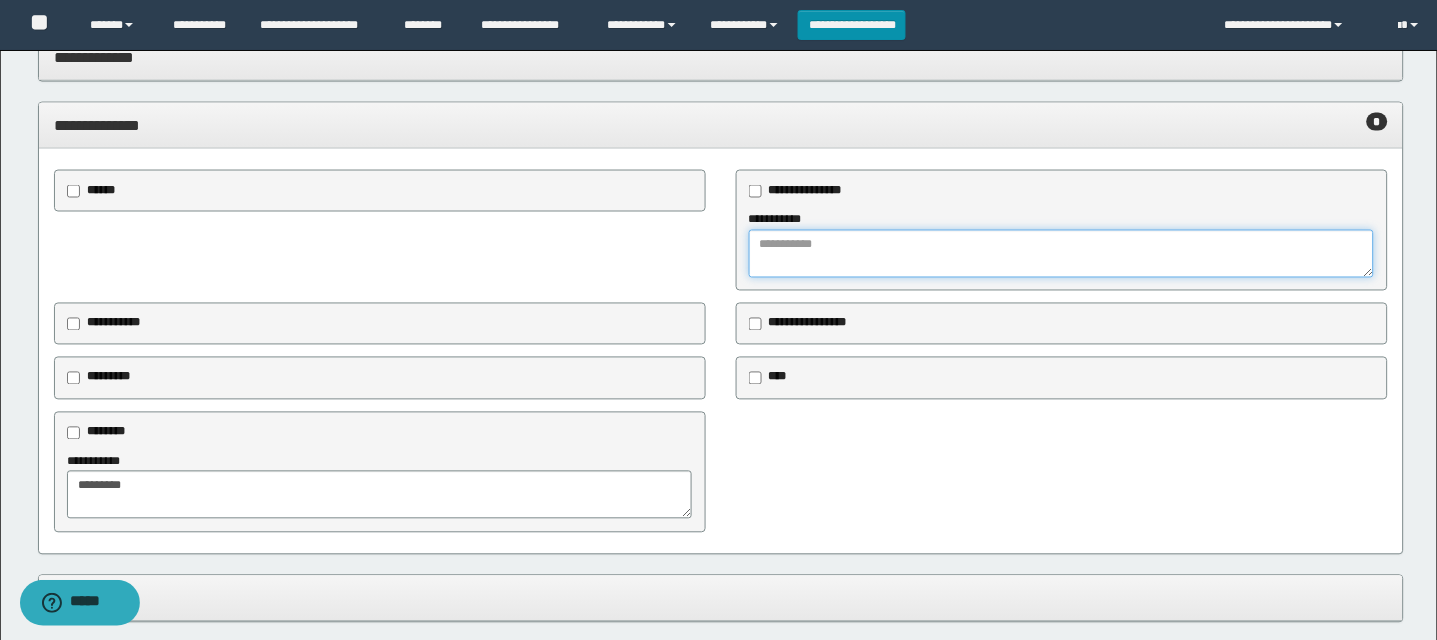 click at bounding box center (1062, 254) 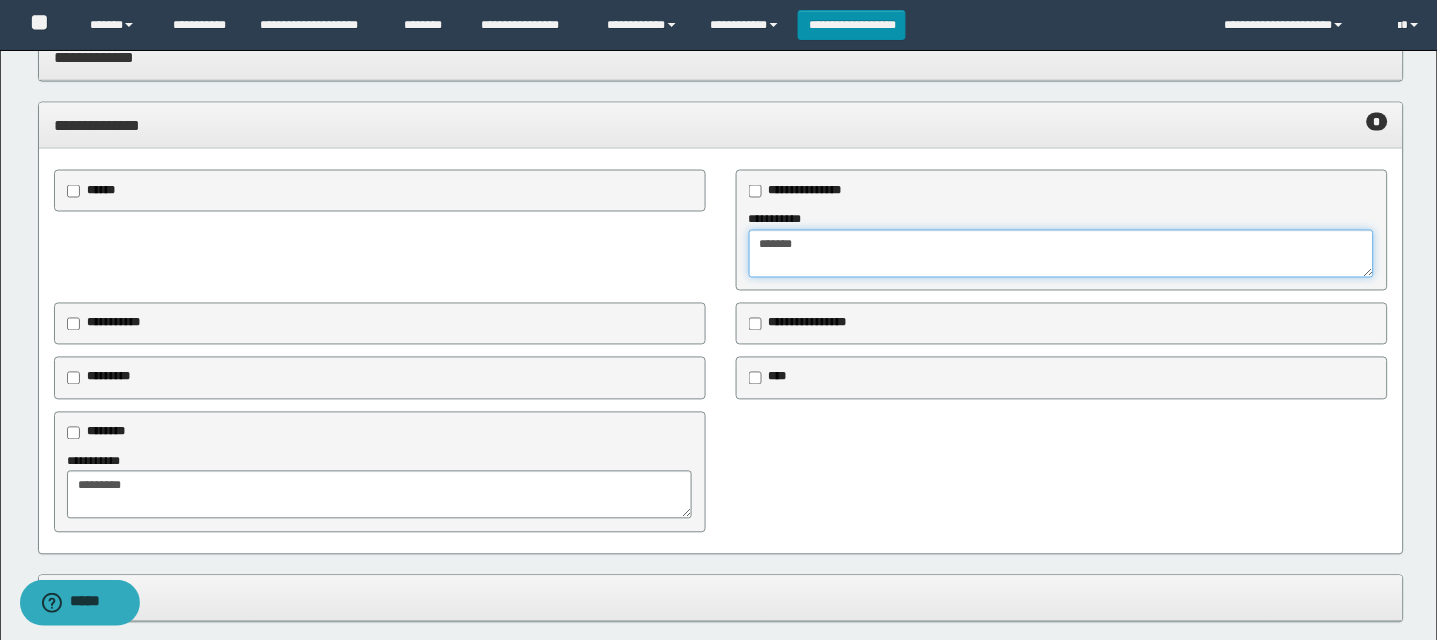 type on "*******" 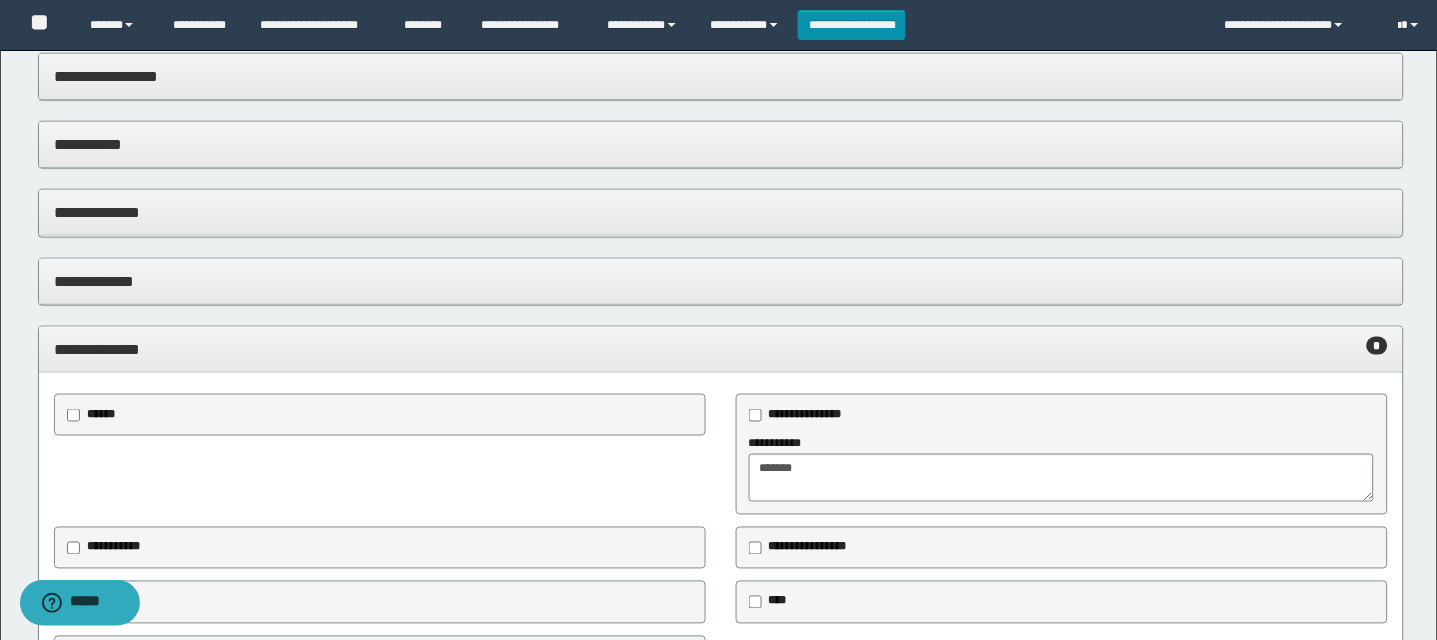 scroll, scrollTop: 385, scrollLeft: 0, axis: vertical 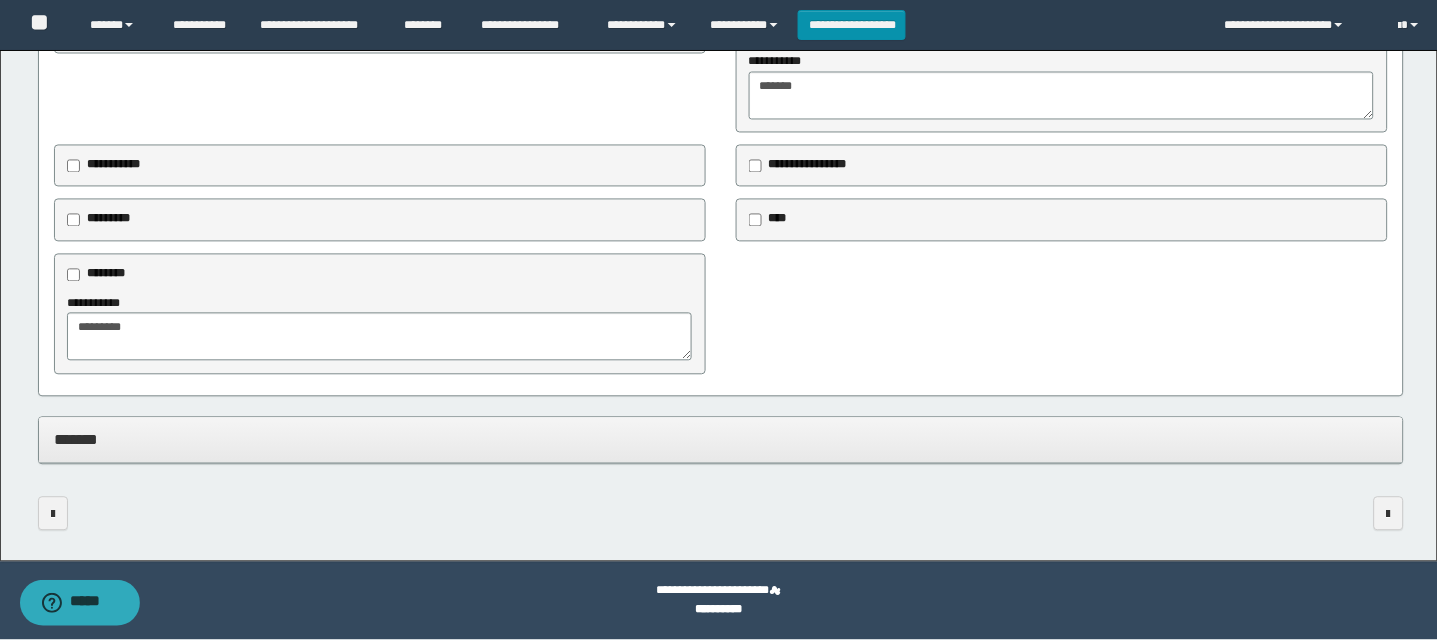 click on "*******" at bounding box center (721, 440) 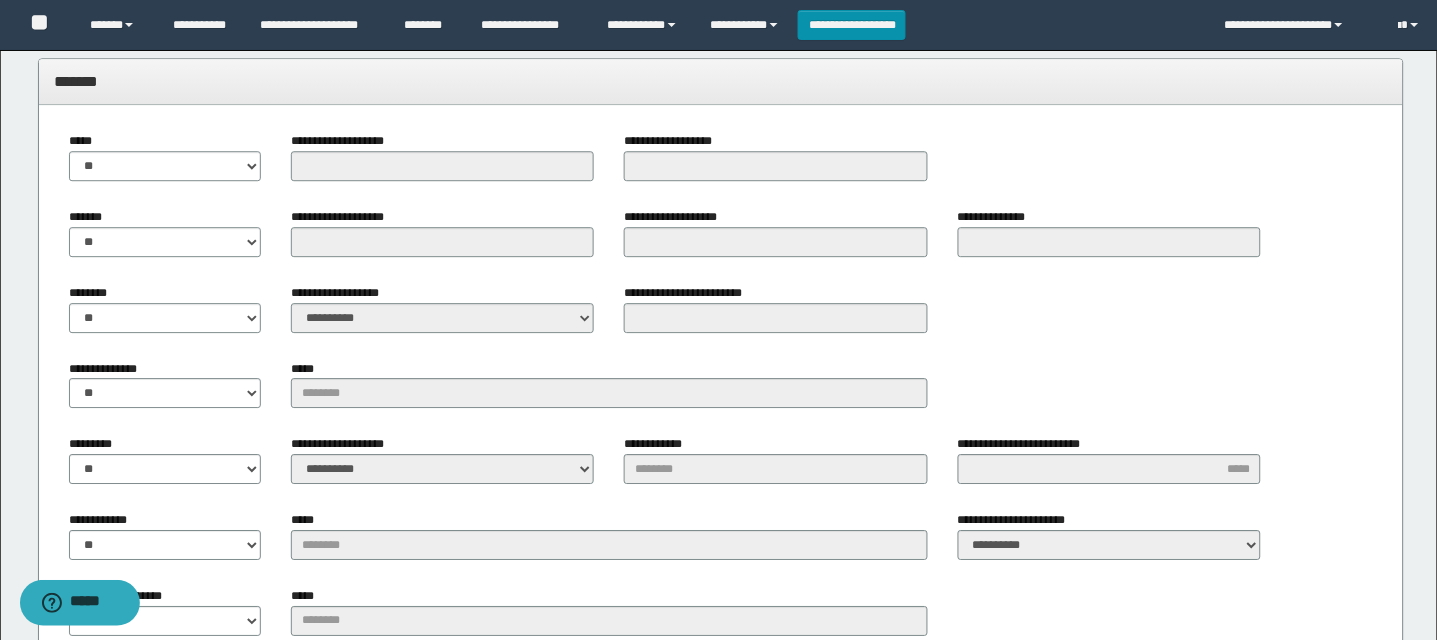 scroll, scrollTop: 1185, scrollLeft: 0, axis: vertical 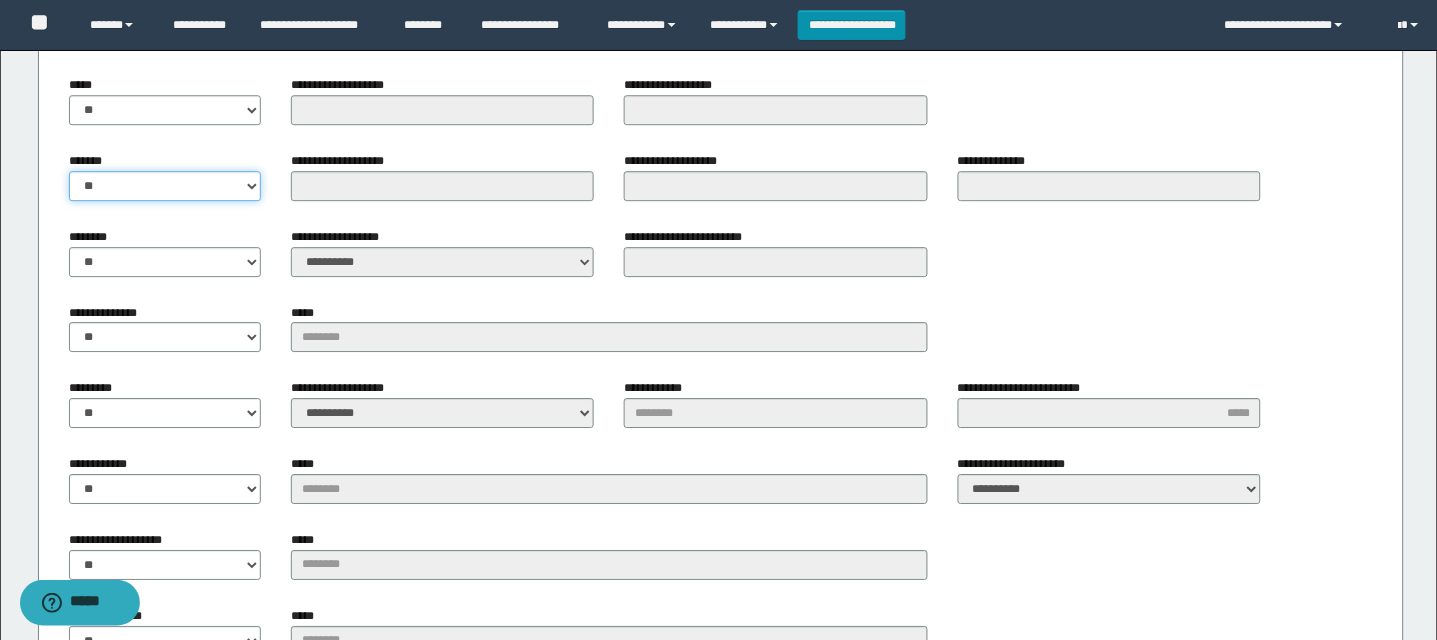 click on "**
**" at bounding box center (165, 186) 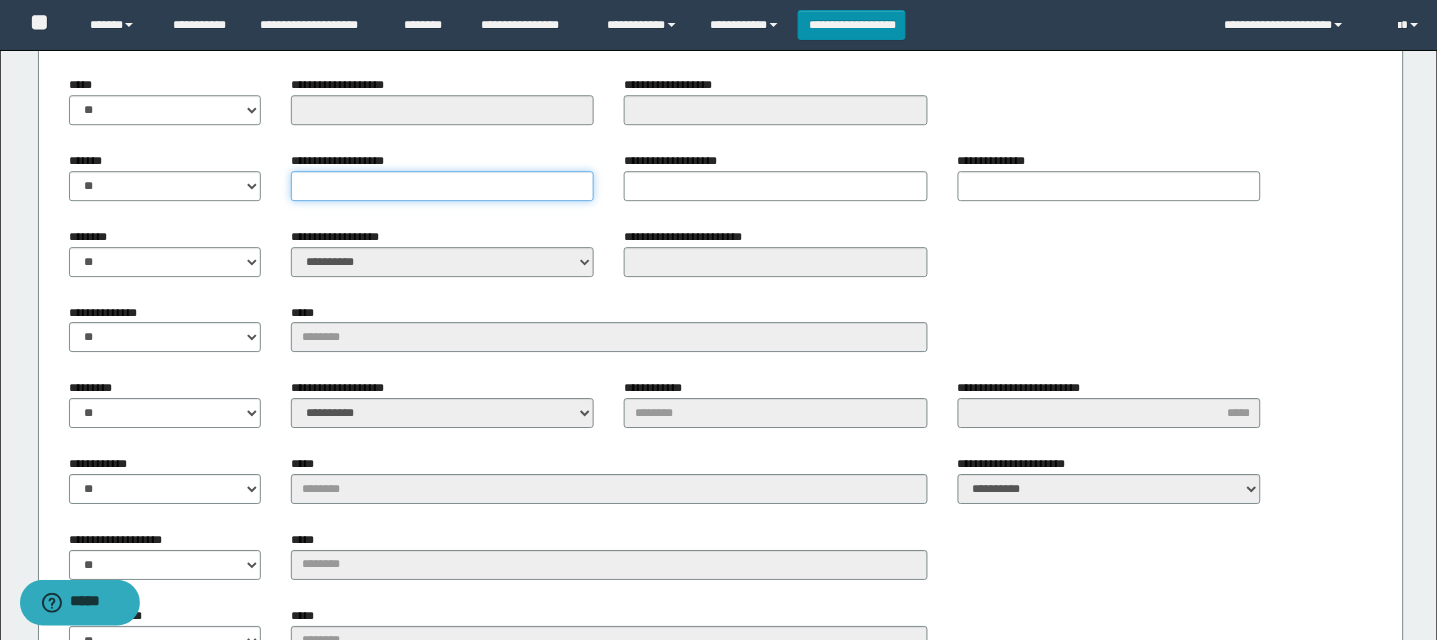 click on "**********" at bounding box center (443, 186) 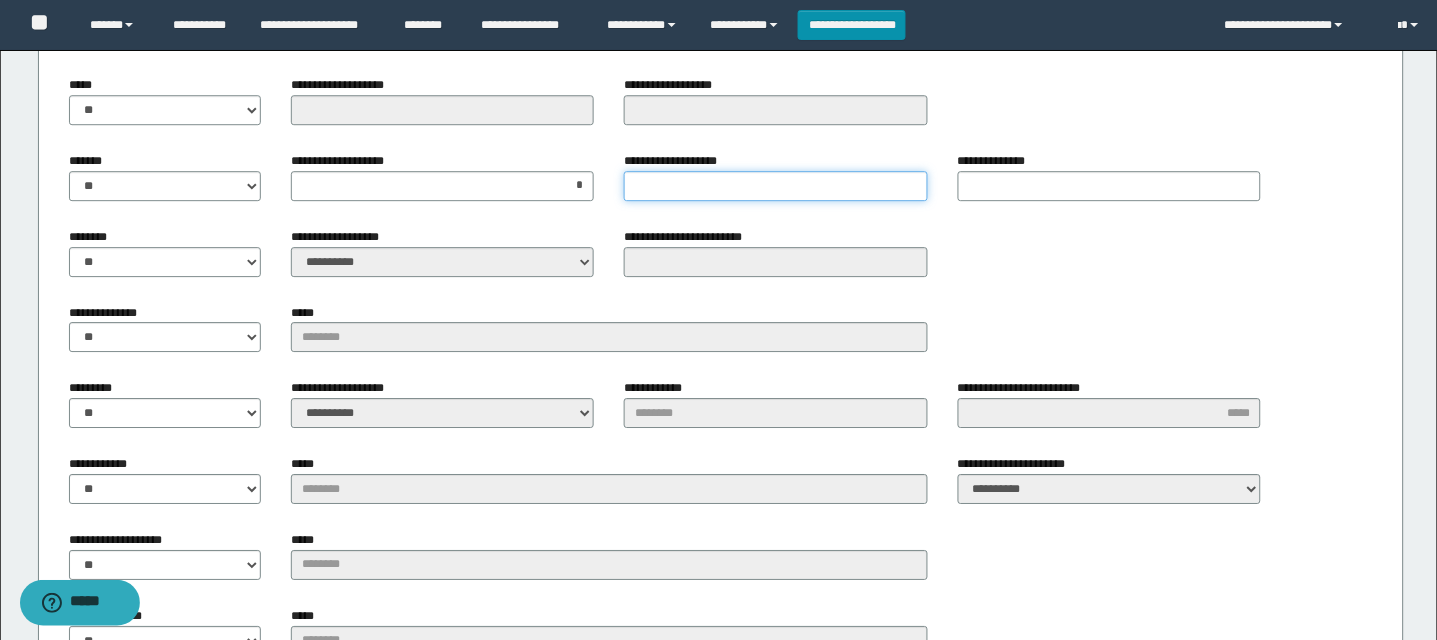 drag, startPoint x: 762, startPoint y: 205, endPoint x: 827, endPoint y: 199, distance: 65.27634 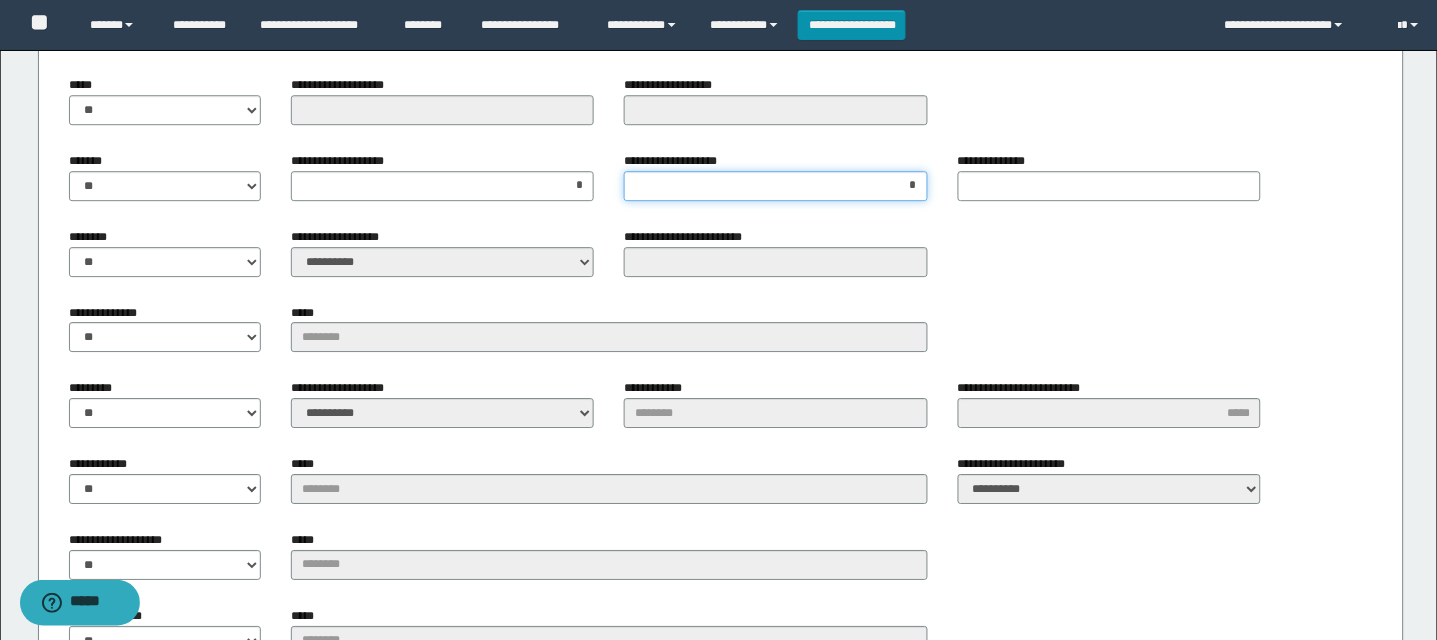 type on "**" 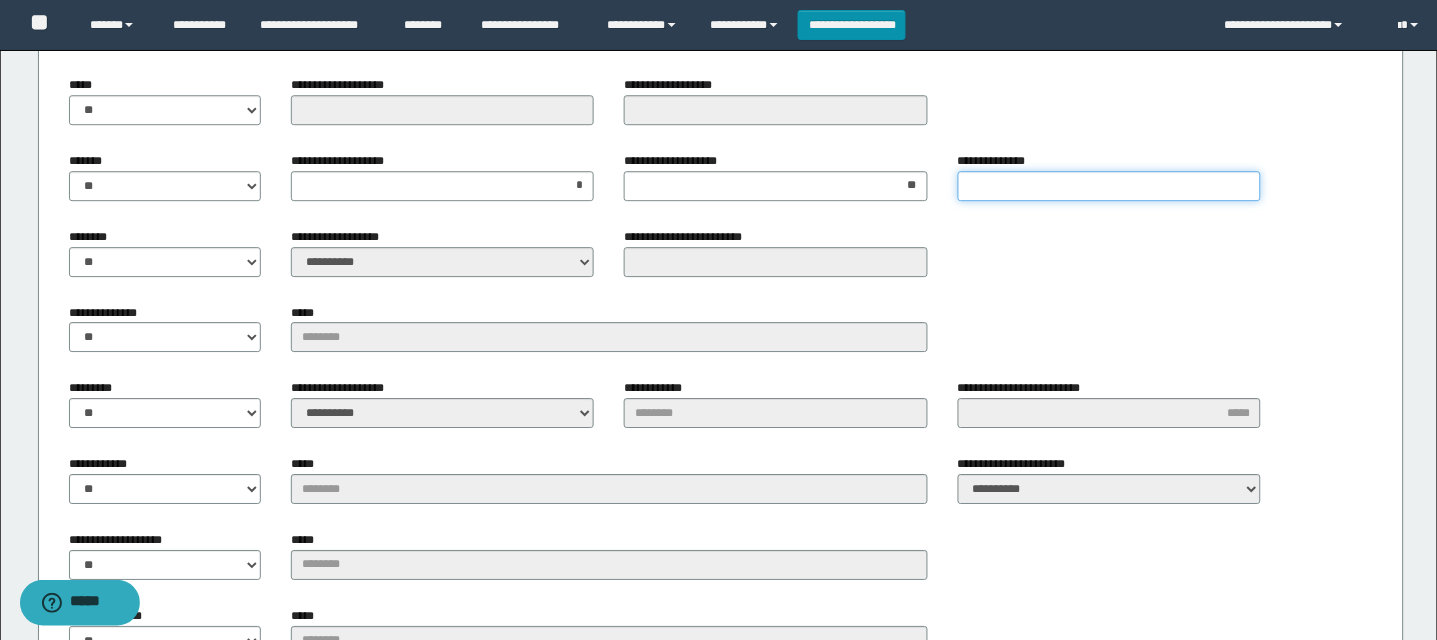 click on "**********" at bounding box center [1110, 186] 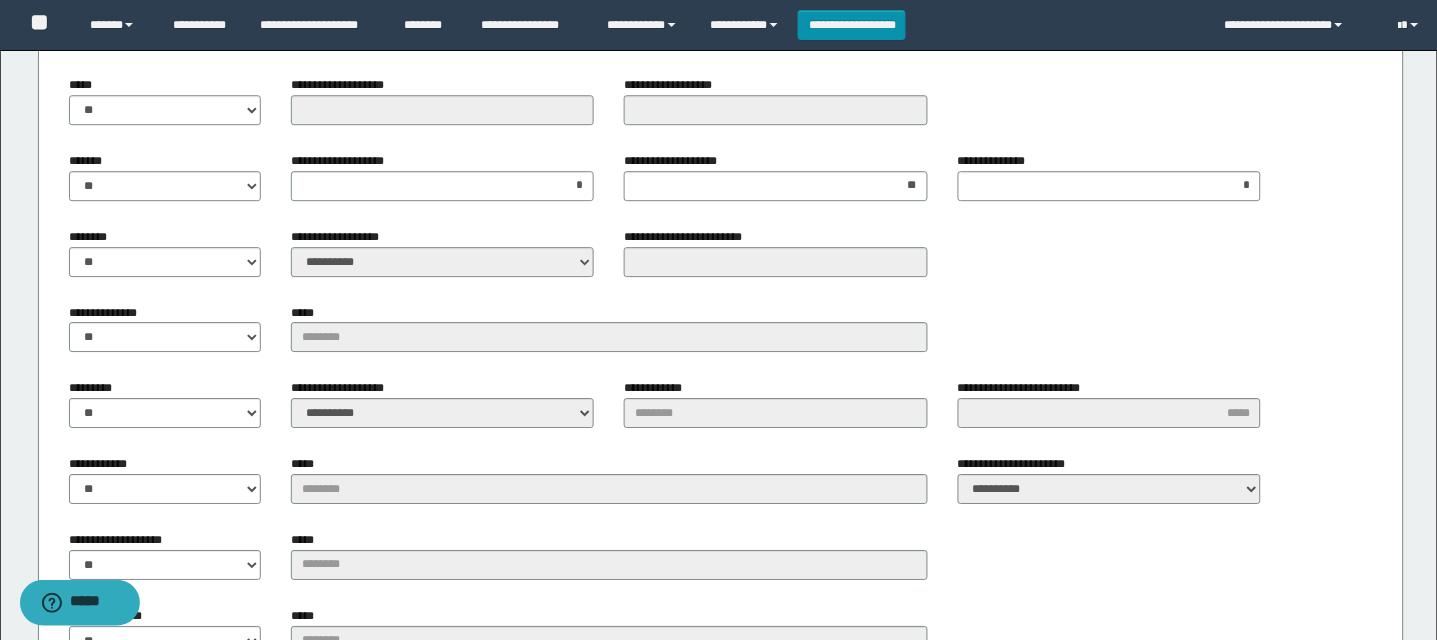 click on "**********" at bounding box center [721, 260] 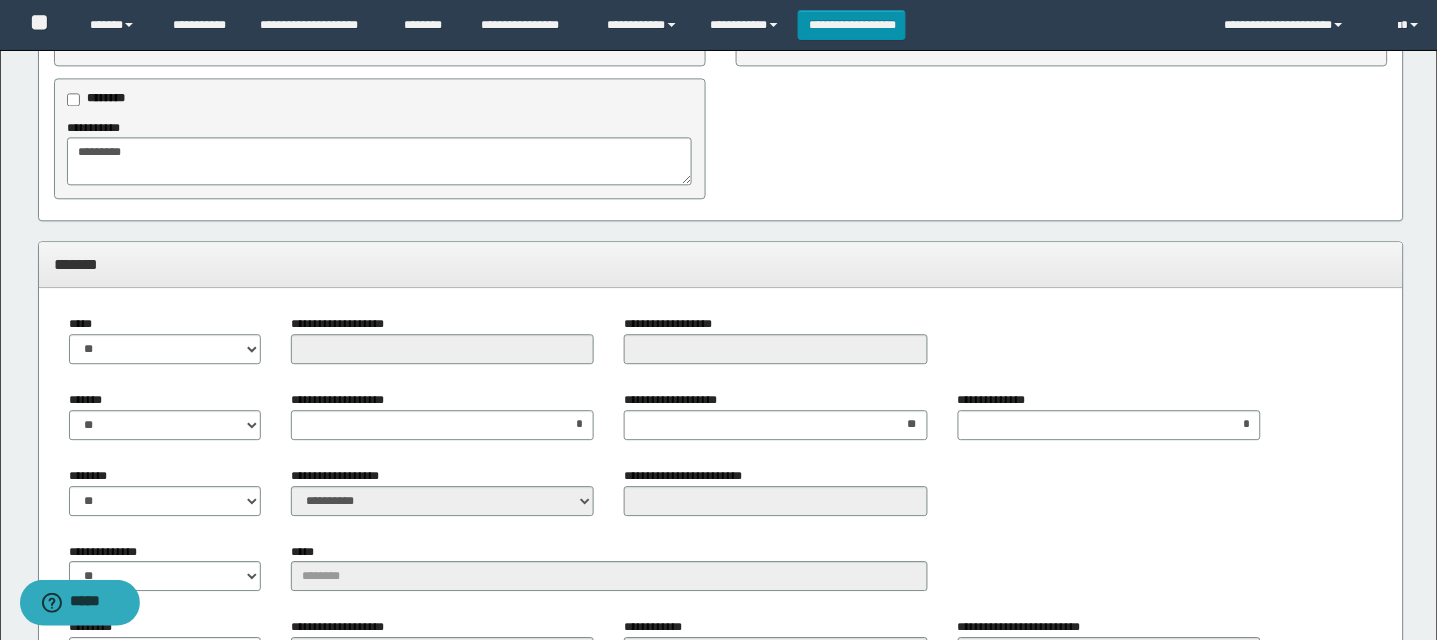 scroll, scrollTop: 950, scrollLeft: 0, axis: vertical 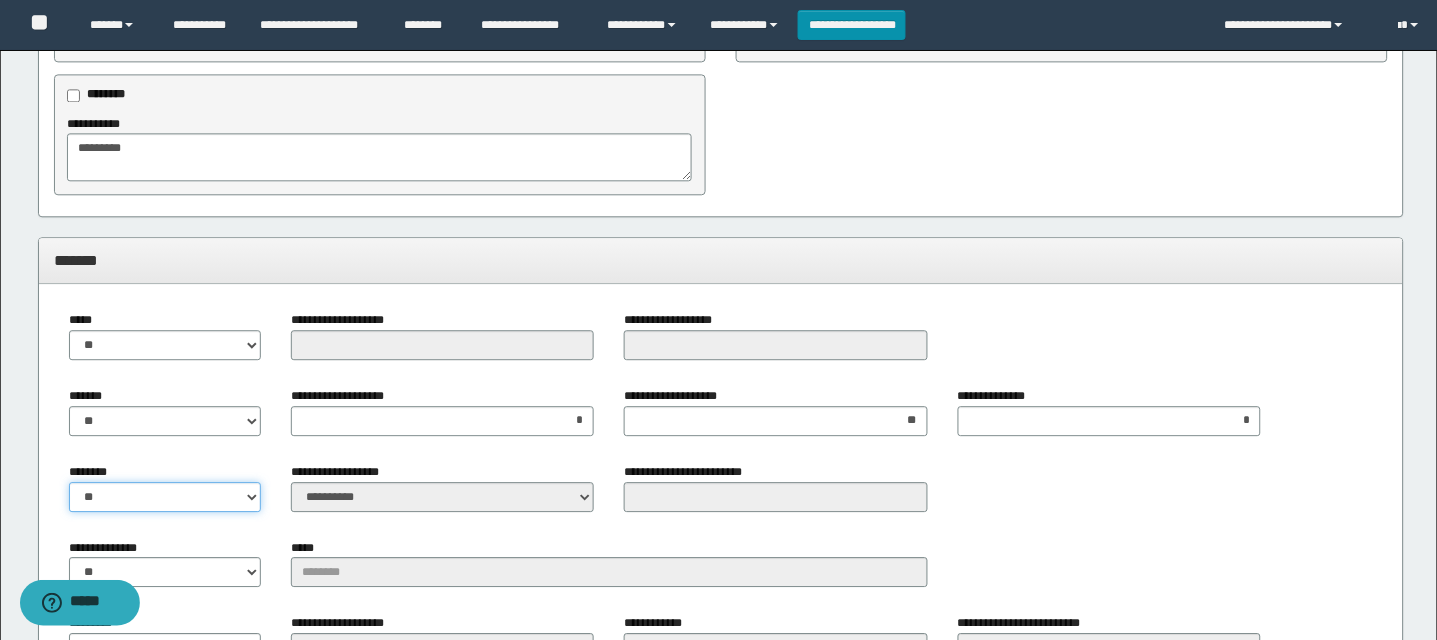 click on "**
**" at bounding box center [165, 497] 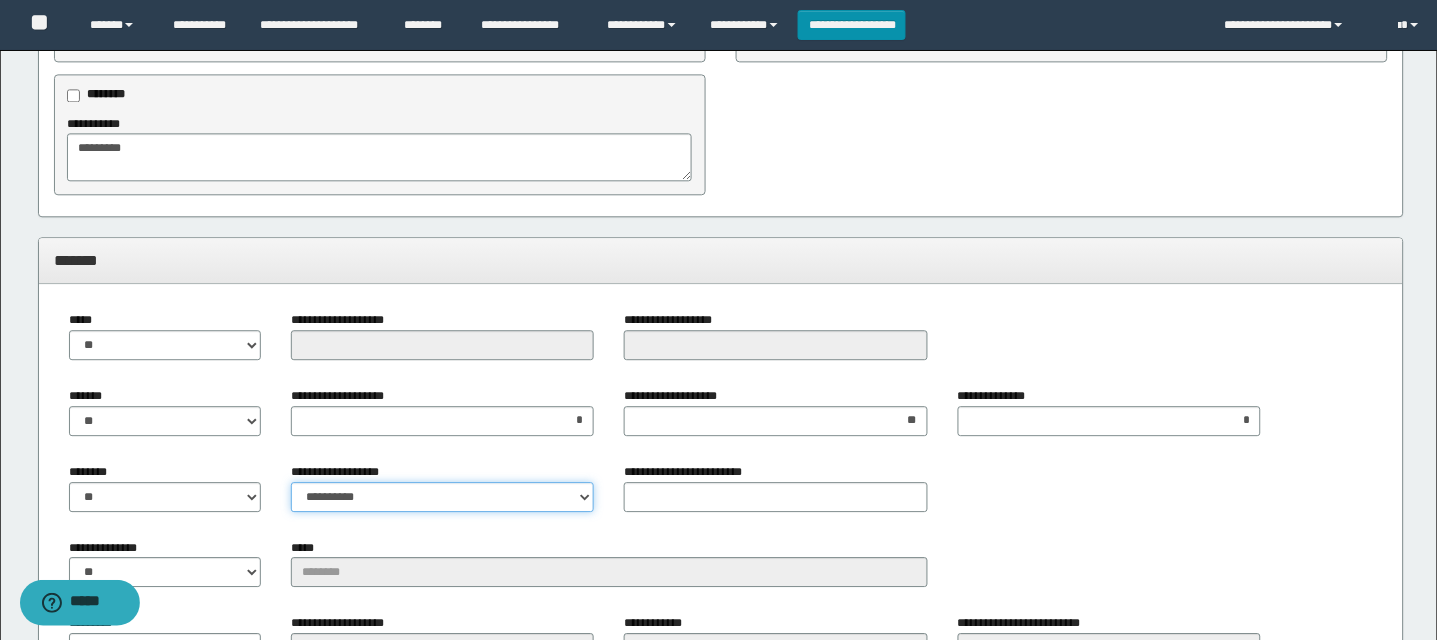 click on "**********" at bounding box center (443, 497) 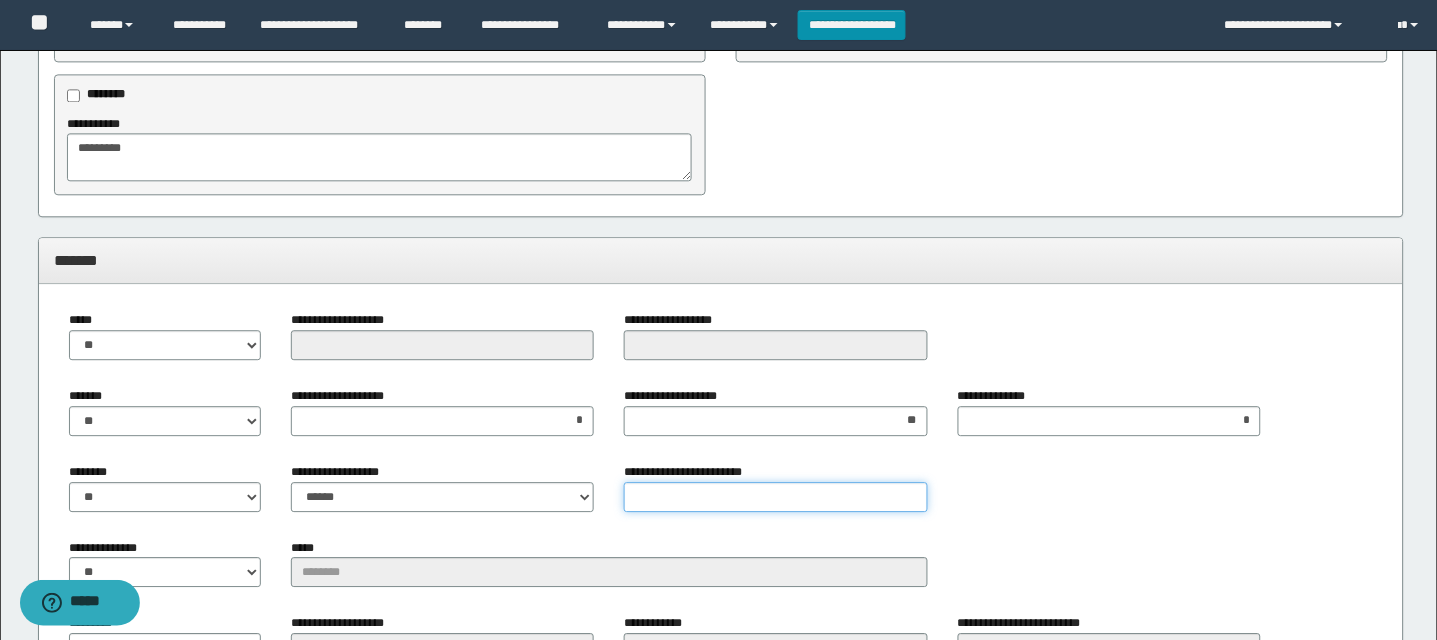 click on "**********" at bounding box center (776, 497) 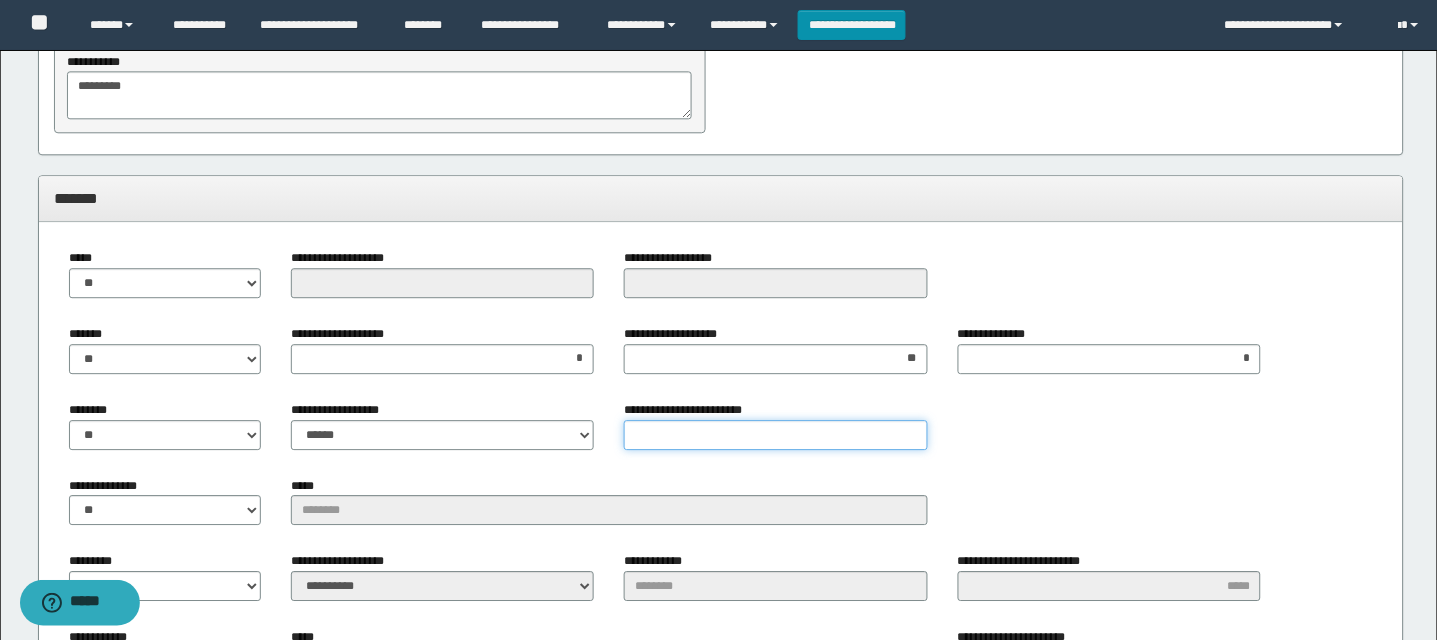 scroll, scrollTop: 1019, scrollLeft: 0, axis: vertical 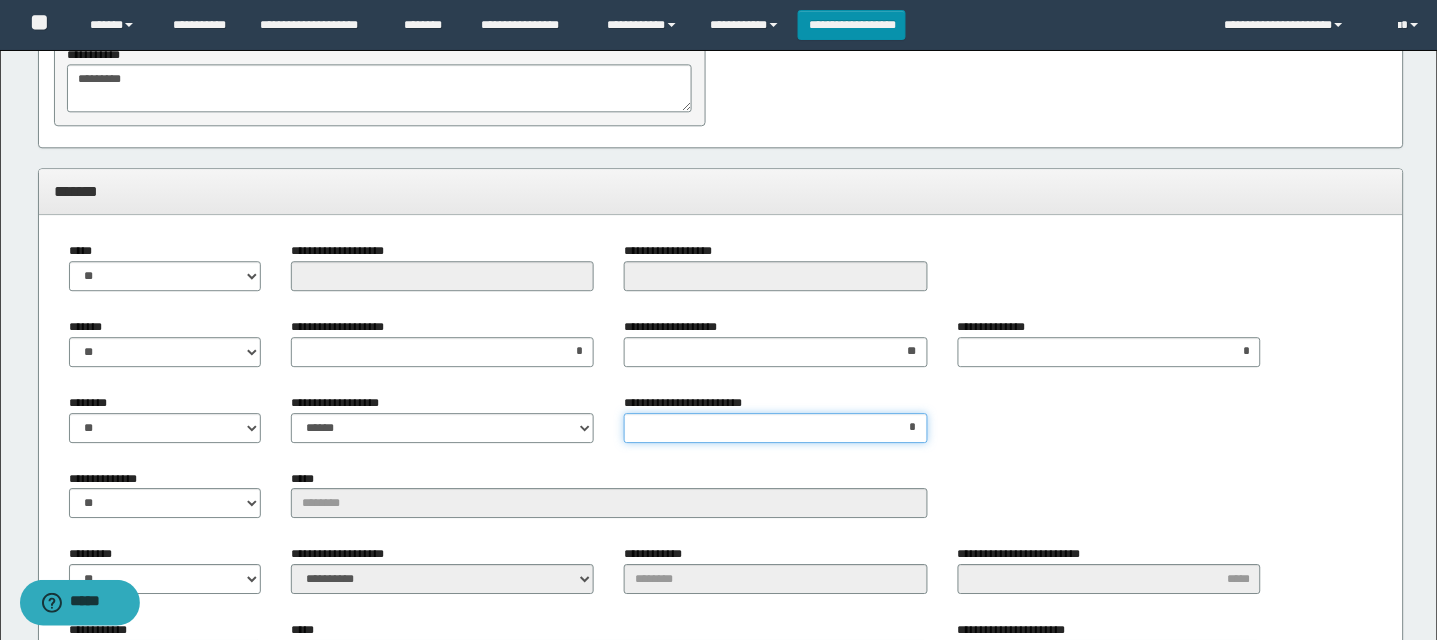 type on "**" 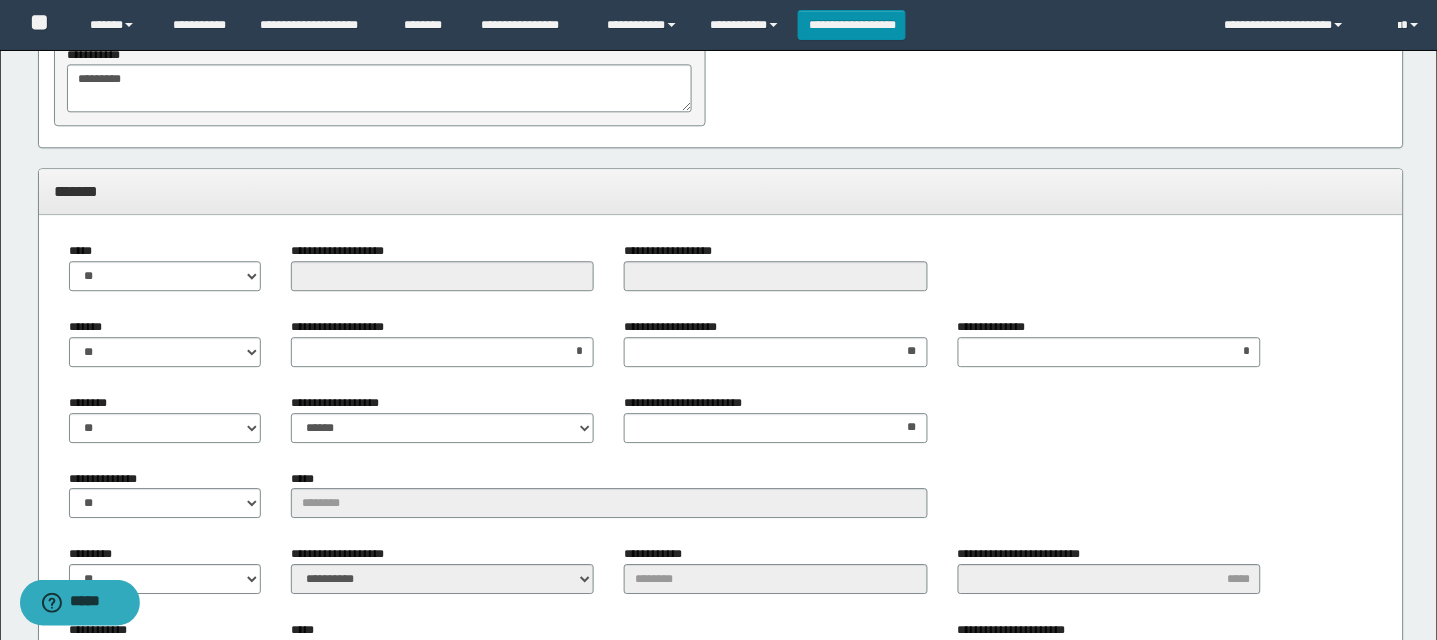 drag, startPoint x: 1434, startPoint y: 473, endPoint x: 1456, endPoint y: 487, distance: 26.076809 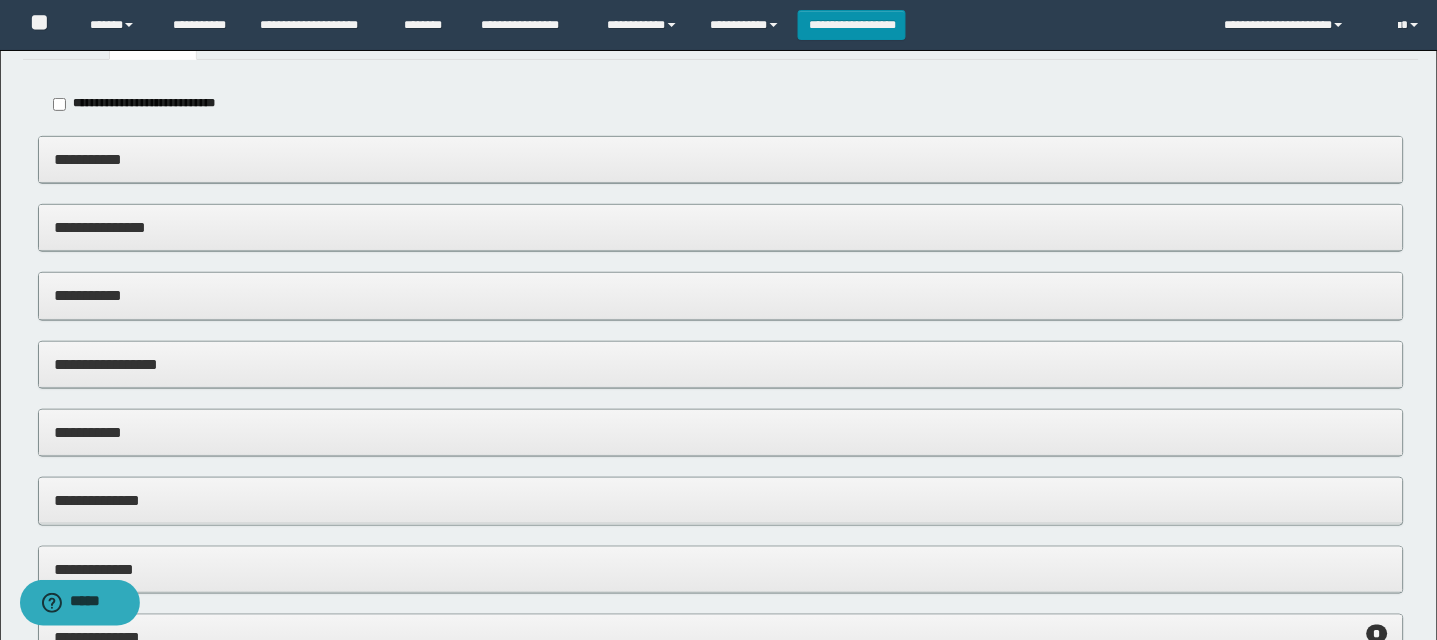 scroll, scrollTop: 0, scrollLeft: 0, axis: both 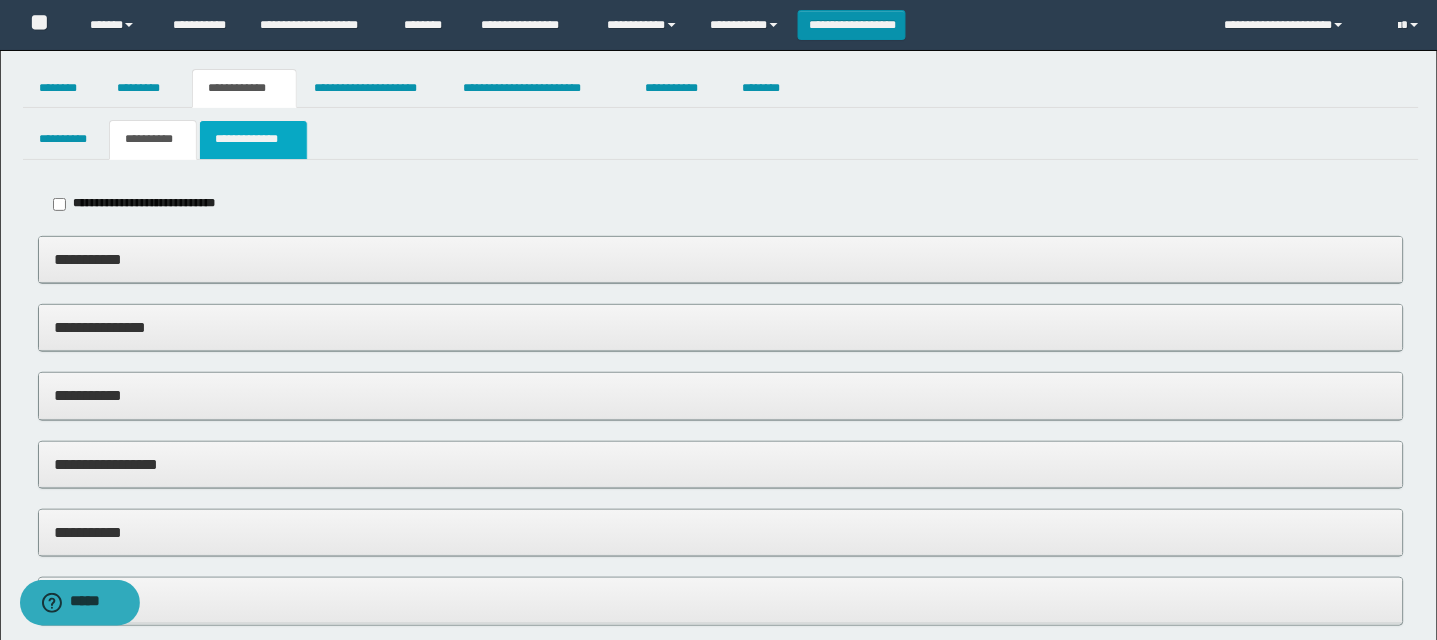 click on "**********" at bounding box center (253, 139) 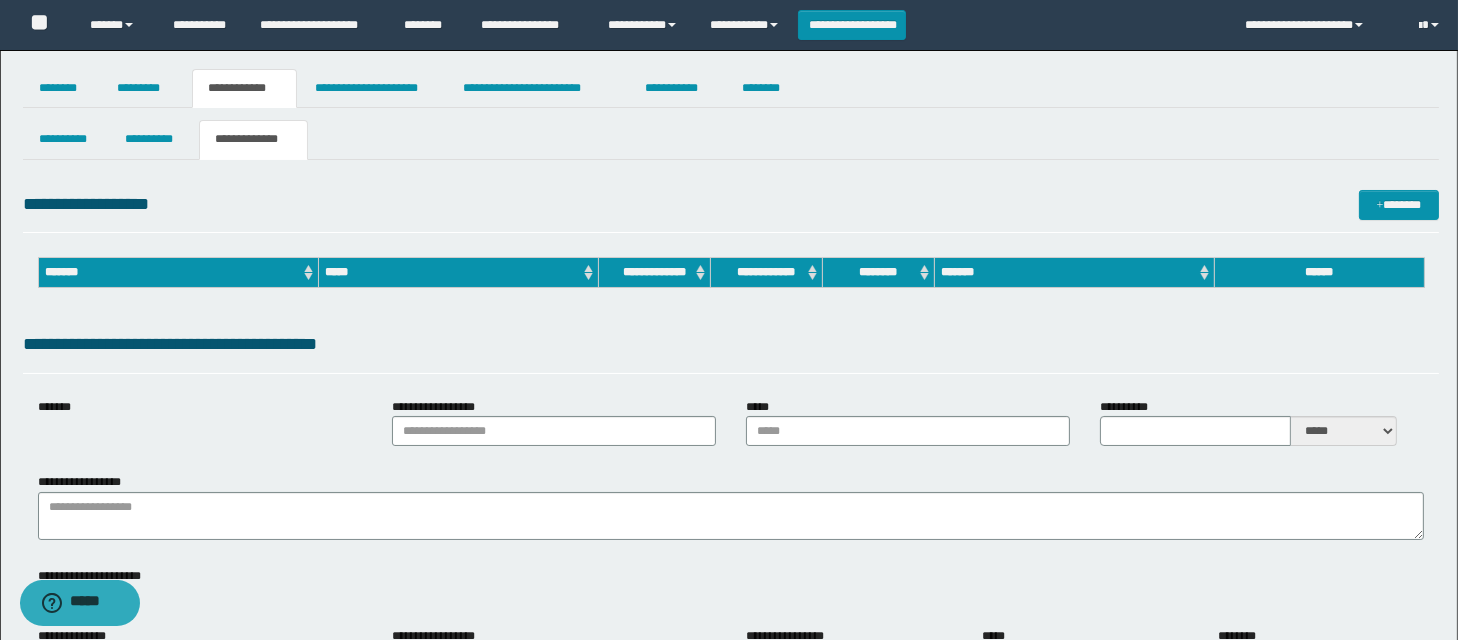 type on "*********" 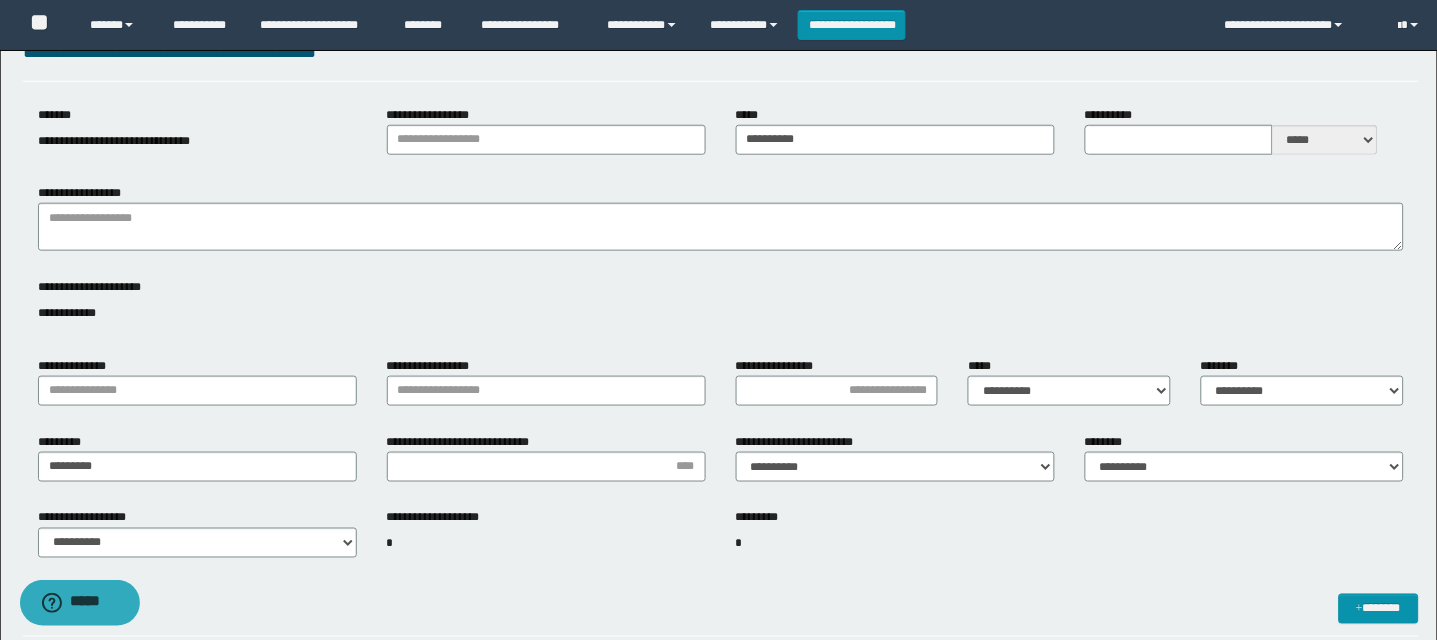 scroll, scrollTop: 318, scrollLeft: 0, axis: vertical 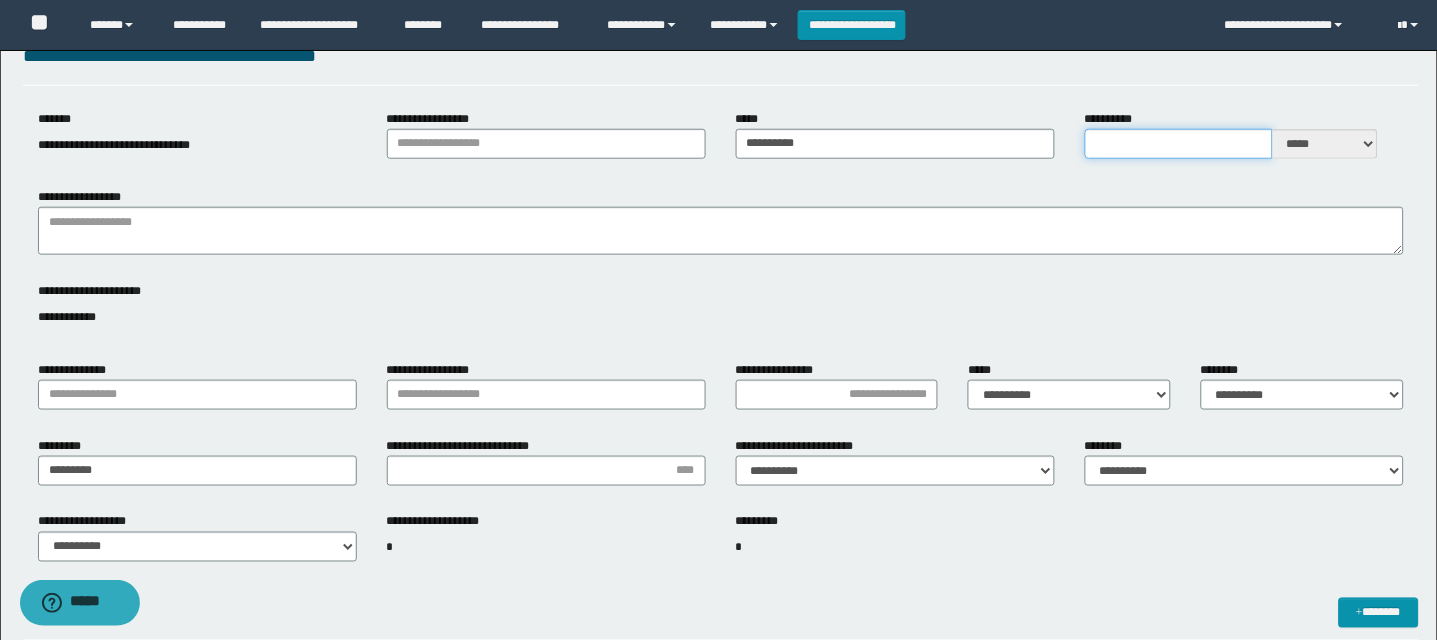 click on "**********" at bounding box center (1179, 144) 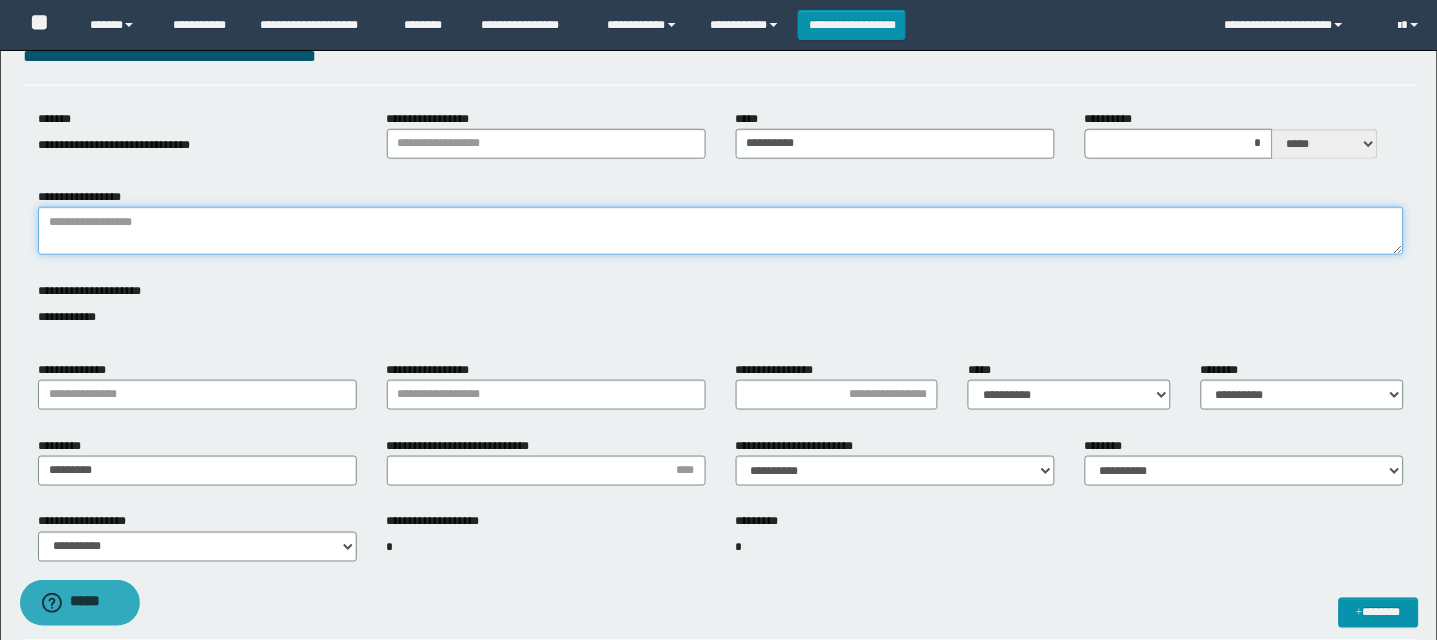 click on "**********" at bounding box center [721, 231] 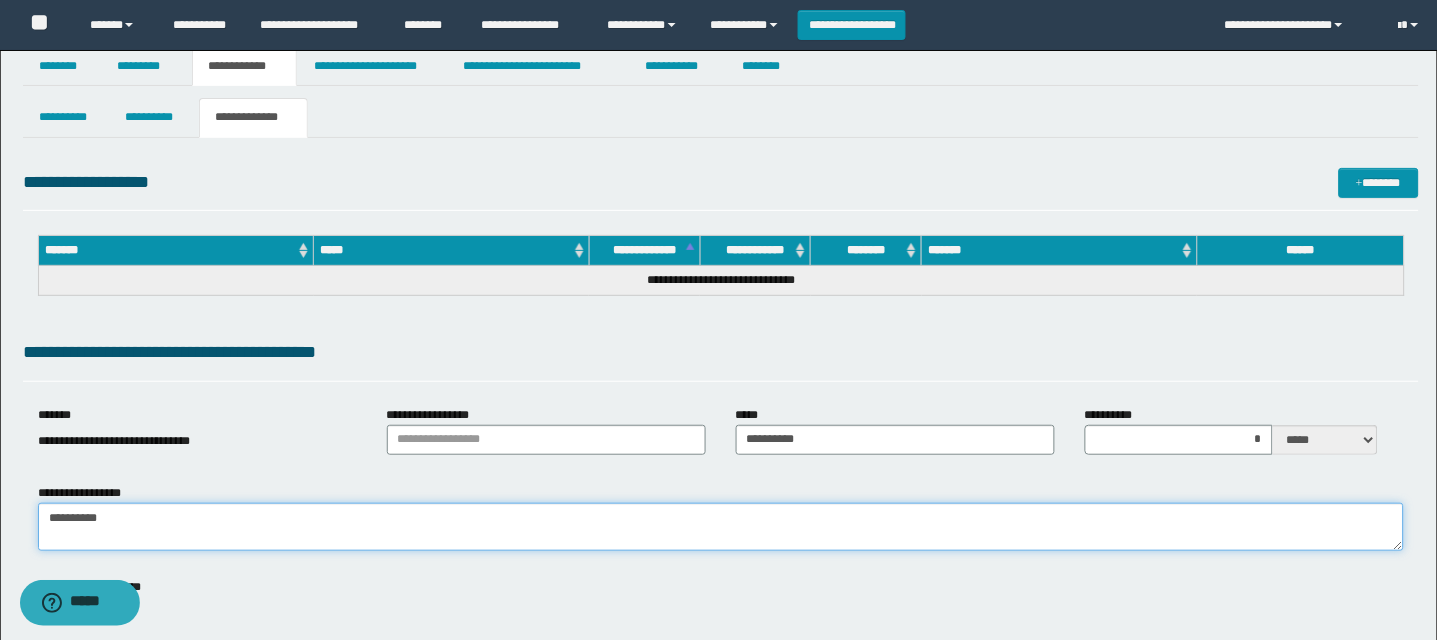 scroll, scrollTop: 7, scrollLeft: 0, axis: vertical 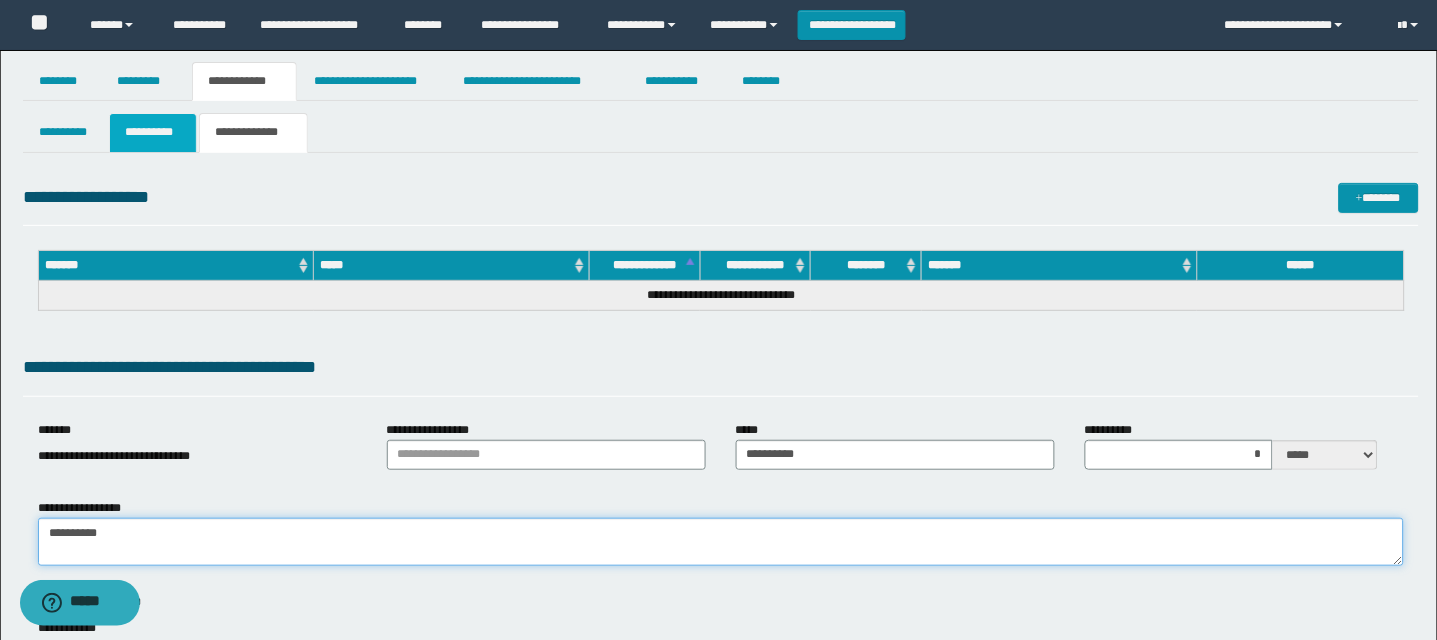 type on "*********" 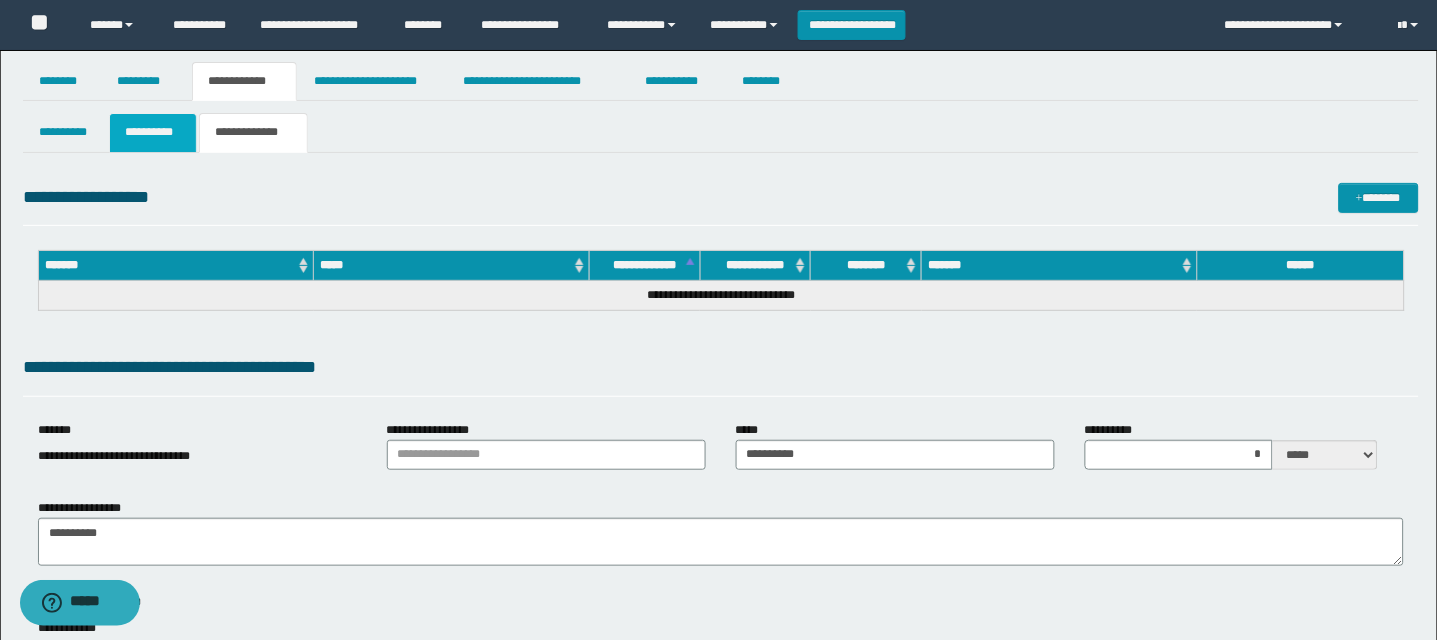 click on "**********" at bounding box center (153, 132) 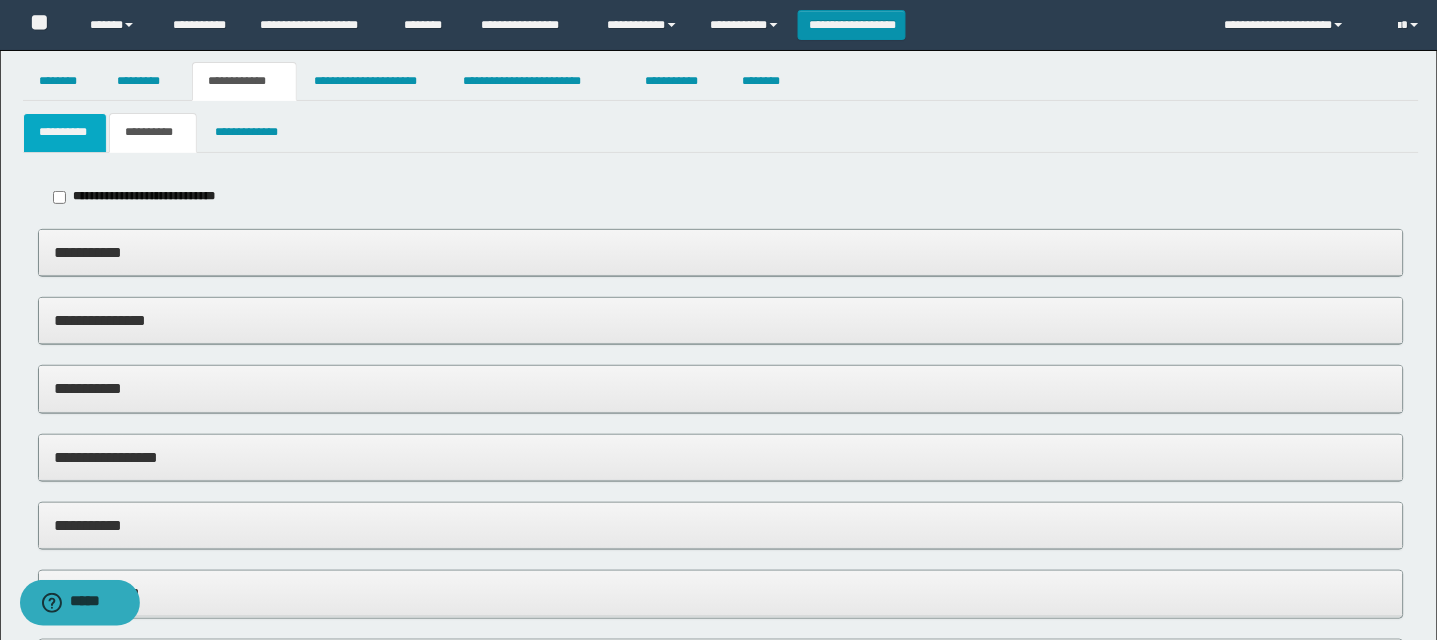 click on "**********" at bounding box center (65, 132) 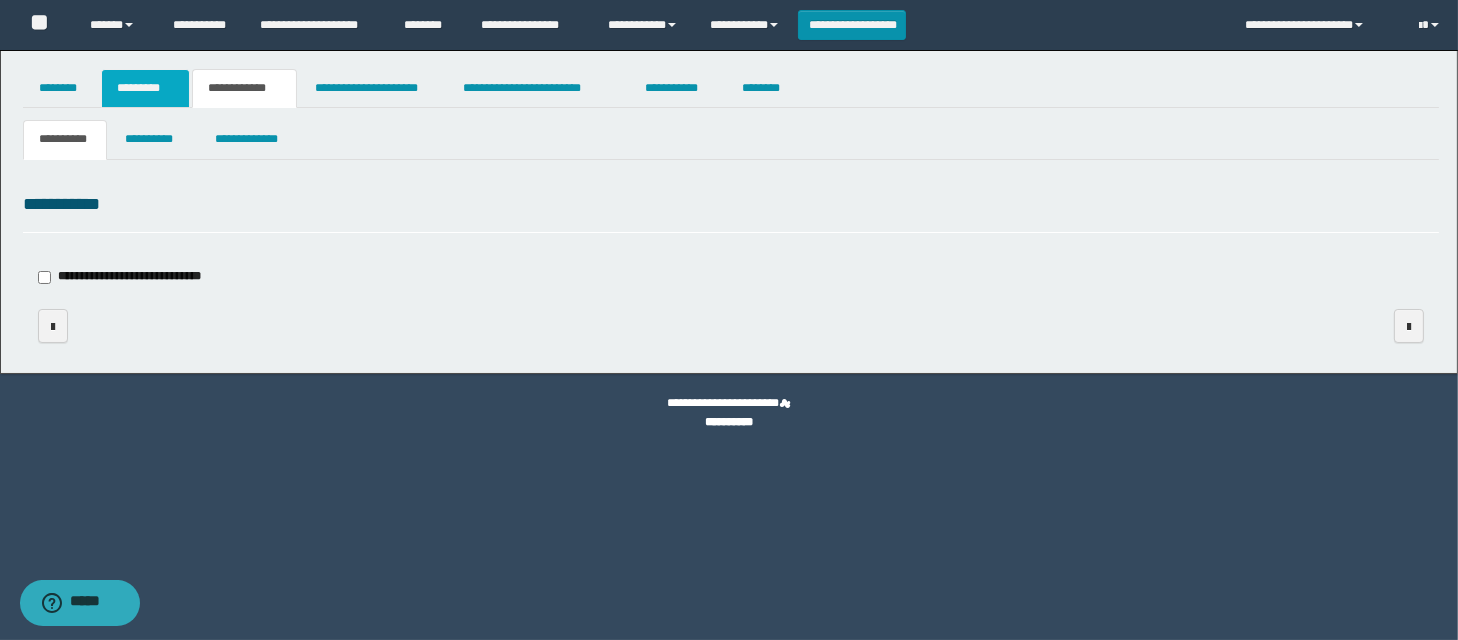 click on "*********" at bounding box center [145, 88] 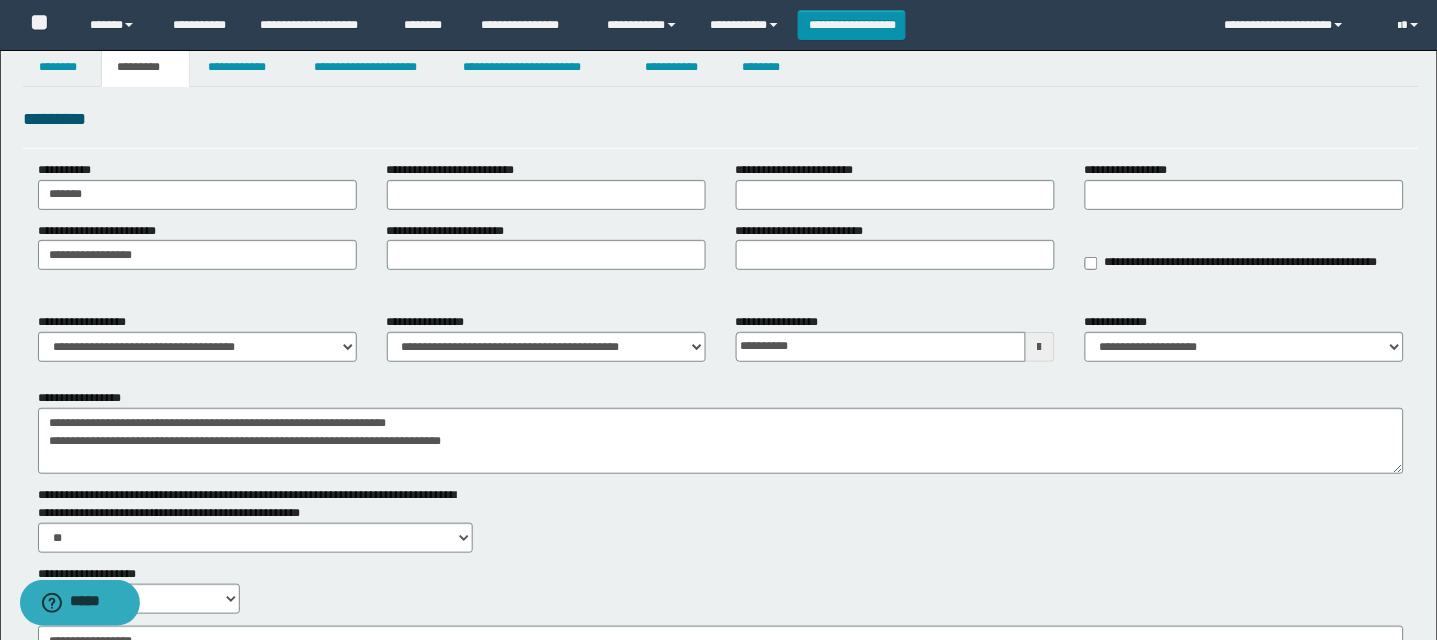 scroll, scrollTop: 0, scrollLeft: 0, axis: both 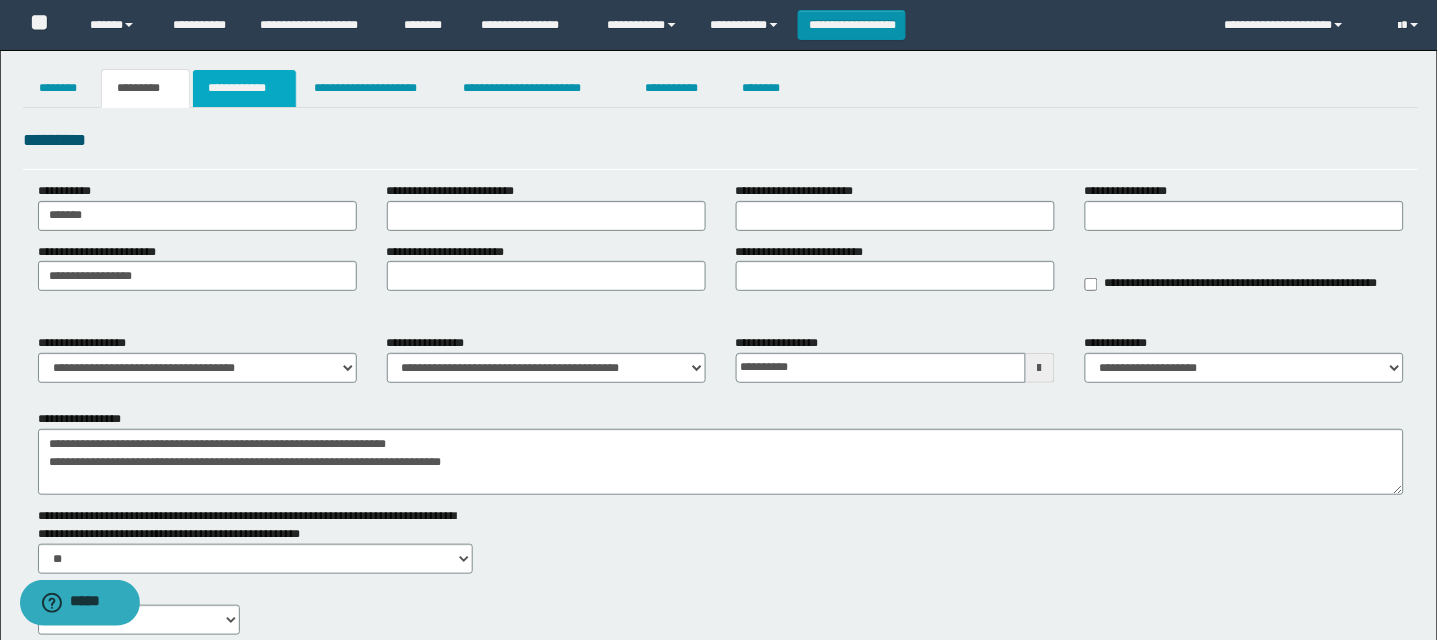 click on "**********" at bounding box center [244, 88] 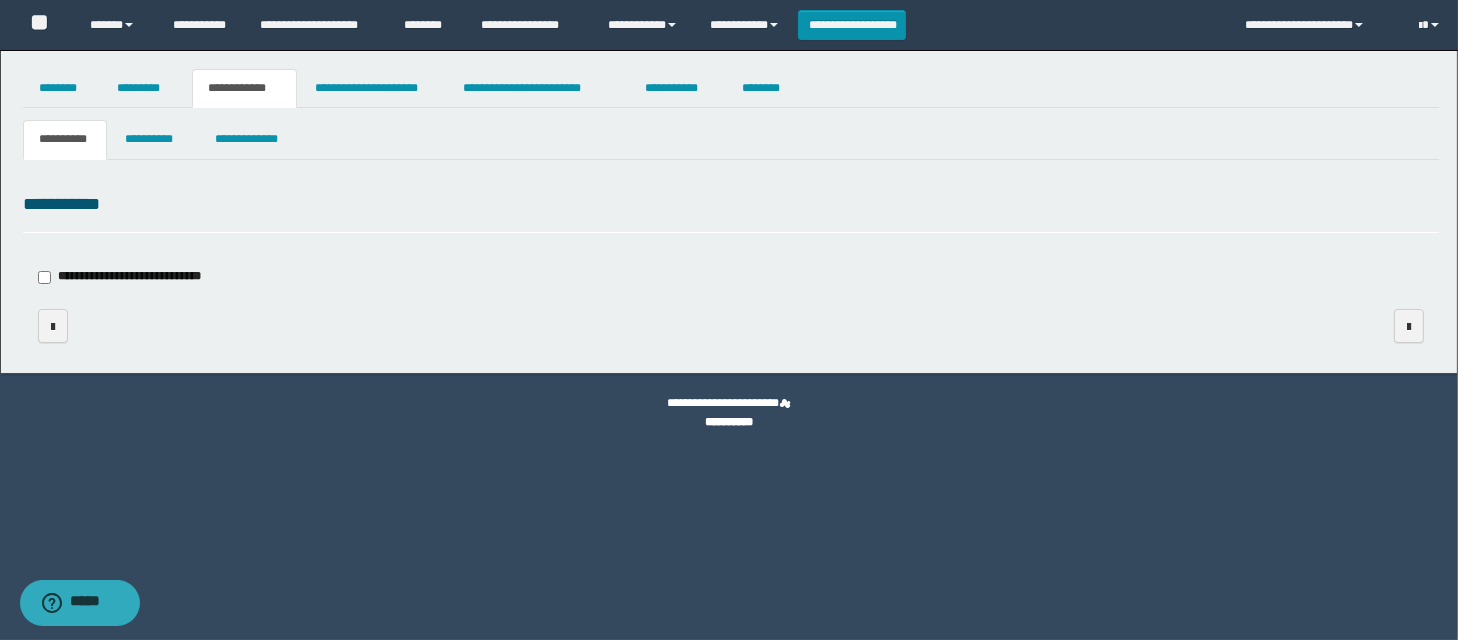click on "**********" at bounding box center (65, 139) 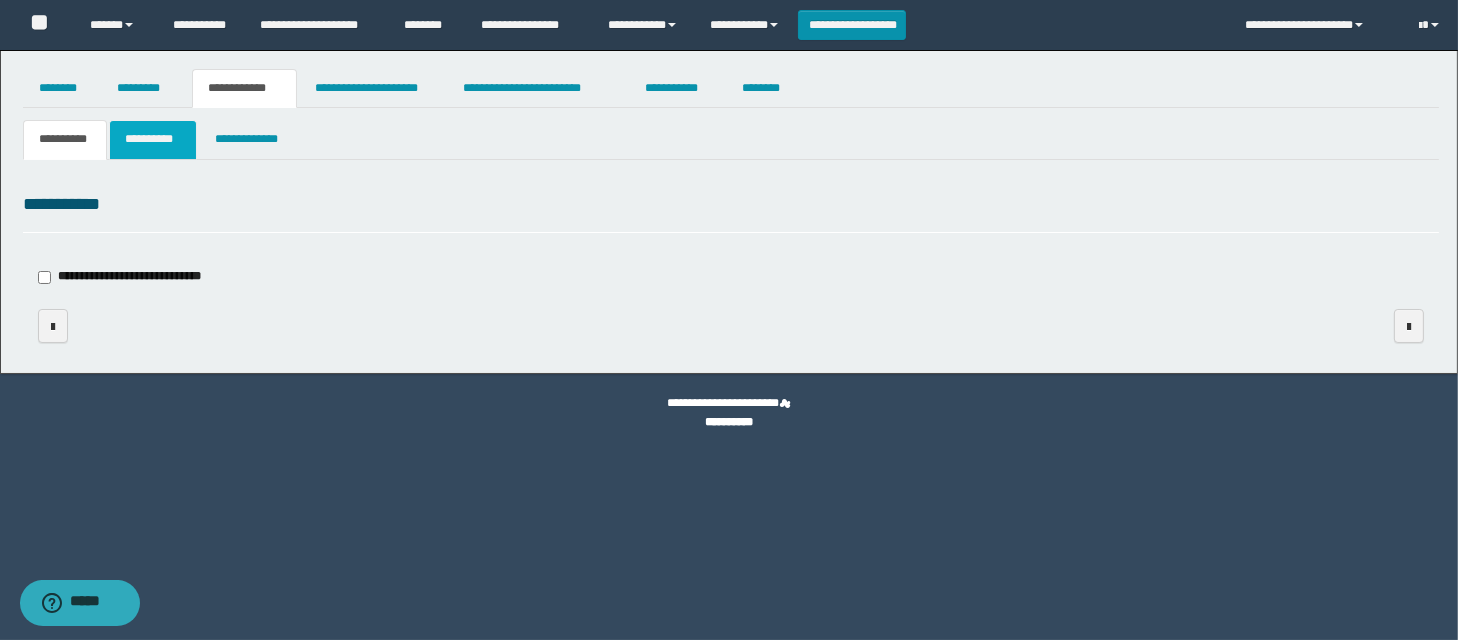click on "**********" at bounding box center [153, 139] 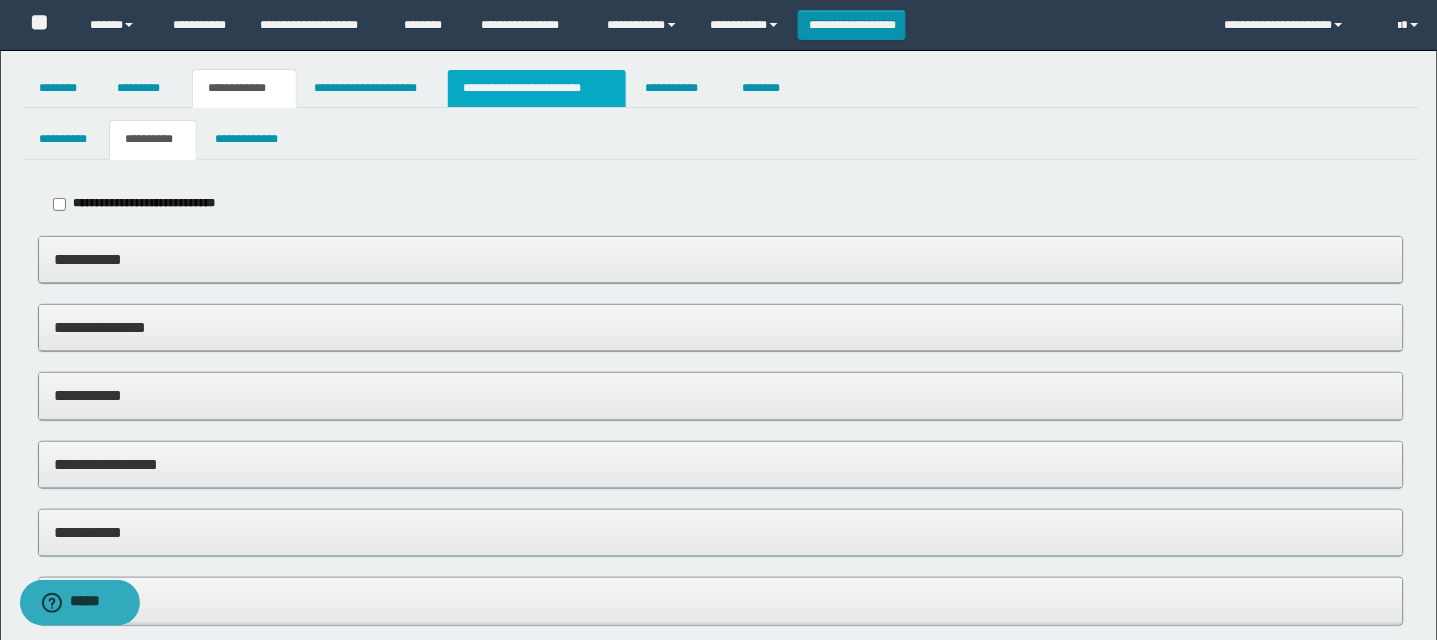 click on "**********" at bounding box center [537, 88] 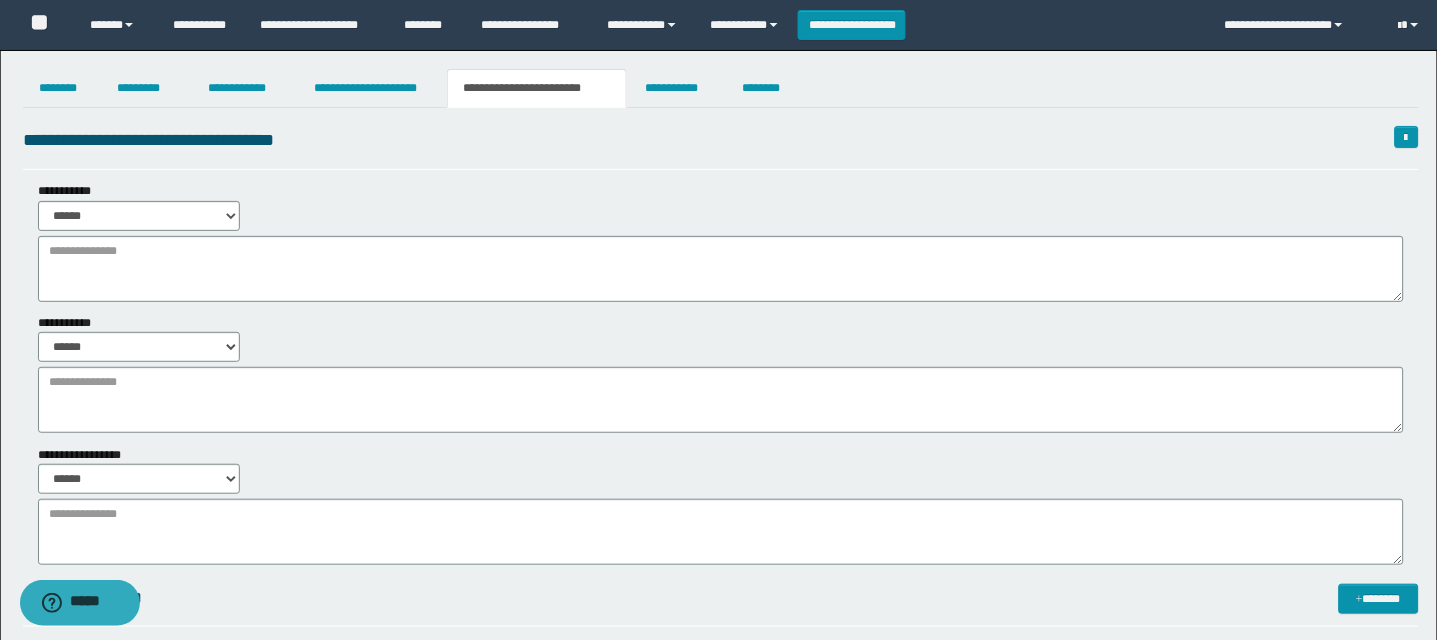 scroll, scrollTop: 10, scrollLeft: 0, axis: vertical 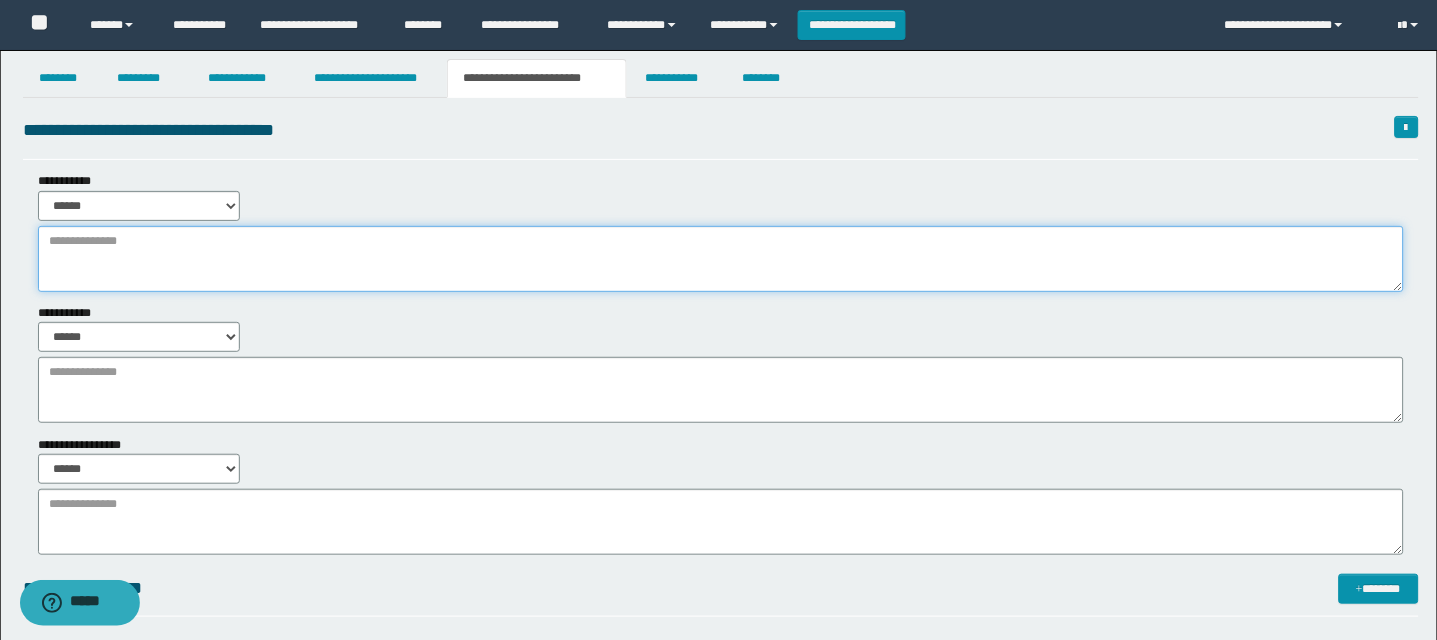 click at bounding box center [721, 259] 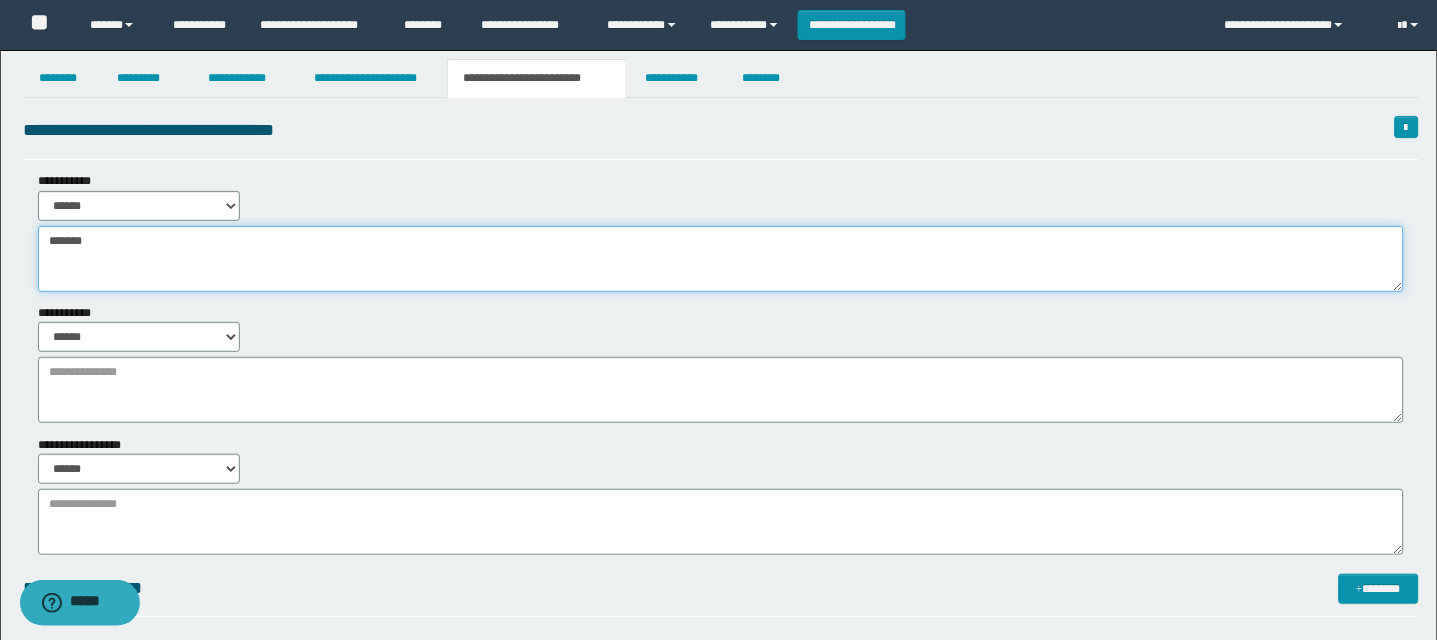 type on "******" 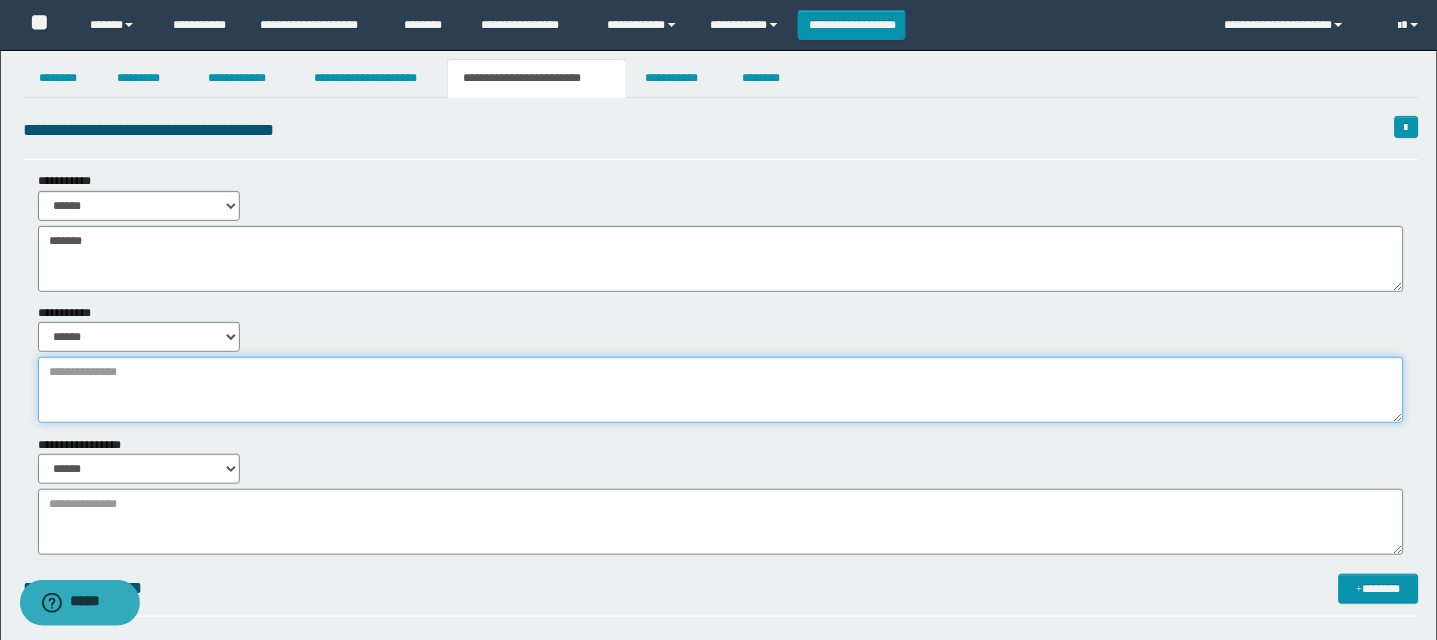 click at bounding box center [721, 390] 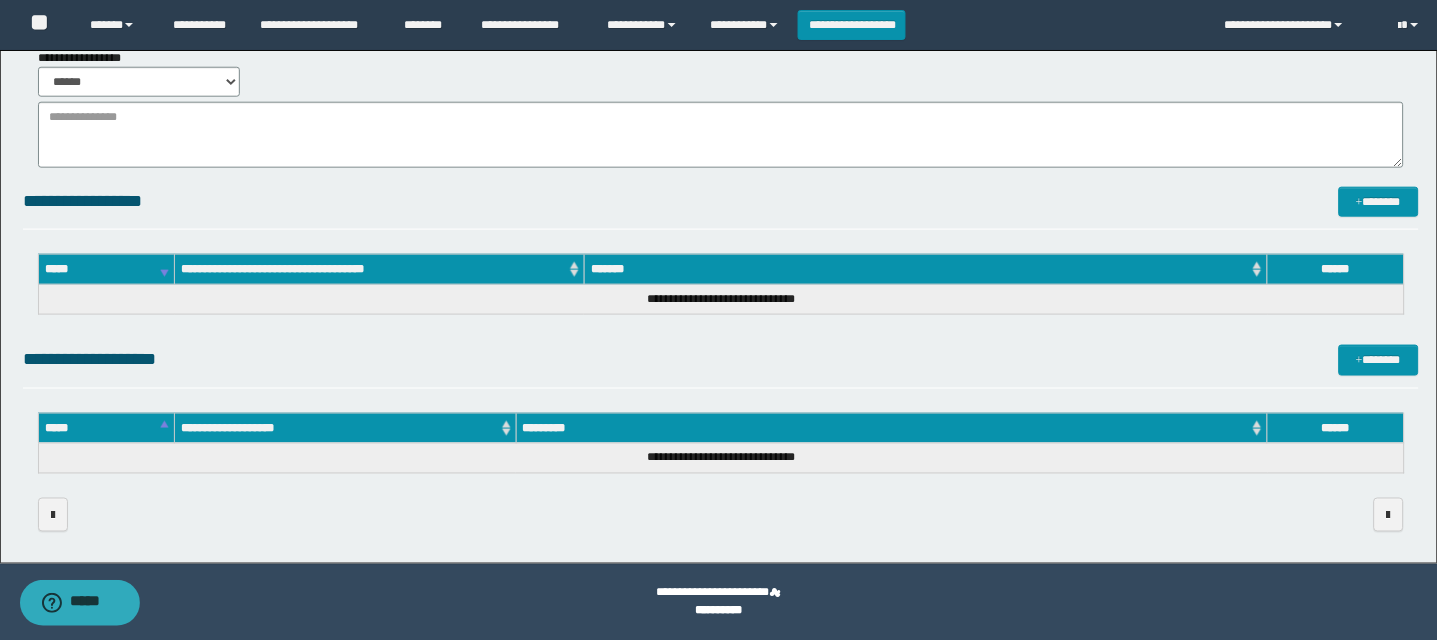 scroll, scrollTop: 0, scrollLeft: 0, axis: both 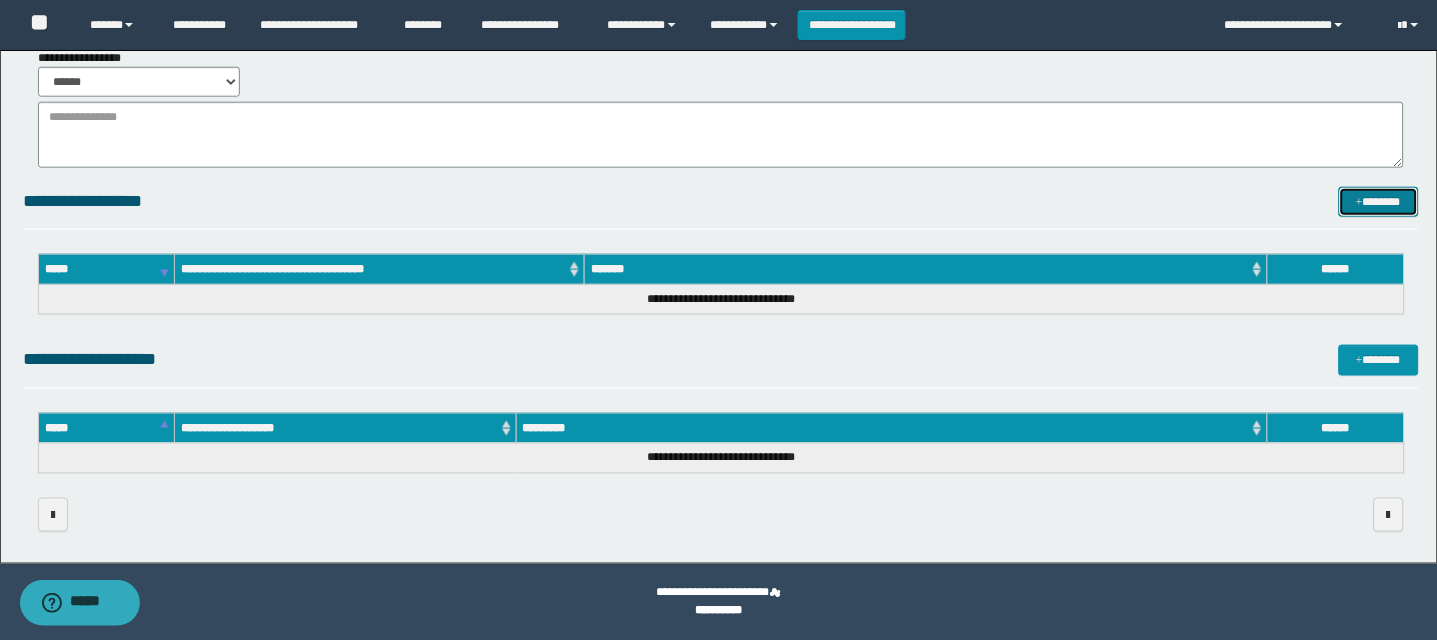 click on "*******" at bounding box center [1379, 202] 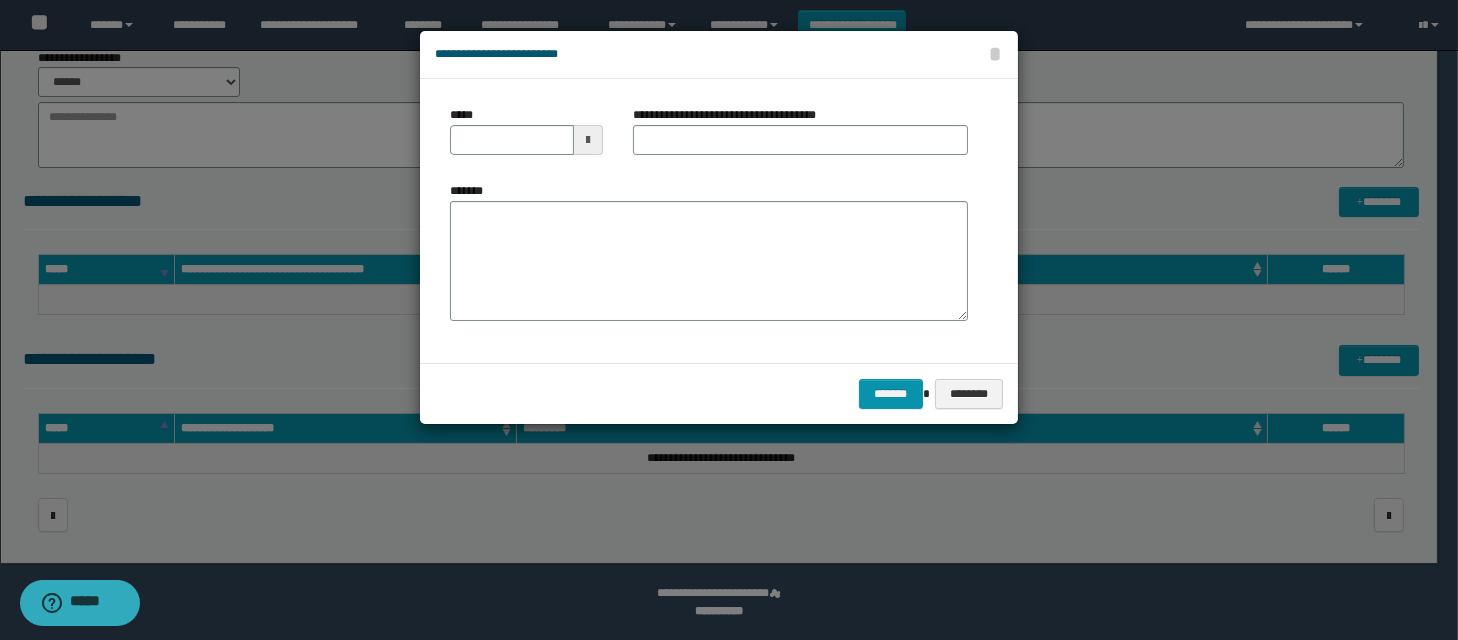 click at bounding box center (588, 140) 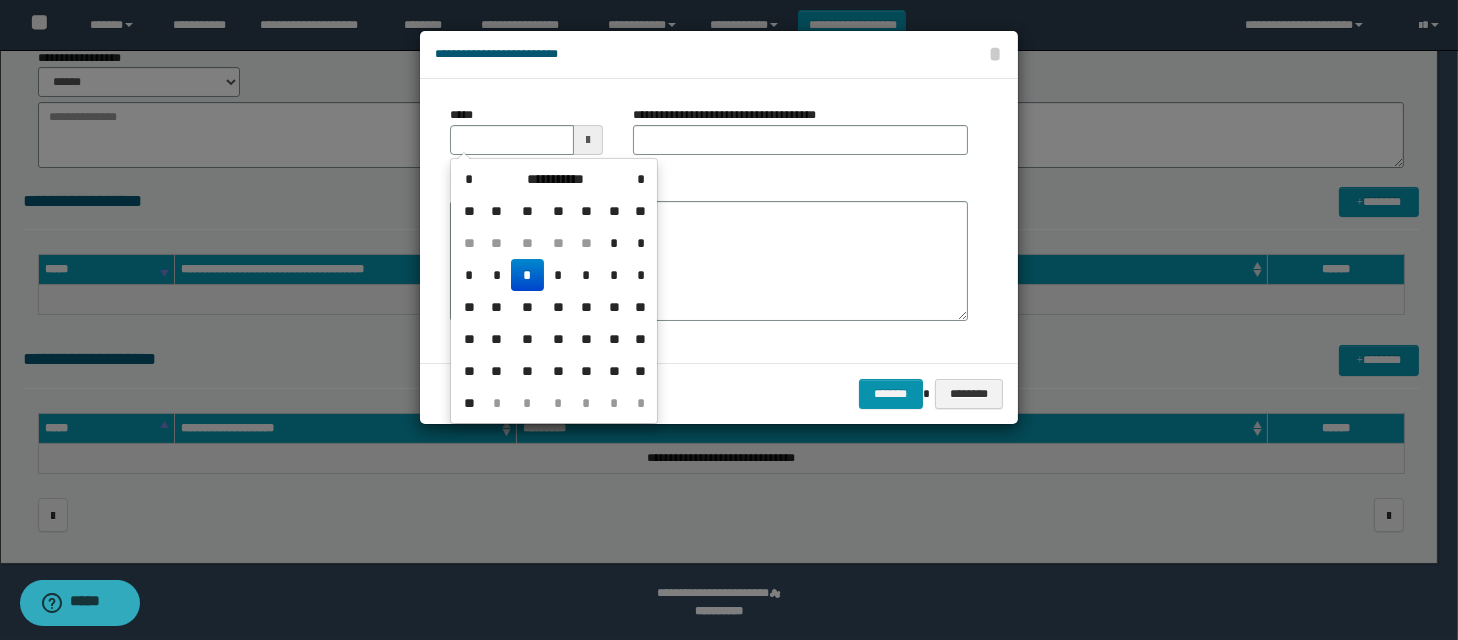 click on "*" at bounding box center (527, 275) 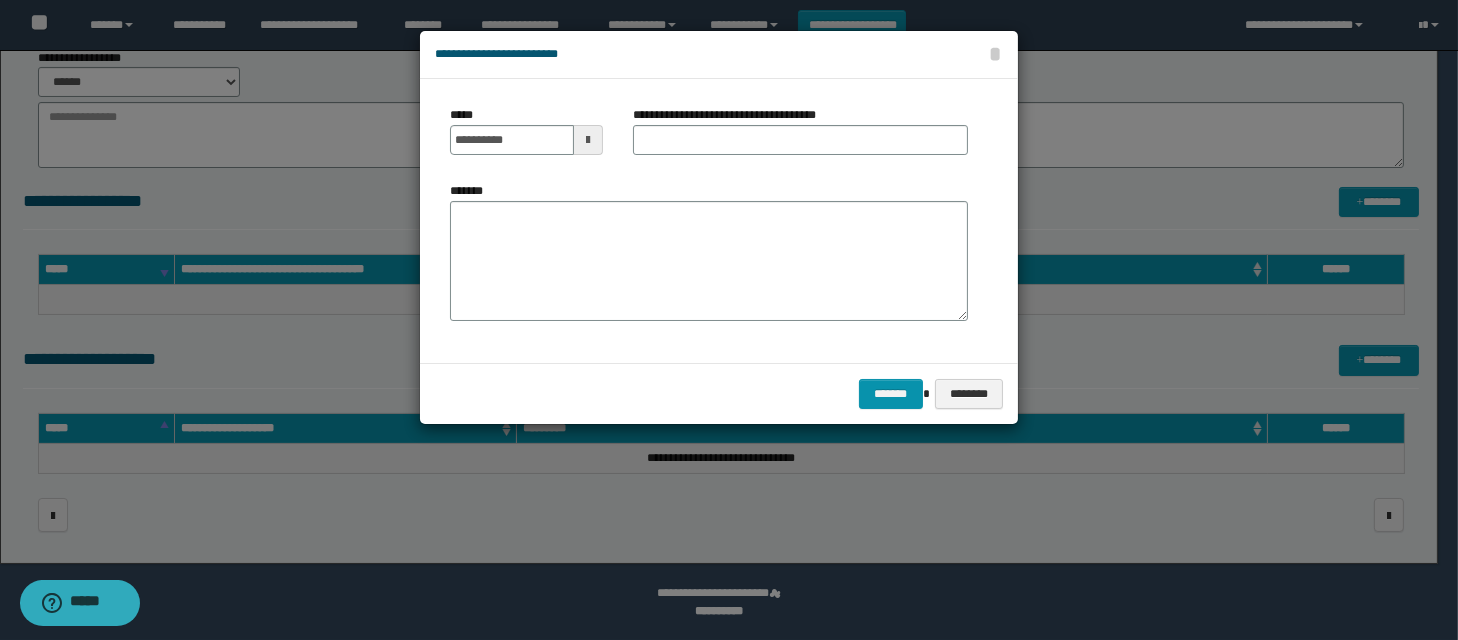 click on "**********" at bounding box center (732, 115) 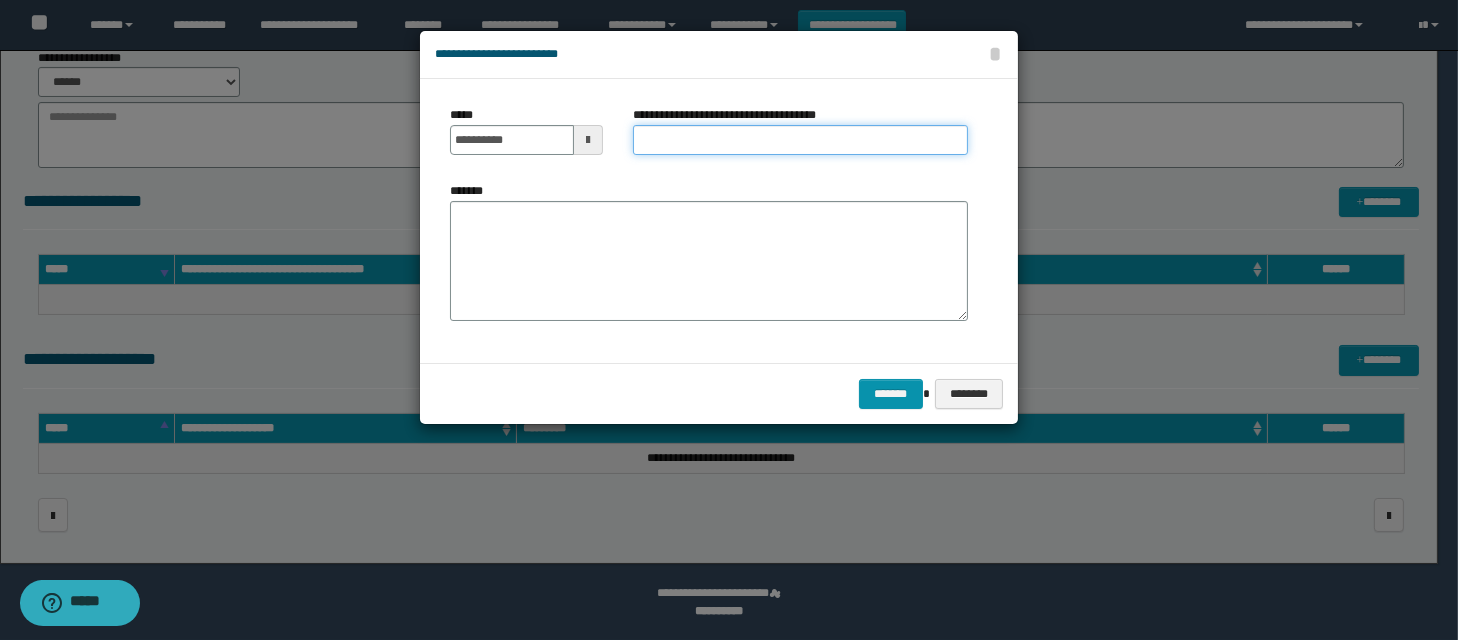 click on "**********" at bounding box center [800, 140] 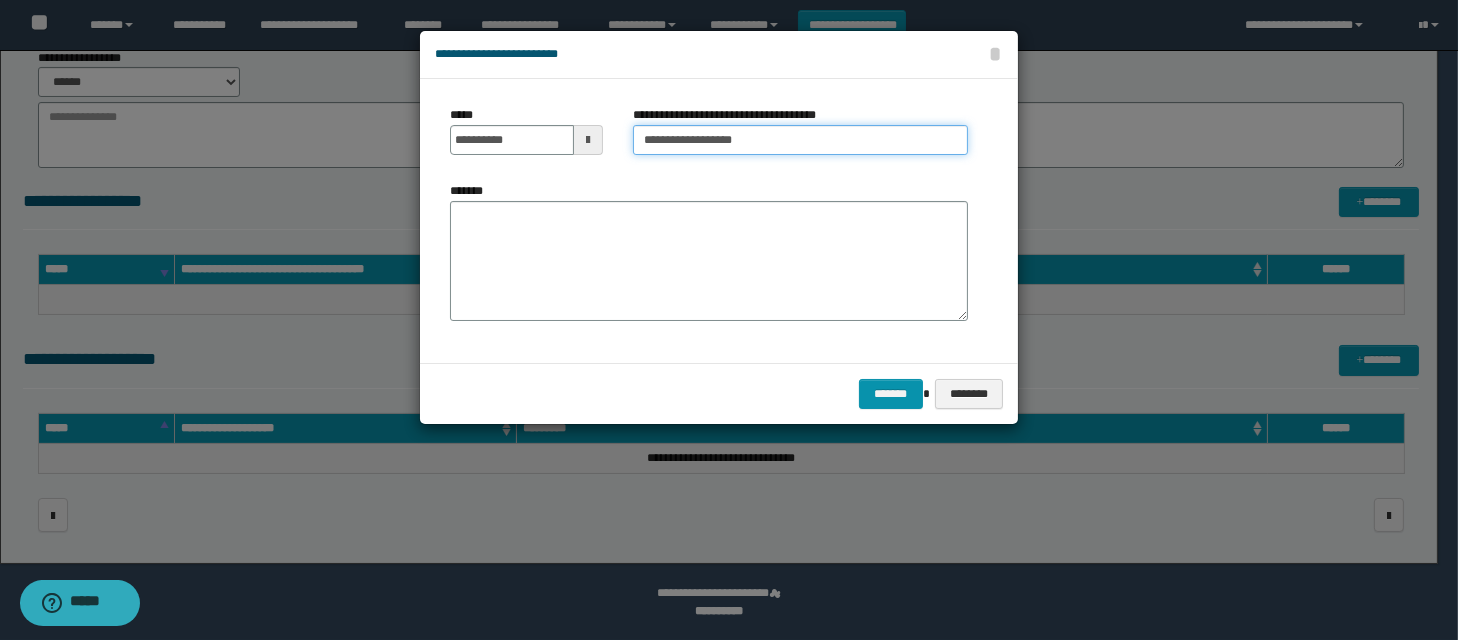 type on "**********" 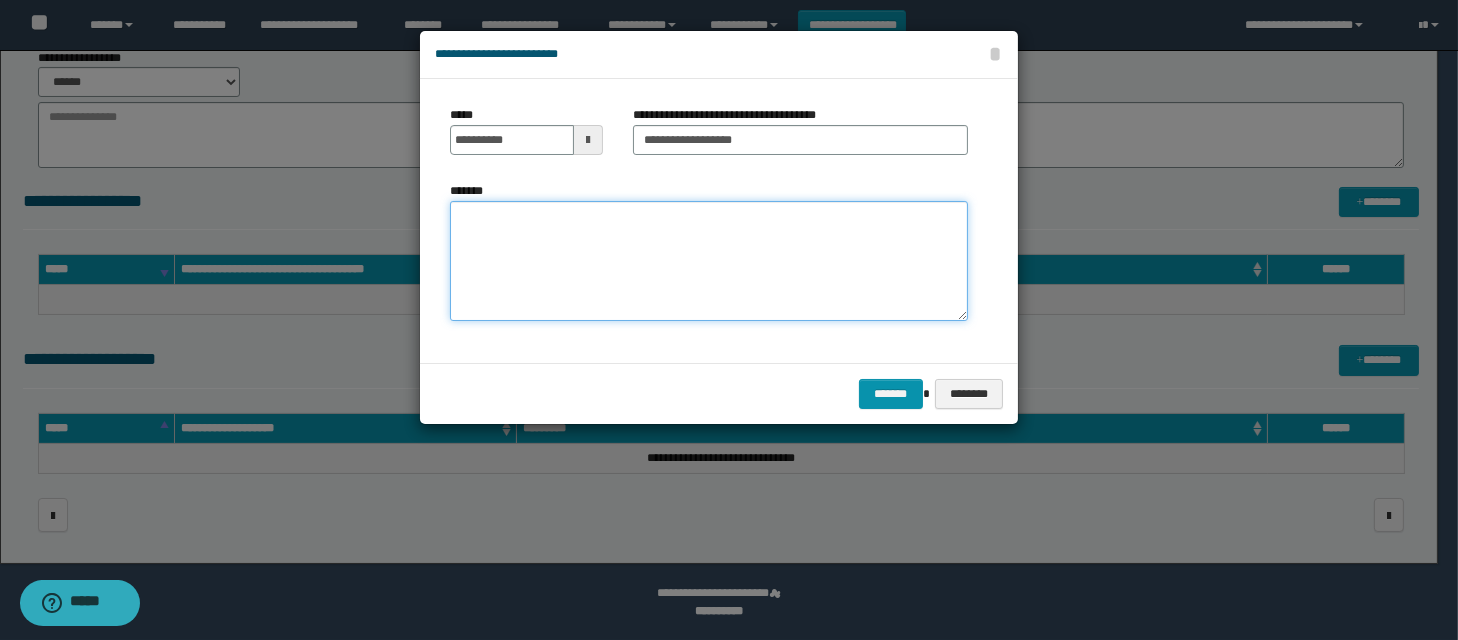 click on "*******" at bounding box center (709, 261) 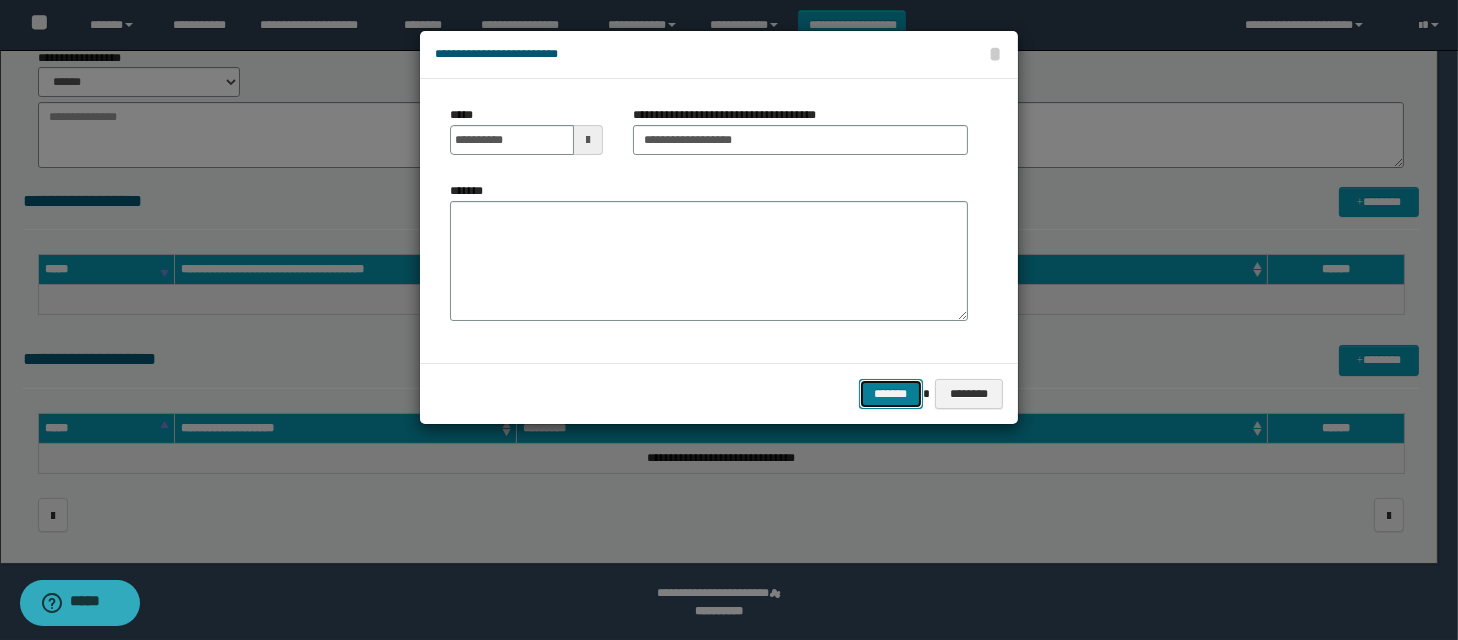 click on "*******" at bounding box center [891, 394] 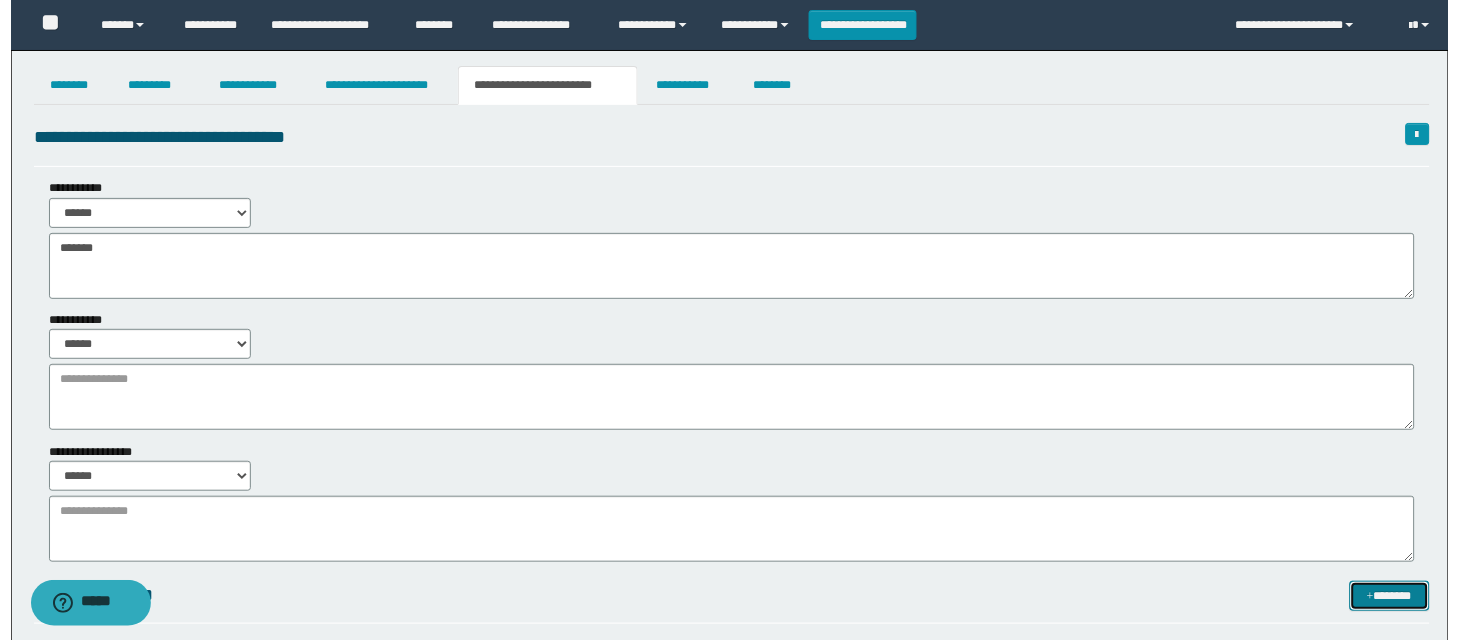scroll, scrollTop: 0, scrollLeft: 0, axis: both 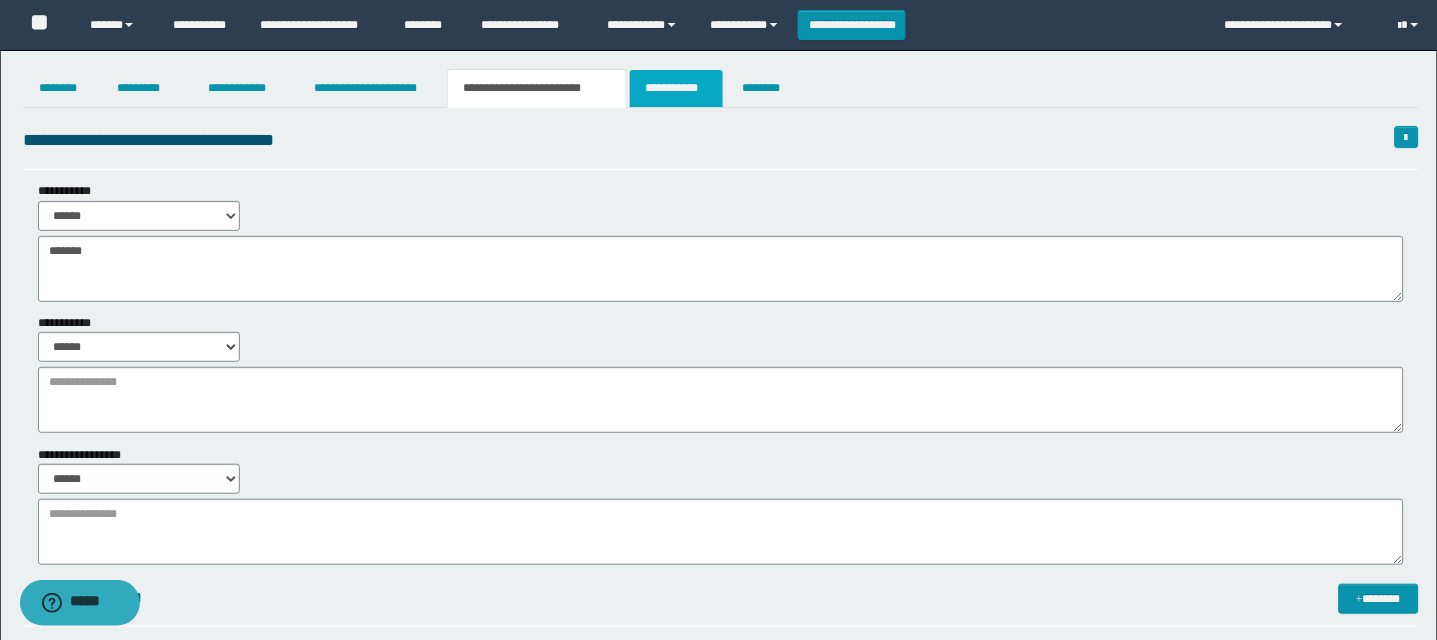click on "**********" at bounding box center [676, 88] 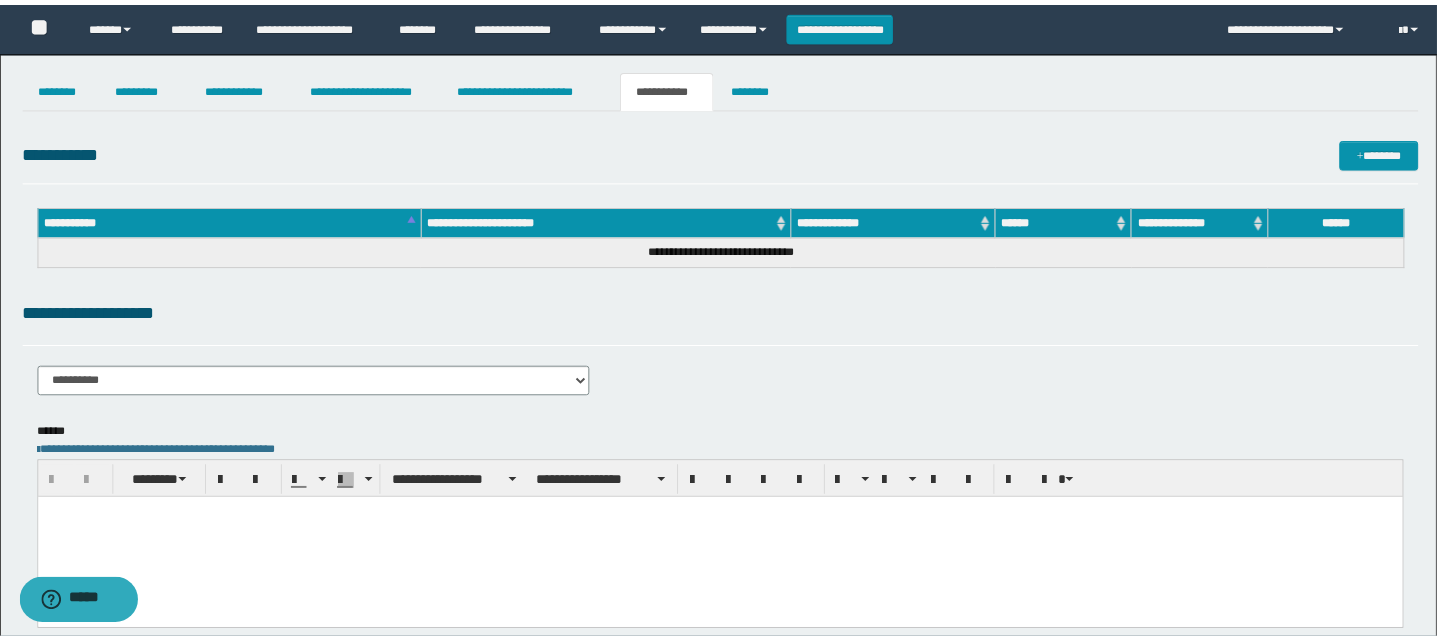 scroll, scrollTop: 0, scrollLeft: 0, axis: both 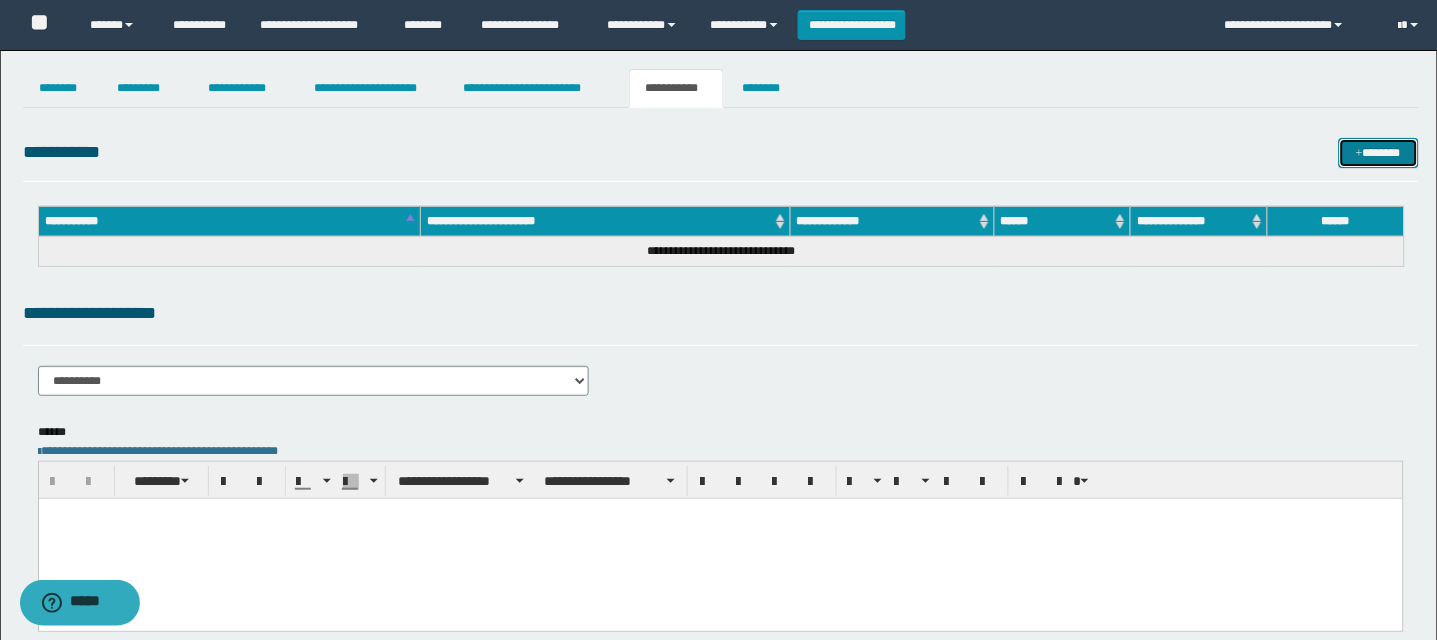 click on "*******" at bounding box center (1379, 153) 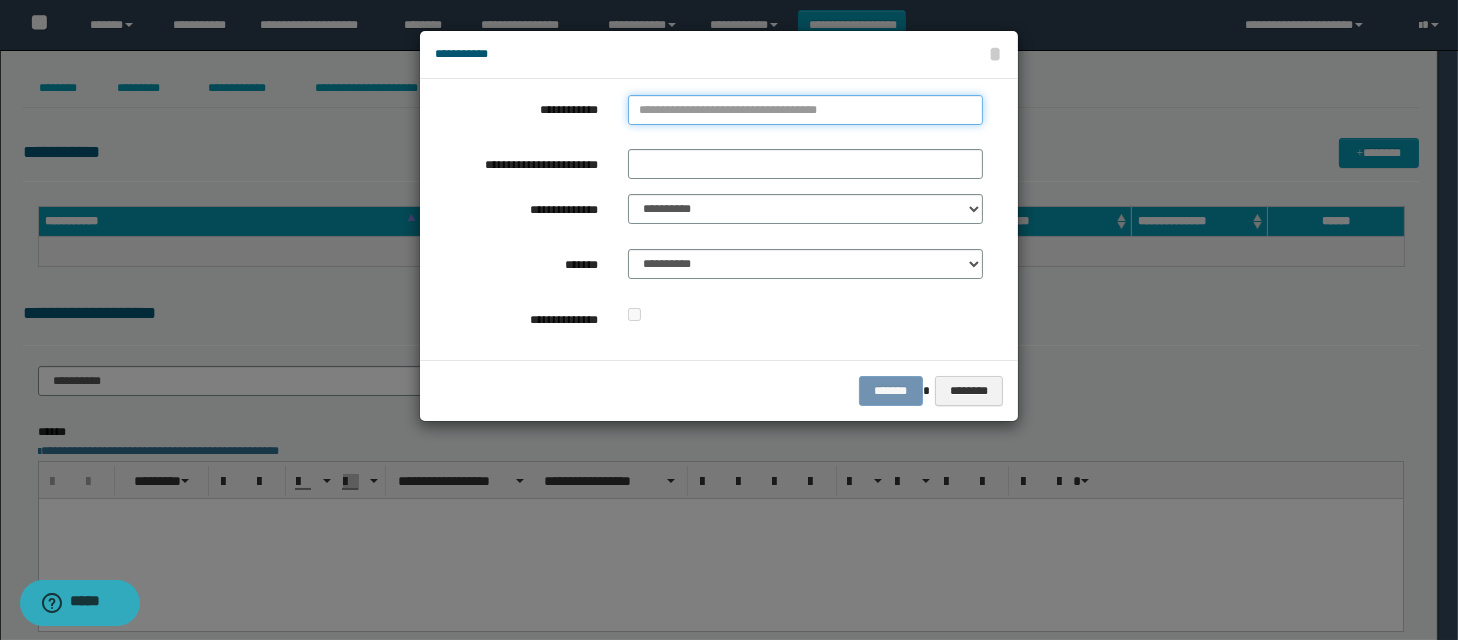 click on "**********" at bounding box center [805, 110] 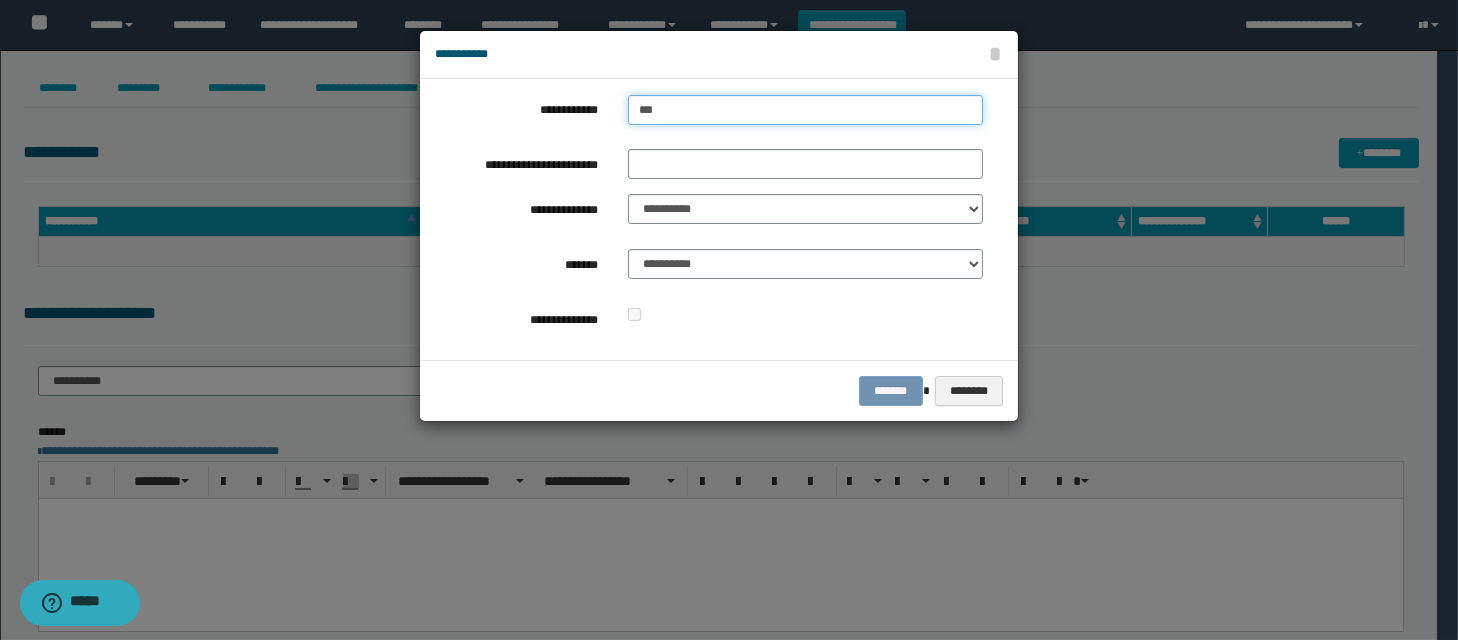 type on "****" 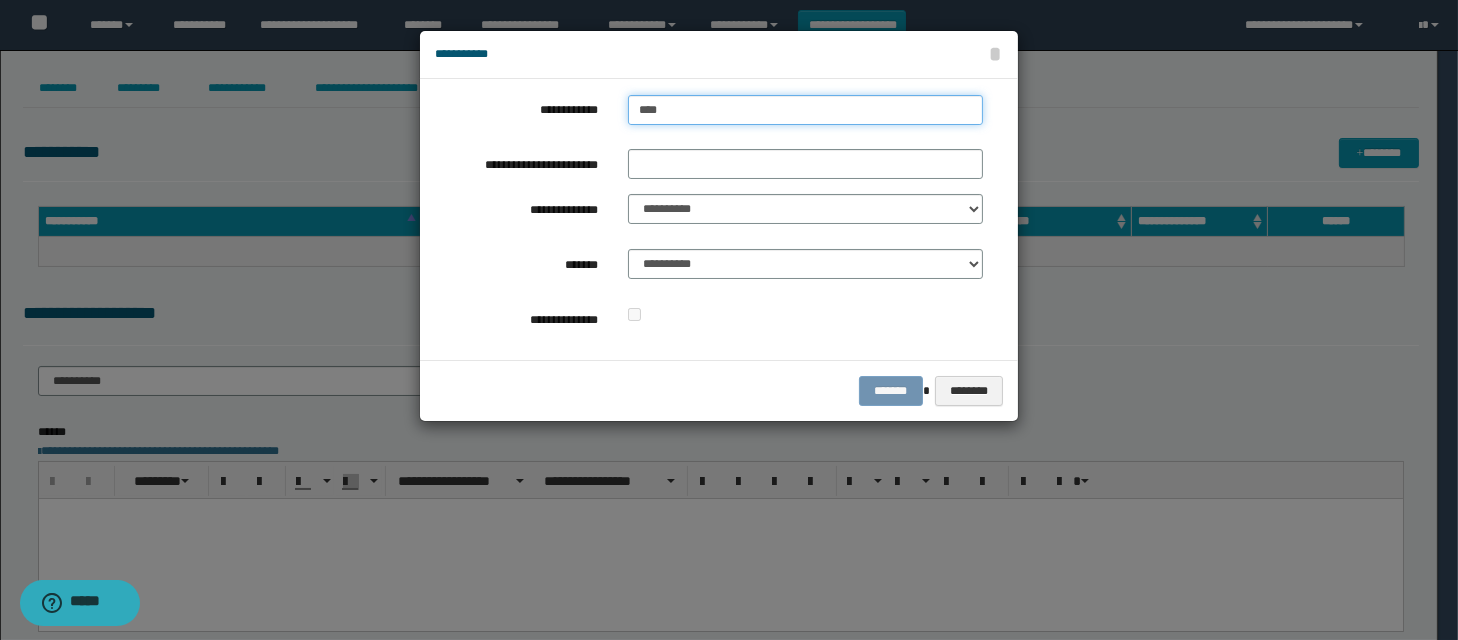 type on "****" 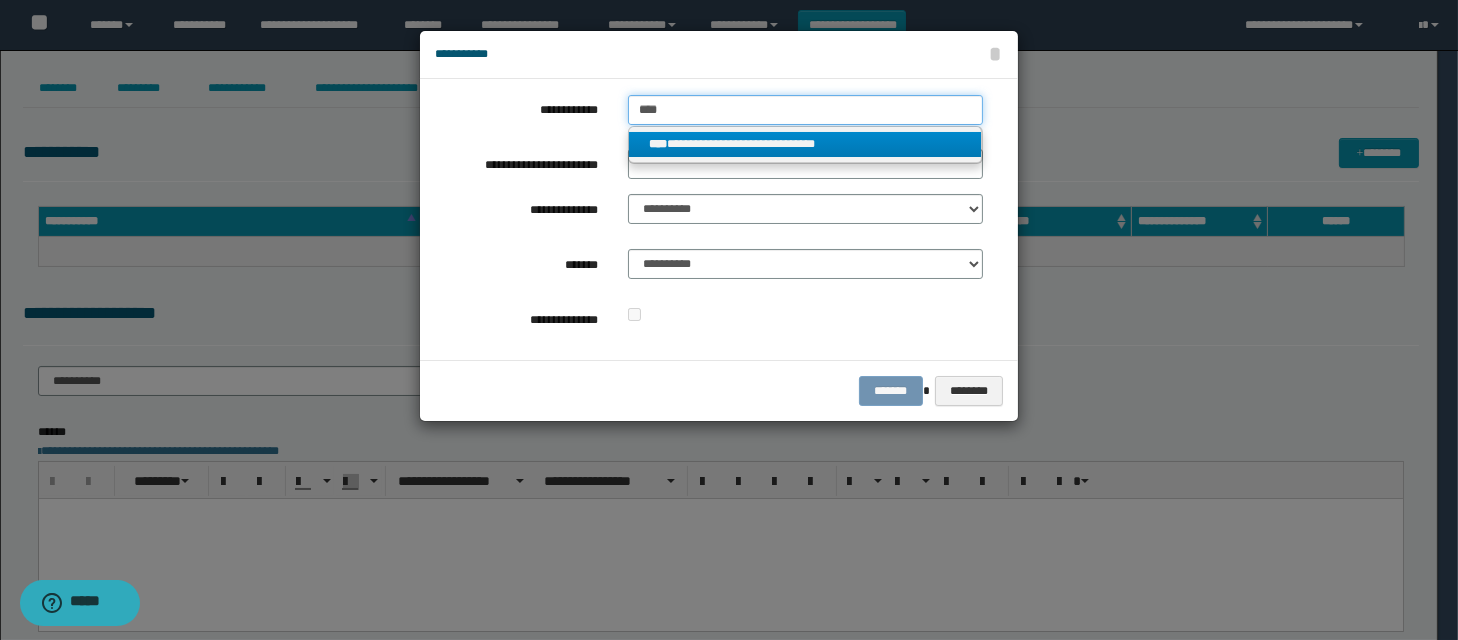 type on "****" 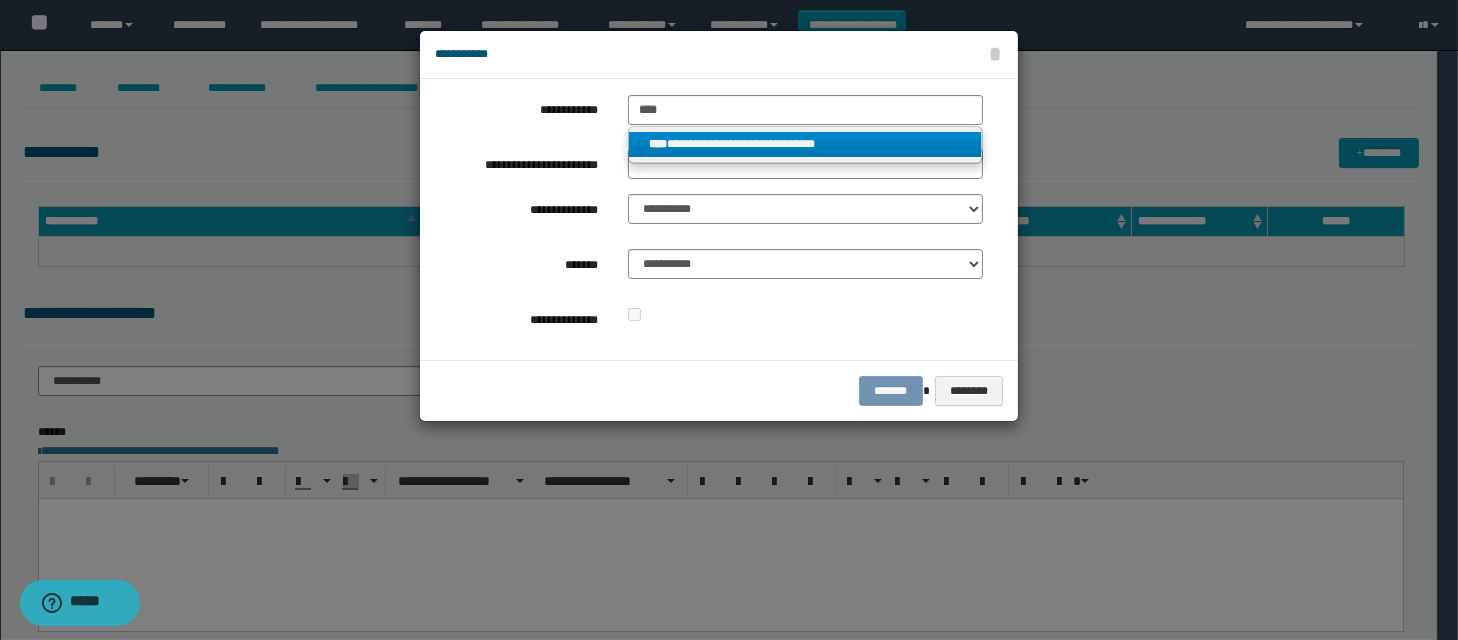 click on "**********" at bounding box center (805, 144) 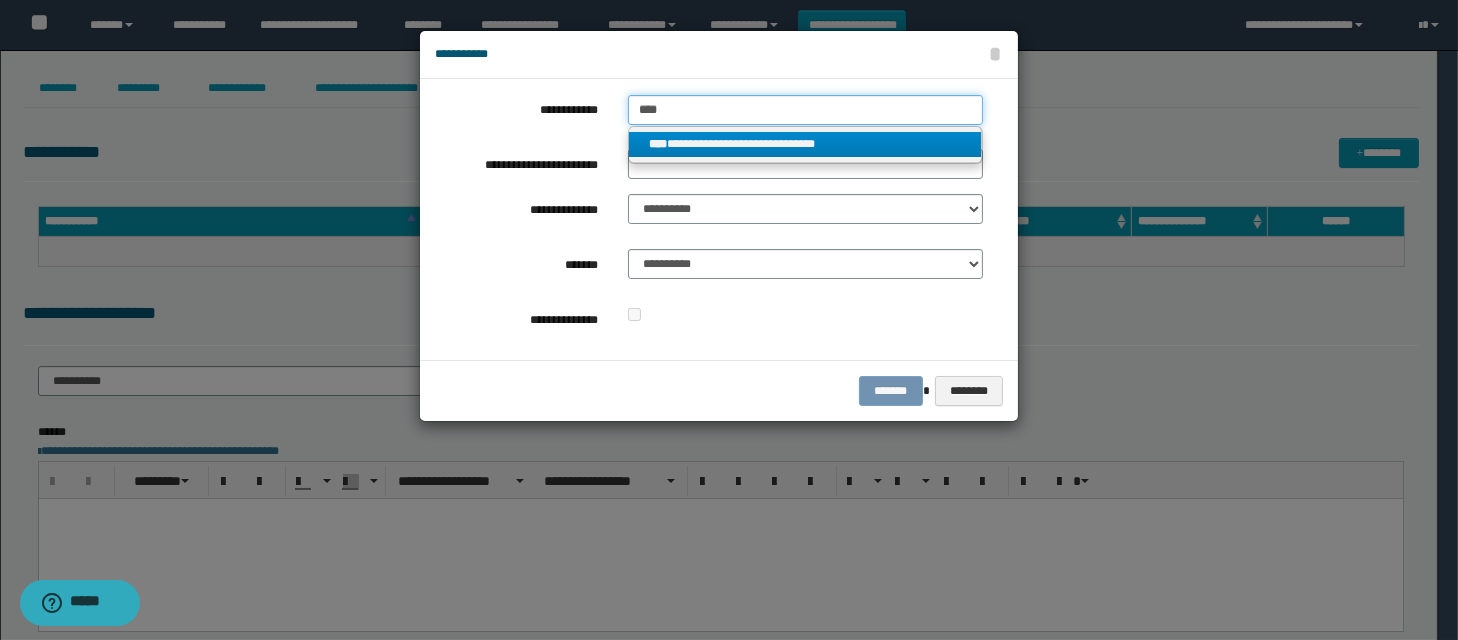 type 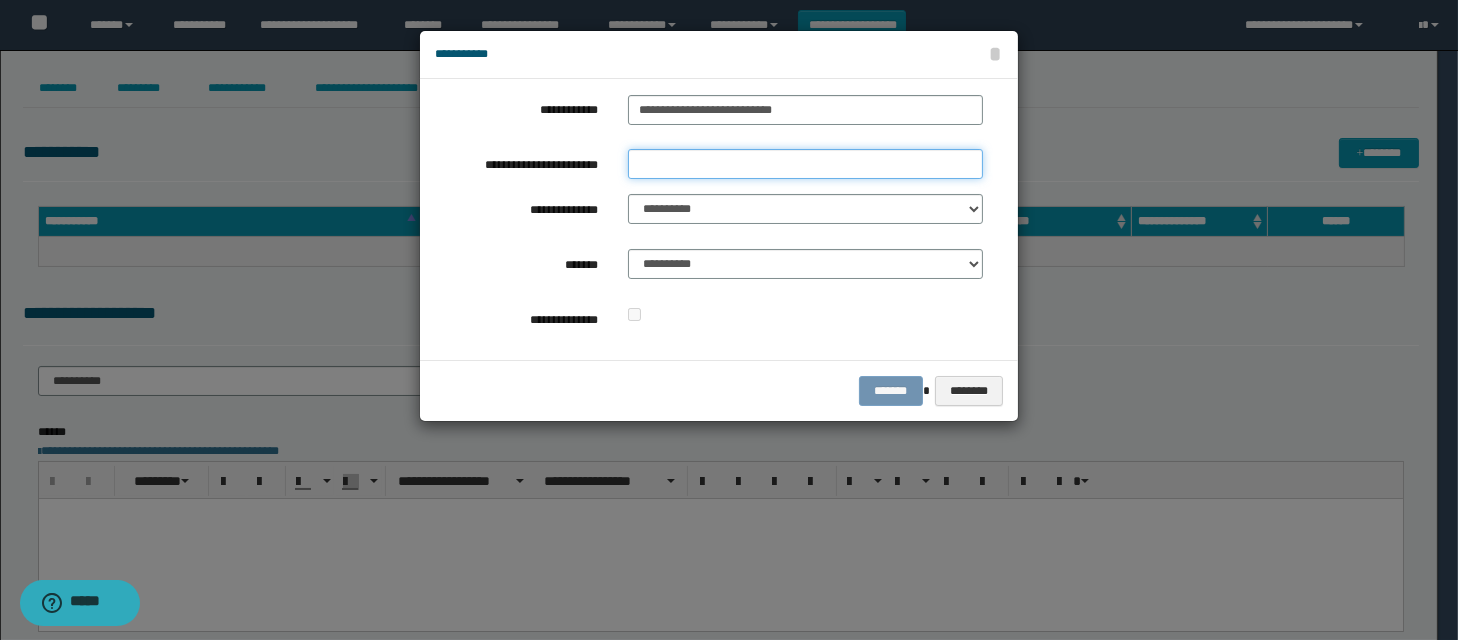 click on "**********" at bounding box center [805, 164] 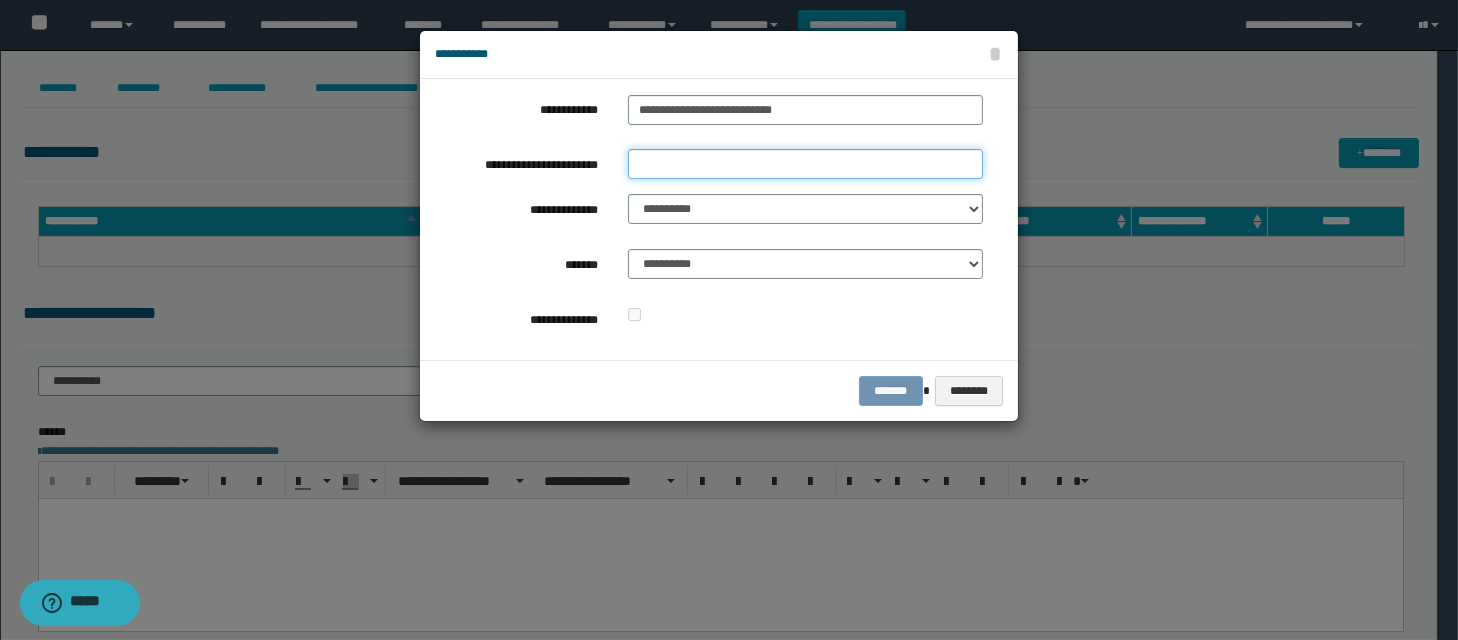 type on "**********" 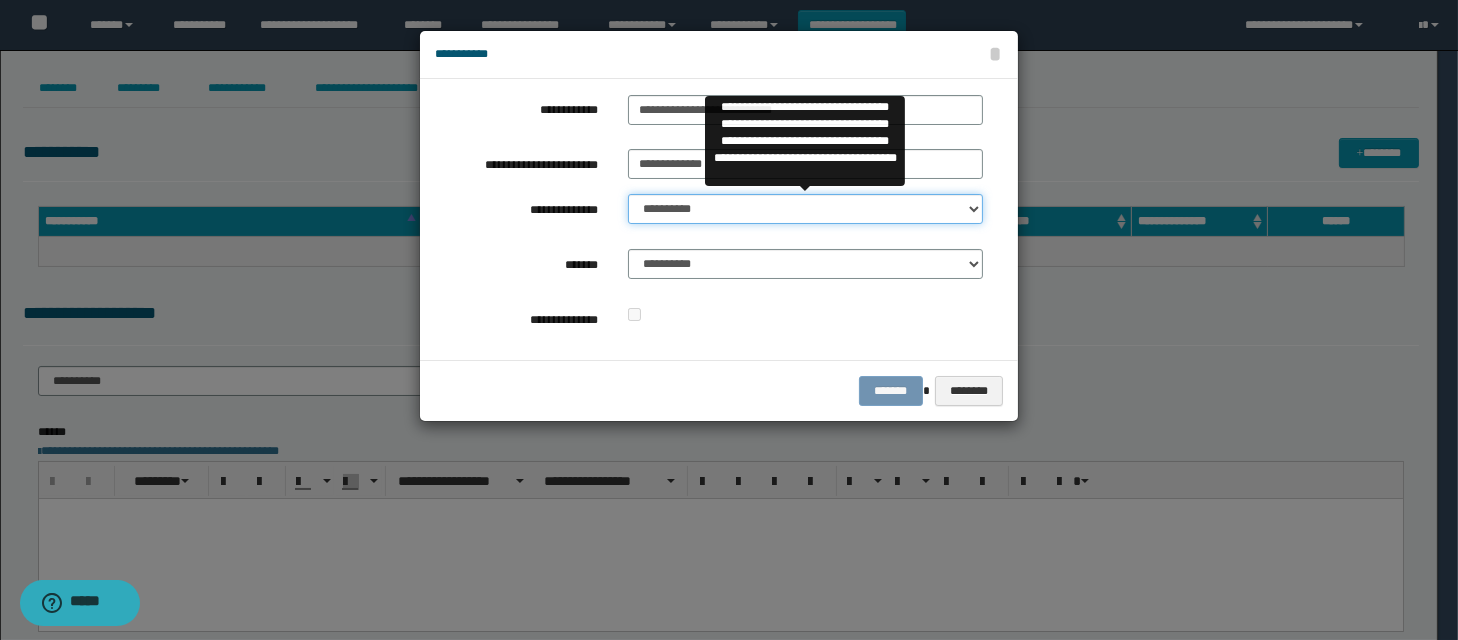 click on "**********" at bounding box center (805, 209) 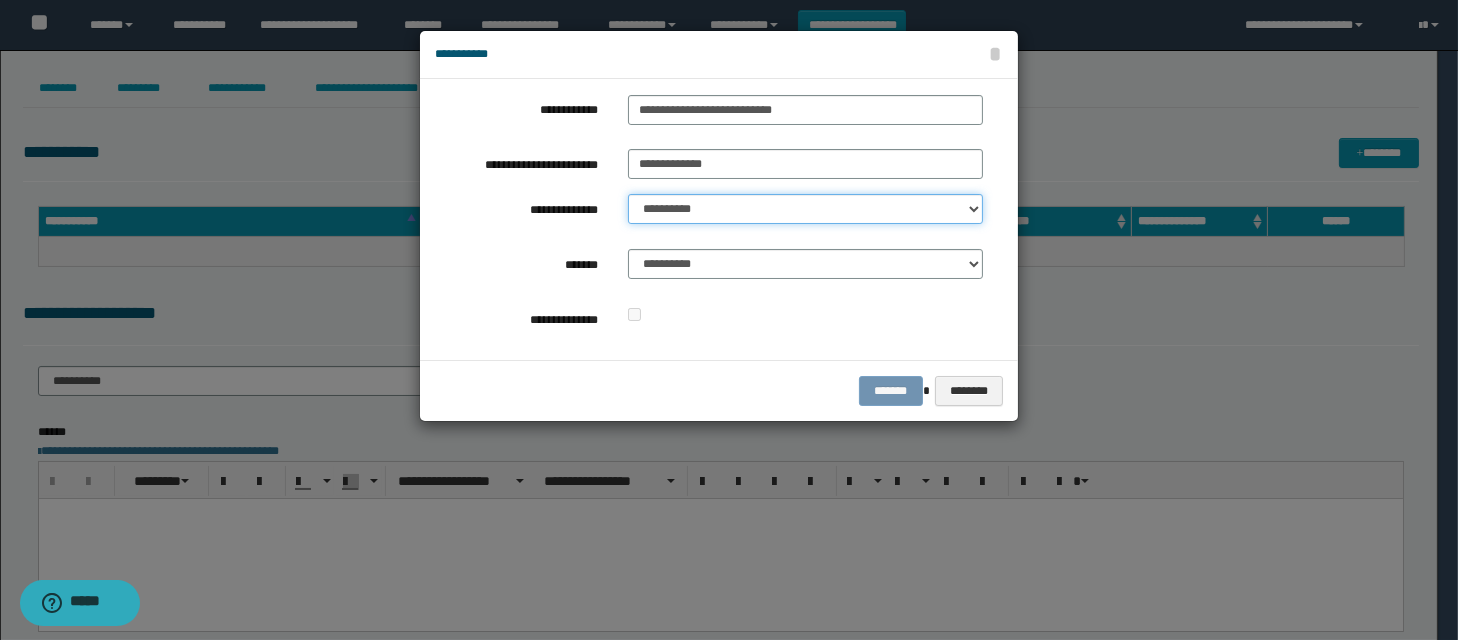 select on "**" 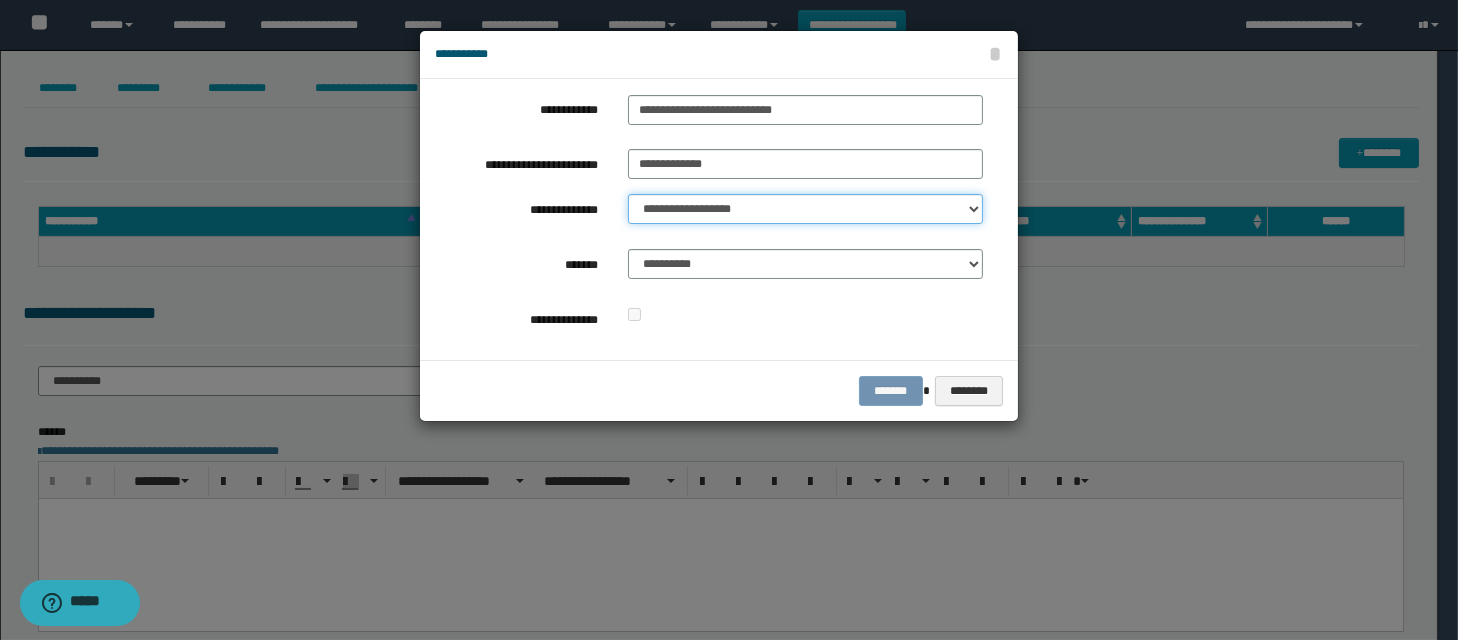 click on "**********" at bounding box center (805, 209) 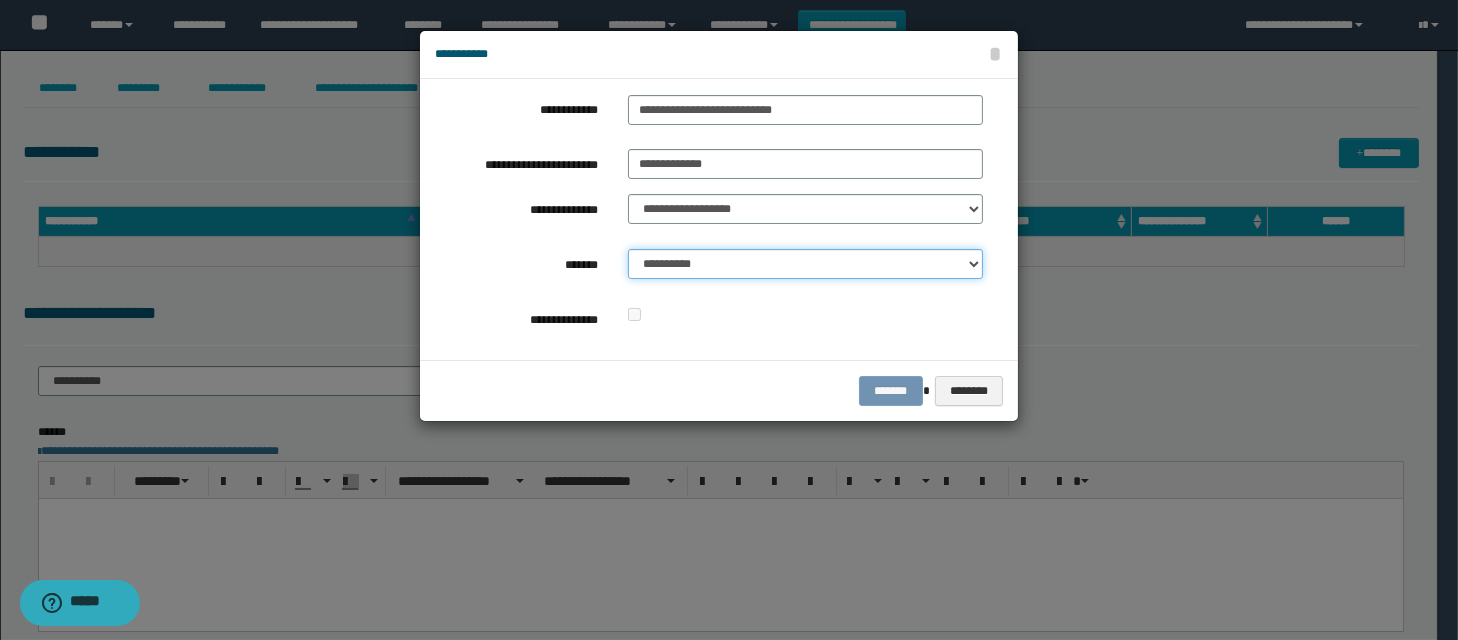 click on "**********" at bounding box center (805, 264) 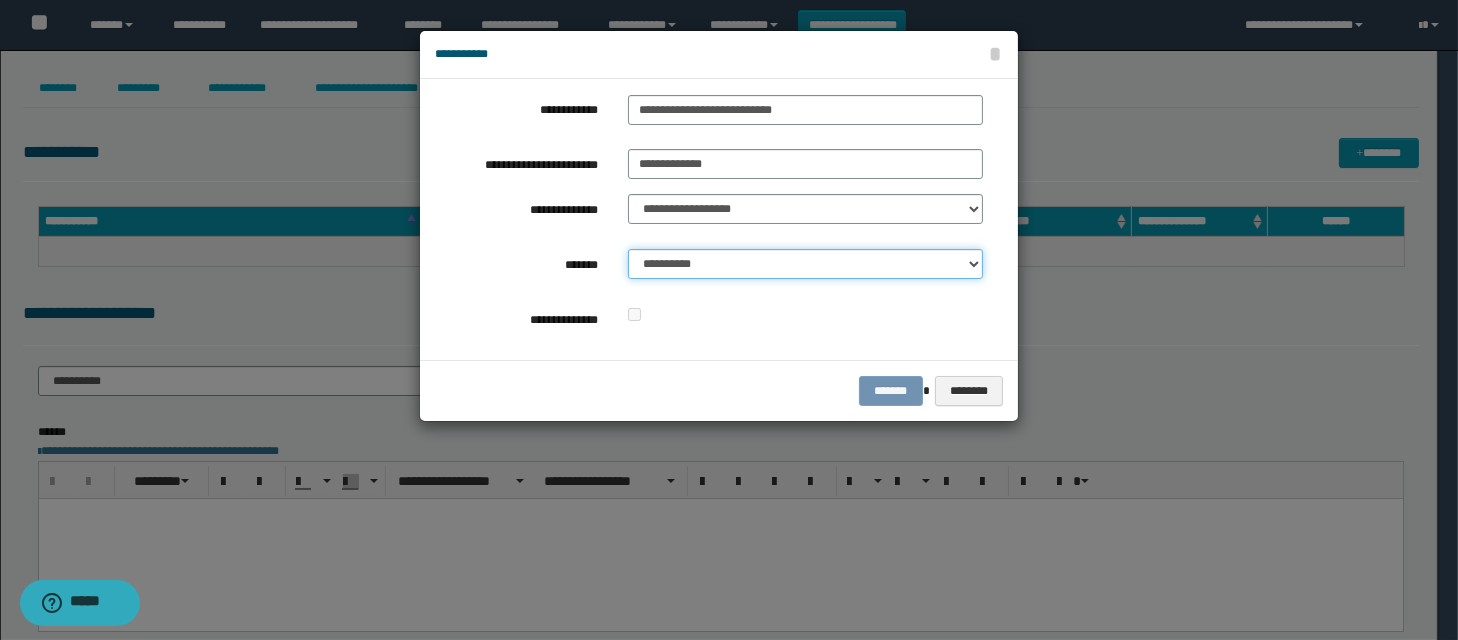 select on "*" 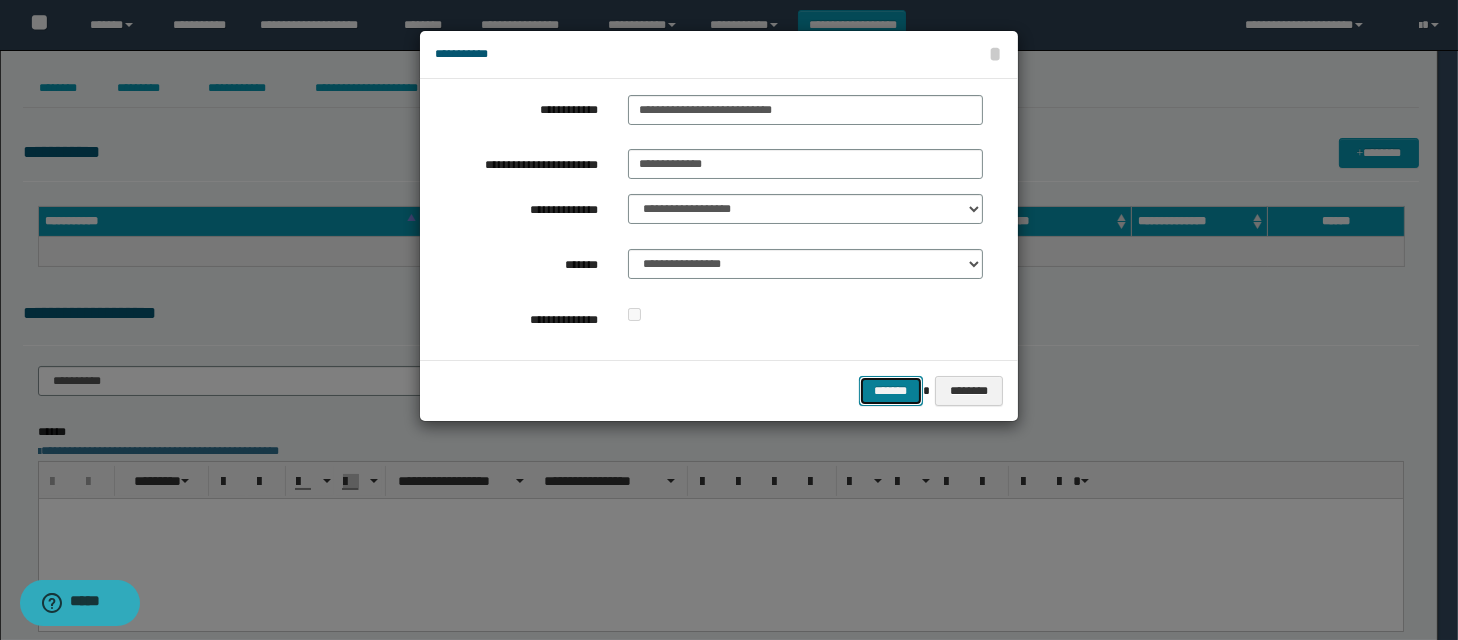click on "*******" at bounding box center (891, 391) 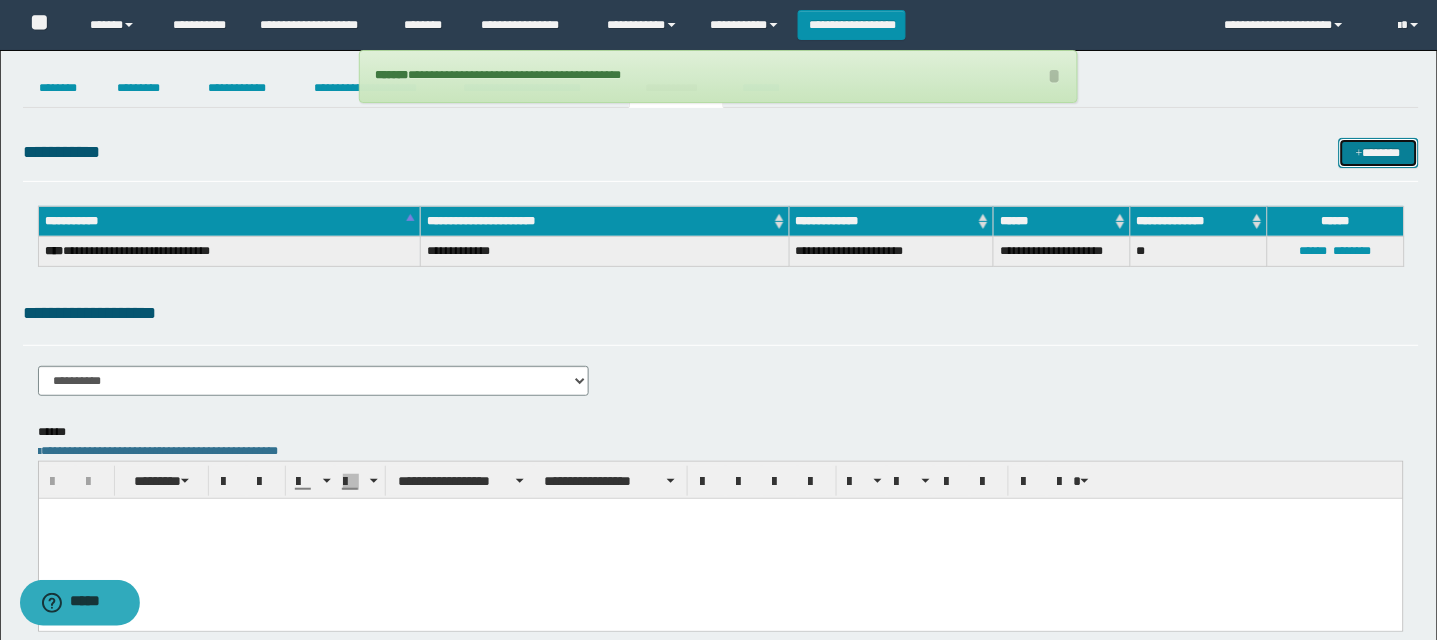 scroll, scrollTop: 129, scrollLeft: 0, axis: vertical 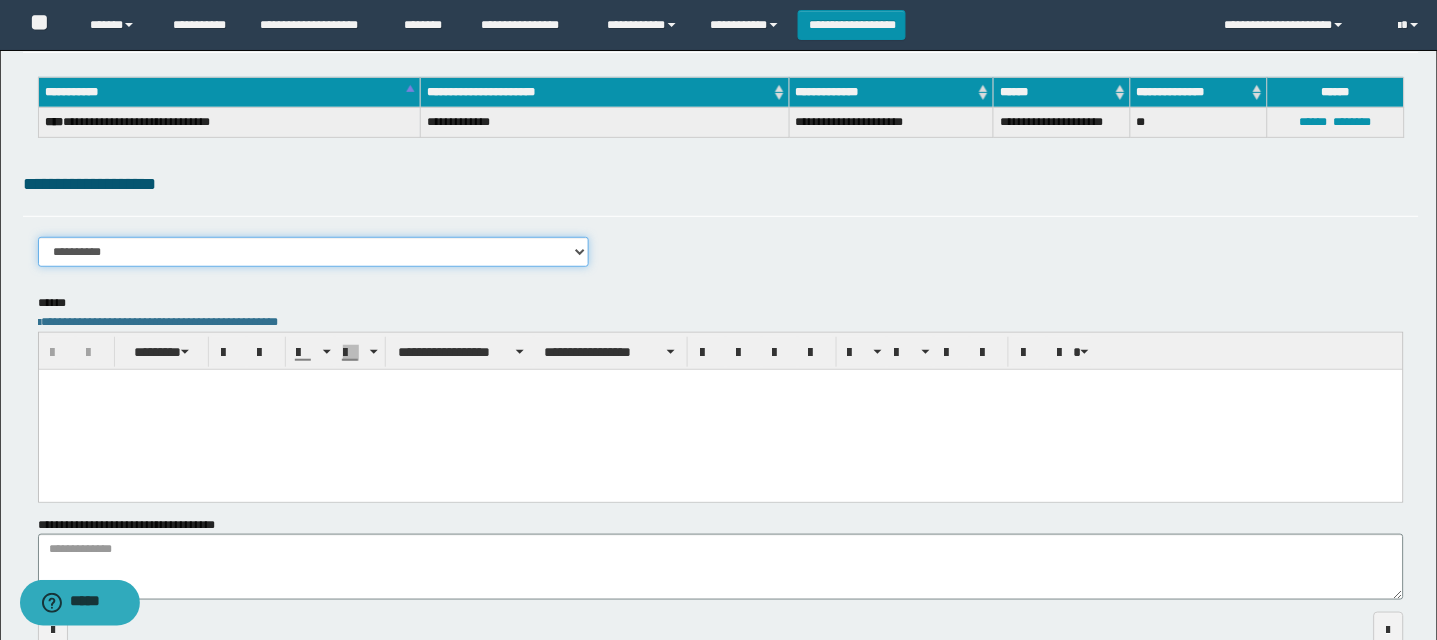 click on "**********" at bounding box center [314, 252] 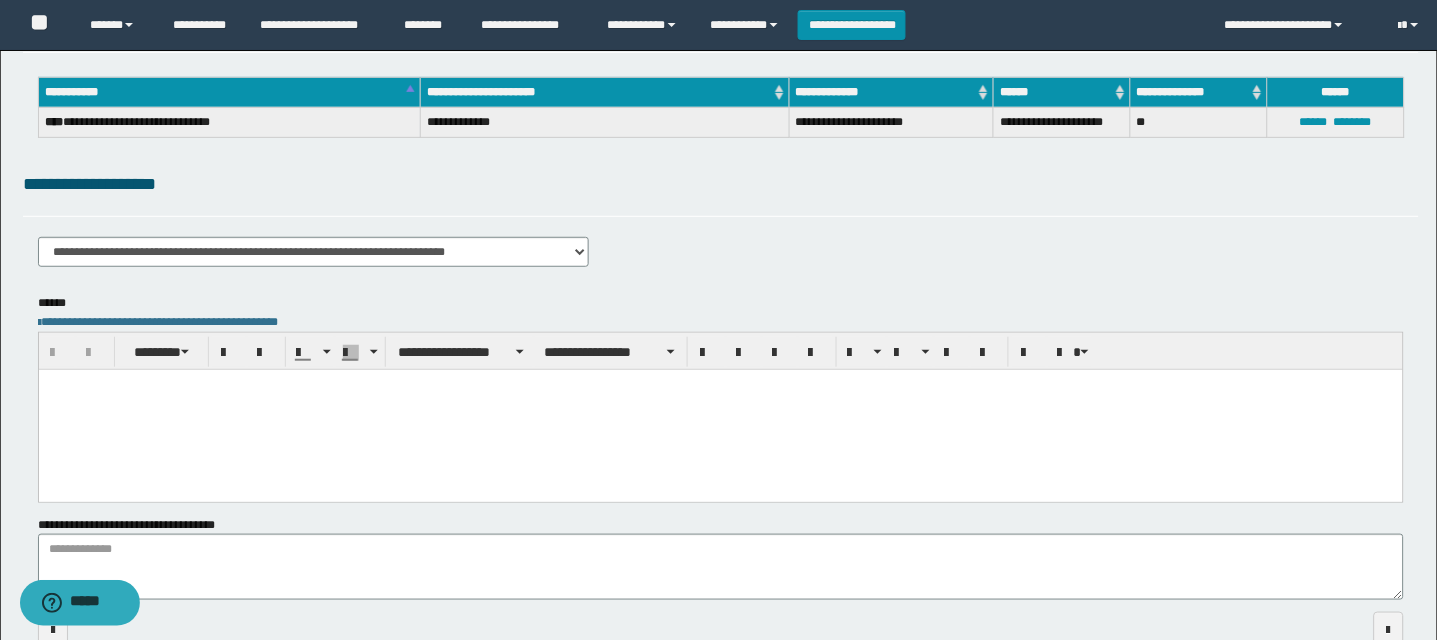 click at bounding box center [720, 409] 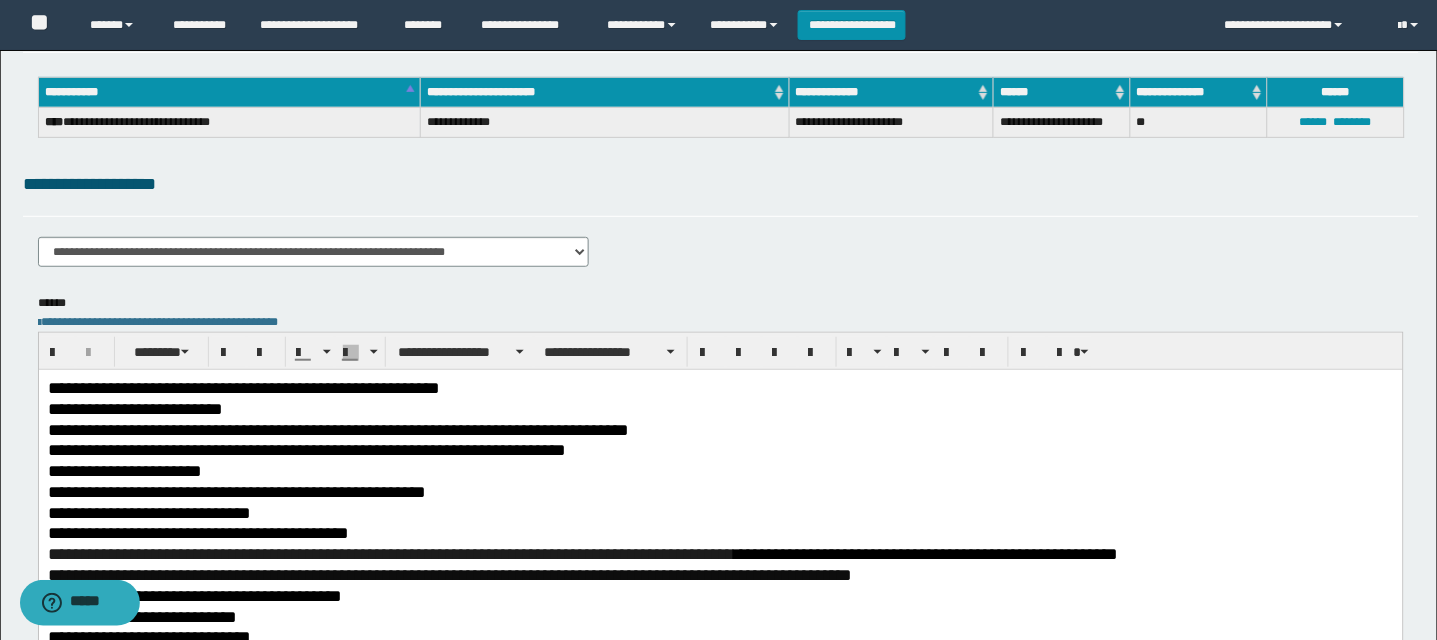 click on "**********" at bounding box center (337, 429) 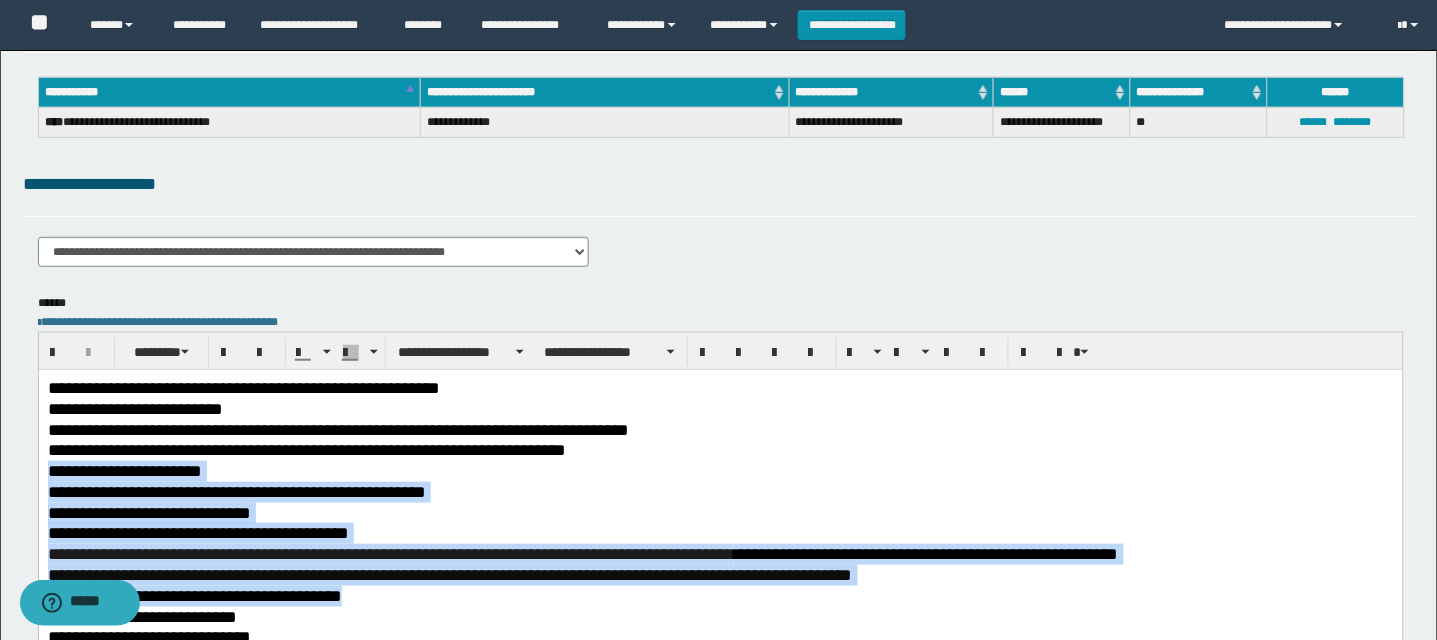 drag, startPoint x: 45, startPoint y: 466, endPoint x: 1017, endPoint y: 592, distance: 980.1326 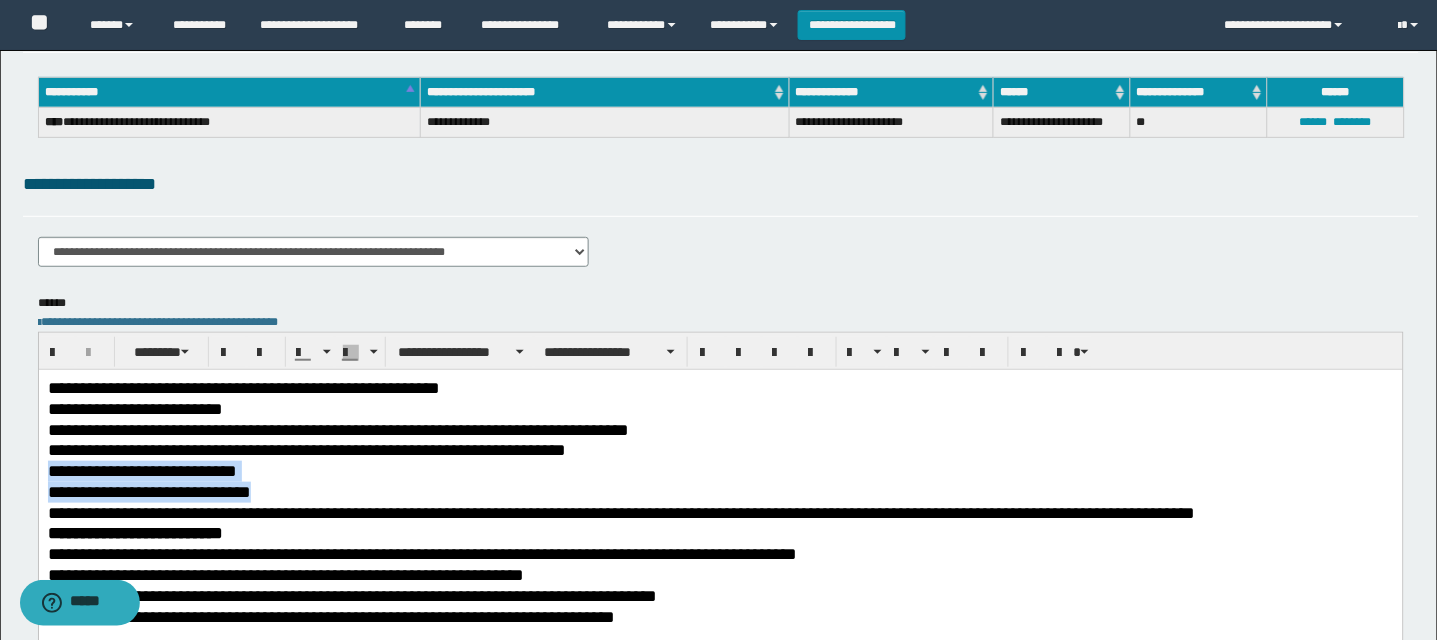 drag, startPoint x: 210, startPoint y: 495, endPoint x: 67, endPoint y: 838, distance: 371.6154 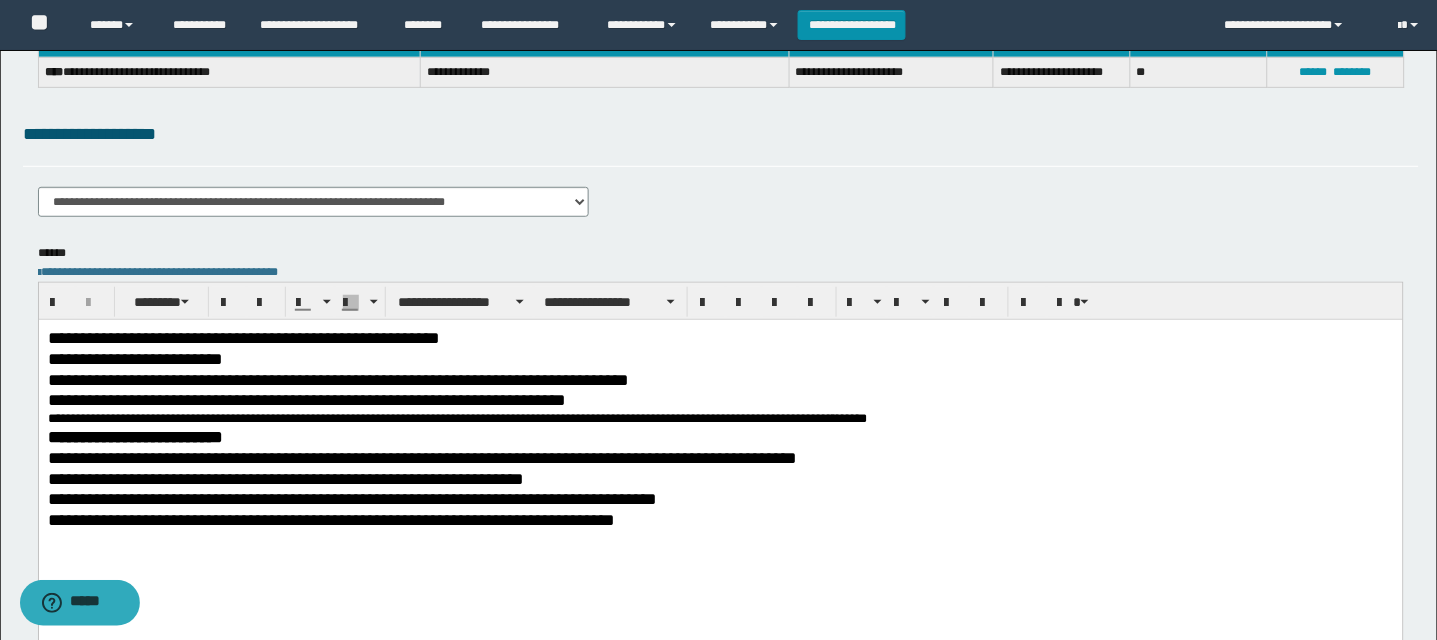 scroll, scrollTop: 193, scrollLeft: 0, axis: vertical 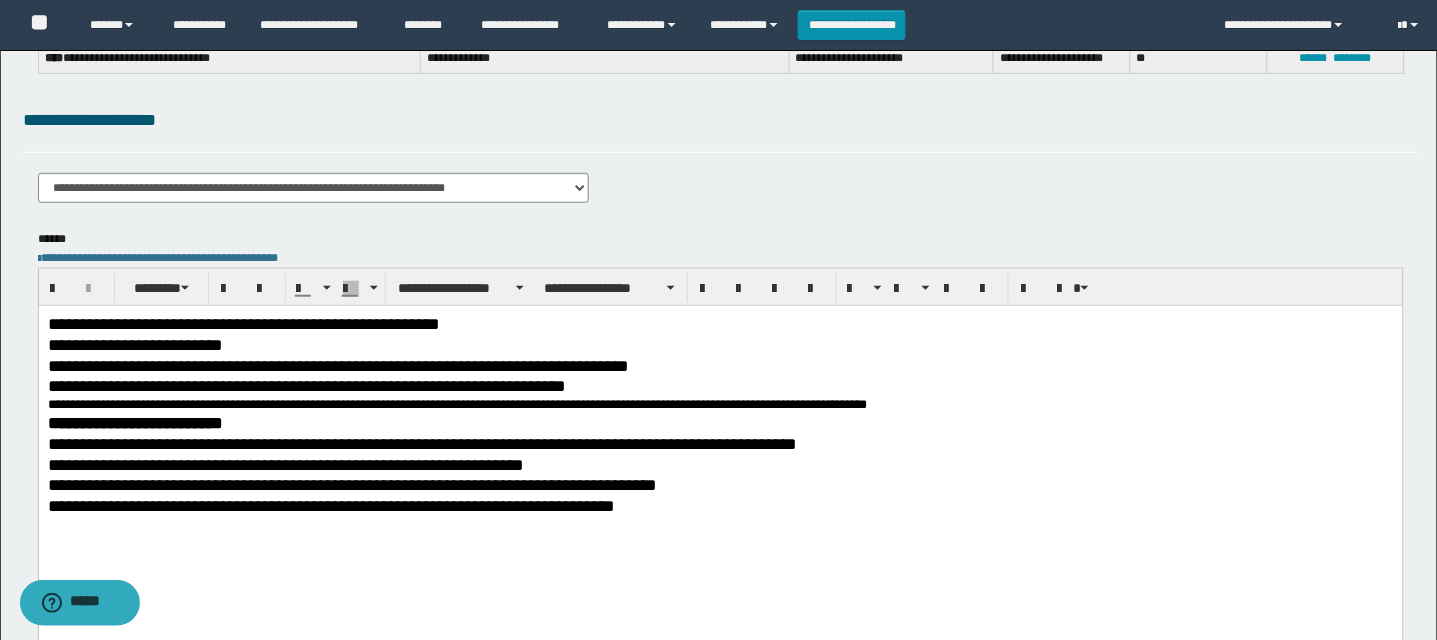 click on "**********" at bounding box center [134, 422] 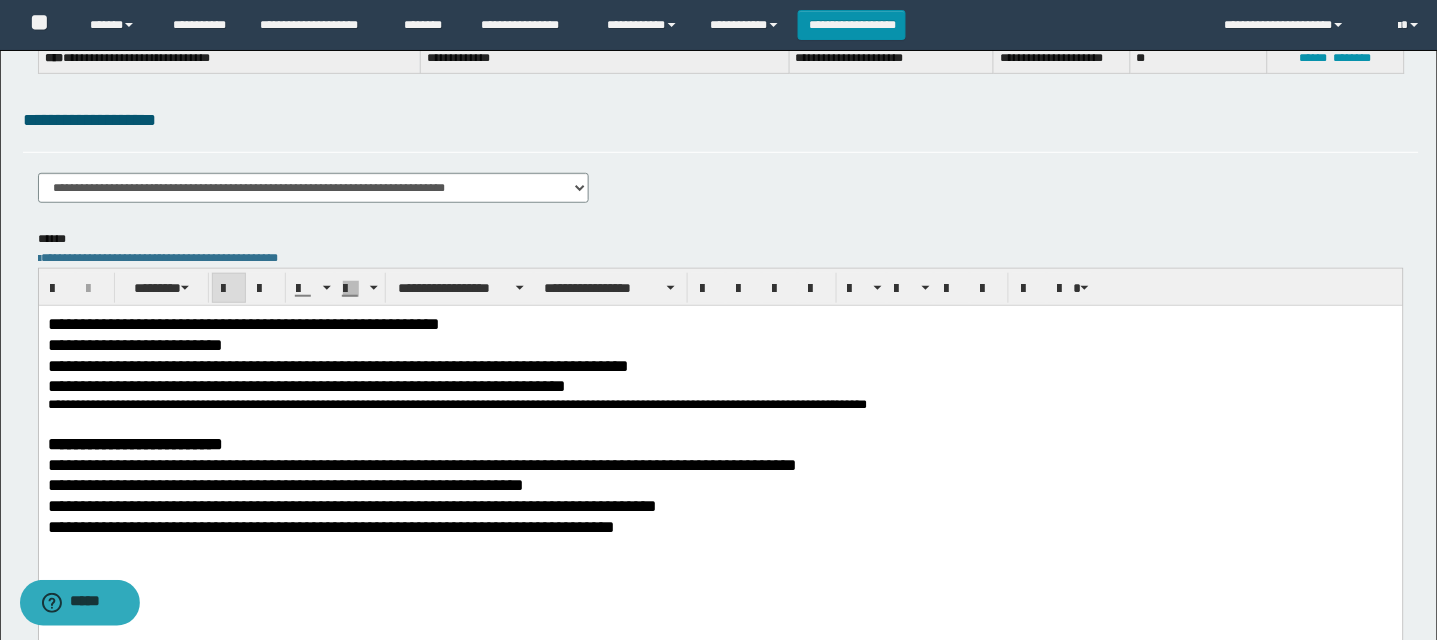 click on "**********" at bounding box center (720, 457) 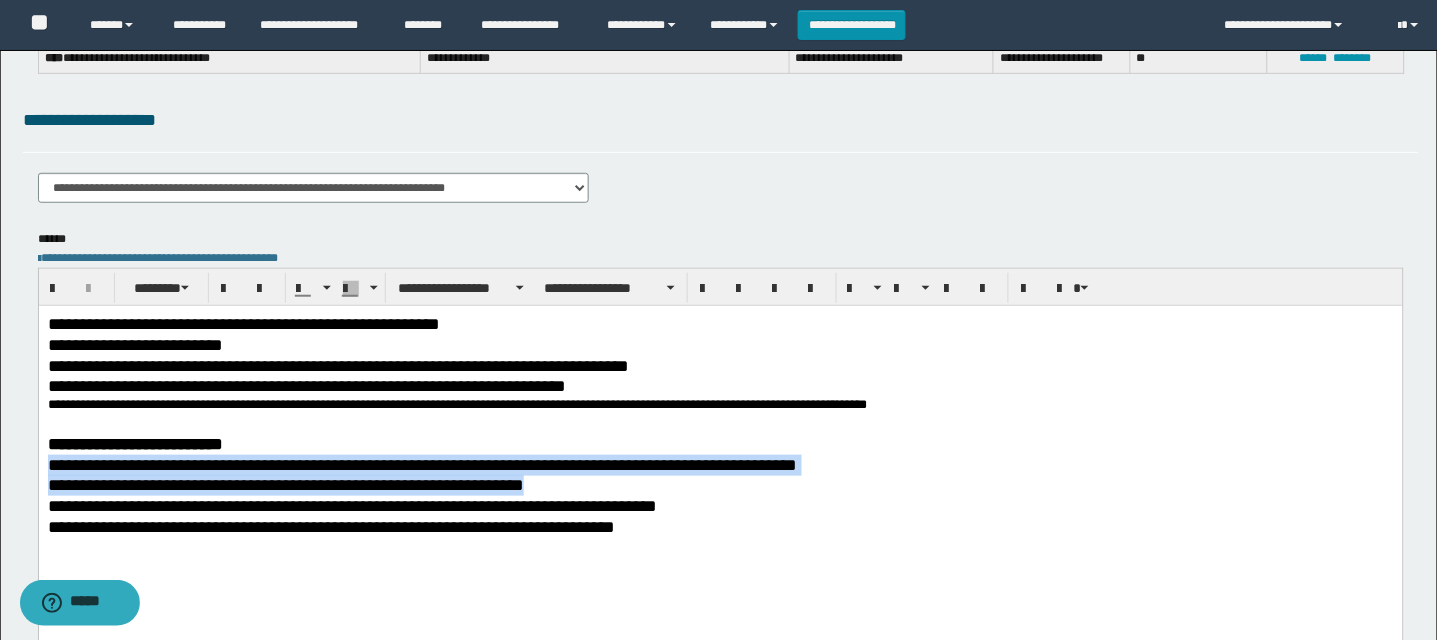 drag, startPoint x: 565, startPoint y: 479, endPoint x: 66, endPoint y: 772, distance: 578.66223 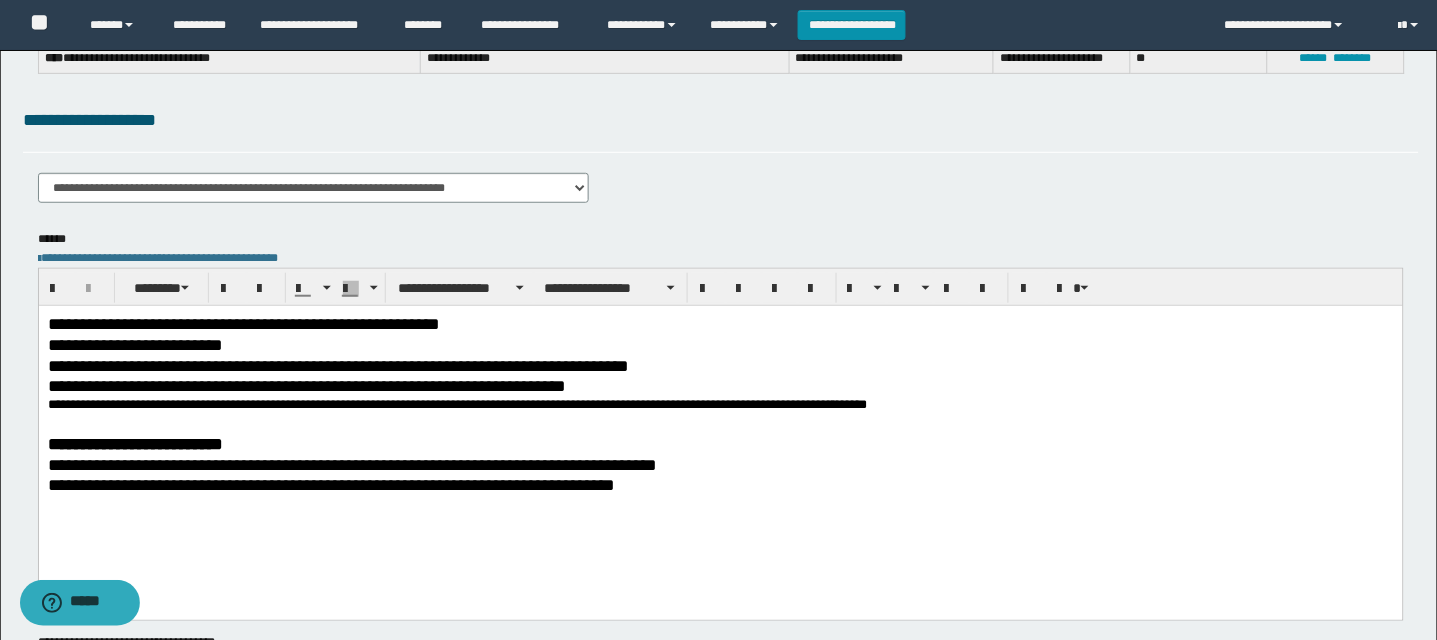 click on "**********" at bounding box center (720, 436) 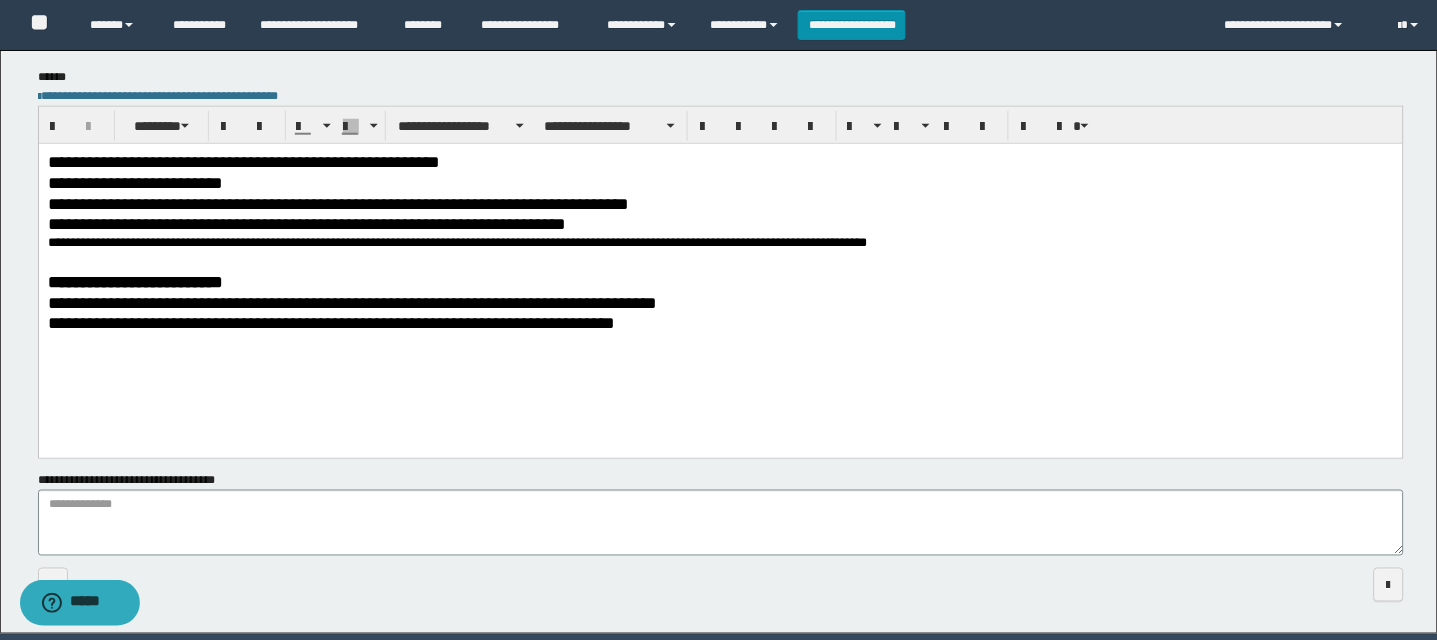 scroll, scrollTop: 426, scrollLeft: 0, axis: vertical 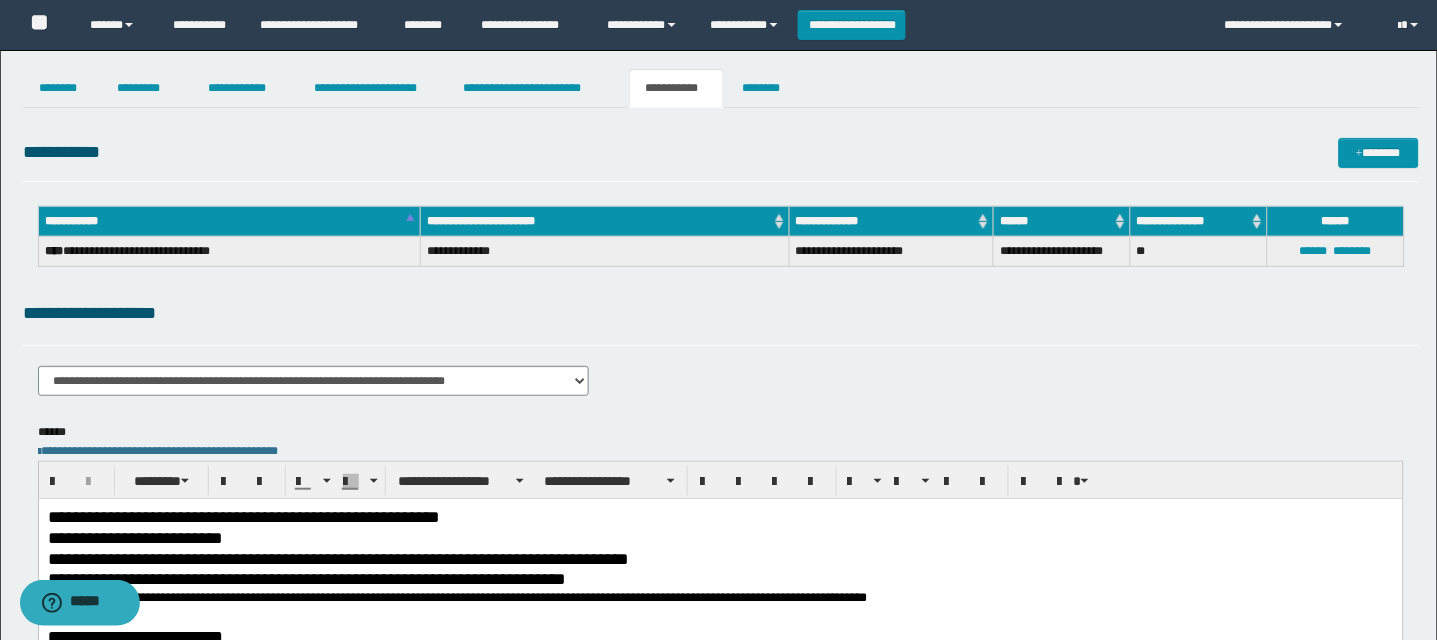click on "**********" at bounding box center [719, 525] 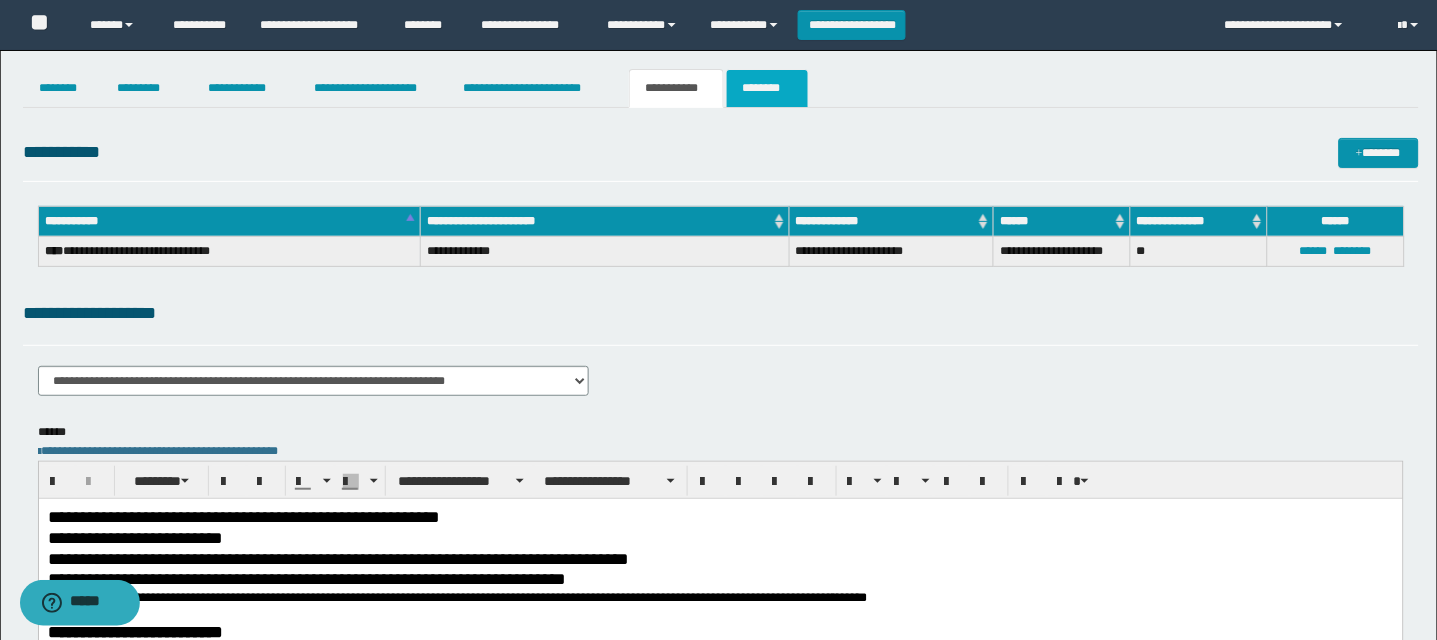 click on "********" at bounding box center [767, 88] 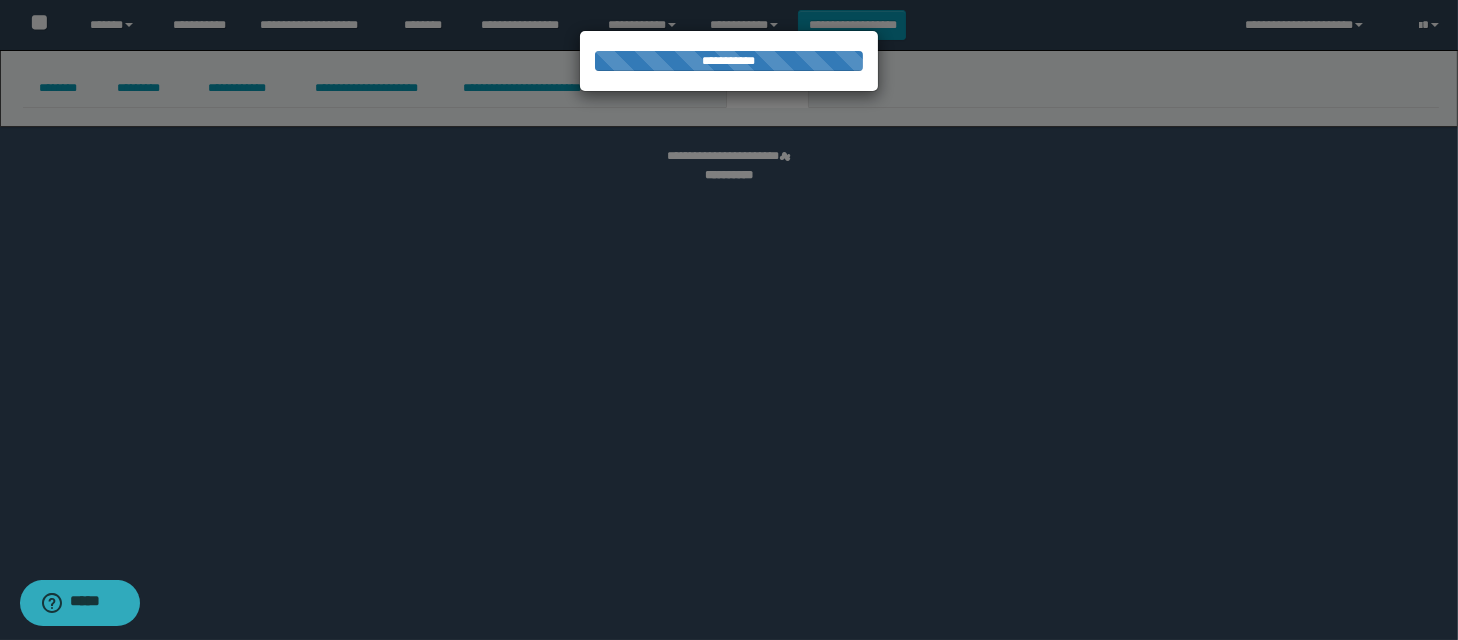 select 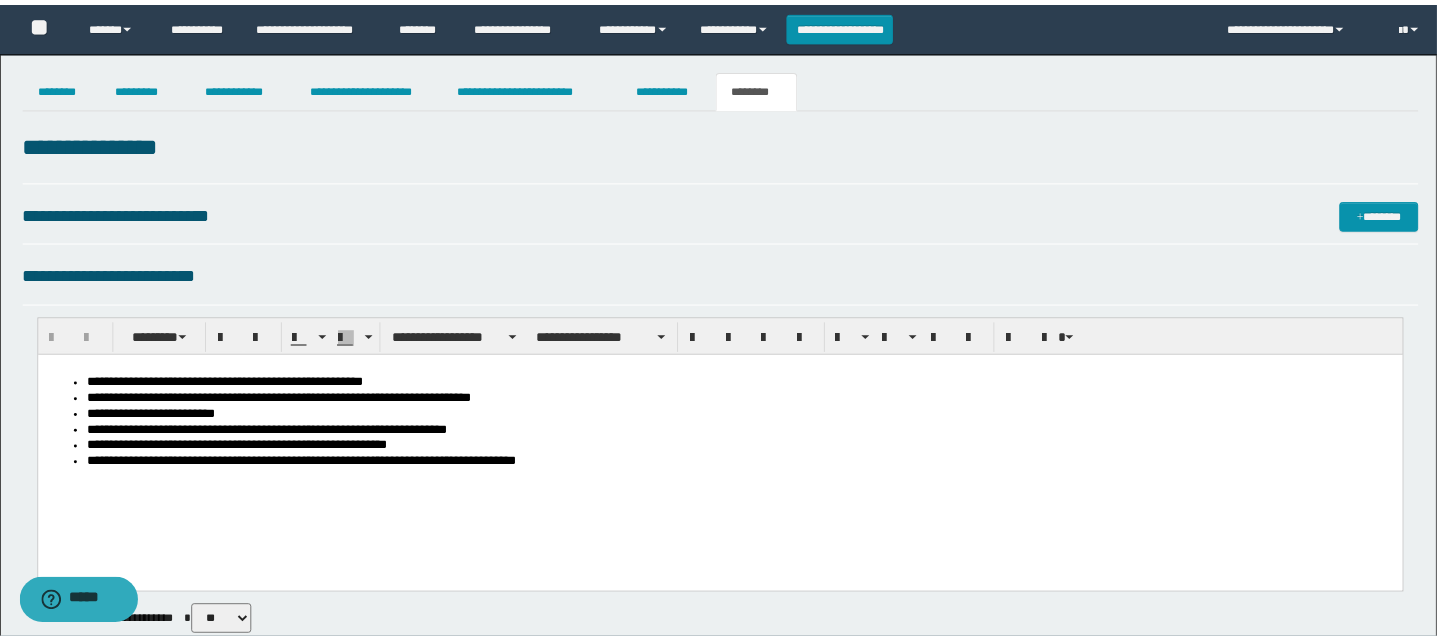 scroll, scrollTop: 0, scrollLeft: 0, axis: both 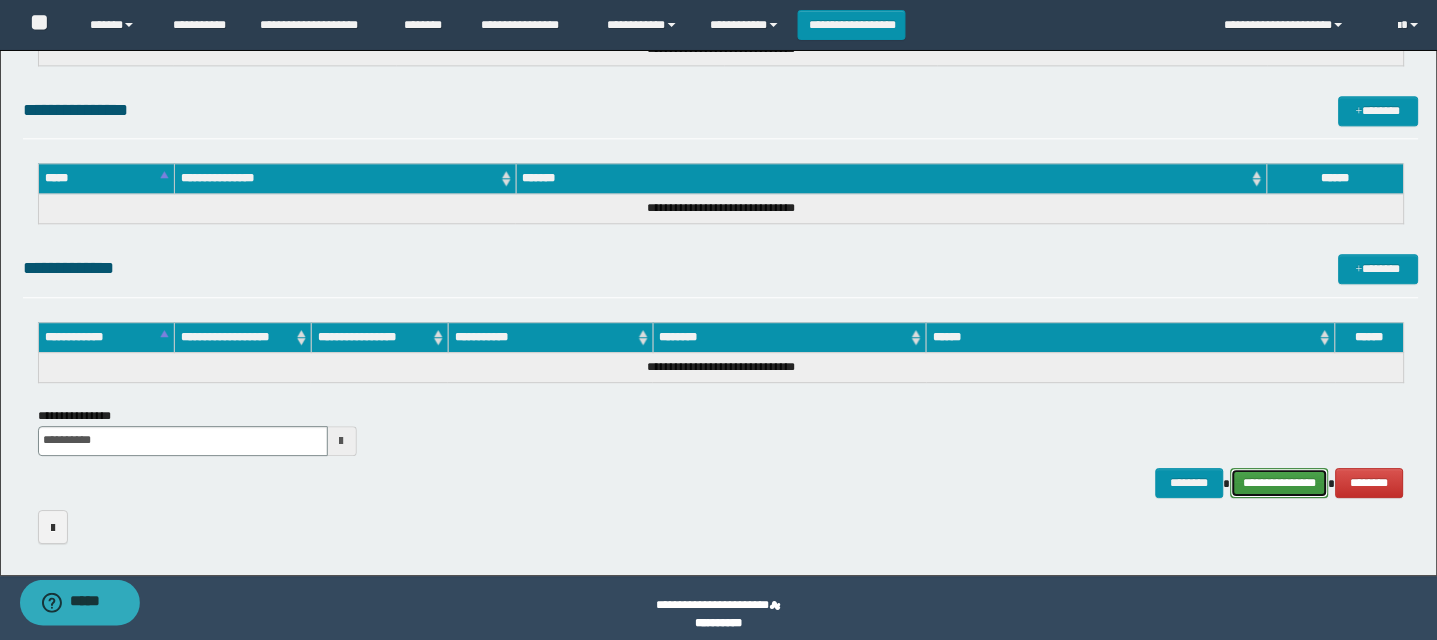 click on "**********" at bounding box center [1280, 483] 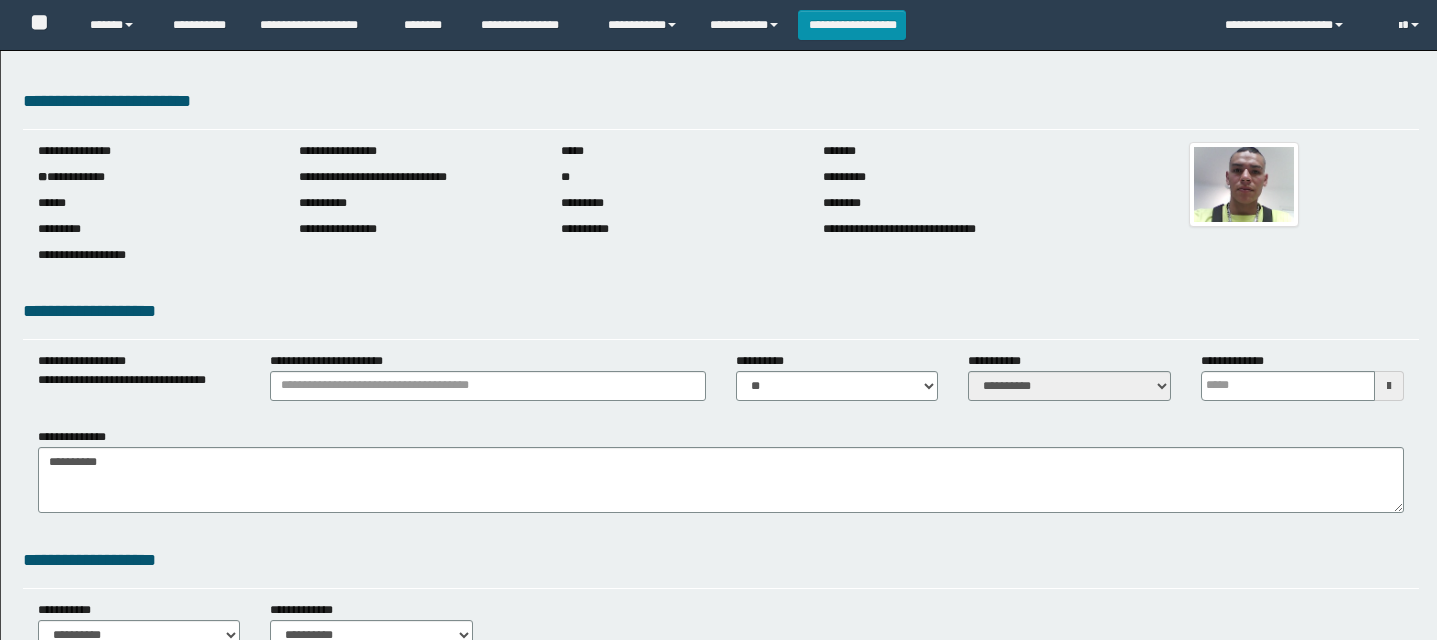 scroll, scrollTop: 0, scrollLeft: 0, axis: both 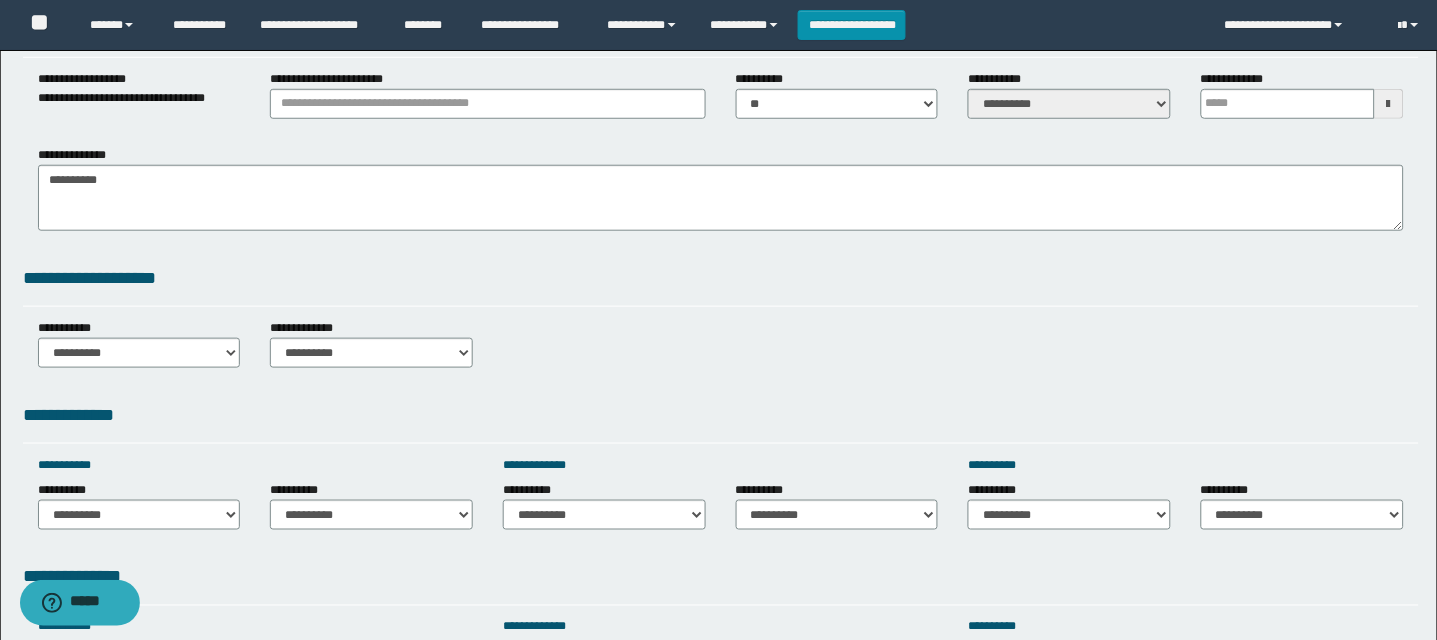 click on "**********" at bounding box center [487, 102] 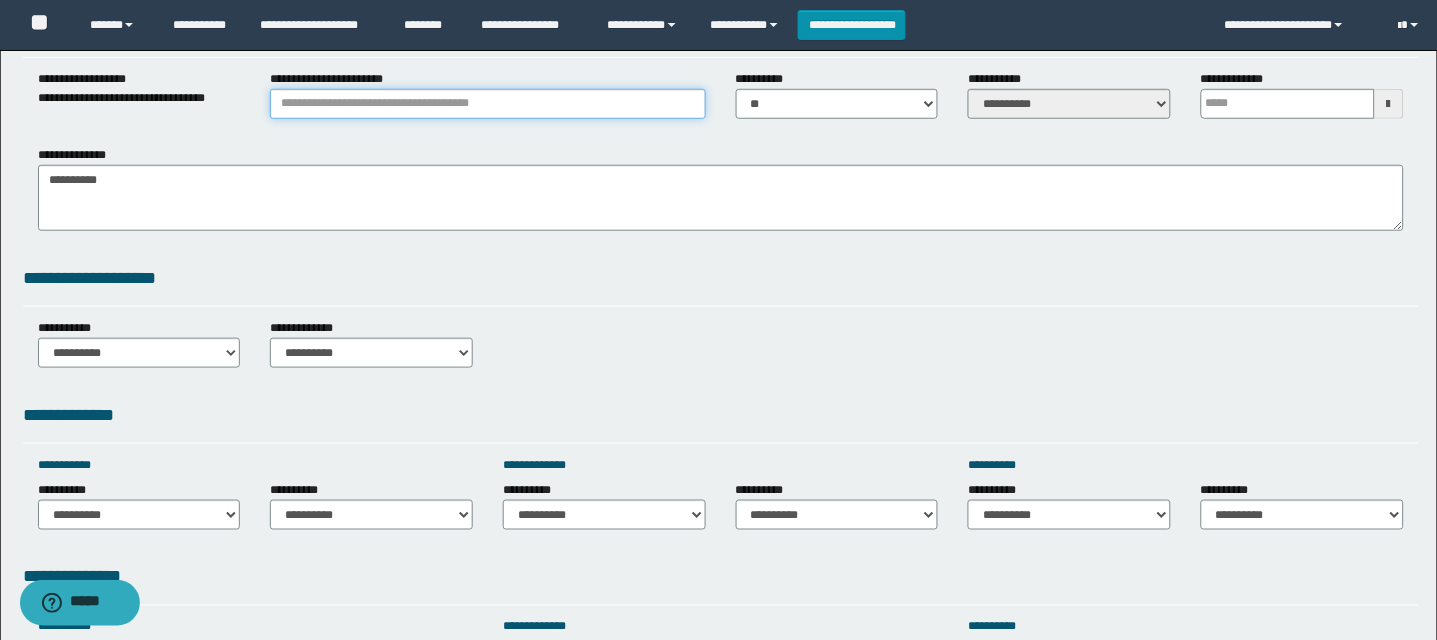 click on "**********" at bounding box center [487, 104] 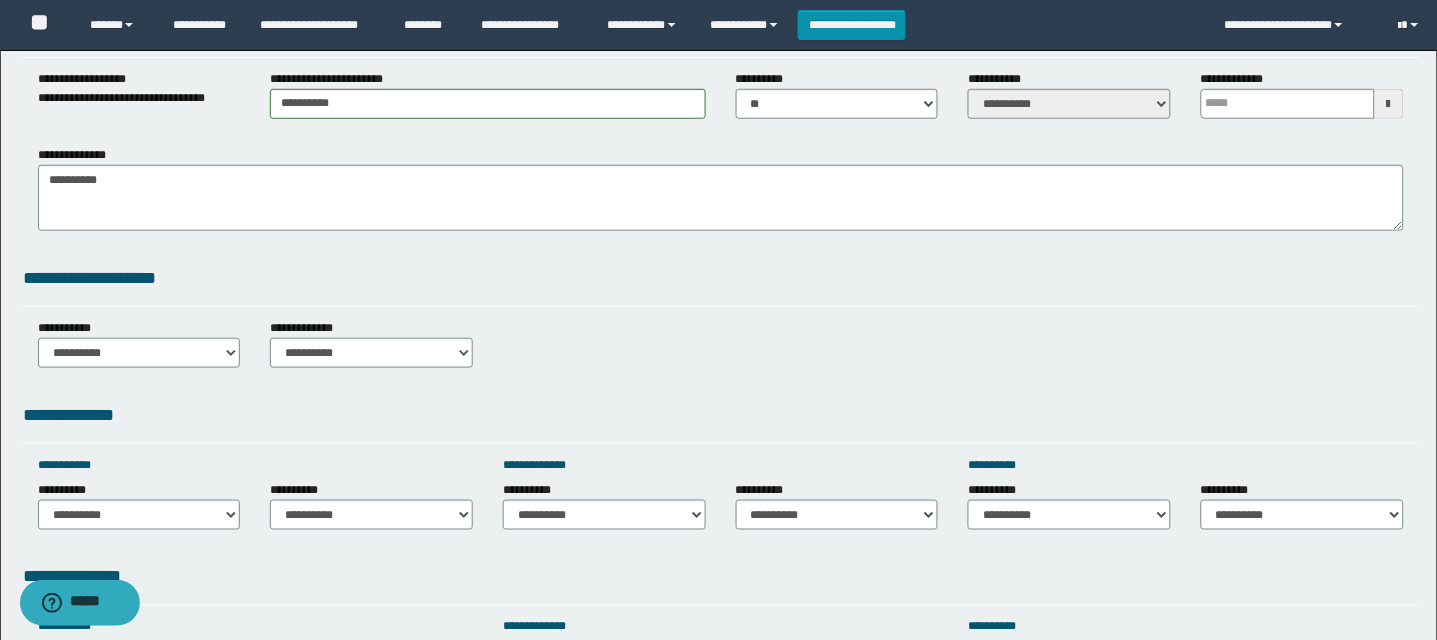 click at bounding box center (1389, 104) 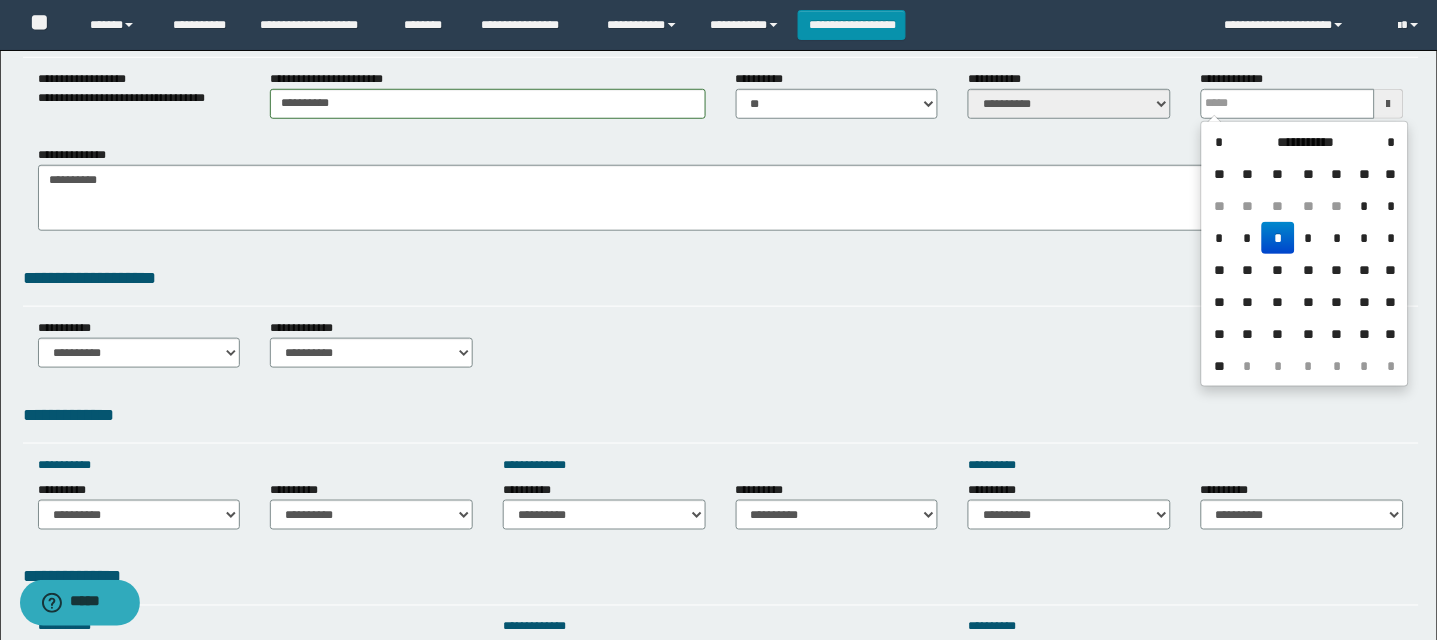 click on "*" at bounding box center (1278, 238) 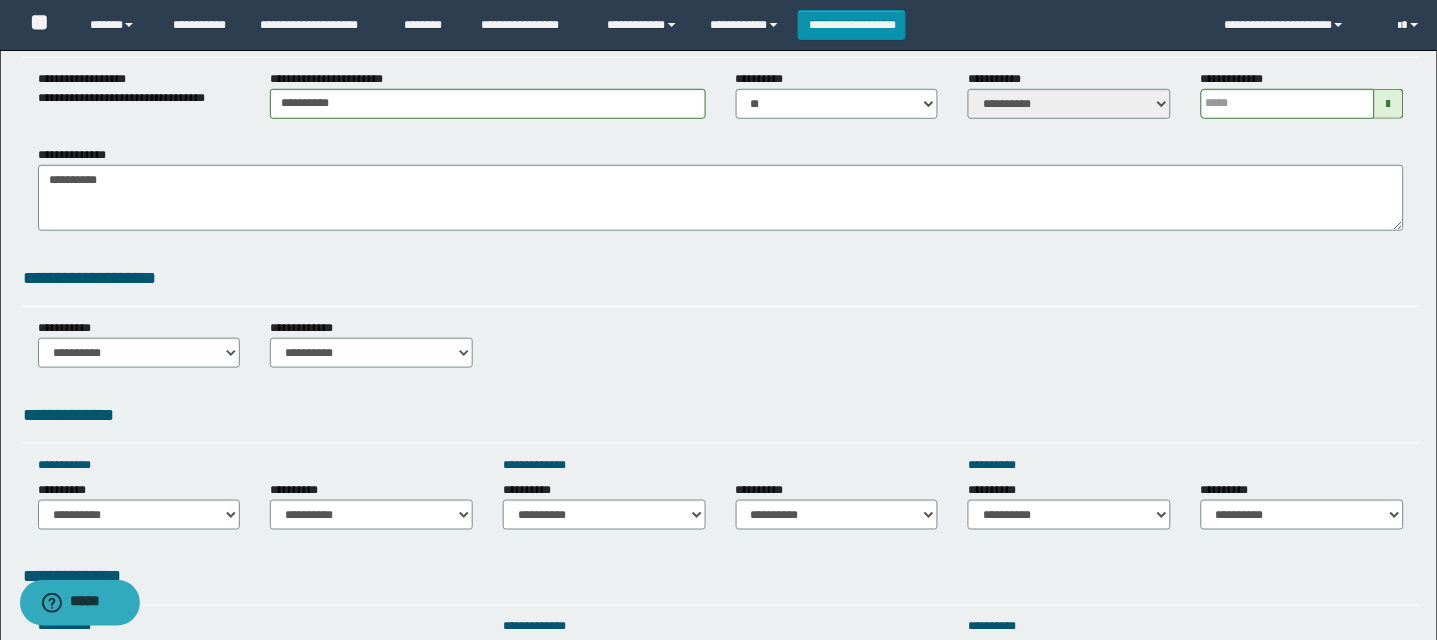 click on "**********" at bounding box center [721, 196] 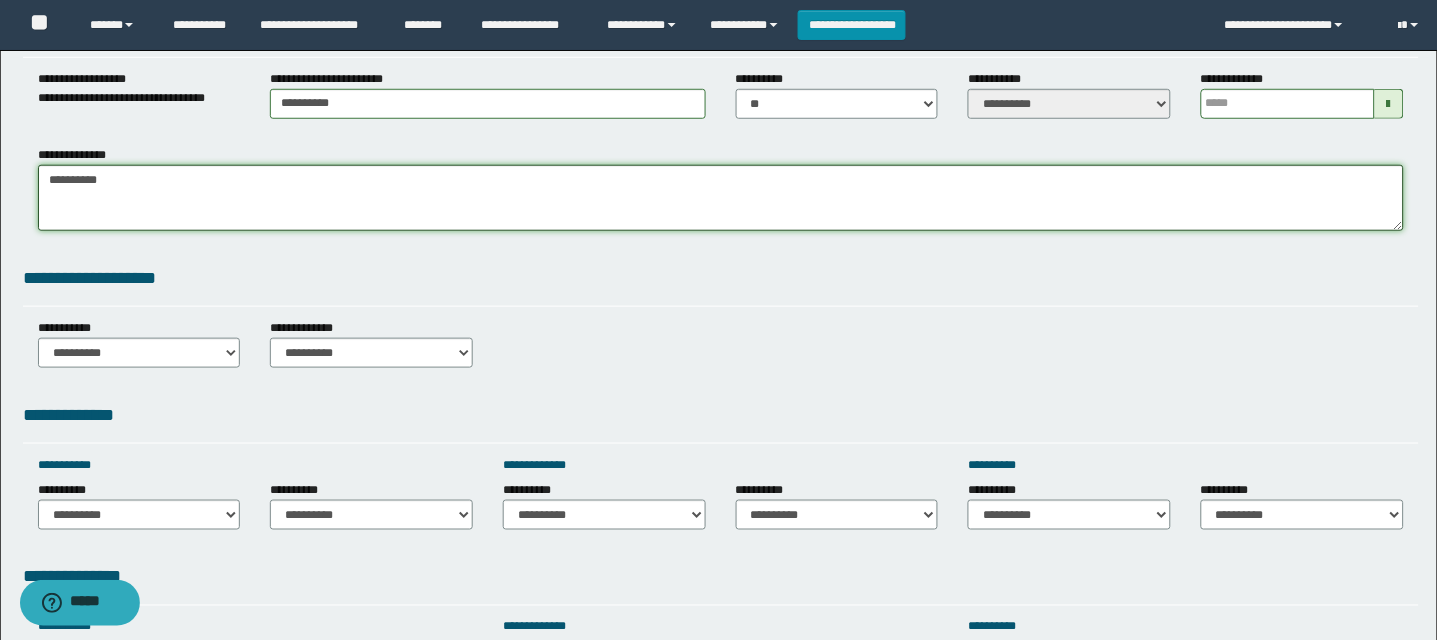 click on "**********" at bounding box center [721, 198] 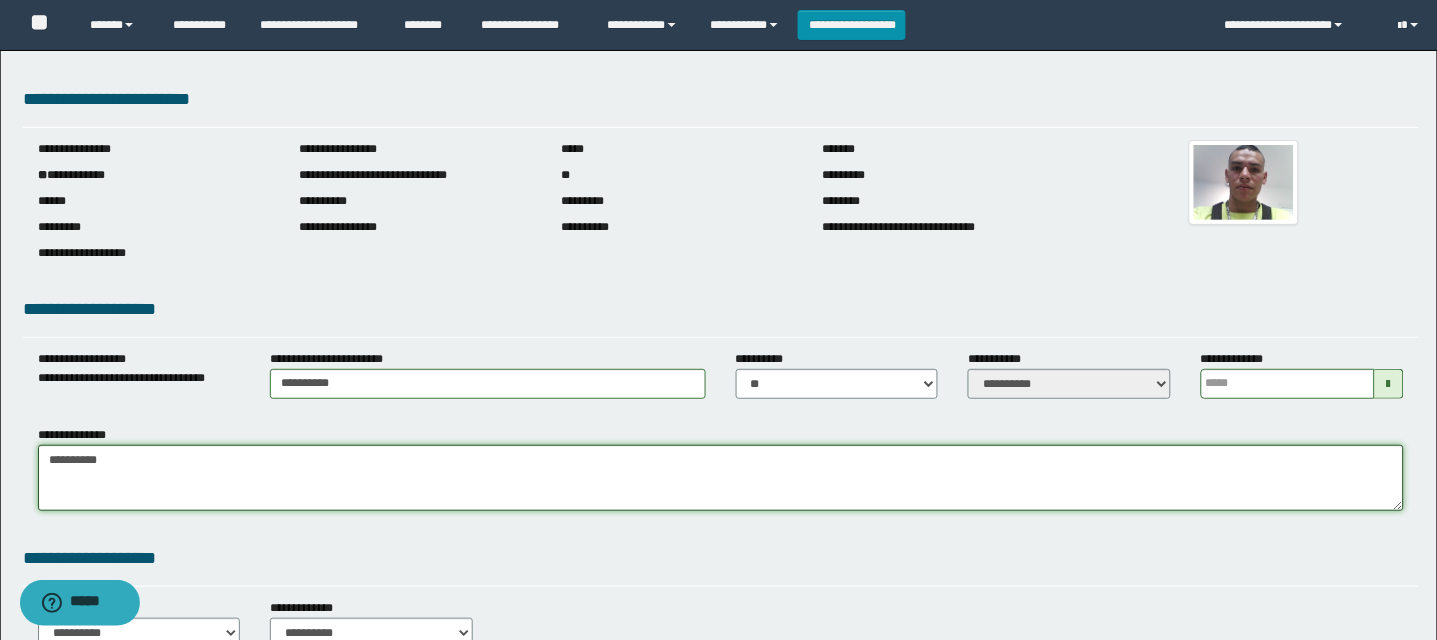 scroll, scrollTop: 0, scrollLeft: 0, axis: both 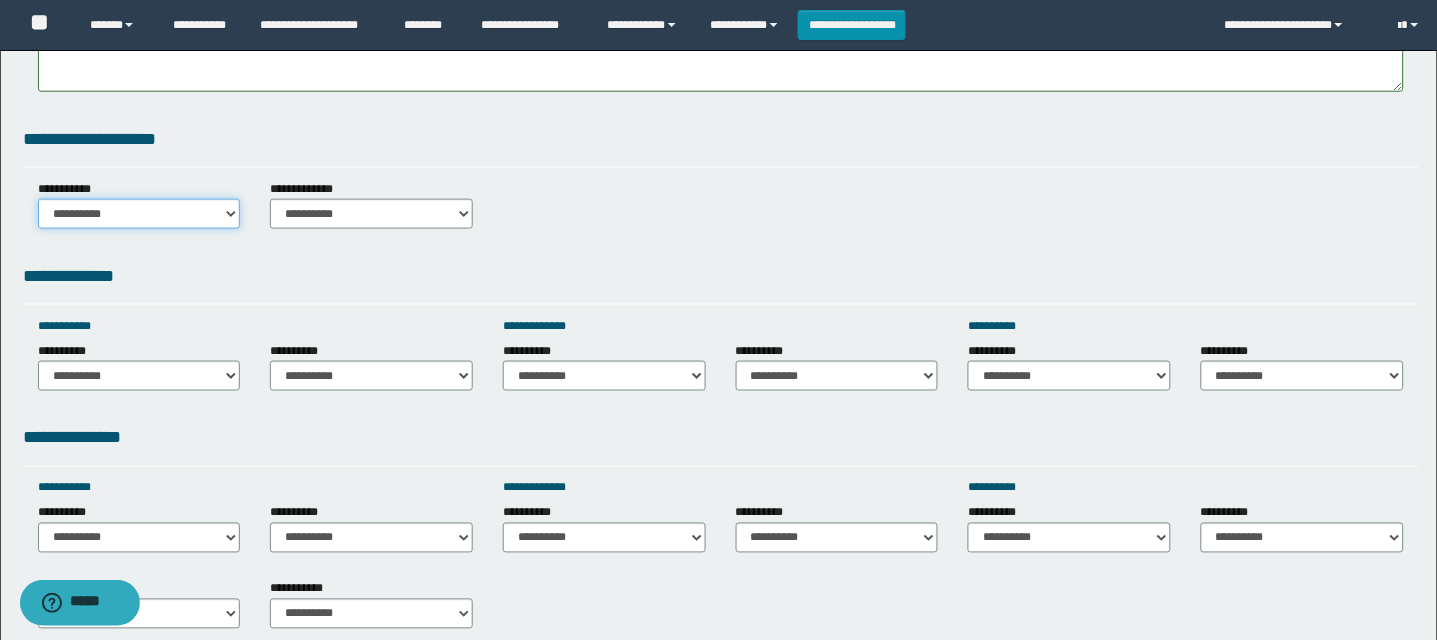 click on "**********" at bounding box center (139, 214) 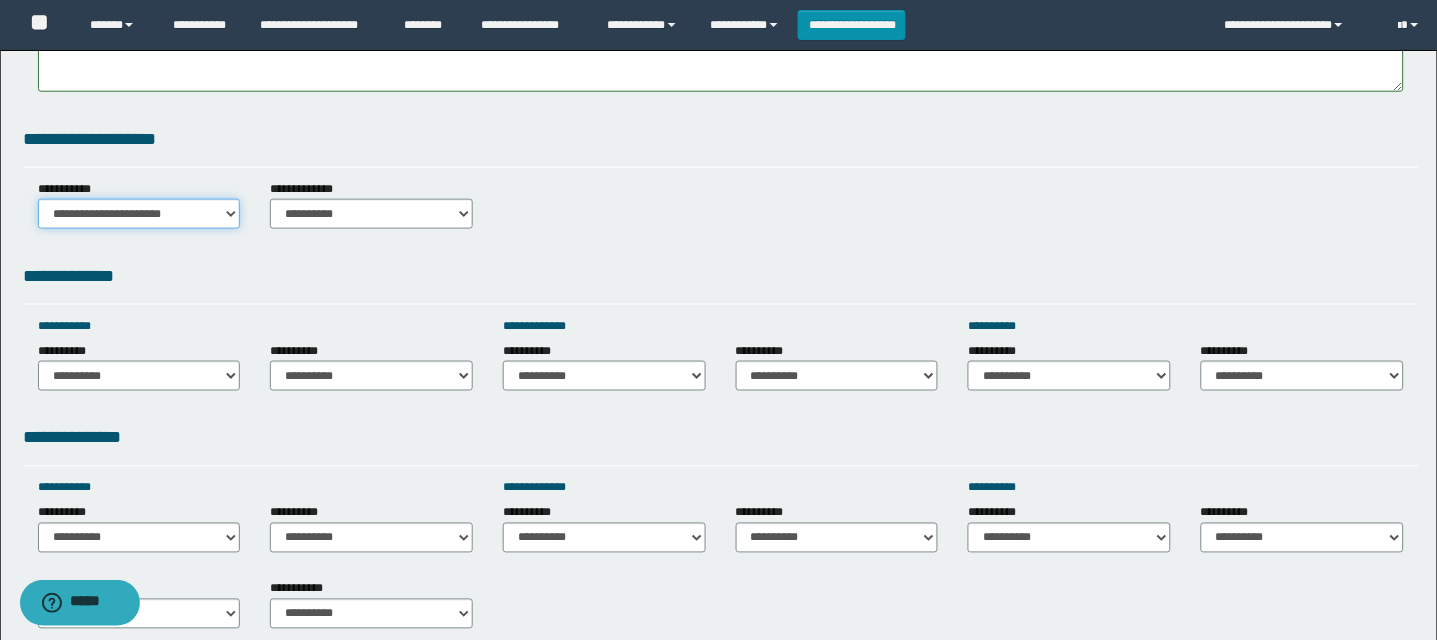 click on "**********" at bounding box center [139, 214] 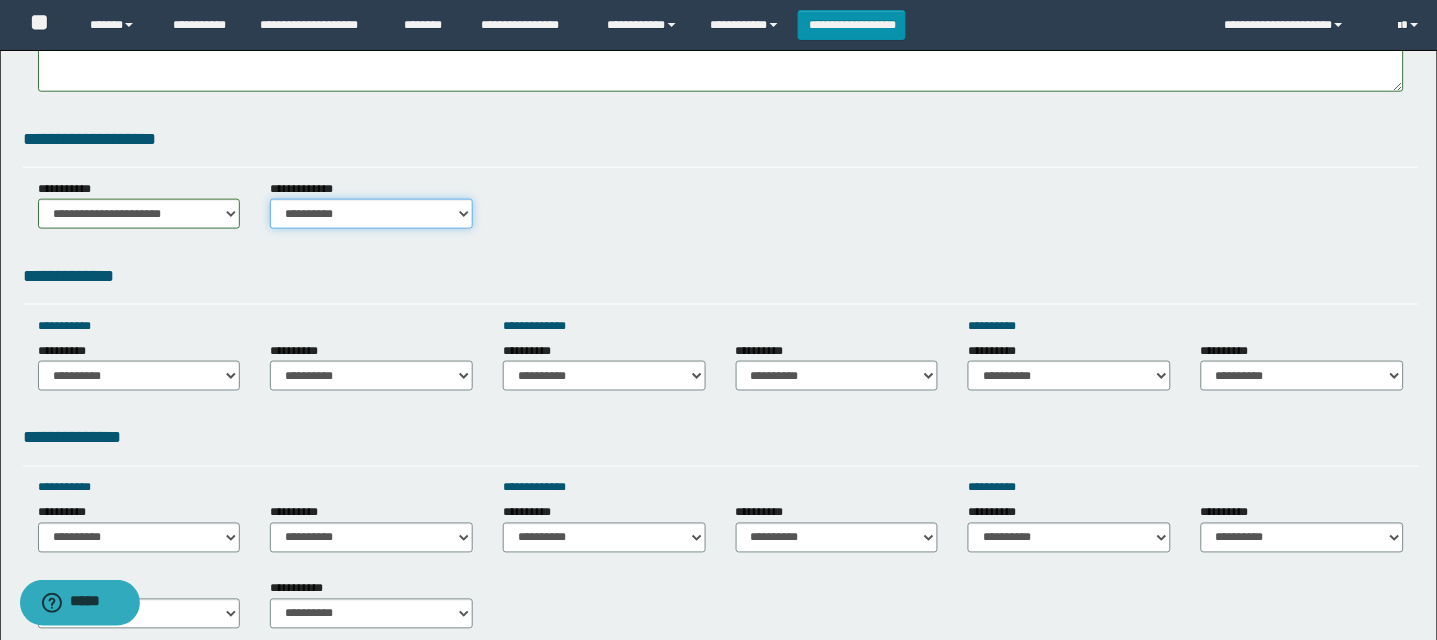 click on "**********" at bounding box center (371, 214) 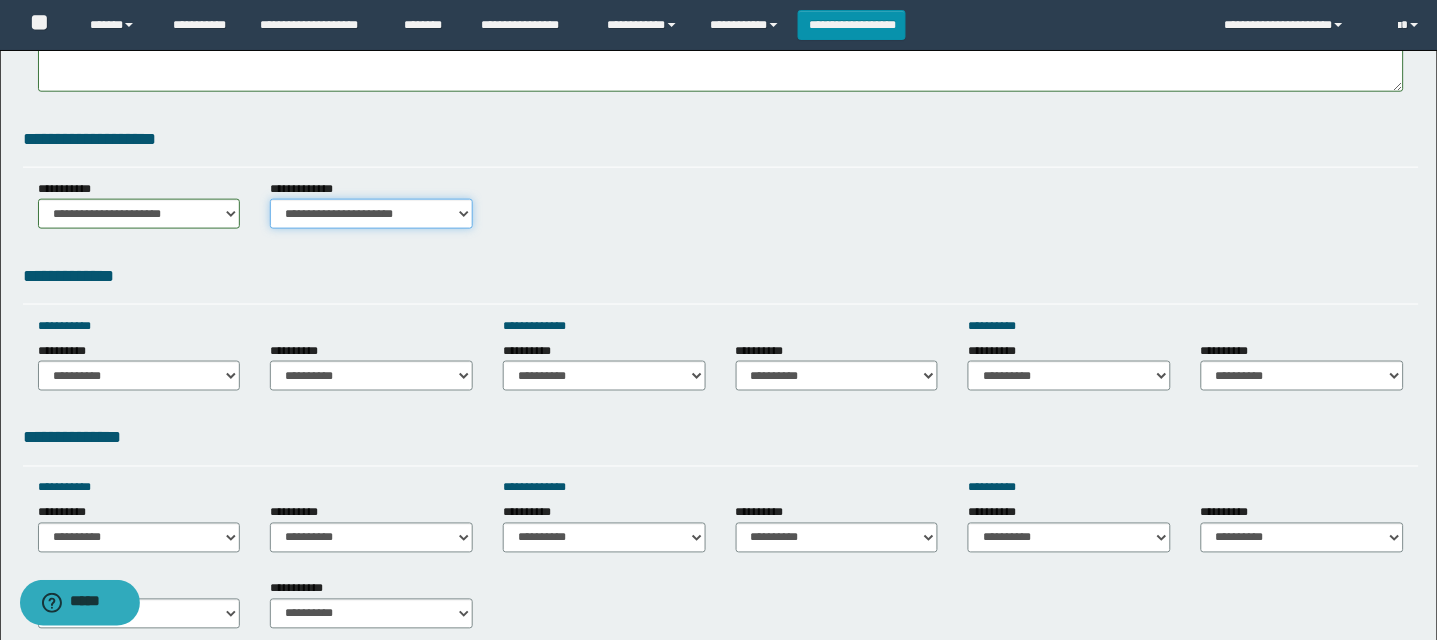 click on "**********" at bounding box center [371, 214] 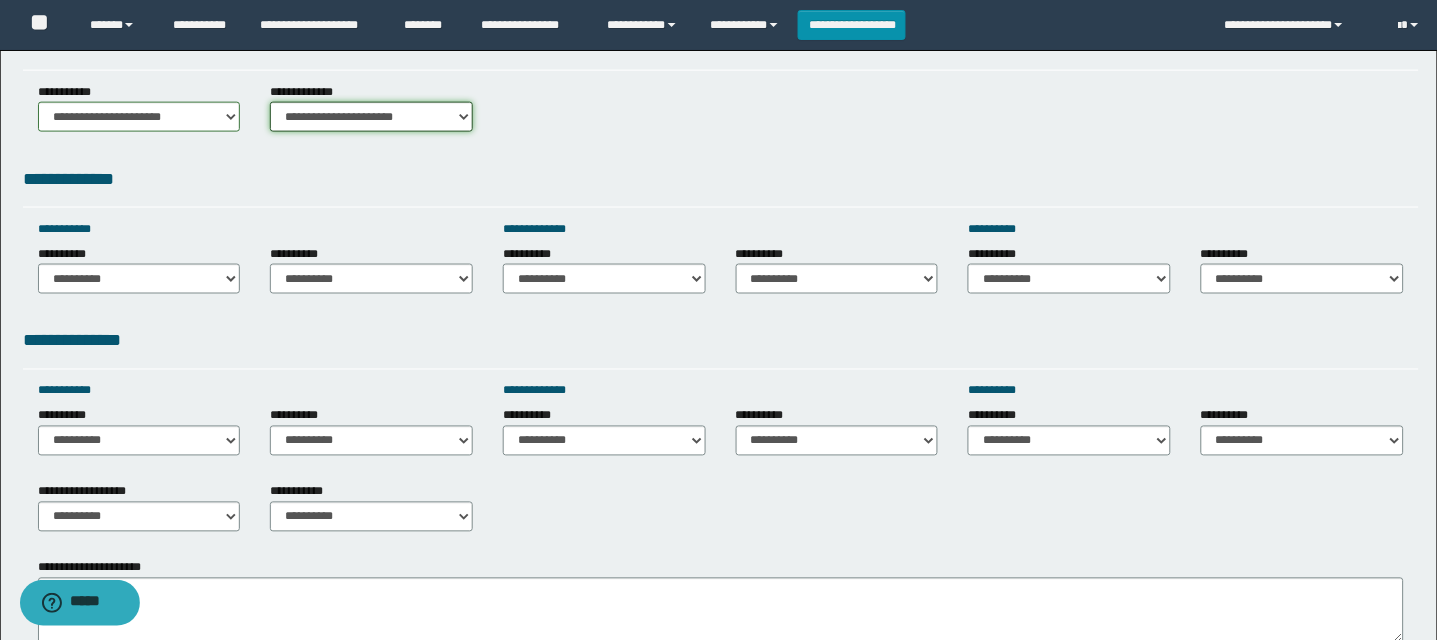 scroll, scrollTop: 524, scrollLeft: 0, axis: vertical 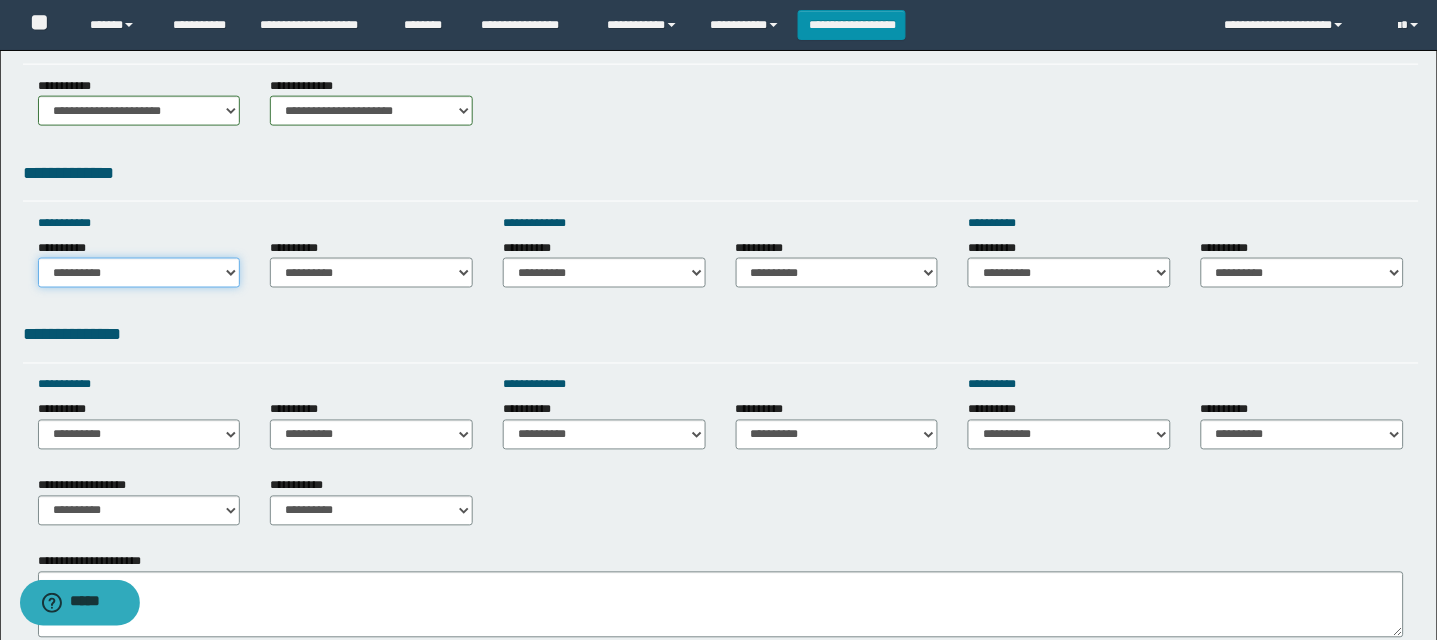 click on "**********" at bounding box center [139, 273] 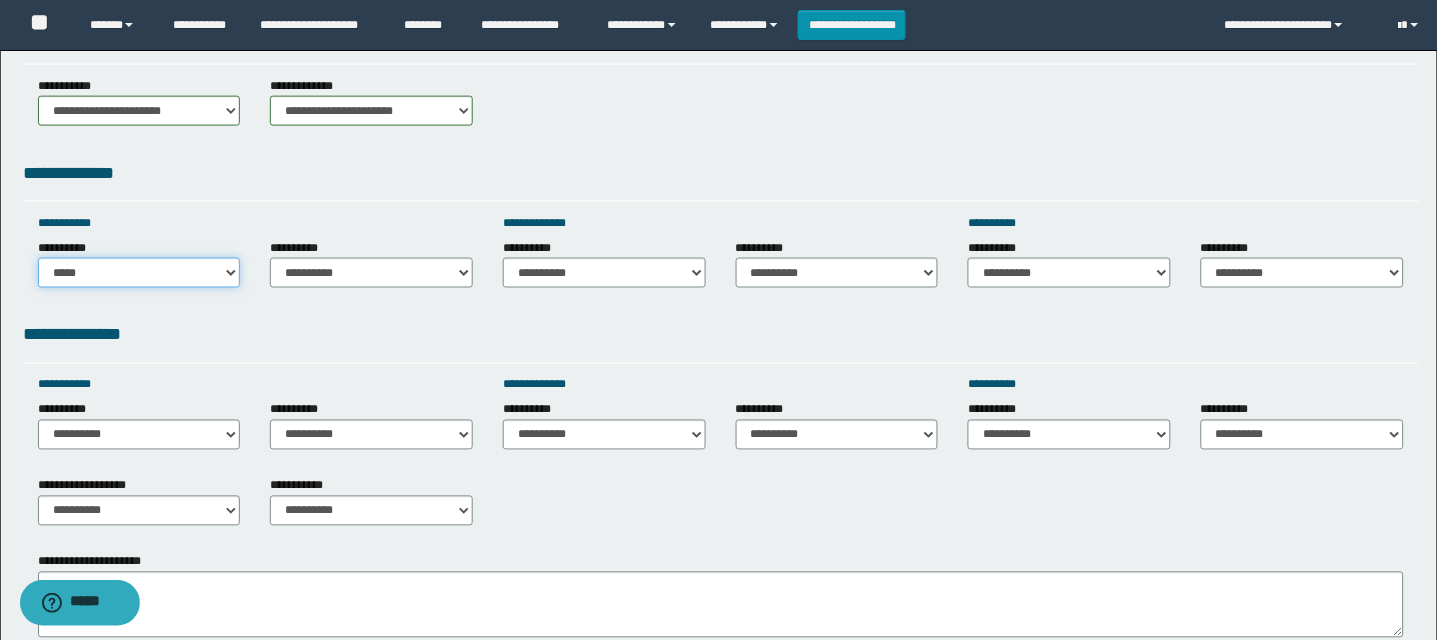 click on "**********" at bounding box center [139, 273] 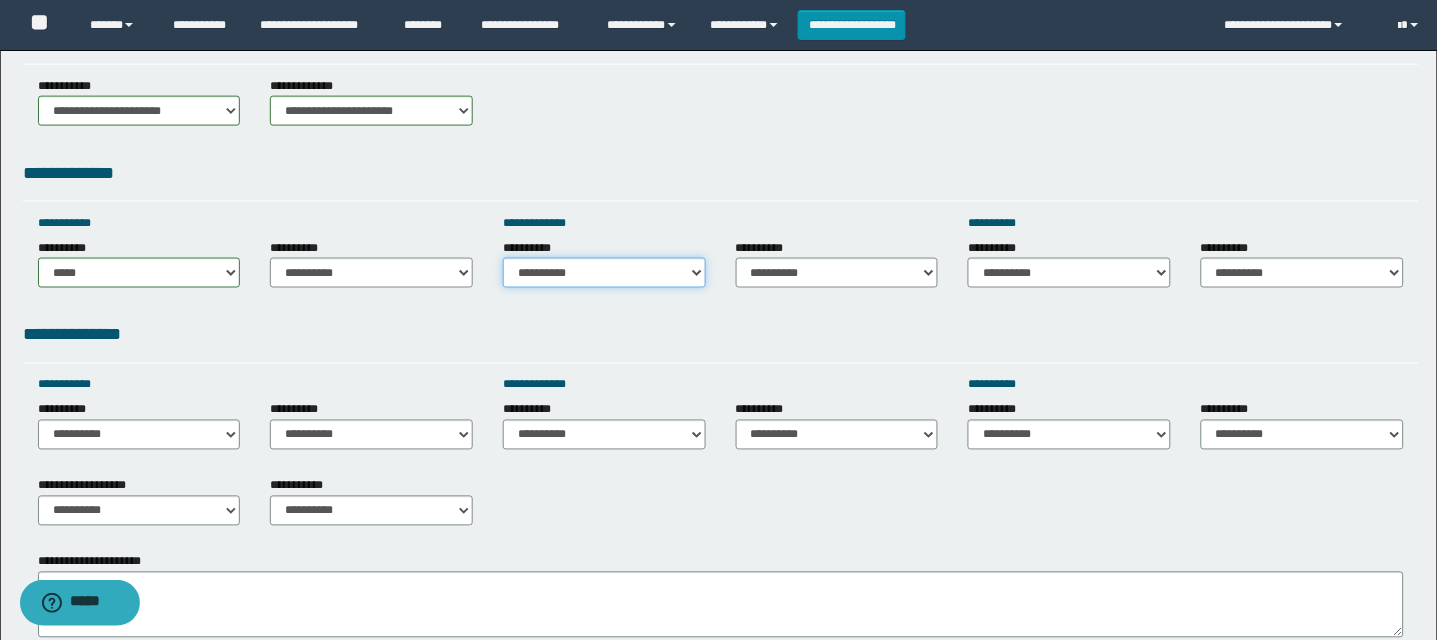 click on "**********" at bounding box center (604, 273) 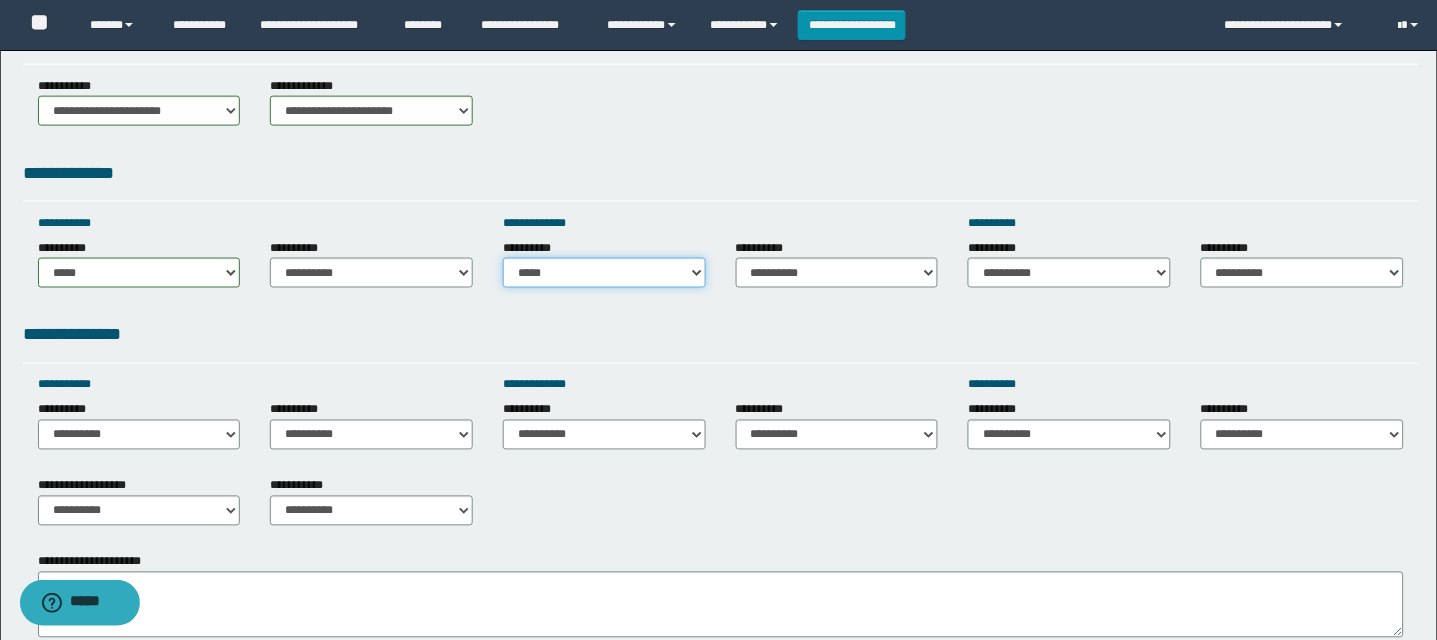 click on "**********" at bounding box center [604, 273] 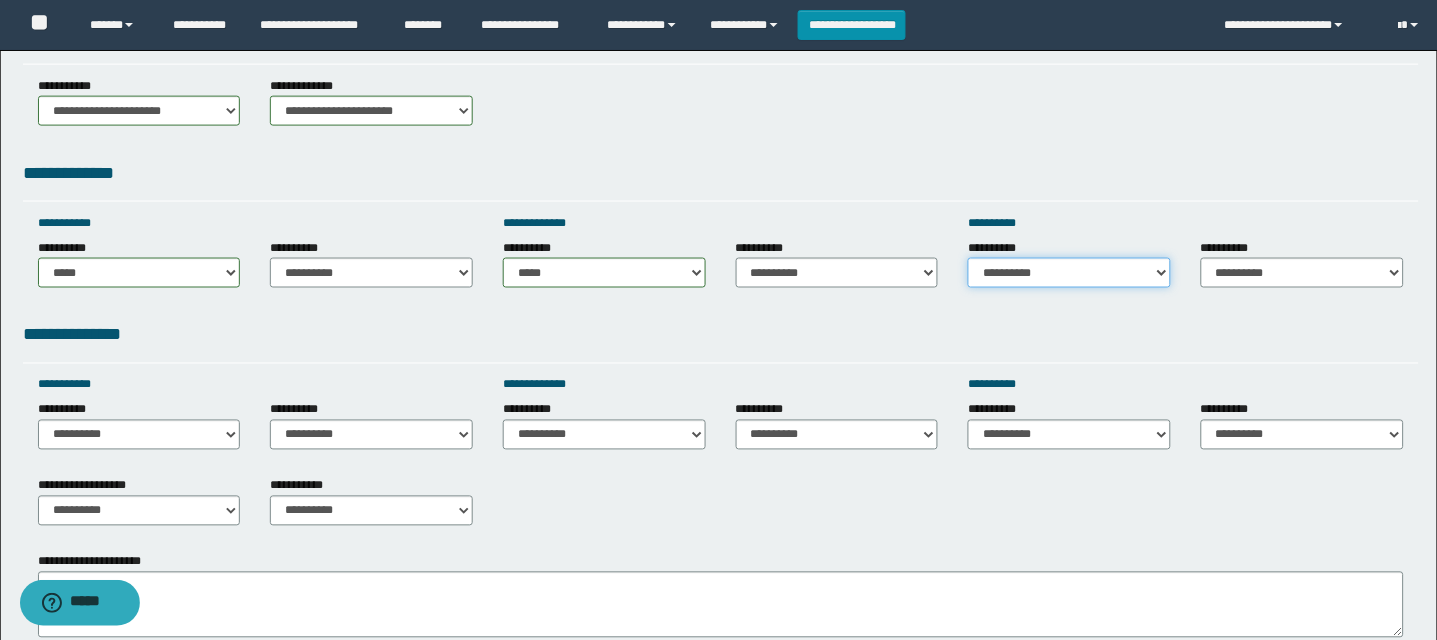 click on "**********" at bounding box center (1069, 273) 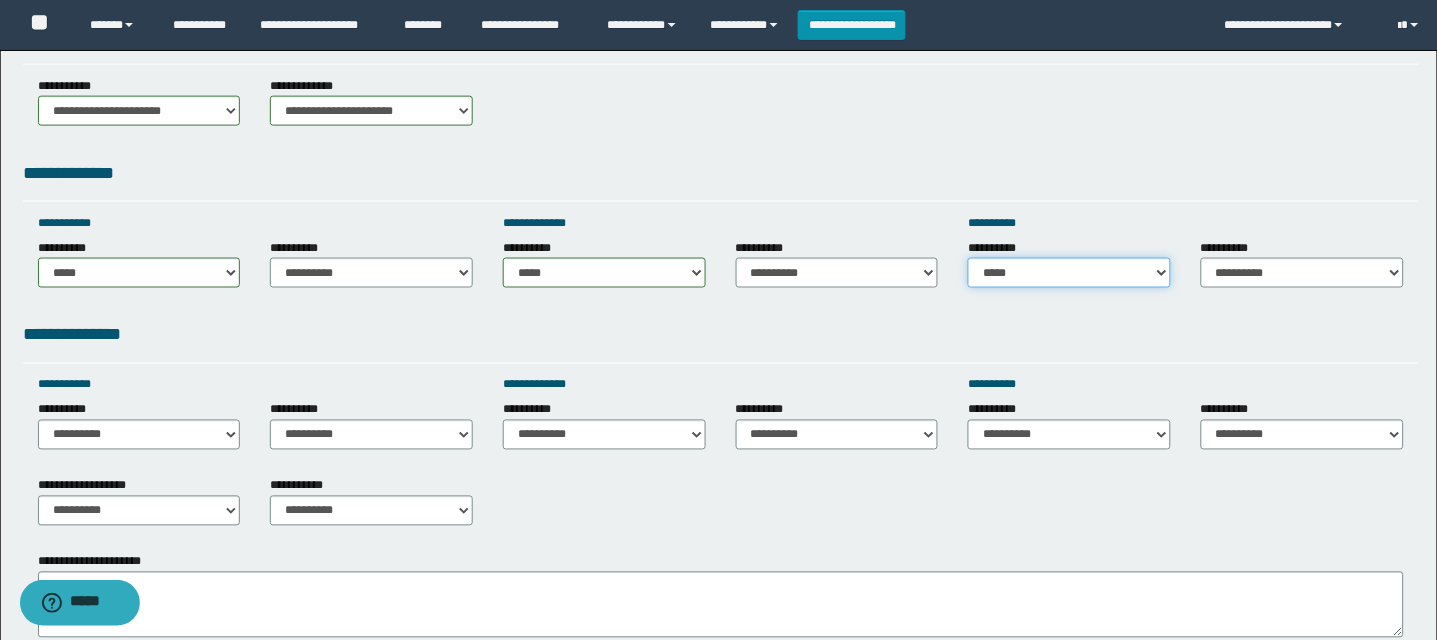 click on "**********" at bounding box center [1069, 273] 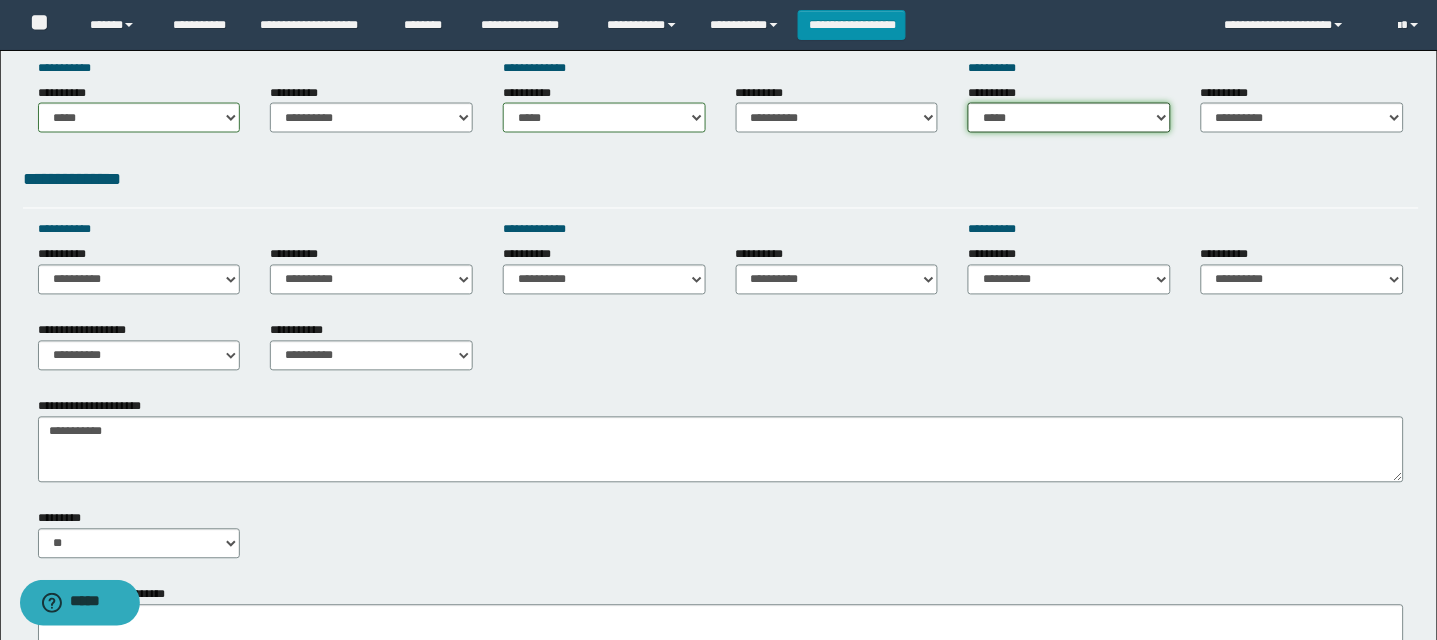 scroll, scrollTop: 682, scrollLeft: 0, axis: vertical 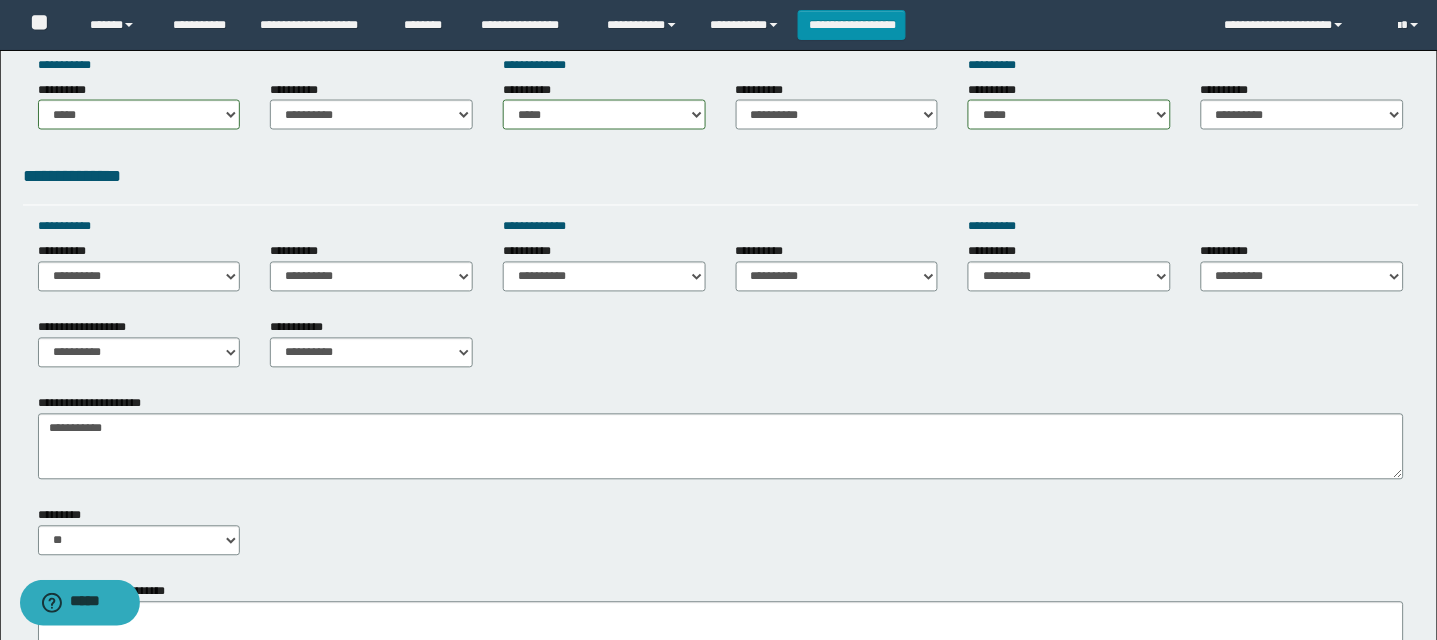 drag, startPoint x: 183, startPoint y: 292, endPoint x: 204, endPoint y: 277, distance: 25.806976 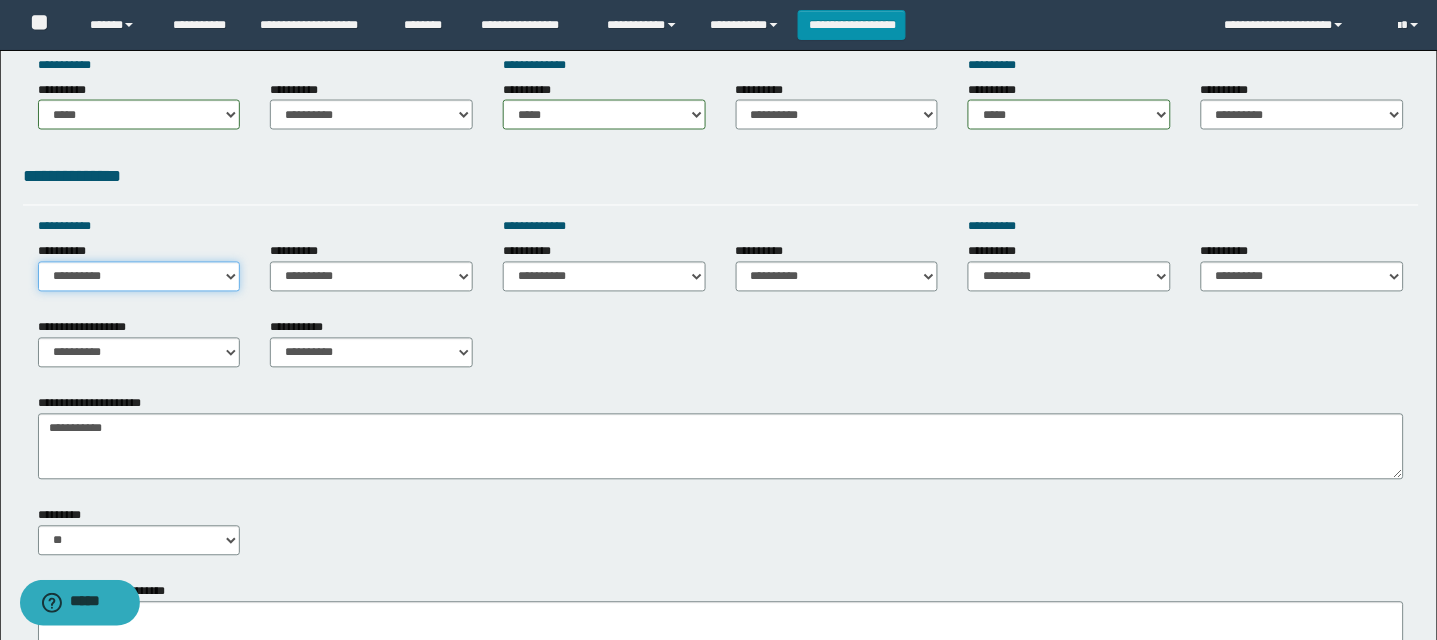 click on "**********" at bounding box center [139, 277] 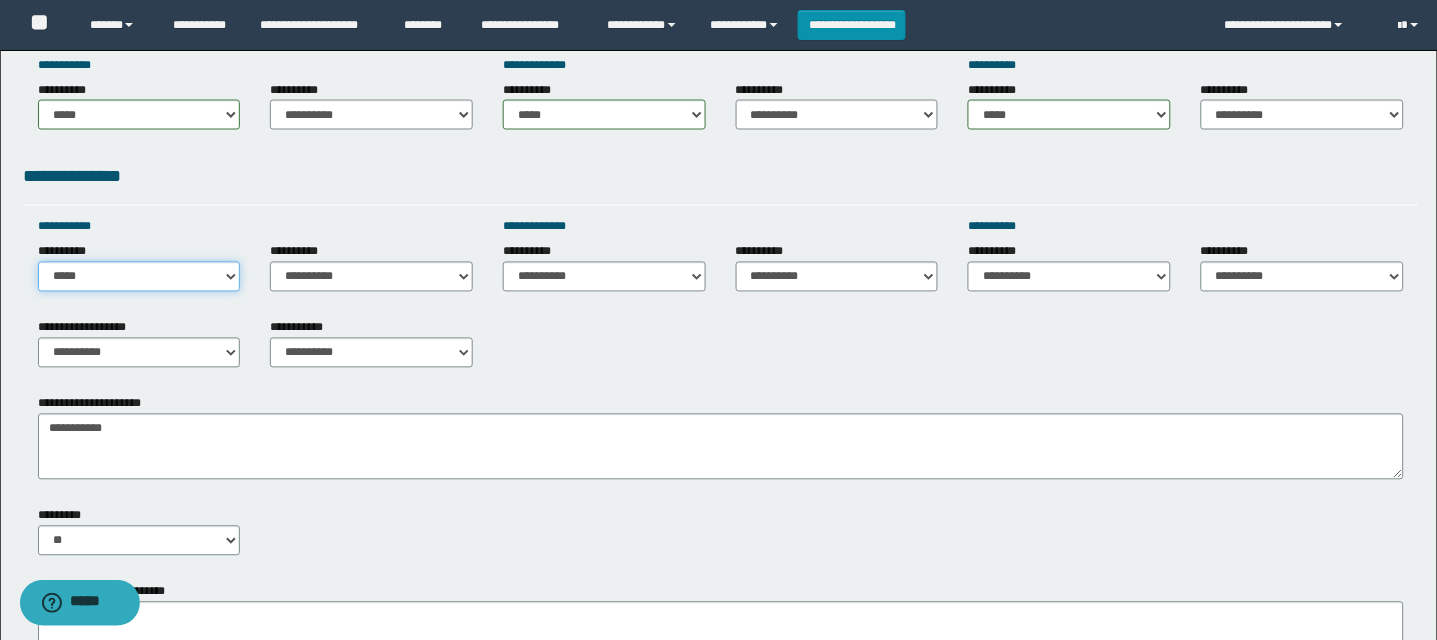 click on "**********" at bounding box center [139, 277] 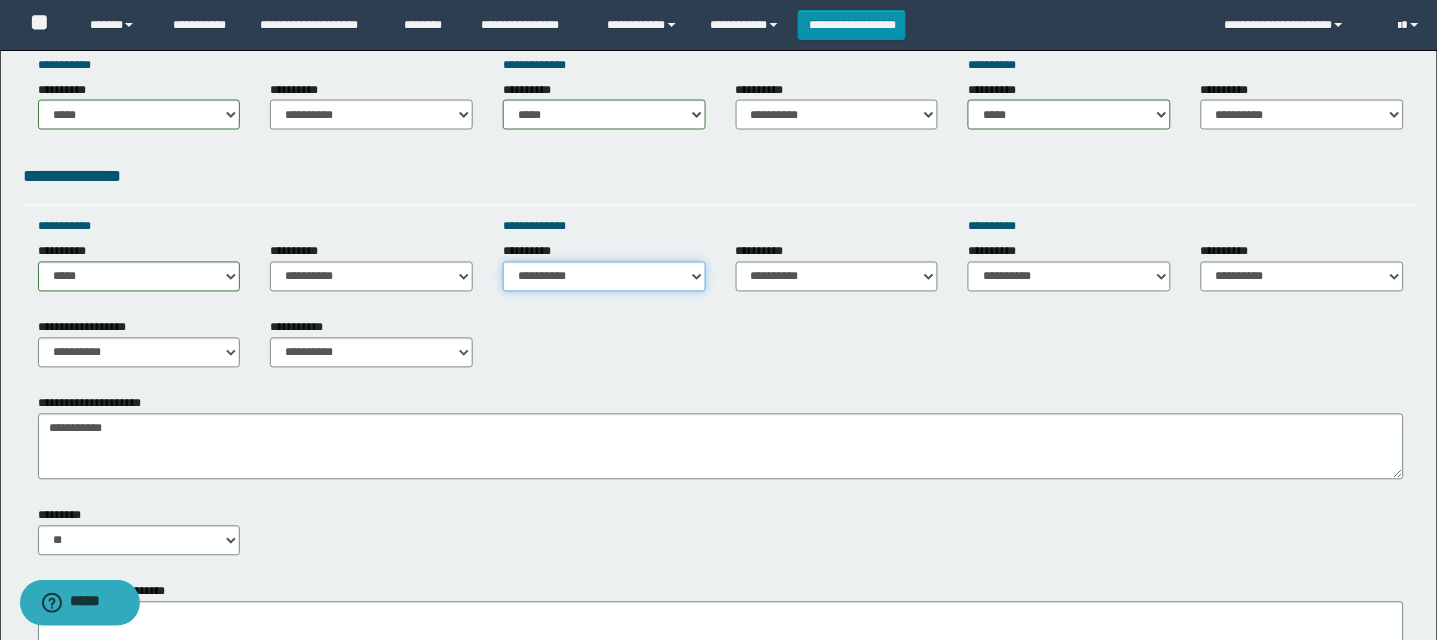 click on "**********" at bounding box center (604, 277) 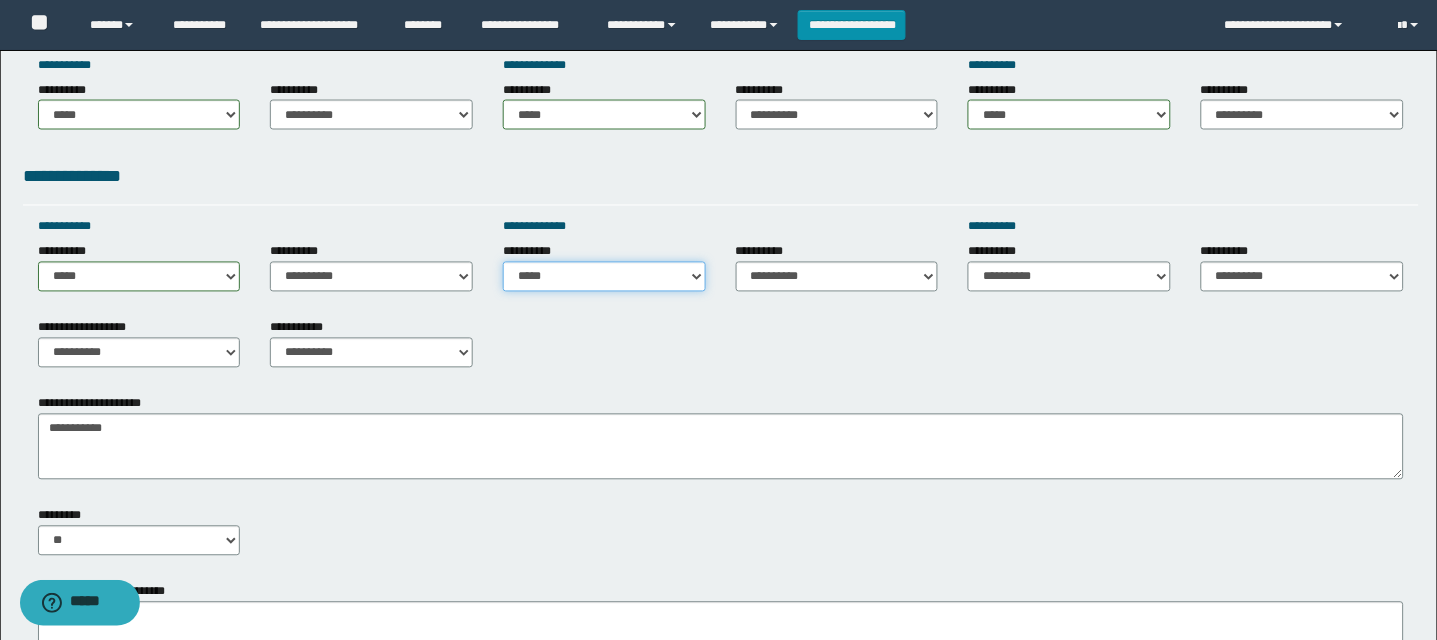 click on "**********" at bounding box center [604, 277] 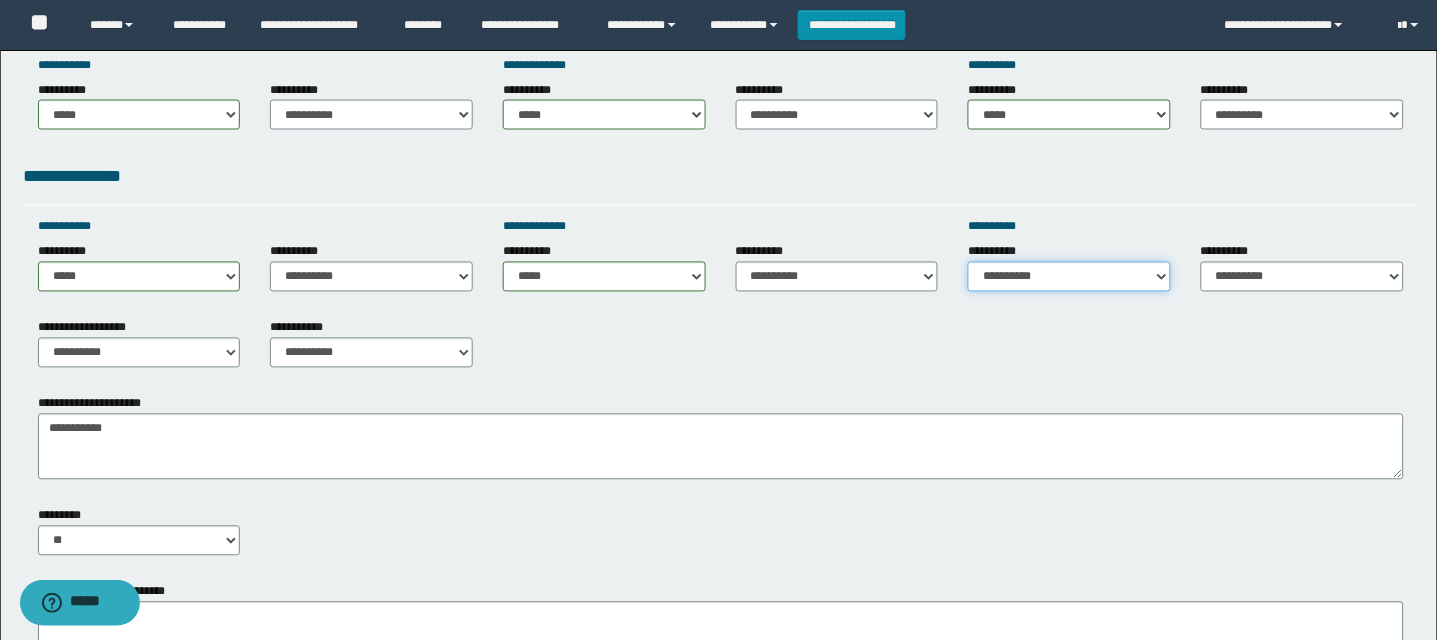 click on "**********" at bounding box center [1069, 277] 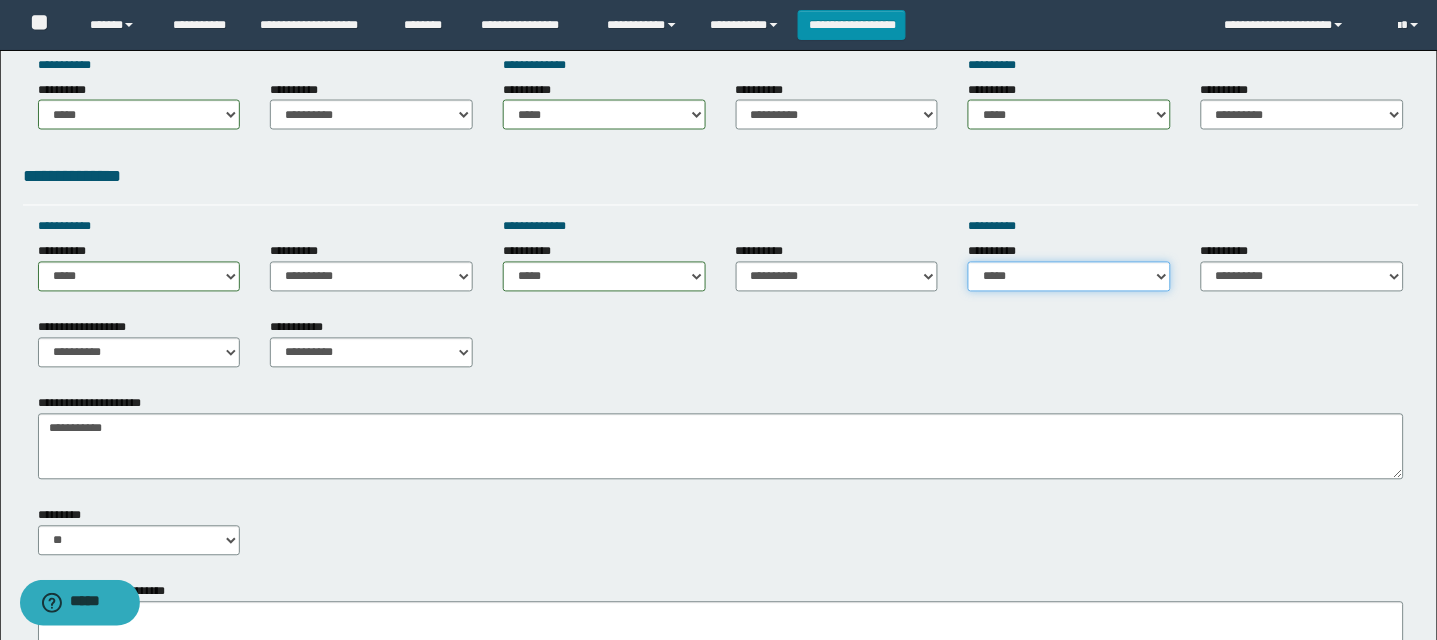 click on "**********" at bounding box center (1069, 277) 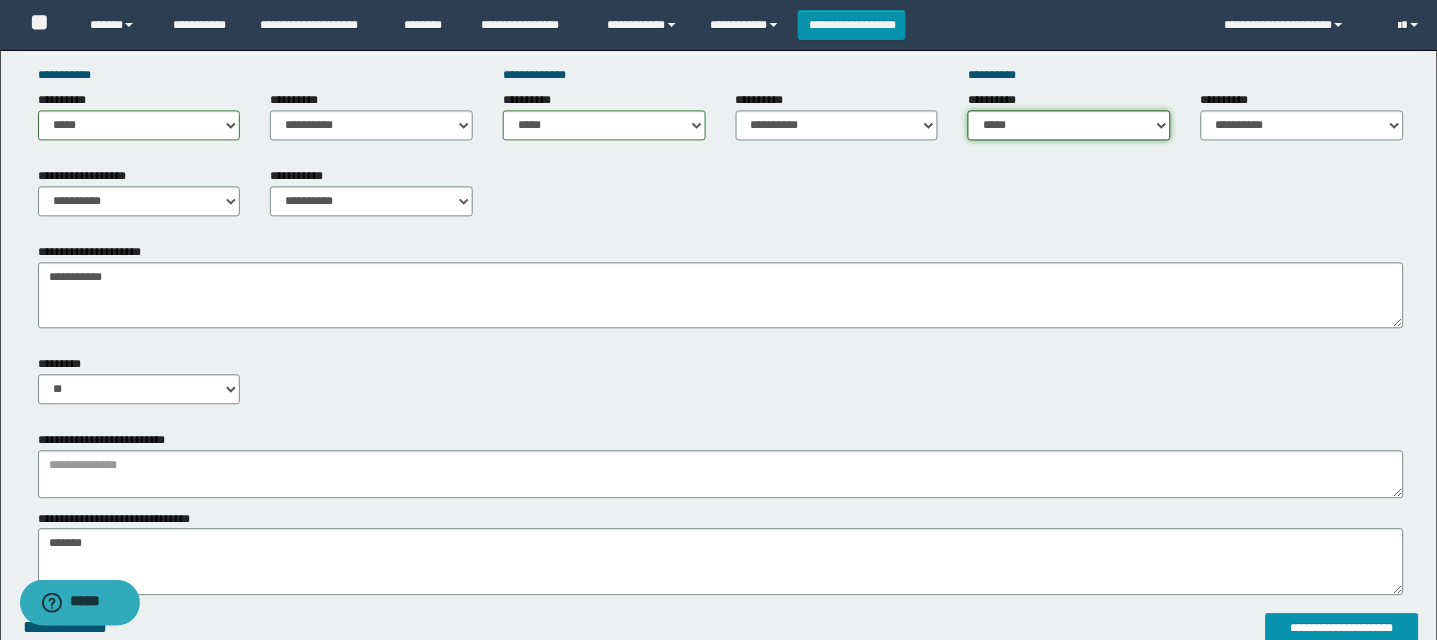 scroll, scrollTop: 881, scrollLeft: 0, axis: vertical 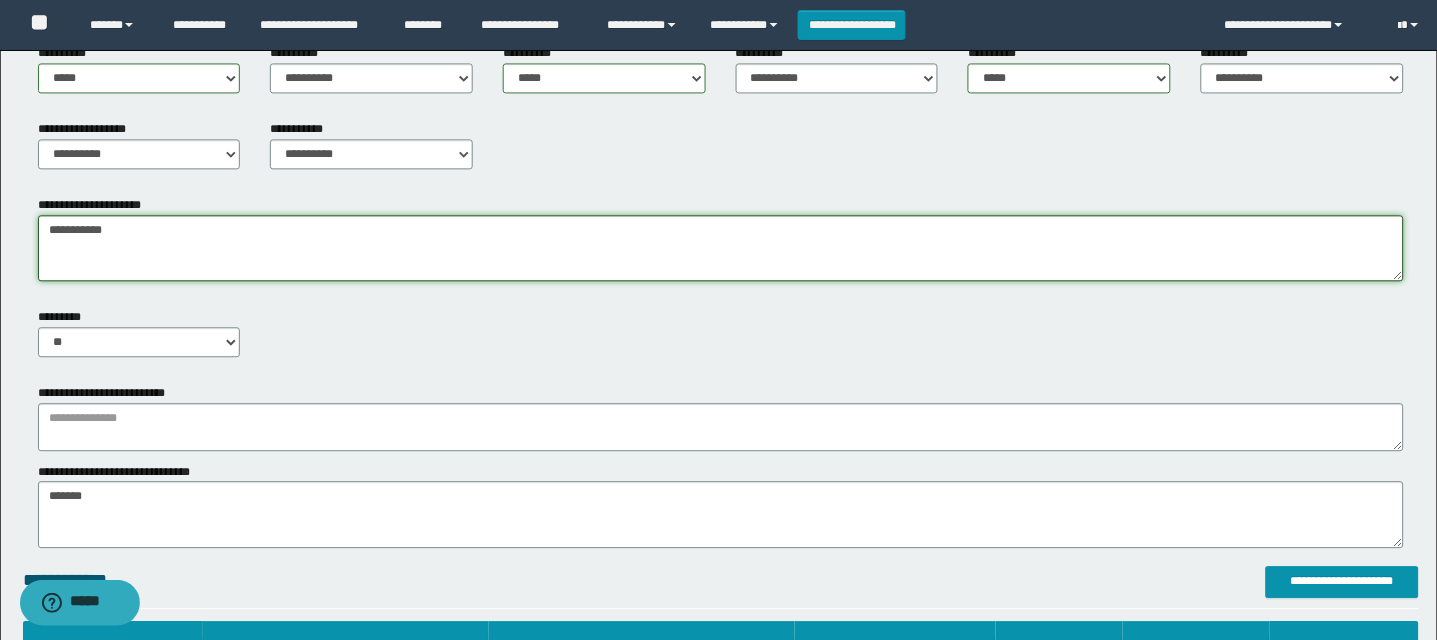 click on "**********" at bounding box center (721, 248) 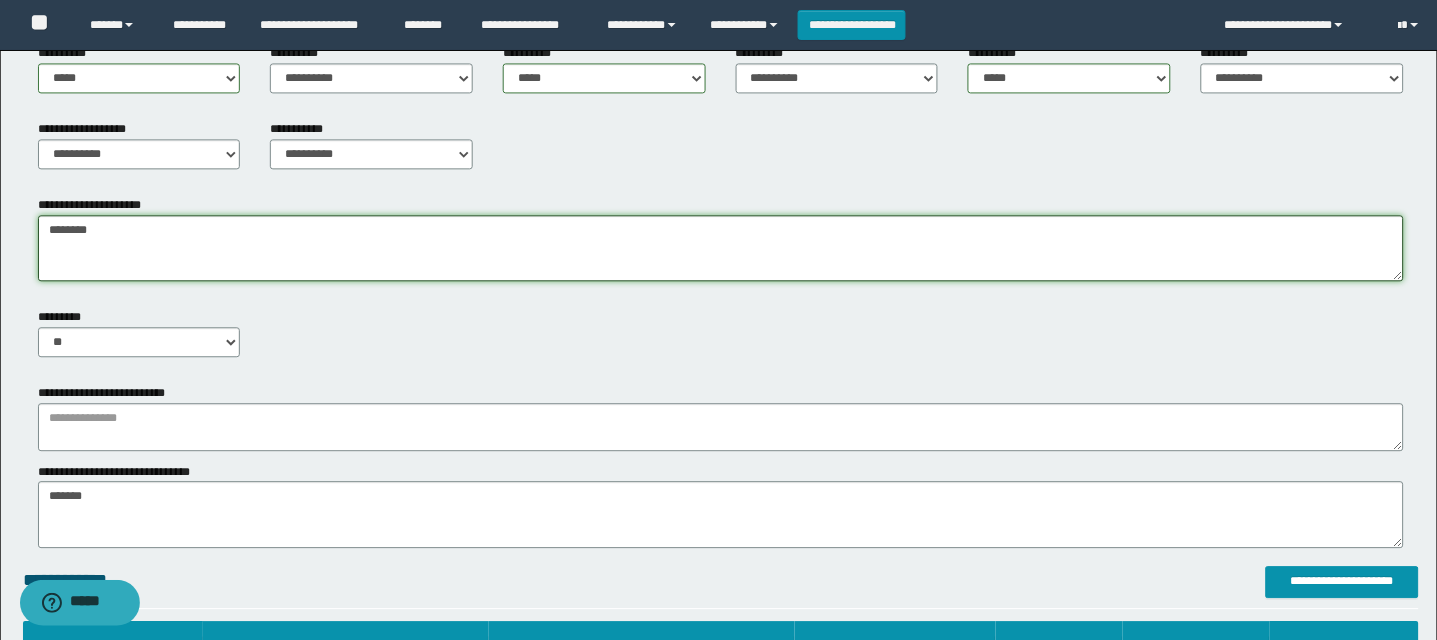 type on "********" 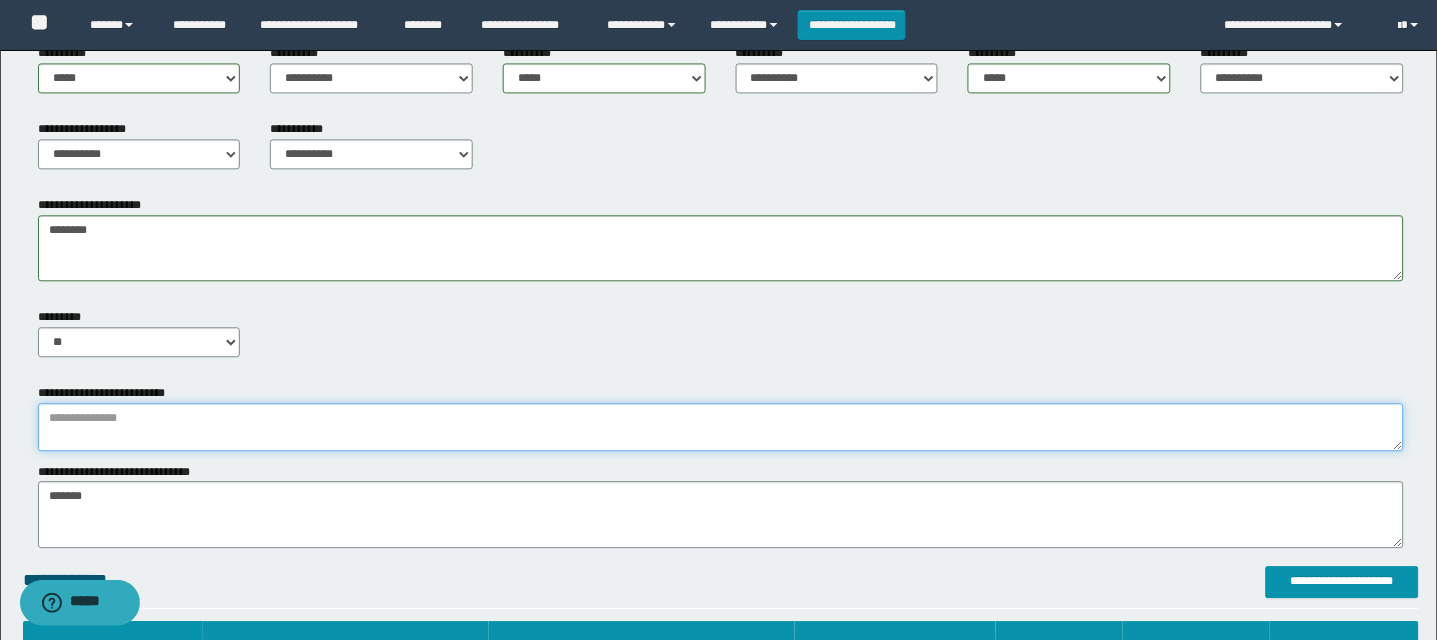 click at bounding box center [721, 427] 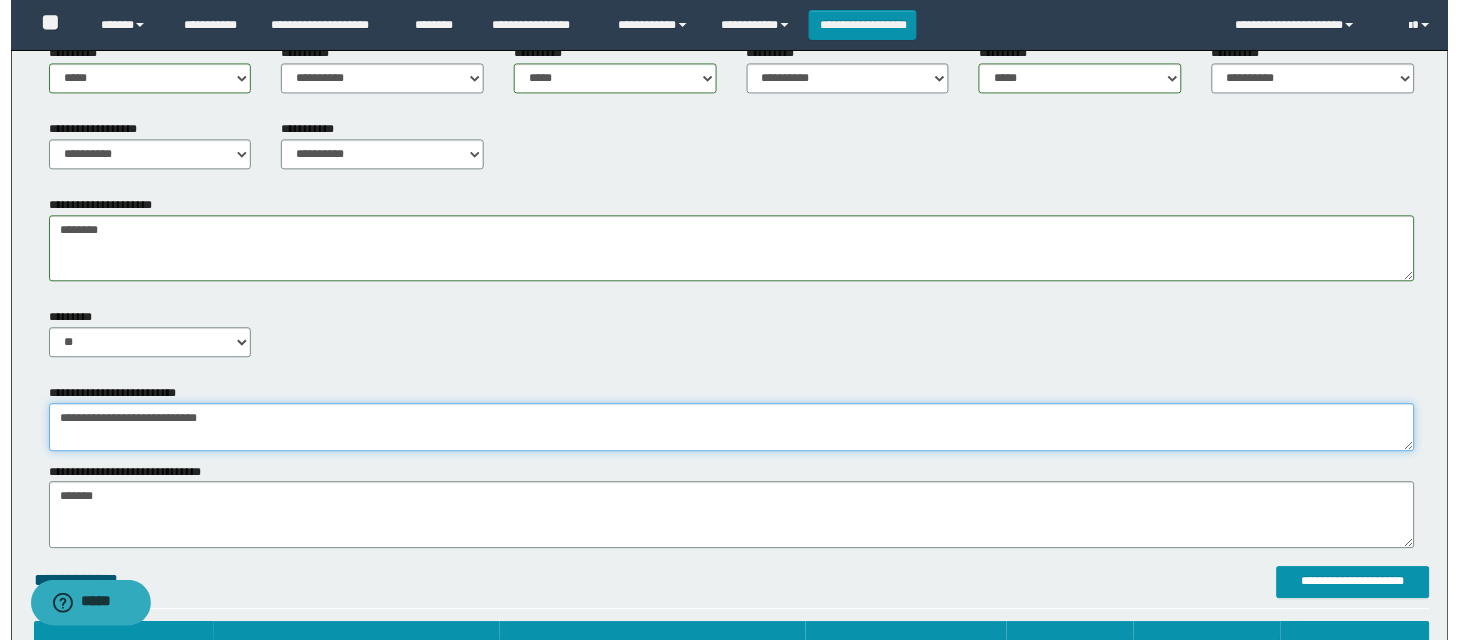 scroll, scrollTop: 1227, scrollLeft: 0, axis: vertical 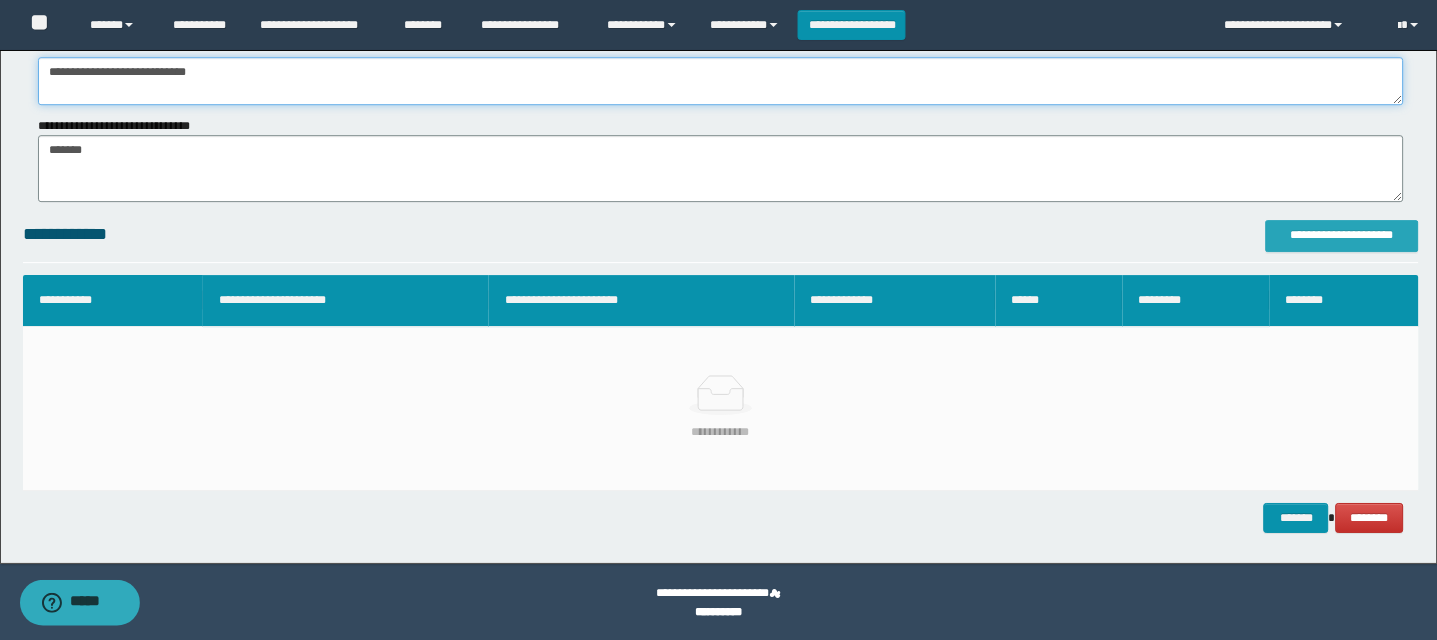 type on "**********" 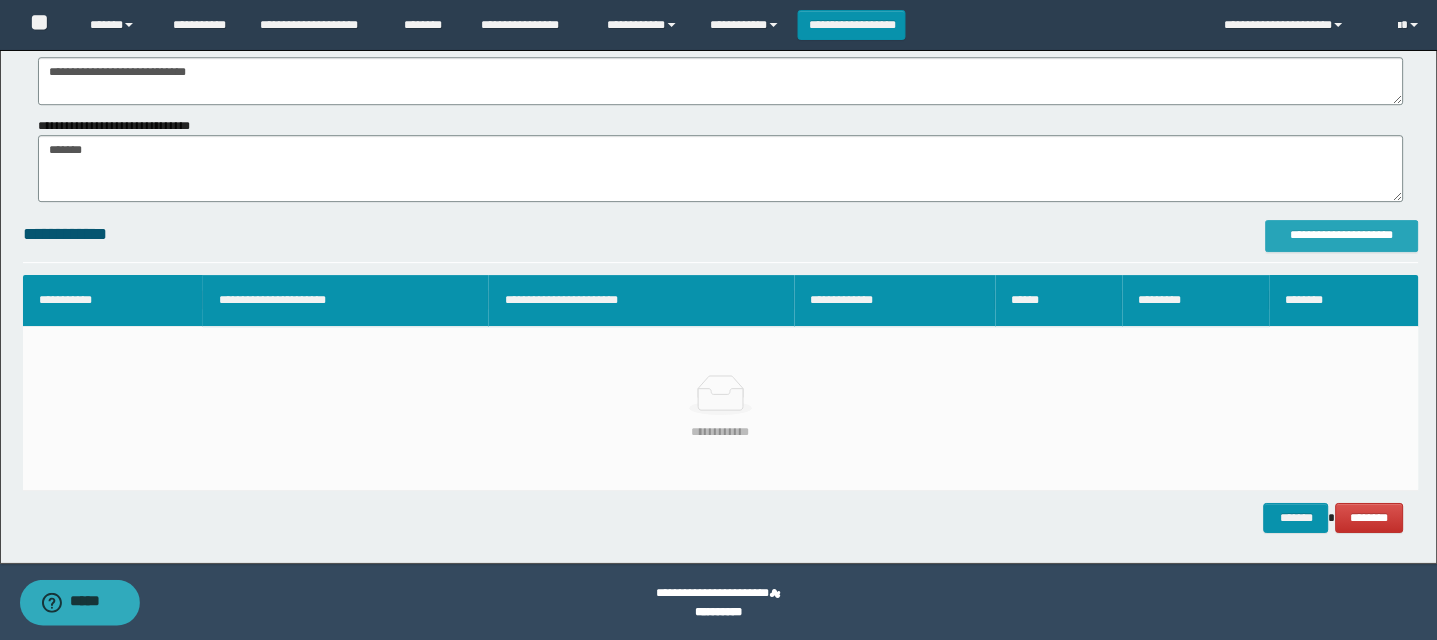 click on "**********" at bounding box center (1342, 235) 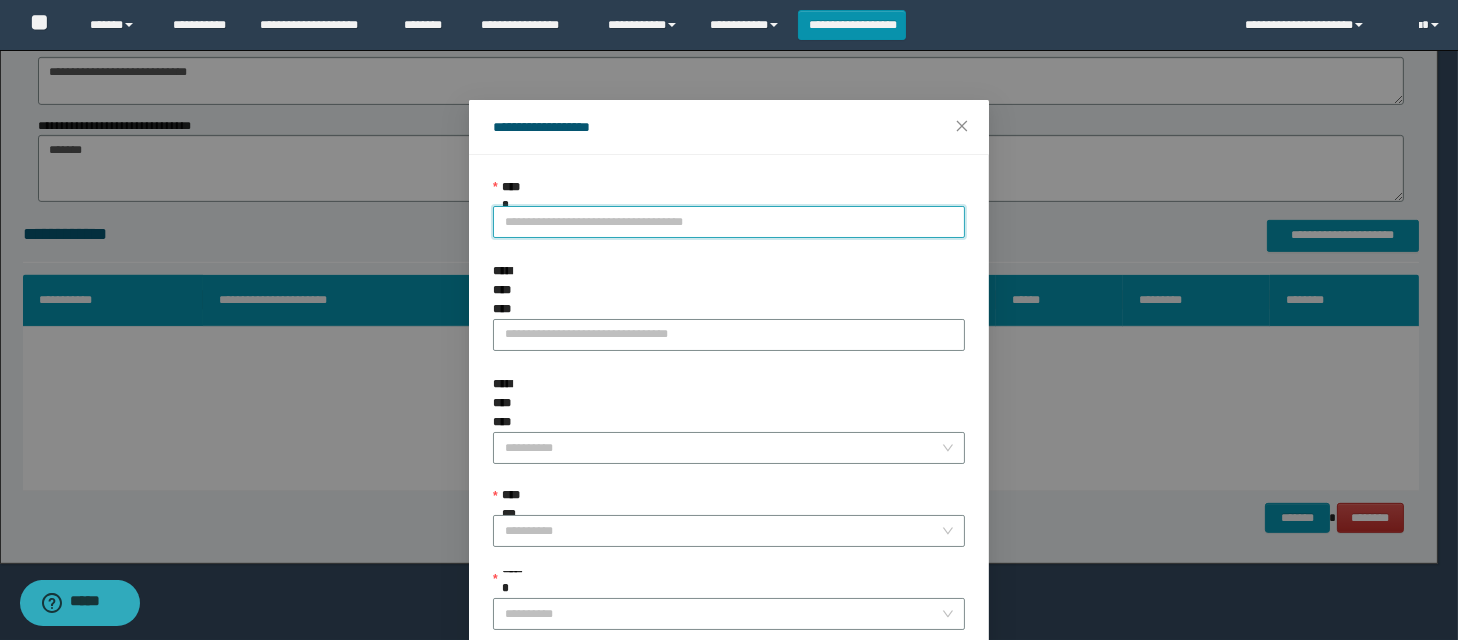 click on "**********" at bounding box center [729, 222] 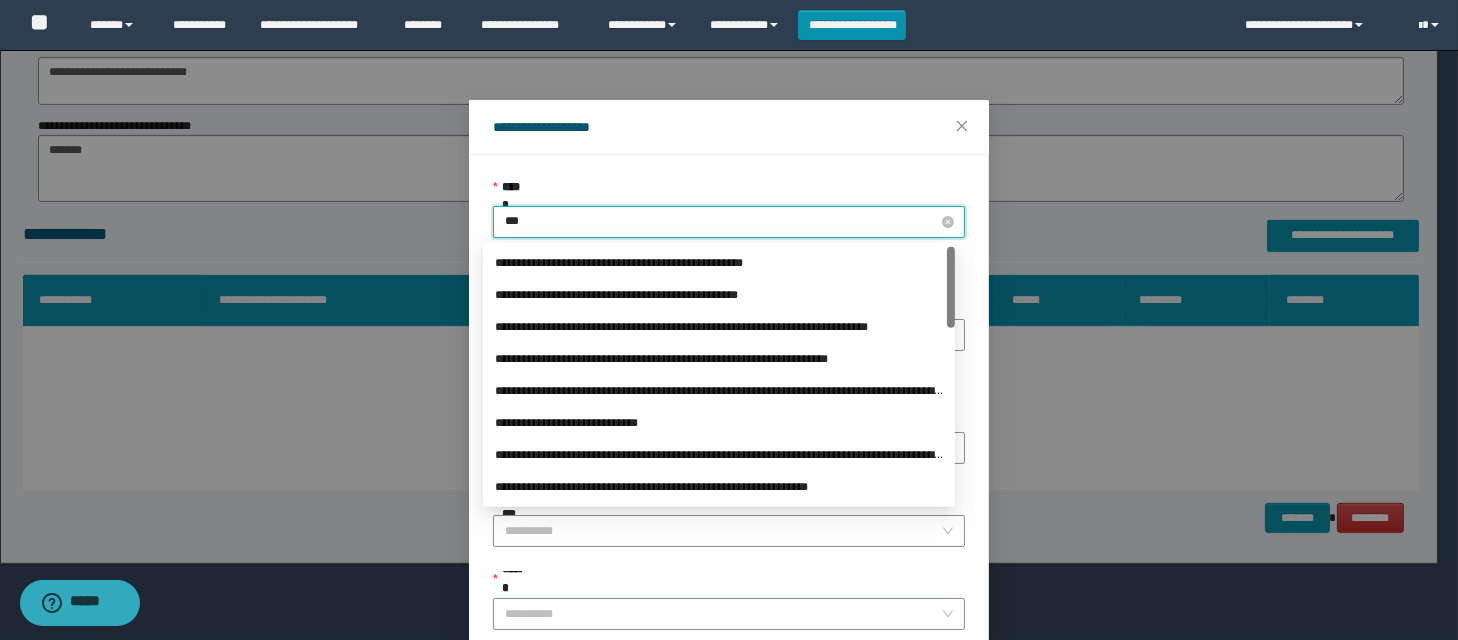 type on "****" 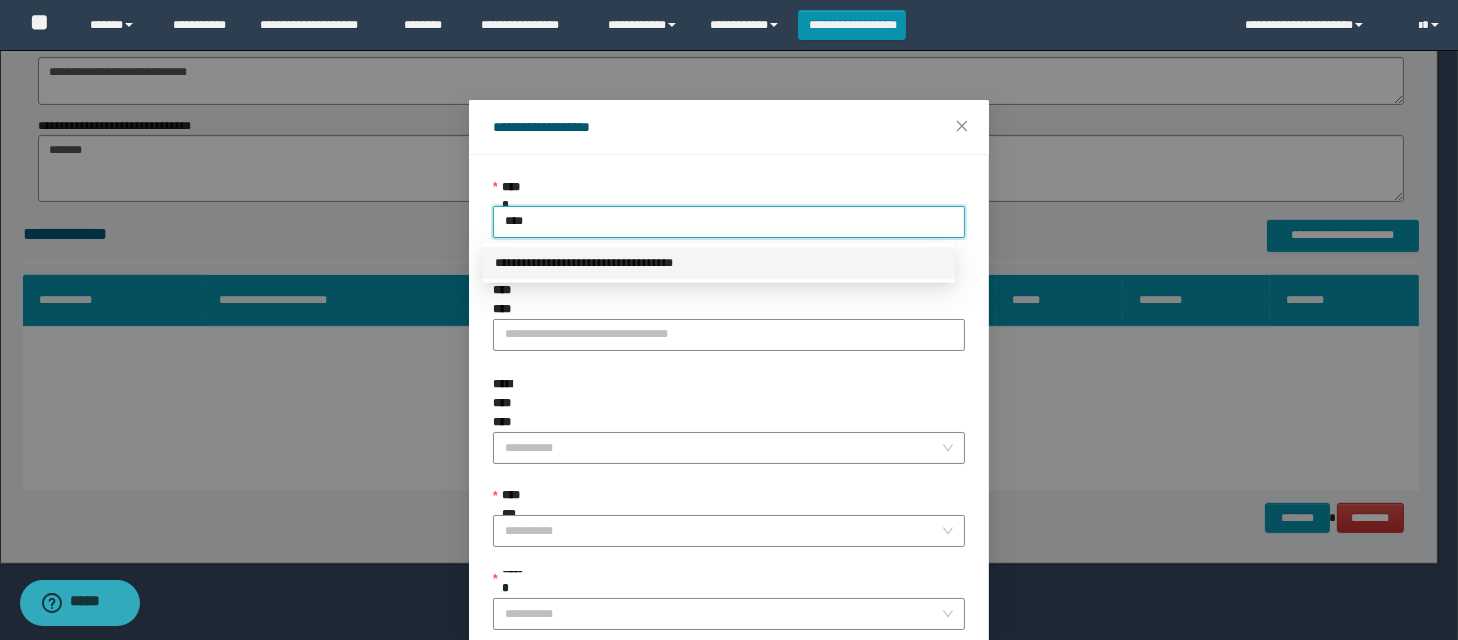 click on "**********" at bounding box center [719, 263] 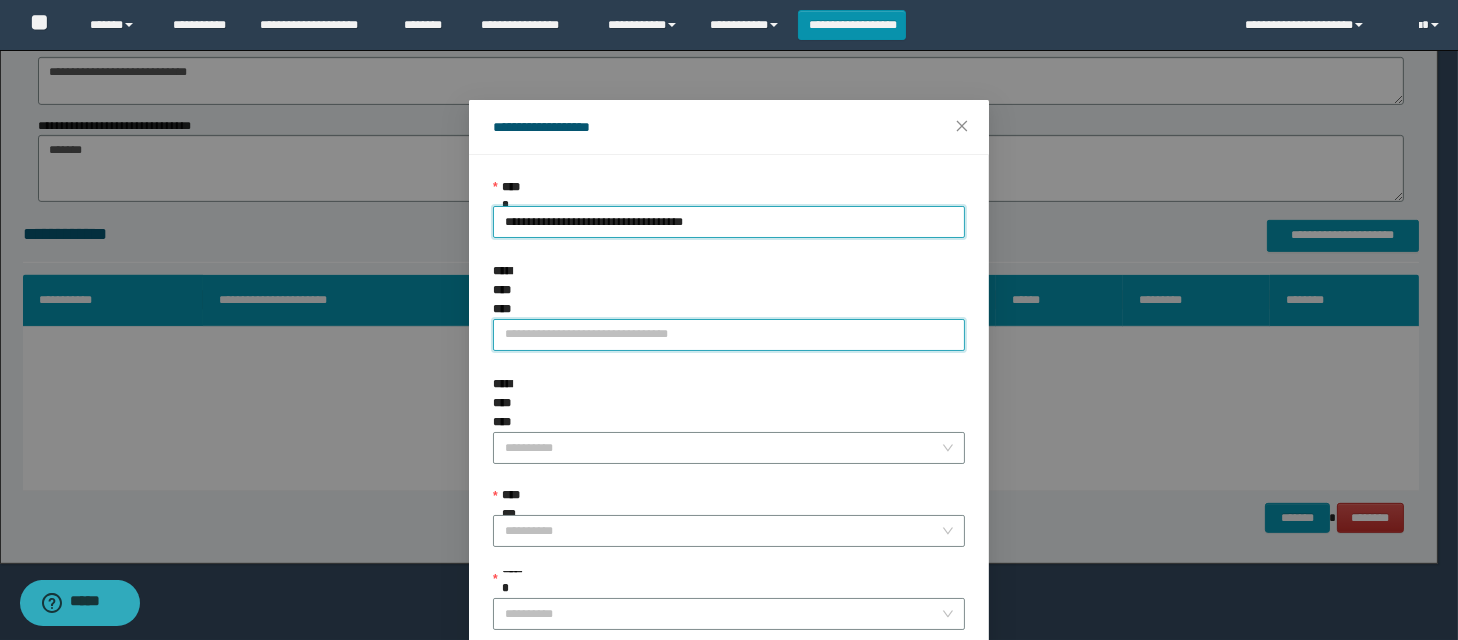 click on "**********" at bounding box center (729, 335) 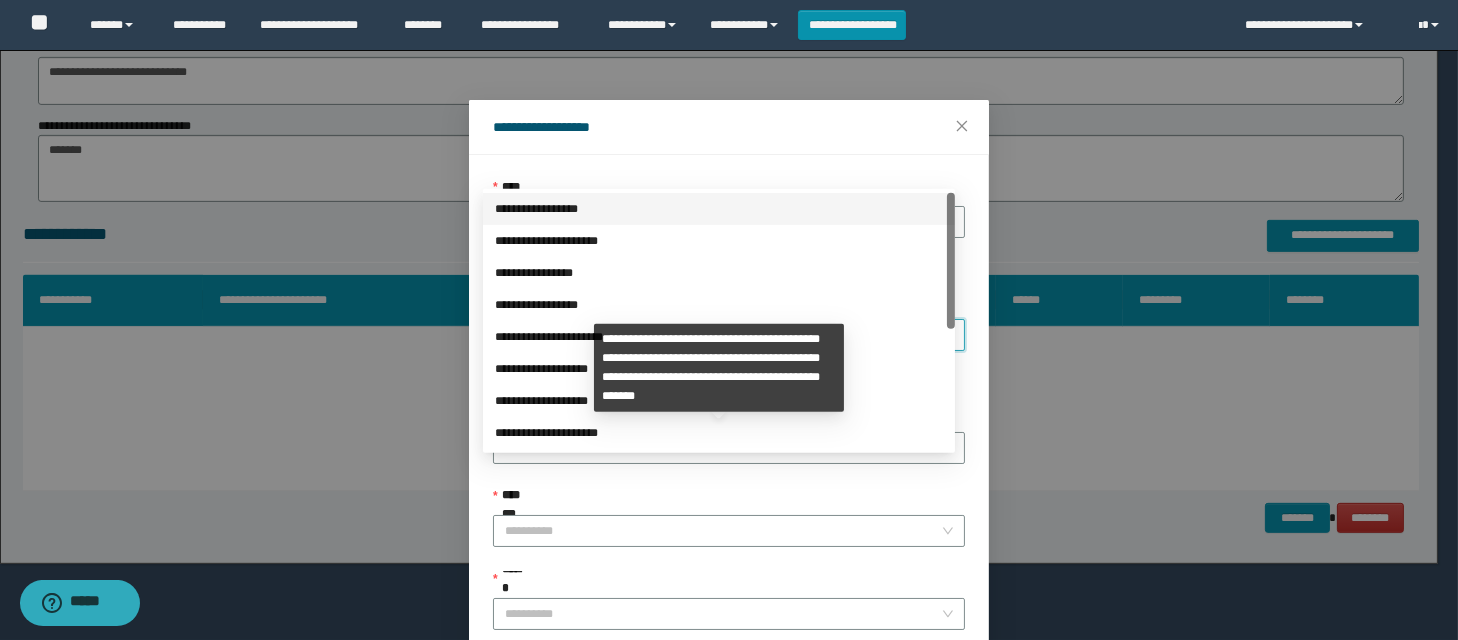click on "**********" at bounding box center [729, 531] 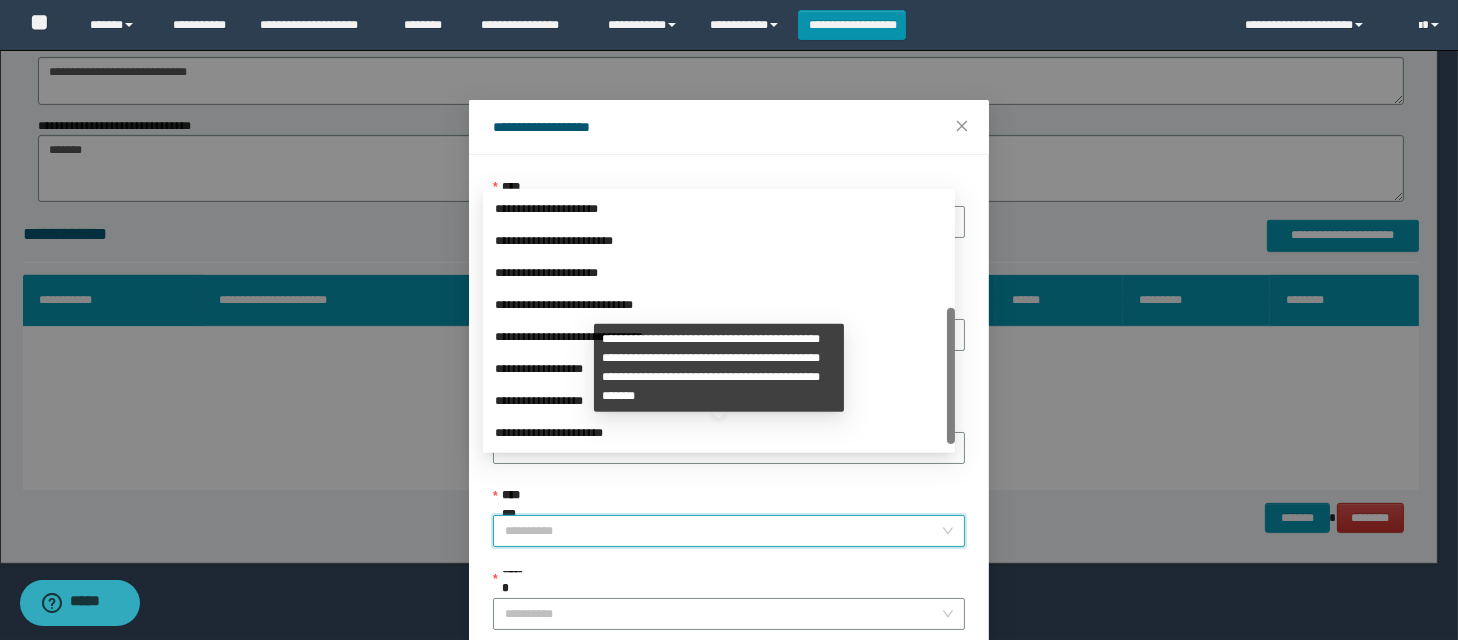 scroll, scrollTop: 224, scrollLeft: 0, axis: vertical 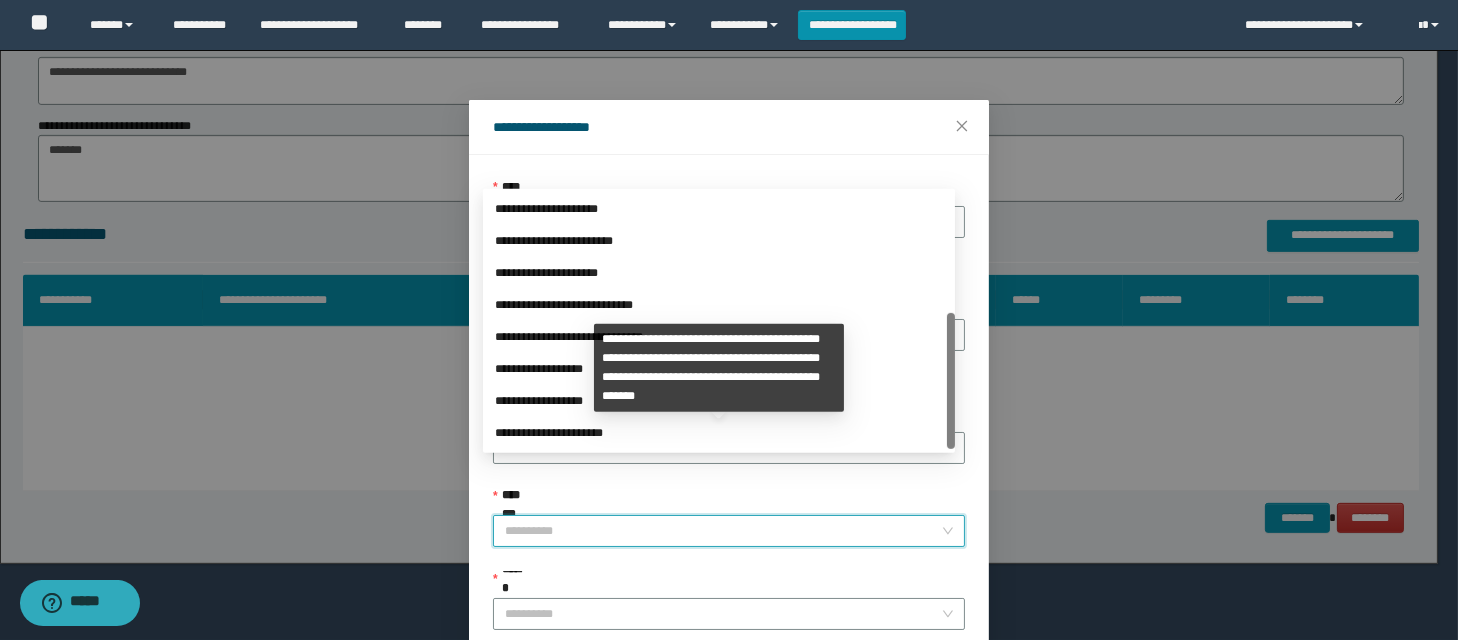 drag, startPoint x: 950, startPoint y: 312, endPoint x: 938, endPoint y: 466, distance: 154.46683 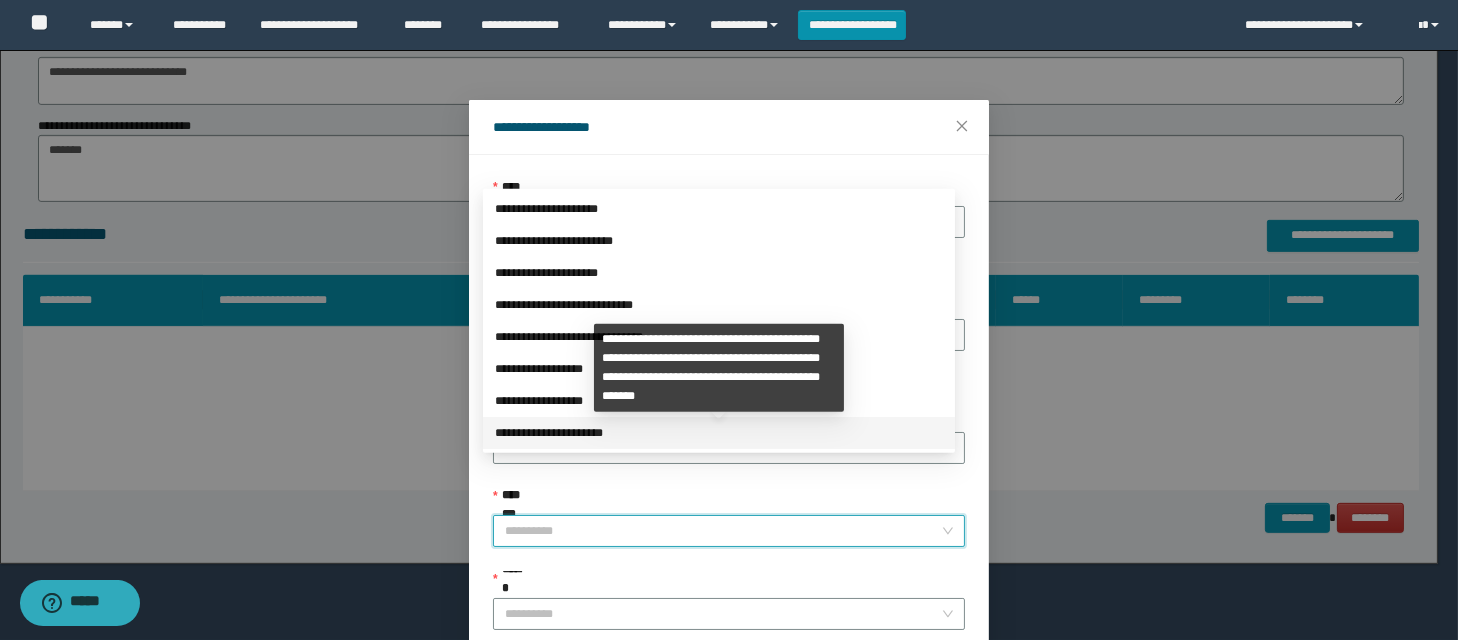 click on "**********" at bounding box center (719, 433) 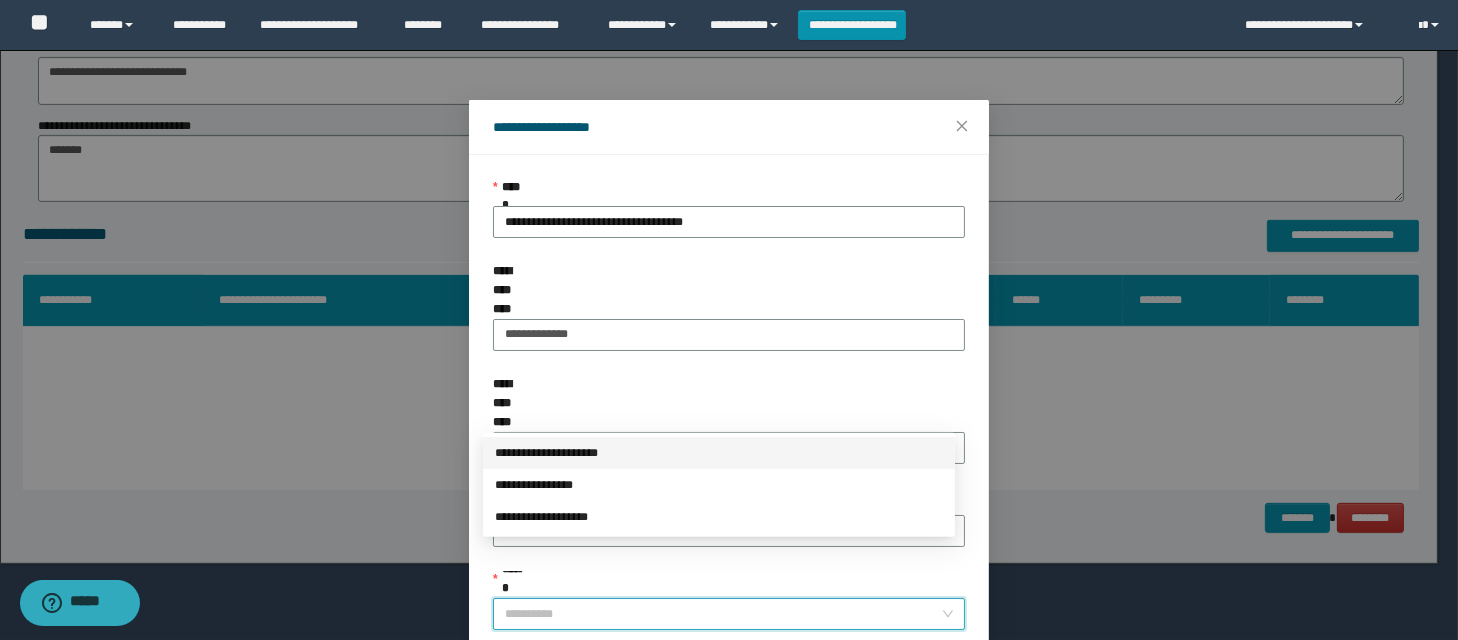 click on "******" at bounding box center (723, 614) 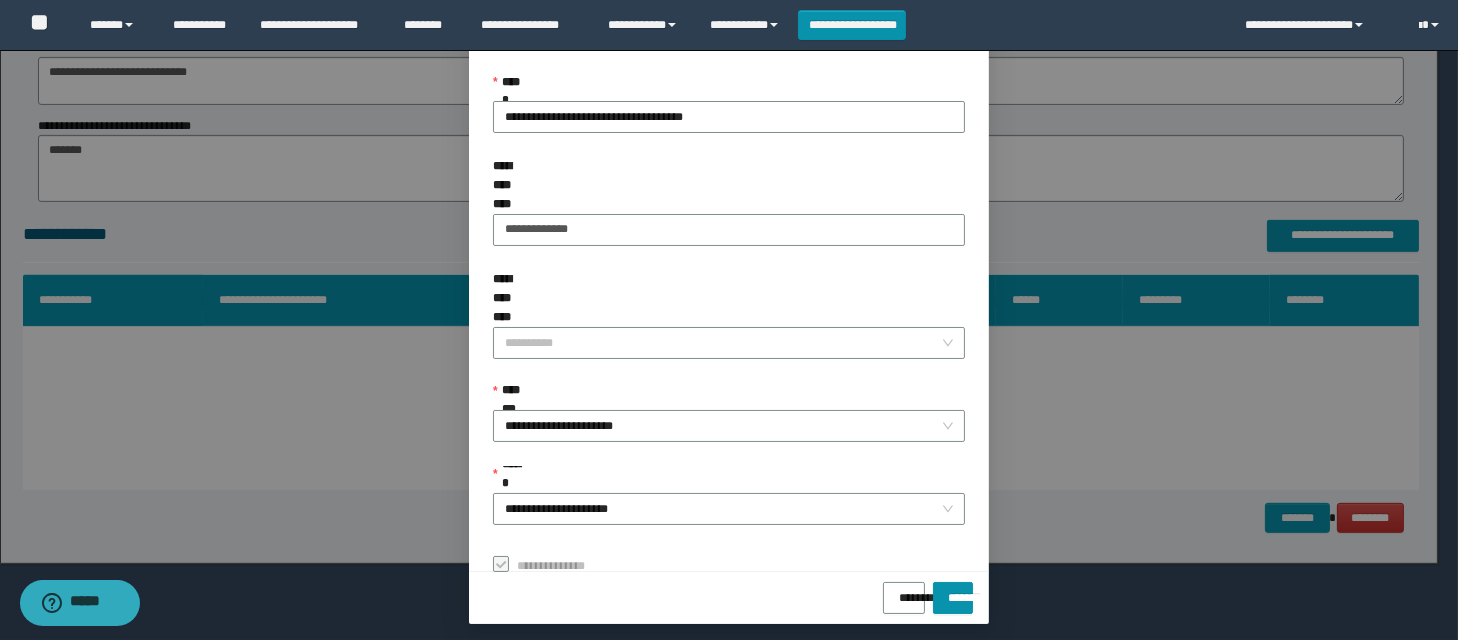 scroll, scrollTop: 109, scrollLeft: 0, axis: vertical 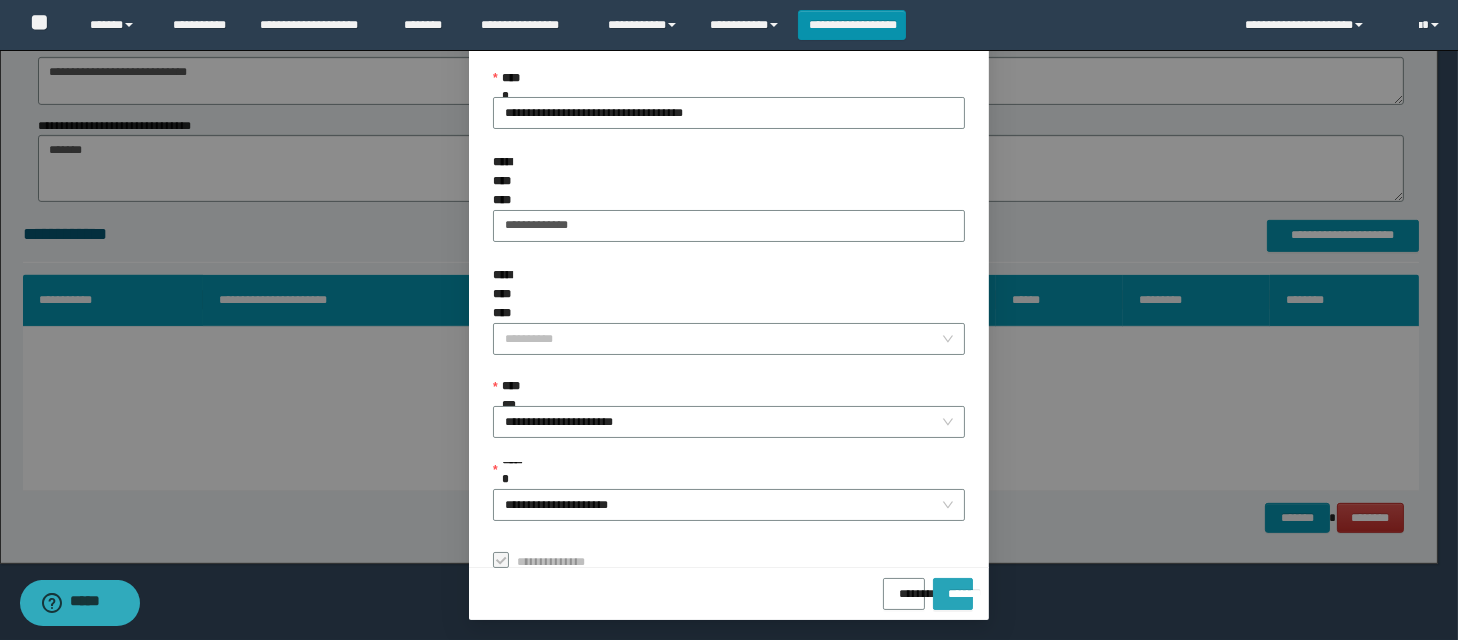 click on "*******" at bounding box center (953, 587) 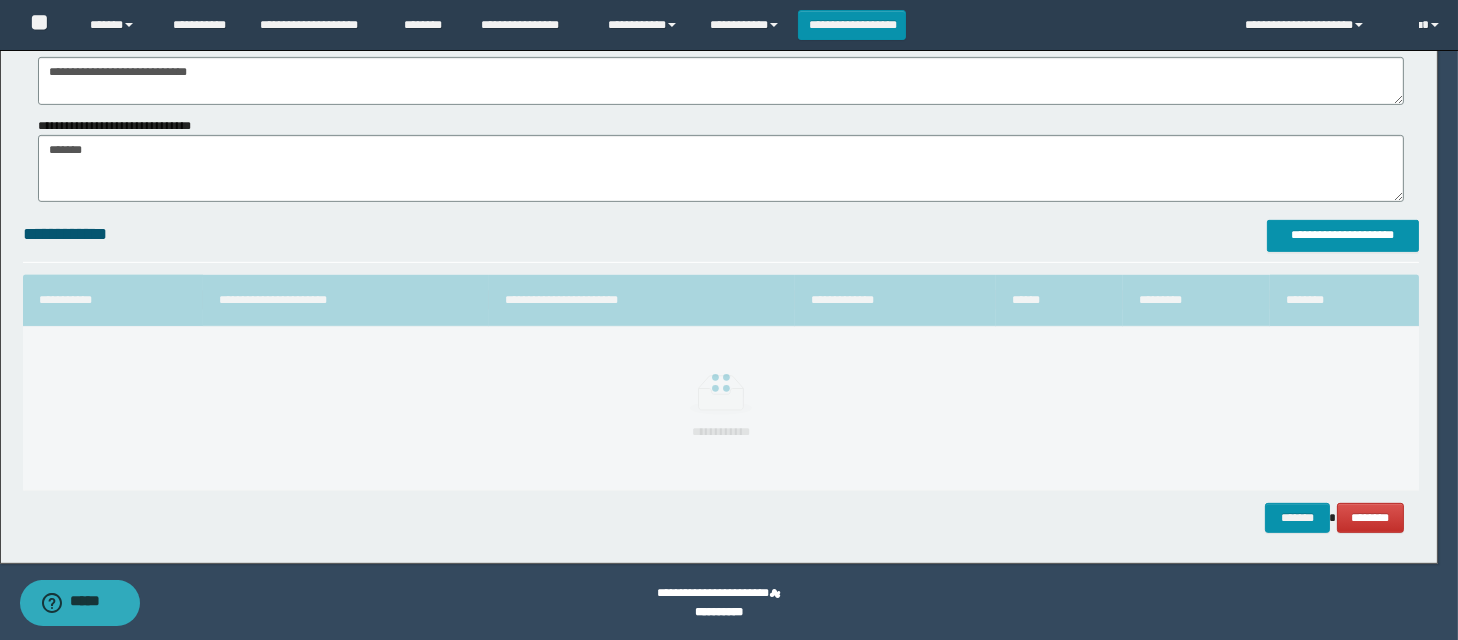 scroll, scrollTop: 66, scrollLeft: 0, axis: vertical 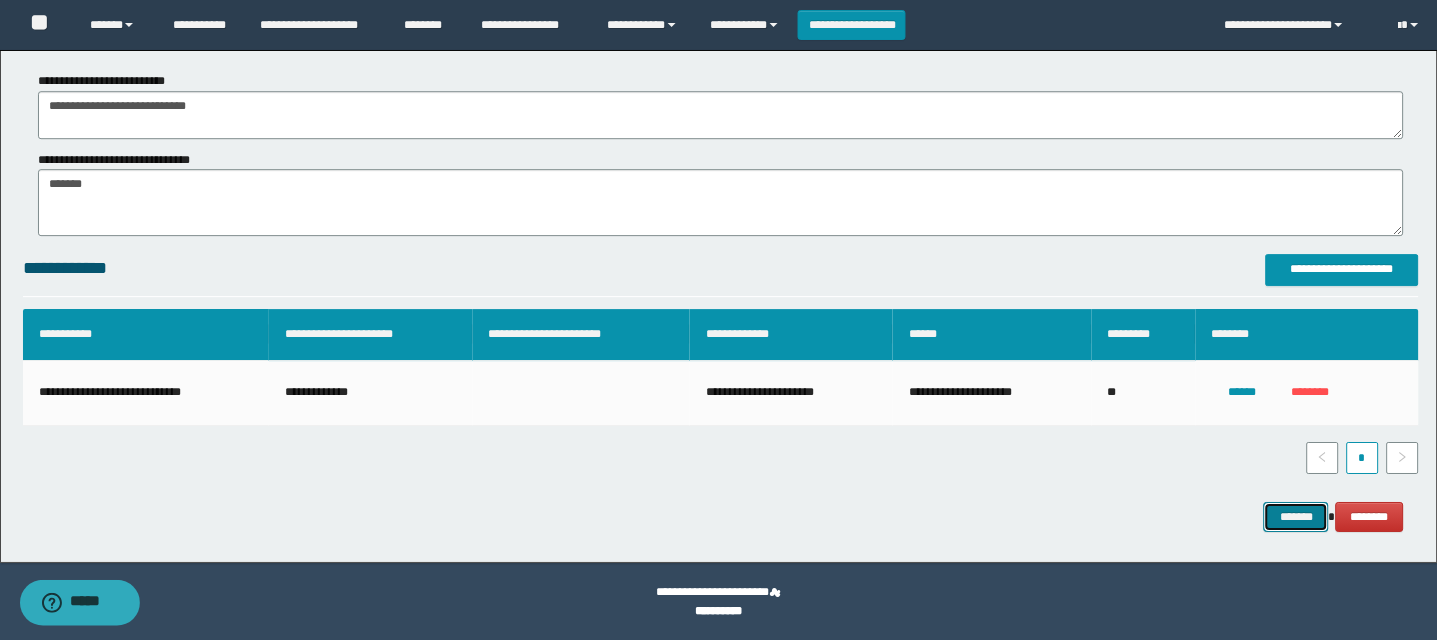 click on "*******" at bounding box center [1296, 517] 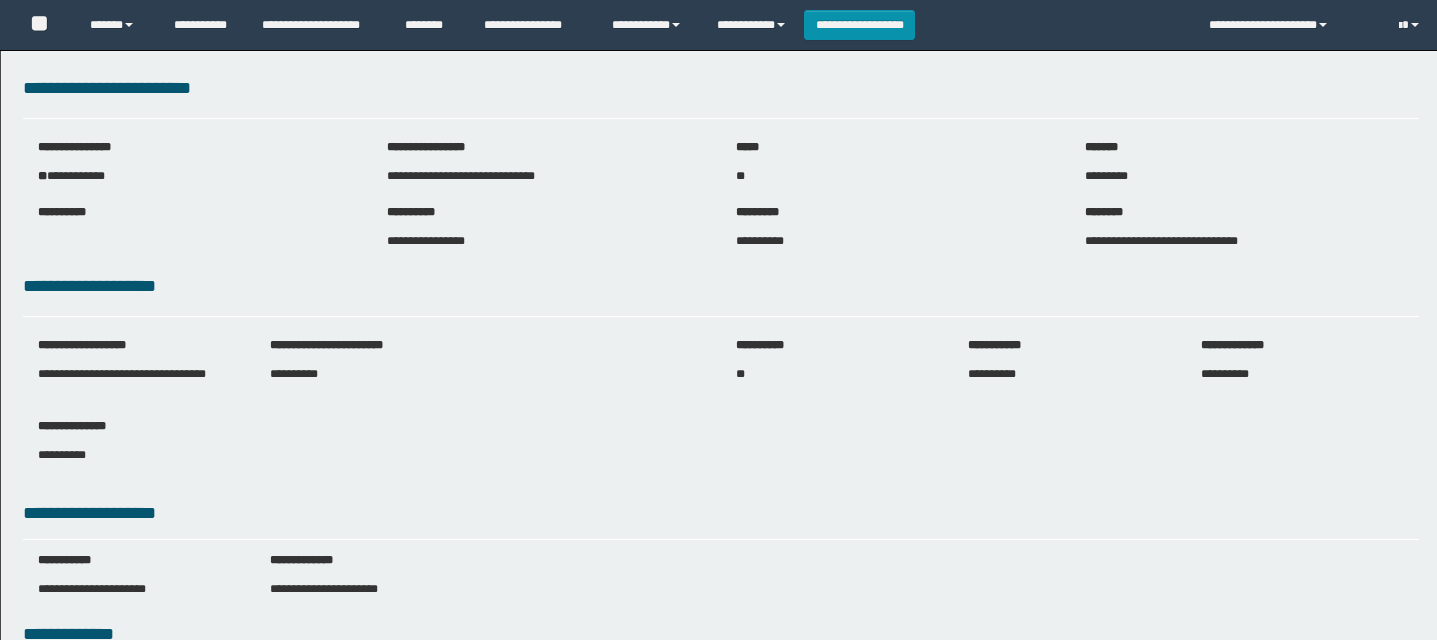 scroll, scrollTop: 0, scrollLeft: 0, axis: both 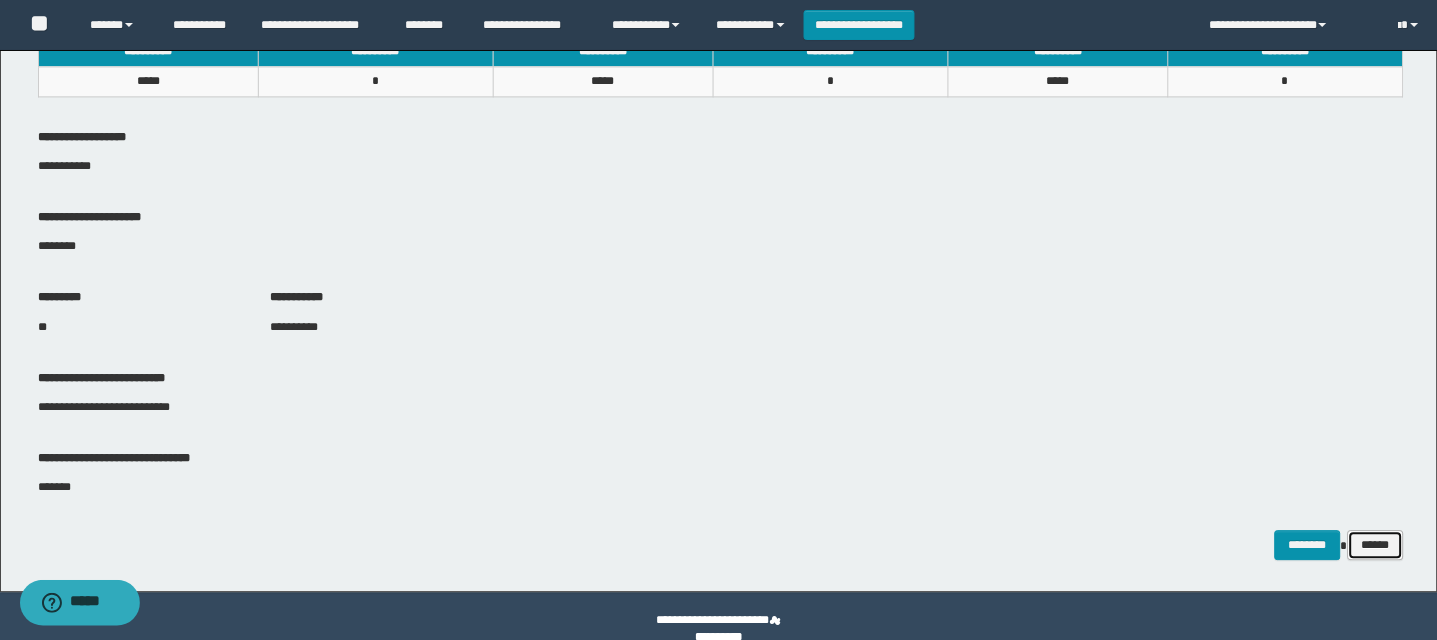 click on "******" at bounding box center (1376, 545) 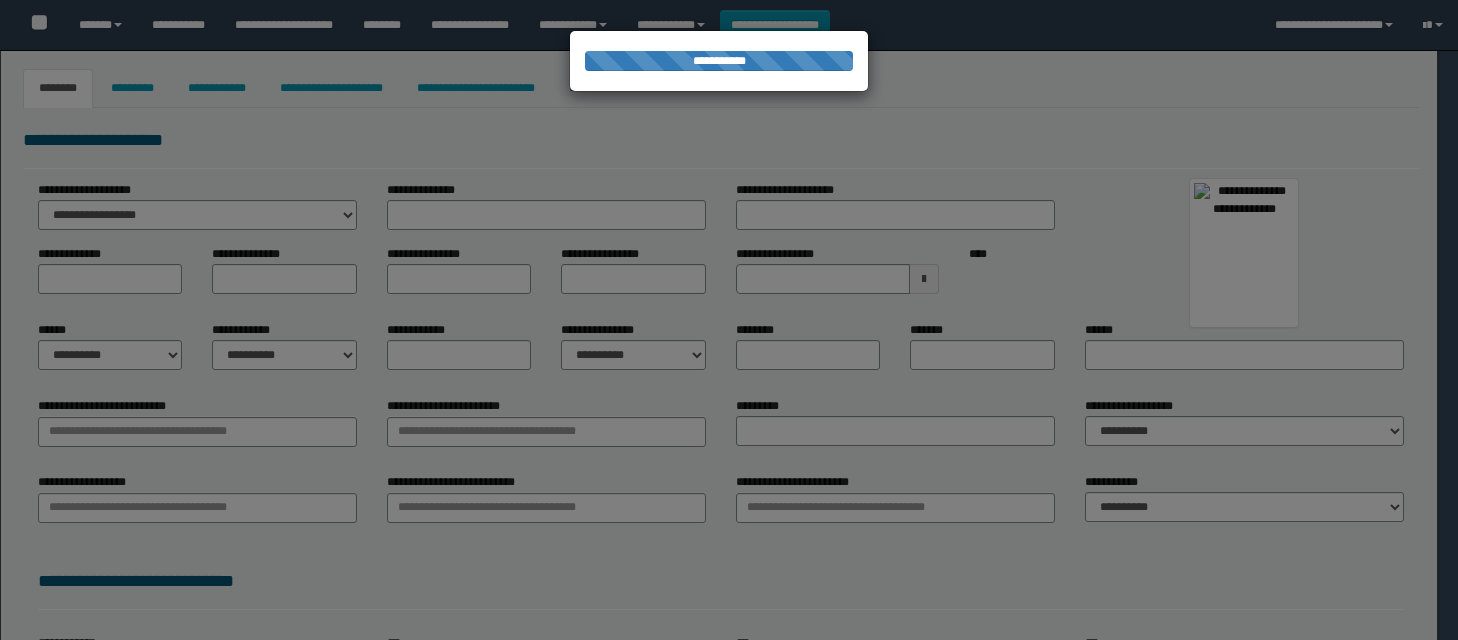 select on "***" 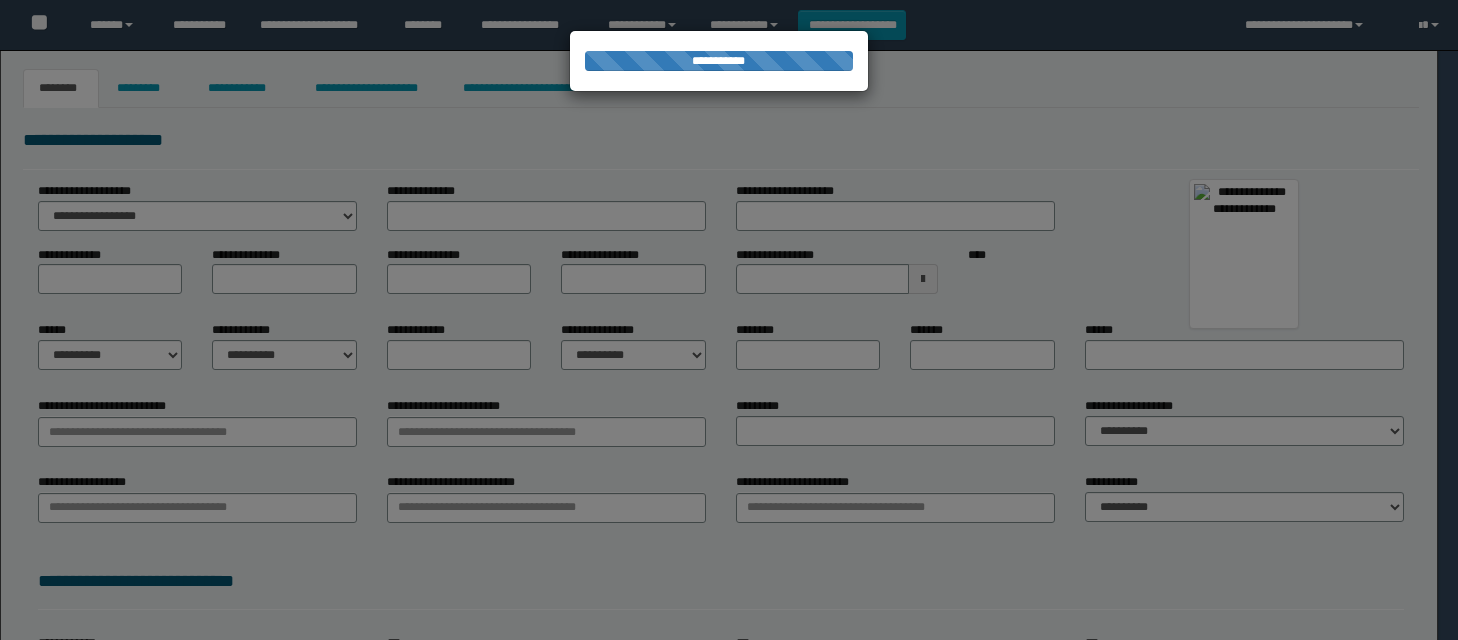scroll, scrollTop: 0, scrollLeft: 0, axis: both 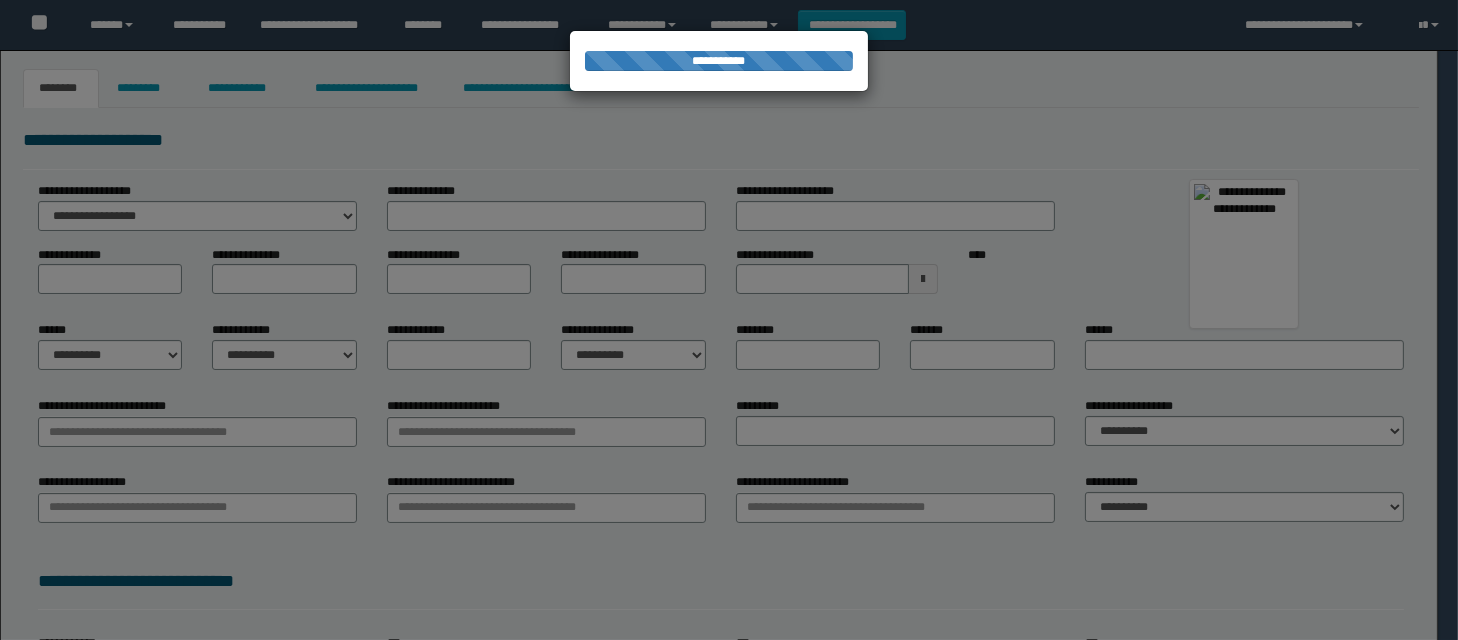 type on "*****" 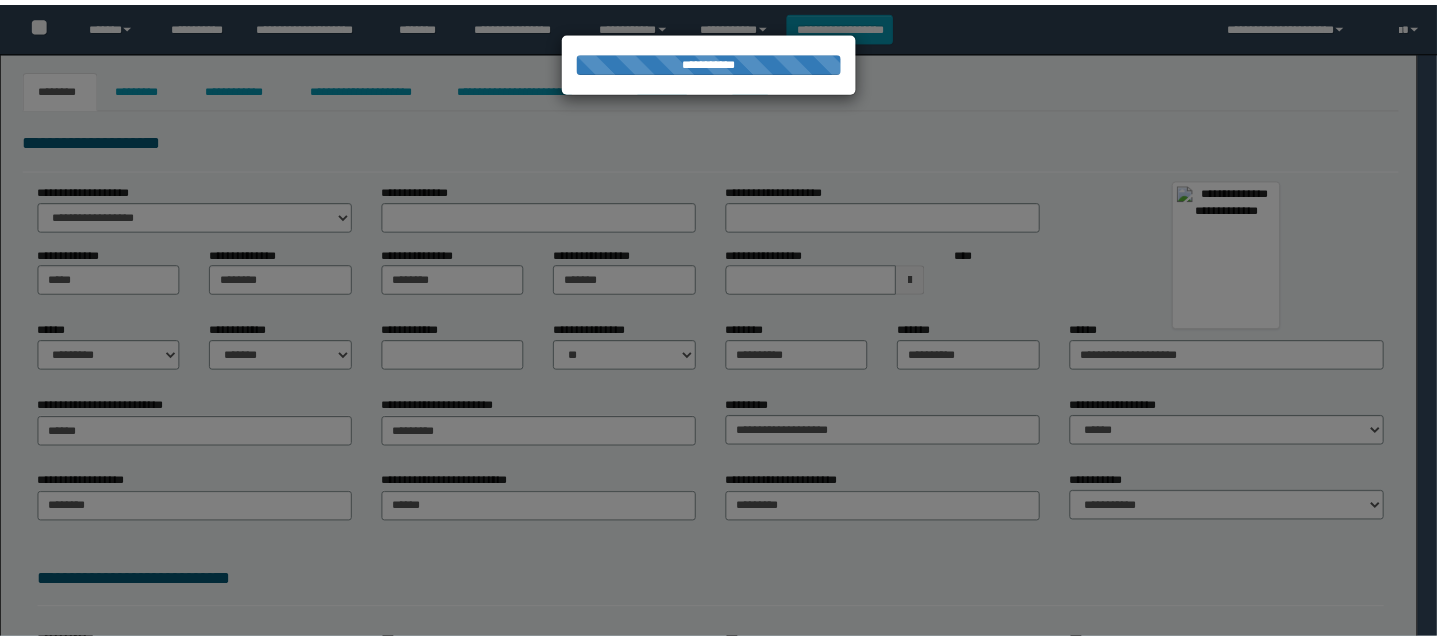scroll, scrollTop: 0, scrollLeft: 0, axis: both 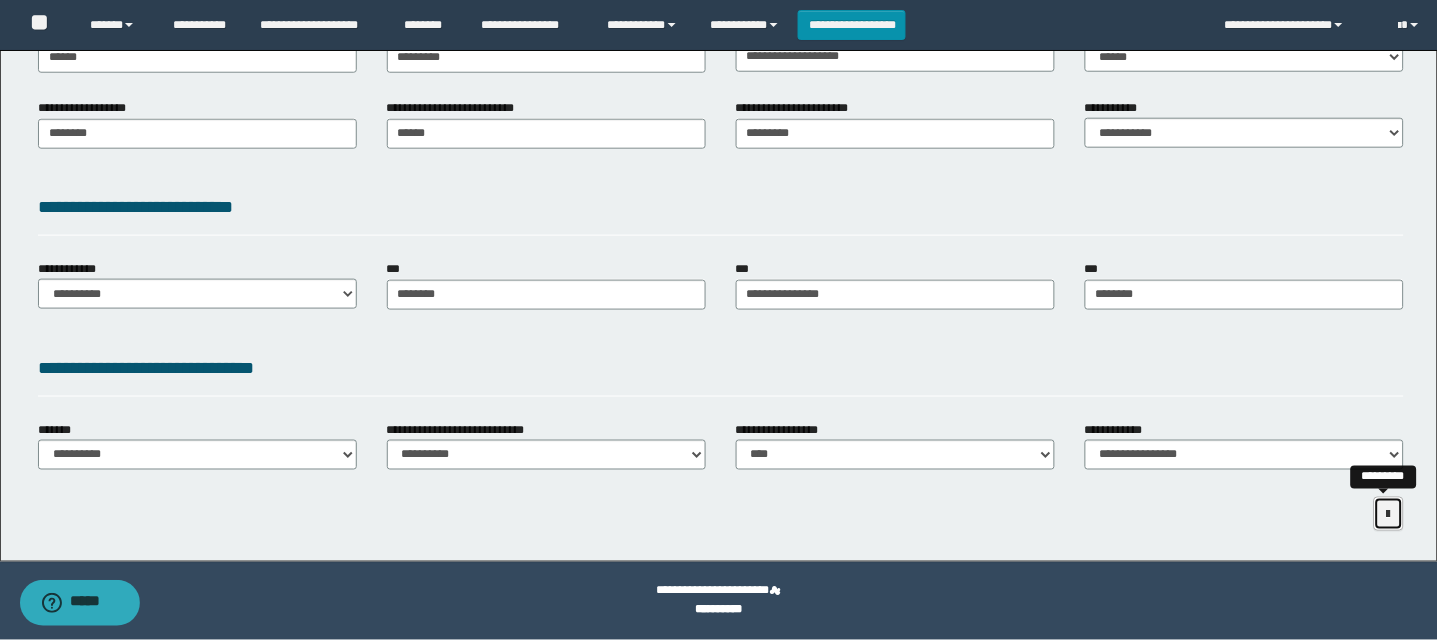 click at bounding box center [1389, 515] 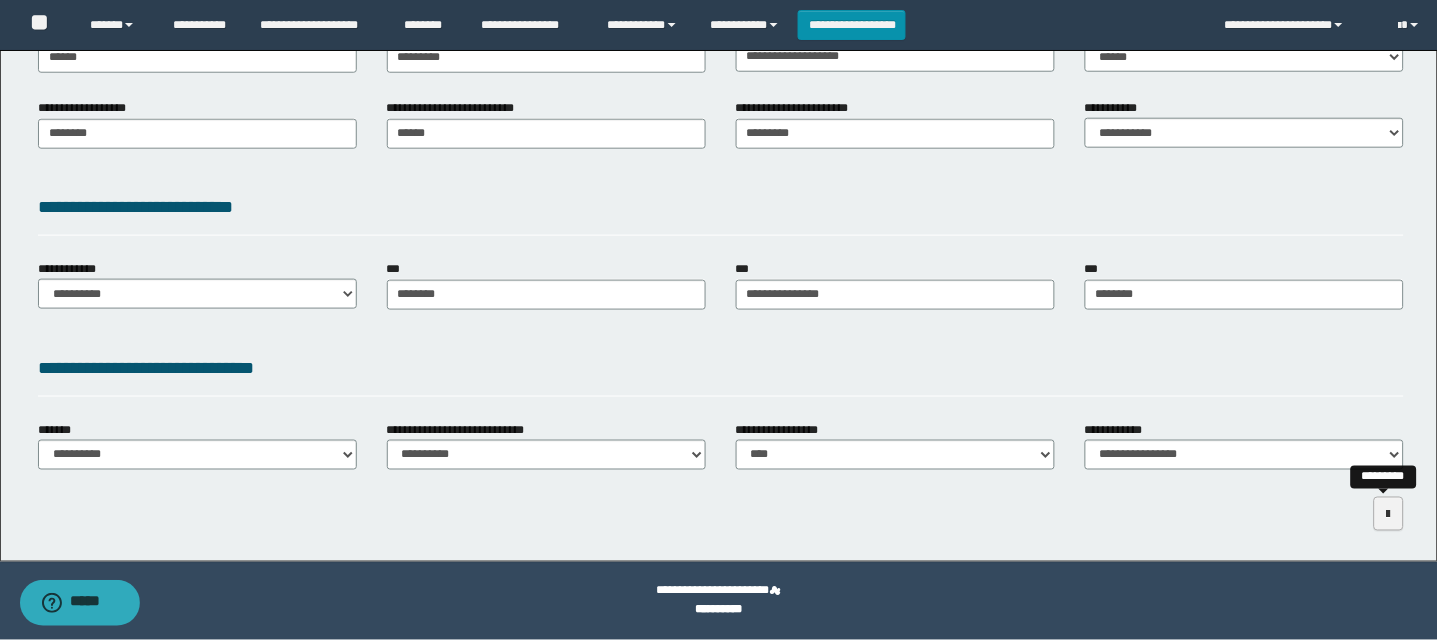 scroll, scrollTop: 289, scrollLeft: 0, axis: vertical 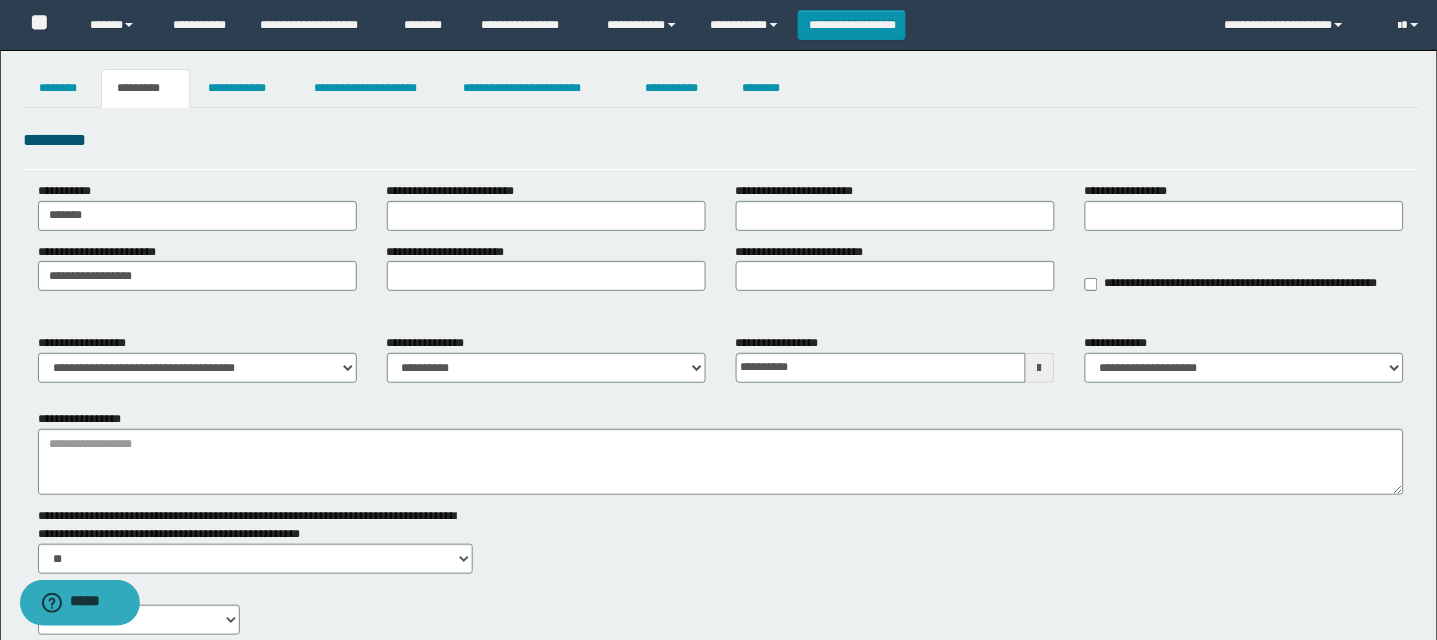 click on "**********" at bounding box center (721, 366) 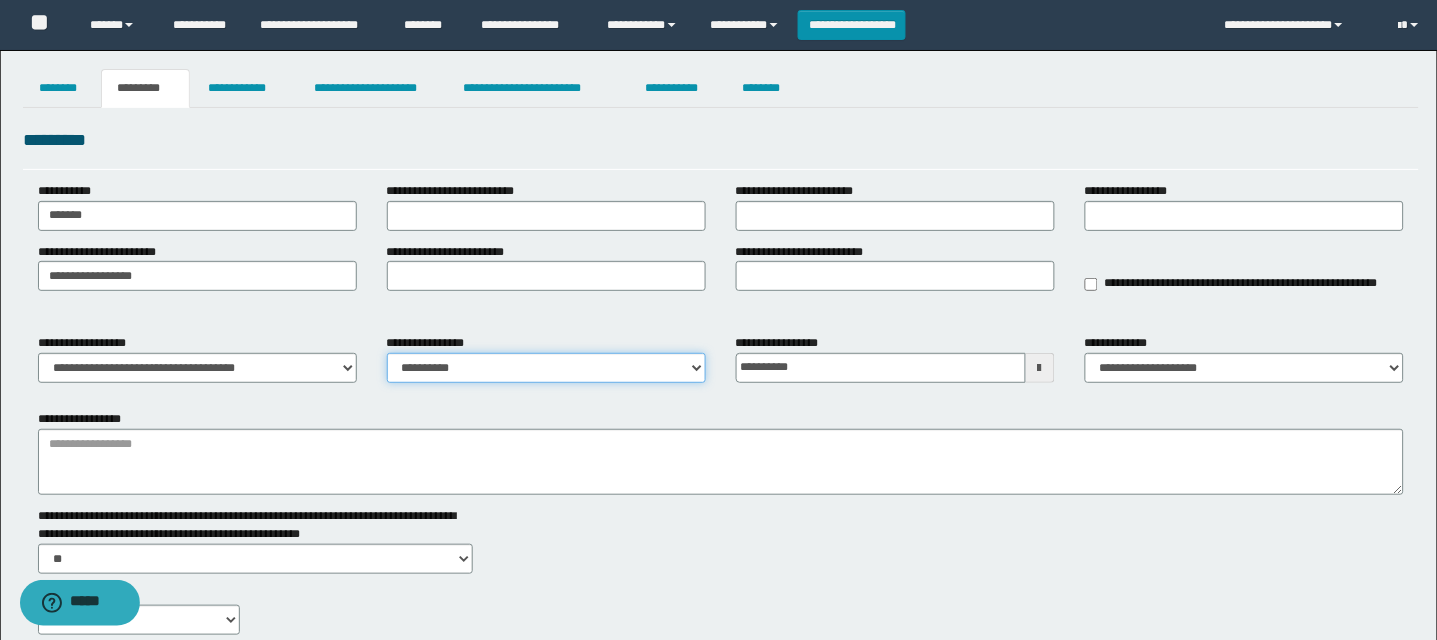click on "**********" at bounding box center (546, 368) 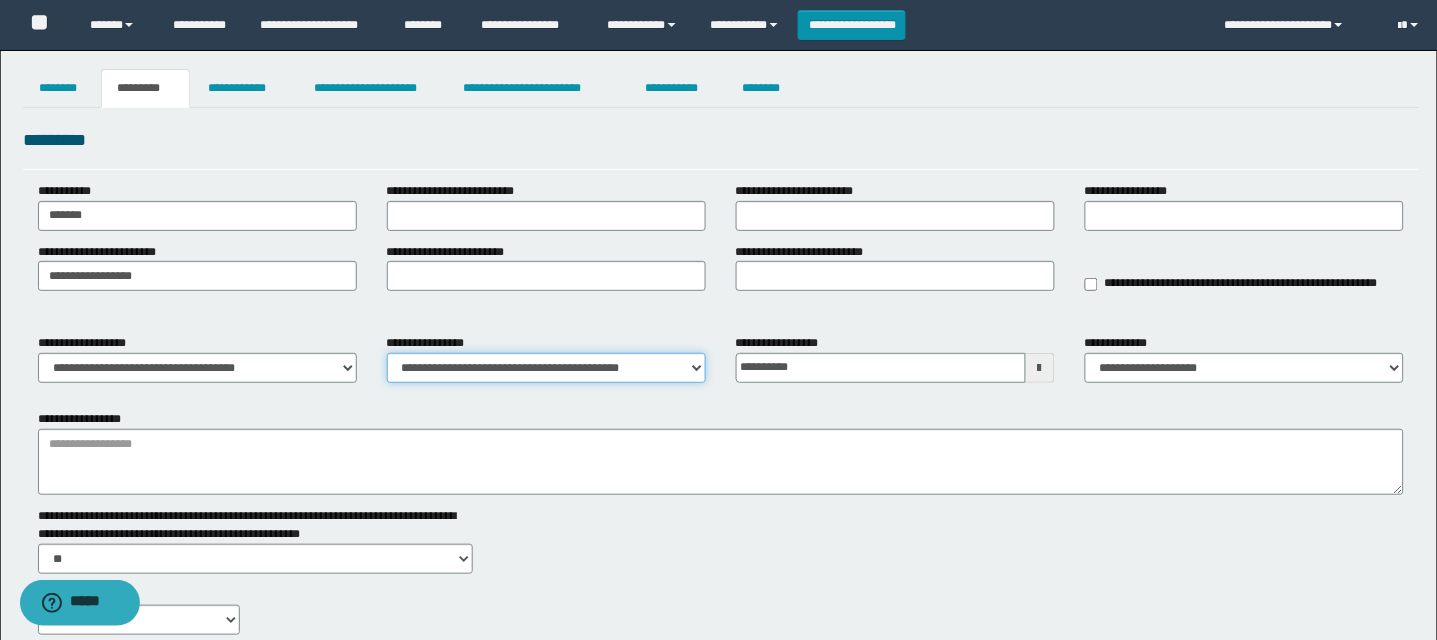 click on "**********" at bounding box center [546, 368] 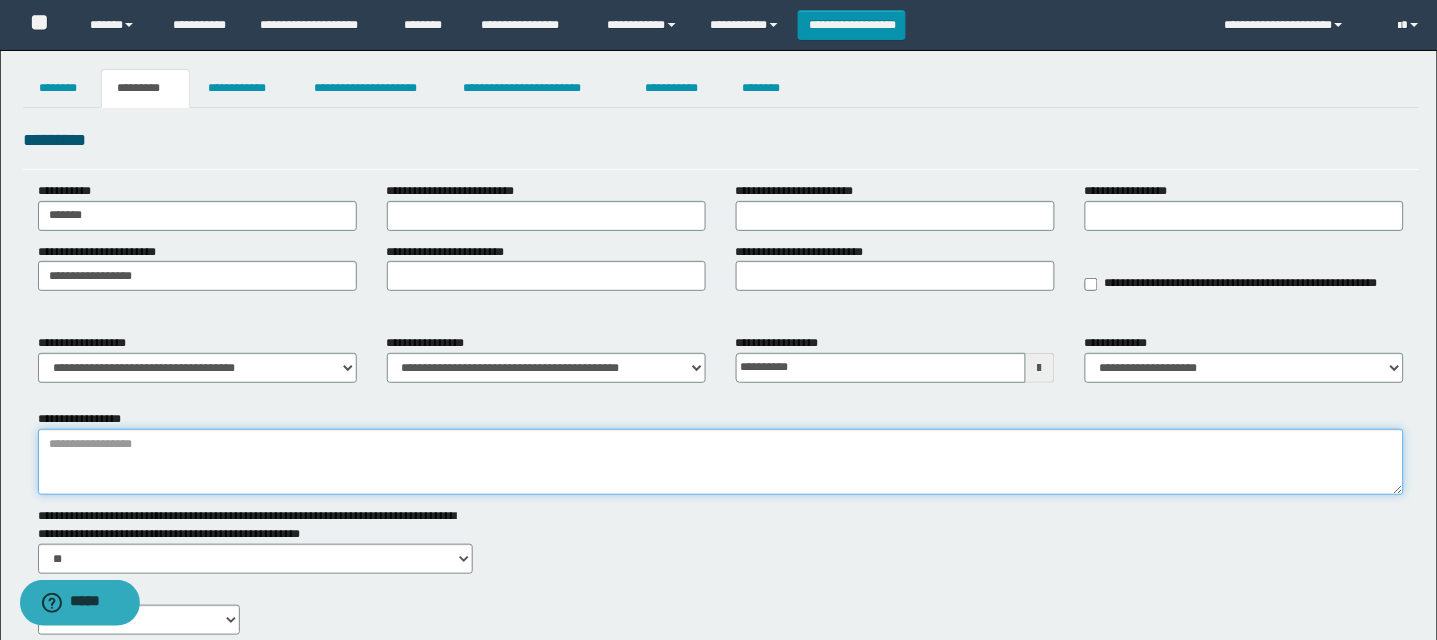click on "**********" at bounding box center (721, 462) 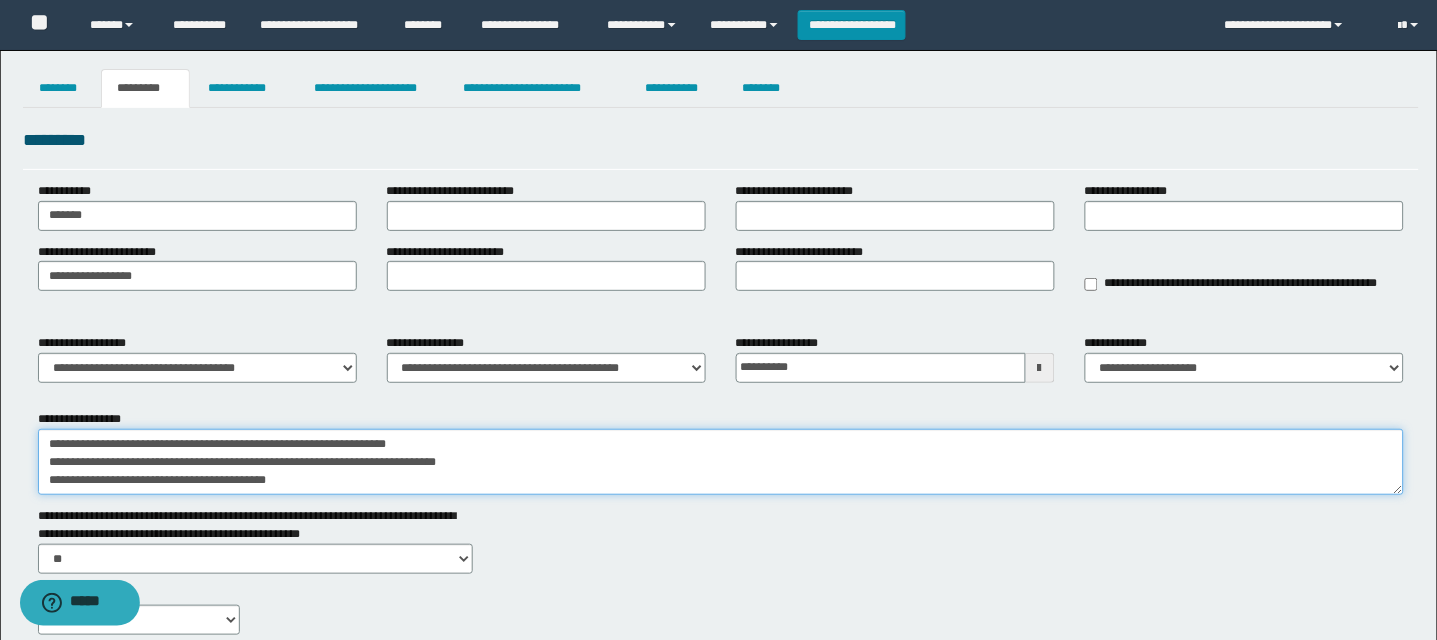 scroll, scrollTop: 641, scrollLeft: 0, axis: vertical 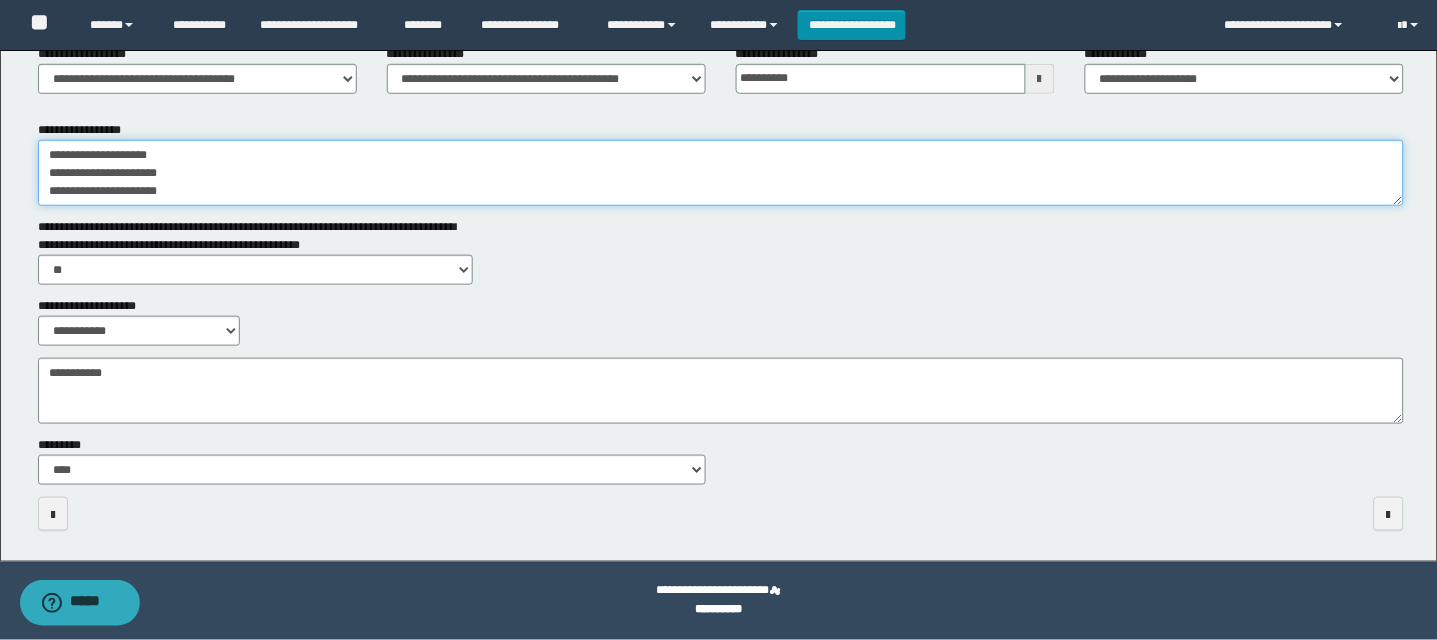 type on "**********" 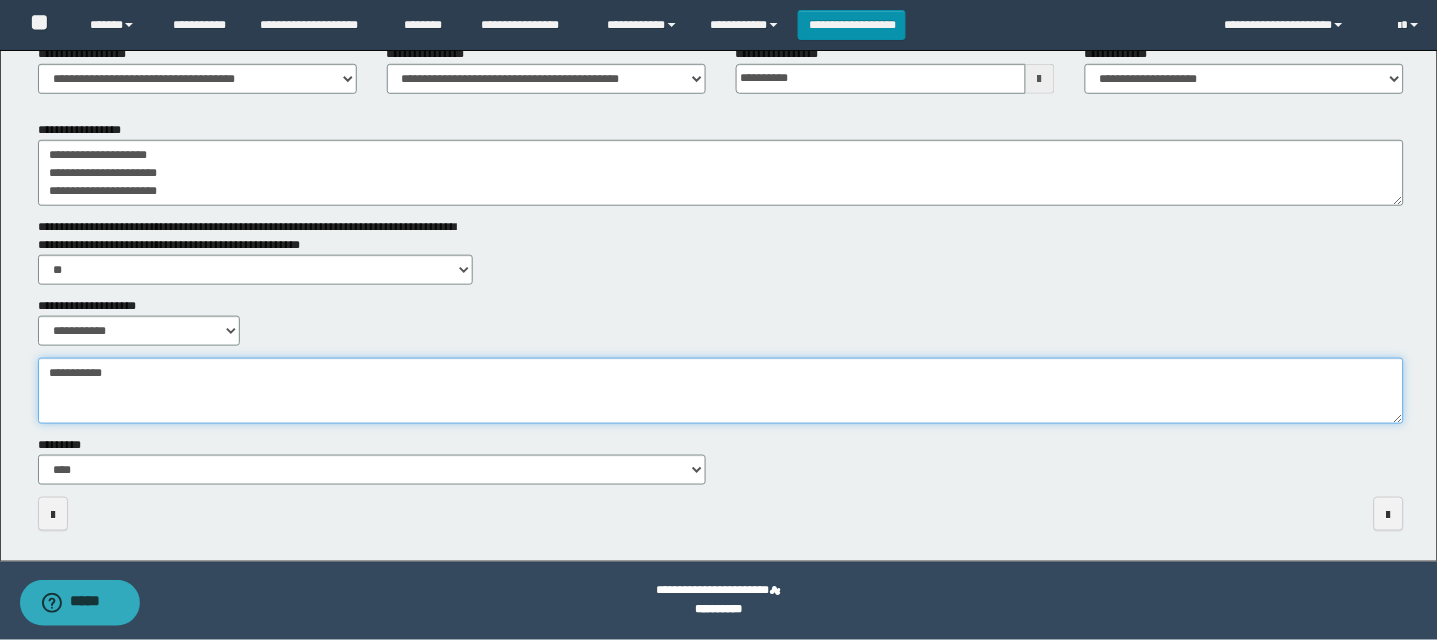 click on "**********" at bounding box center (721, 391) 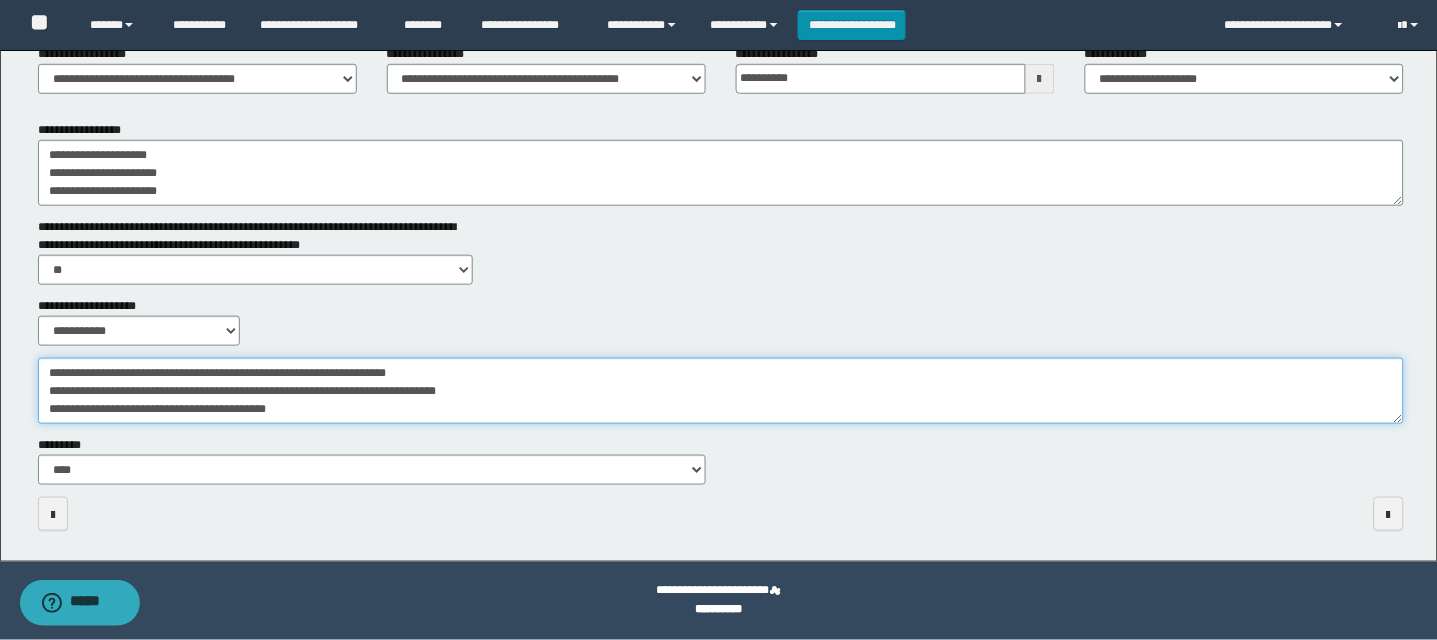 scroll, scrollTop: 641, scrollLeft: 0, axis: vertical 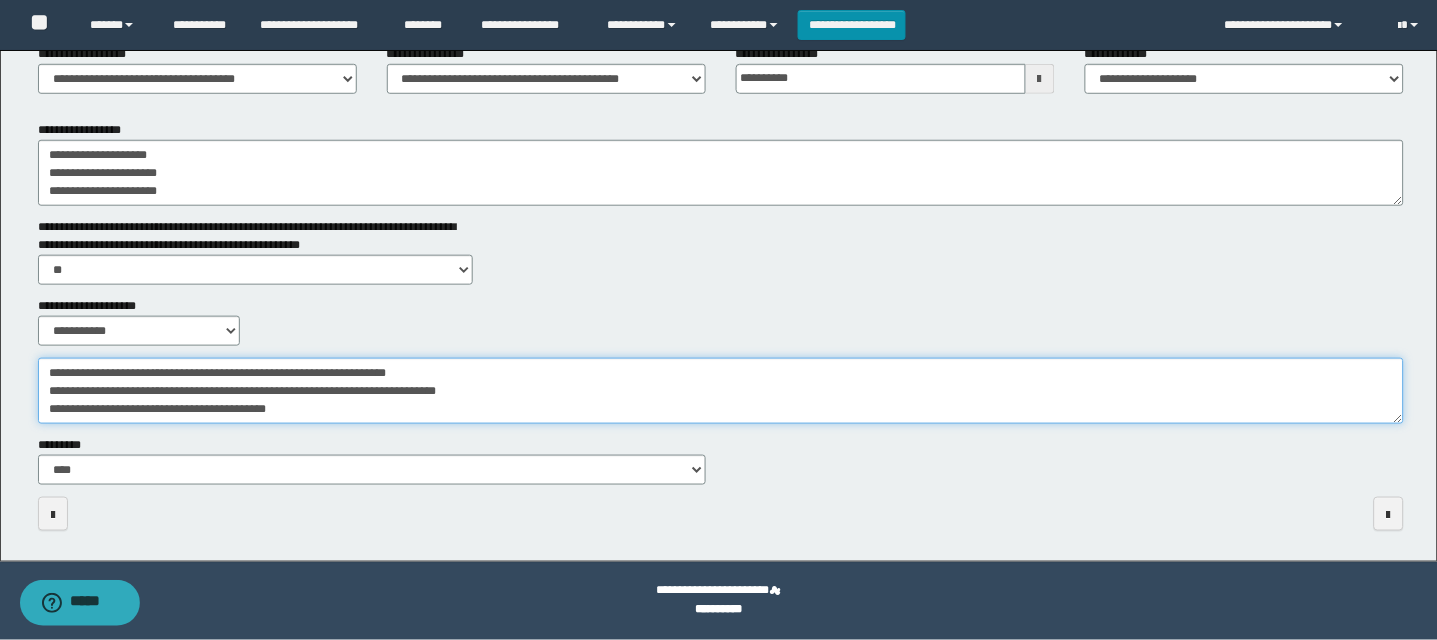 drag, startPoint x: 876, startPoint y: 420, endPoint x: 660, endPoint y: 381, distance: 219.4926 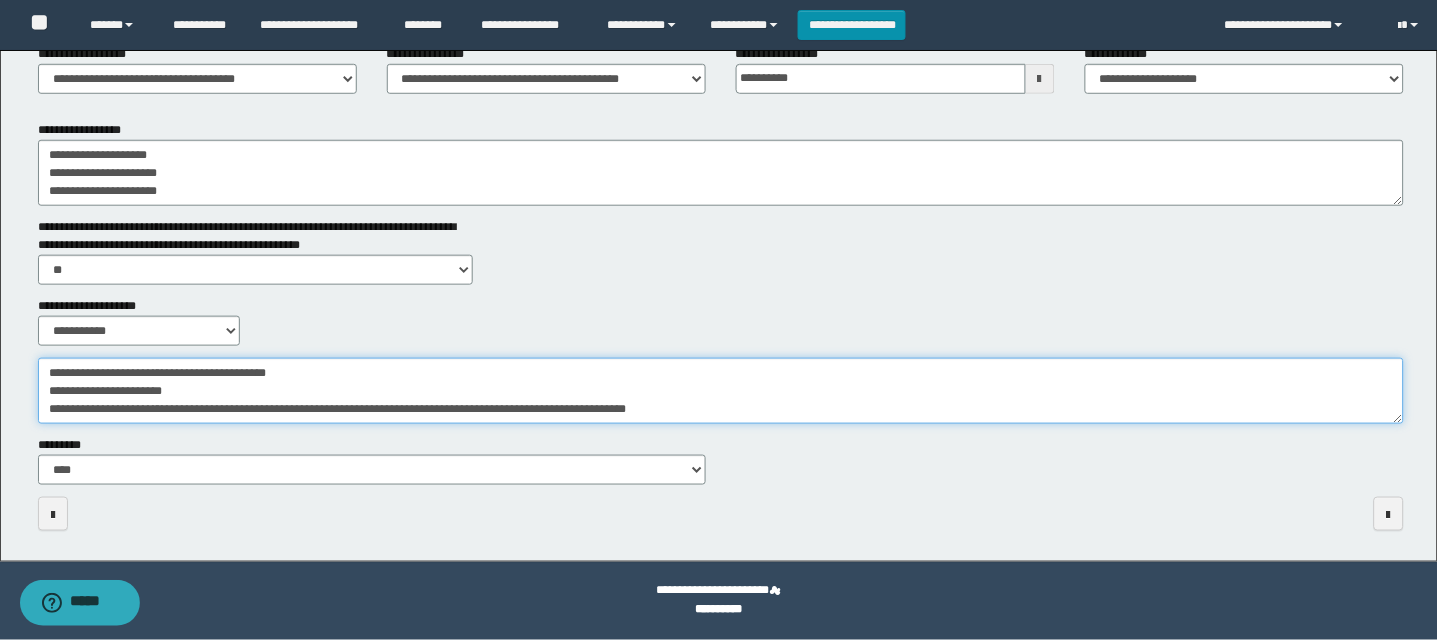 type on "**********" 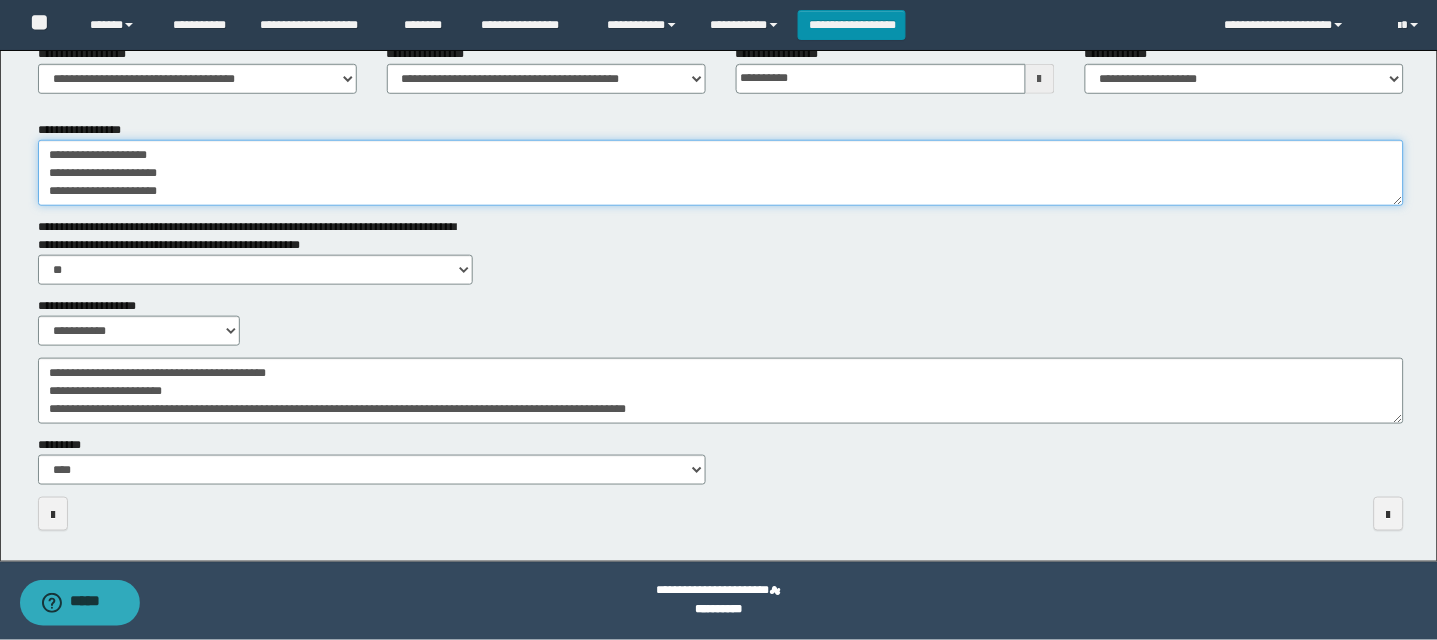 click on "**********" at bounding box center [721, 173] 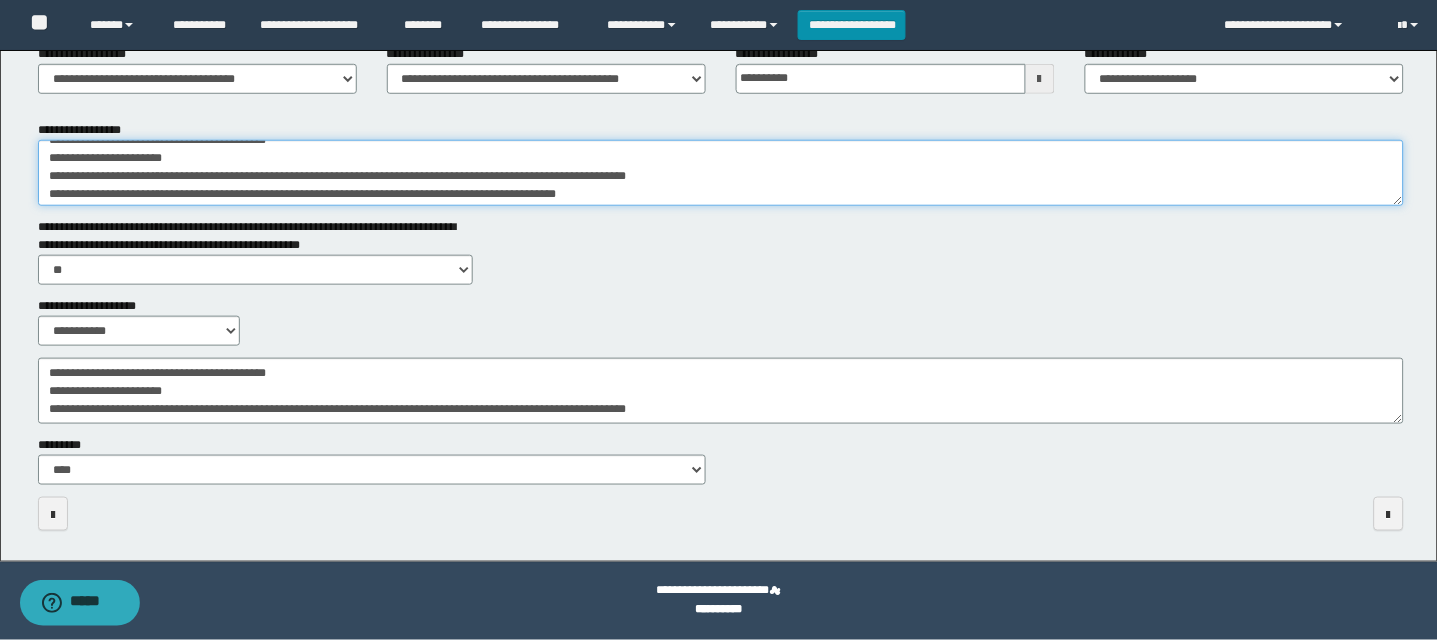 scroll, scrollTop: 0, scrollLeft: 0, axis: both 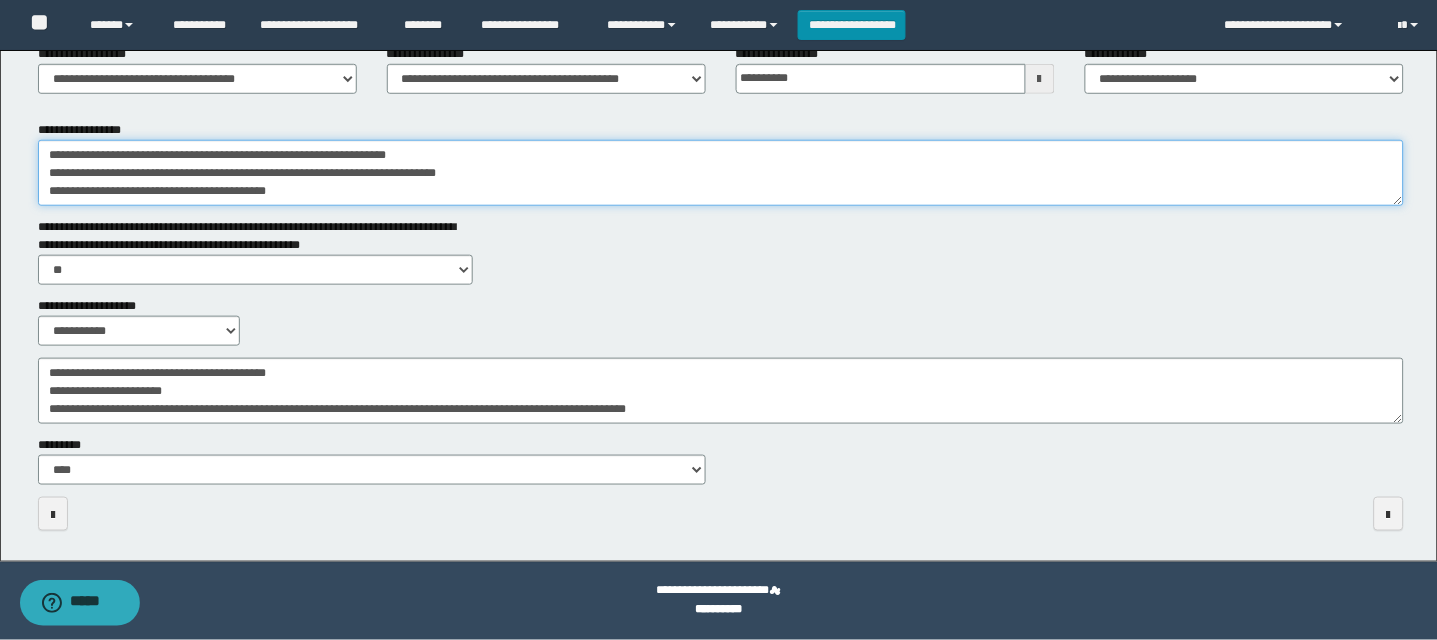 drag, startPoint x: 174, startPoint y: 185, endPoint x: 25, endPoint y: 166, distance: 150.20653 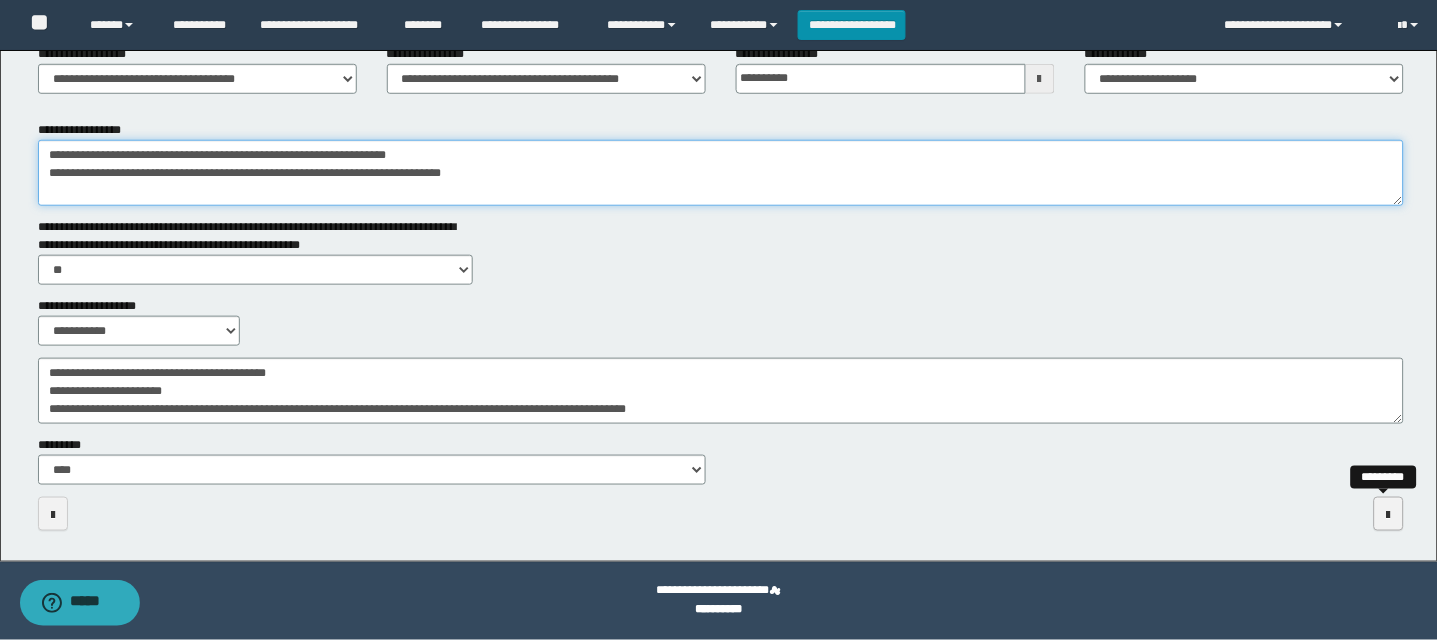 type on "**********" 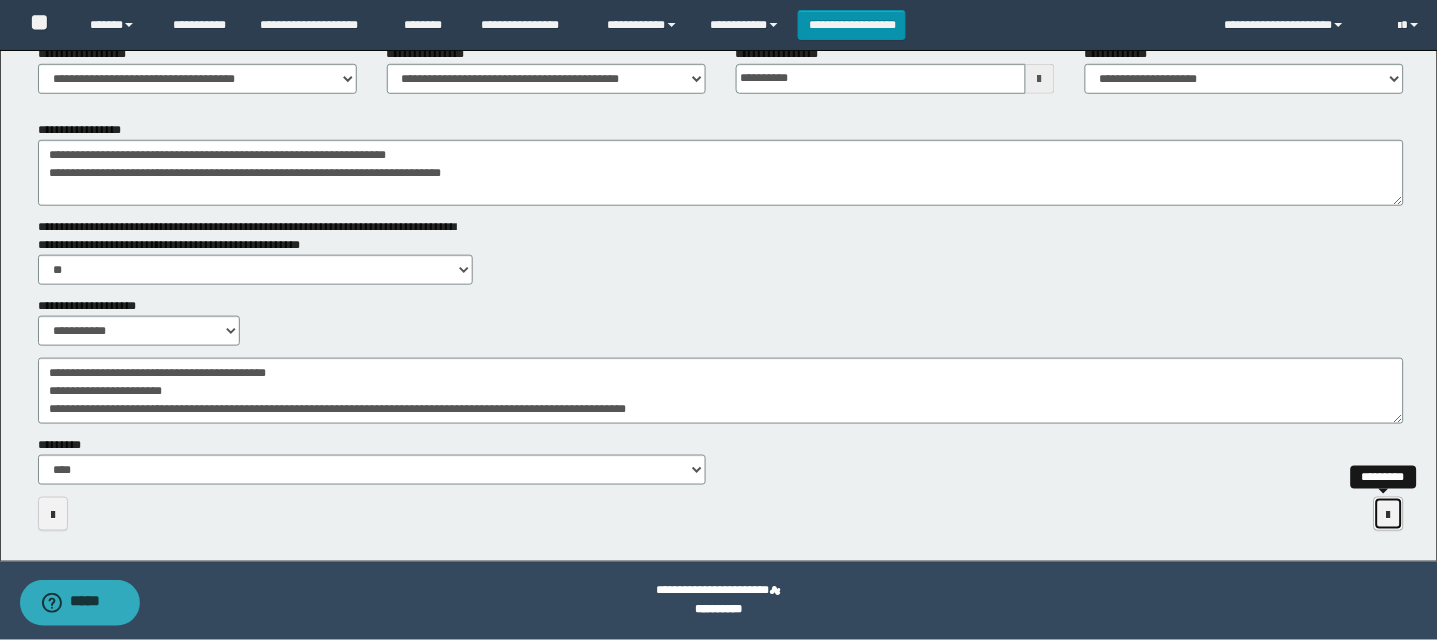 click at bounding box center (1389, 514) 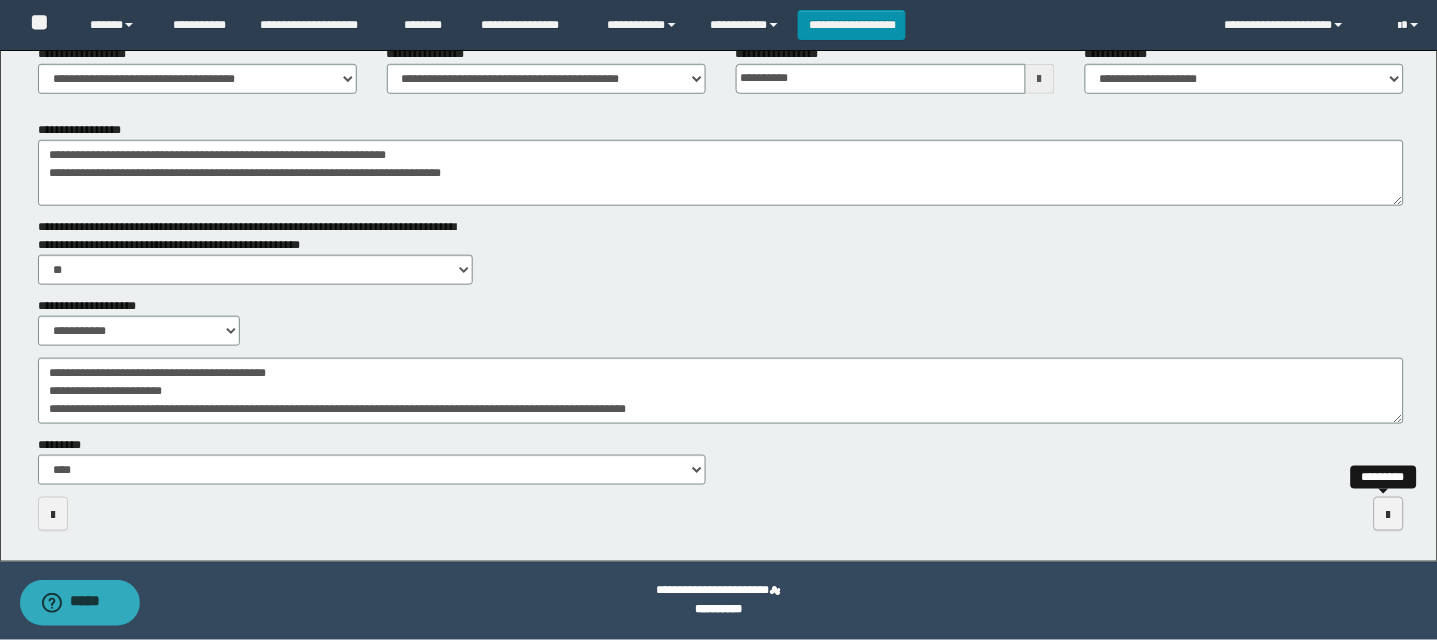 scroll, scrollTop: 0, scrollLeft: 0, axis: both 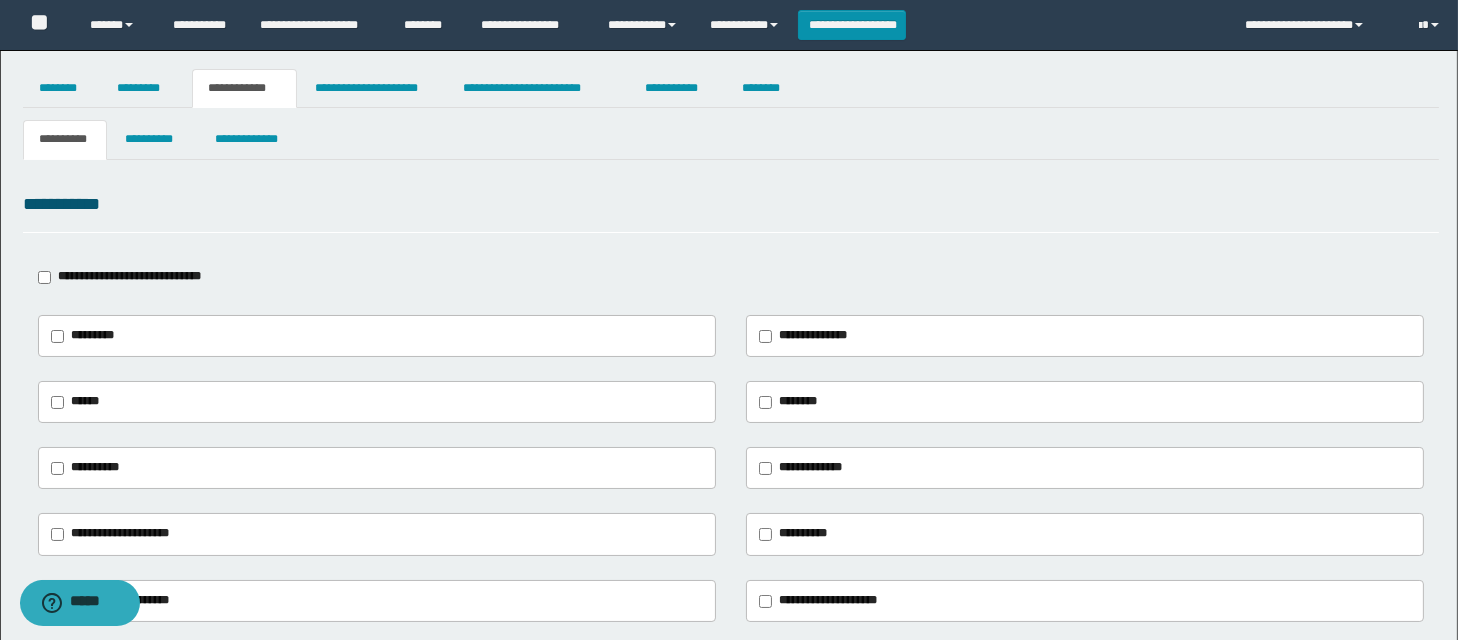 type on "****" 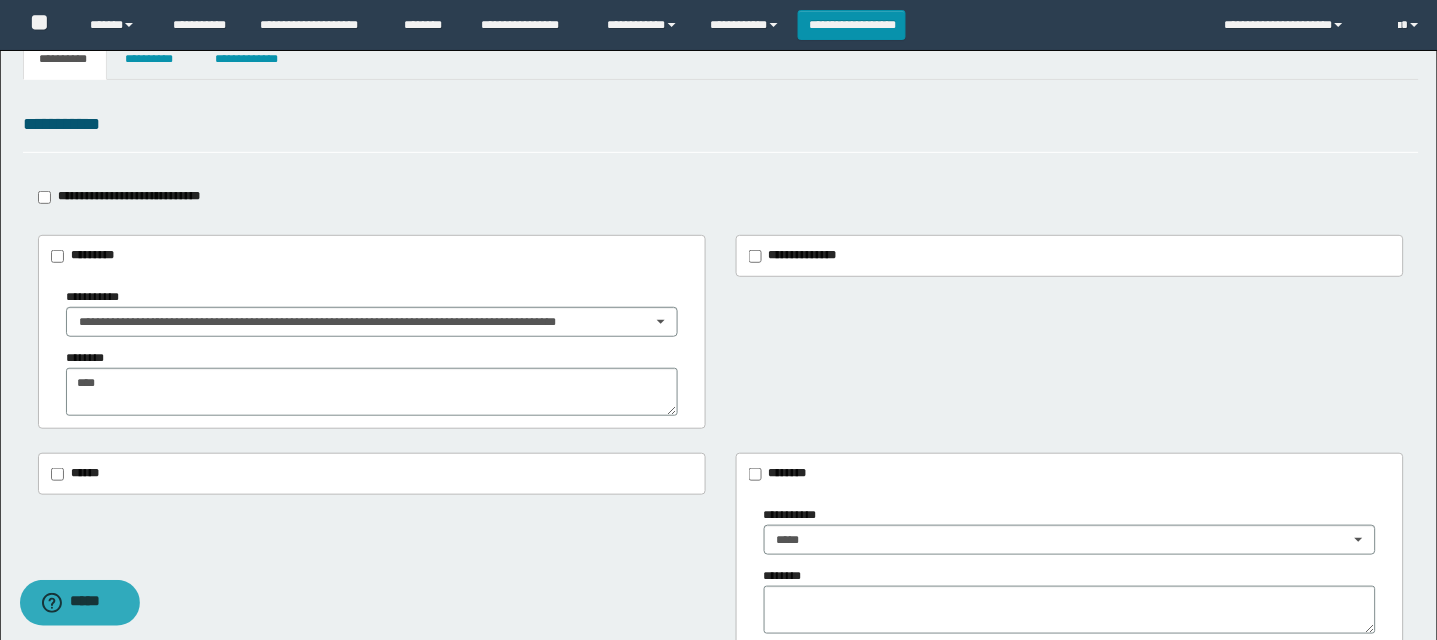 scroll, scrollTop: 0, scrollLeft: 0, axis: both 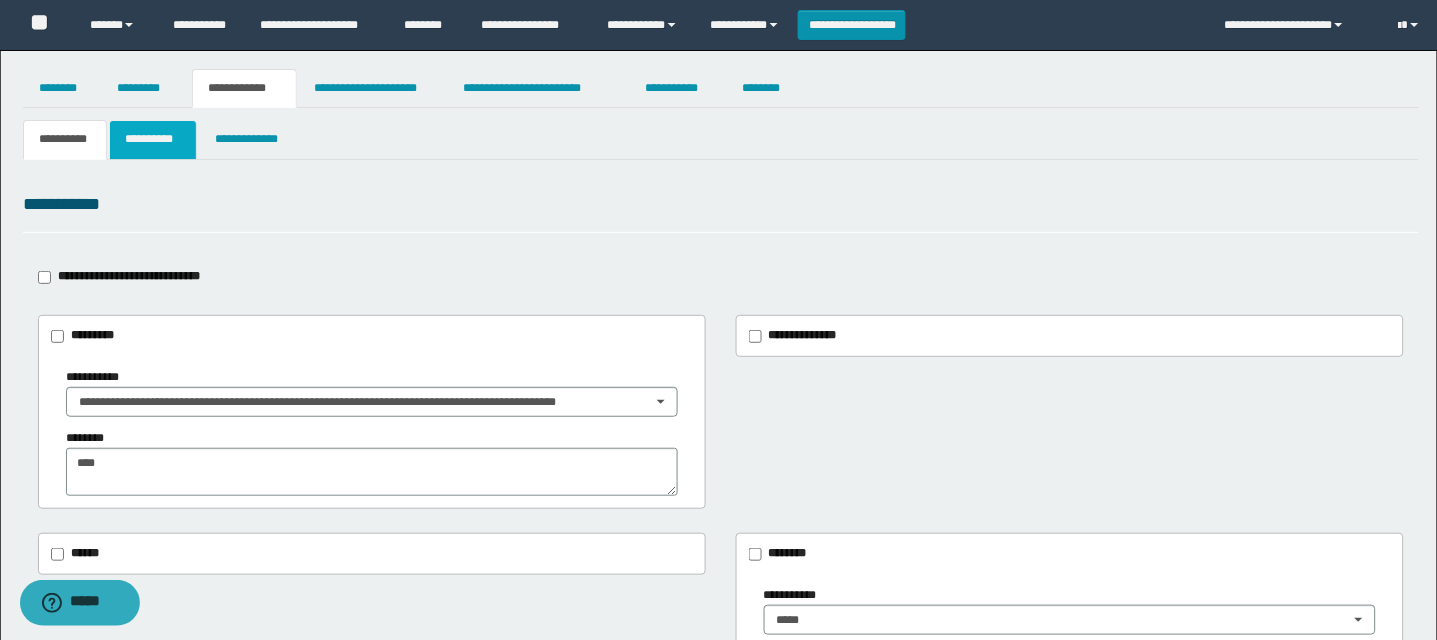 click on "**********" at bounding box center (153, 139) 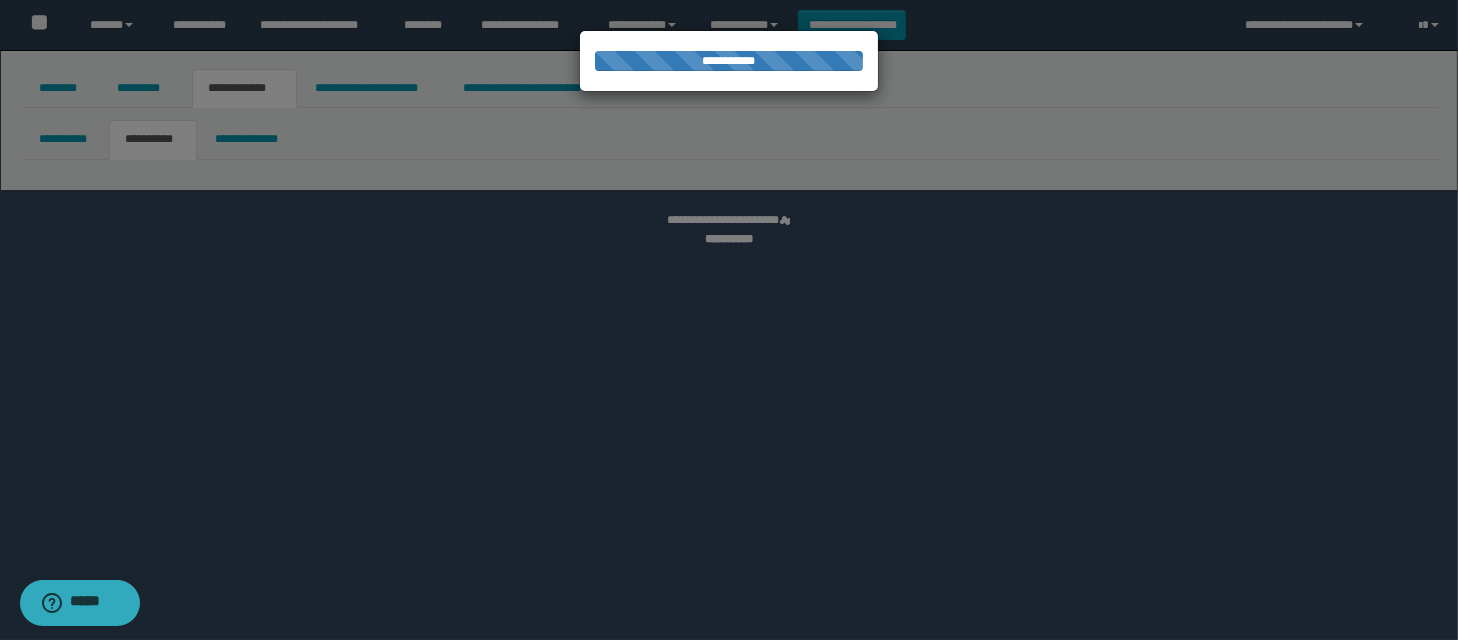 click at bounding box center [729, 320] 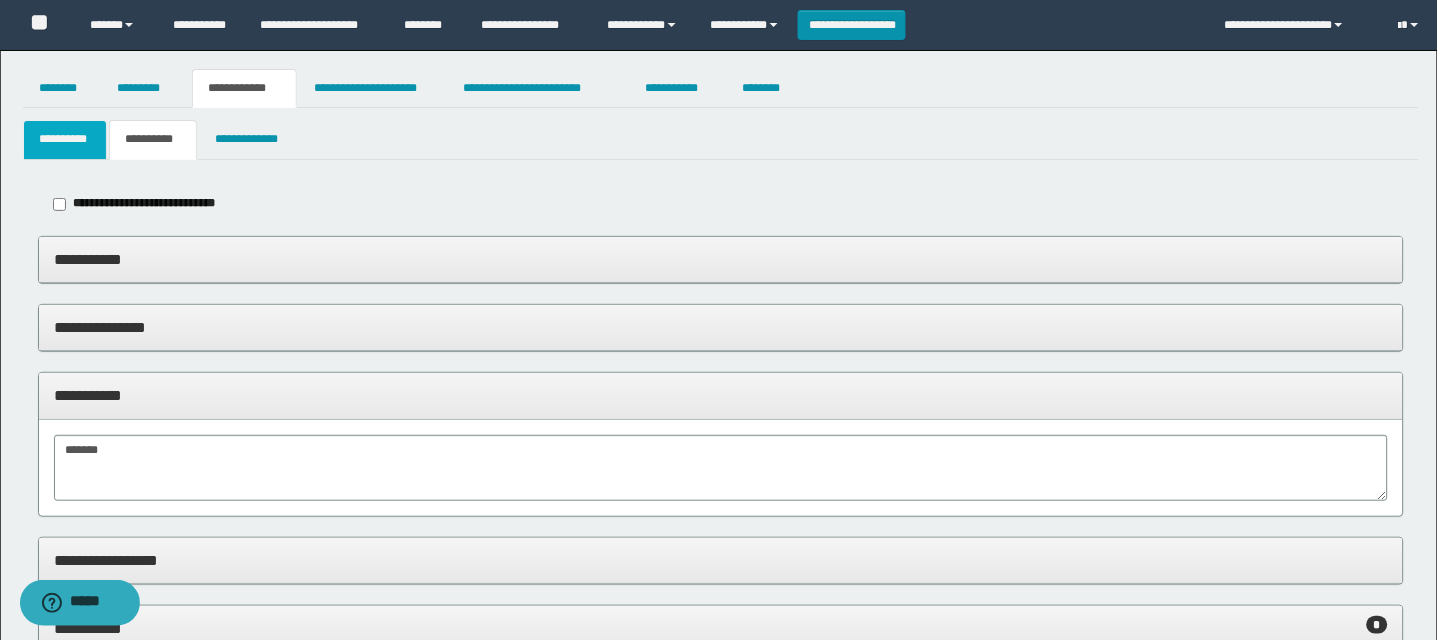 click on "**********" at bounding box center [65, 139] 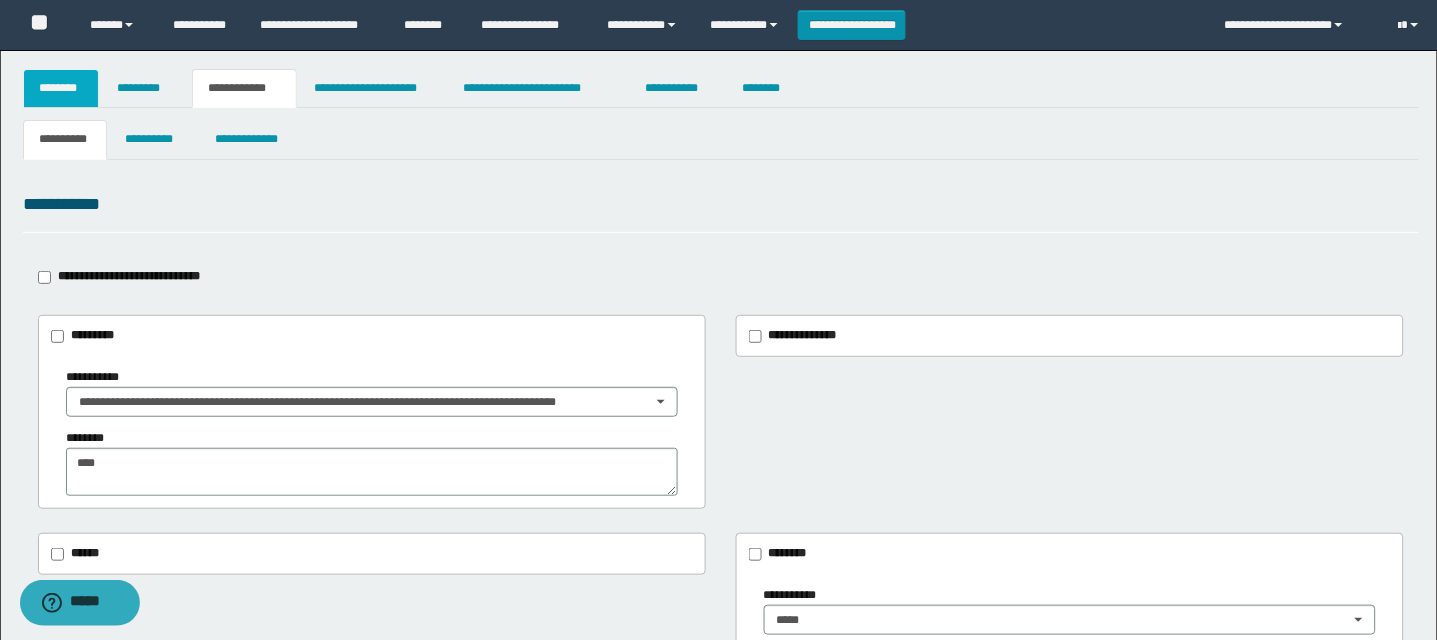 click on "********" at bounding box center [61, 88] 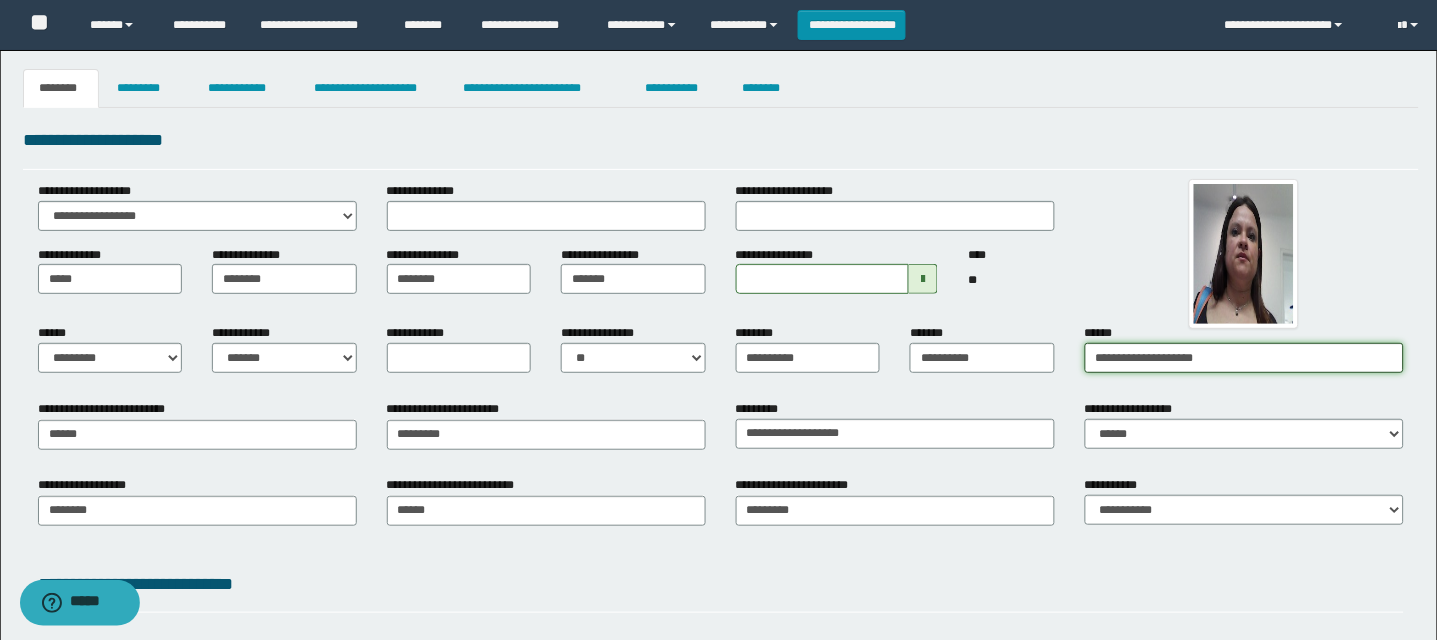 click on "**********" at bounding box center [1244, 358] 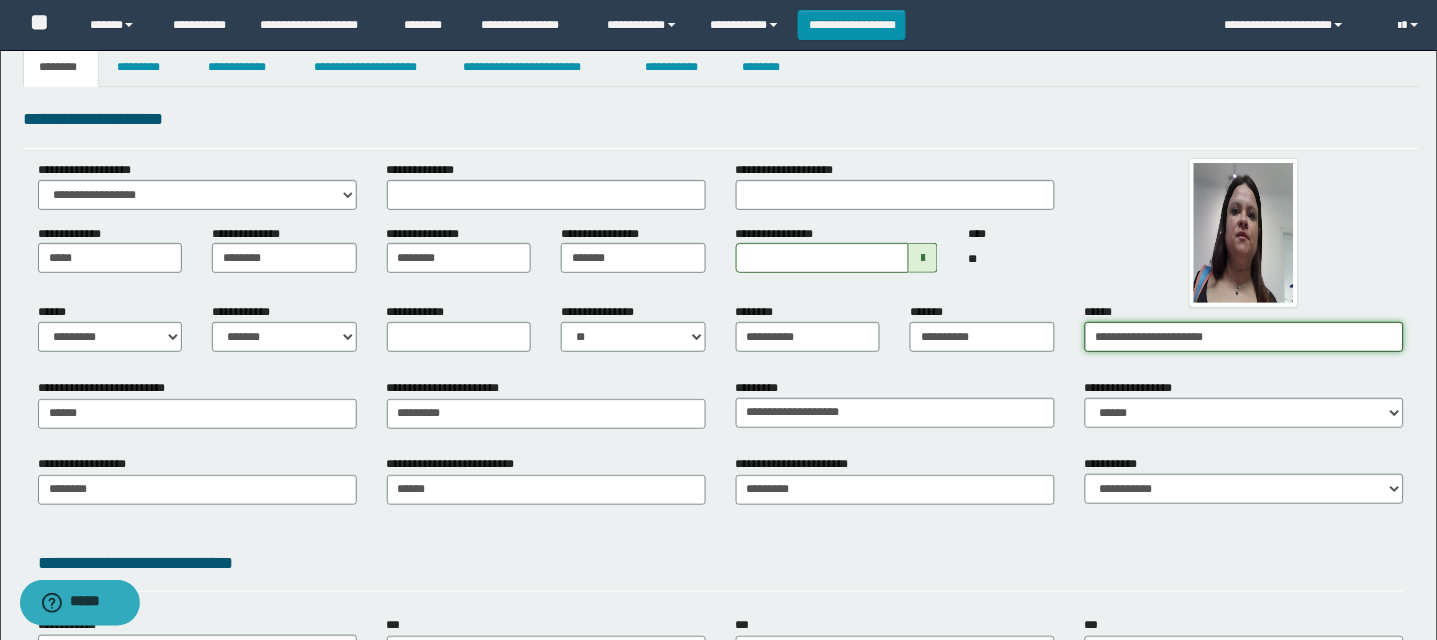 scroll, scrollTop: 0, scrollLeft: 0, axis: both 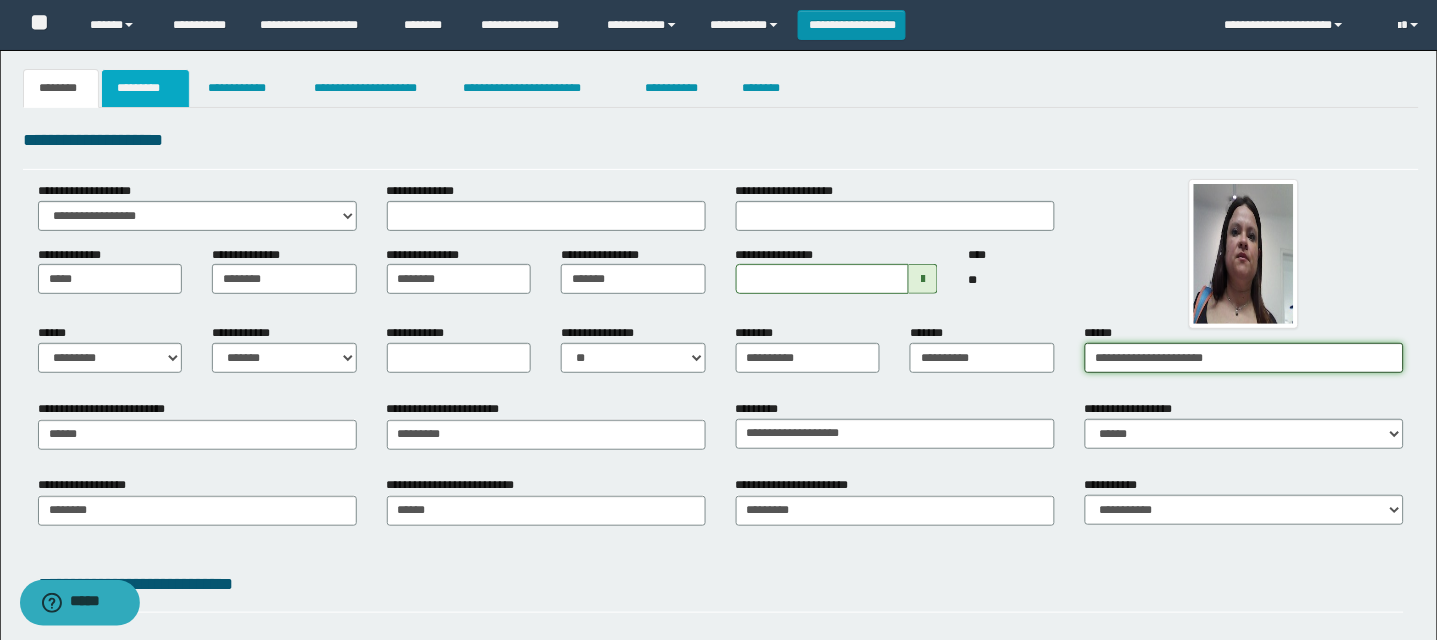 type on "**********" 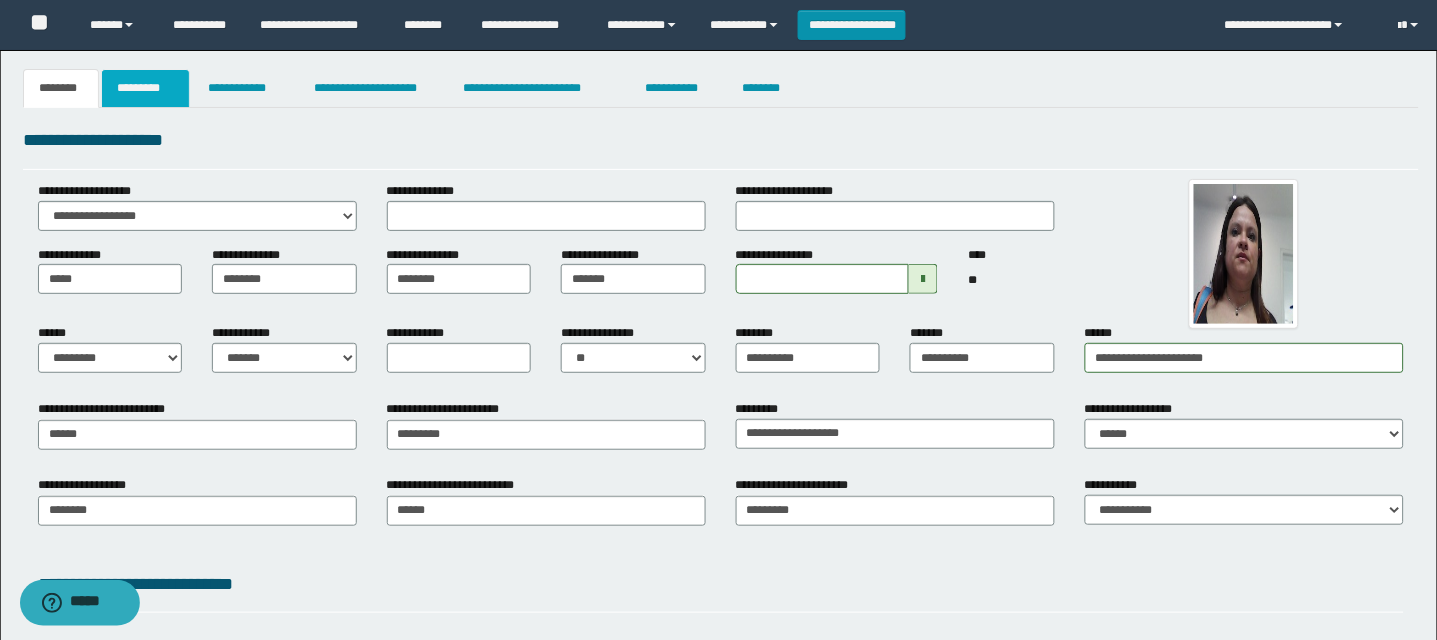 click on "*********" at bounding box center [145, 88] 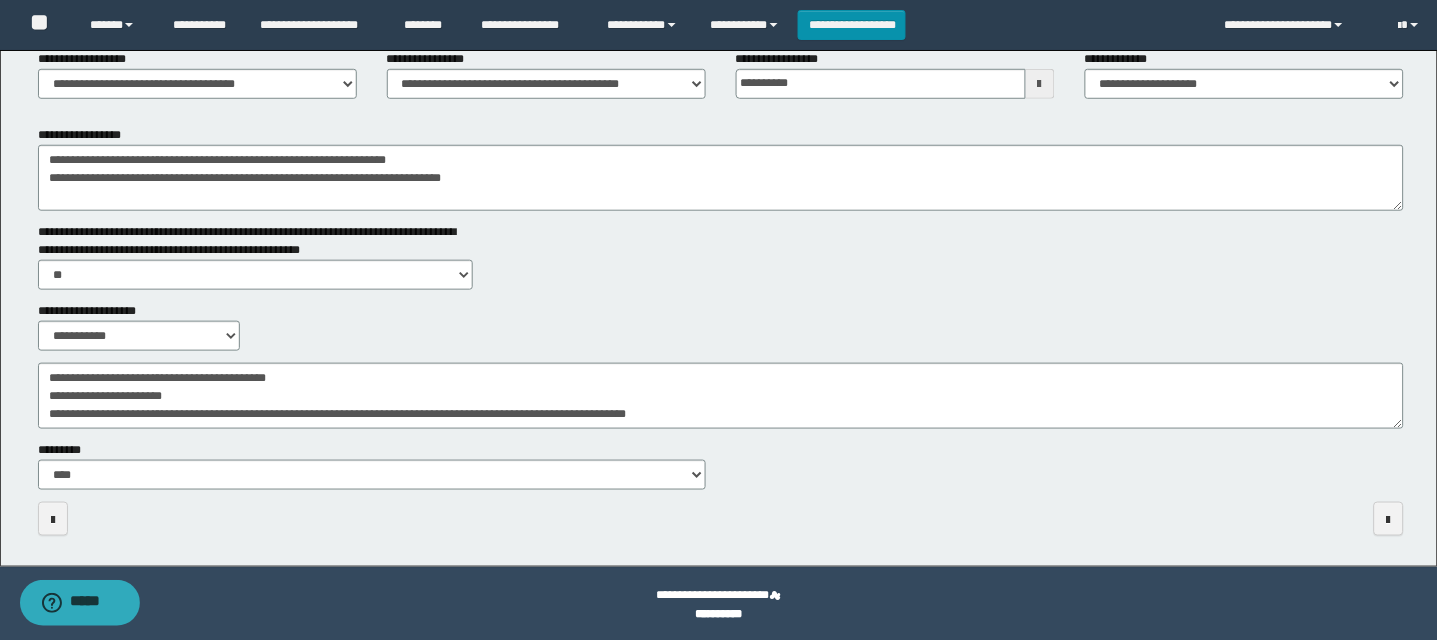 scroll, scrollTop: 286, scrollLeft: 0, axis: vertical 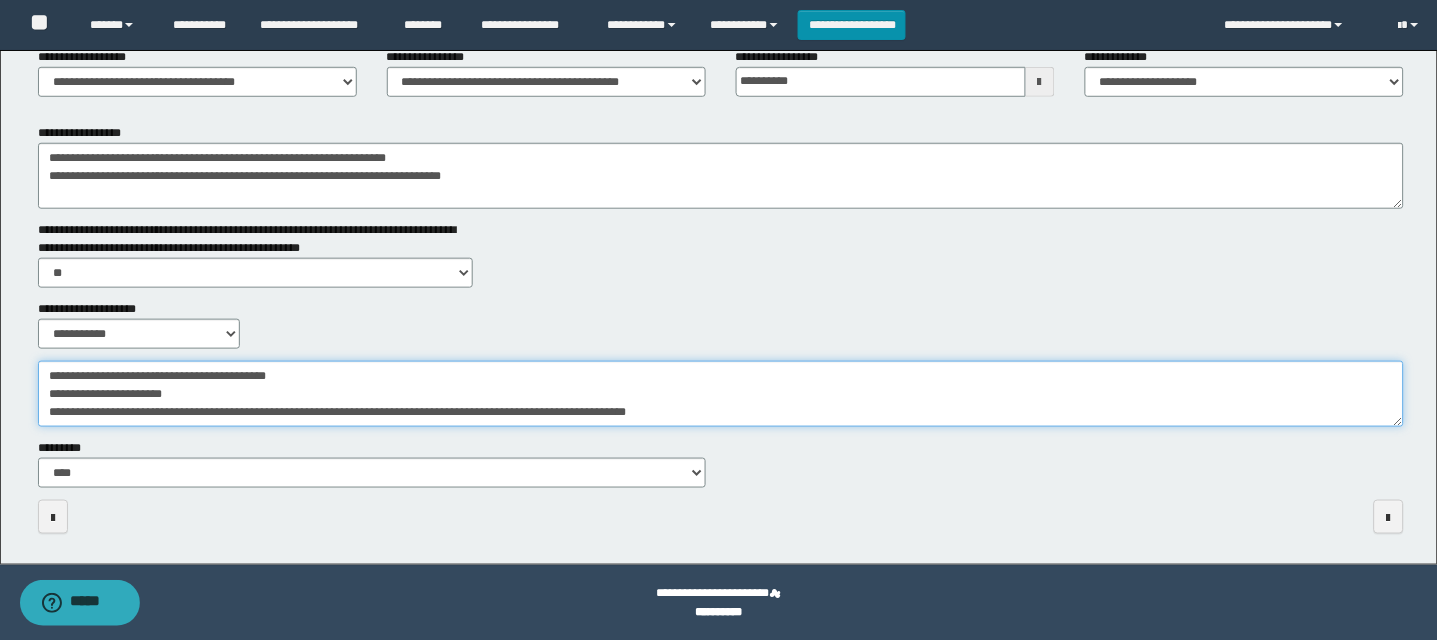 click on "**********" at bounding box center [721, 394] 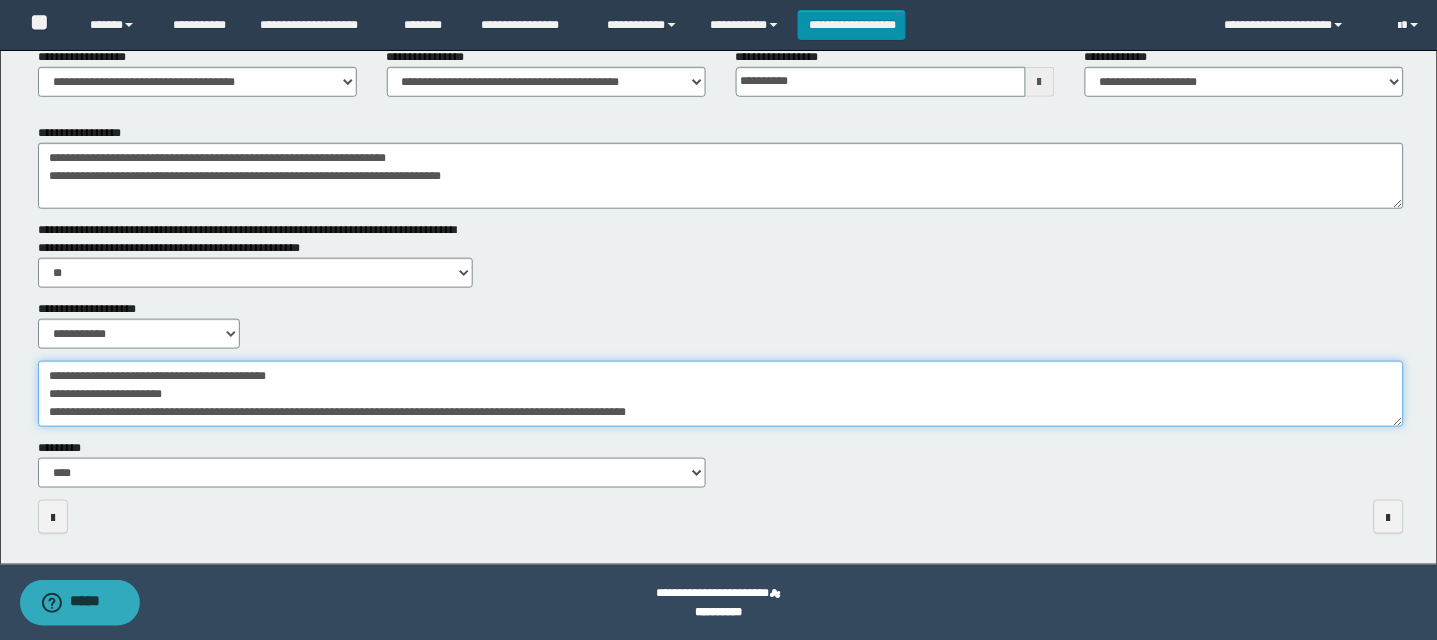 click on "**********" at bounding box center [721, 394] 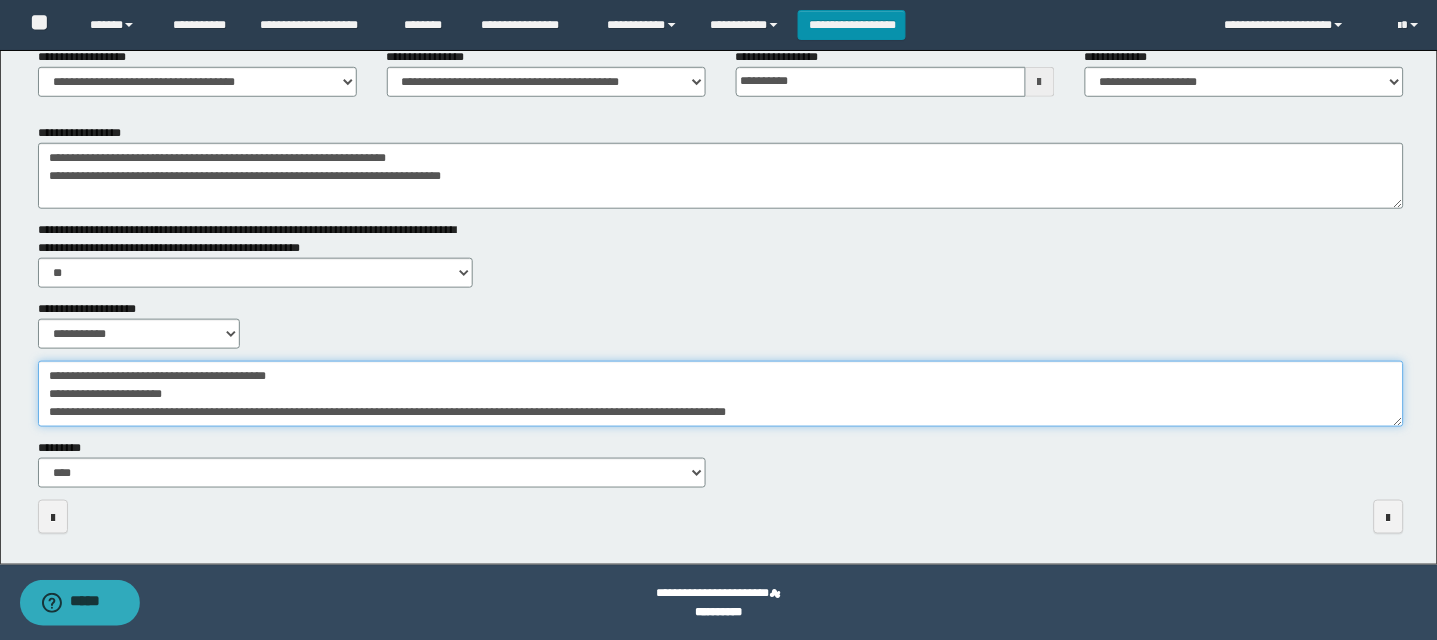 click on "**********" at bounding box center (721, 394) 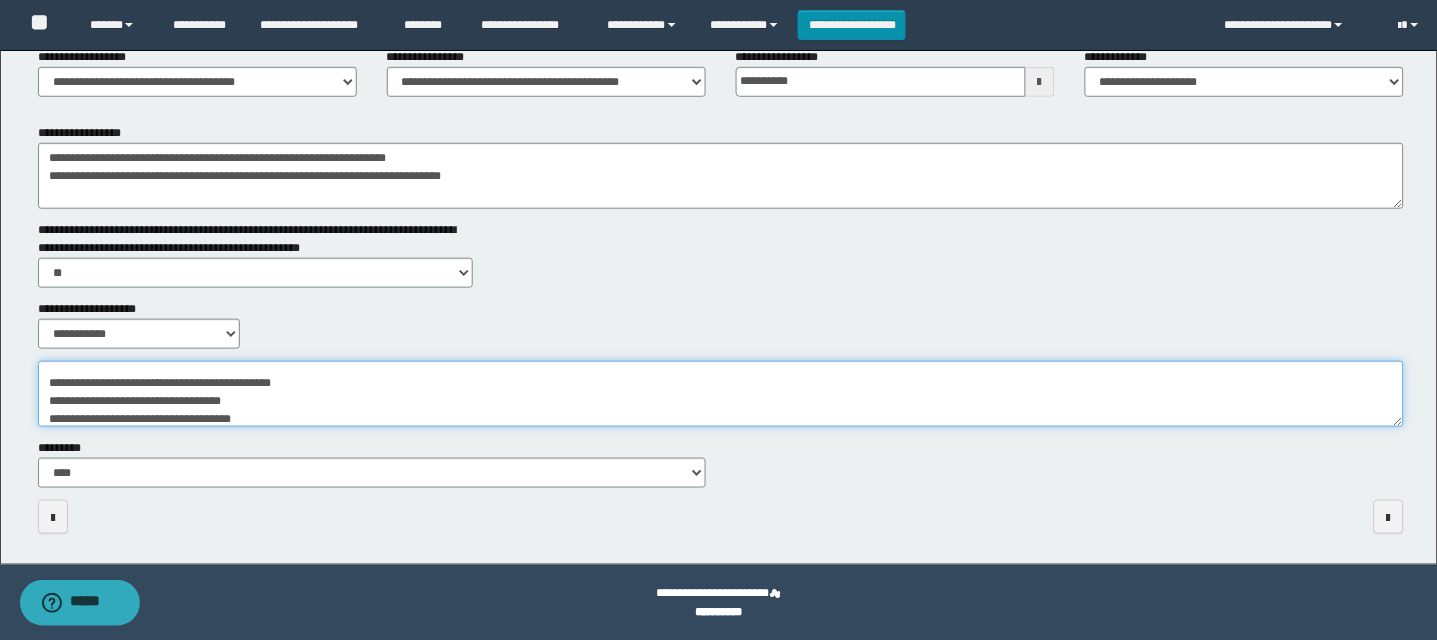 scroll, scrollTop: 317, scrollLeft: 0, axis: vertical 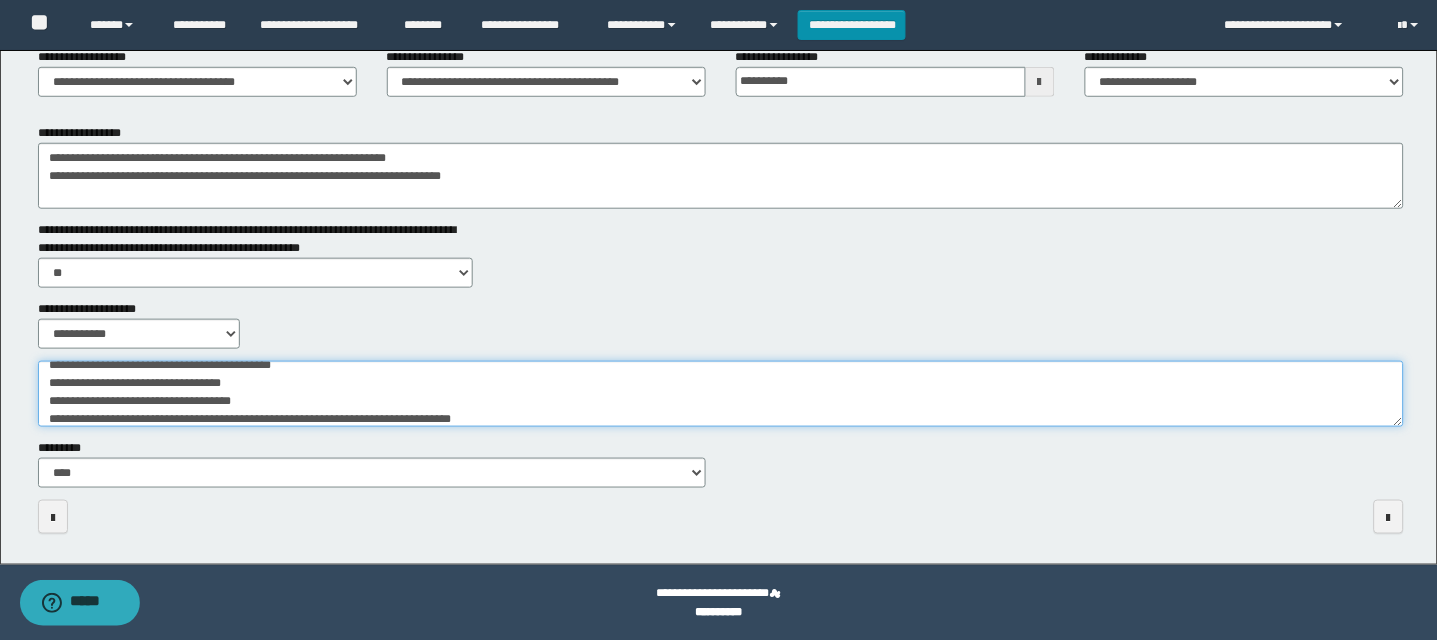 click on "**********" at bounding box center (721, 394) 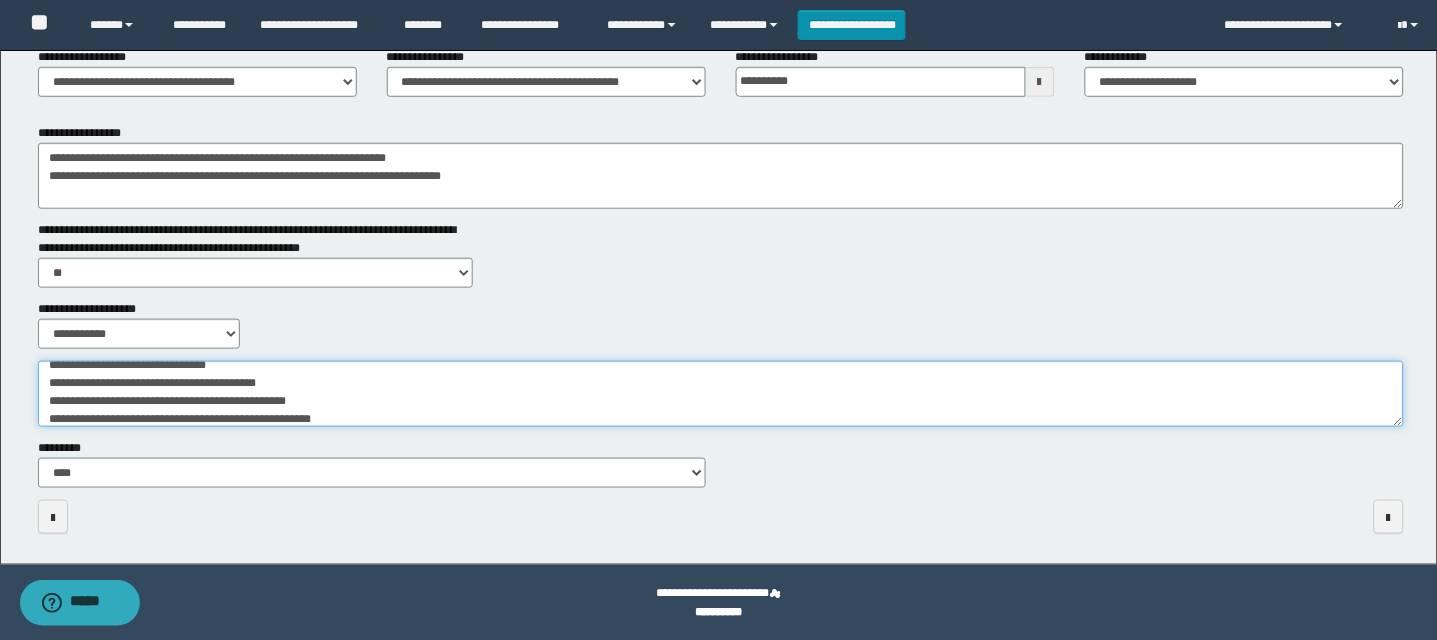 scroll, scrollTop: 407, scrollLeft: 0, axis: vertical 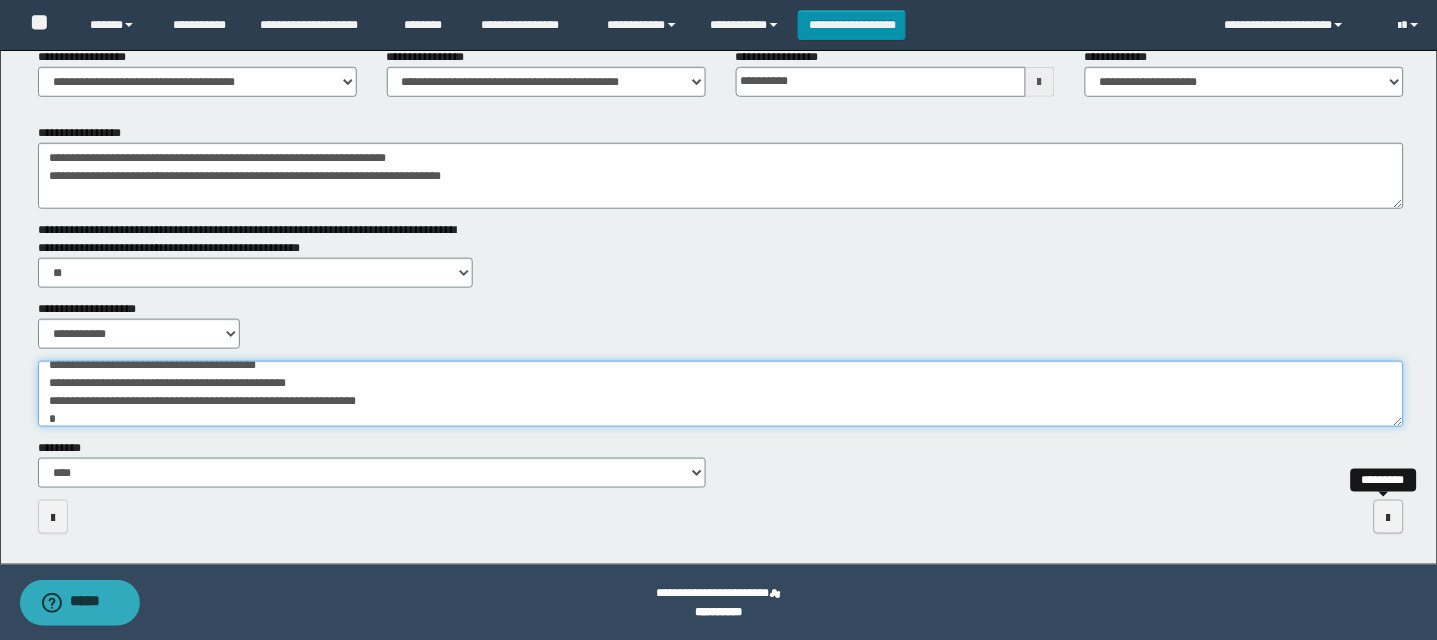 type on "**********" 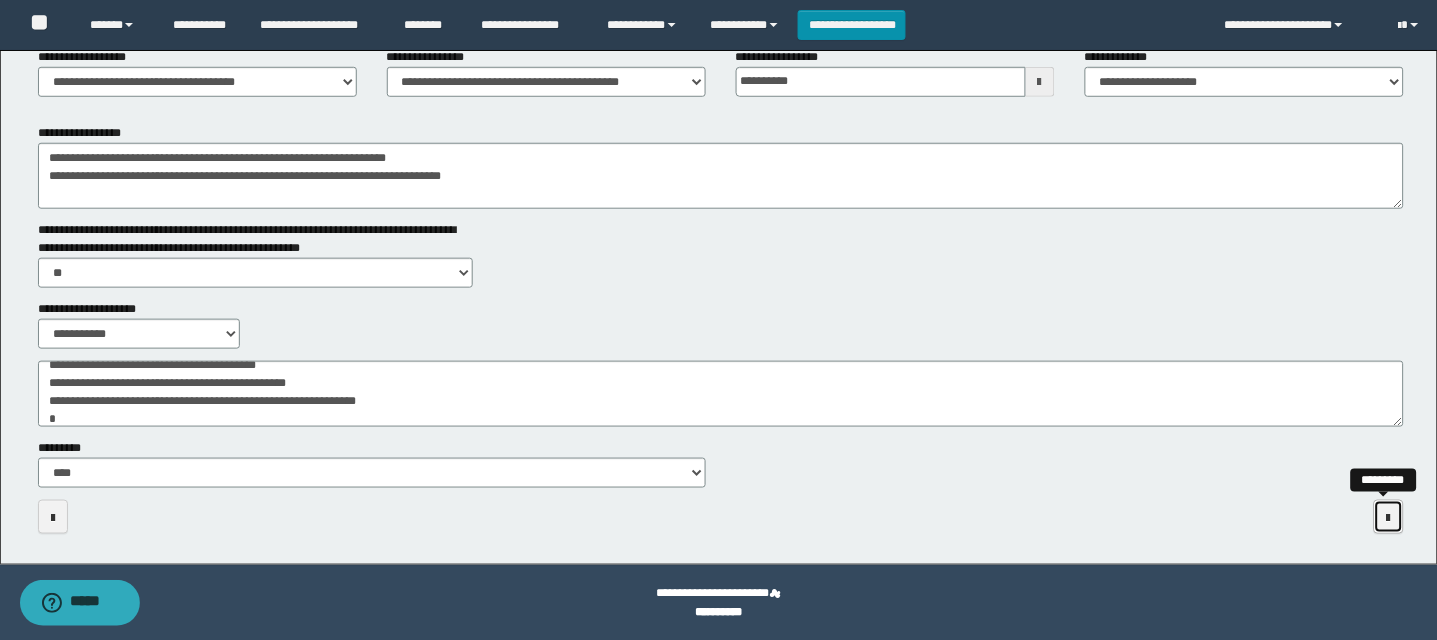 click at bounding box center (1389, 517) 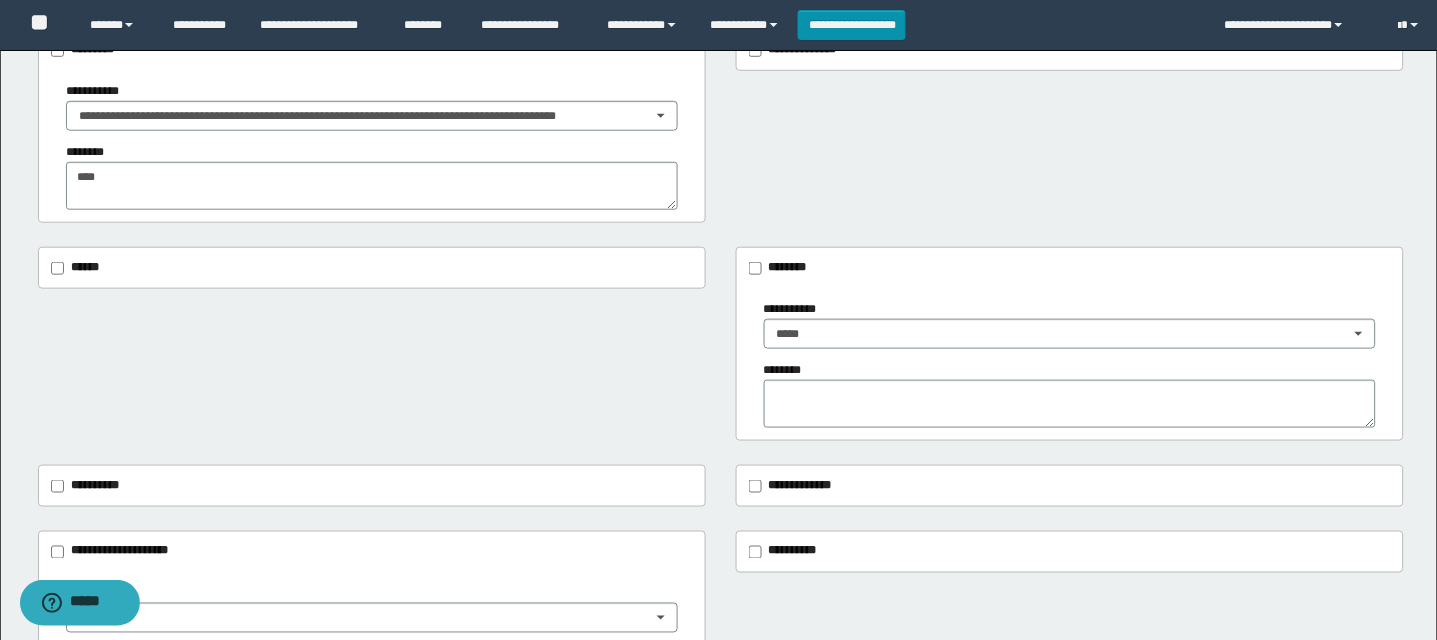 scroll, scrollTop: 280, scrollLeft: 0, axis: vertical 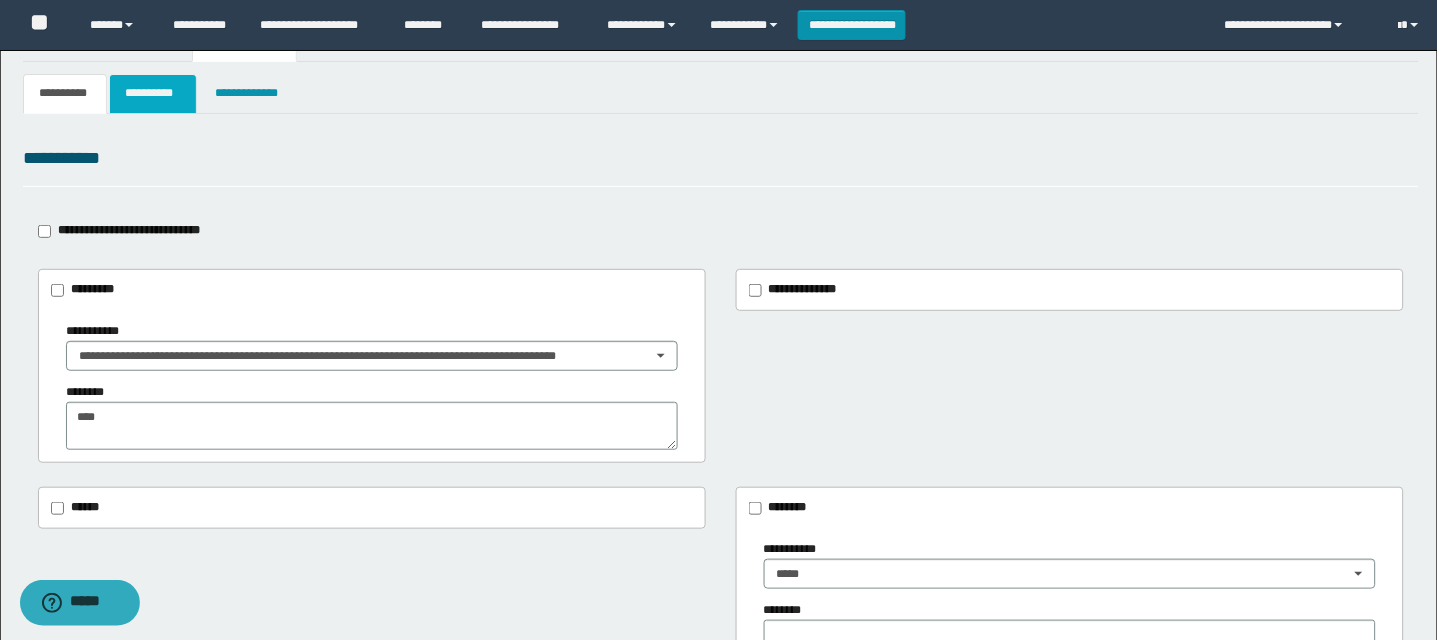 click on "**********" at bounding box center [153, 93] 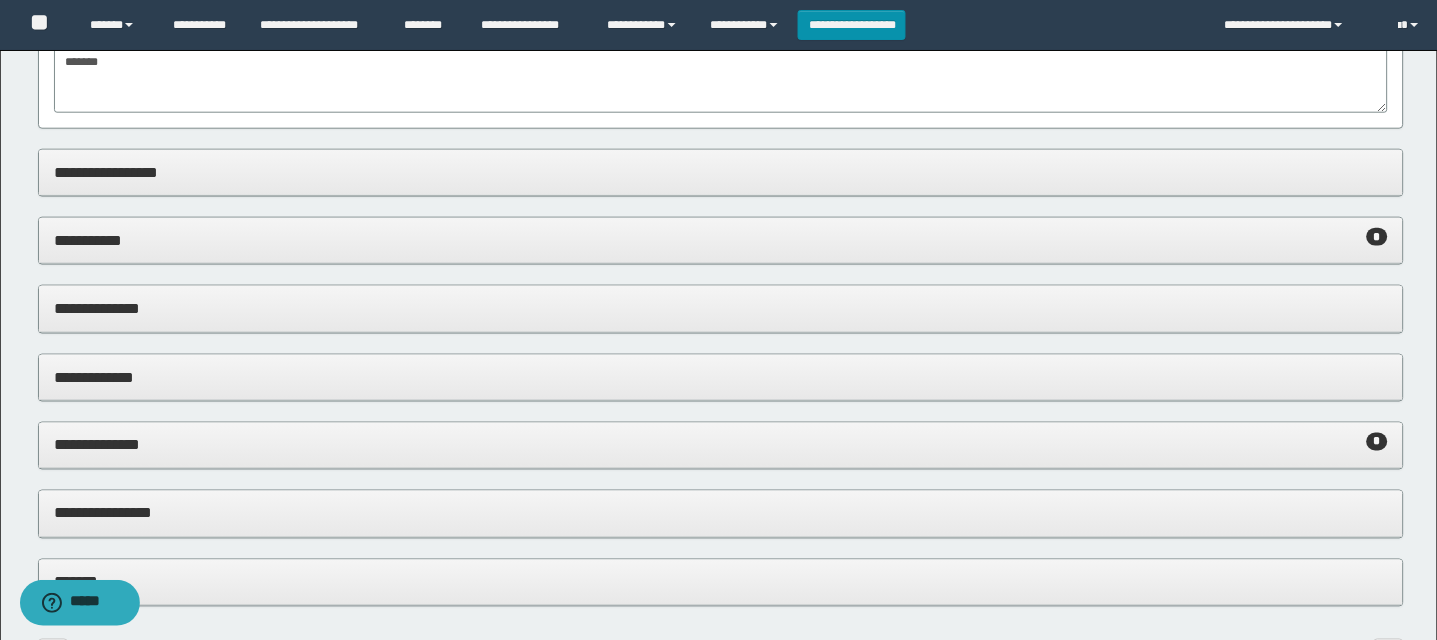 scroll, scrollTop: 381, scrollLeft: 0, axis: vertical 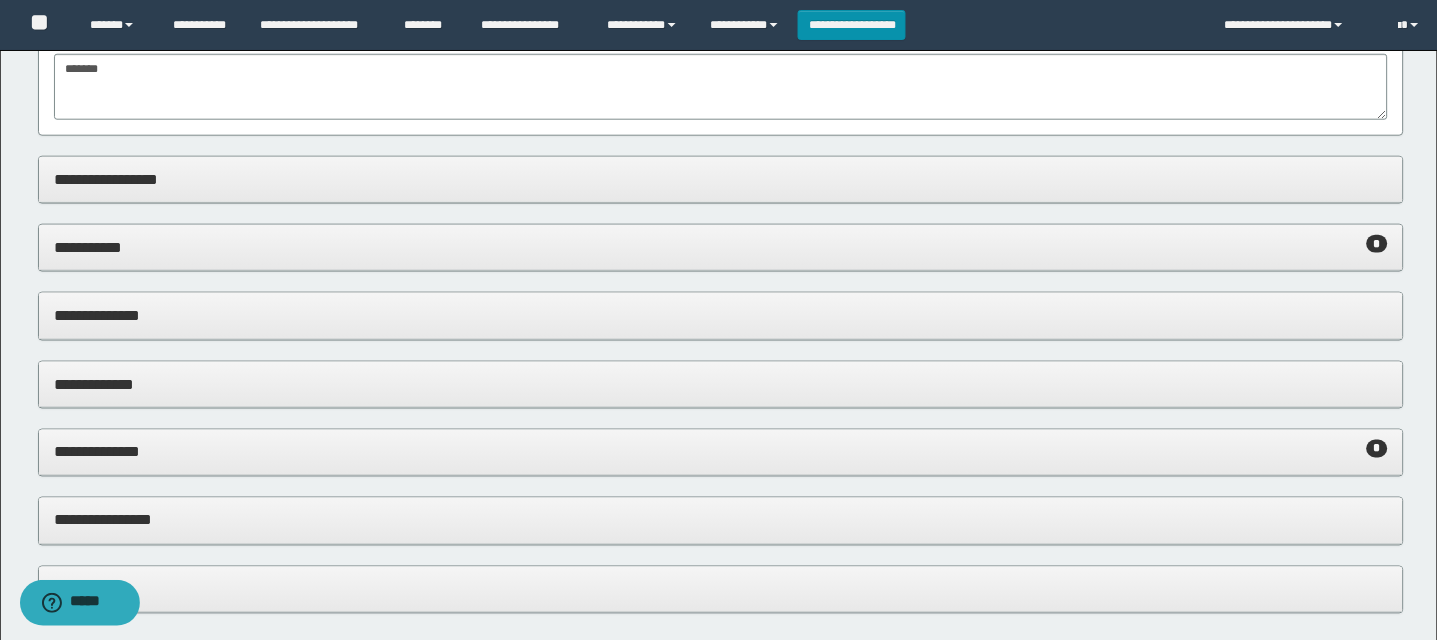 click on "**********" at bounding box center (721, 247) 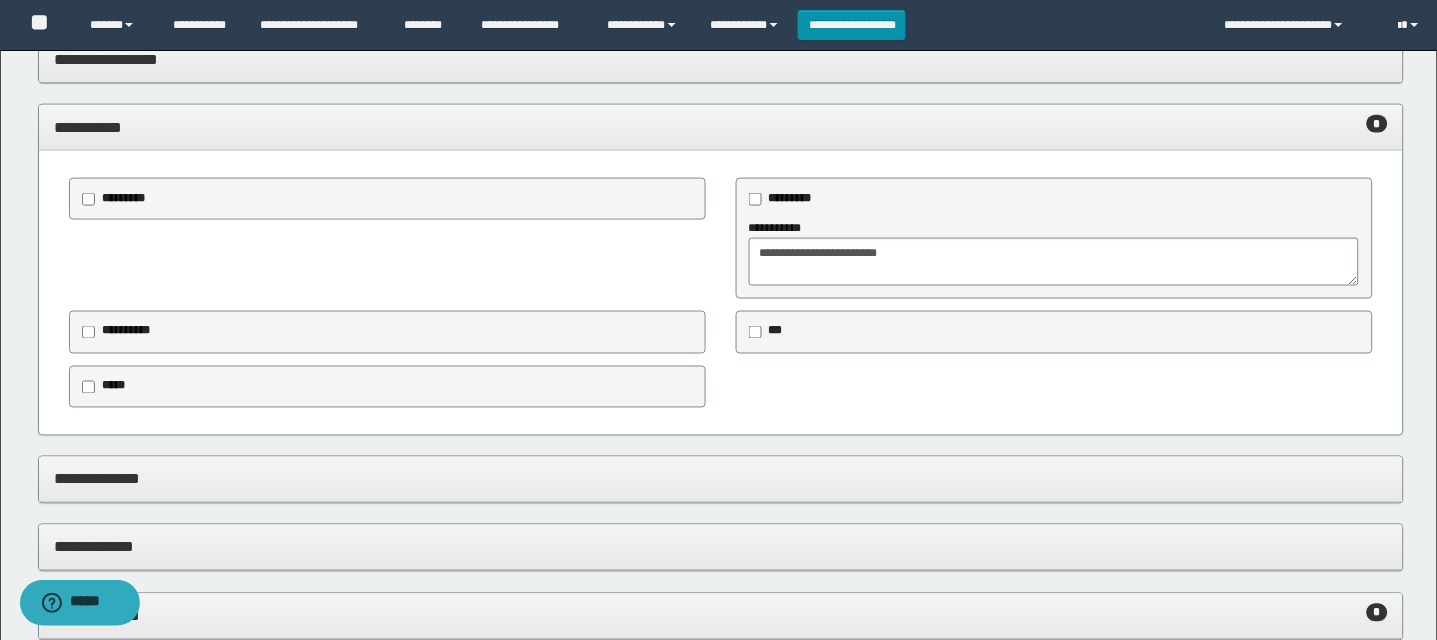 scroll, scrollTop: 504, scrollLeft: 0, axis: vertical 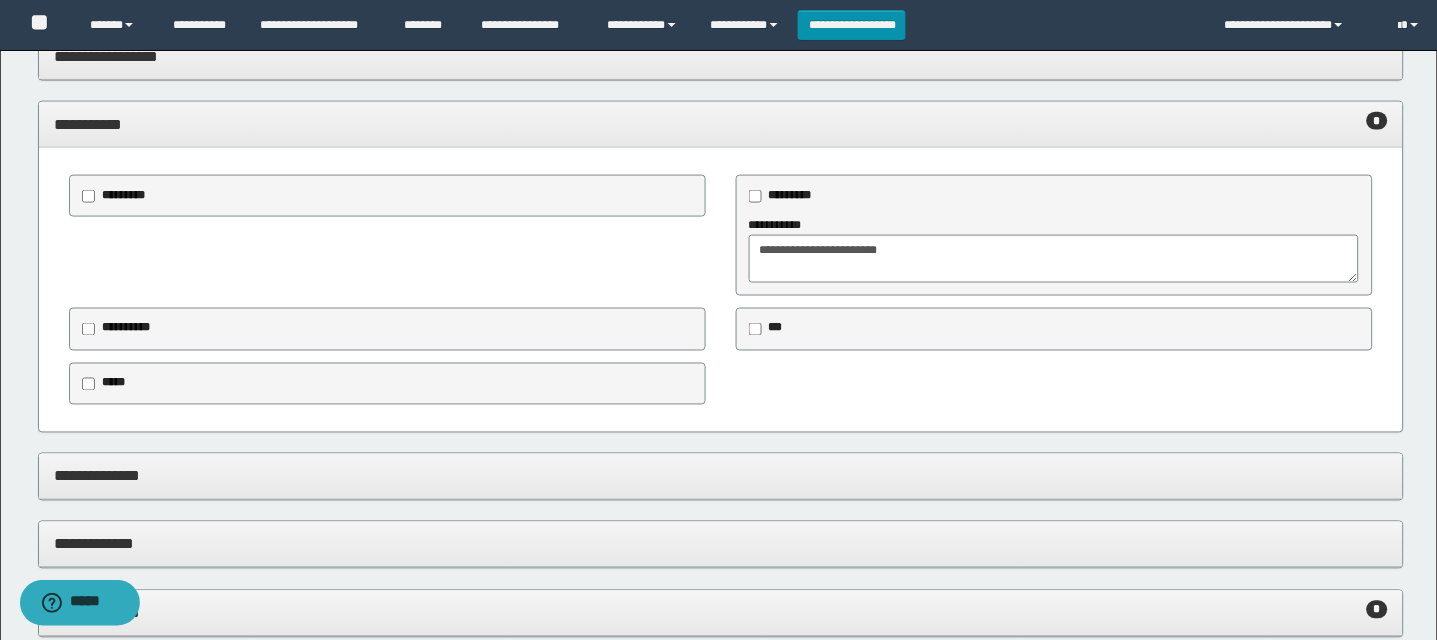 click on "*********" at bounding box center [387, 196] 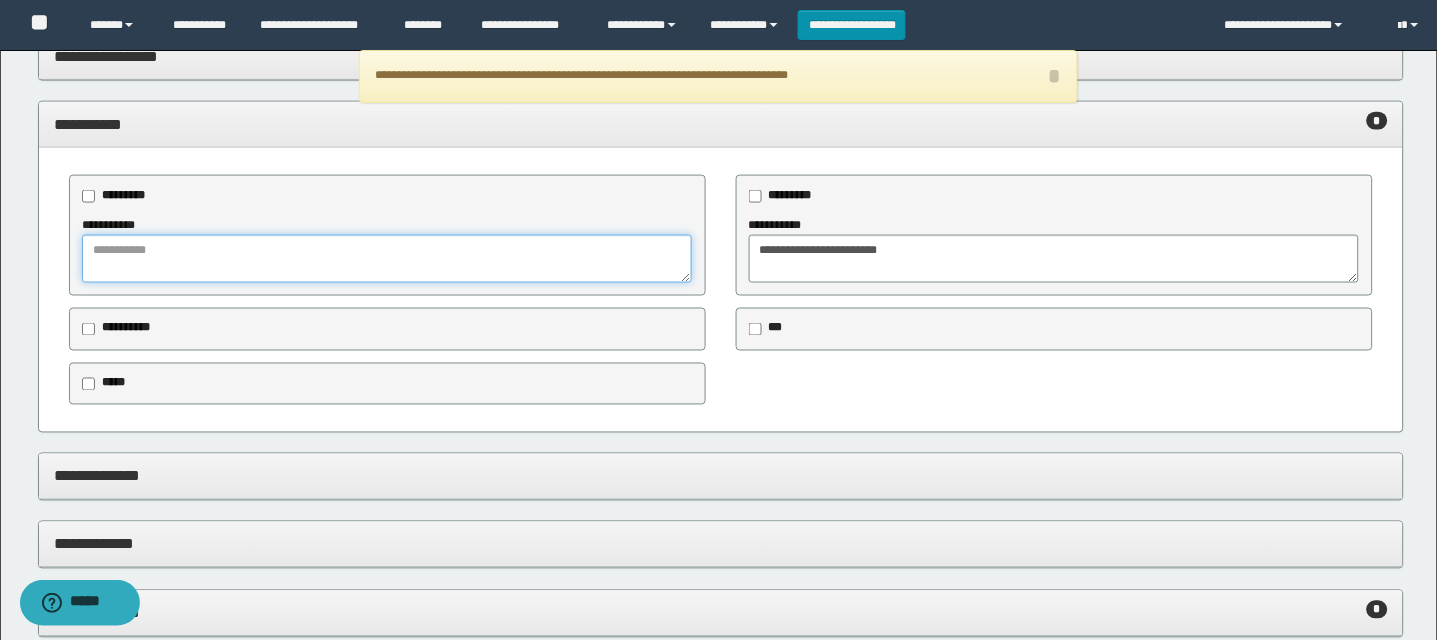 click at bounding box center (387, 259) 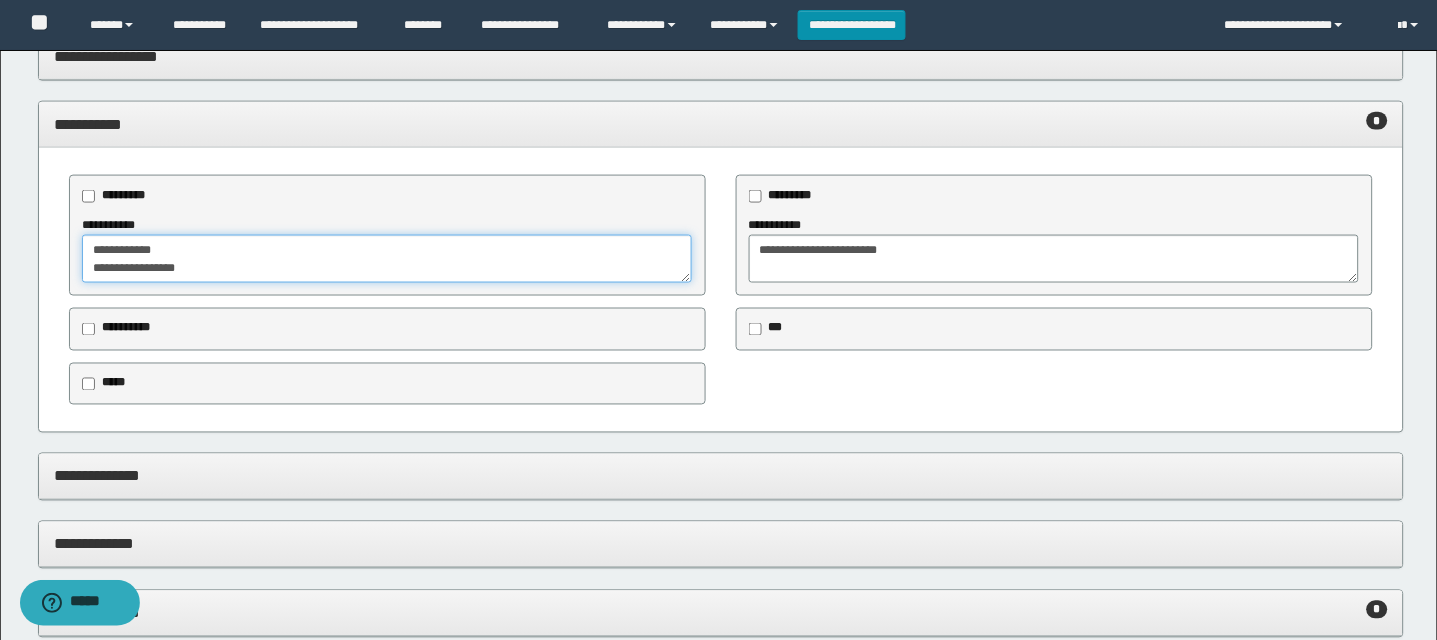 type on "**********" 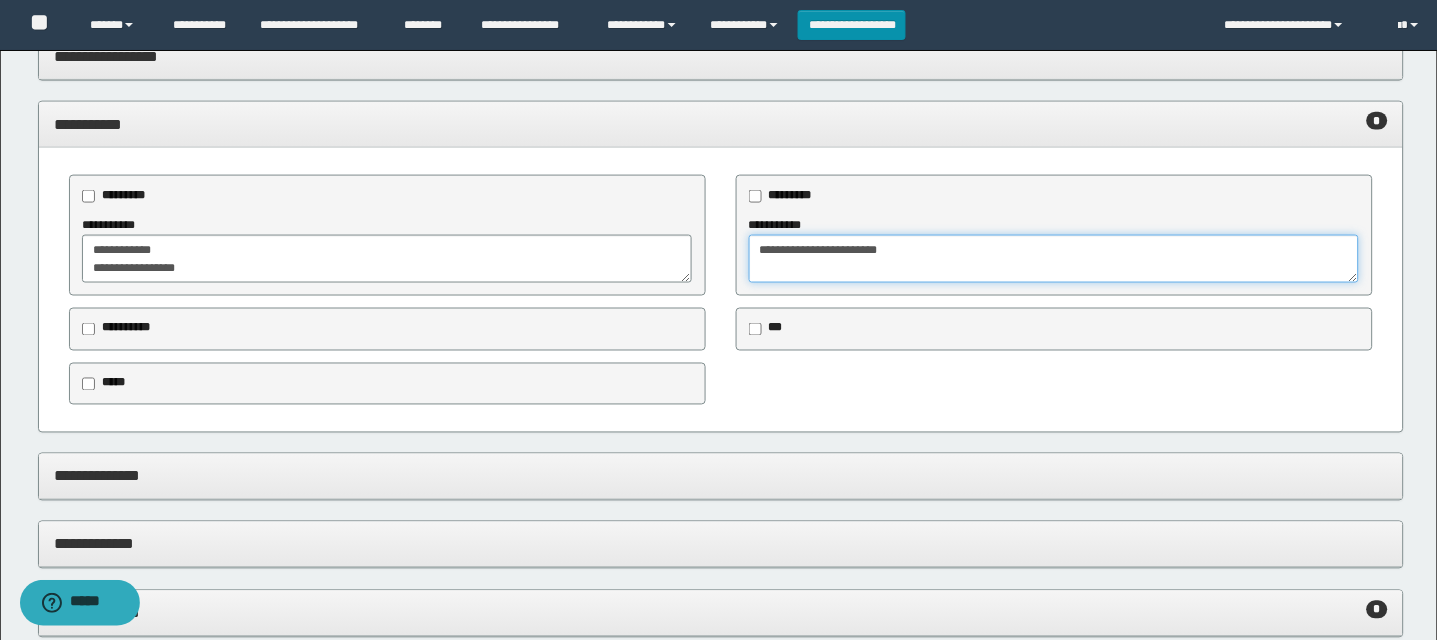 drag, startPoint x: 912, startPoint y: 269, endPoint x: 646, endPoint y: 302, distance: 268.03918 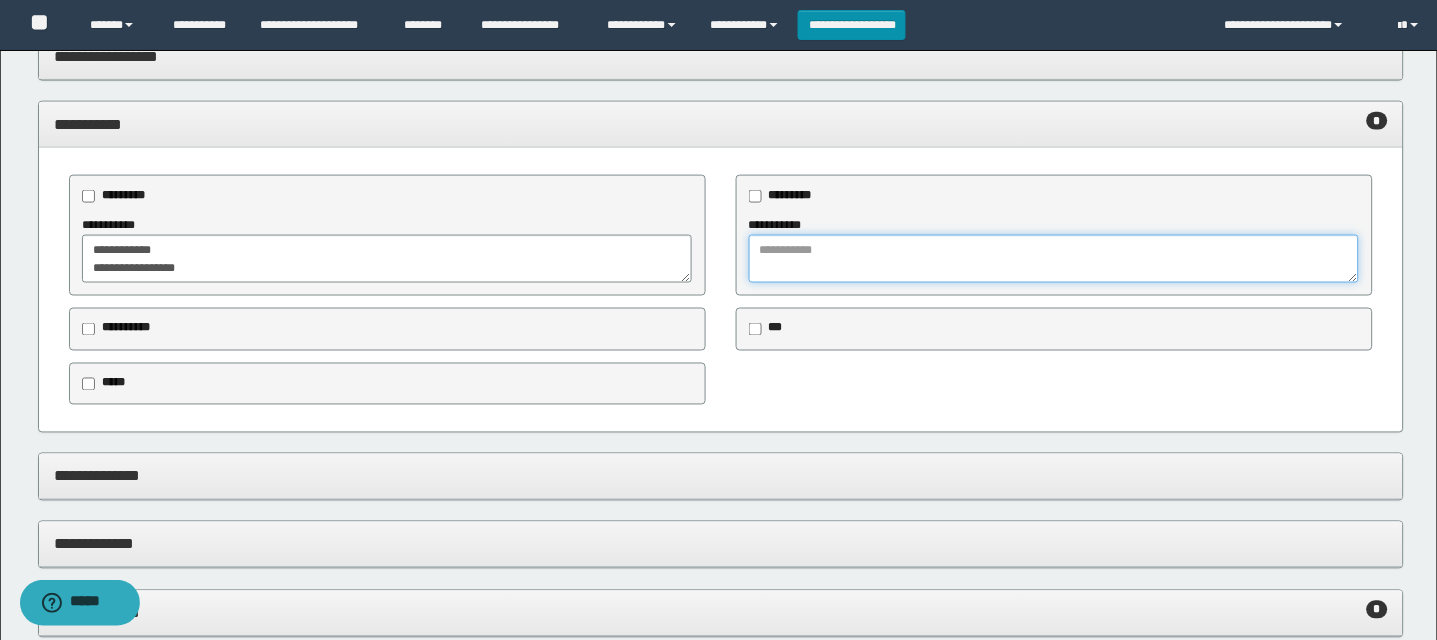type 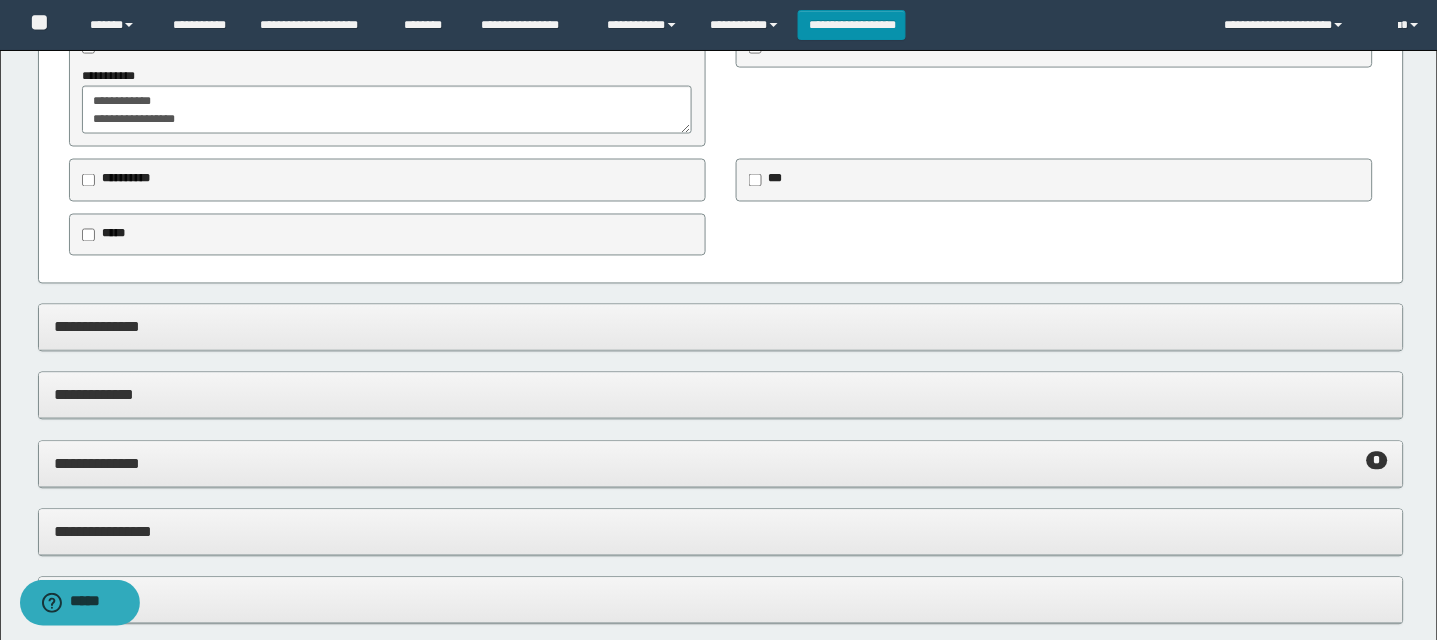 scroll, scrollTop: 765, scrollLeft: 0, axis: vertical 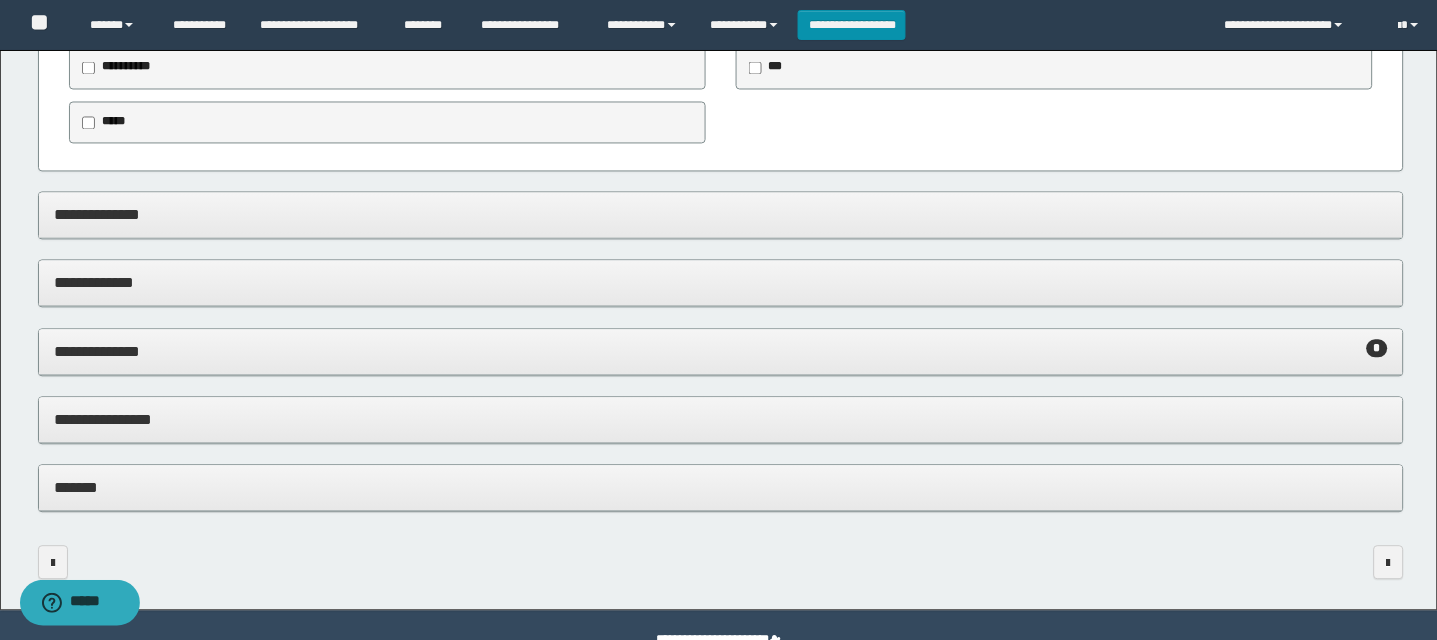 click on "**********" at bounding box center [721, 353] 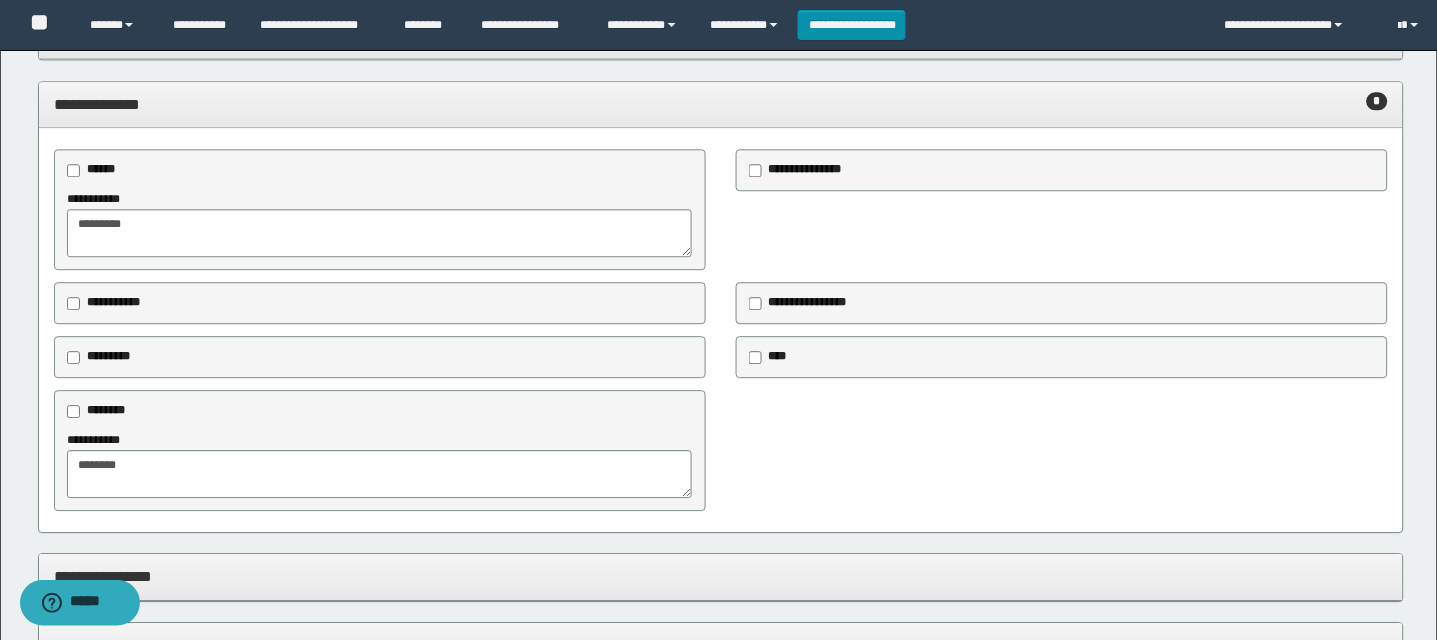 scroll, scrollTop: 1006, scrollLeft: 0, axis: vertical 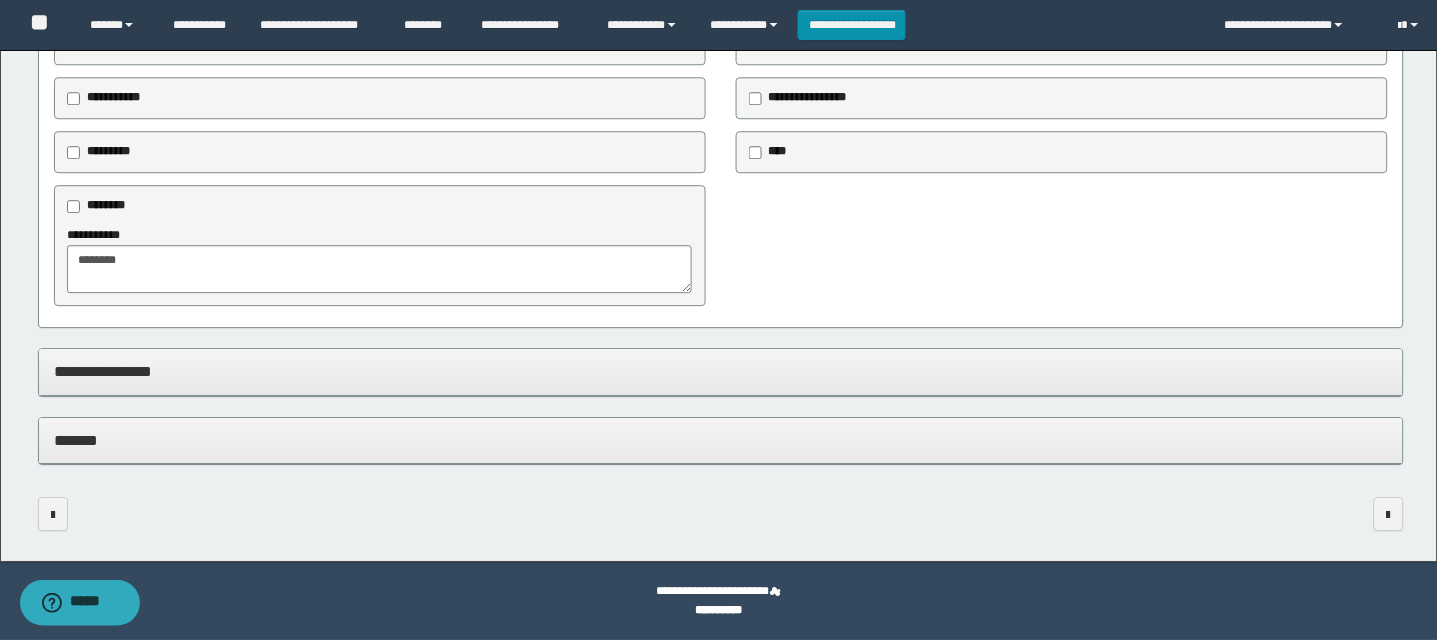click on "**********" at bounding box center (721, 371) 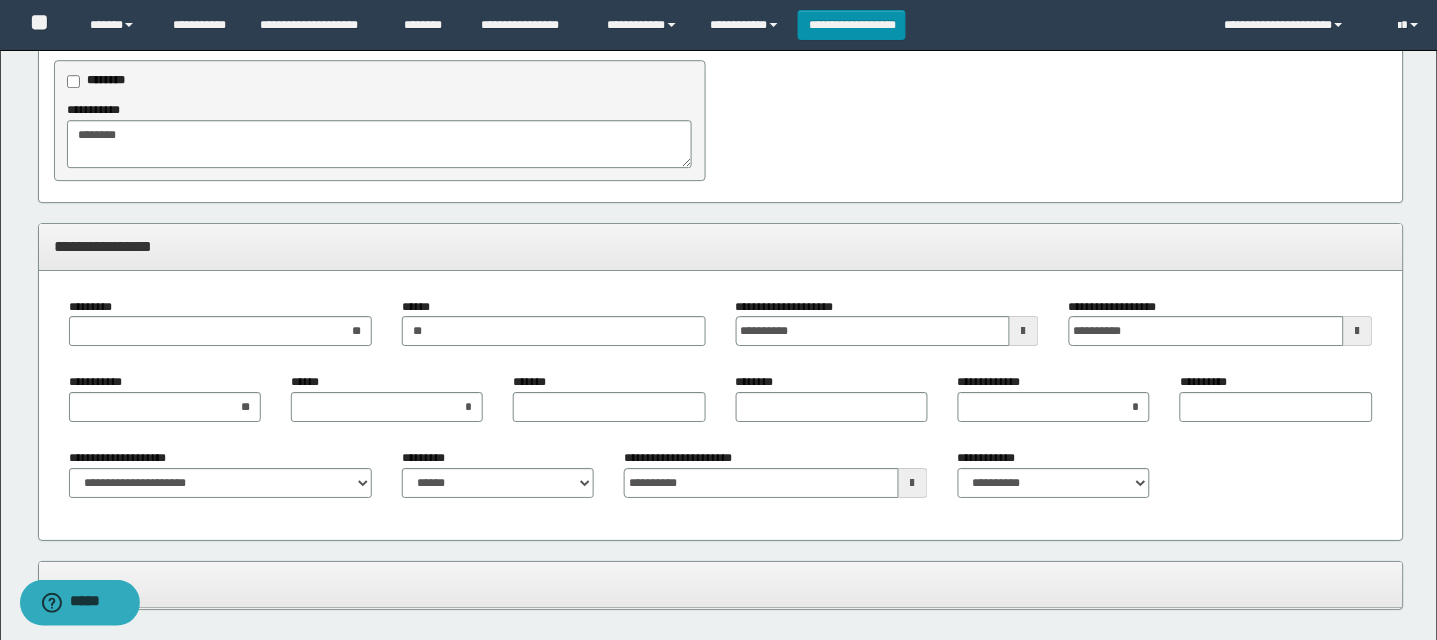 scroll, scrollTop: 1297, scrollLeft: 0, axis: vertical 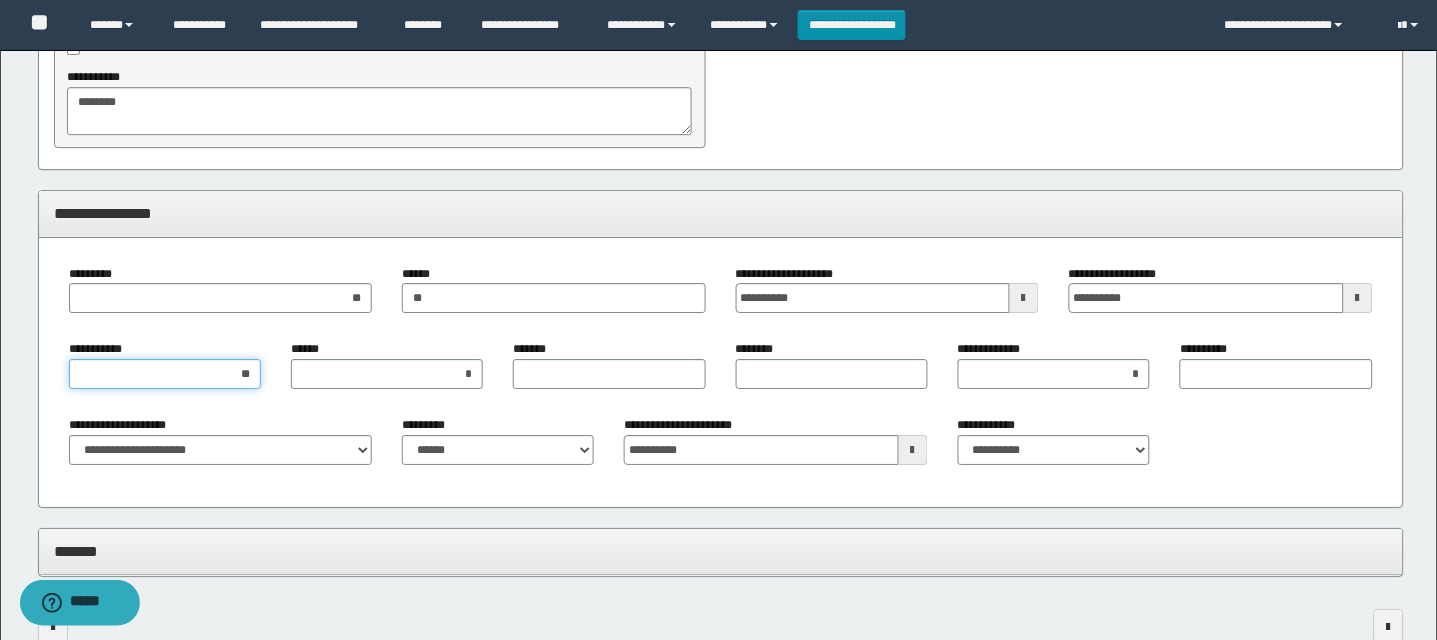 click on "**" at bounding box center (165, 374) 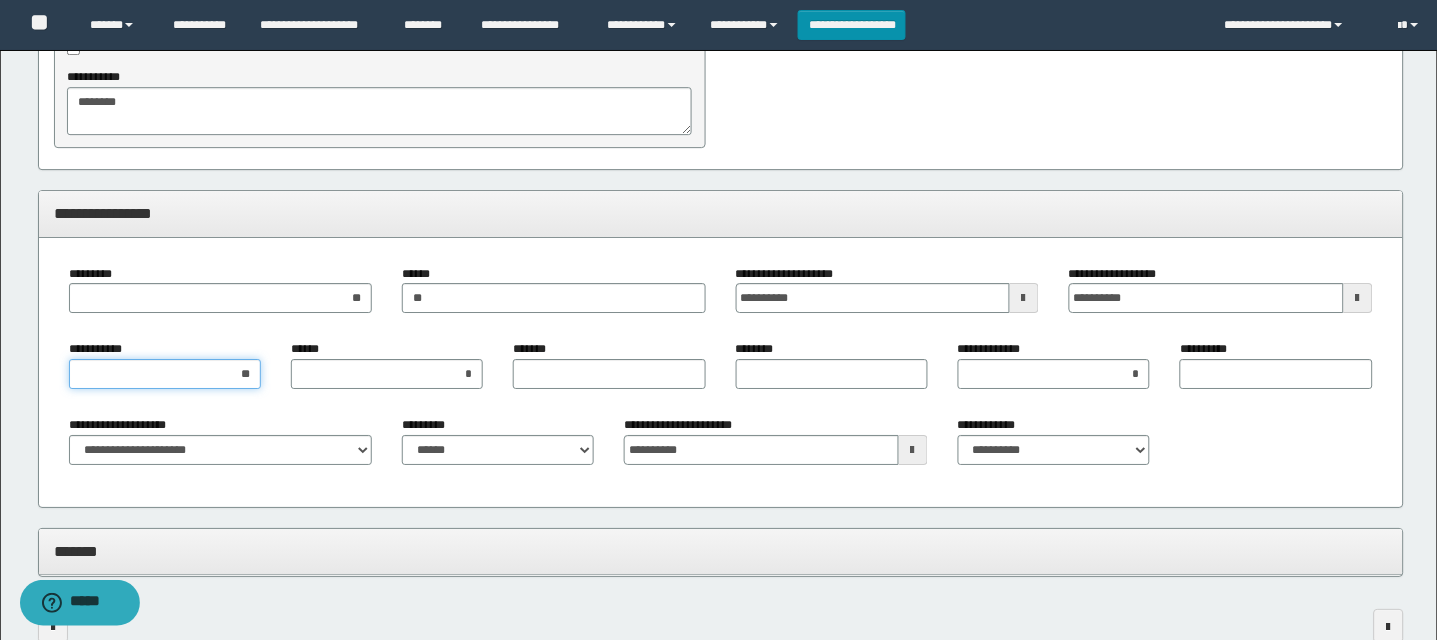 type on "*" 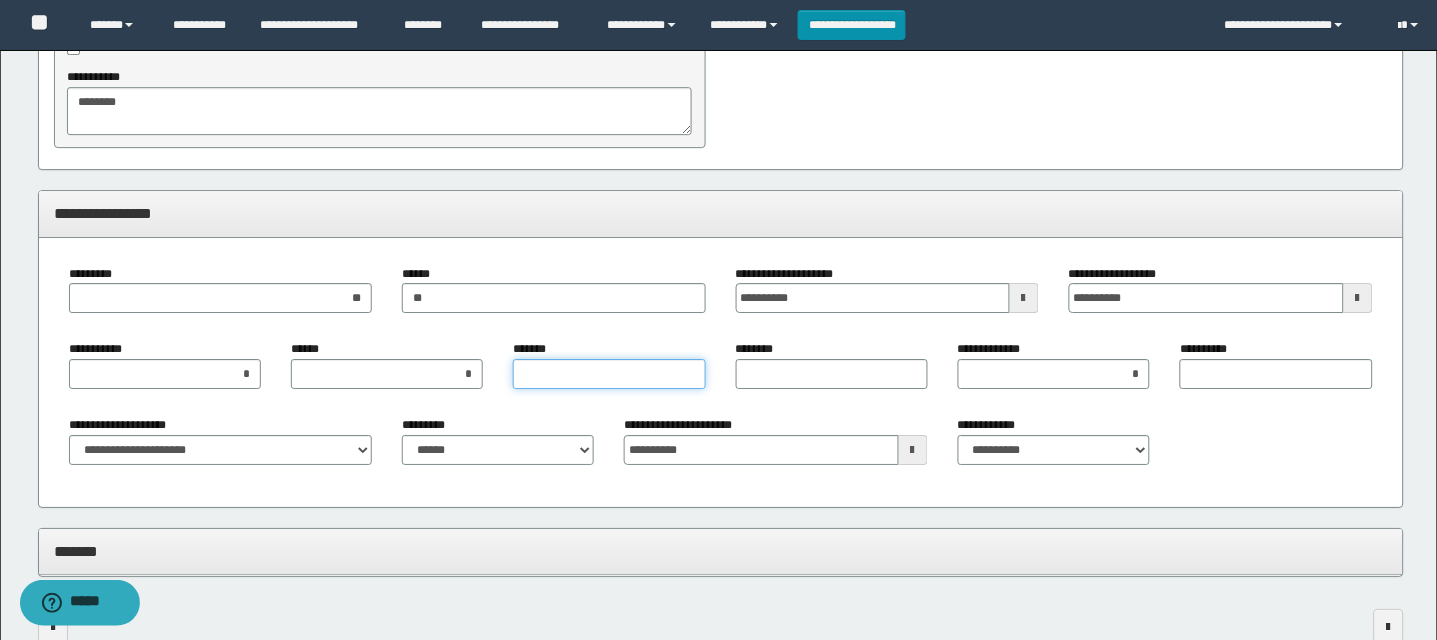 click on "*******" at bounding box center (609, 374) 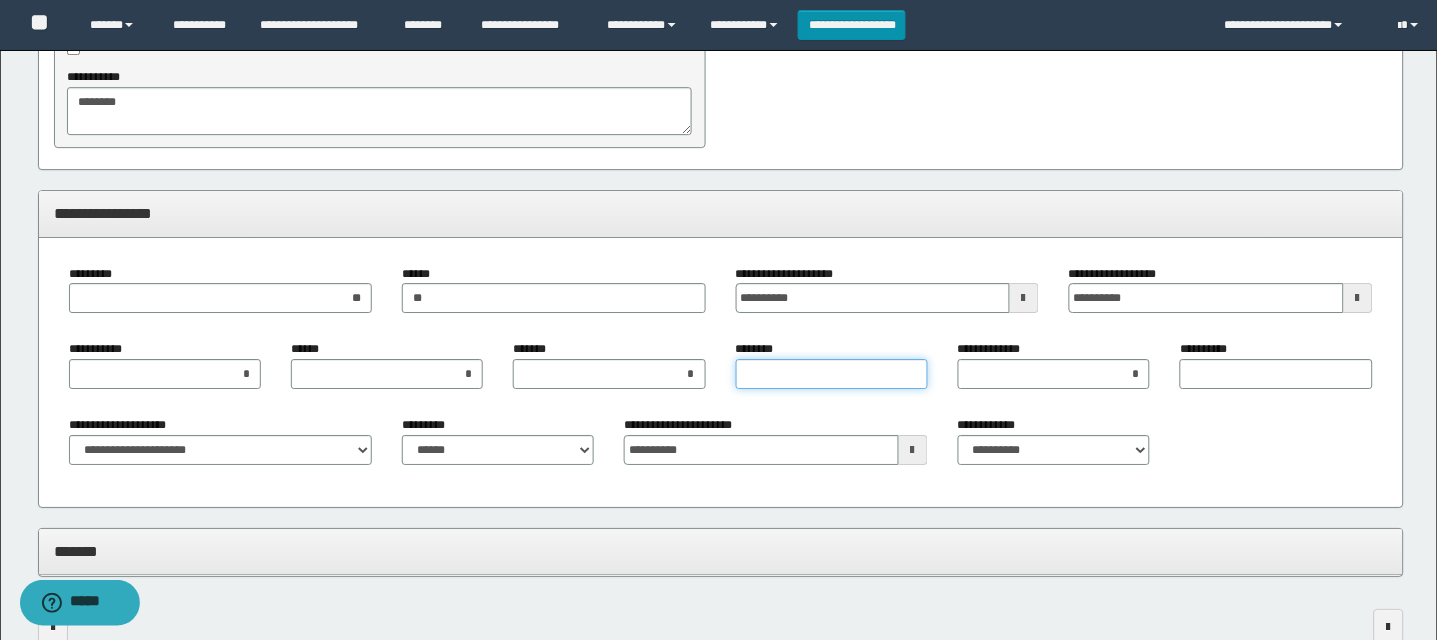 click on "********" at bounding box center [832, 374] 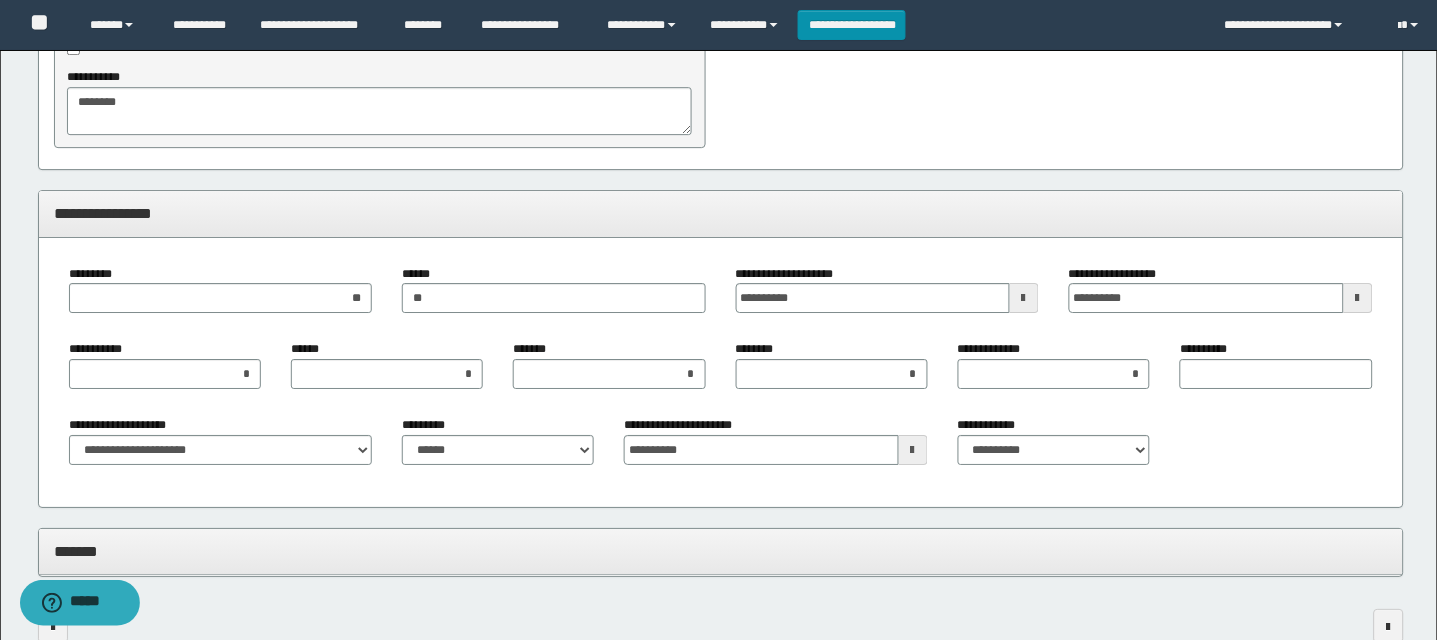 click on "**********" at bounding box center [721, 448] 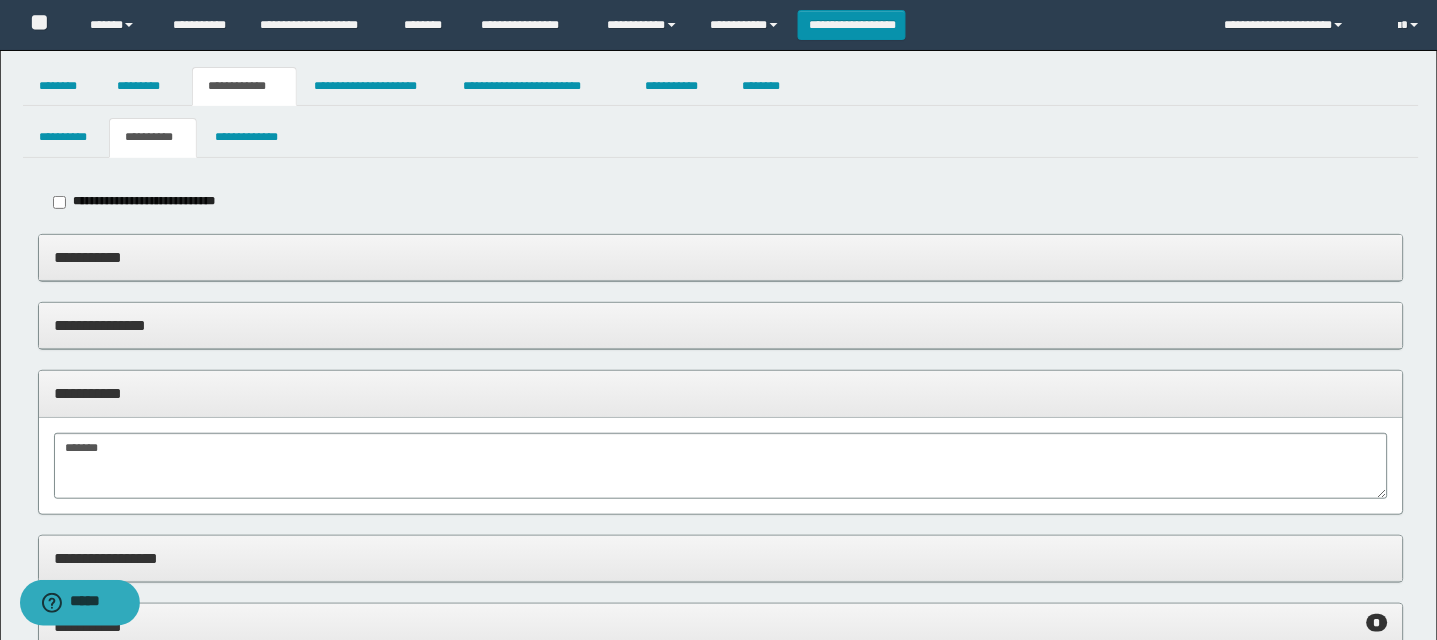 scroll, scrollTop: 0, scrollLeft: 0, axis: both 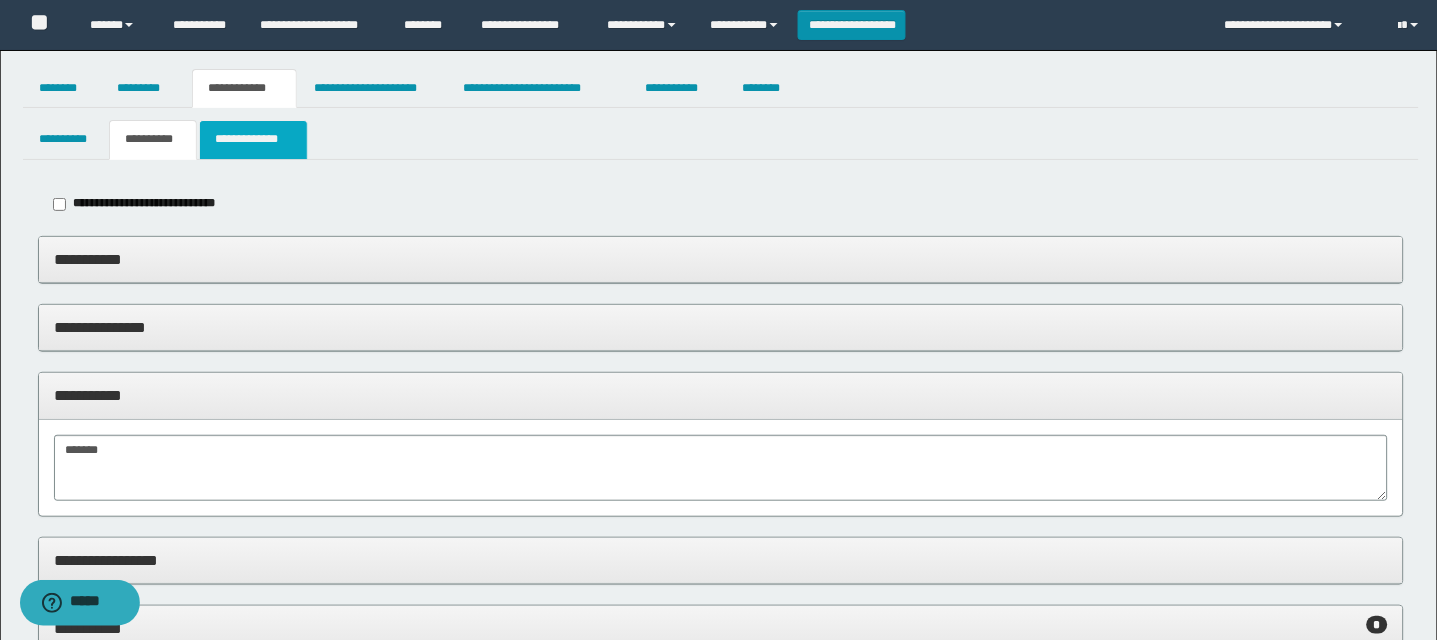 click on "**********" at bounding box center [253, 139] 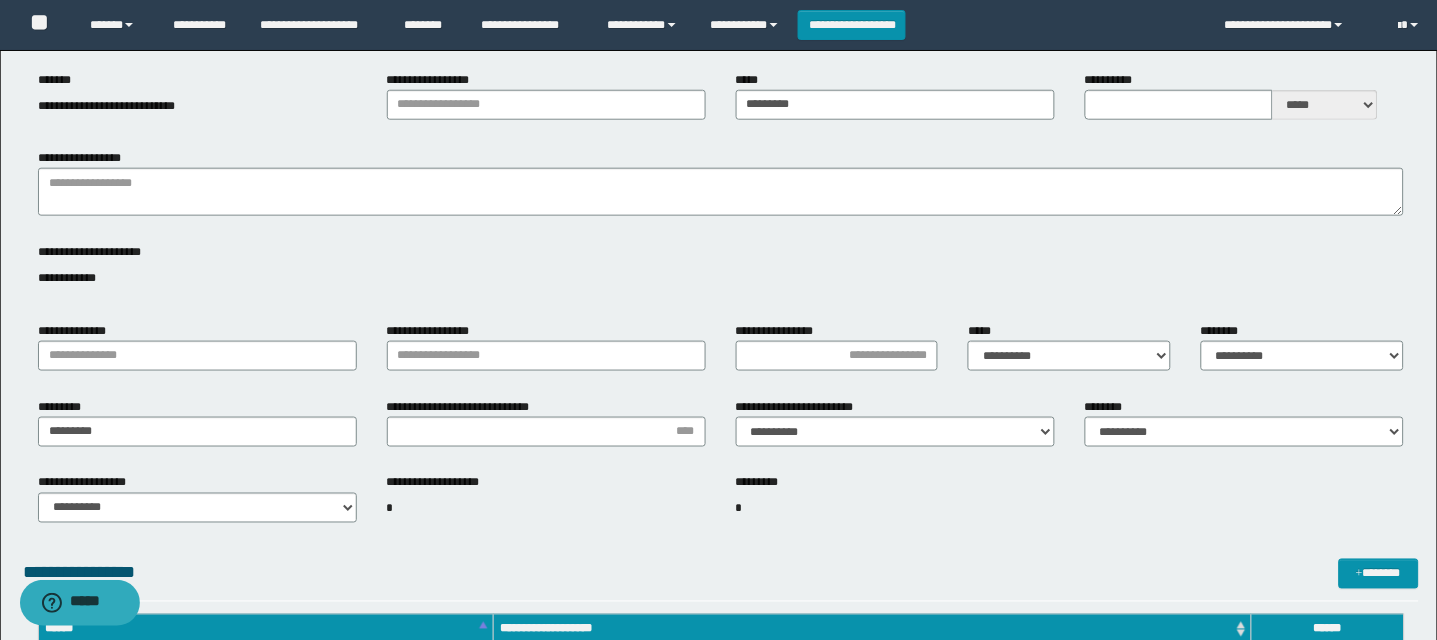 scroll, scrollTop: 360, scrollLeft: 0, axis: vertical 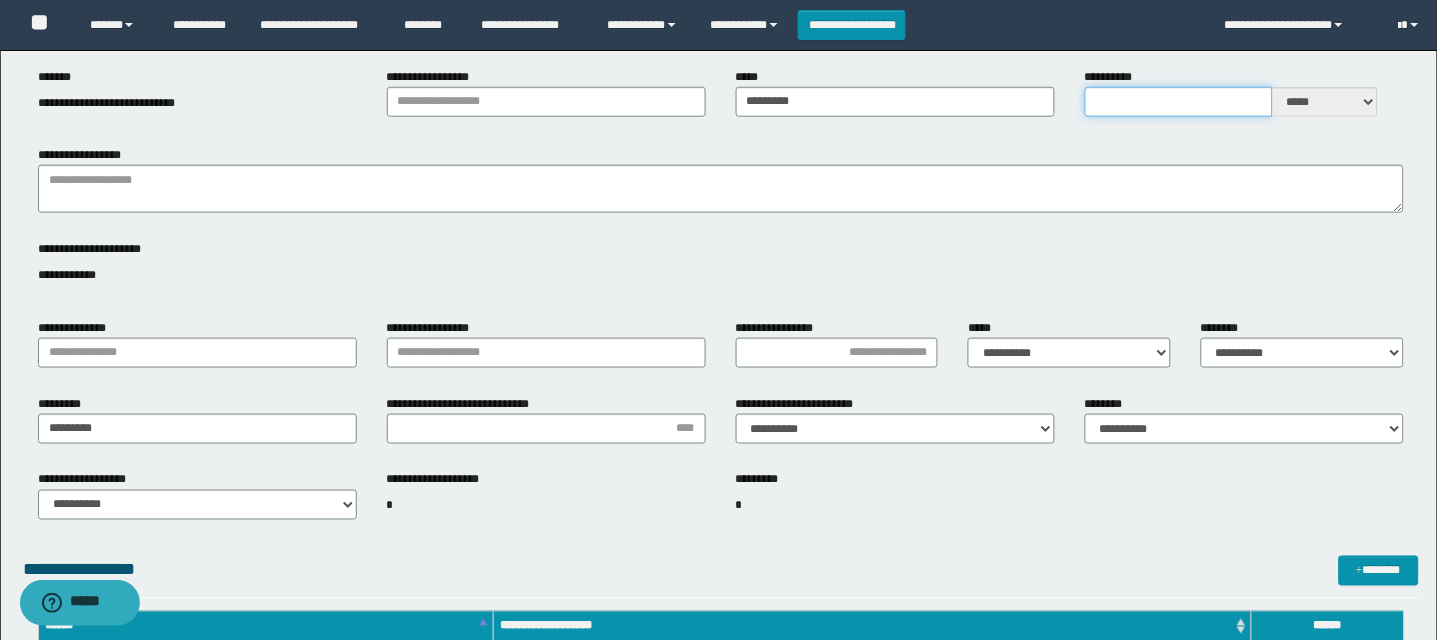 click on "**********" at bounding box center (1179, 102) 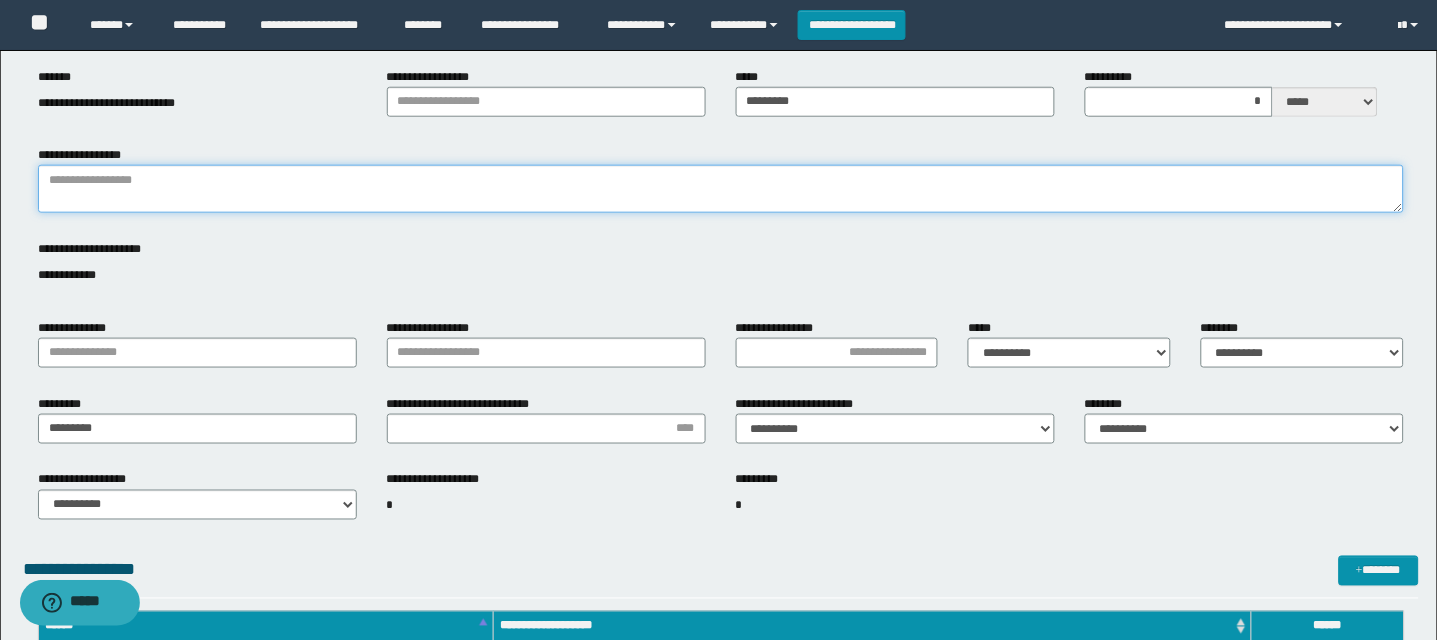 click on "**********" at bounding box center (721, 189) 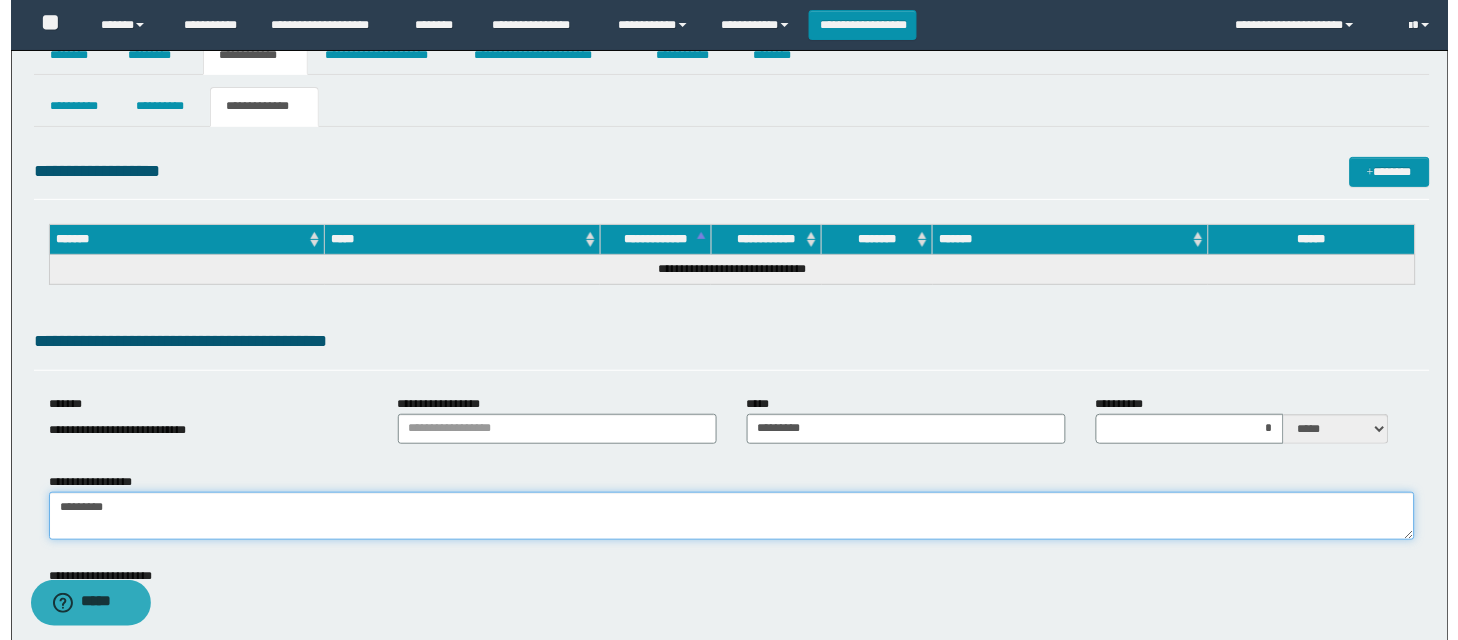 scroll, scrollTop: 0, scrollLeft: 0, axis: both 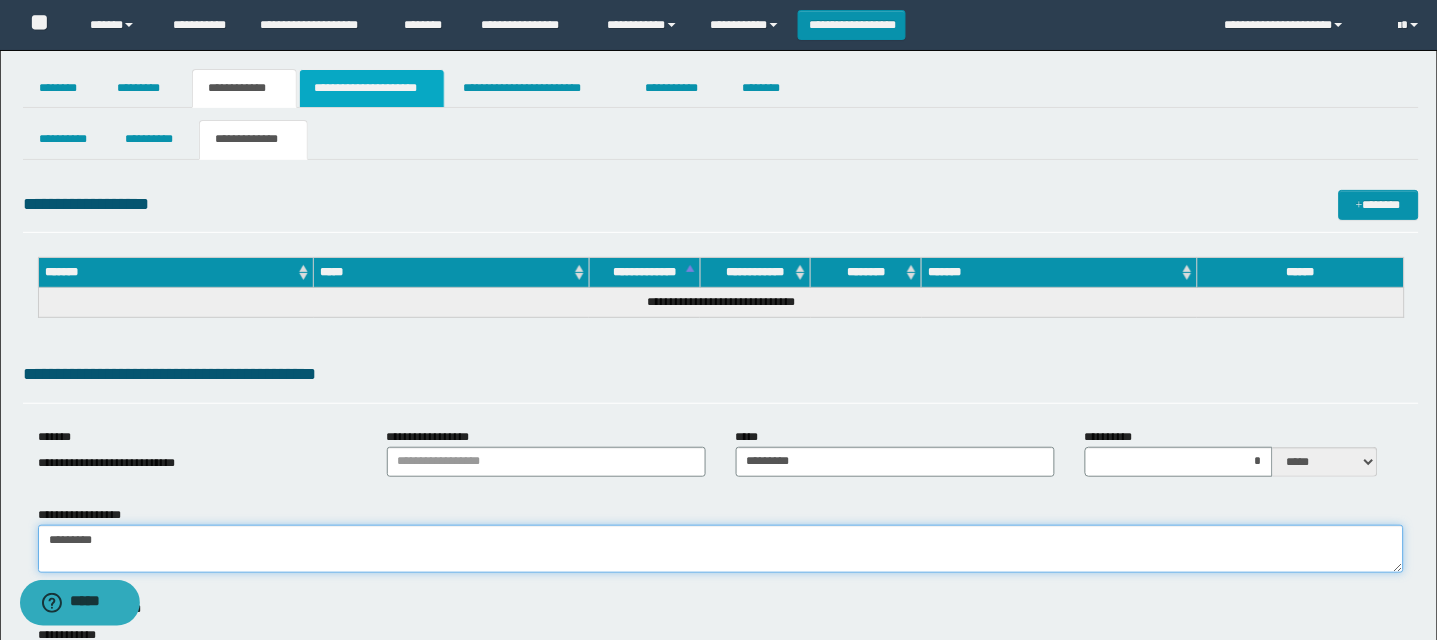 type on "*********" 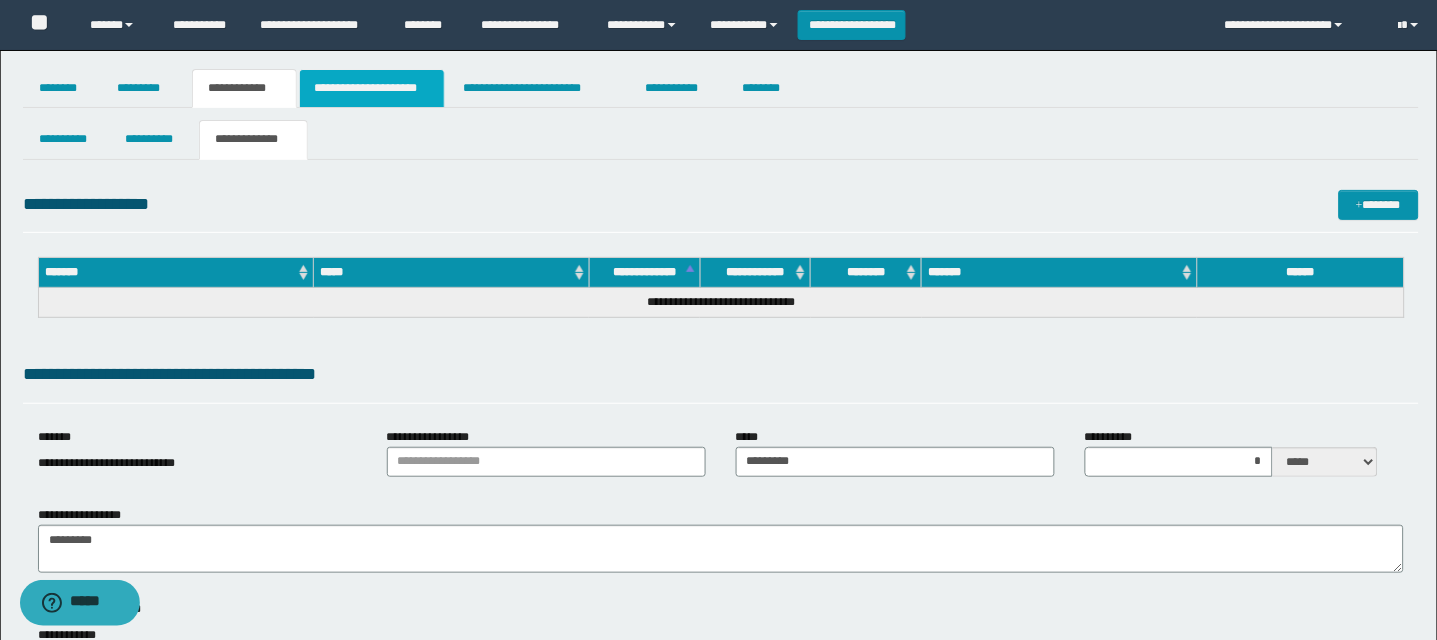 click on "**********" at bounding box center (372, 88) 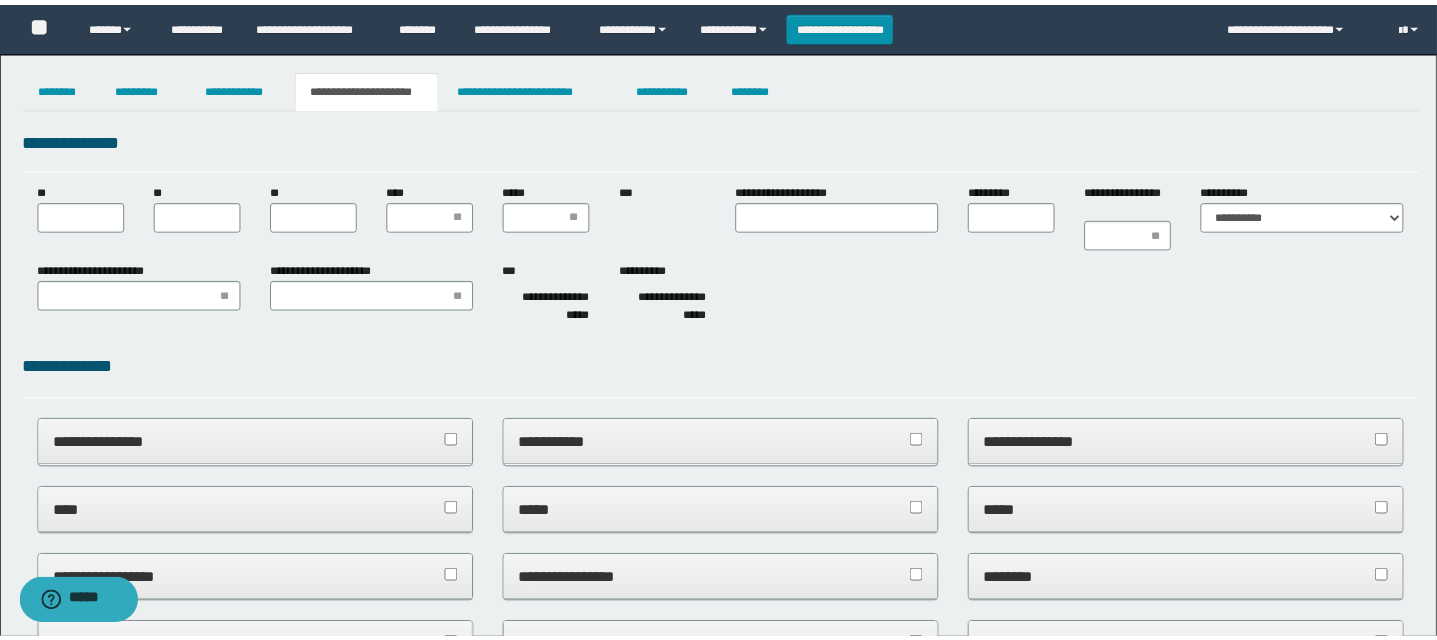 scroll, scrollTop: 0, scrollLeft: 0, axis: both 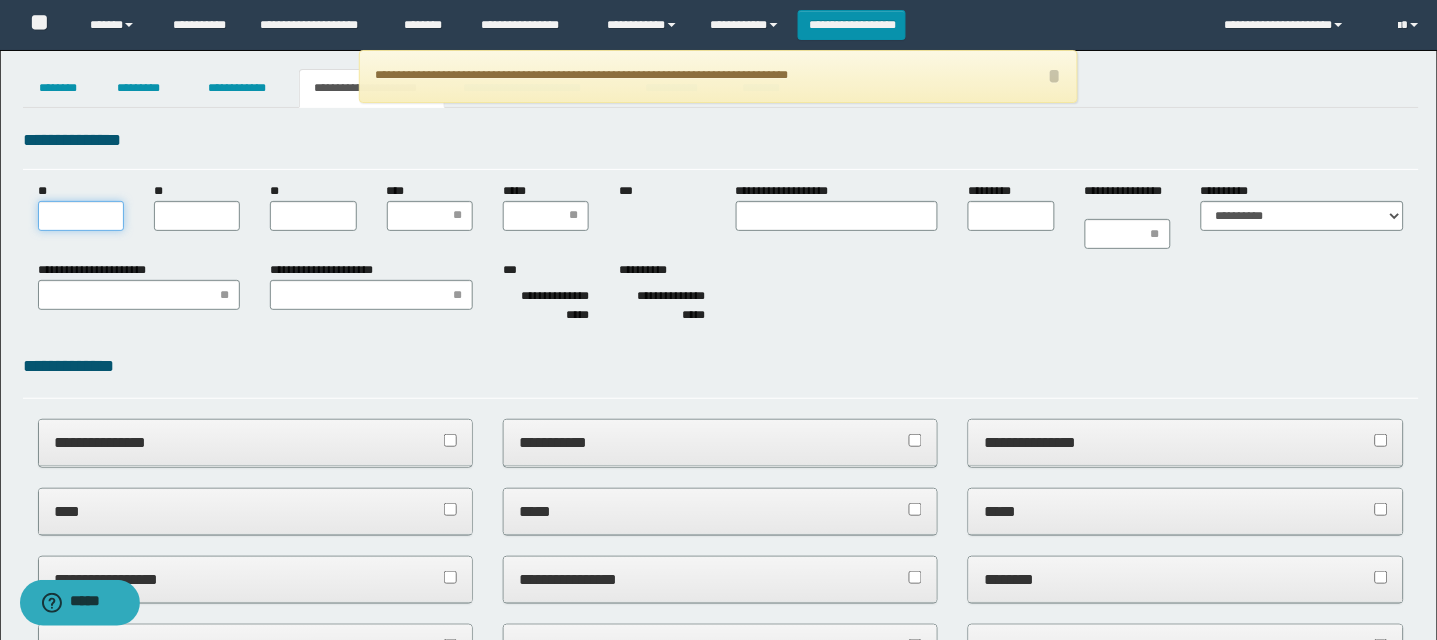 click on "**" at bounding box center (81, 216) 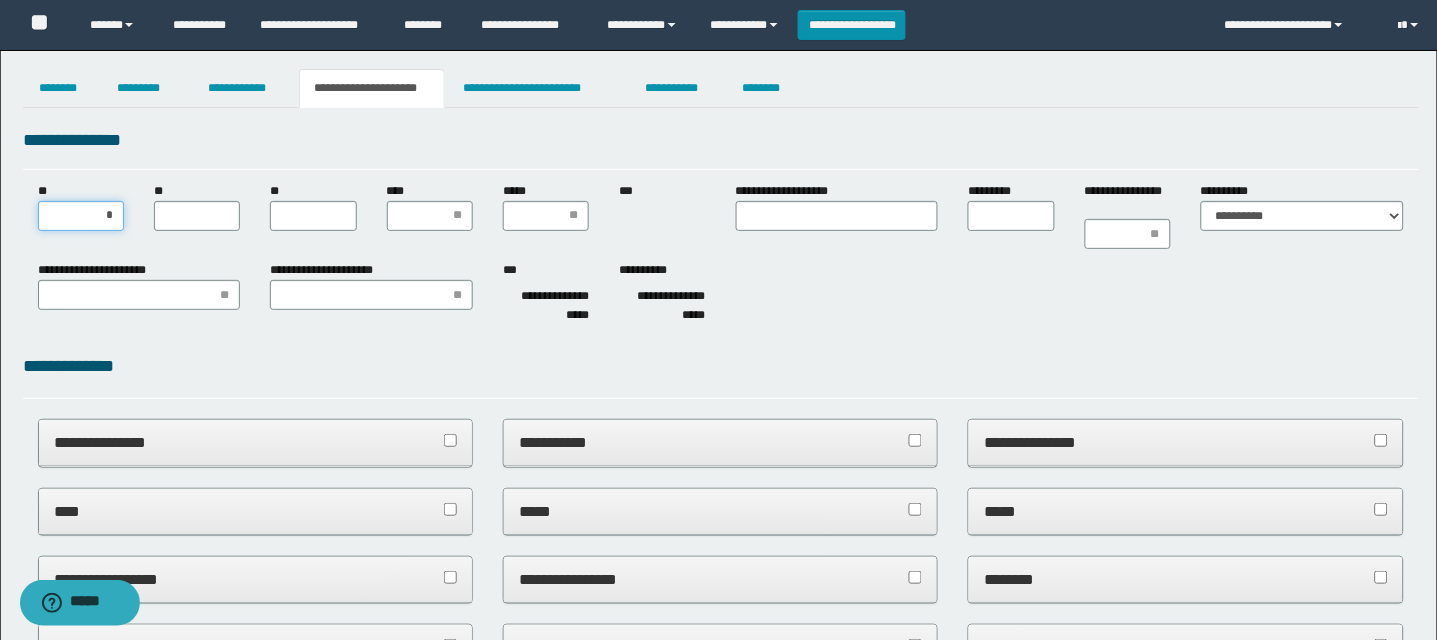 type on "**" 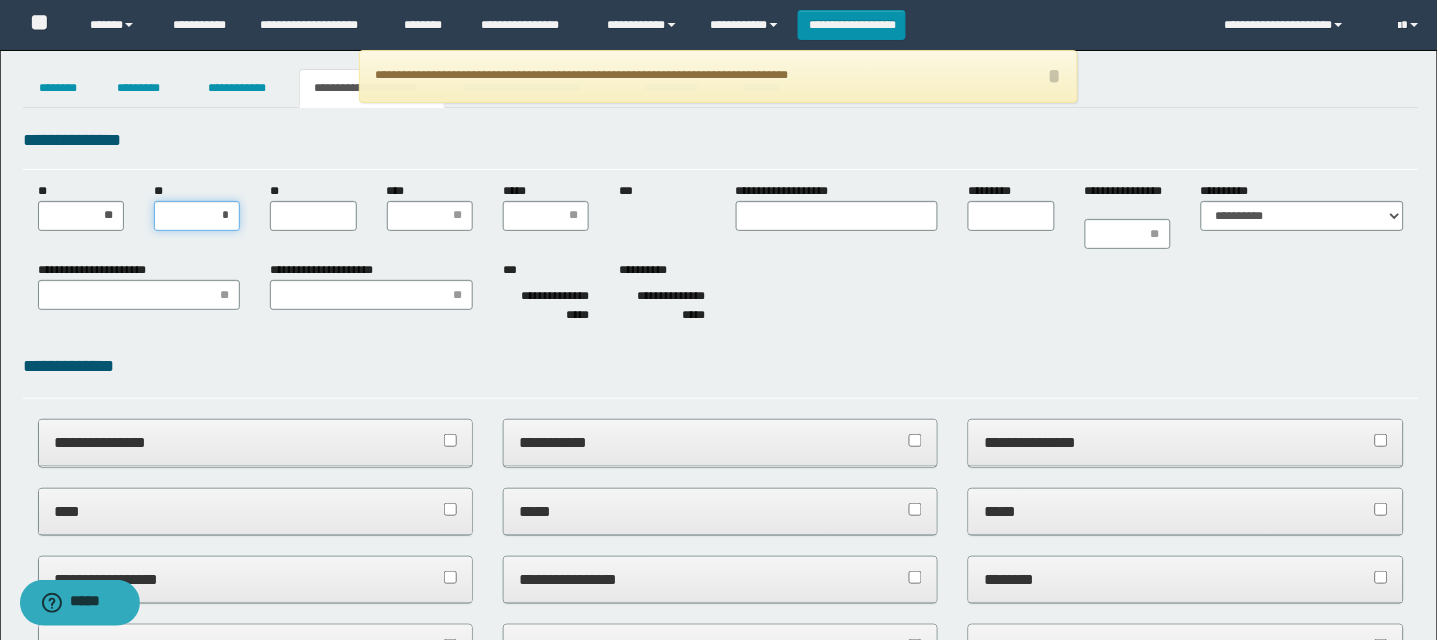 type on "**" 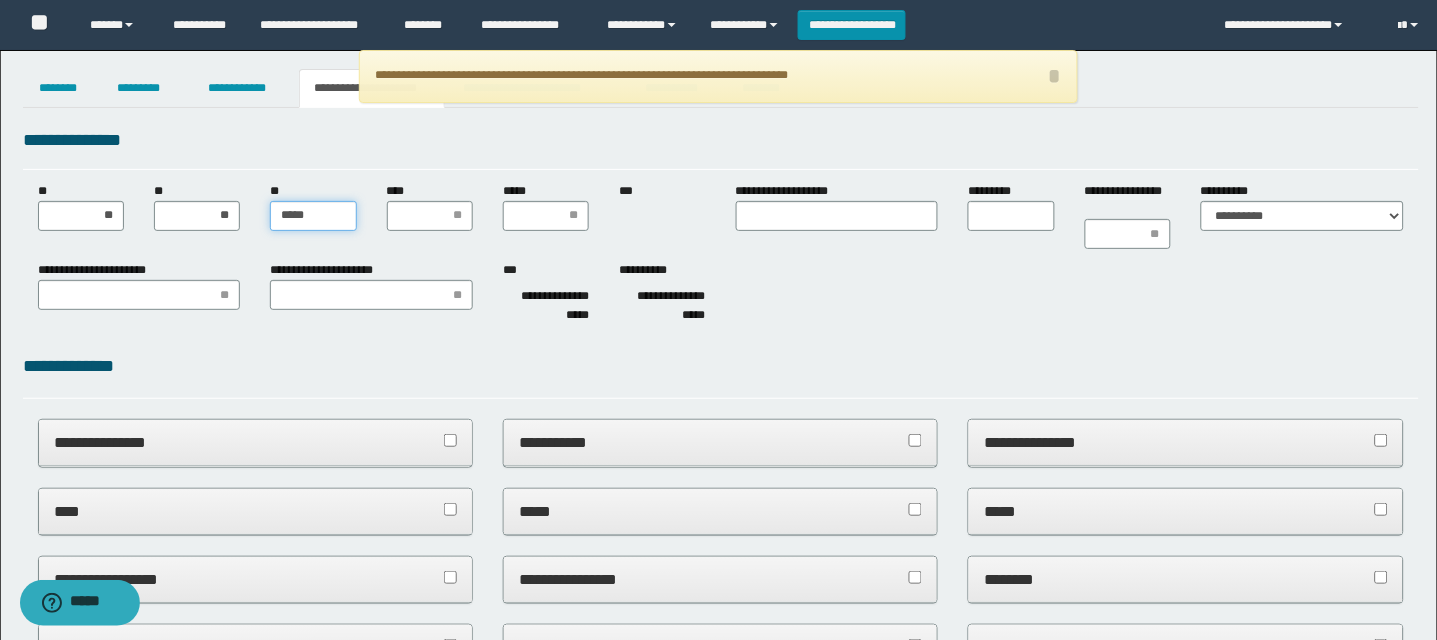 type on "******" 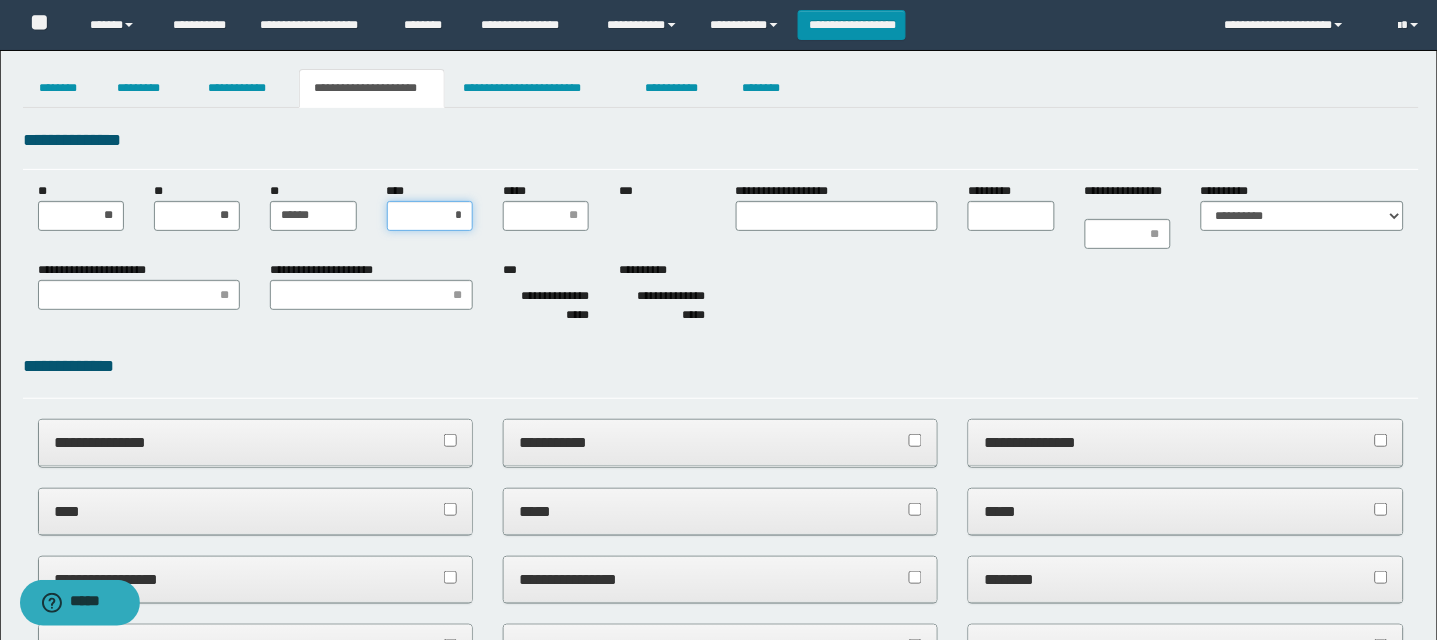 type on "**" 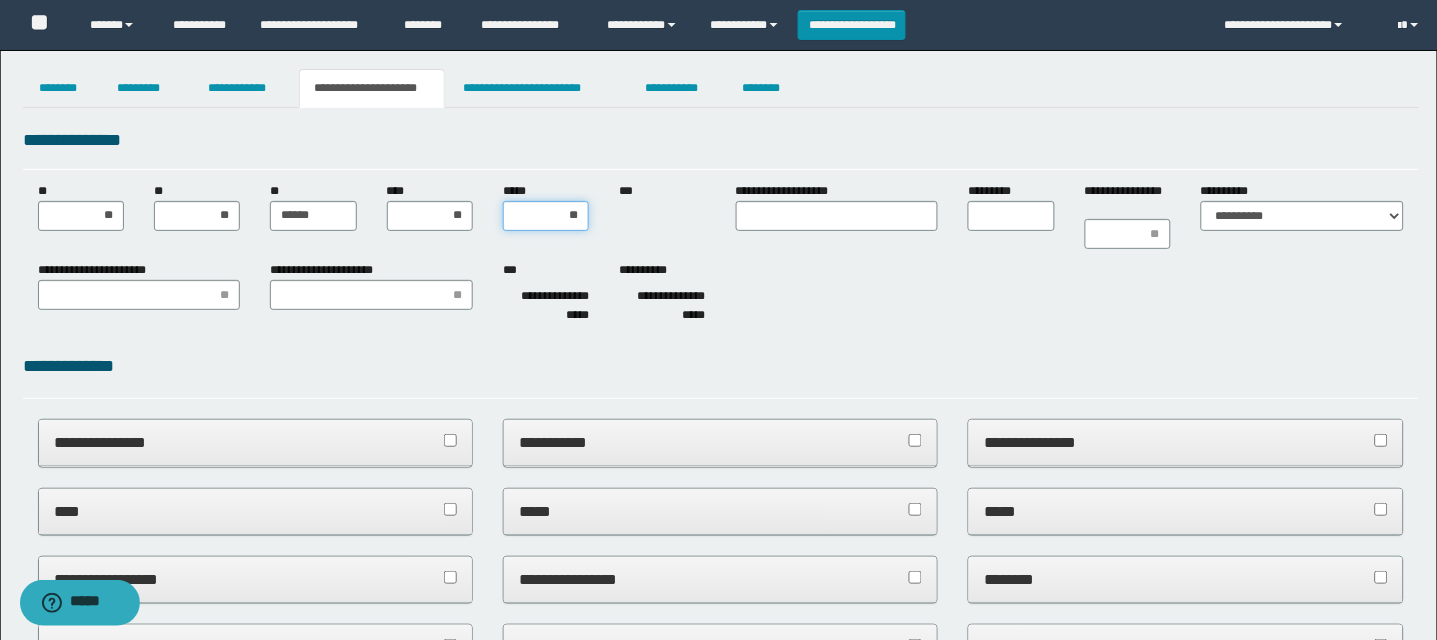 type on "***" 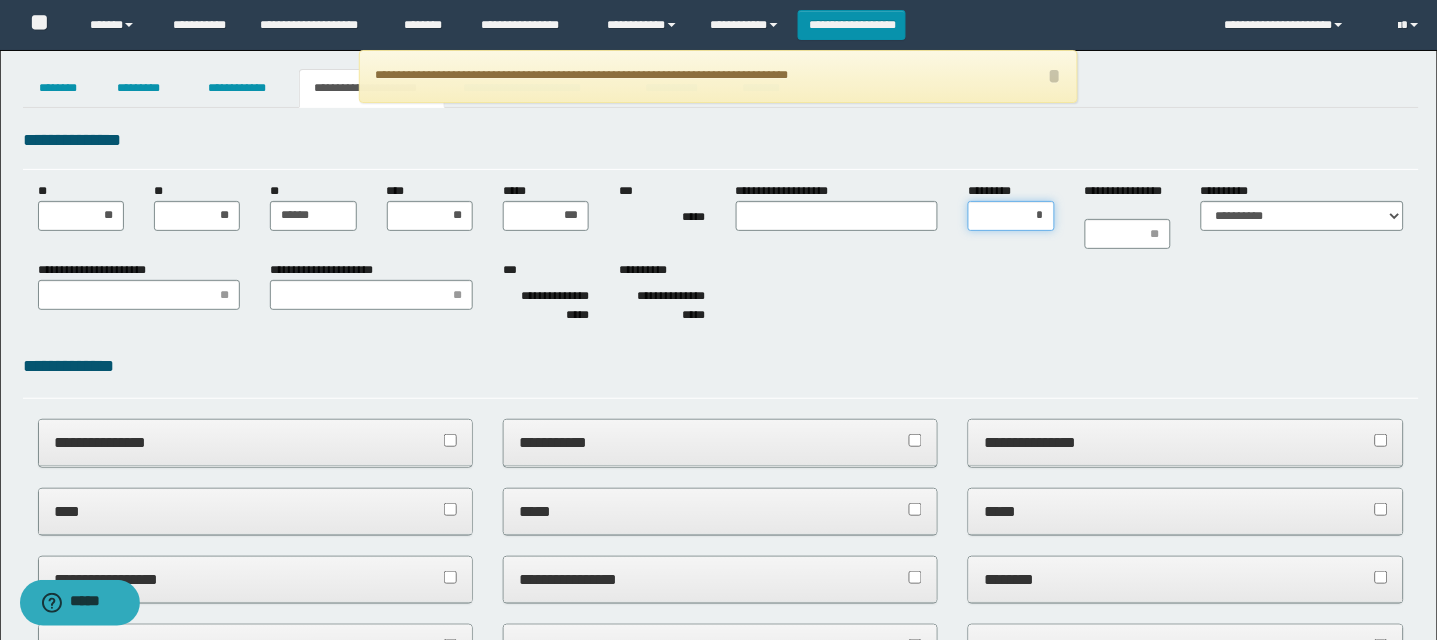 type on "**" 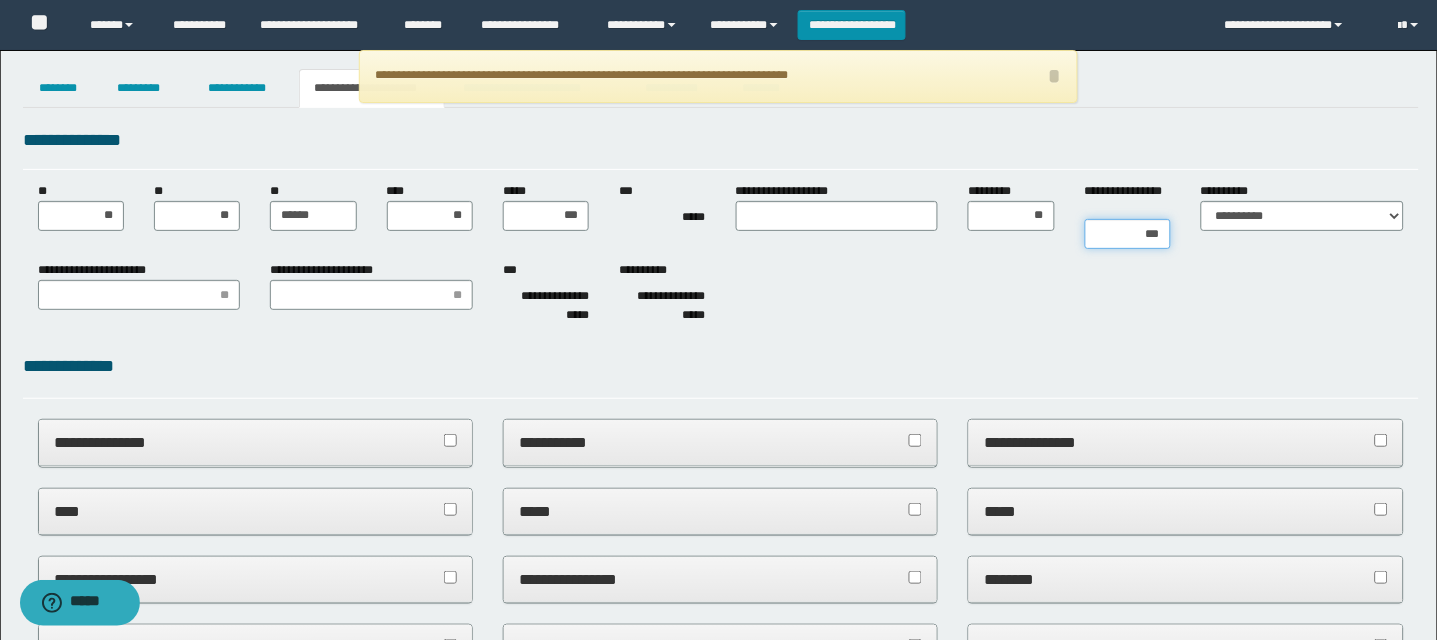 type on "****" 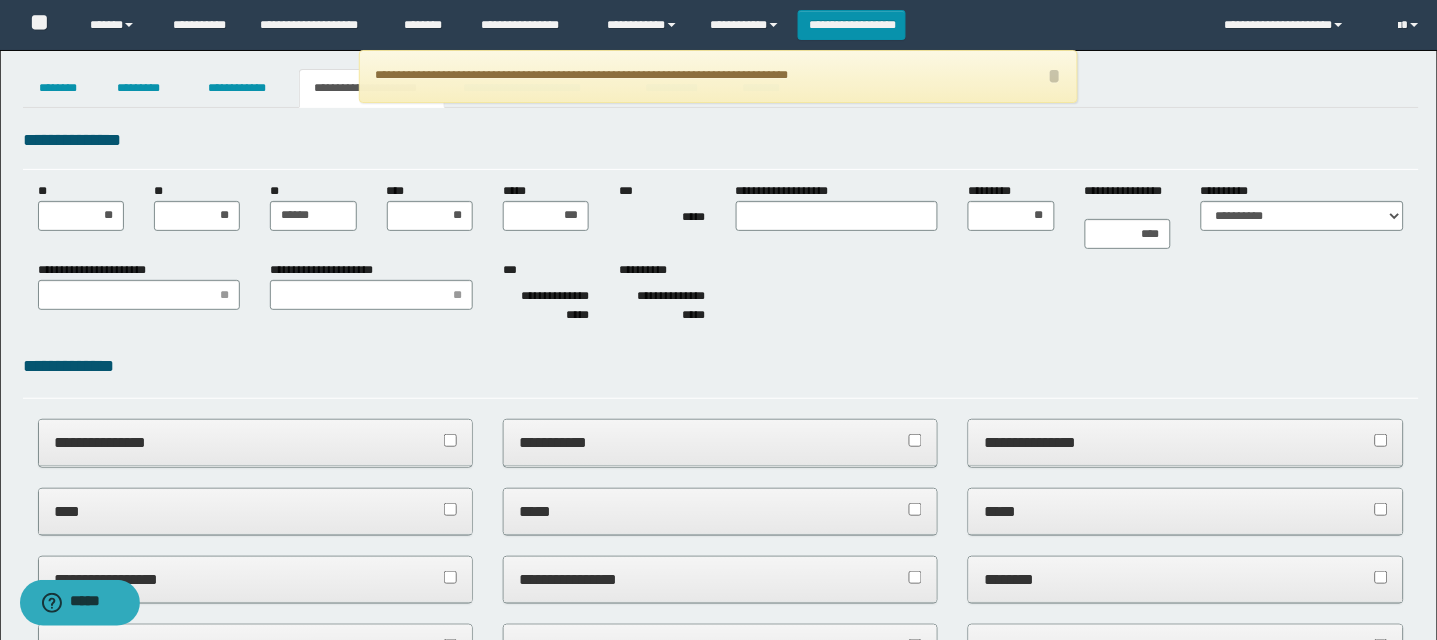 click on "**********" at bounding box center (721, 216) 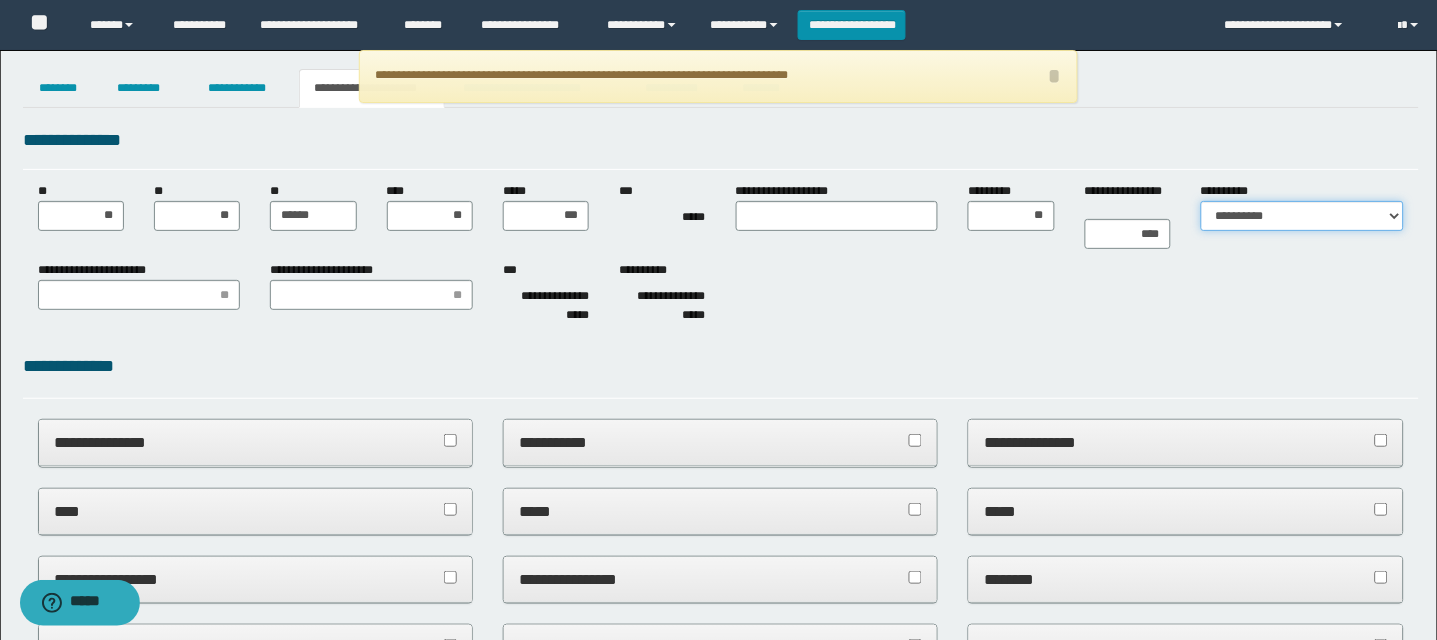 click on "**********" at bounding box center [1302, 216] 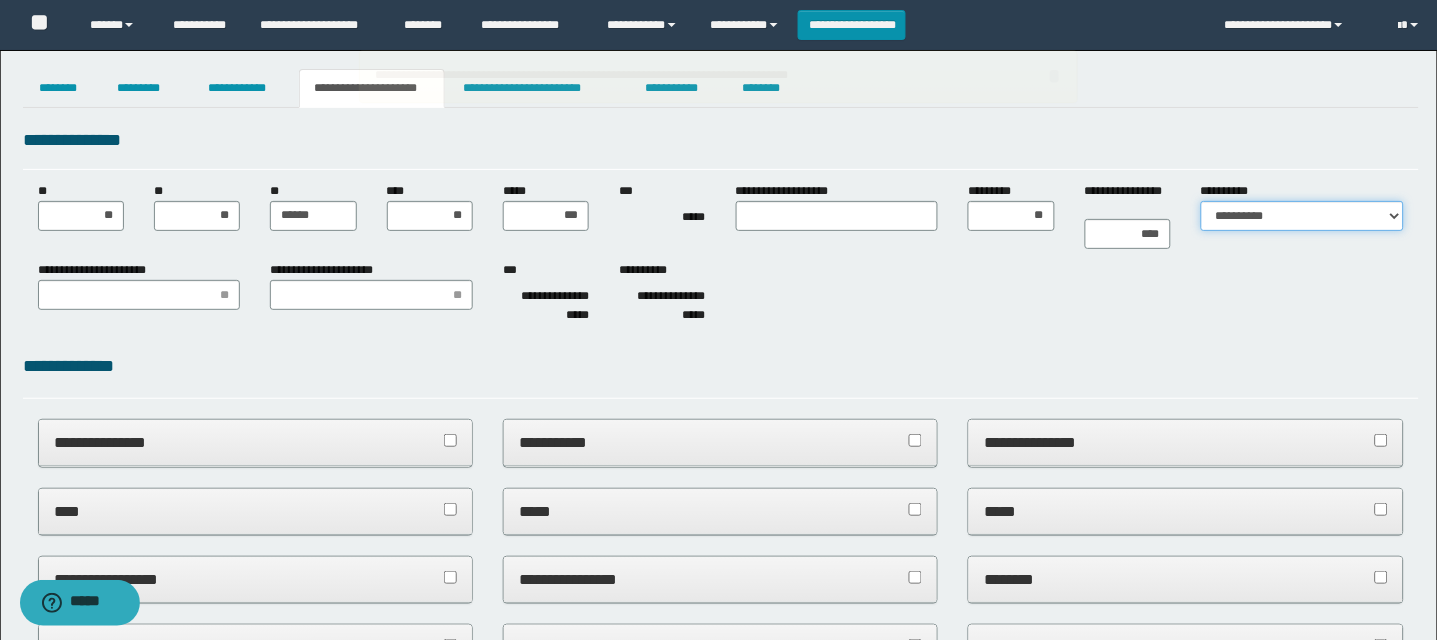 select on "*" 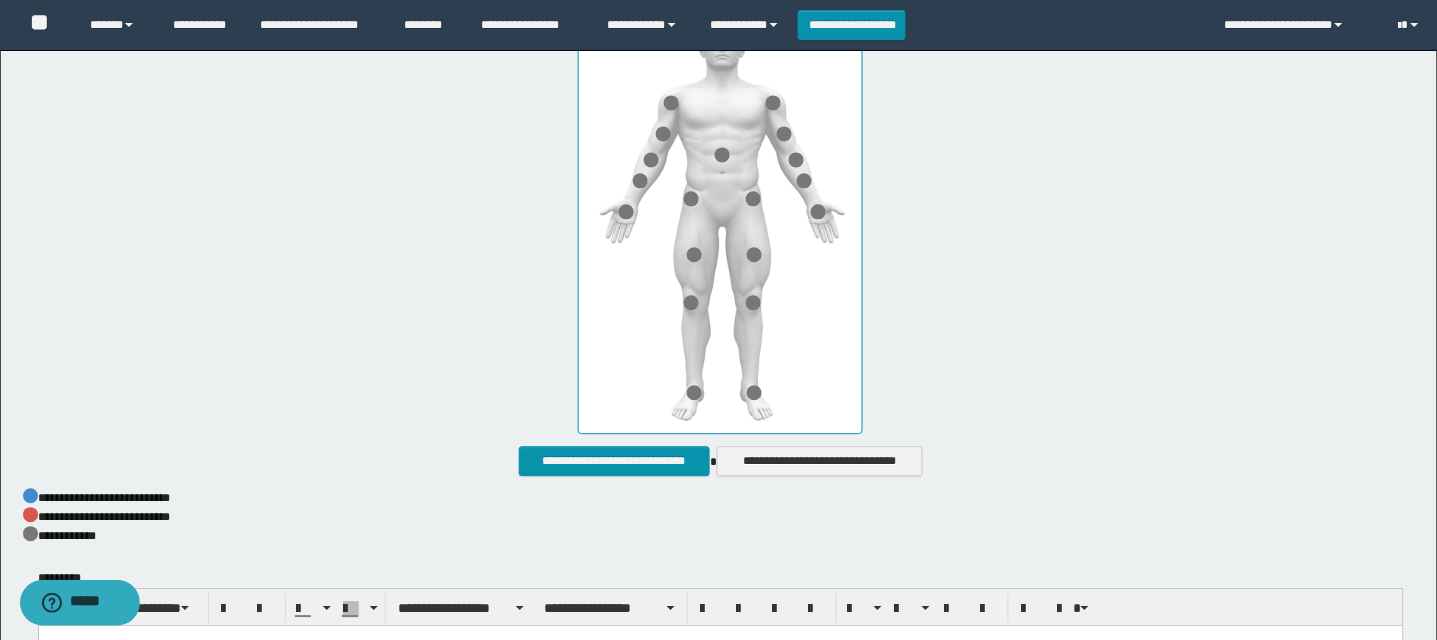 scroll, scrollTop: 1140, scrollLeft: 0, axis: vertical 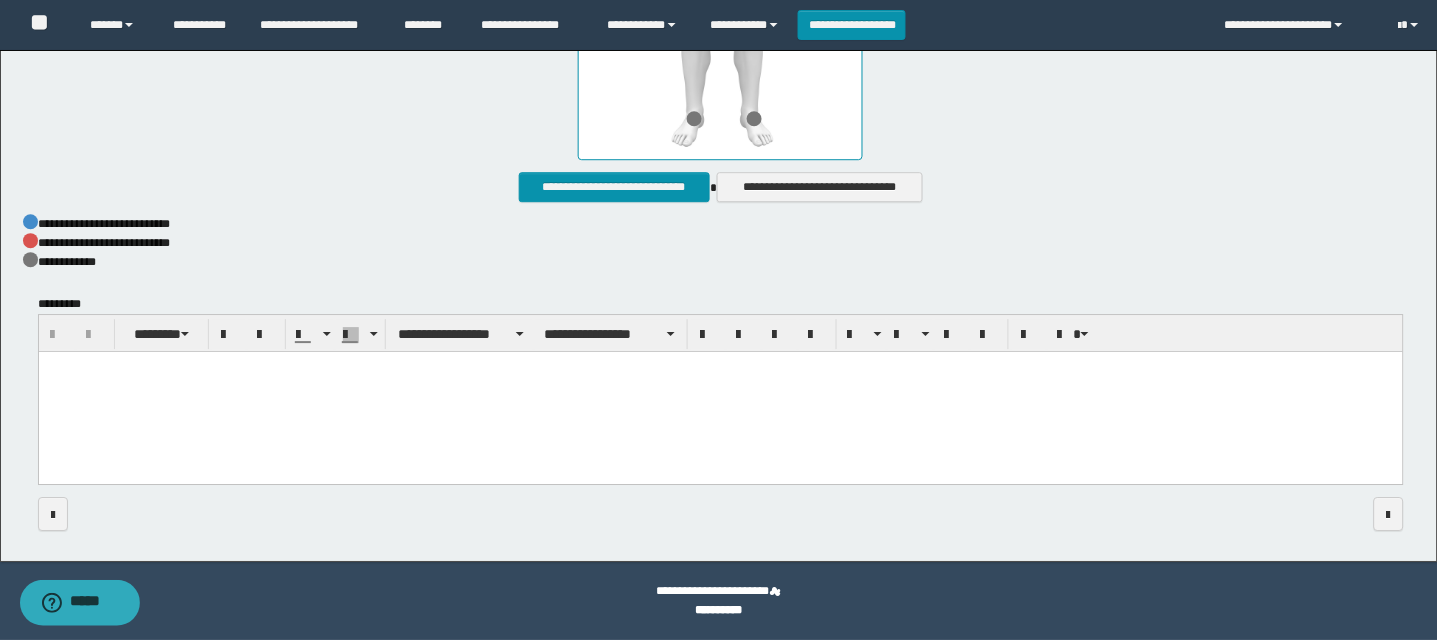 click at bounding box center [720, 392] 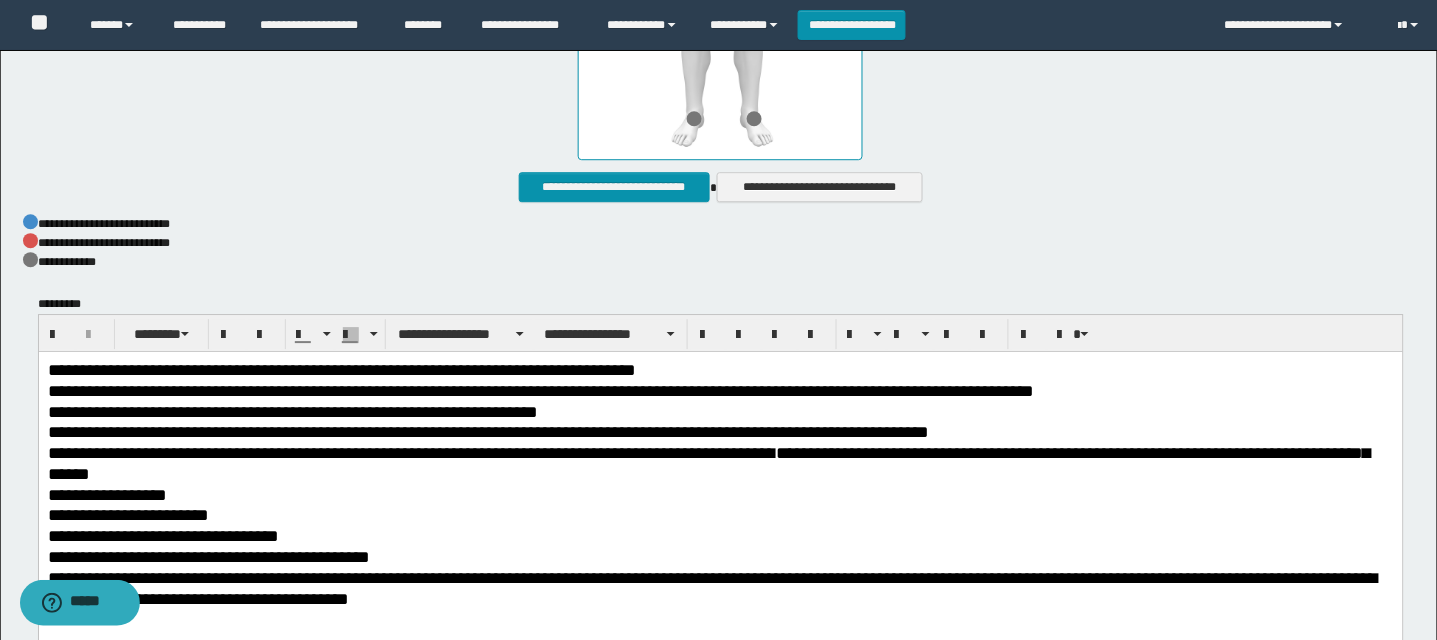 click on "**********" at bounding box center (411, 452) 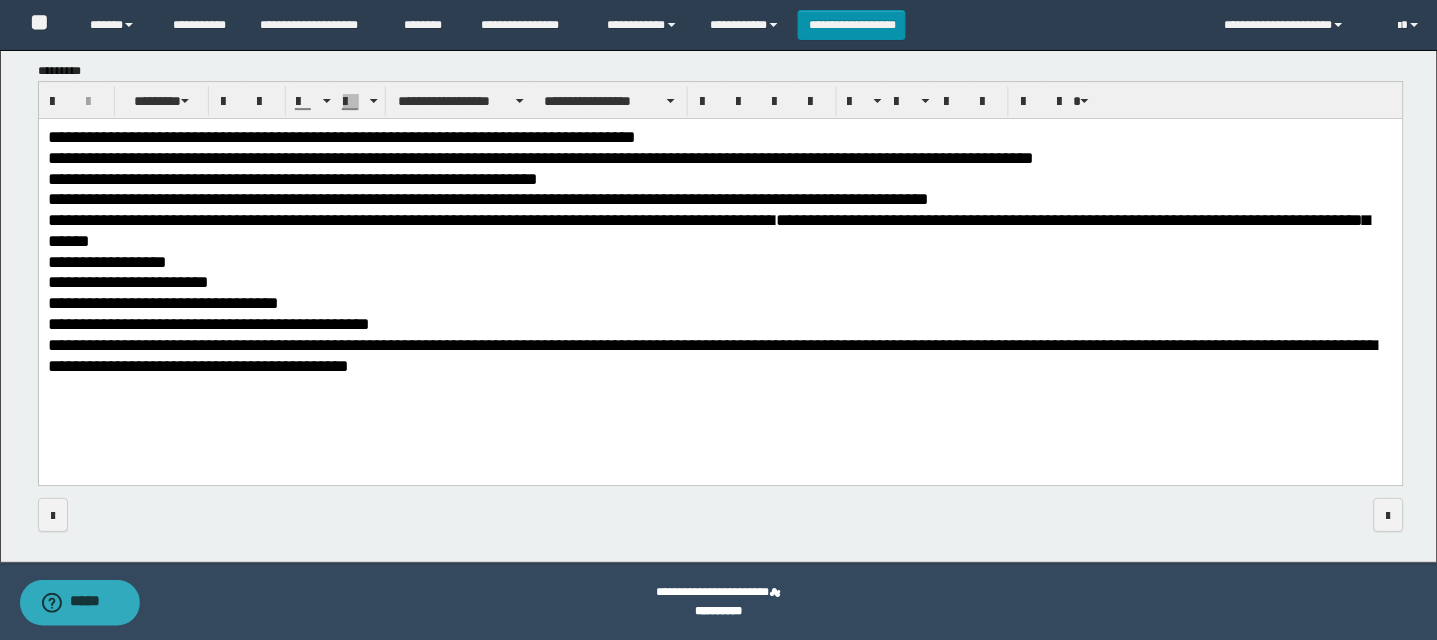 scroll, scrollTop: 0, scrollLeft: 0, axis: both 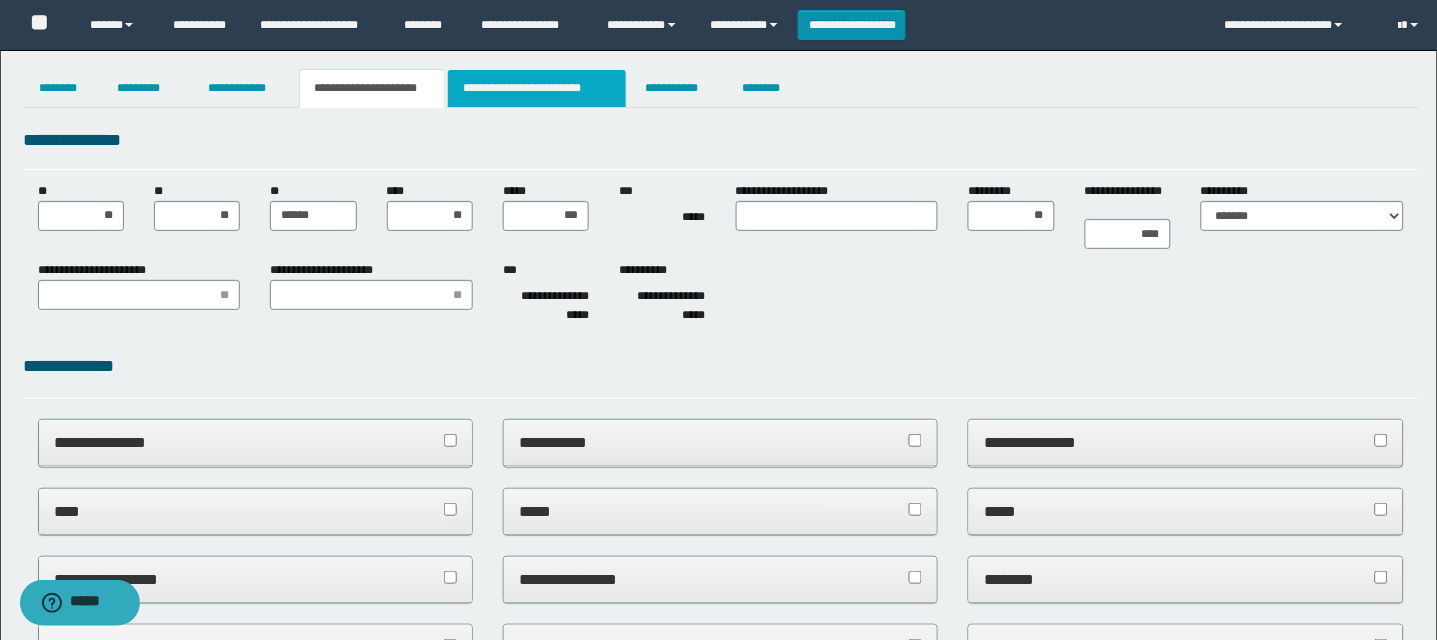 click on "**********" at bounding box center (537, 88) 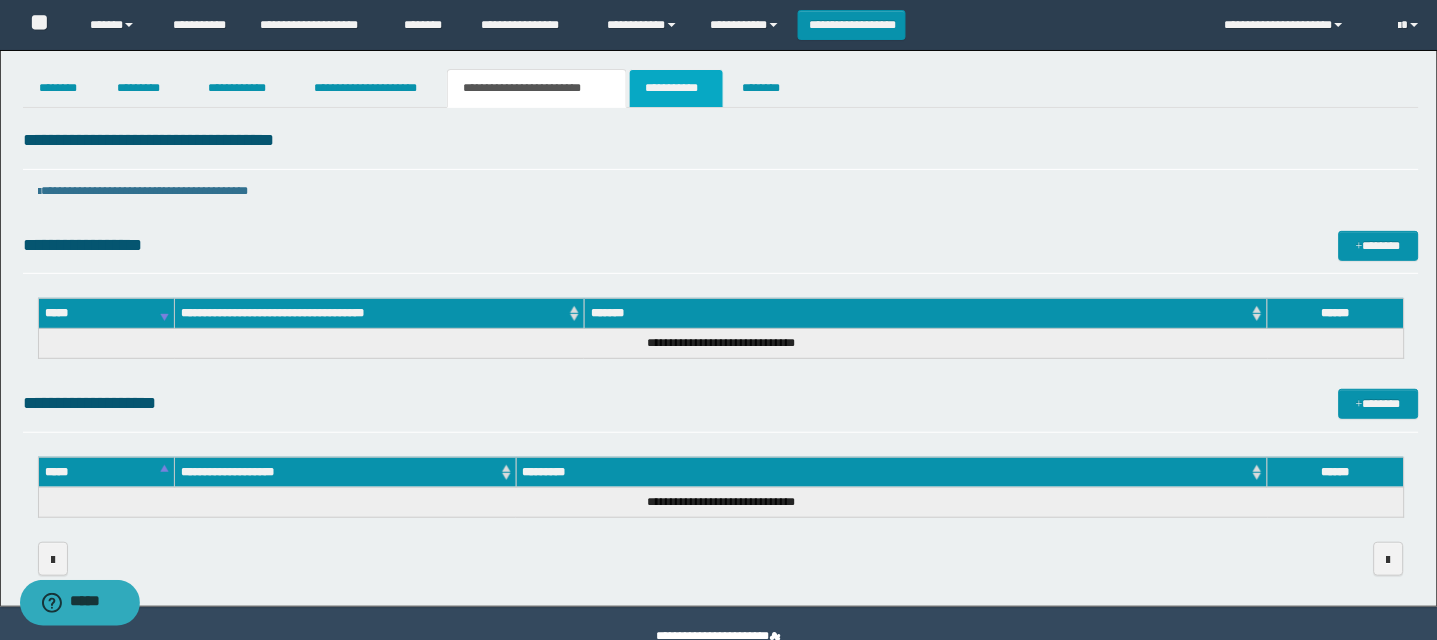 click on "**********" at bounding box center [676, 88] 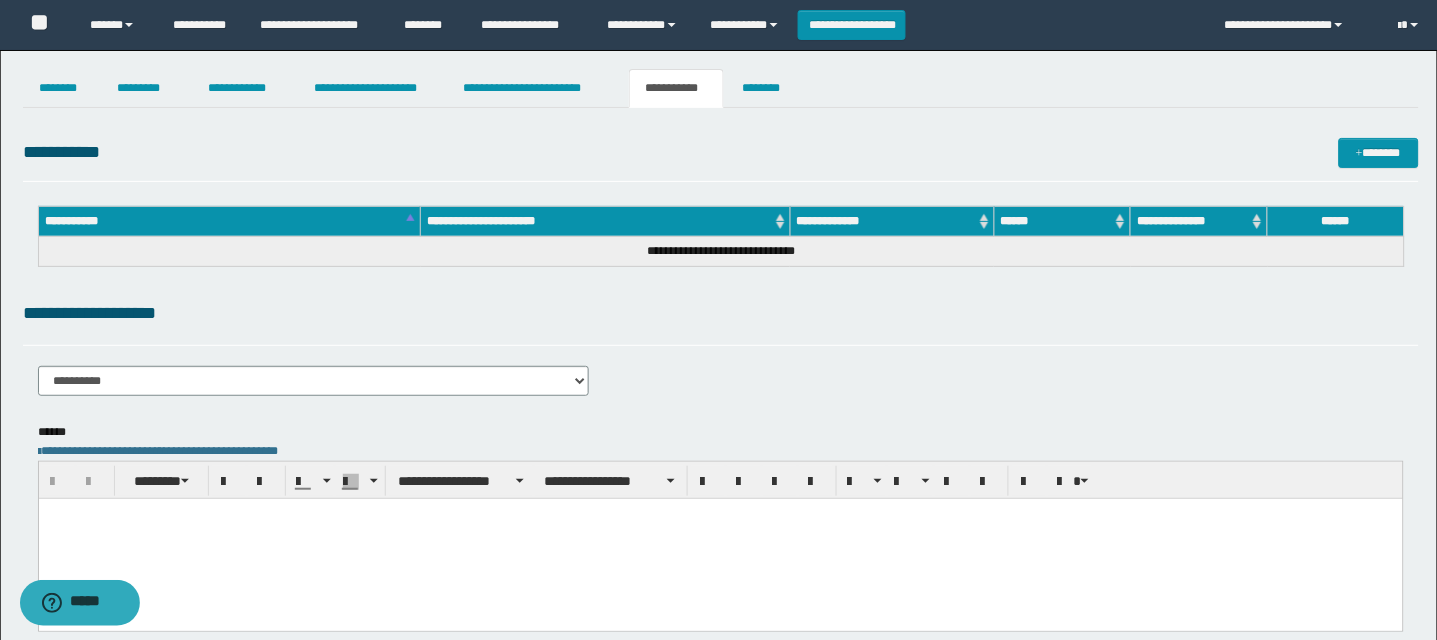 scroll, scrollTop: 0, scrollLeft: 0, axis: both 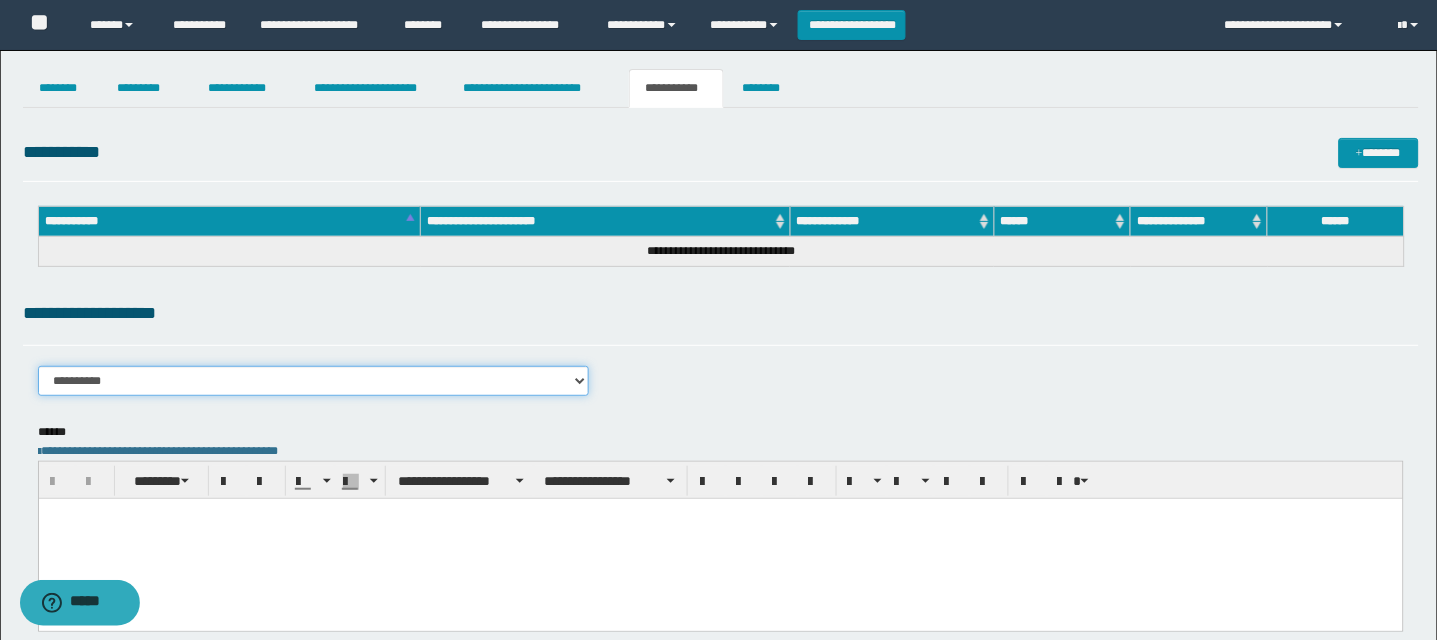 click on "**********" at bounding box center (314, 381) 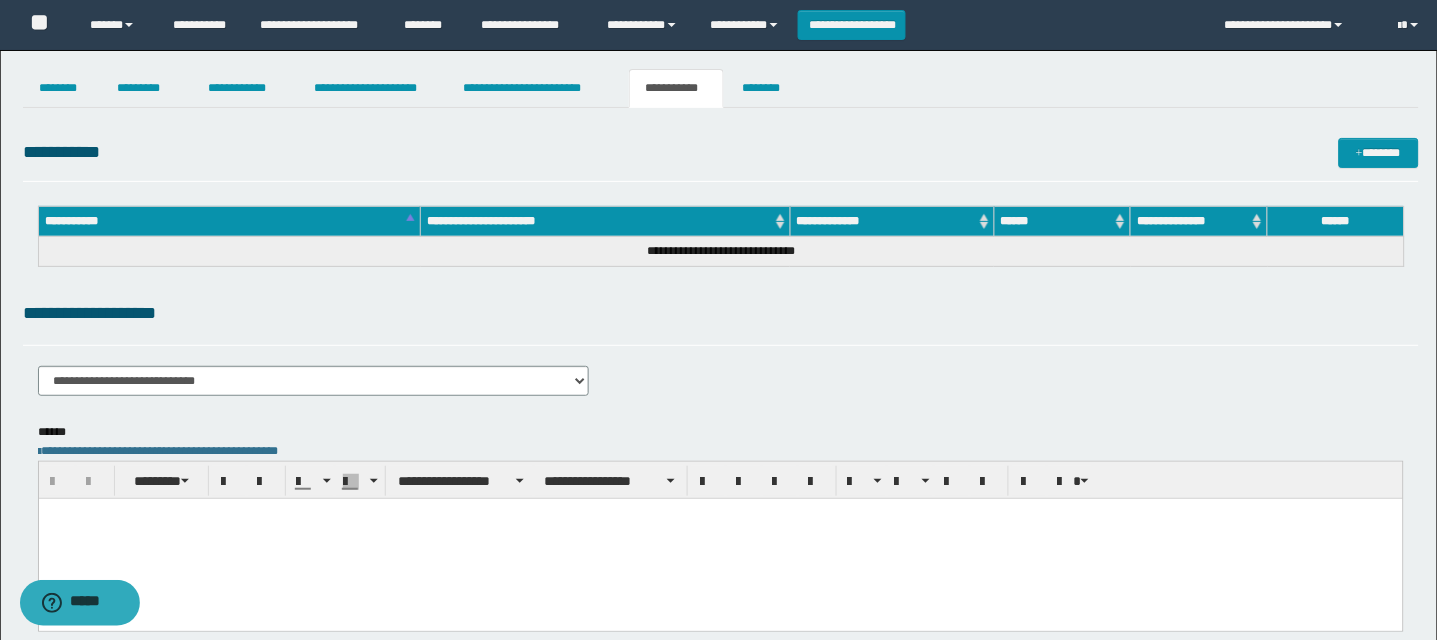 click on "**********" at bounding box center (721, 159) 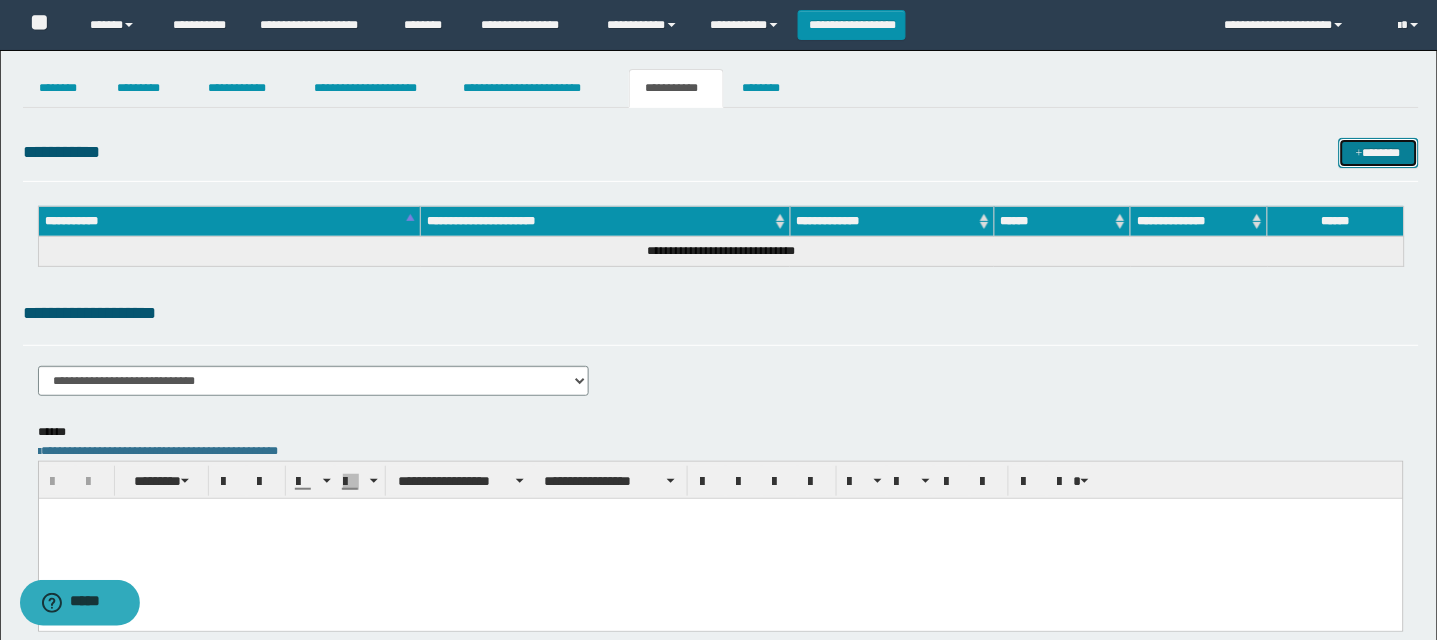 click on "*******" at bounding box center [1379, 153] 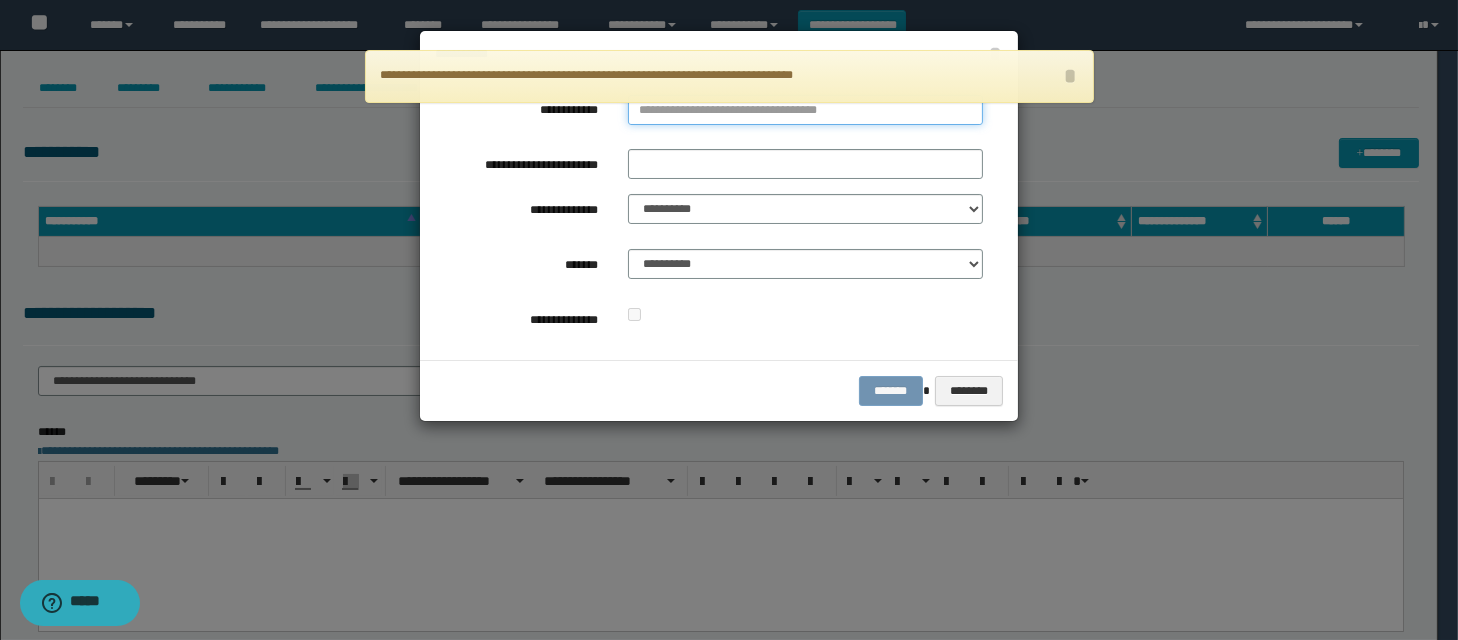 click on "**********" at bounding box center (805, 110) 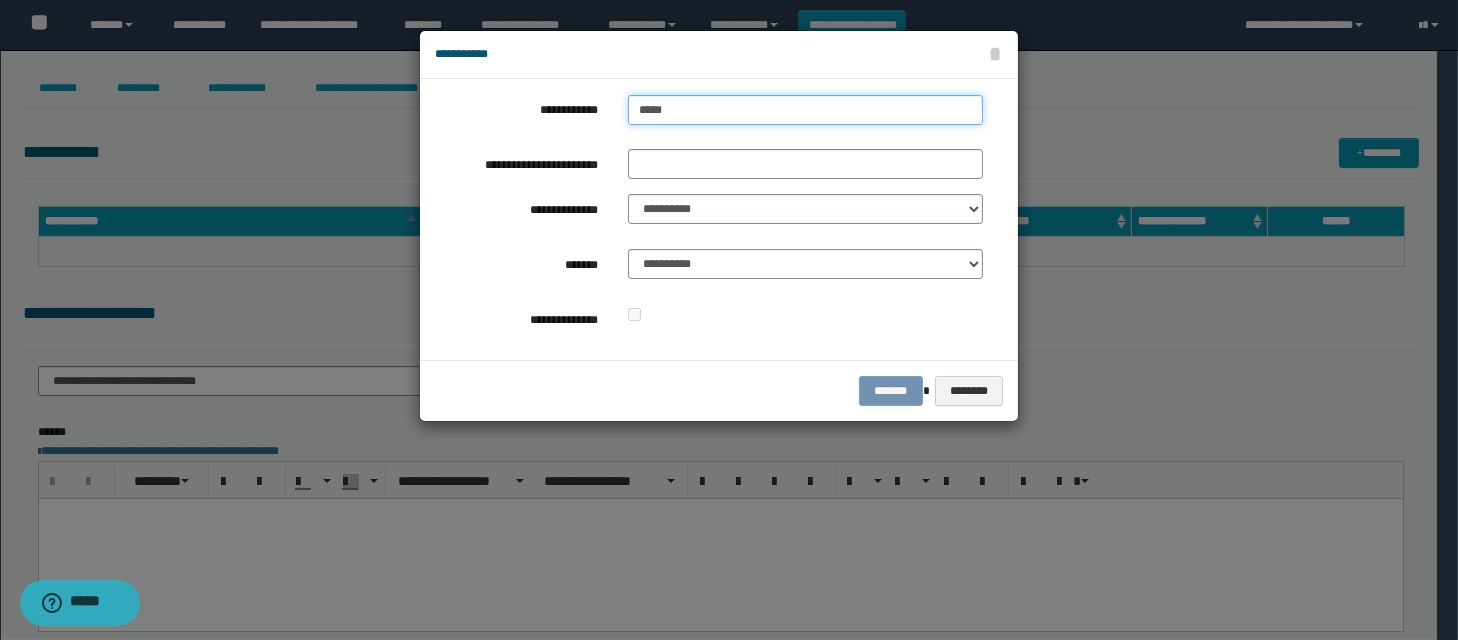 type on "****" 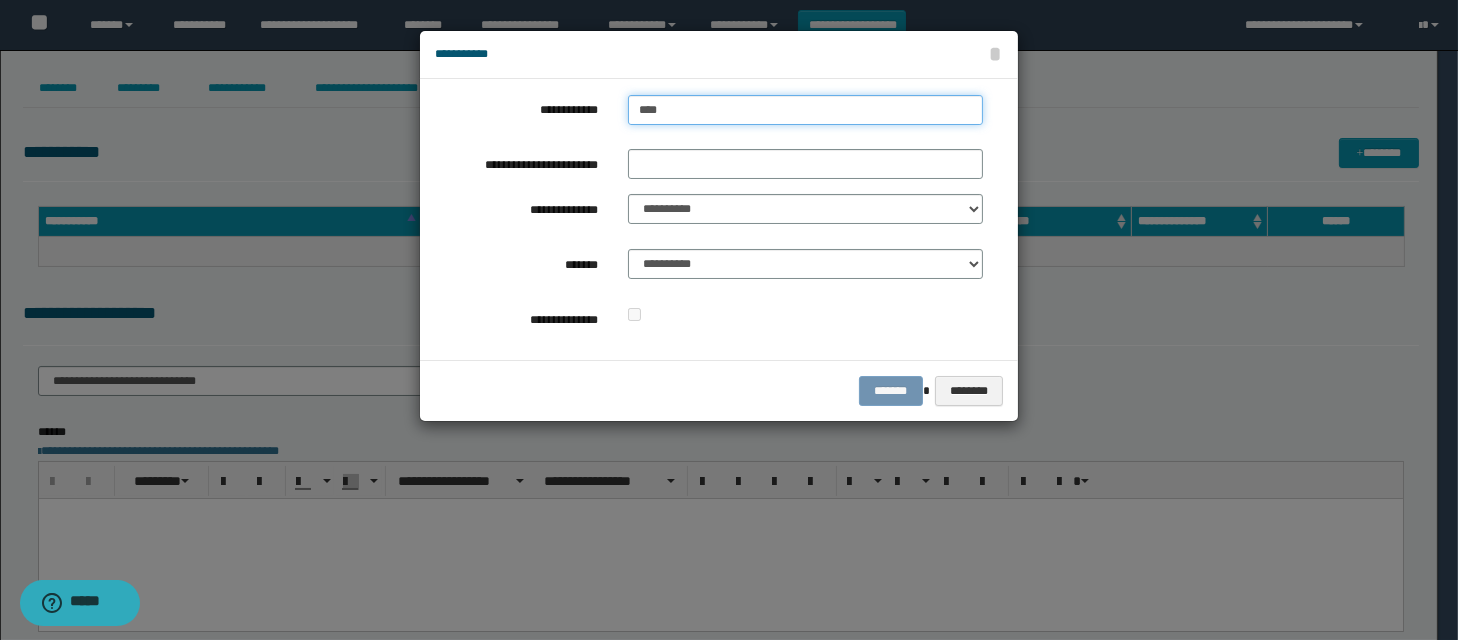 type on "****" 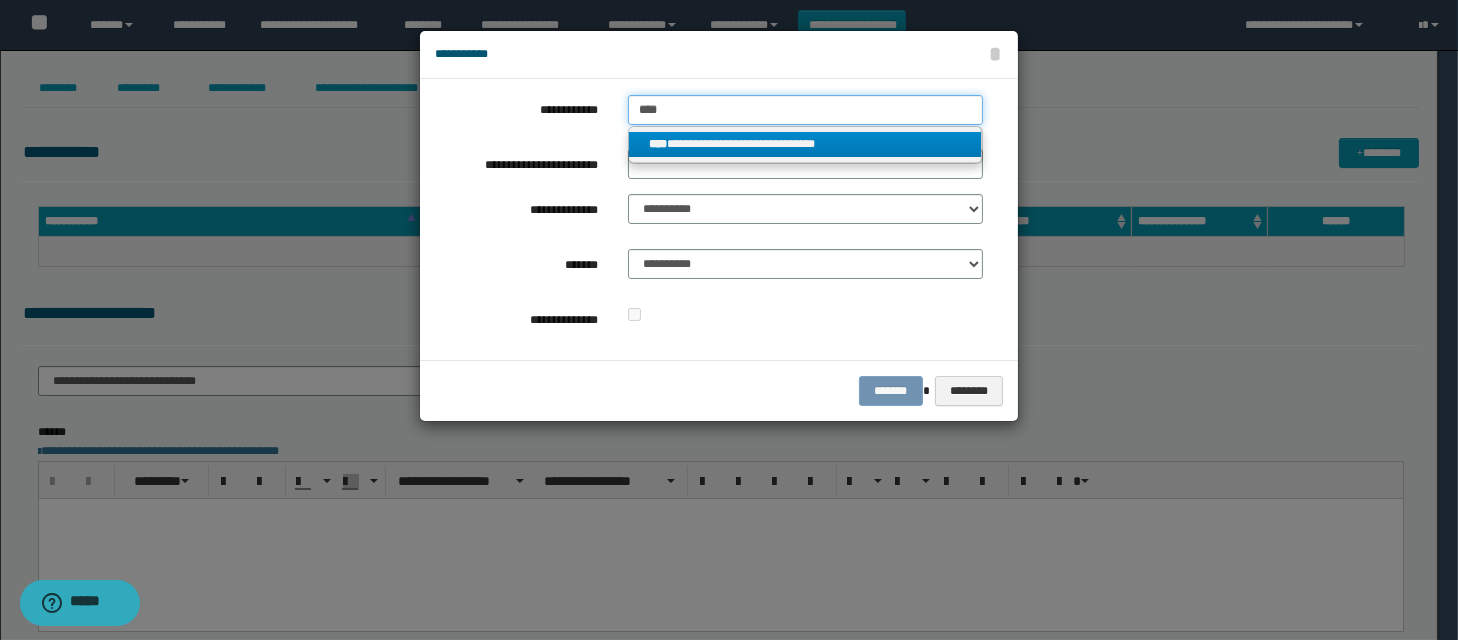 type on "****" 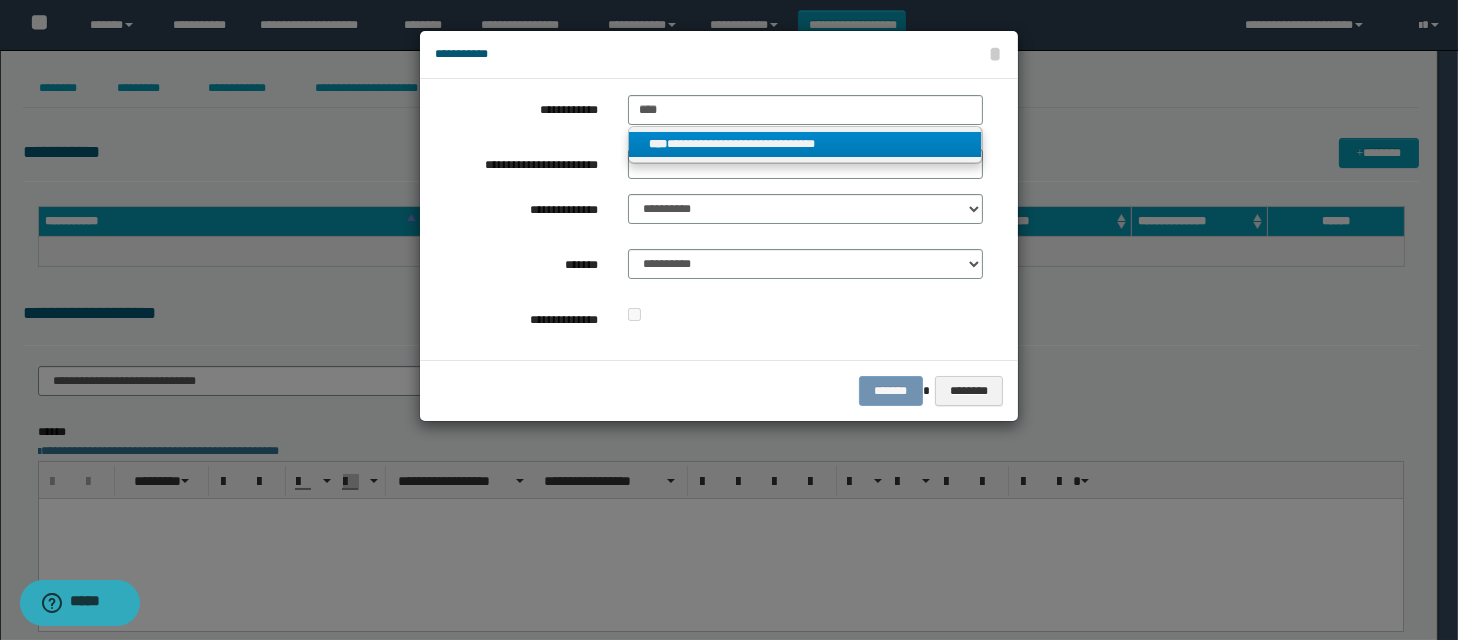 click on "**********" at bounding box center [805, 144] 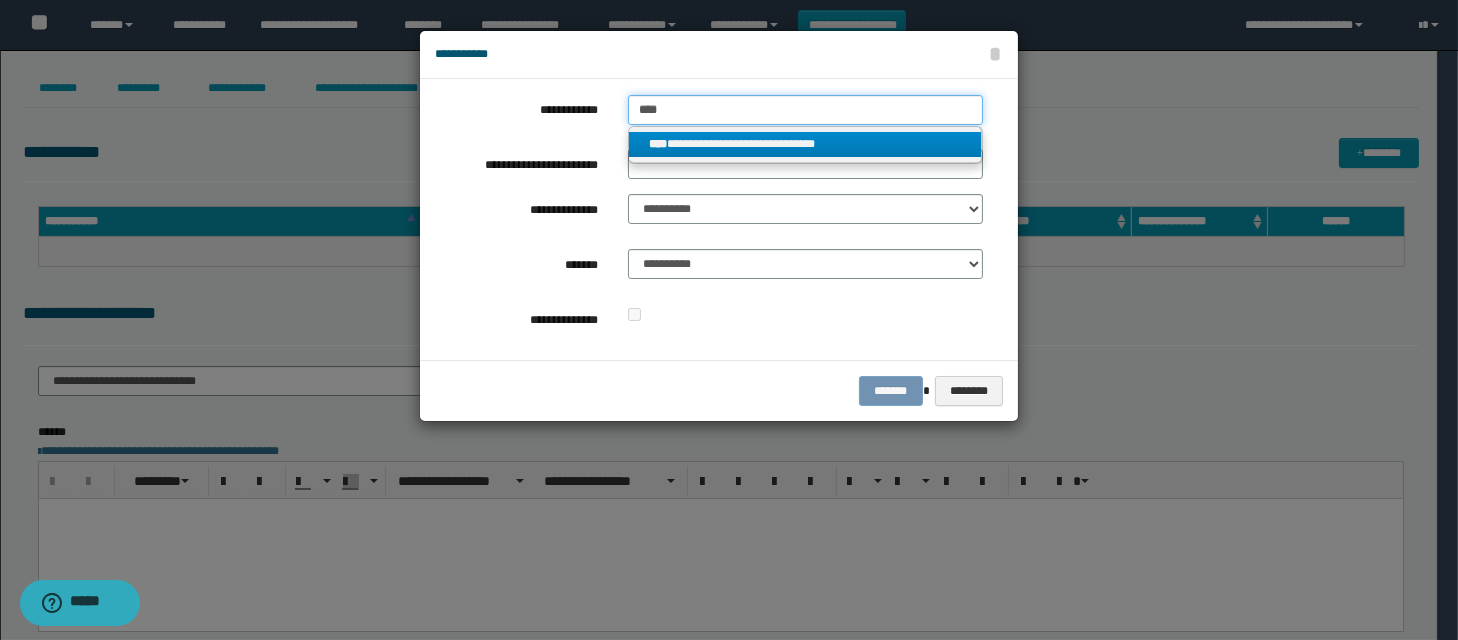 type 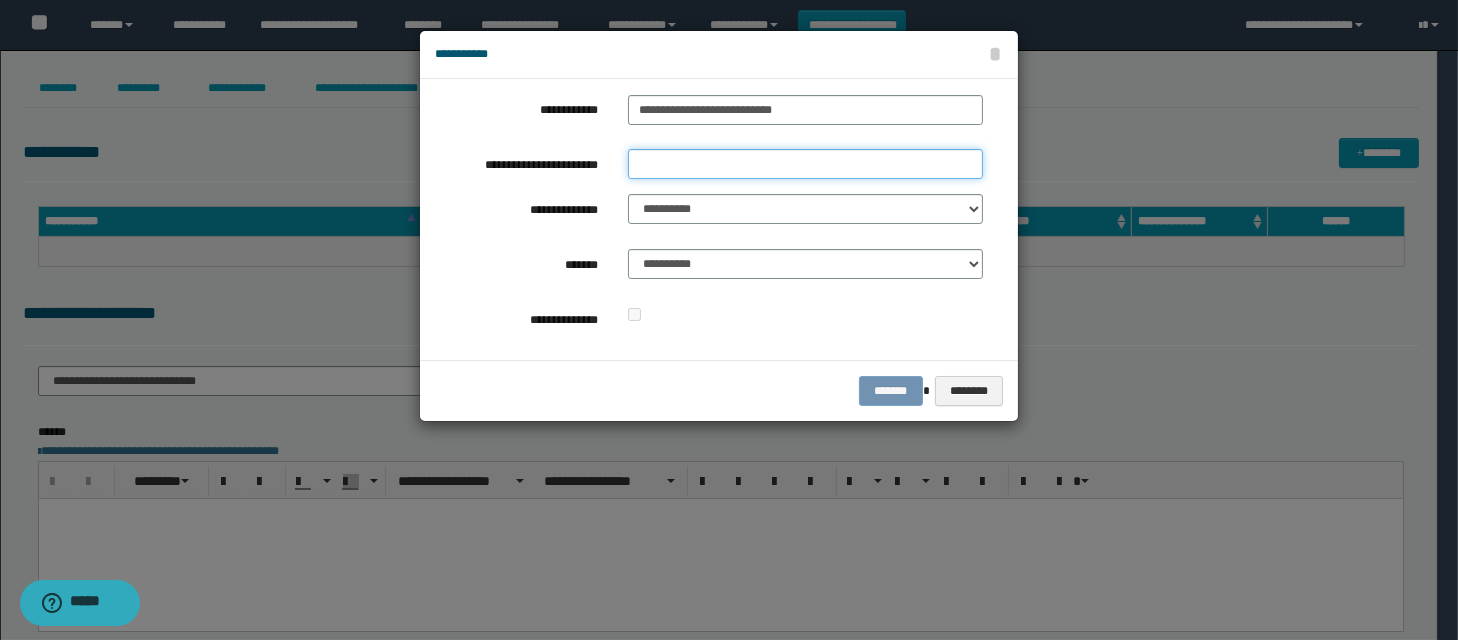 click on "**********" at bounding box center [805, 164] 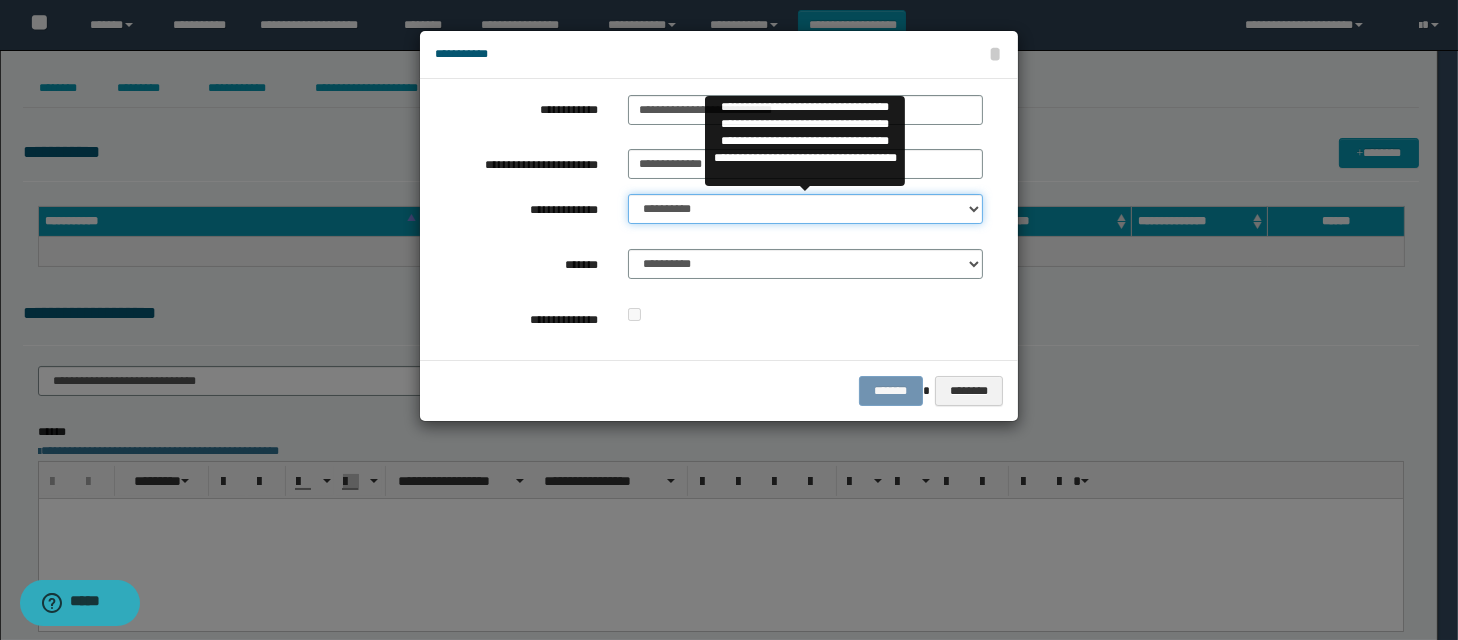 click on "**********" at bounding box center (805, 209) 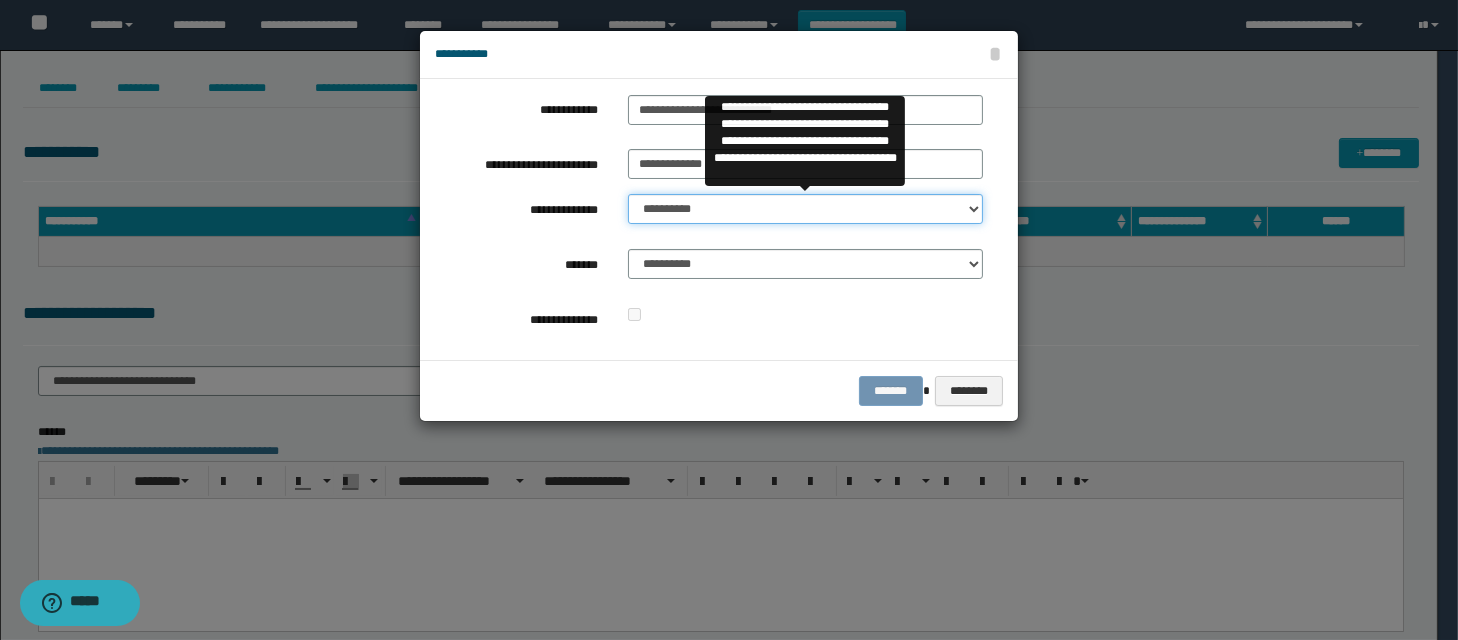 select on "**" 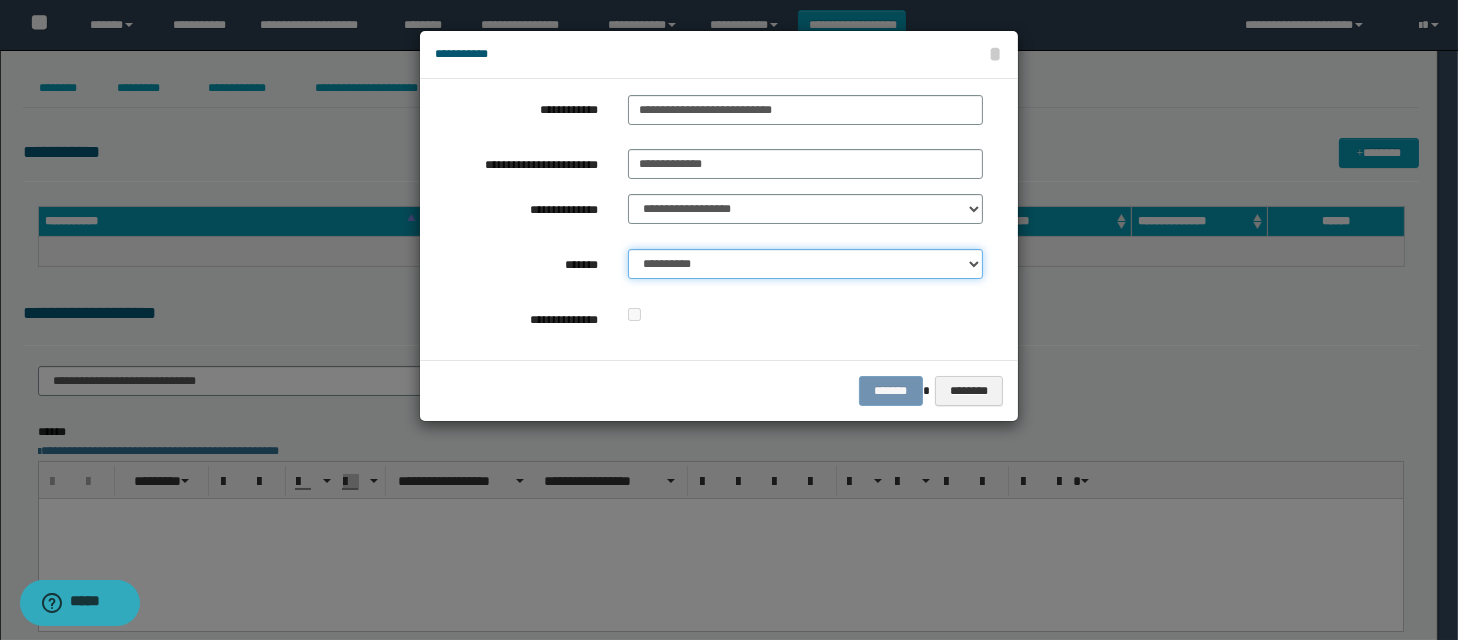 click on "**********" at bounding box center (805, 264) 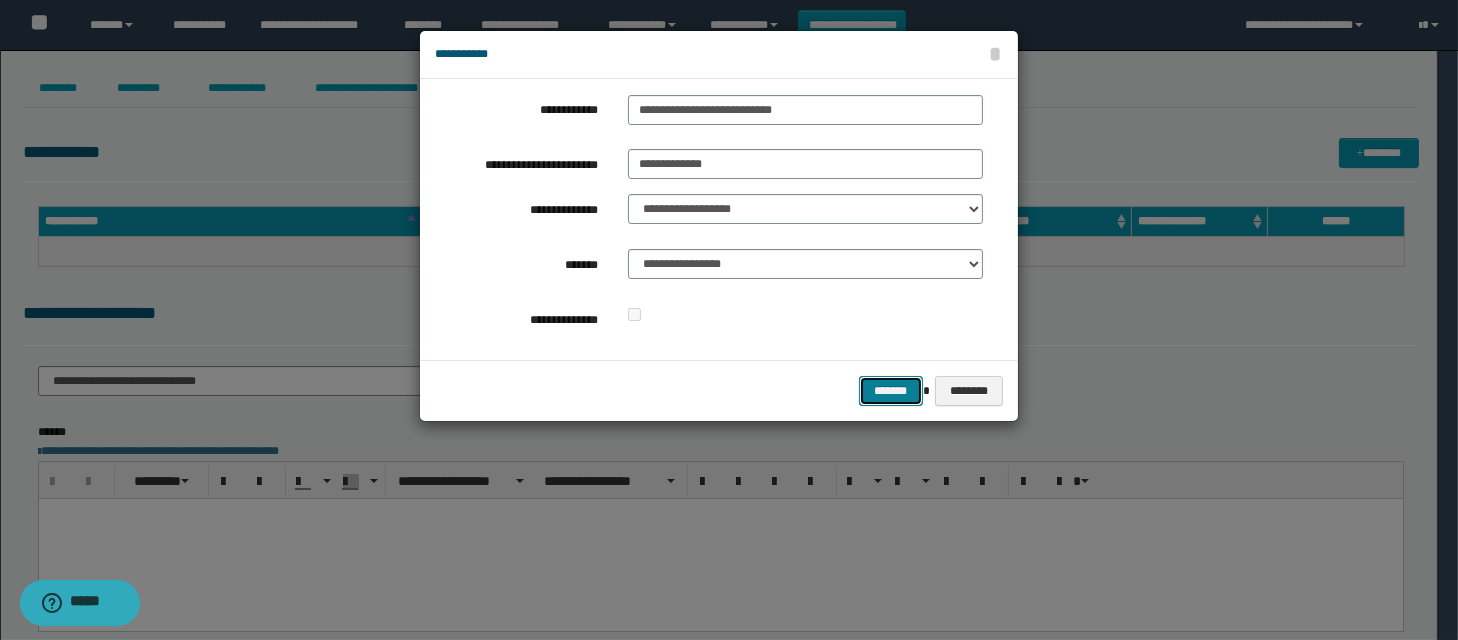 click on "*******" at bounding box center (891, 391) 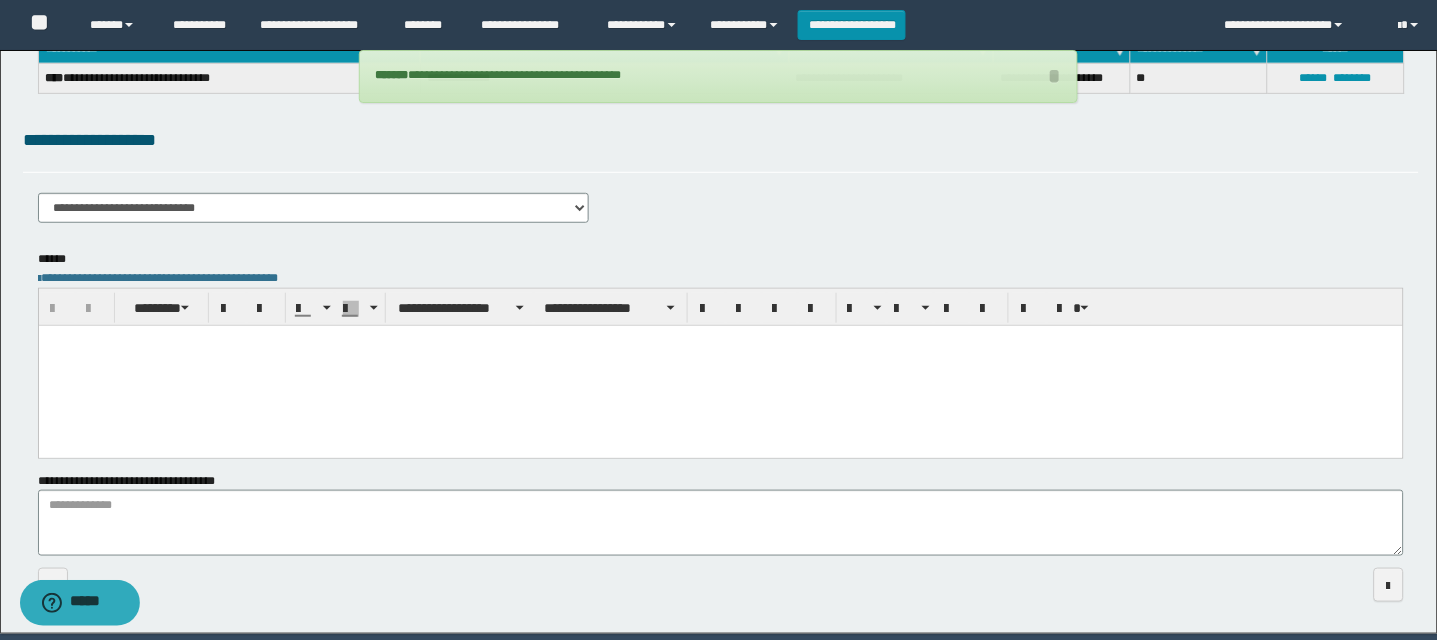 scroll, scrollTop: 244, scrollLeft: 0, axis: vertical 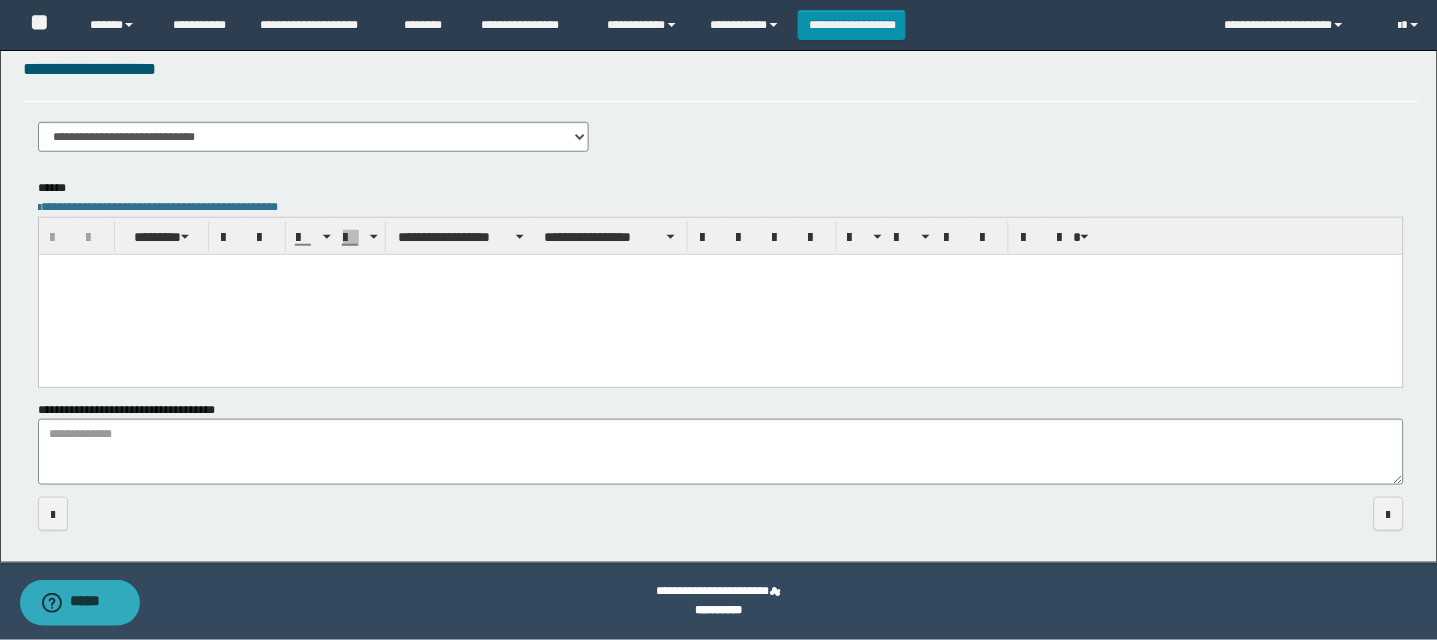 click at bounding box center [720, 295] 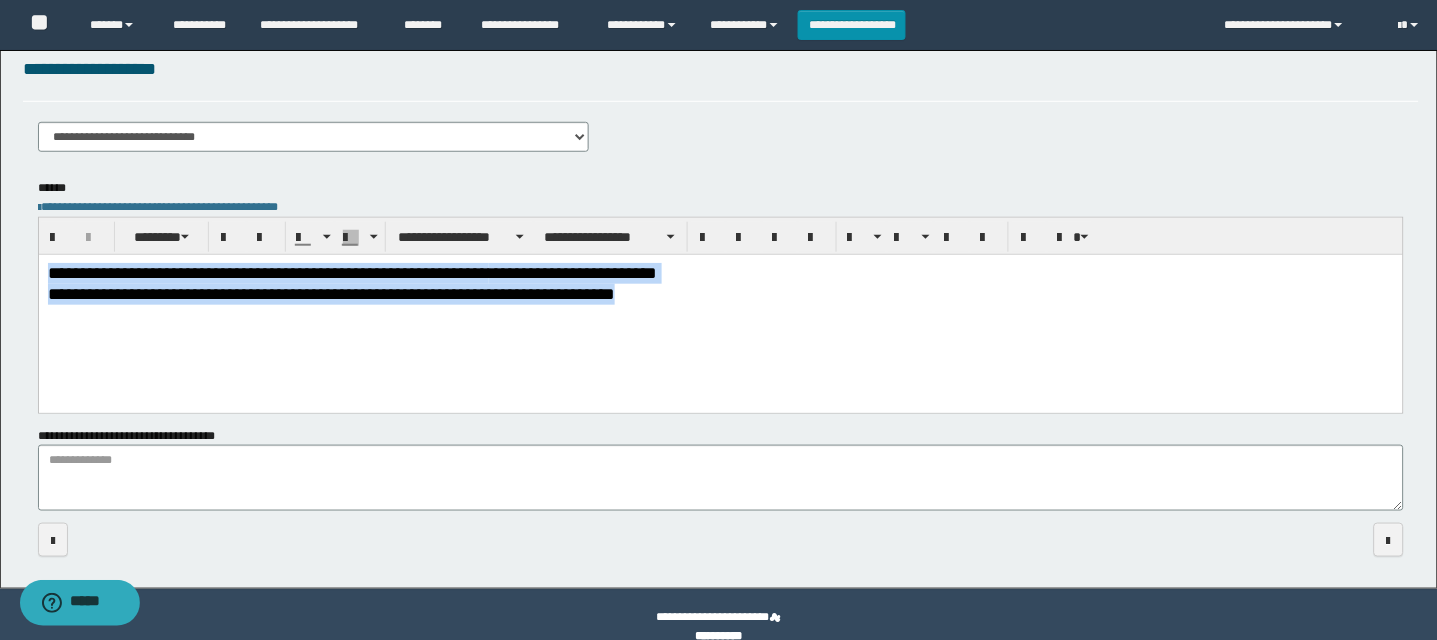 drag, startPoint x: 727, startPoint y: 352, endPoint x: 44, endPoint y: 203, distance: 699.06366 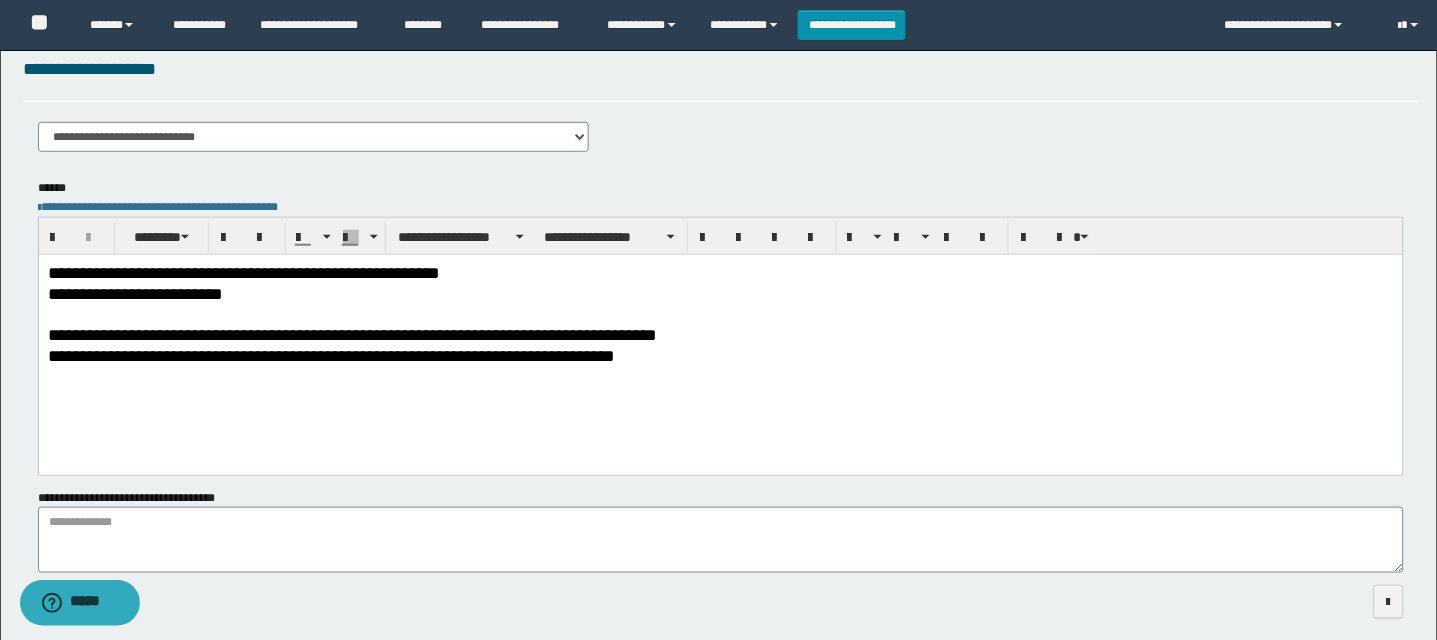 click at bounding box center (720, 315) 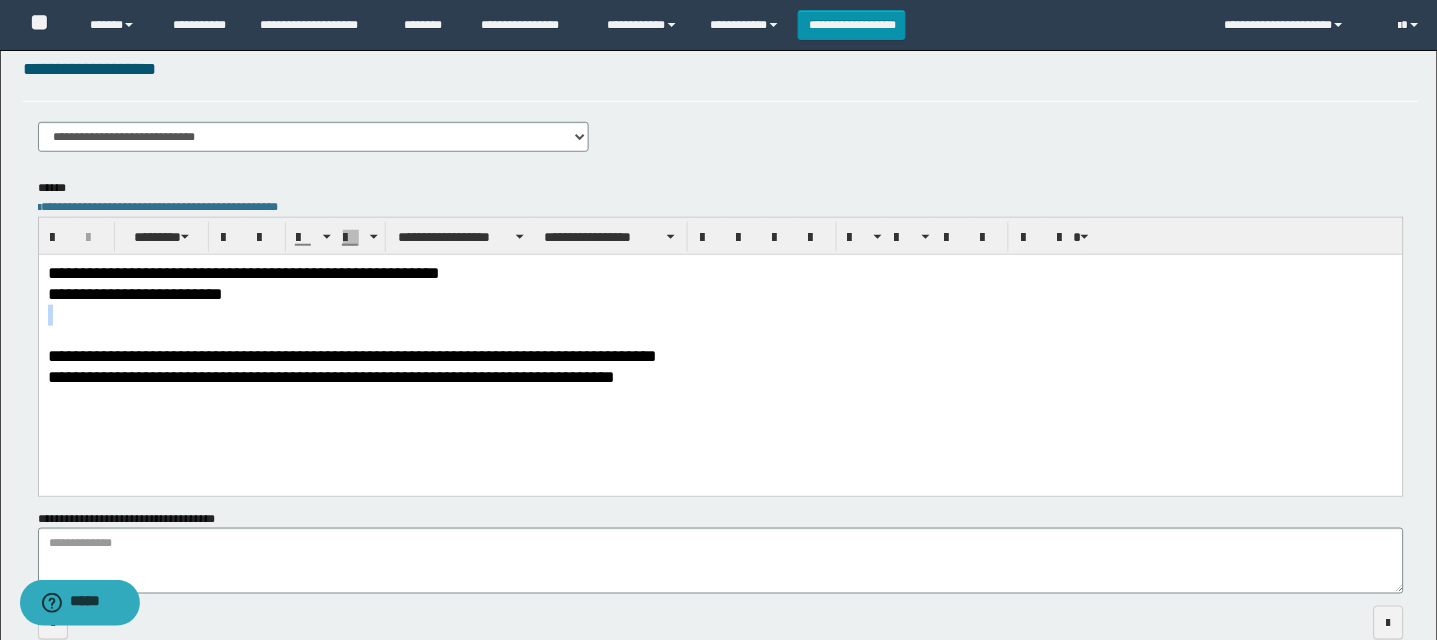 click at bounding box center [720, 315] 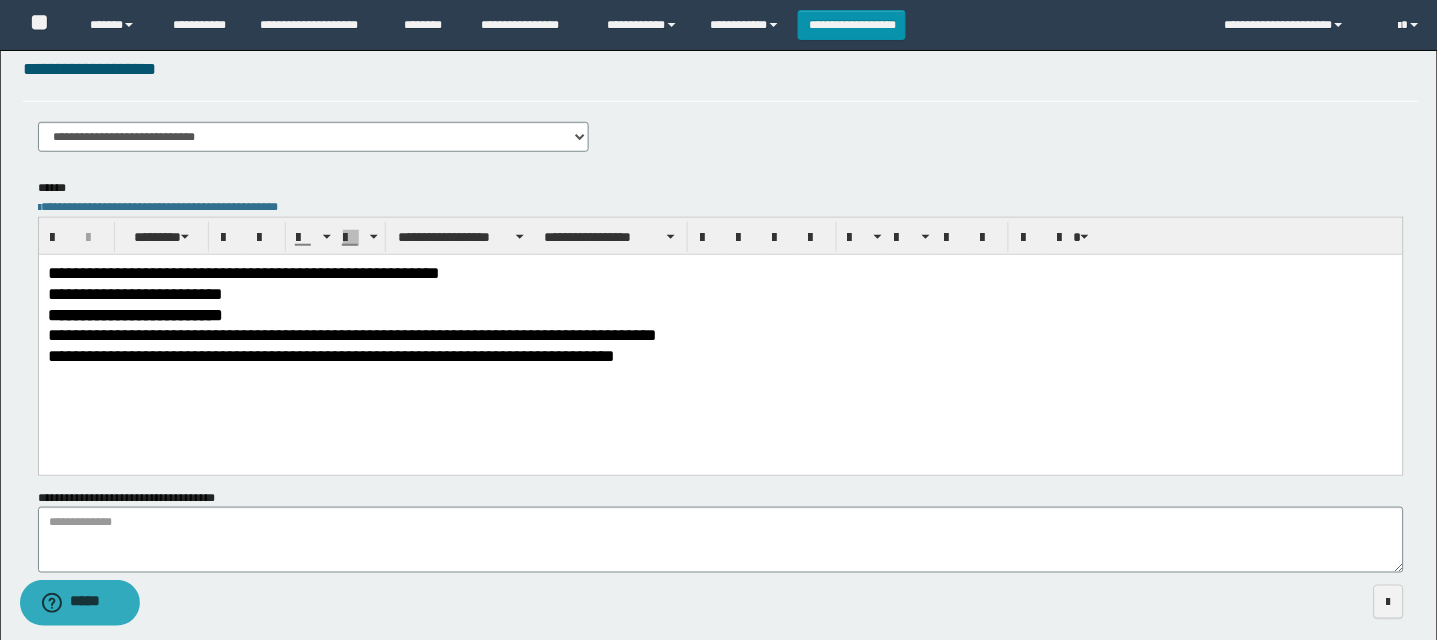 click on "**********" at bounding box center [720, 294] 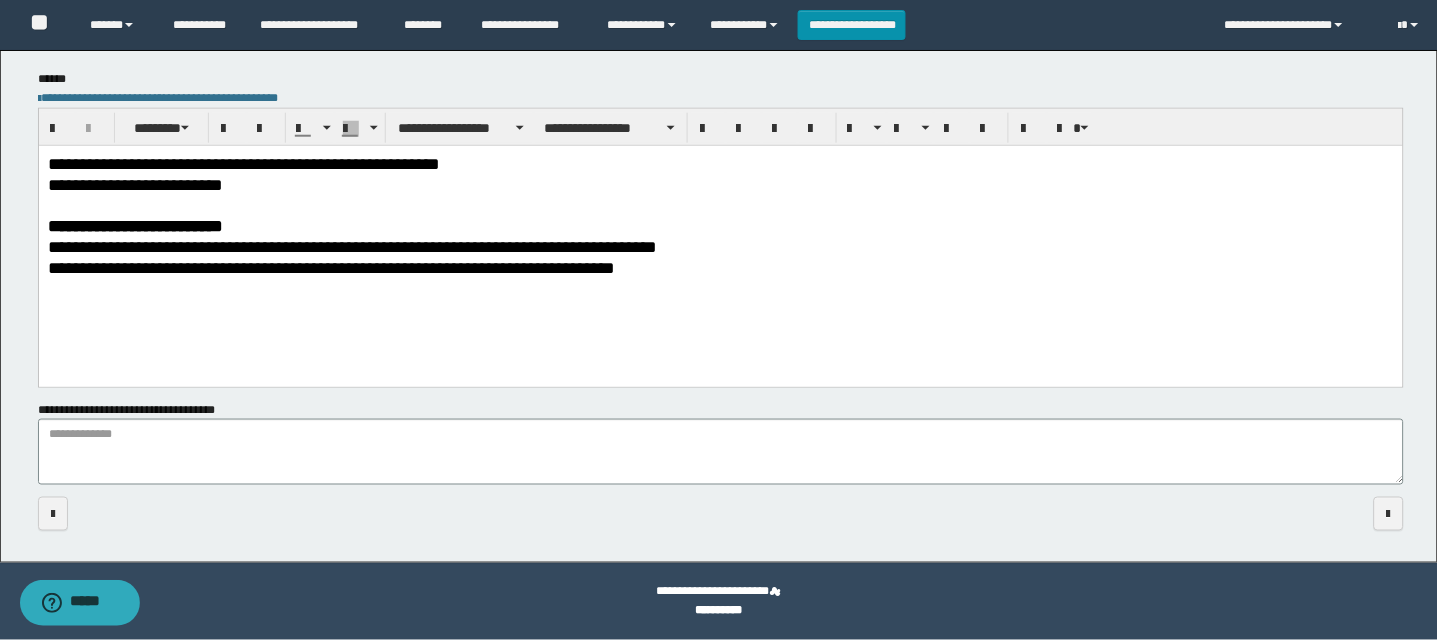 scroll, scrollTop: 0, scrollLeft: 0, axis: both 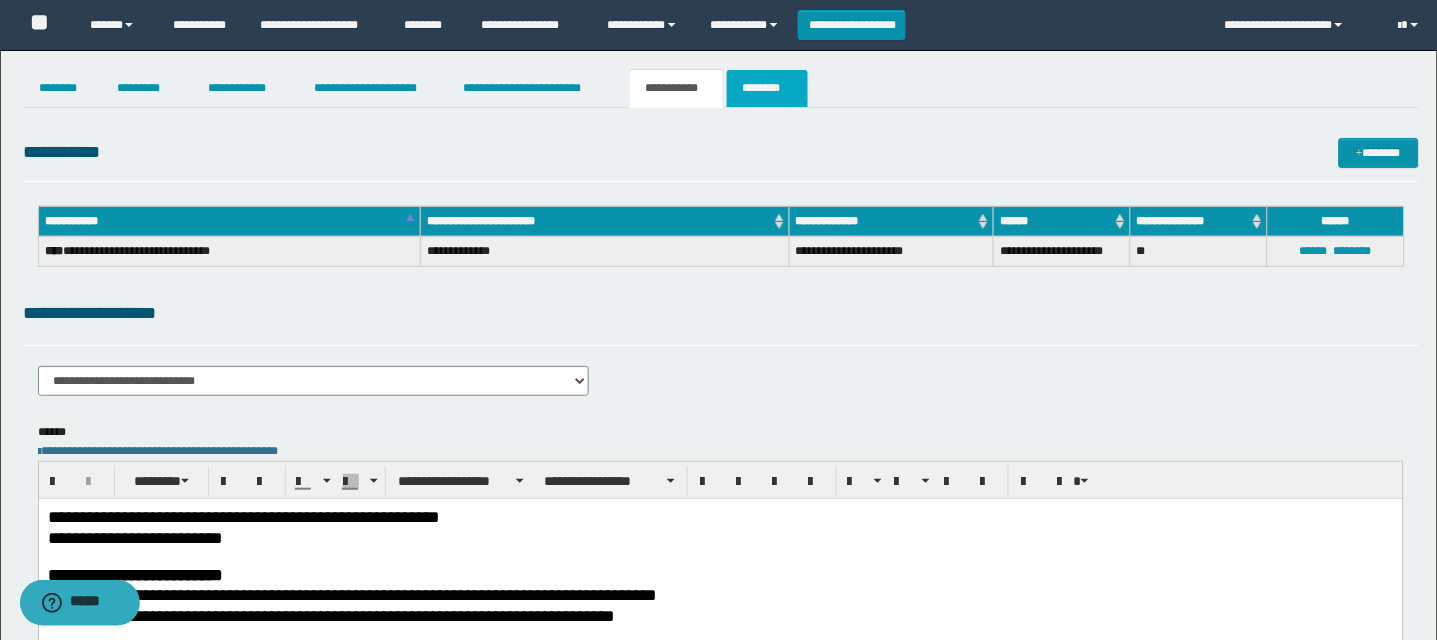 click on "********" at bounding box center [767, 88] 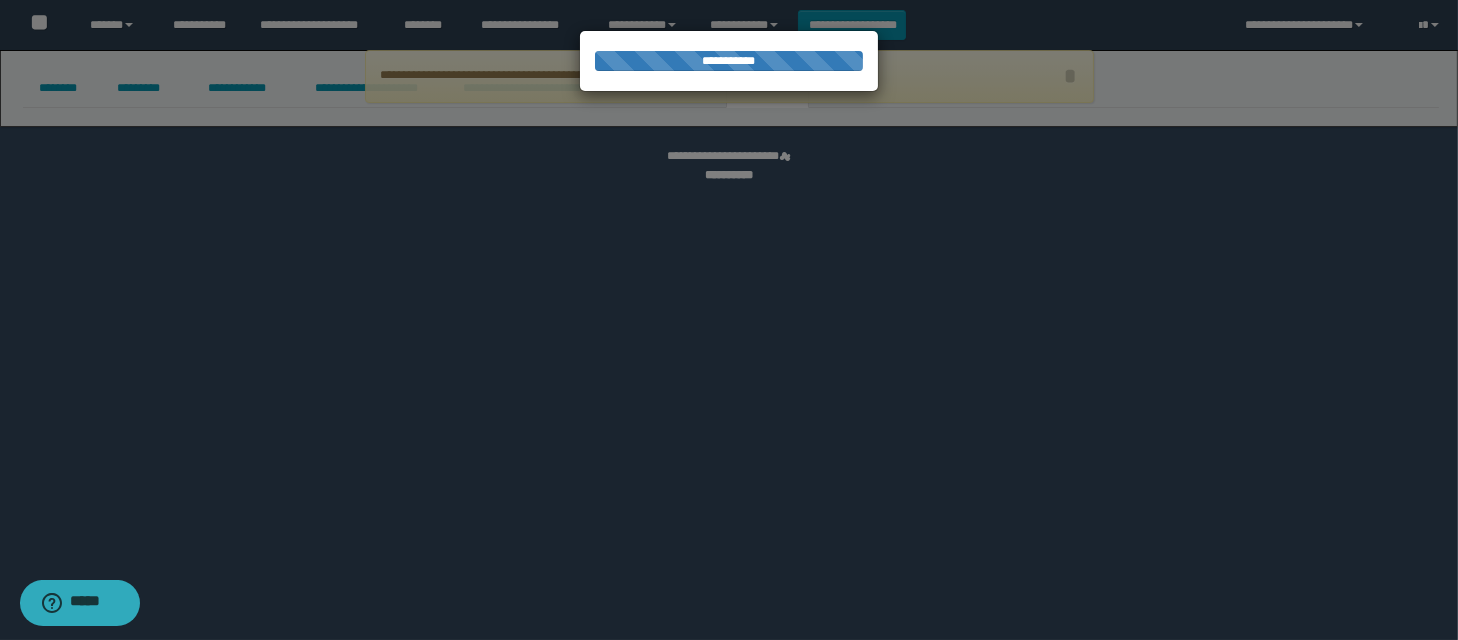 select 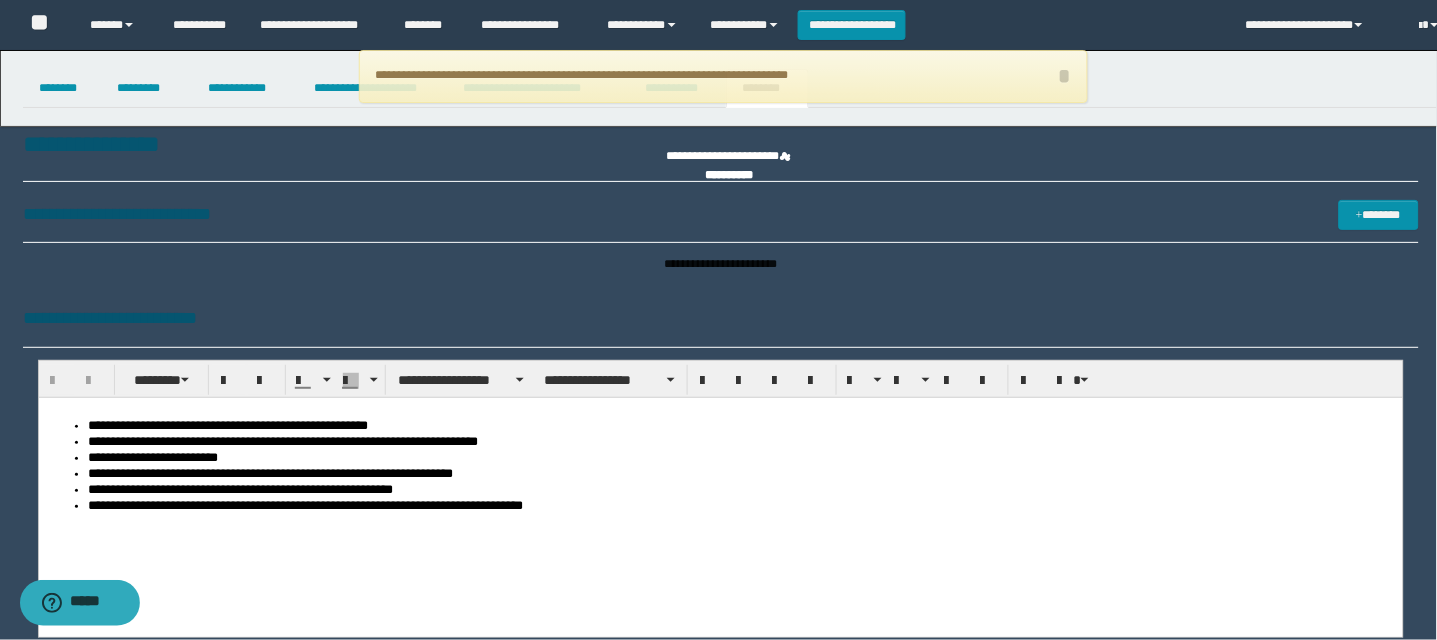 scroll, scrollTop: 0, scrollLeft: 0, axis: both 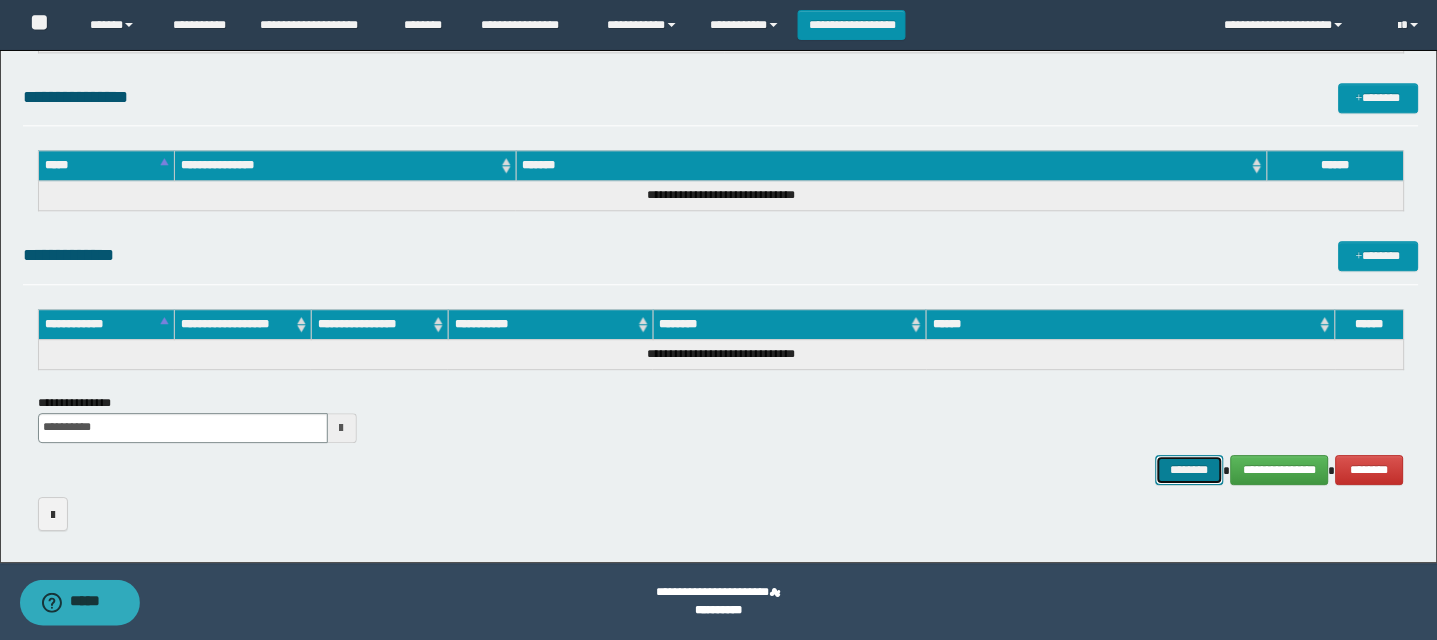 click on "********" at bounding box center [1190, 470] 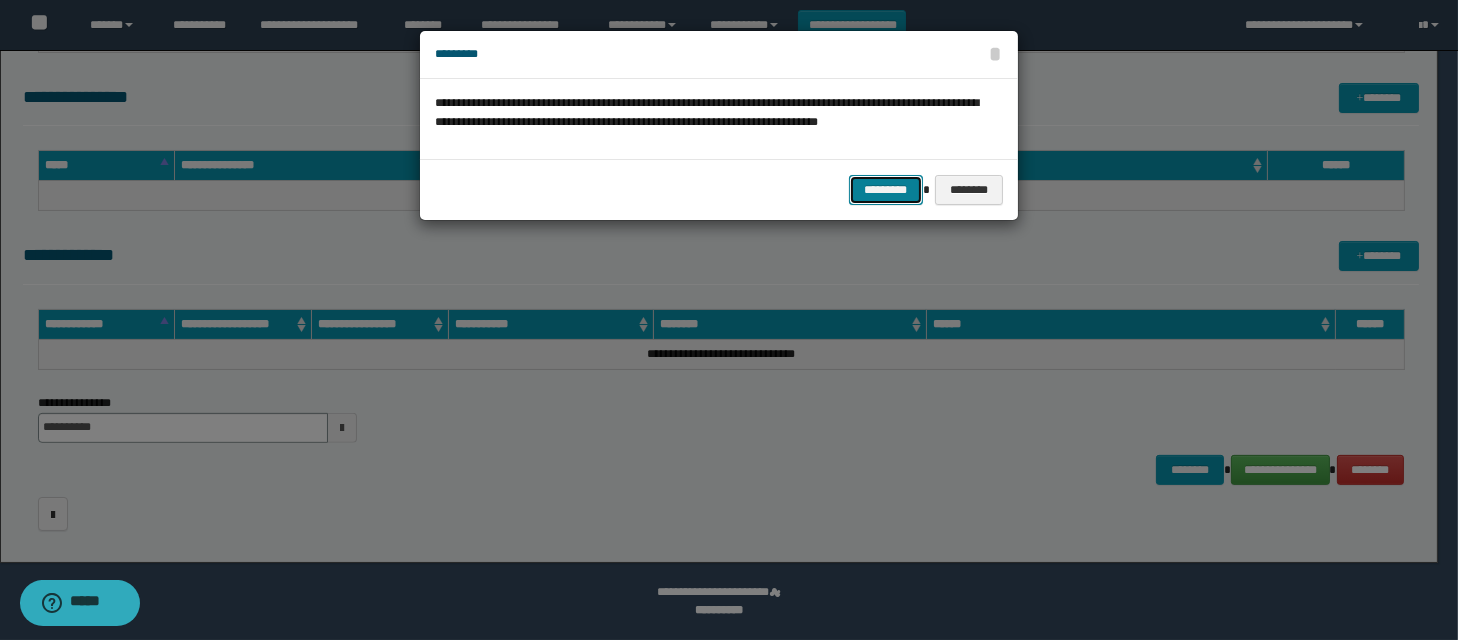 click on "*********" at bounding box center [886, 190] 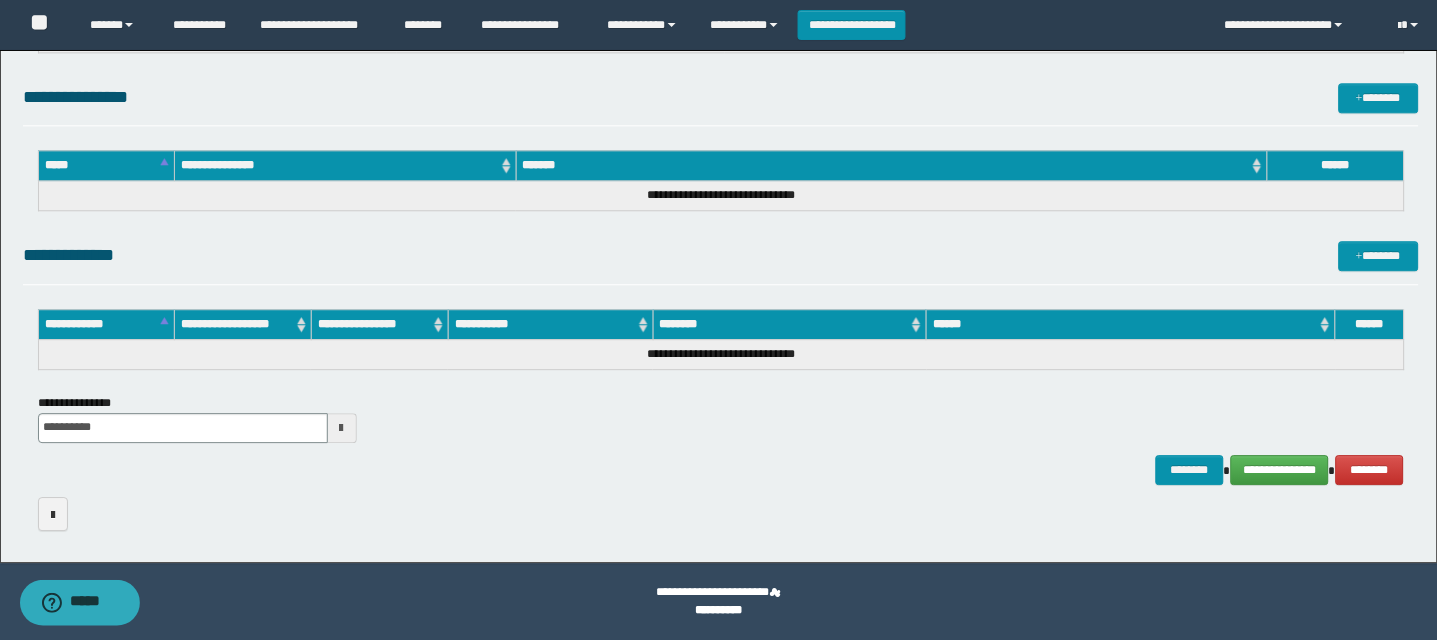 scroll, scrollTop: 0, scrollLeft: 0, axis: both 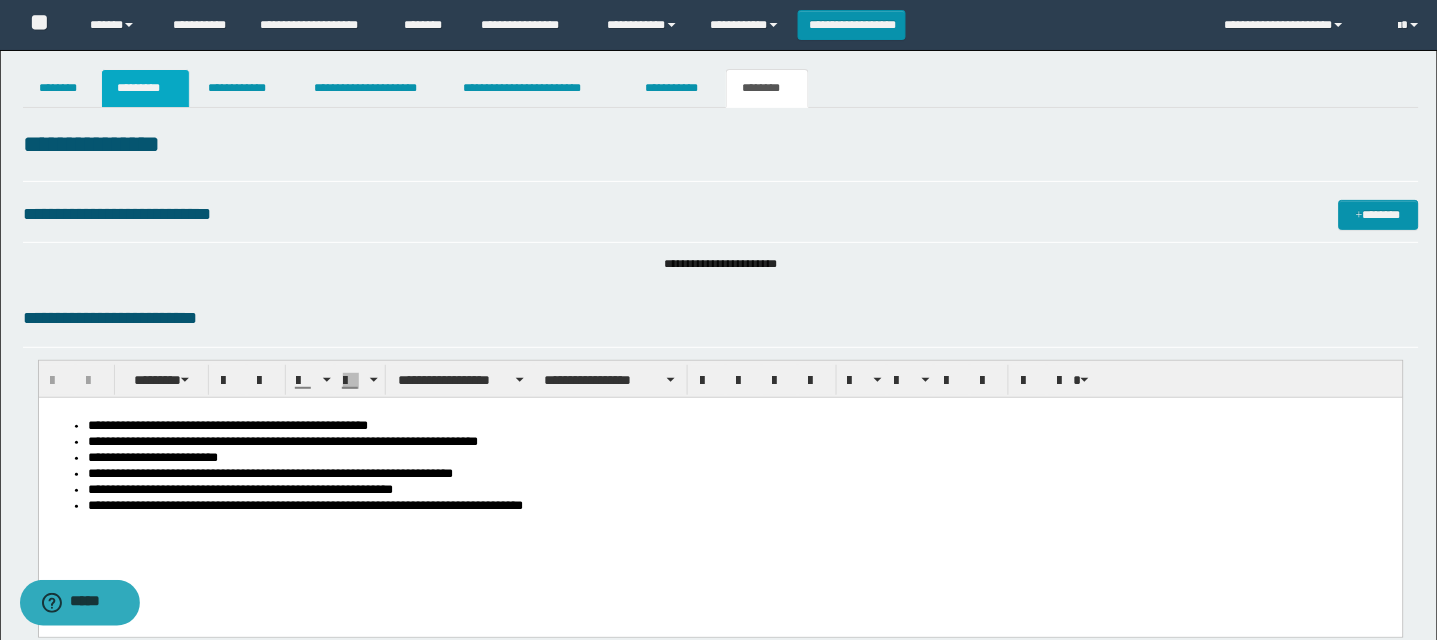 click on "*********" at bounding box center [145, 88] 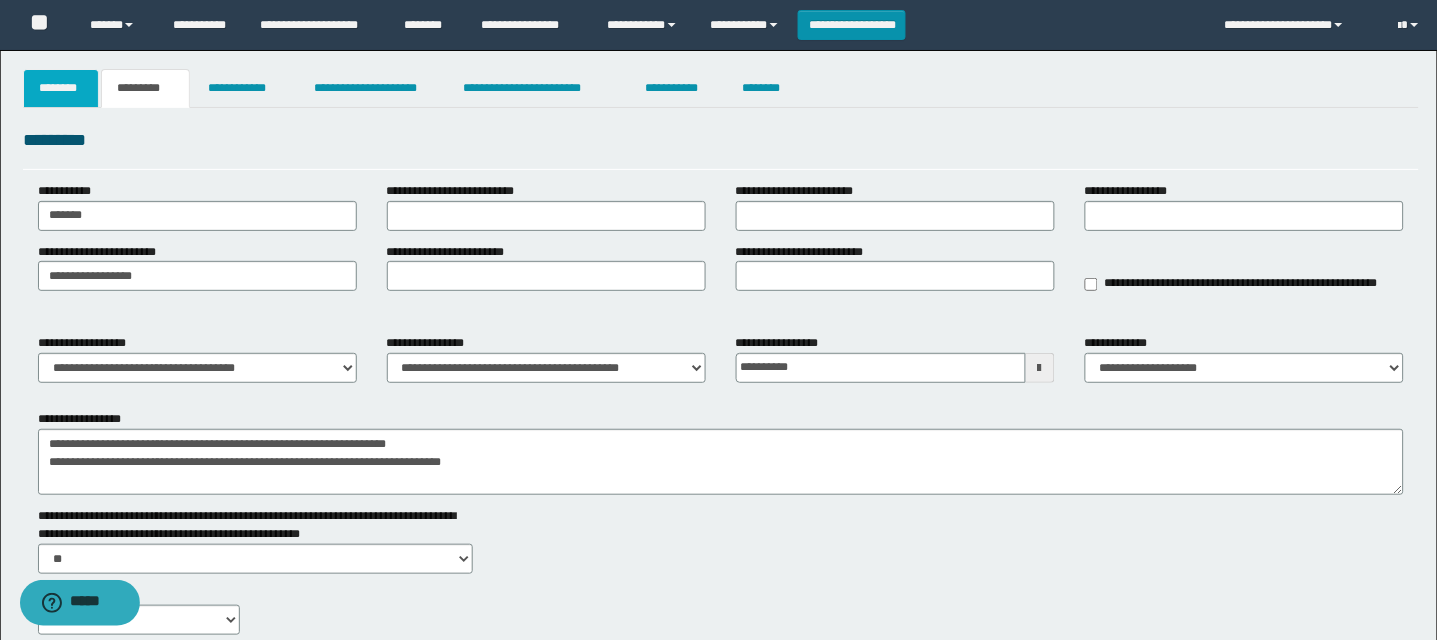 click on "********" at bounding box center [61, 88] 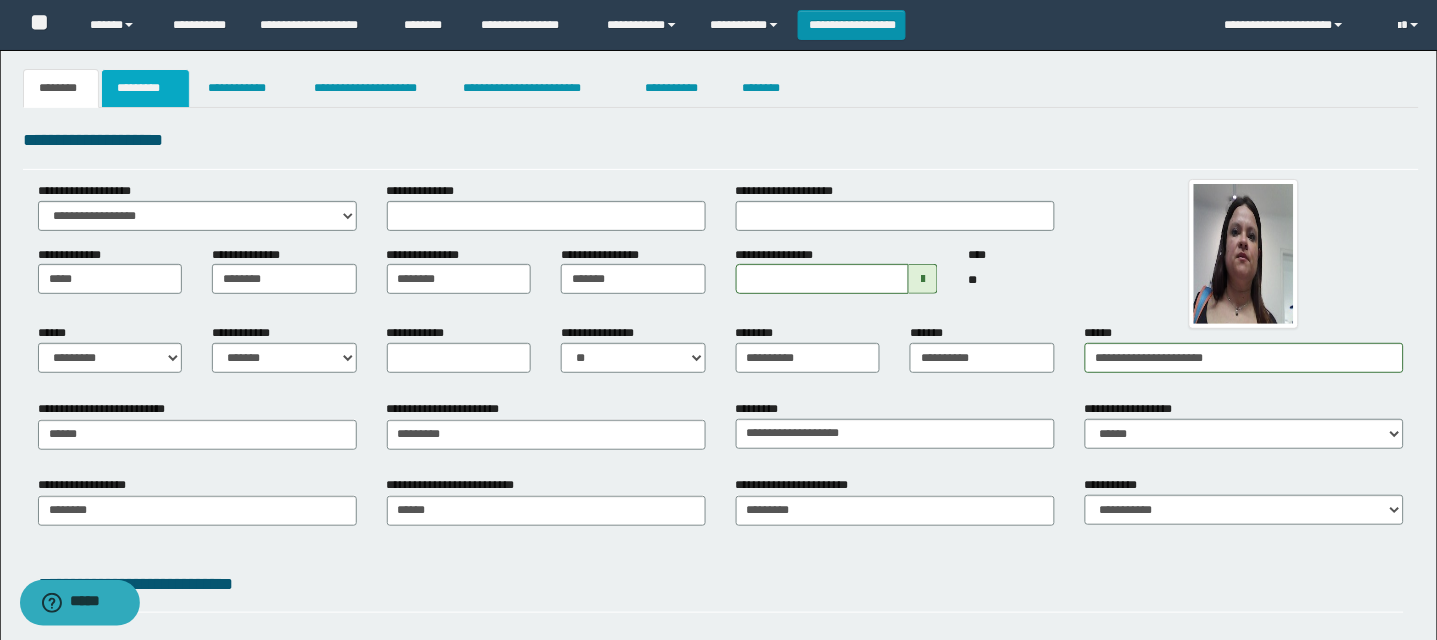 click on "*********" at bounding box center (145, 88) 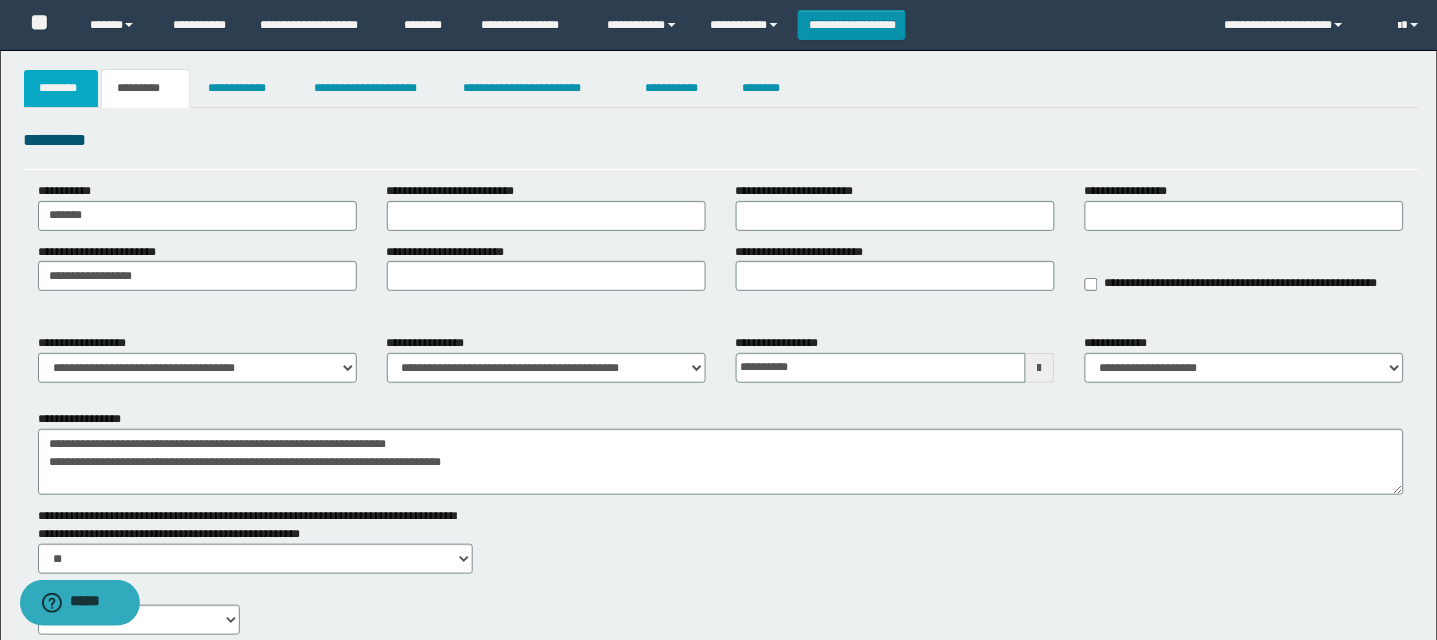 click on "********" at bounding box center (61, 88) 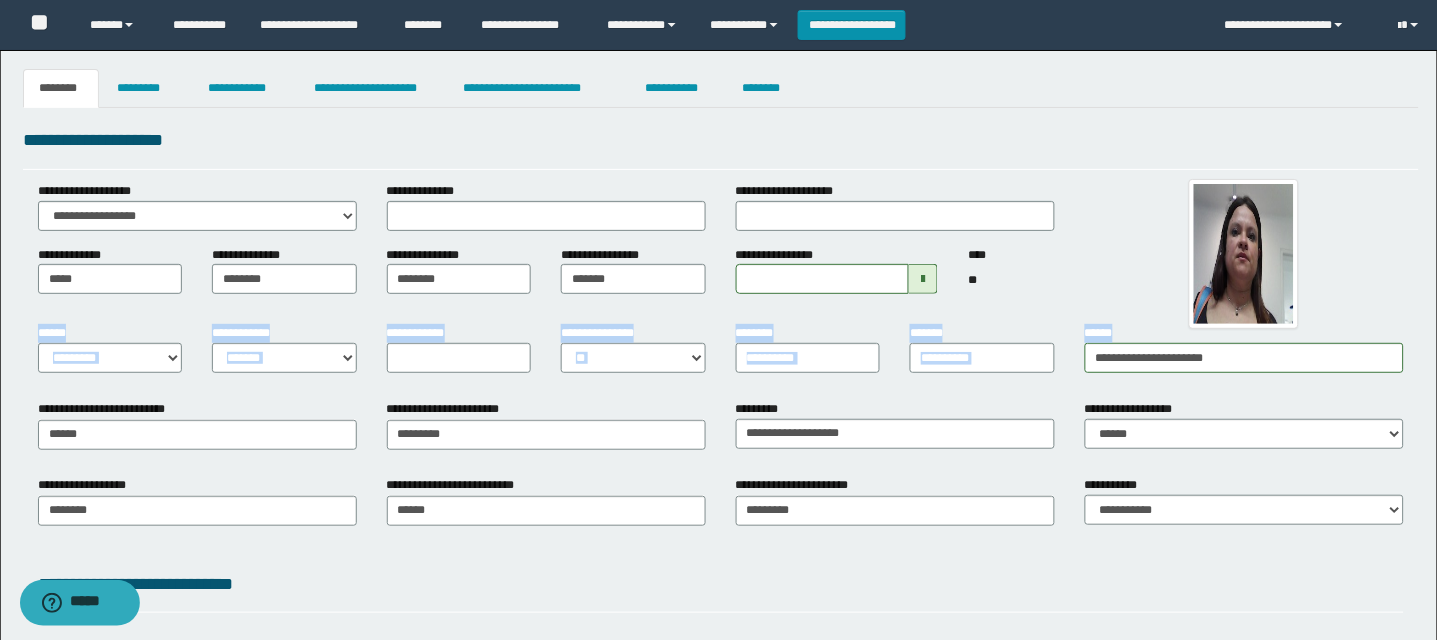 drag, startPoint x: 1390, startPoint y: 302, endPoint x: 1456, endPoint y: 320, distance: 68.41052 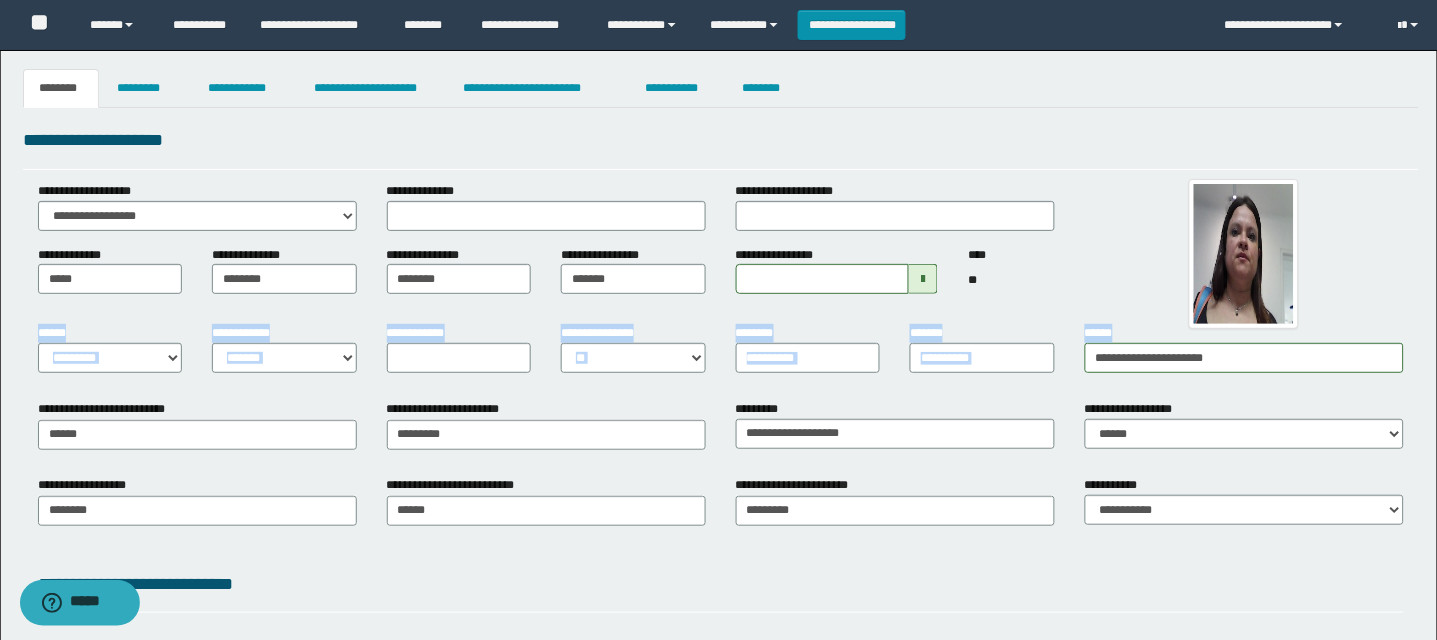 click on "**********" at bounding box center [718, 320] 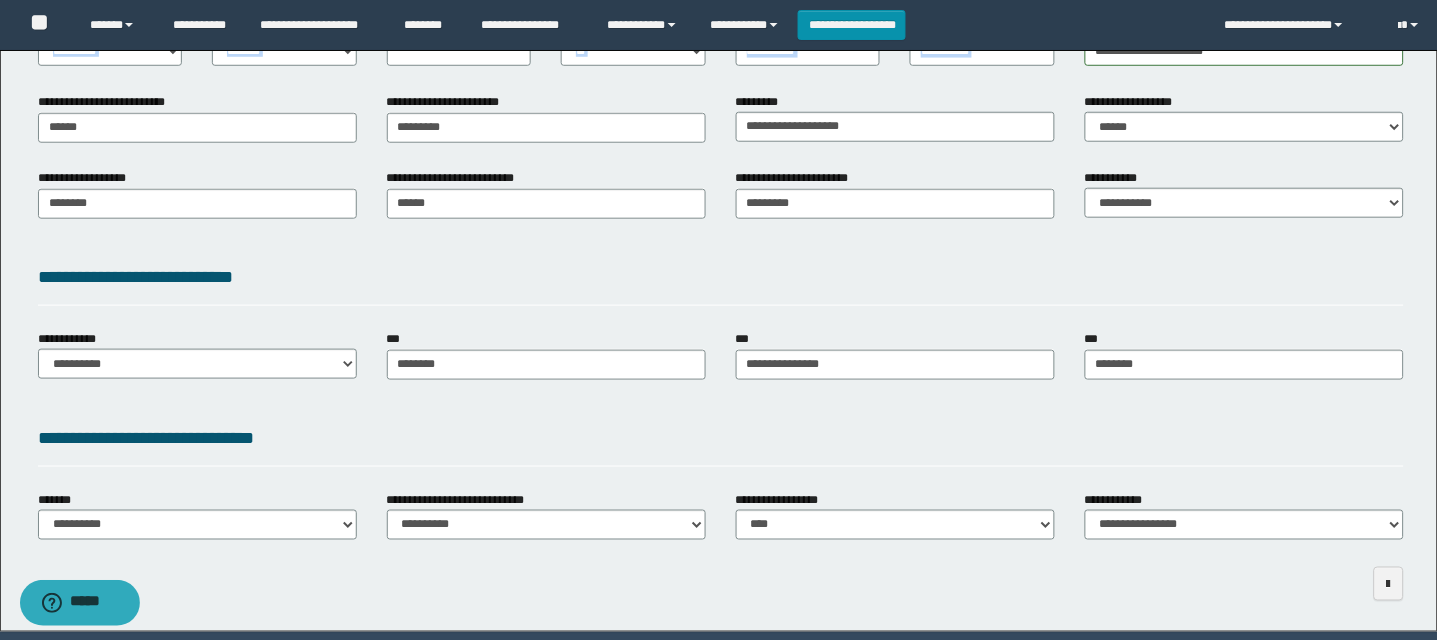 scroll, scrollTop: 352, scrollLeft: 0, axis: vertical 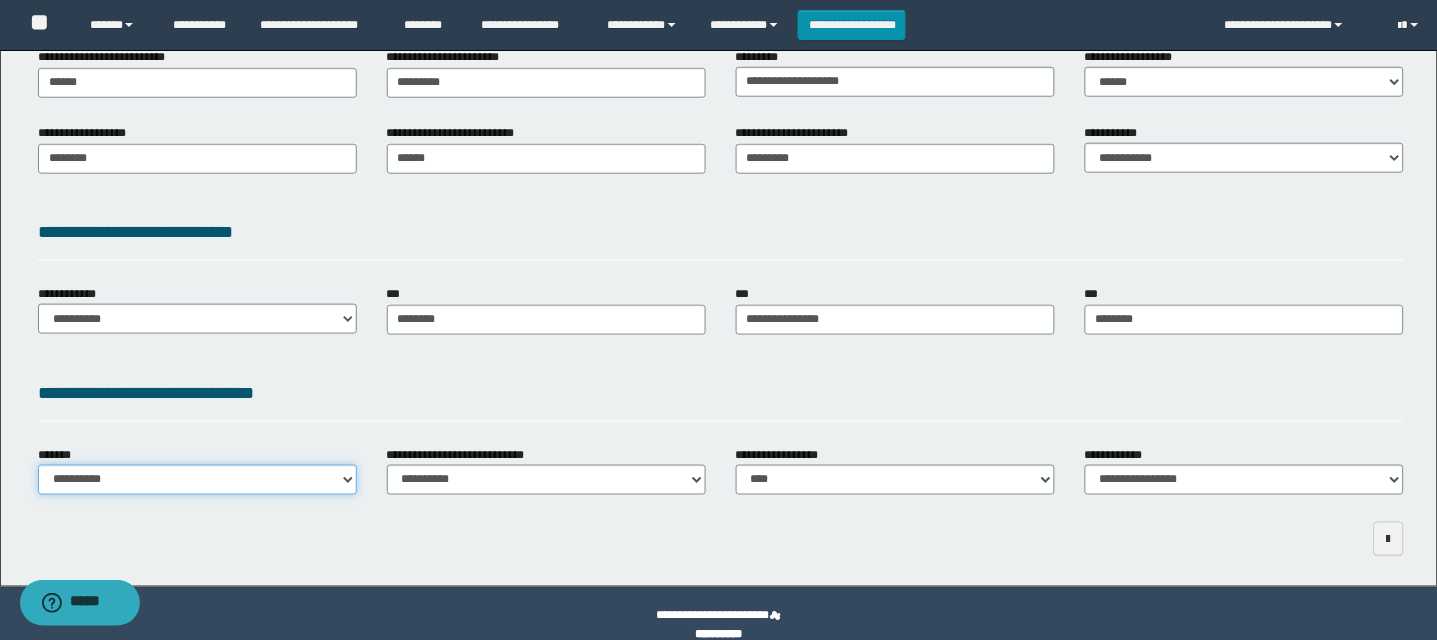 click on "**********" at bounding box center (197, 480) 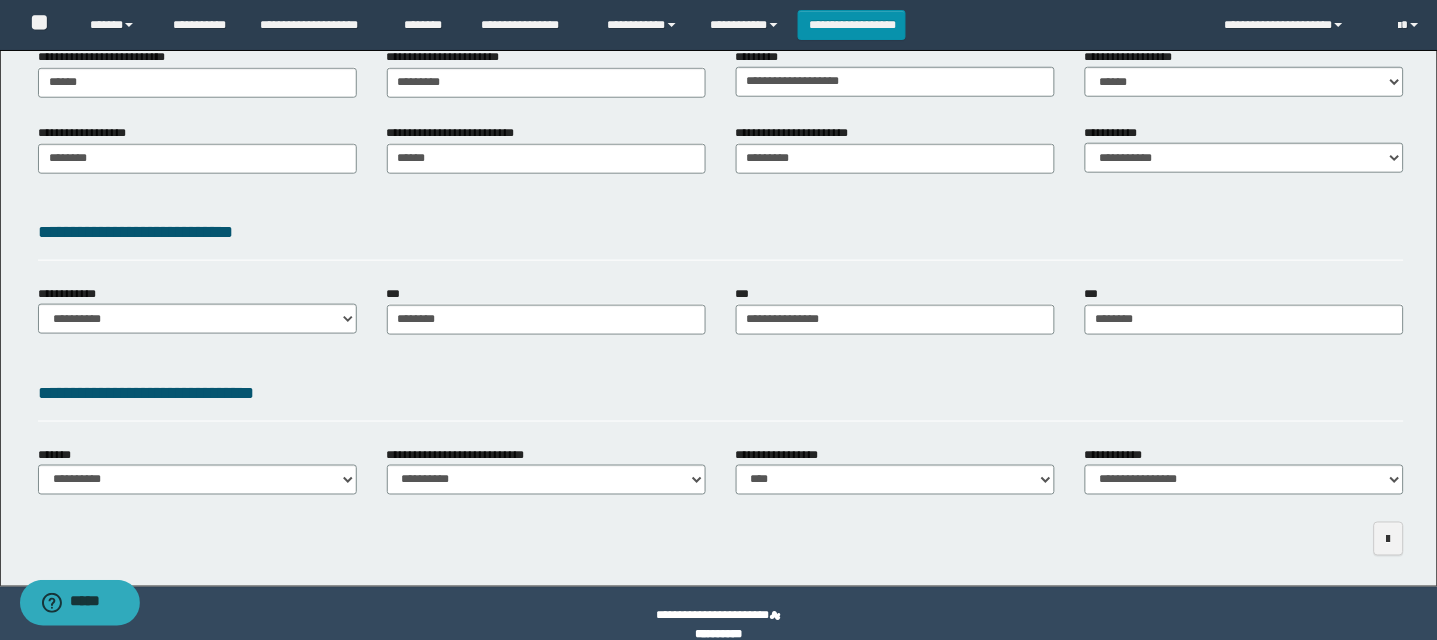 click on "**********" at bounding box center [721, 400] 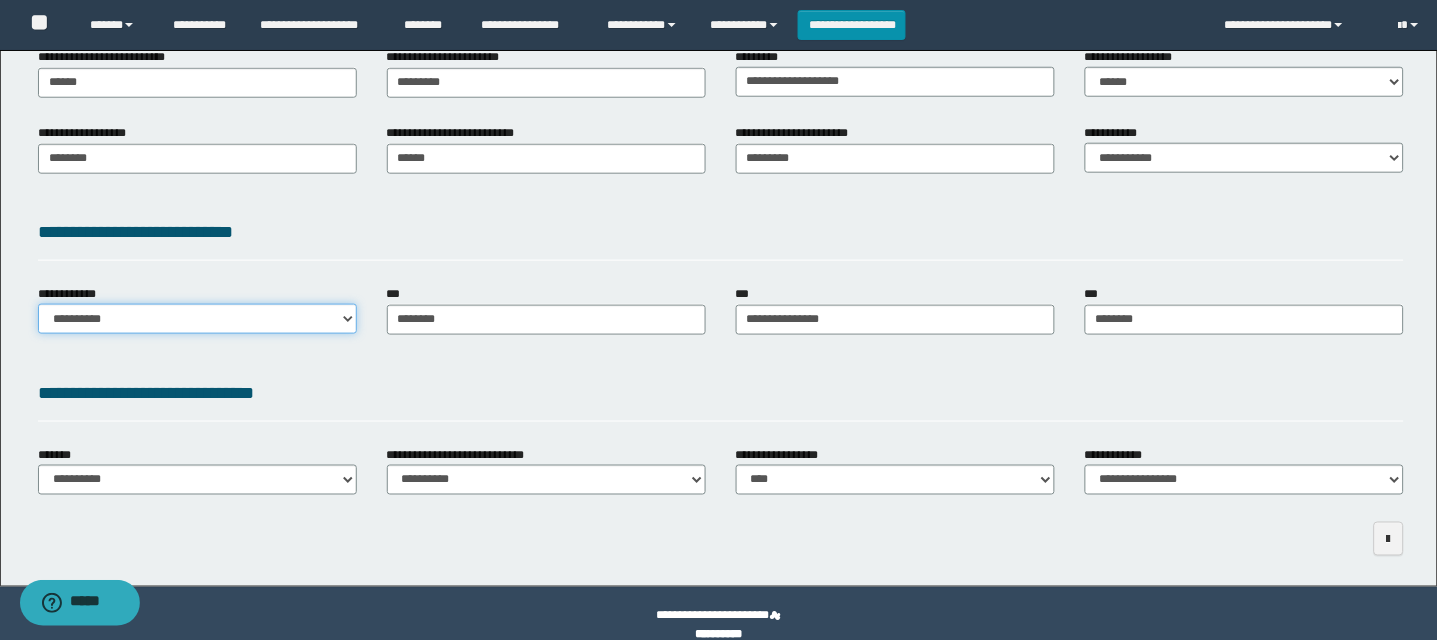 click on "**********" at bounding box center (197, 319) 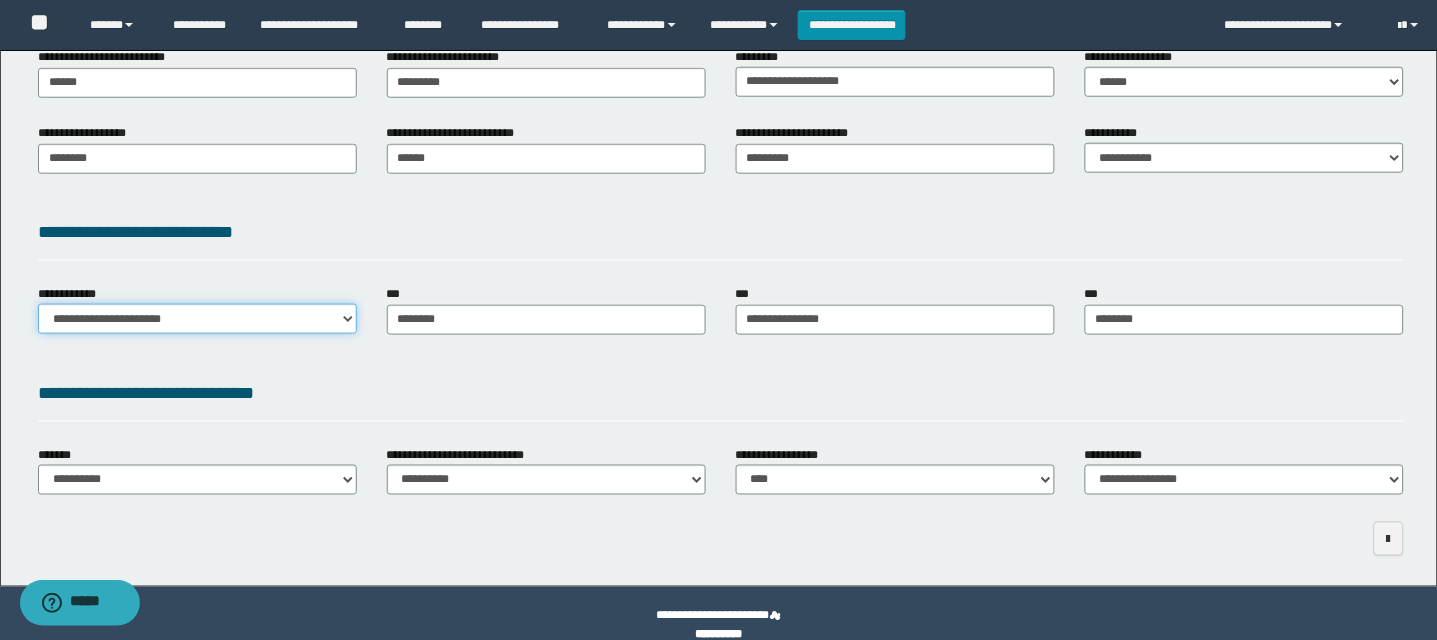 click on "**********" at bounding box center [197, 319] 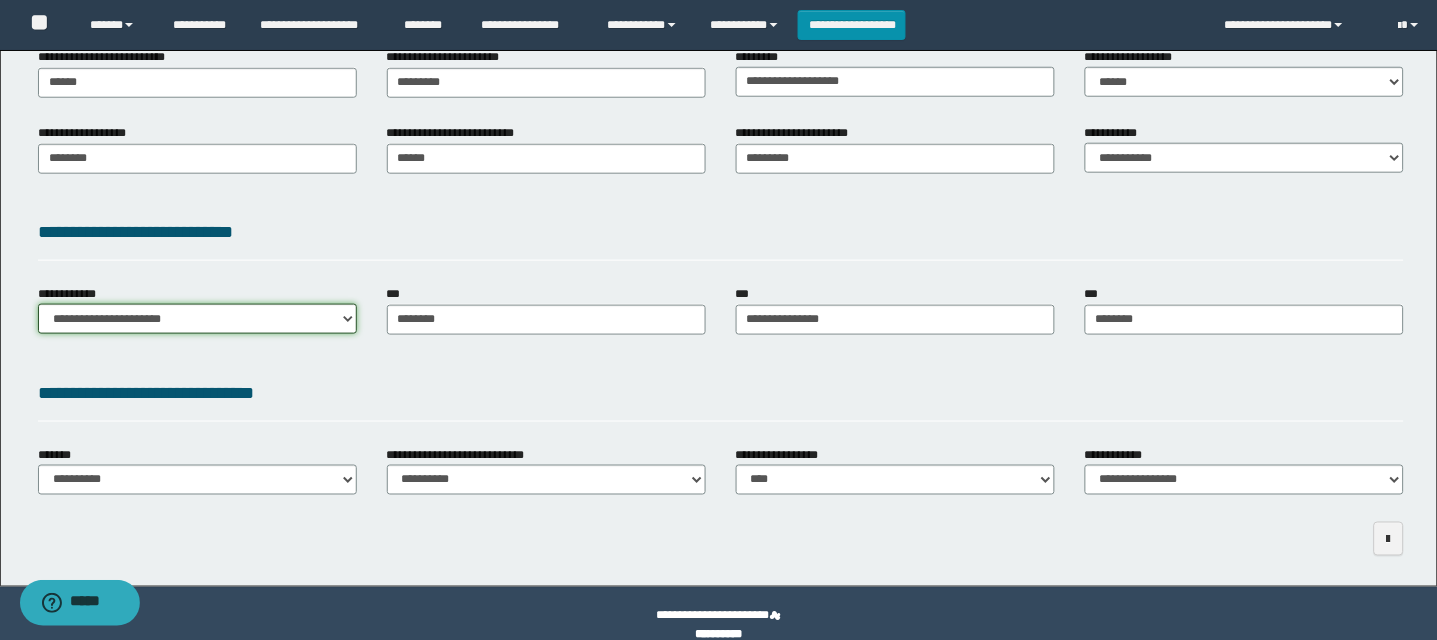scroll, scrollTop: 0, scrollLeft: 0, axis: both 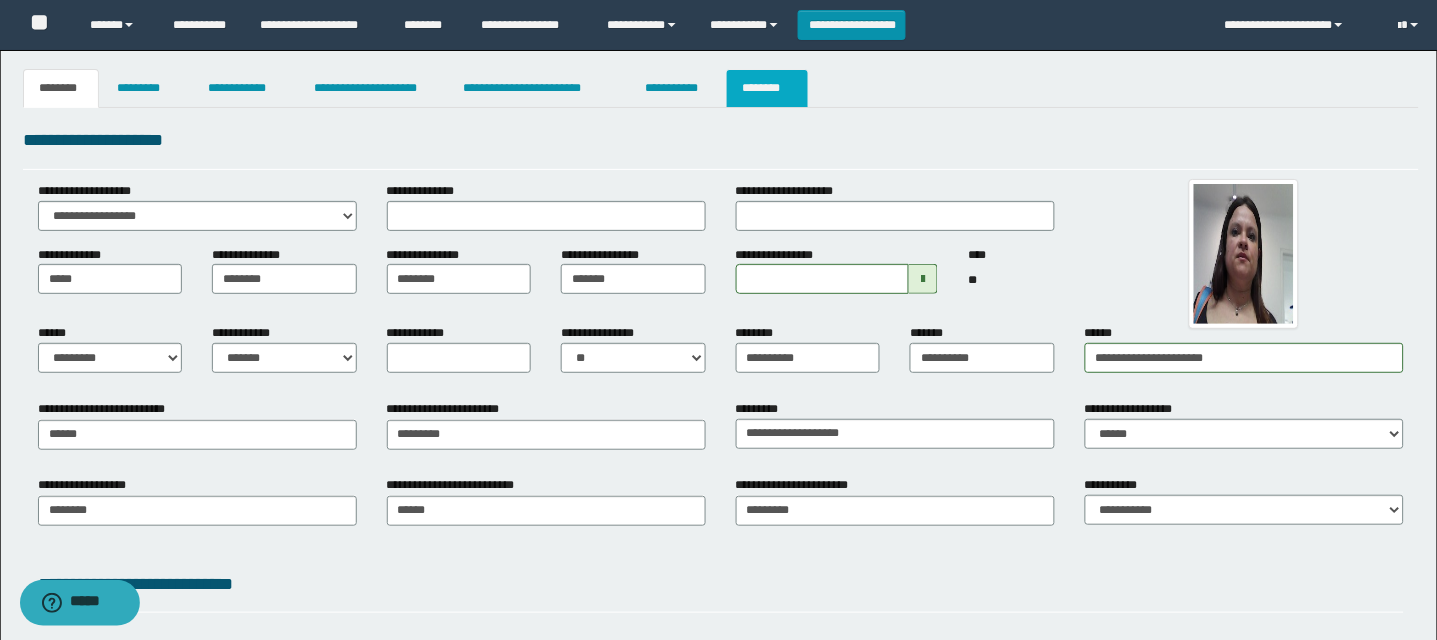 click on "********" at bounding box center [767, 88] 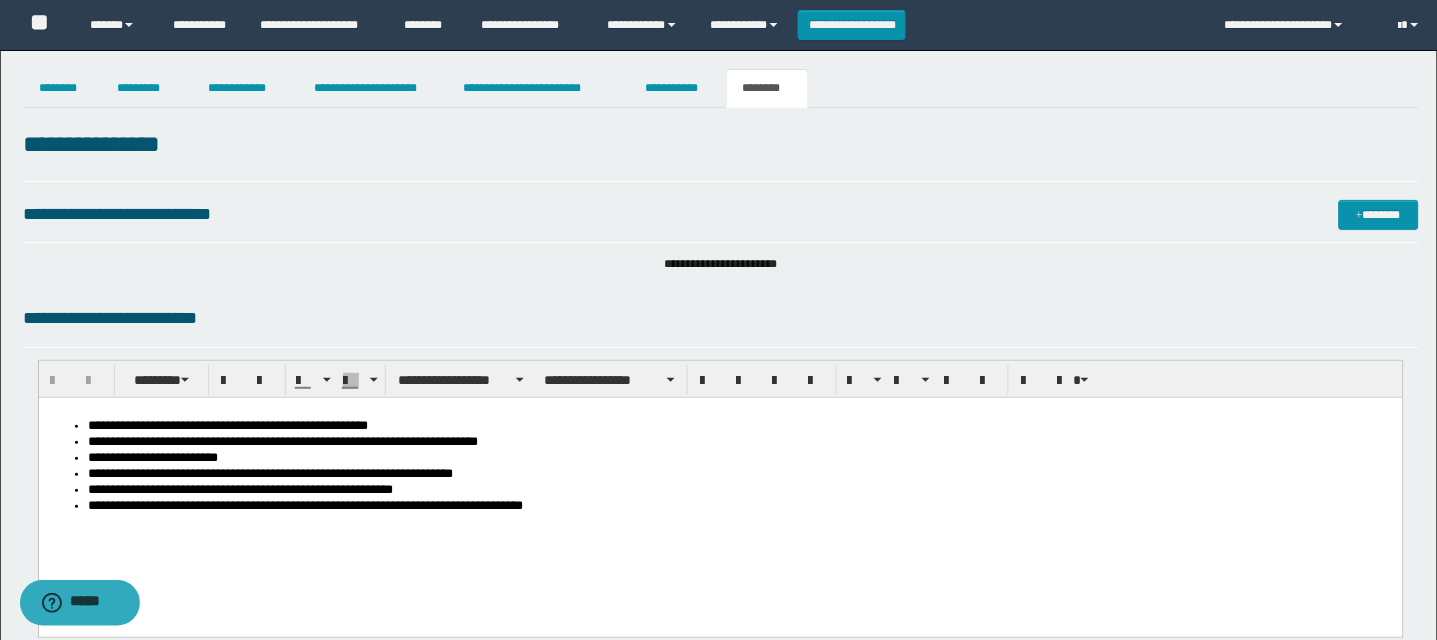 scroll, scrollTop: 993, scrollLeft: 0, axis: vertical 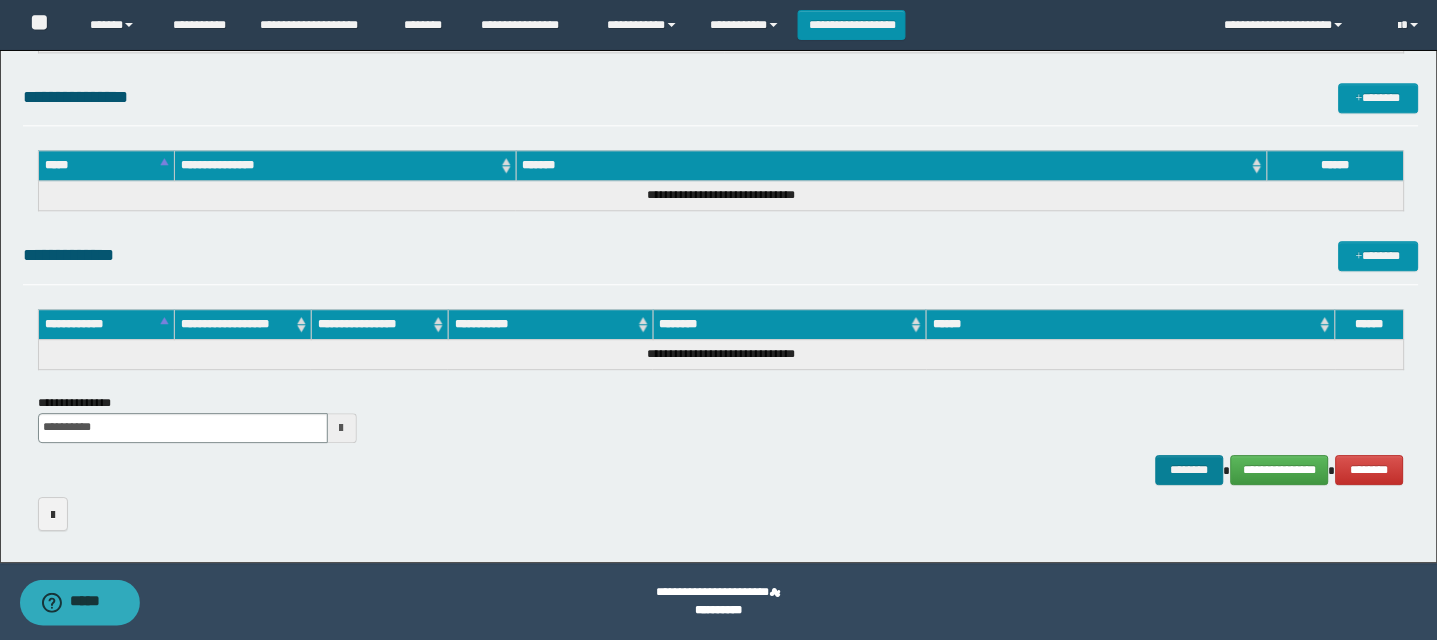 drag, startPoint x: 1182, startPoint y: 493, endPoint x: 1198, endPoint y: 483, distance: 18.867962 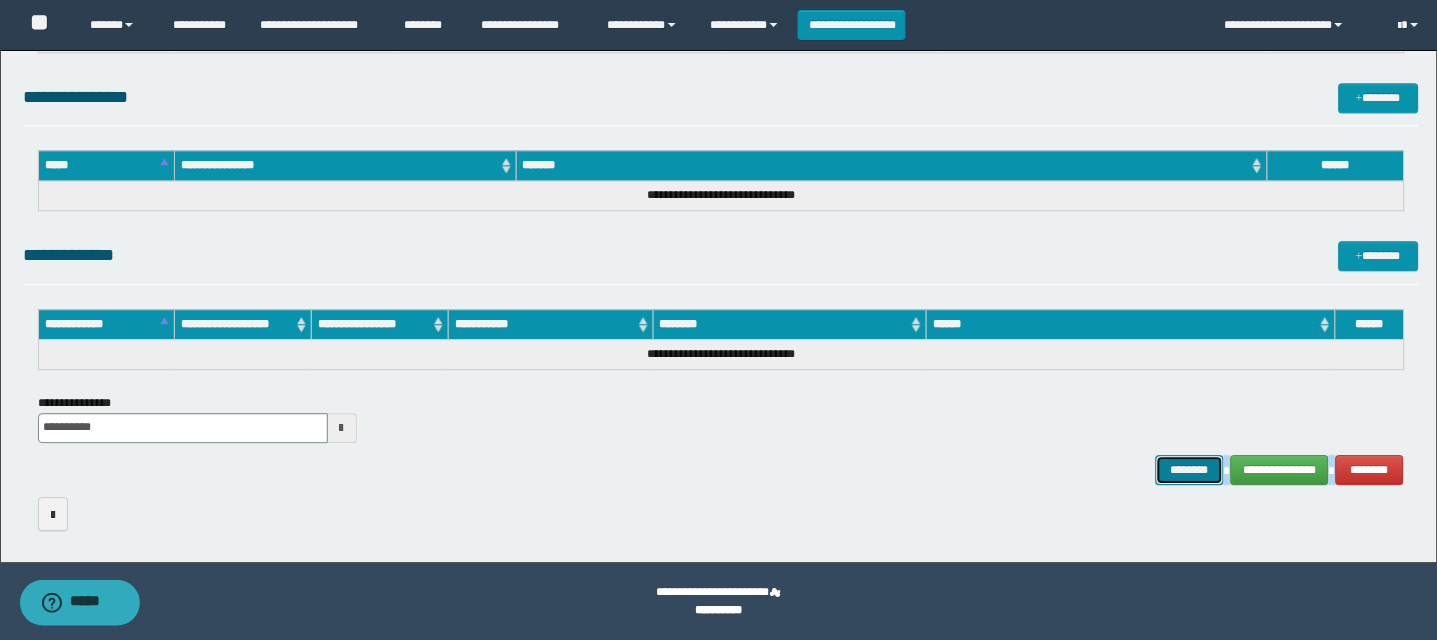 click on "********" at bounding box center (1190, 470) 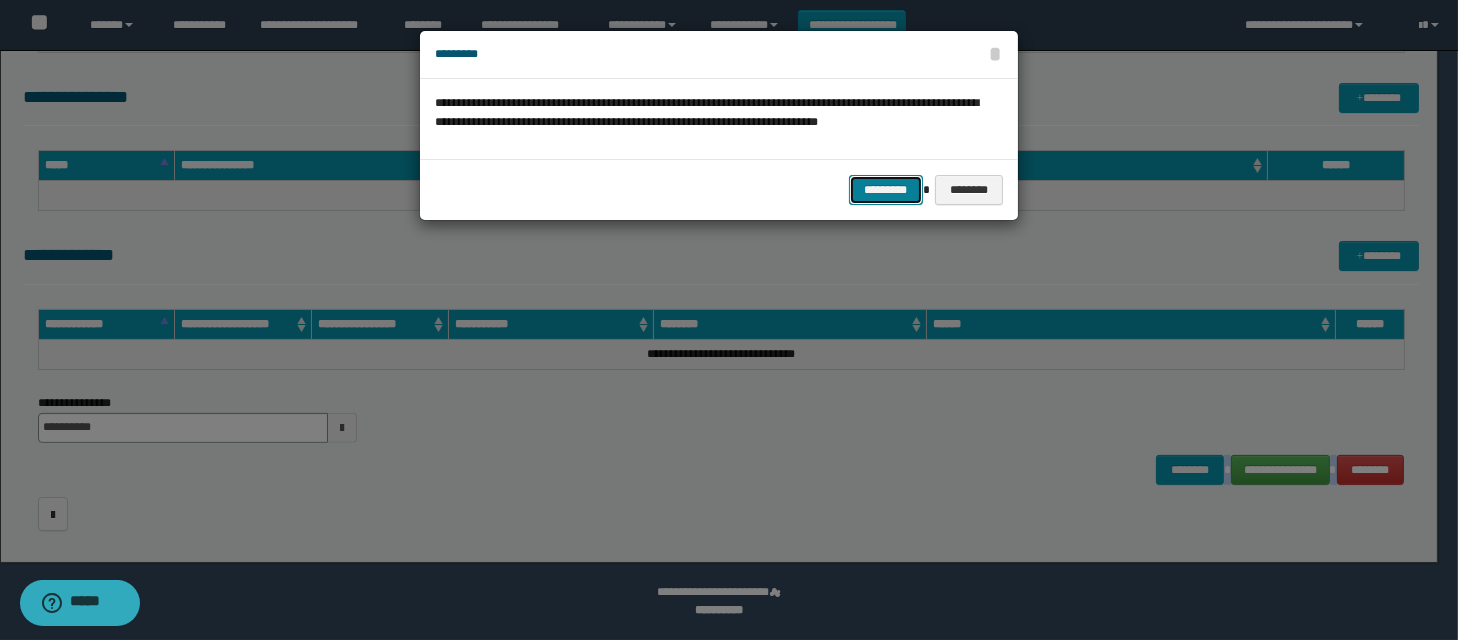 click on "*********" at bounding box center (886, 190) 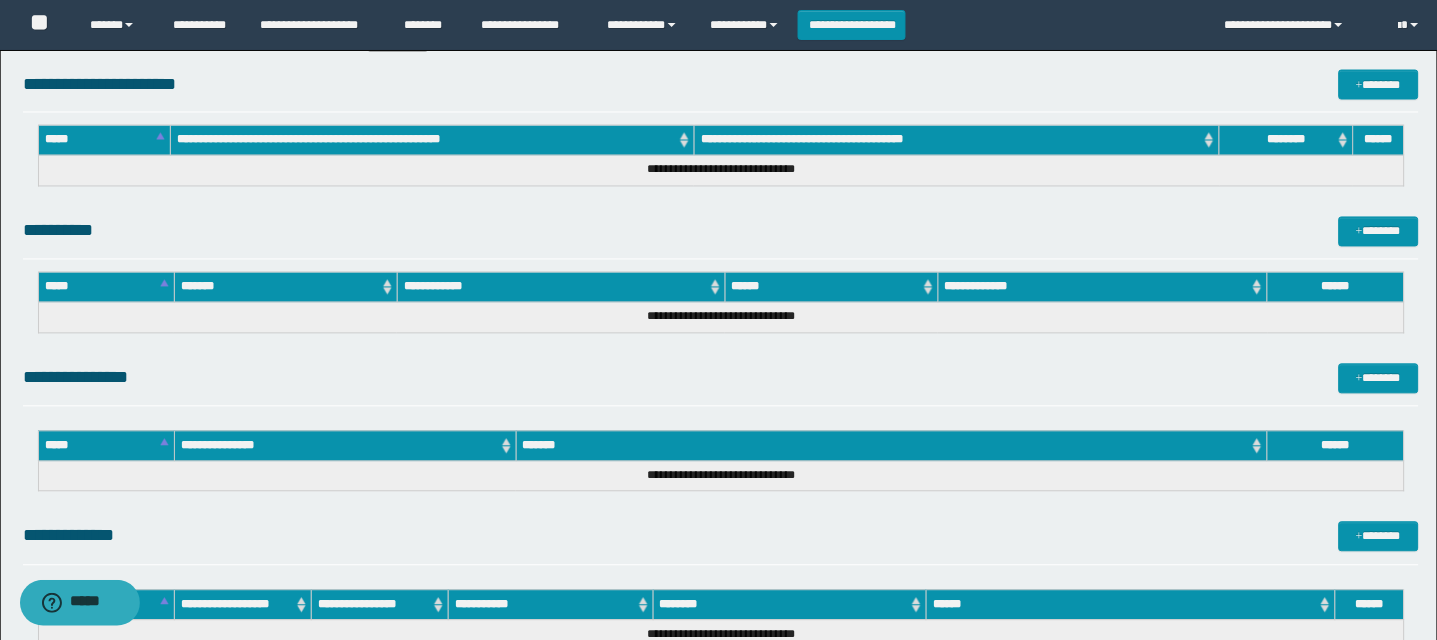 scroll, scrollTop: 993, scrollLeft: 0, axis: vertical 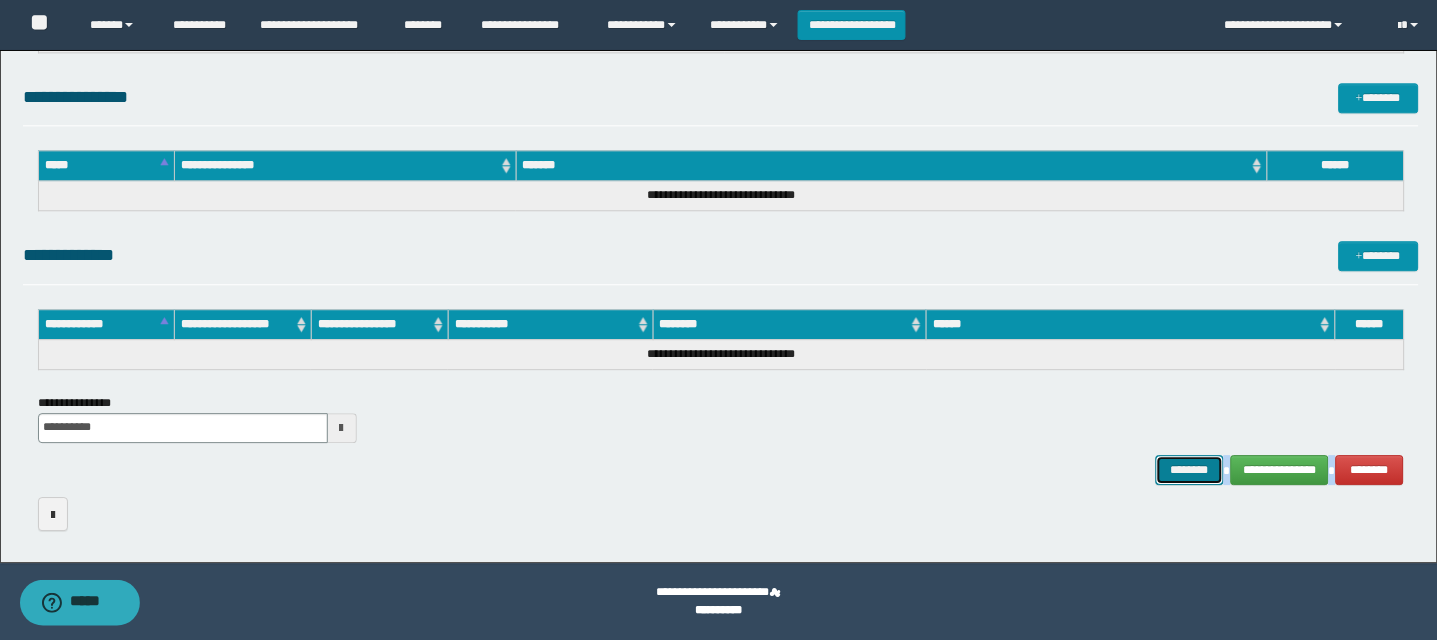 click on "********" at bounding box center [1190, 470] 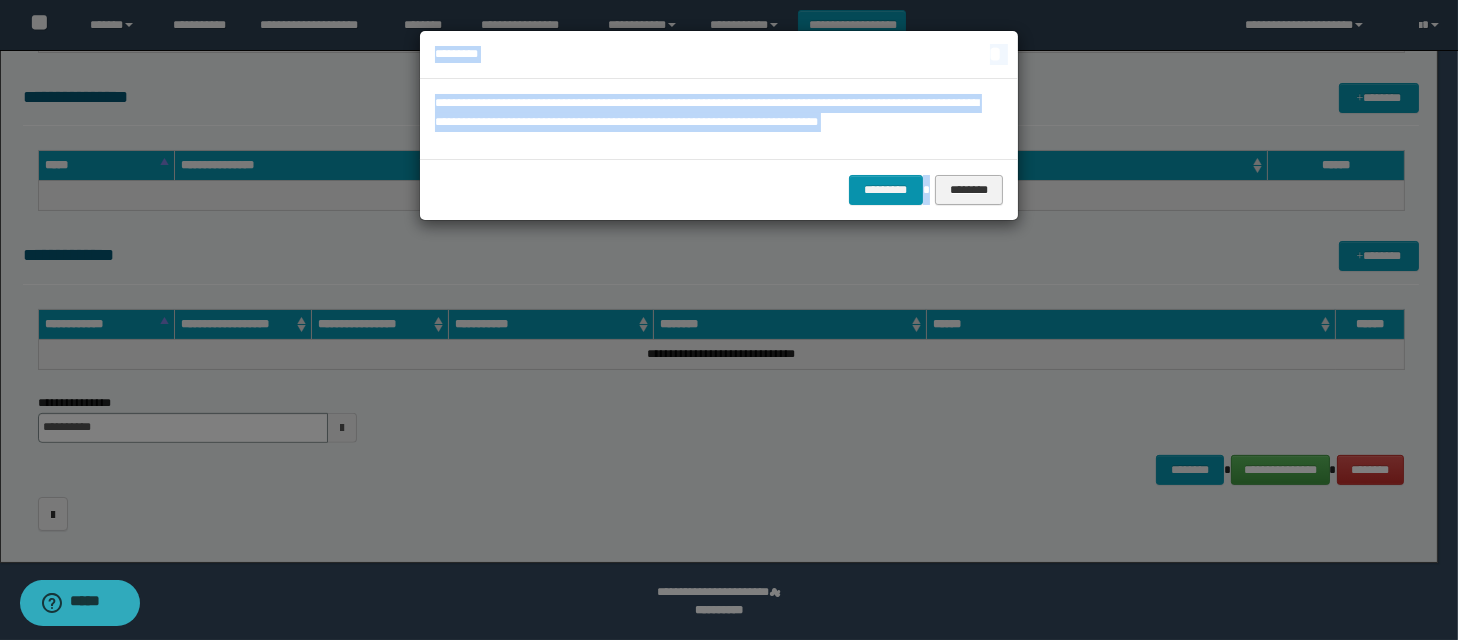 drag, startPoint x: 1453, startPoint y: 340, endPoint x: 981, endPoint y: 178, distance: 499.02704 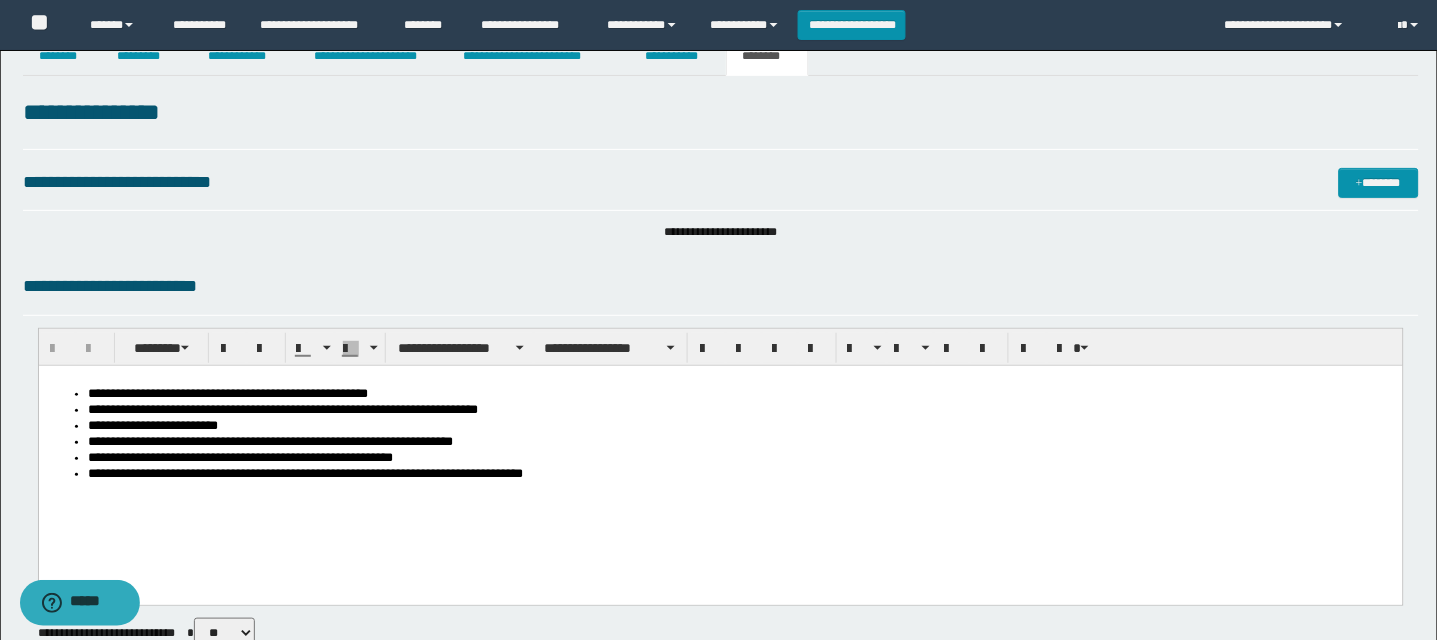 scroll, scrollTop: 0, scrollLeft: 0, axis: both 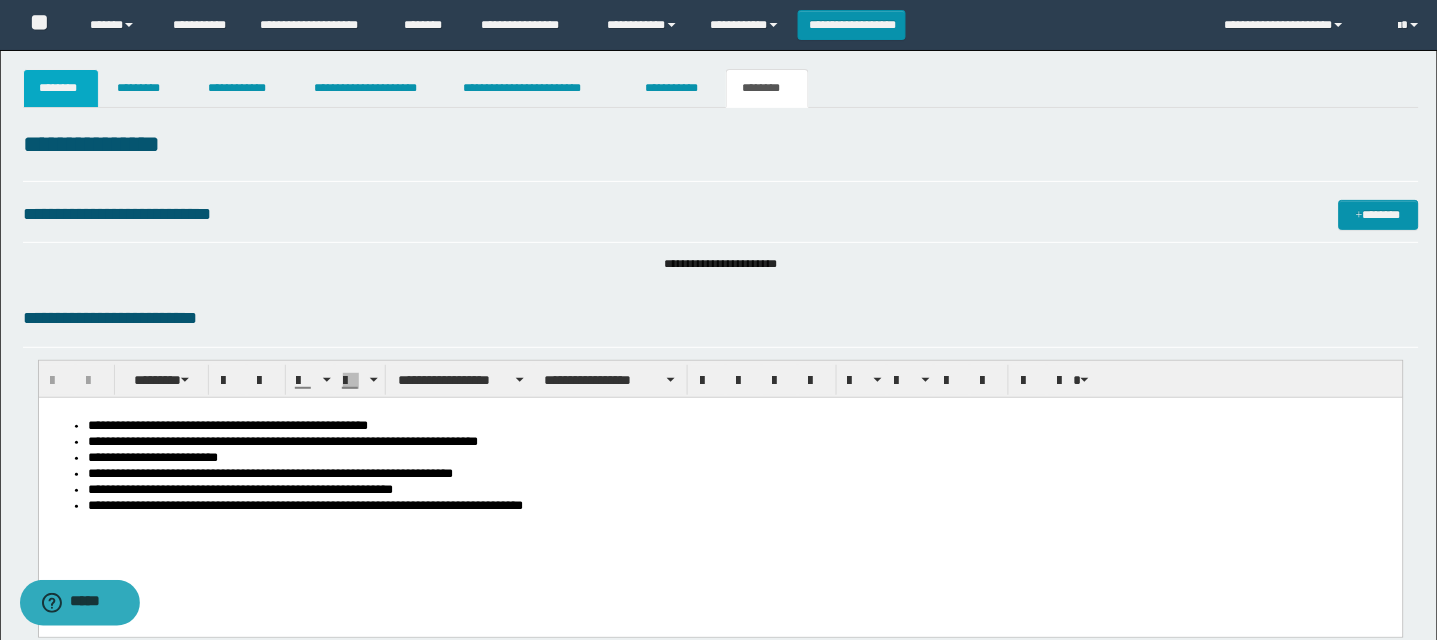 click on "********" at bounding box center (61, 88) 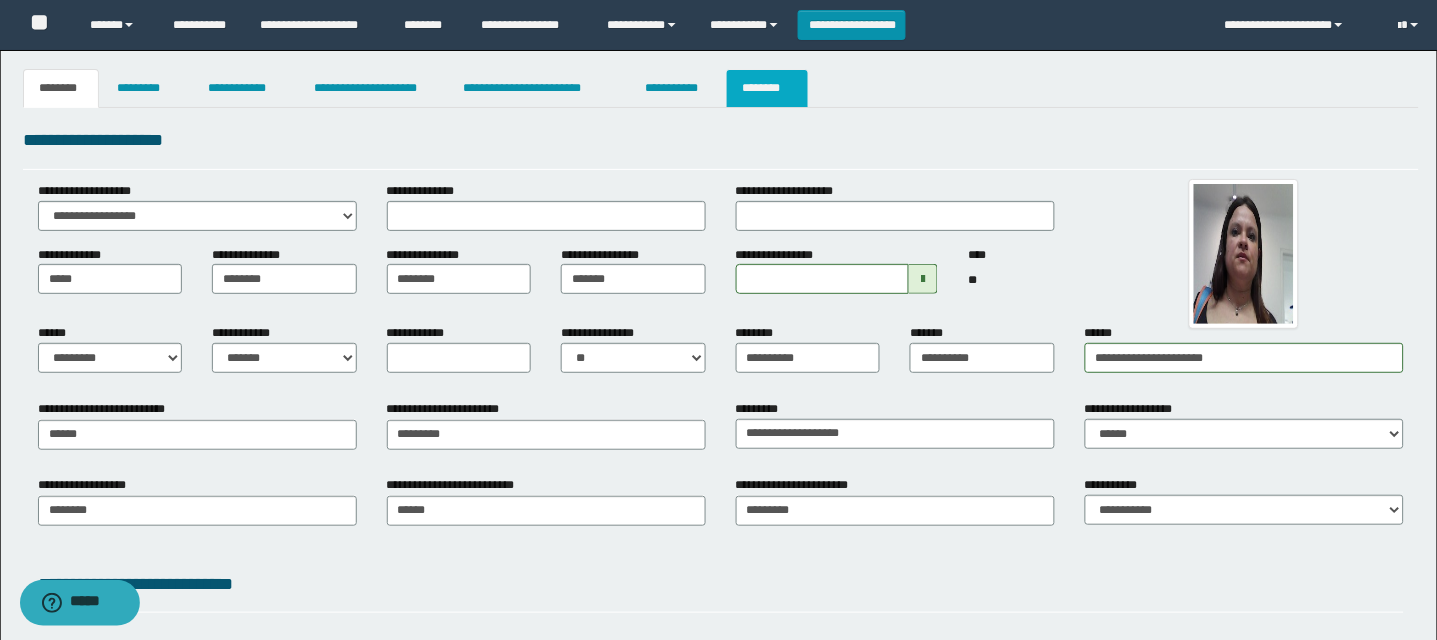click on "********" at bounding box center [767, 88] 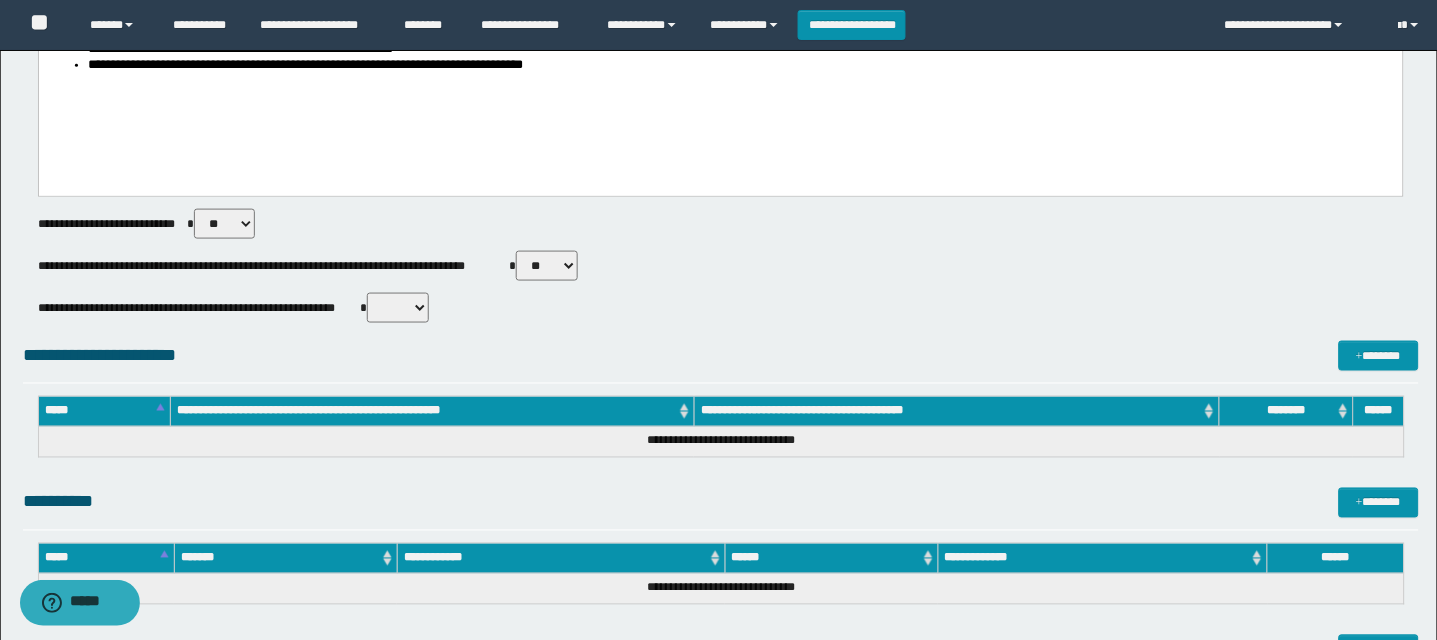 scroll, scrollTop: 993, scrollLeft: 0, axis: vertical 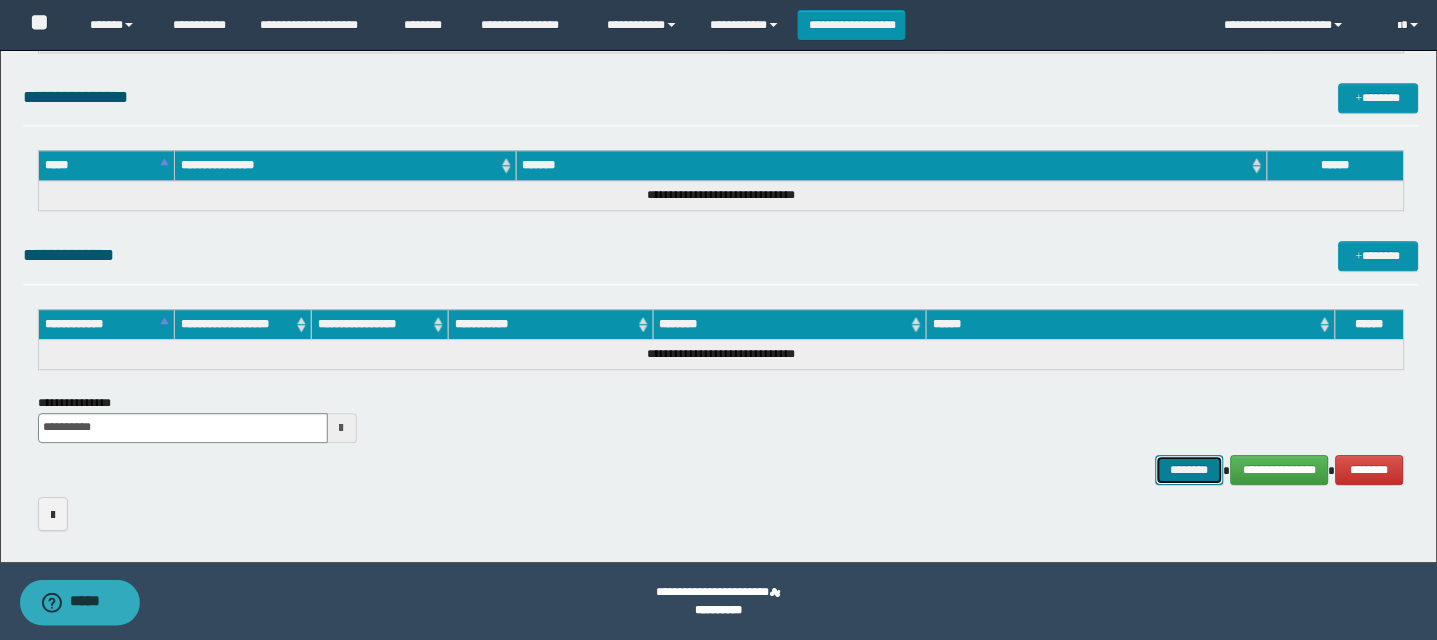 click on "********" at bounding box center [1190, 470] 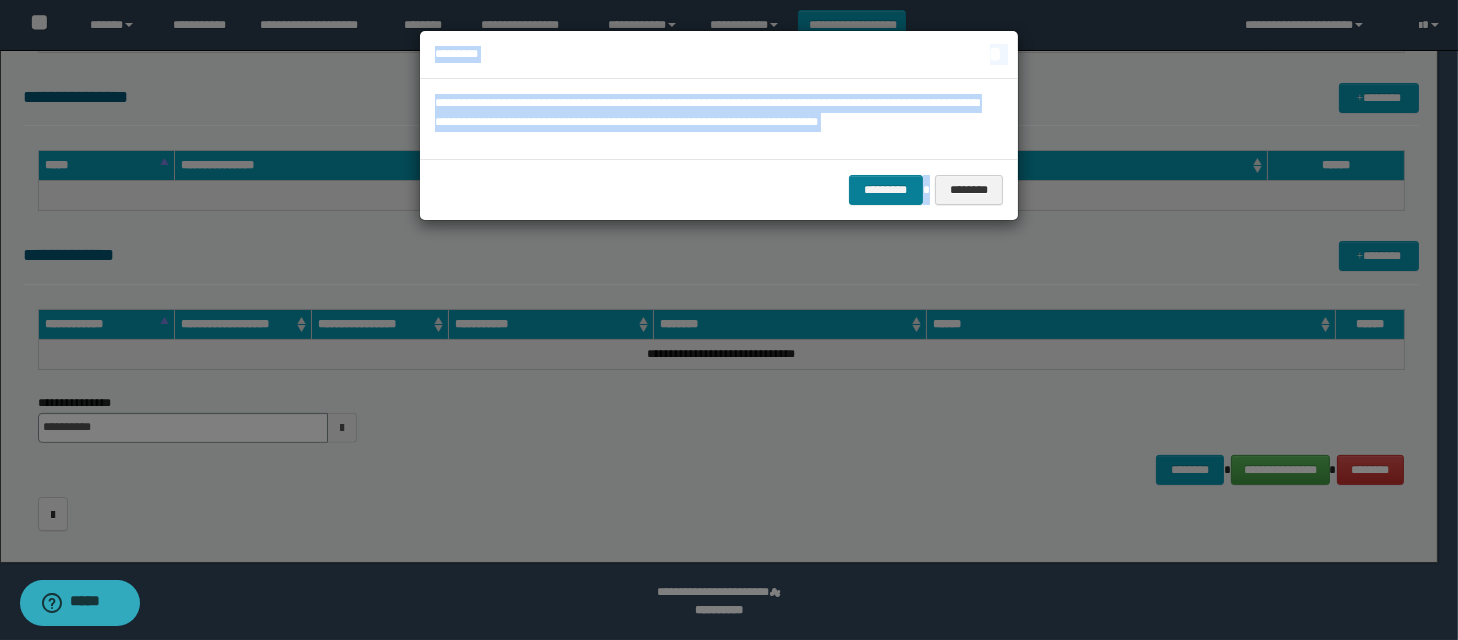 click on "*********" at bounding box center (886, 190) 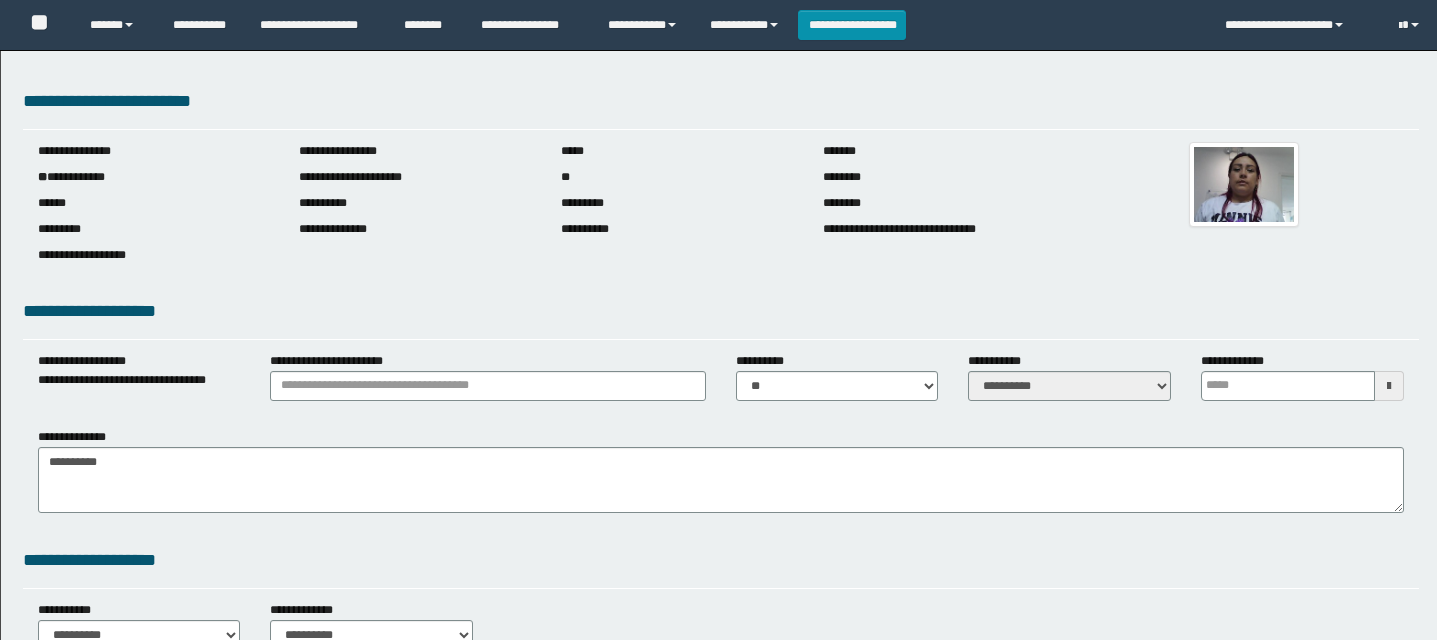 scroll, scrollTop: 0, scrollLeft: 0, axis: both 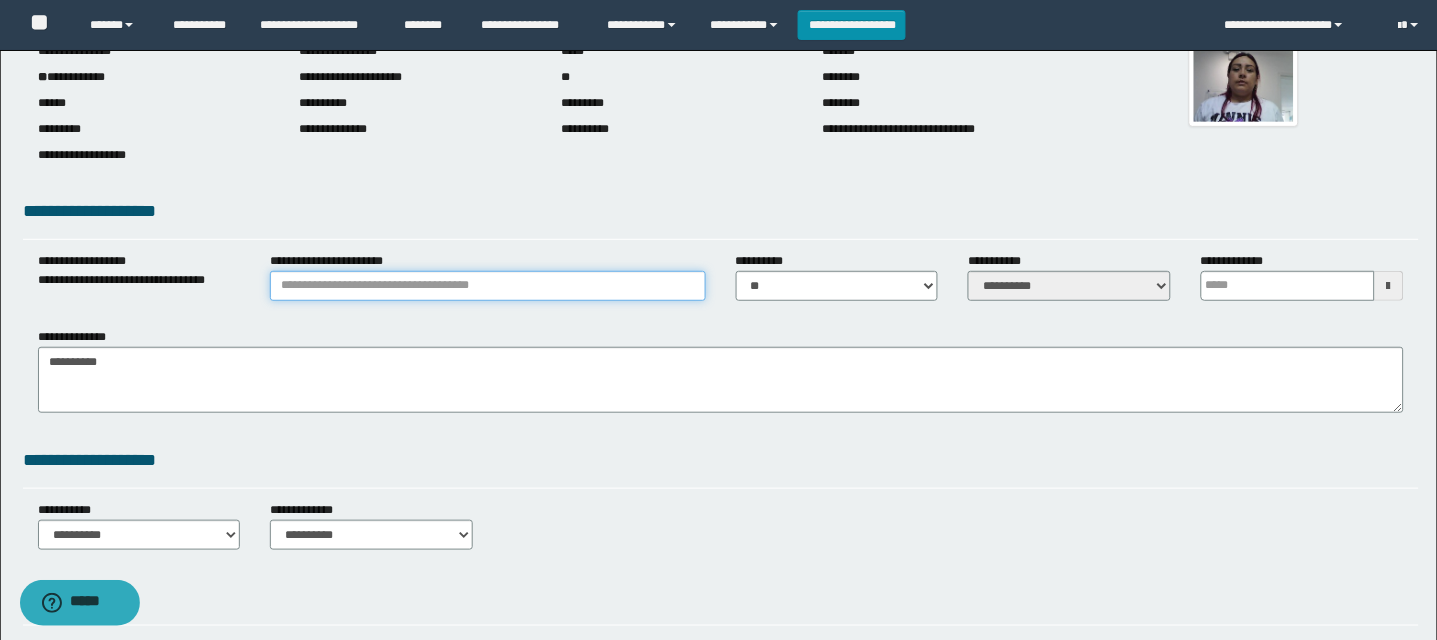 click on "**********" at bounding box center [487, 286] 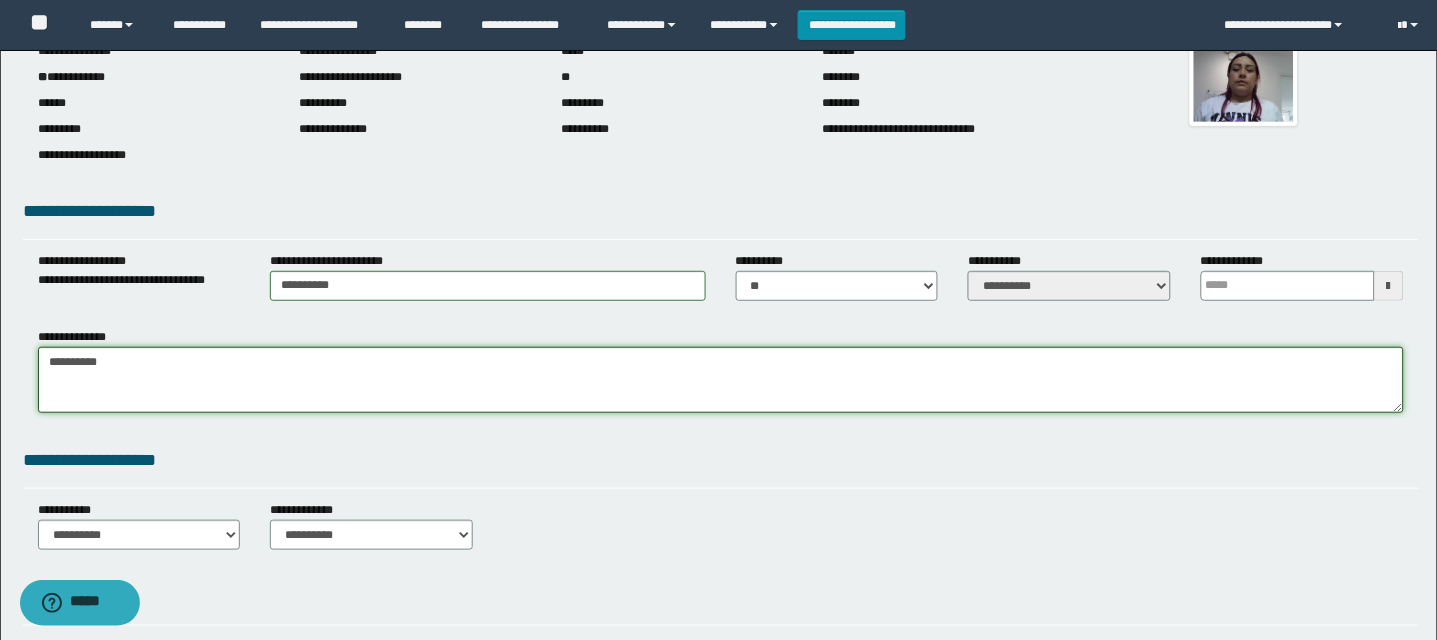 click on "**********" at bounding box center (721, 380) 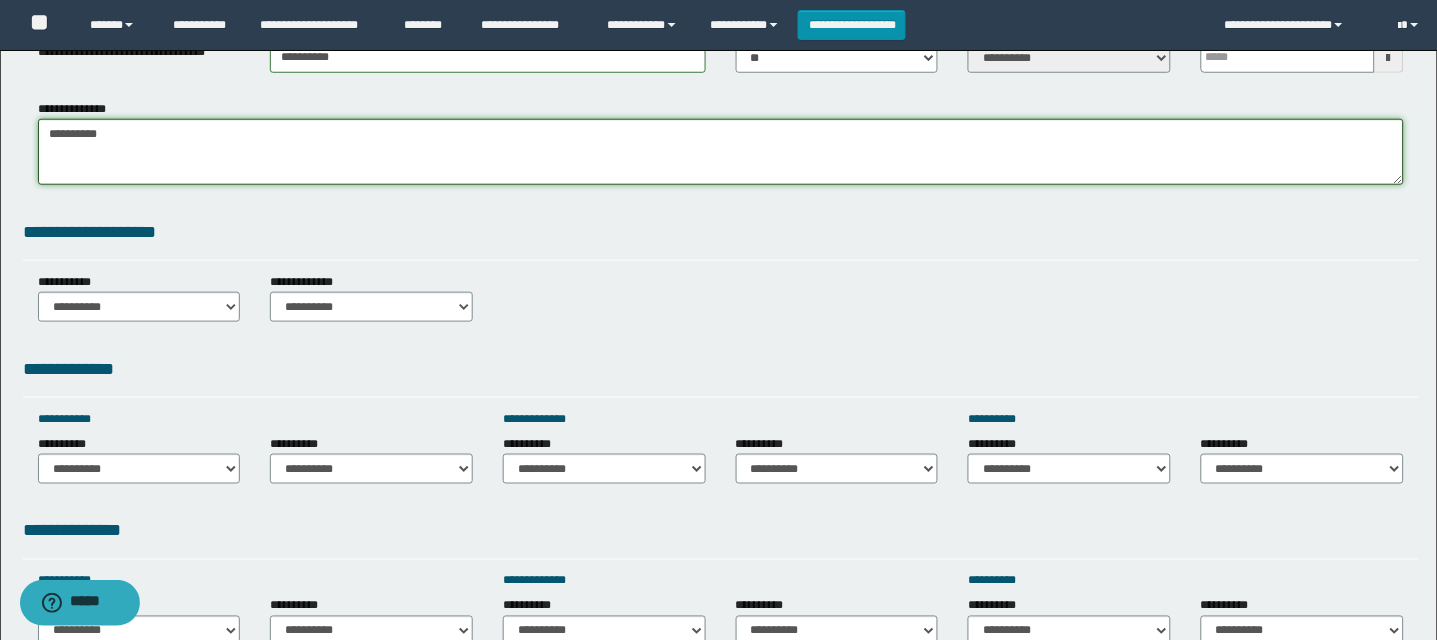 scroll, scrollTop: 450, scrollLeft: 0, axis: vertical 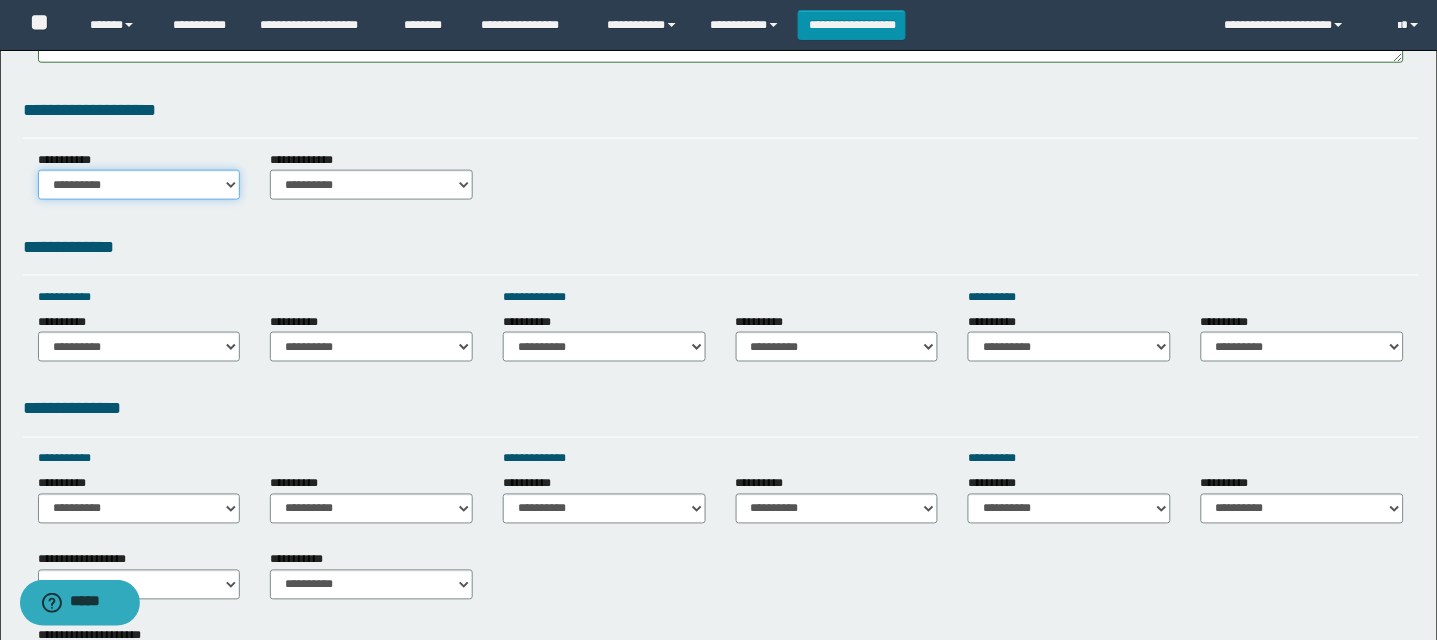 click on "**********" at bounding box center [139, 185] 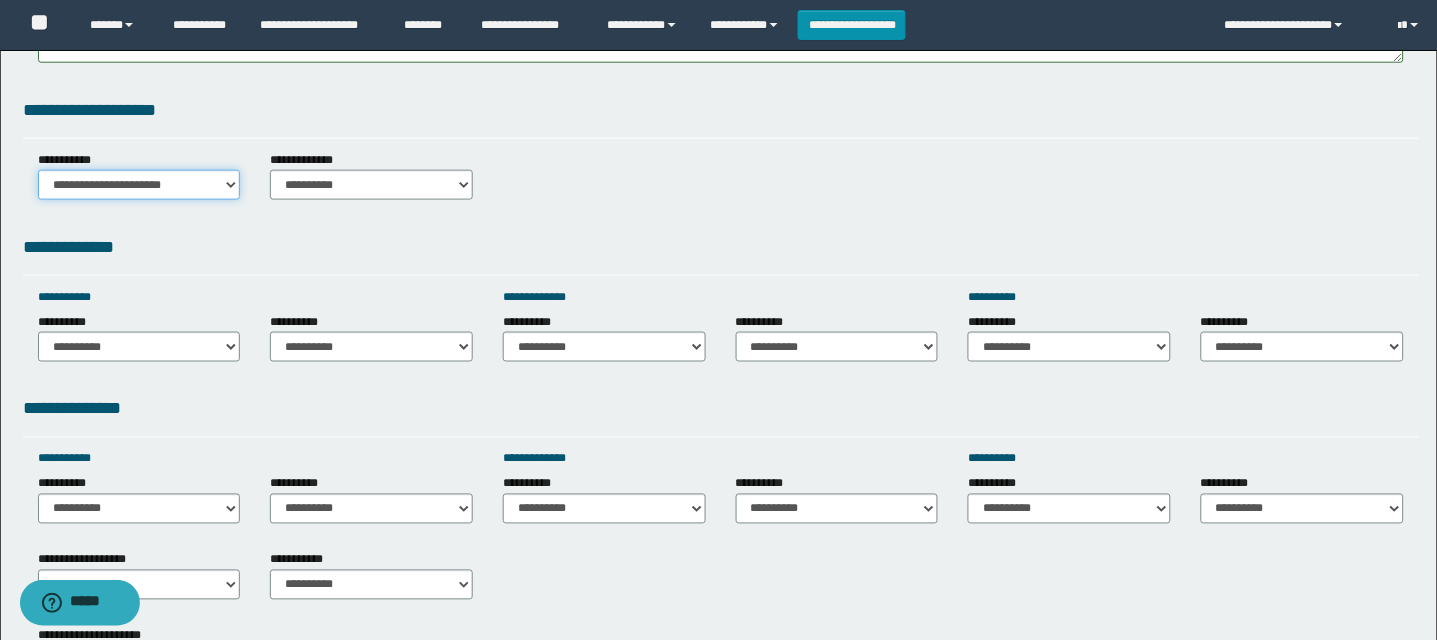 click on "**********" at bounding box center (139, 185) 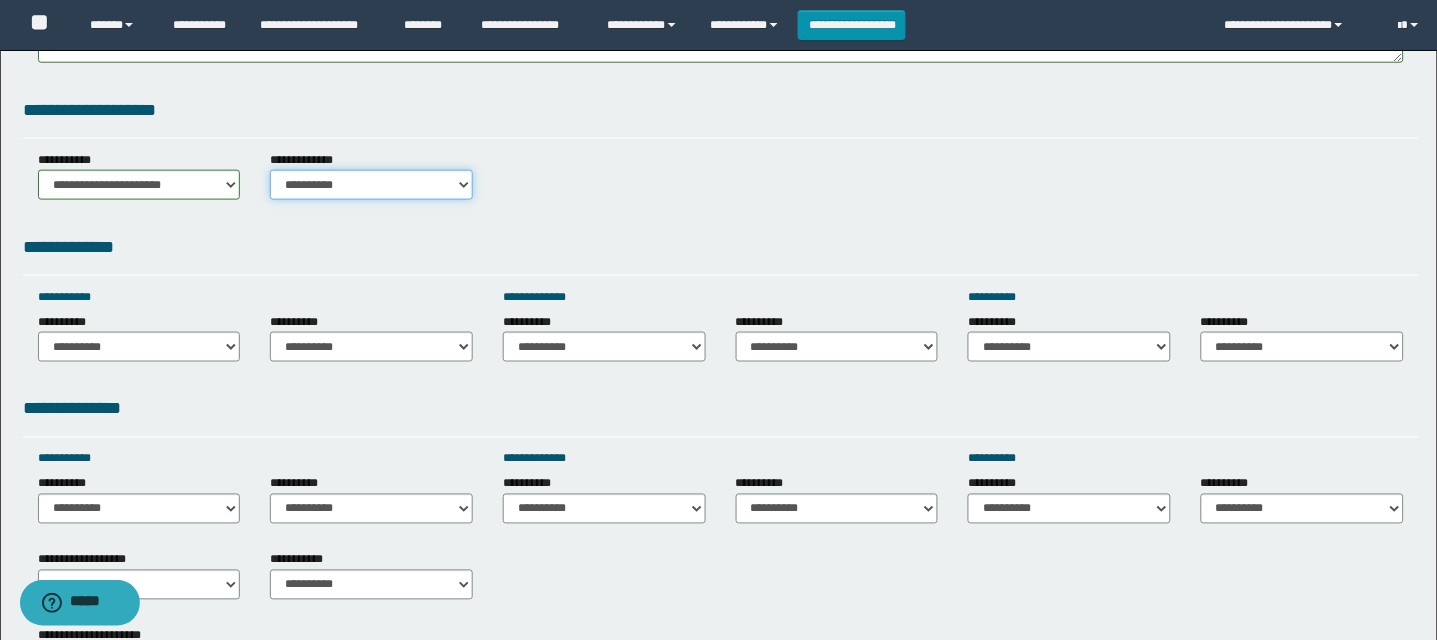 click on "**********" at bounding box center [371, 185] 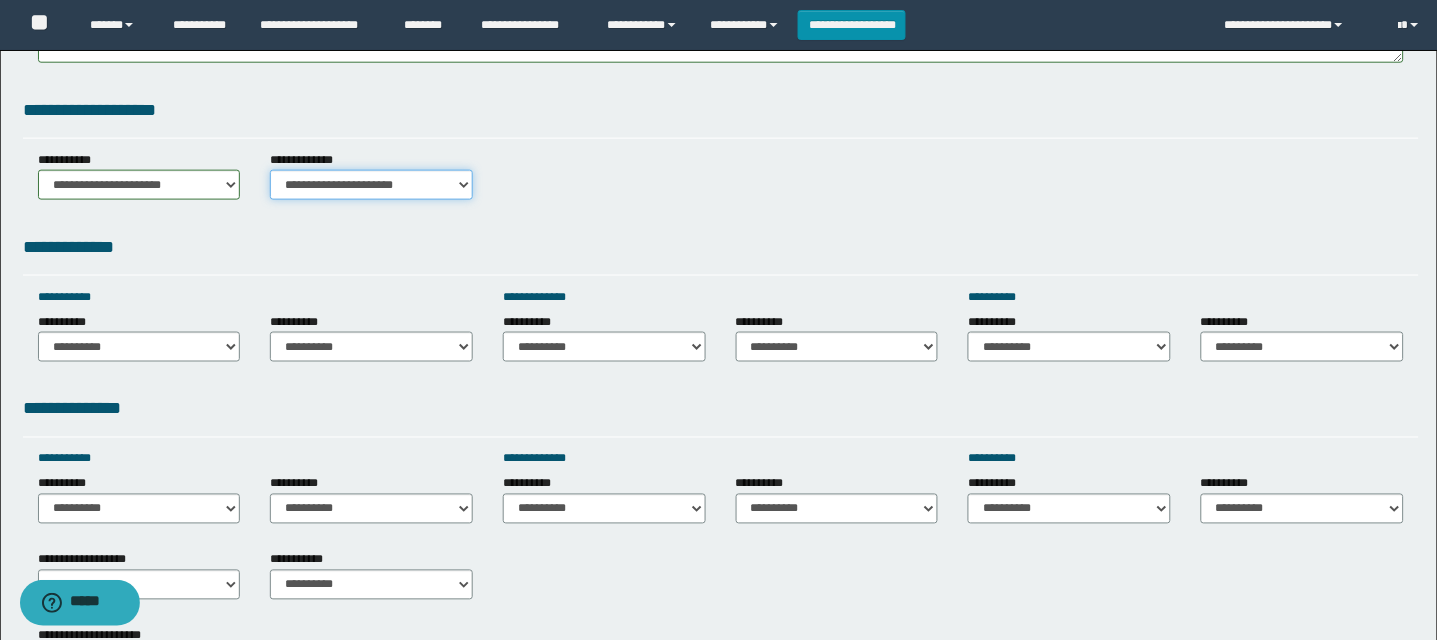 click on "**********" at bounding box center (371, 185) 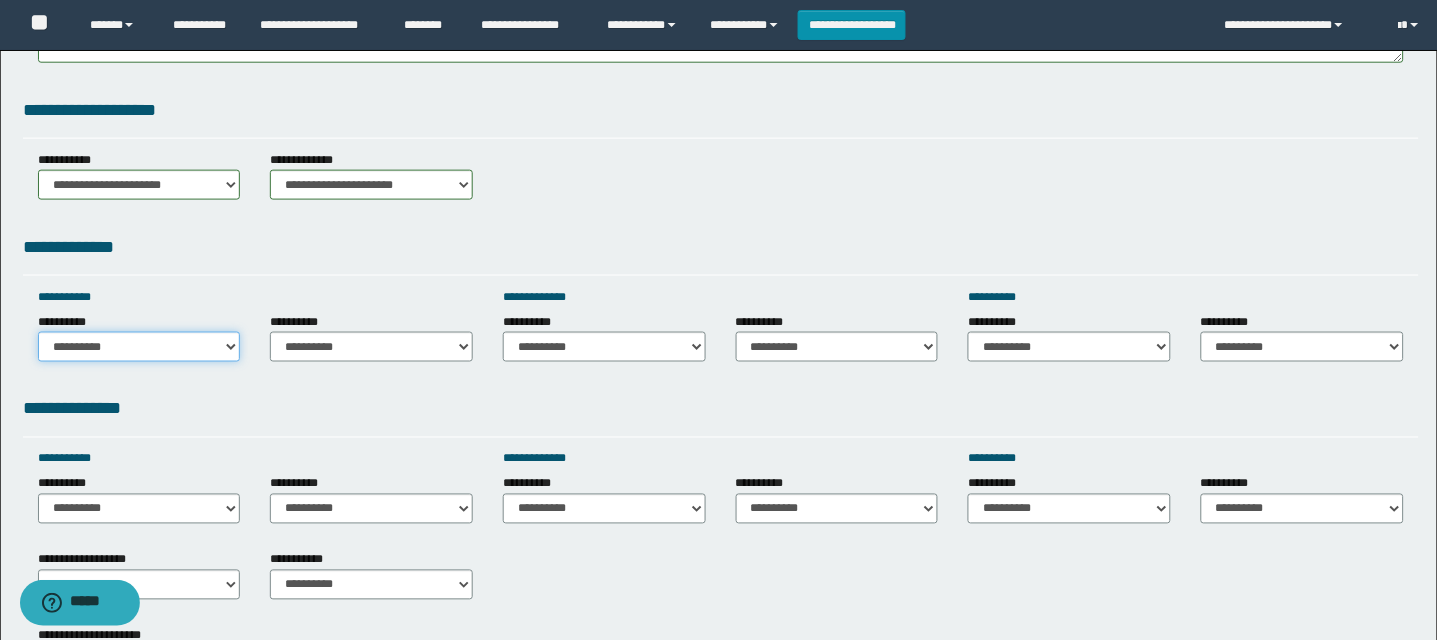 click on "**********" at bounding box center (139, 347) 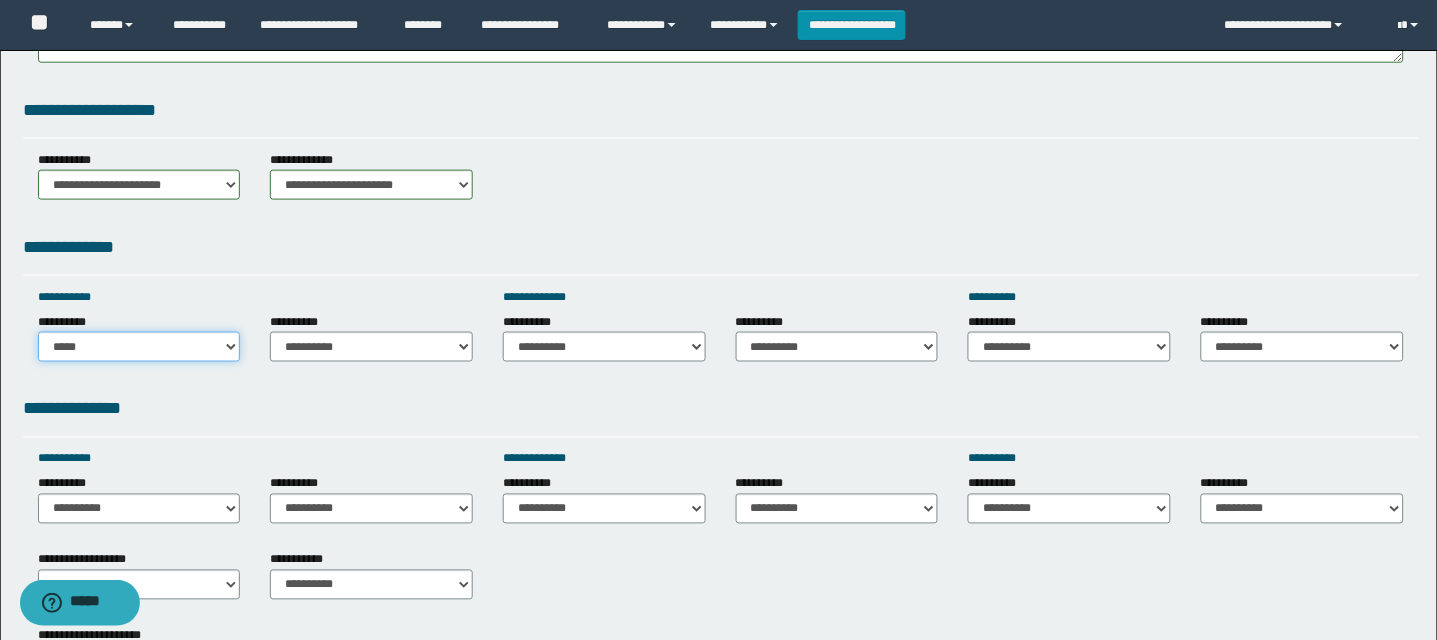 click on "**********" at bounding box center (139, 347) 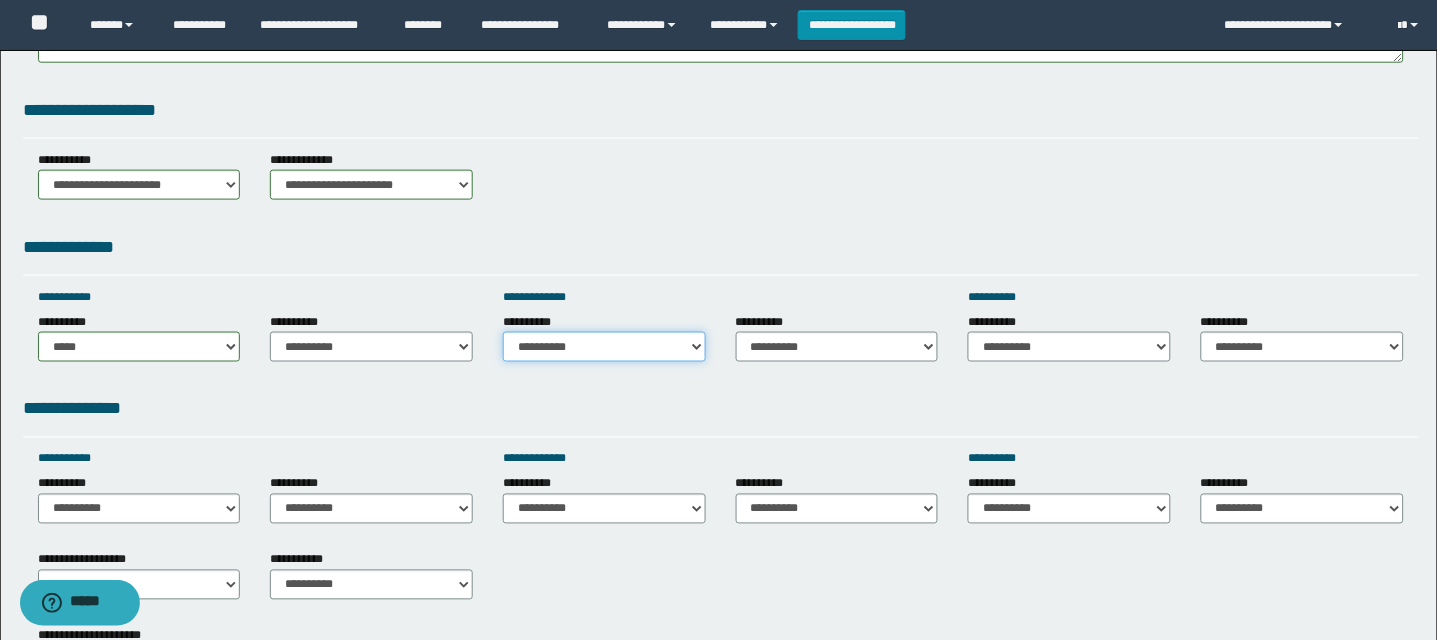 click on "**********" at bounding box center [604, 347] 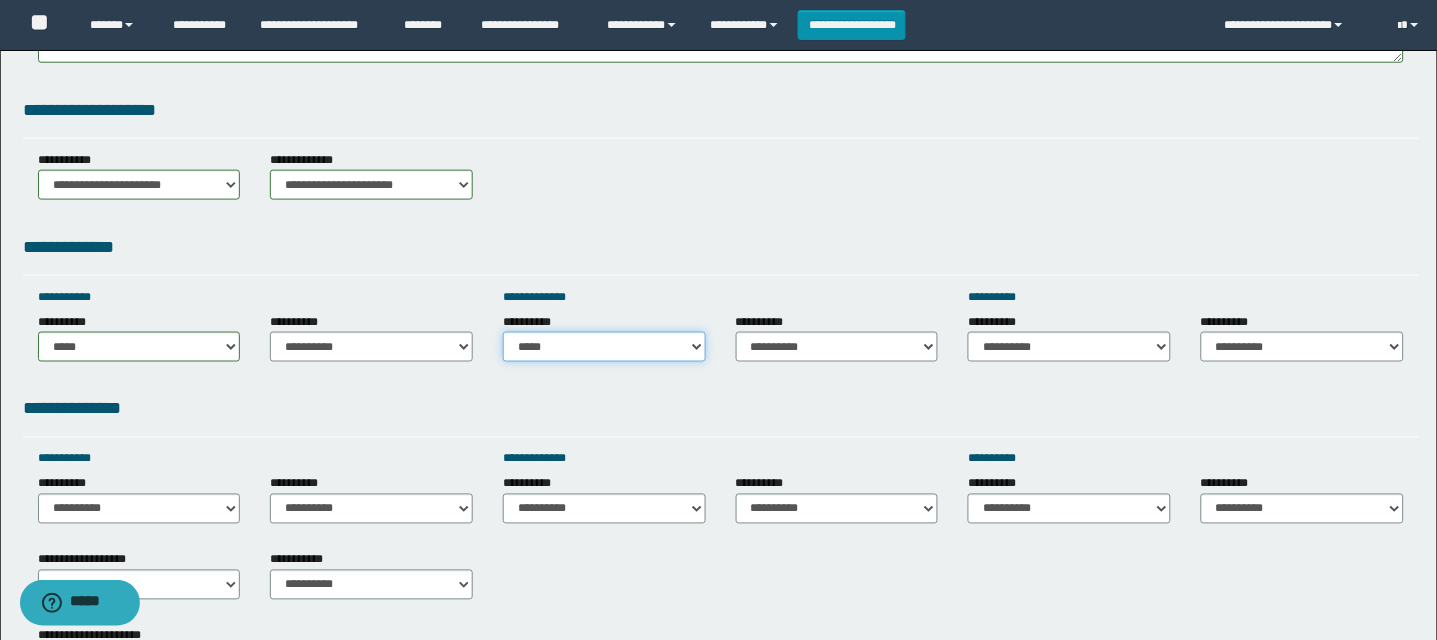 click on "**********" at bounding box center [604, 347] 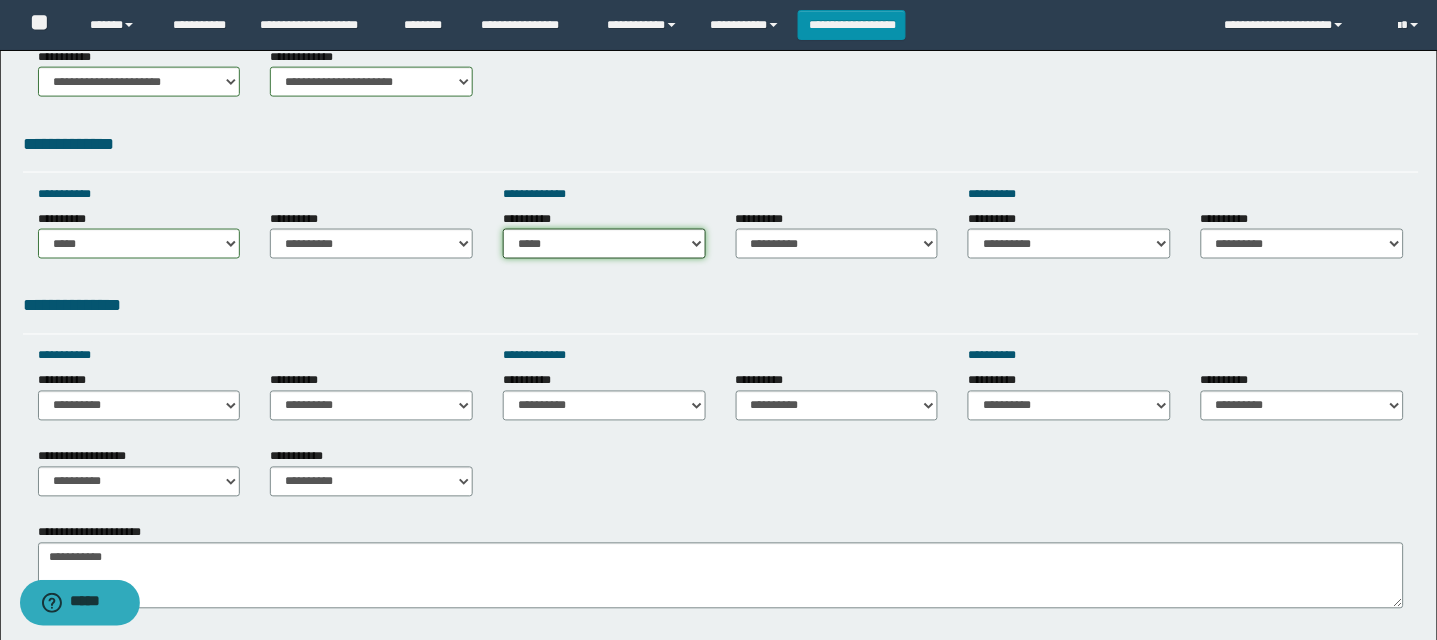 scroll, scrollTop: 557, scrollLeft: 0, axis: vertical 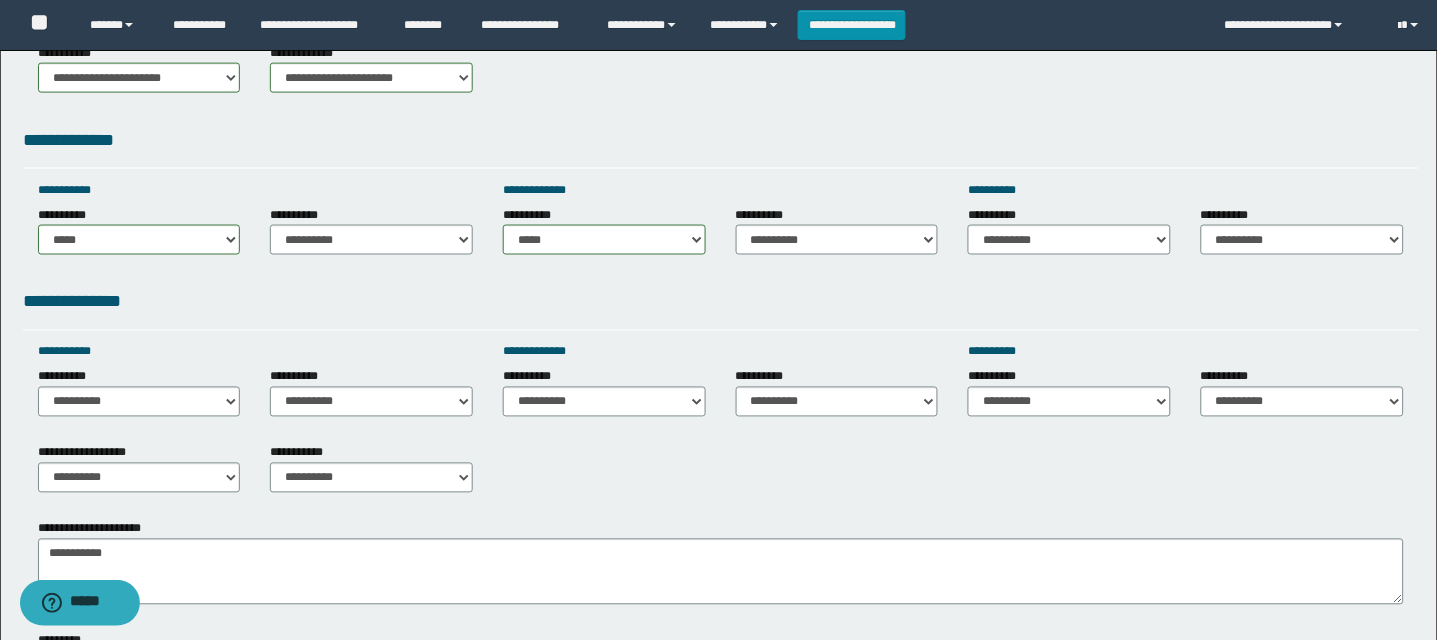 drag, startPoint x: 1107, startPoint y: 258, endPoint x: 1143, endPoint y: 230, distance: 45.607018 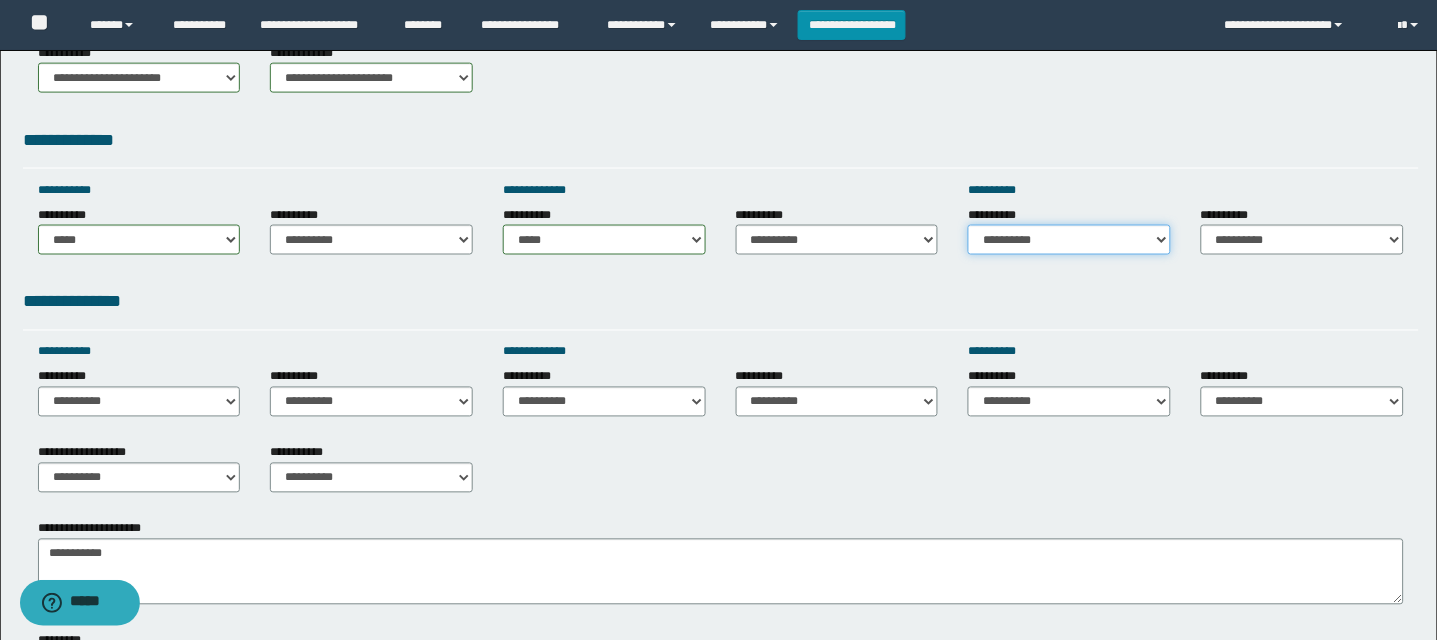 click on "**********" at bounding box center (1069, 240) 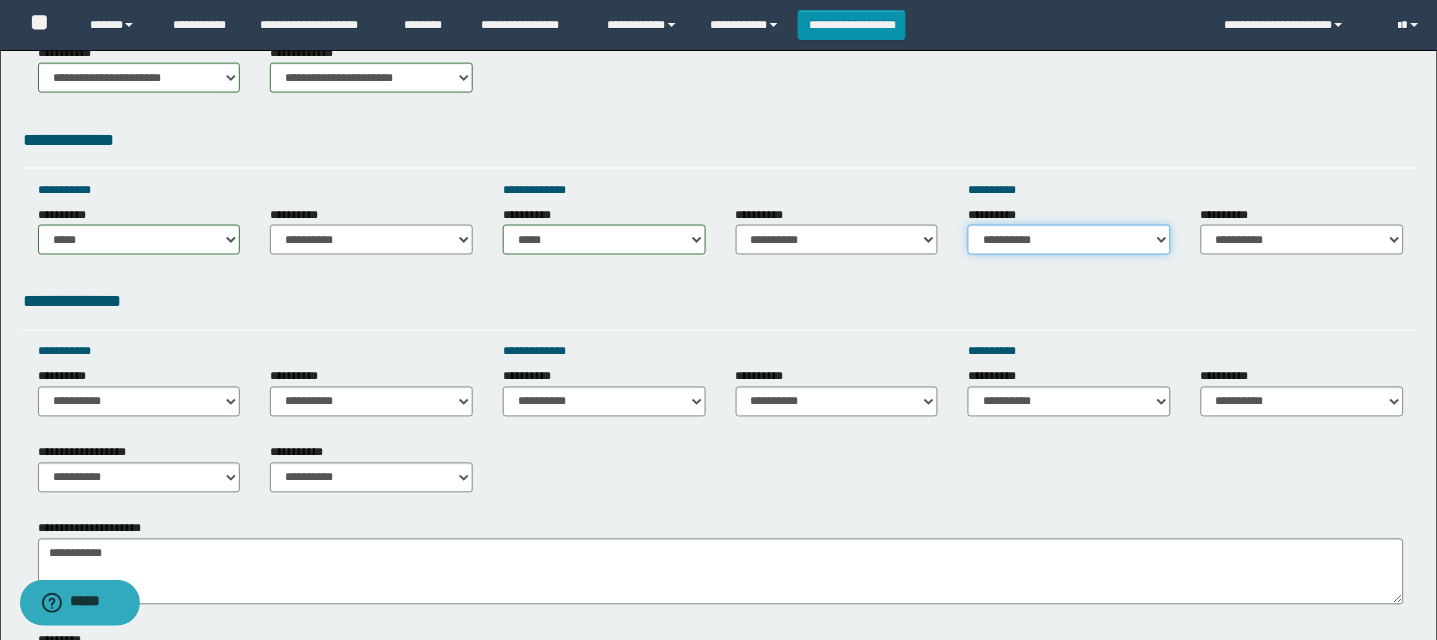 click on "**********" at bounding box center (1069, 240) 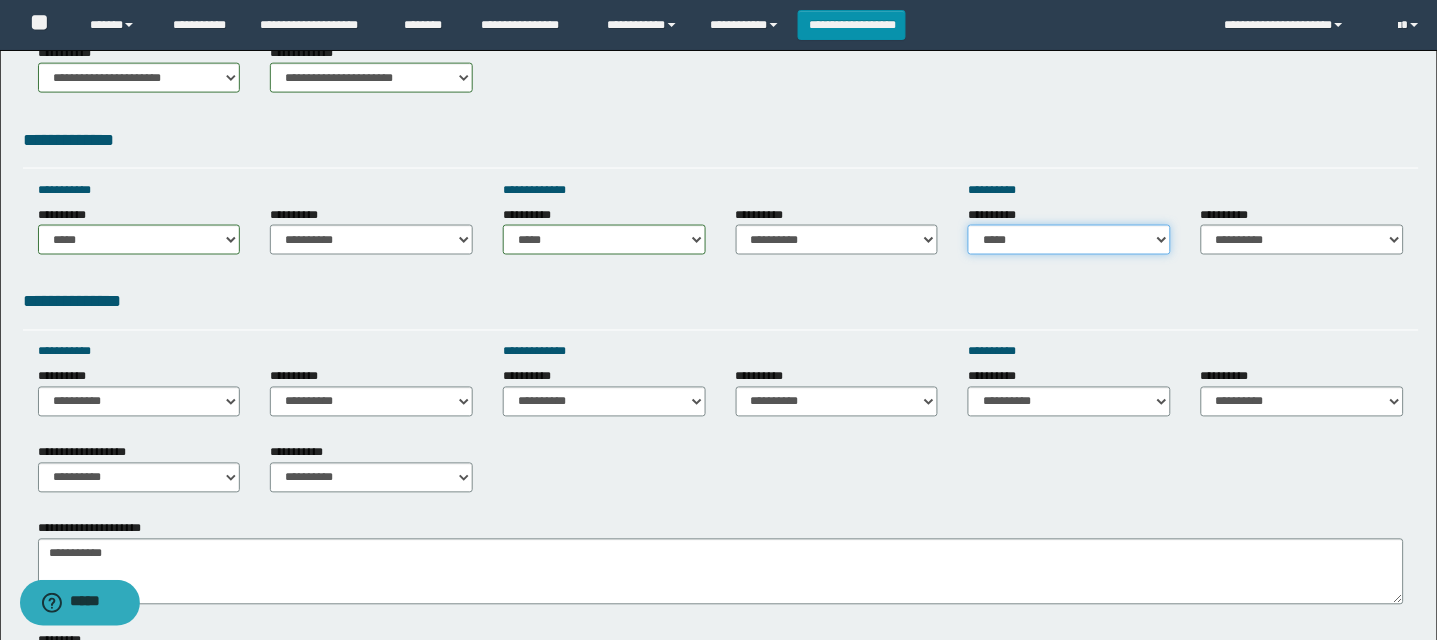 click on "**********" at bounding box center (1069, 240) 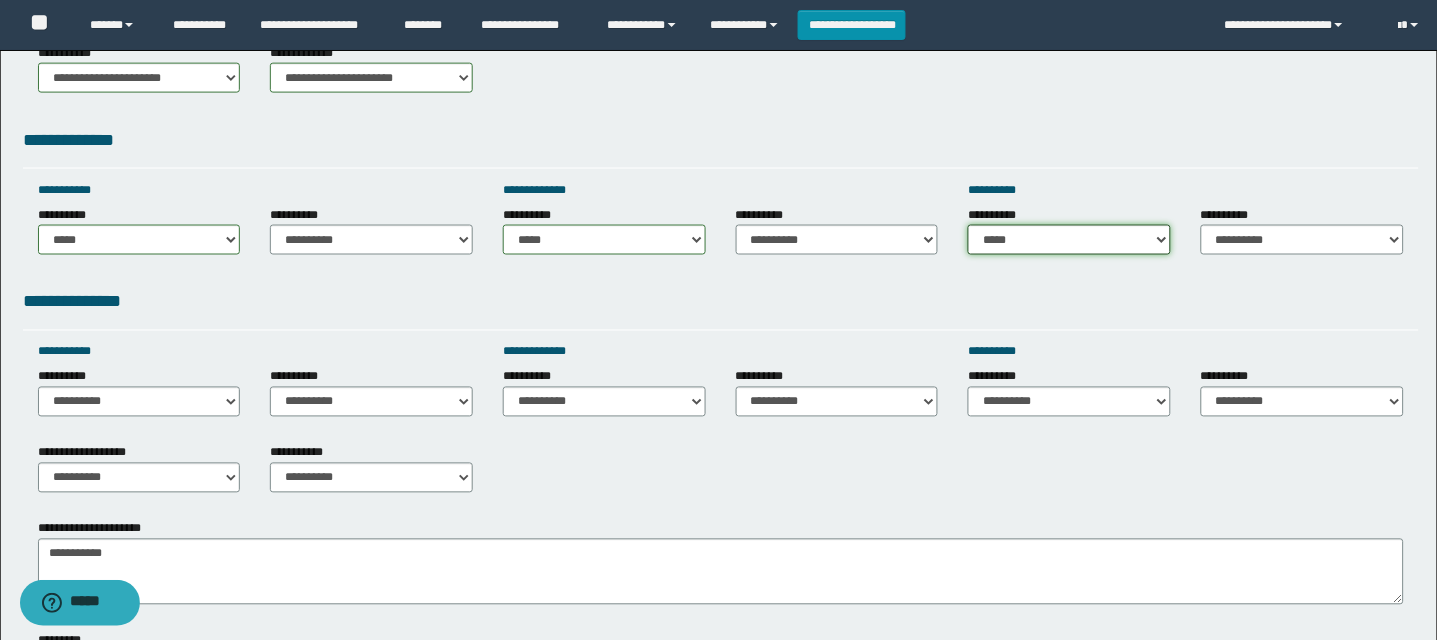 scroll, scrollTop: 624, scrollLeft: 0, axis: vertical 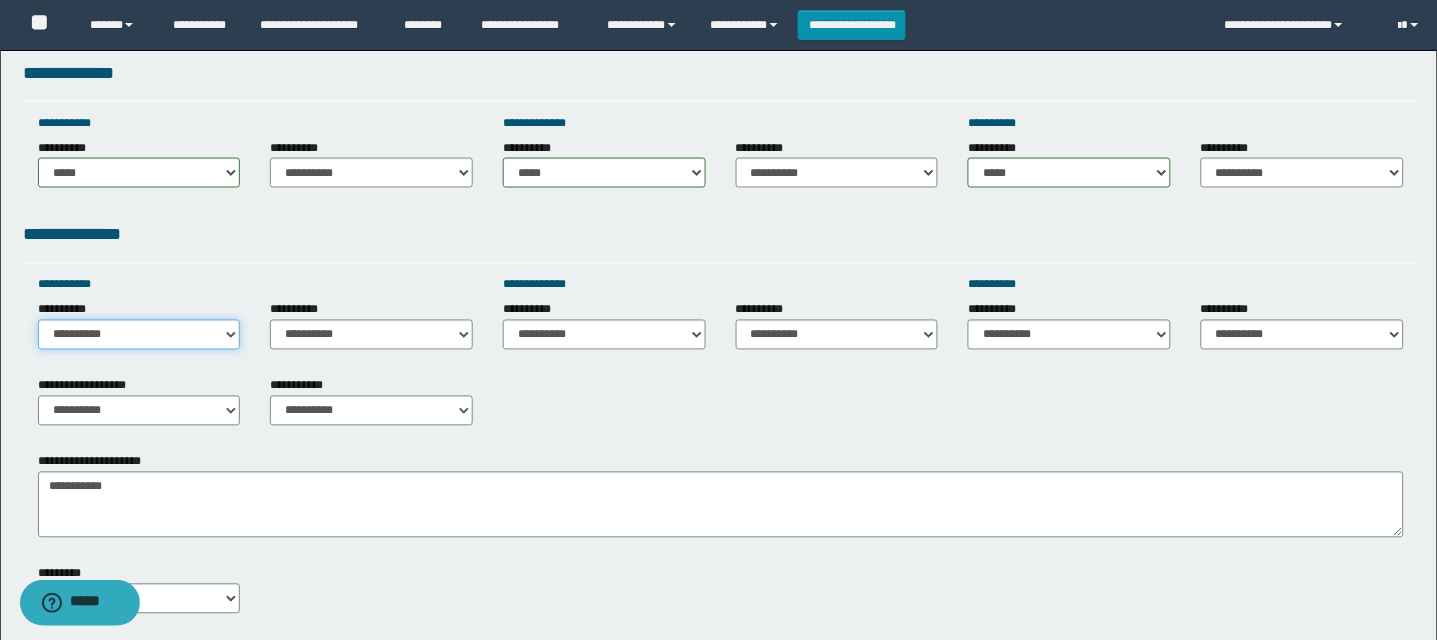 click on "**********" at bounding box center [139, 335] 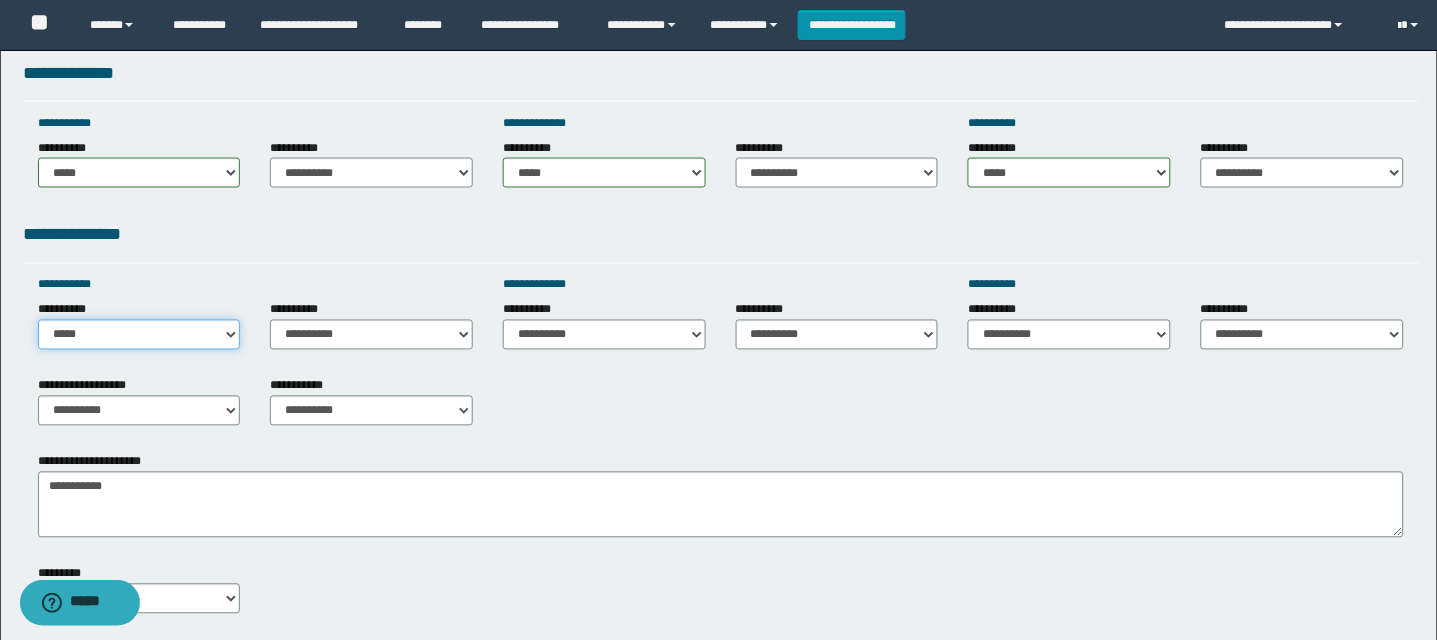 click on "**********" at bounding box center (139, 335) 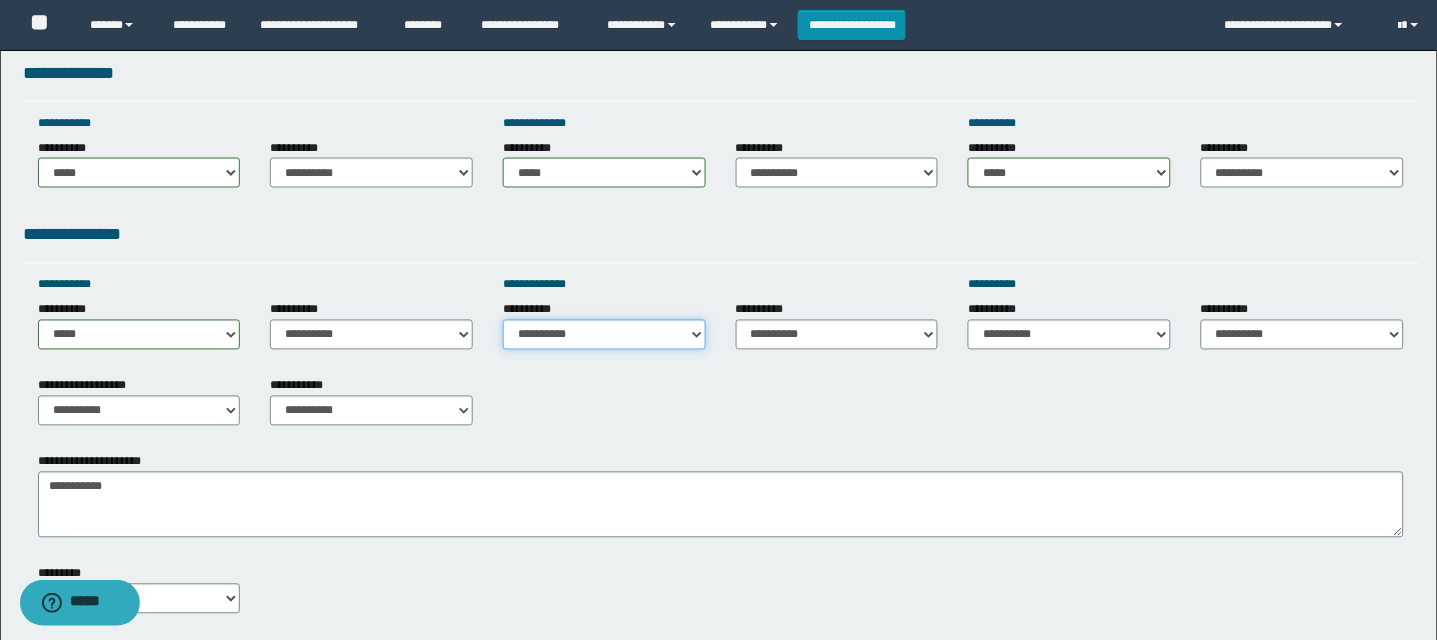 click on "**********" at bounding box center (604, 335) 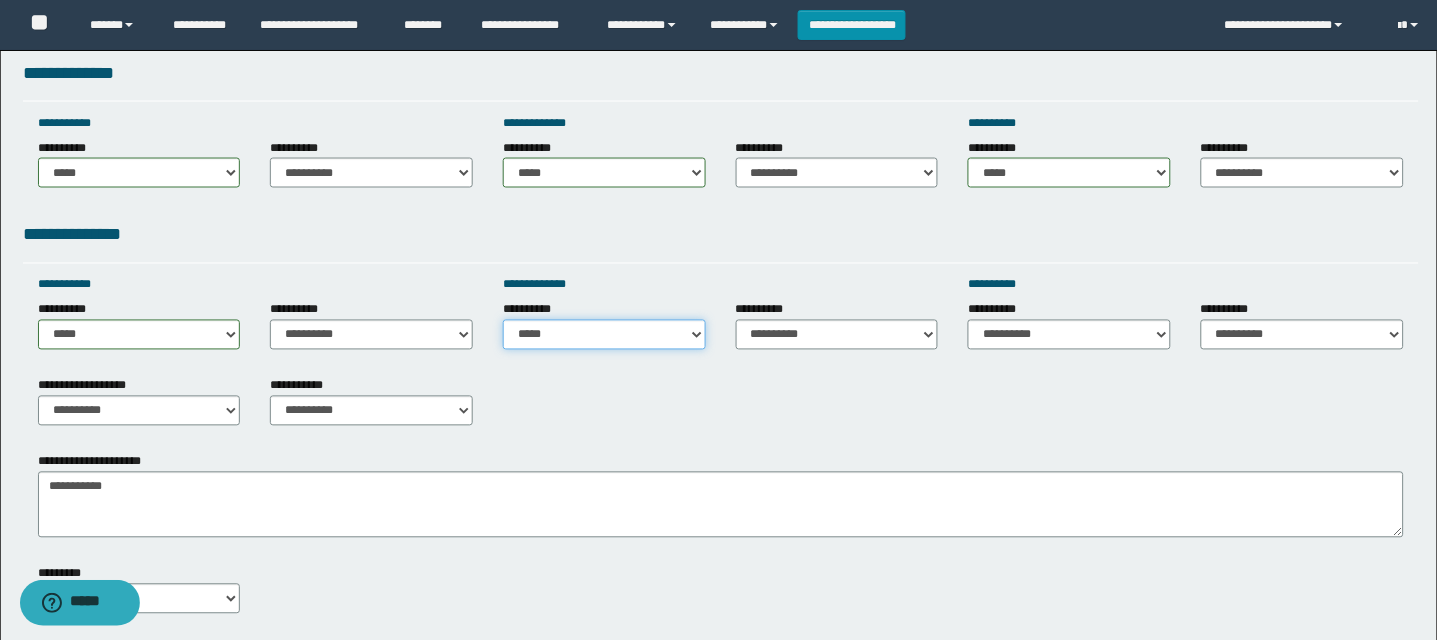 click on "**********" at bounding box center [604, 335] 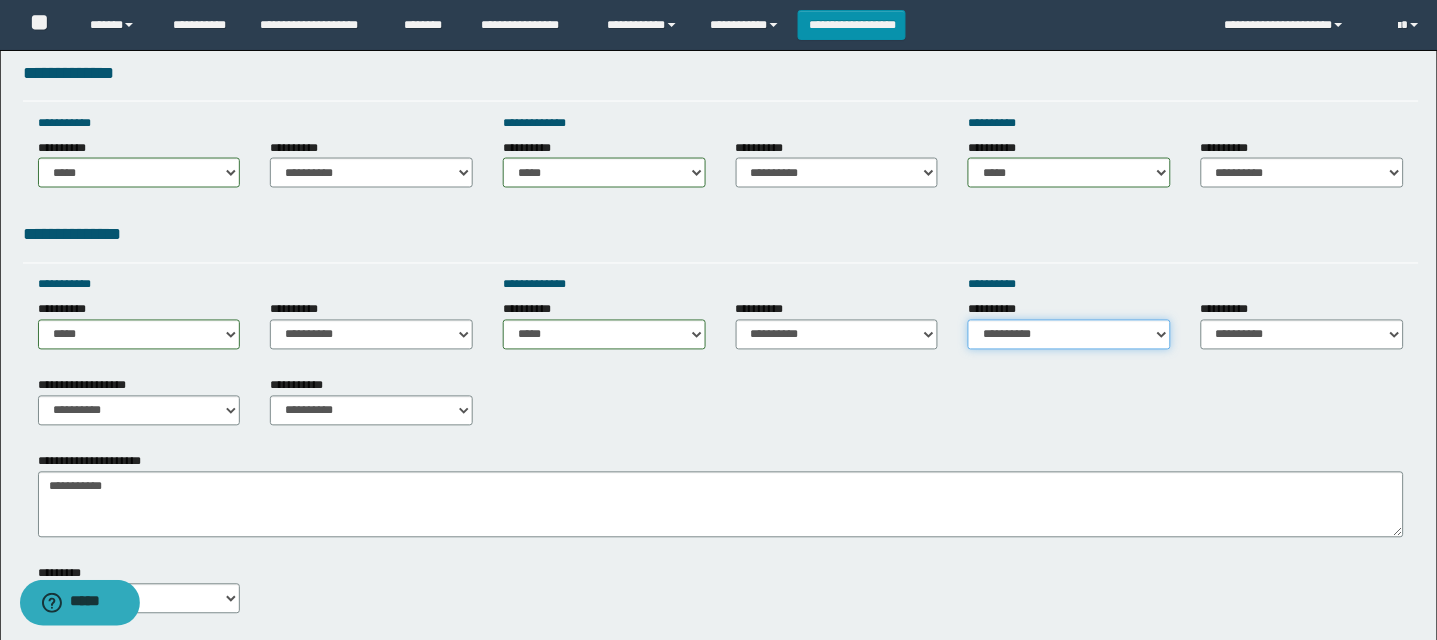 click on "**********" at bounding box center (1069, 335) 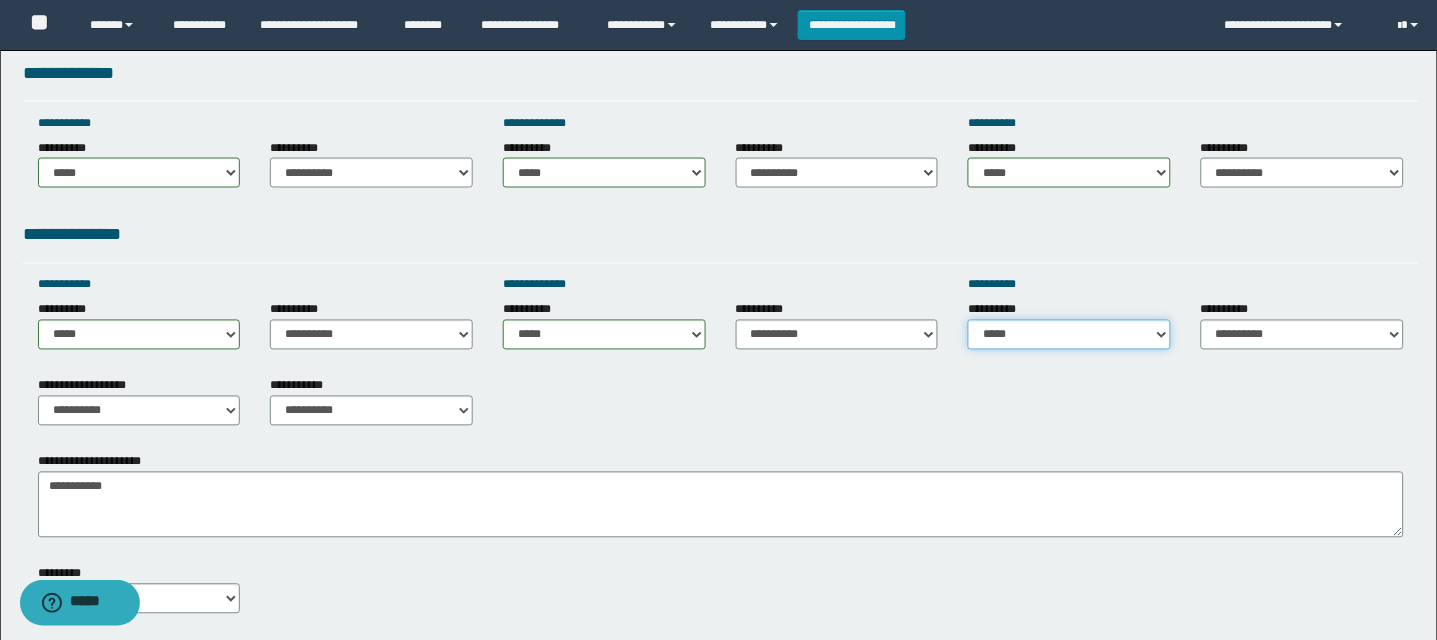 click on "**********" at bounding box center [1069, 335] 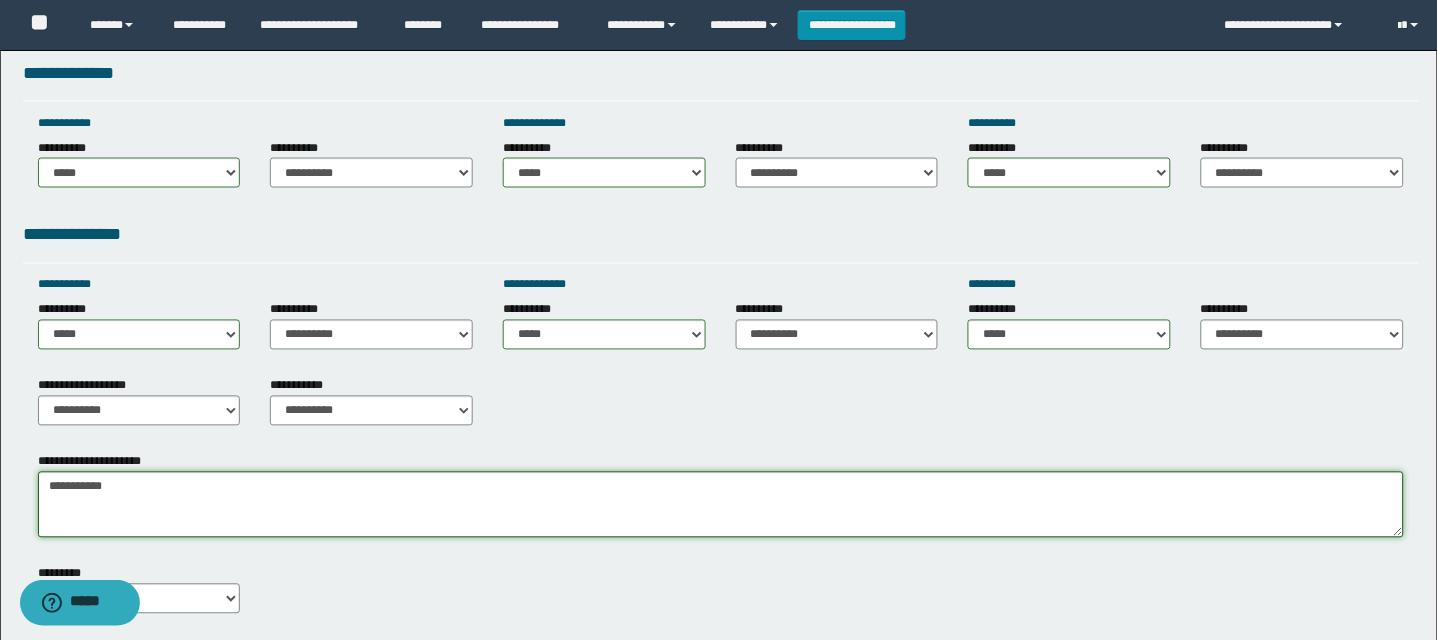 click on "**********" at bounding box center (721, 505) 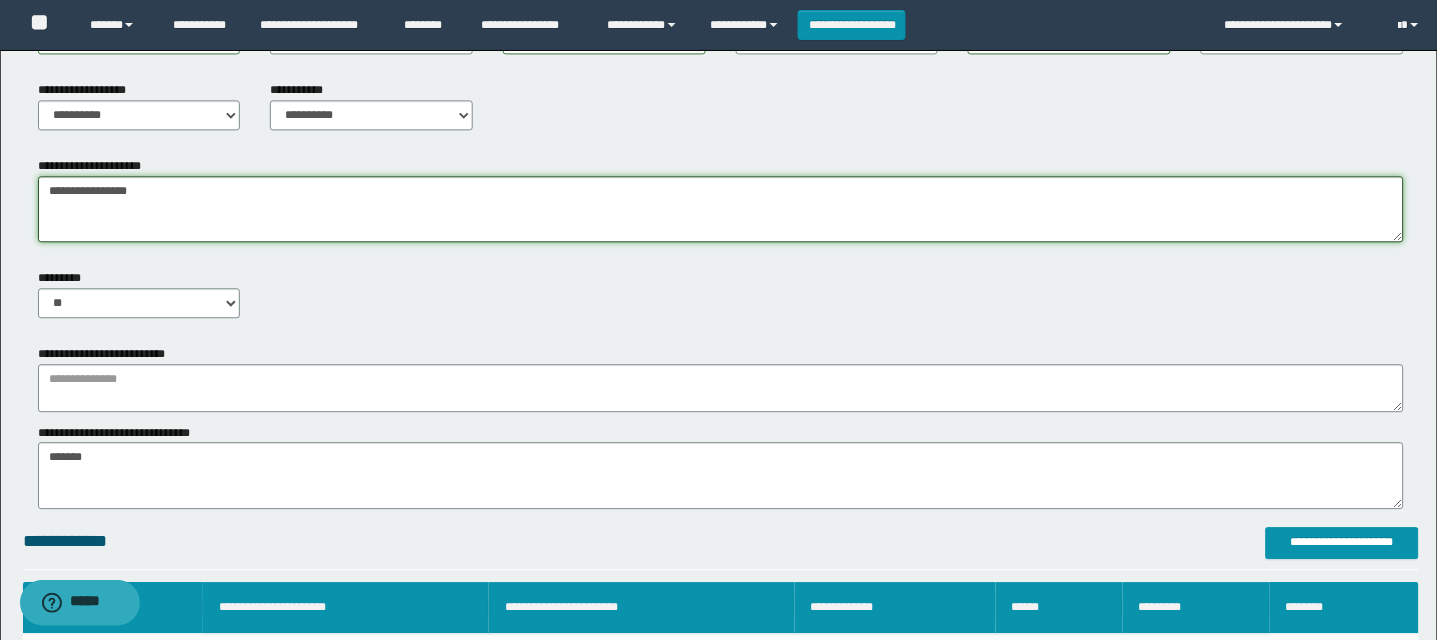 scroll, scrollTop: 926, scrollLeft: 0, axis: vertical 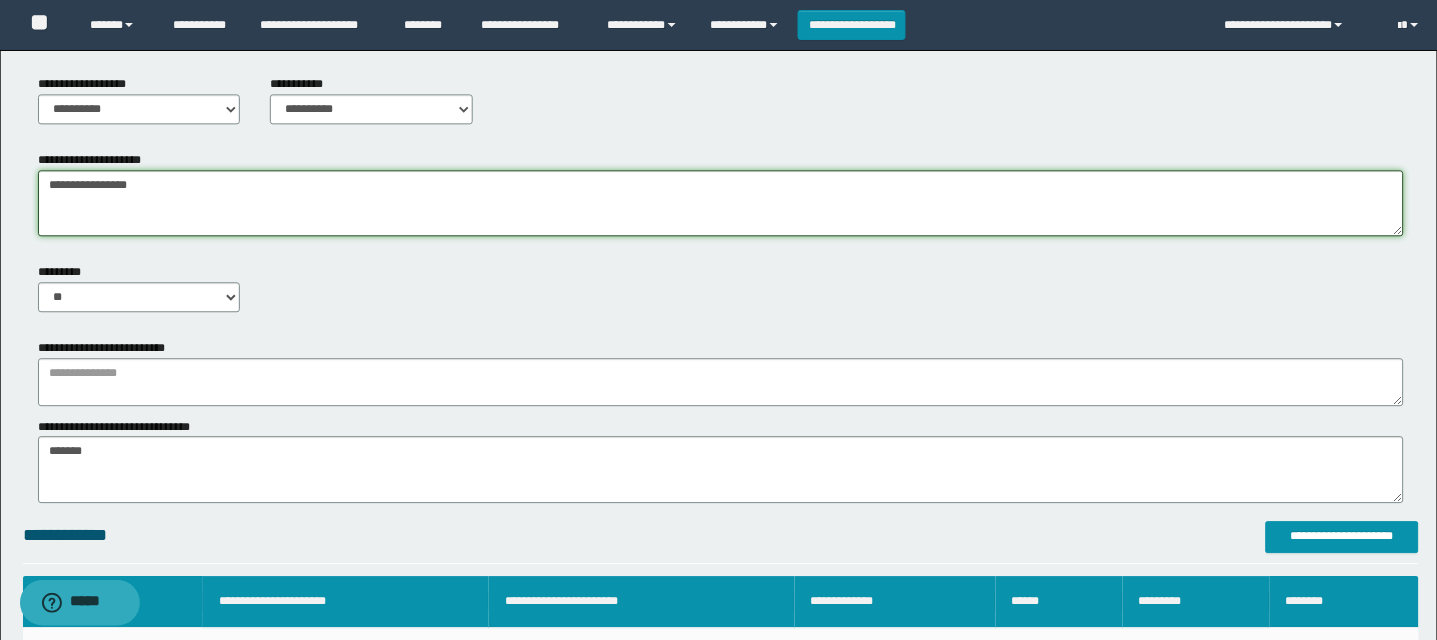 type on "**********" 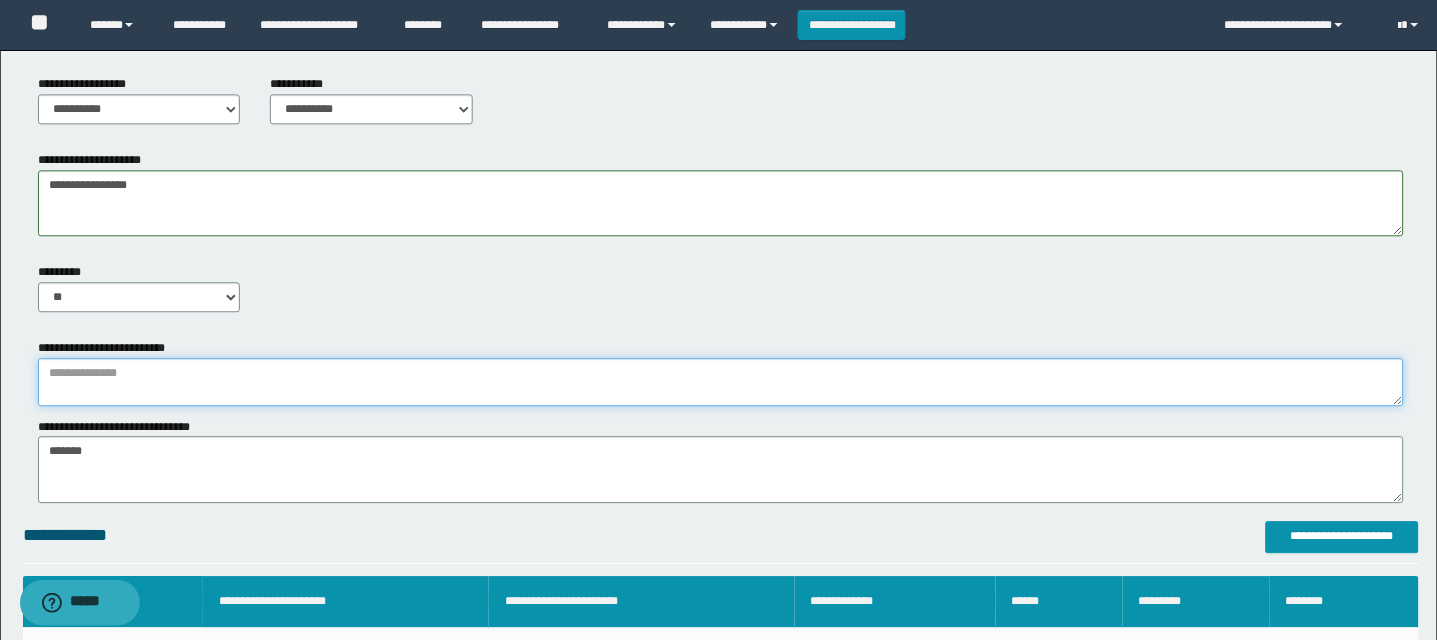 click at bounding box center (721, 382) 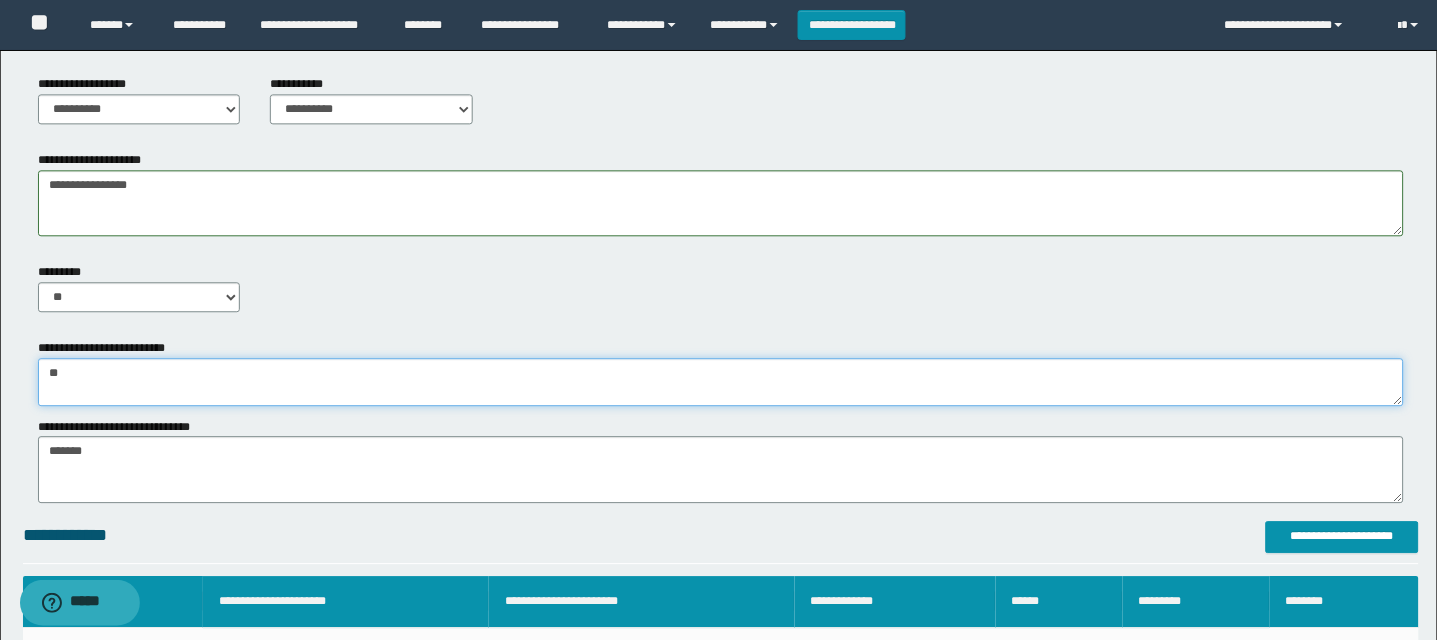type on "*" 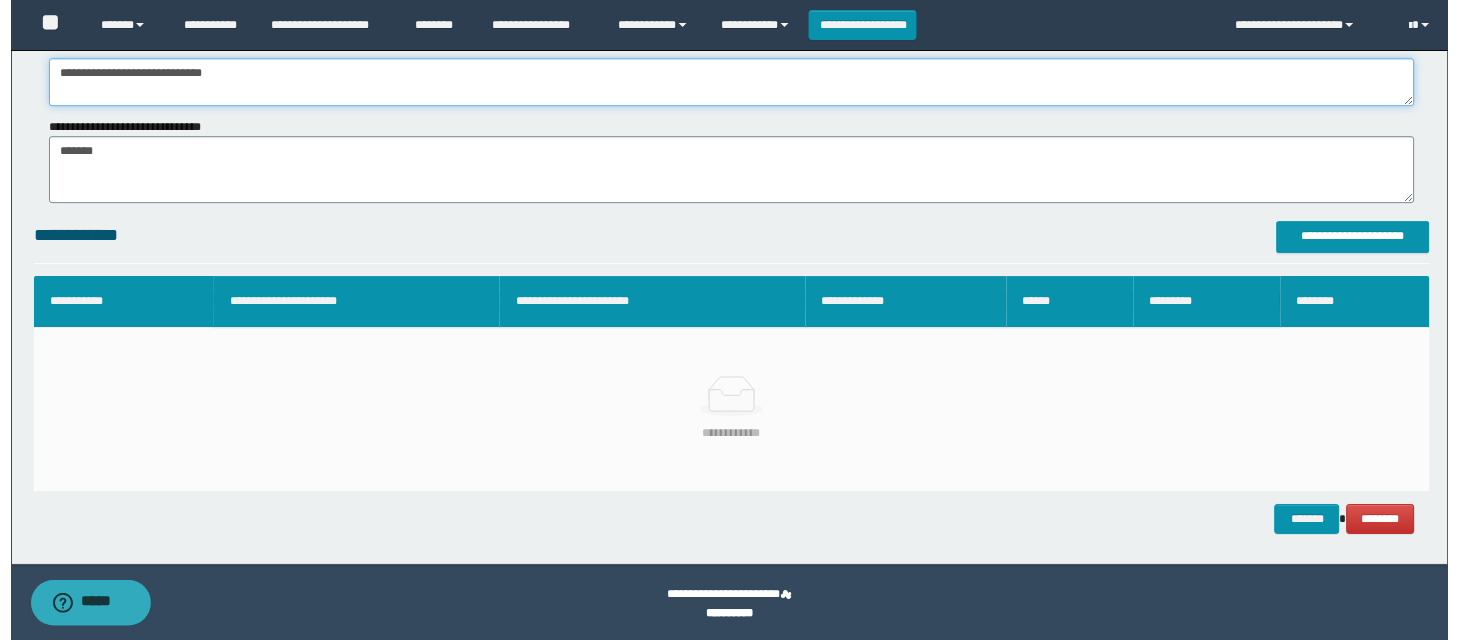 scroll, scrollTop: 1228, scrollLeft: 0, axis: vertical 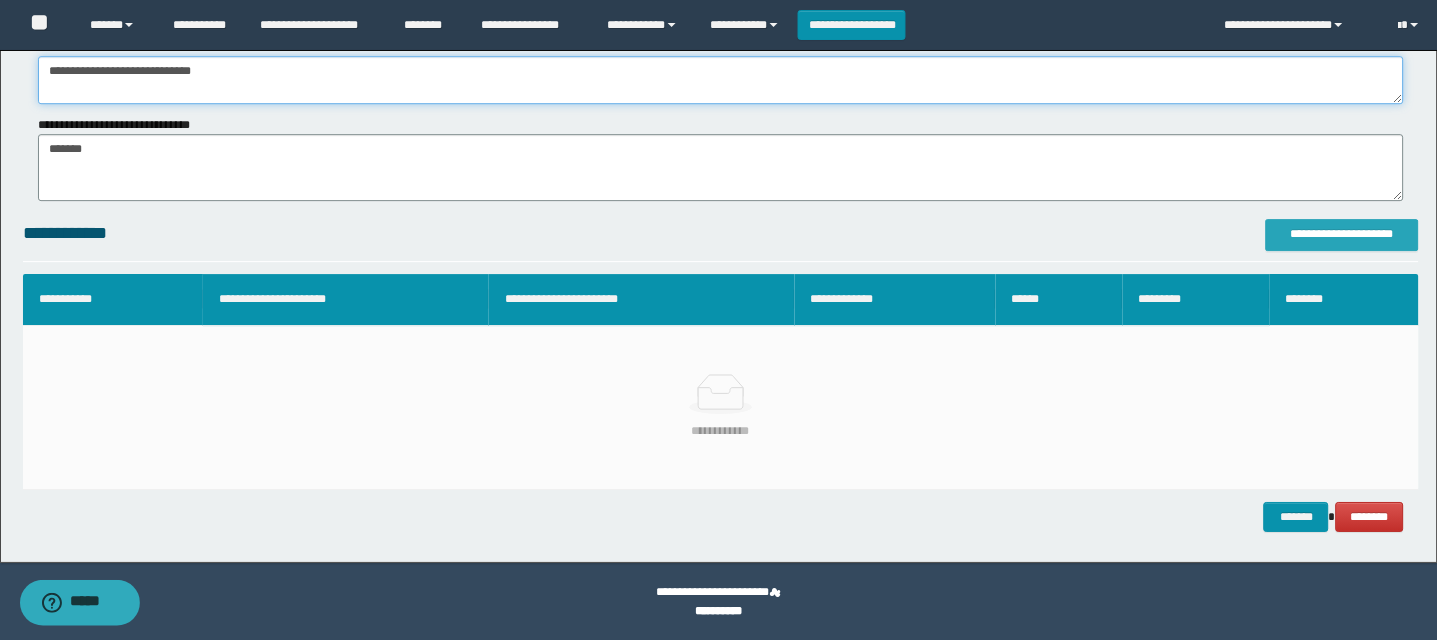 type on "**********" 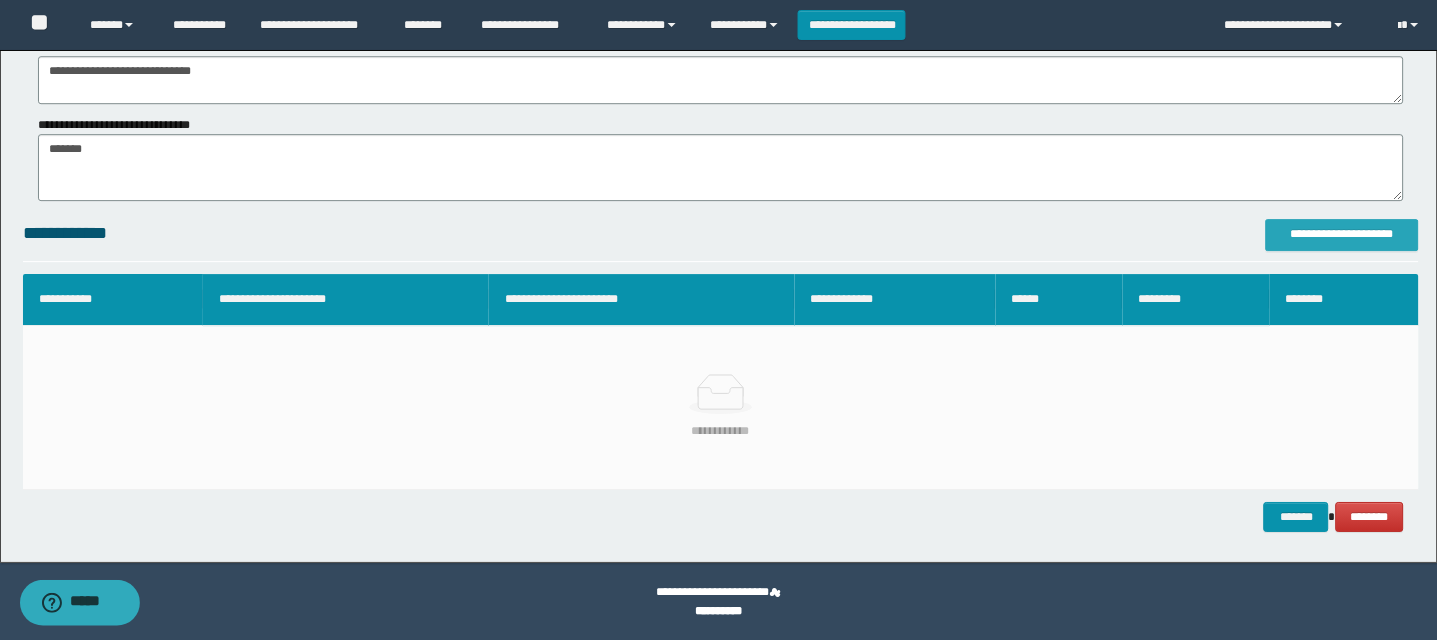 click on "**********" at bounding box center [1342, 234] 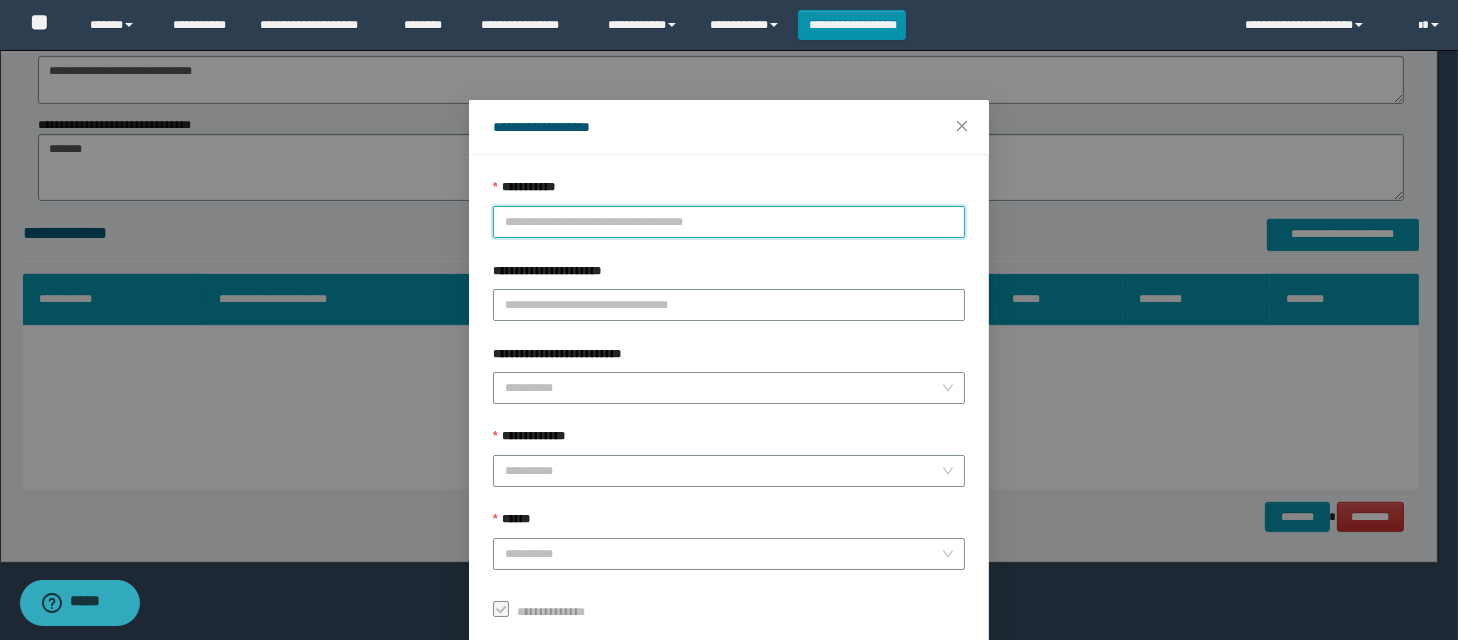 click on "**********" at bounding box center (729, 222) 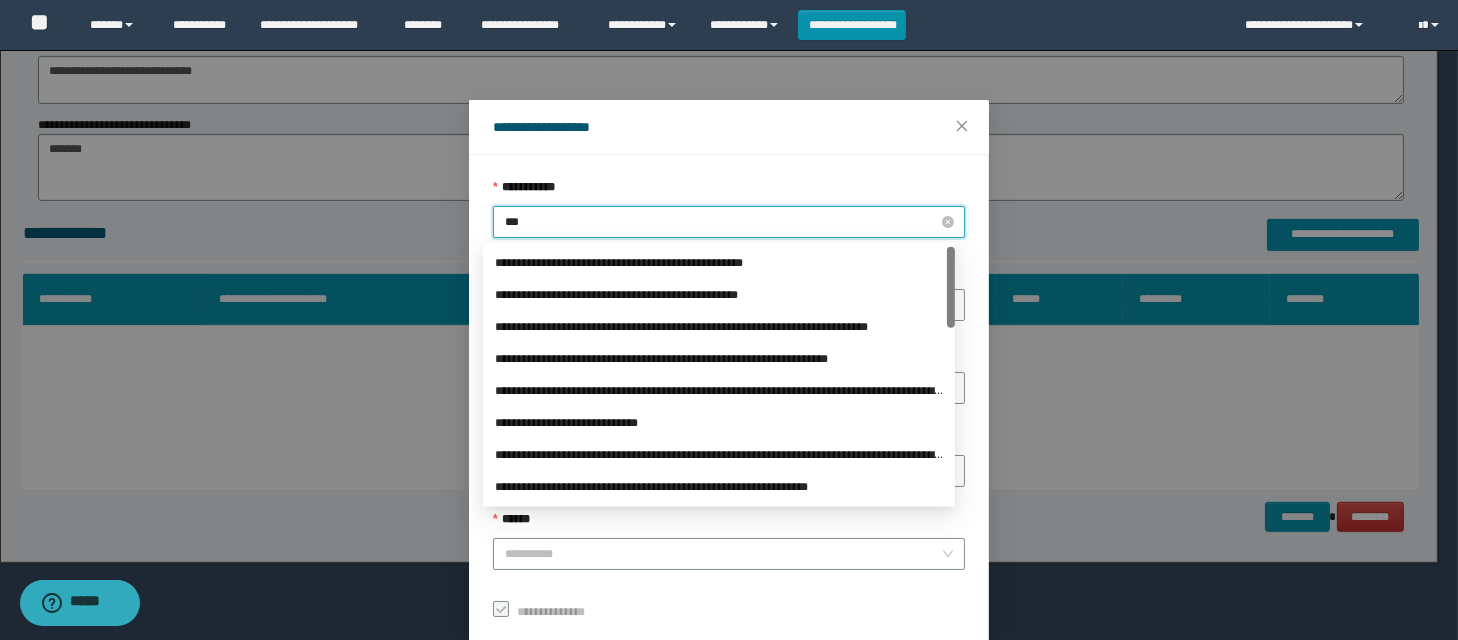type on "****" 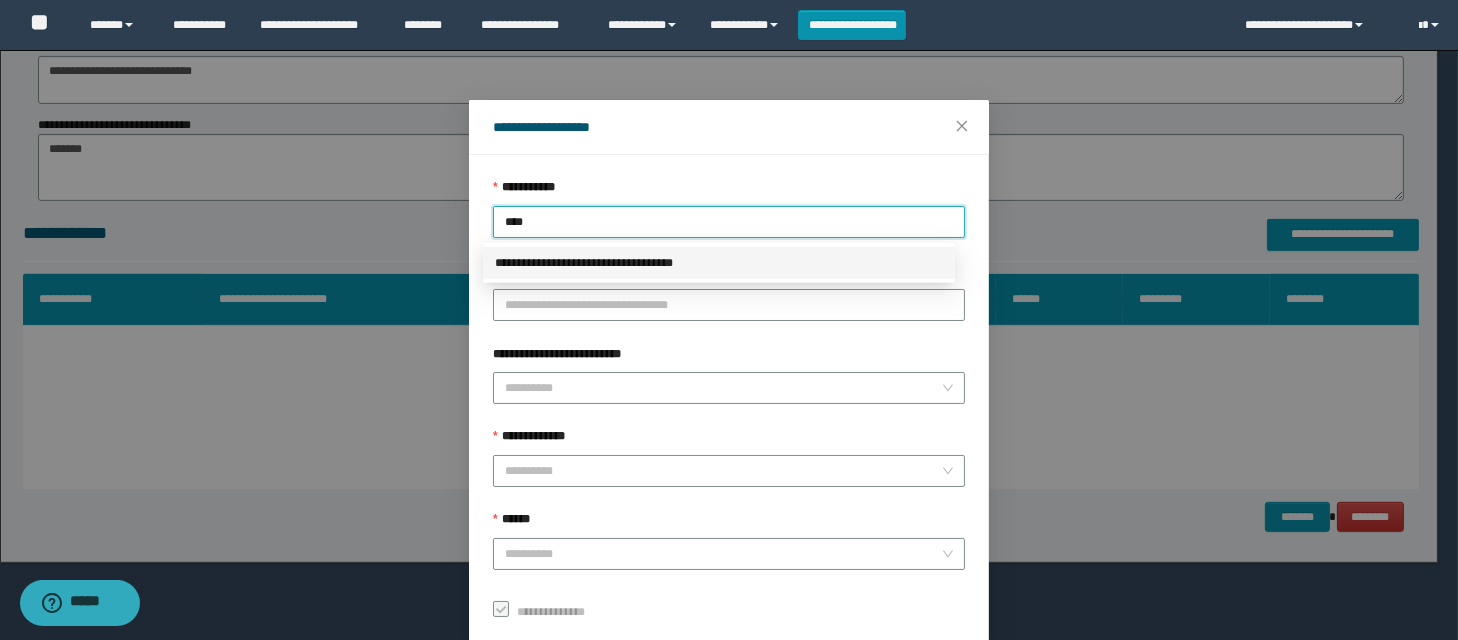 click on "**********" at bounding box center [719, 263] 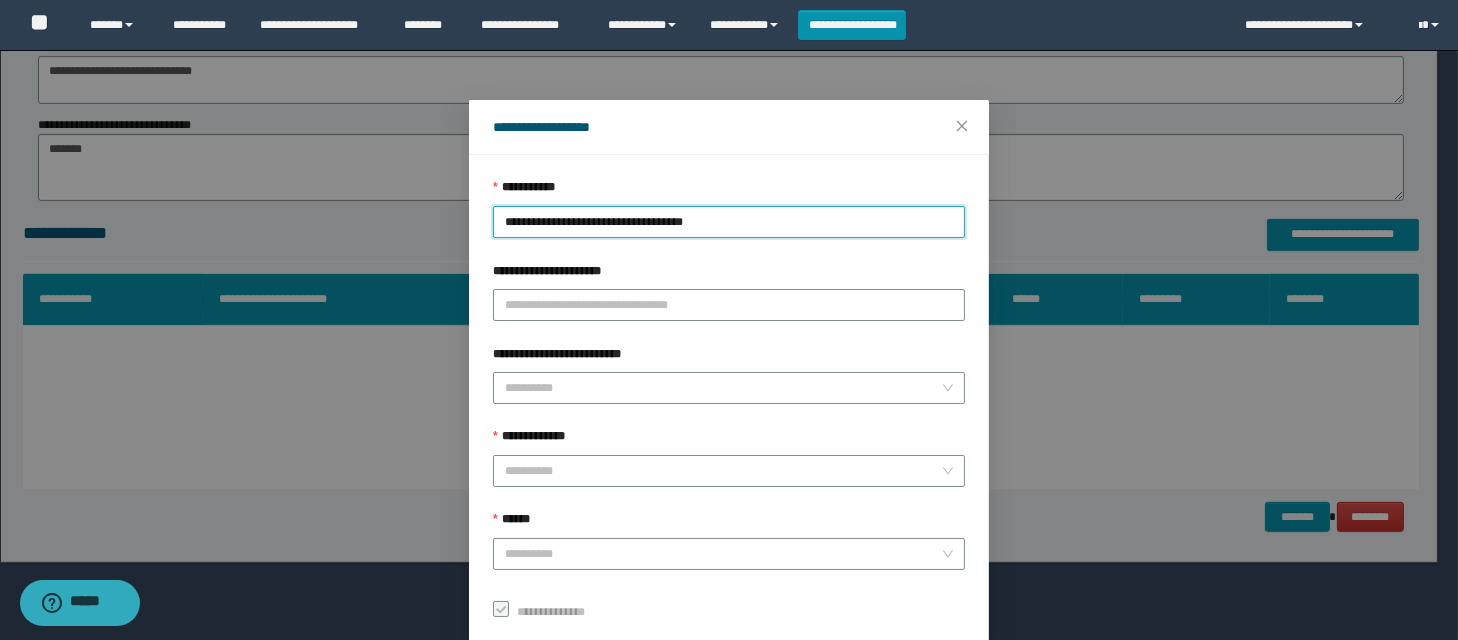 click on "**********" at bounding box center (729, 402) 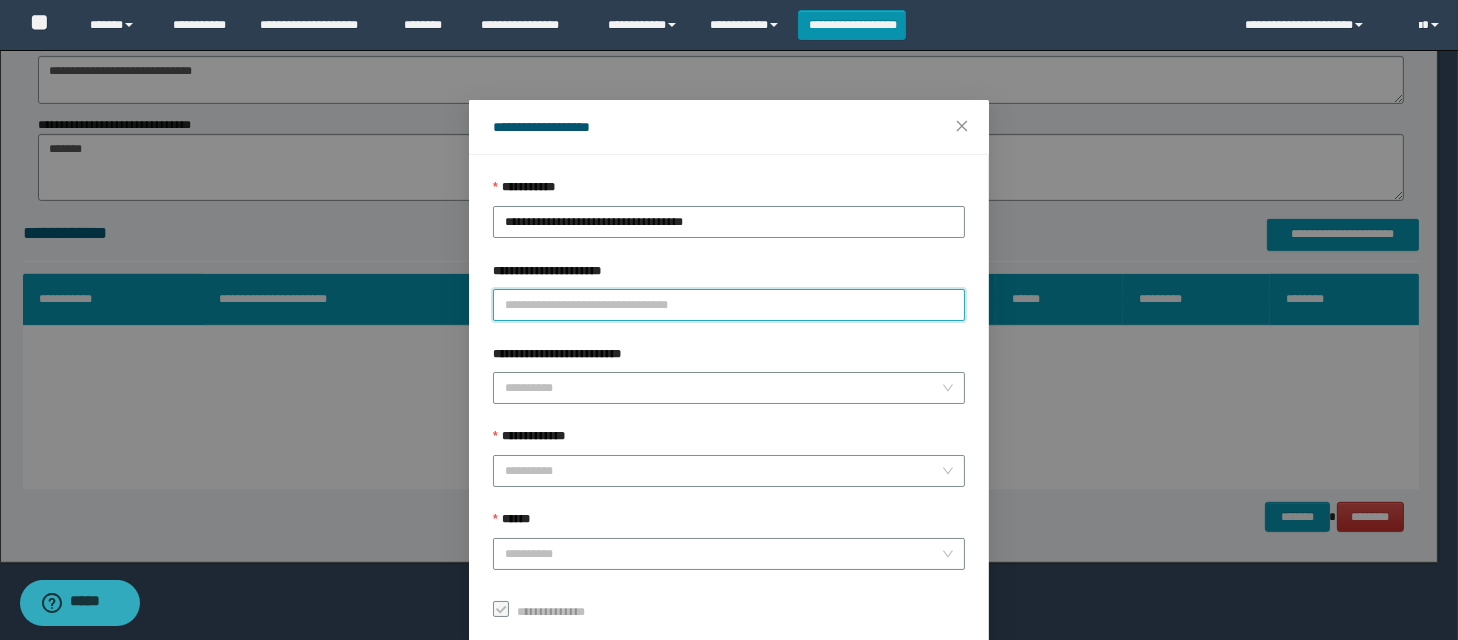 click on "**********" at bounding box center (729, 305) 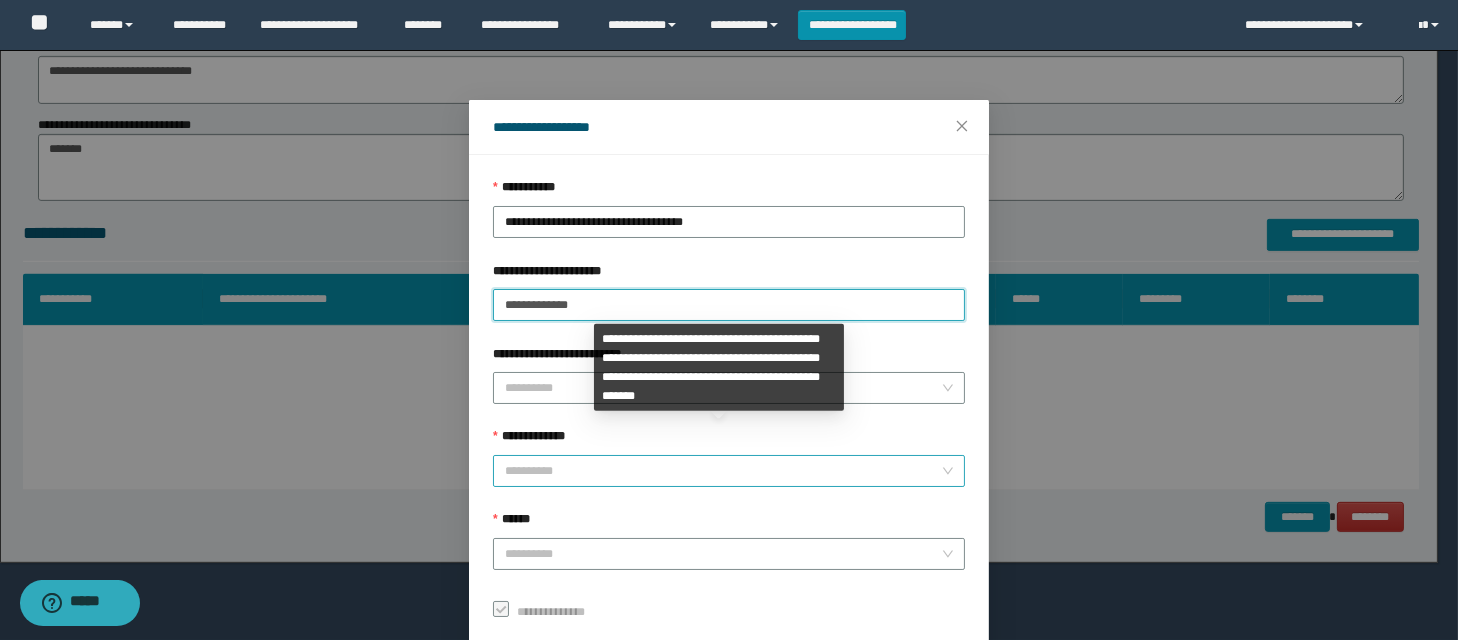 type on "**********" 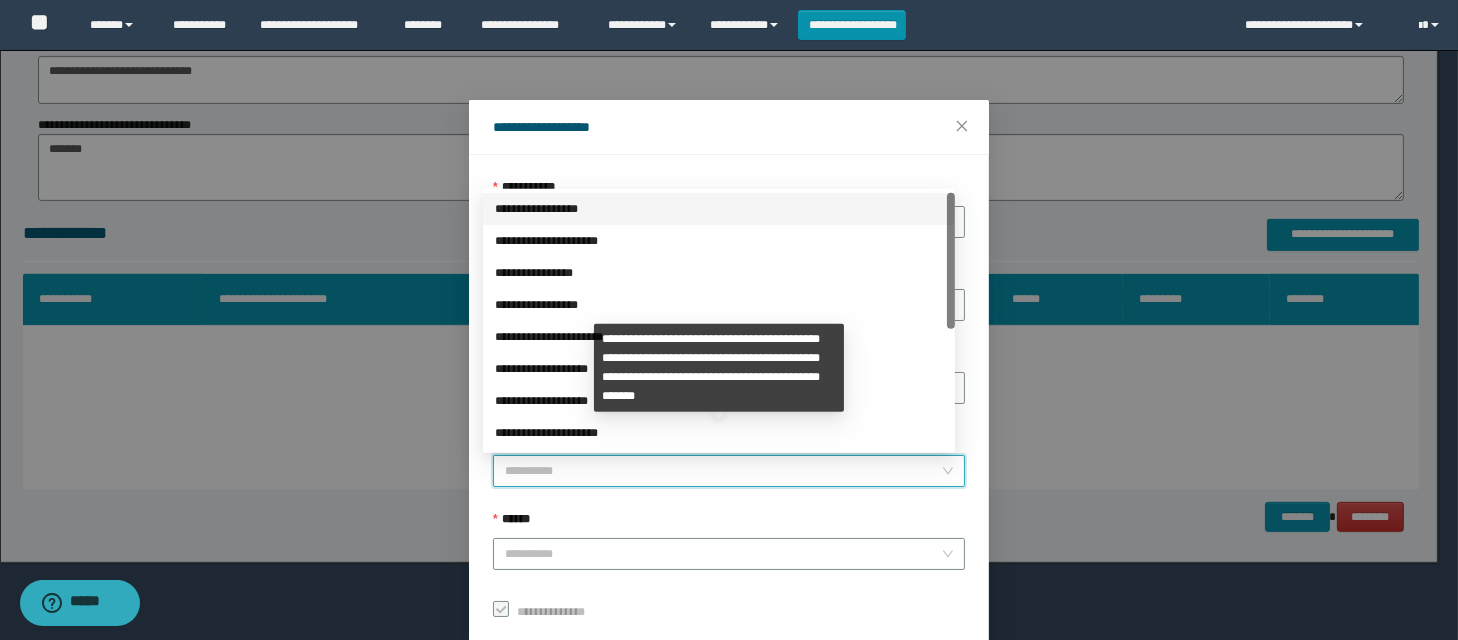 click on "**********" at bounding box center [723, 471] 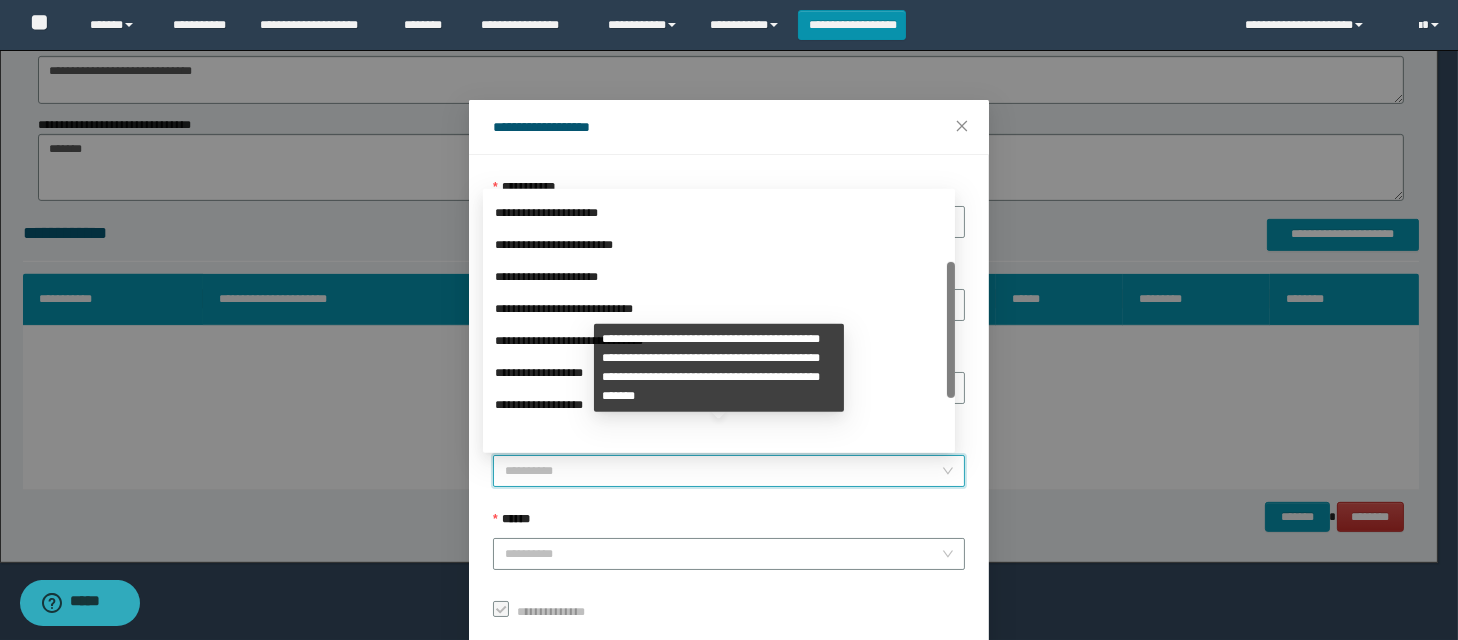 scroll, scrollTop: 224, scrollLeft: 0, axis: vertical 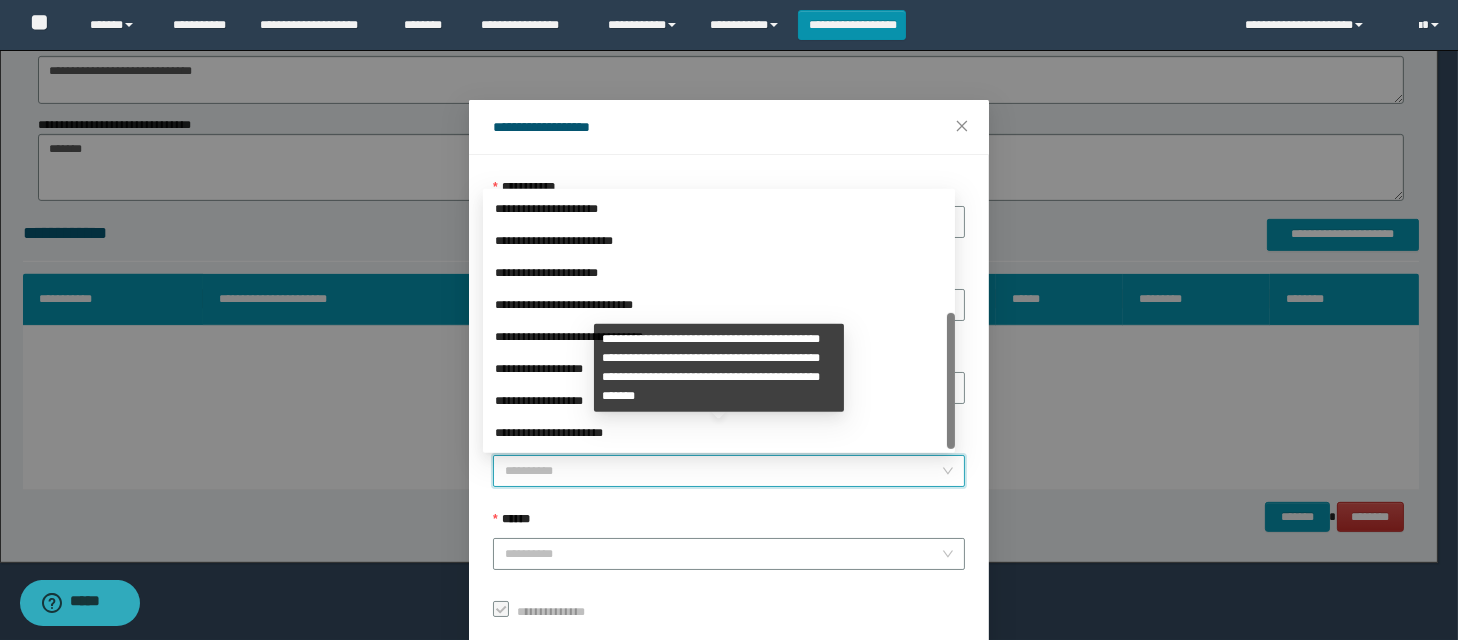 drag, startPoint x: 952, startPoint y: 303, endPoint x: 940, endPoint y: 472, distance: 169.4255 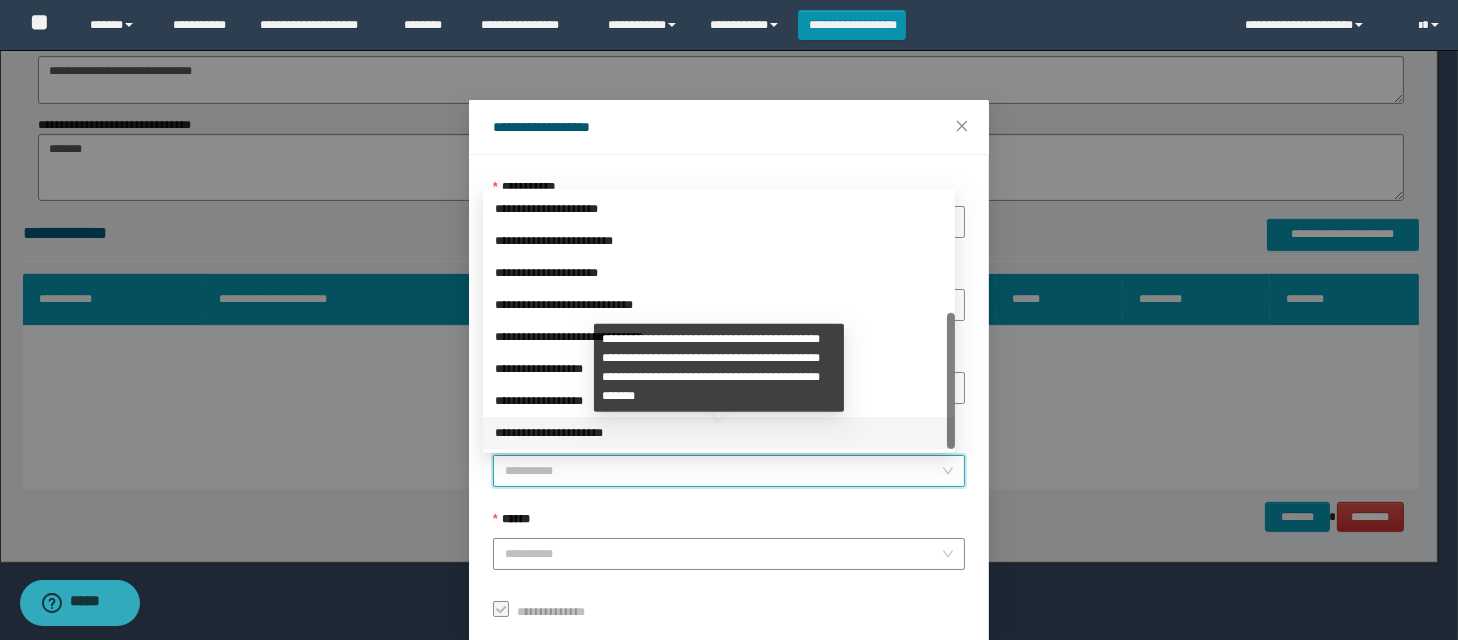 click on "**********" at bounding box center (719, 433) 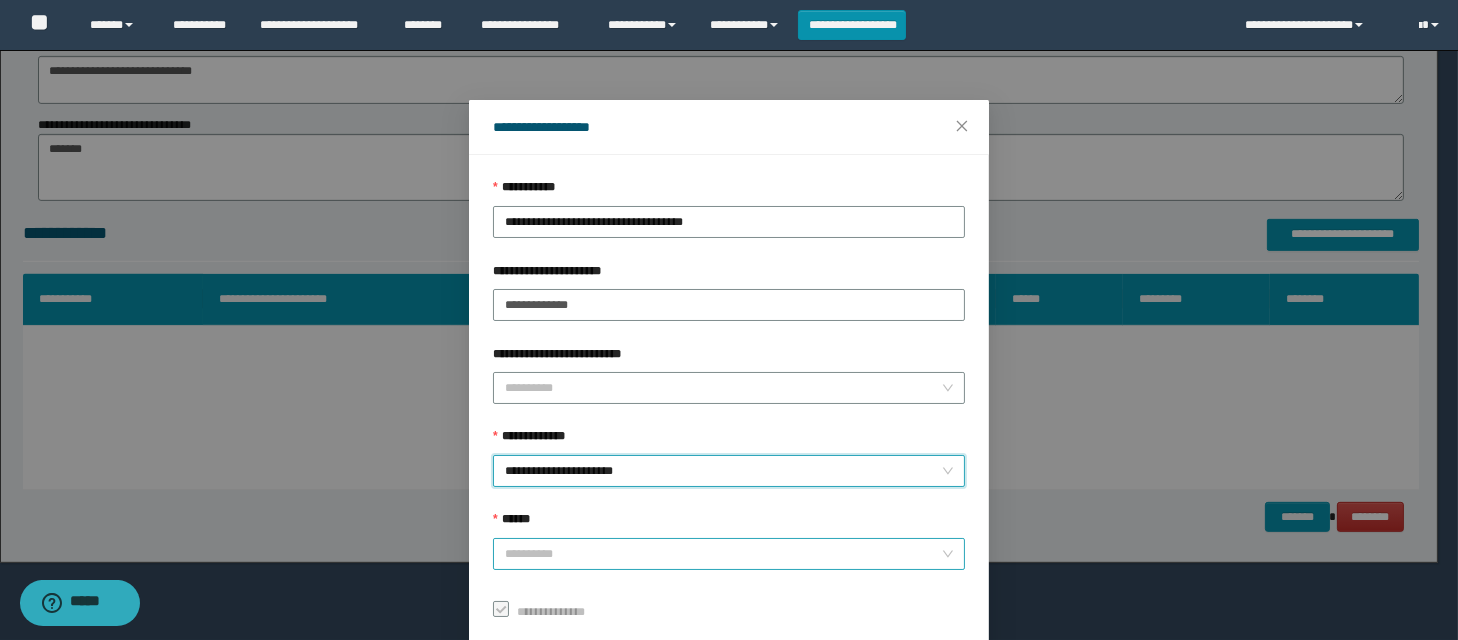click on "******" at bounding box center (723, 554) 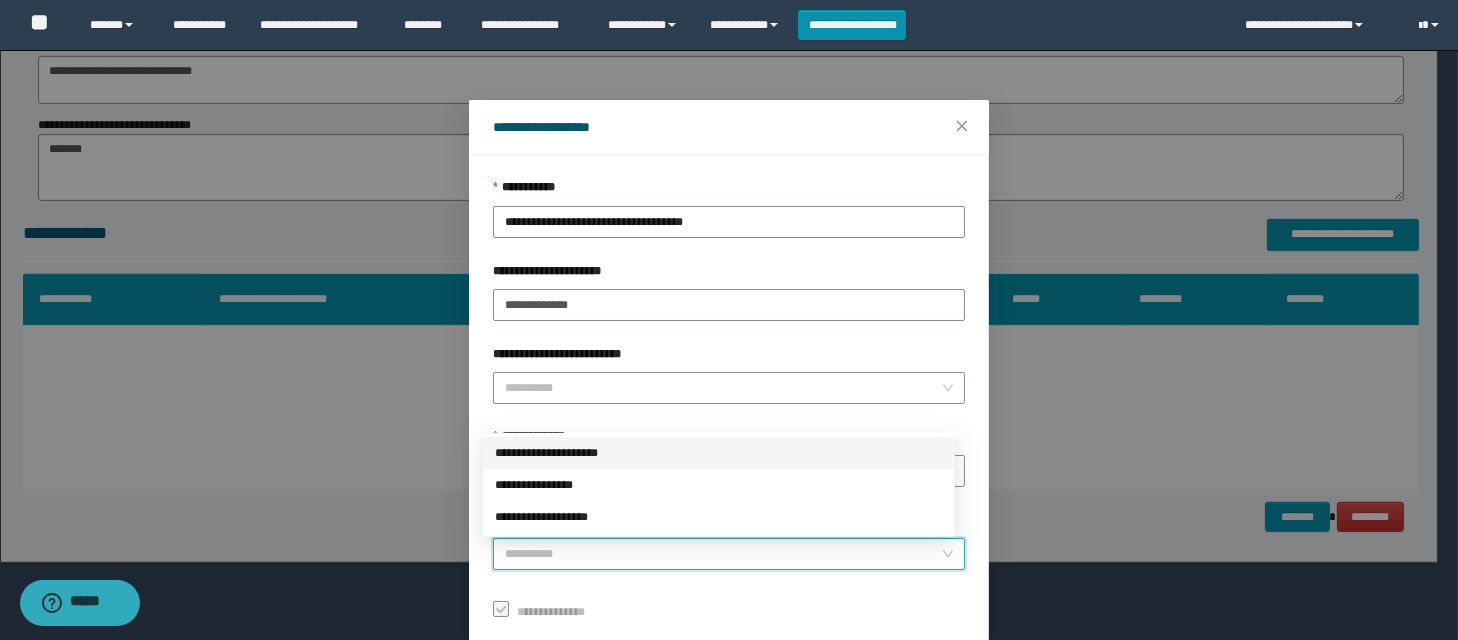 click on "**********" at bounding box center (719, 453) 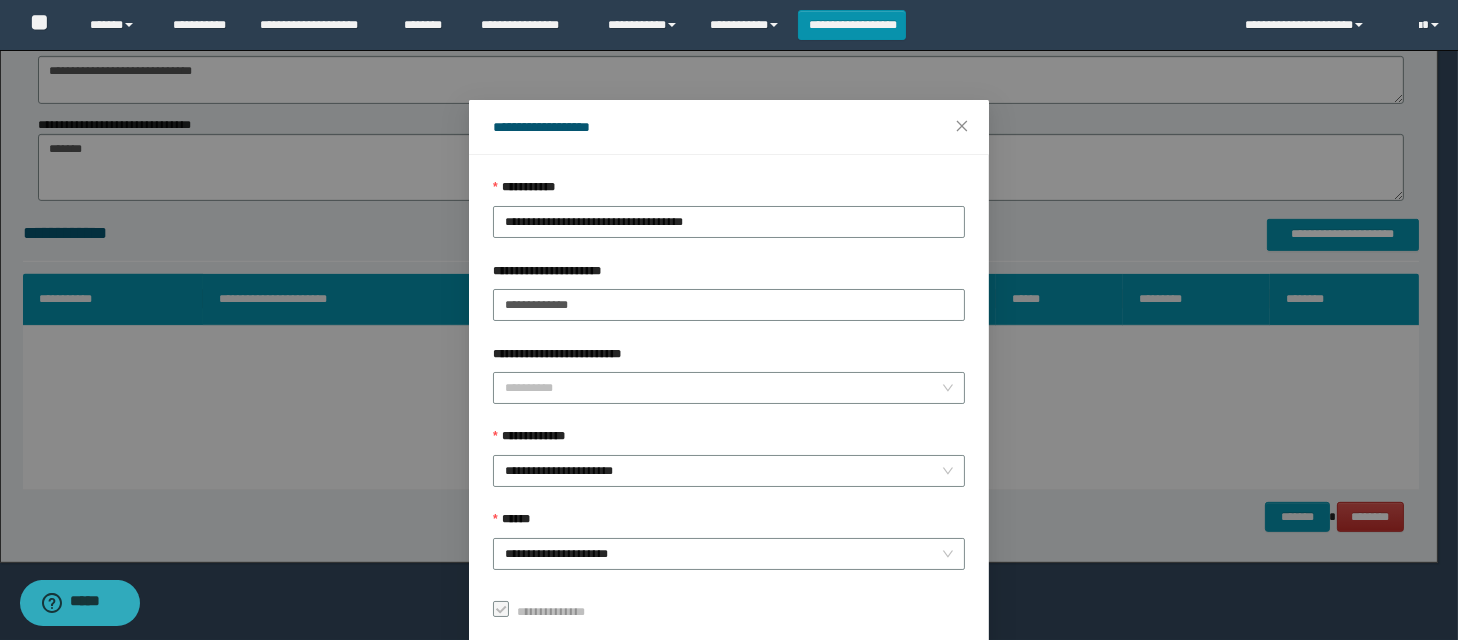 scroll, scrollTop: 113, scrollLeft: 0, axis: vertical 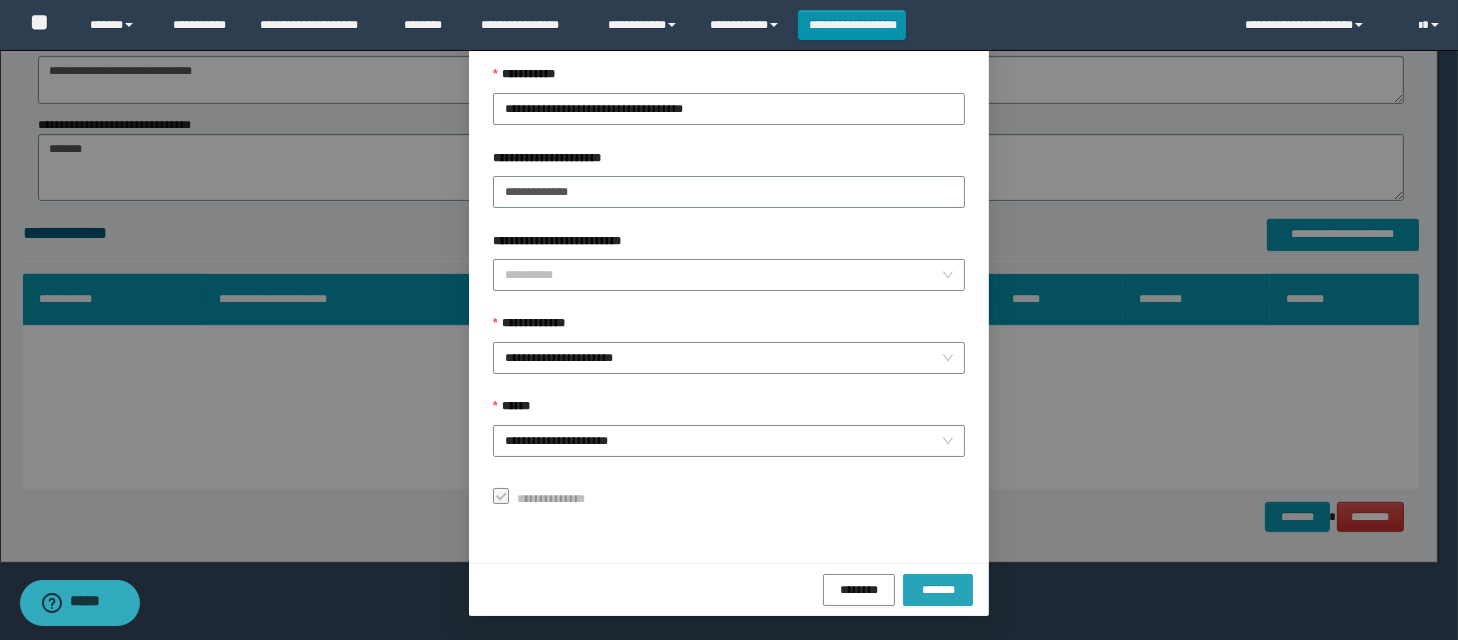 click on "*******" at bounding box center (938, 589) 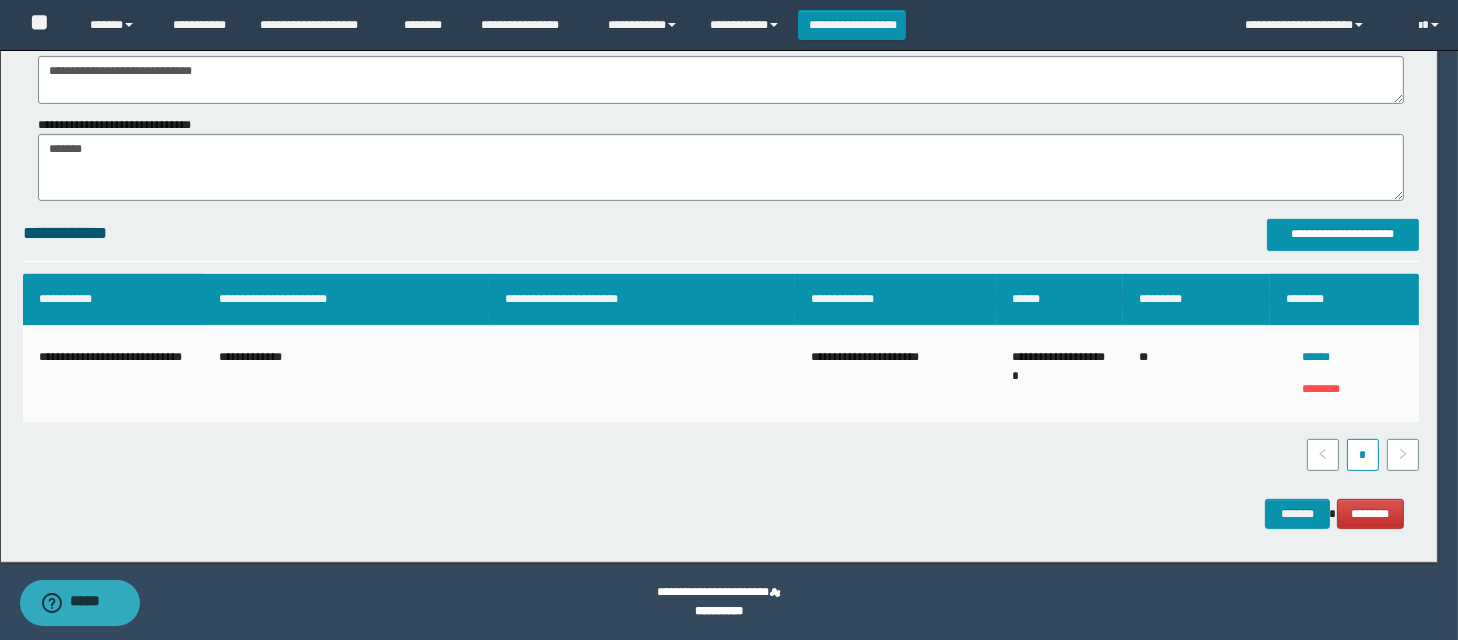 scroll, scrollTop: 66, scrollLeft: 0, axis: vertical 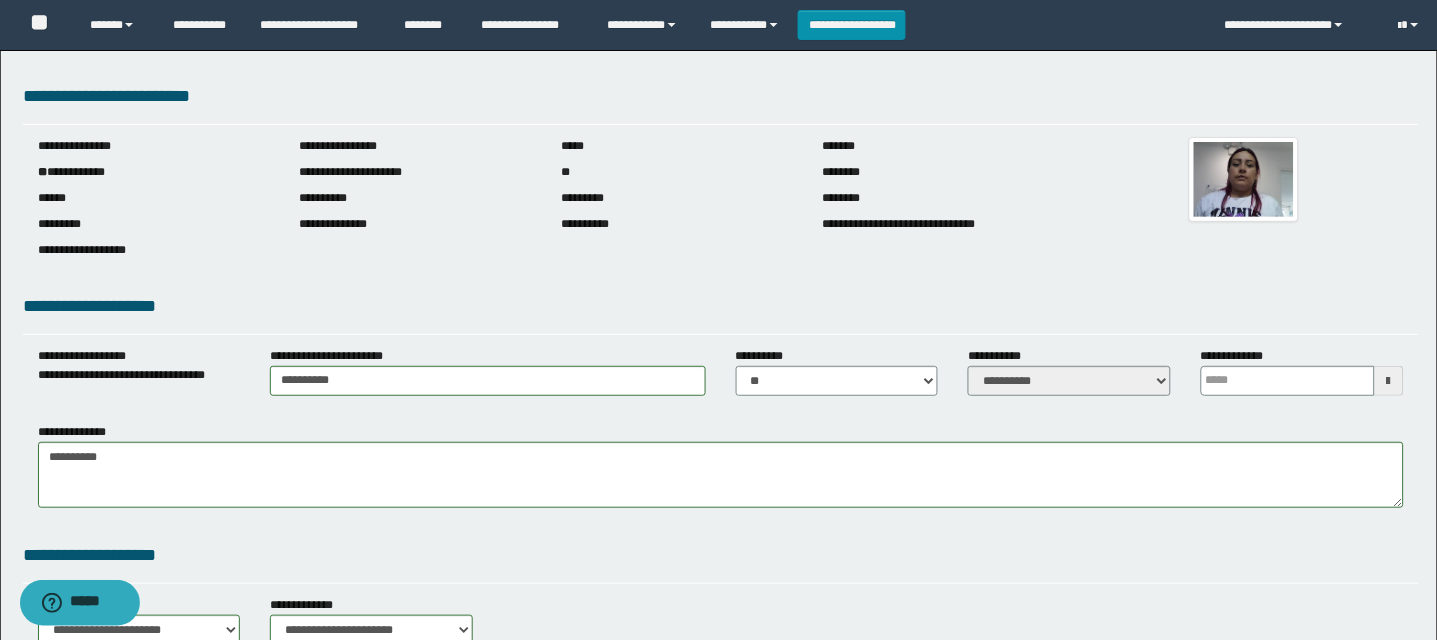 click on "**********" at bounding box center (1069, 379) 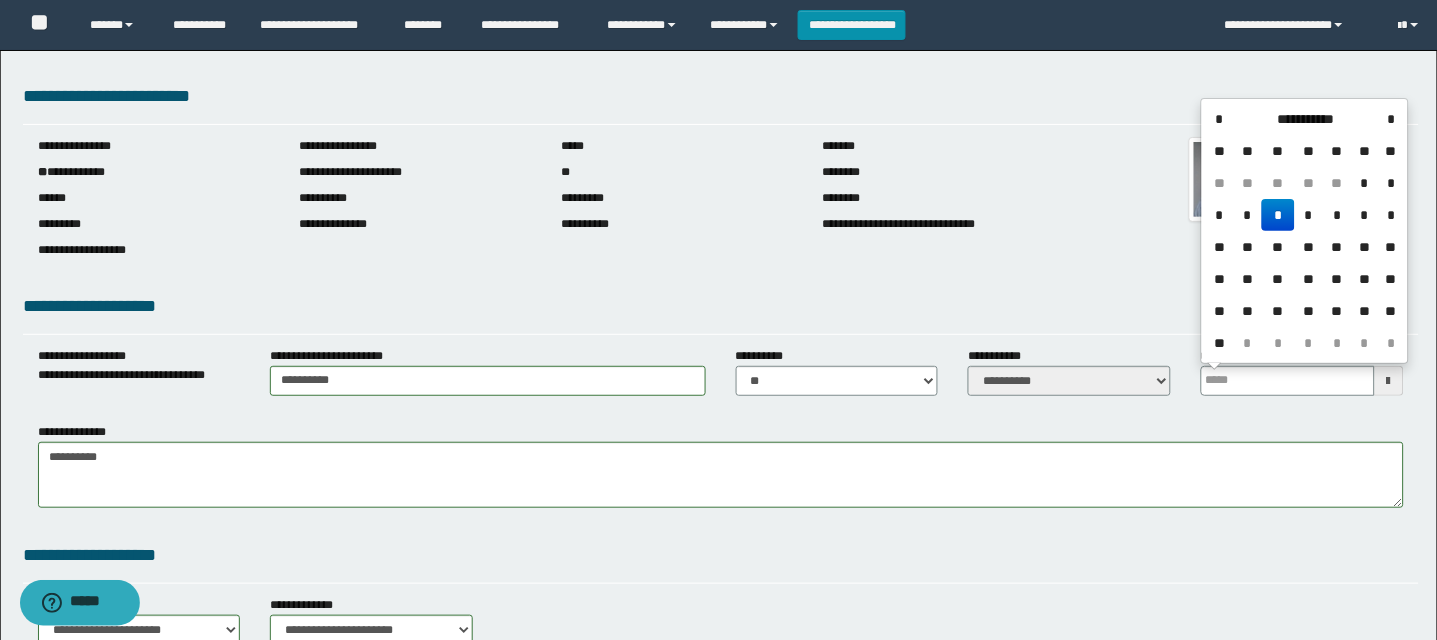 click on "*" at bounding box center [1278, 215] 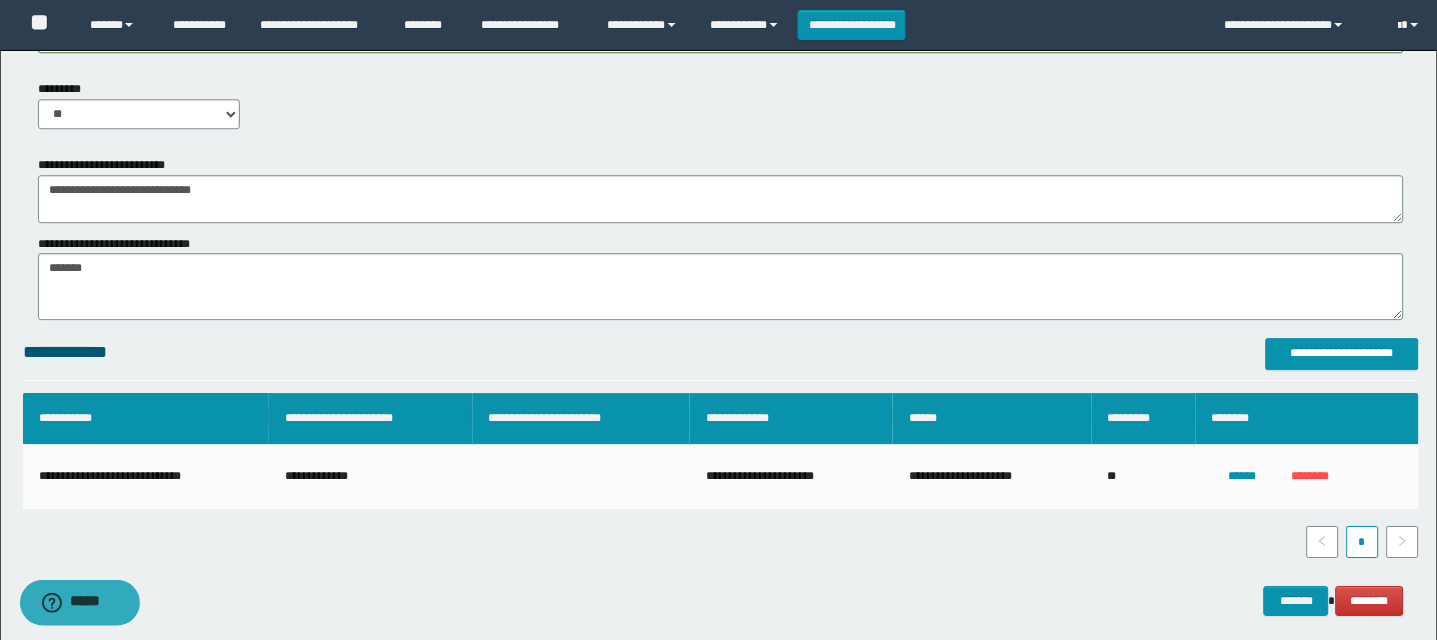 scroll, scrollTop: 1142, scrollLeft: 0, axis: vertical 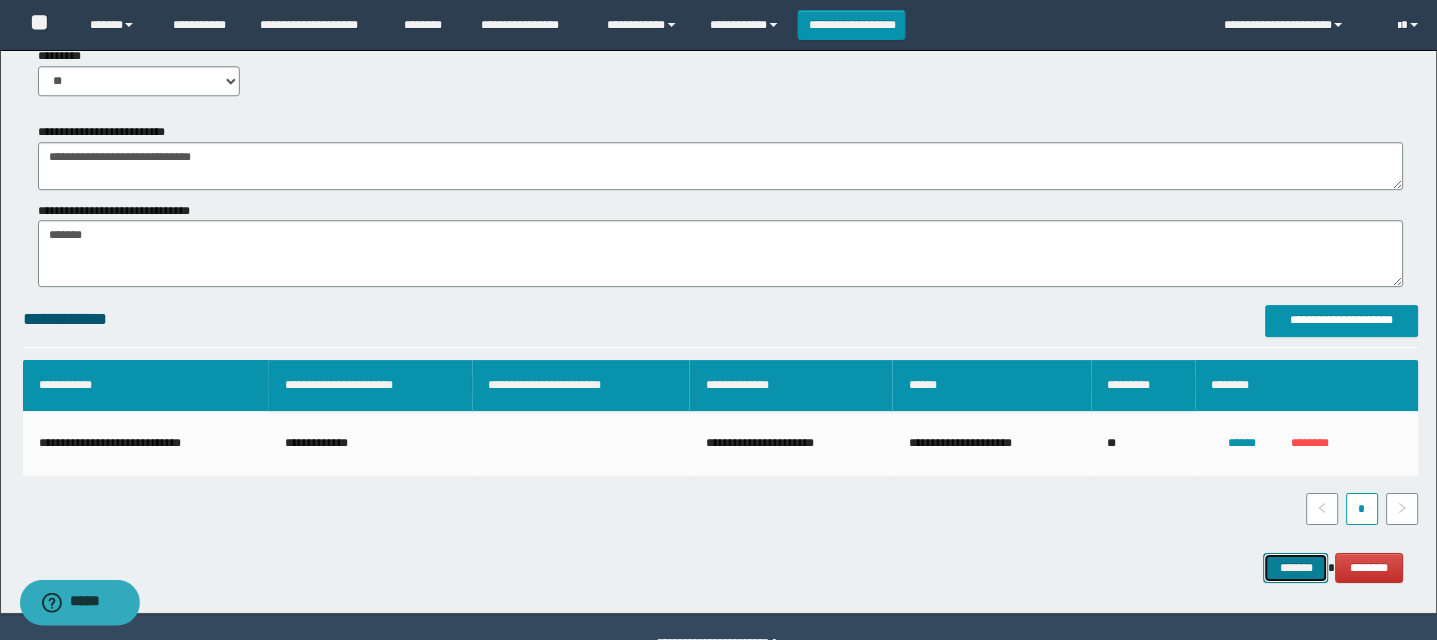 click on "*******" at bounding box center (1296, 568) 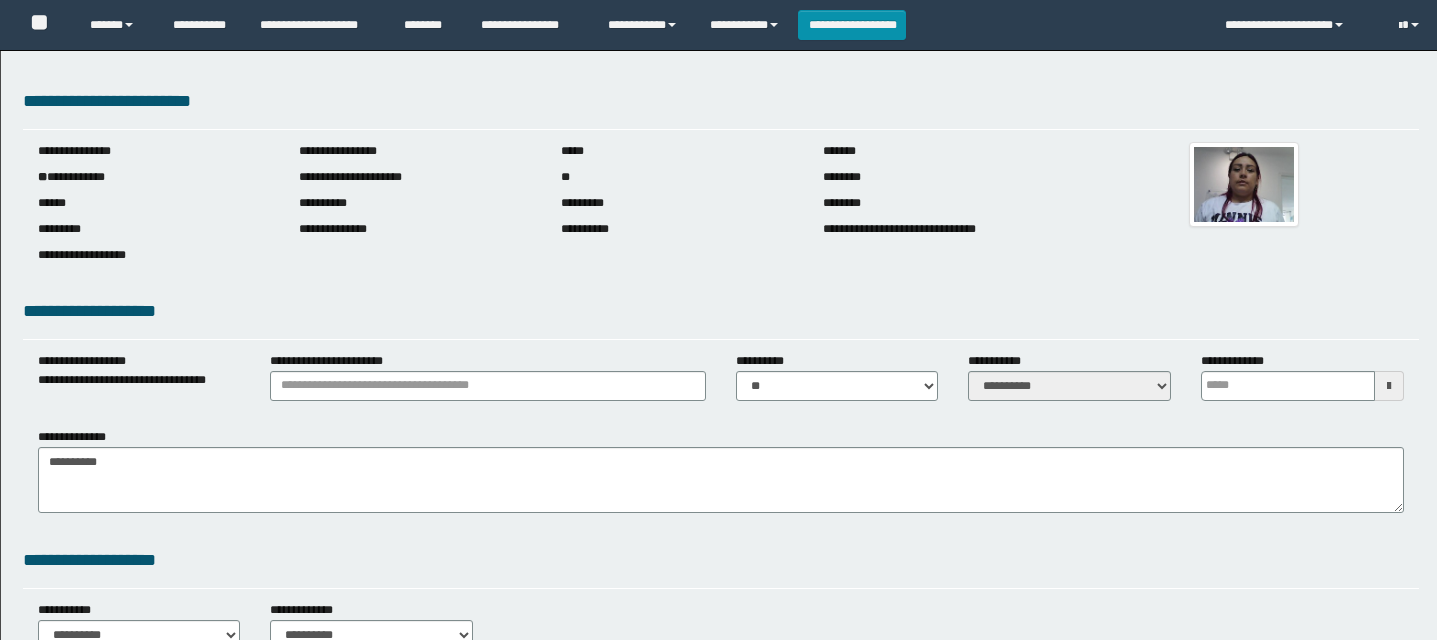 scroll, scrollTop: 0, scrollLeft: 0, axis: both 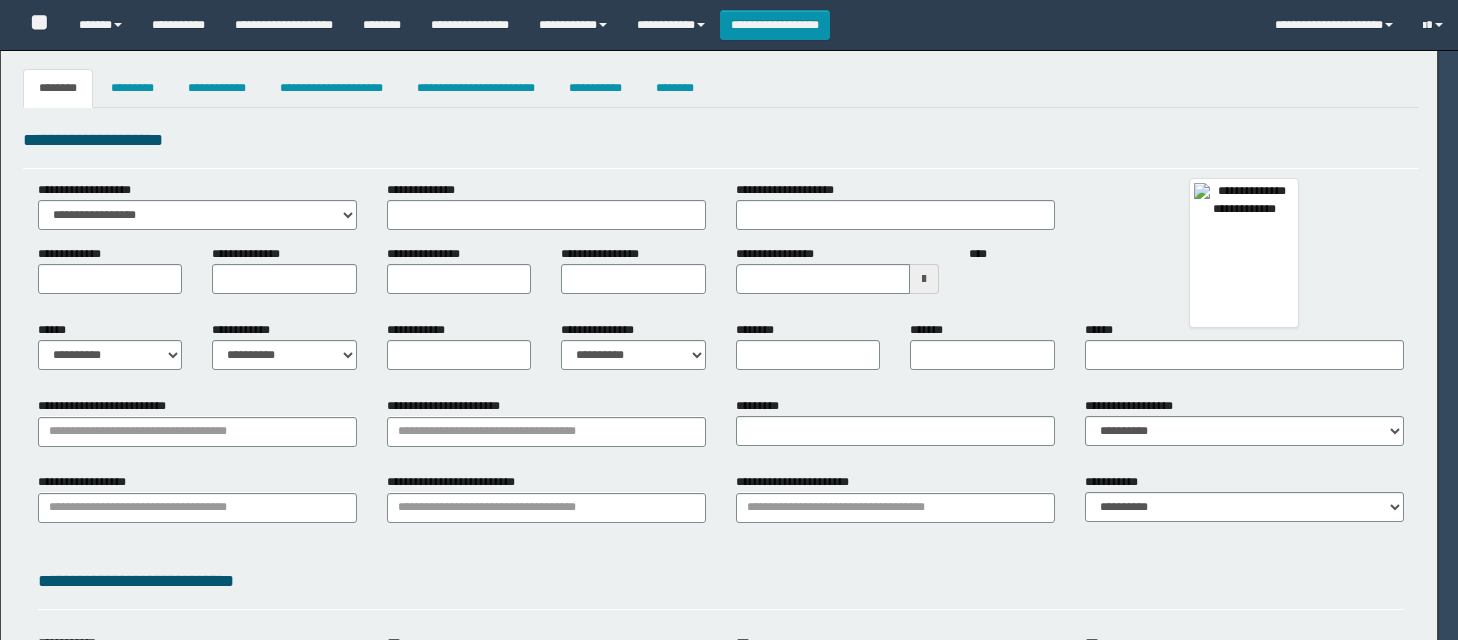 type on "******" 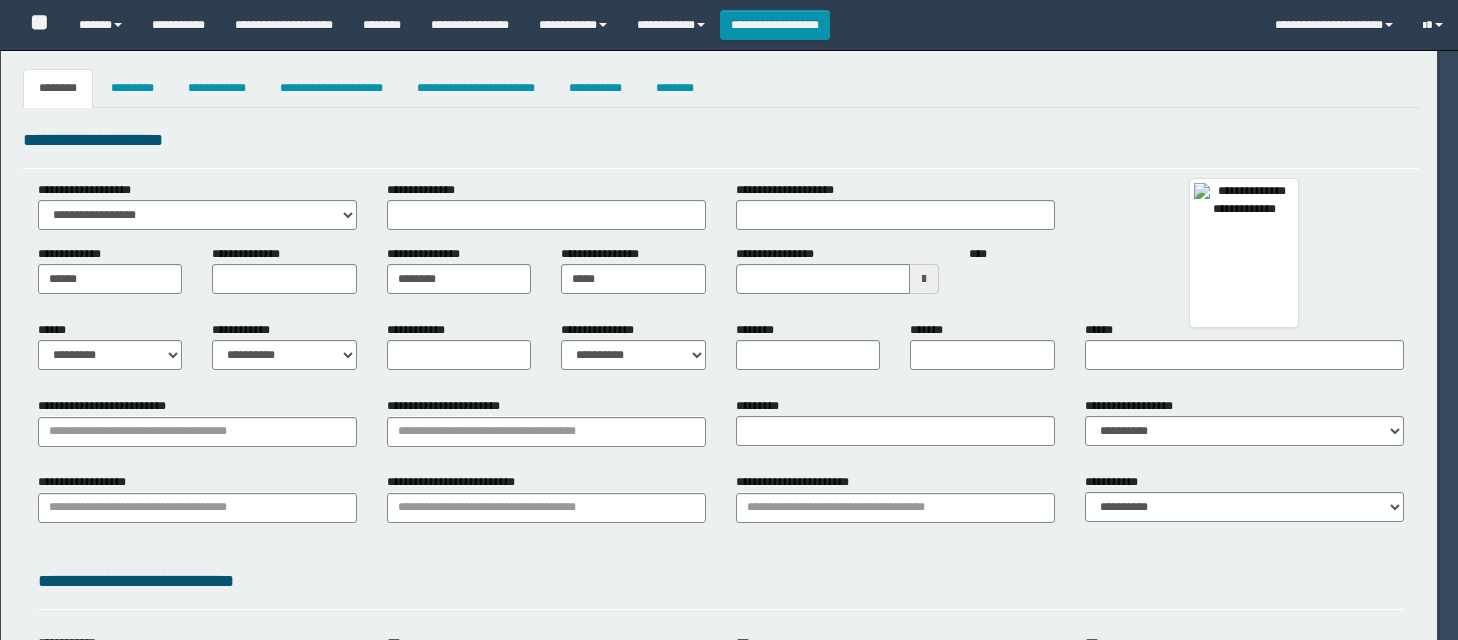 select on "*" 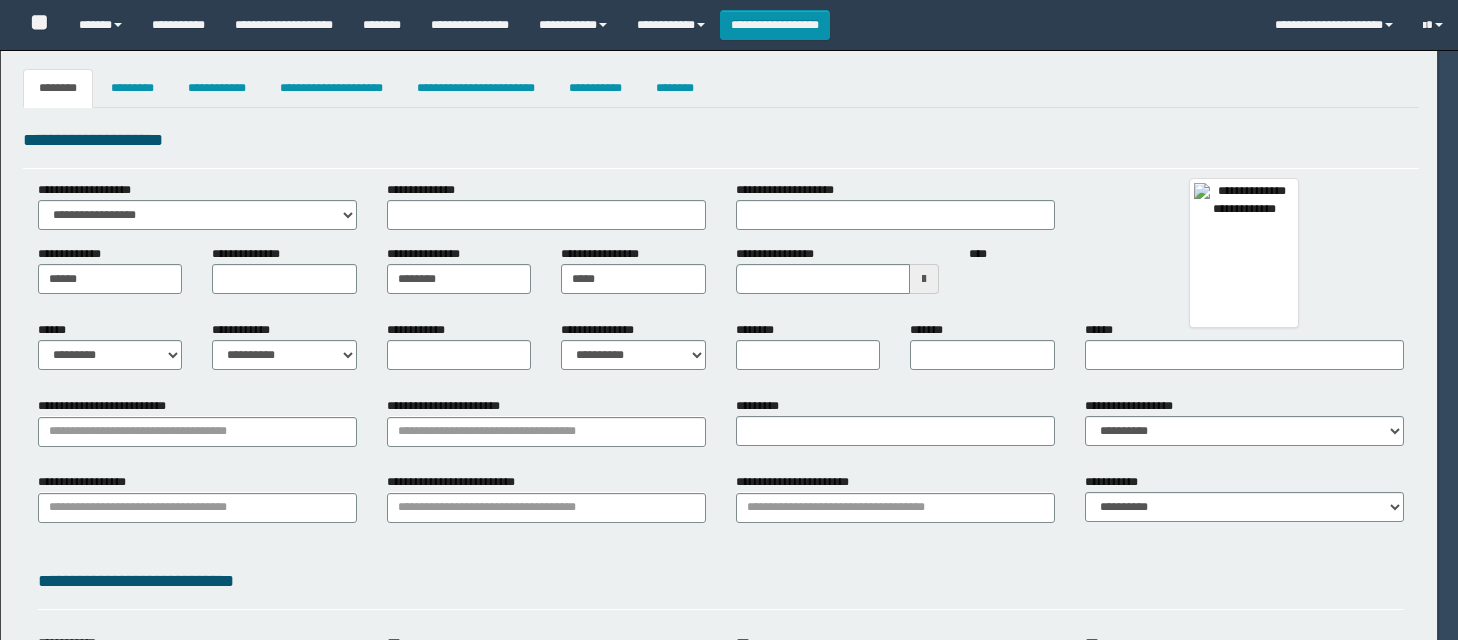 select on "*" 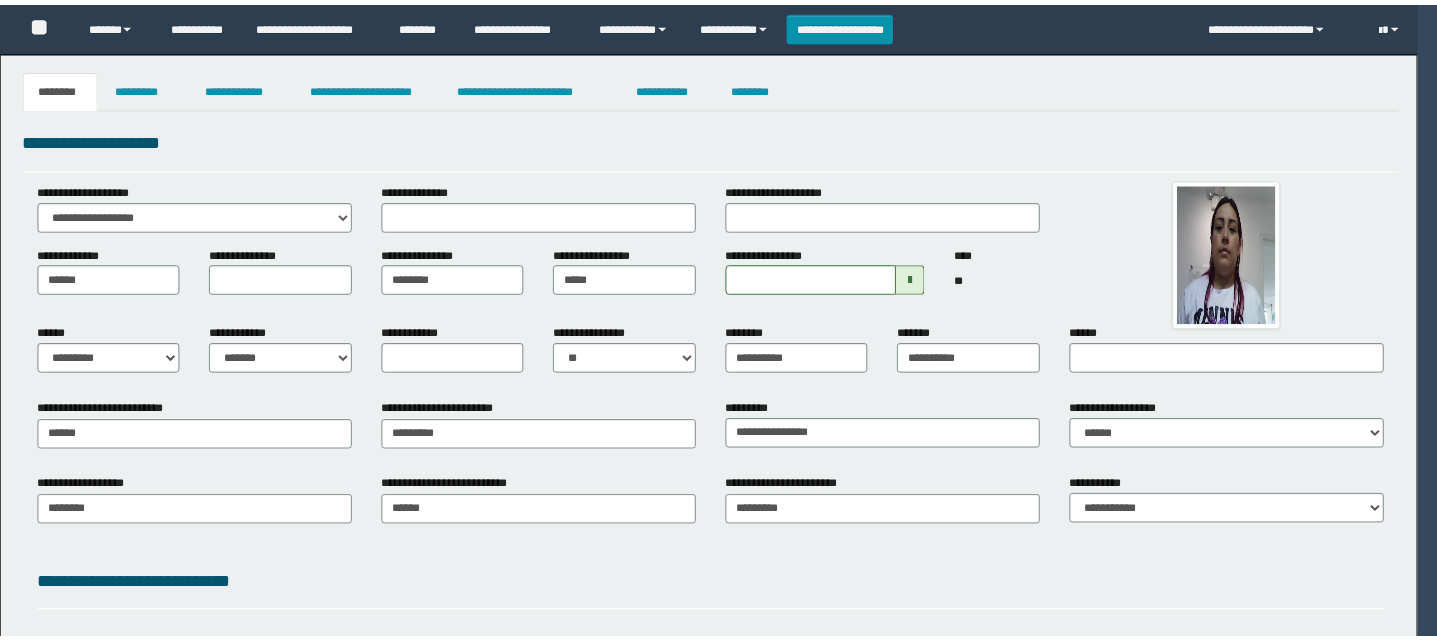 scroll, scrollTop: 0, scrollLeft: 0, axis: both 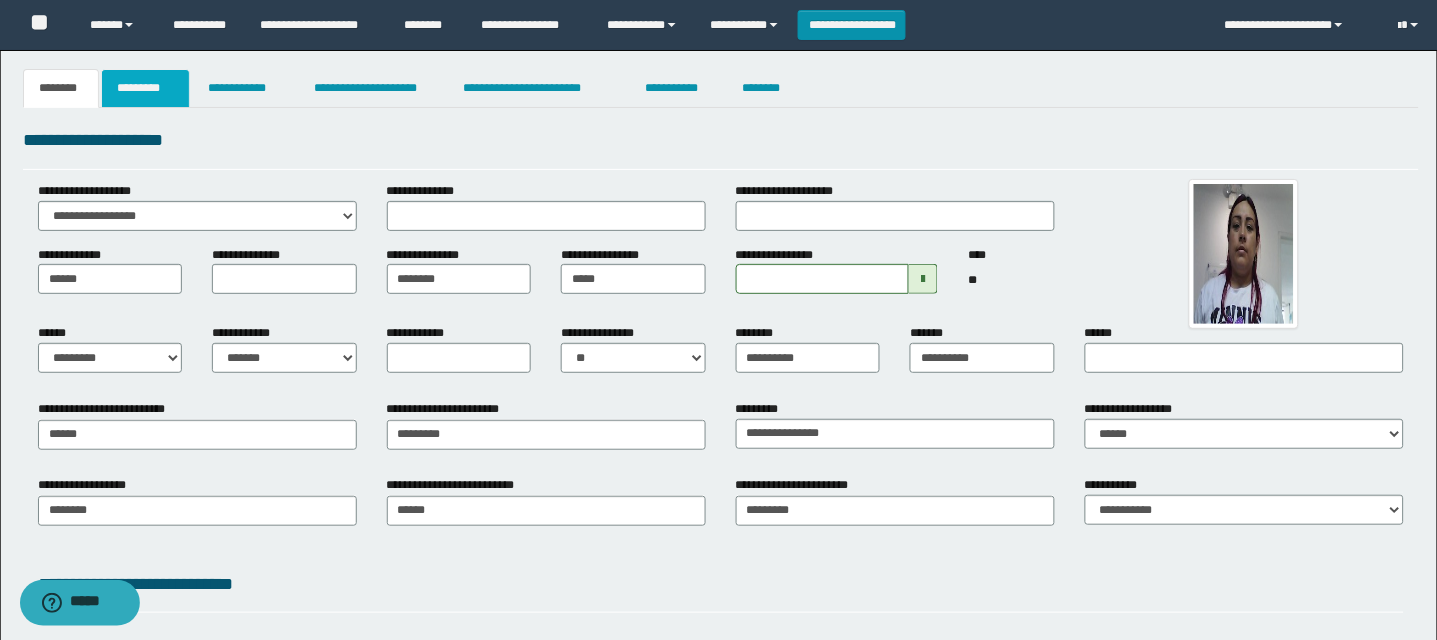 click on "*********" at bounding box center [145, 88] 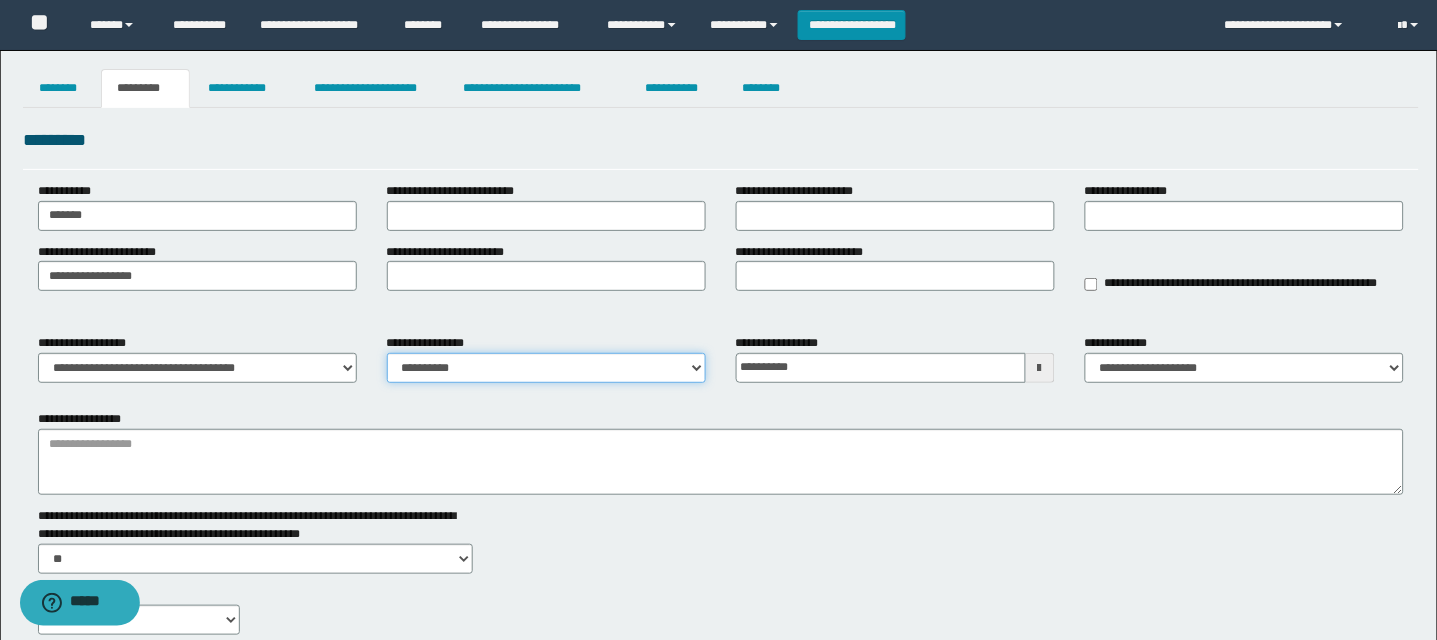 click on "**********" at bounding box center (546, 368) 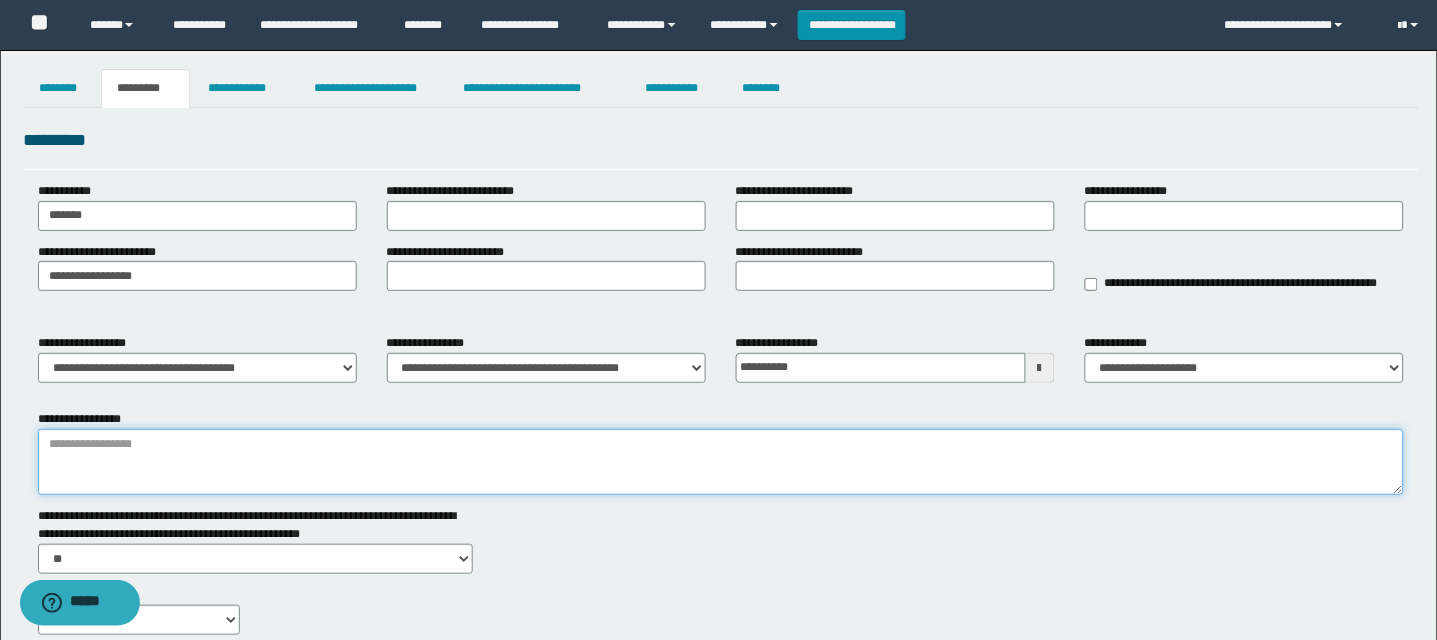 click on "**********" at bounding box center (721, 462) 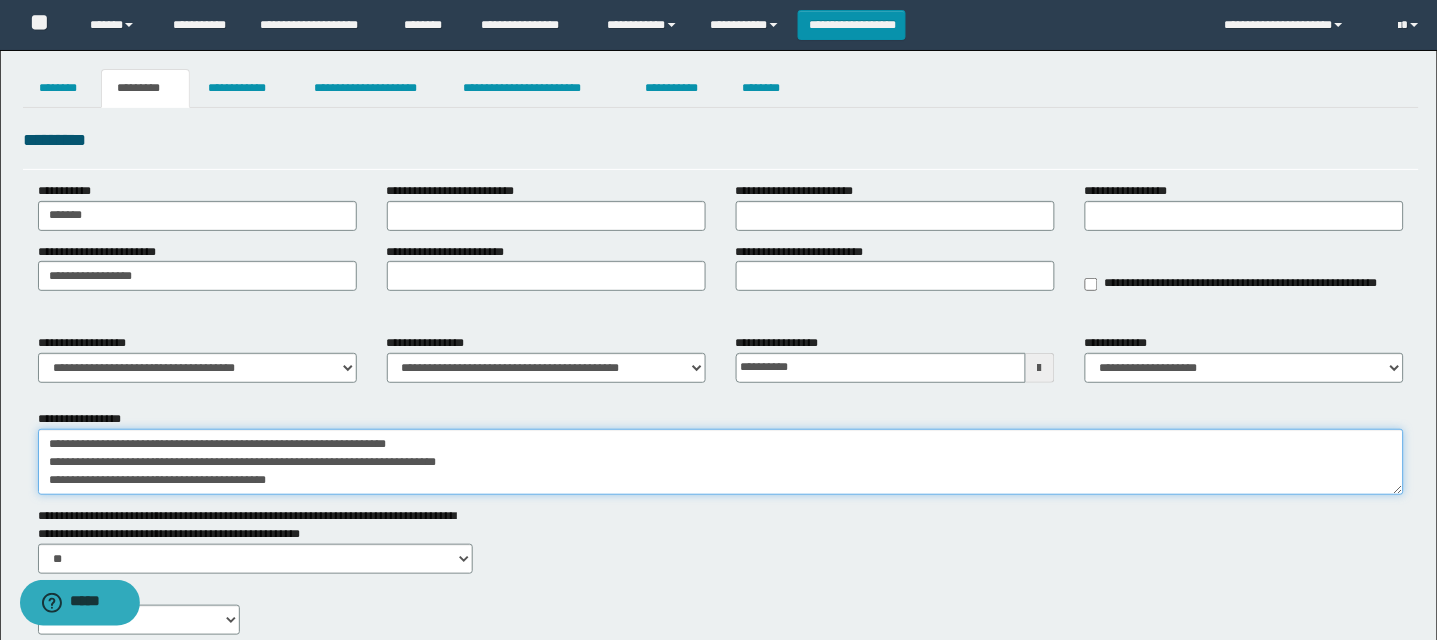 scroll, scrollTop: 641, scrollLeft: 0, axis: vertical 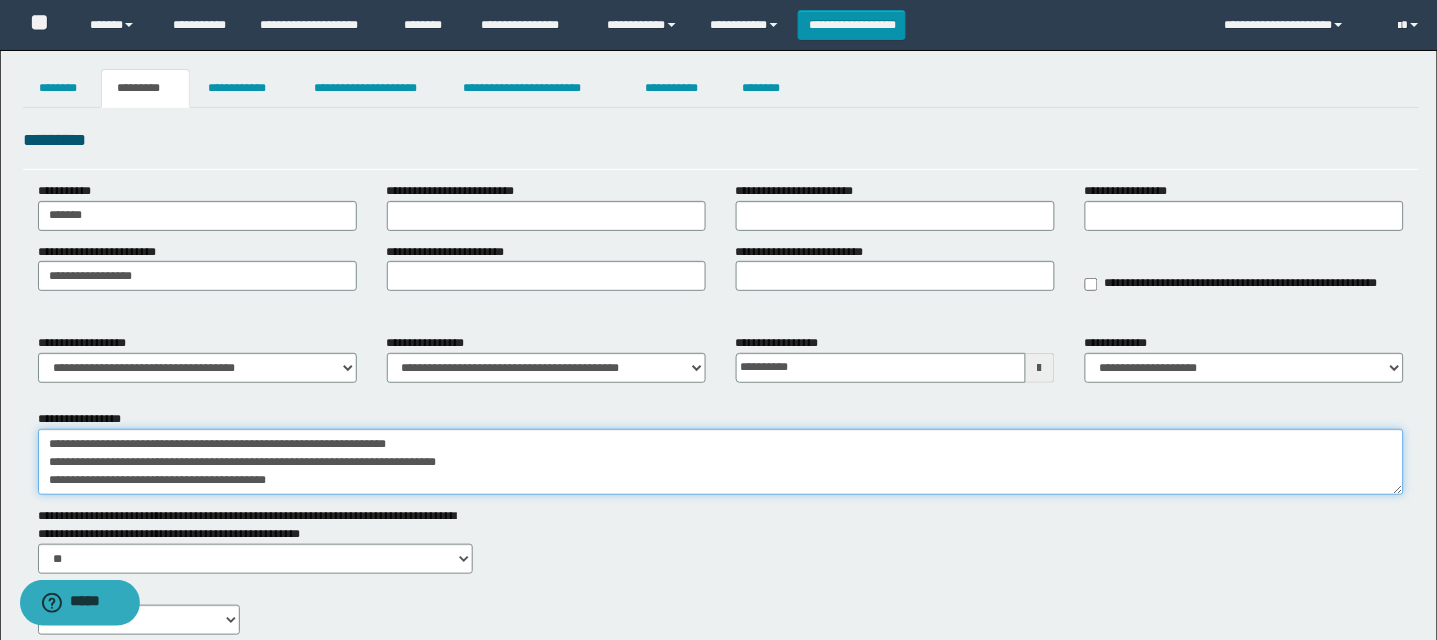 drag, startPoint x: 331, startPoint y: 482, endPoint x: 29, endPoint y: 469, distance: 302.27966 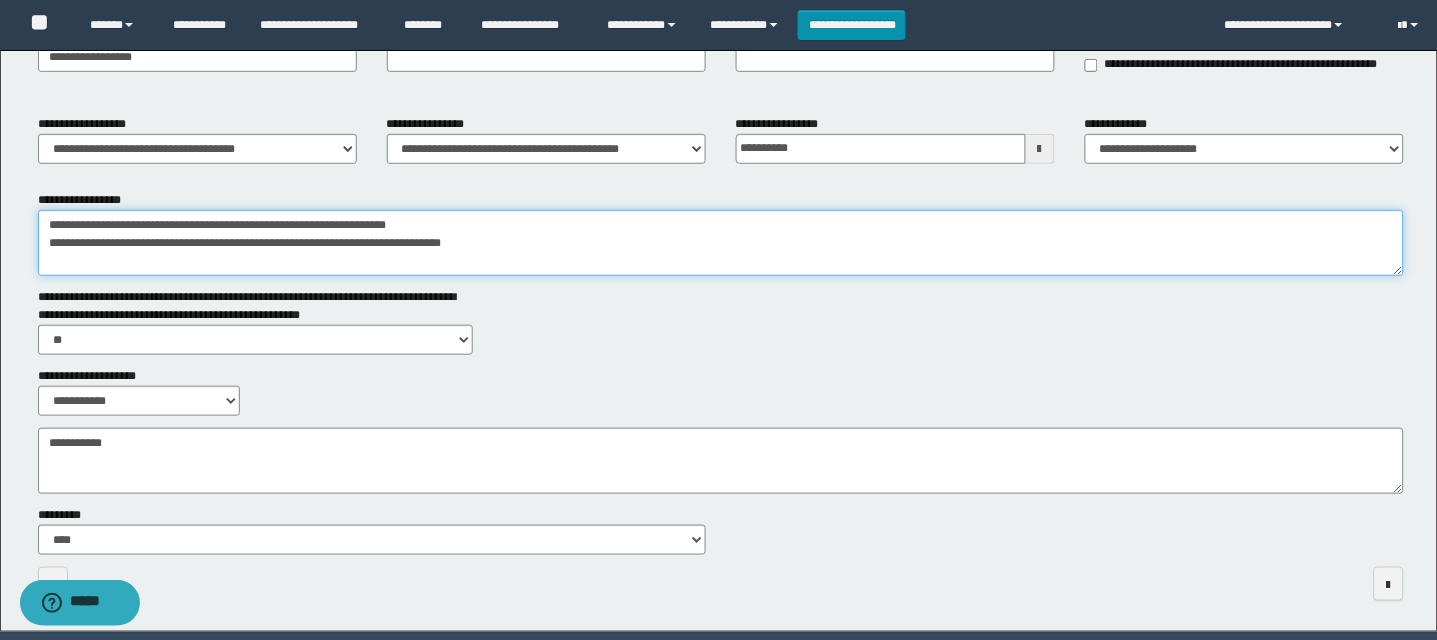 scroll, scrollTop: 229, scrollLeft: 0, axis: vertical 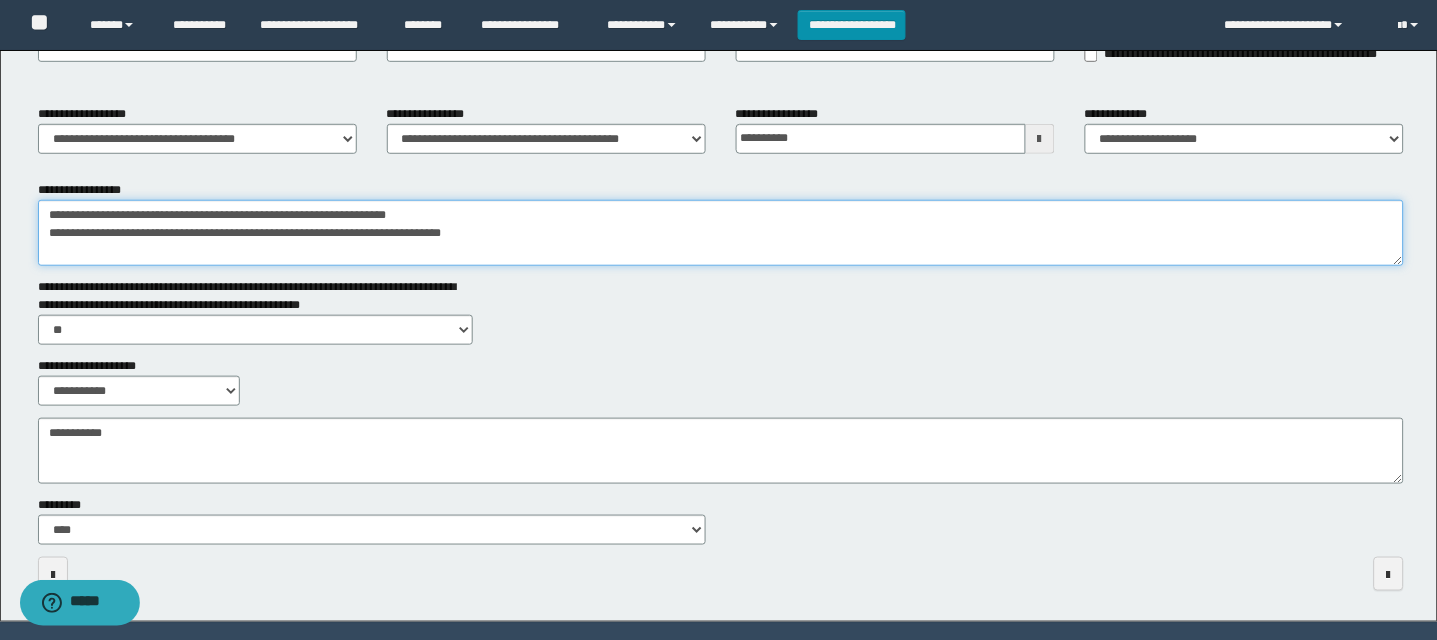 type on "**********" 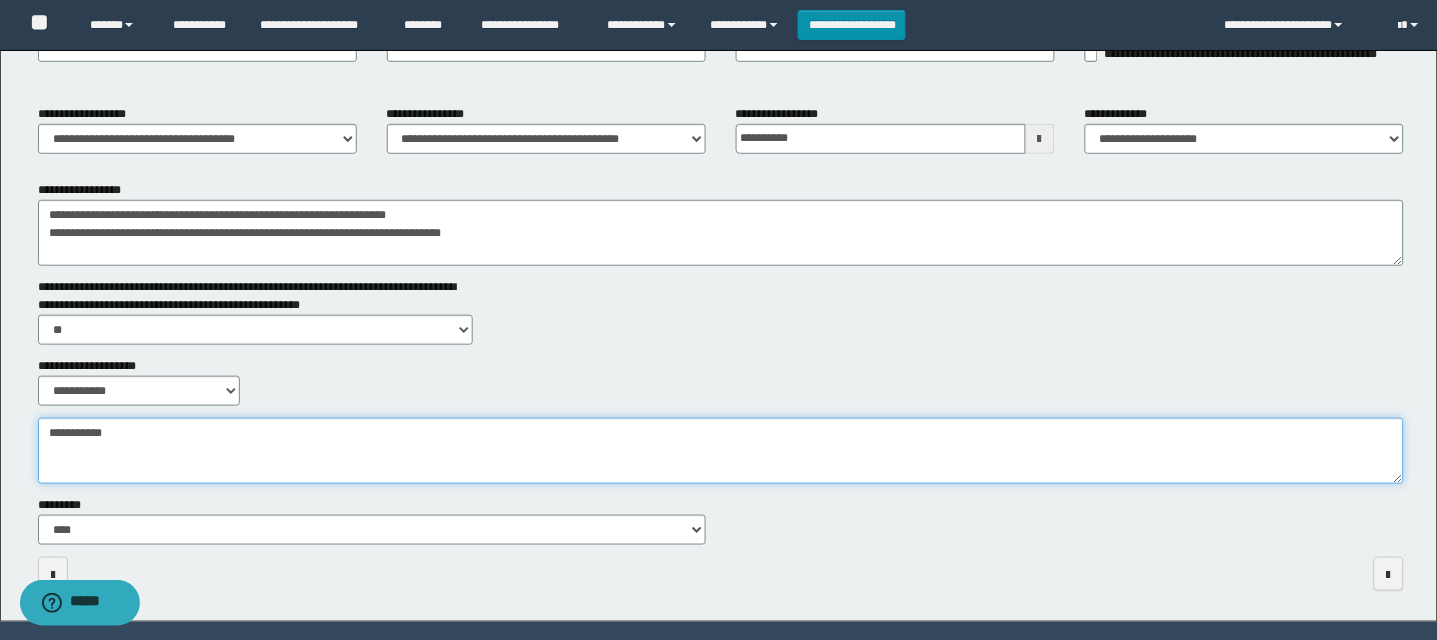 click on "**********" at bounding box center (721, 451) 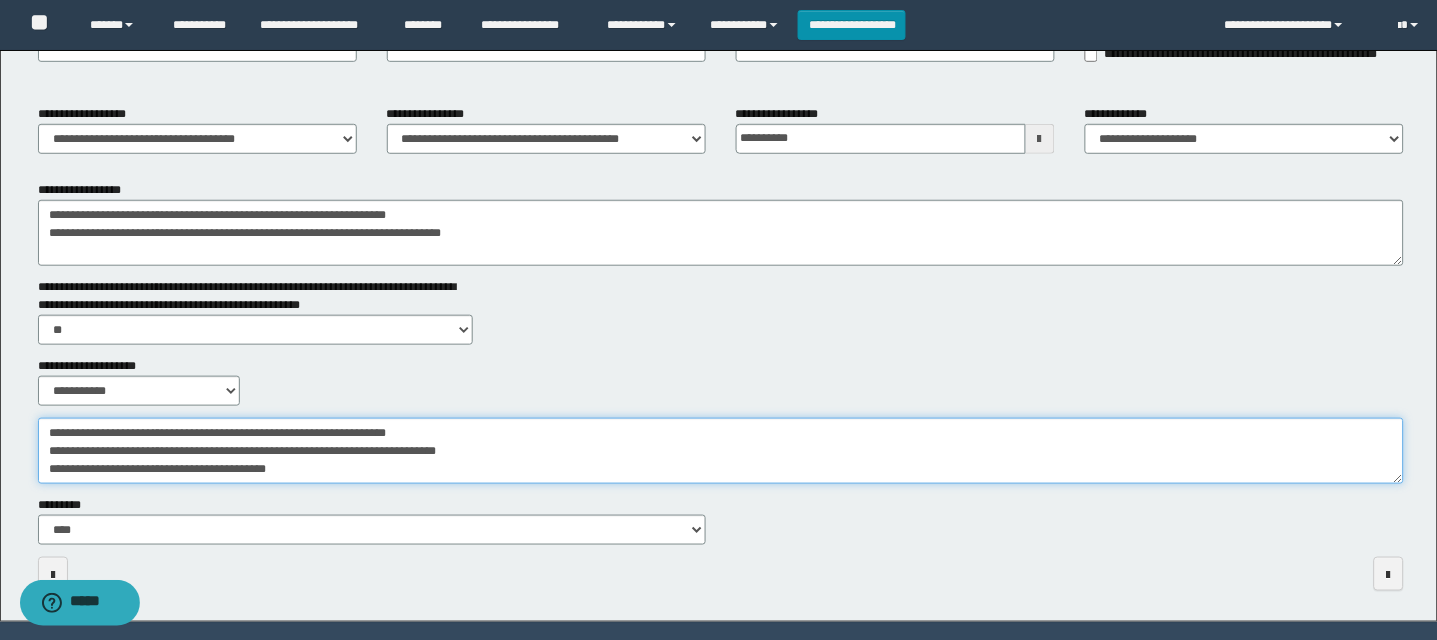 scroll, scrollTop: 641, scrollLeft: 0, axis: vertical 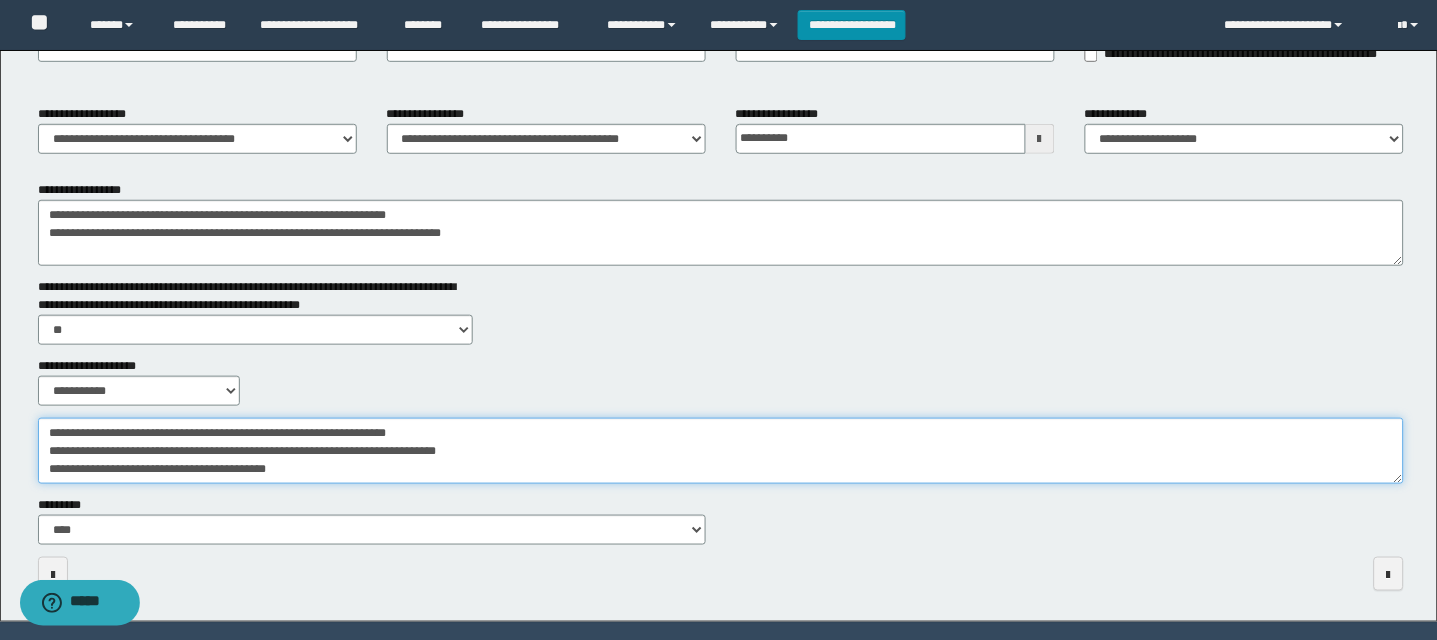 drag, startPoint x: 263, startPoint y: 457, endPoint x: 45, endPoint y: 381, distance: 230.86794 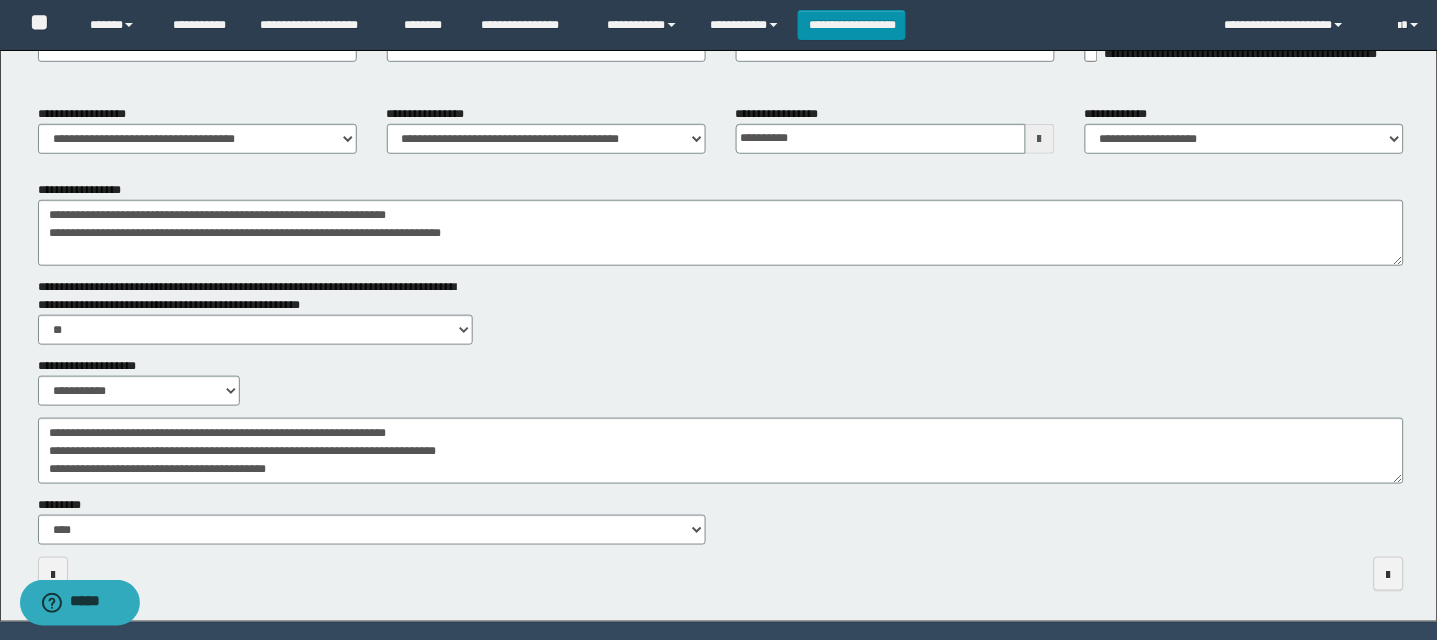 click on "**********" at bounding box center (721, 244) 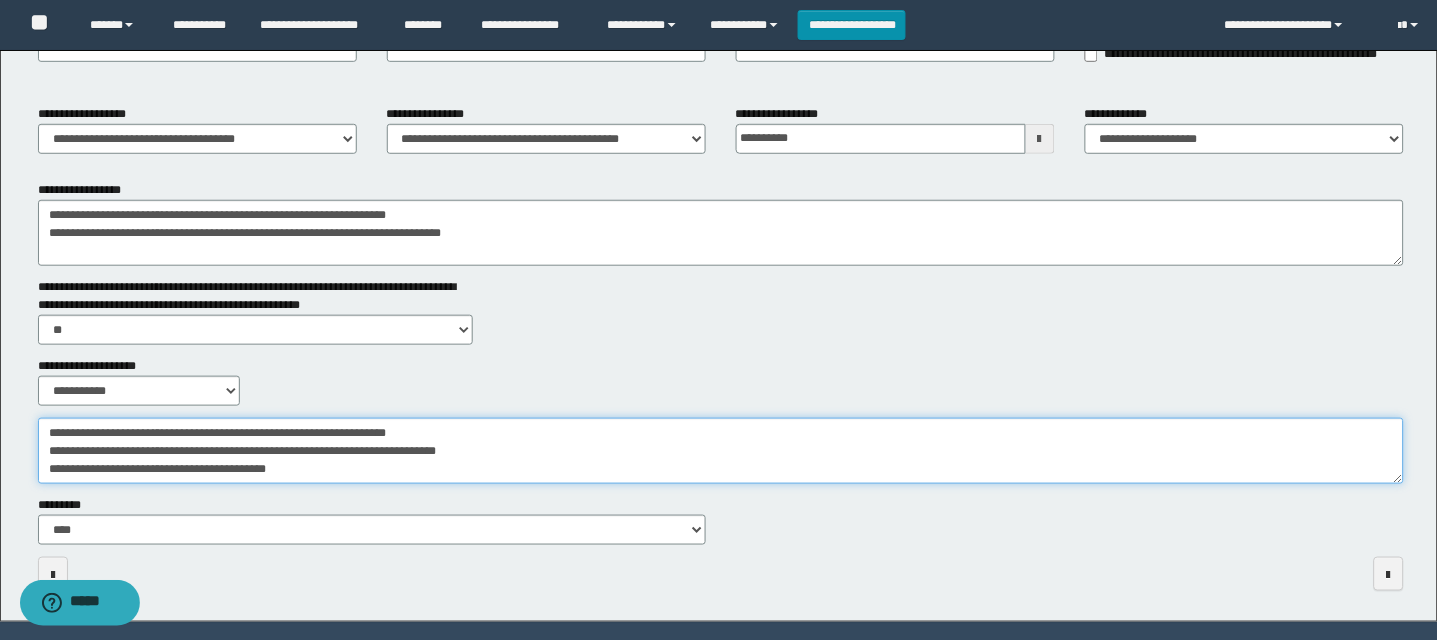 drag, startPoint x: 505, startPoint y: 448, endPoint x: 0, endPoint y: 436, distance: 505.14255 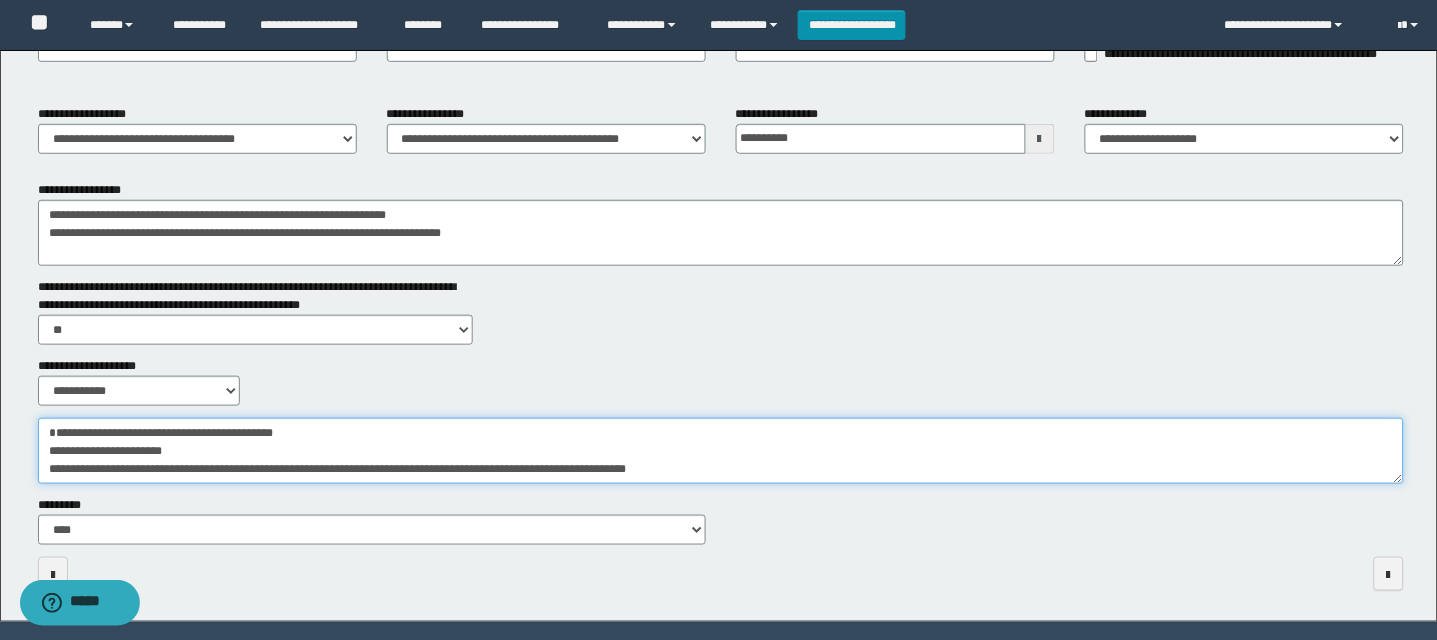 scroll, scrollTop: 11, scrollLeft: 0, axis: vertical 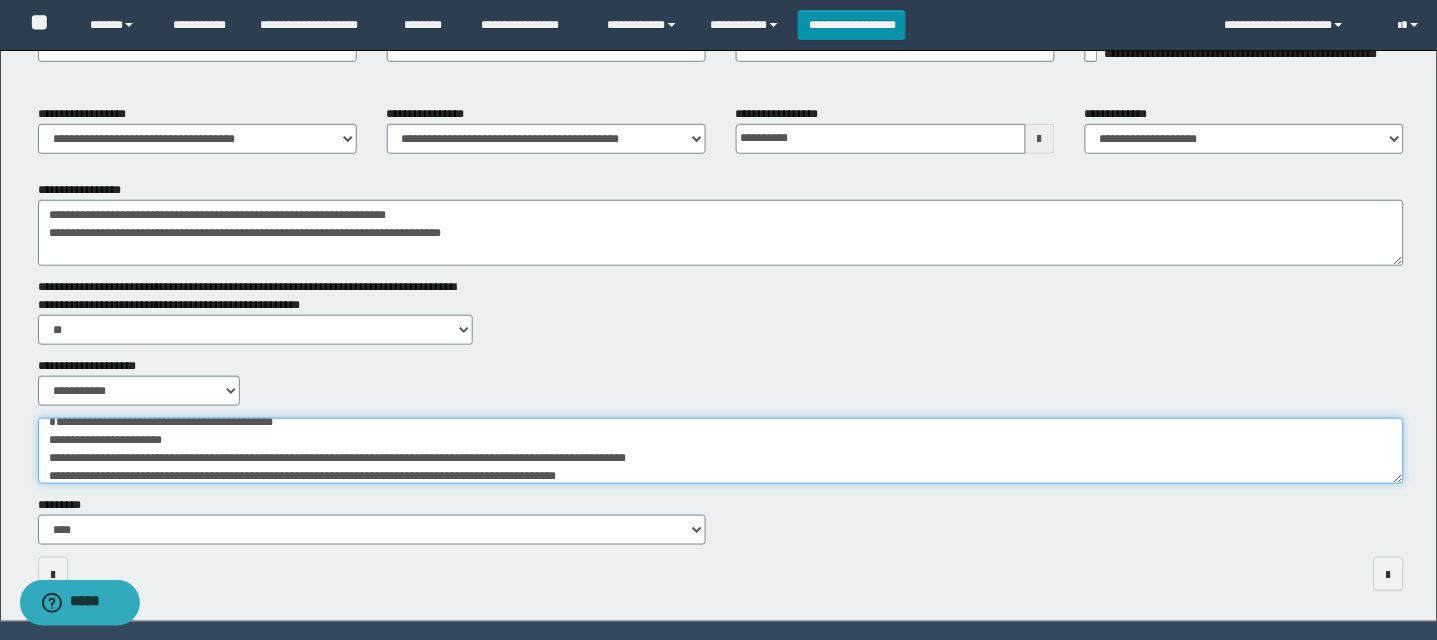 click on "**********" at bounding box center [721, 451] 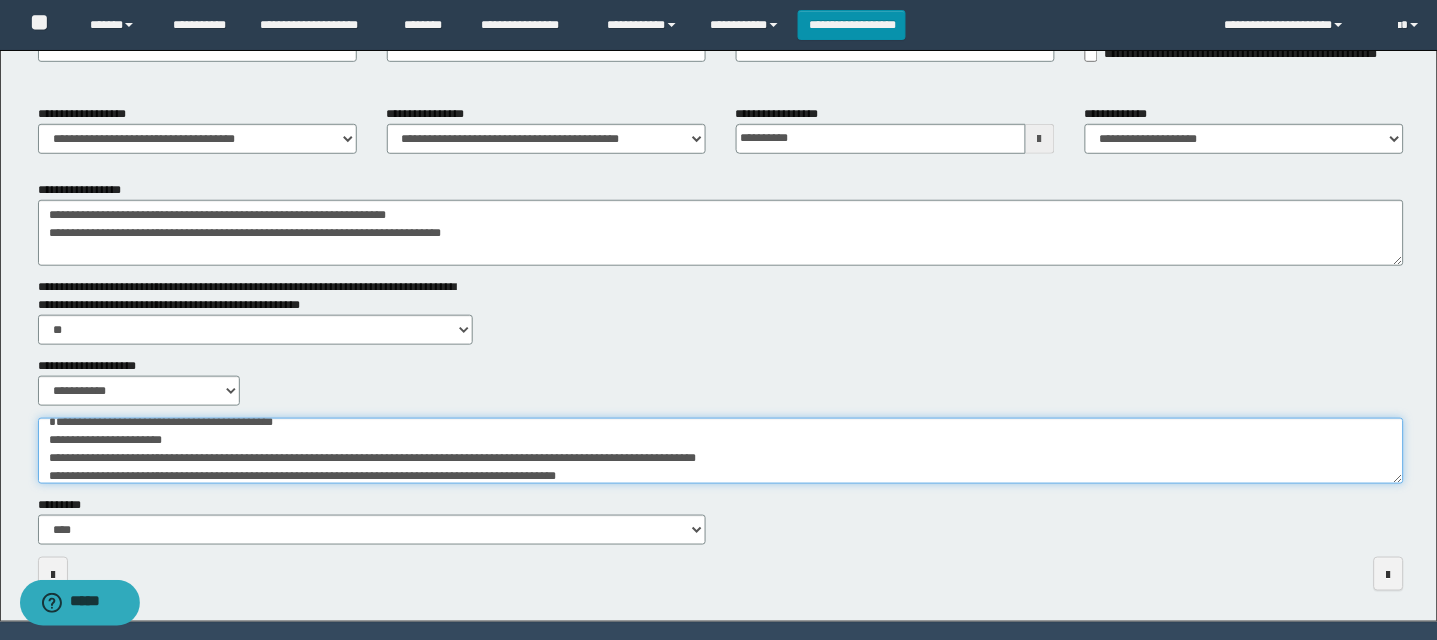 click on "**********" at bounding box center [721, 451] 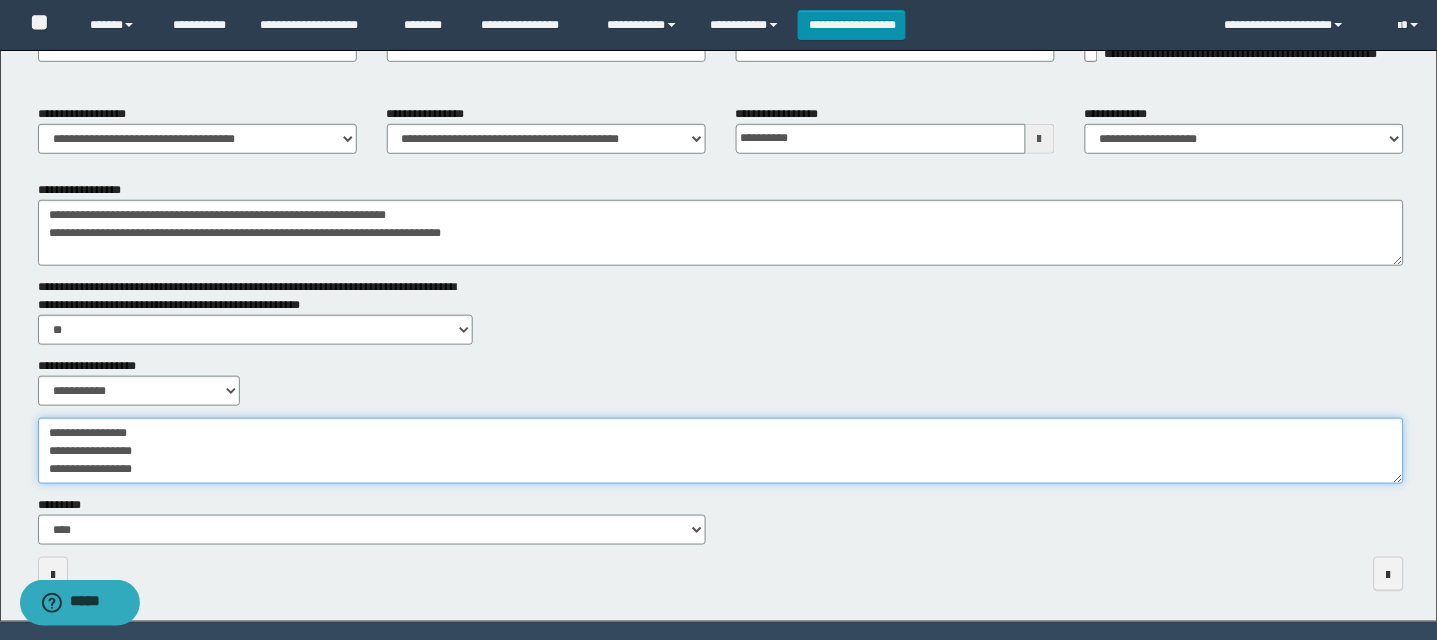 scroll, scrollTop: 557, scrollLeft: 0, axis: vertical 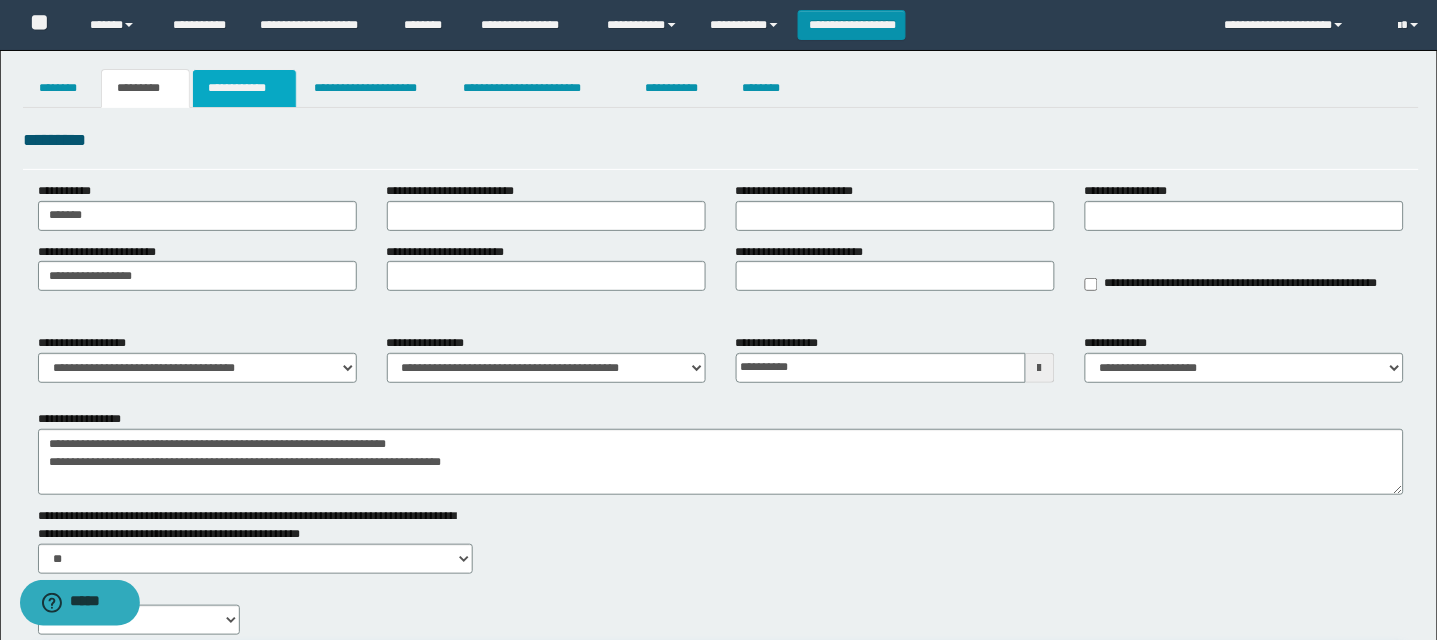type on "**********" 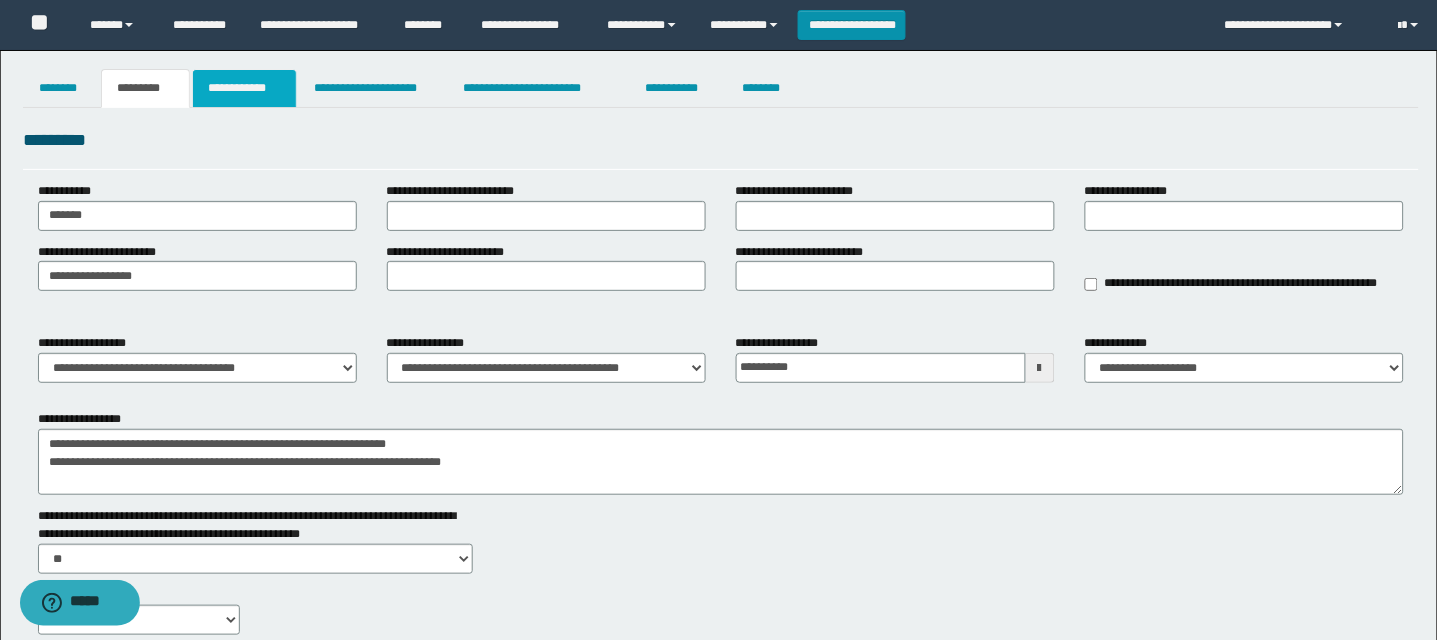 click on "**********" at bounding box center [244, 88] 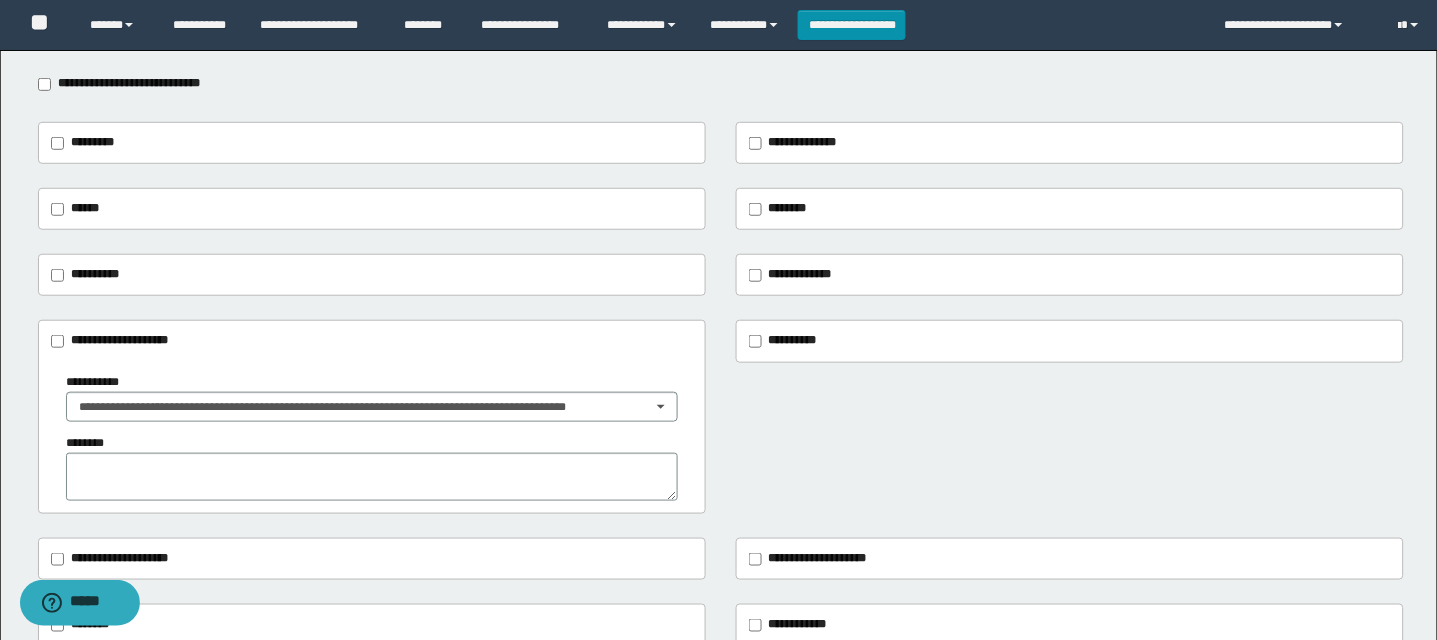 scroll, scrollTop: 125, scrollLeft: 0, axis: vertical 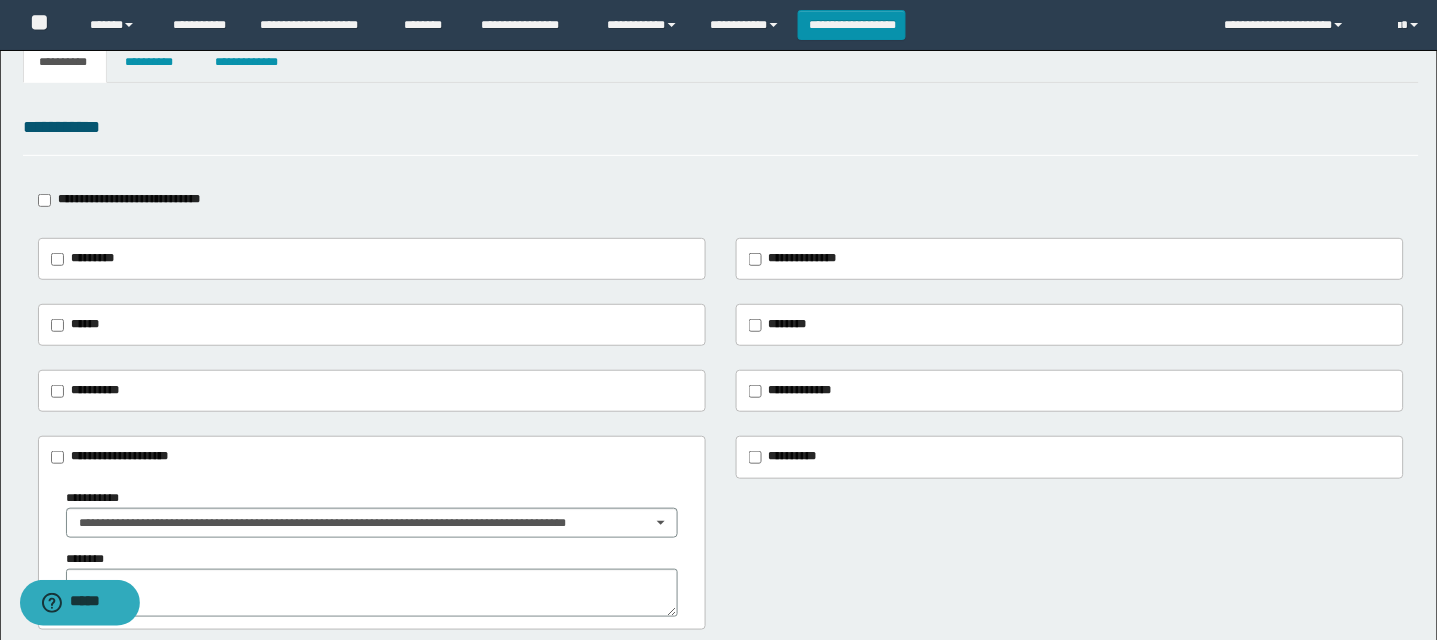 click on "******" at bounding box center [80, 325] 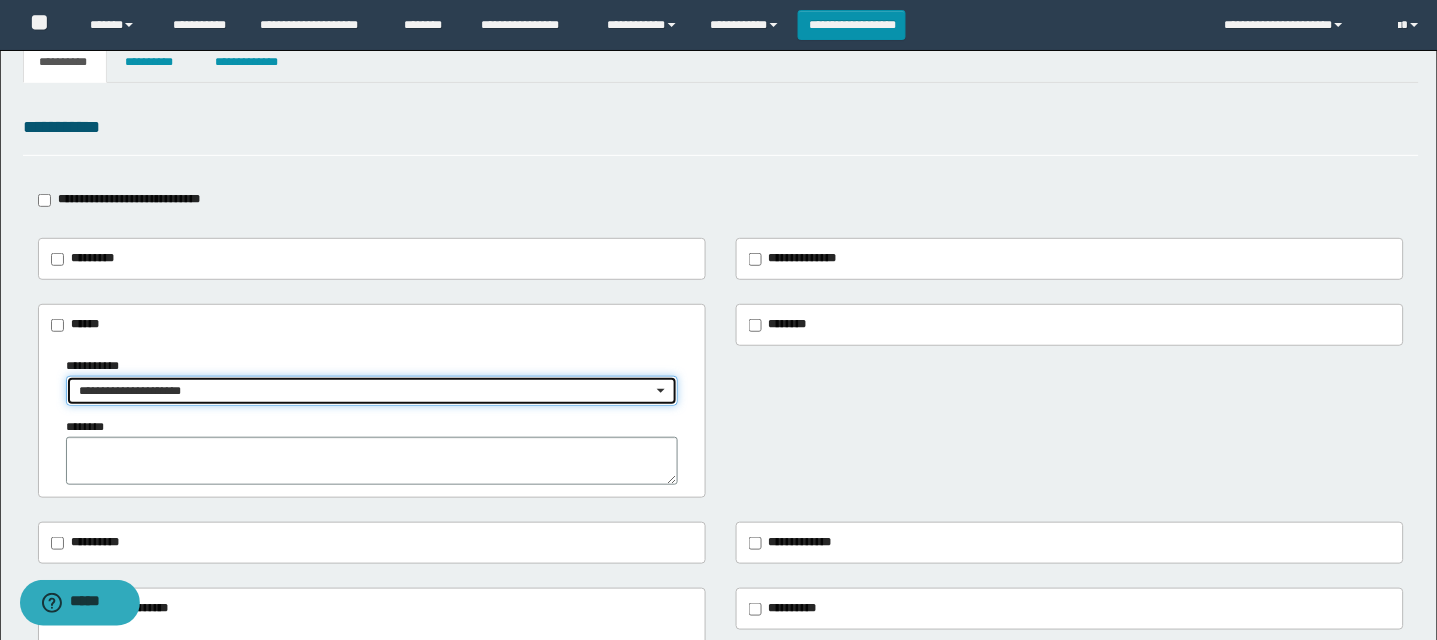 click on "**********" at bounding box center [365, 391] 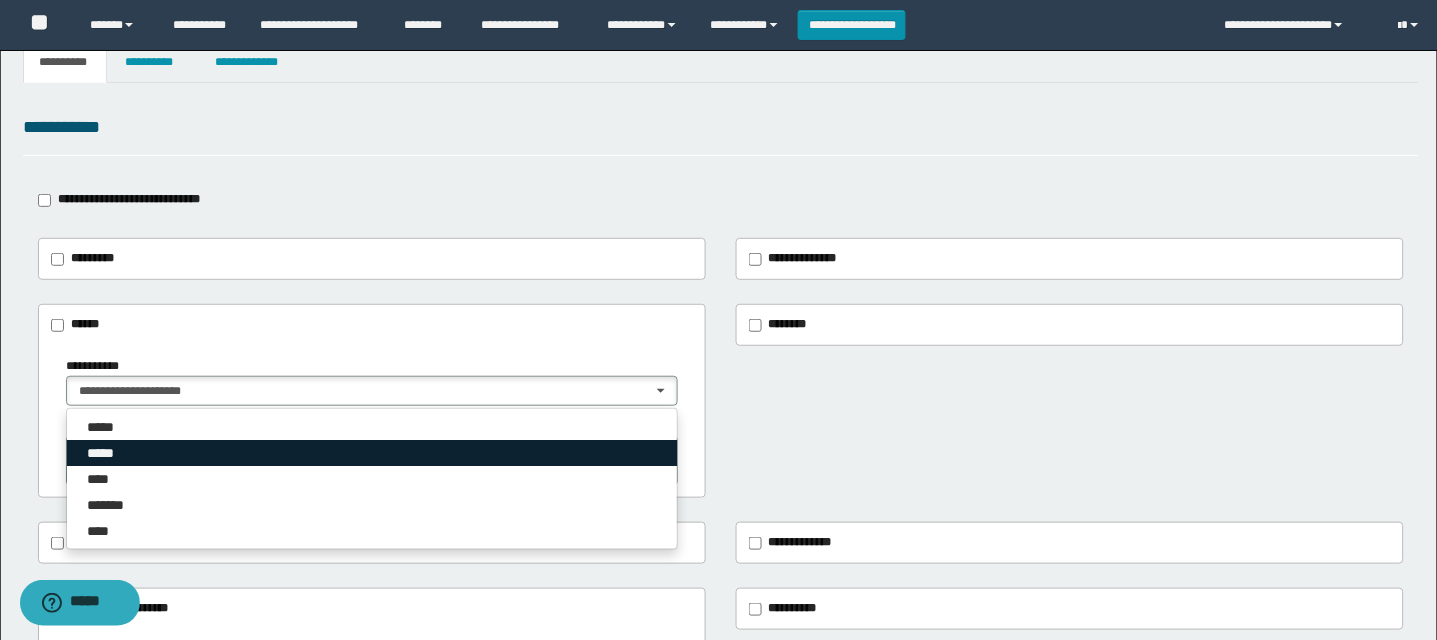 click on "*****" at bounding box center [372, 453] 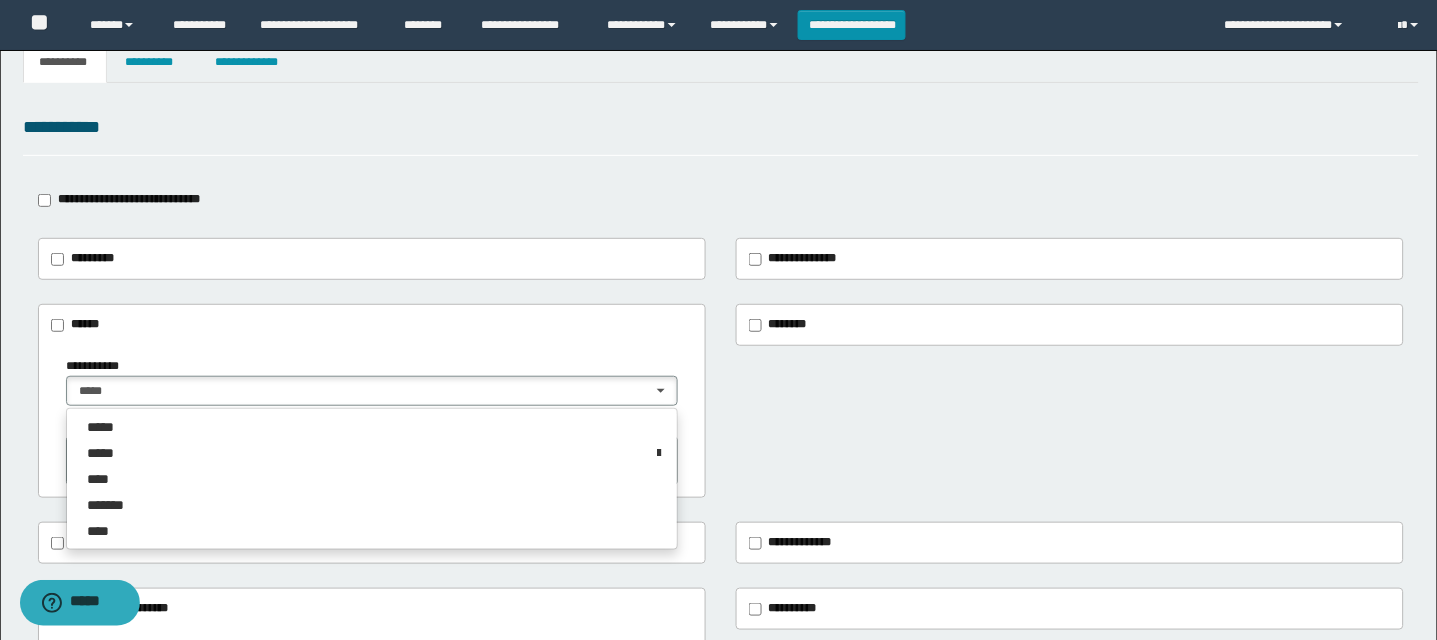 click on "******" at bounding box center (372, 325) 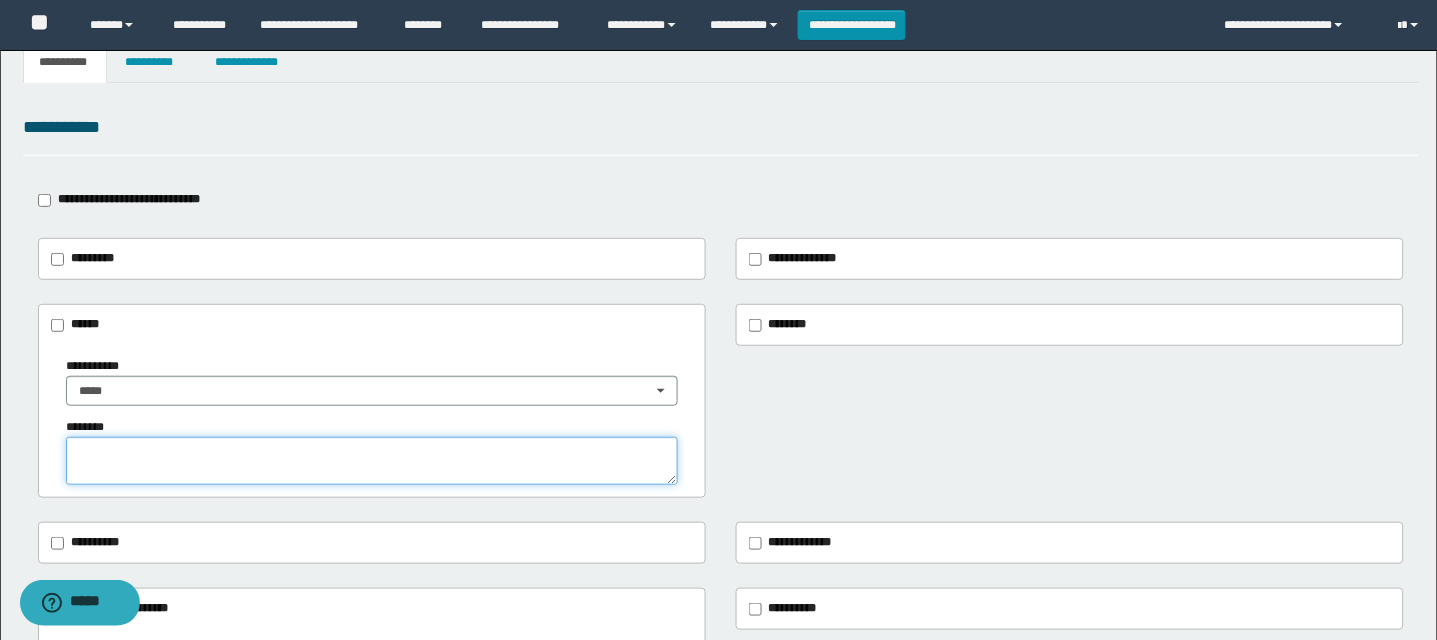 click at bounding box center [372, 461] 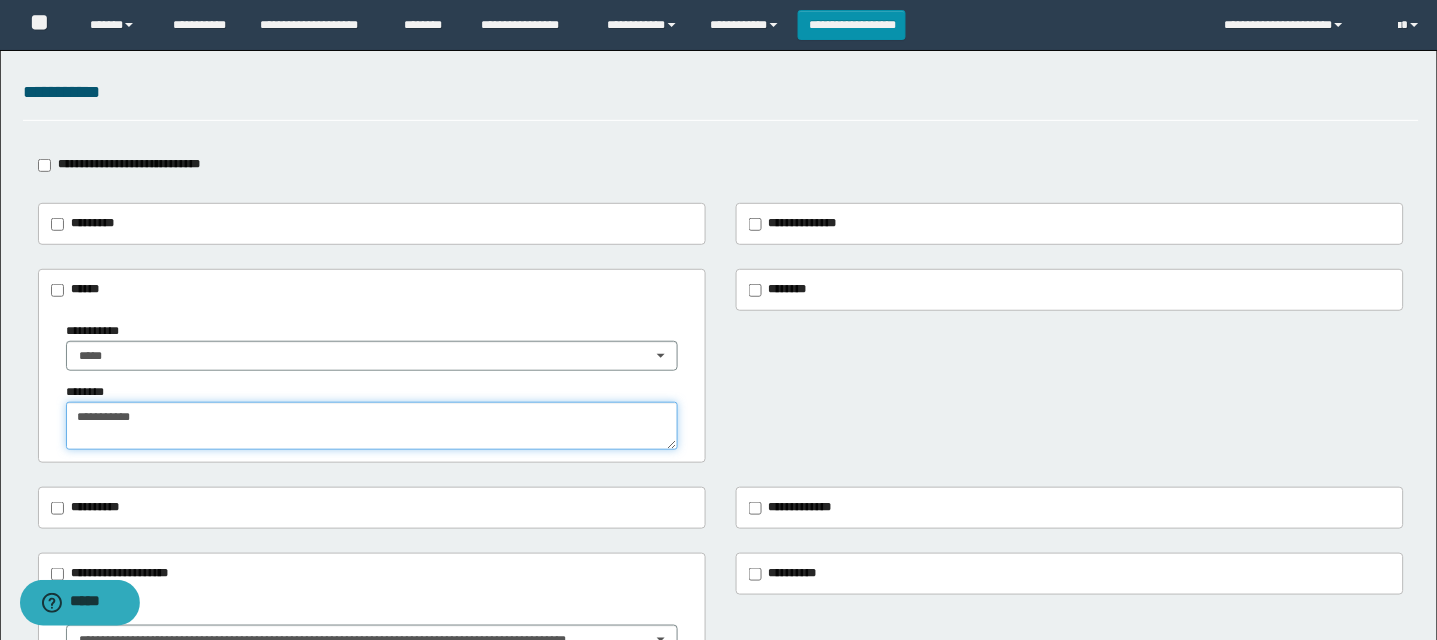 scroll, scrollTop: 0, scrollLeft: 0, axis: both 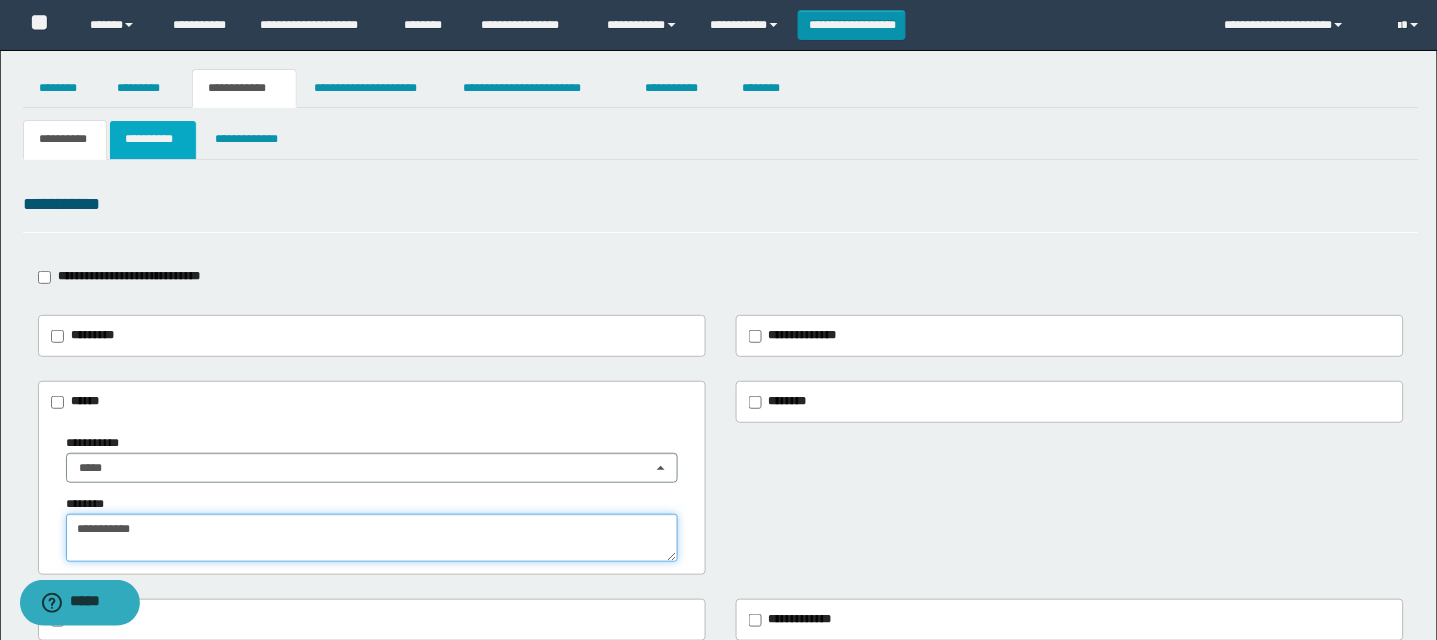 type on "**********" 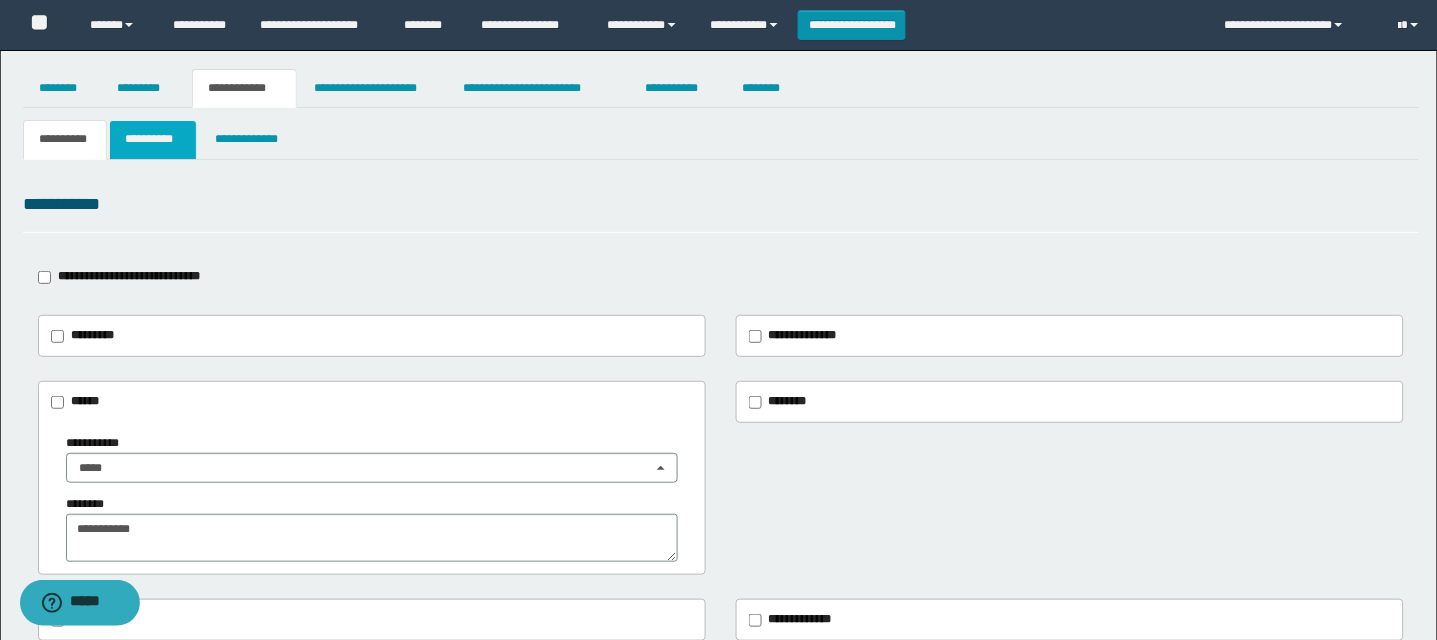 click on "**********" at bounding box center [153, 139] 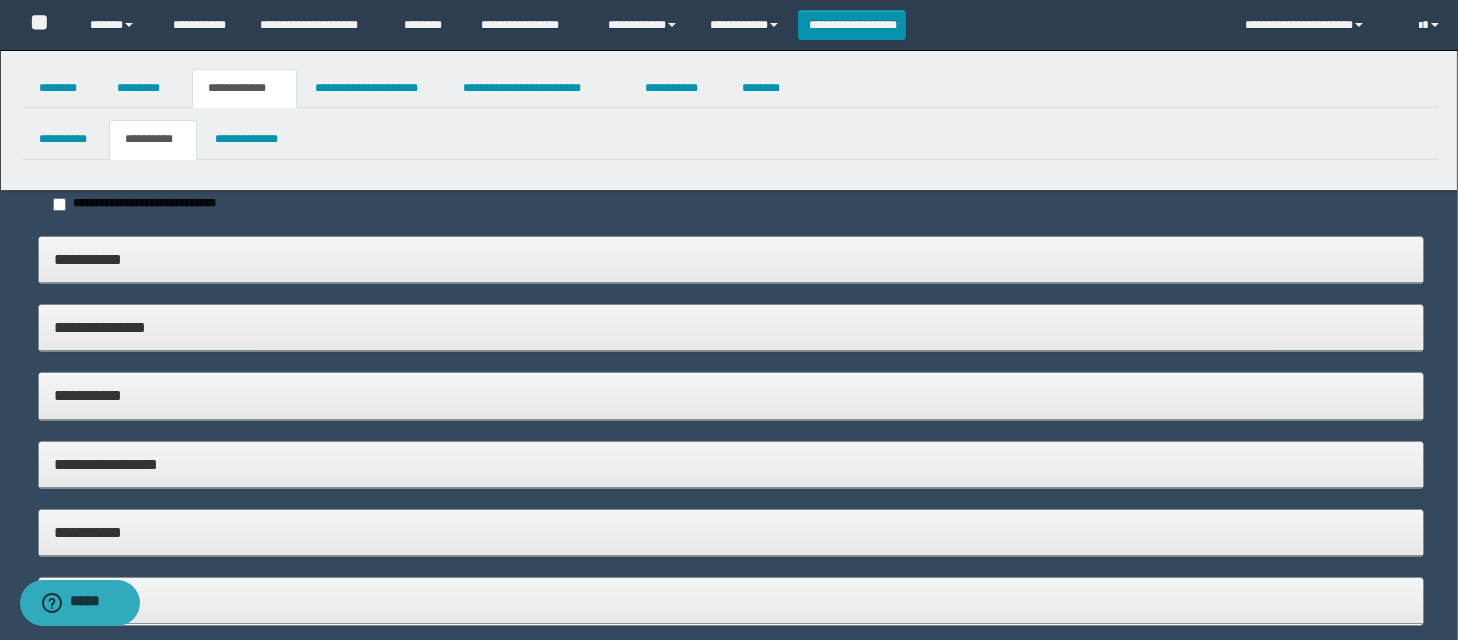 type on "**********" 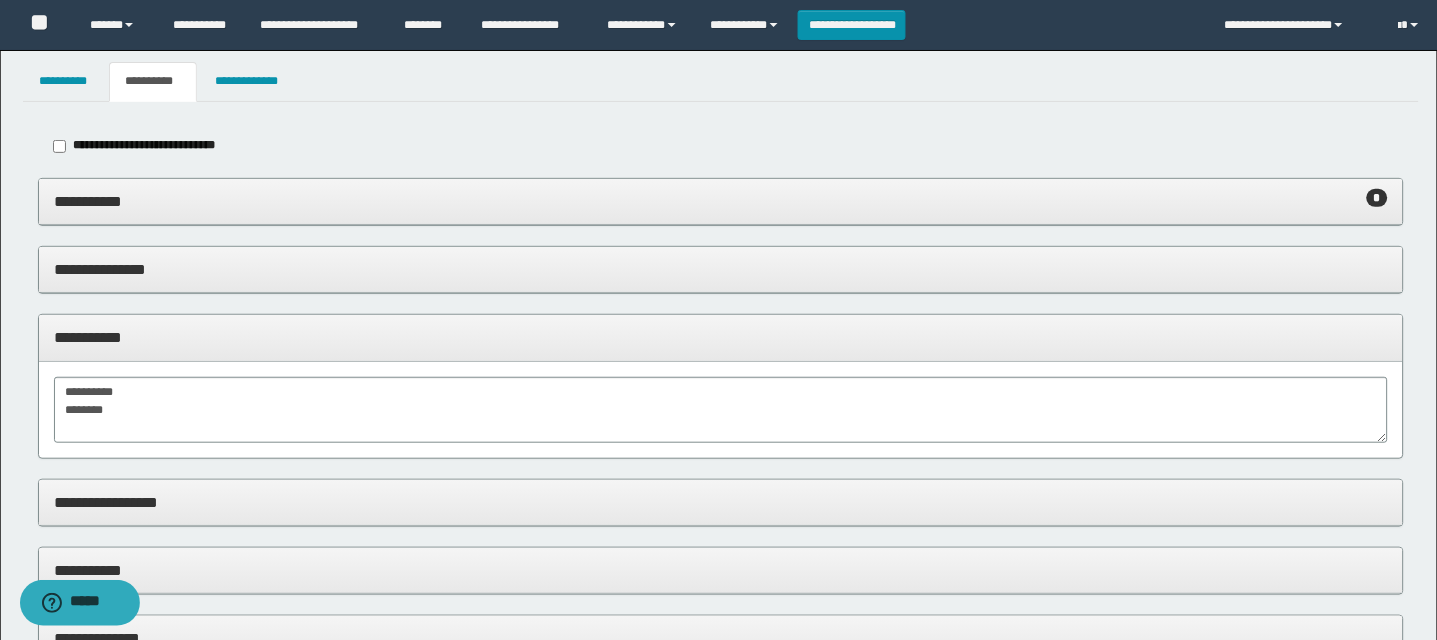 scroll, scrollTop: 65, scrollLeft: 0, axis: vertical 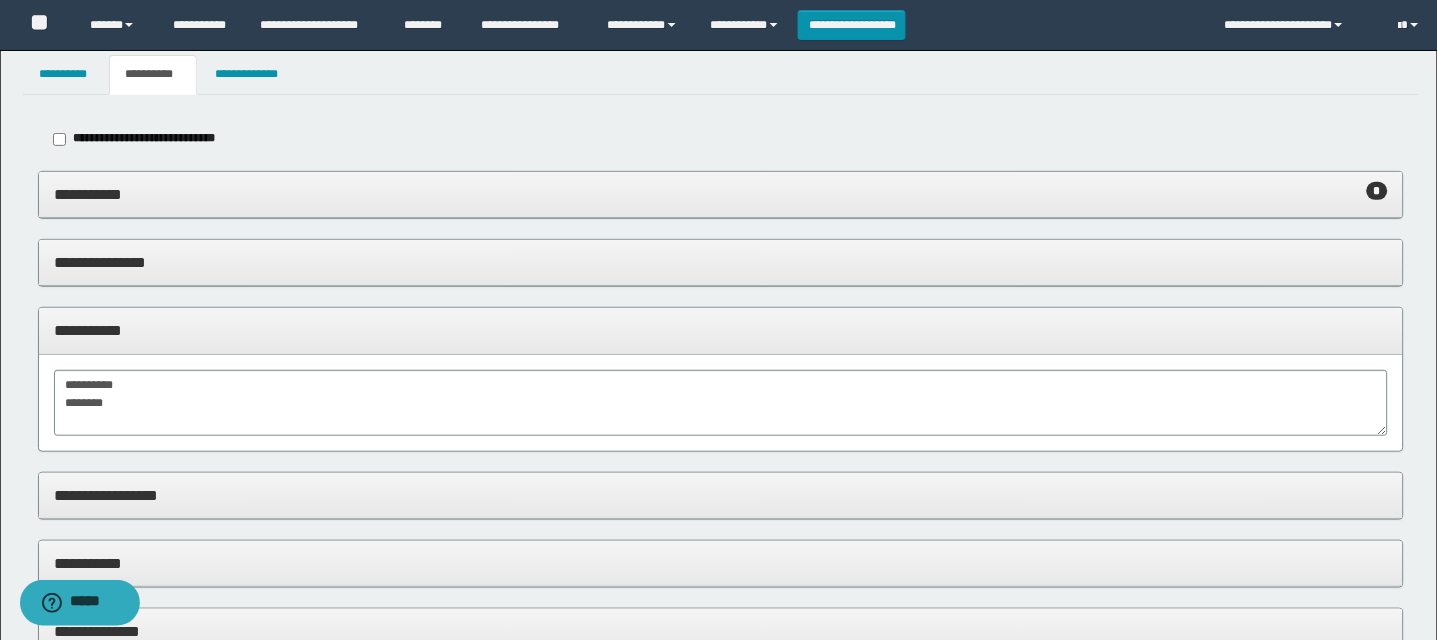 click on "**********" at bounding box center [721, 194] 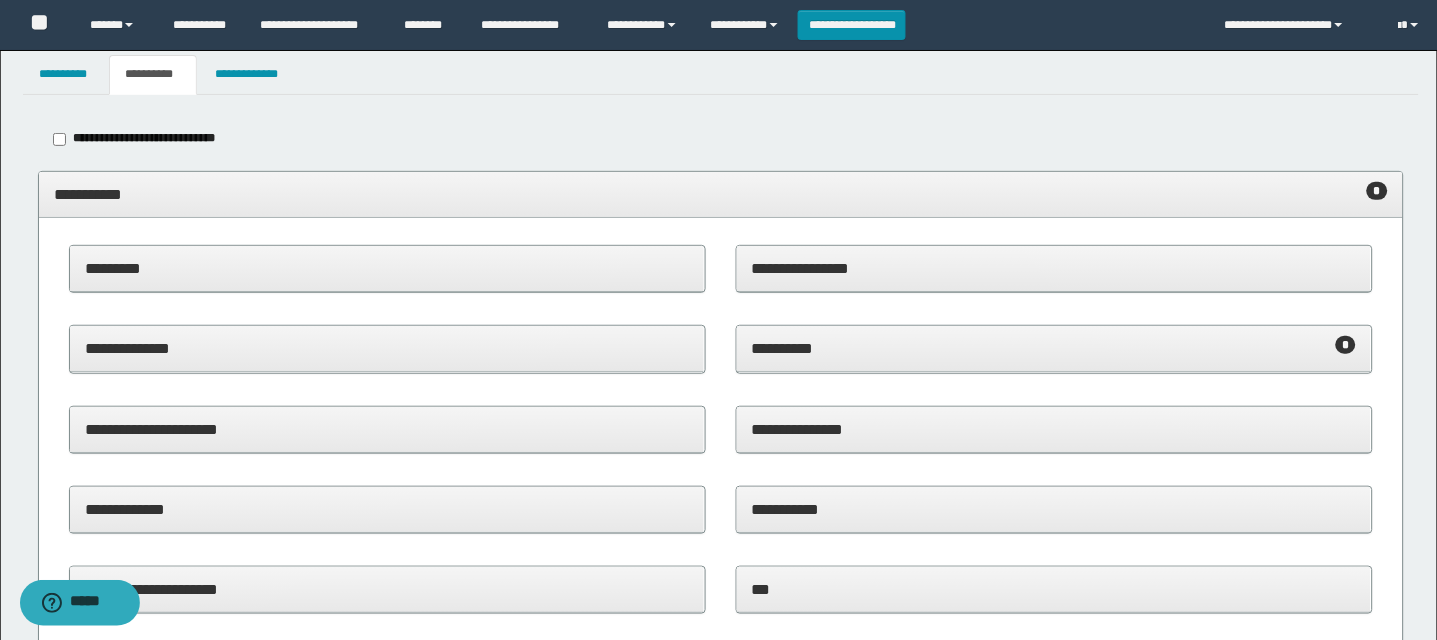 click on "**********" at bounding box center (1054, 348) 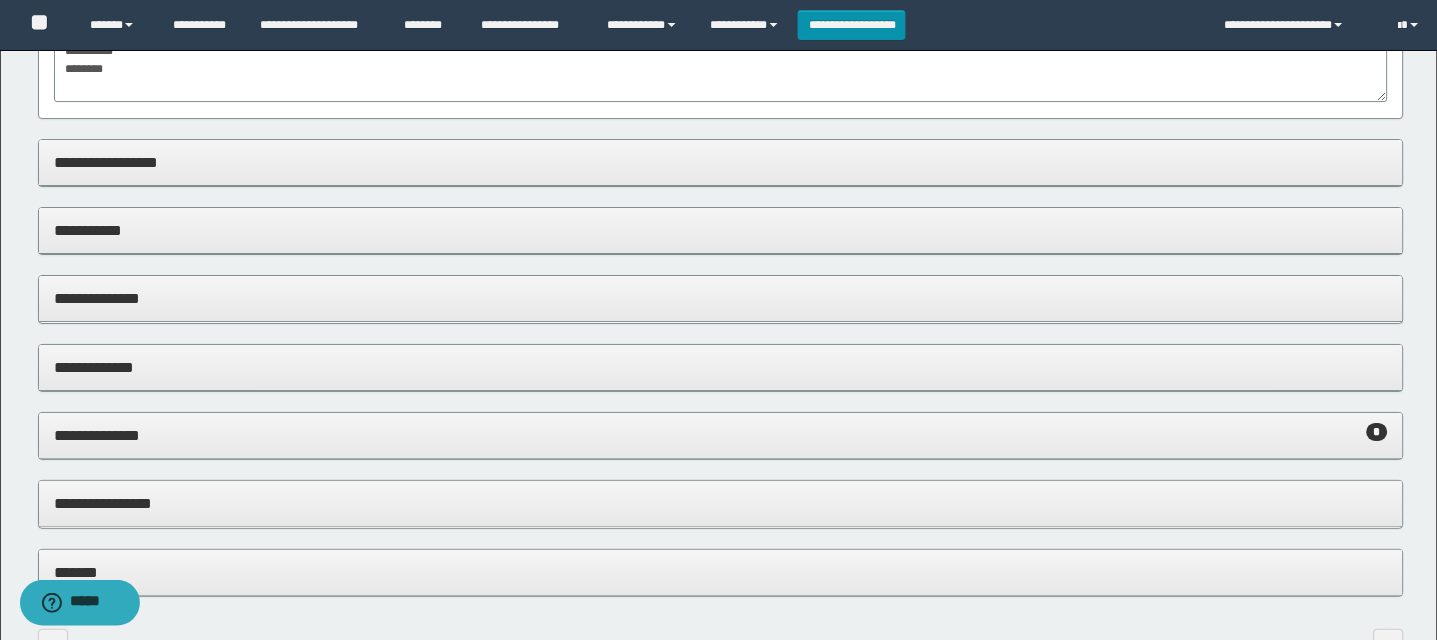 scroll, scrollTop: 1427, scrollLeft: 0, axis: vertical 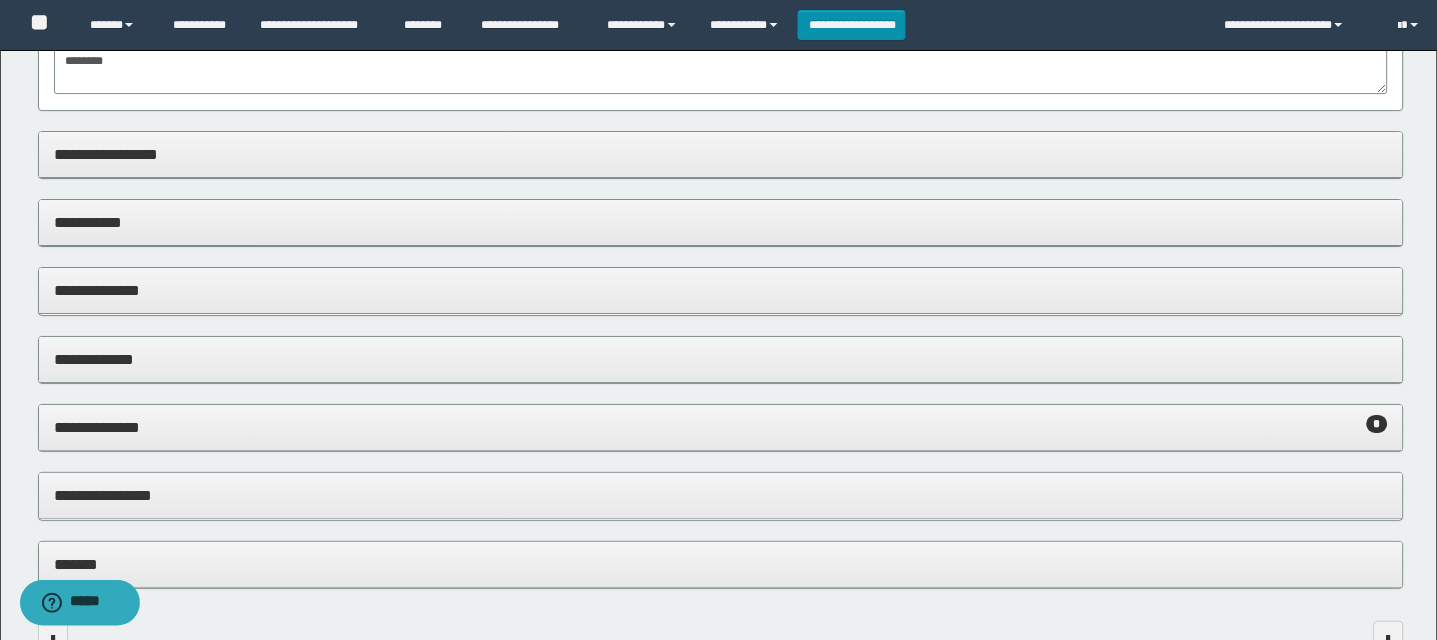 click on "**********" at bounding box center (721, 427) 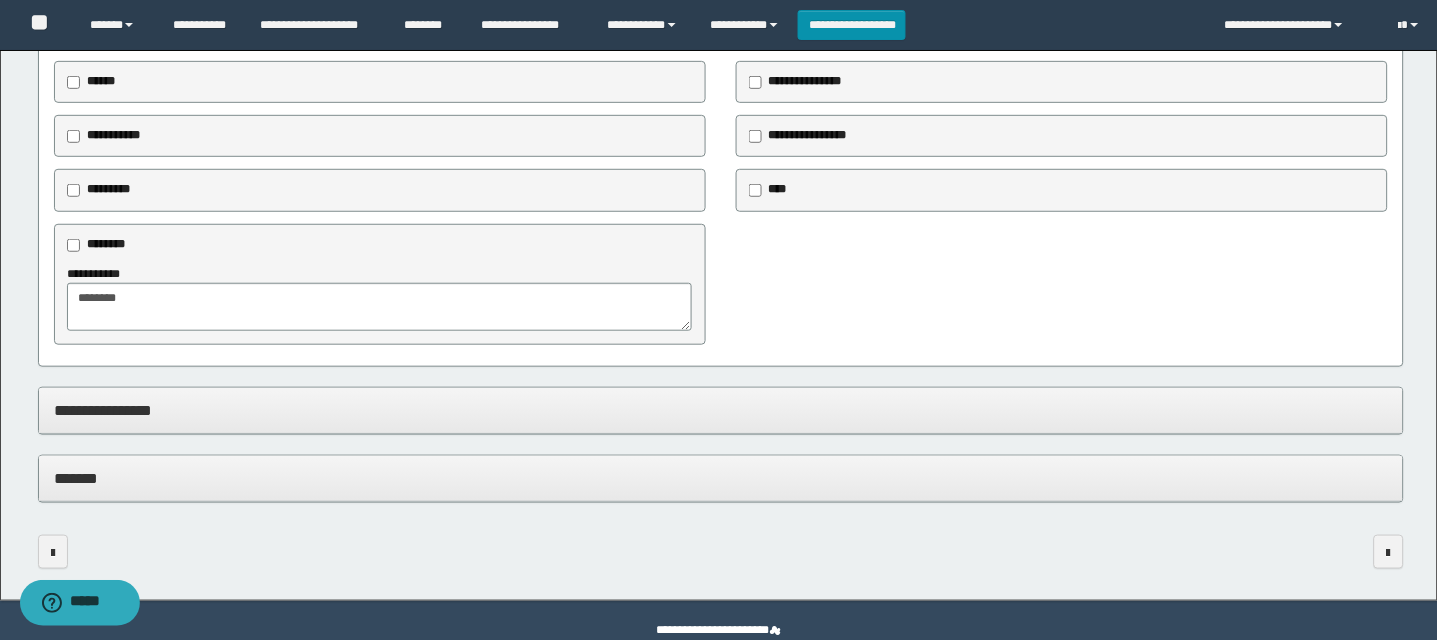 scroll, scrollTop: 1848, scrollLeft: 0, axis: vertical 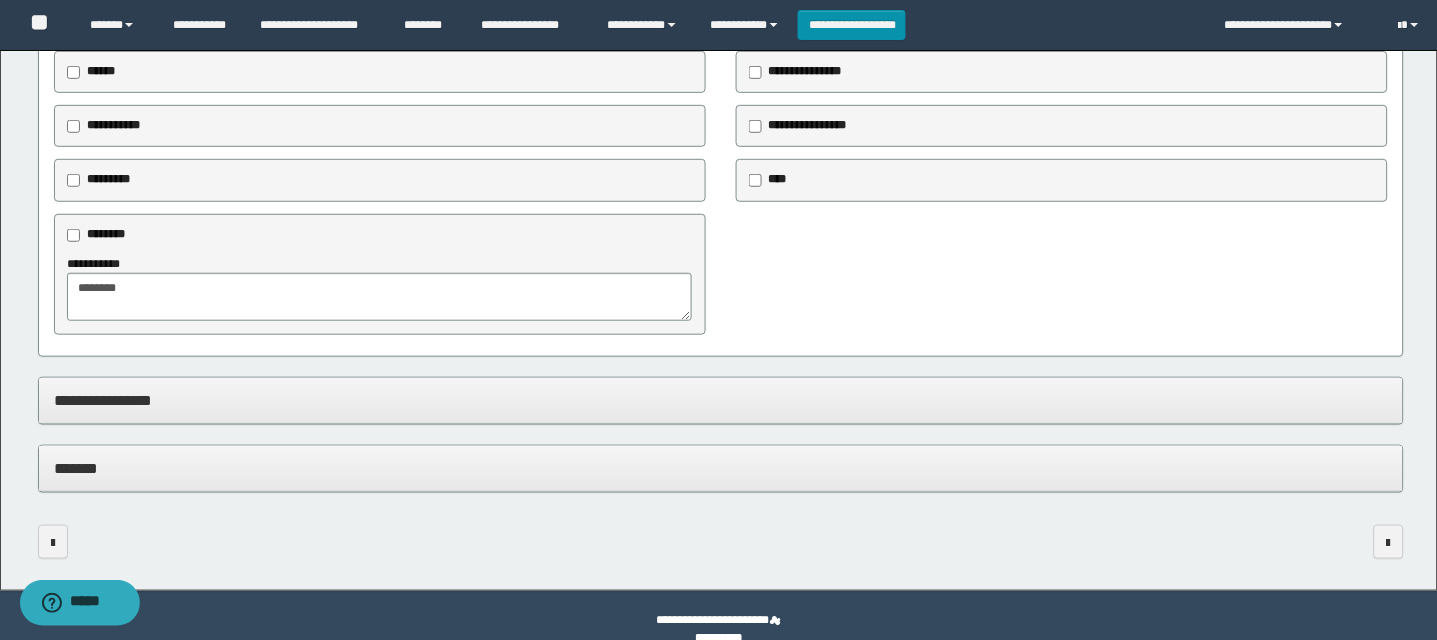 click on "**********" at bounding box center (721, 400) 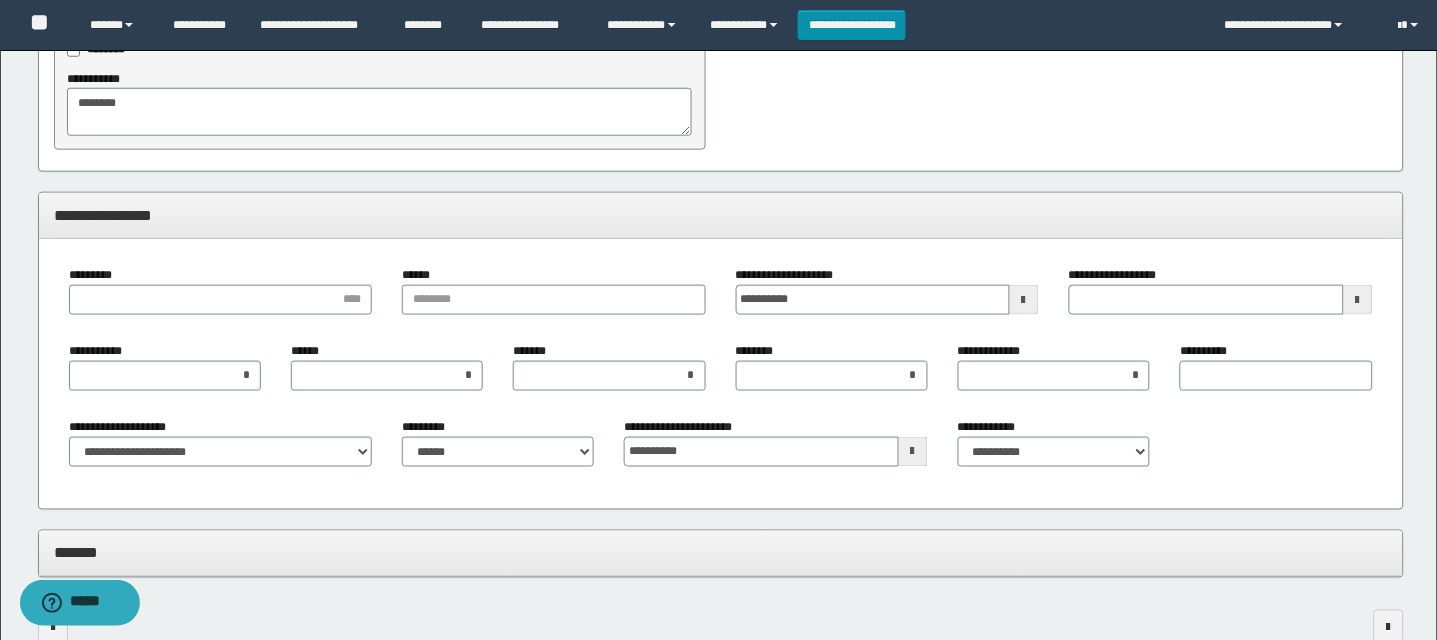 scroll, scrollTop: 2053, scrollLeft: 0, axis: vertical 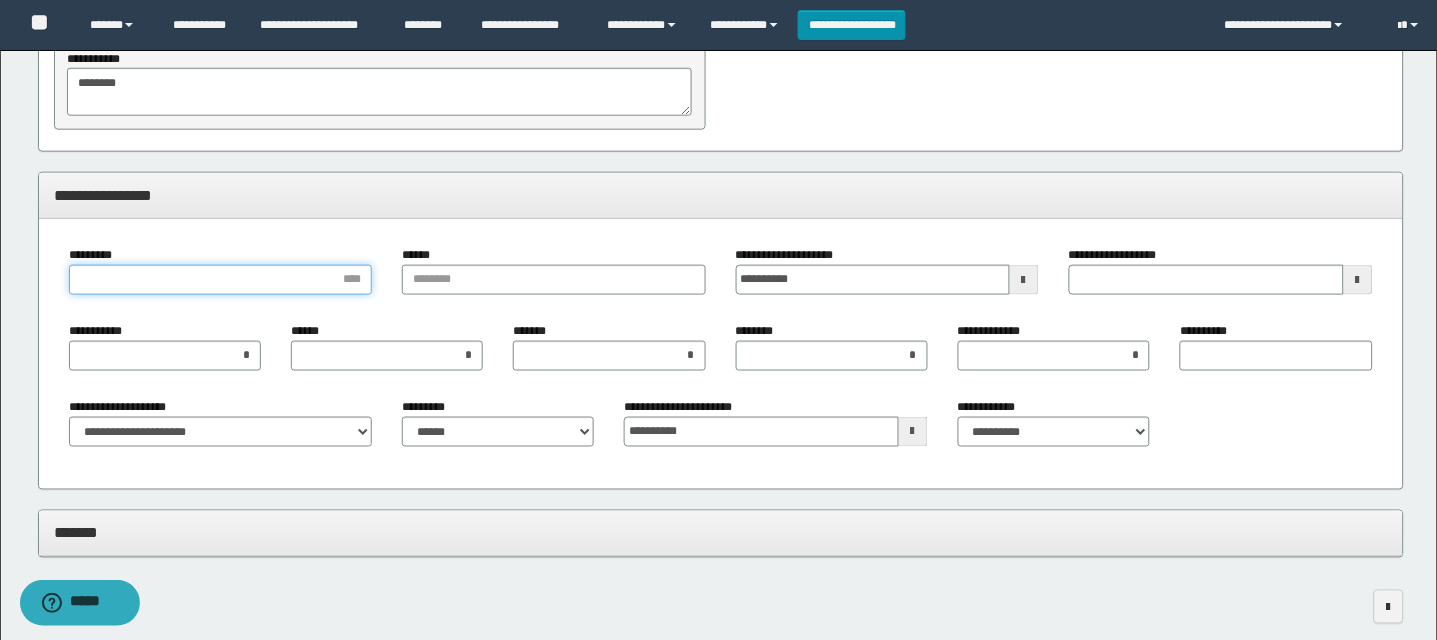 click on "*********" at bounding box center (221, 280) 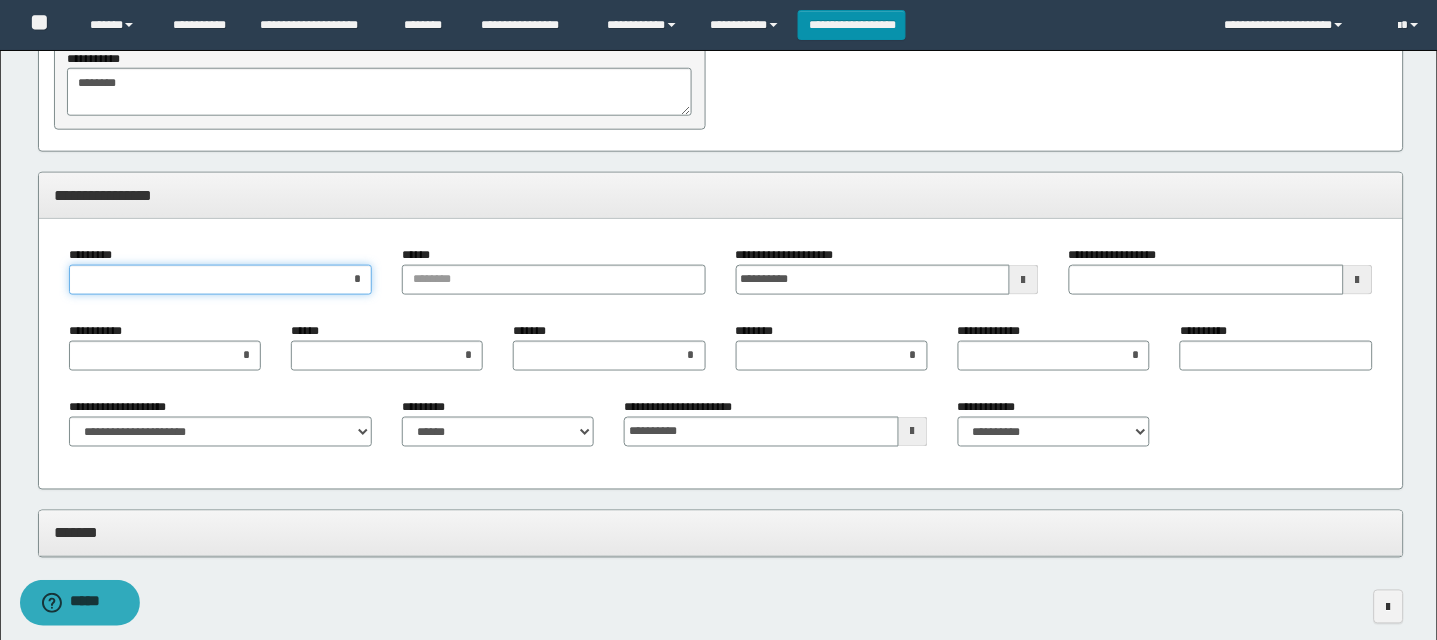 type on "**" 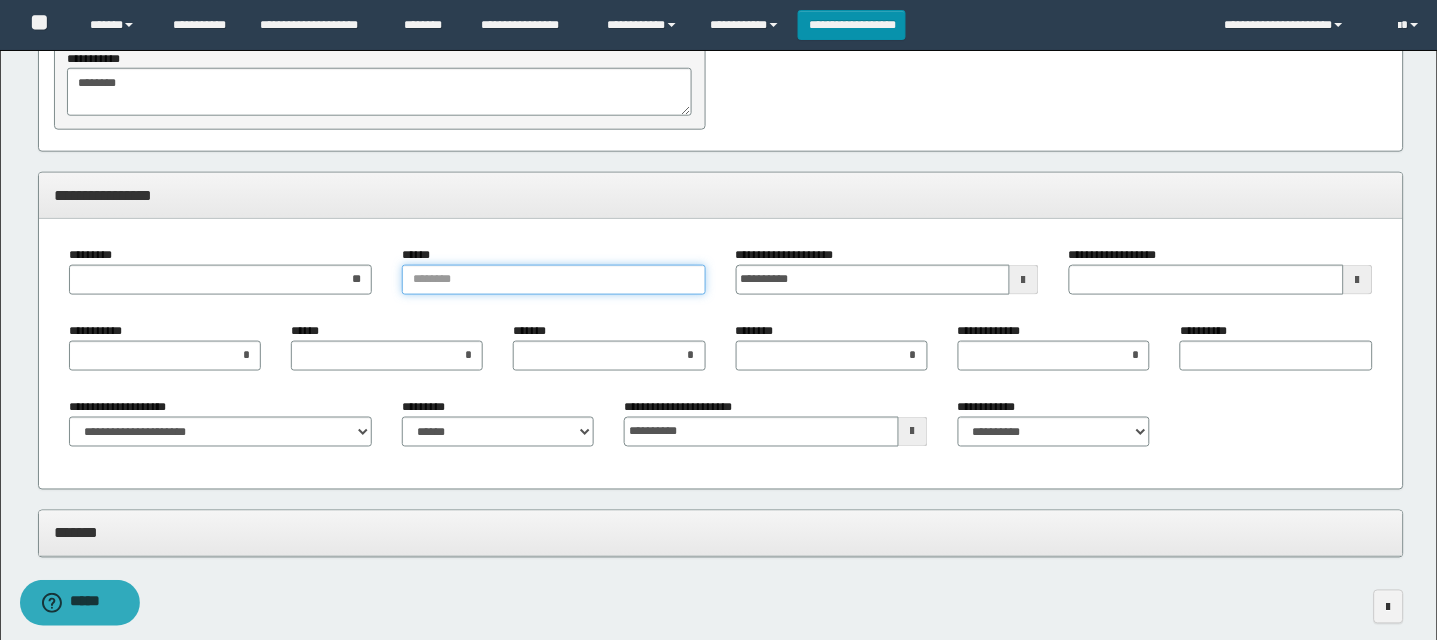 click on "******" at bounding box center (554, 280) 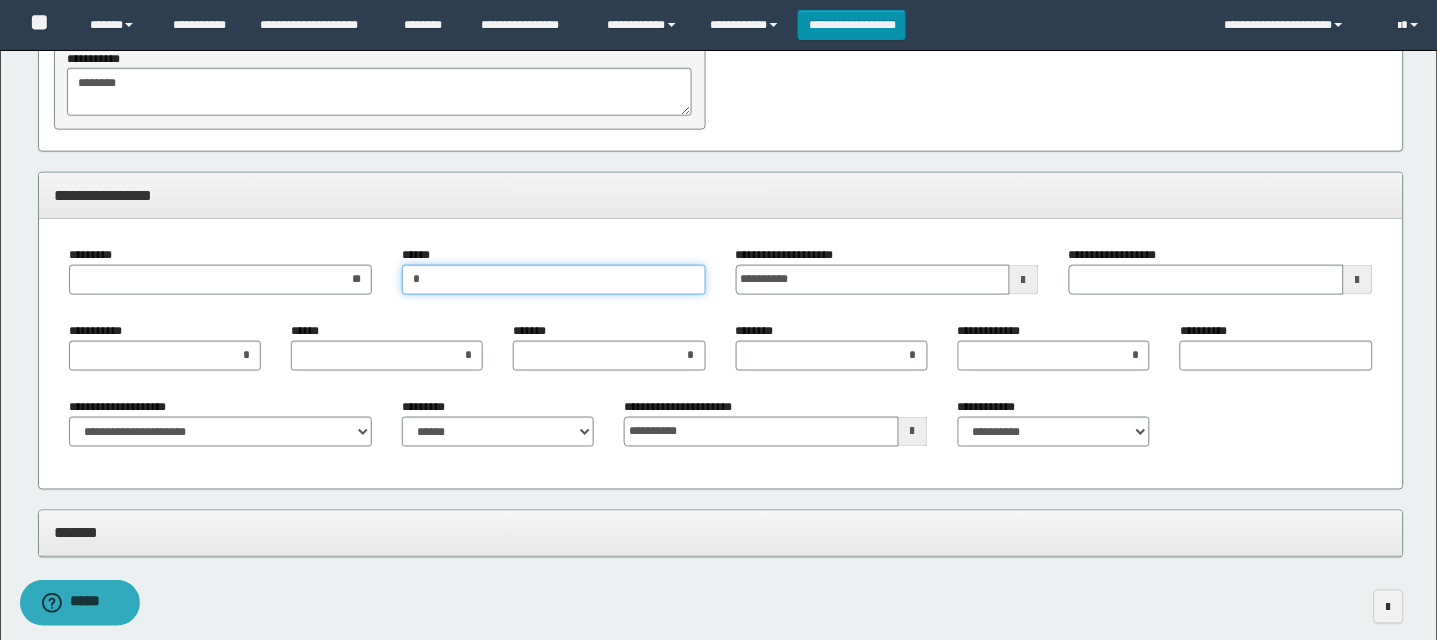 type on "**" 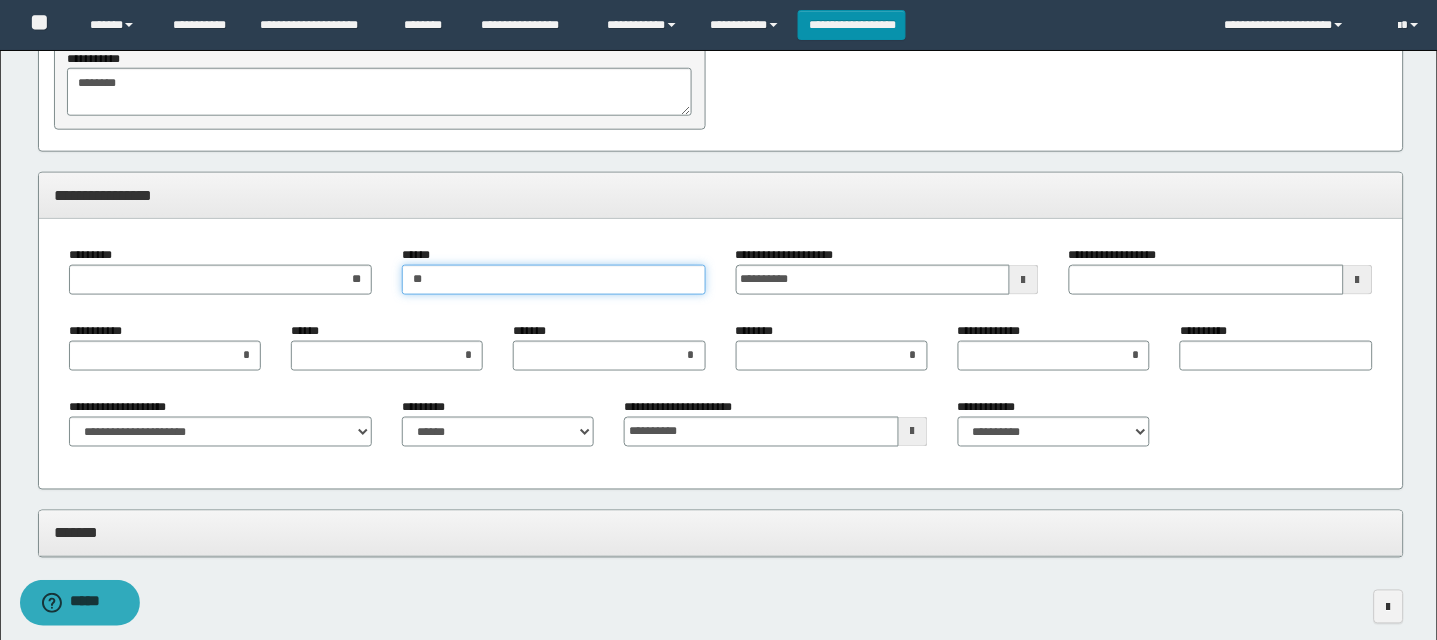 type 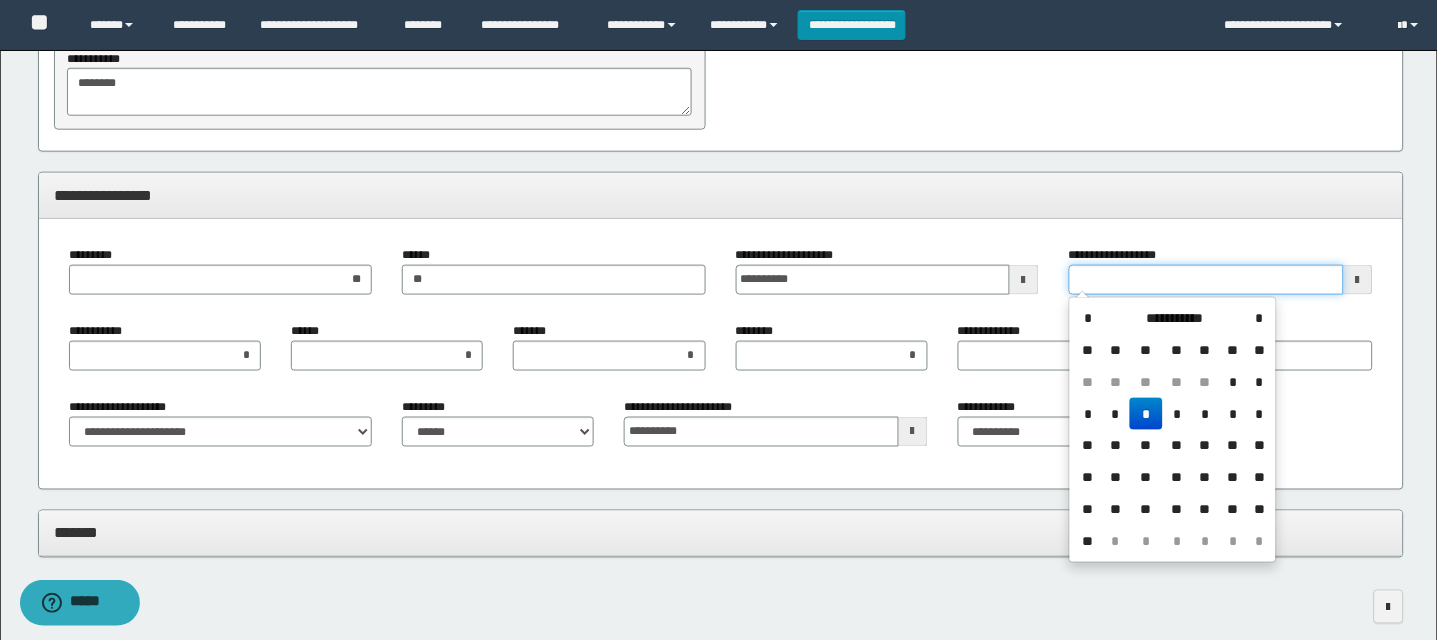 click on "**********" at bounding box center (1206, 280) 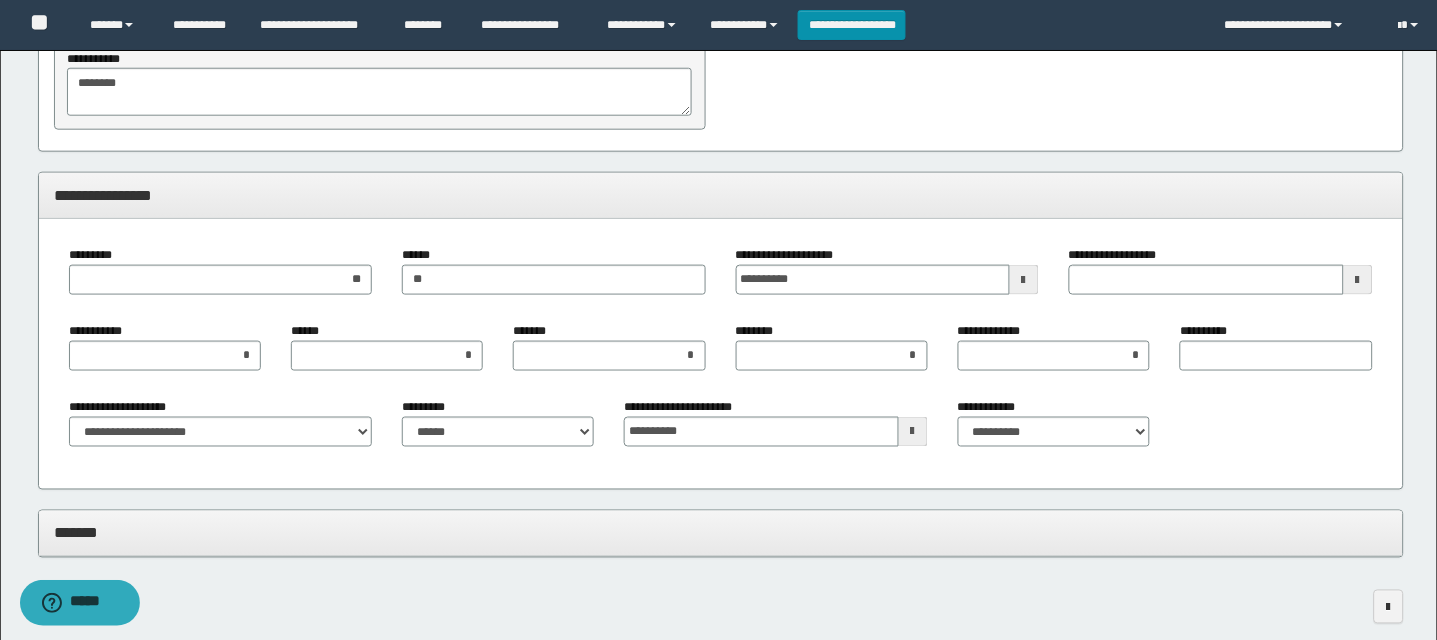 click at bounding box center (1358, 280) 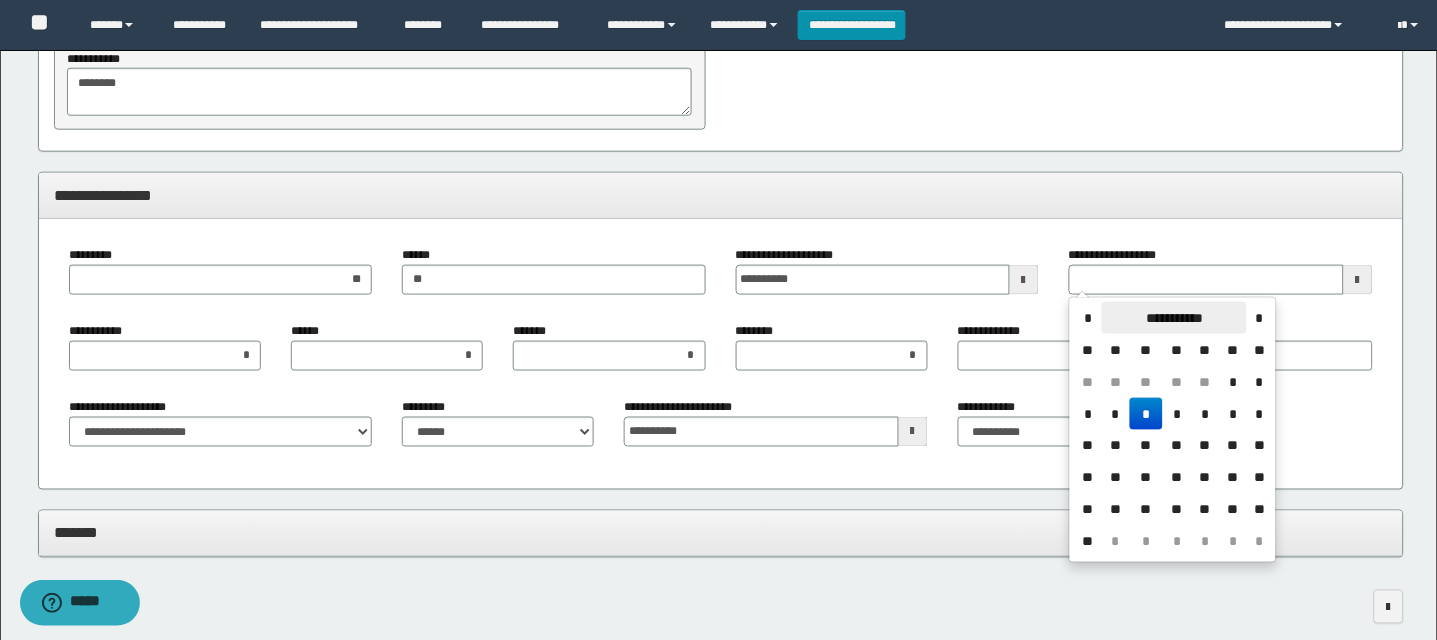 click on "**********" at bounding box center [1174, 318] 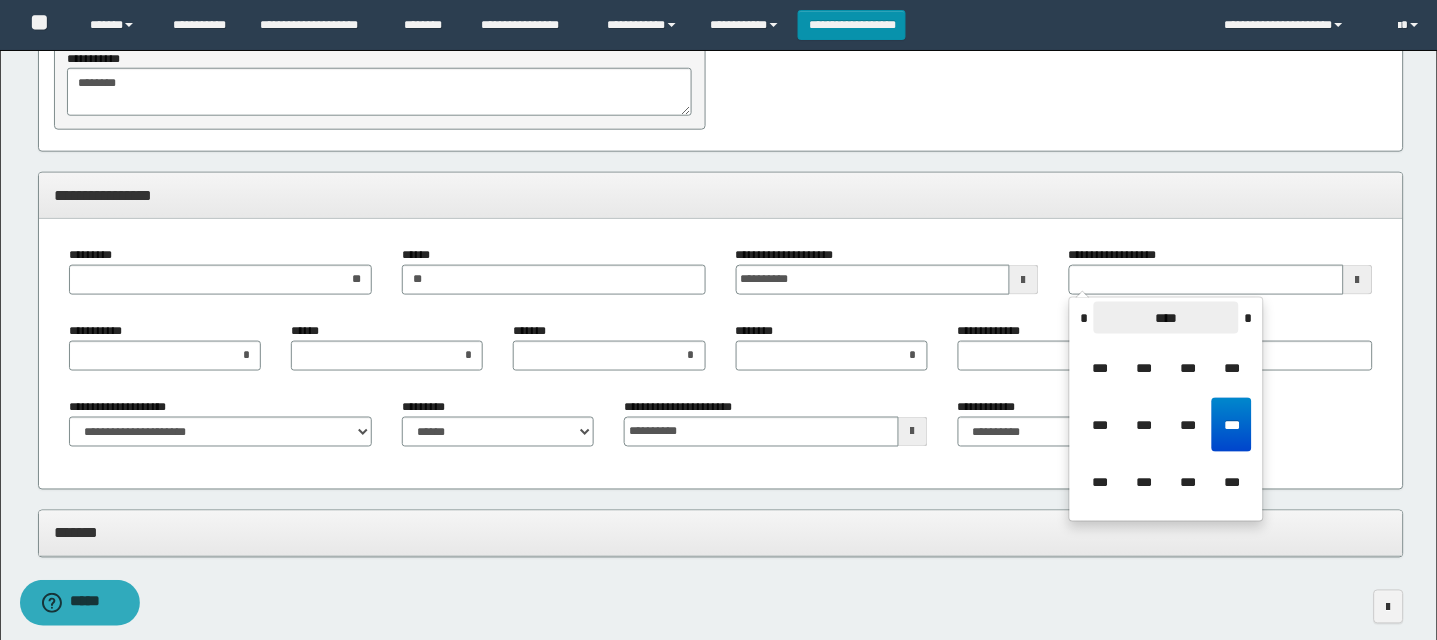 click on "****" at bounding box center [1166, 318] 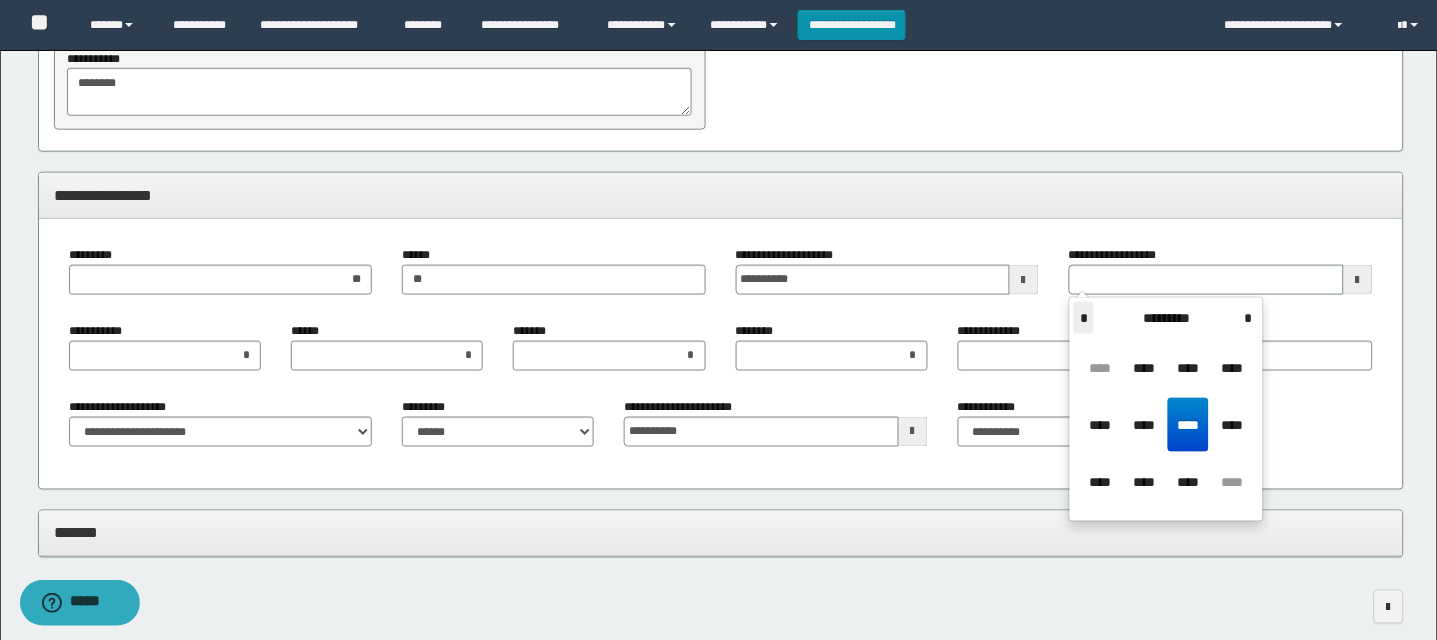 click on "*" at bounding box center [1084, 318] 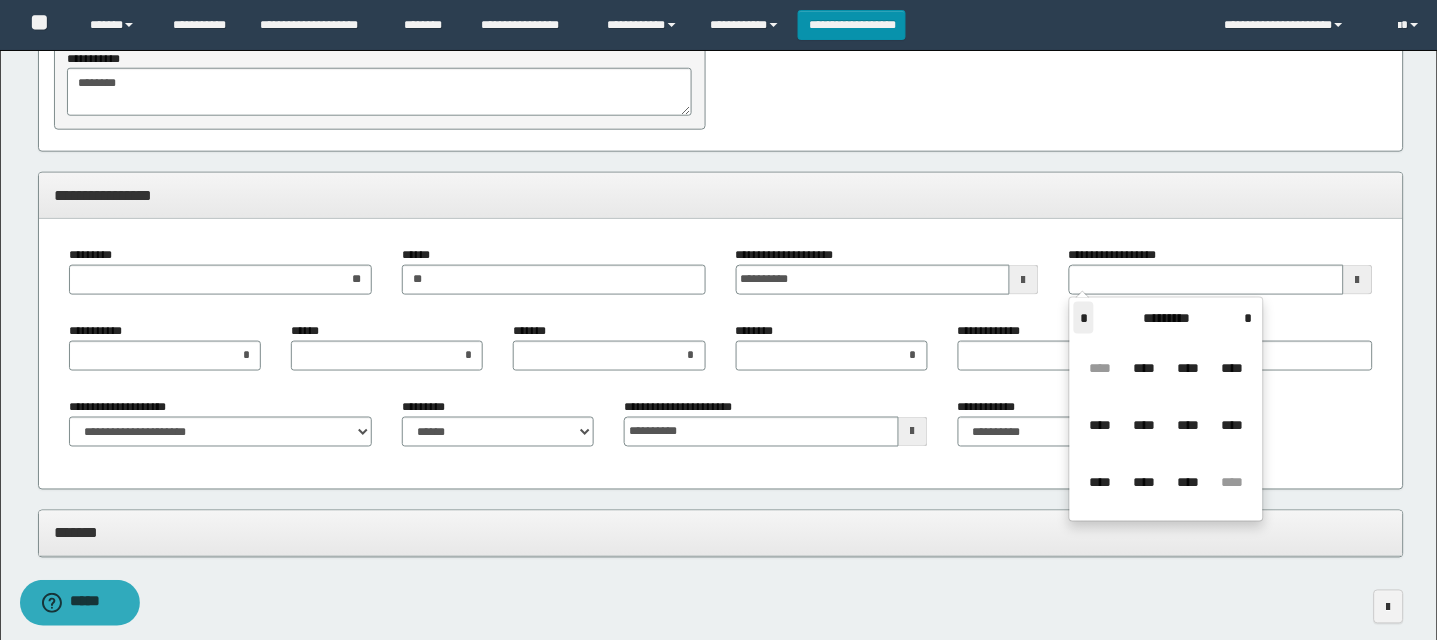 click on "*" at bounding box center [1084, 318] 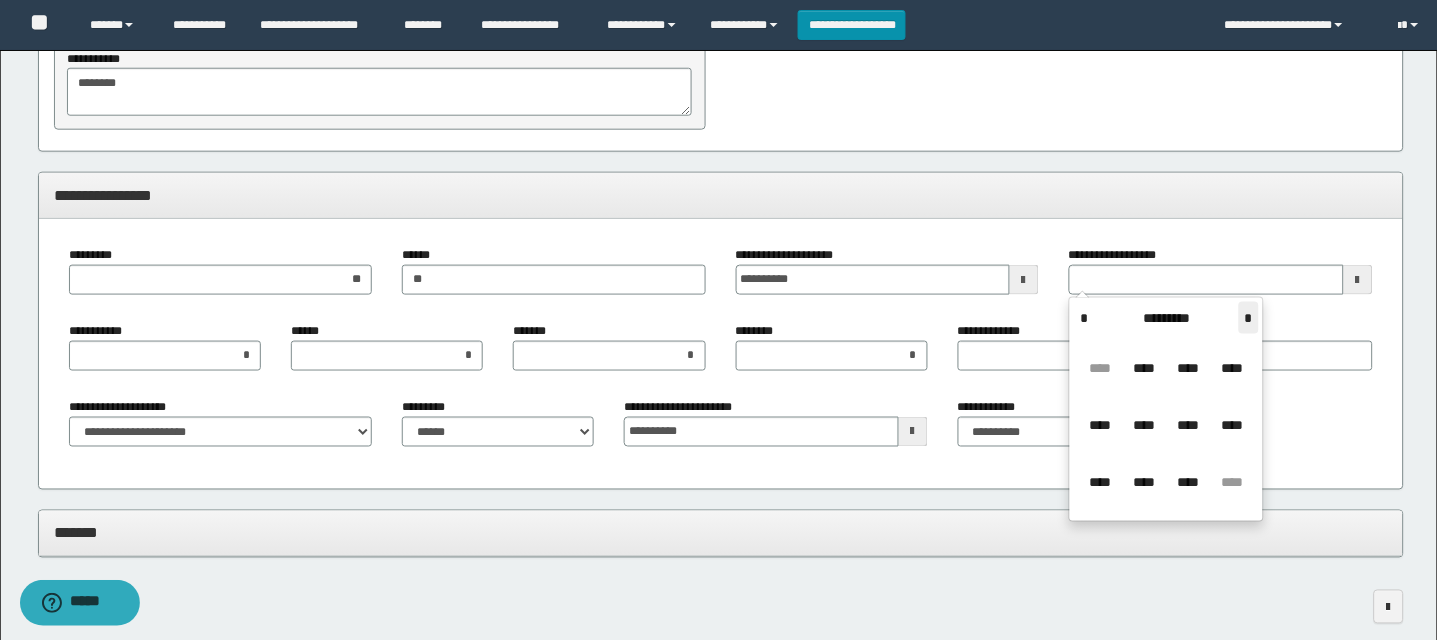 click on "**********" at bounding box center (1166, 409) 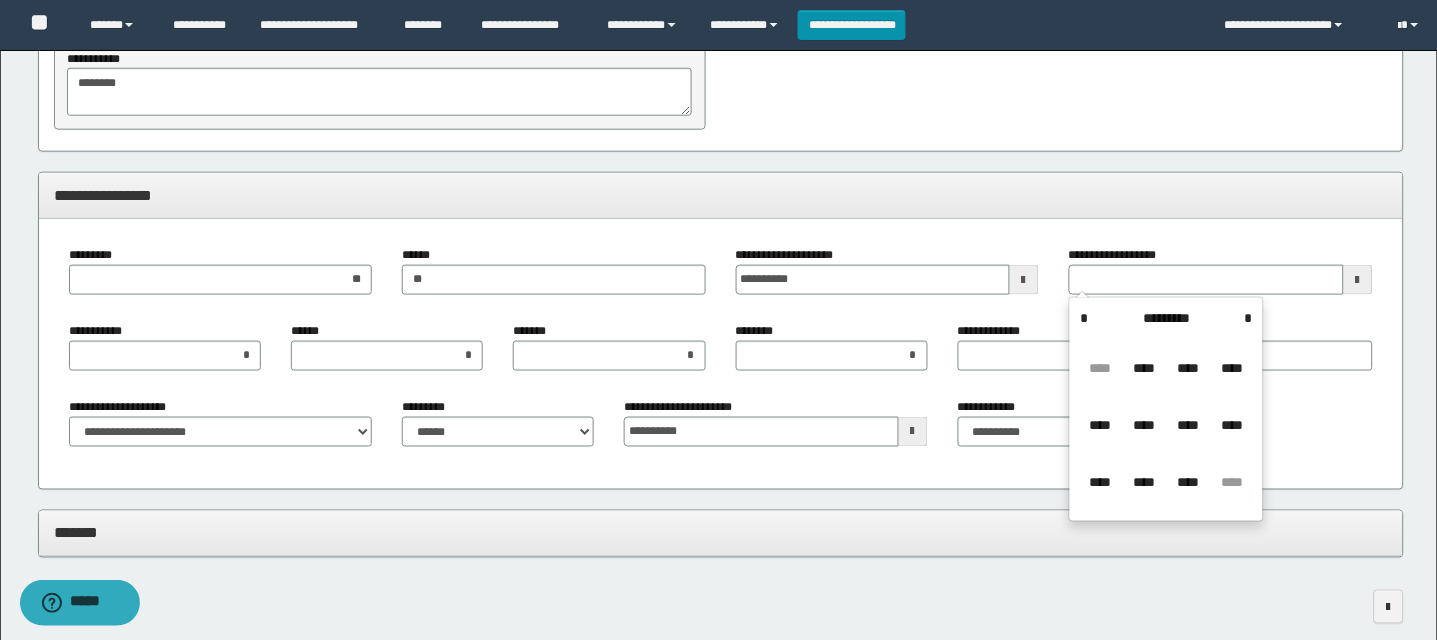 drag, startPoint x: 1249, startPoint y: 311, endPoint x: 1264, endPoint y: 318, distance: 16.552946 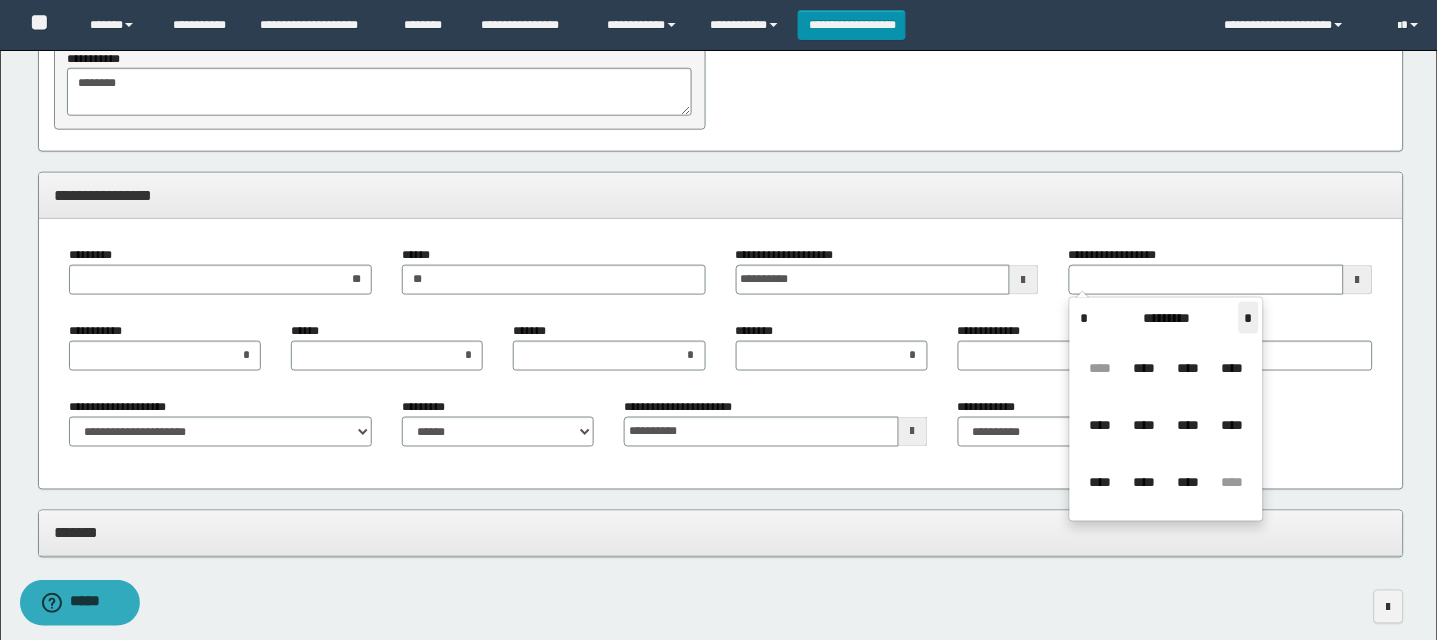 click on "*" at bounding box center (1249, 318) 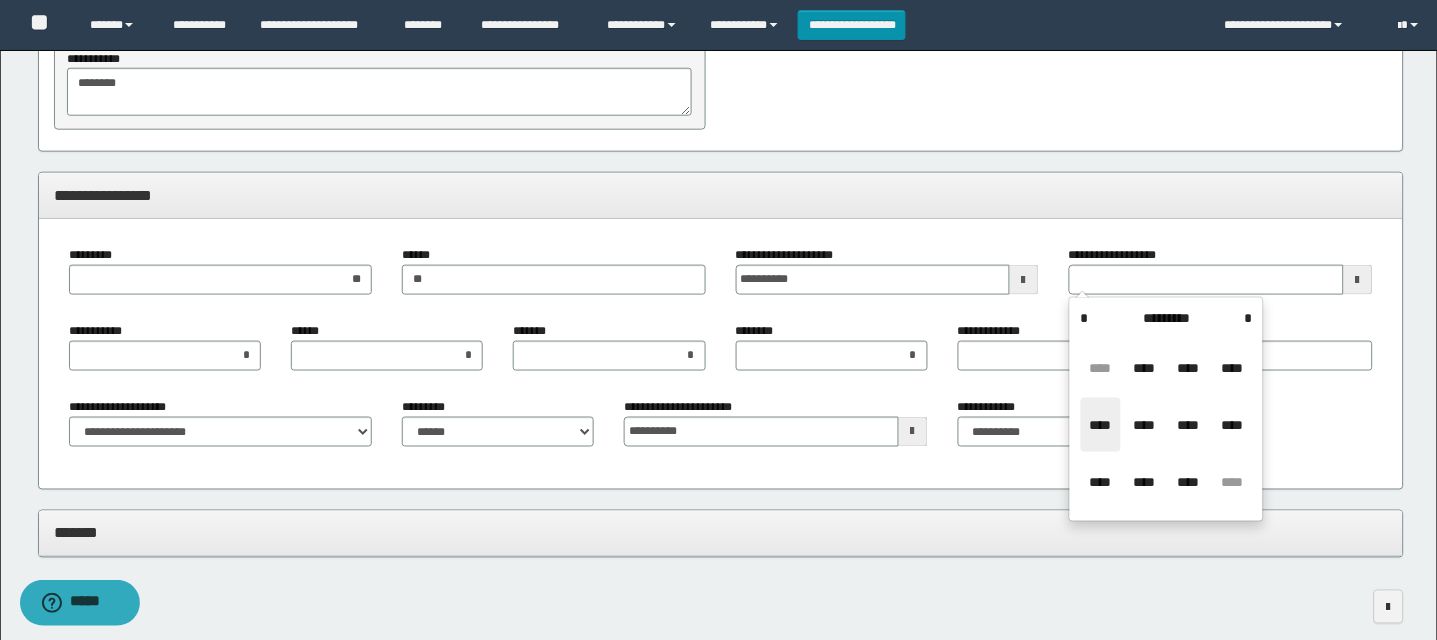 click on "****" at bounding box center [1101, 425] 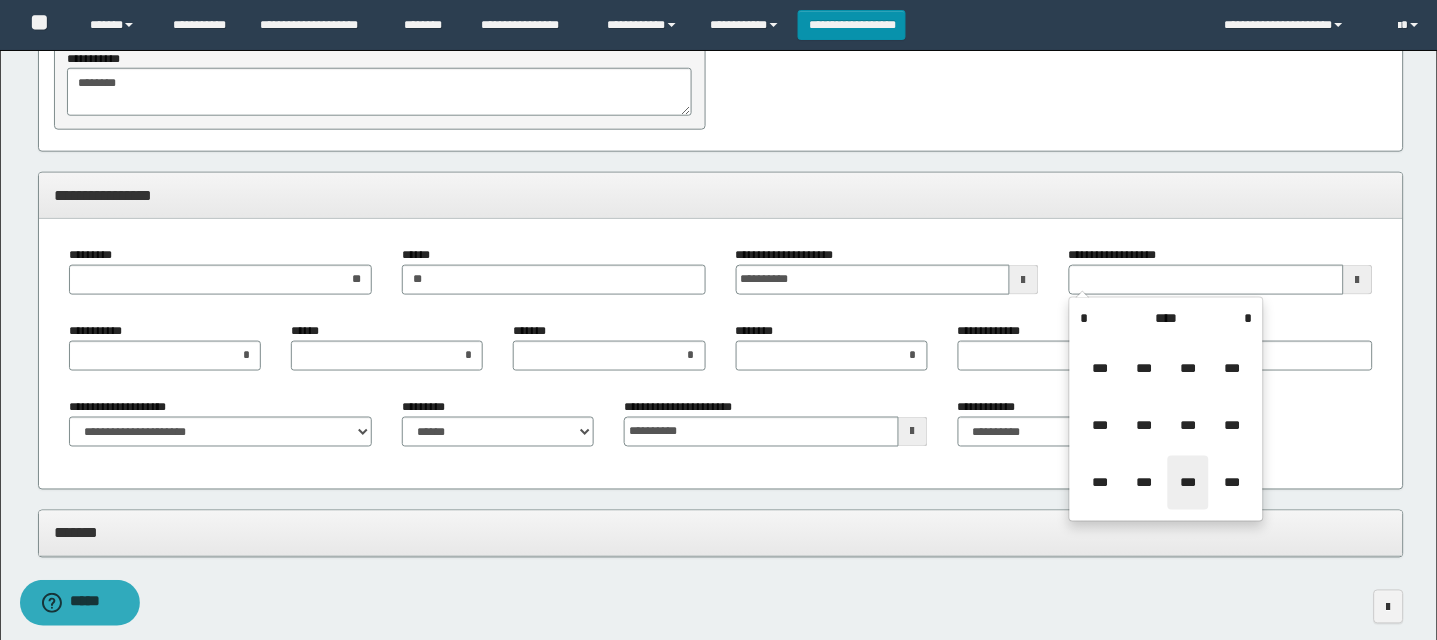 click on "***" at bounding box center [1188, 483] 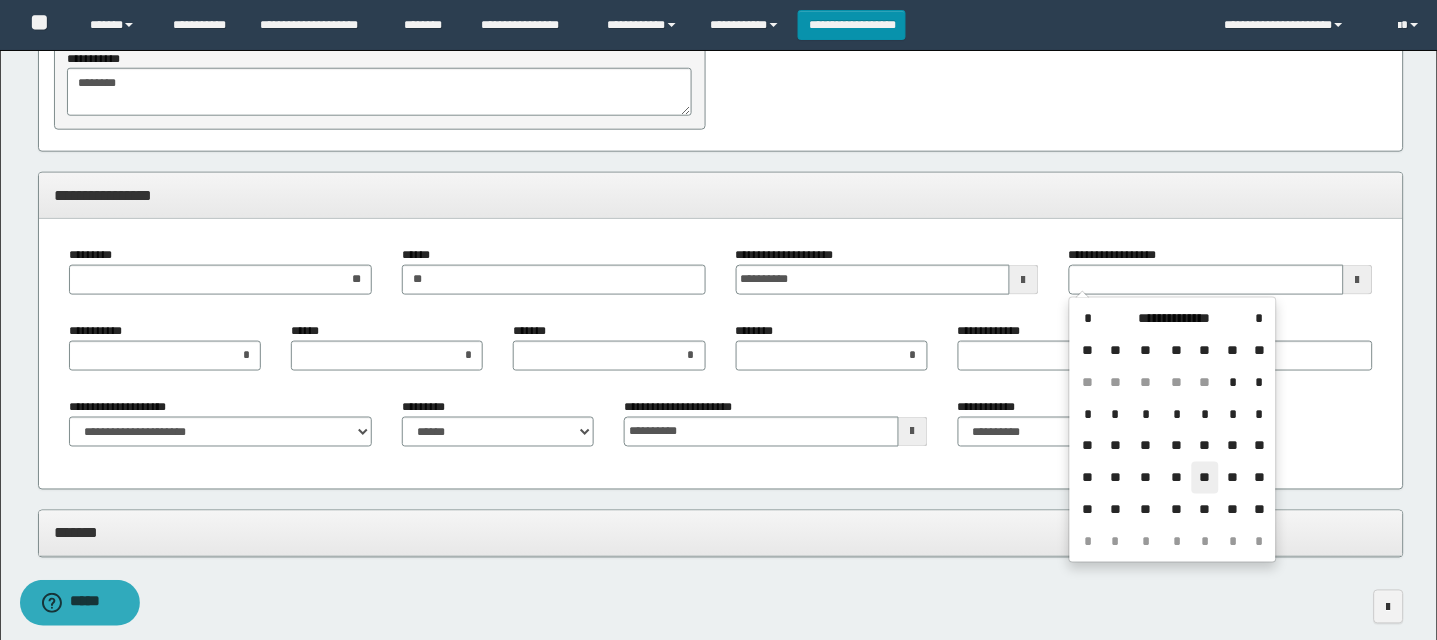 click on "**" at bounding box center [1206, 478] 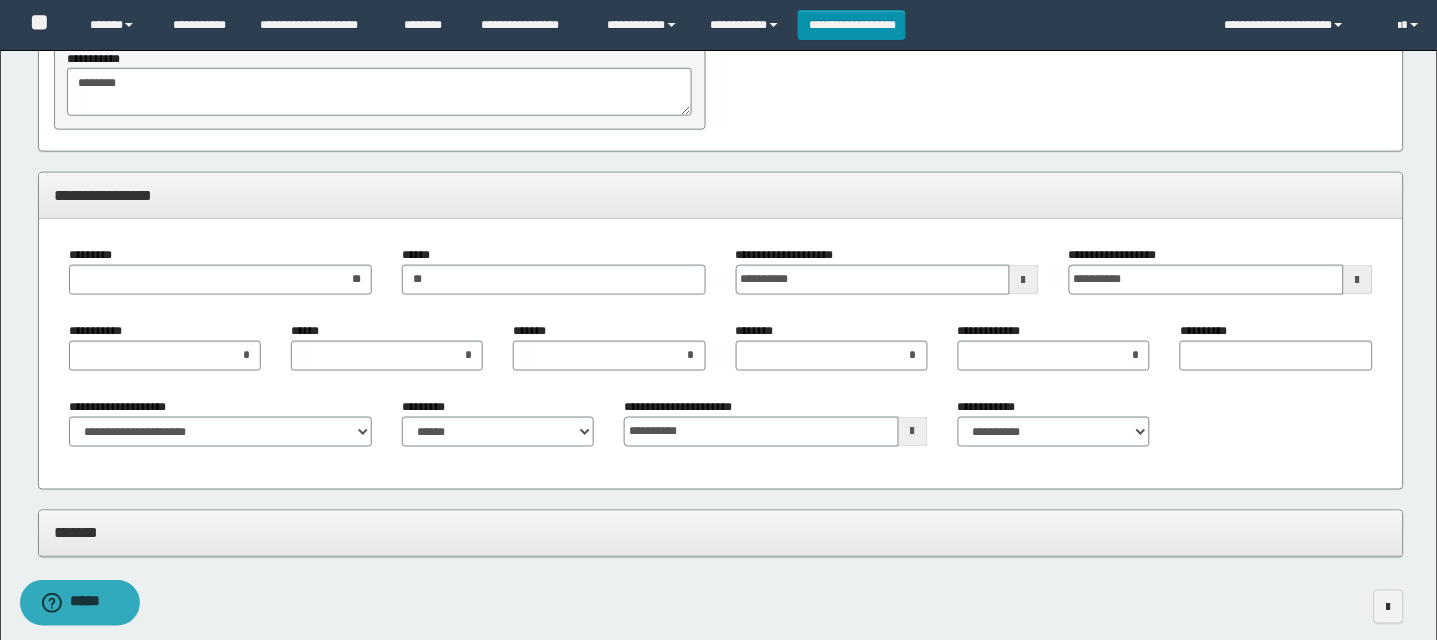 scroll, scrollTop: 2146, scrollLeft: 0, axis: vertical 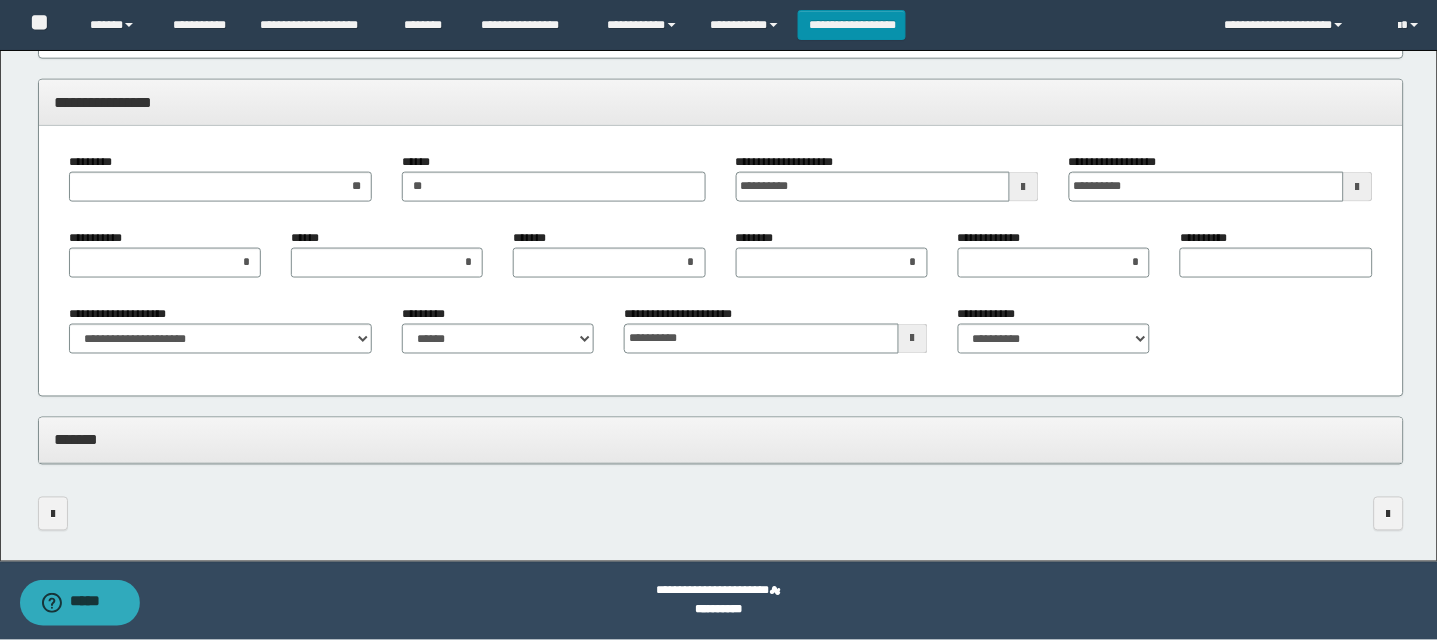 click on "*******" at bounding box center (721, 440) 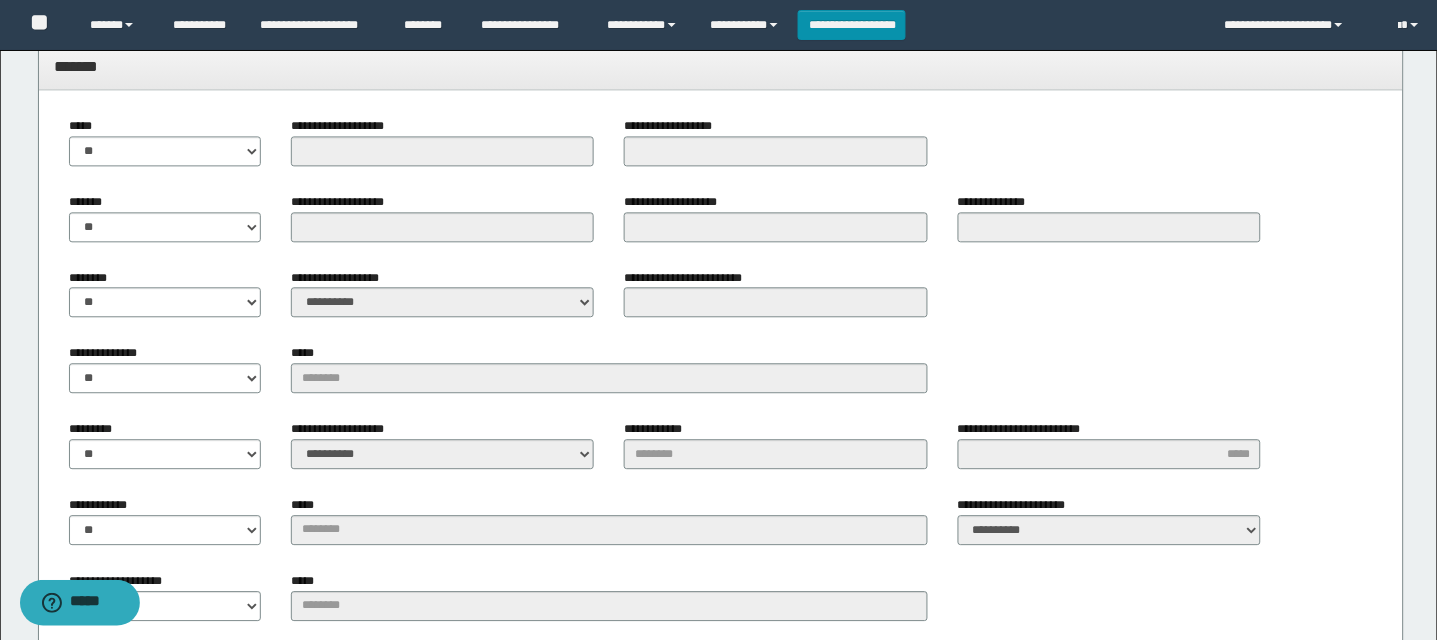 scroll, scrollTop: 2508, scrollLeft: 0, axis: vertical 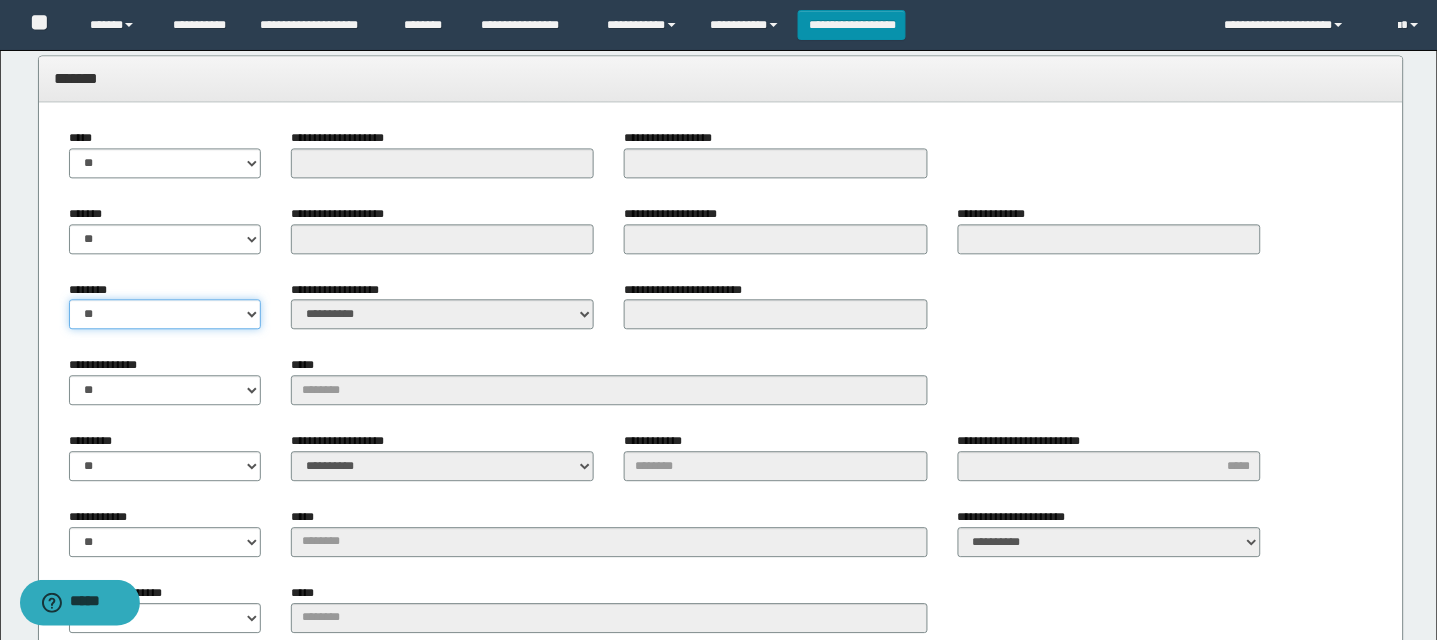 click on "**
**" at bounding box center [165, 314] 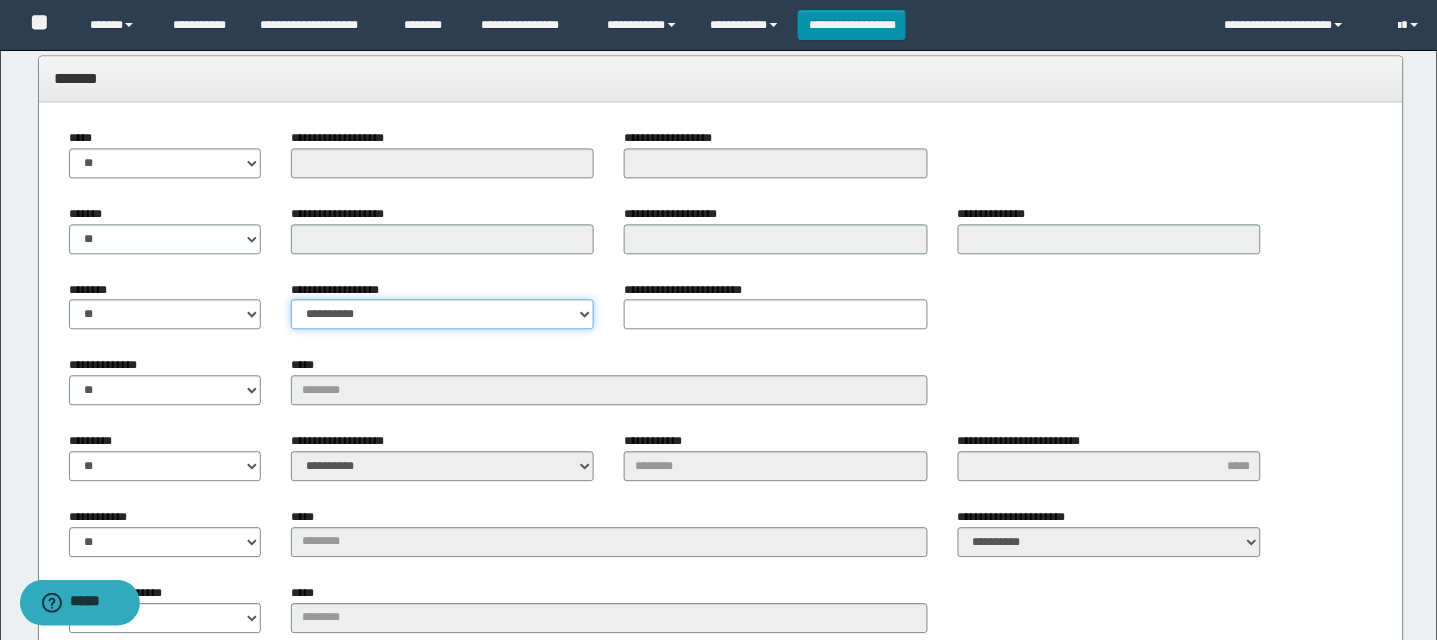 click on "**********" at bounding box center [443, 314] 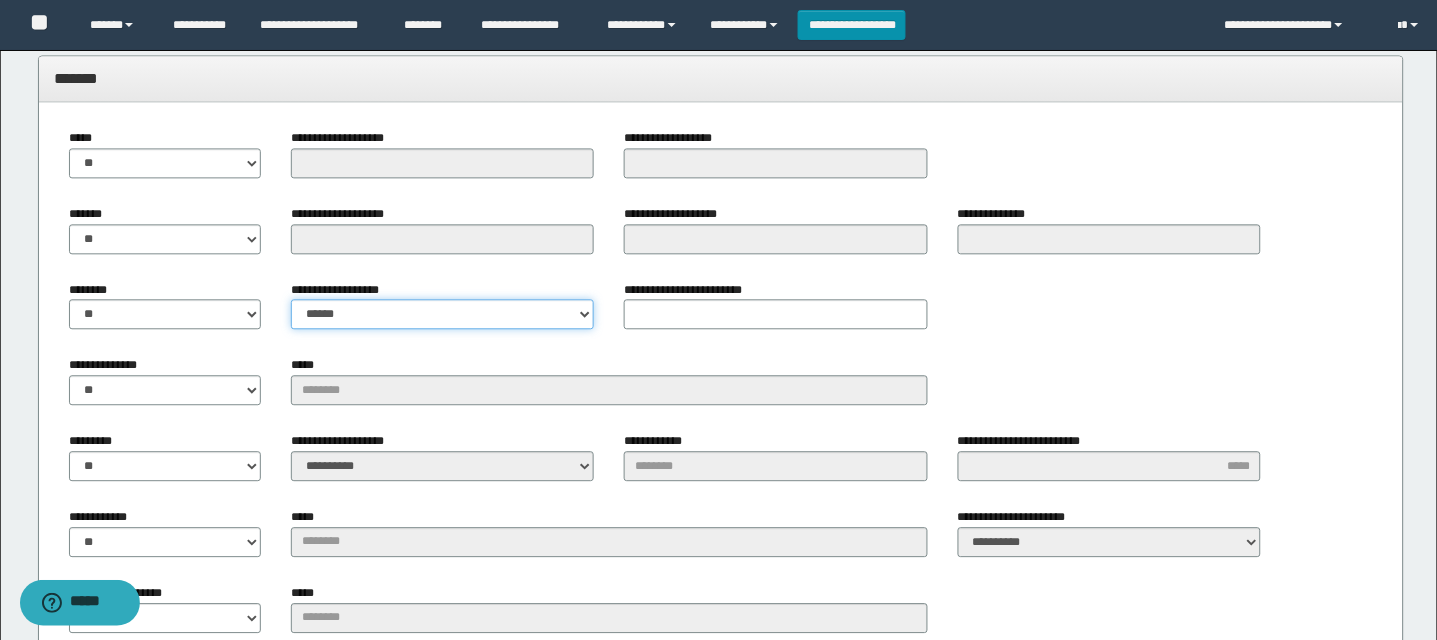 click on "**********" at bounding box center [443, 314] 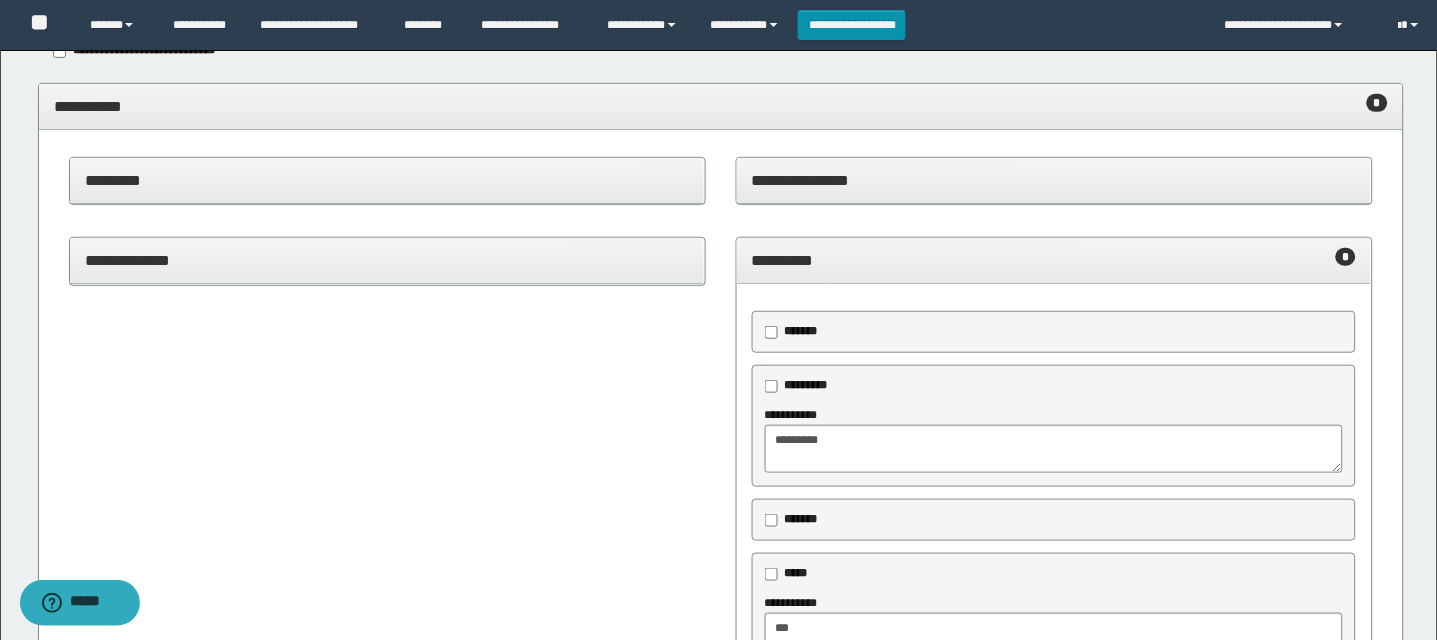 scroll, scrollTop: 0, scrollLeft: 0, axis: both 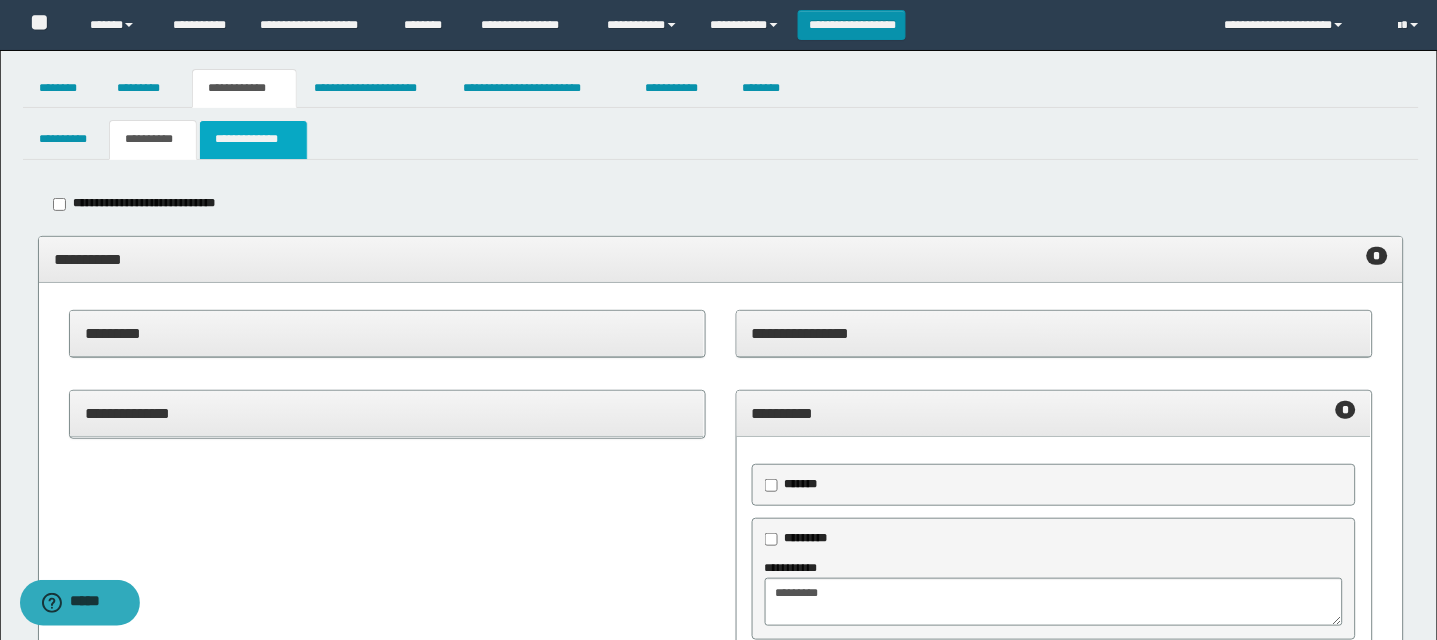 click on "**********" at bounding box center [253, 139] 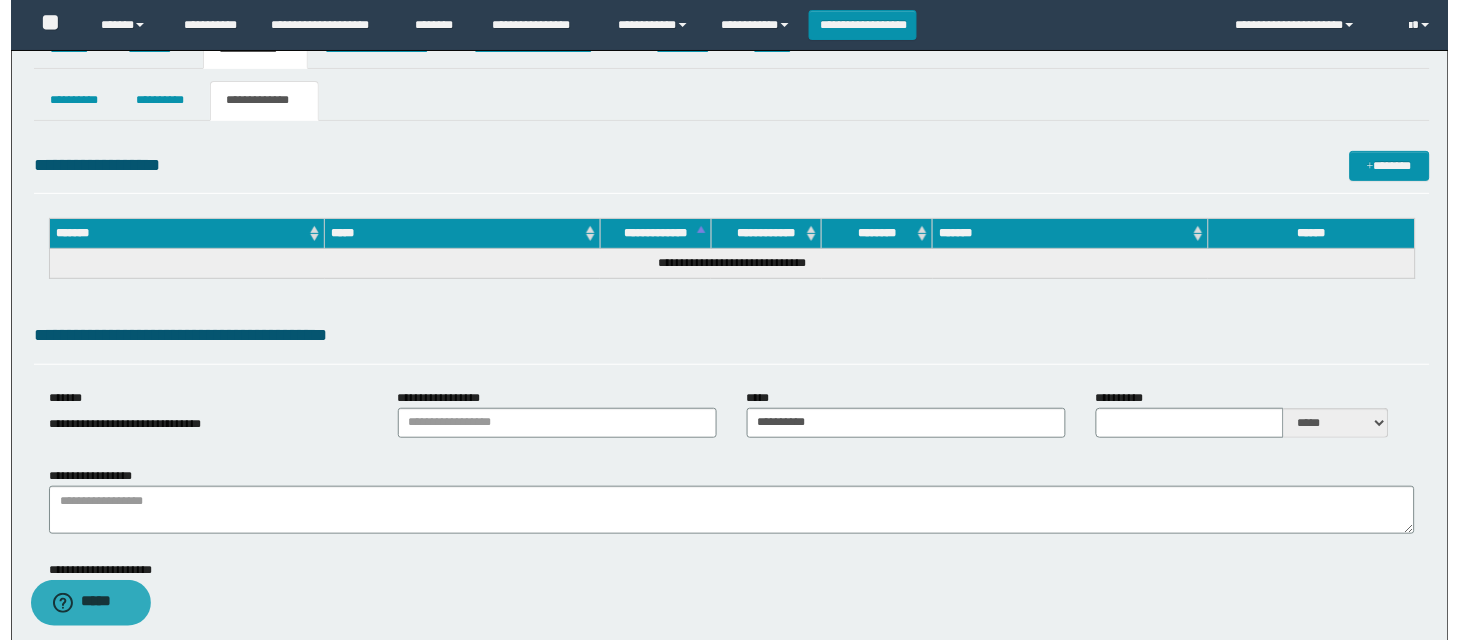 scroll, scrollTop: 0, scrollLeft: 0, axis: both 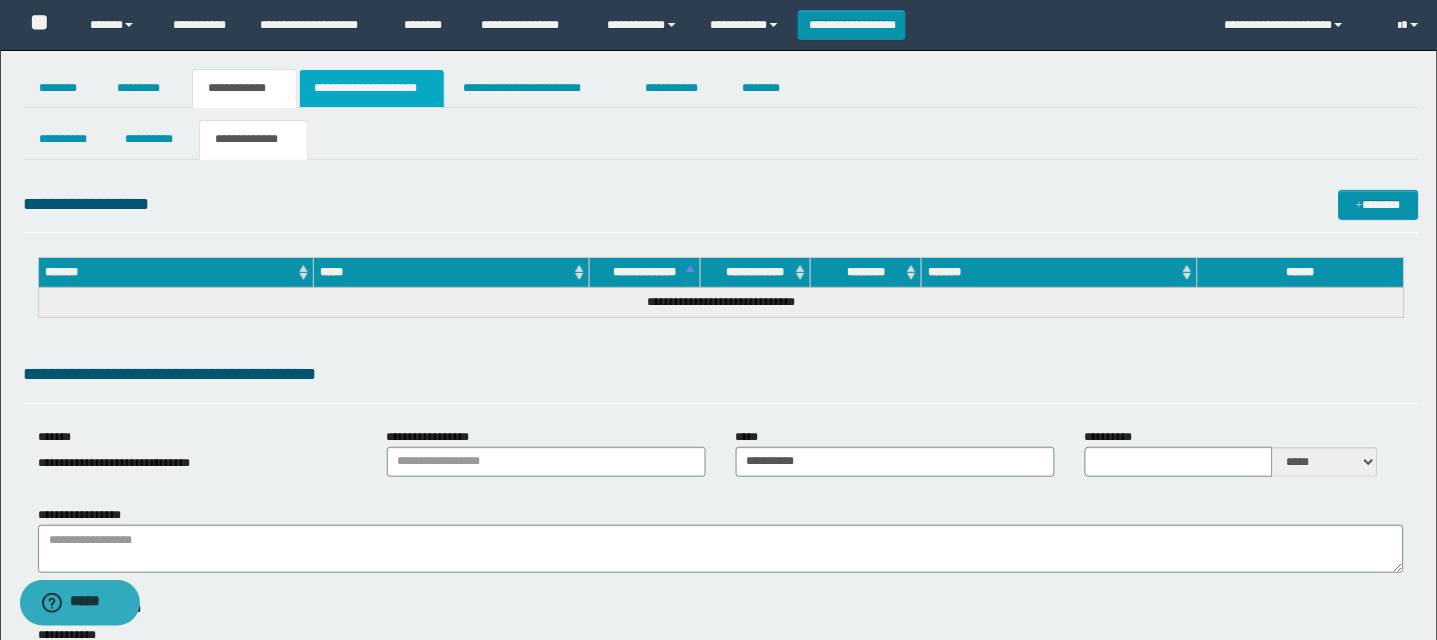 click on "**********" at bounding box center (372, 88) 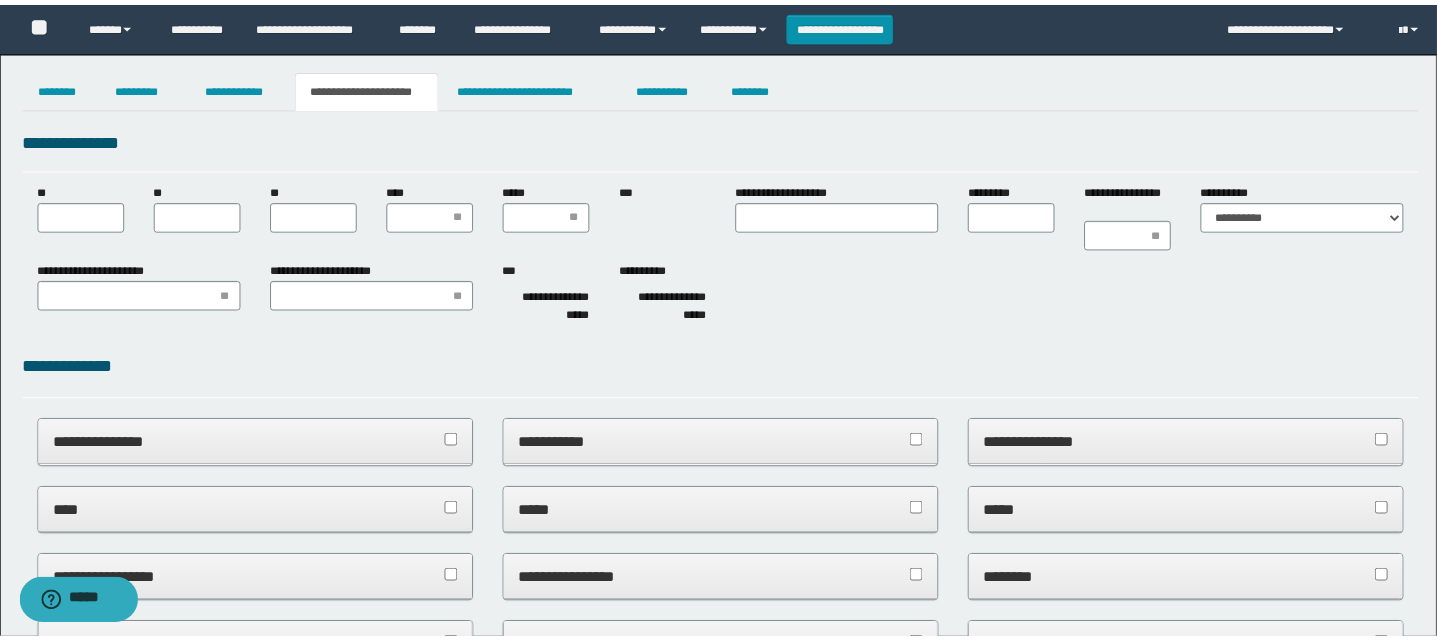 scroll, scrollTop: 0, scrollLeft: 0, axis: both 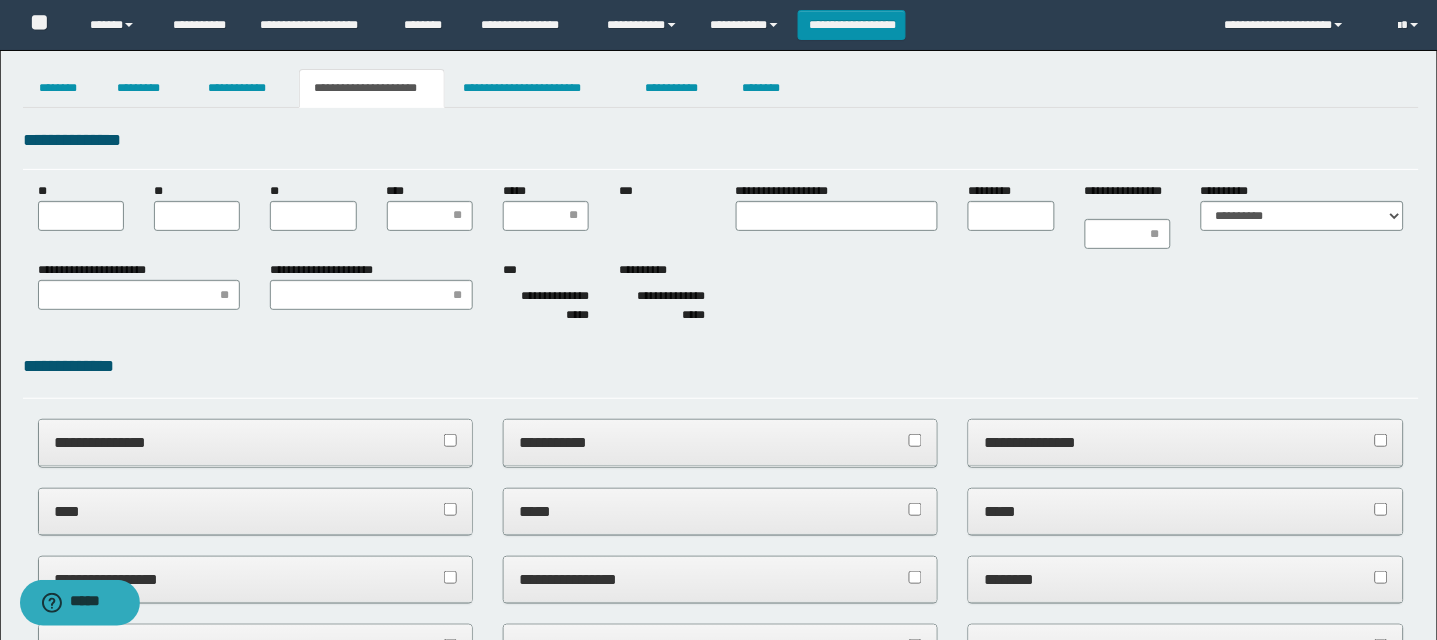 click on "**********" at bounding box center [721, 216] 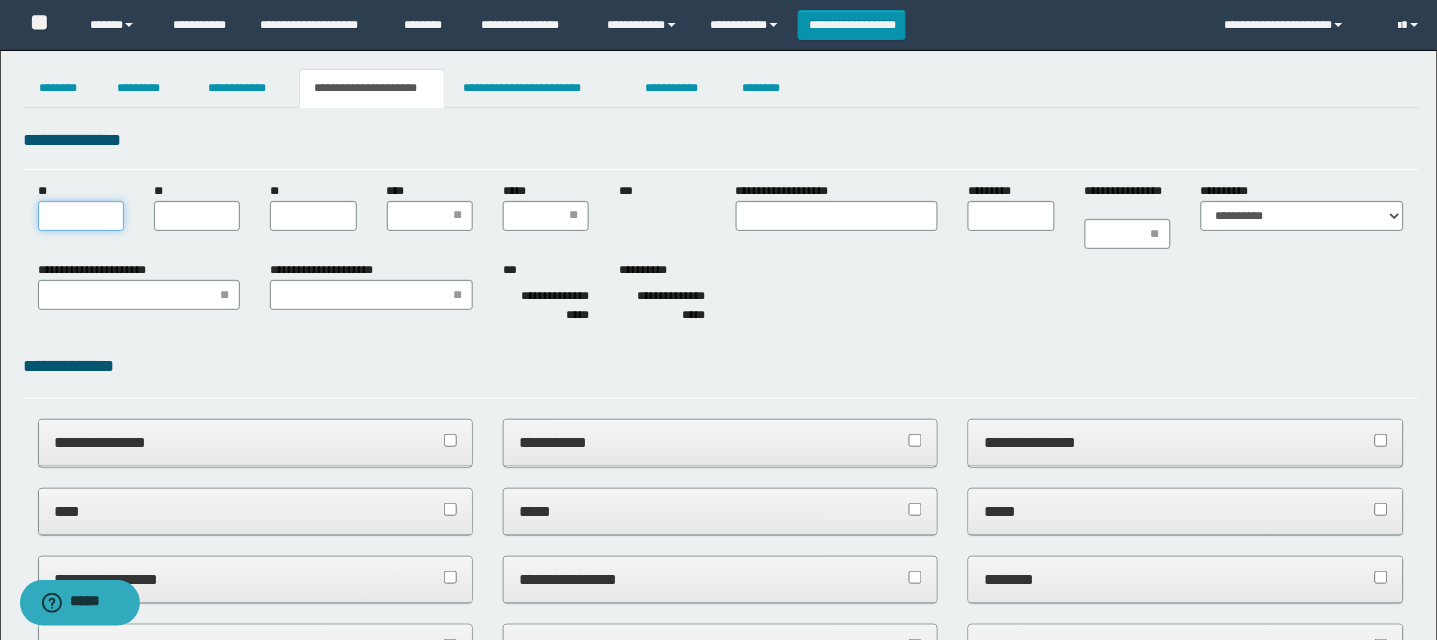 click on "**" at bounding box center [81, 216] 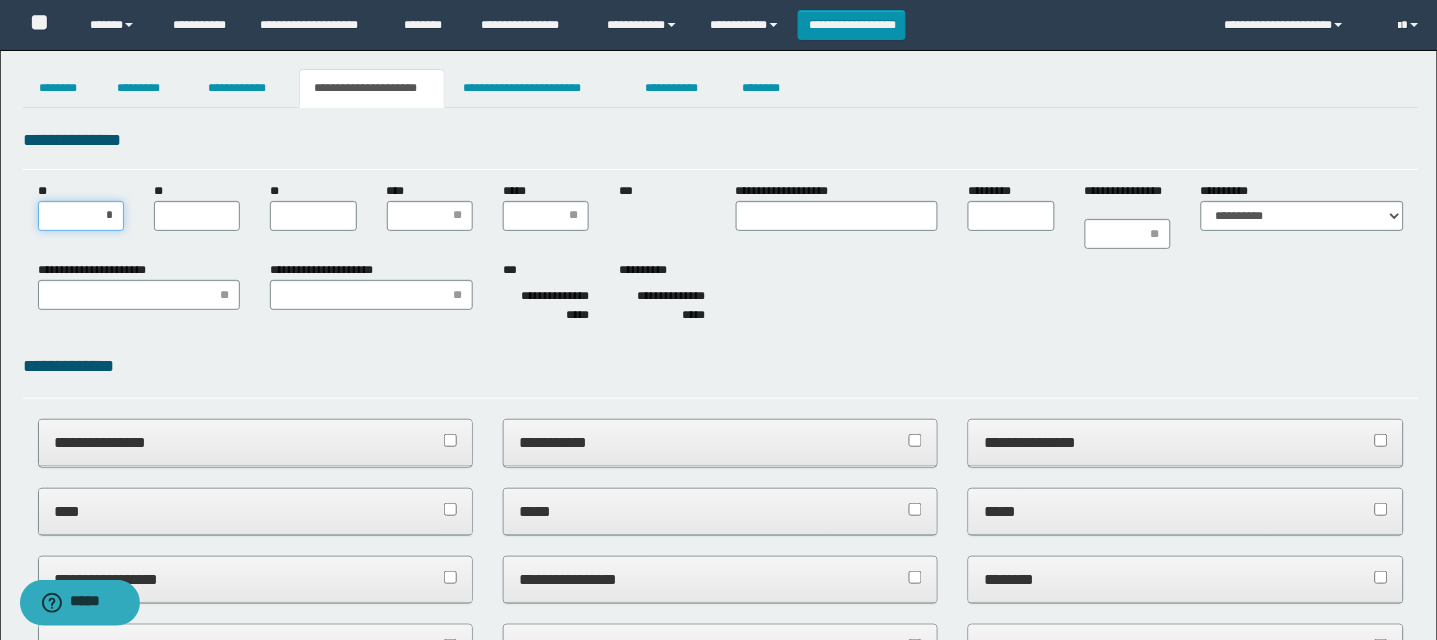 type on "**" 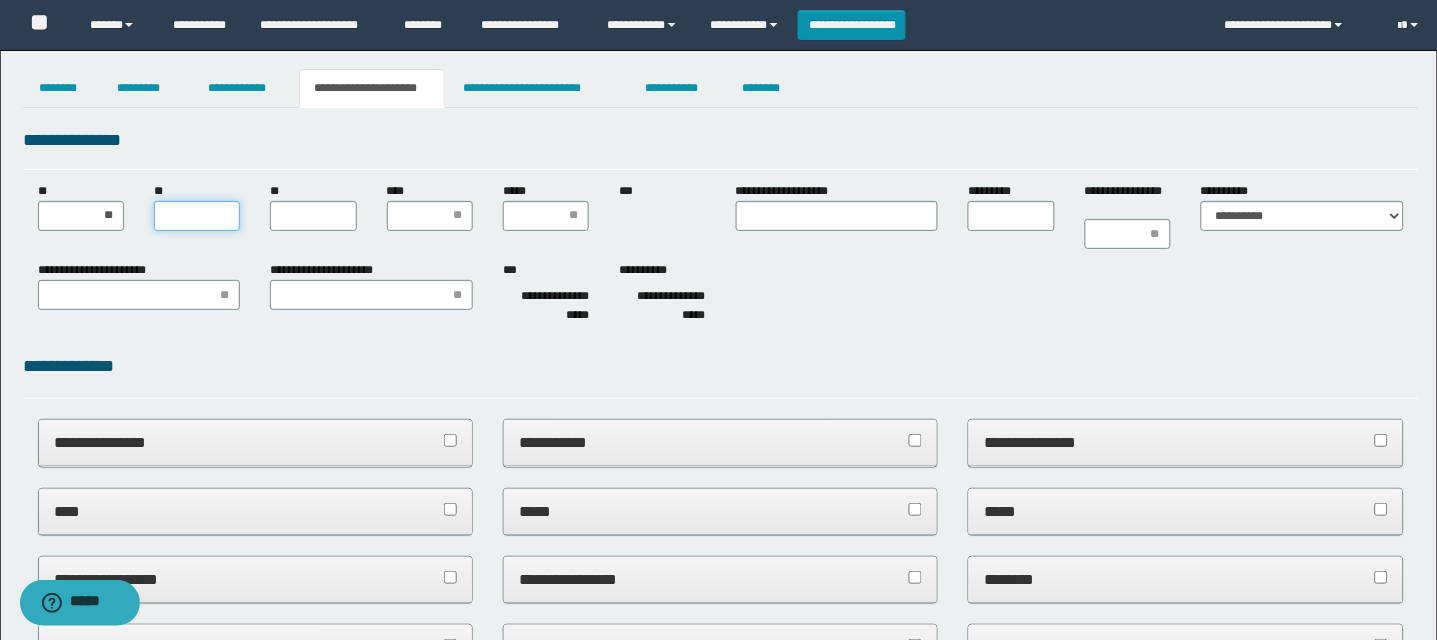 click on "**" at bounding box center [197, 216] 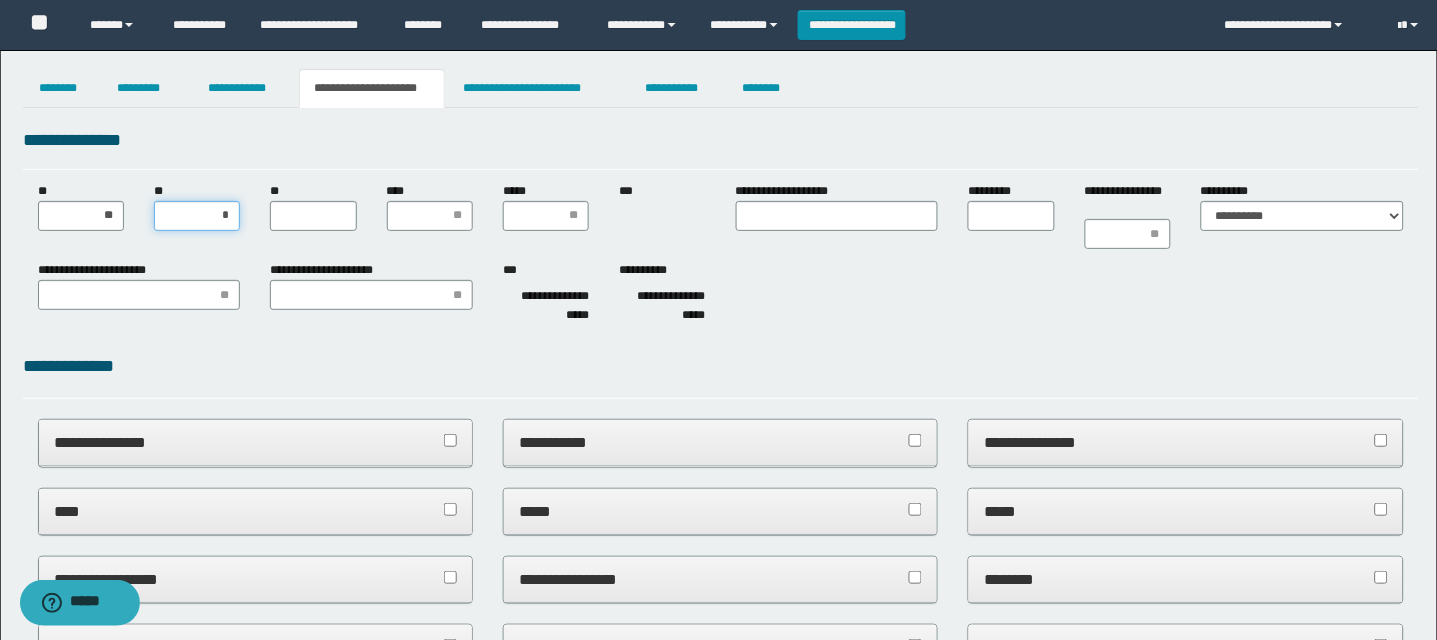type on "**" 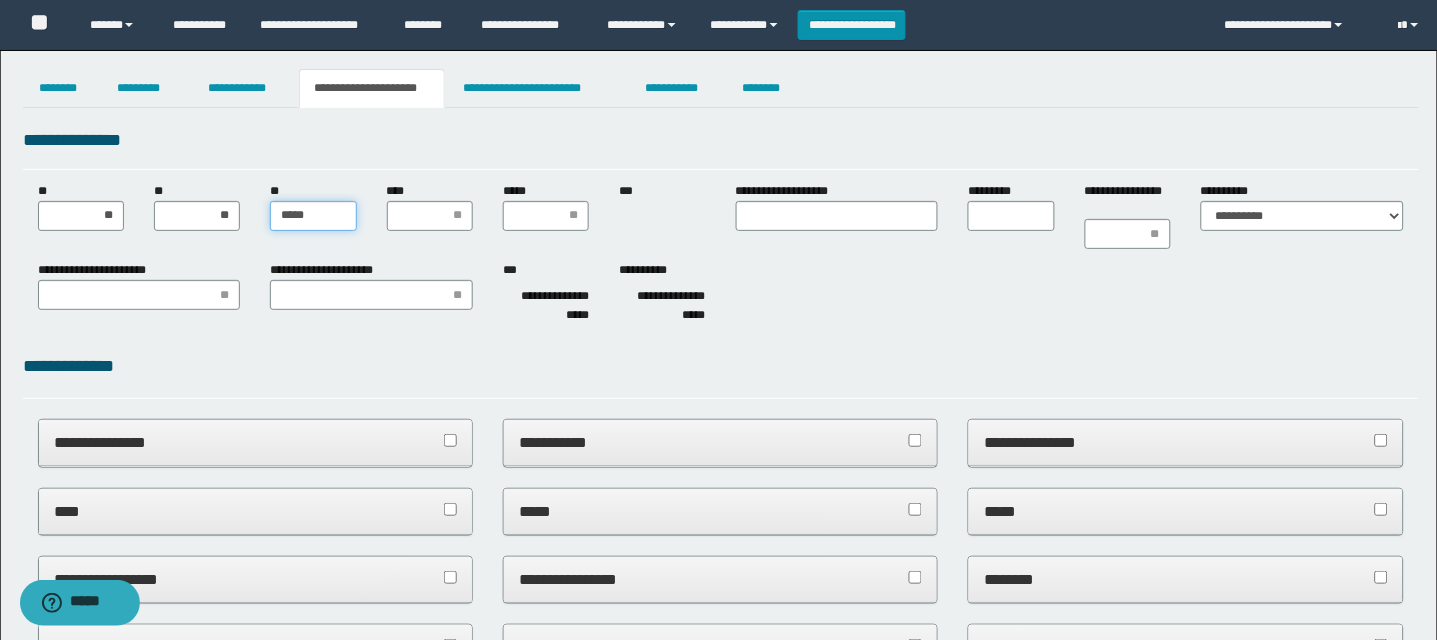 type on "******" 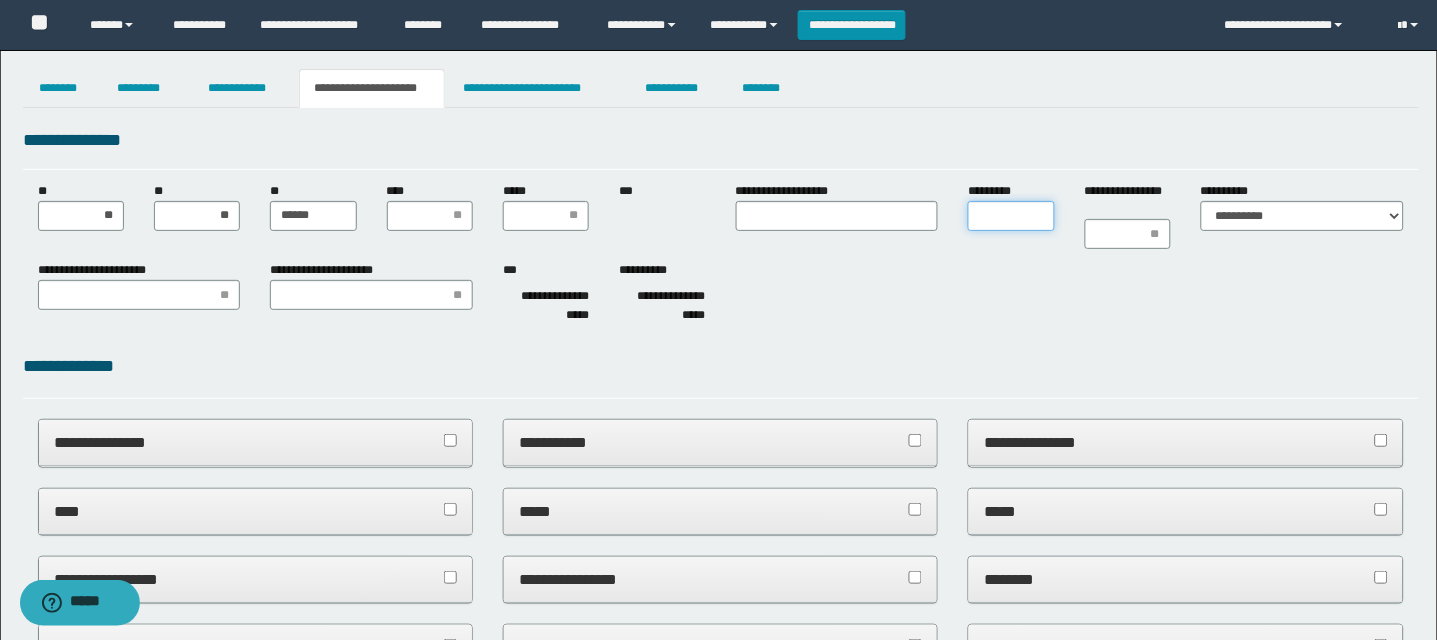 click on "*********" at bounding box center (1011, 216) 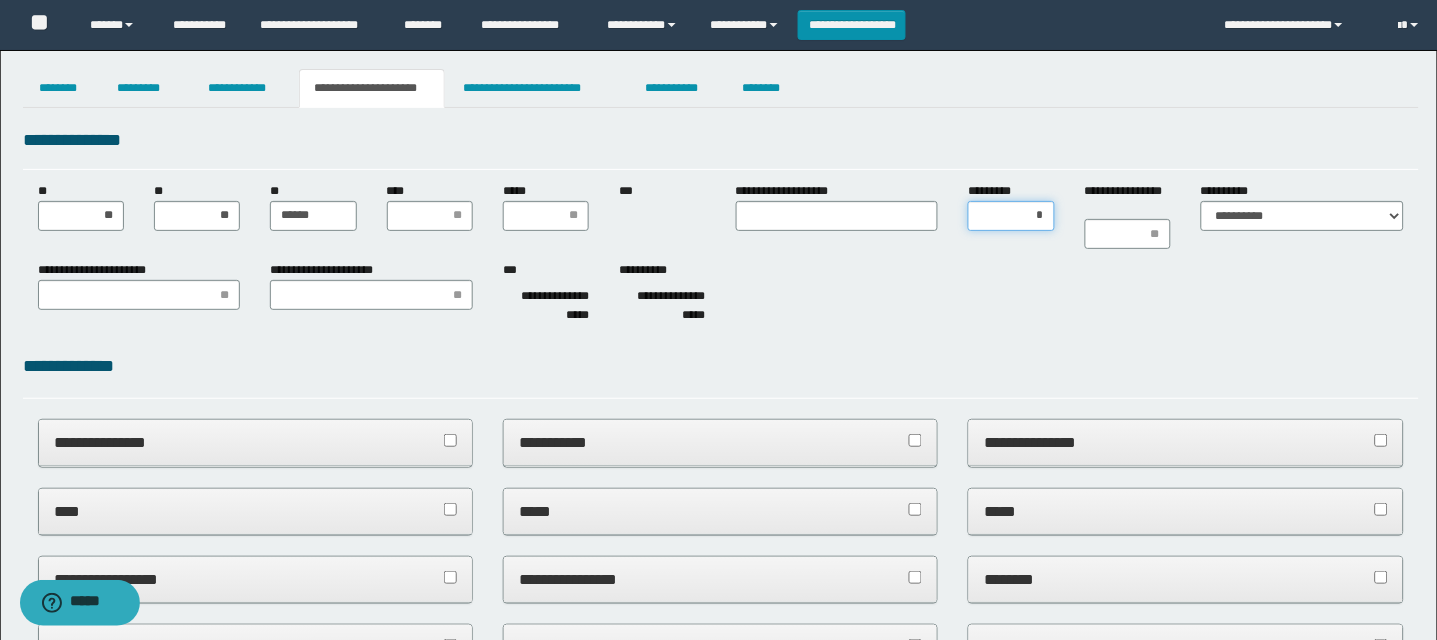 type on "**" 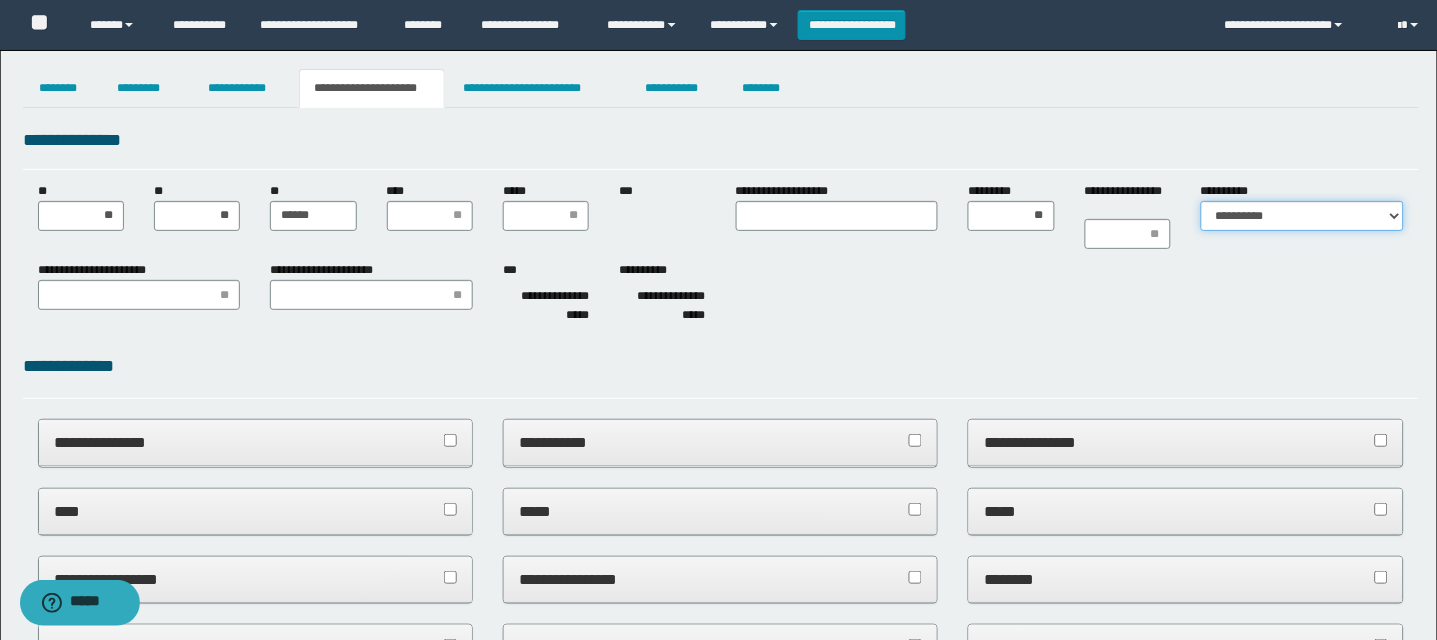 click on "**********" at bounding box center [1302, 216] 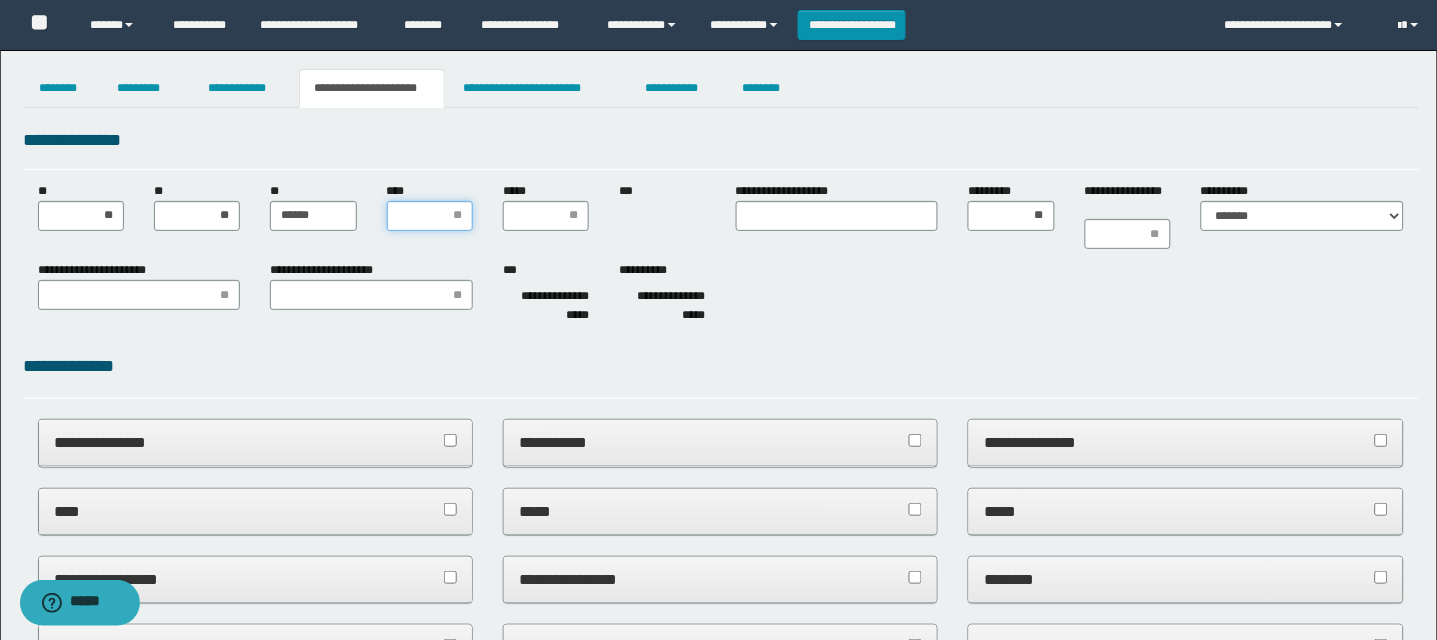 click on "****" at bounding box center [430, 216] 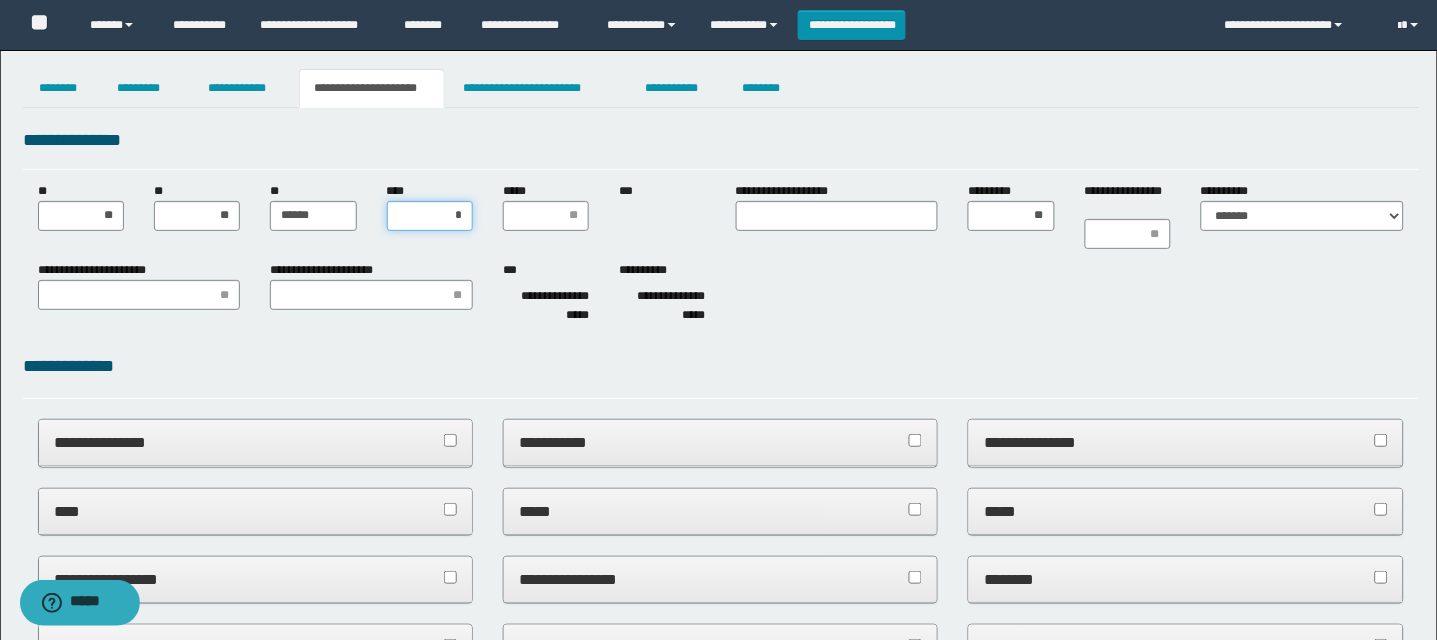 type on "**" 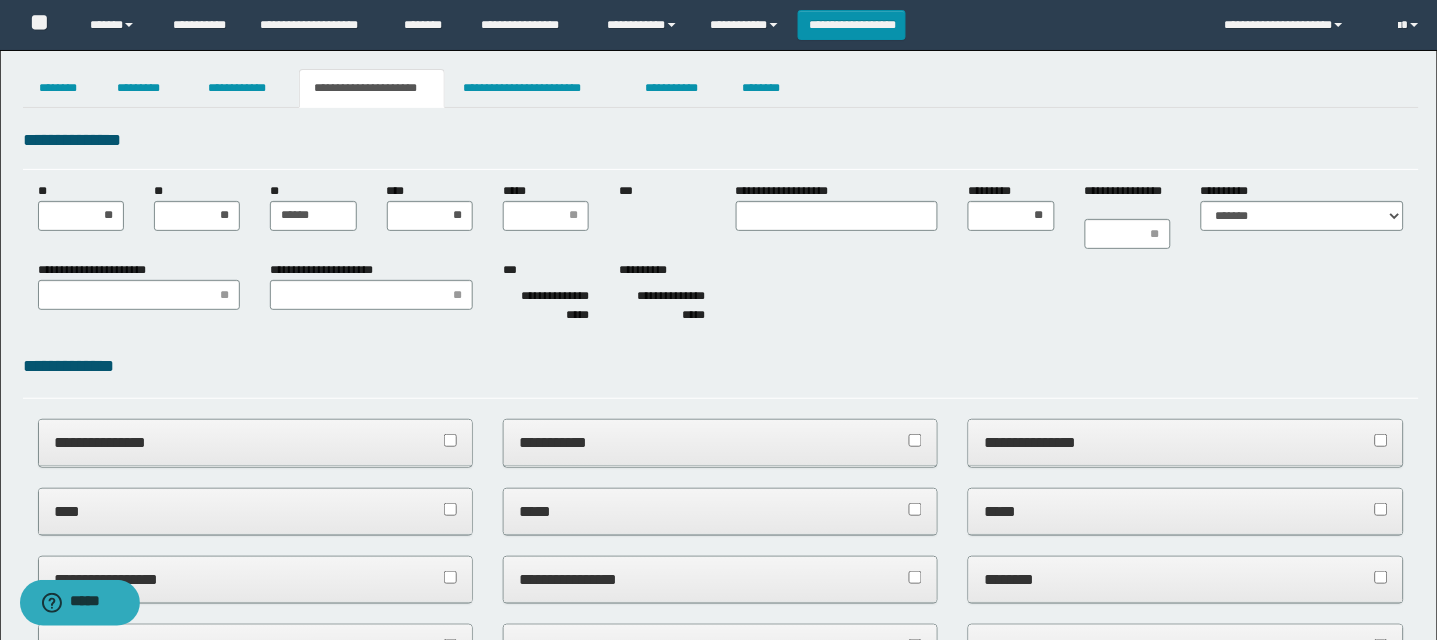 click on "**********" at bounding box center (721, 898) 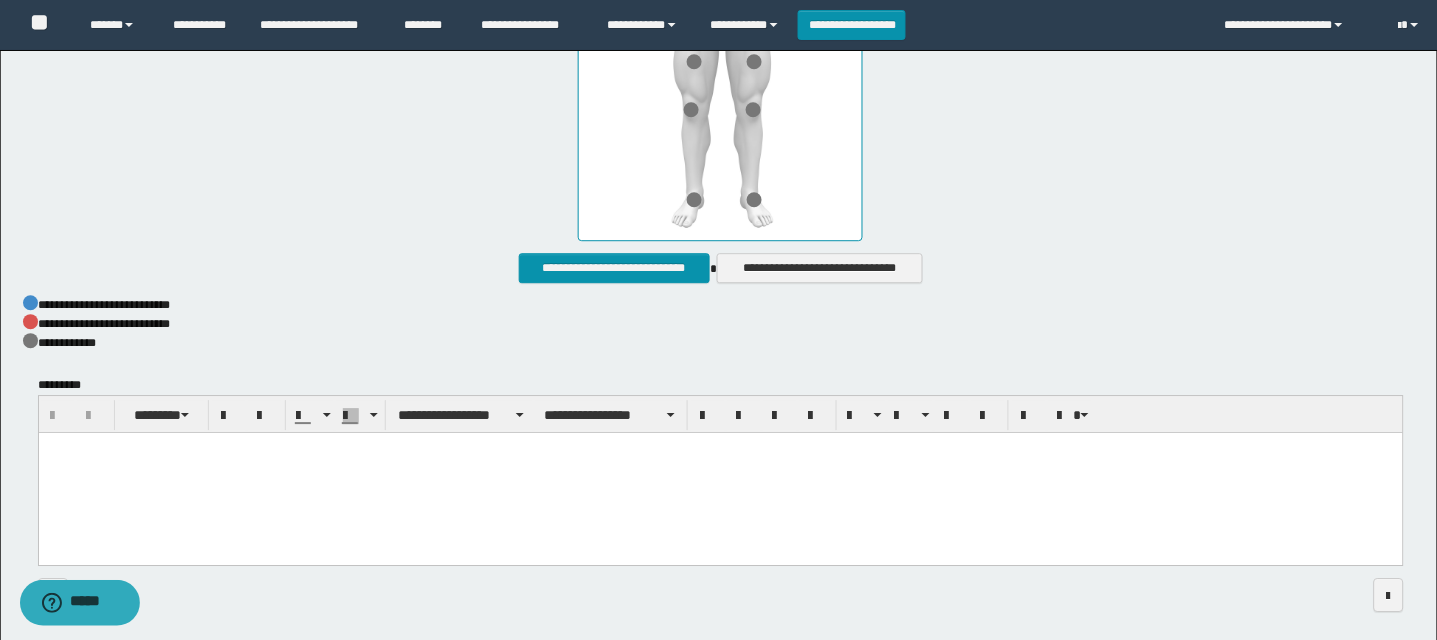 scroll, scrollTop: 1062, scrollLeft: 0, axis: vertical 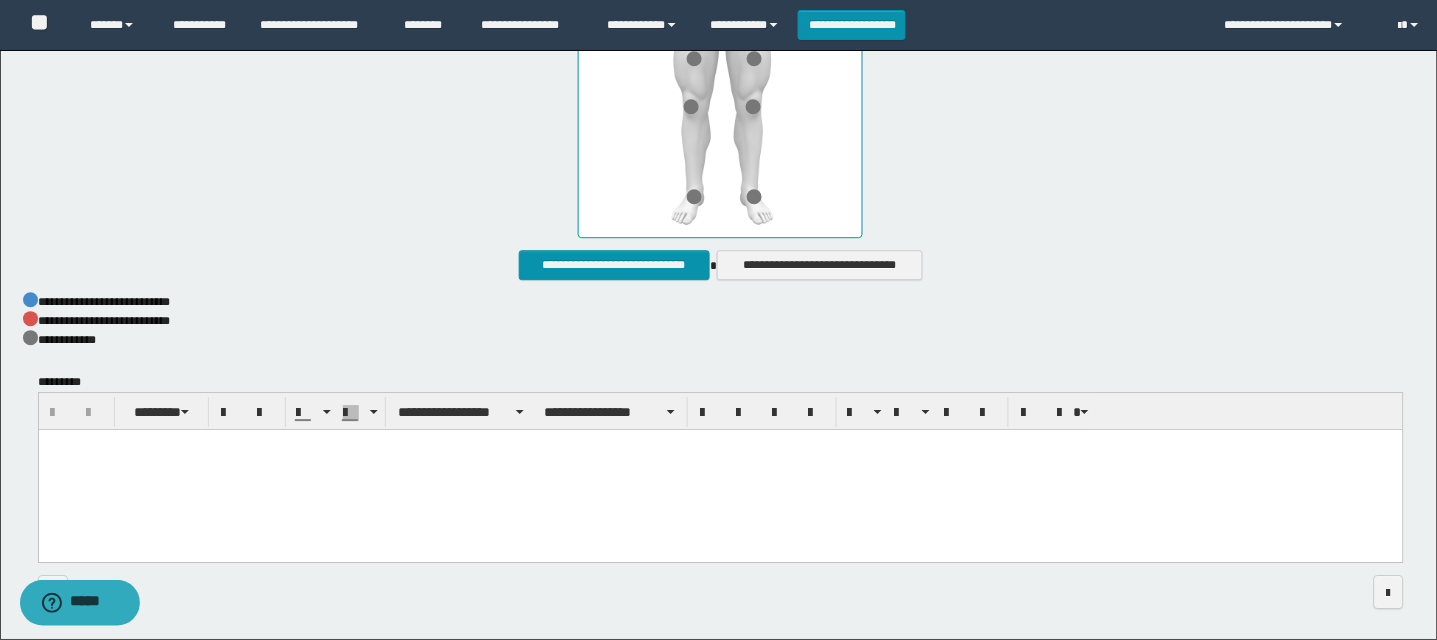 click at bounding box center [720, 470] 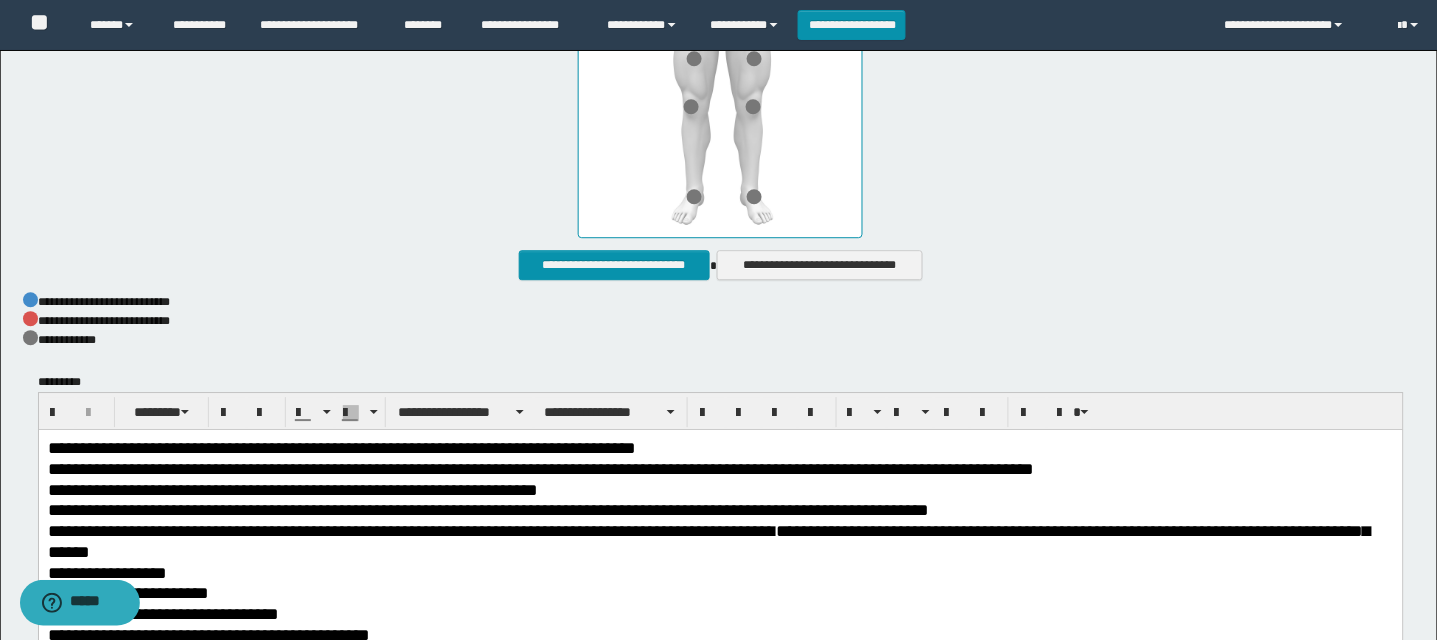 scroll, scrollTop: 1373, scrollLeft: 0, axis: vertical 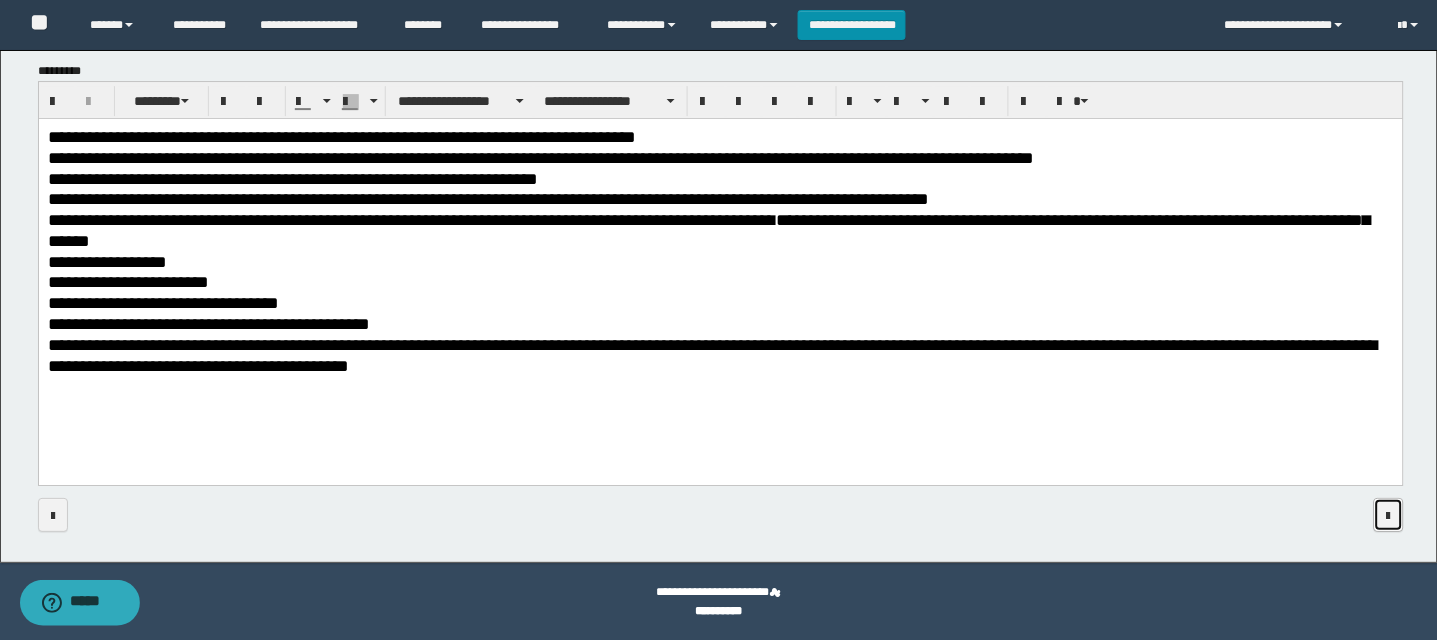 click at bounding box center (1389, 515) 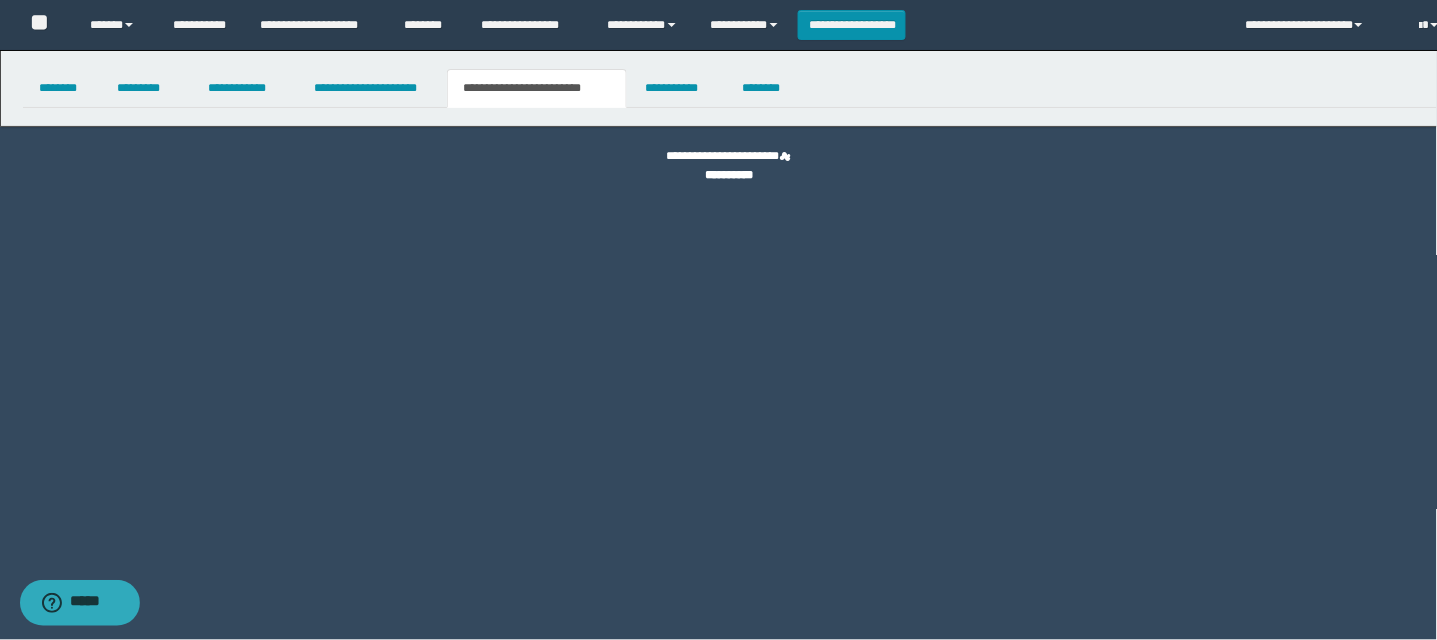 scroll, scrollTop: 0, scrollLeft: 0, axis: both 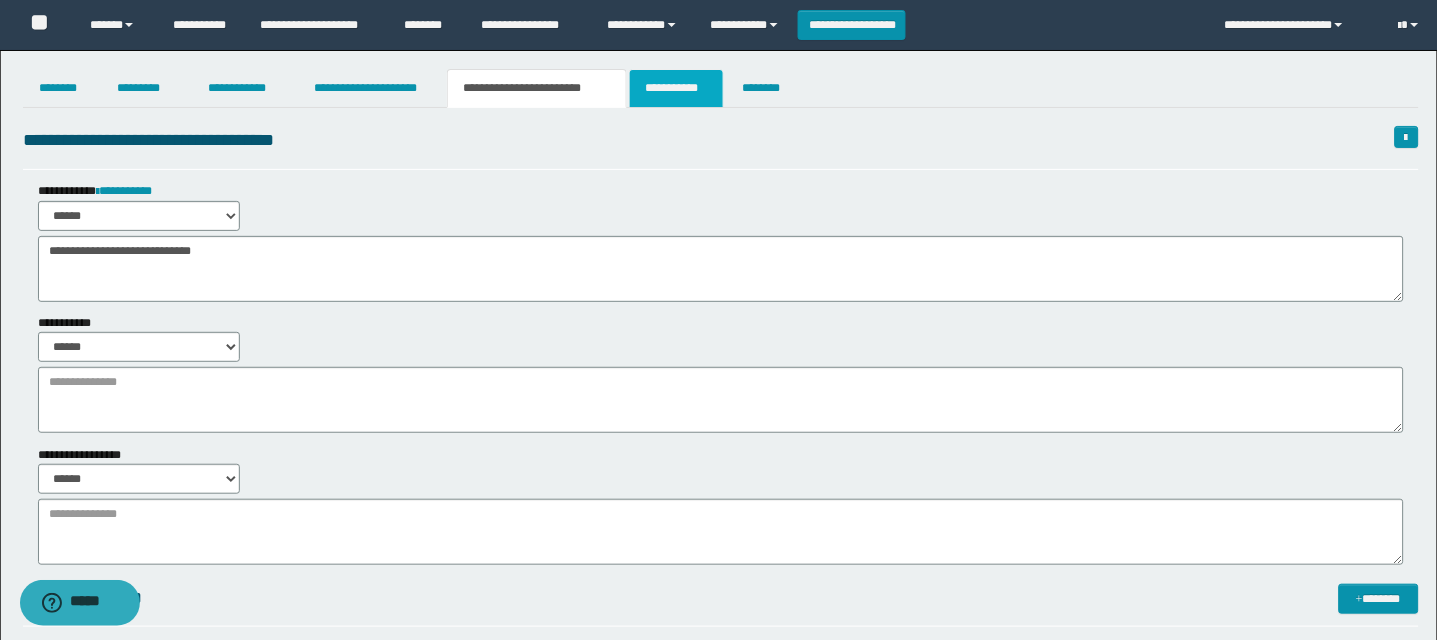 click on "**********" at bounding box center (676, 88) 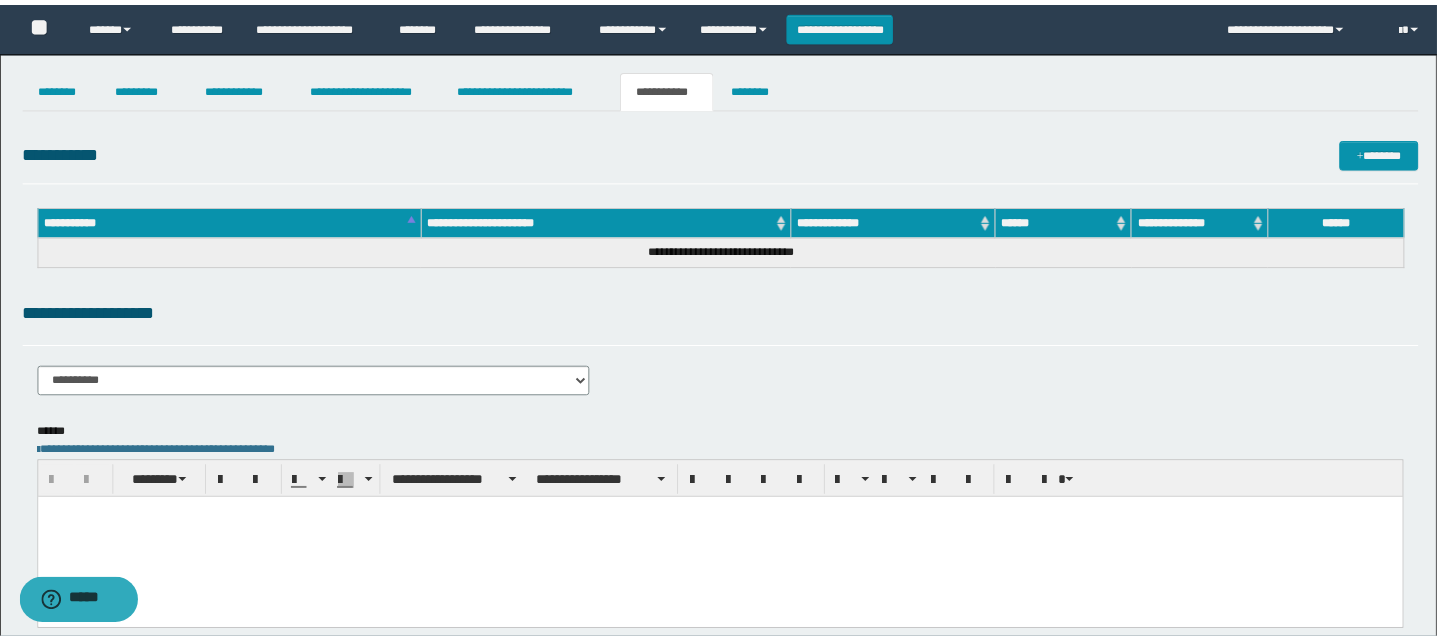 scroll, scrollTop: 0, scrollLeft: 0, axis: both 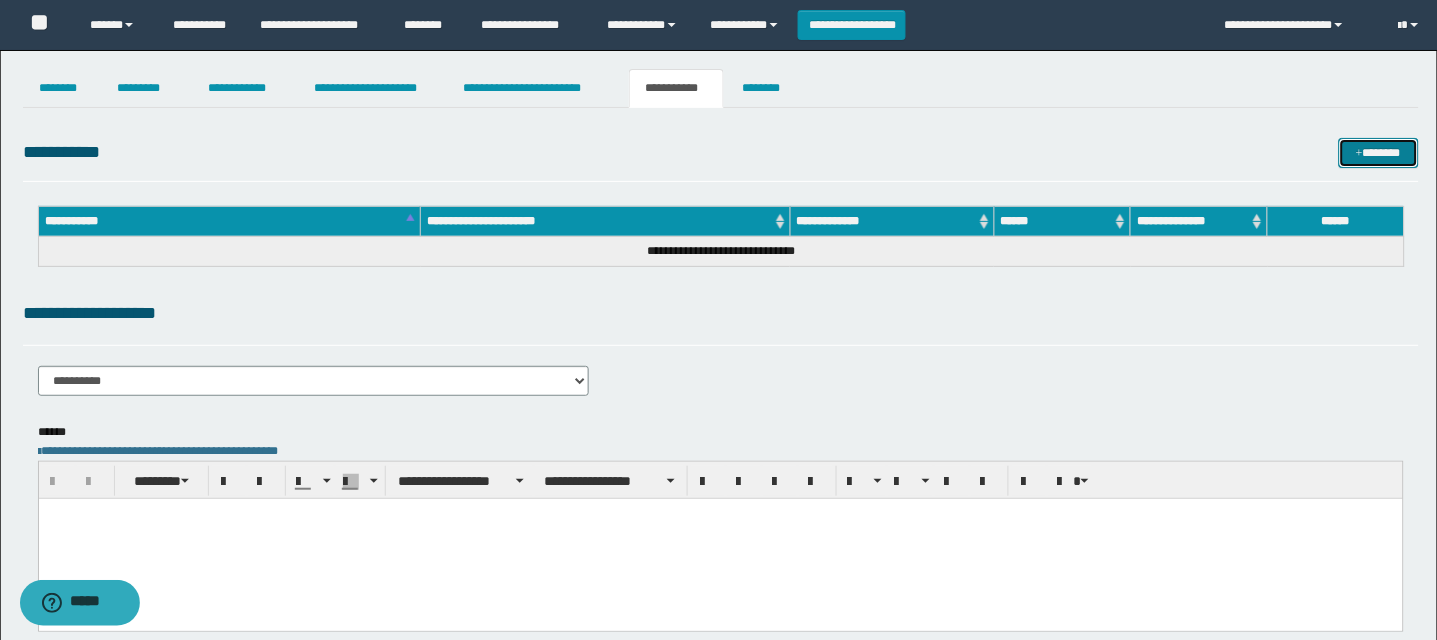 click on "*******" at bounding box center [1379, 153] 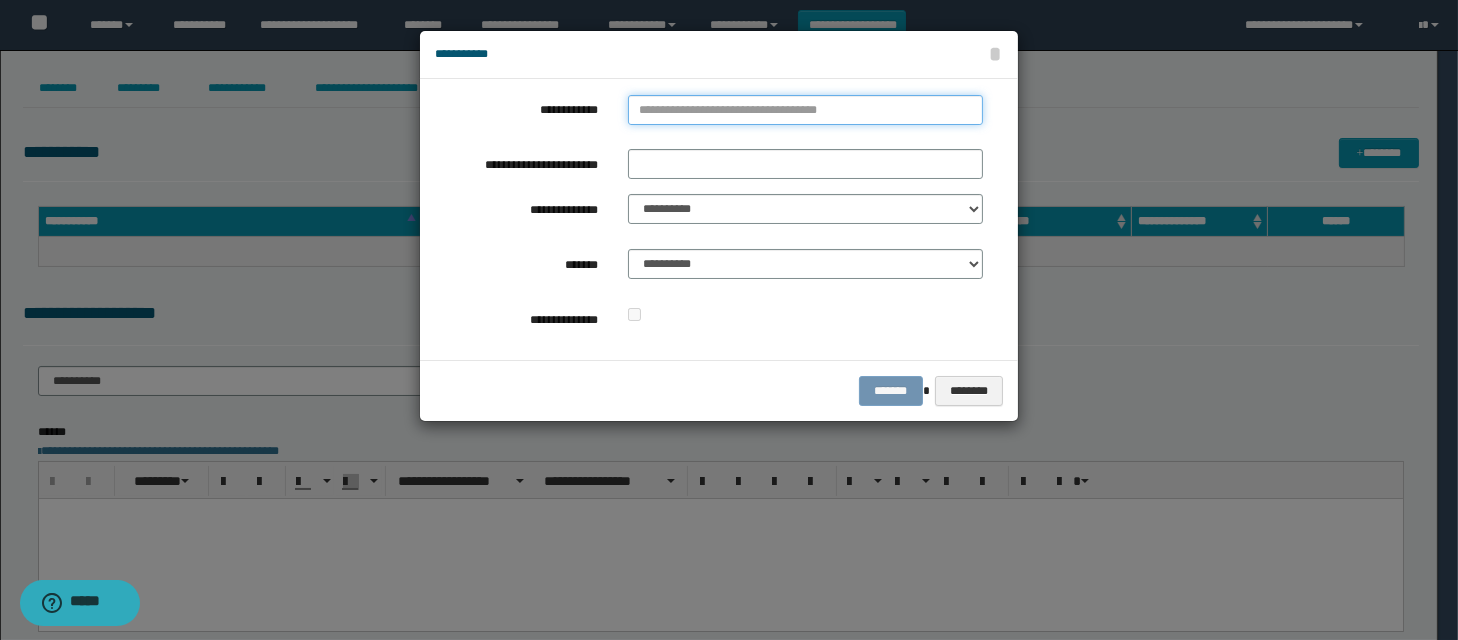 click on "**********" at bounding box center [805, 110] 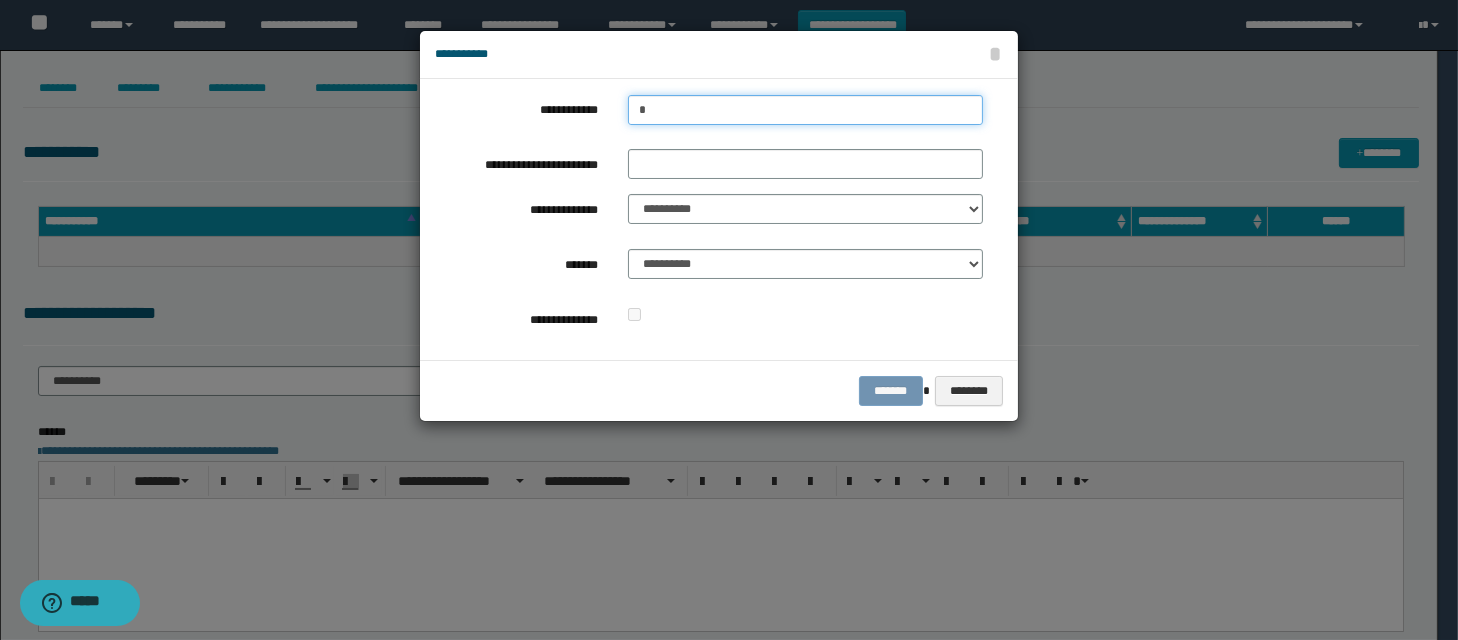 type on "**" 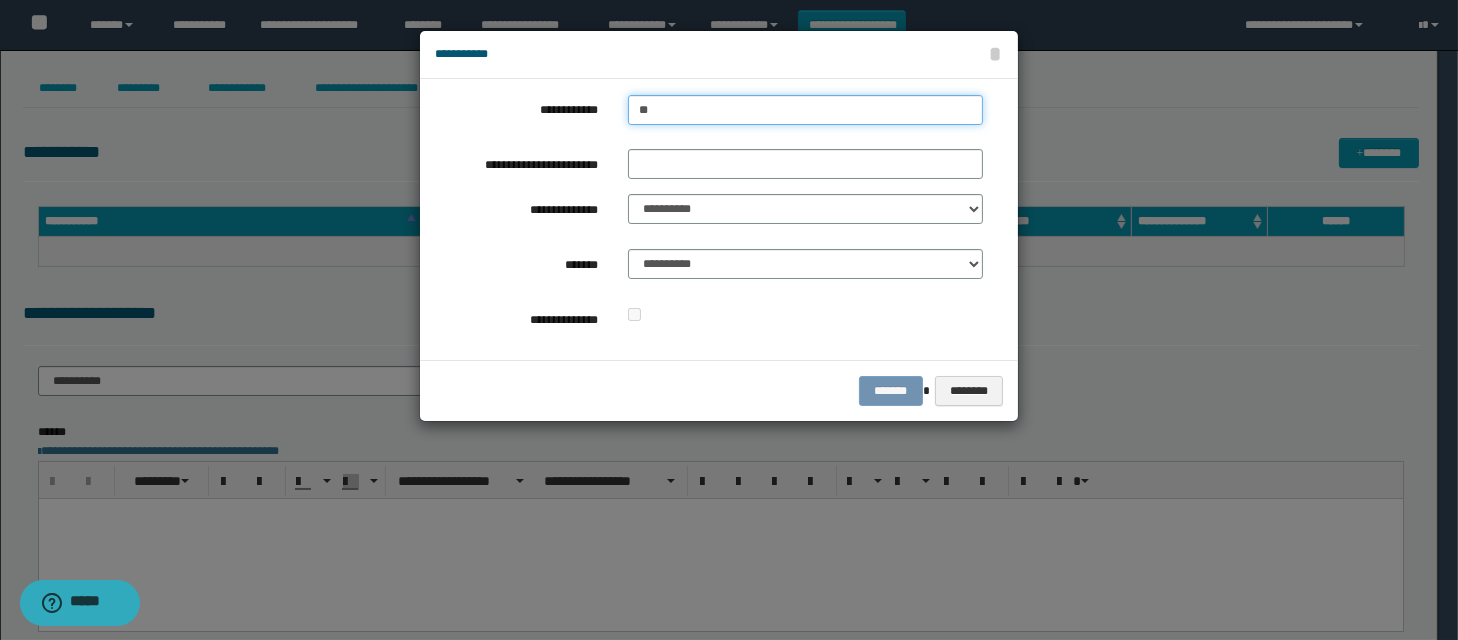 type on "**" 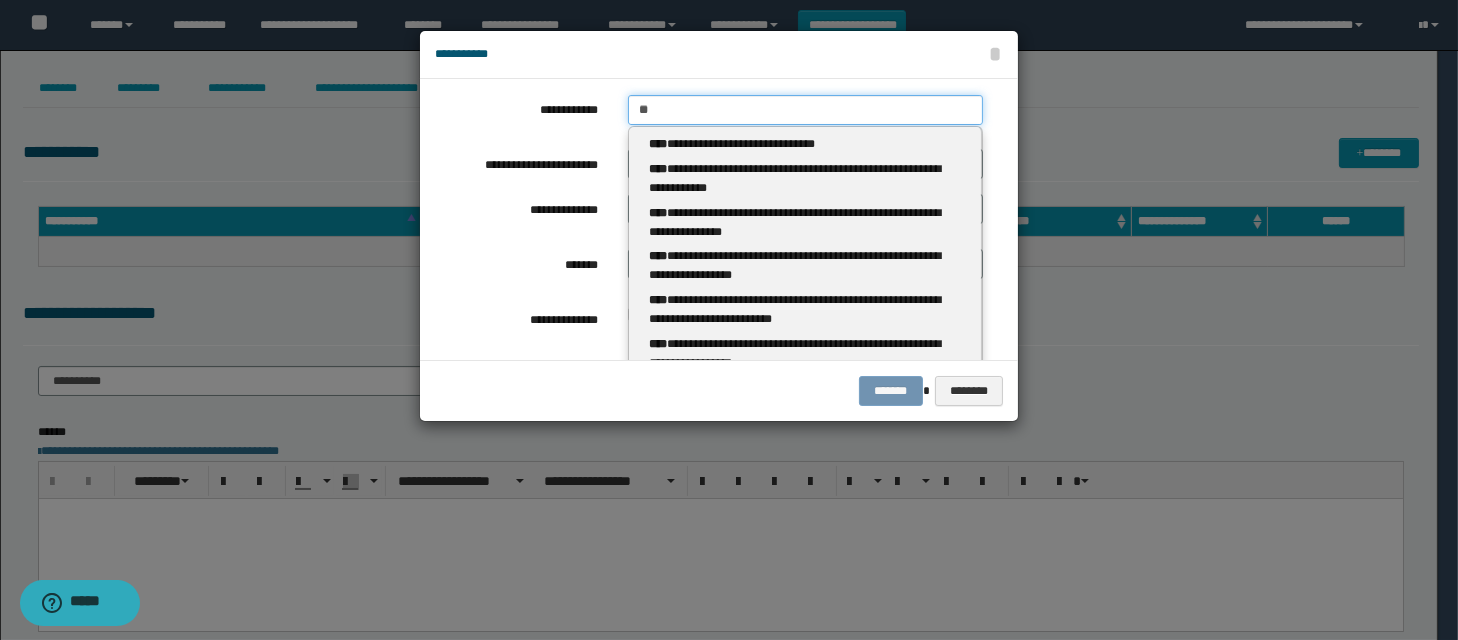 type 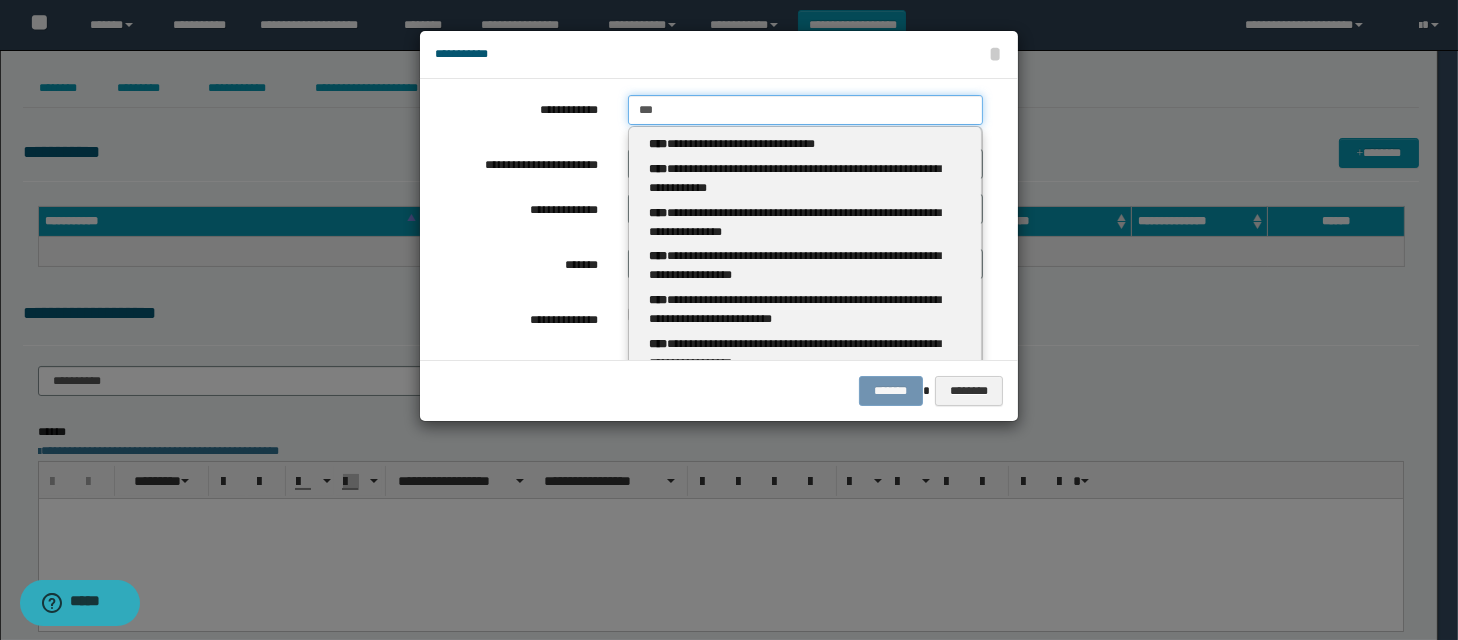 type on "****" 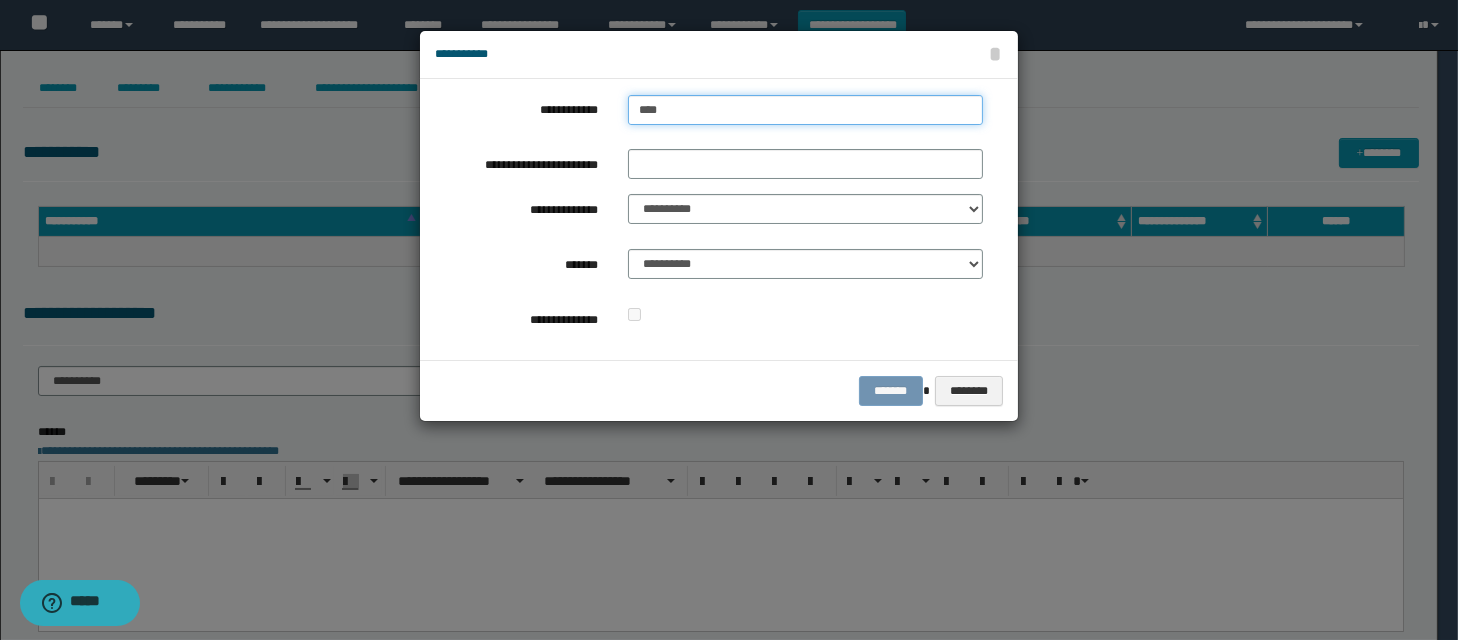 type on "****" 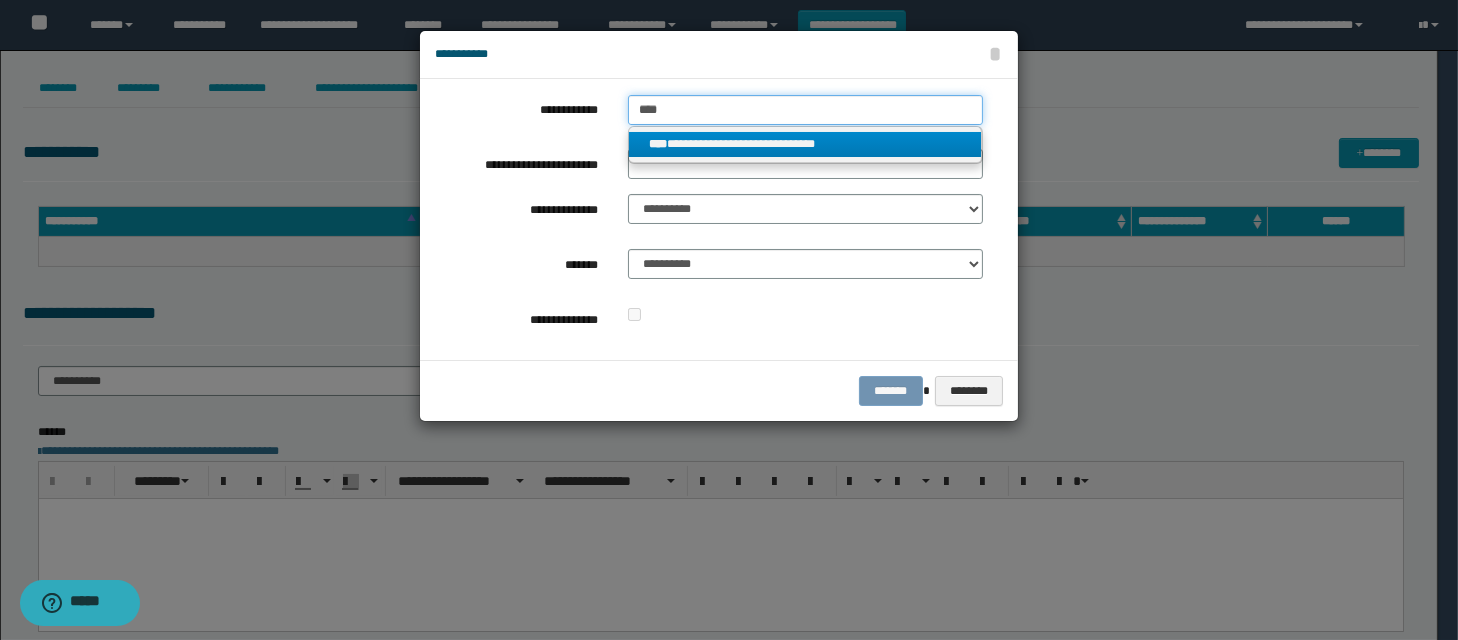 type on "****" 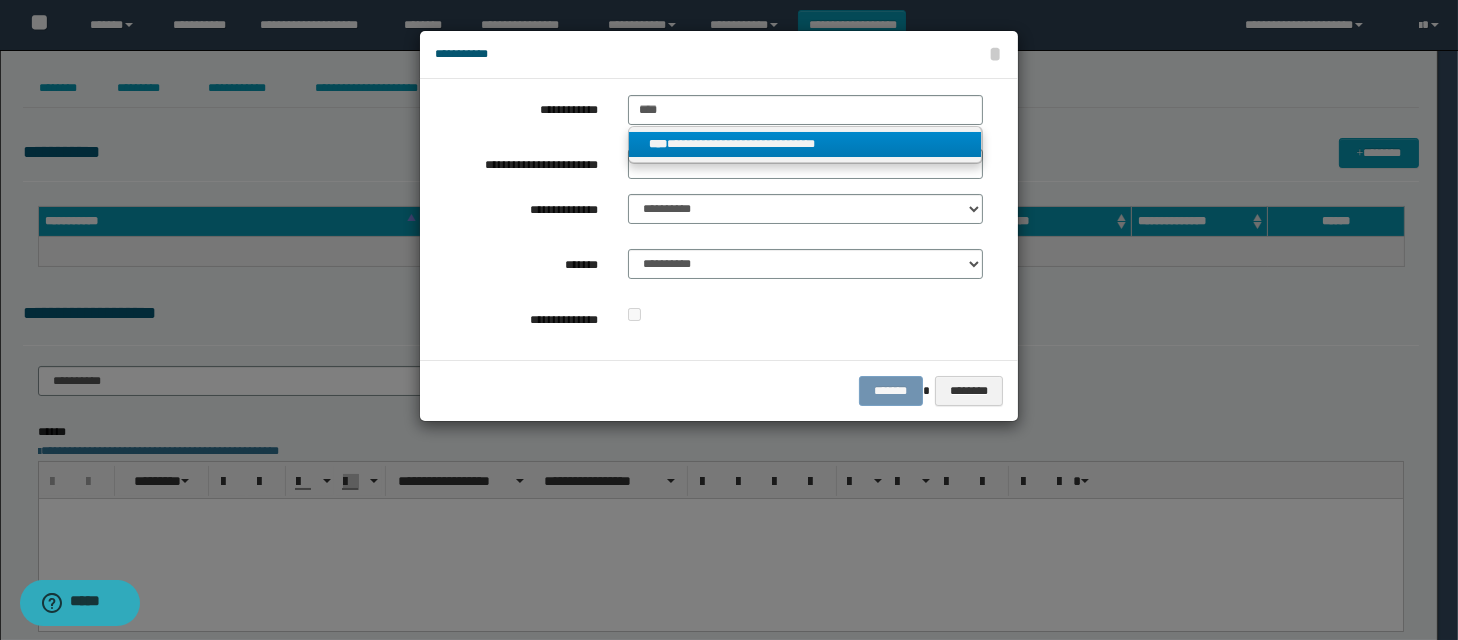click on "**********" at bounding box center (805, 144) 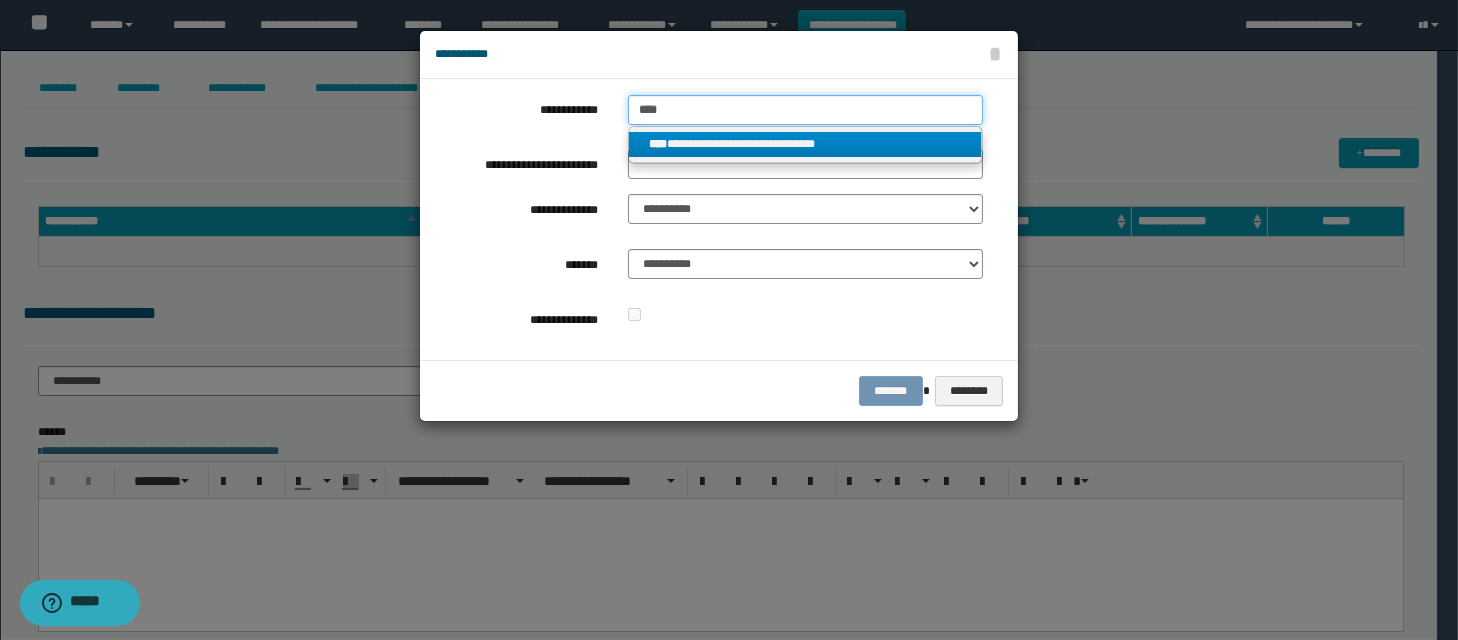 type 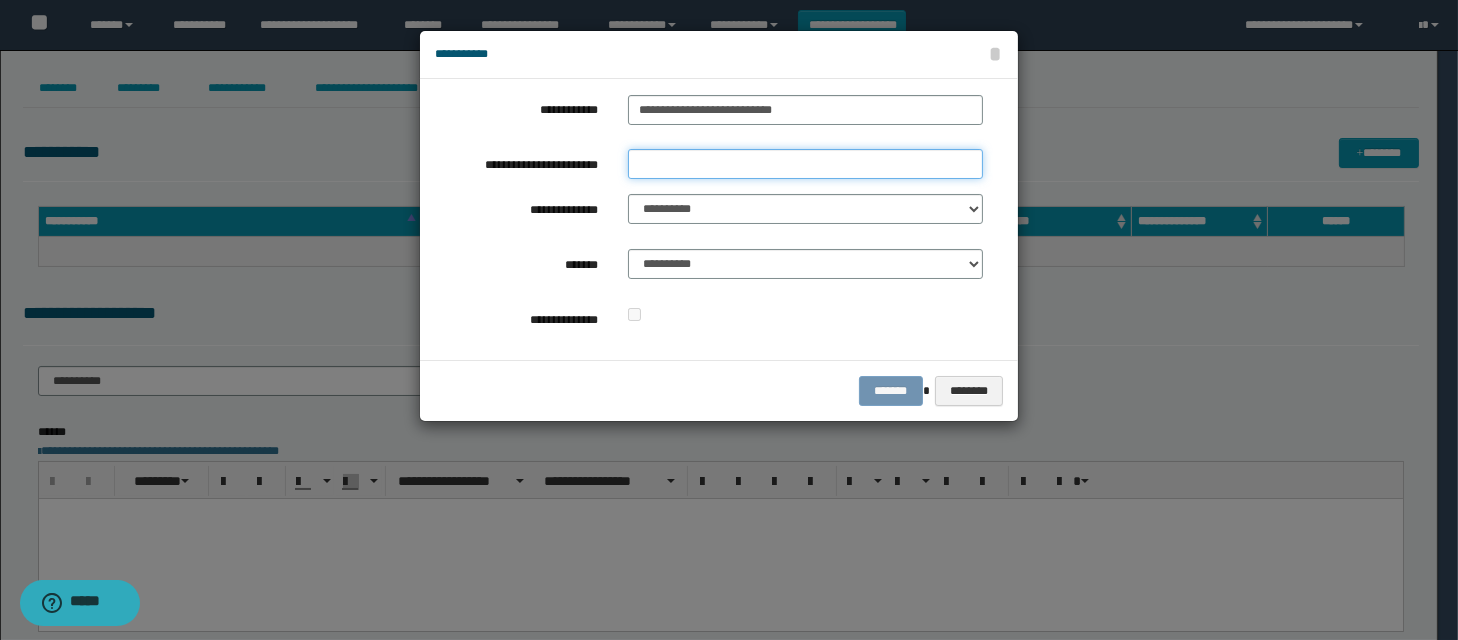 click on "**********" at bounding box center [805, 164] 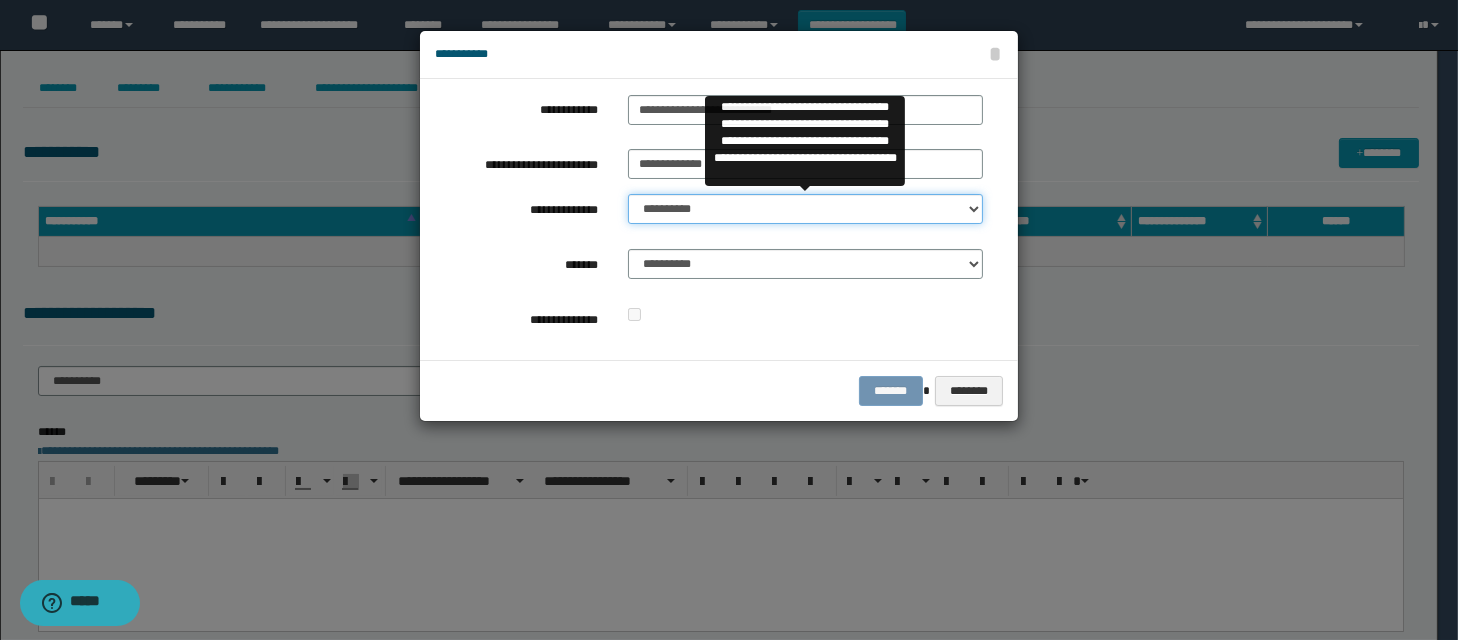 click on "**********" at bounding box center [805, 209] 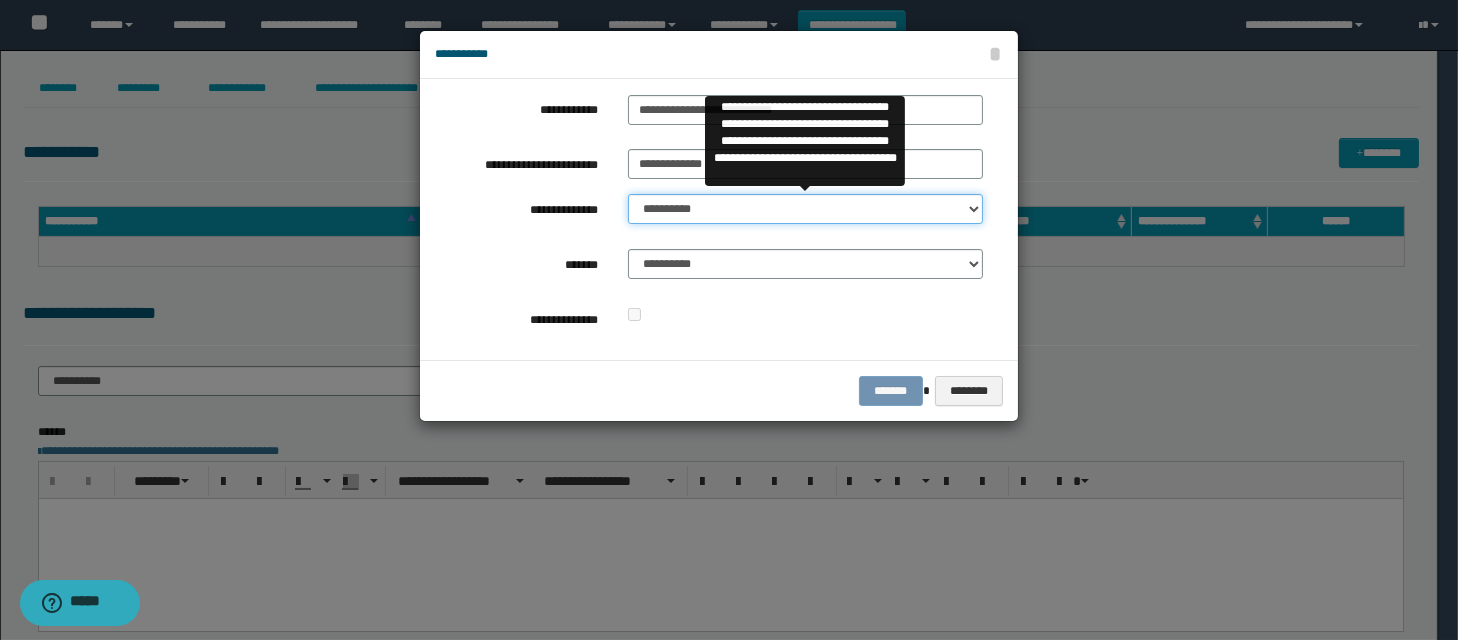 select on "**" 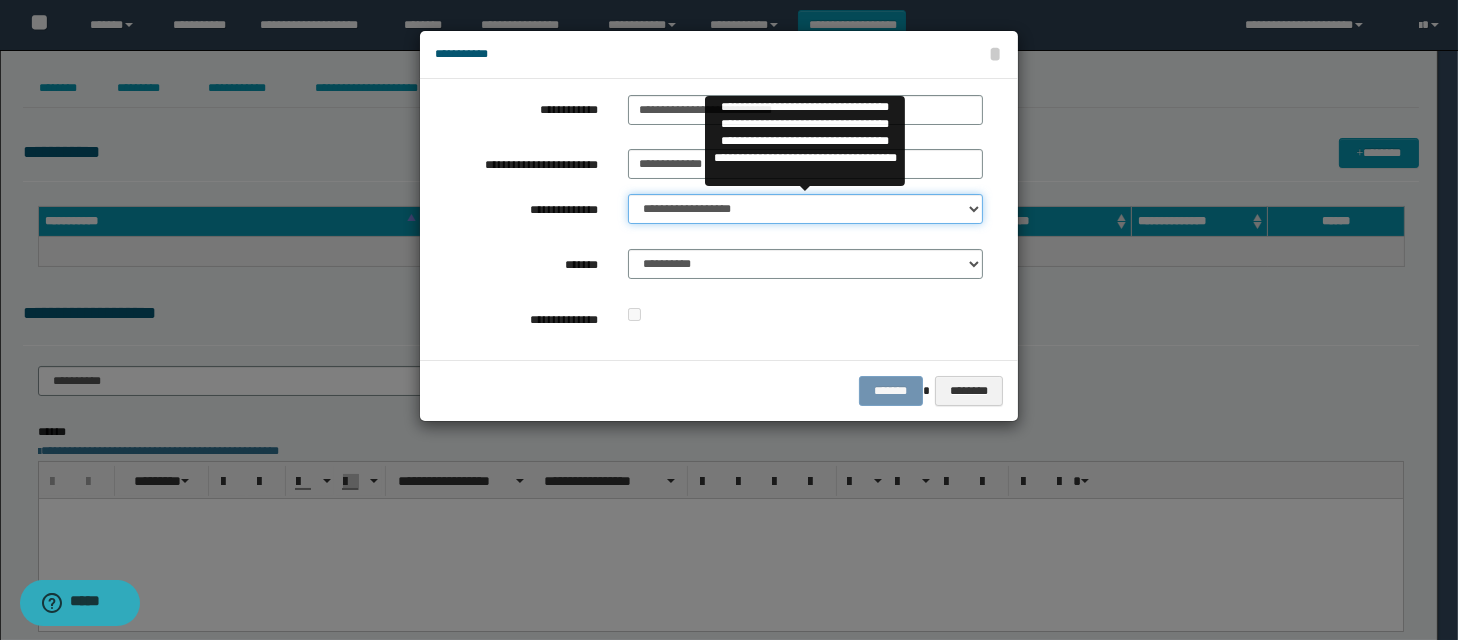 click on "**********" at bounding box center (805, 209) 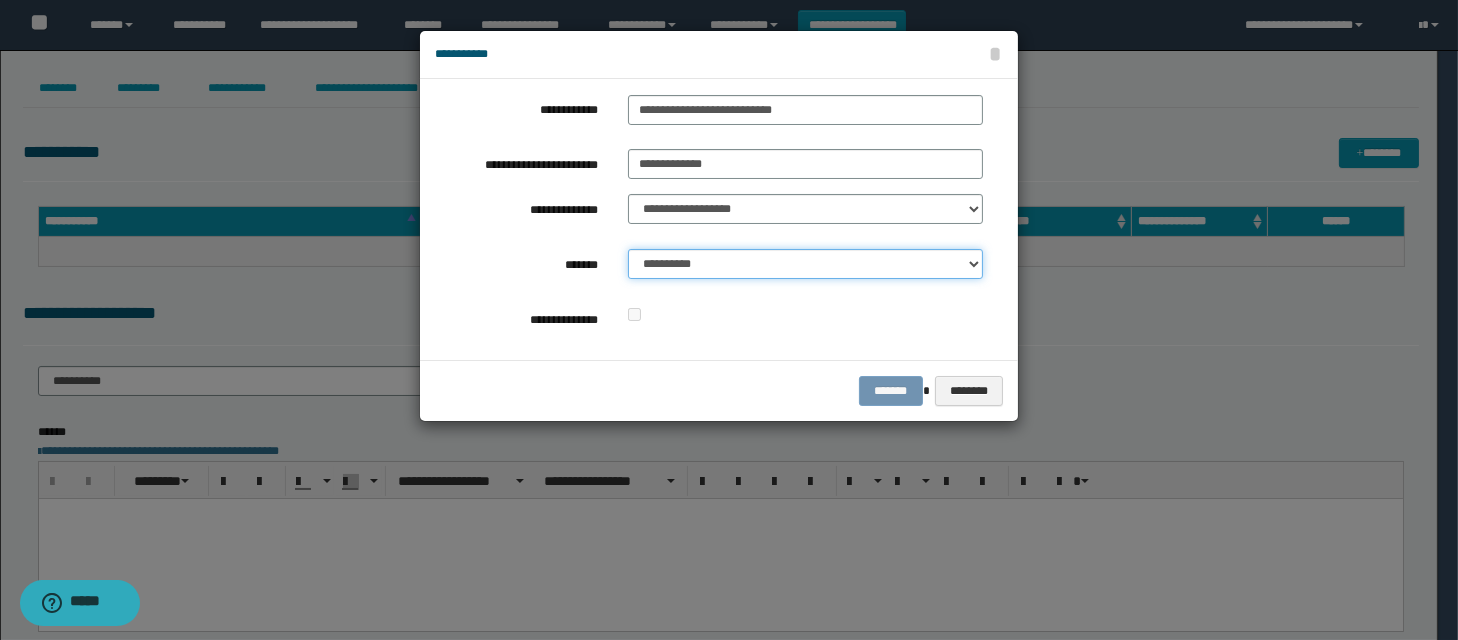 click on "**********" at bounding box center (805, 264) 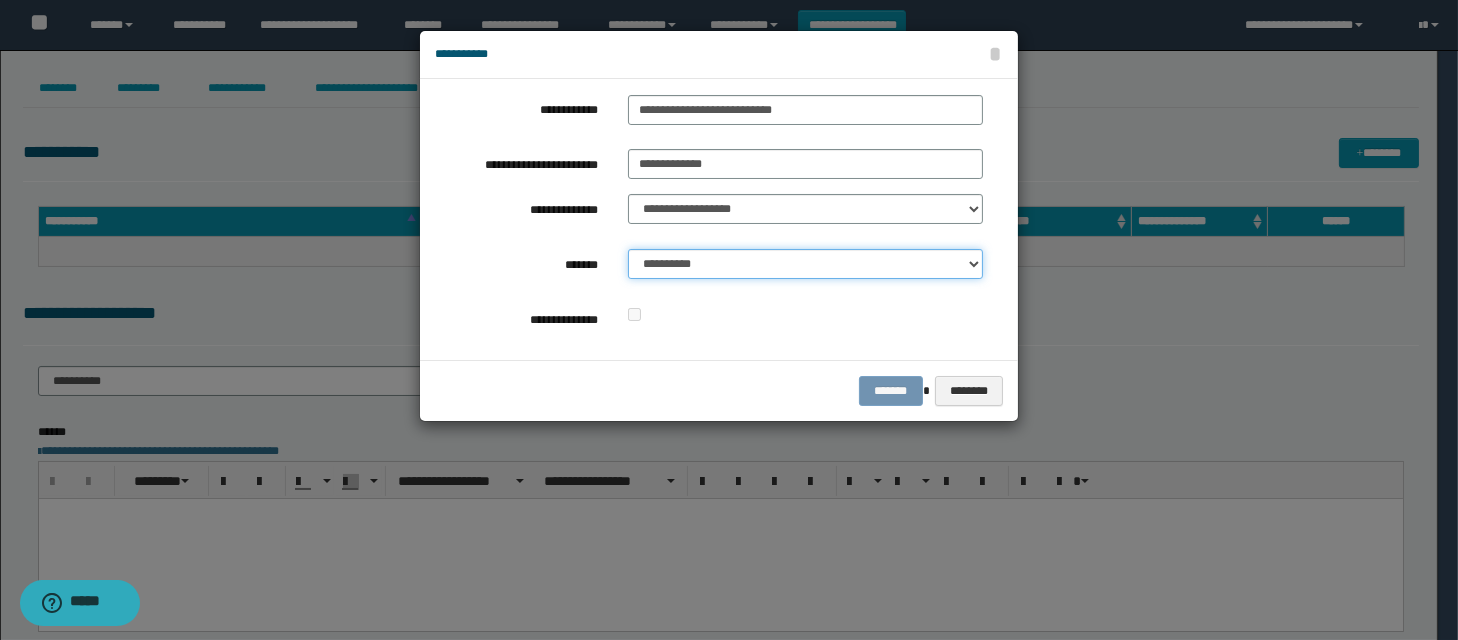 select on "*" 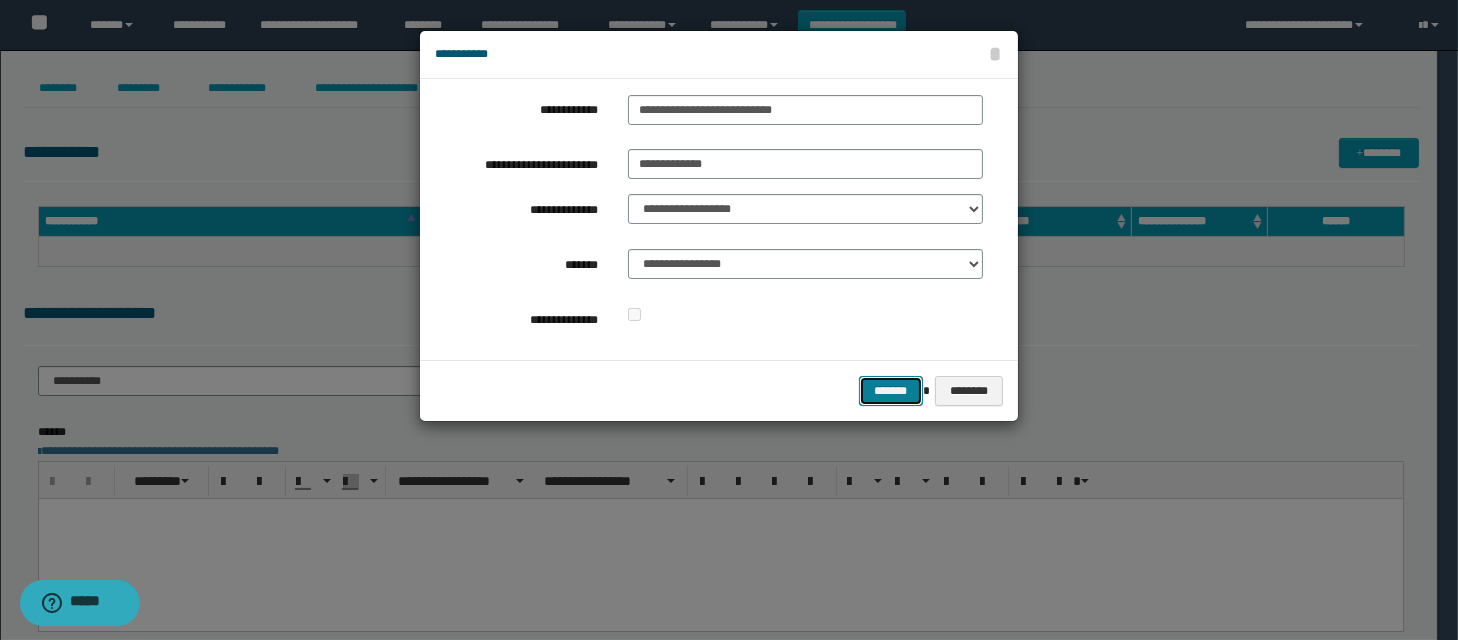 click on "*******" at bounding box center (891, 391) 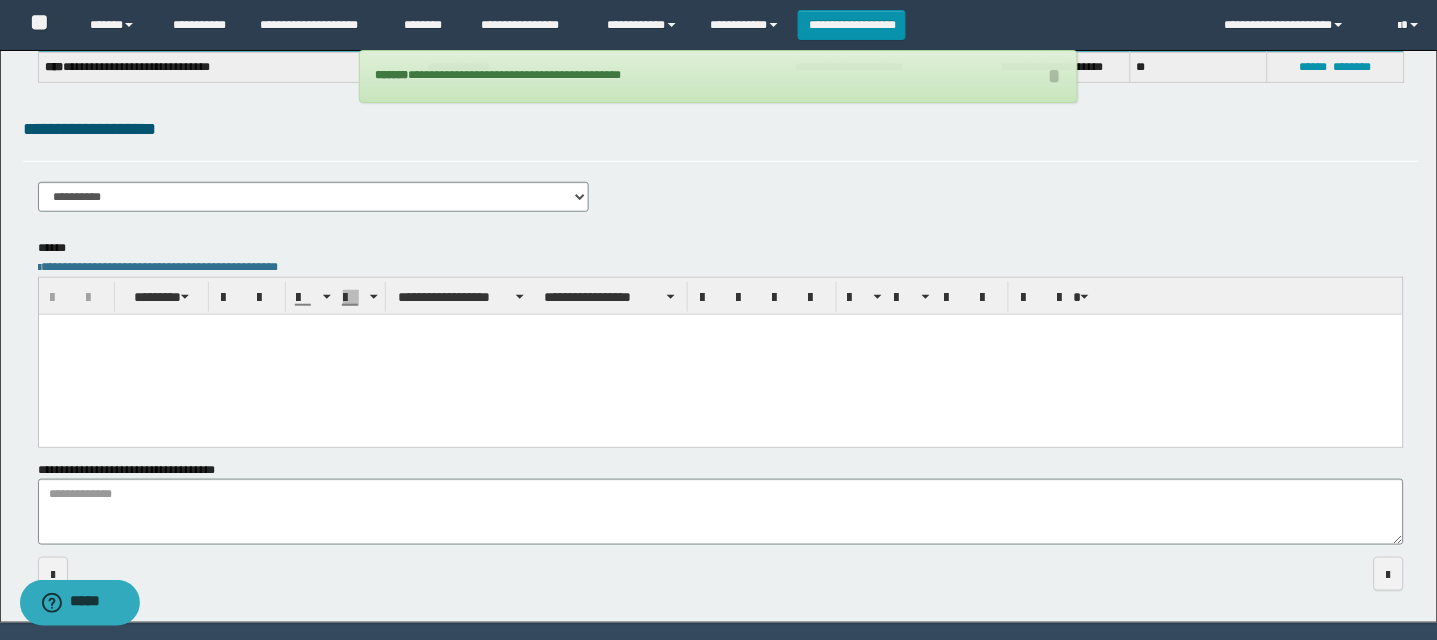 scroll, scrollTop: 193, scrollLeft: 0, axis: vertical 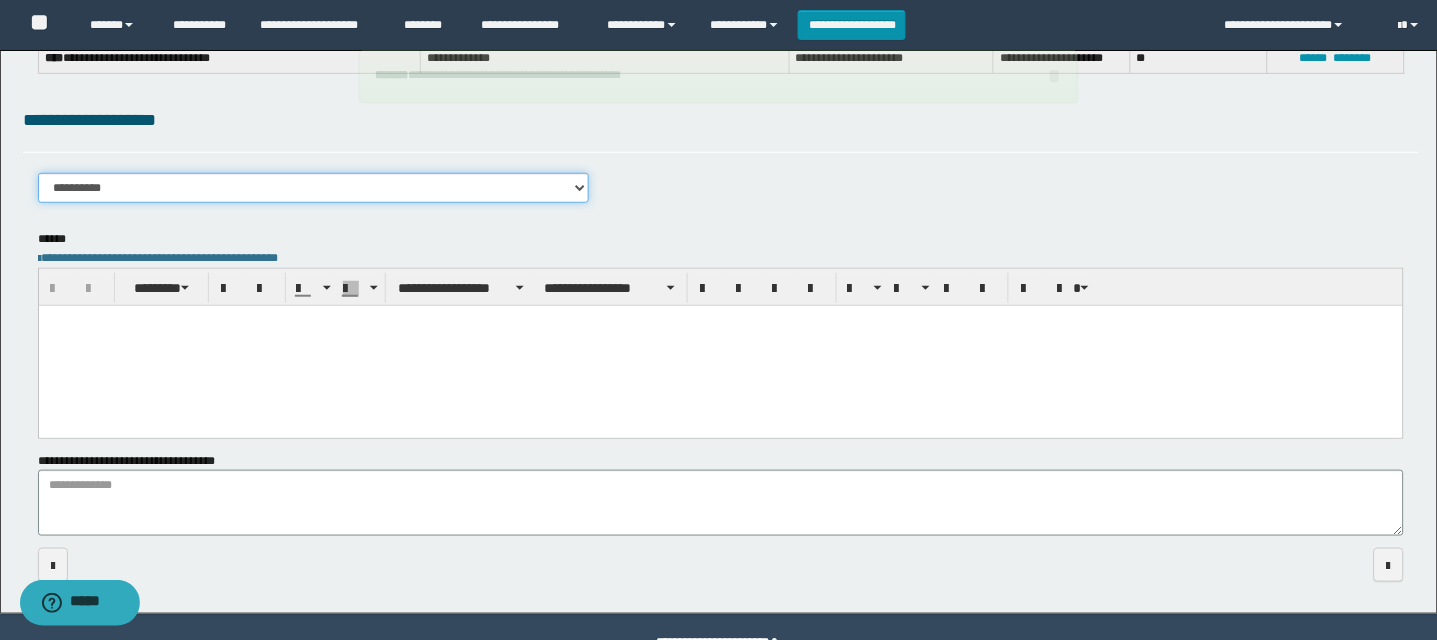 click on "**********" at bounding box center [314, 188] 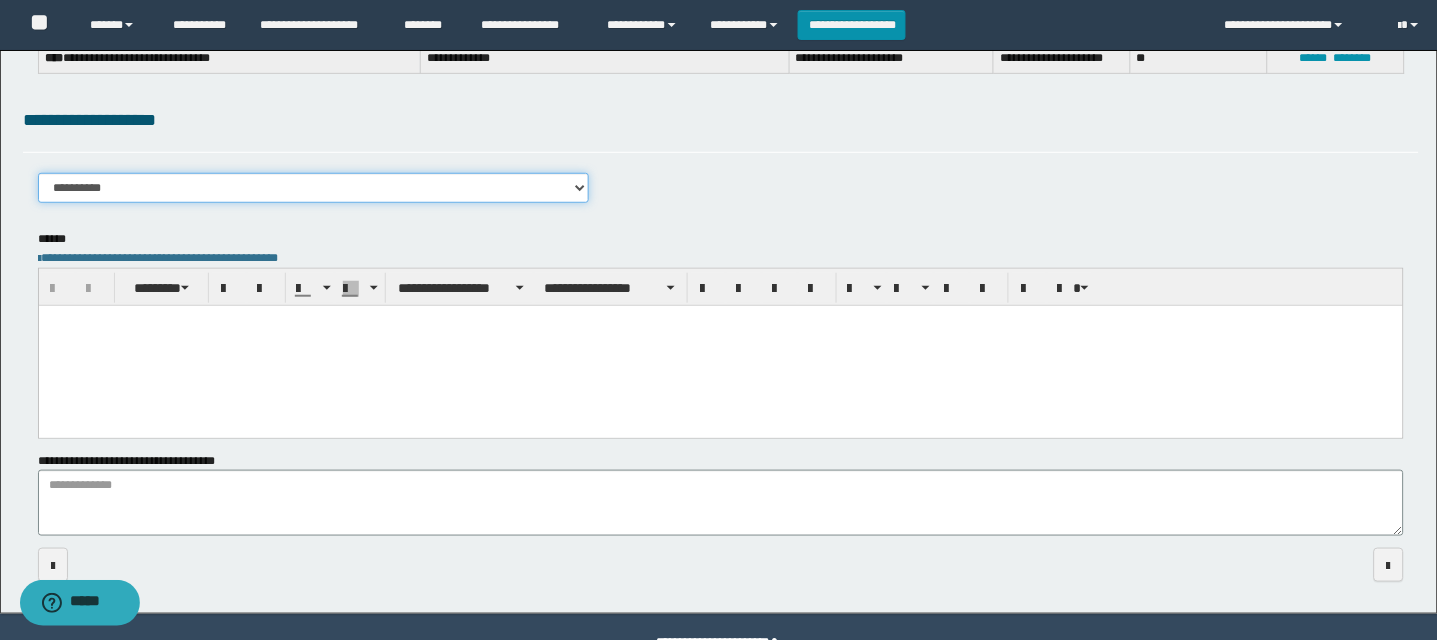 select on "****" 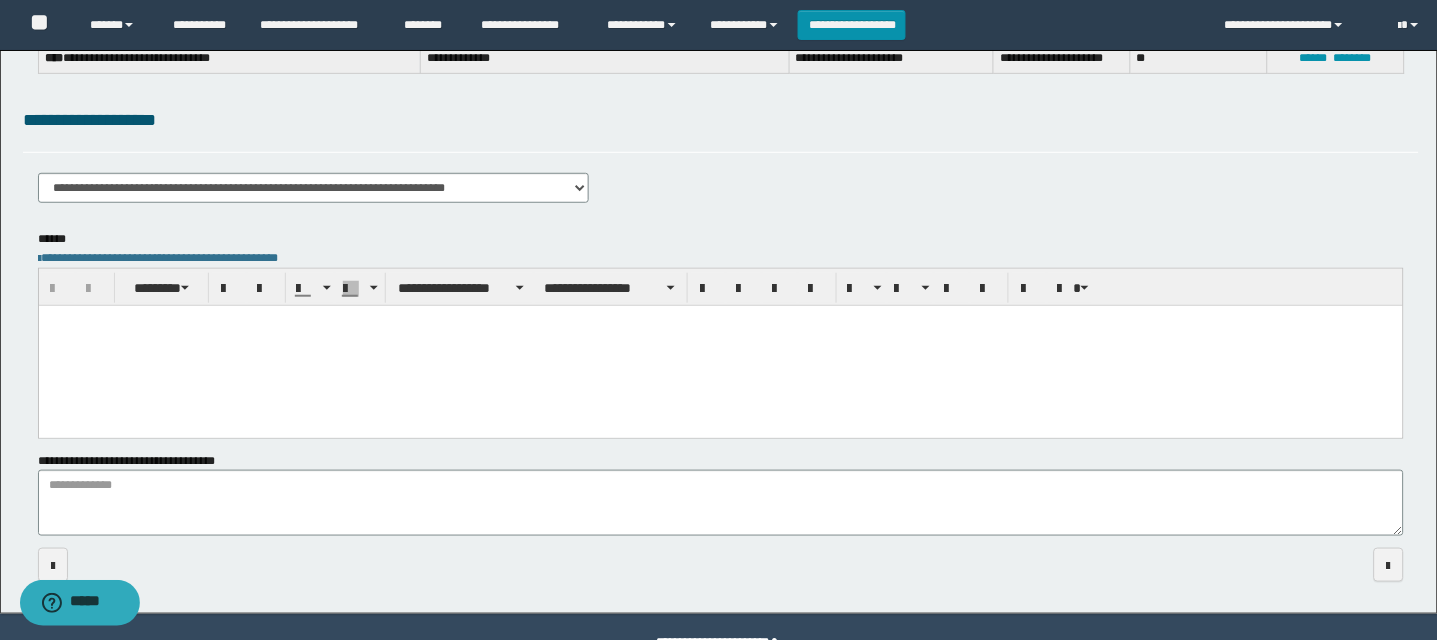 click at bounding box center (720, 345) 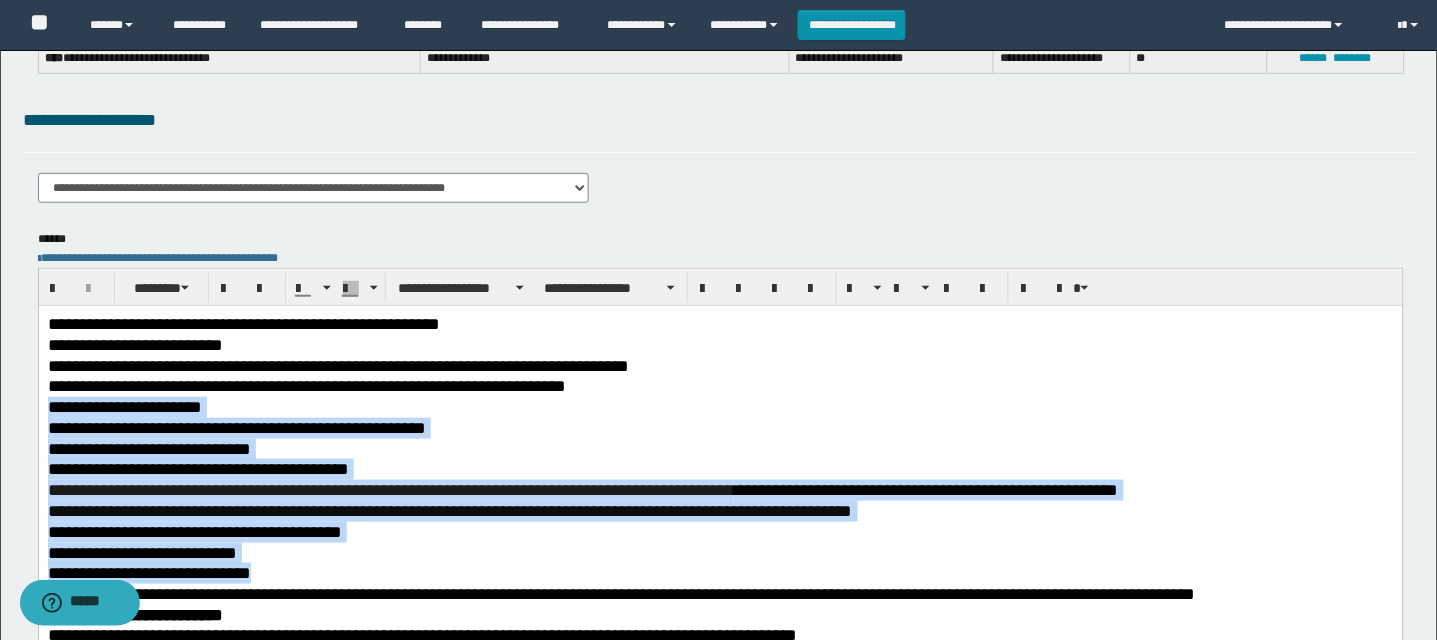 drag, startPoint x: 48, startPoint y: 410, endPoint x: 435, endPoint y: 574, distance: 420.31537 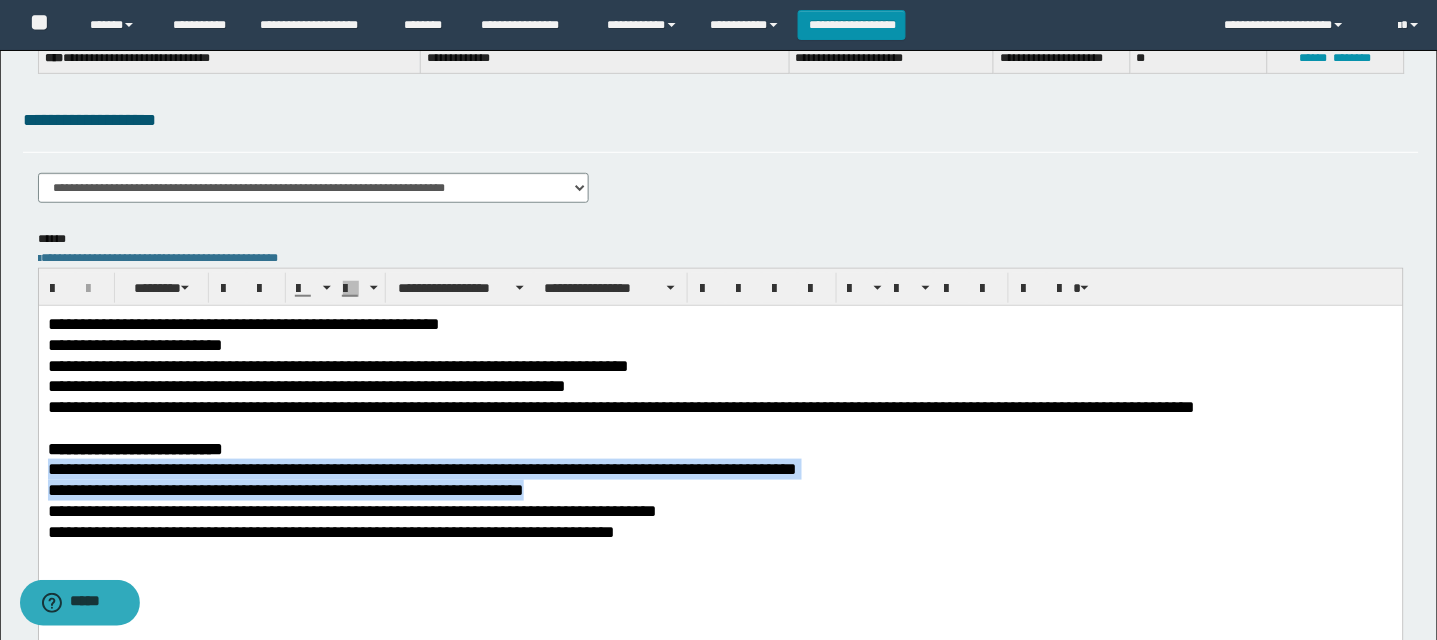 drag, startPoint x: 548, startPoint y: 479, endPoint x: 30, endPoint y: 473, distance: 518.0347 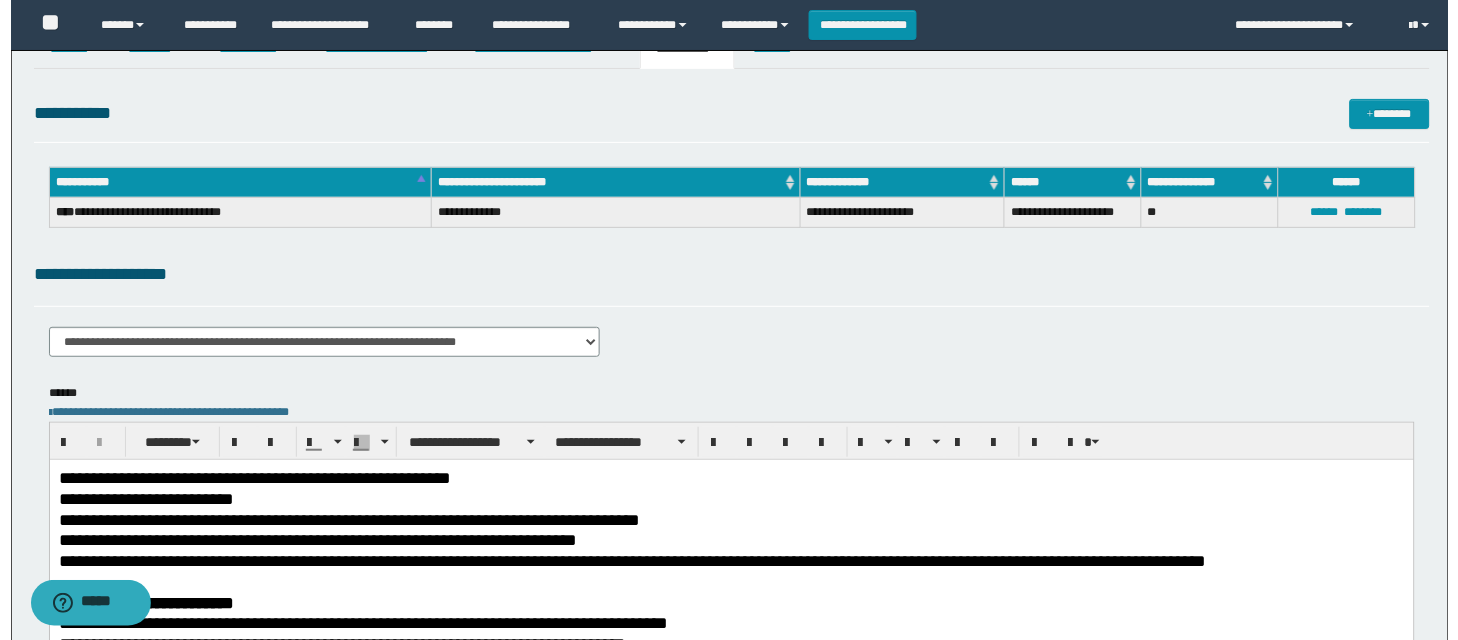 scroll, scrollTop: 0, scrollLeft: 0, axis: both 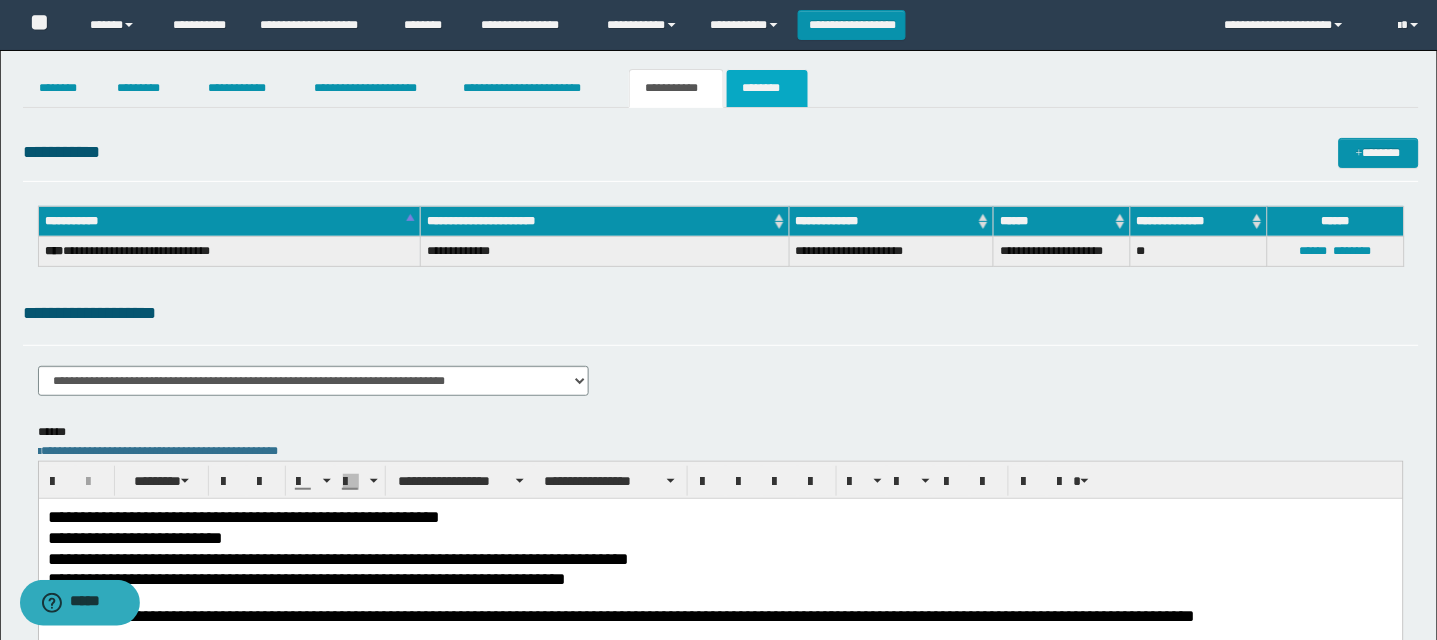 click on "********" at bounding box center [767, 88] 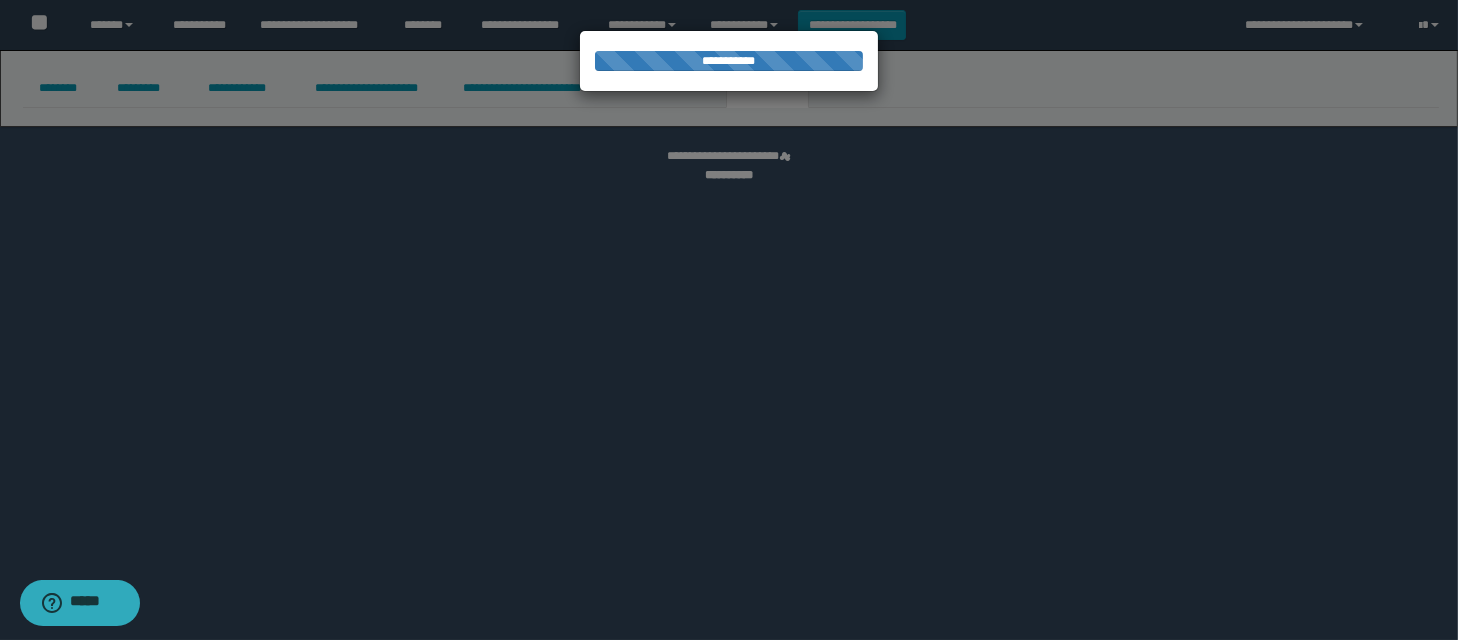 select 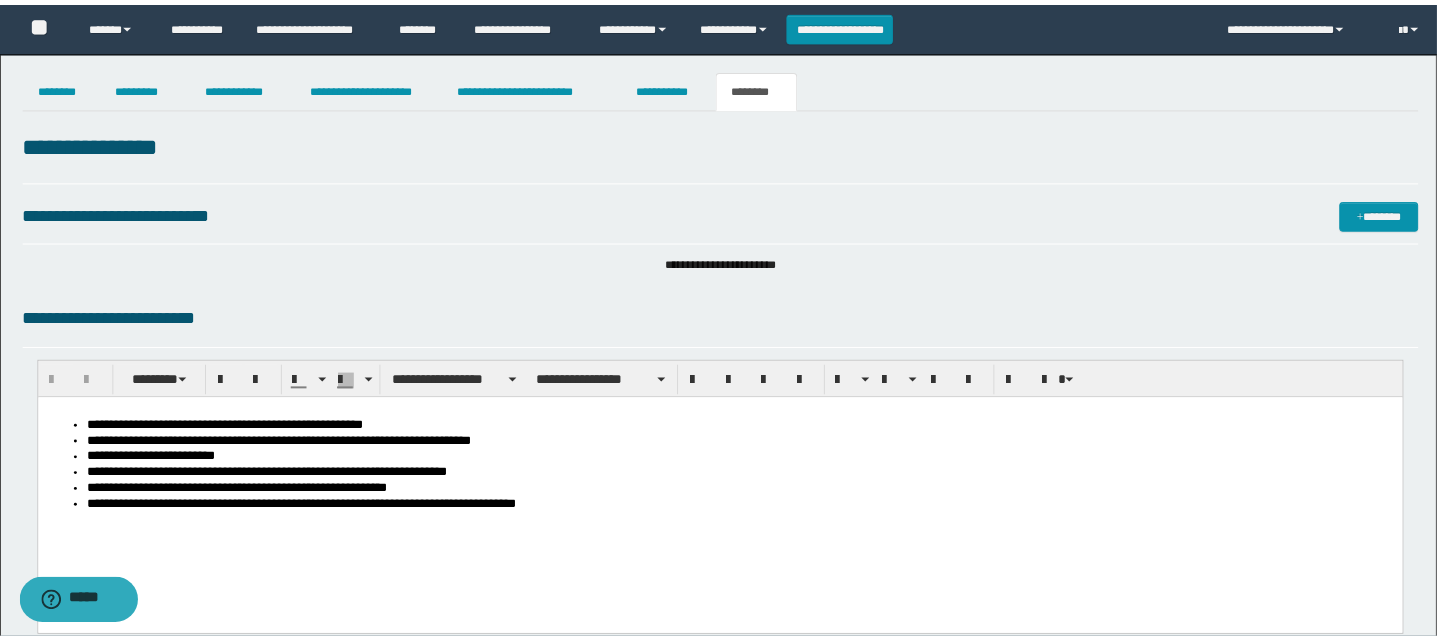 scroll, scrollTop: 0, scrollLeft: 0, axis: both 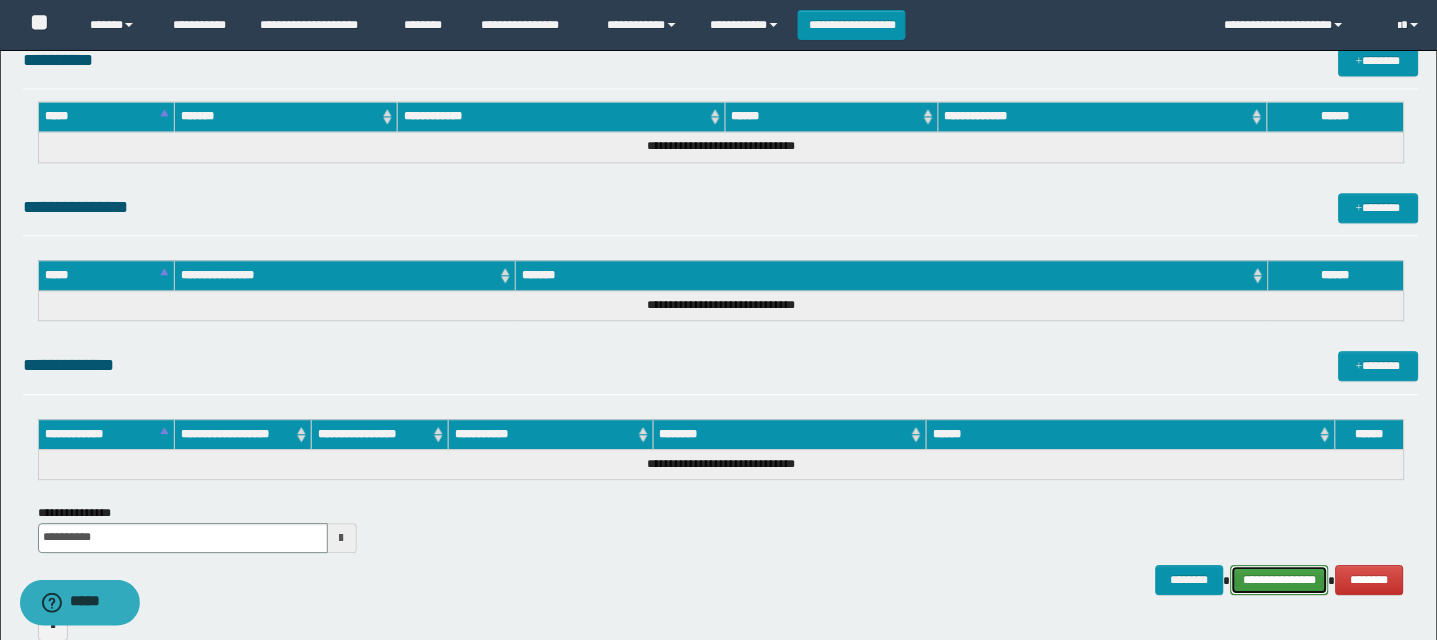 click on "**********" at bounding box center (1280, 580) 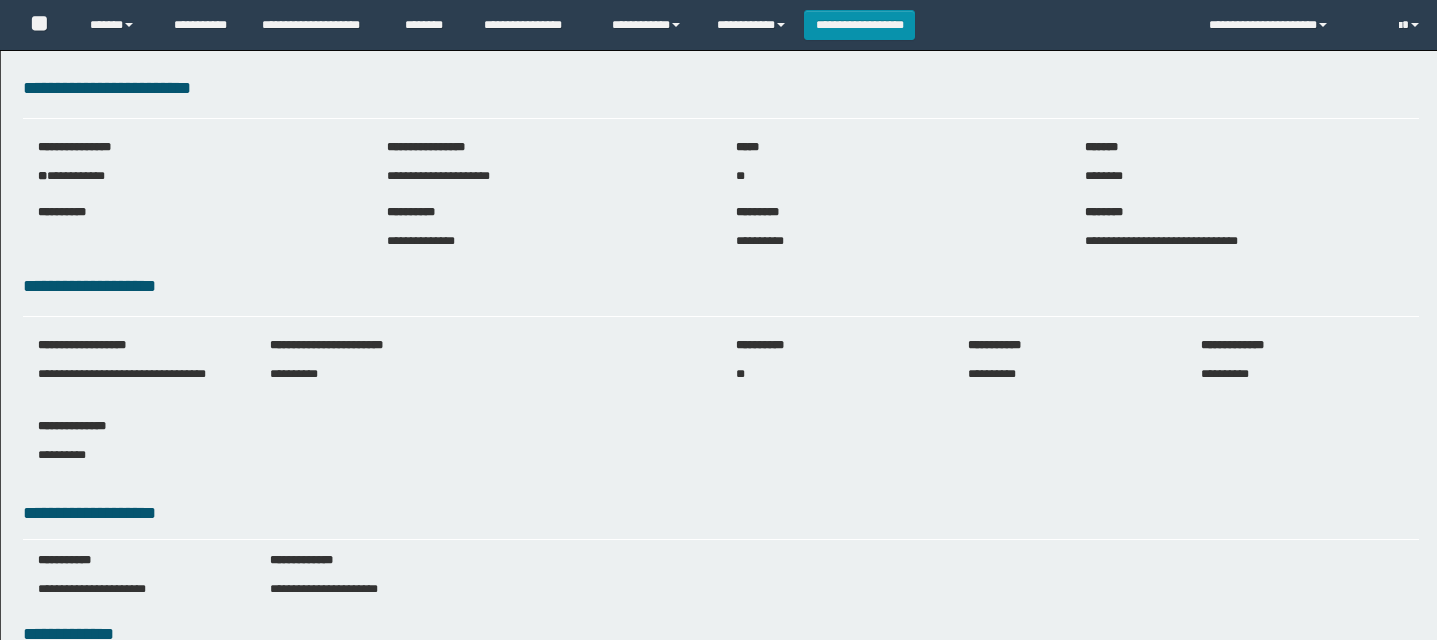 scroll, scrollTop: 0, scrollLeft: 0, axis: both 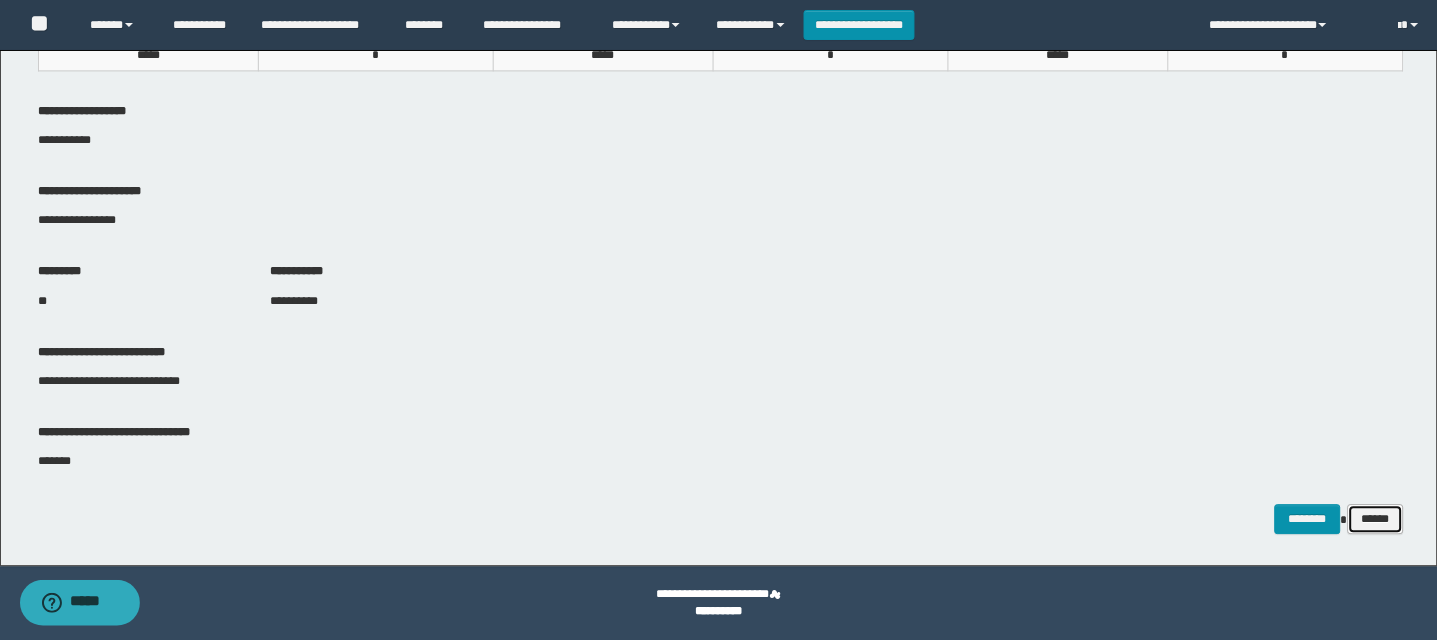 click on "******" at bounding box center [1376, 519] 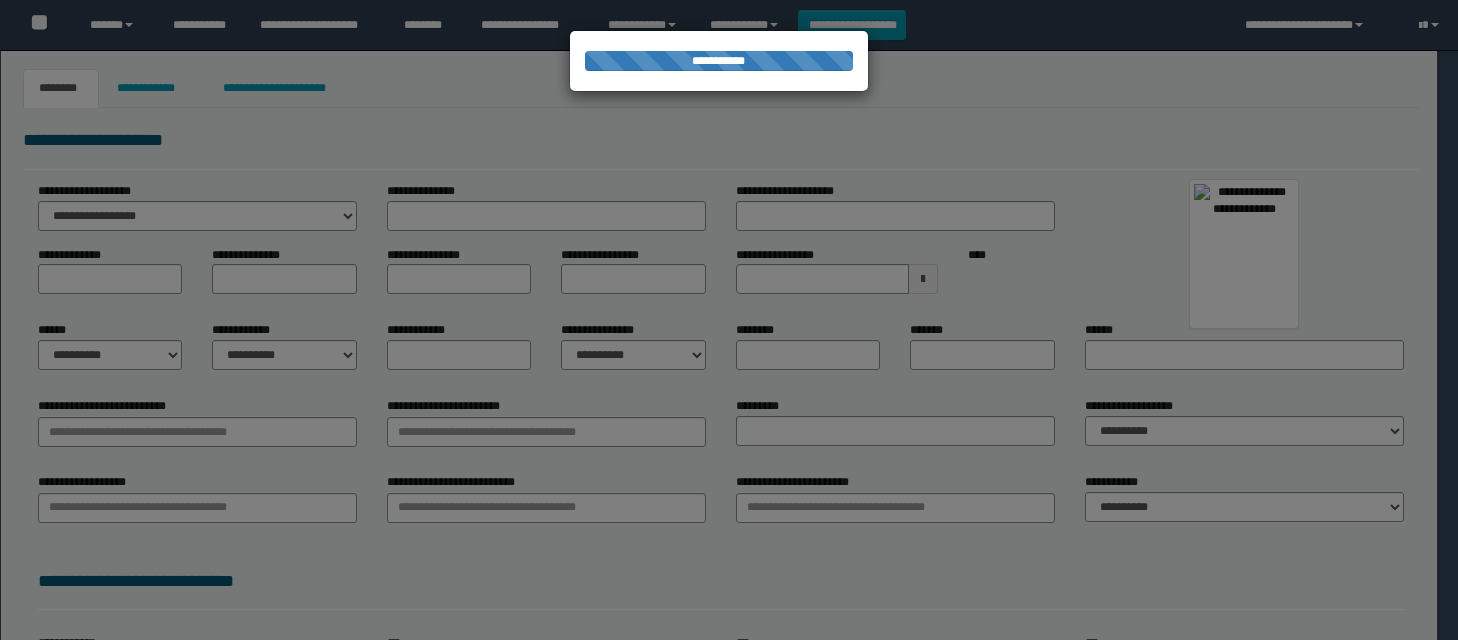 scroll, scrollTop: 0, scrollLeft: 0, axis: both 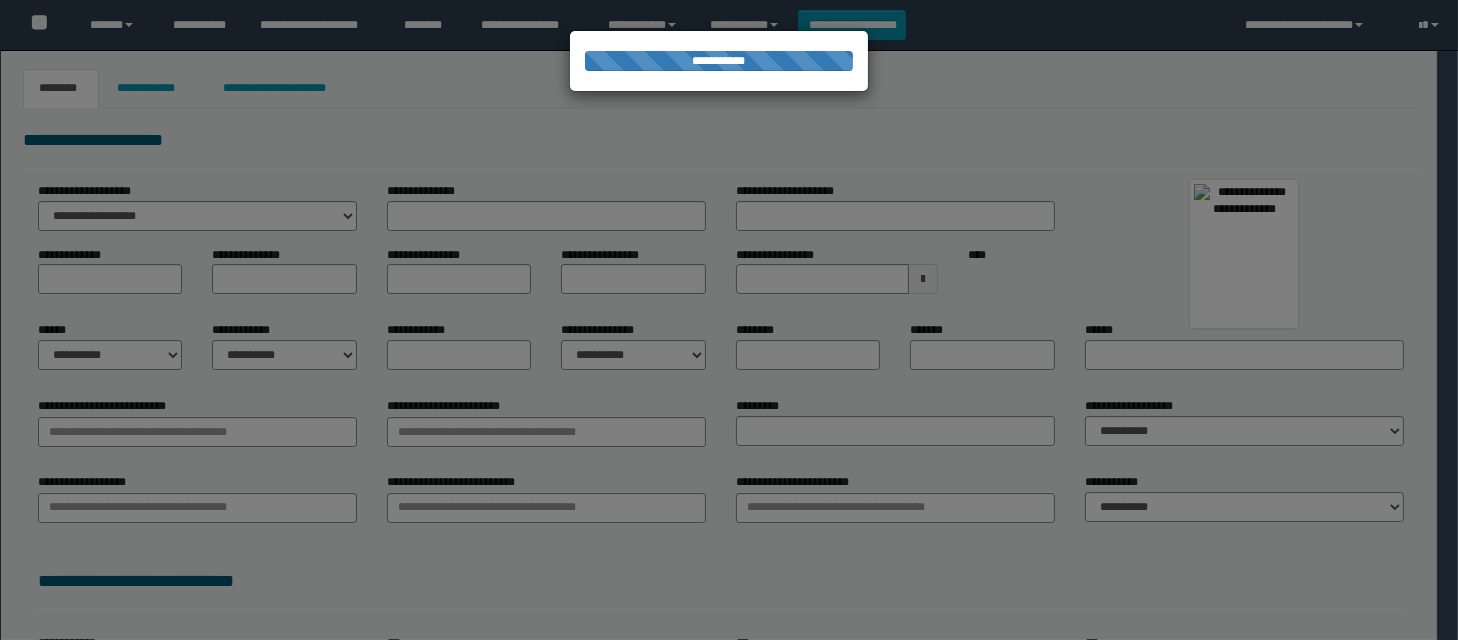 type on "*******" 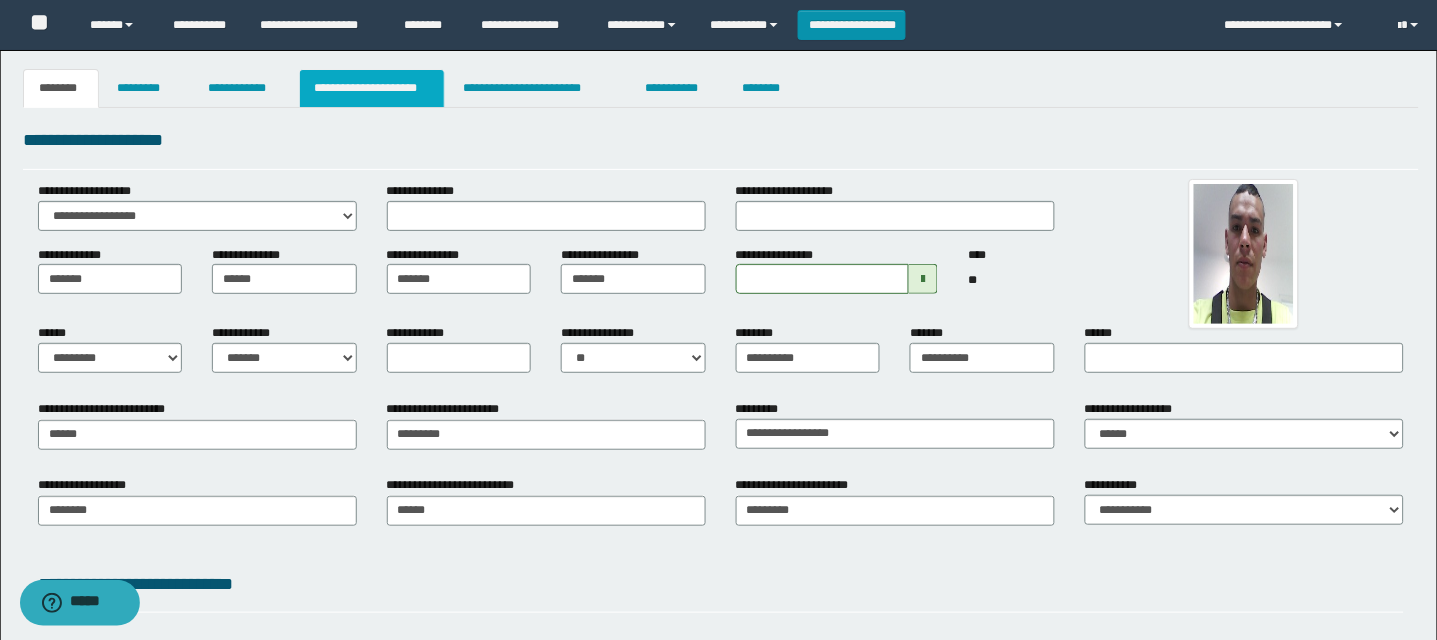 click on "**********" at bounding box center [372, 88] 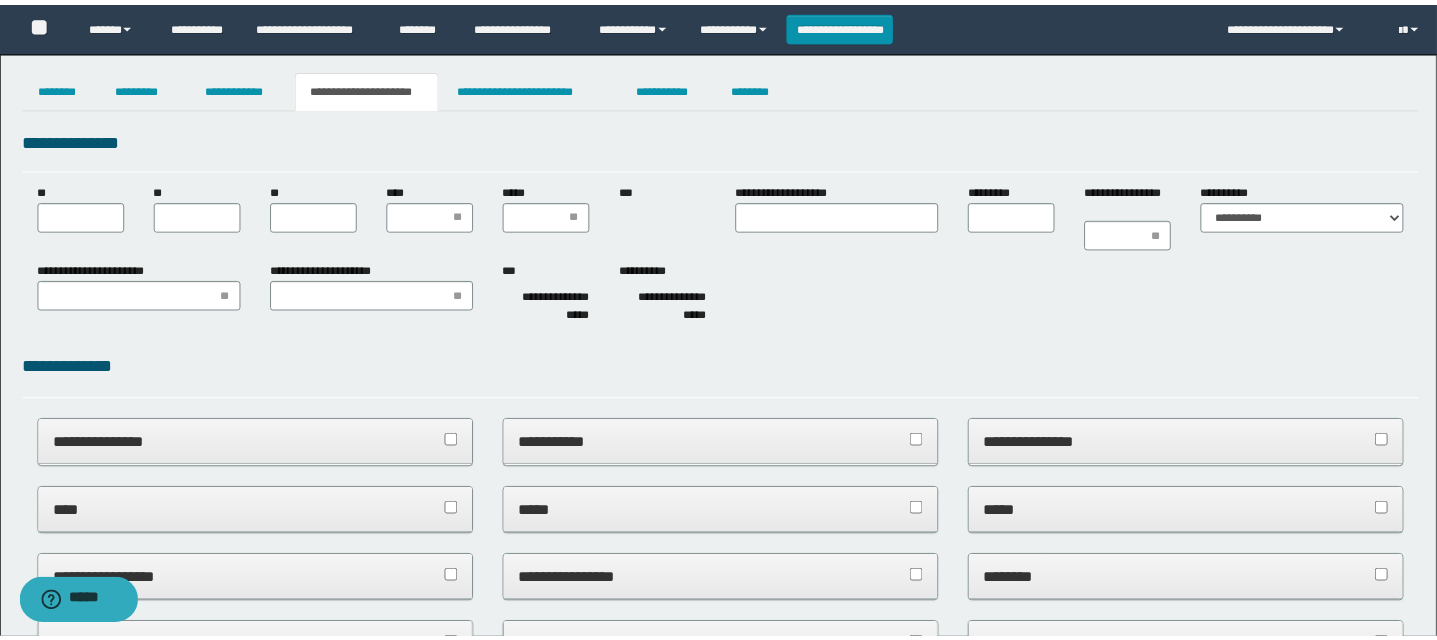 scroll, scrollTop: 0, scrollLeft: 0, axis: both 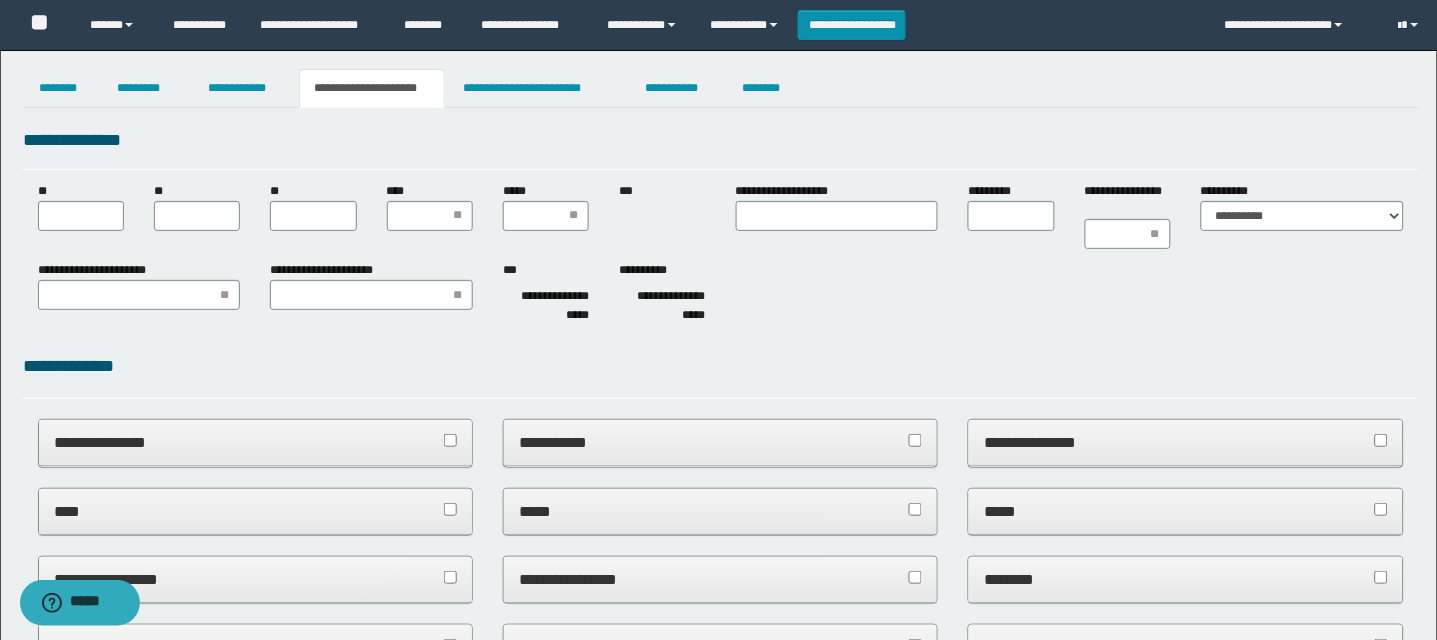 drag, startPoint x: 84, startPoint y: 198, endPoint x: 108, endPoint y: 233, distance: 42.43819 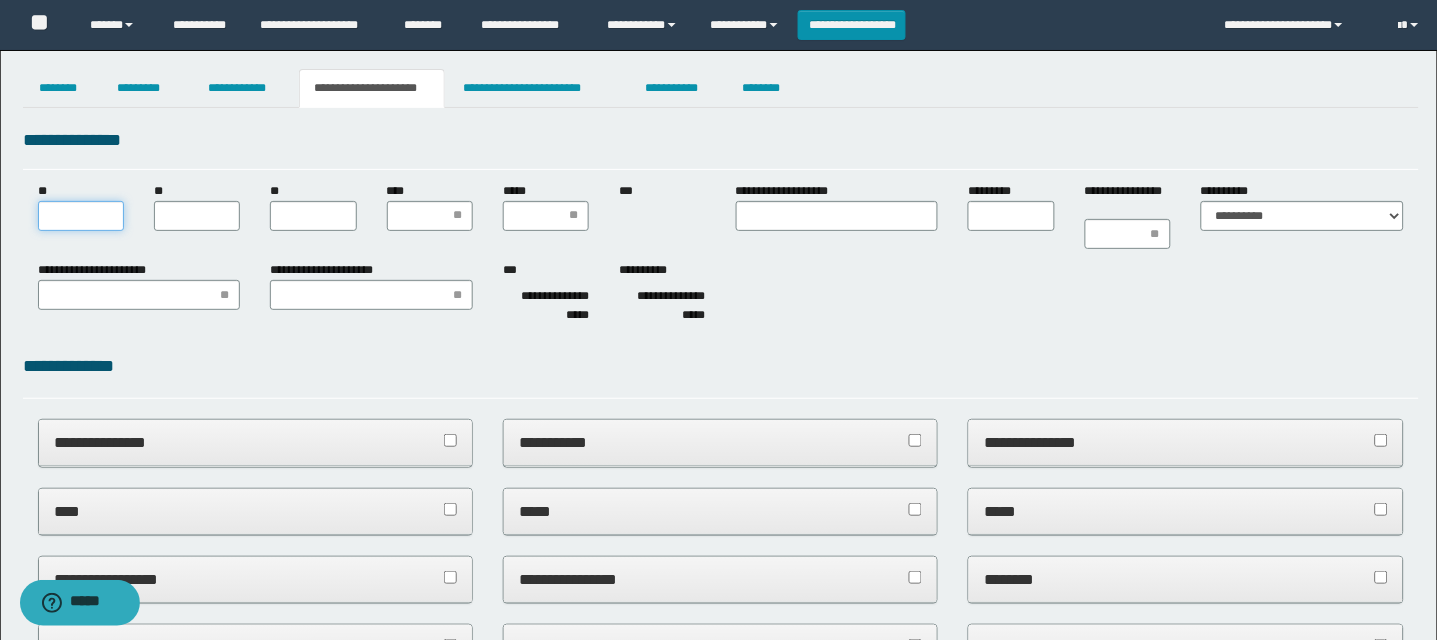 click on "**" at bounding box center [81, 216] 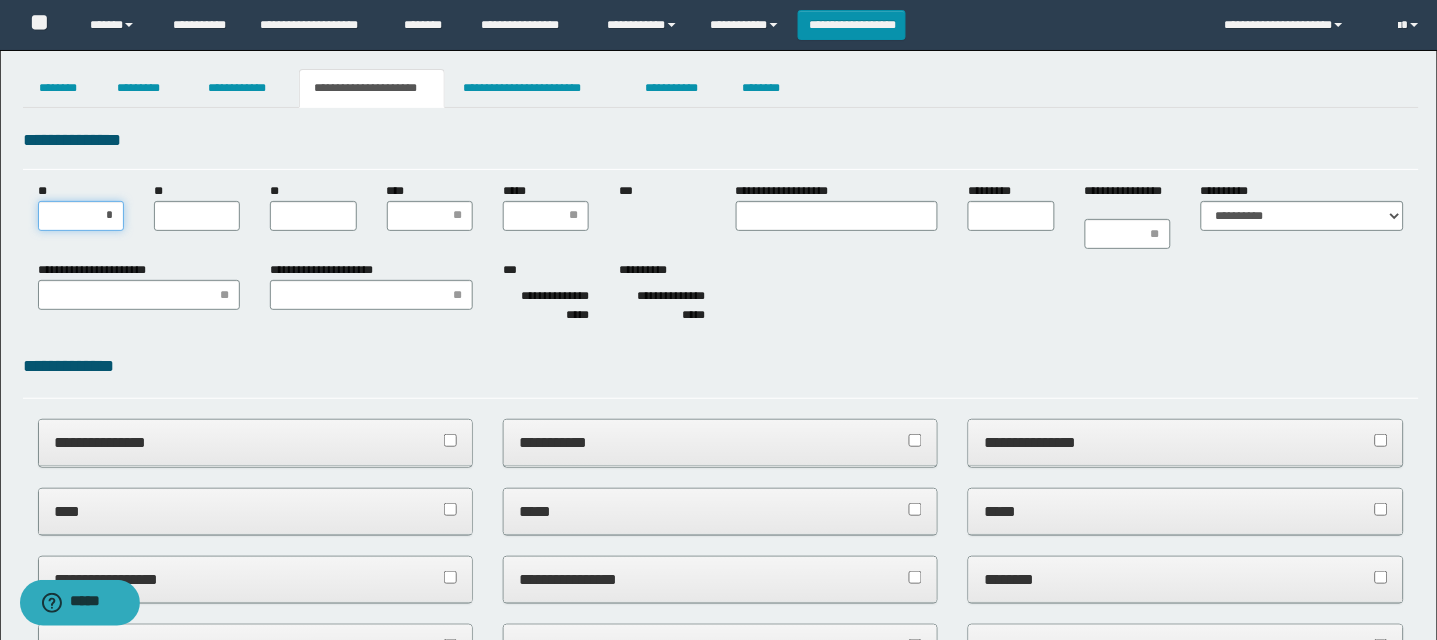 type on "**" 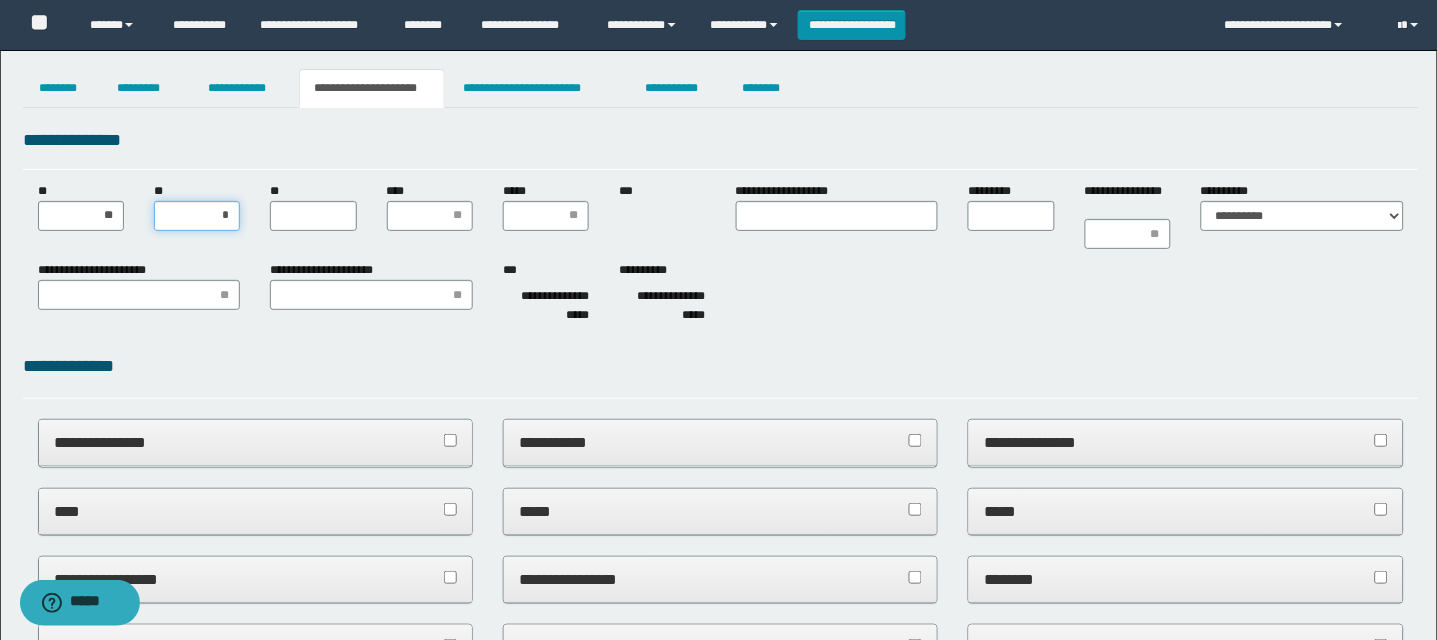 type on "**" 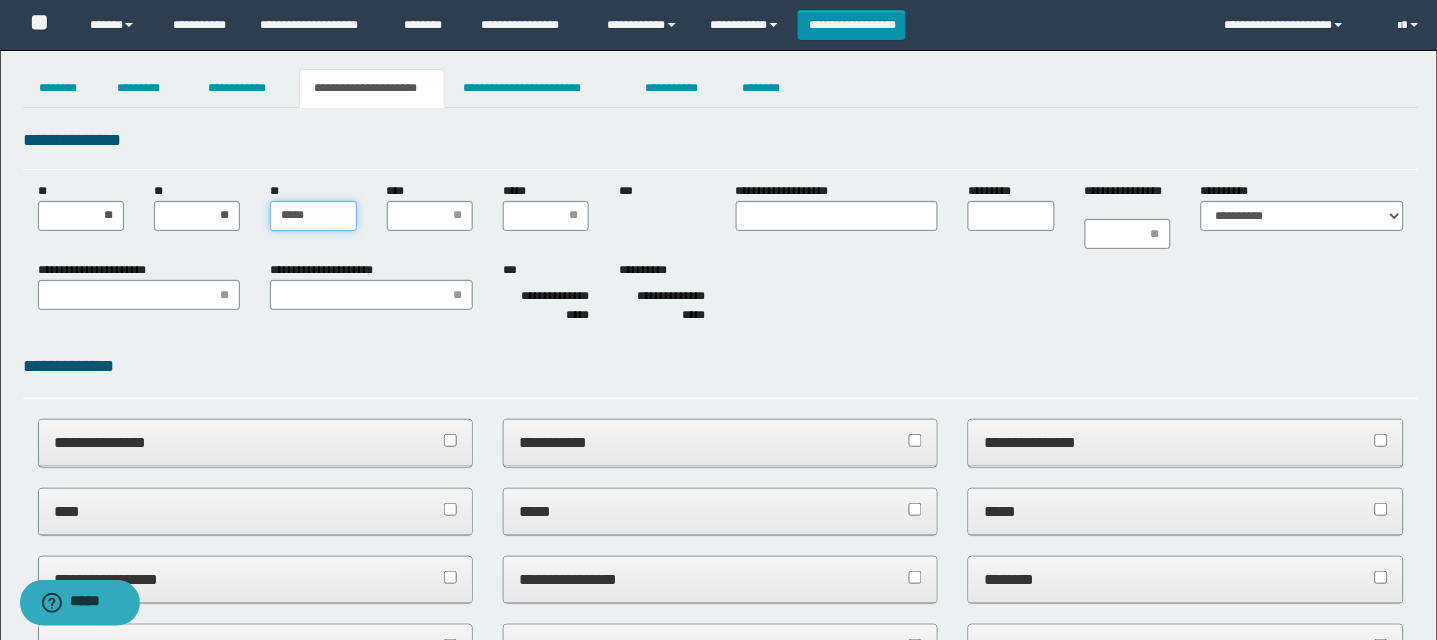 type on "******" 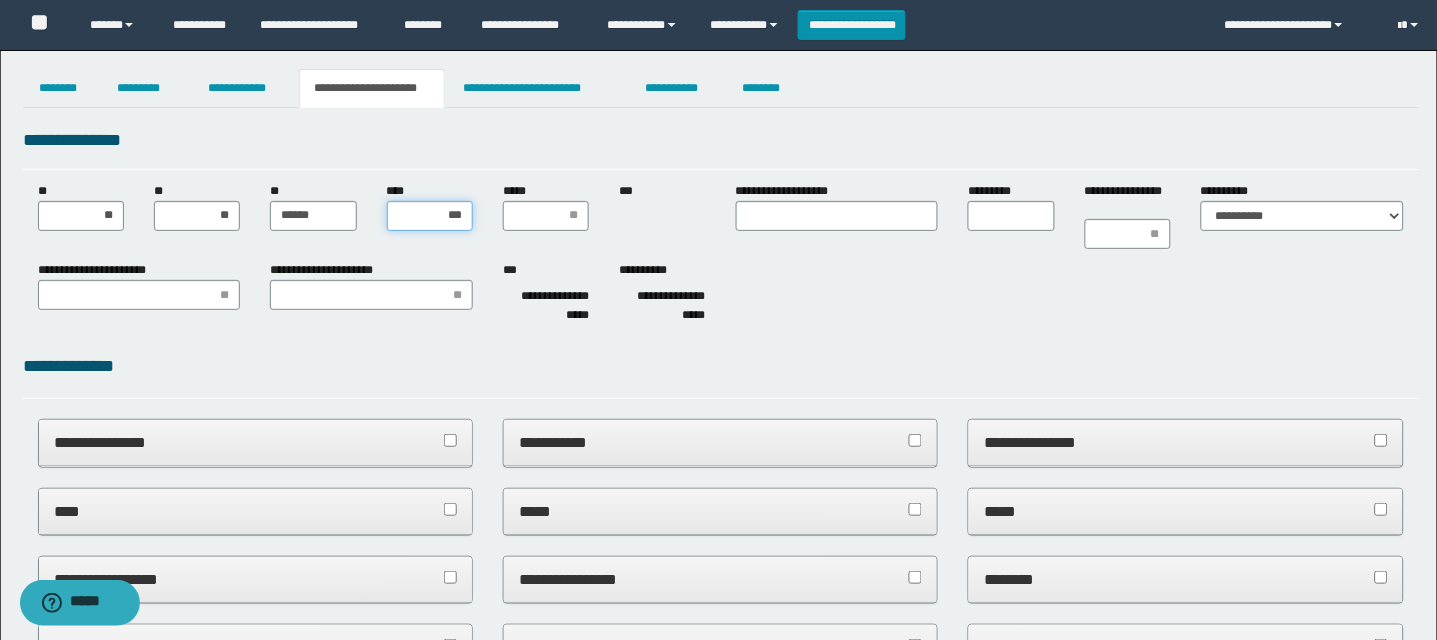 type on "**" 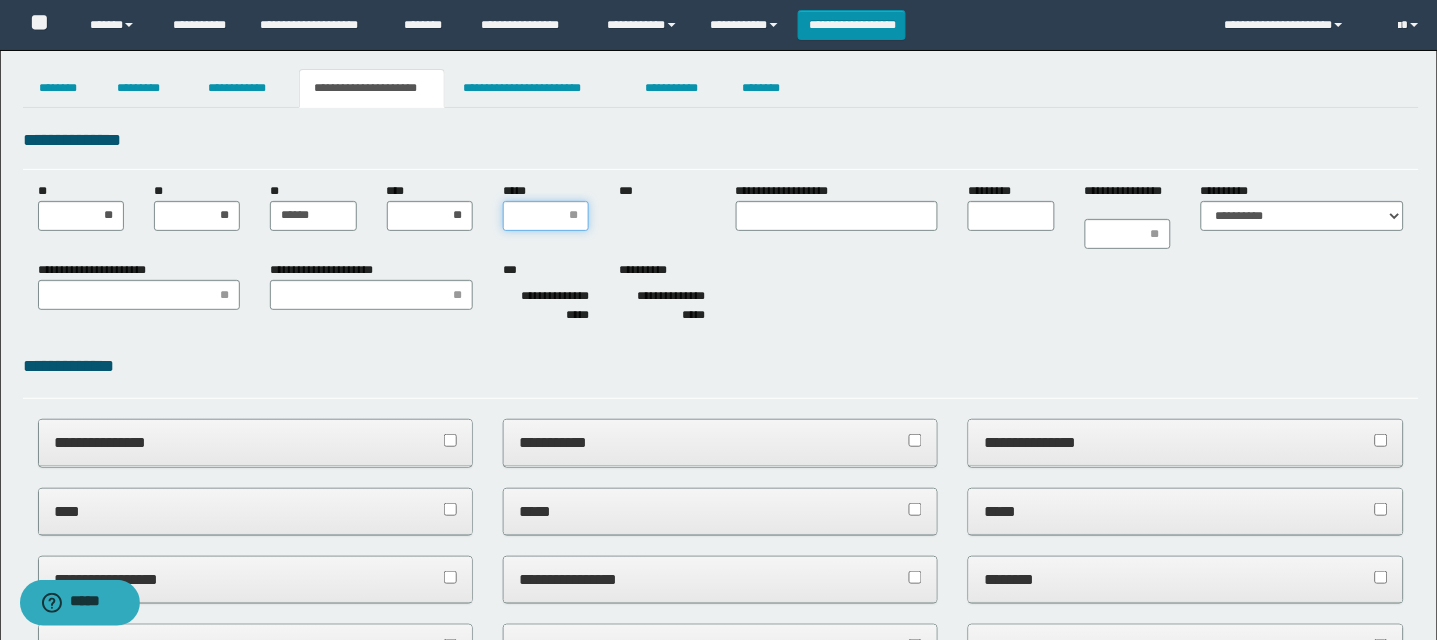 click on "*****" at bounding box center (546, 216) 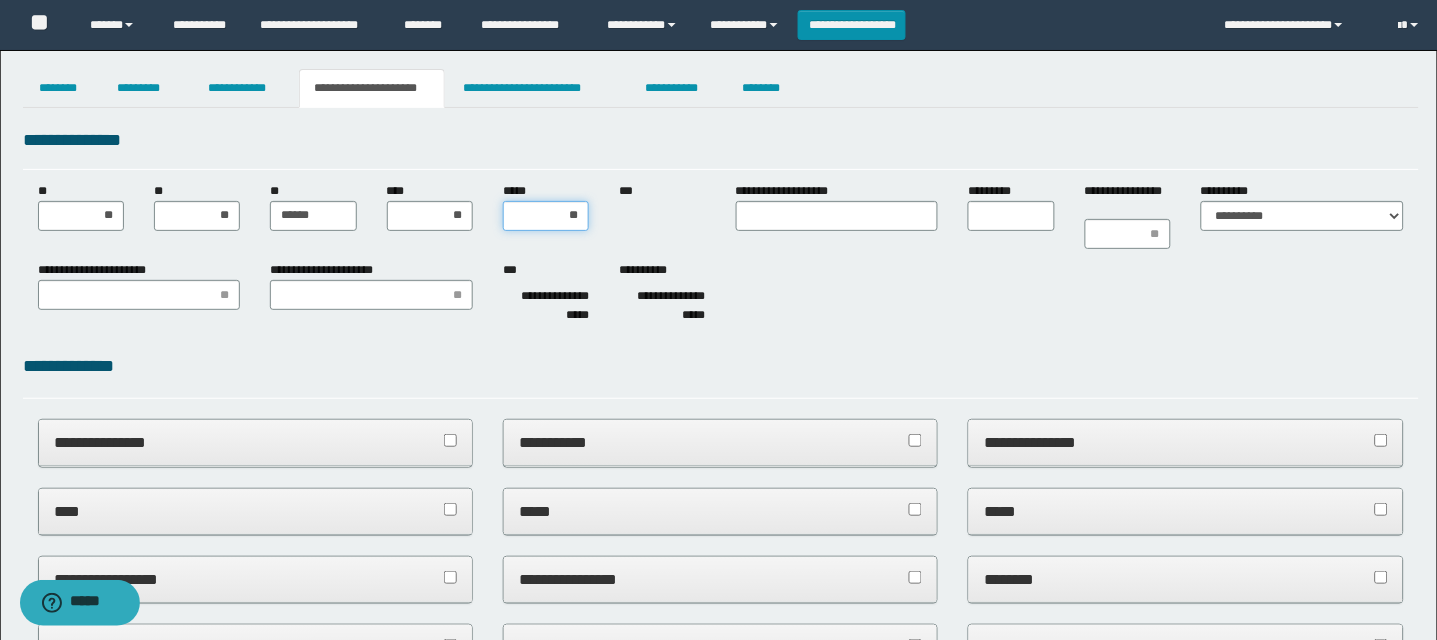 type on "***" 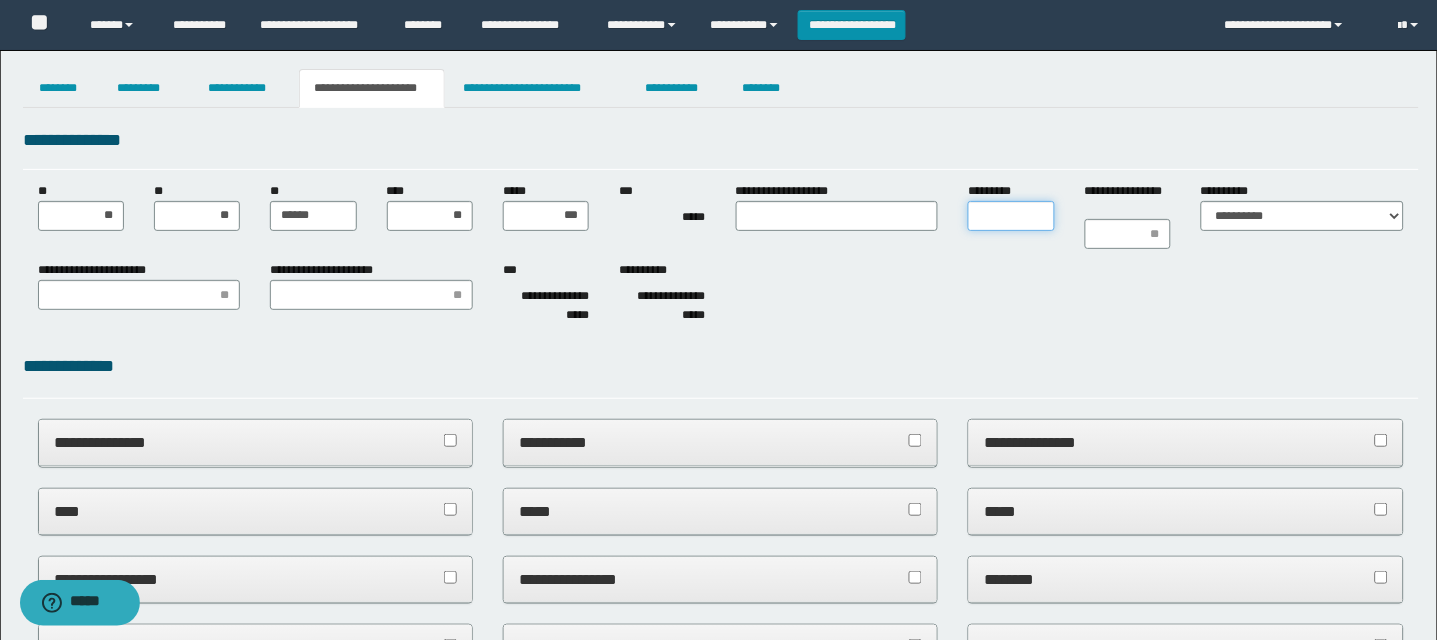 click on "*********" at bounding box center (1011, 216) 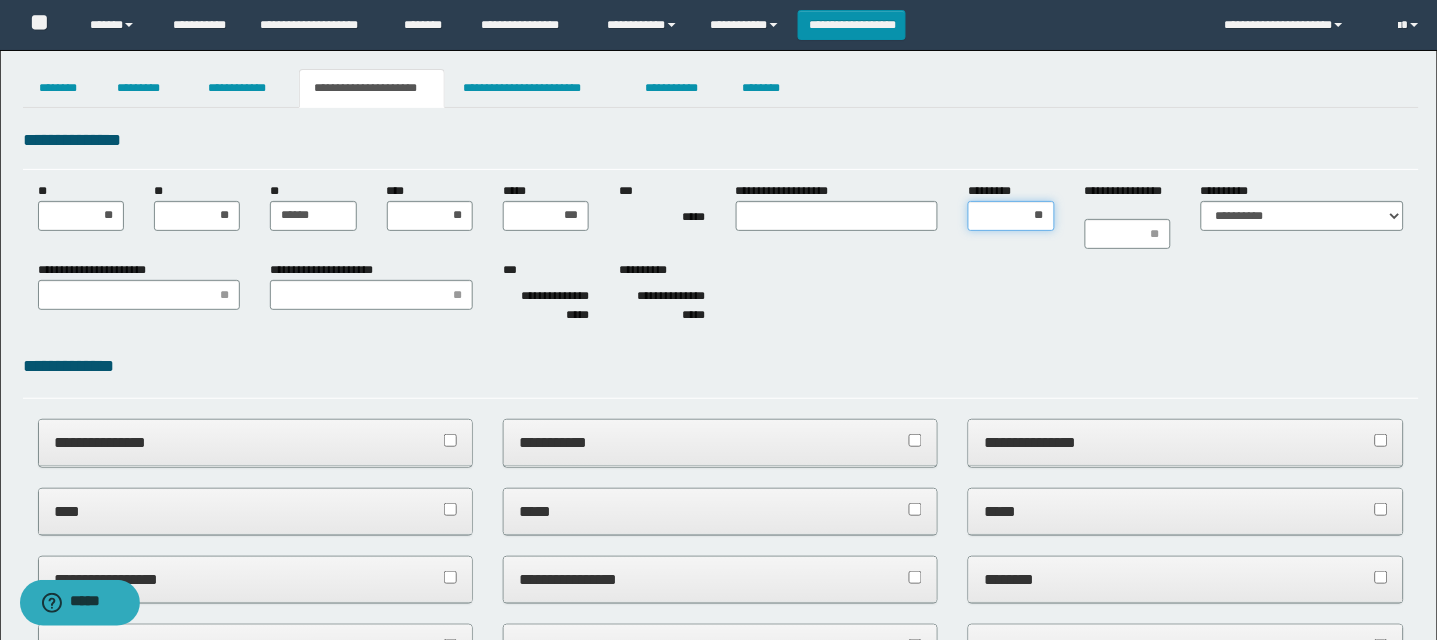 type on "*" 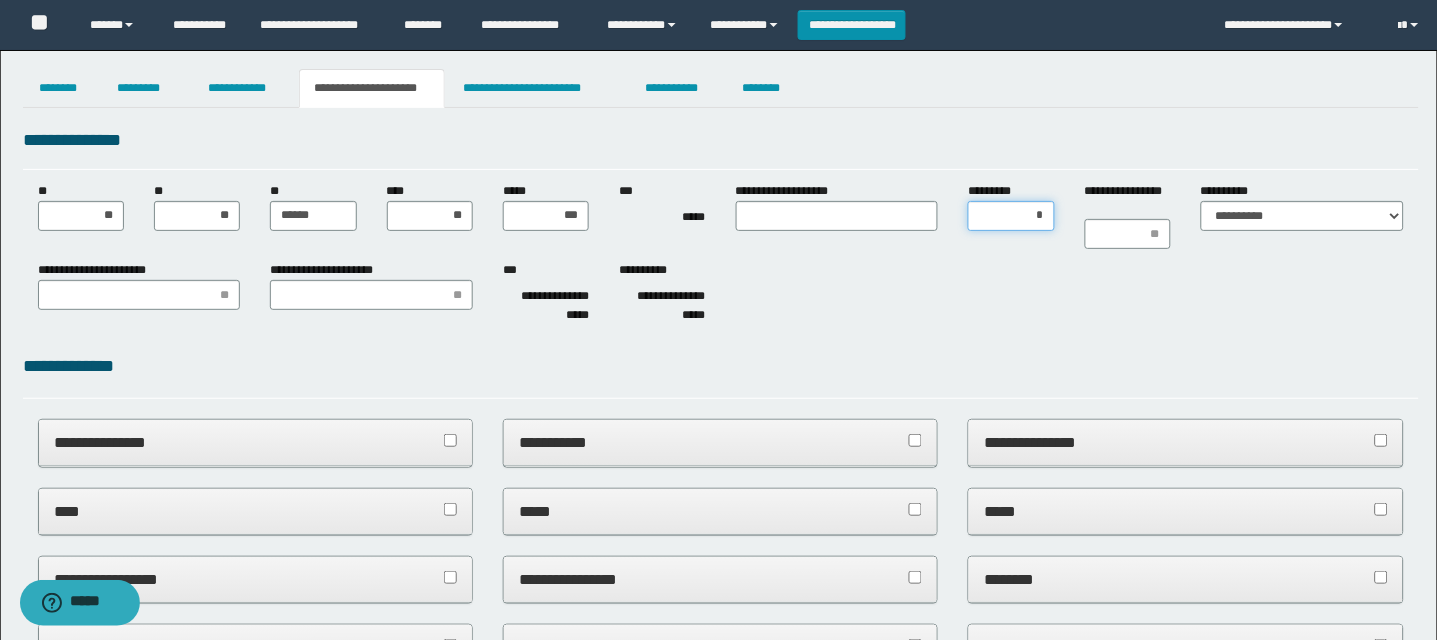 type on "**" 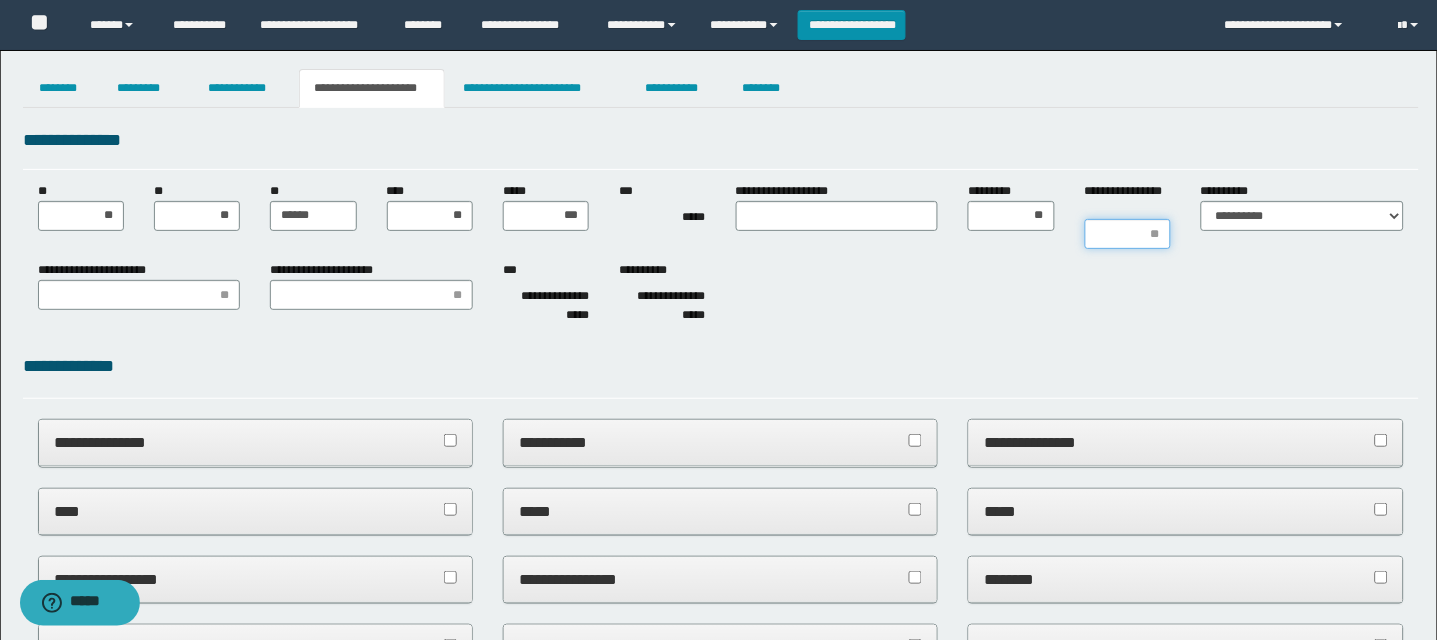 click on "**********" at bounding box center (1128, 234) 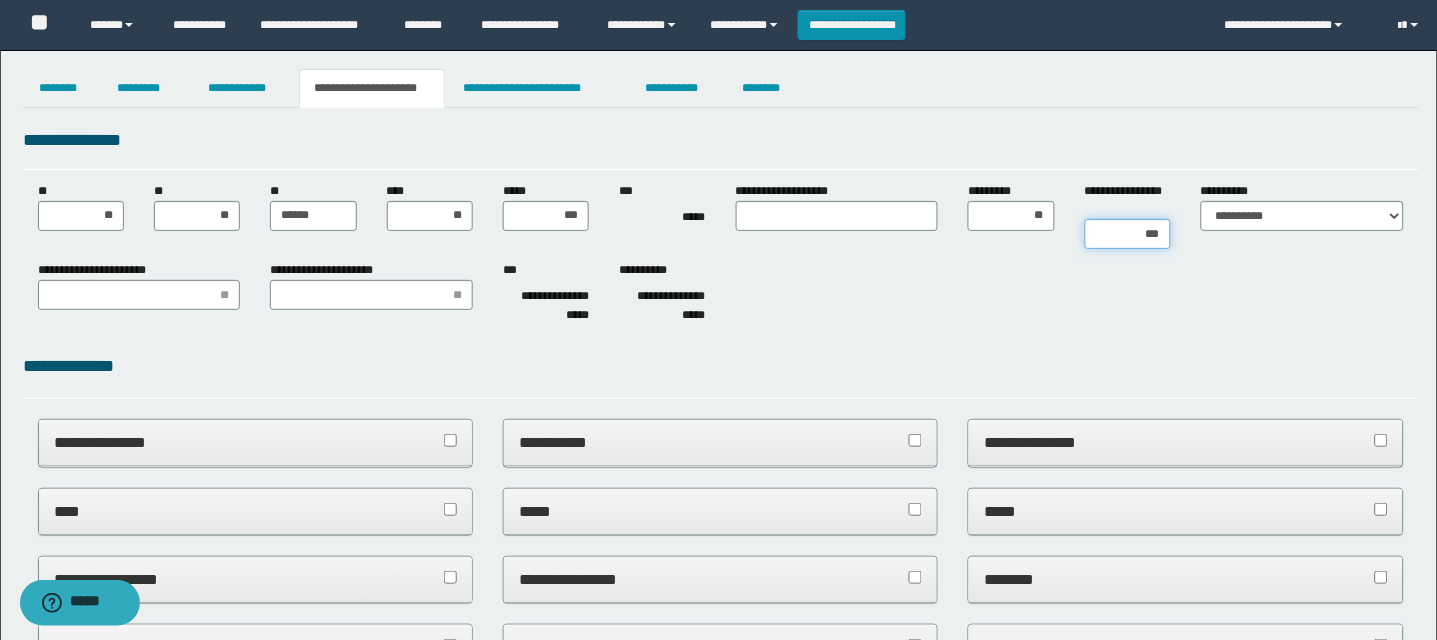 type on "****" 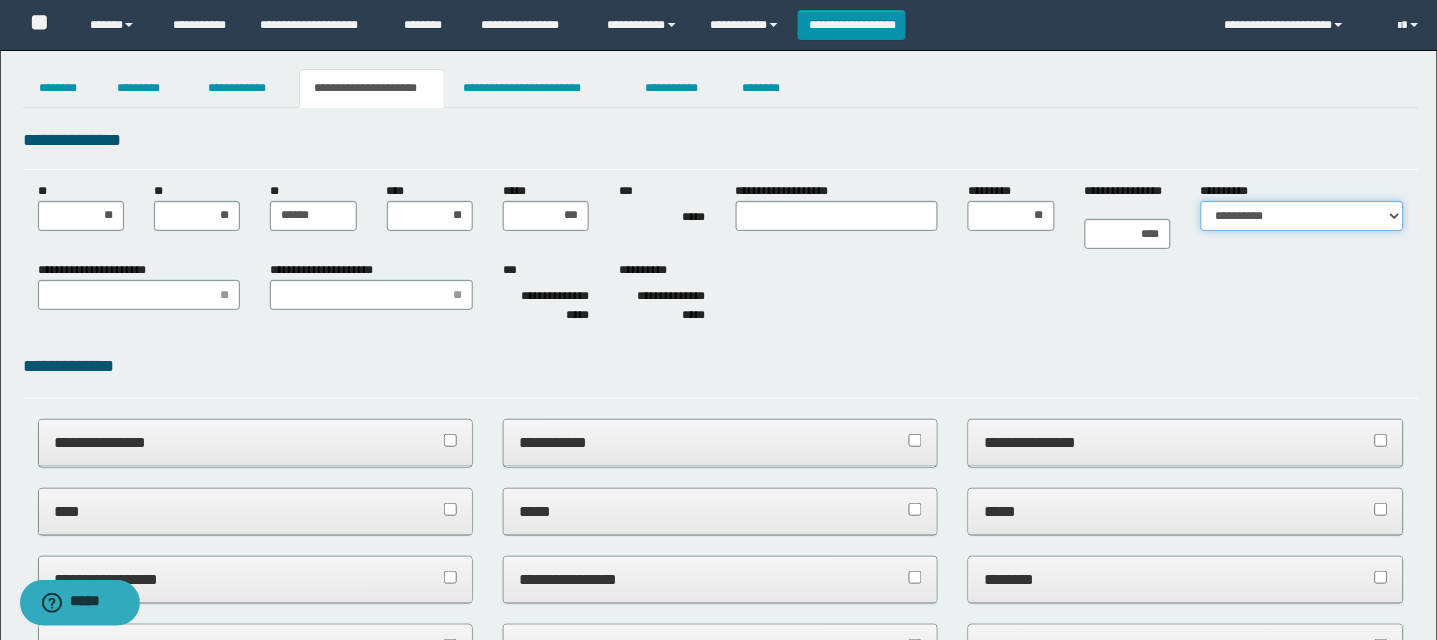 click on "**********" at bounding box center [1302, 216] 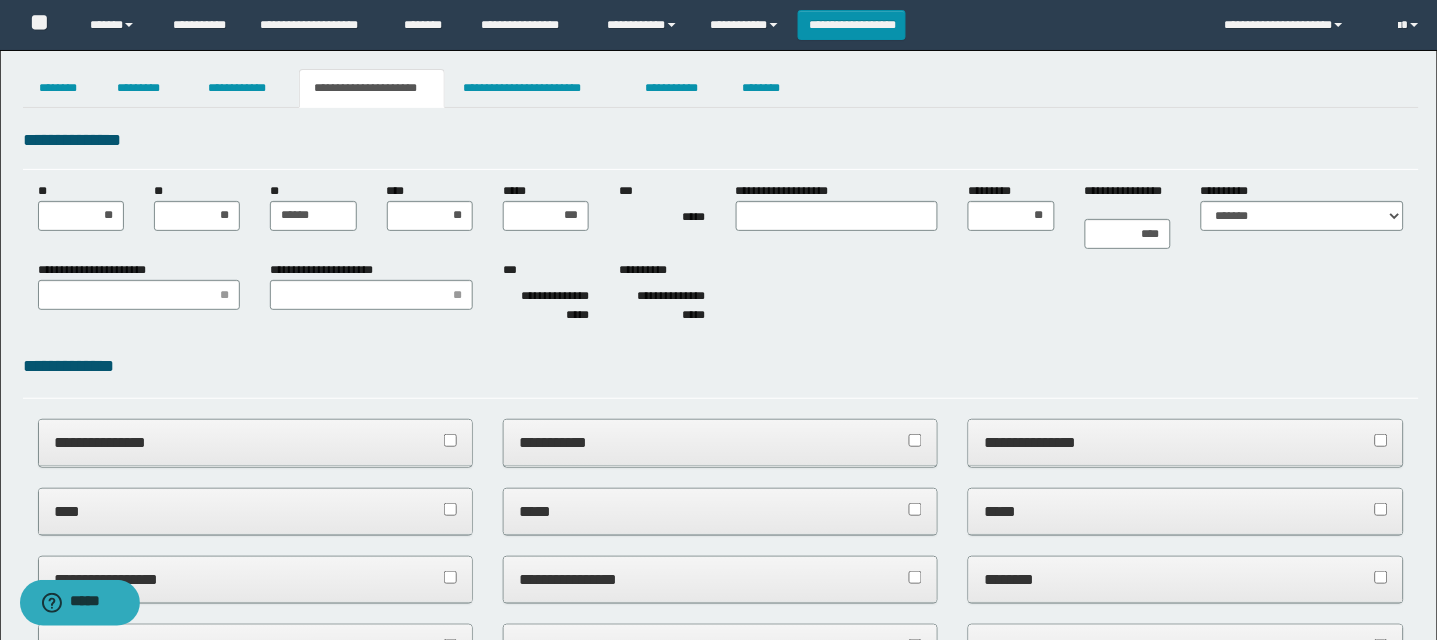 click on "**********" at bounding box center (721, 296) 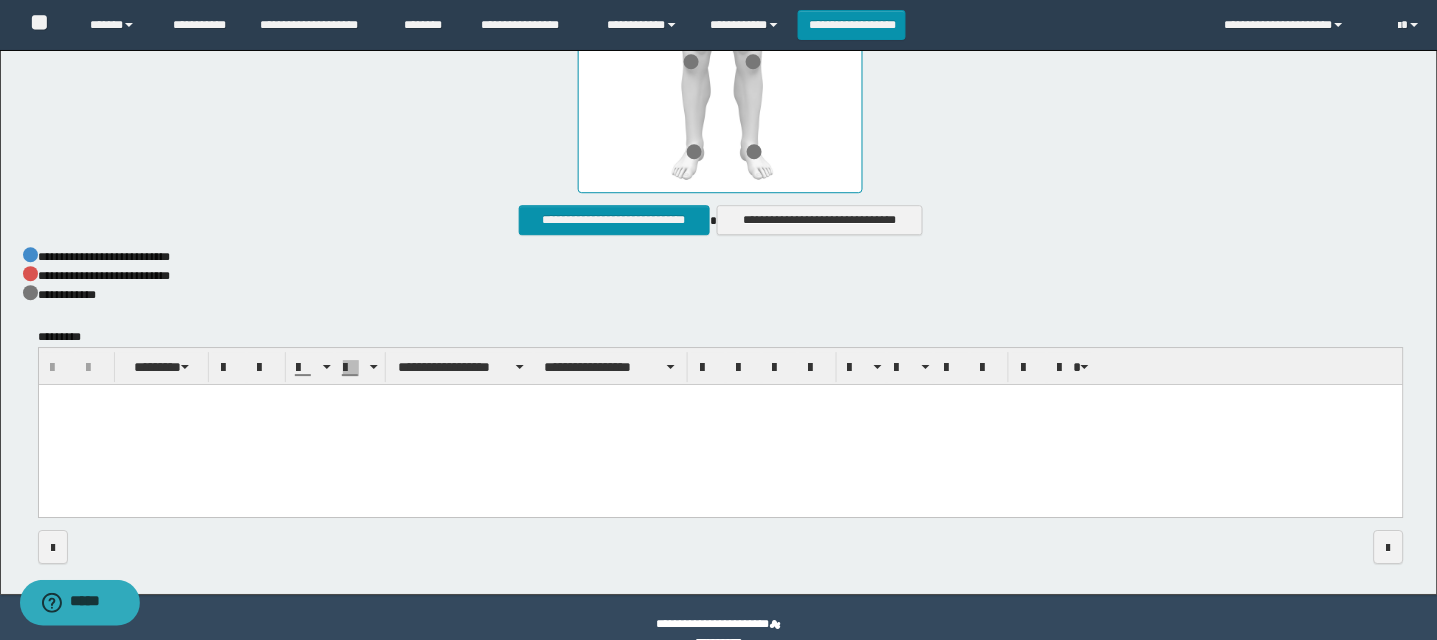 scroll, scrollTop: 1120, scrollLeft: 0, axis: vertical 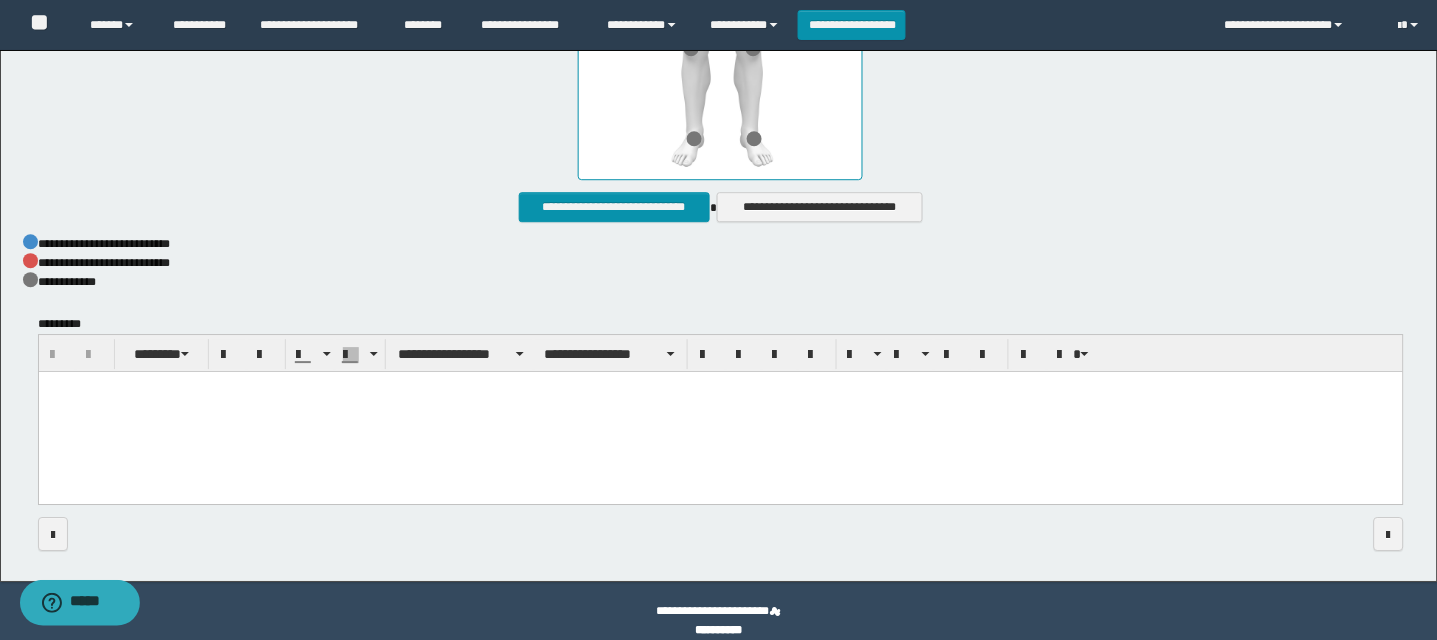 click at bounding box center [720, 412] 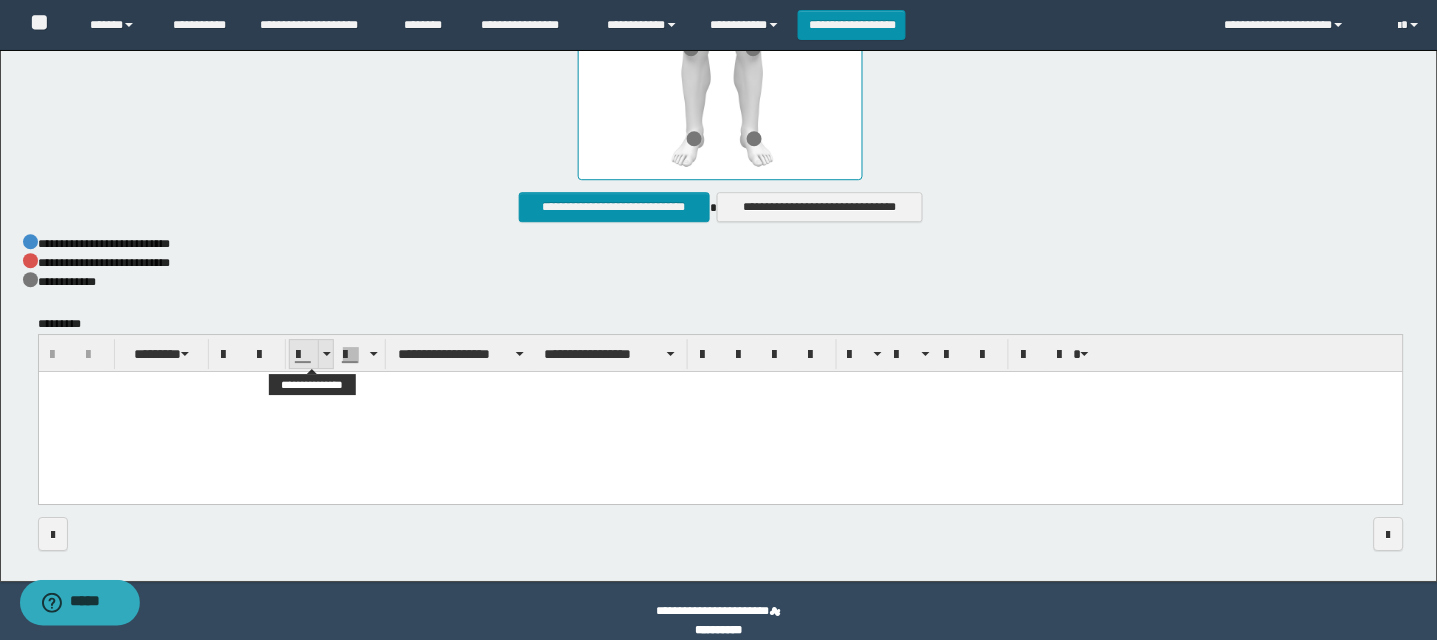 paste 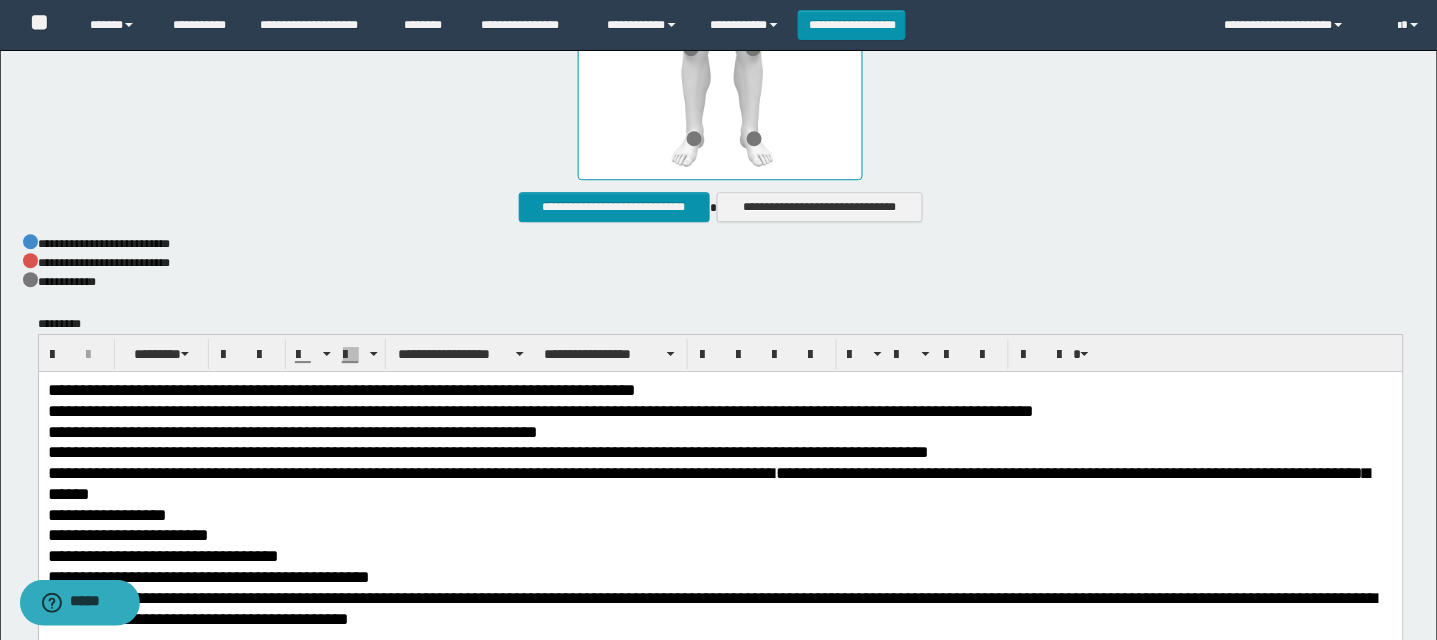 scroll, scrollTop: 1373, scrollLeft: 0, axis: vertical 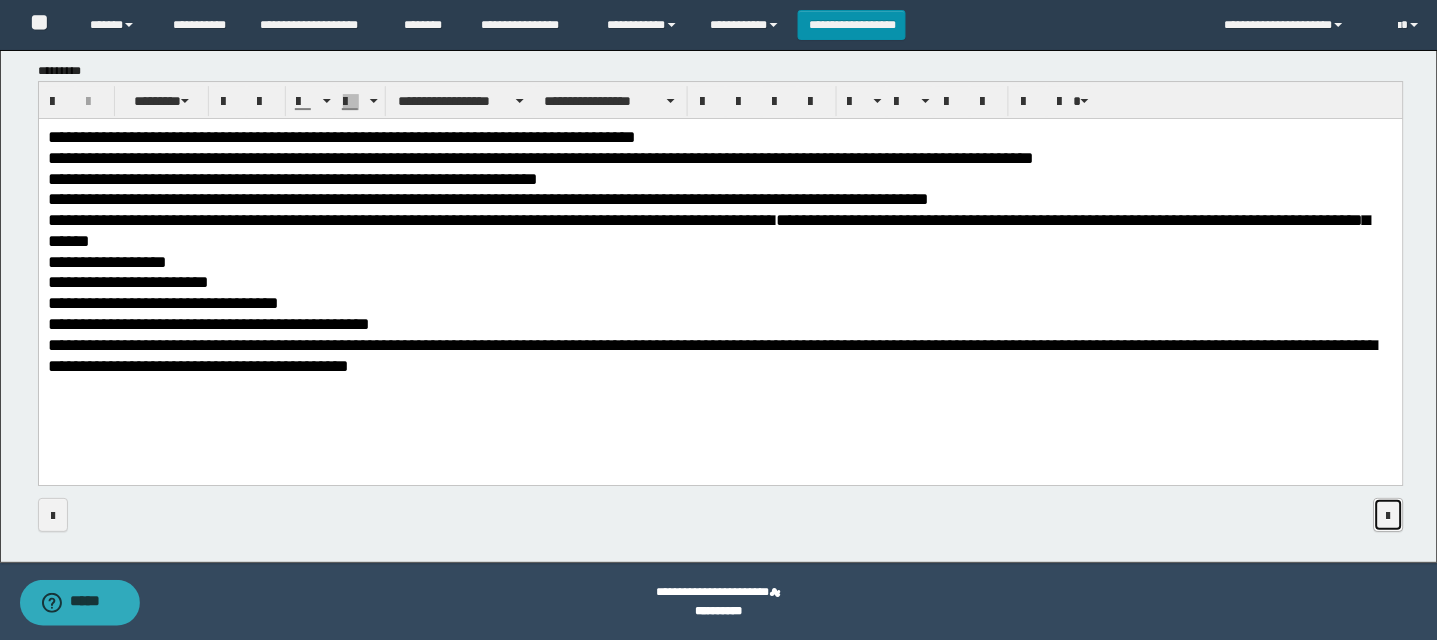click at bounding box center (1389, 516) 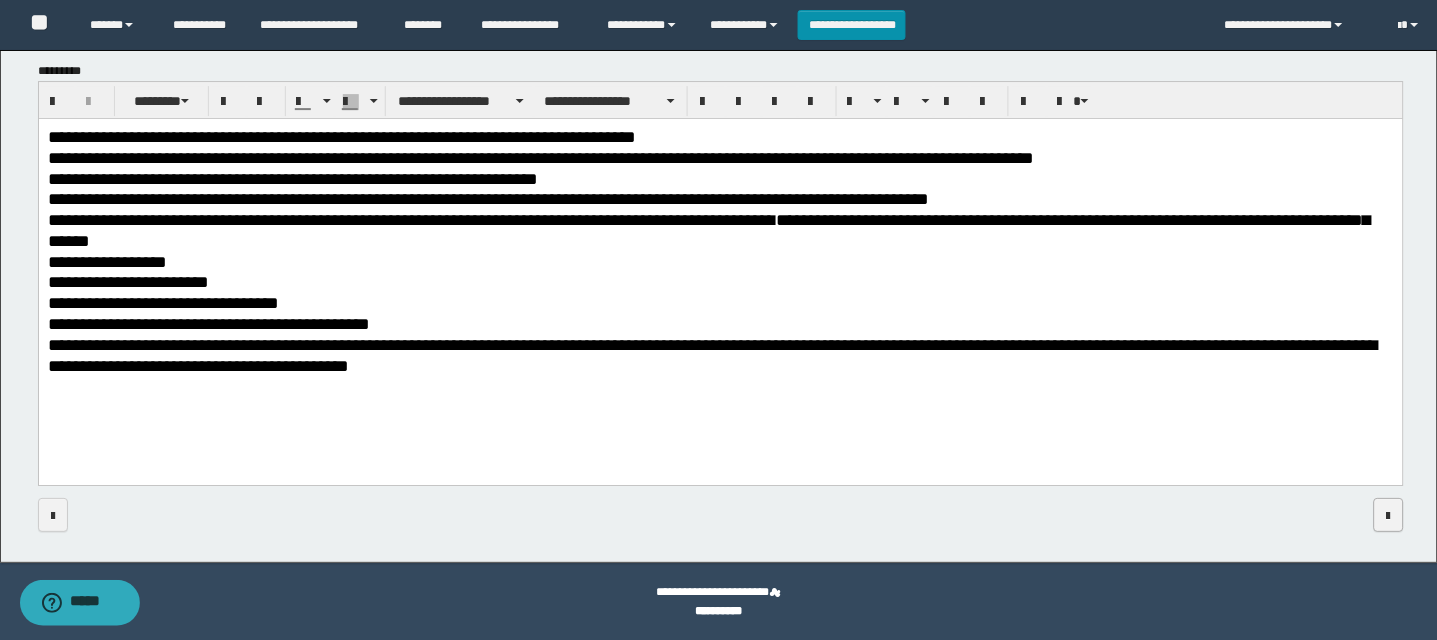 scroll, scrollTop: 0, scrollLeft: 0, axis: both 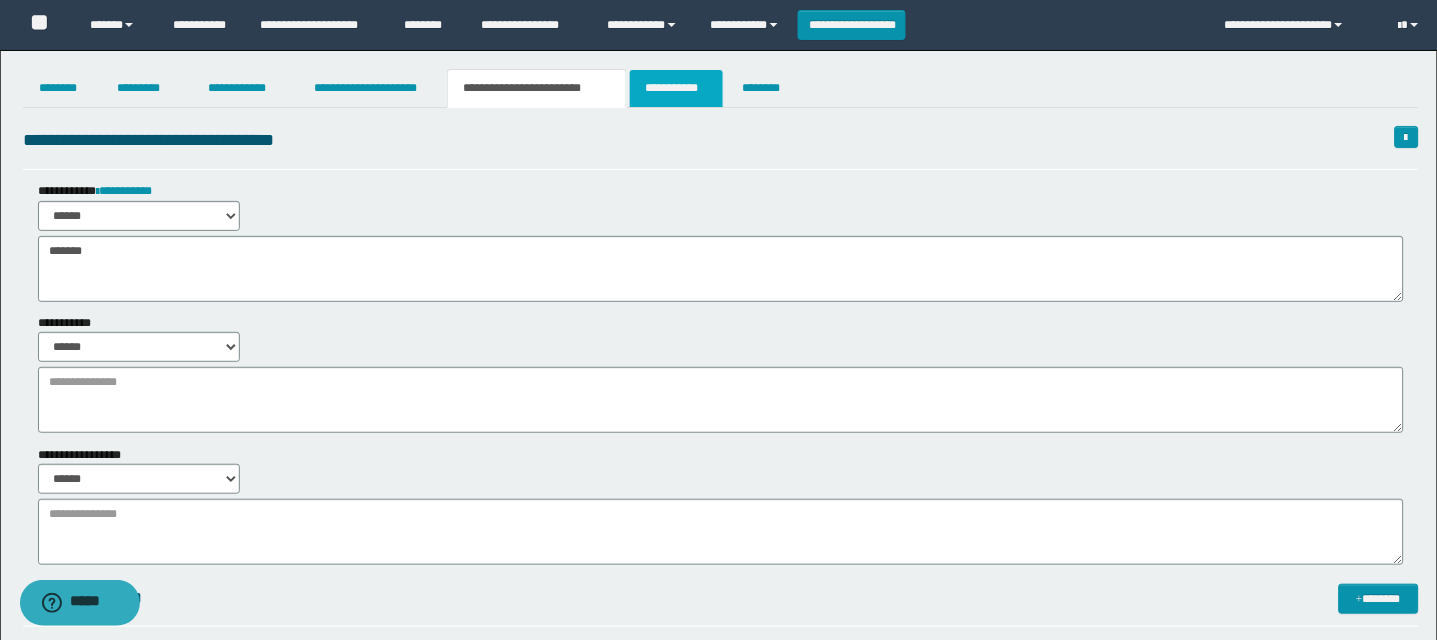 click on "**********" at bounding box center [676, 88] 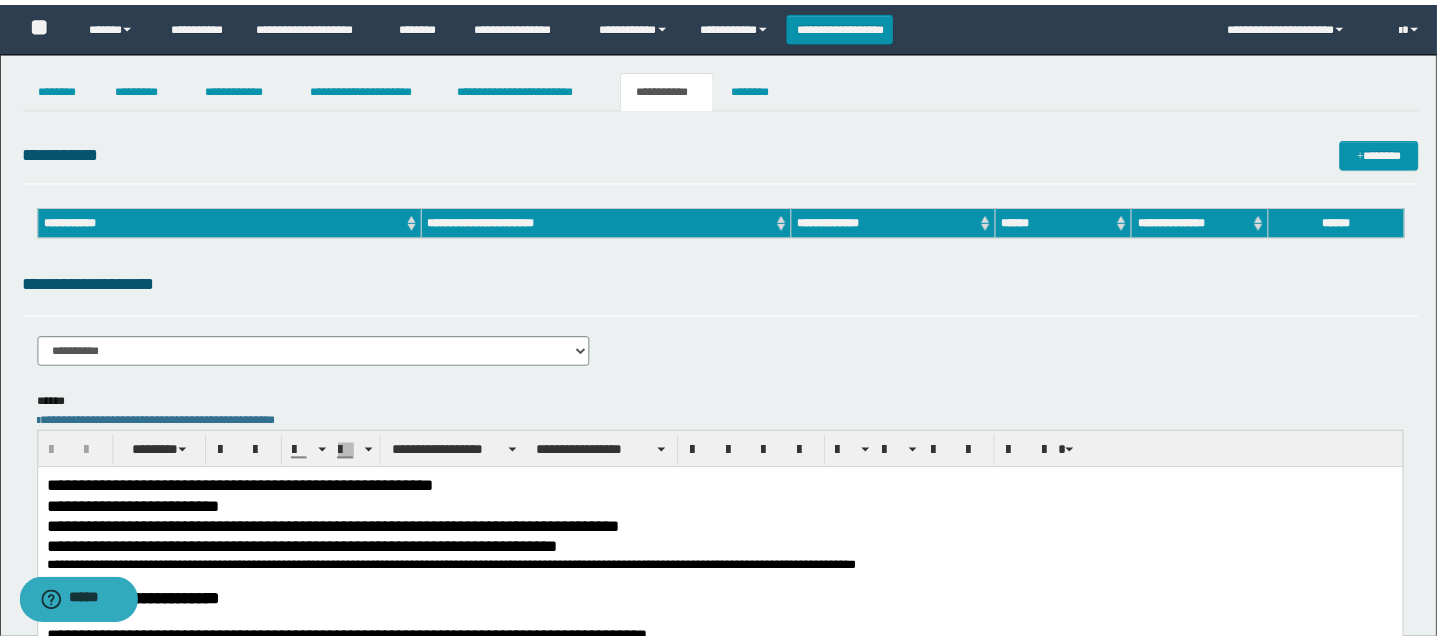 scroll, scrollTop: 0, scrollLeft: 0, axis: both 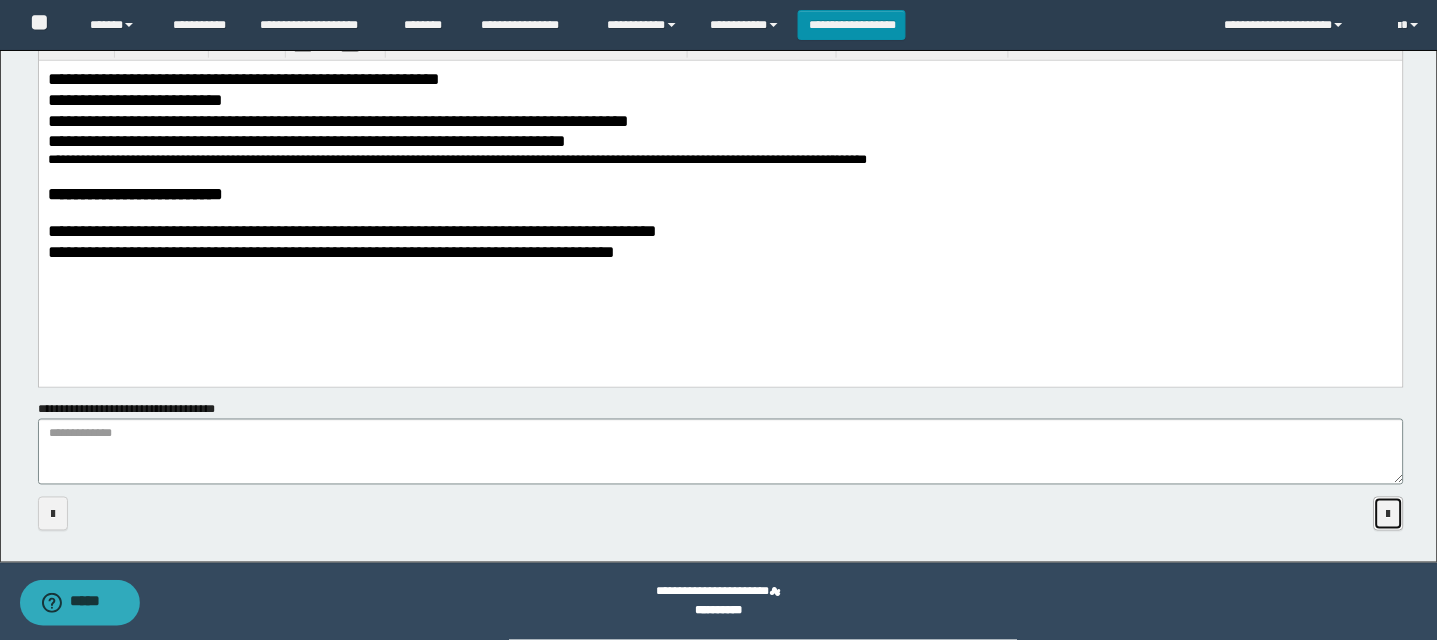 click at bounding box center [1389, 514] 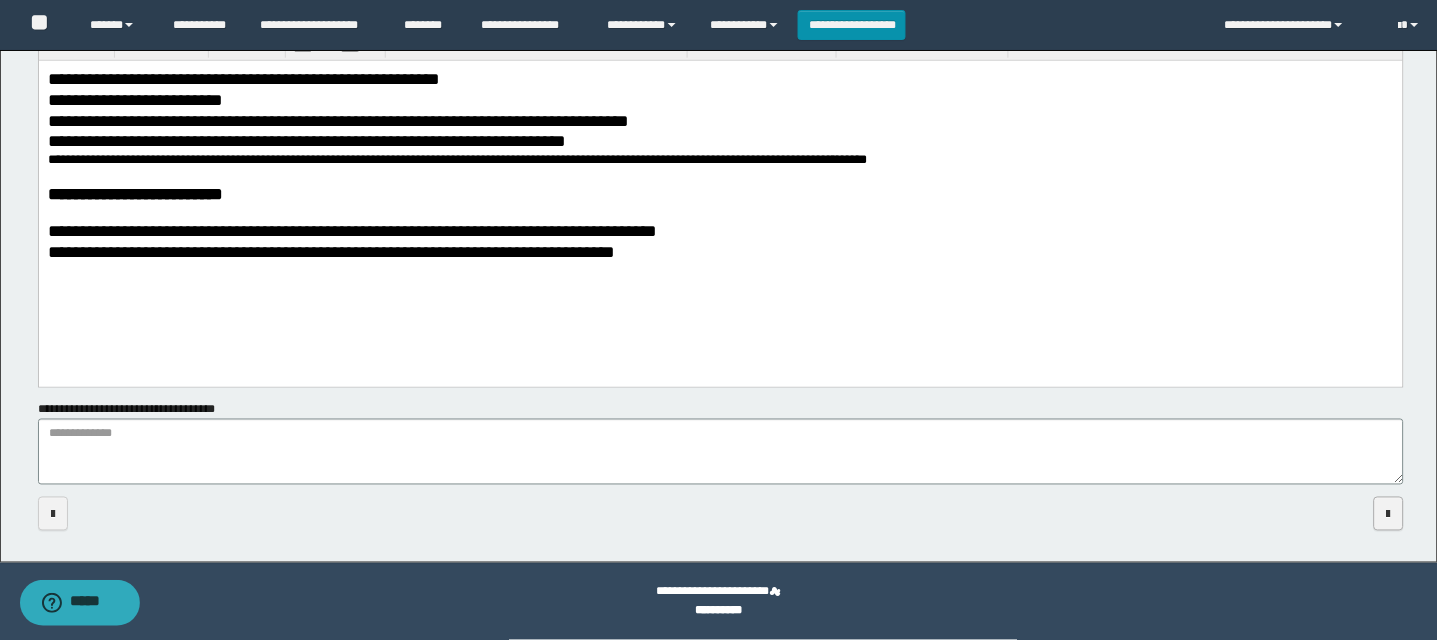 scroll, scrollTop: 0, scrollLeft: 0, axis: both 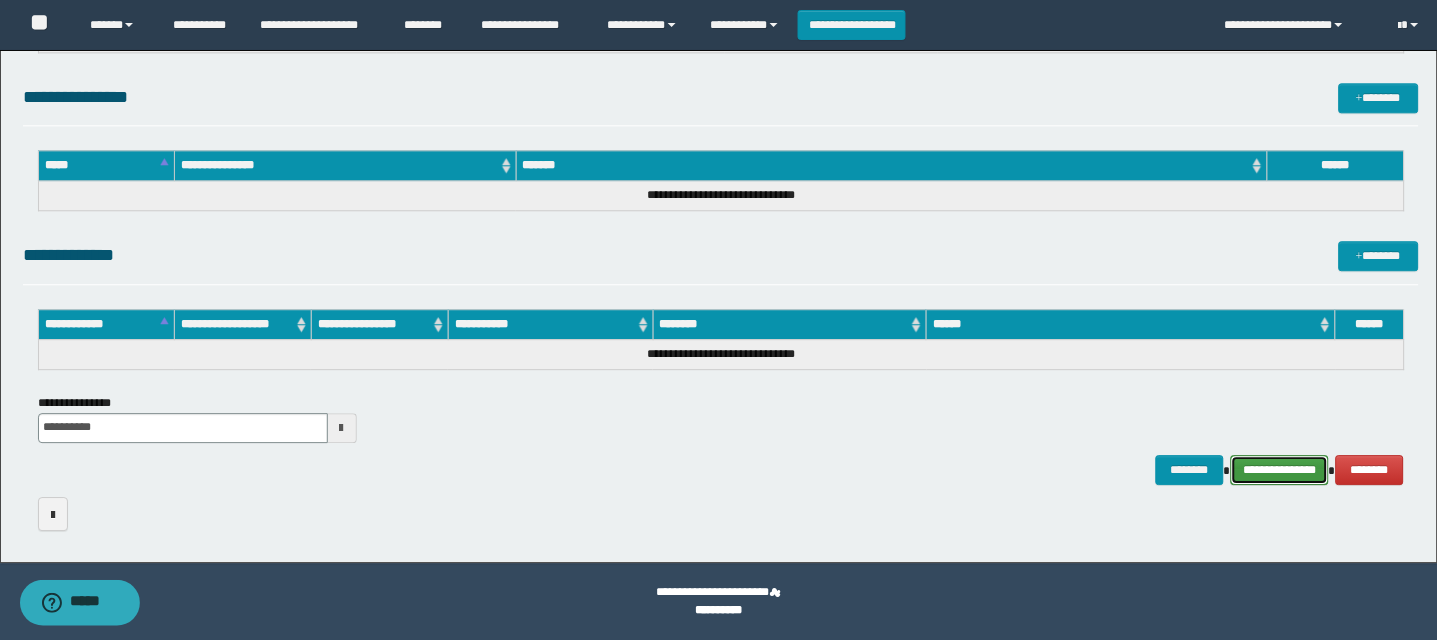 click on "**********" at bounding box center (1280, 470) 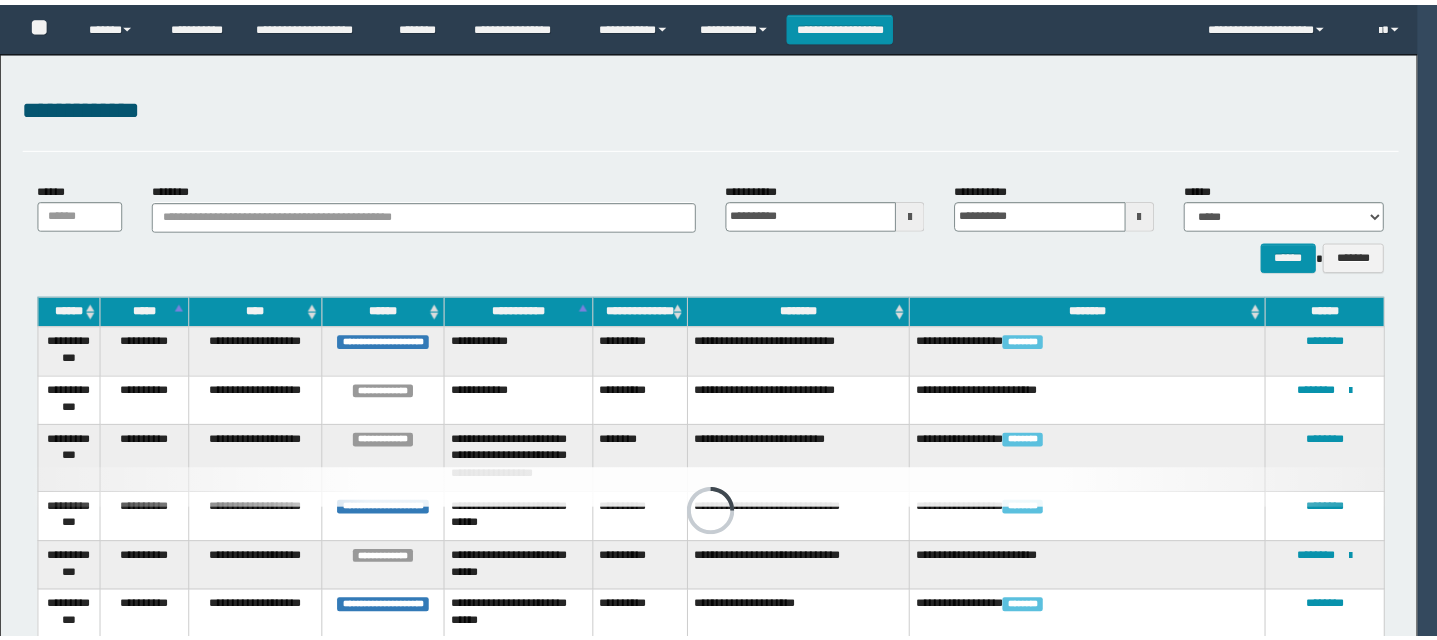 scroll, scrollTop: 0, scrollLeft: 0, axis: both 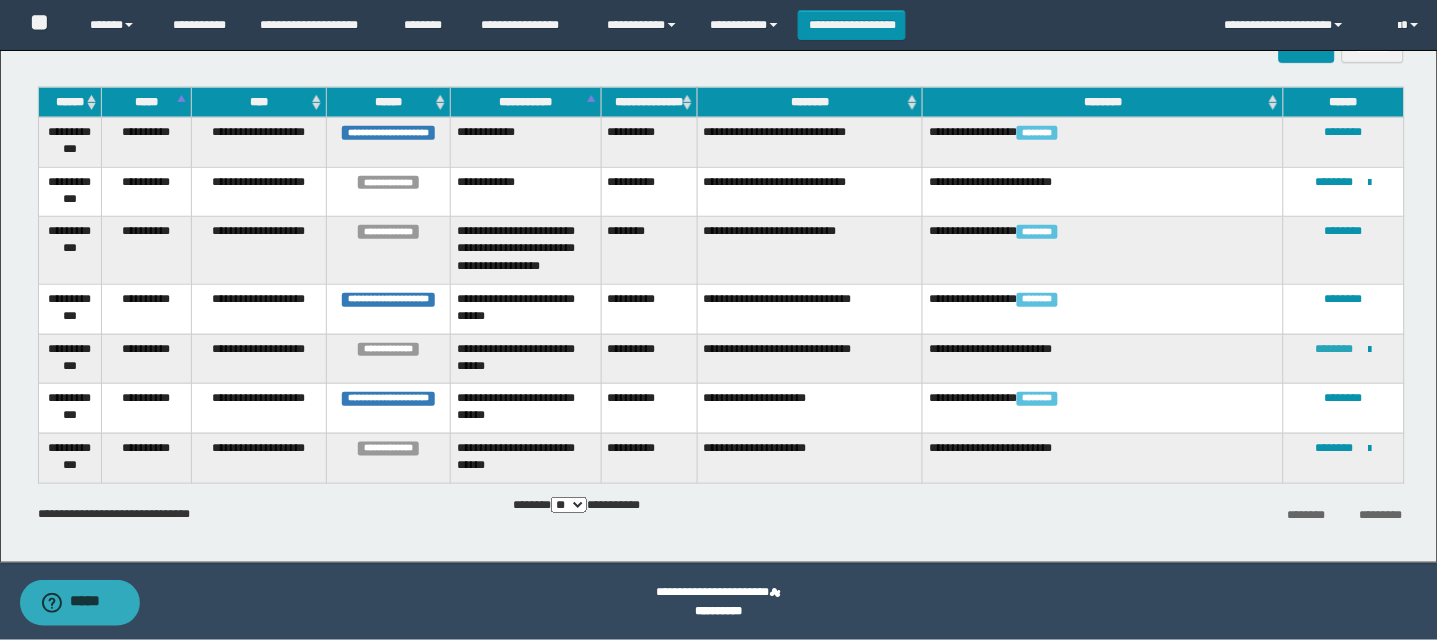 click on "********" at bounding box center [1335, 349] 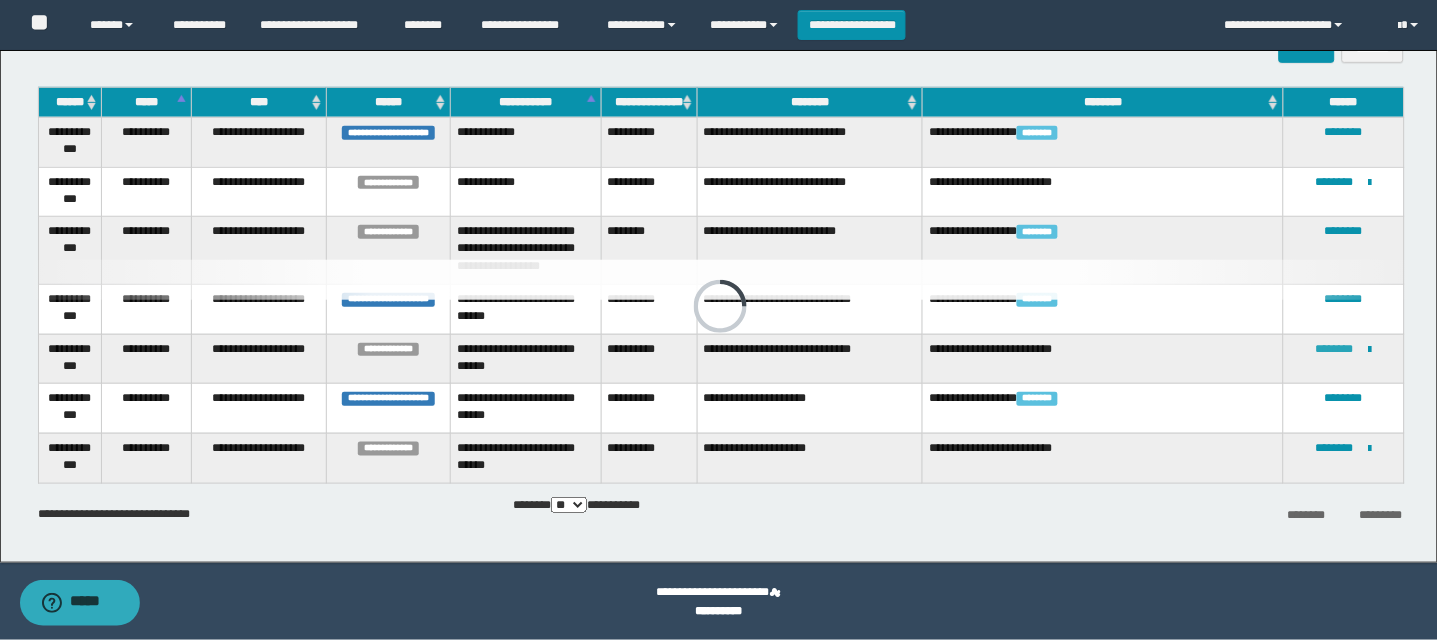 scroll, scrollTop: 0, scrollLeft: 0, axis: both 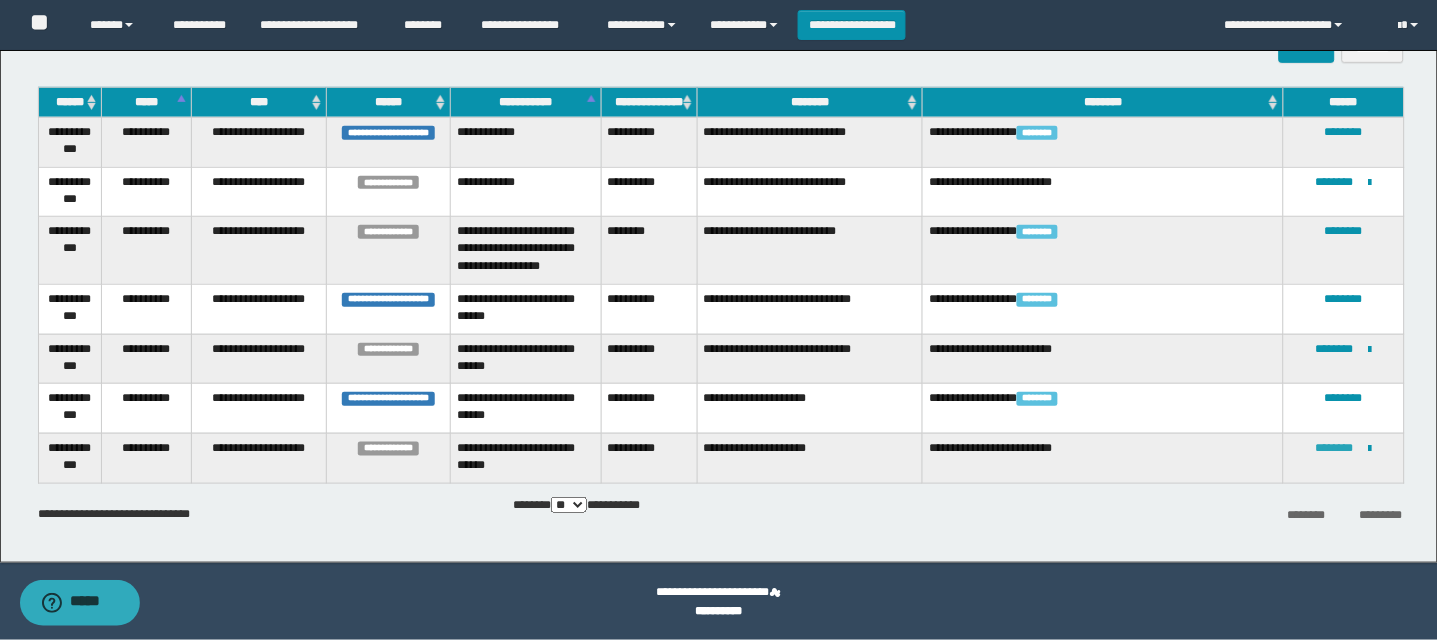 click on "********" at bounding box center [1335, 448] 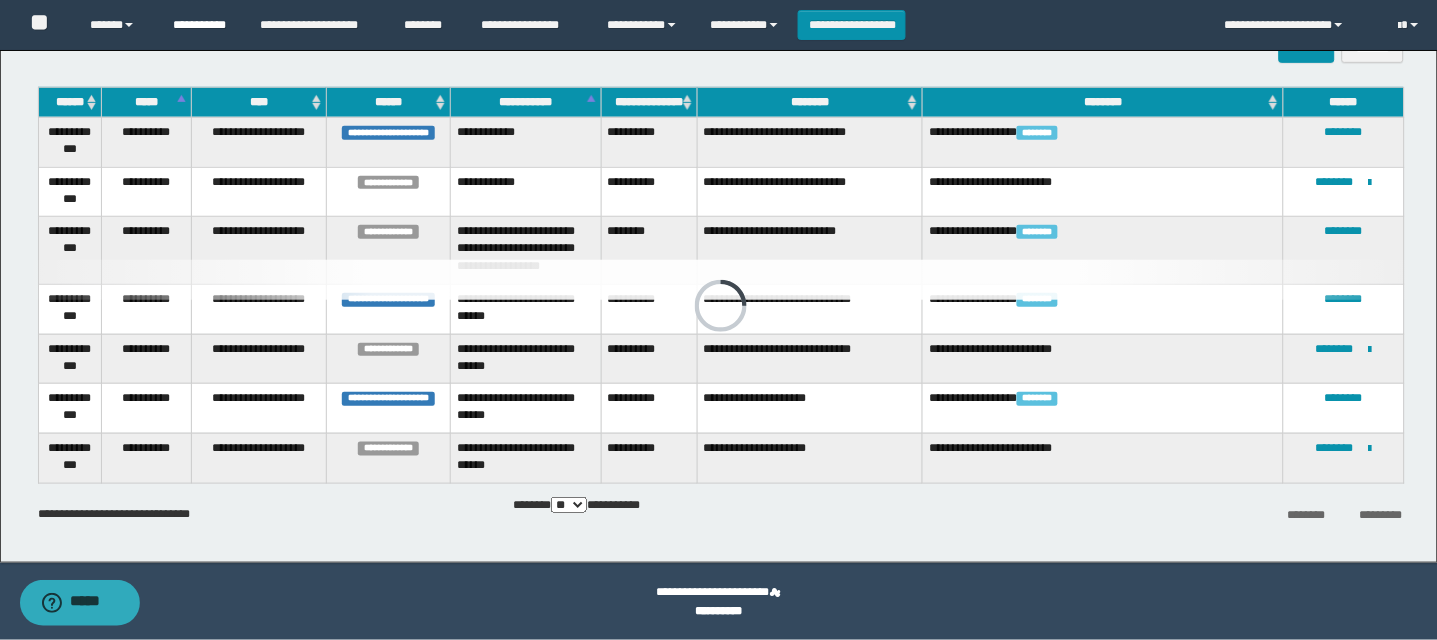 scroll, scrollTop: 0, scrollLeft: 0, axis: both 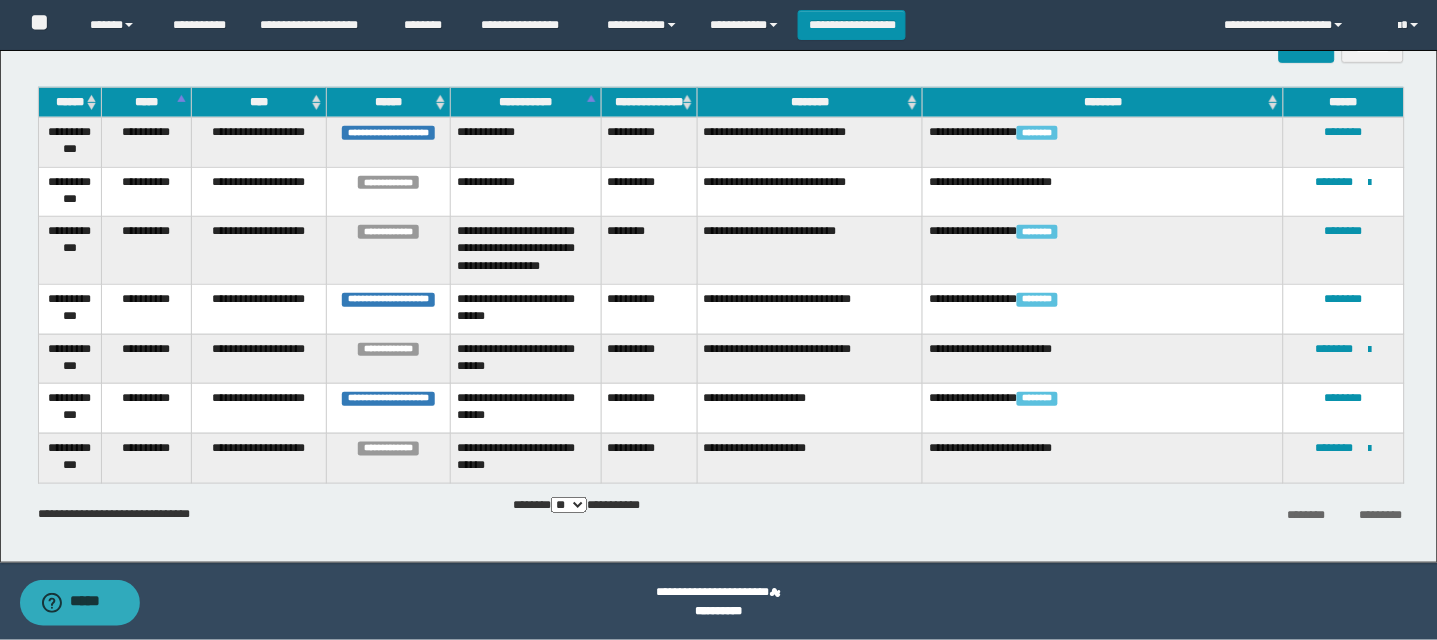 click on "**********" at bounding box center (719, 202) 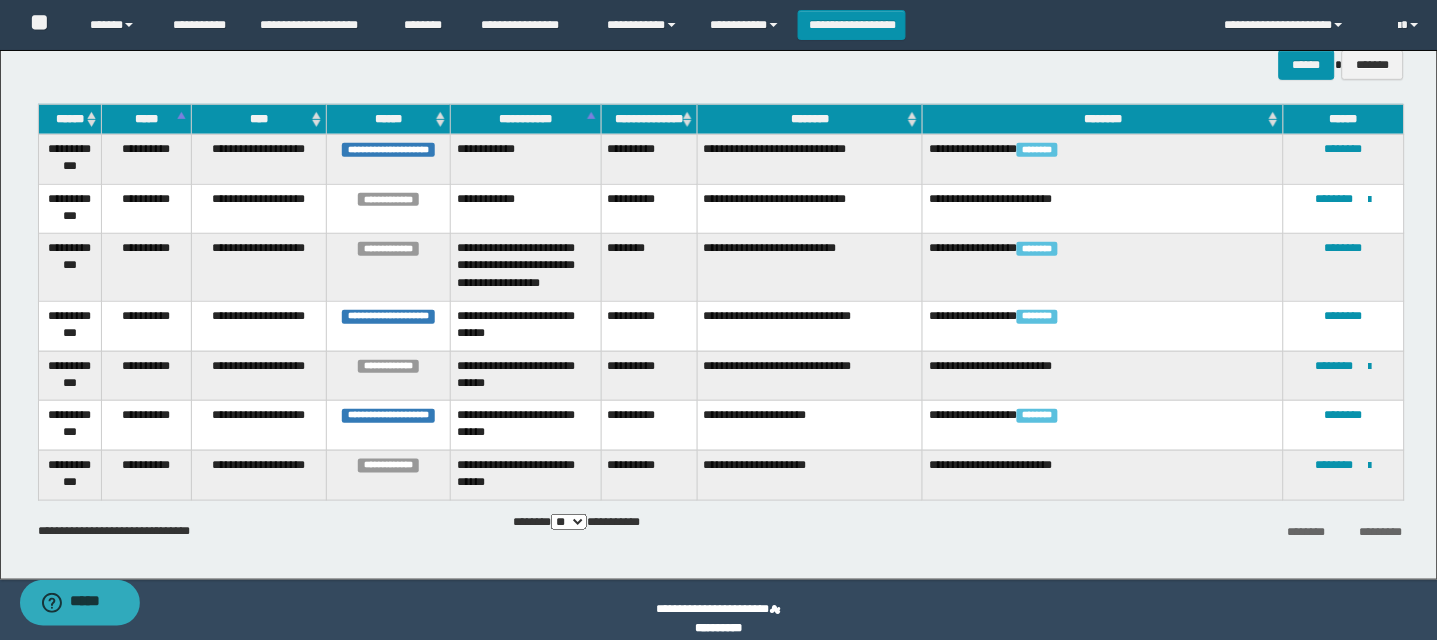 scroll, scrollTop: 196, scrollLeft: 0, axis: vertical 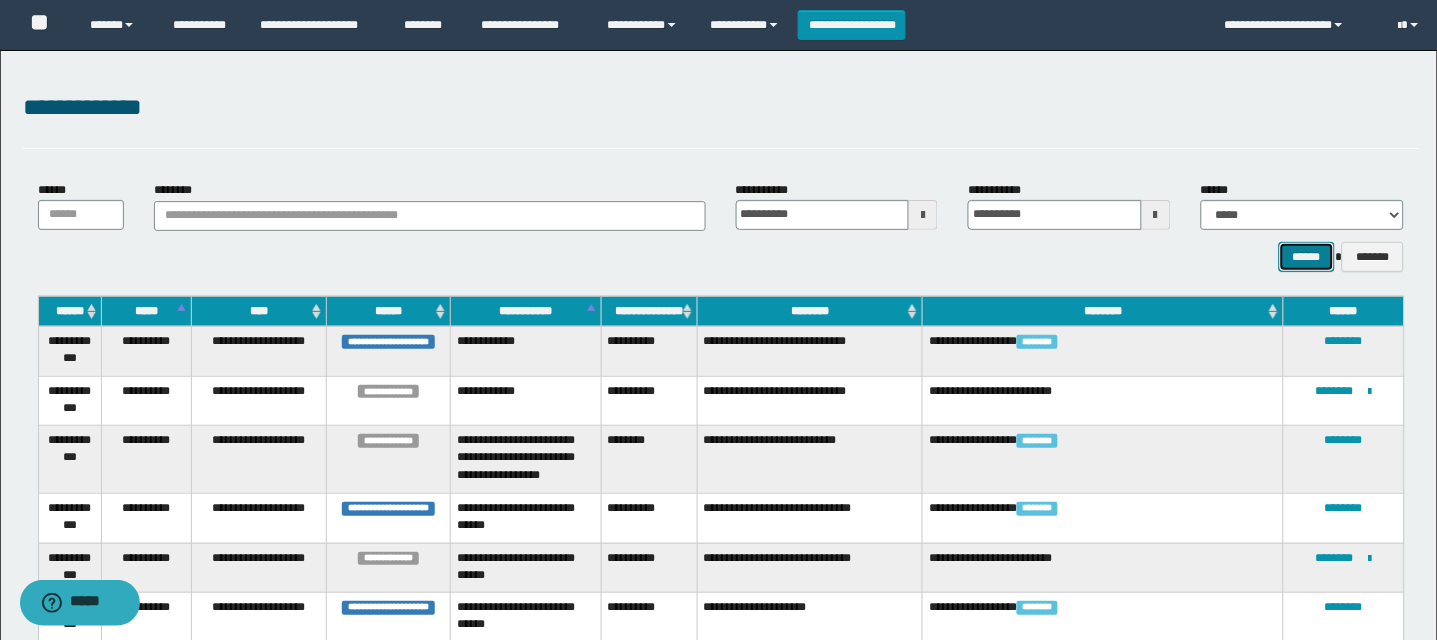 click on "******" at bounding box center [1307, 257] 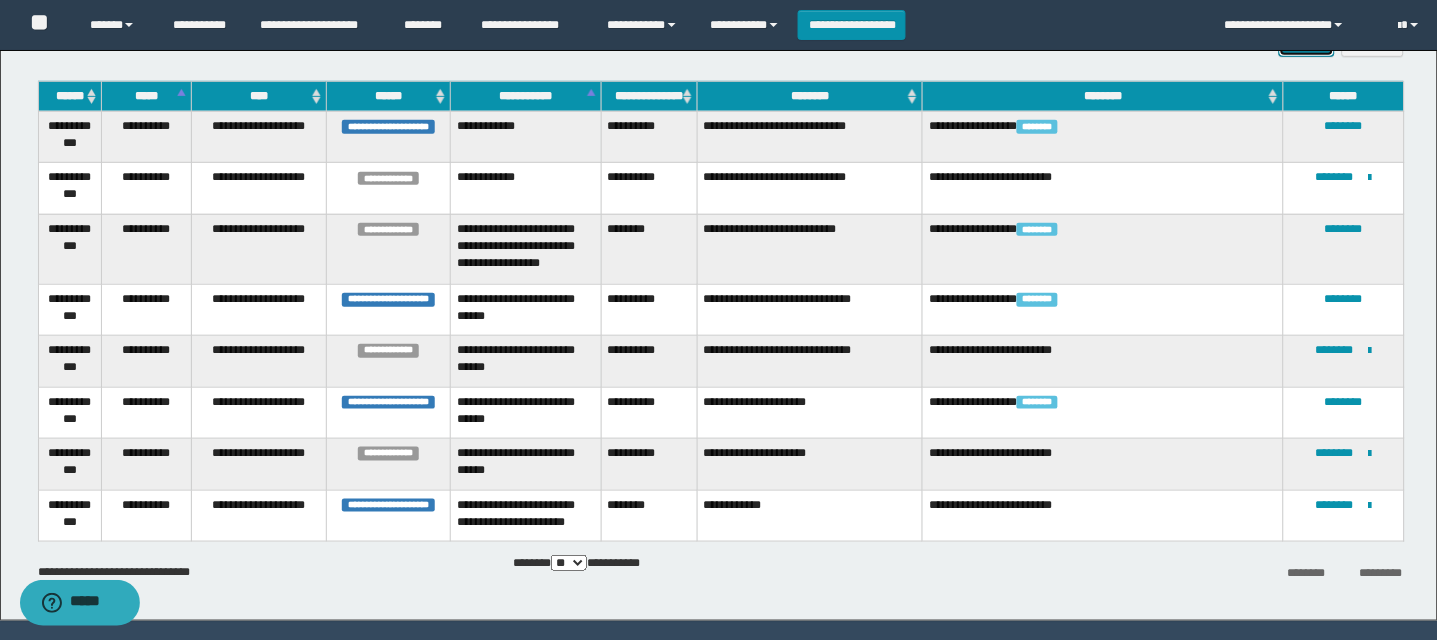 scroll, scrollTop: 274, scrollLeft: 0, axis: vertical 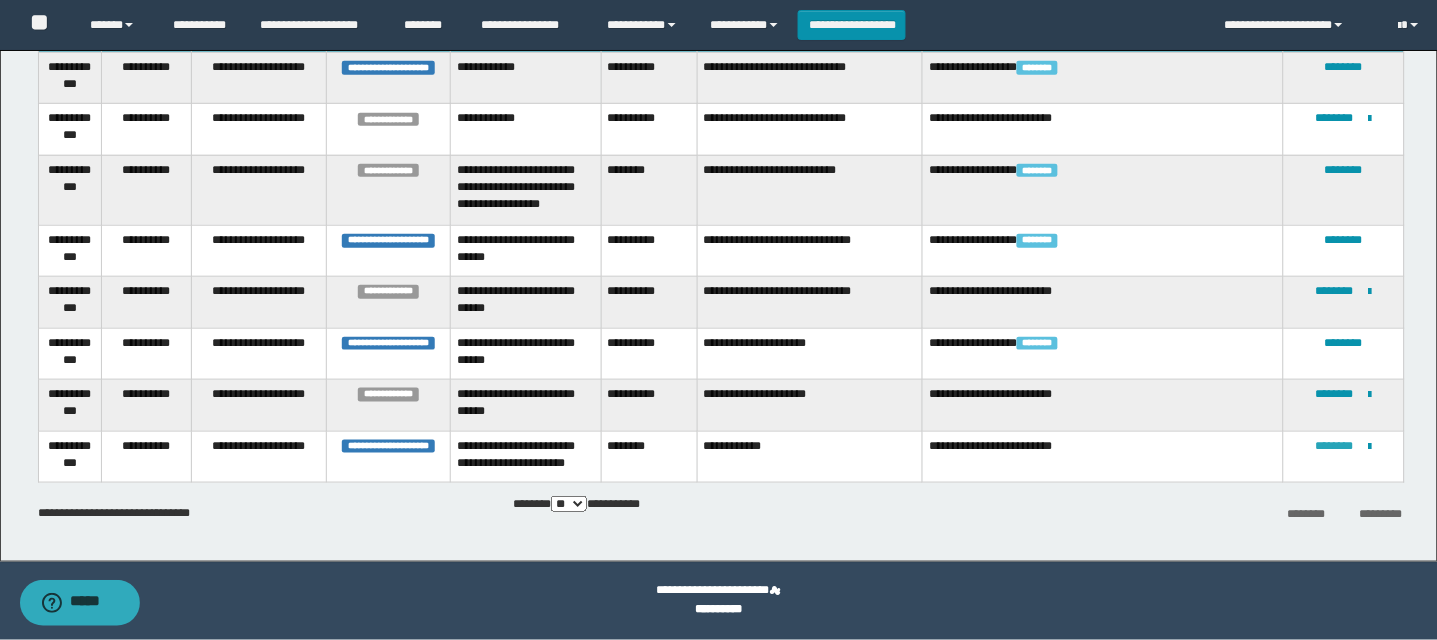 click on "********" at bounding box center [1335, 446] 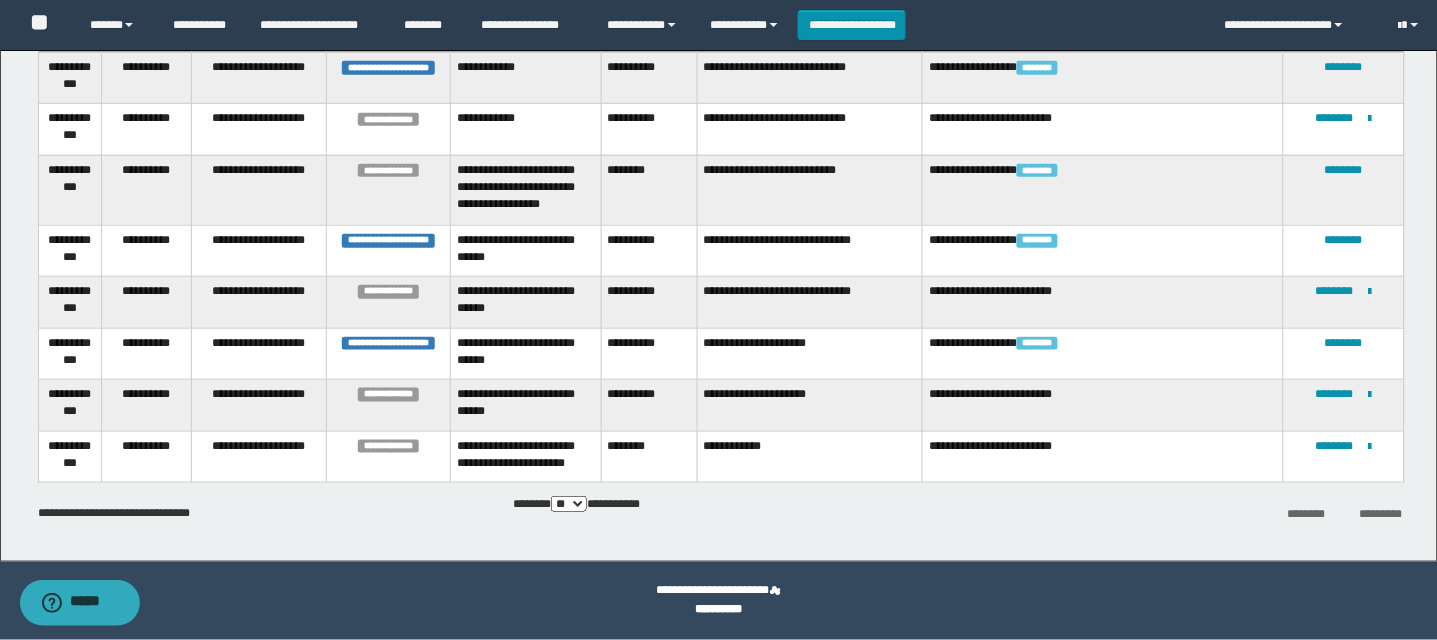 scroll, scrollTop: 0, scrollLeft: 0, axis: both 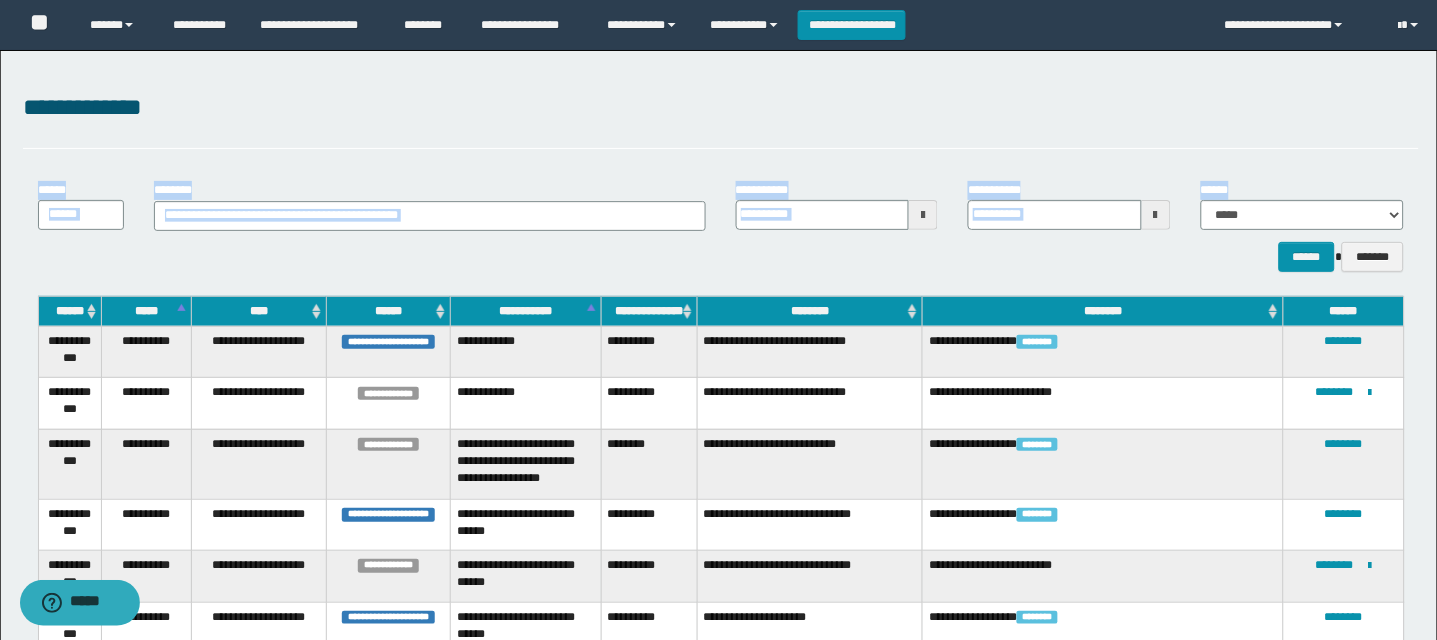 drag, startPoint x: 1430, startPoint y: 109, endPoint x: 1456, endPoint y: 191, distance: 86.023254 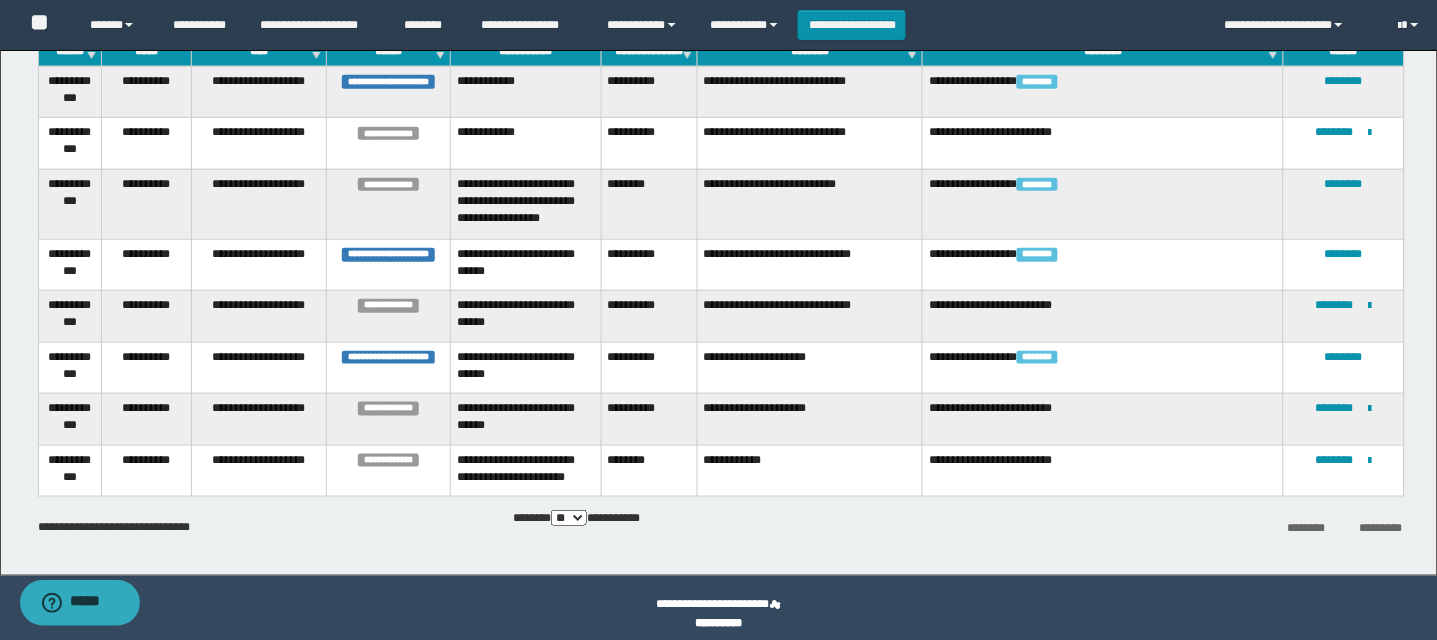 scroll, scrollTop: 274, scrollLeft: 0, axis: vertical 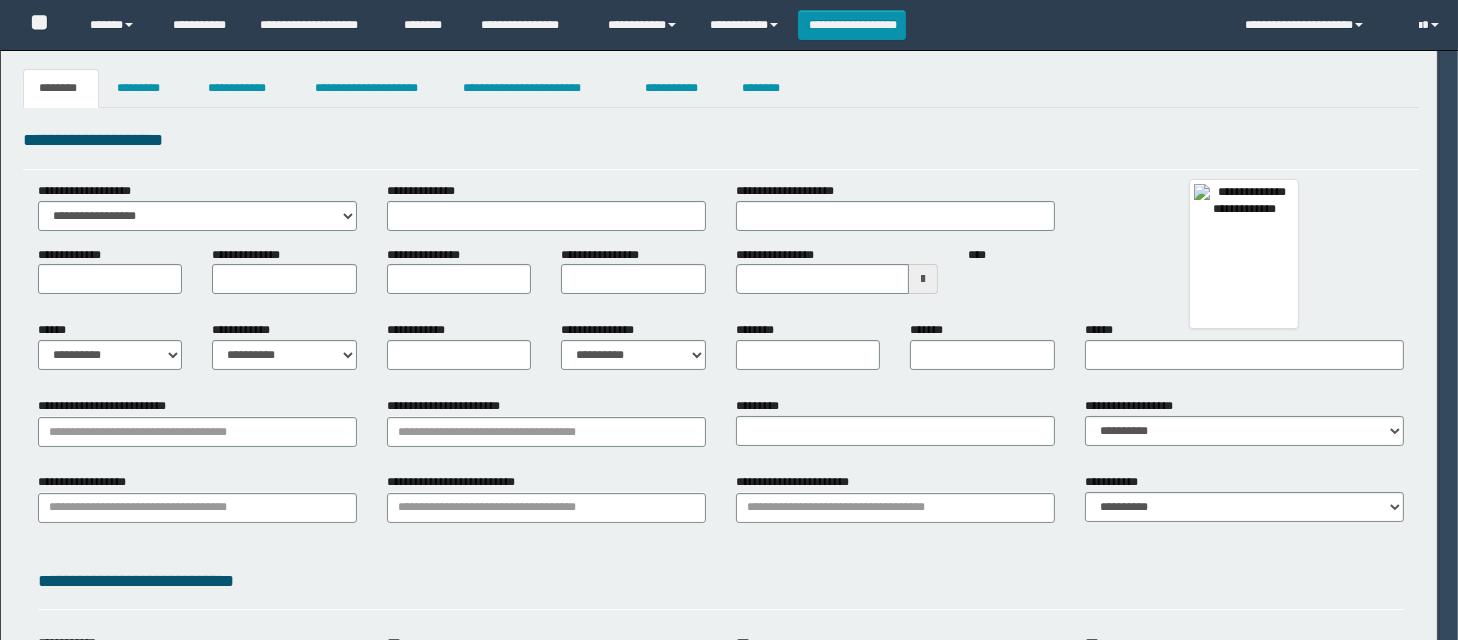 type on "*******" 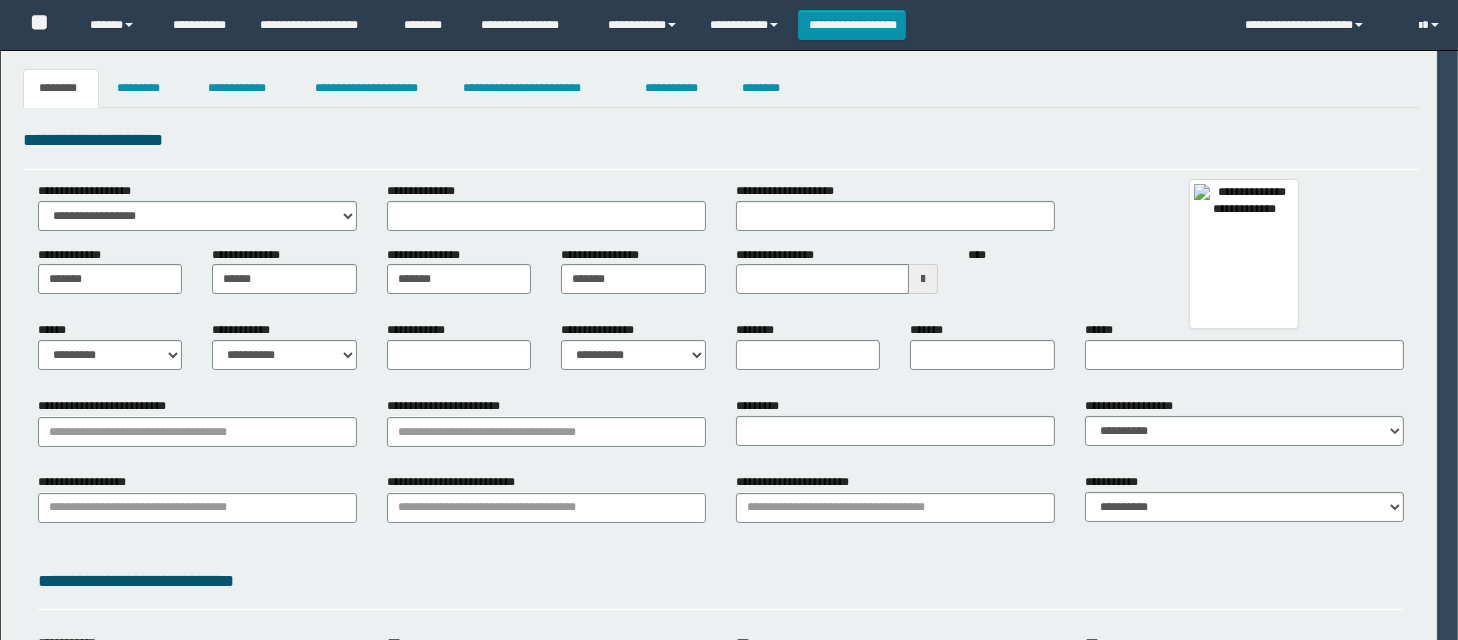 select on "*" 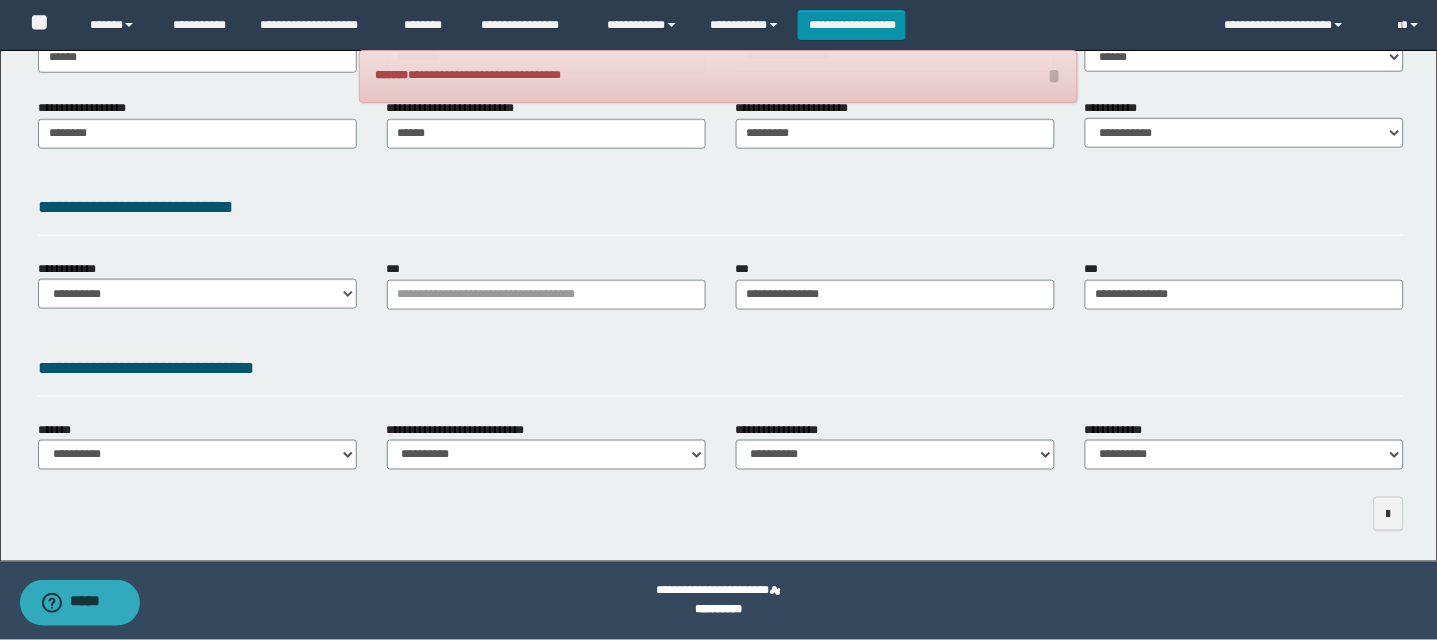 scroll, scrollTop: 0, scrollLeft: 0, axis: both 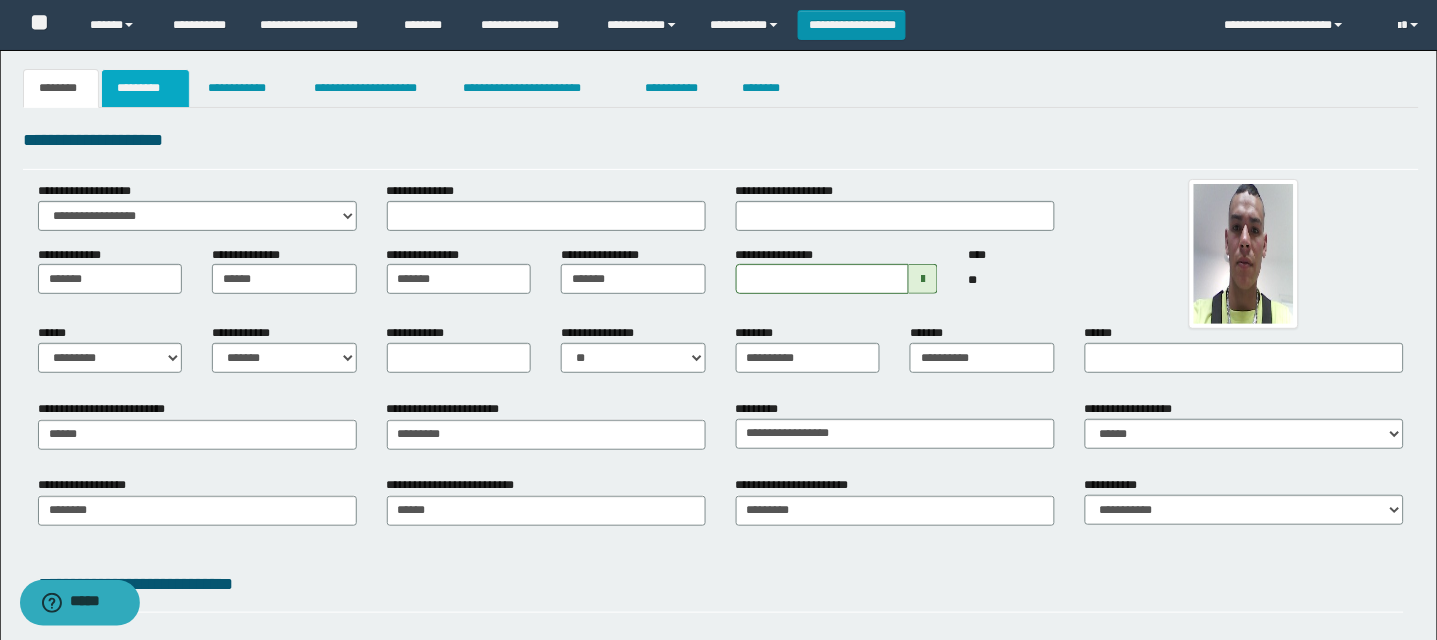 click on "*********" at bounding box center [145, 88] 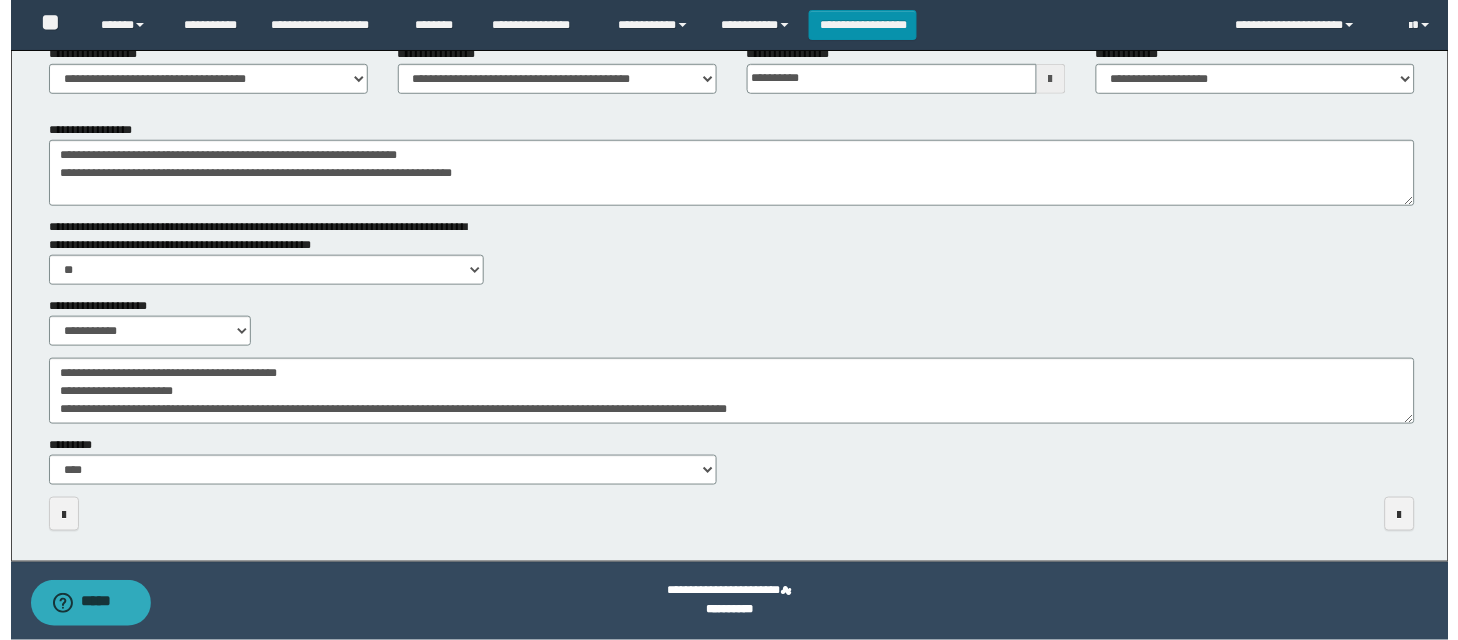 scroll, scrollTop: 0, scrollLeft: 0, axis: both 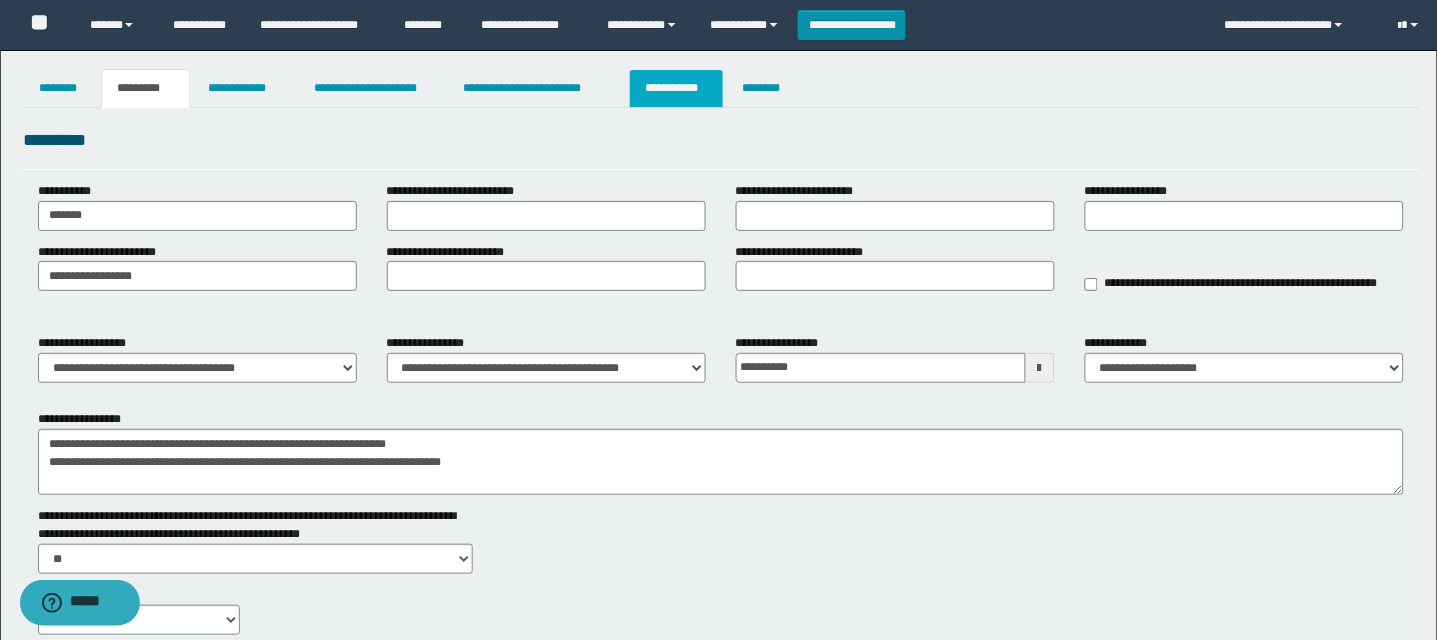 click on "**********" at bounding box center [676, 88] 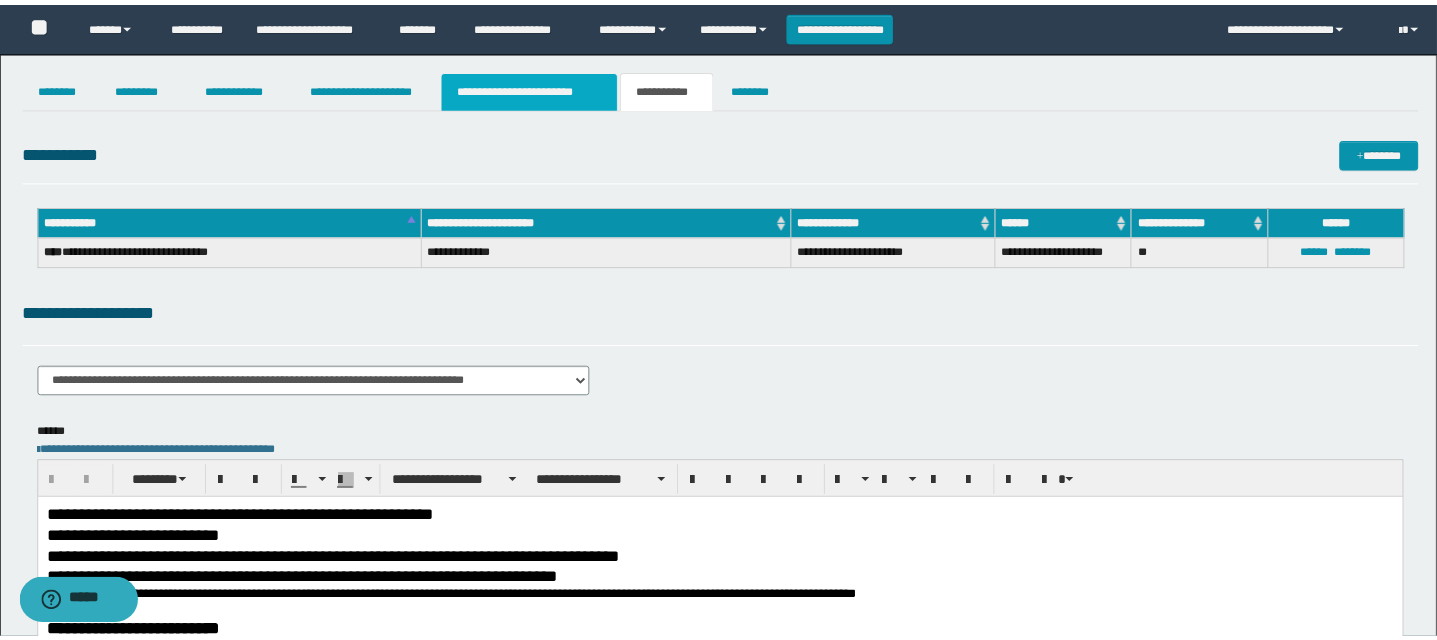 scroll, scrollTop: 0, scrollLeft: 0, axis: both 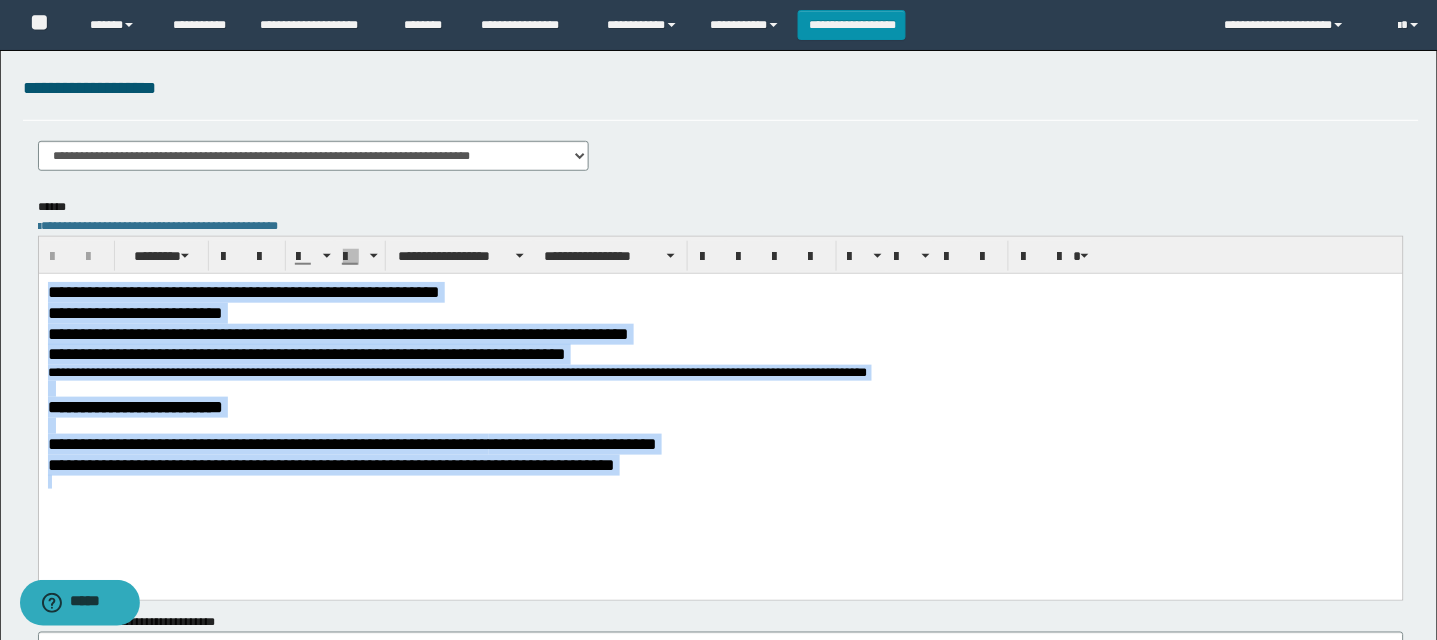 drag, startPoint x: 775, startPoint y: 531, endPoint x: 55, endPoint y: 479, distance: 721.8753 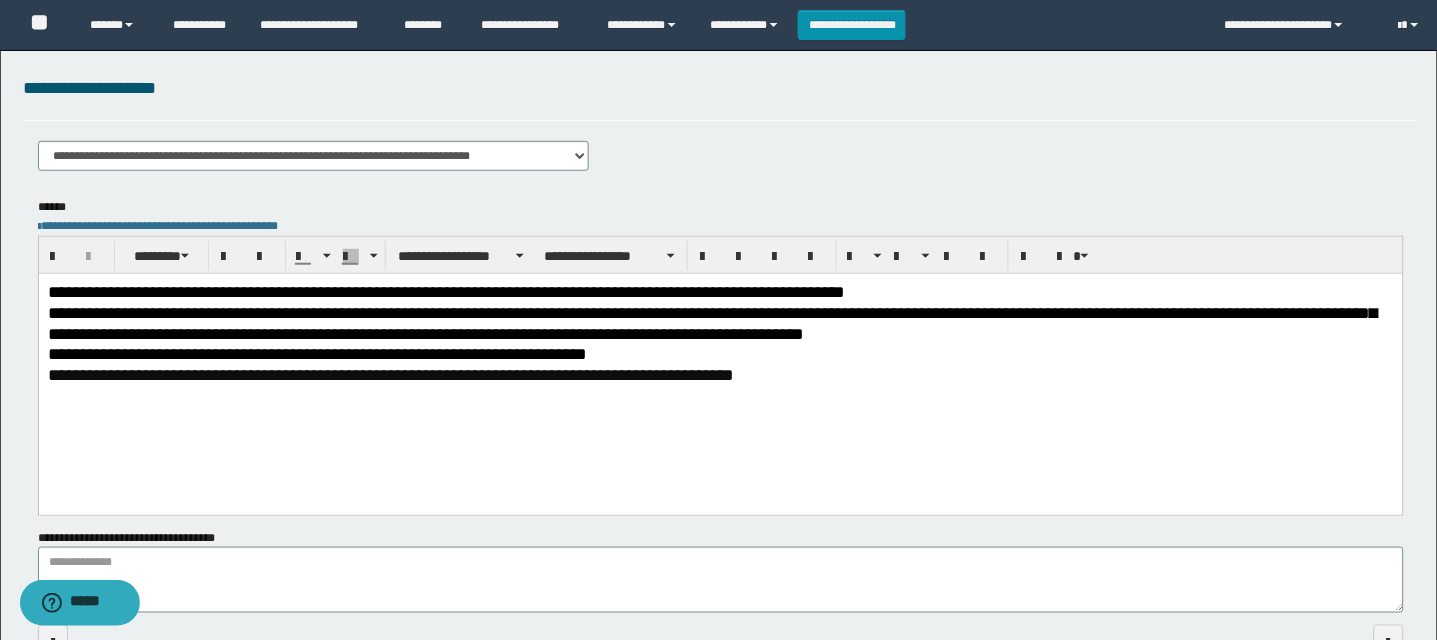 click on "**********" at bounding box center (720, 353) 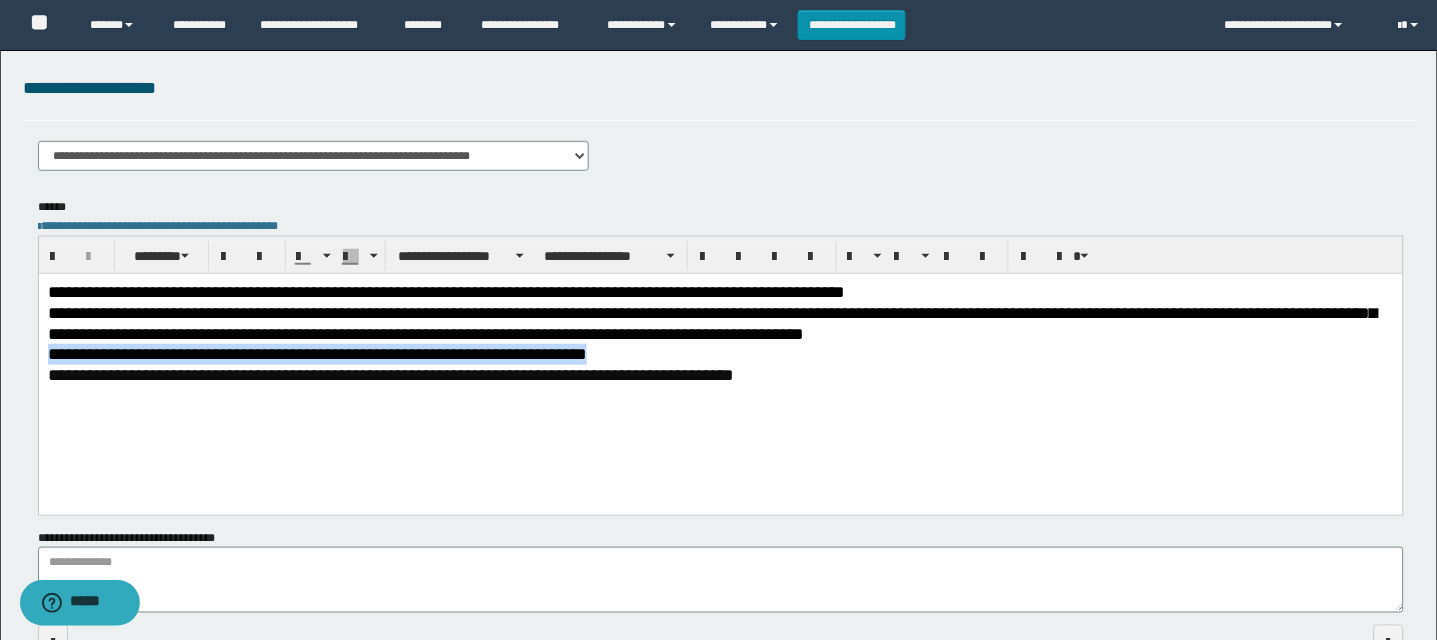 drag, startPoint x: 855, startPoint y: 371, endPoint x: 19, endPoint y: 373, distance: 836.0024 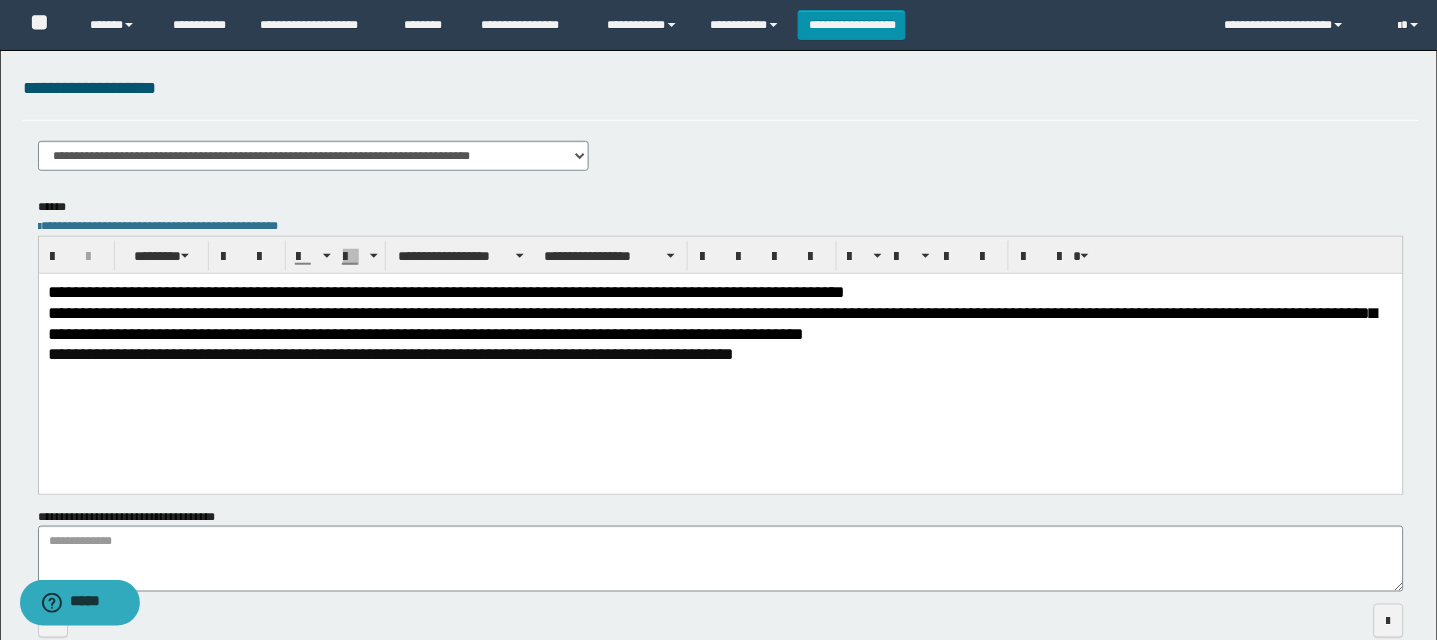scroll, scrollTop: 332, scrollLeft: 0, axis: vertical 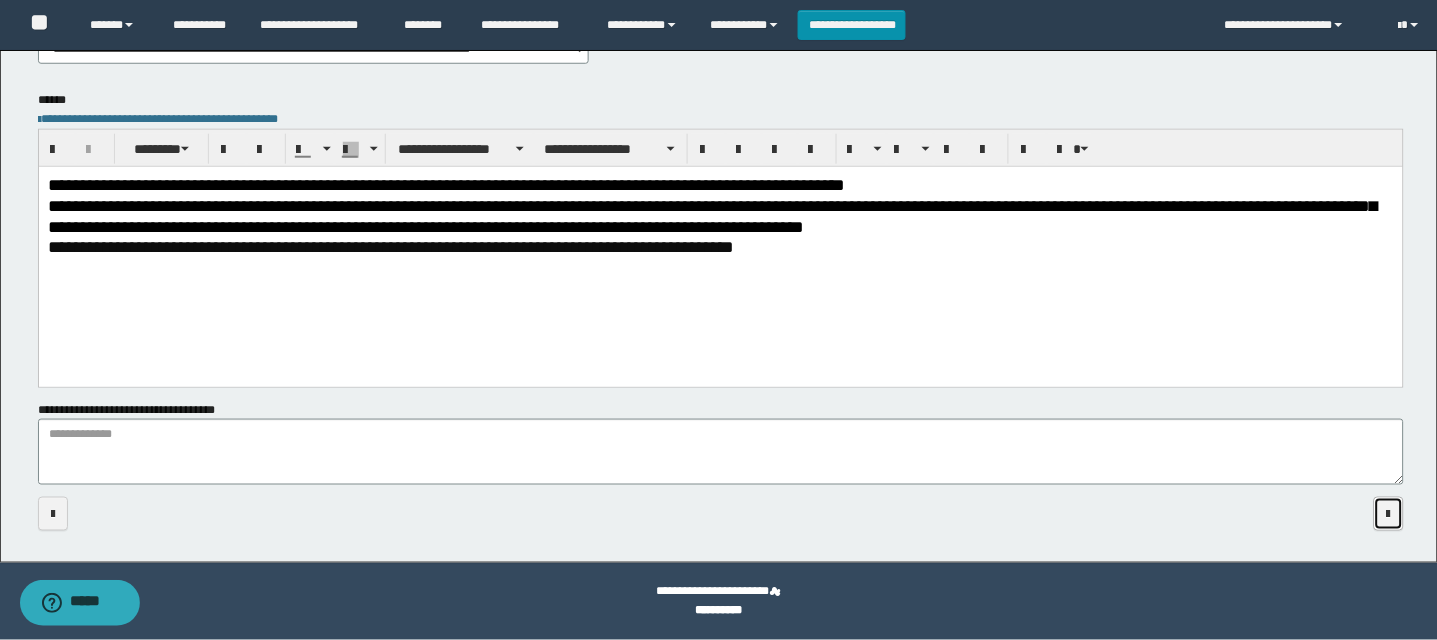 click at bounding box center [1389, 515] 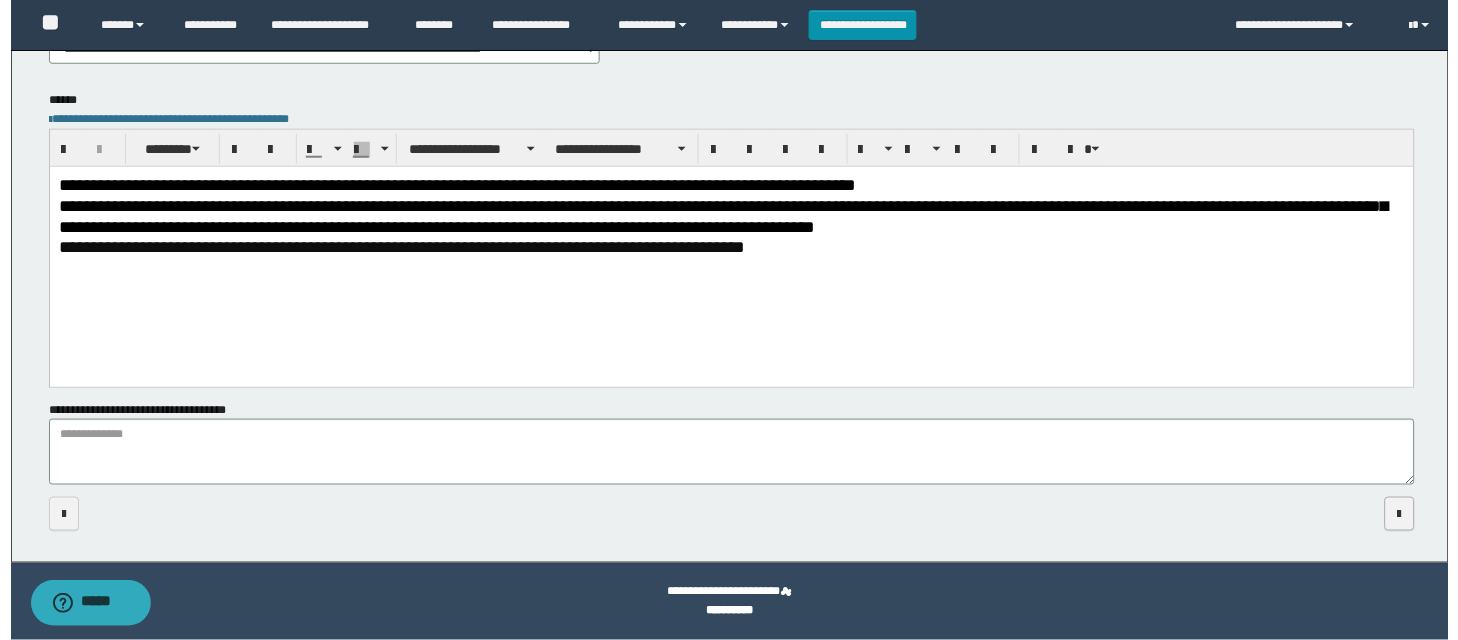 scroll, scrollTop: 0, scrollLeft: 0, axis: both 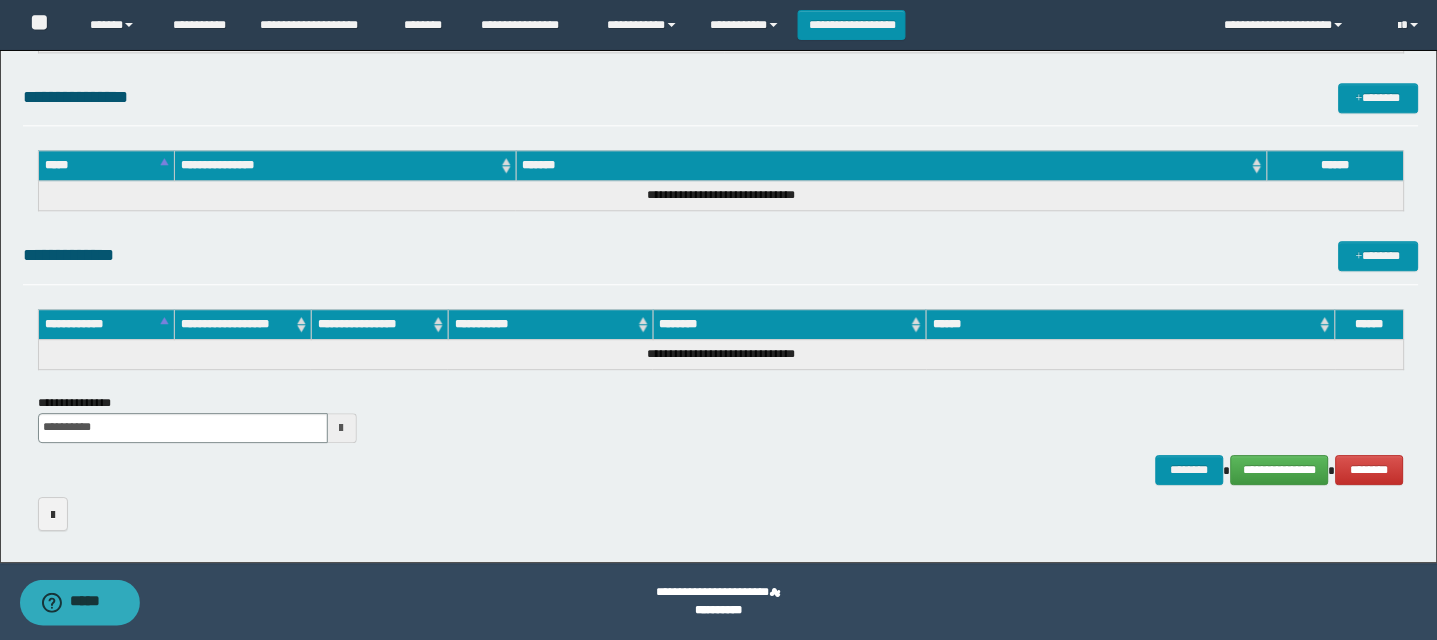 click on "**********" at bounding box center (721, -168) 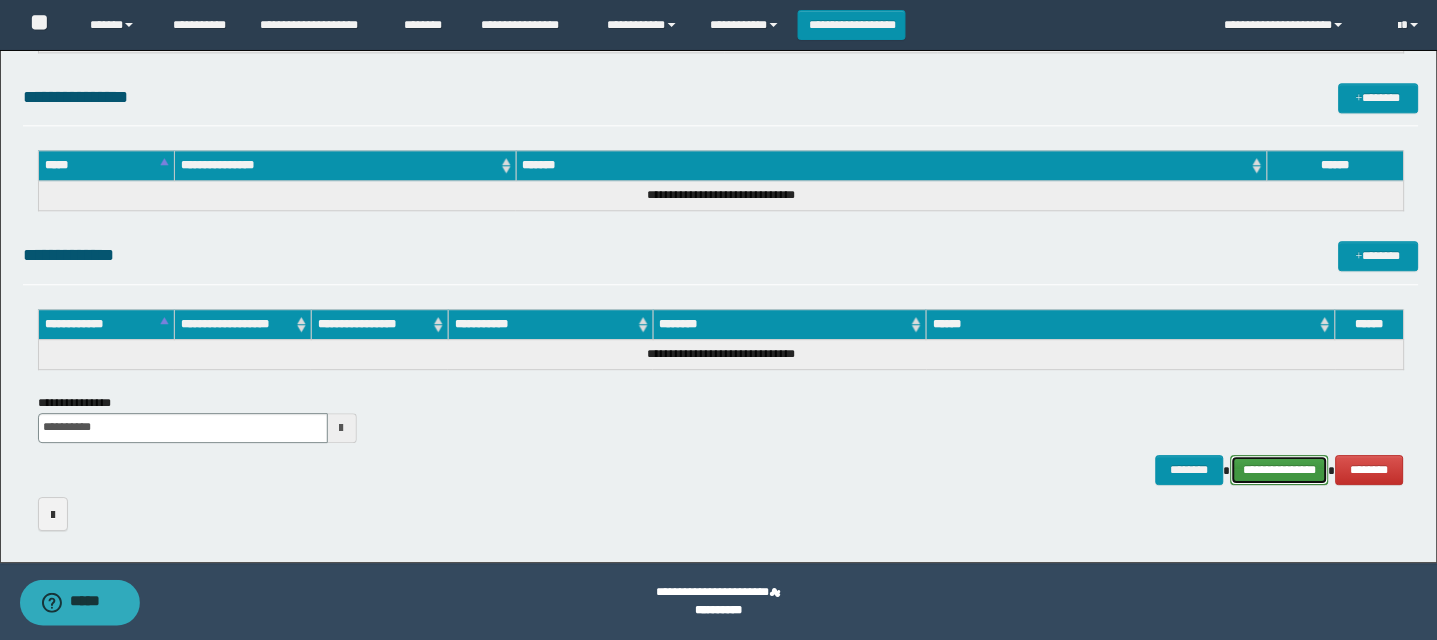 click on "**********" at bounding box center [1280, 470] 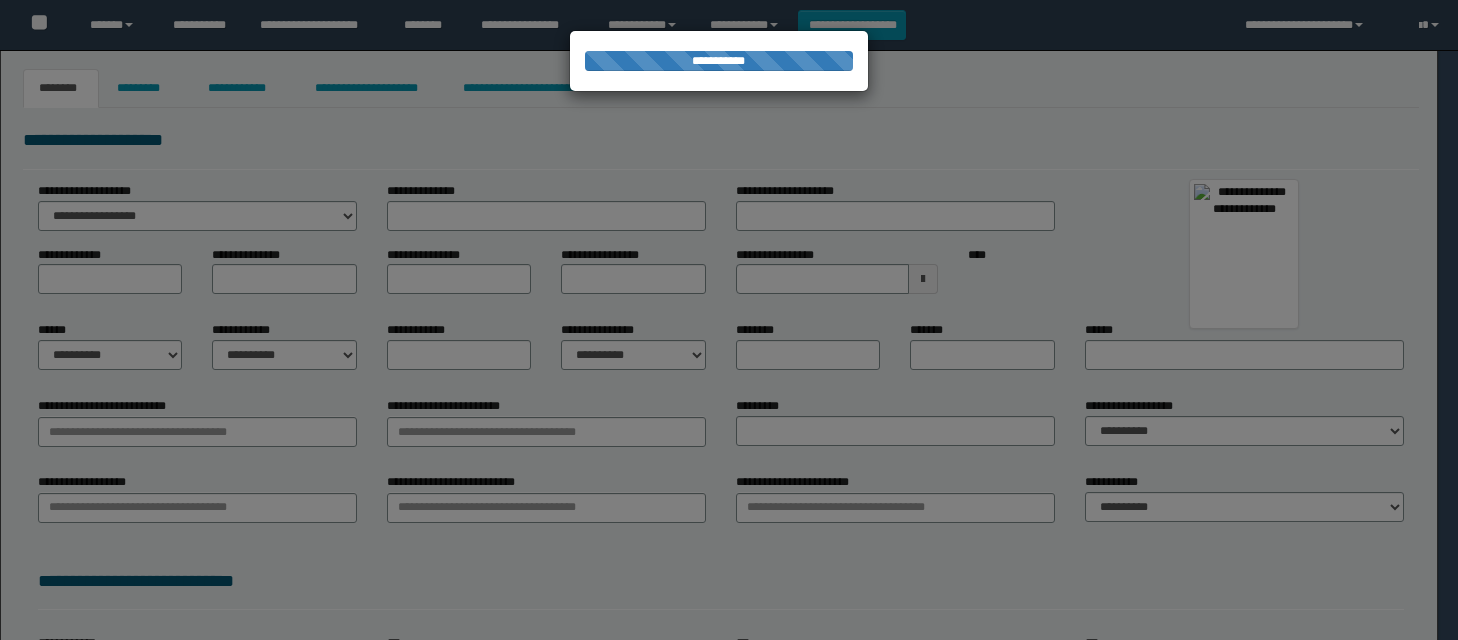 scroll, scrollTop: 0, scrollLeft: 0, axis: both 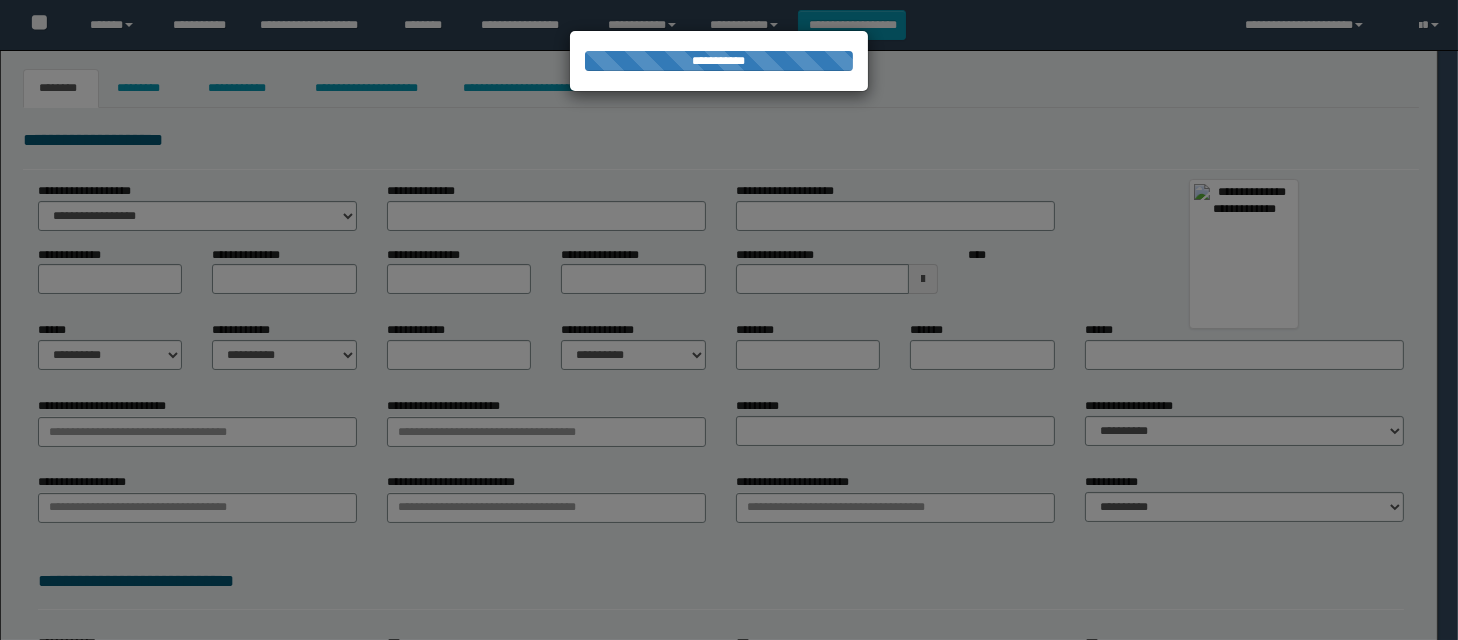 type on "******" 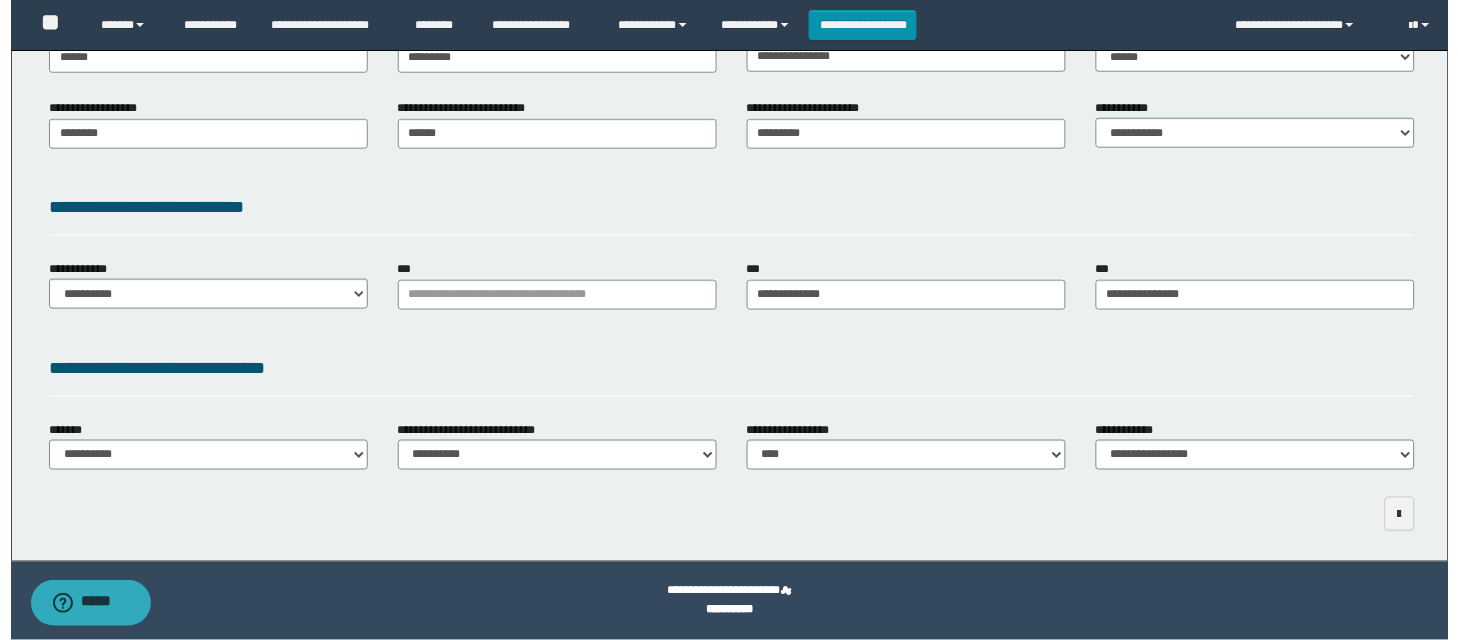scroll, scrollTop: 0, scrollLeft: 0, axis: both 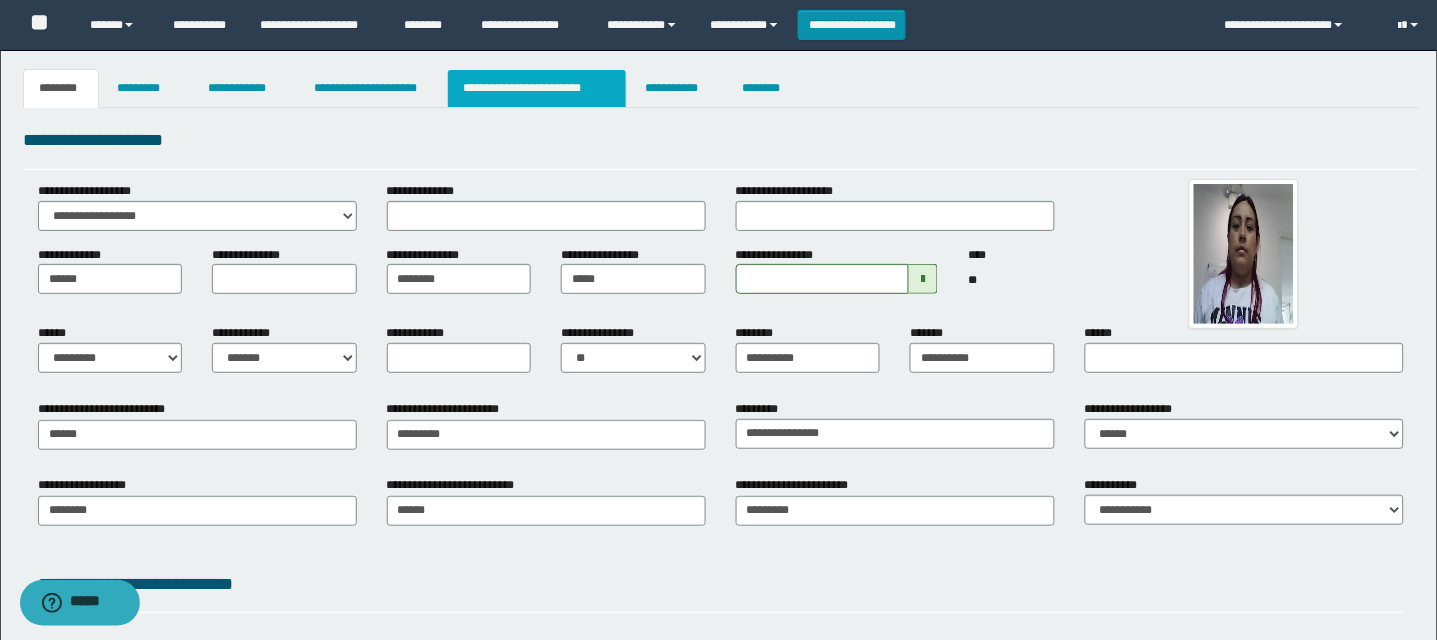 click on "**********" at bounding box center [537, 88] 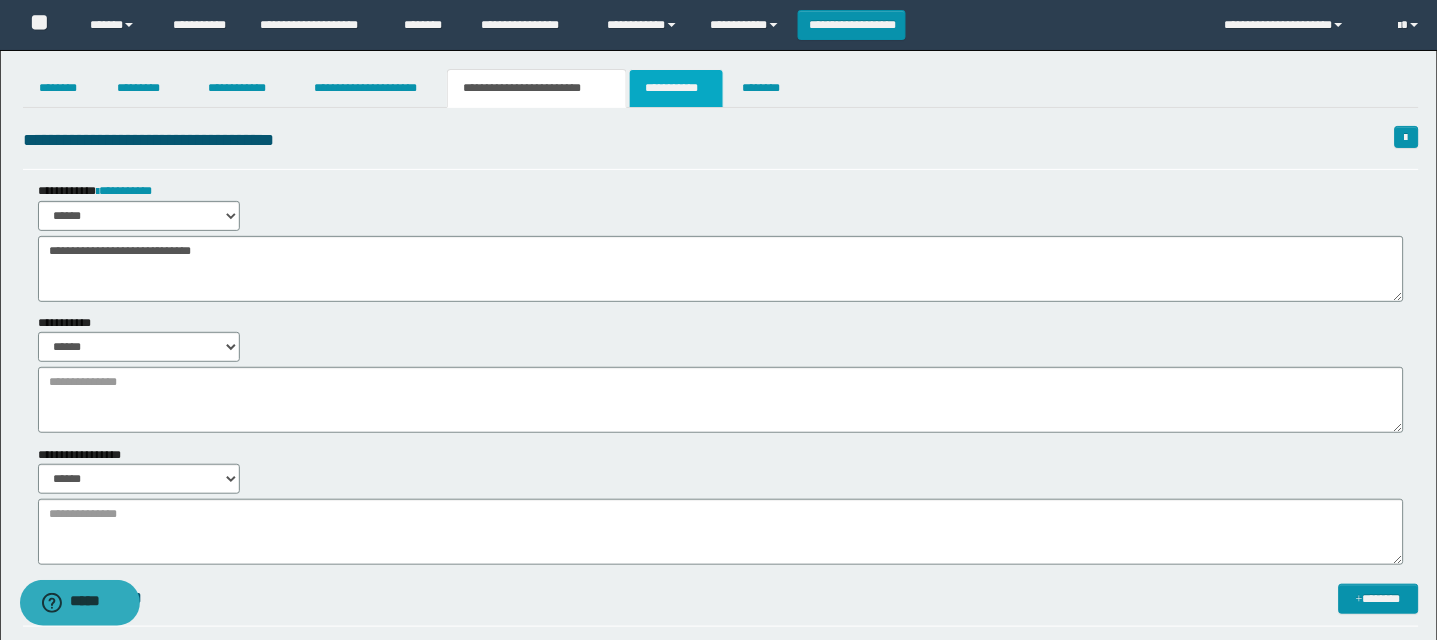 click on "**********" at bounding box center (676, 88) 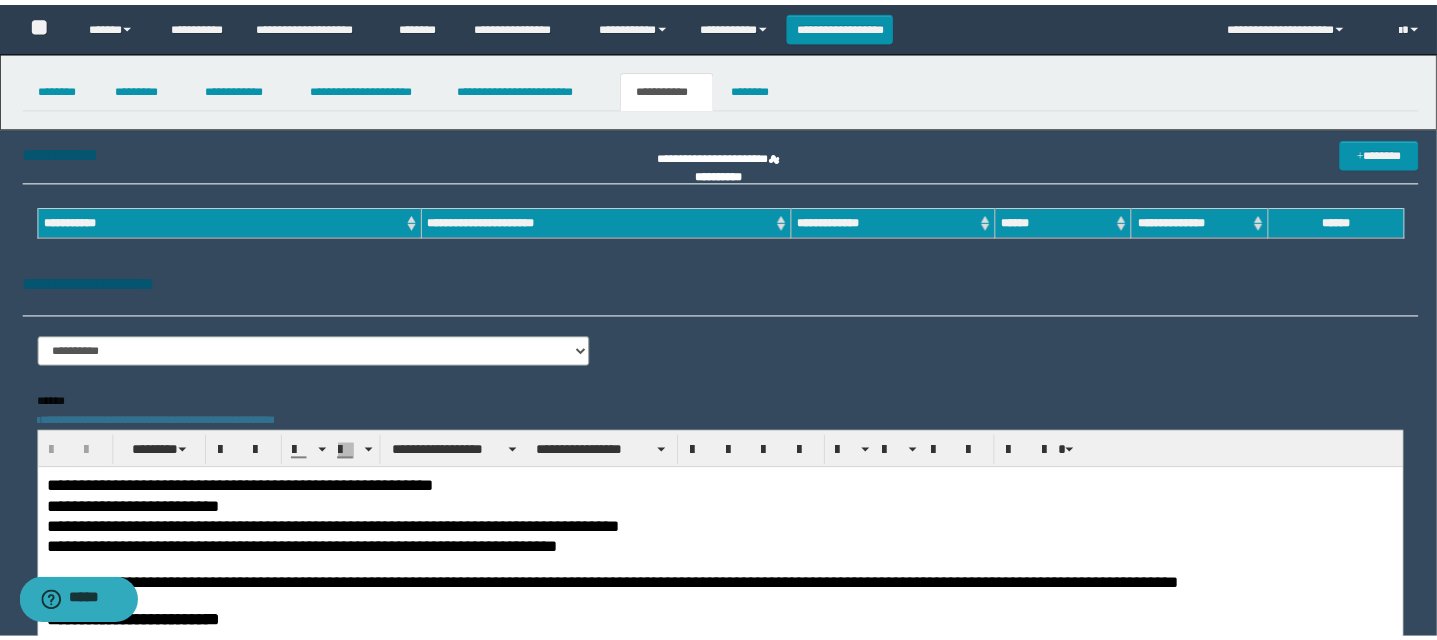 scroll, scrollTop: 0, scrollLeft: 0, axis: both 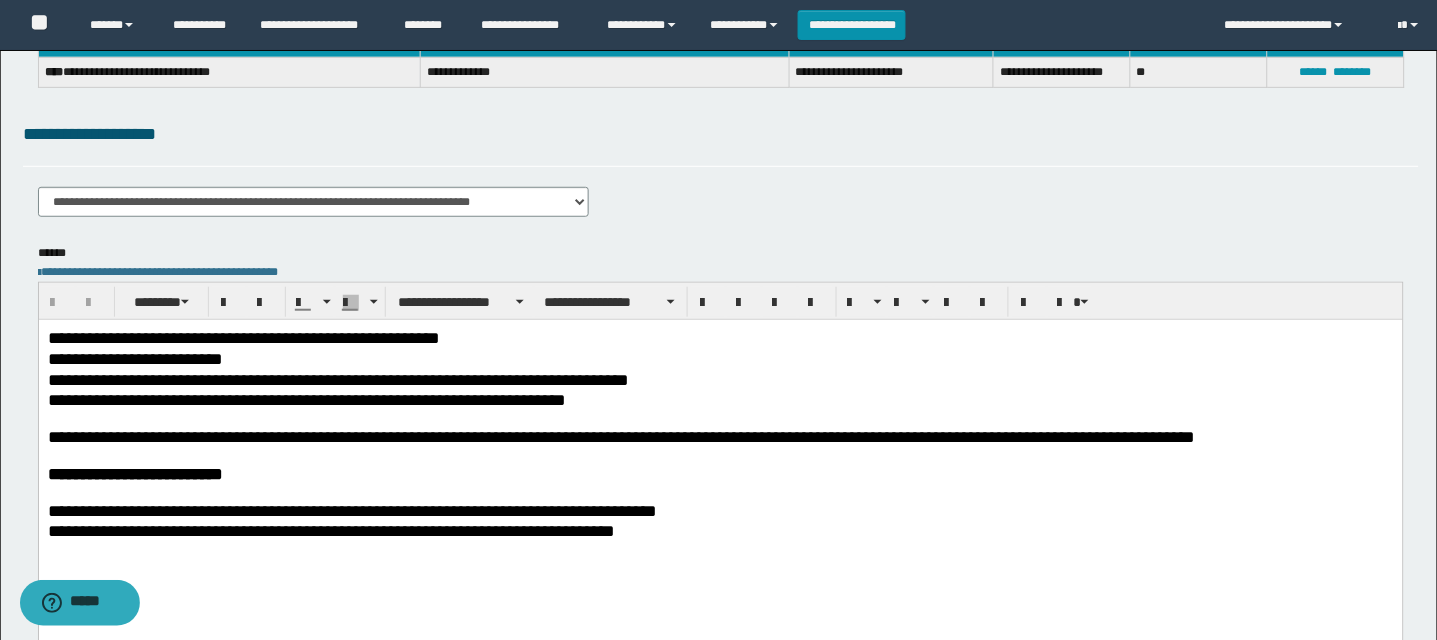 click on "**********" at bounding box center [720, 510] 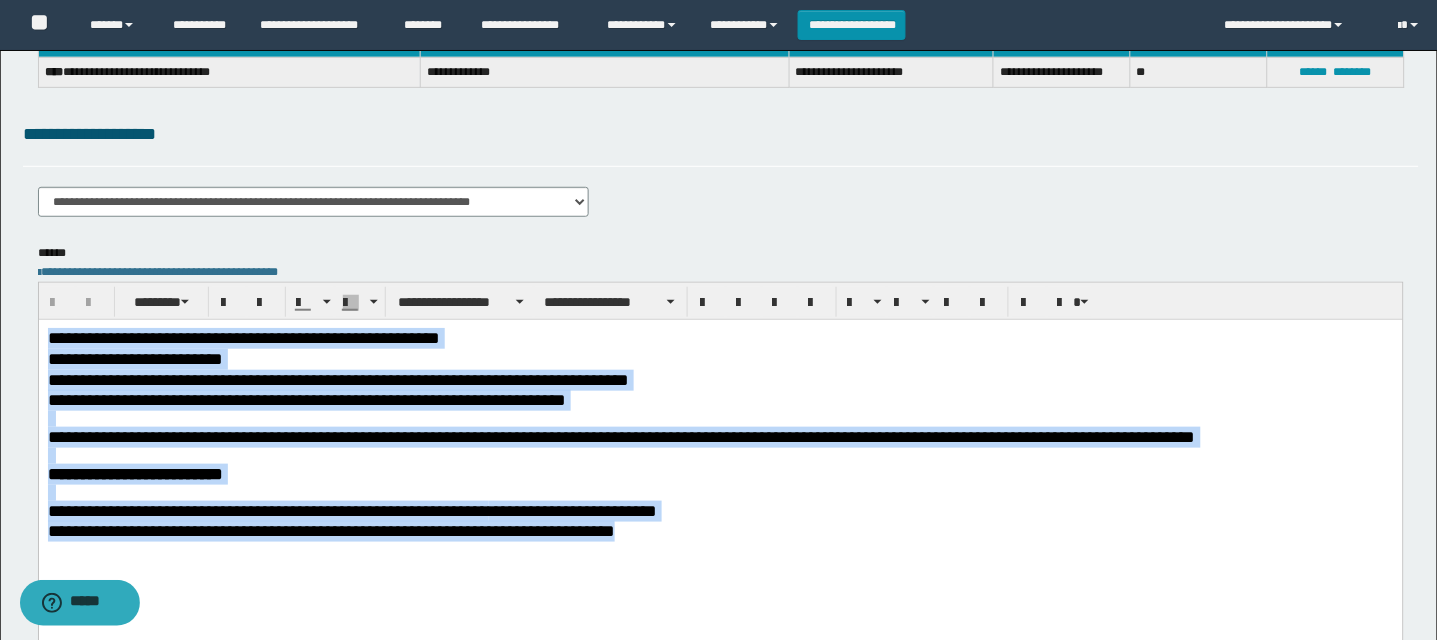 drag, startPoint x: 943, startPoint y: 560, endPoint x: 2, endPoint y: 202, distance: 1006.7994 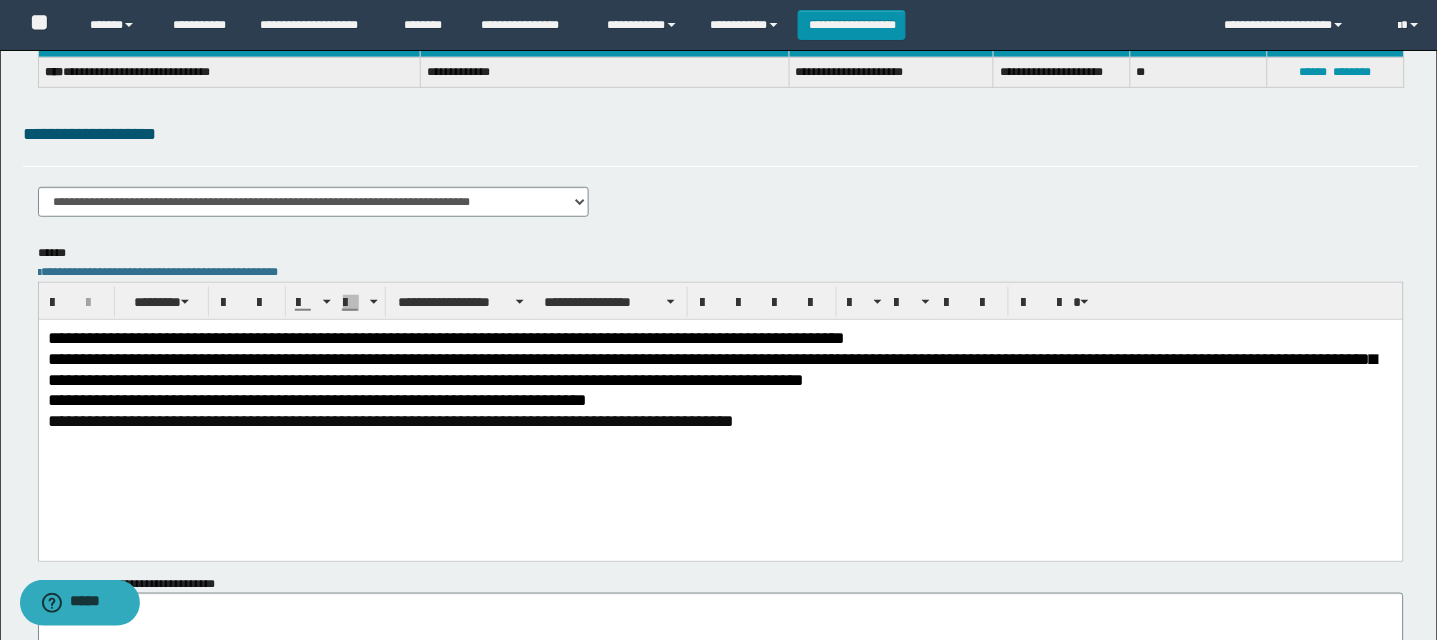 click on "**********" at bounding box center [720, 399] 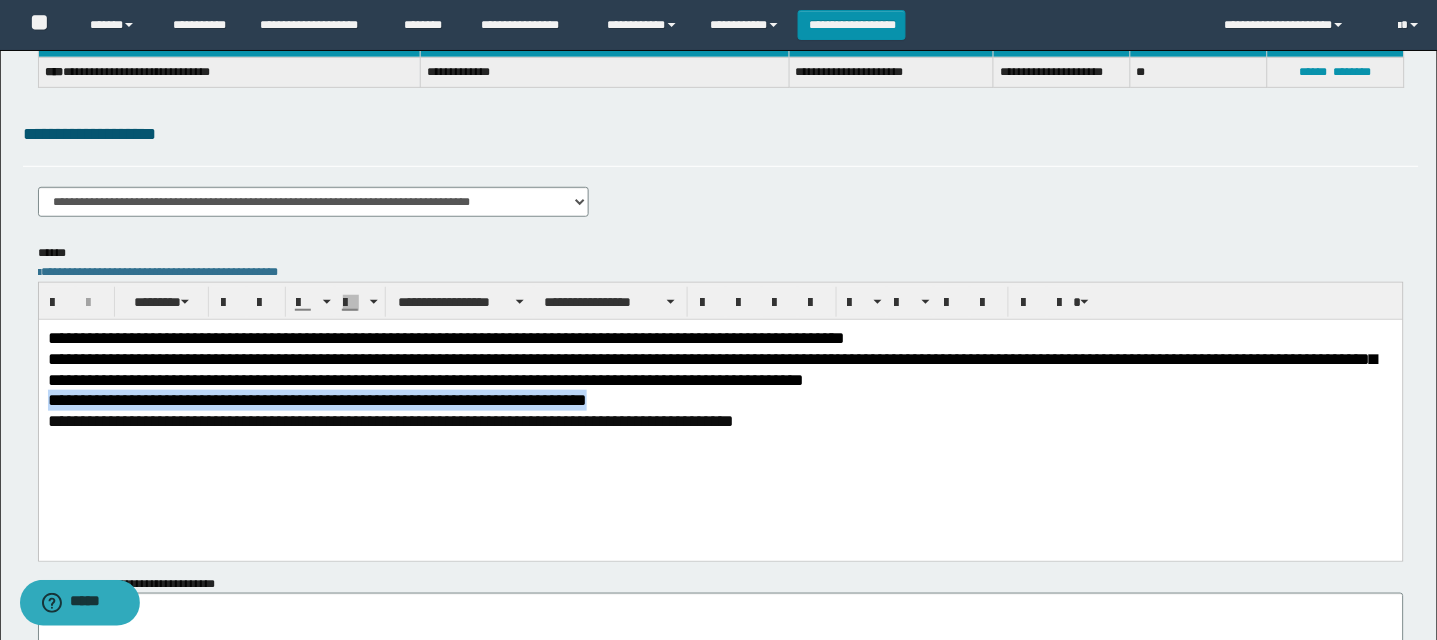 drag, startPoint x: 884, startPoint y: 421, endPoint x: 27, endPoint y: 425, distance: 857.00934 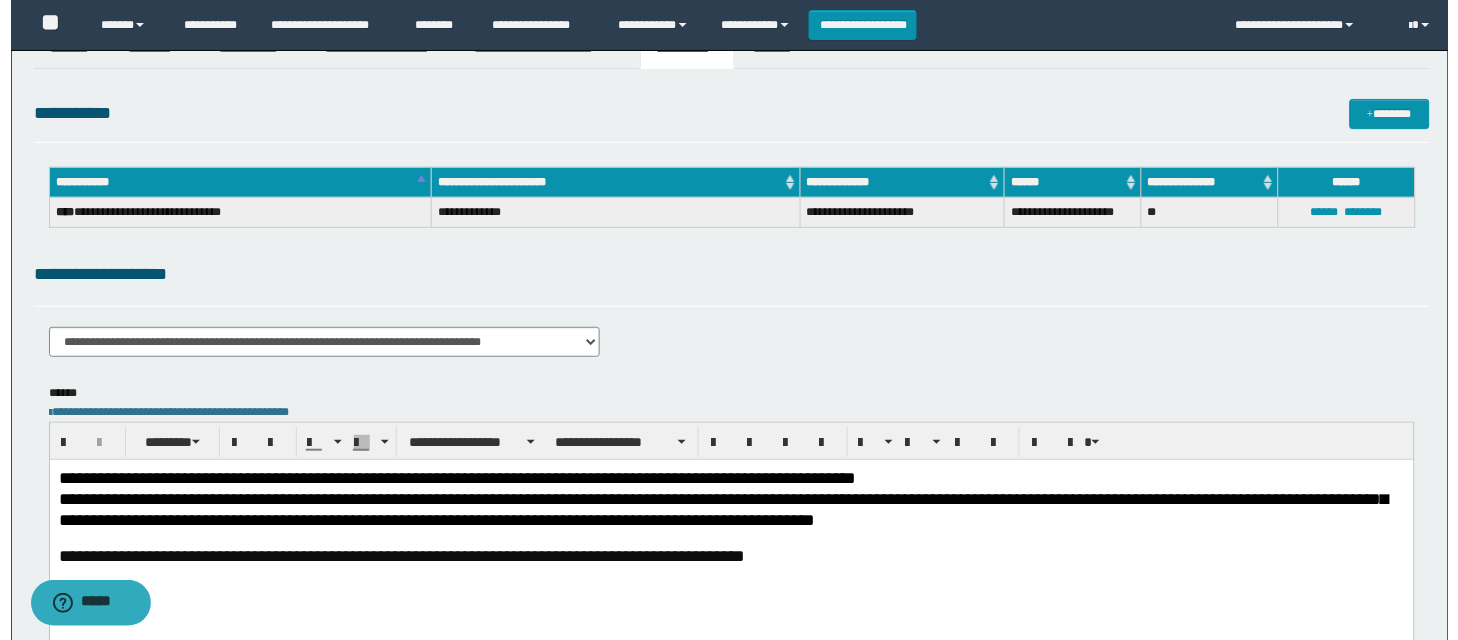 scroll, scrollTop: 0, scrollLeft: 0, axis: both 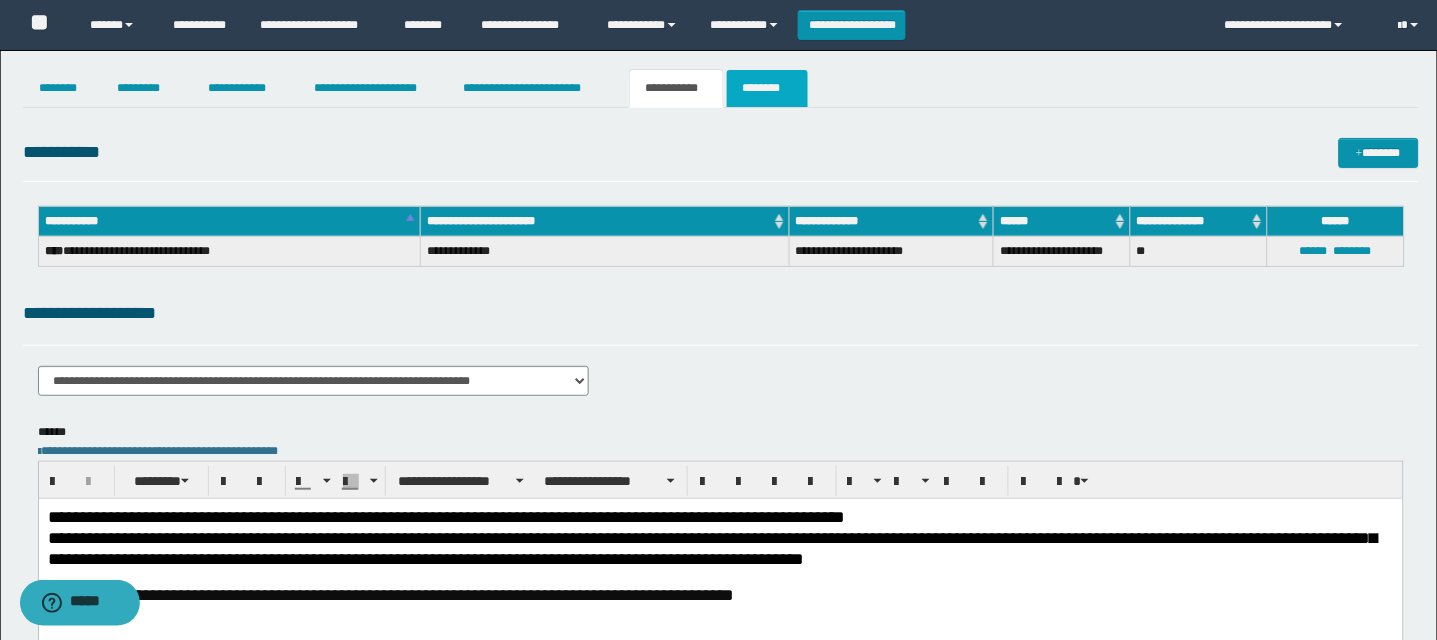 click on "********" at bounding box center (767, 88) 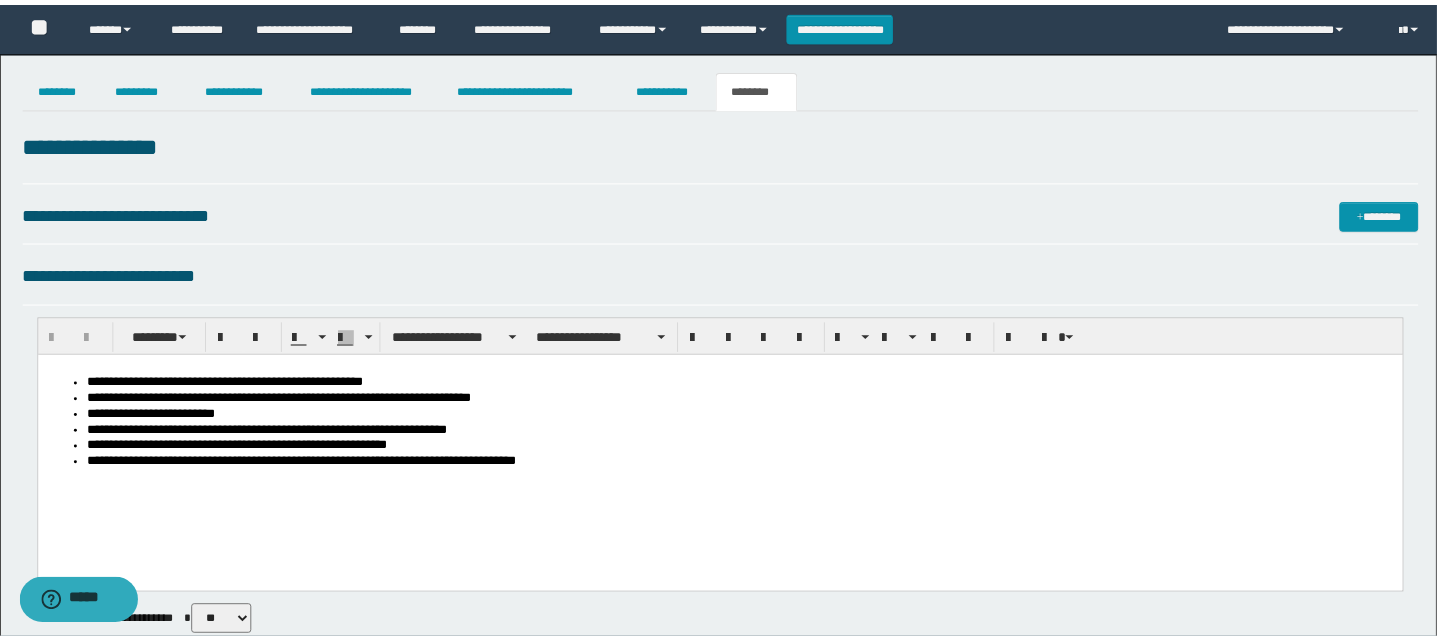 scroll, scrollTop: 0, scrollLeft: 0, axis: both 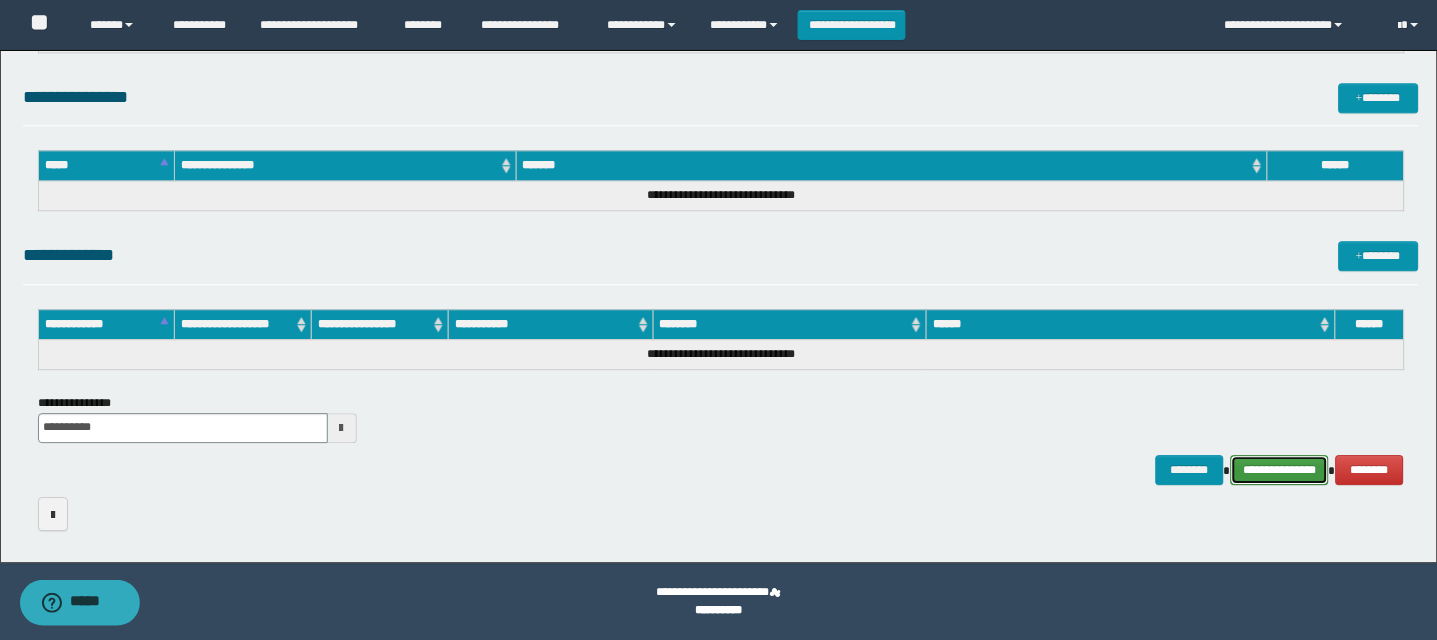 click on "**********" at bounding box center (1280, 470) 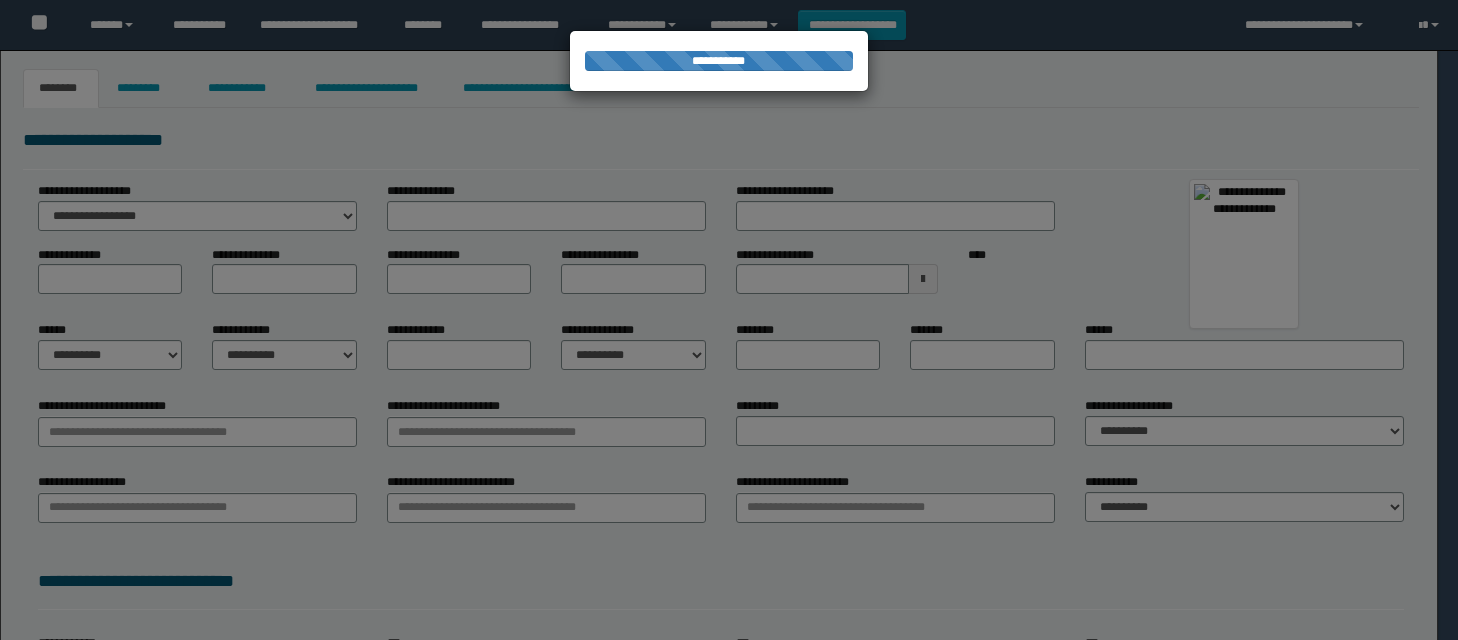 scroll, scrollTop: 0, scrollLeft: 0, axis: both 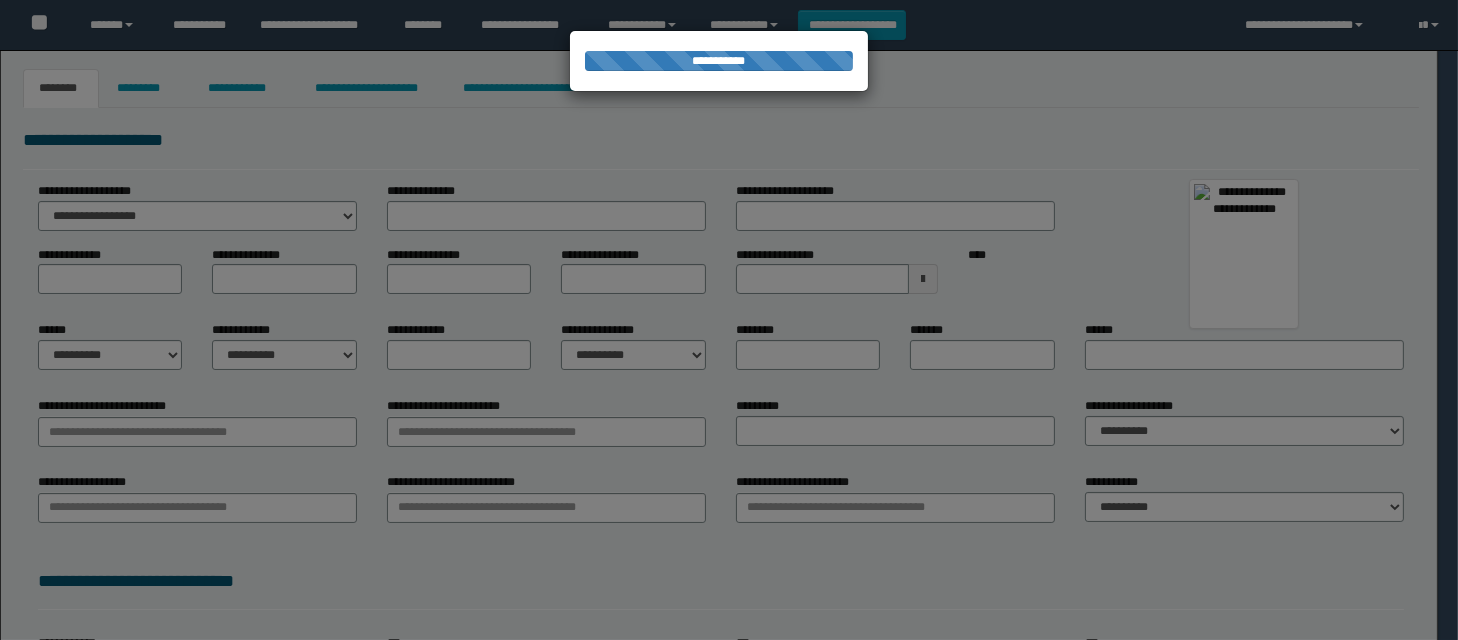 type on "****" 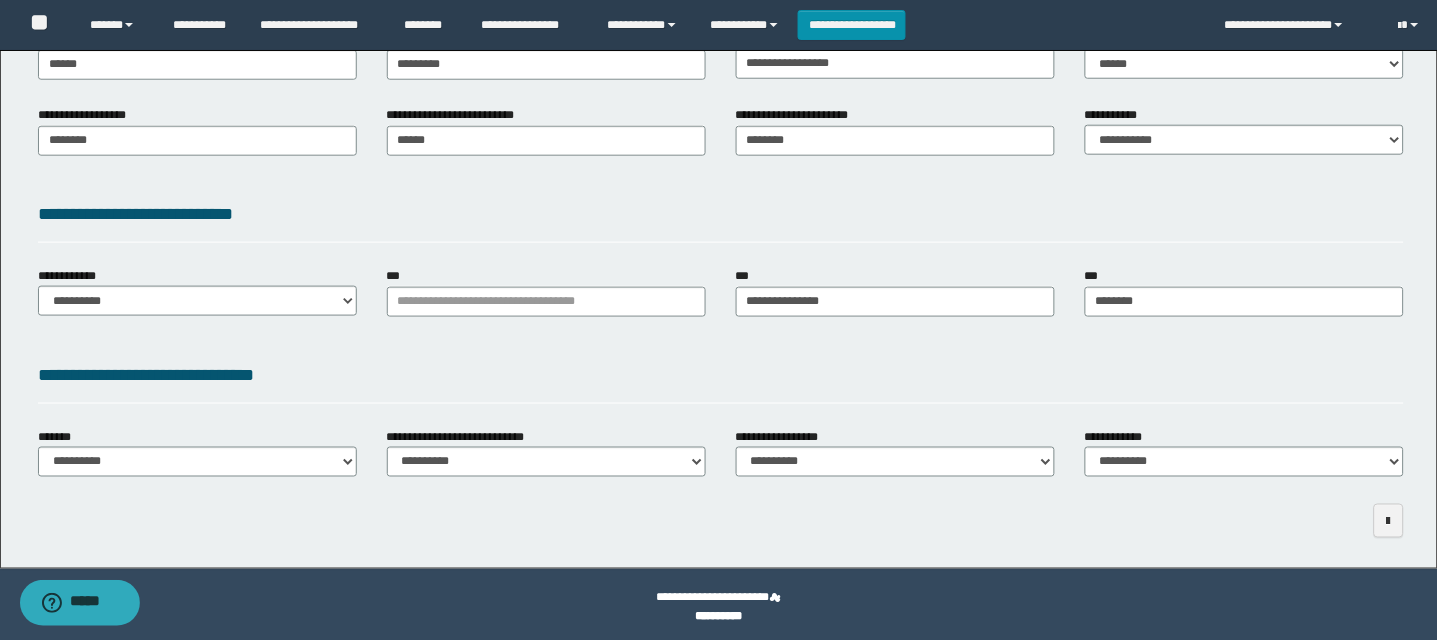 scroll, scrollTop: 371, scrollLeft: 0, axis: vertical 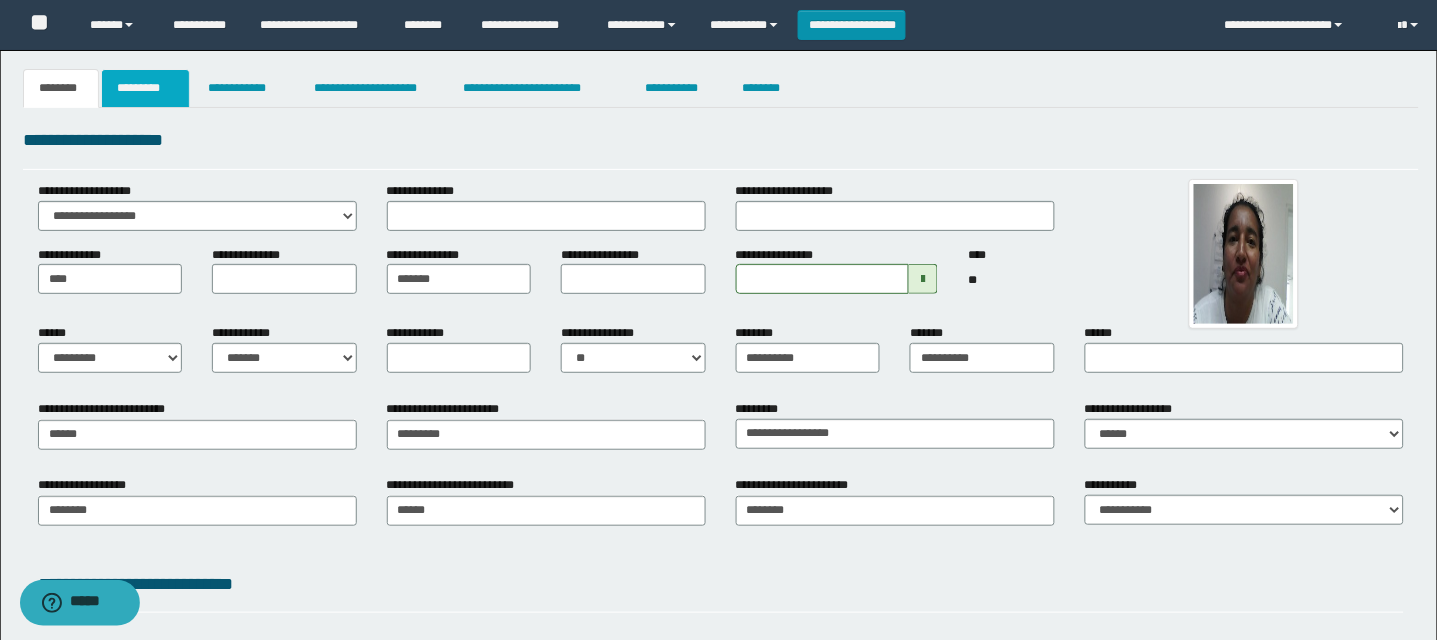click on "*********" at bounding box center [145, 88] 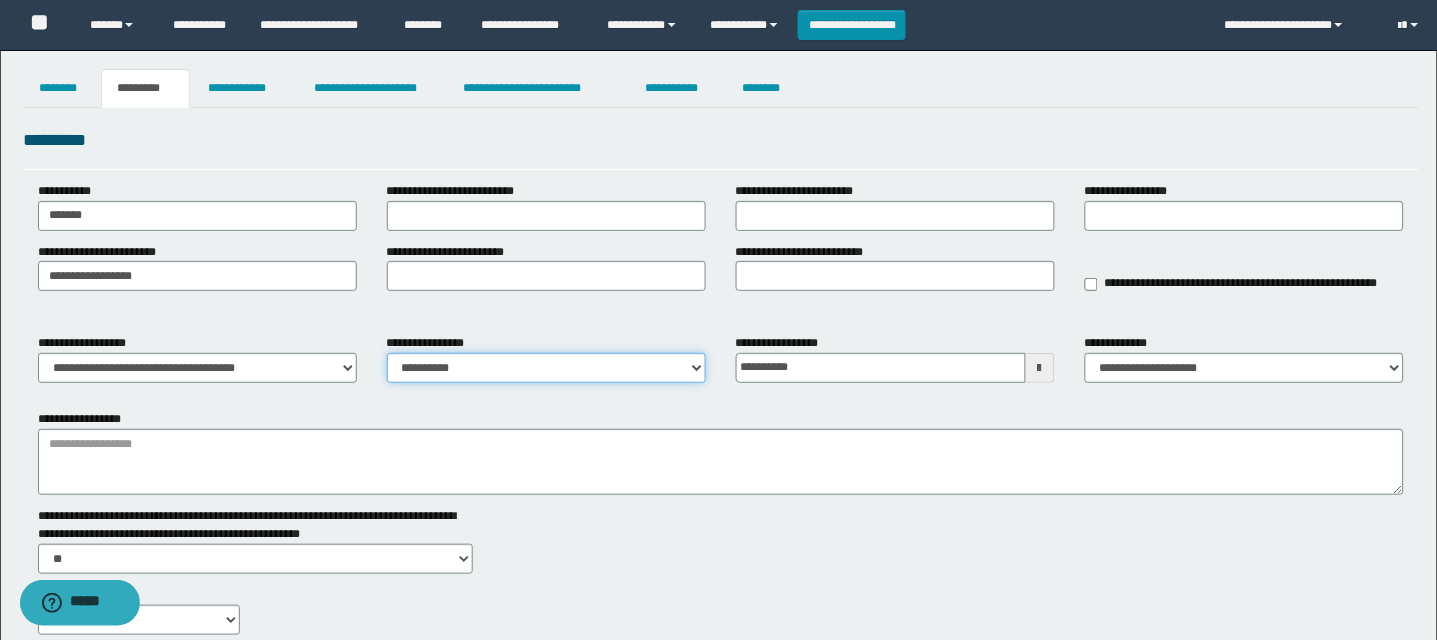 click on "**********" at bounding box center (546, 368) 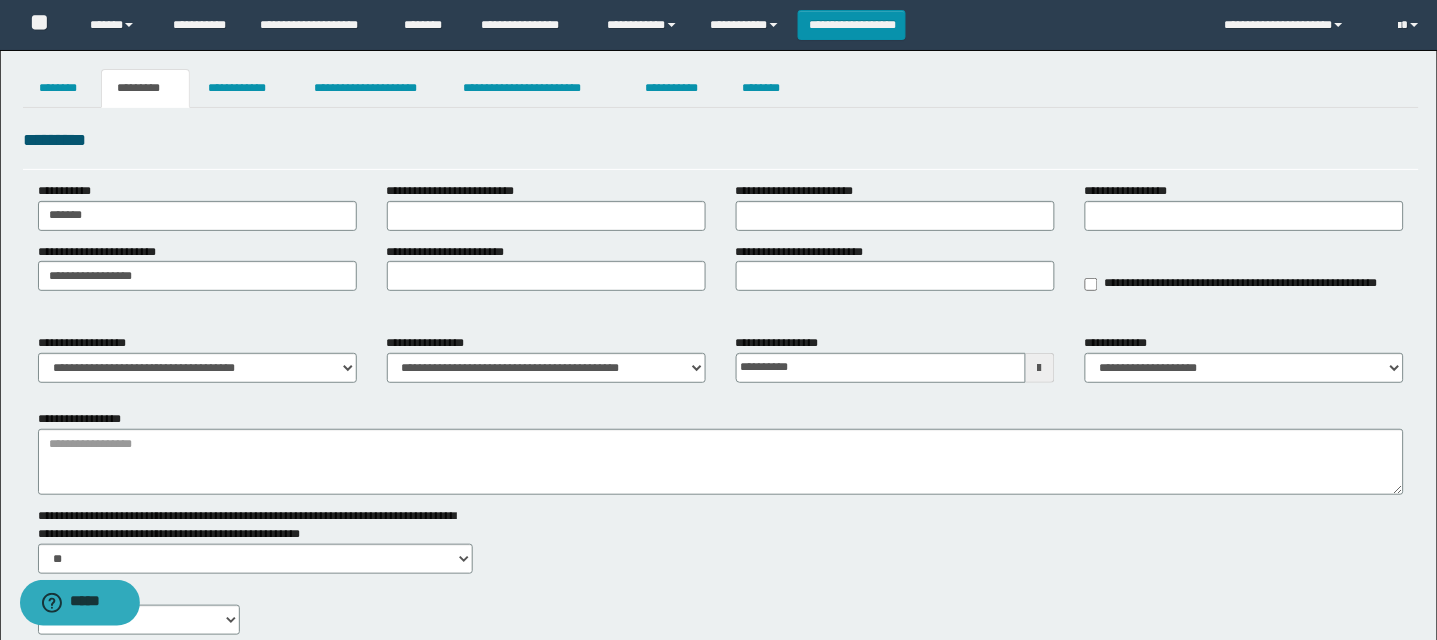 click on "**********" at bounding box center (721, 473) 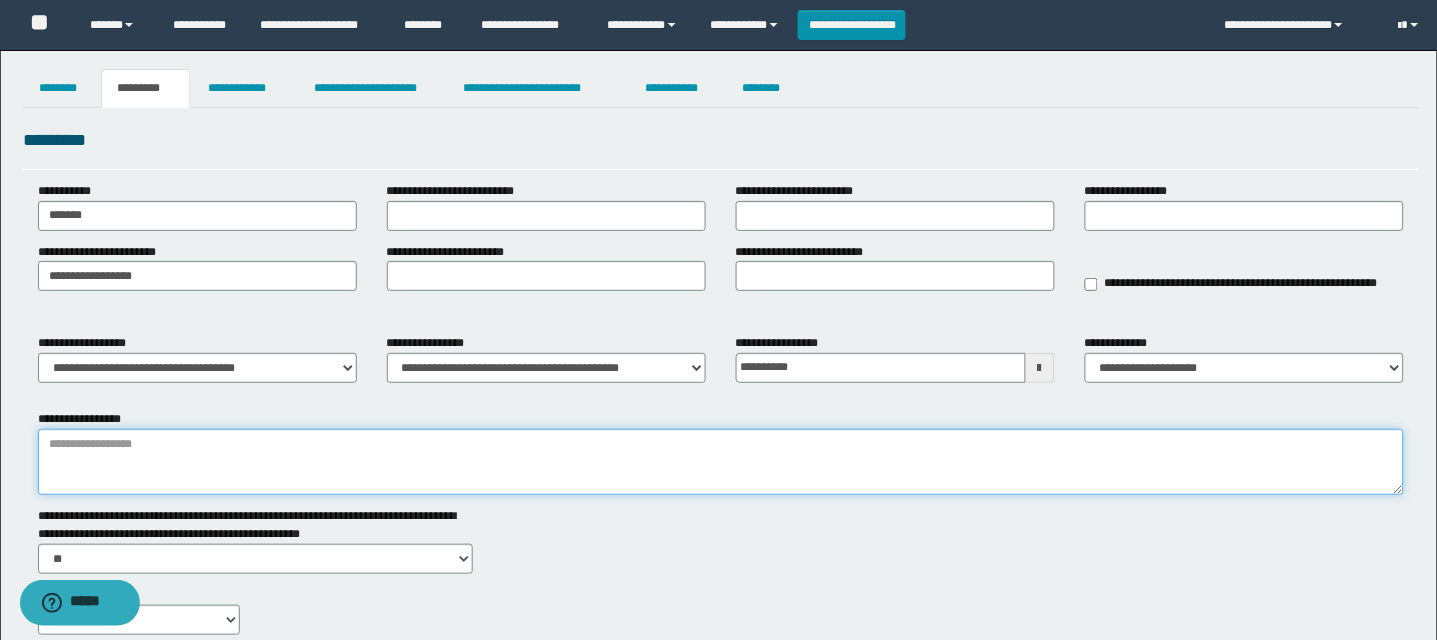 click on "**********" at bounding box center (721, 462) 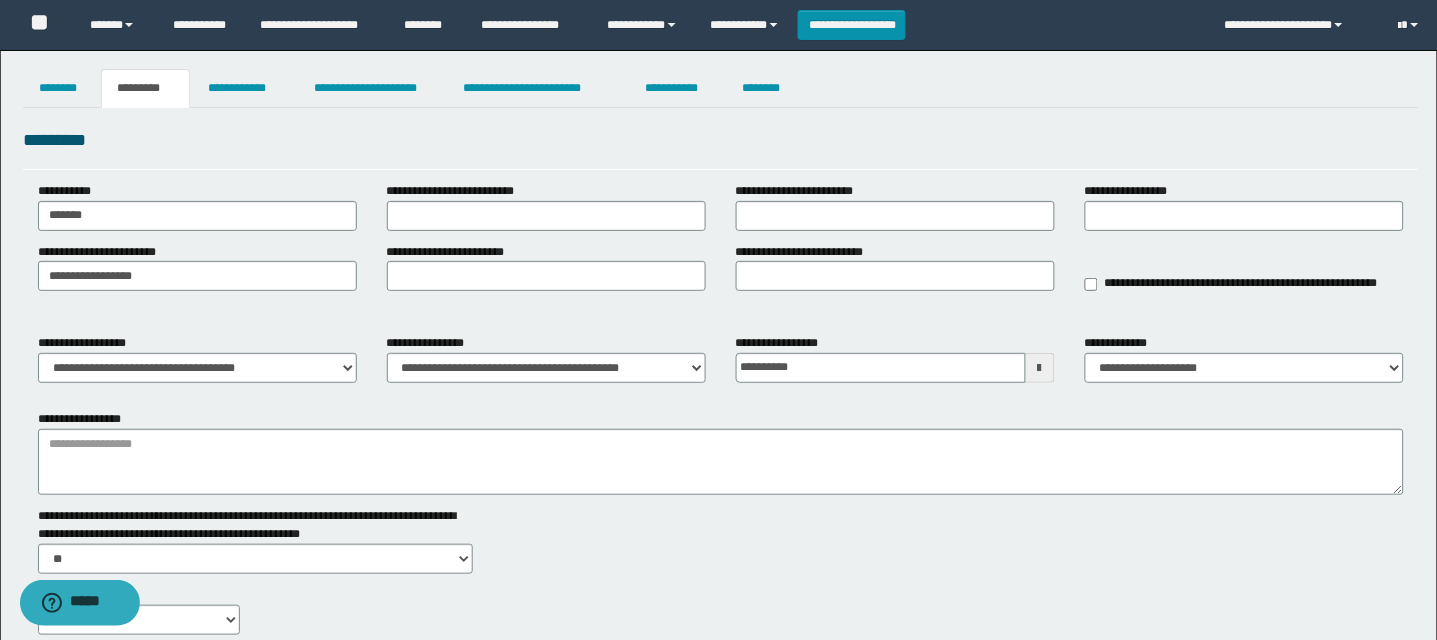 click on "**********" at bounding box center (721, 473) 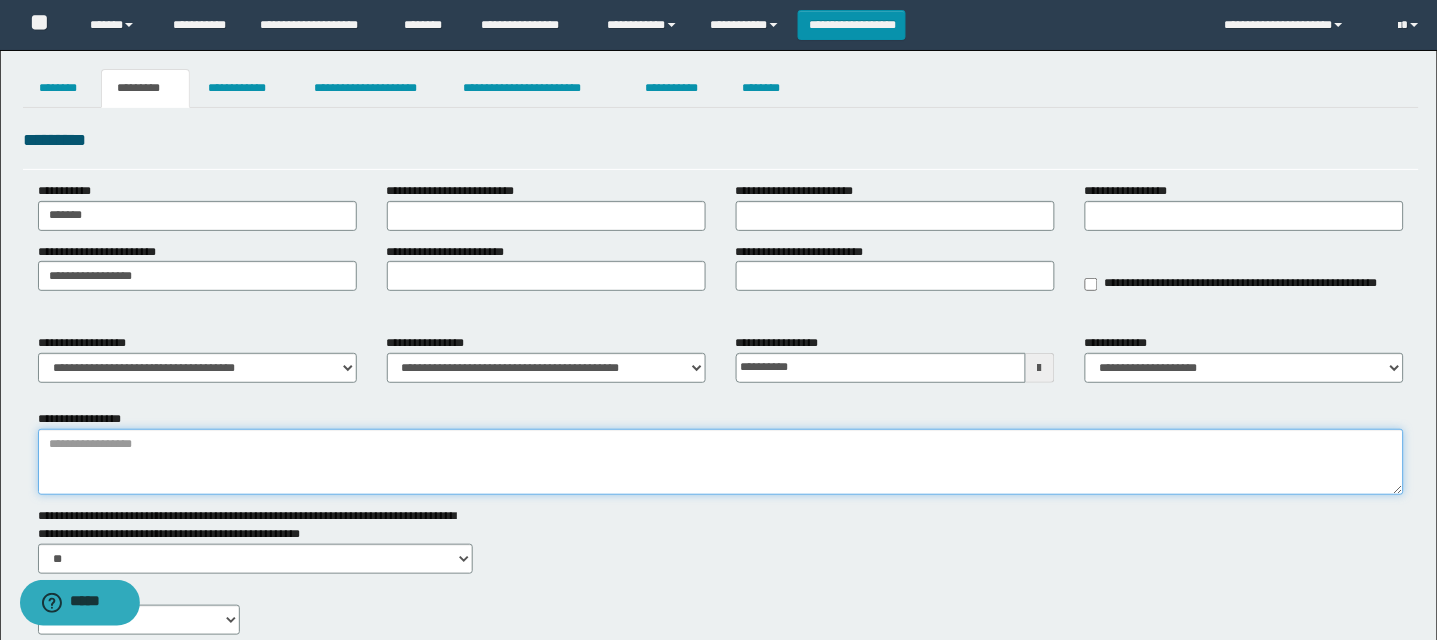 paste on "**********" 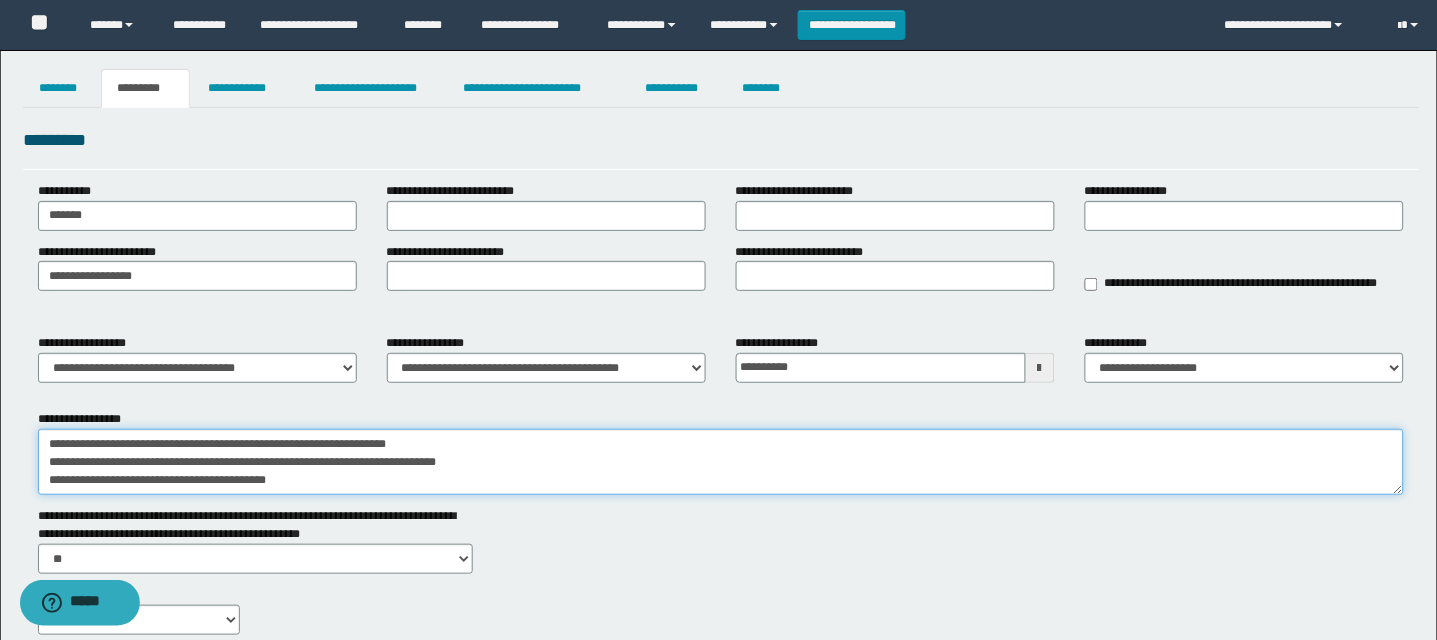 scroll, scrollTop: 641, scrollLeft: 0, axis: vertical 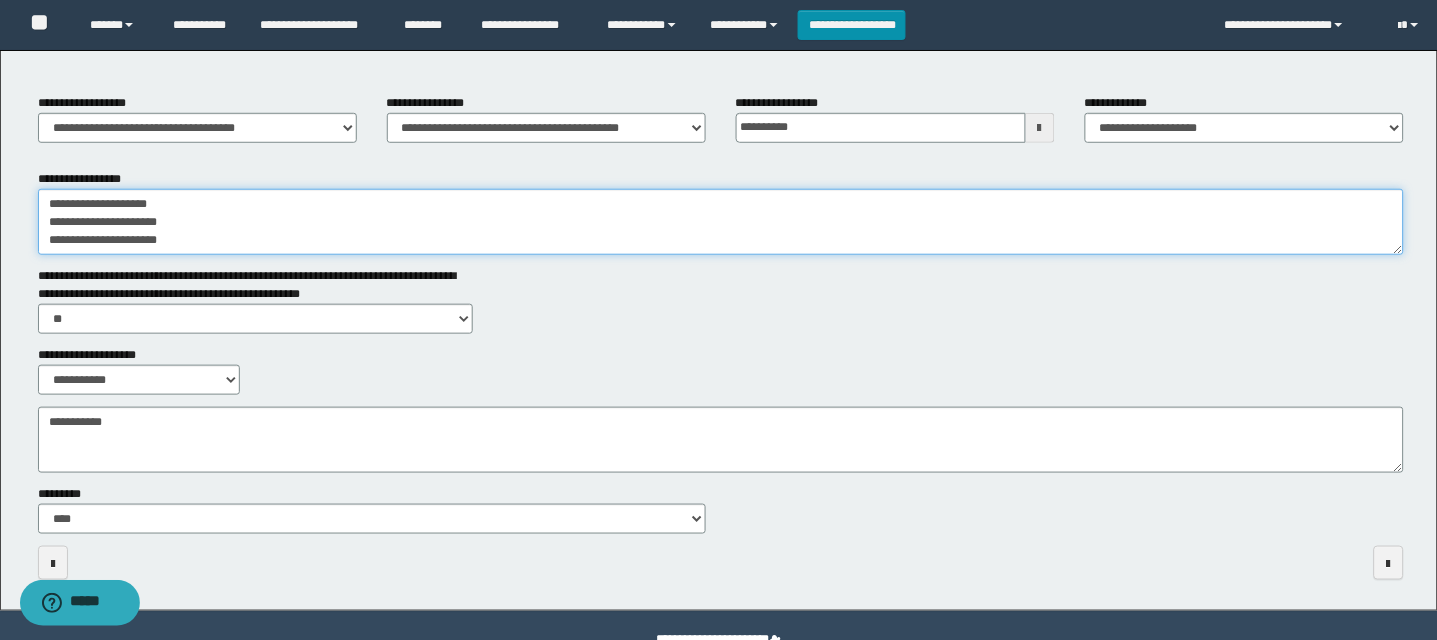 type on "**********" 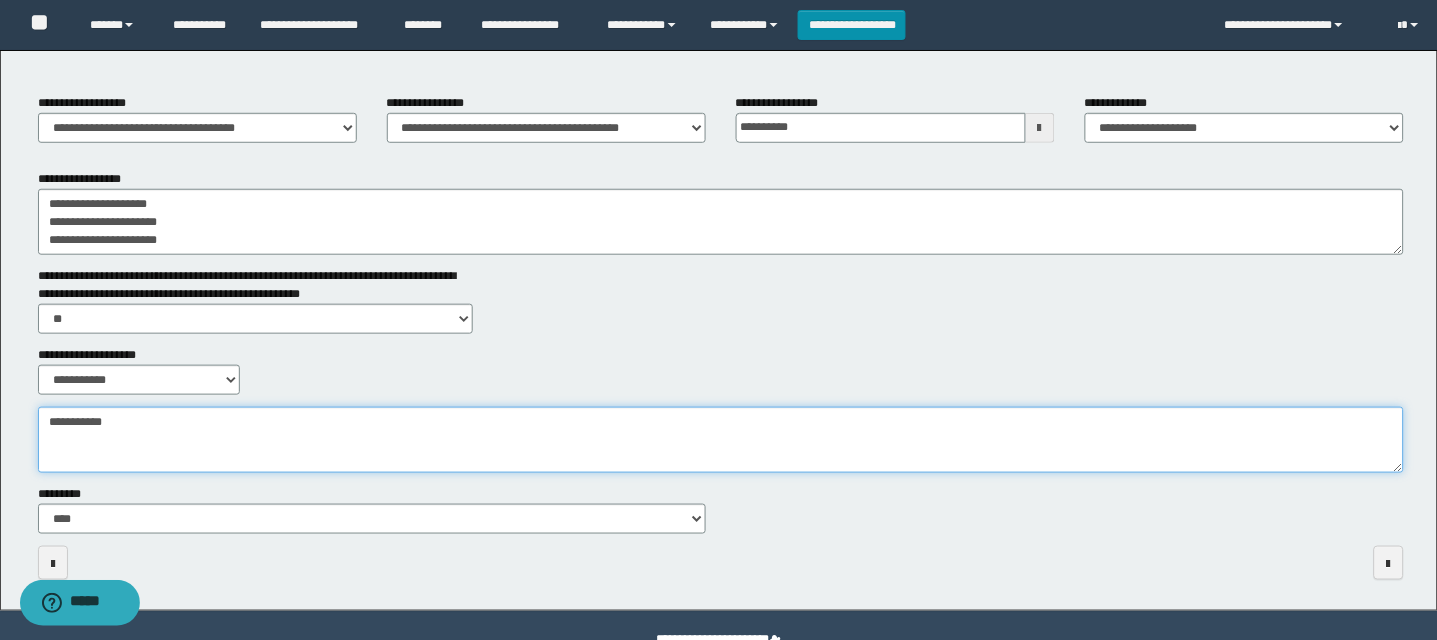 click on "**********" at bounding box center (721, 440) 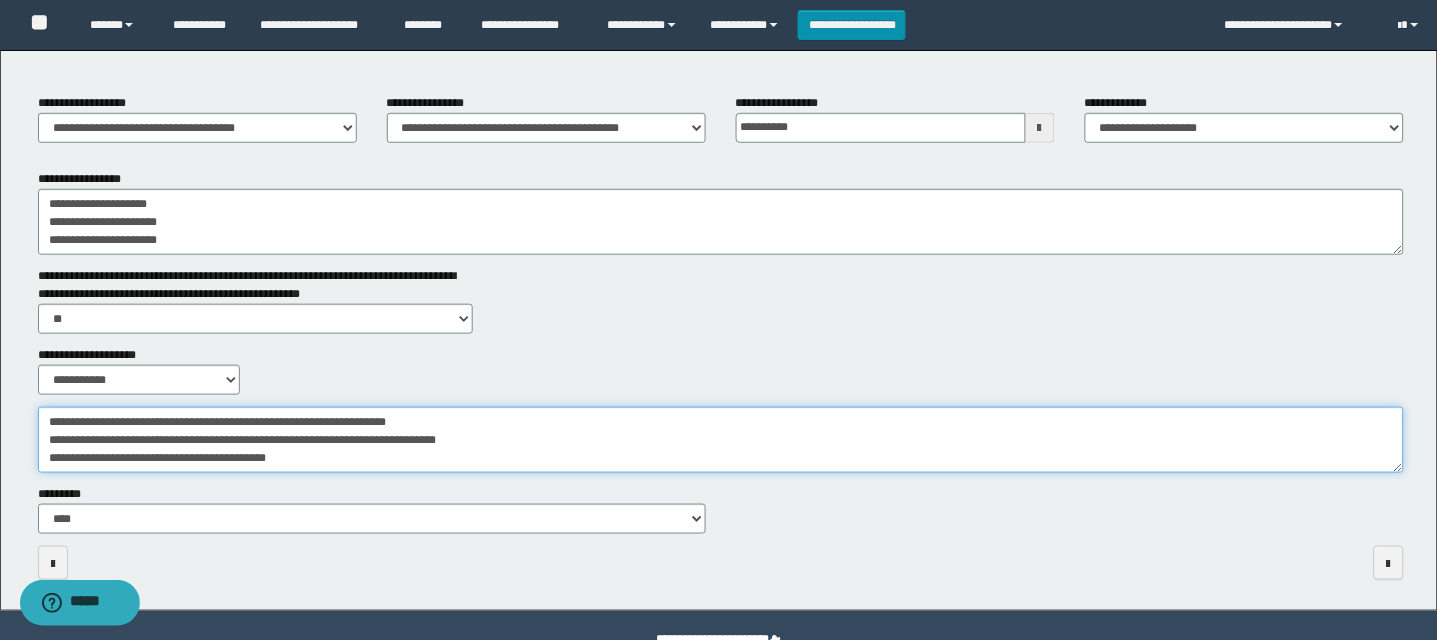 scroll, scrollTop: 641, scrollLeft: 0, axis: vertical 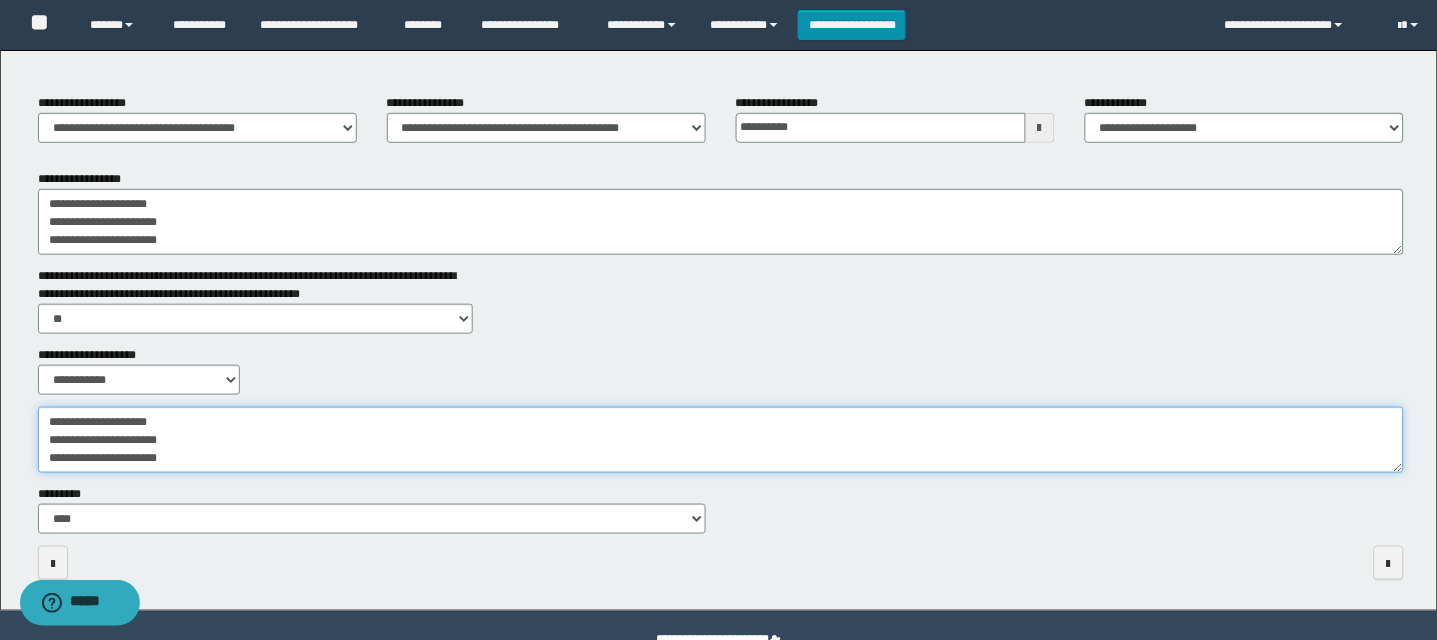 click on "**********" at bounding box center (721, 440) 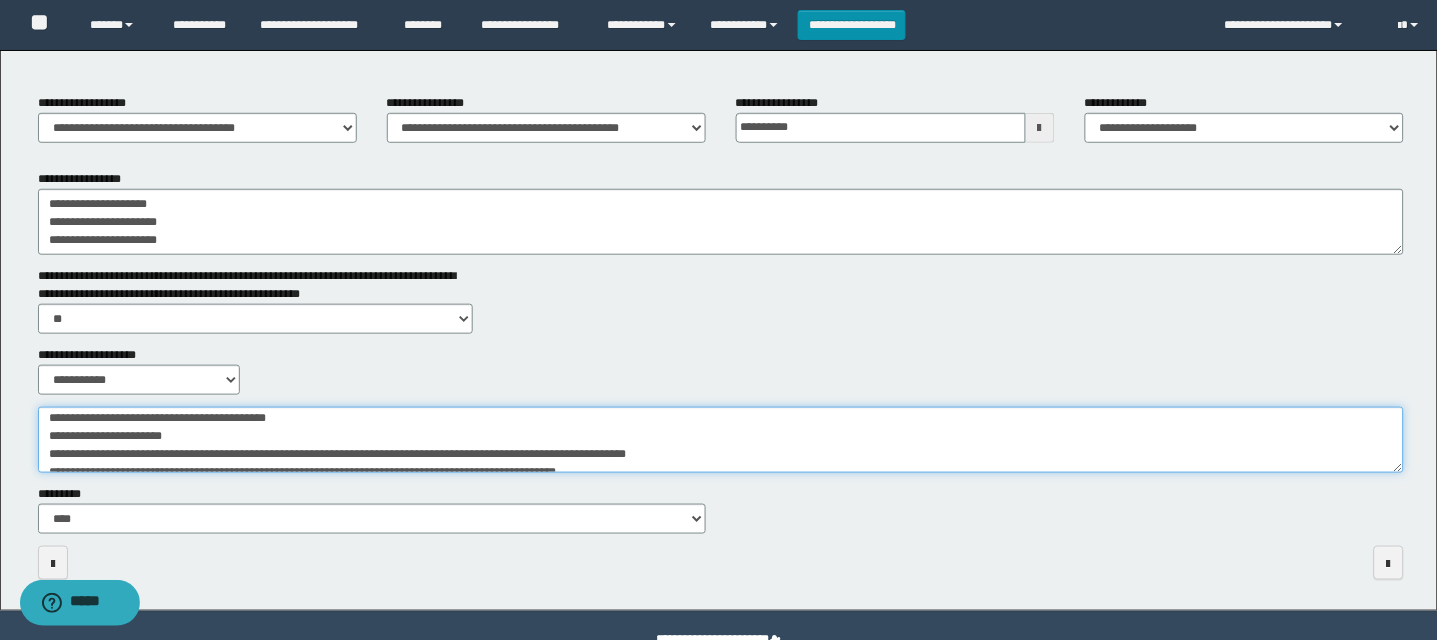 scroll, scrollTop: 0, scrollLeft: 0, axis: both 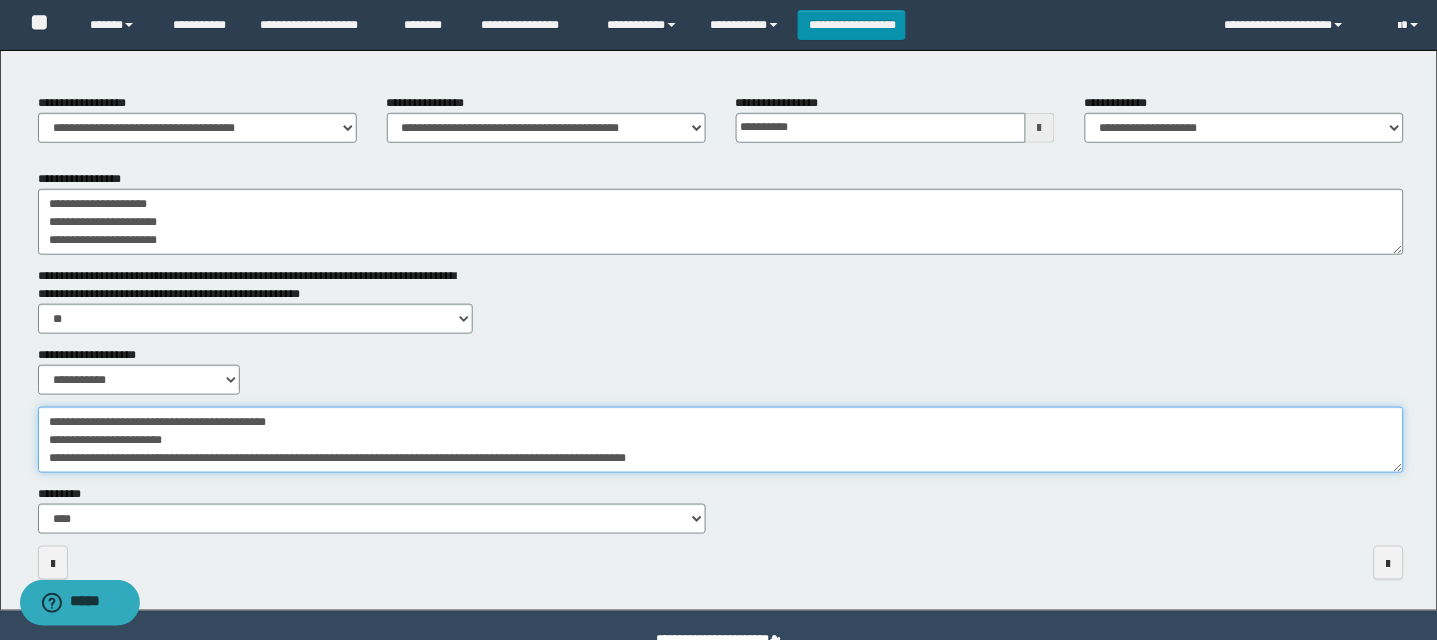 type on "**********" 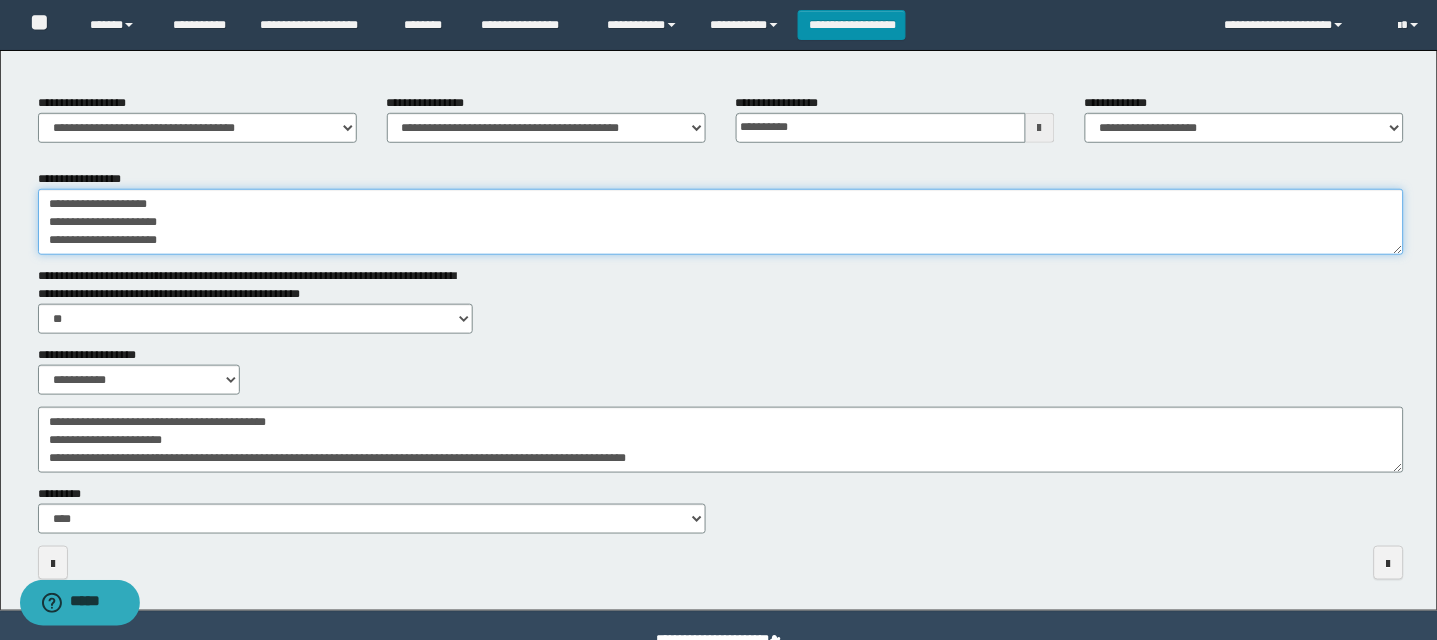 scroll, scrollTop: 0, scrollLeft: 0, axis: both 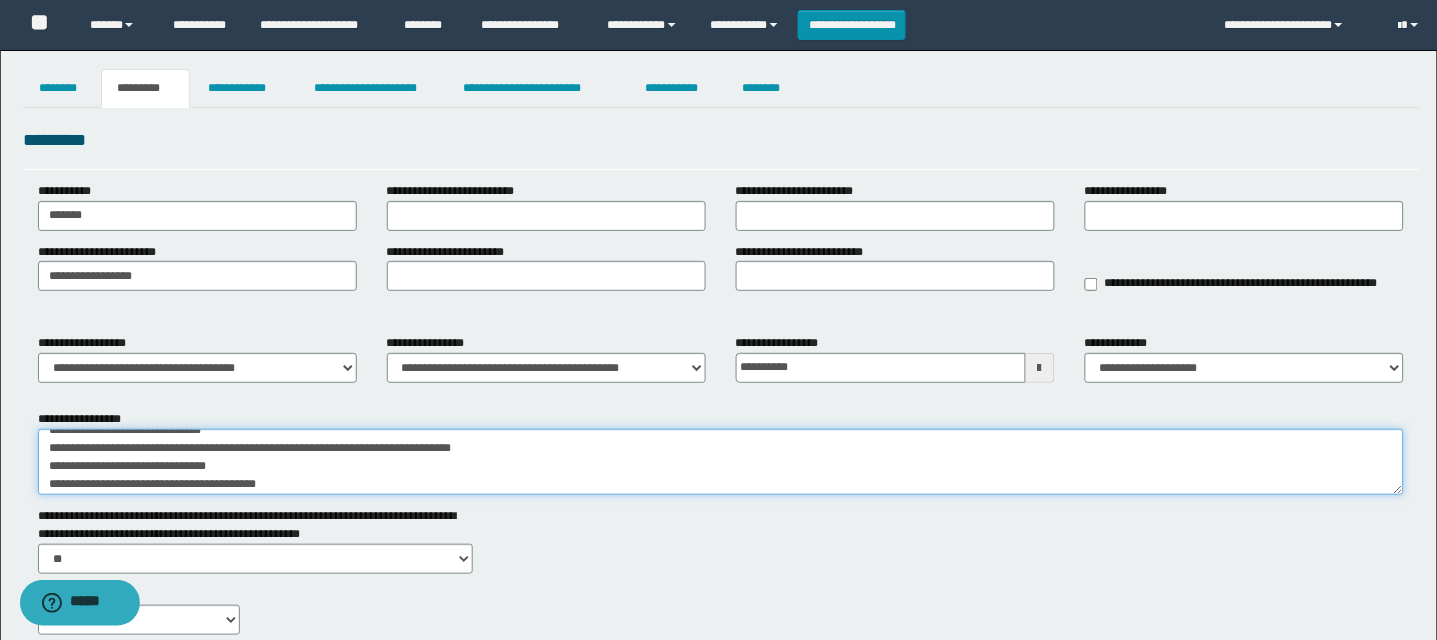 drag, startPoint x: 171, startPoint y: 233, endPoint x: 18, endPoint y: 482, distance: 292.24988 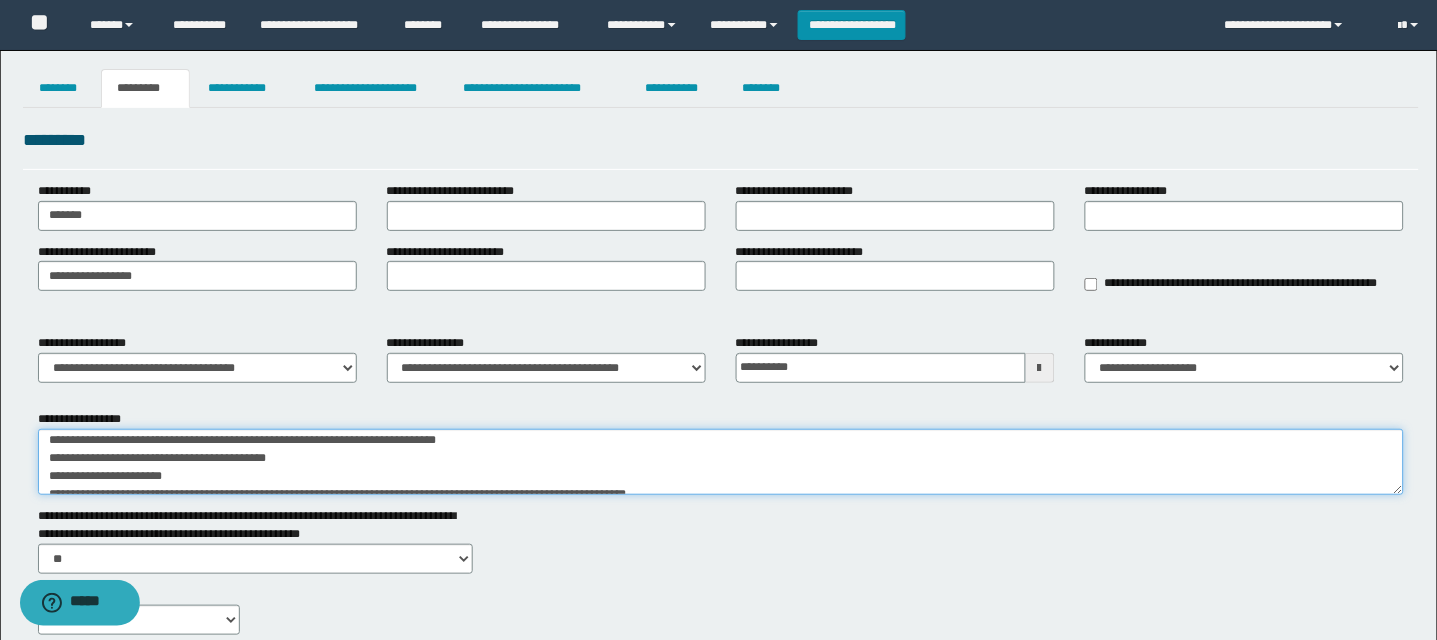 scroll, scrollTop: 4, scrollLeft: 0, axis: vertical 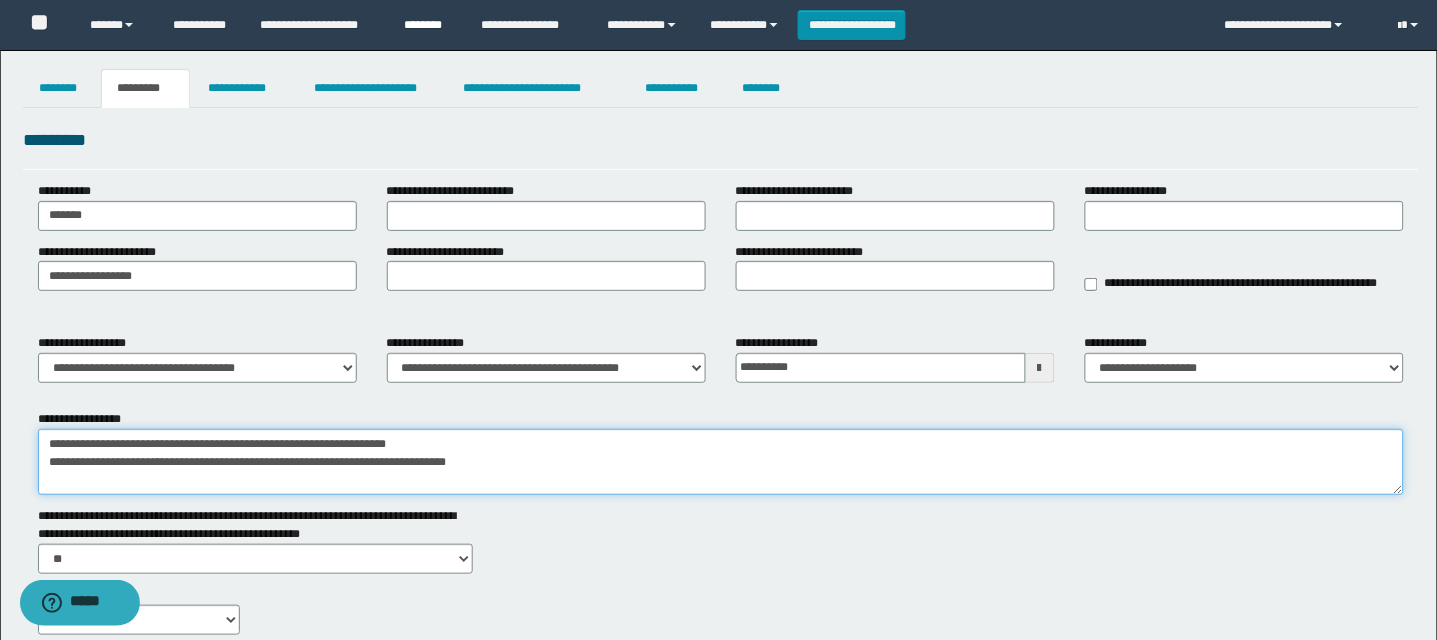 type on "**********" 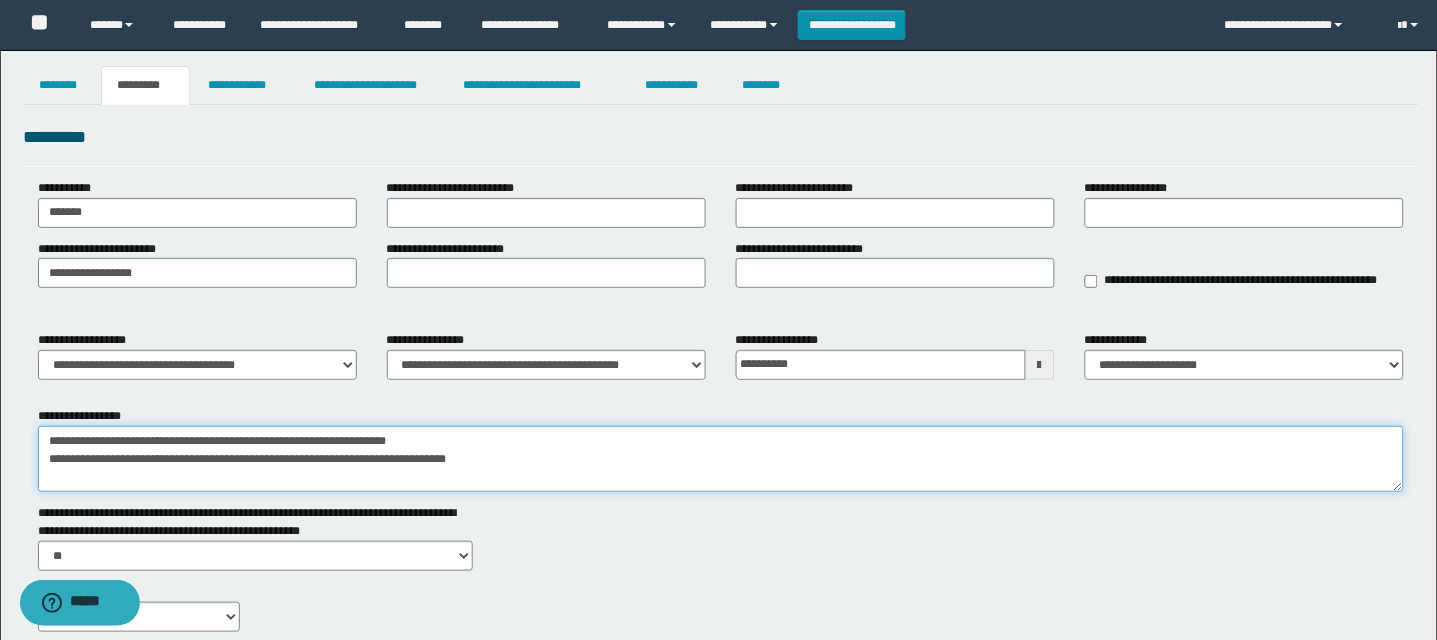 scroll, scrollTop: 0, scrollLeft: 0, axis: both 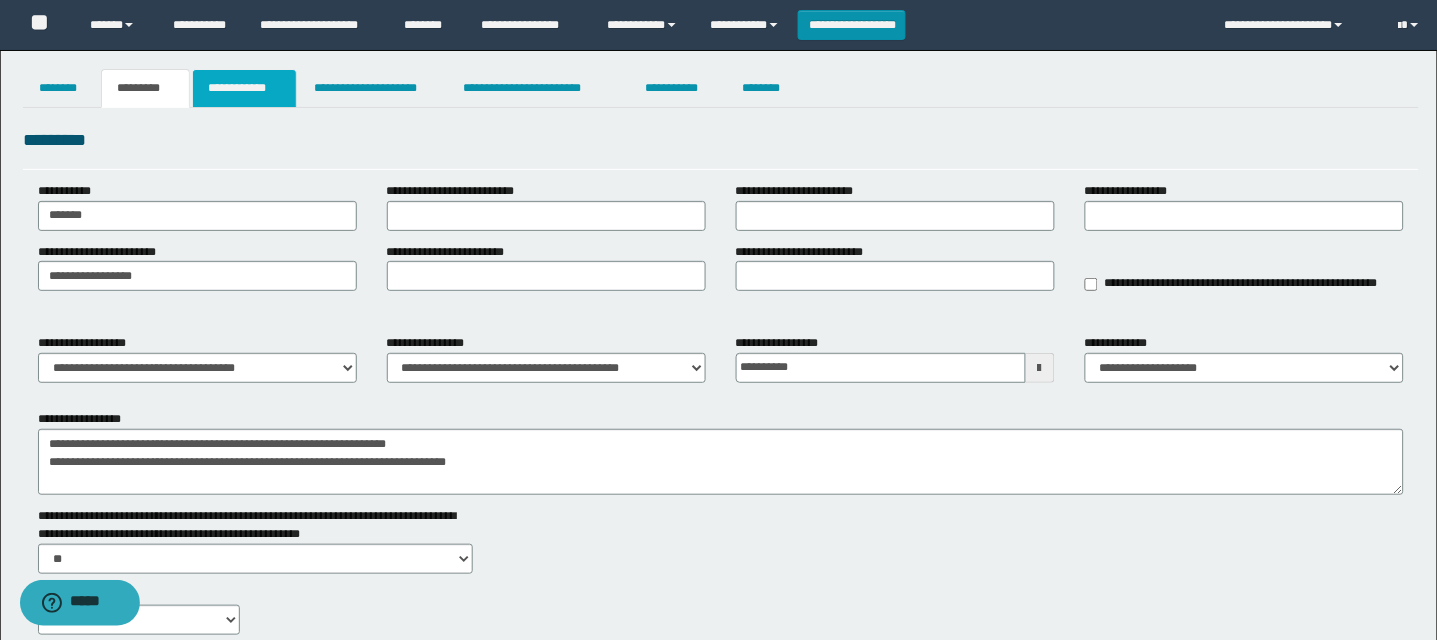 click on "**********" at bounding box center (244, 88) 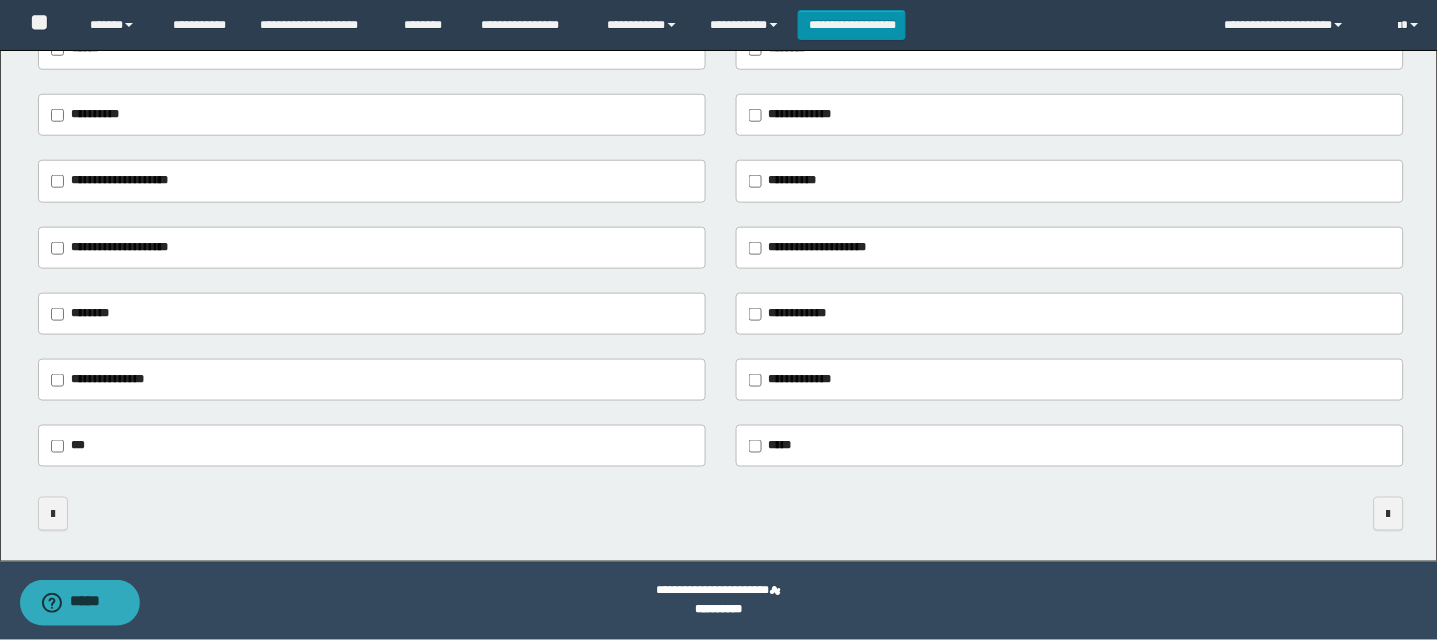 scroll, scrollTop: 8, scrollLeft: 0, axis: vertical 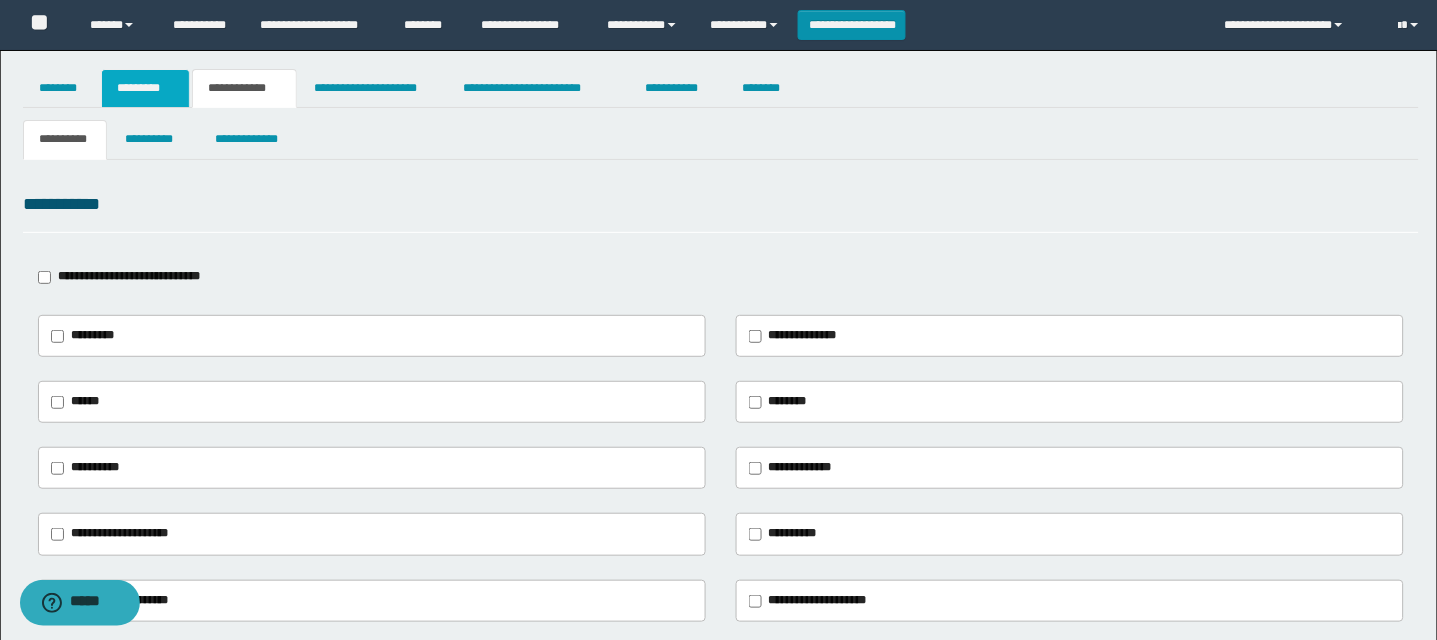 click on "*********" at bounding box center (145, 88) 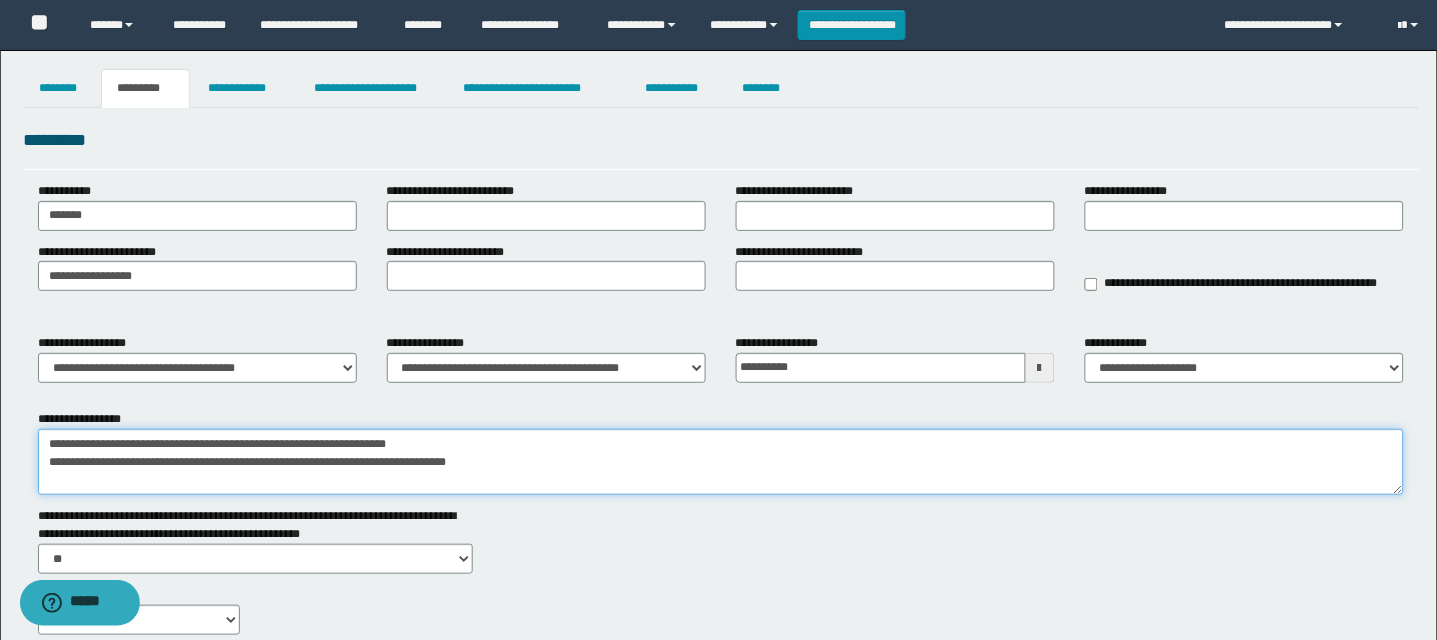 click on "**********" at bounding box center [721, 462] 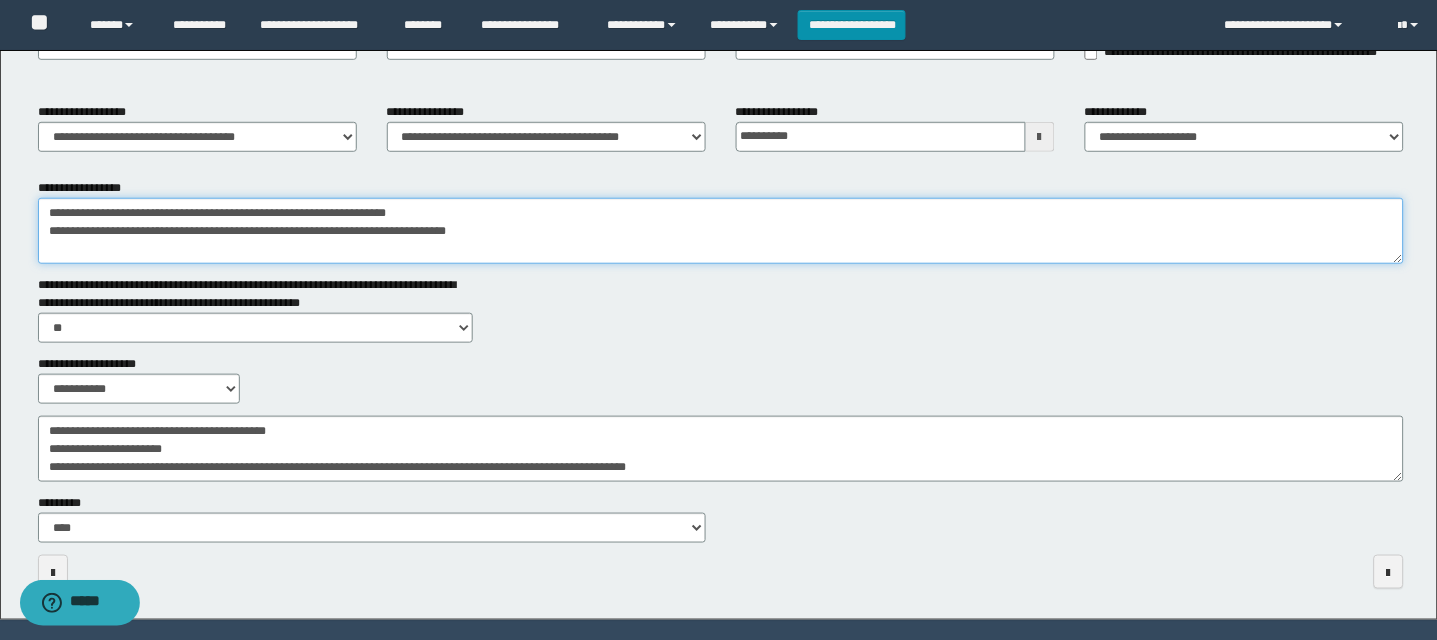 scroll, scrollTop: 234, scrollLeft: 0, axis: vertical 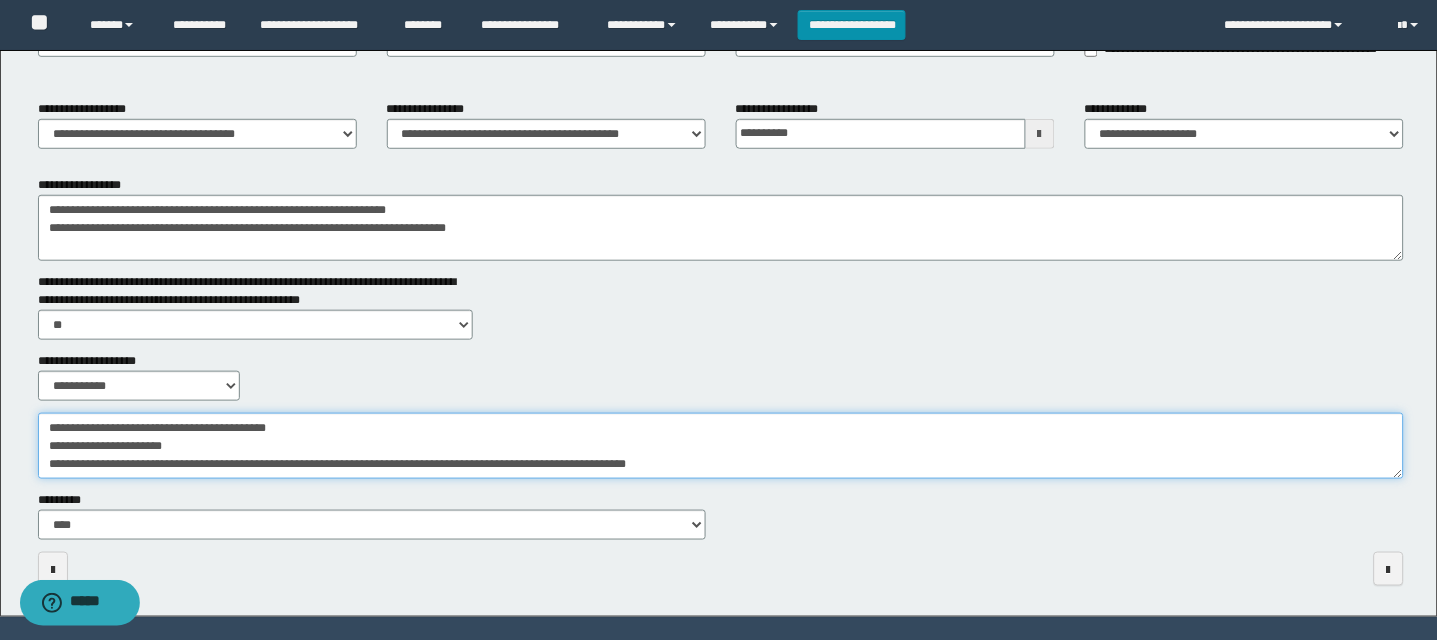 click on "**********" at bounding box center (721, 446) 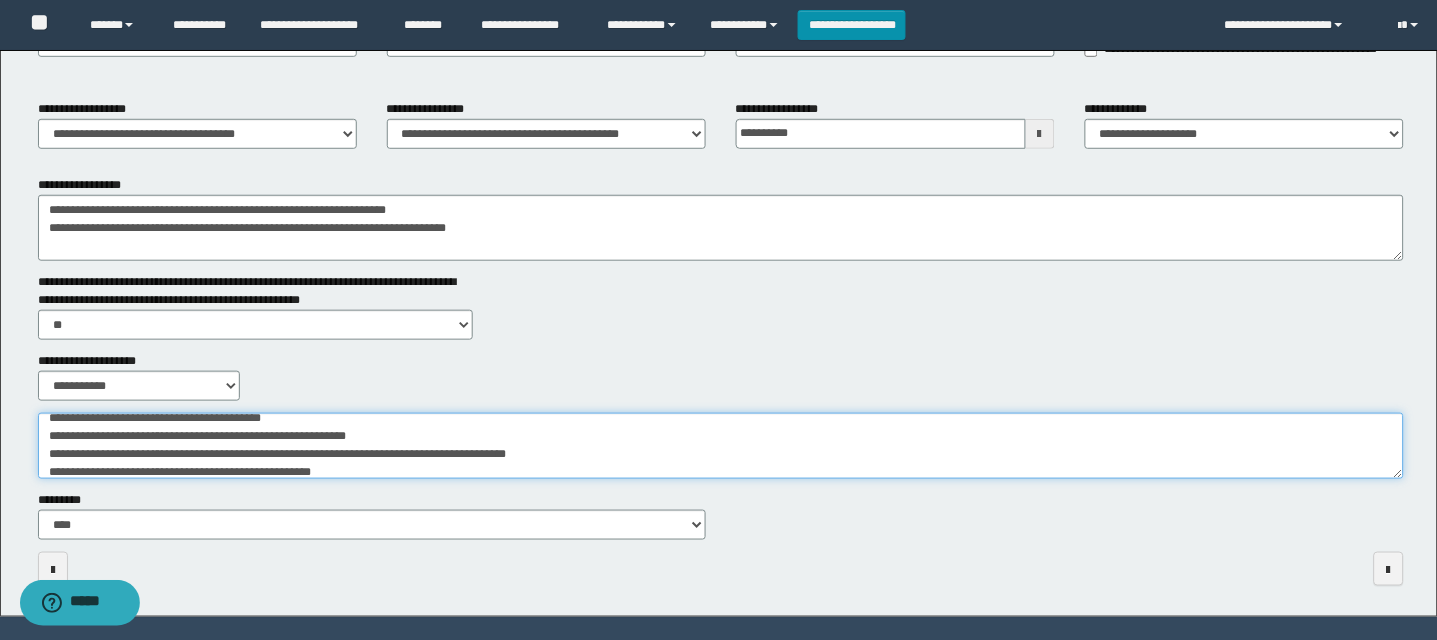 scroll, scrollTop: 209, scrollLeft: 0, axis: vertical 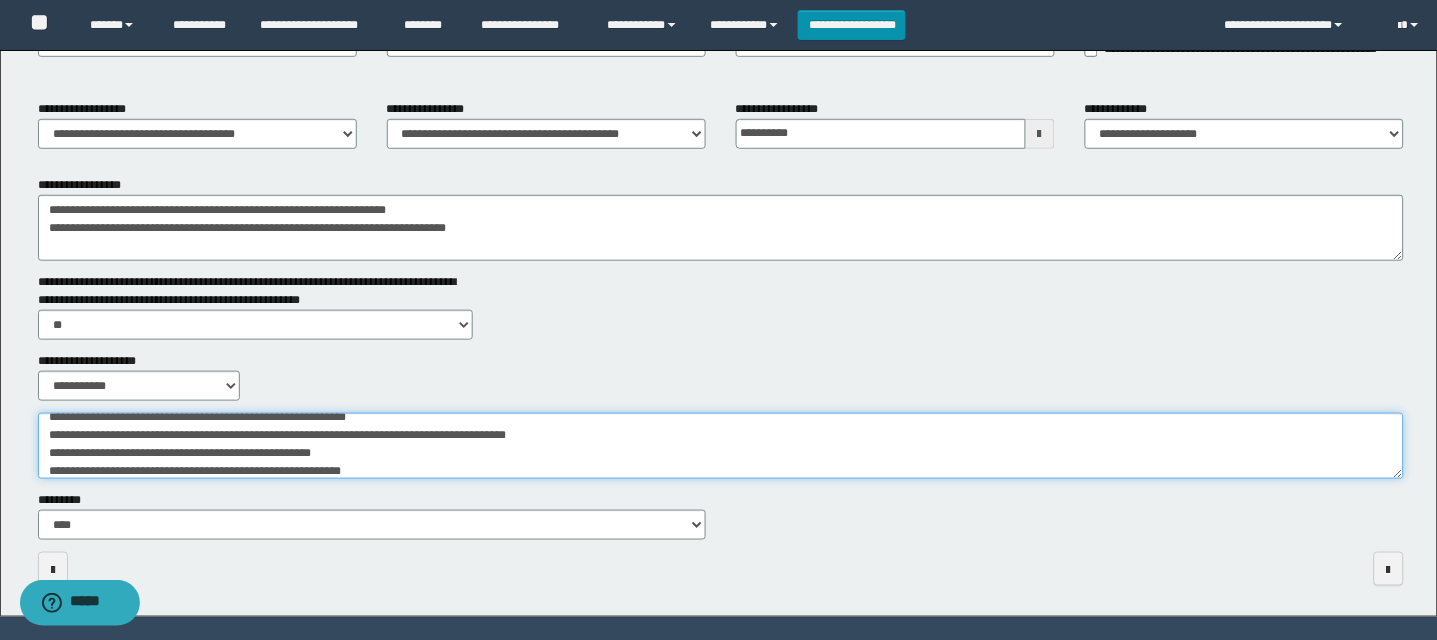 click on "**********" at bounding box center [721, 446] 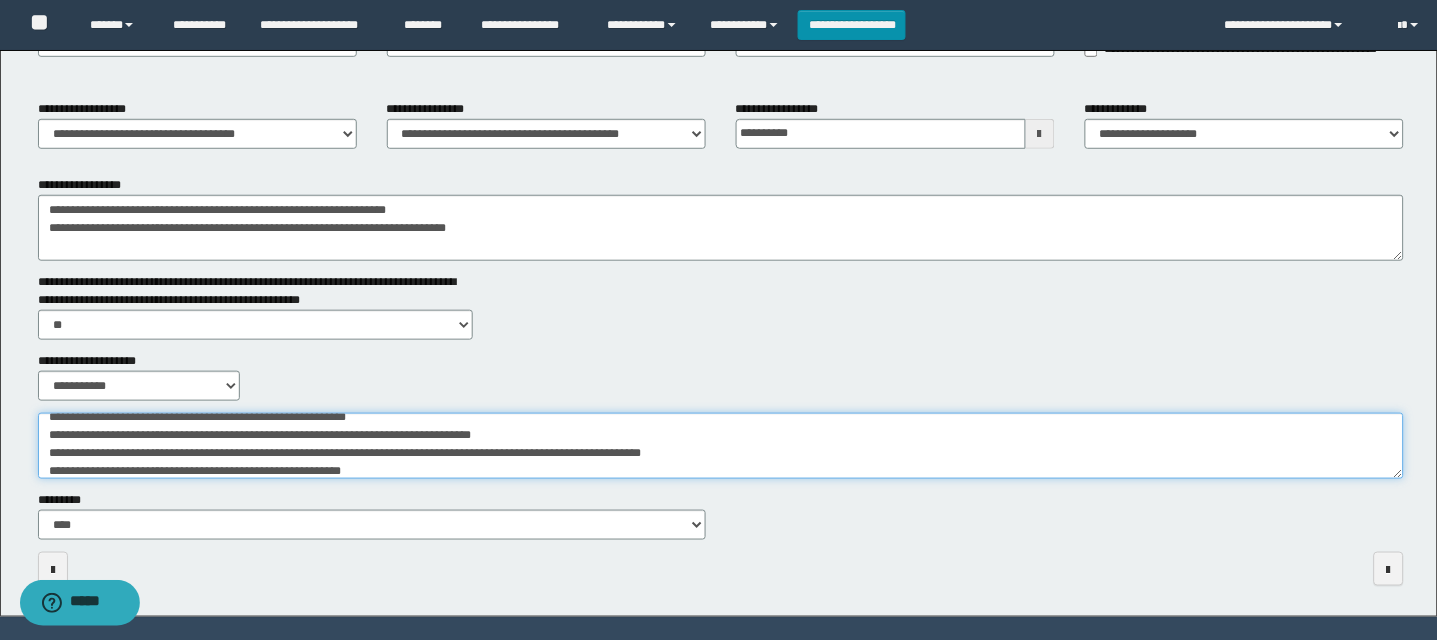 click on "**********" at bounding box center (721, 446) 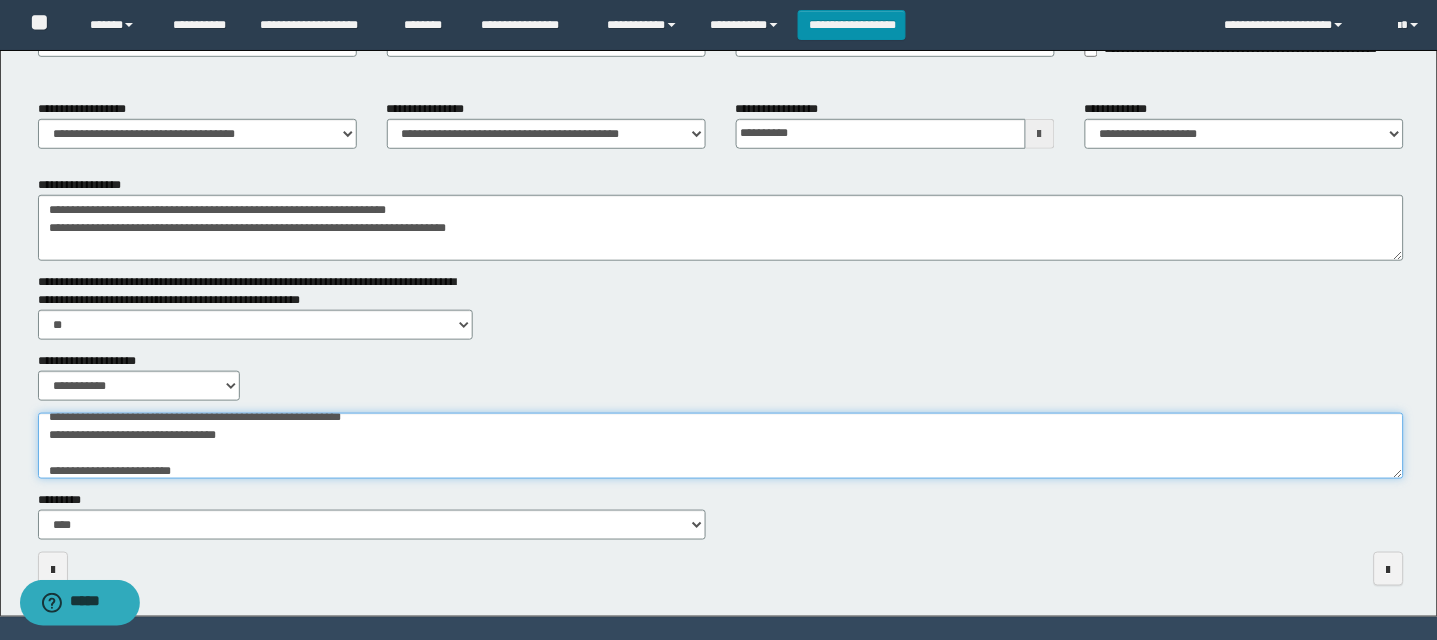 scroll, scrollTop: 281, scrollLeft: 0, axis: vertical 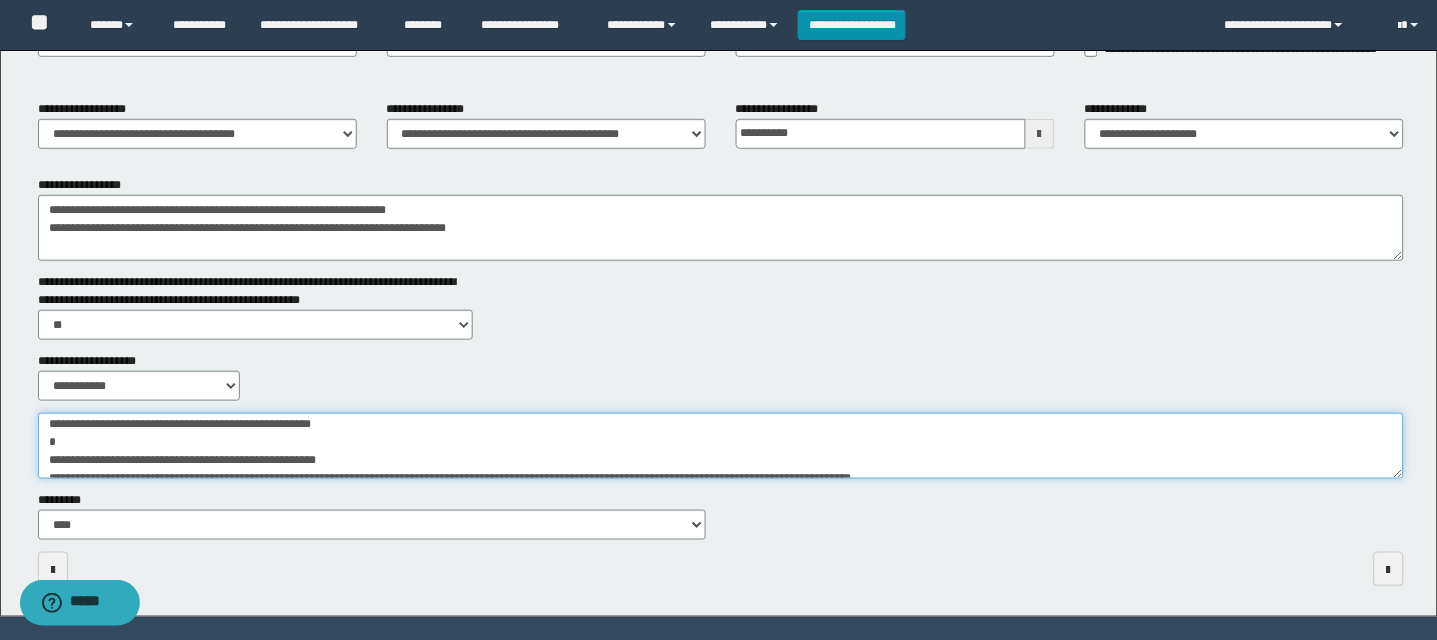 click on "**********" at bounding box center [721, 446] 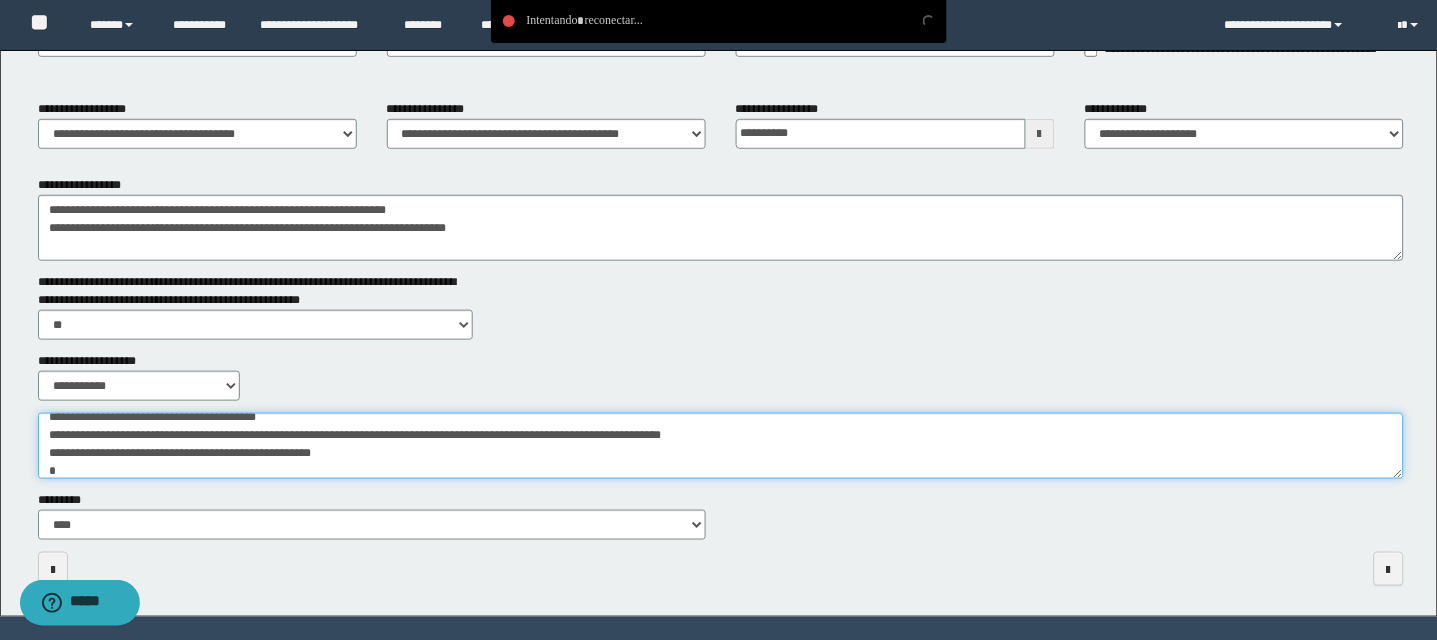 scroll, scrollTop: 425, scrollLeft: 0, axis: vertical 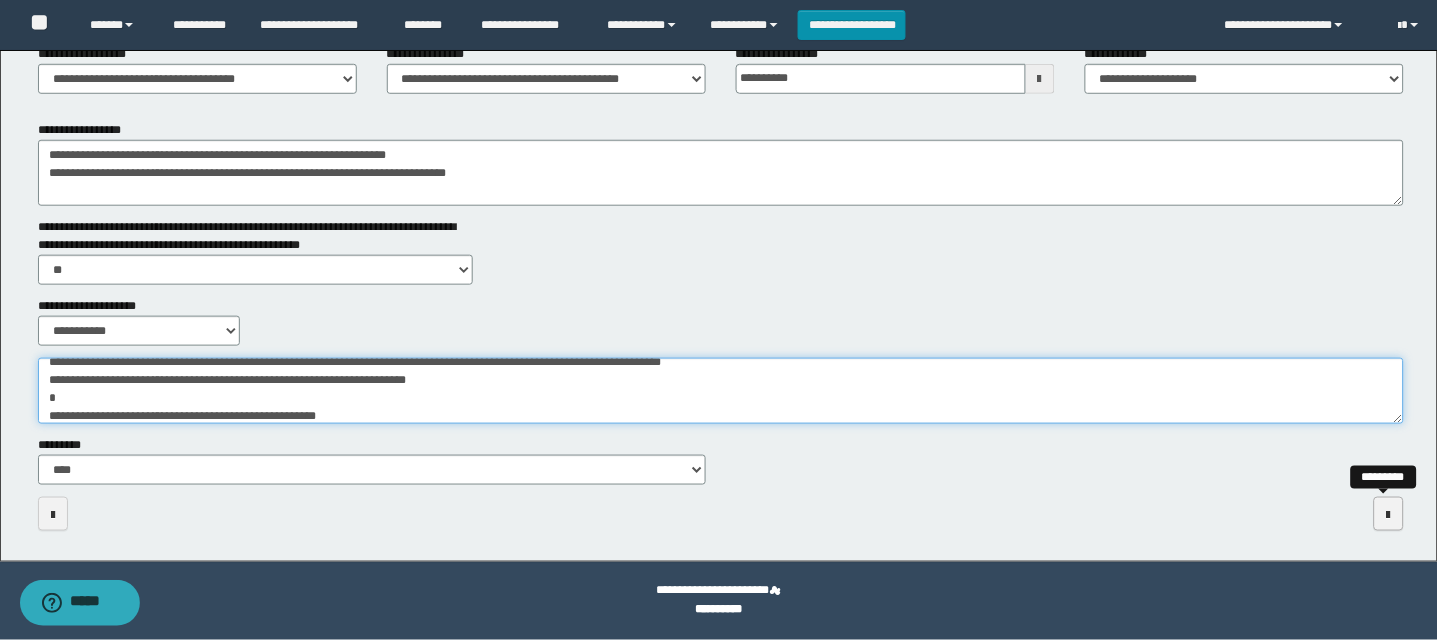 type on "**********" 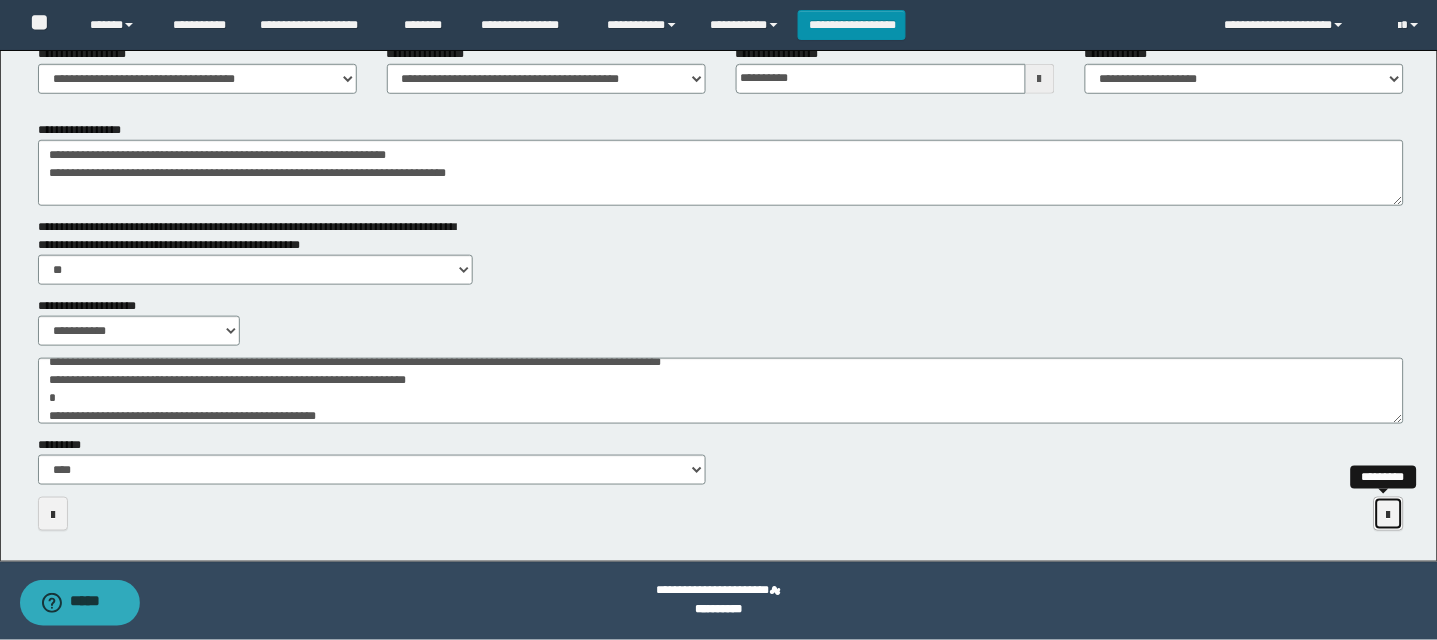 click at bounding box center [1389, 515] 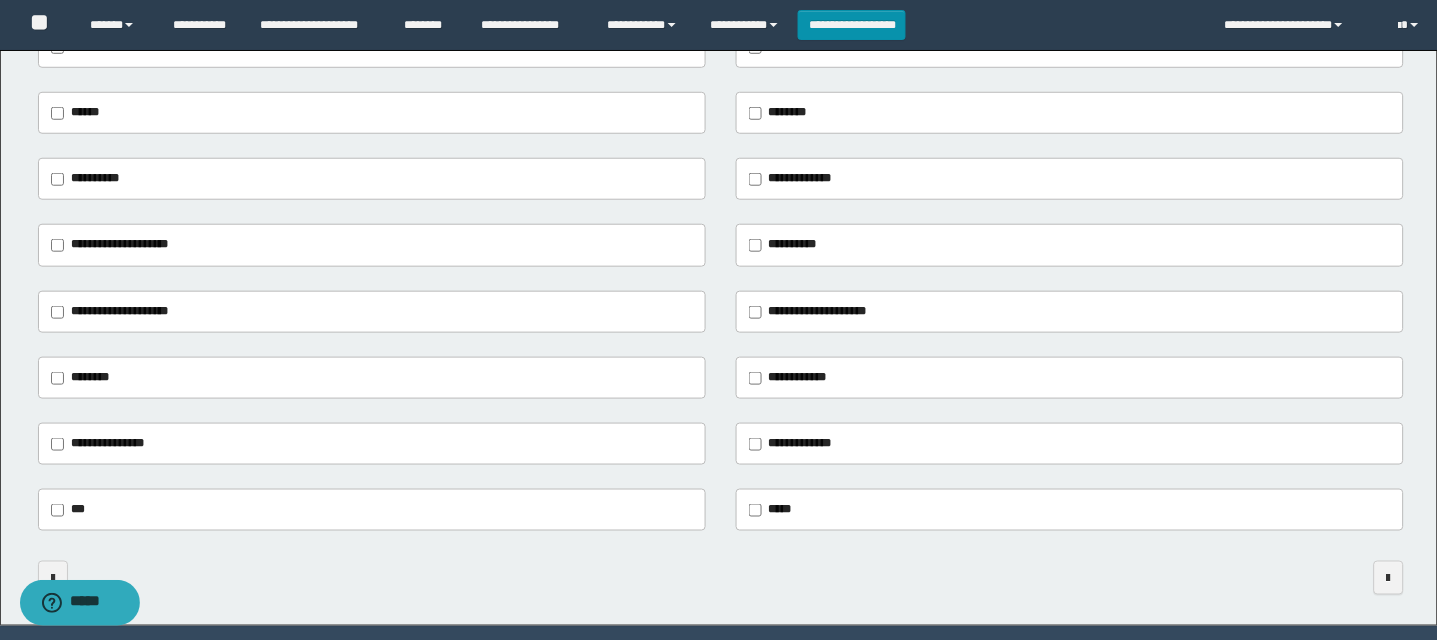 scroll, scrollTop: 282, scrollLeft: 0, axis: vertical 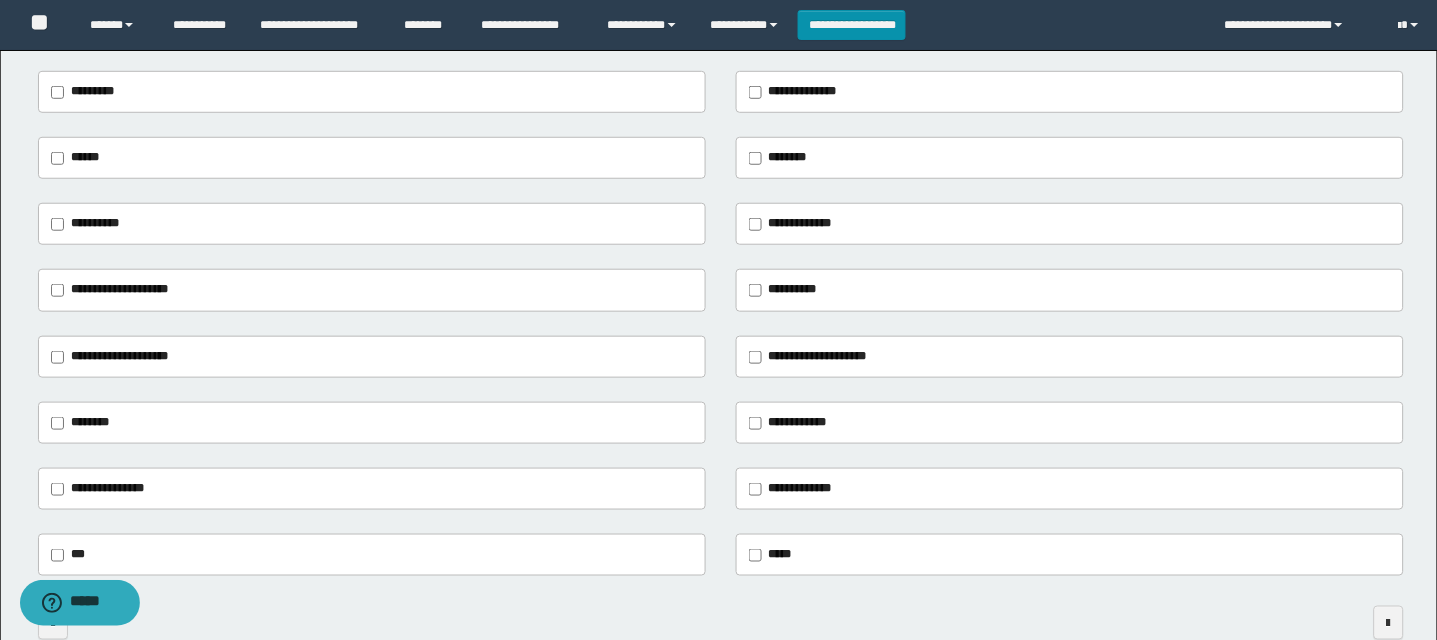 click on "**********" at bounding box center [372, 290] 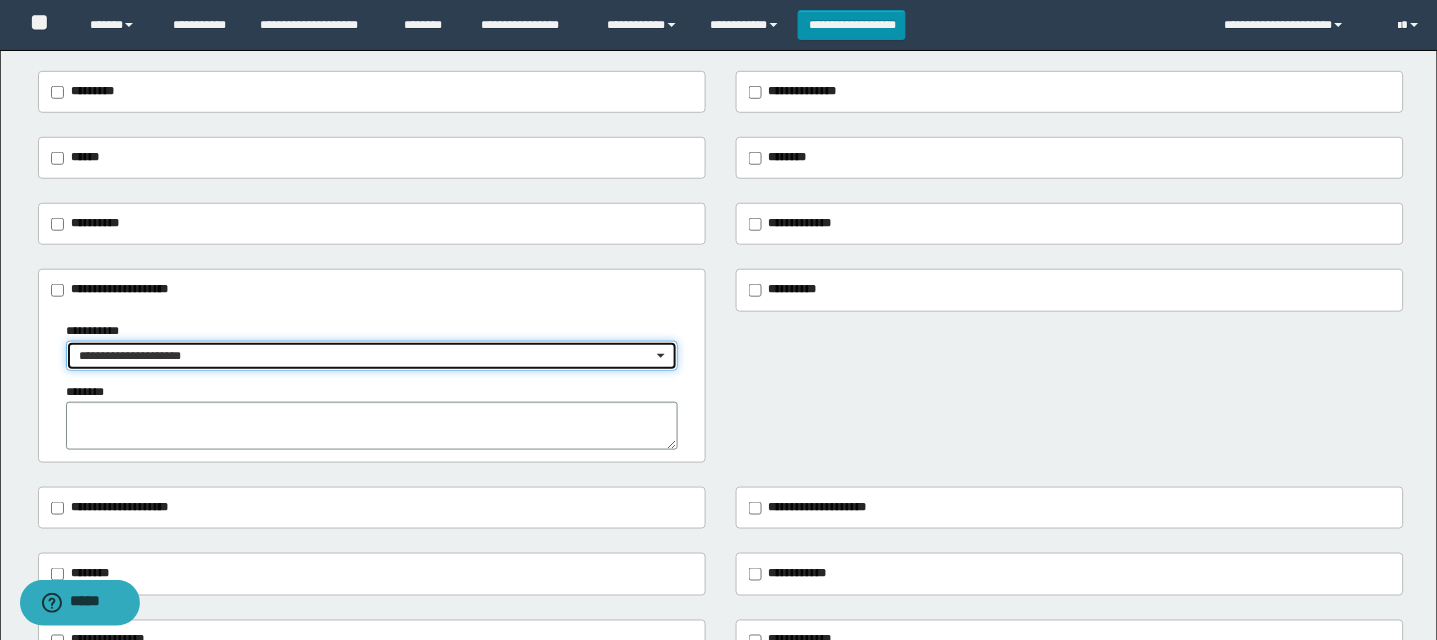 click on "**********" at bounding box center [365, 356] 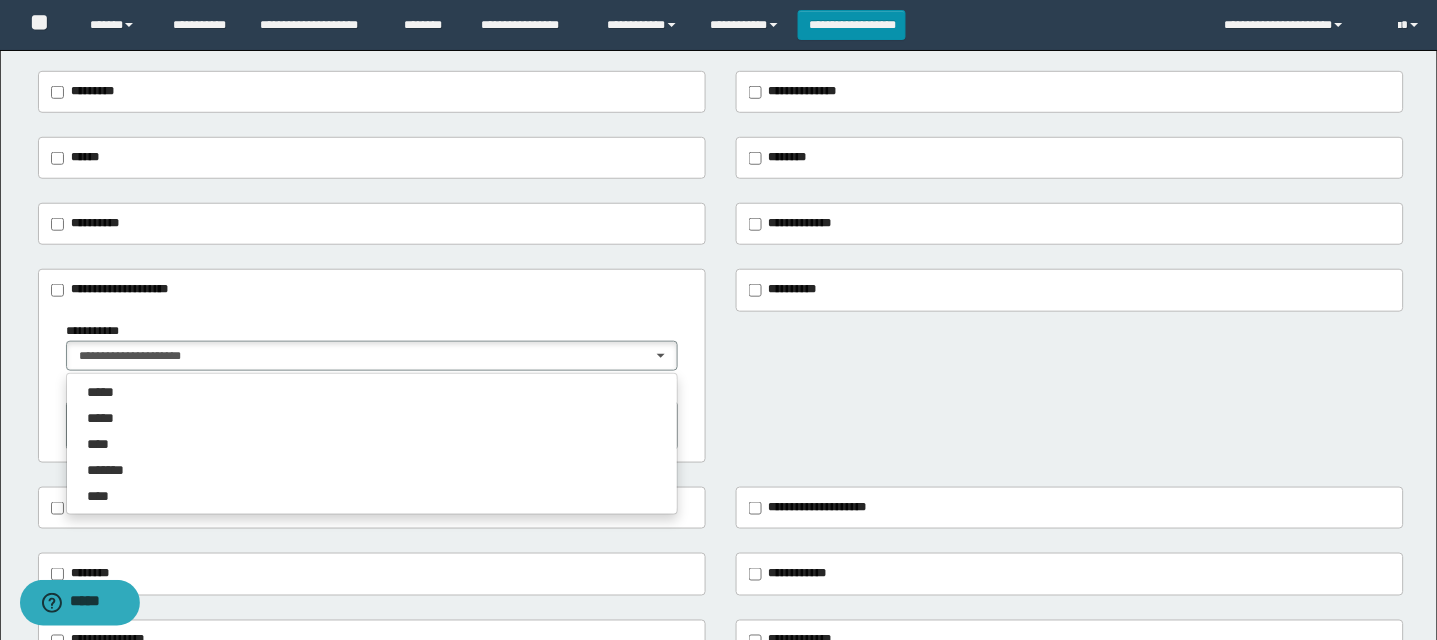 click on "********" at bounding box center (1070, 158) 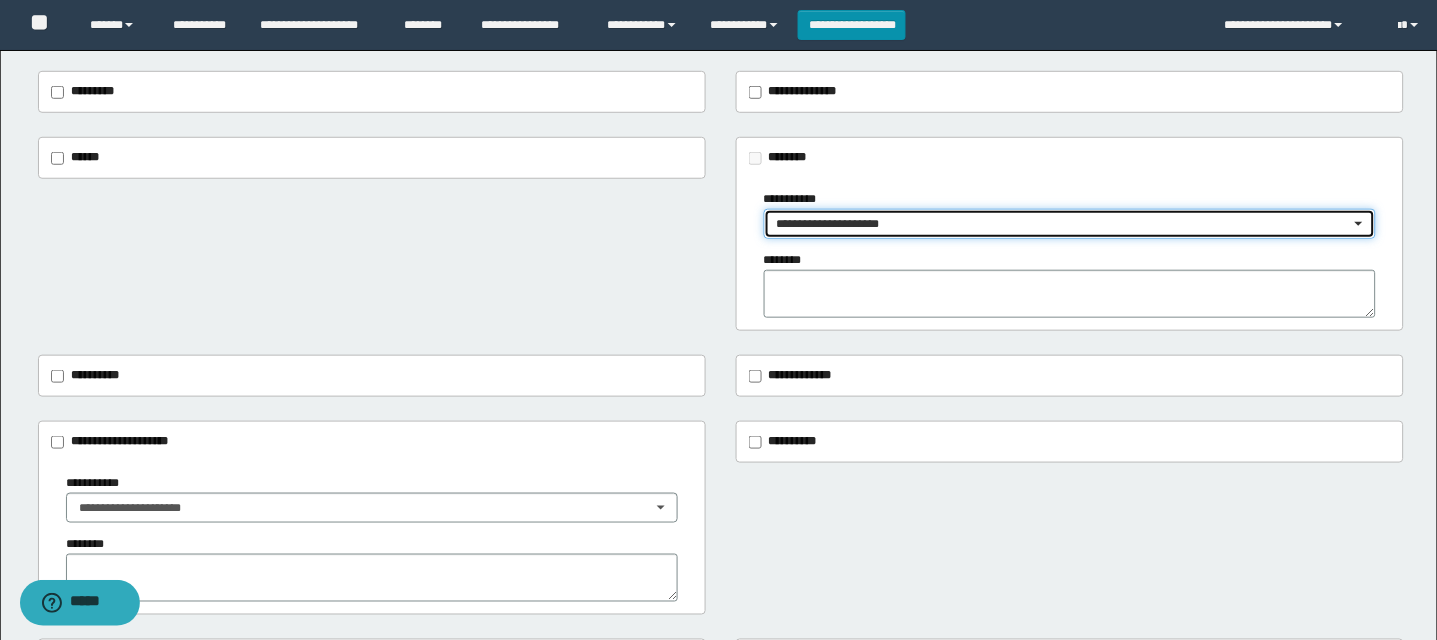 click on "**********" at bounding box center (1063, 224) 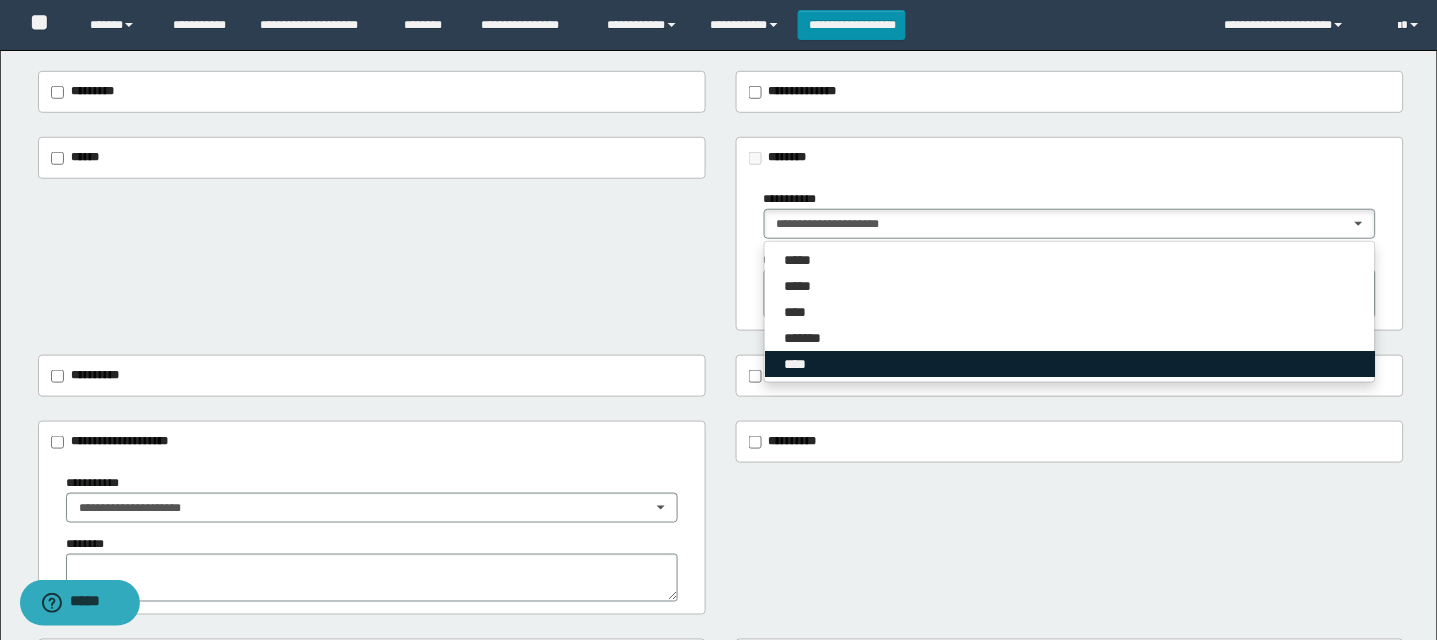 drag, startPoint x: 821, startPoint y: 354, endPoint x: 869, endPoint y: 373, distance: 51.62364 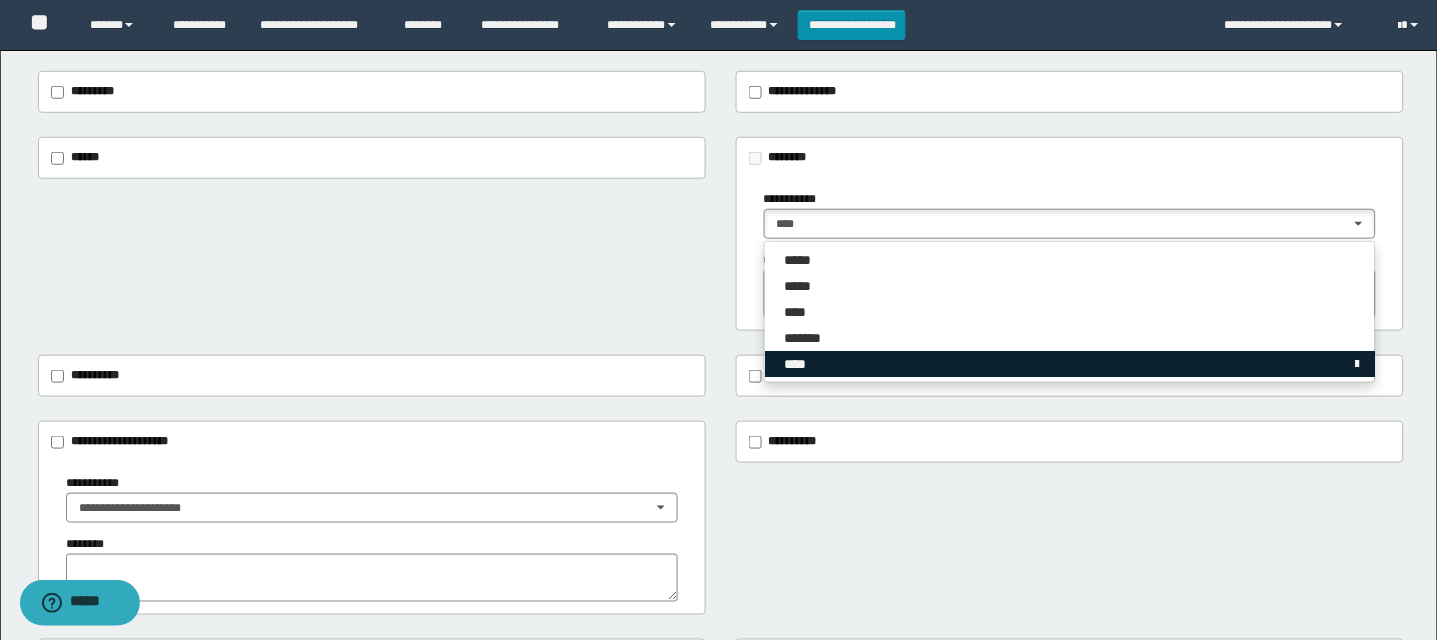click on "****" at bounding box center [1070, 364] 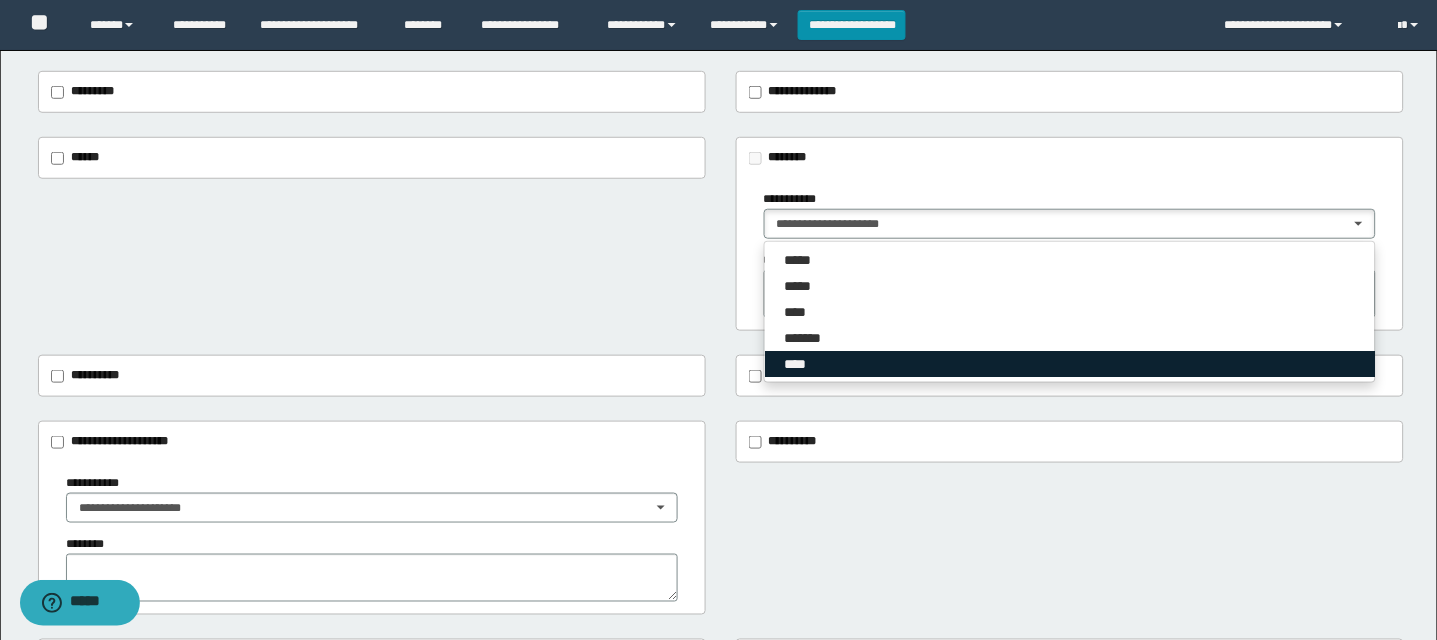click on "****" at bounding box center [1070, 364] 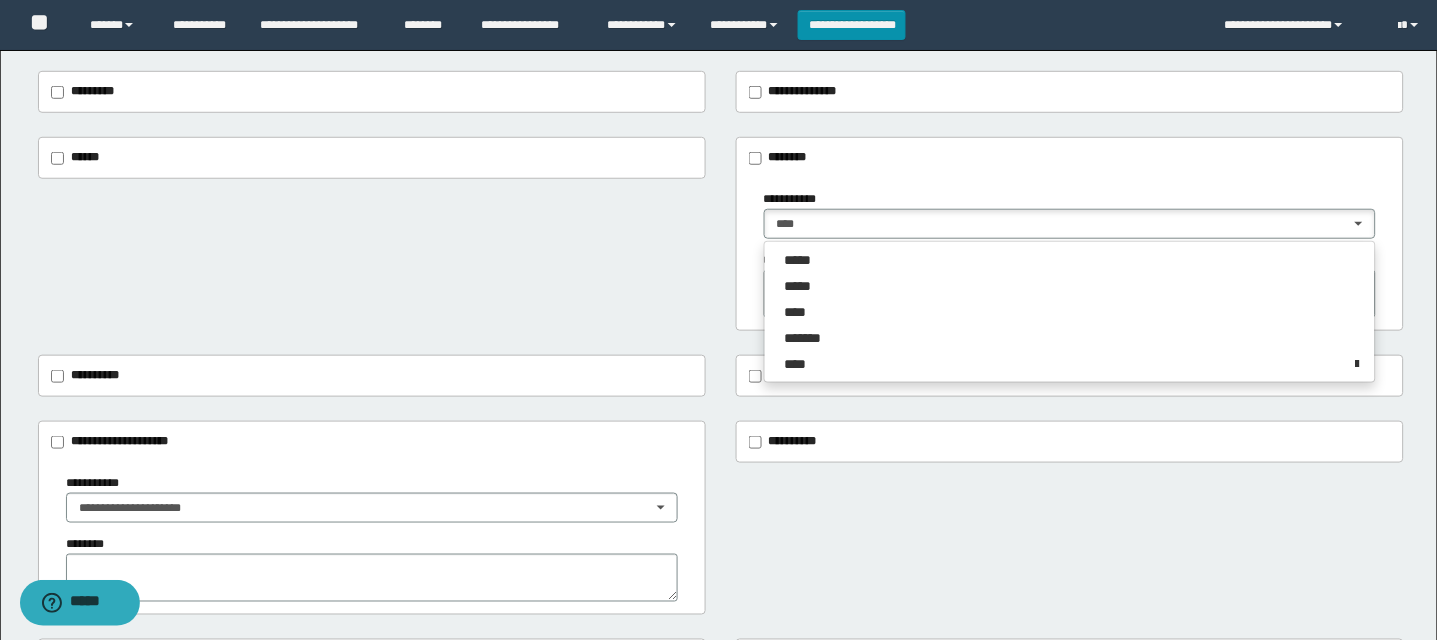 click on "**********" at bounding box center [1070, 254] 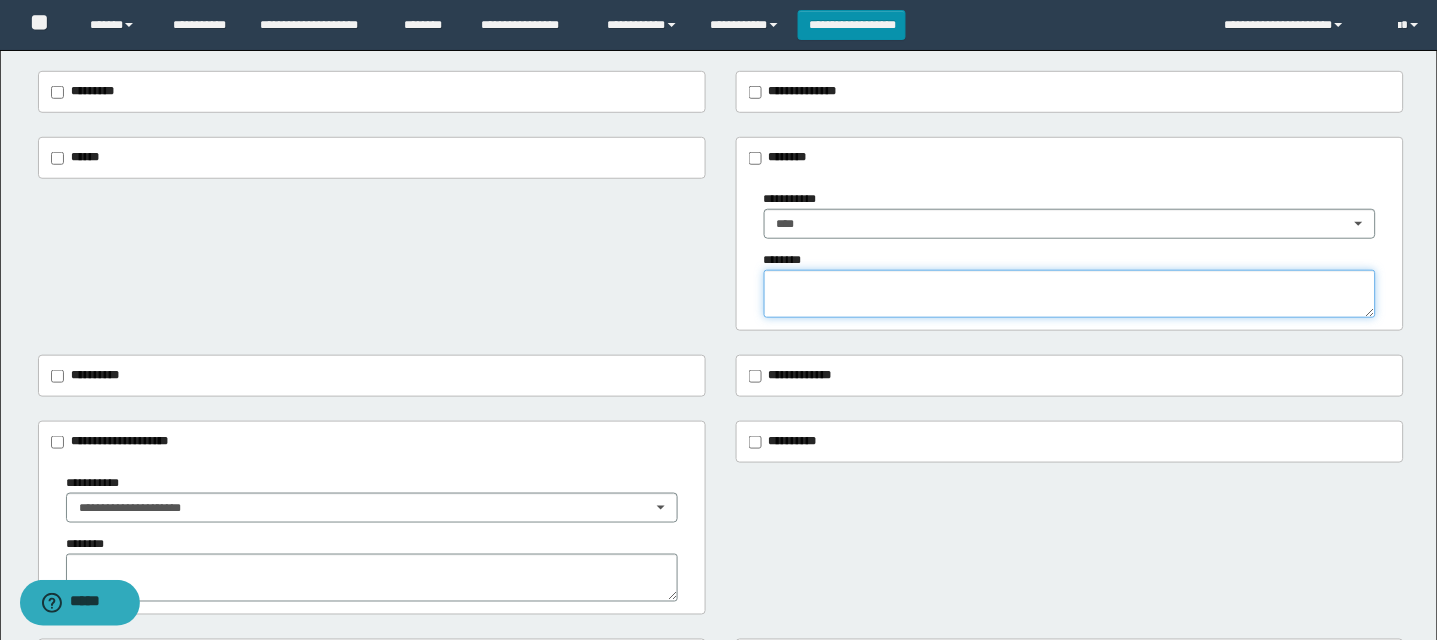 click at bounding box center [1070, 294] 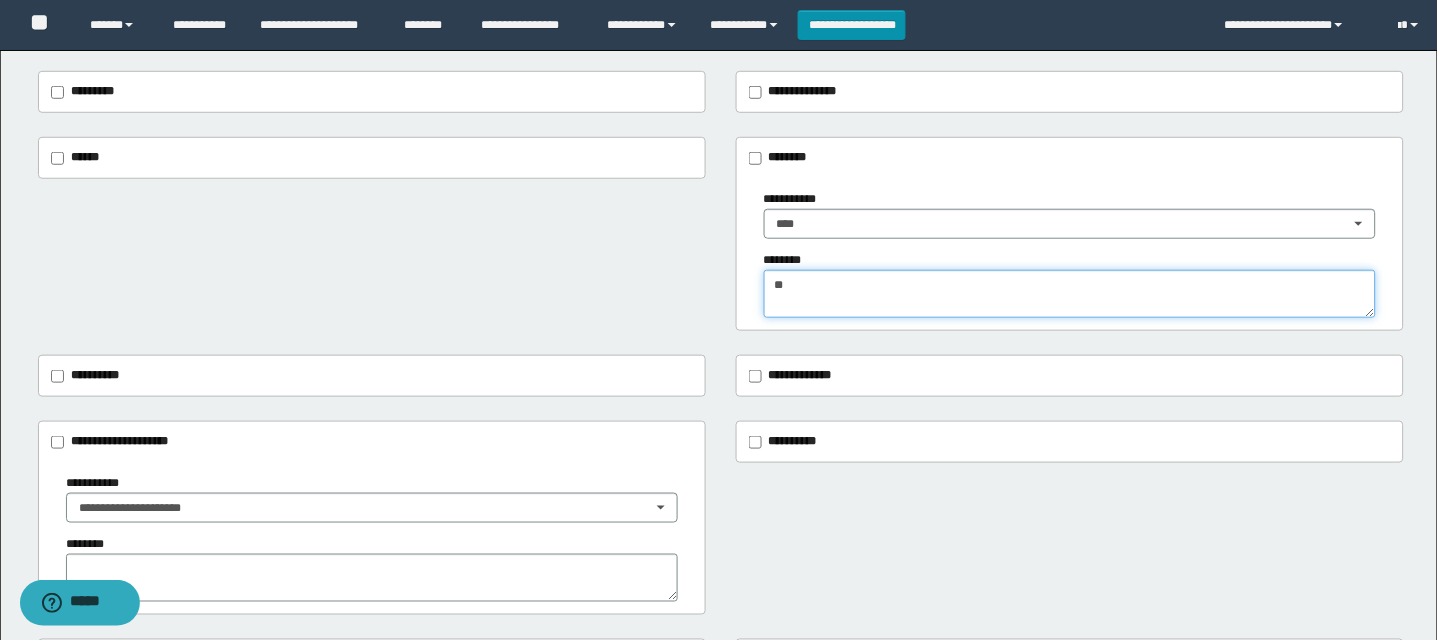 type on "*" 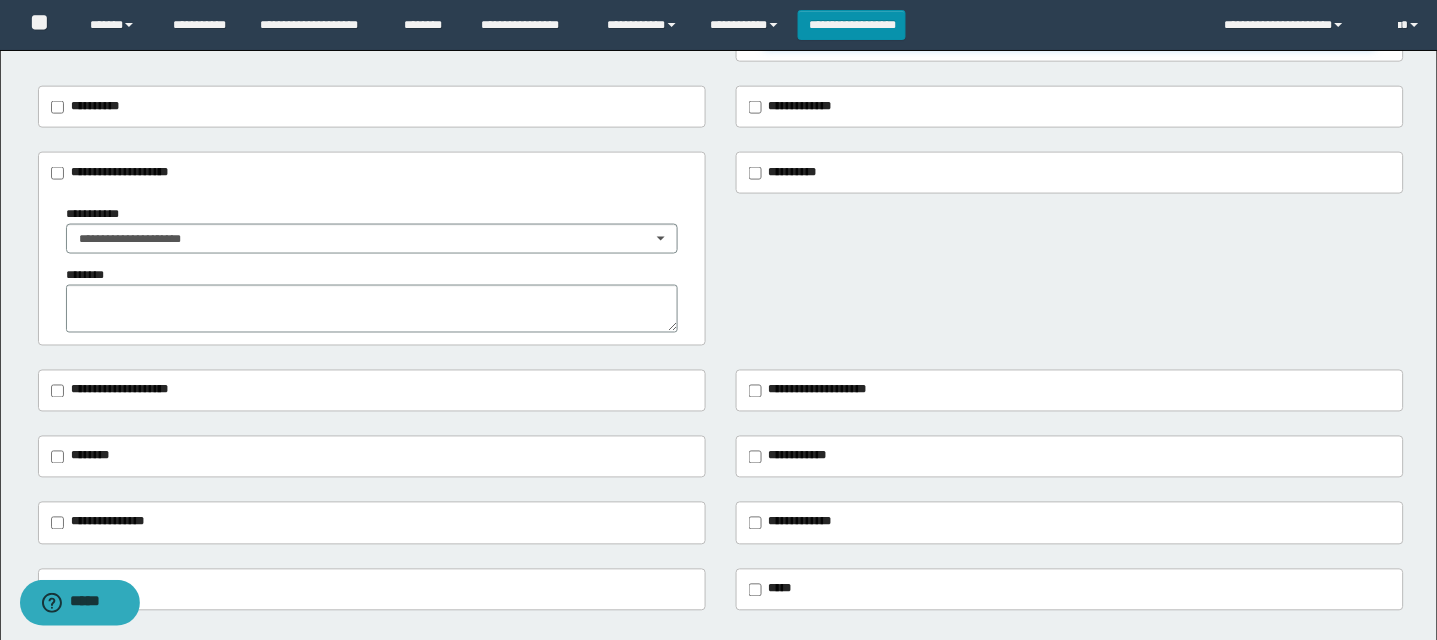 scroll, scrollTop: 657, scrollLeft: 0, axis: vertical 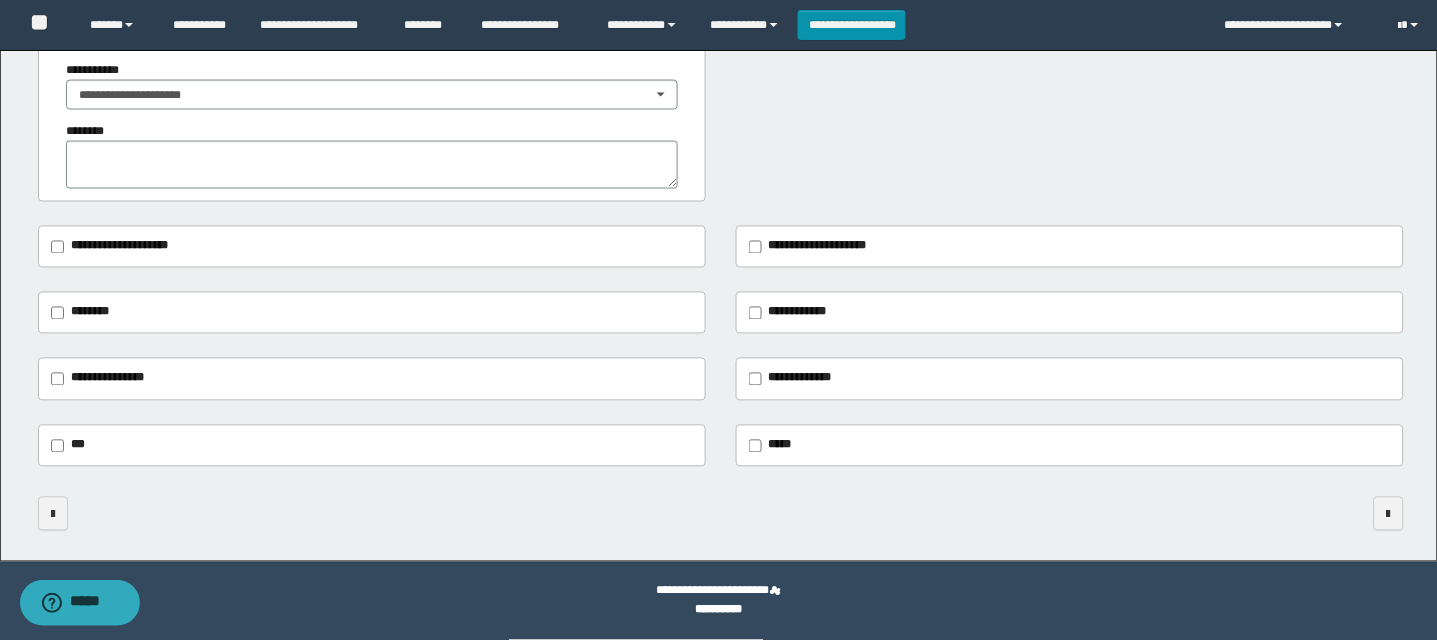 type on "******" 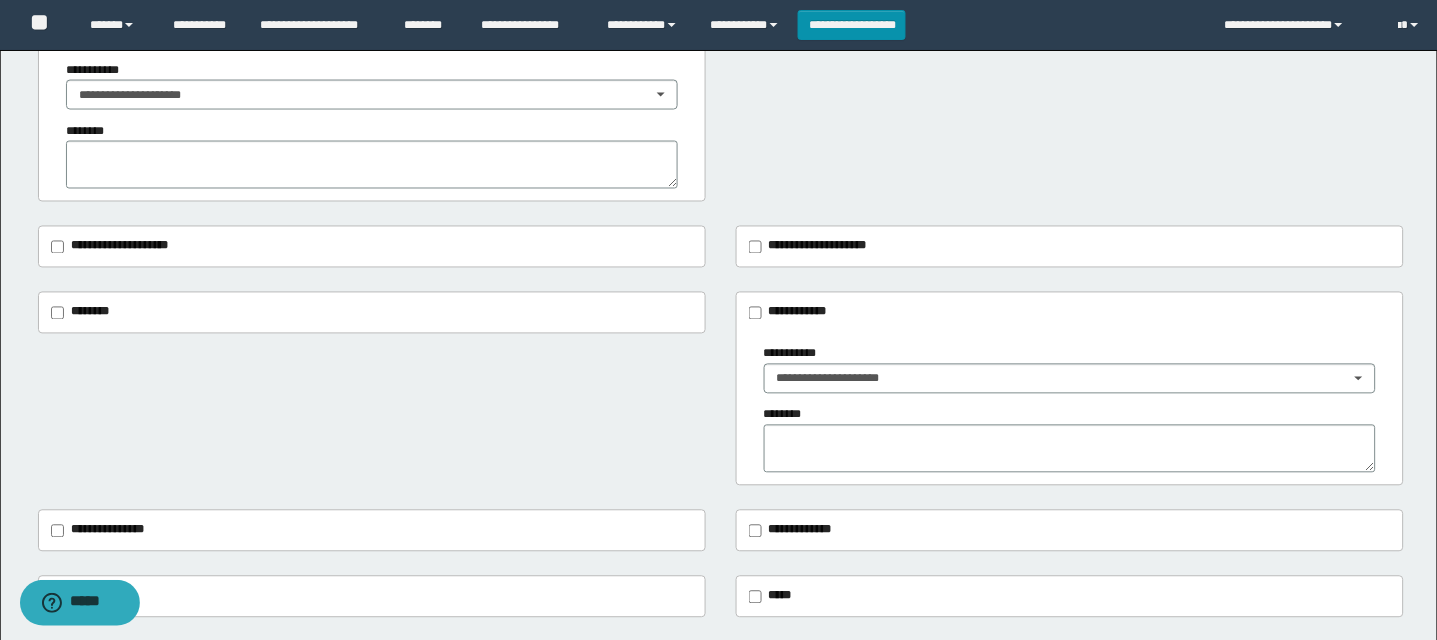 click on "**********" at bounding box center (1070, 369) 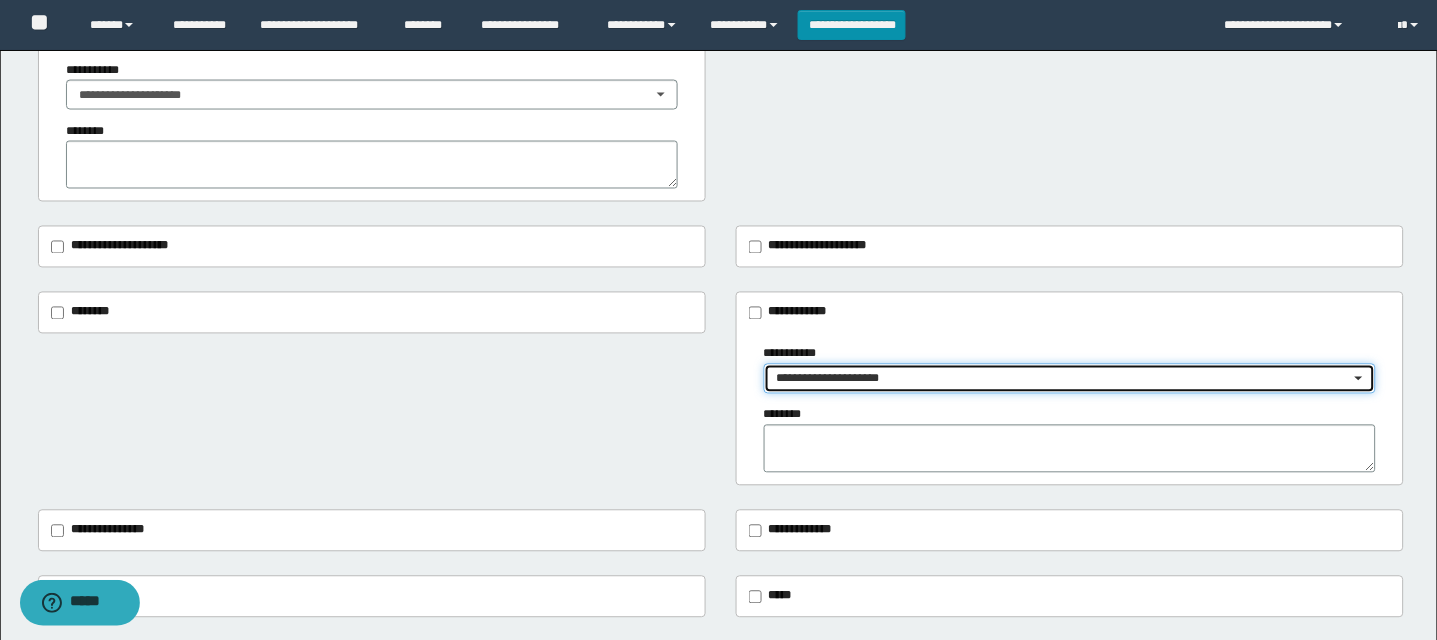 click on "**********" at bounding box center [1063, 379] 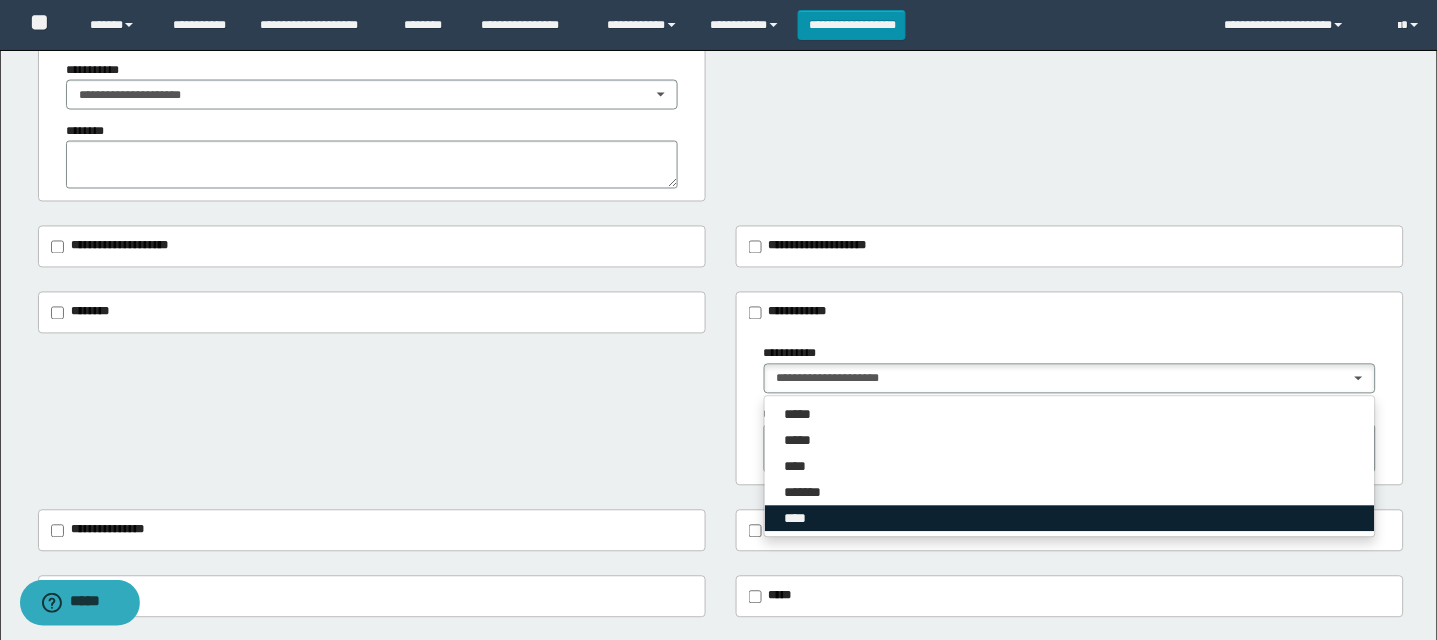 click on "****" at bounding box center [1070, 519] 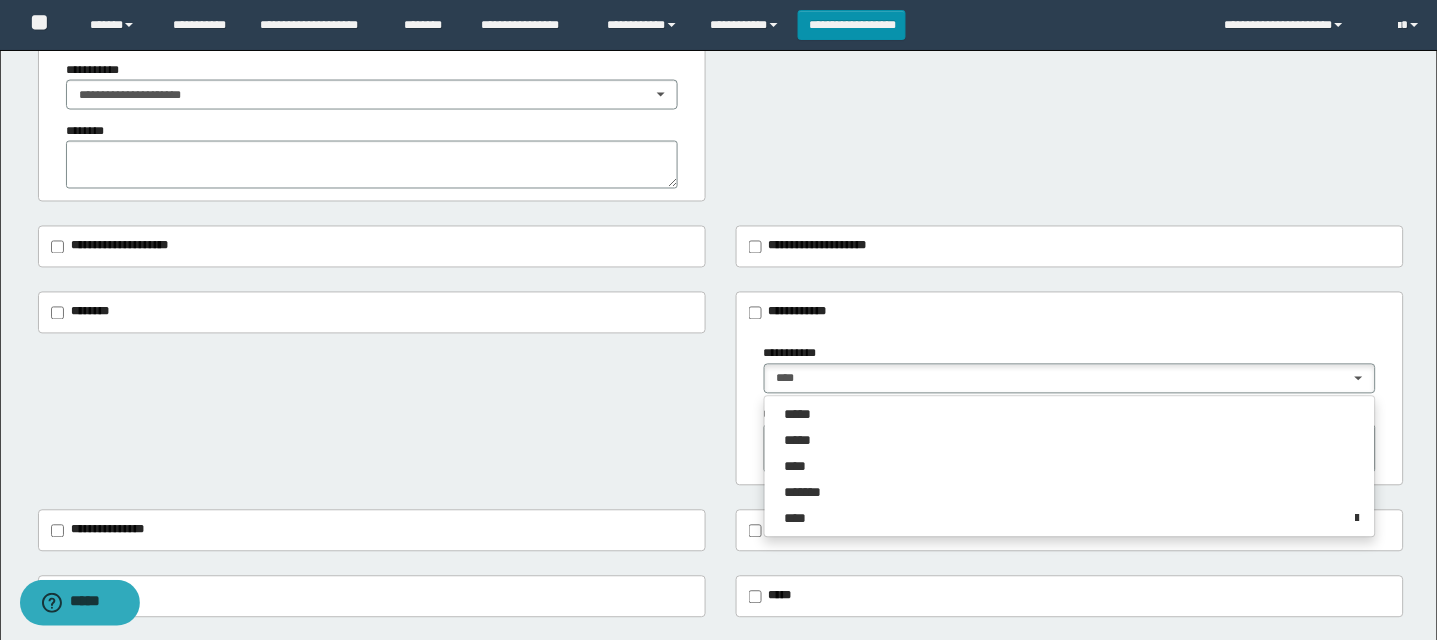 click on "**********" at bounding box center (1070, 313) 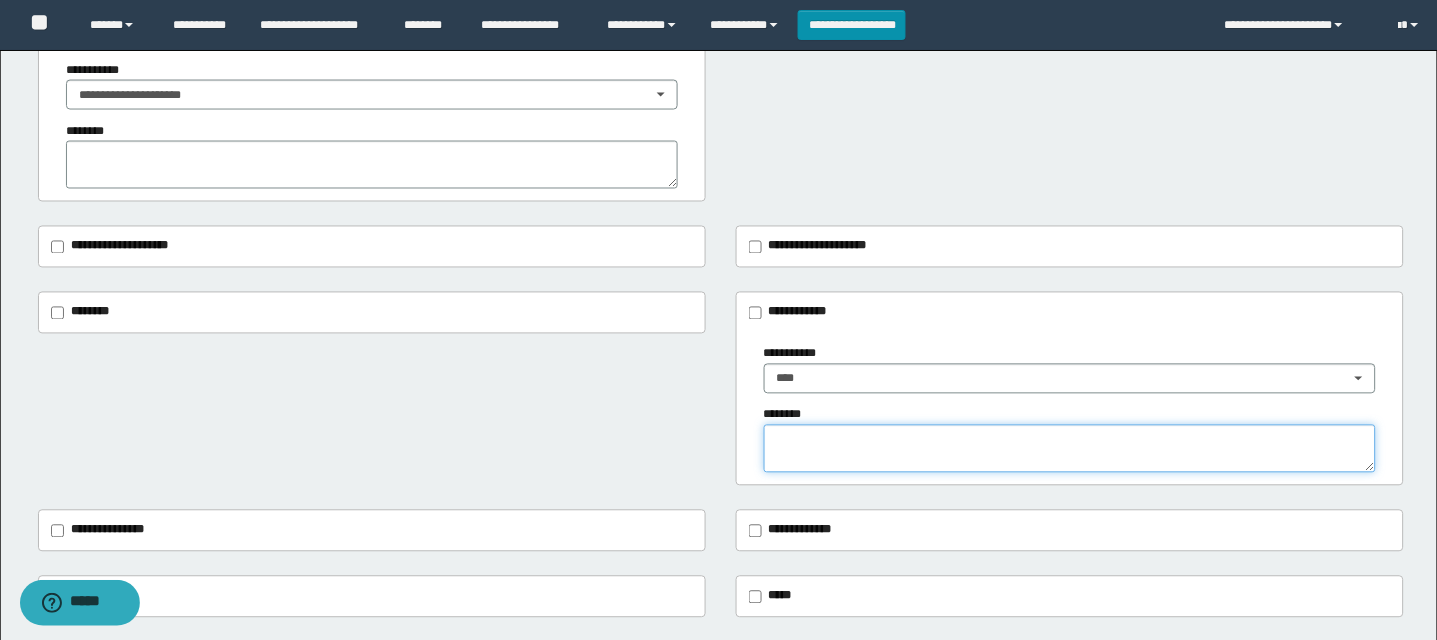 click at bounding box center [1070, 449] 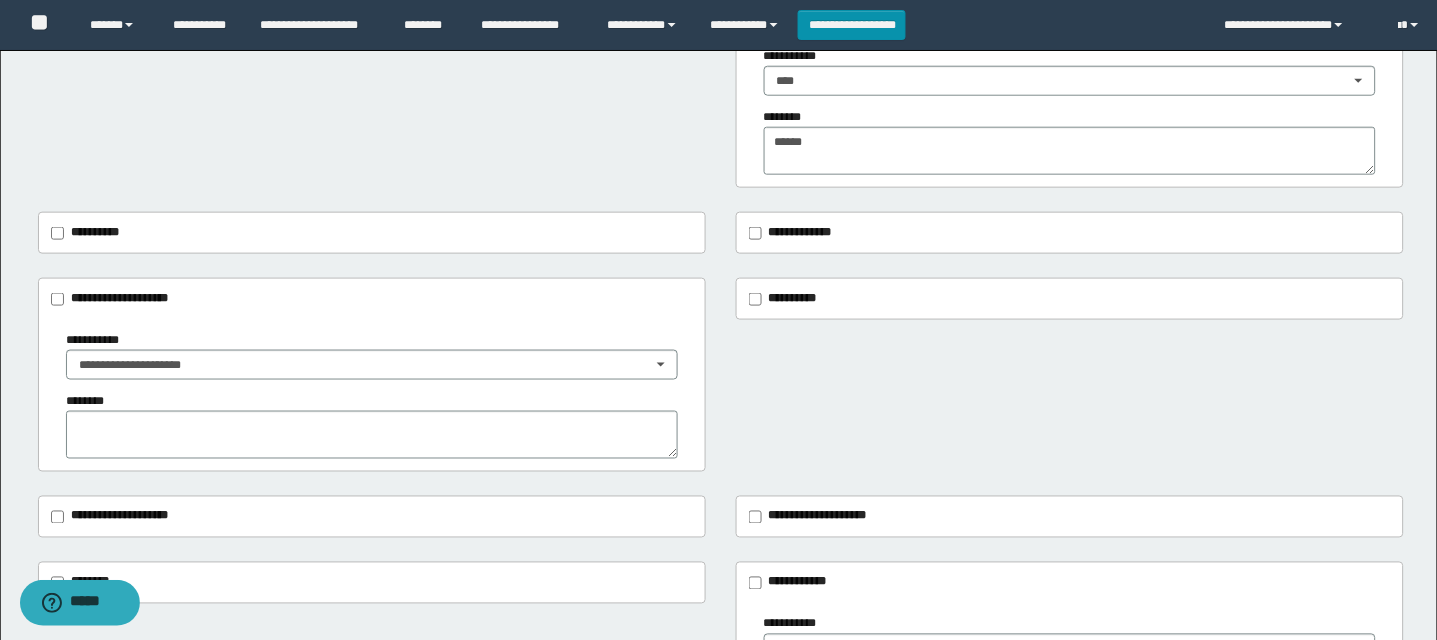 scroll, scrollTop: 334, scrollLeft: 0, axis: vertical 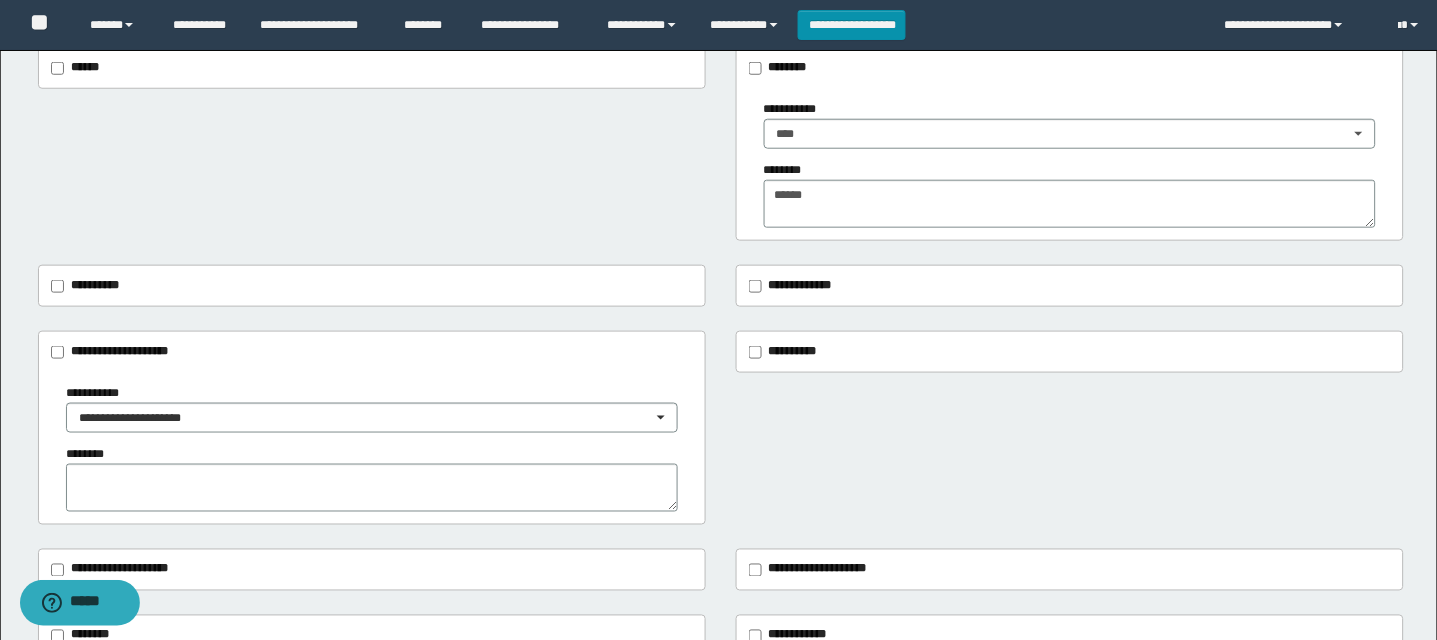 type on "**********" 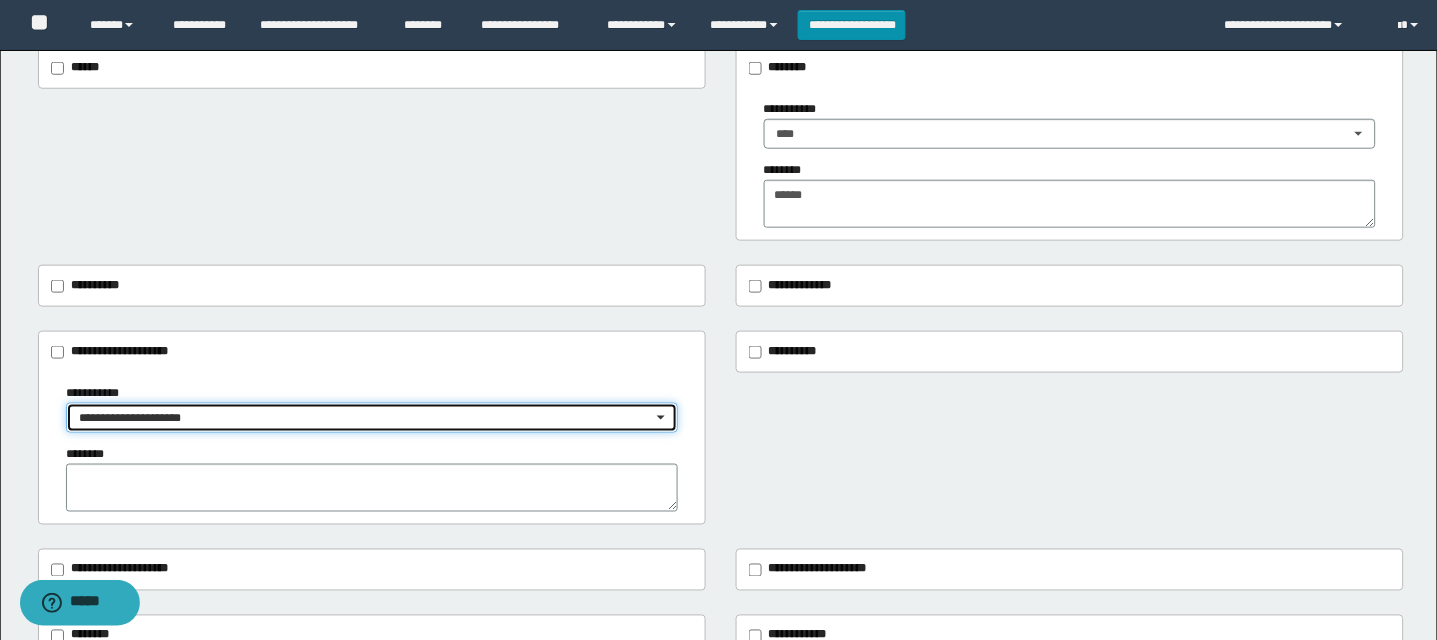 click on "**********" at bounding box center [372, 418] 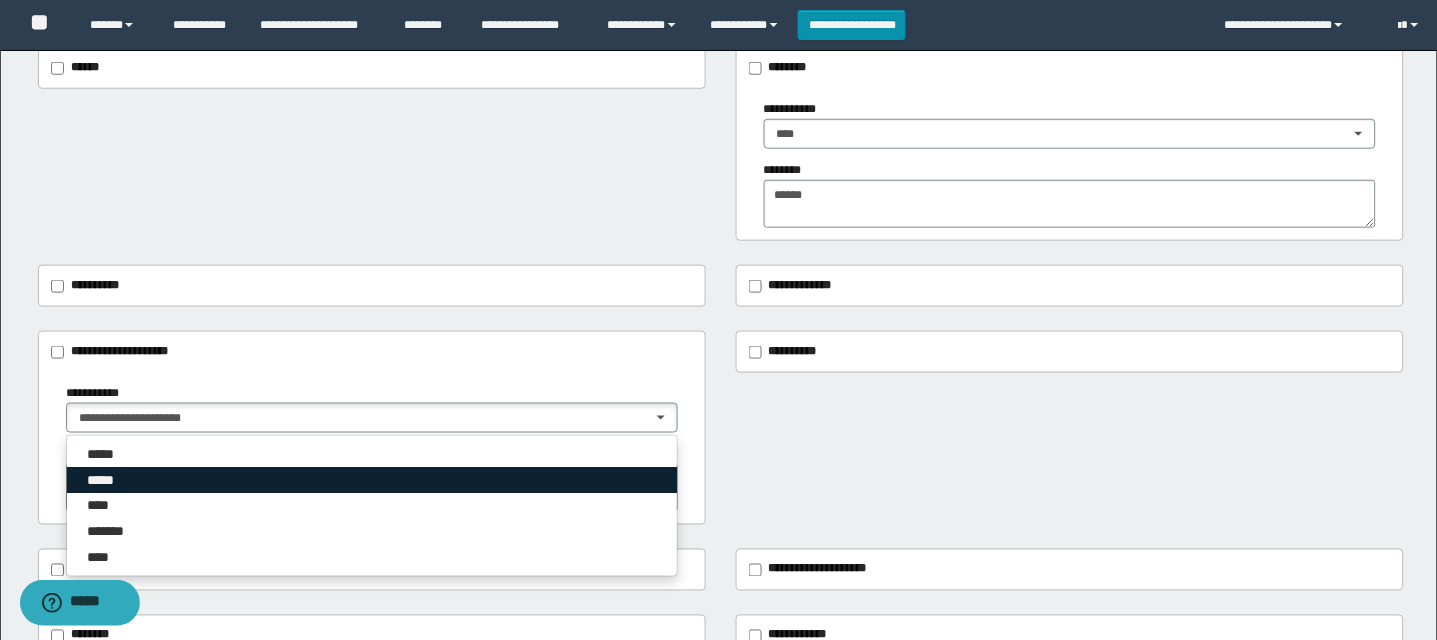 click on "*****" at bounding box center (372, 480) 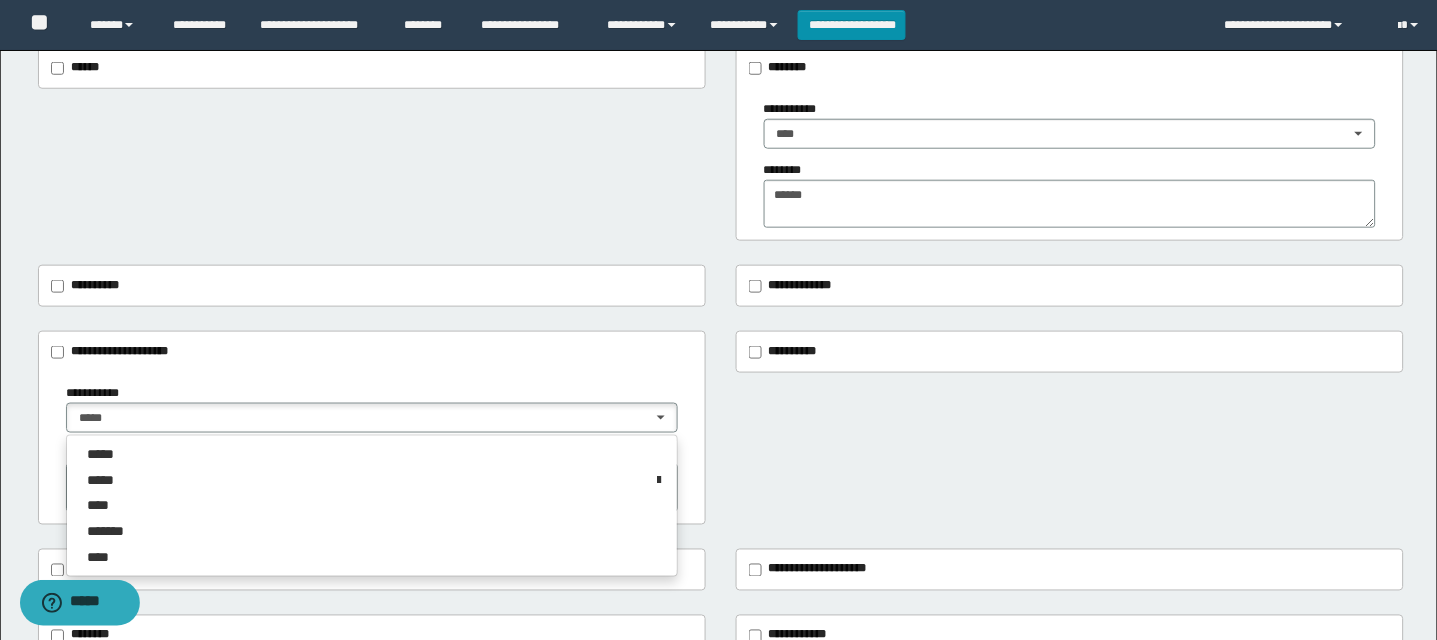 click on "**********" at bounding box center (372, 352) 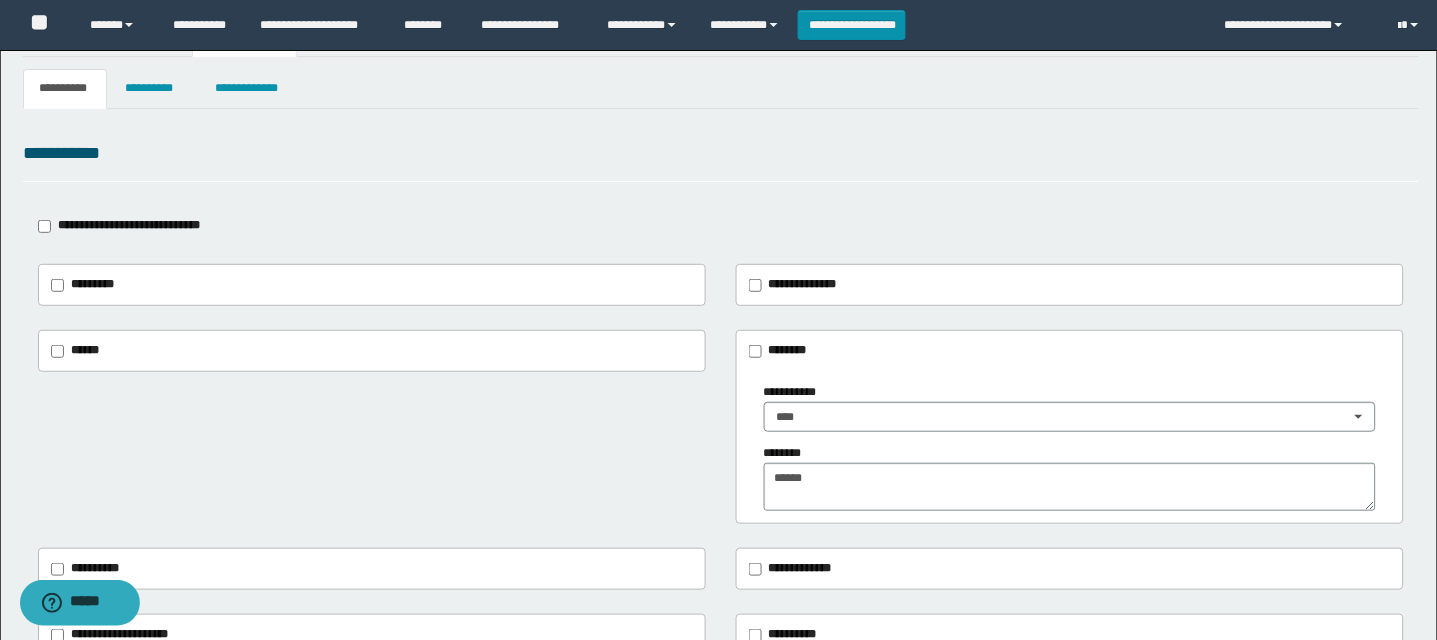 scroll, scrollTop: 0, scrollLeft: 0, axis: both 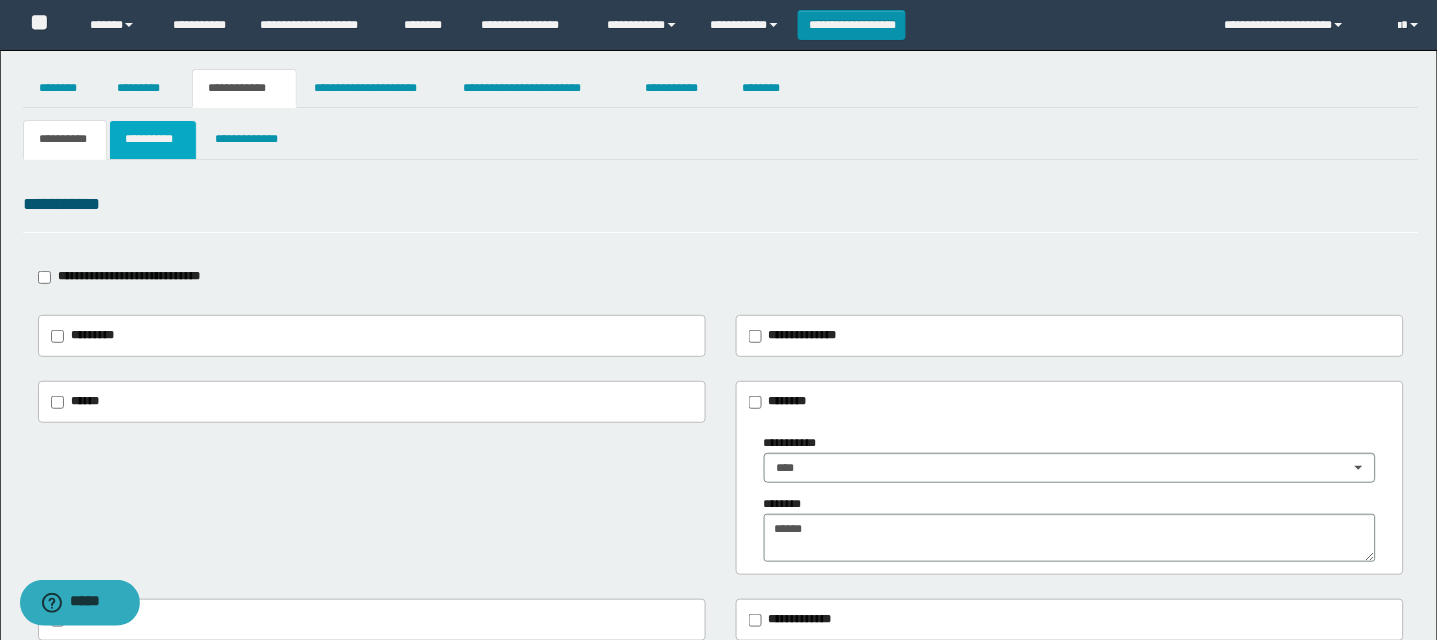 click on "**********" at bounding box center (153, 139) 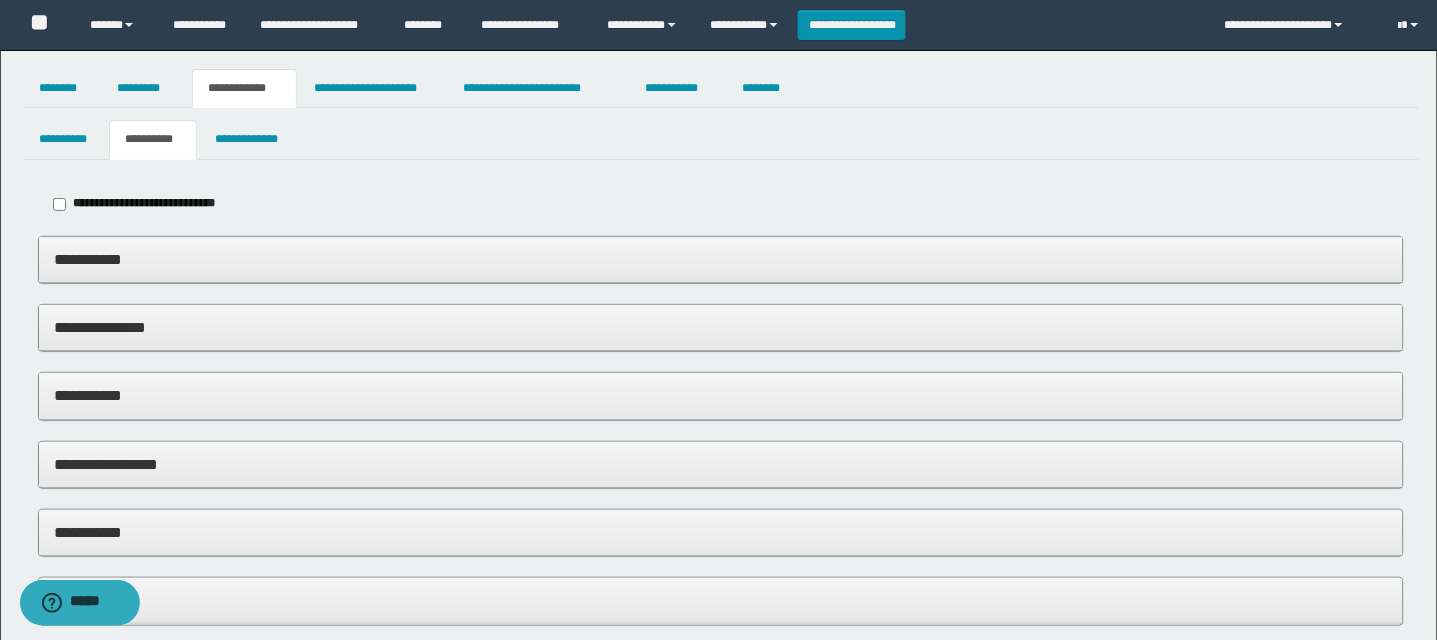 scroll, scrollTop: 34, scrollLeft: 0, axis: vertical 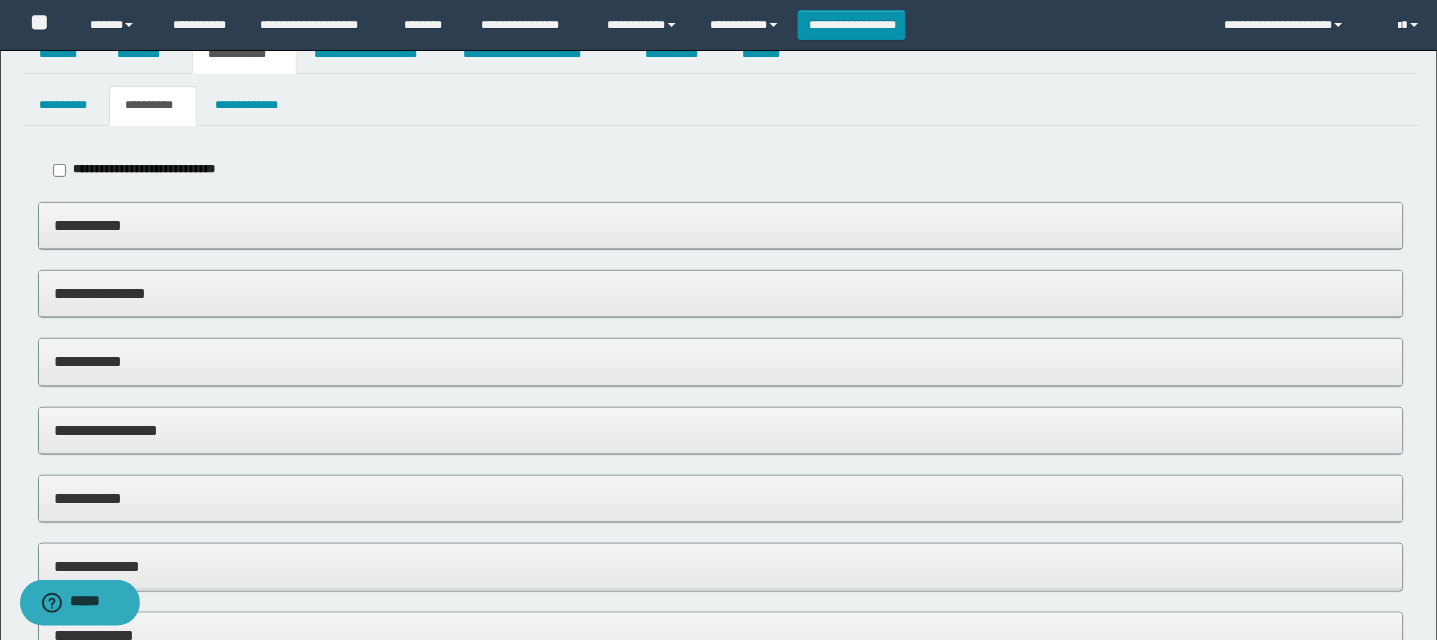 click on "**********" at bounding box center (721, 225) 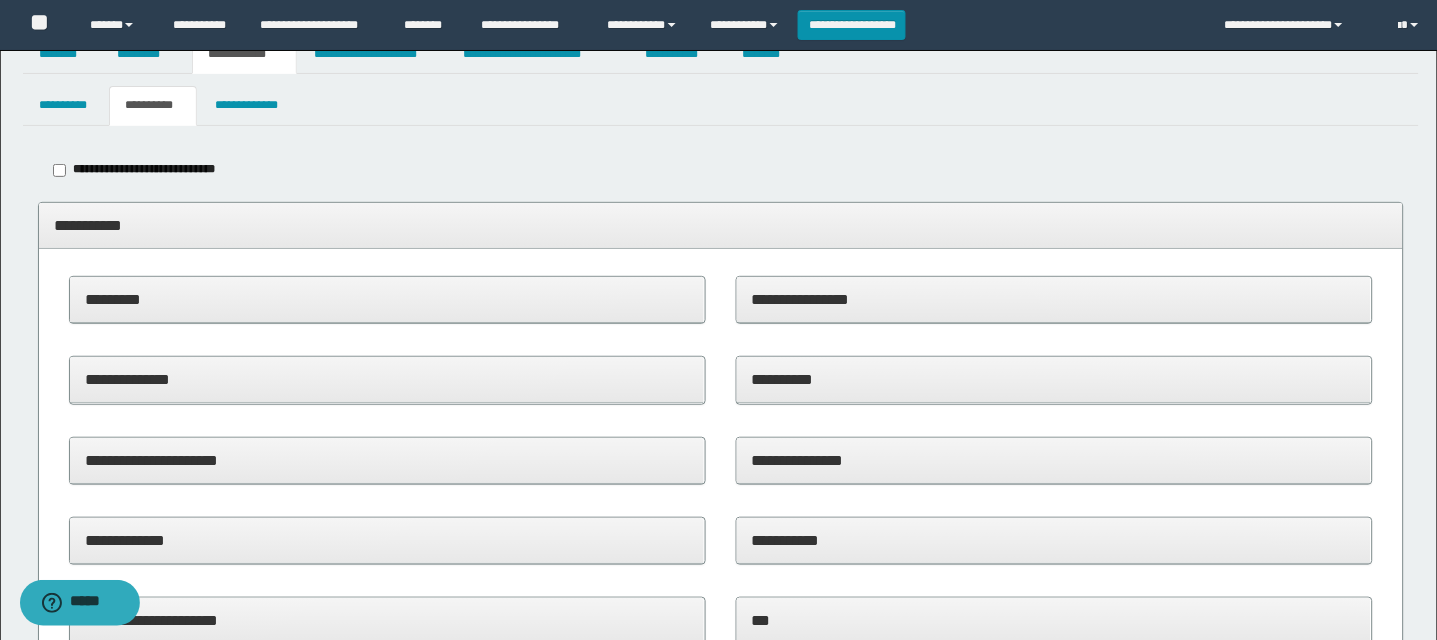 click on "**********" at bounding box center (1054, 299) 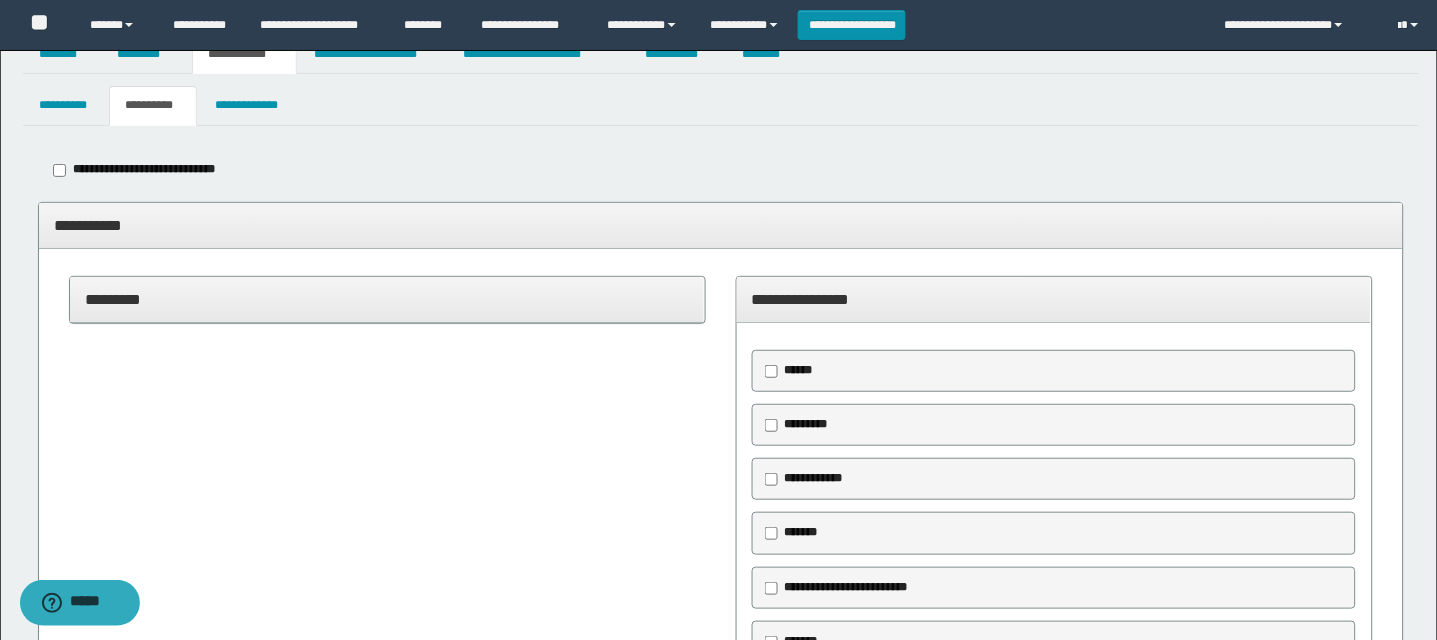 click on "**********" at bounding box center [814, 478] 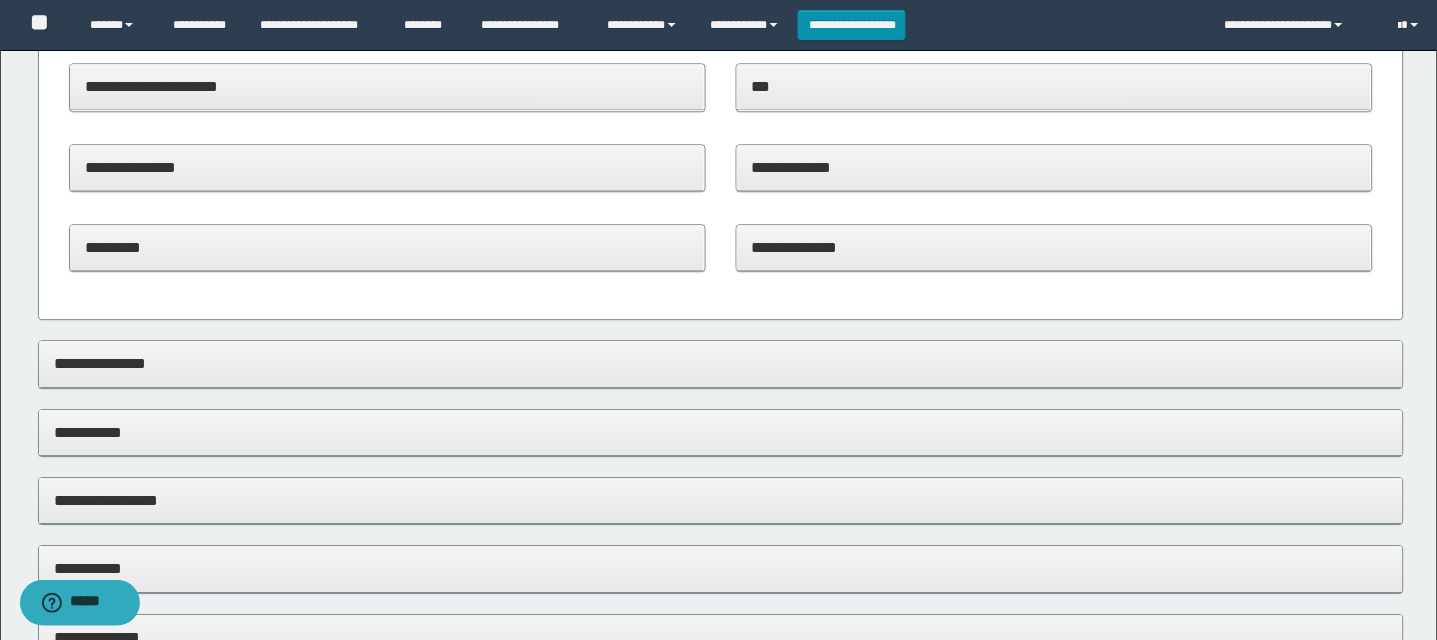 scroll, scrollTop: 1258, scrollLeft: 0, axis: vertical 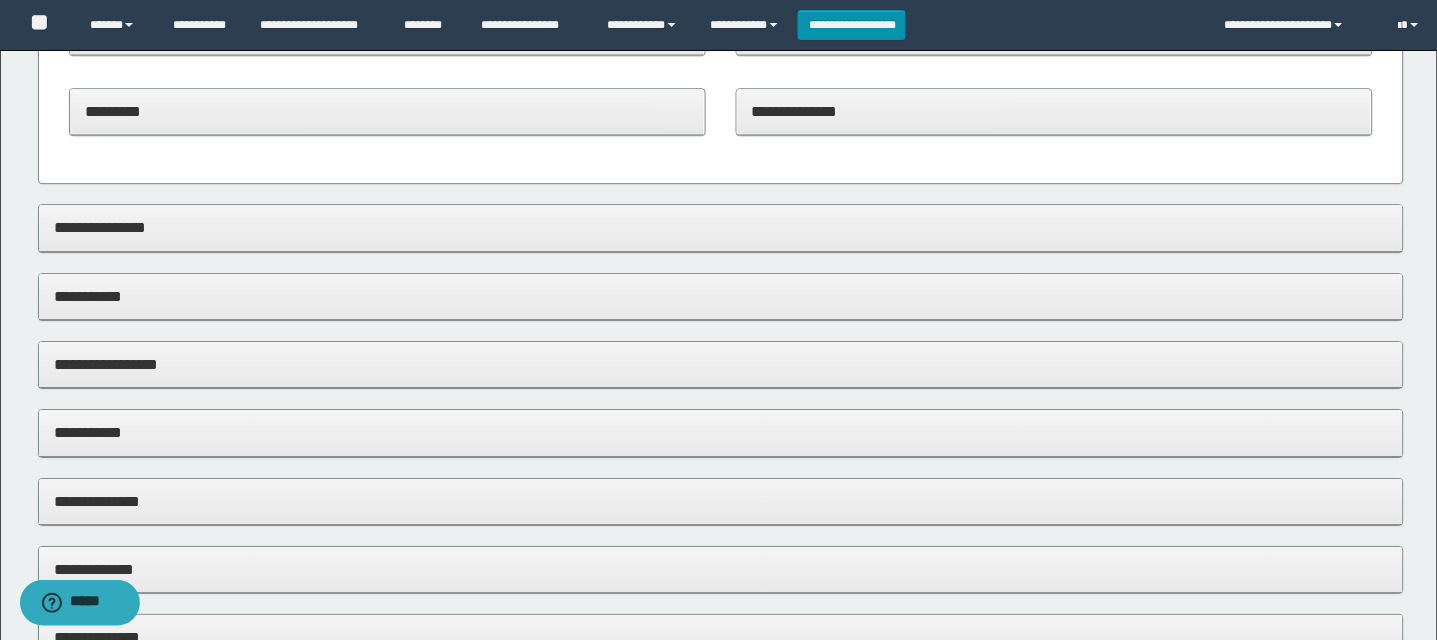 click on "**********" at bounding box center [721, 297] 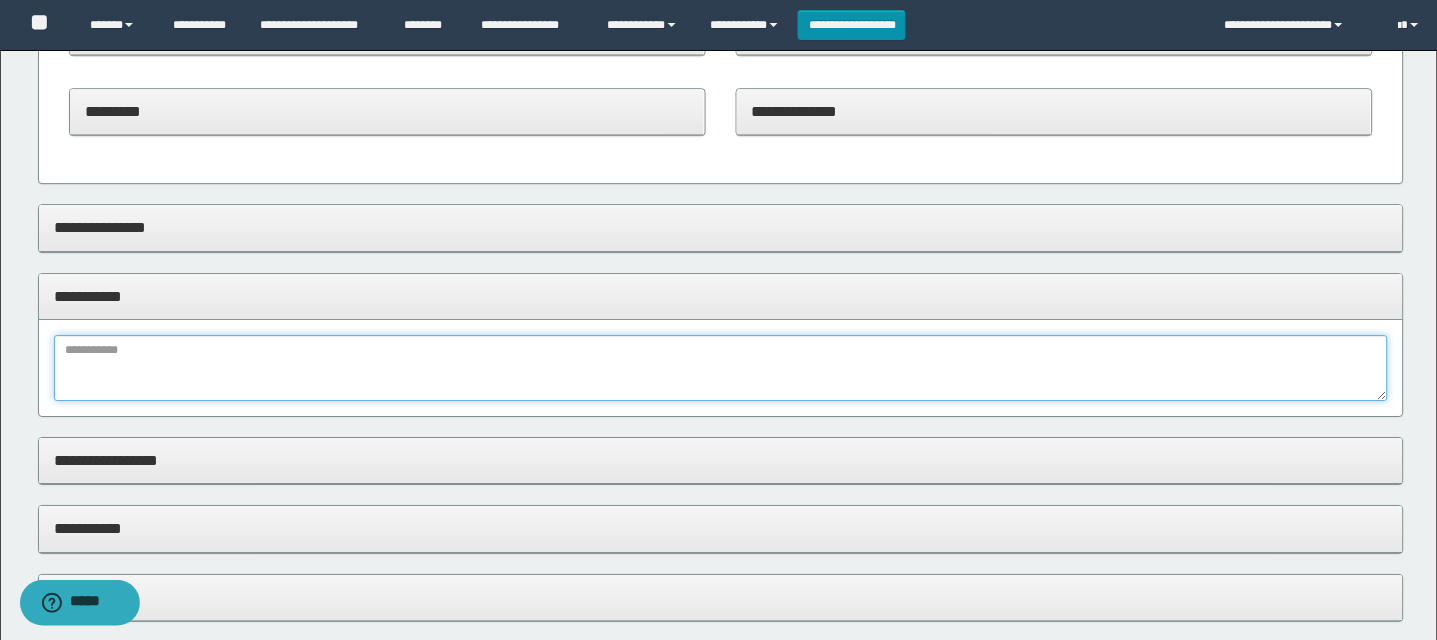 click at bounding box center (721, 368) 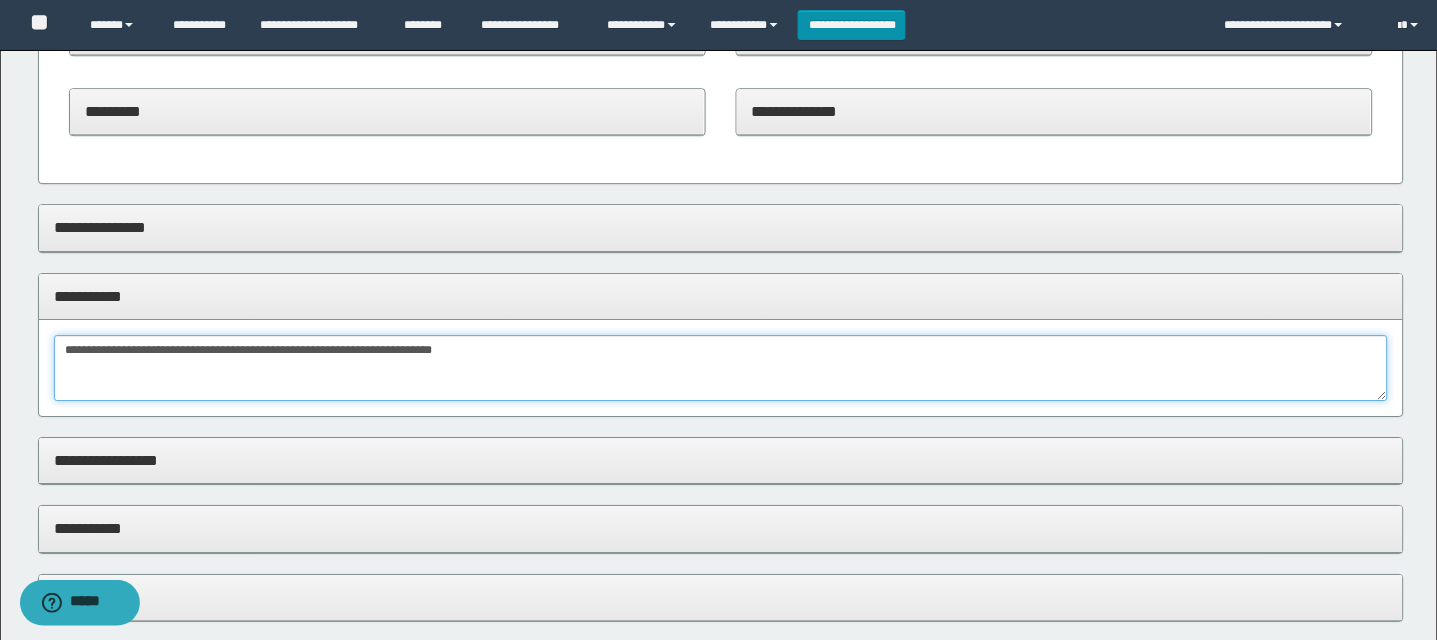 click on "**********" at bounding box center (721, 368) 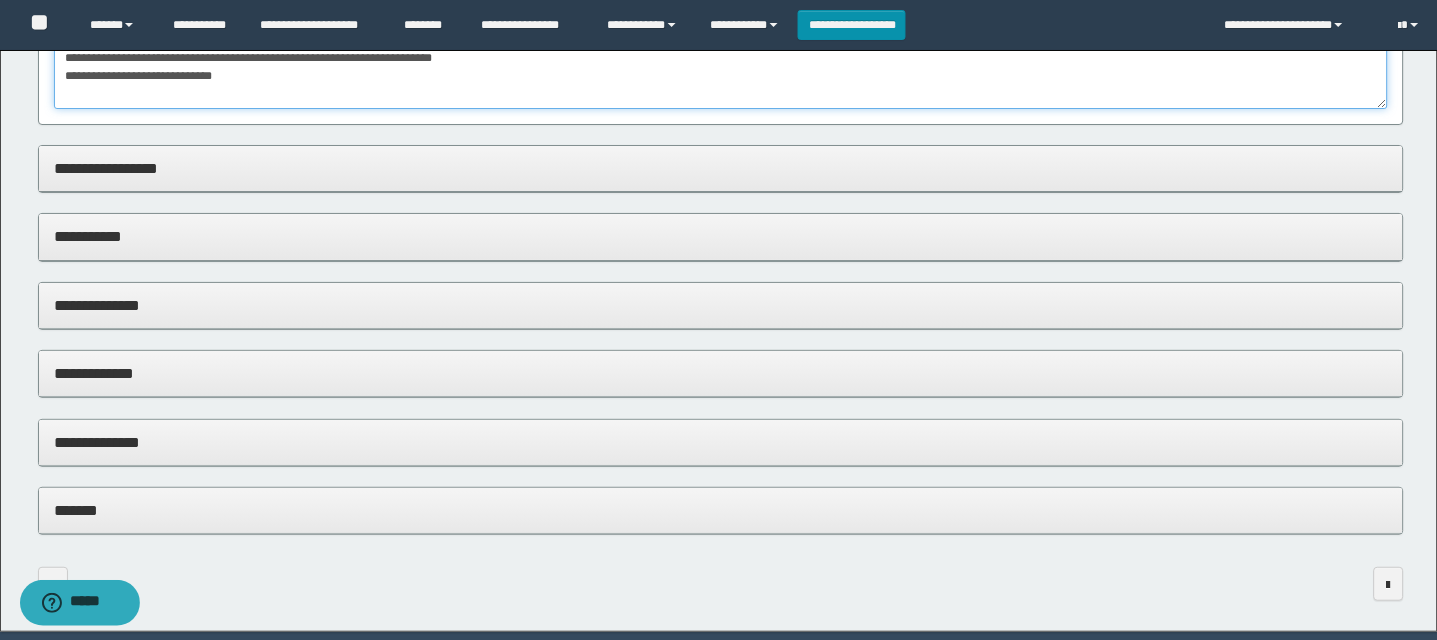 scroll, scrollTop: 1555, scrollLeft: 0, axis: vertical 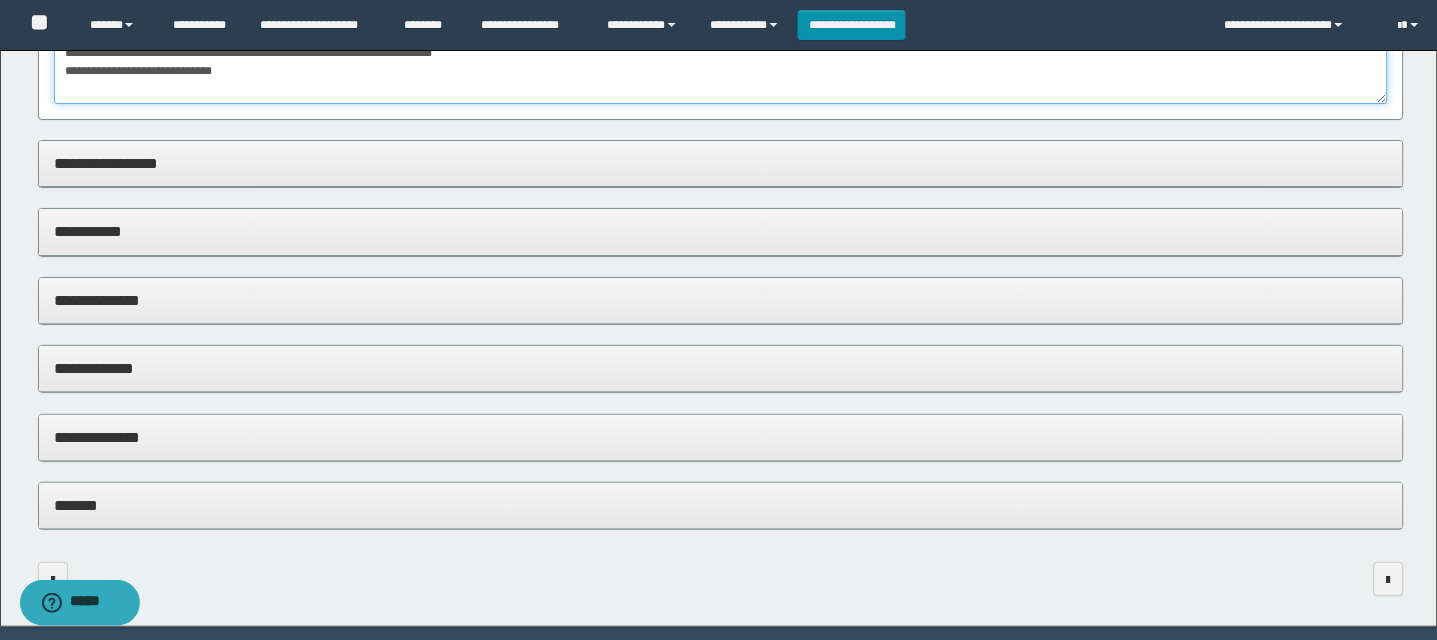 type on "**********" 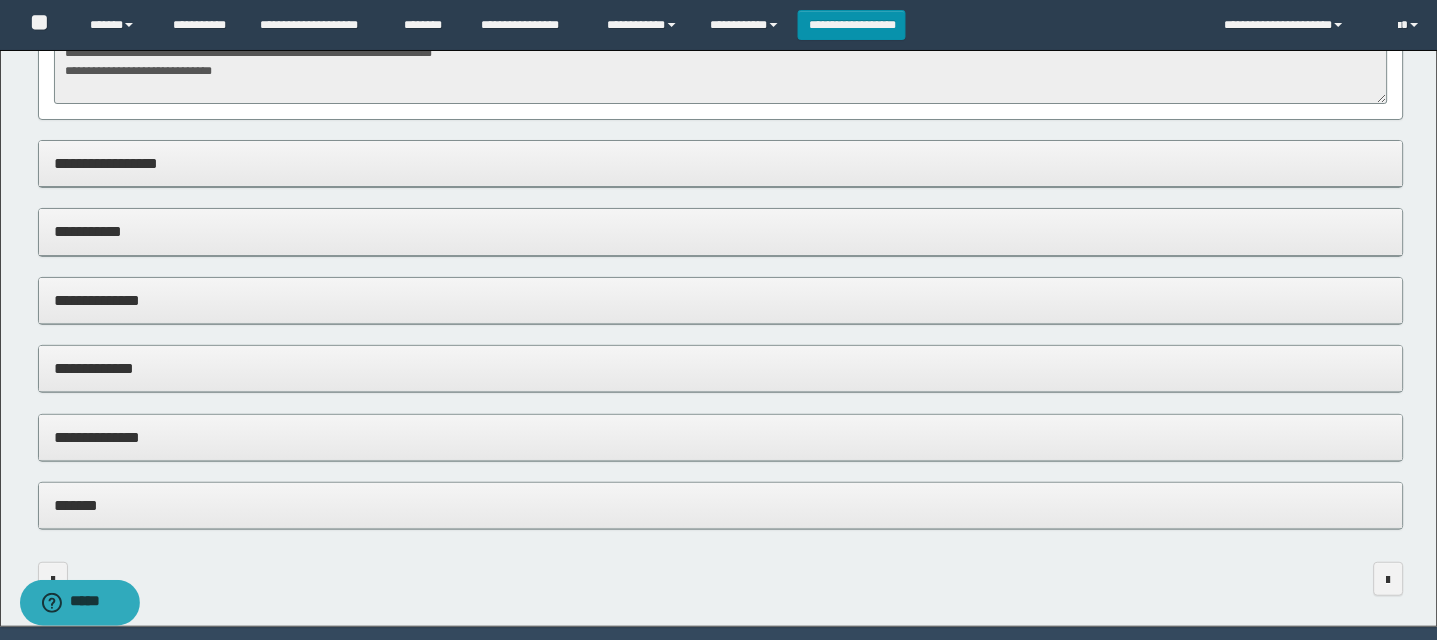 click on "**********" at bounding box center [721, 300] 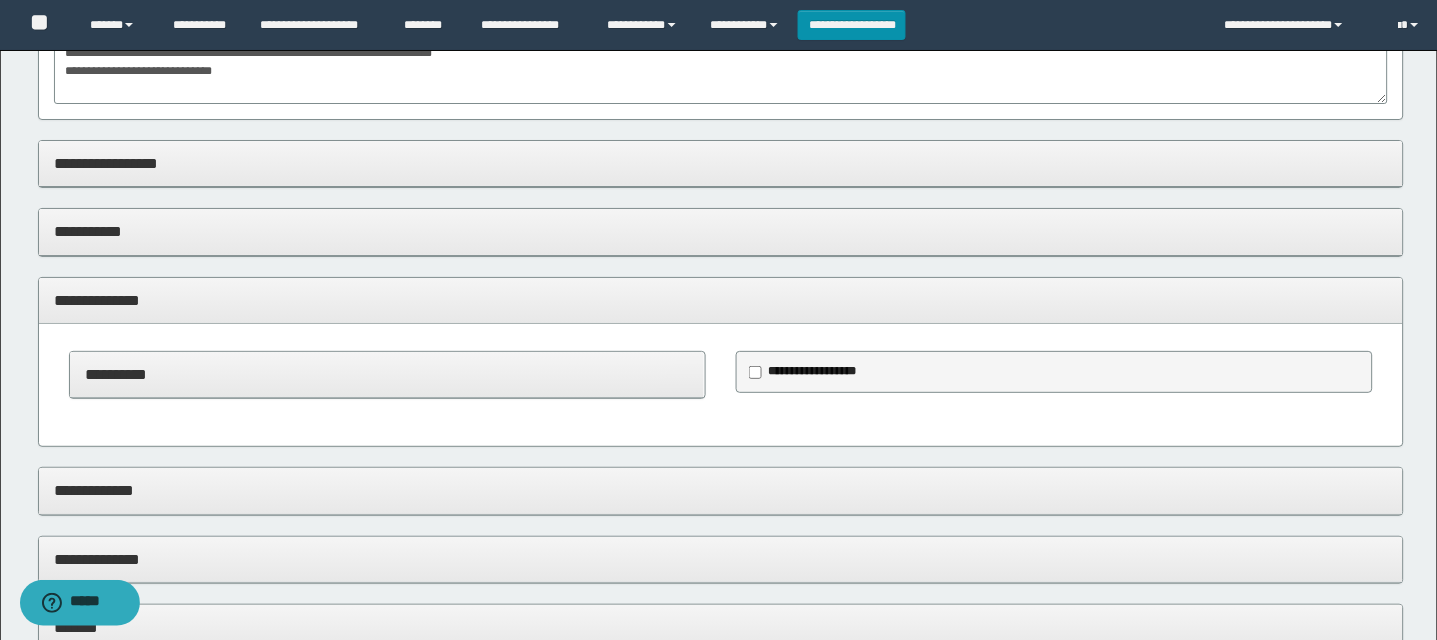 click on "**********" at bounding box center [813, 371] 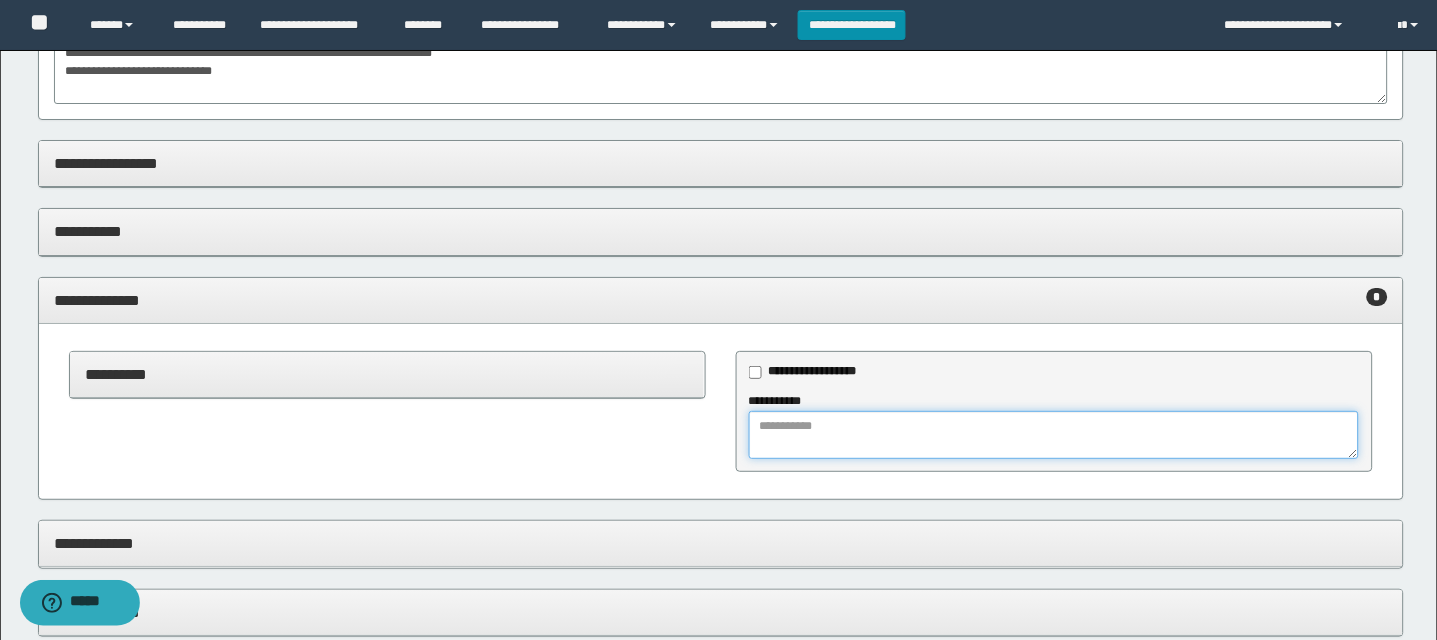 click at bounding box center (1054, 435) 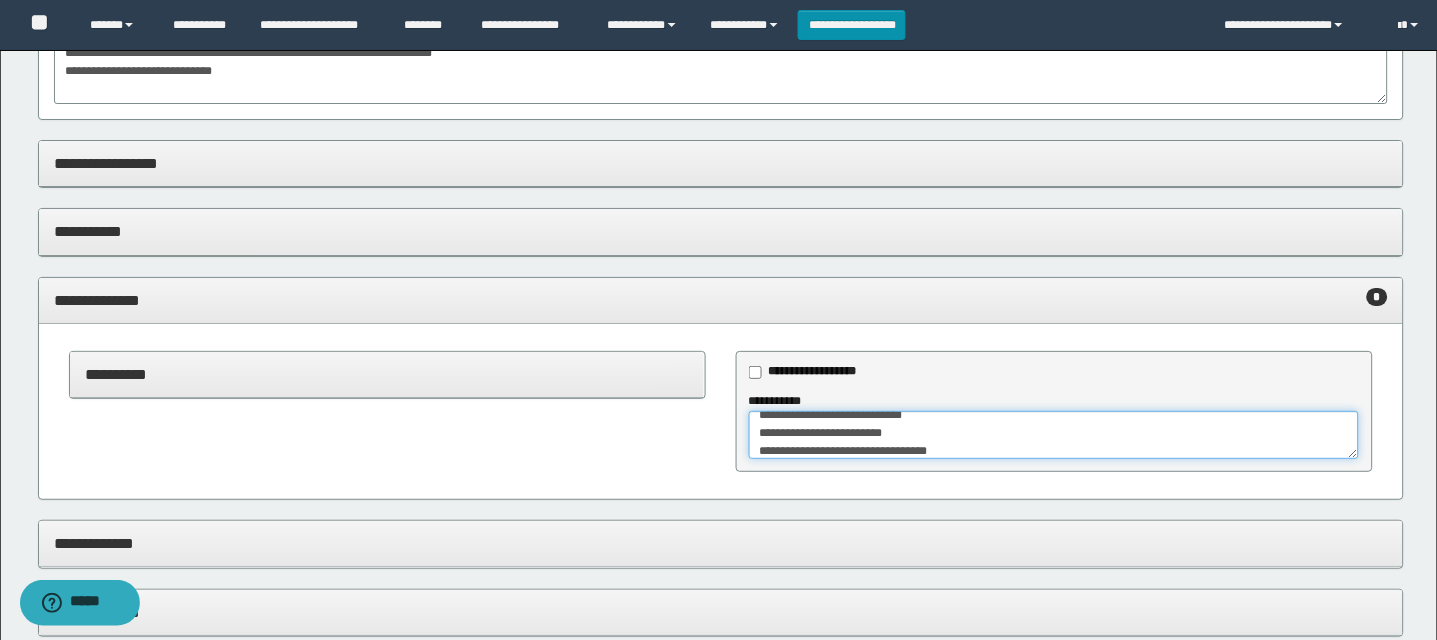 scroll, scrollTop: 29, scrollLeft: 0, axis: vertical 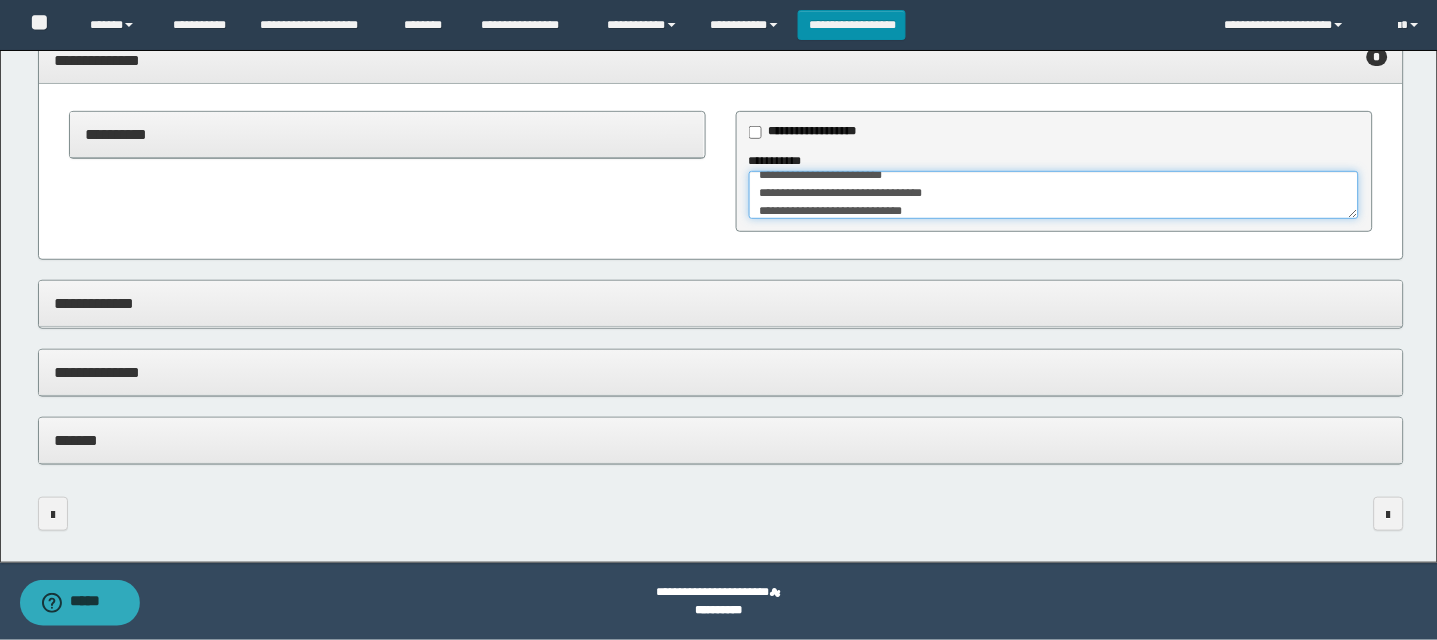 type on "**********" 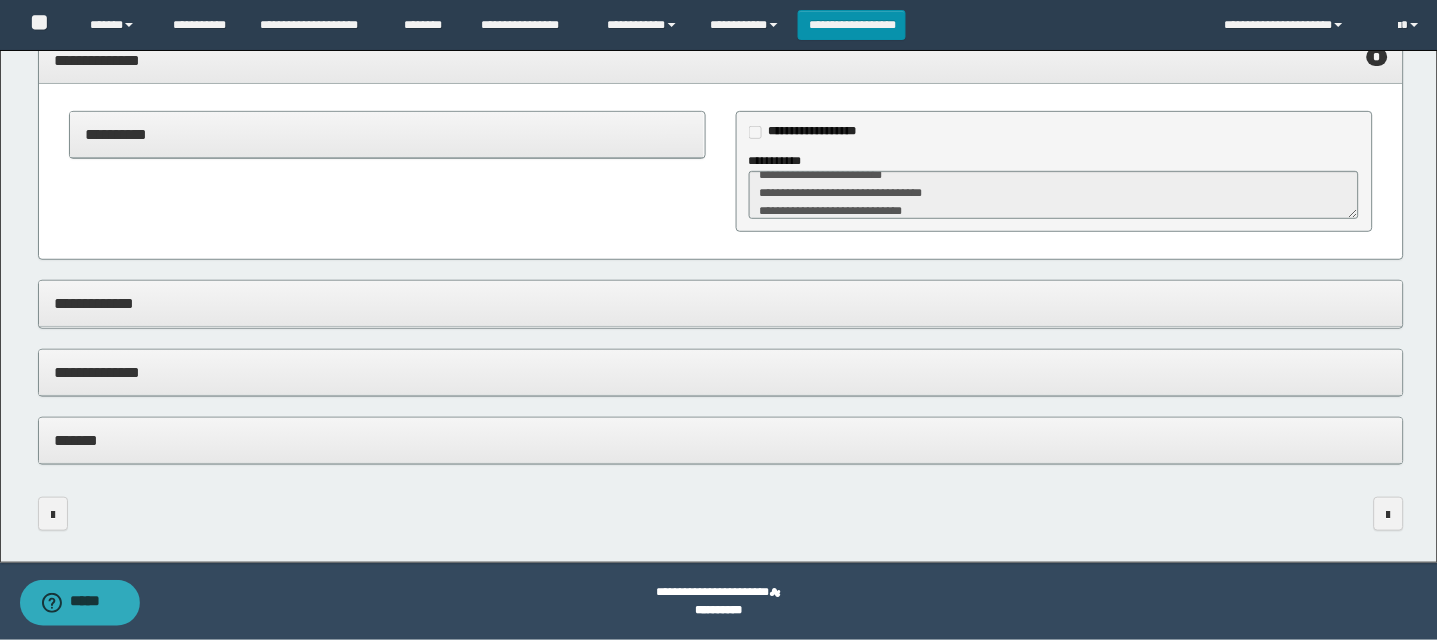 click on "**********" at bounding box center (721, 372) 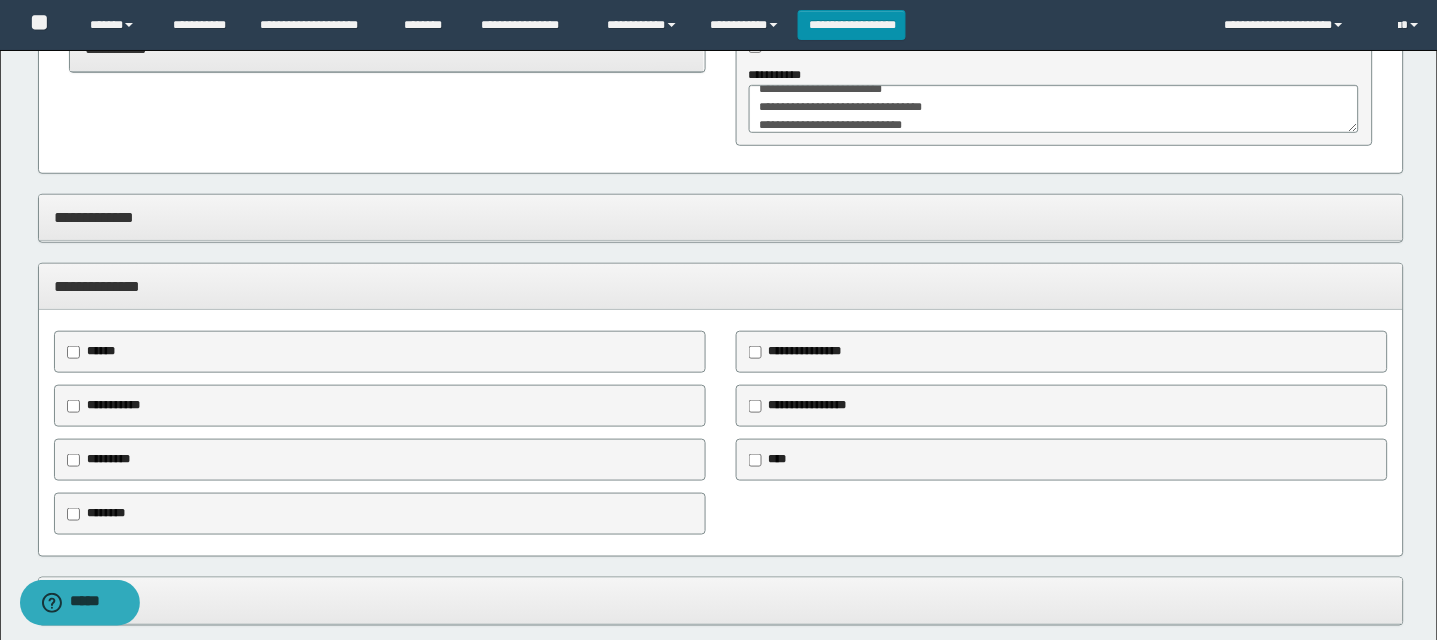 scroll, scrollTop: 1885, scrollLeft: 0, axis: vertical 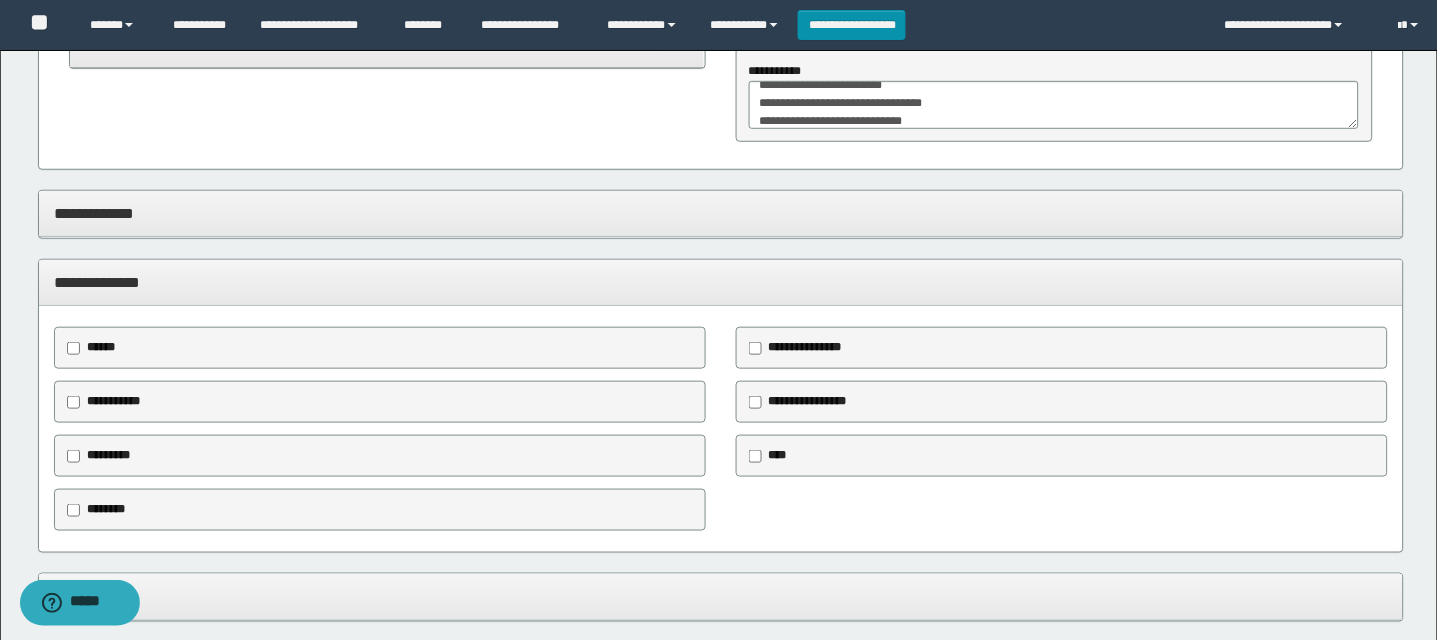 click on "********" at bounding box center (106, 509) 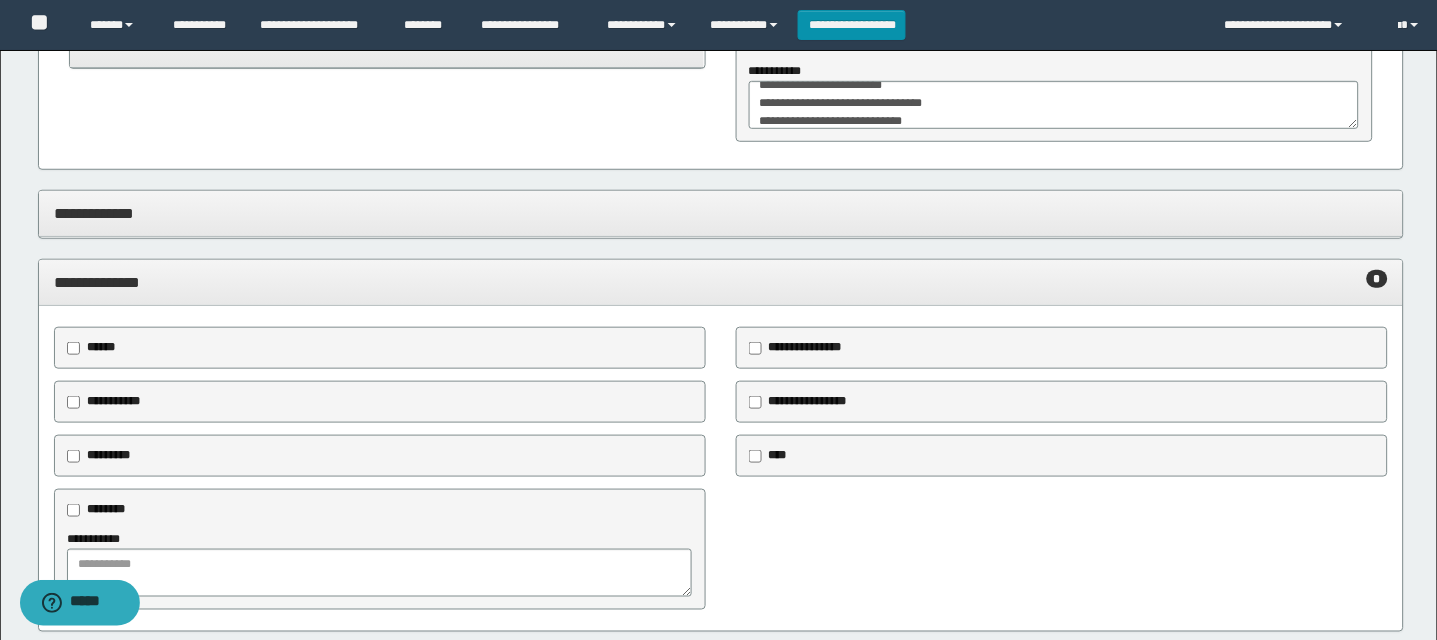 click on "**********" at bounding box center [380, 563] 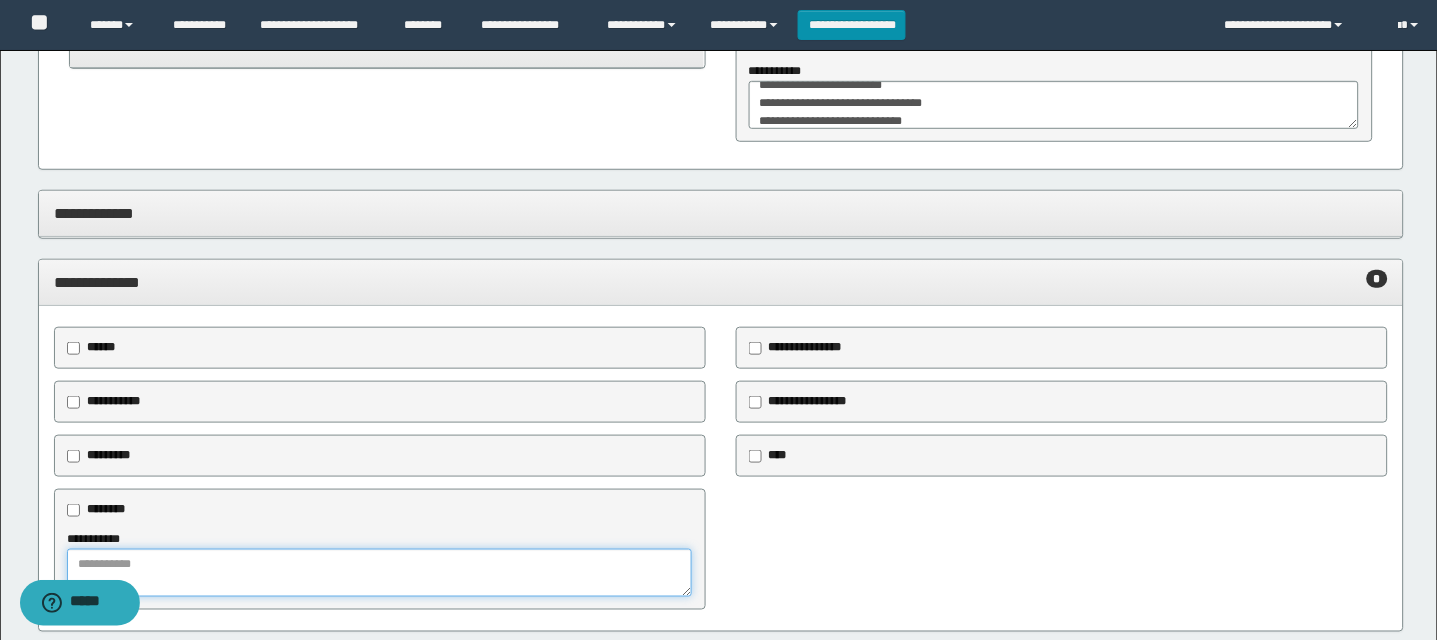 click at bounding box center [380, 573] 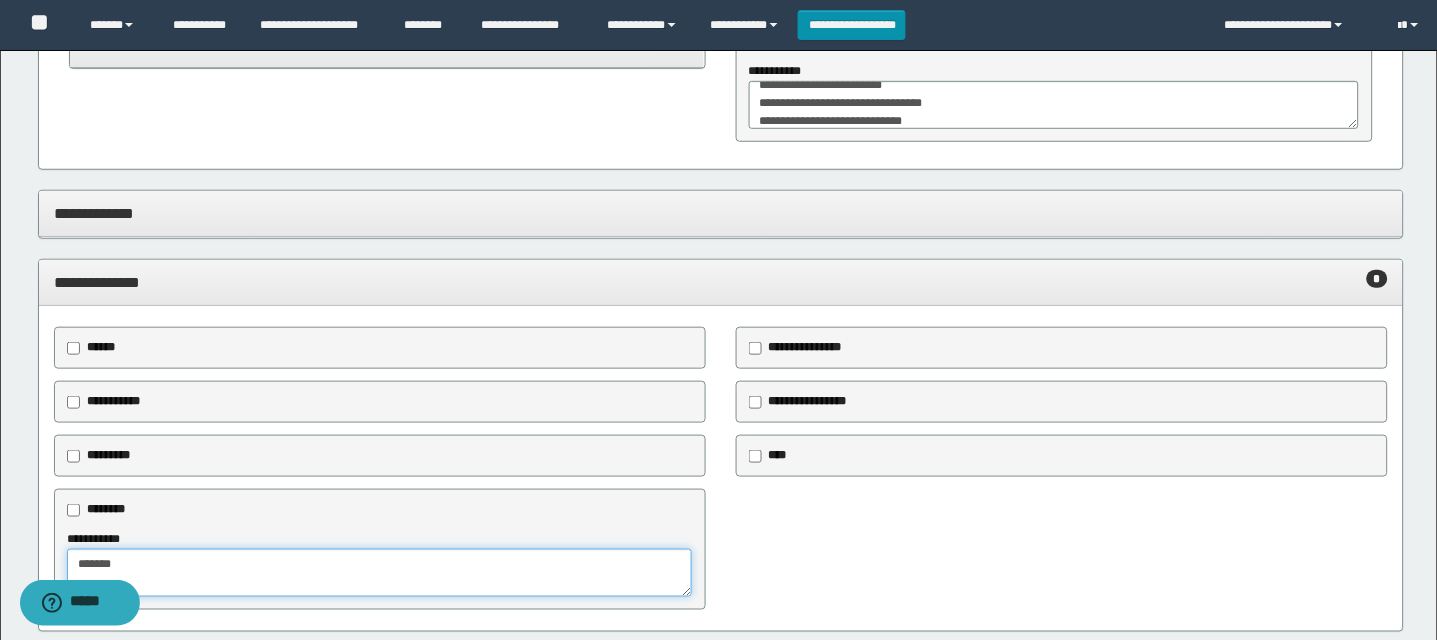 type on "*******" 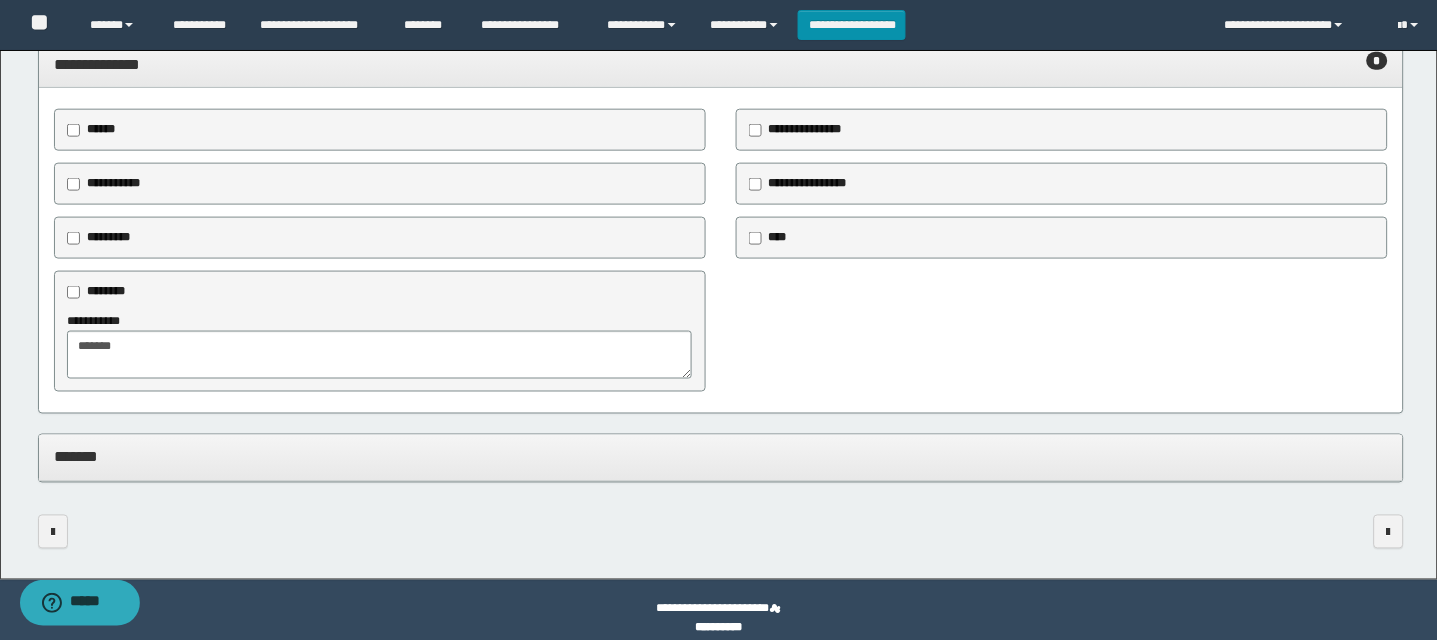 scroll, scrollTop: 2120, scrollLeft: 0, axis: vertical 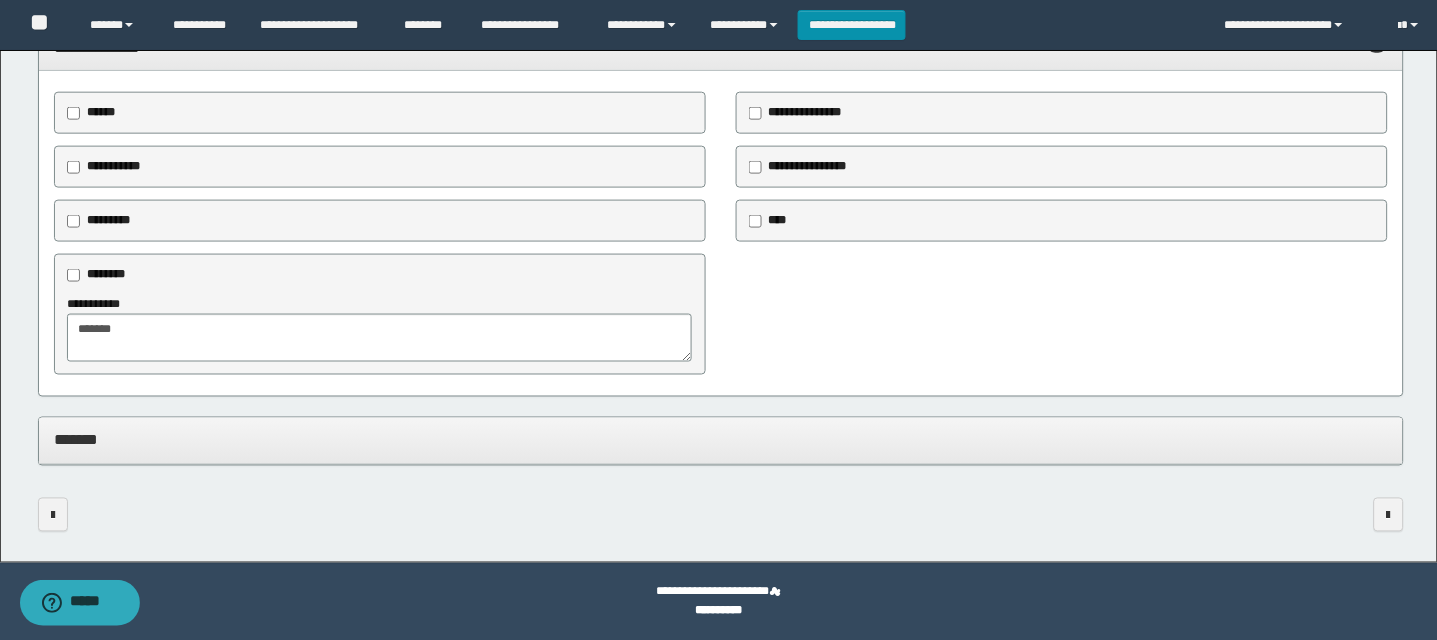 click on "*******" at bounding box center [721, 440] 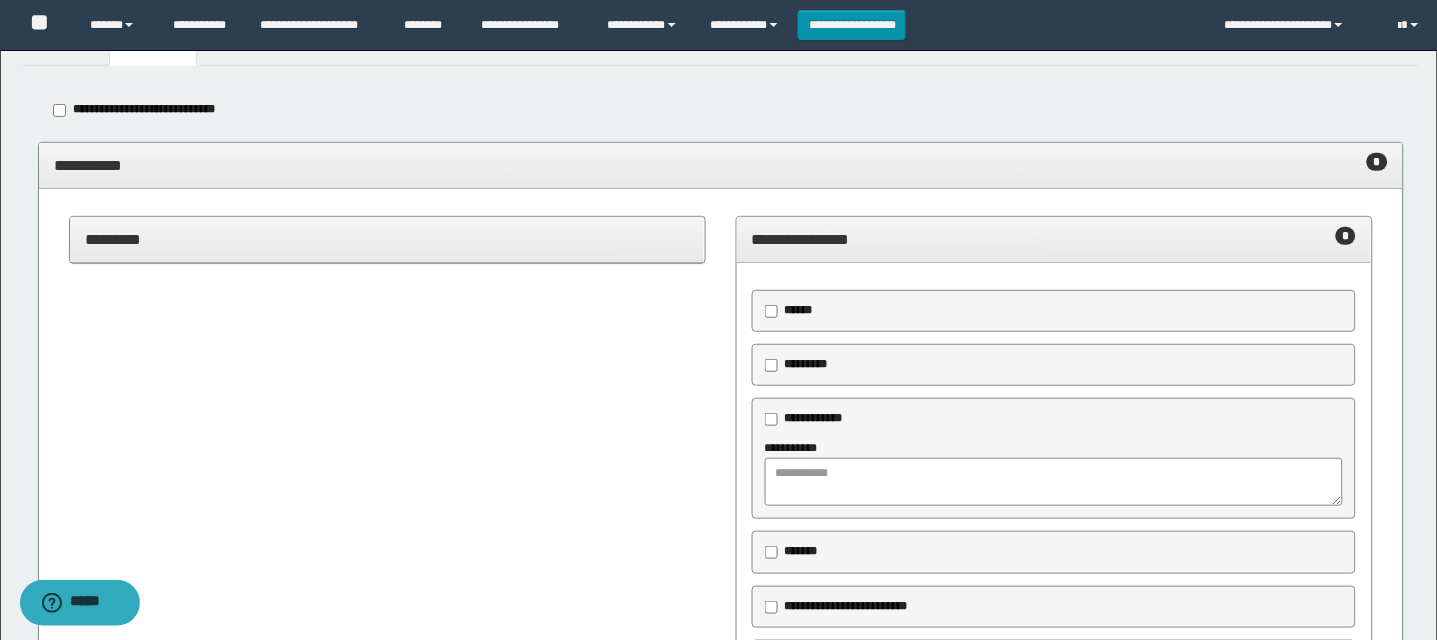 scroll, scrollTop: 0, scrollLeft: 0, axis: both 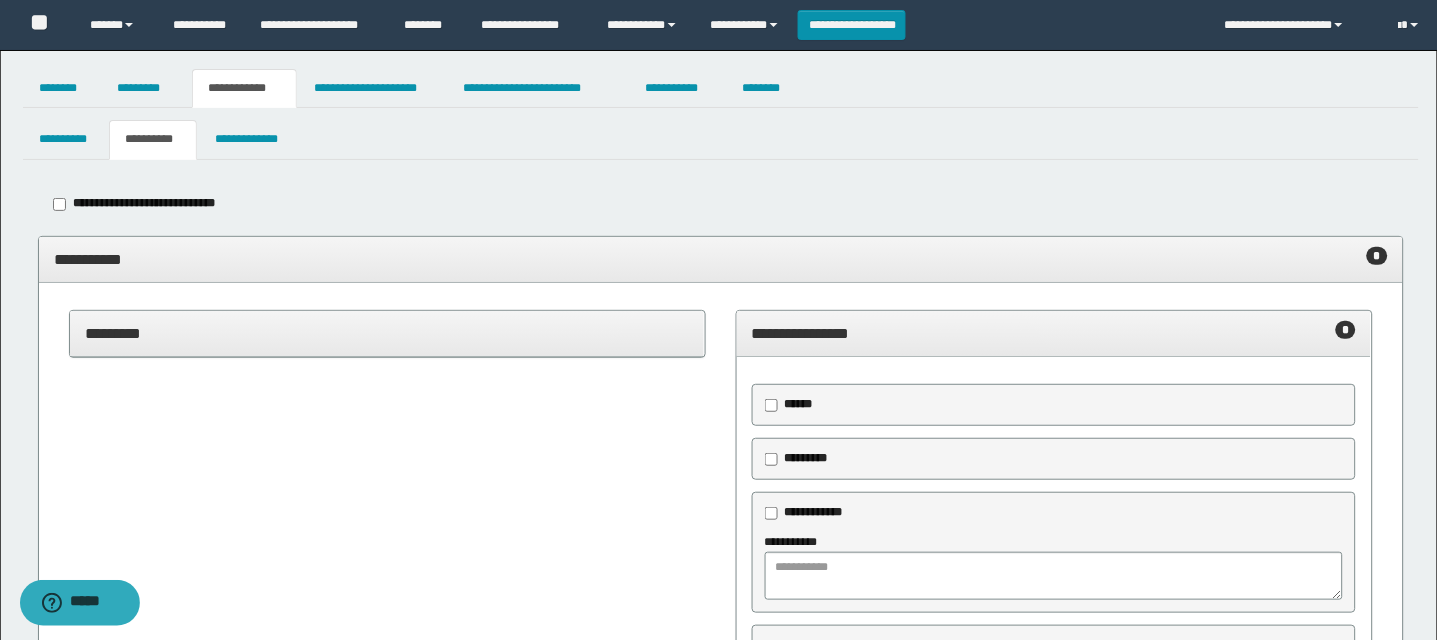 drag, startPoint x: 1456, startPoint y: 393, endPoint x: 742, endPoint y: 196, distance: 740.6788 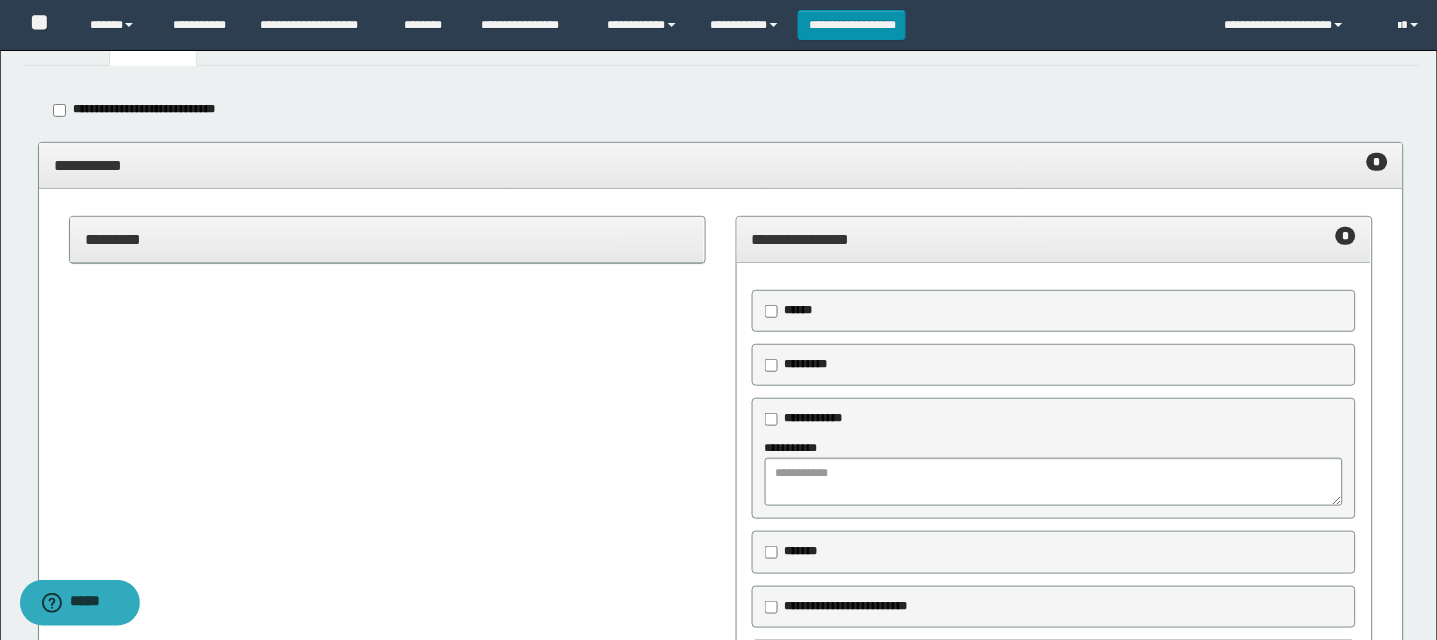 scroll, scrollTop: 0, scrollLeft: 0, axis: both 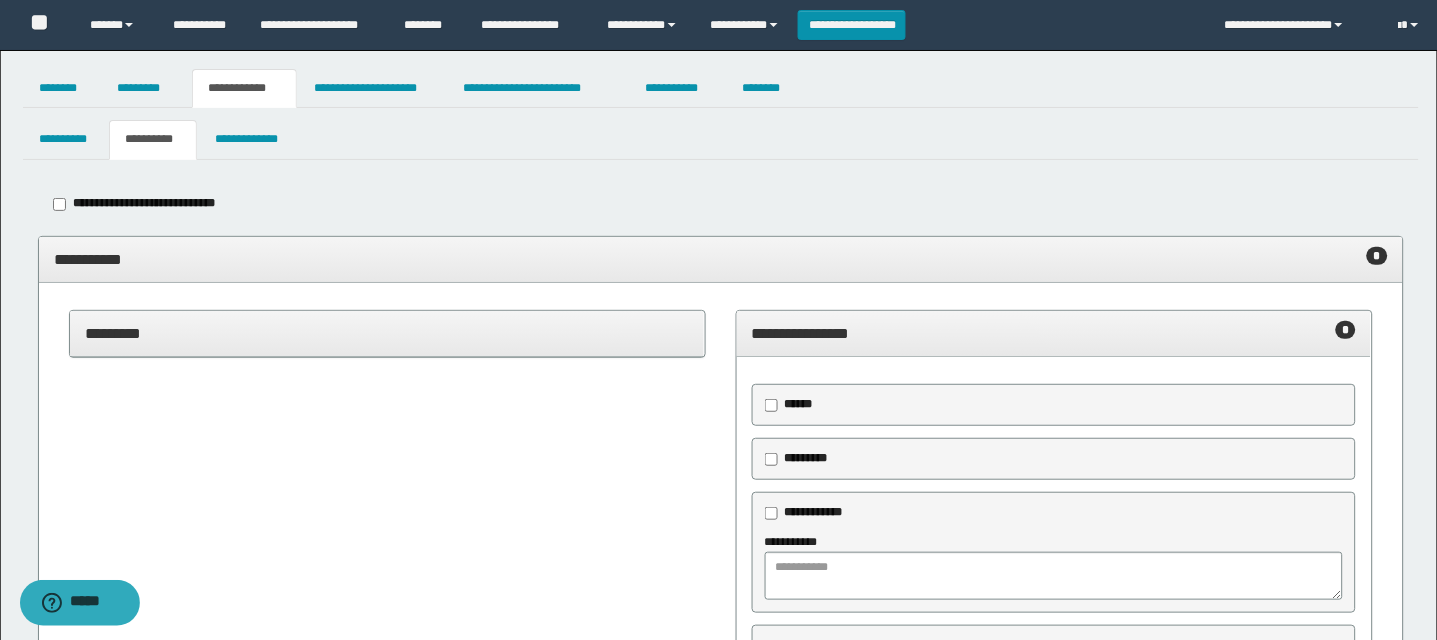 click on "**********" at bounding box center (721, 260) 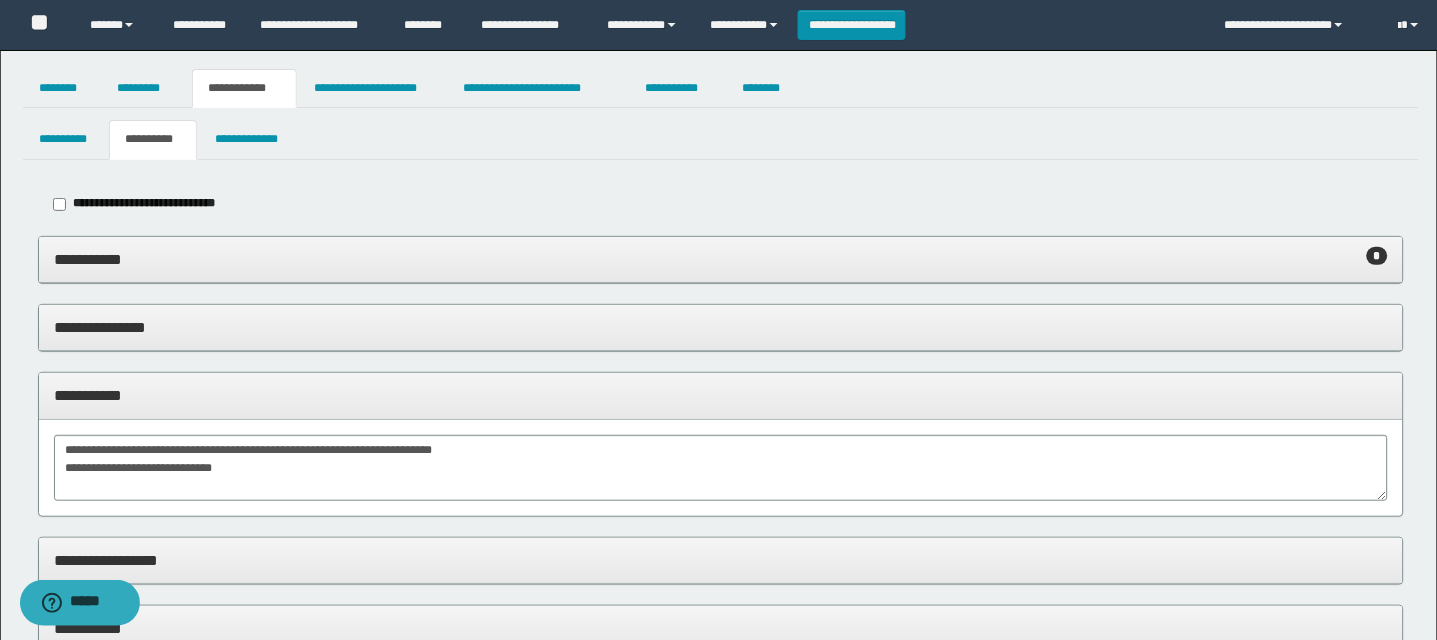 click on "**********" at bounding box center [721, 395] 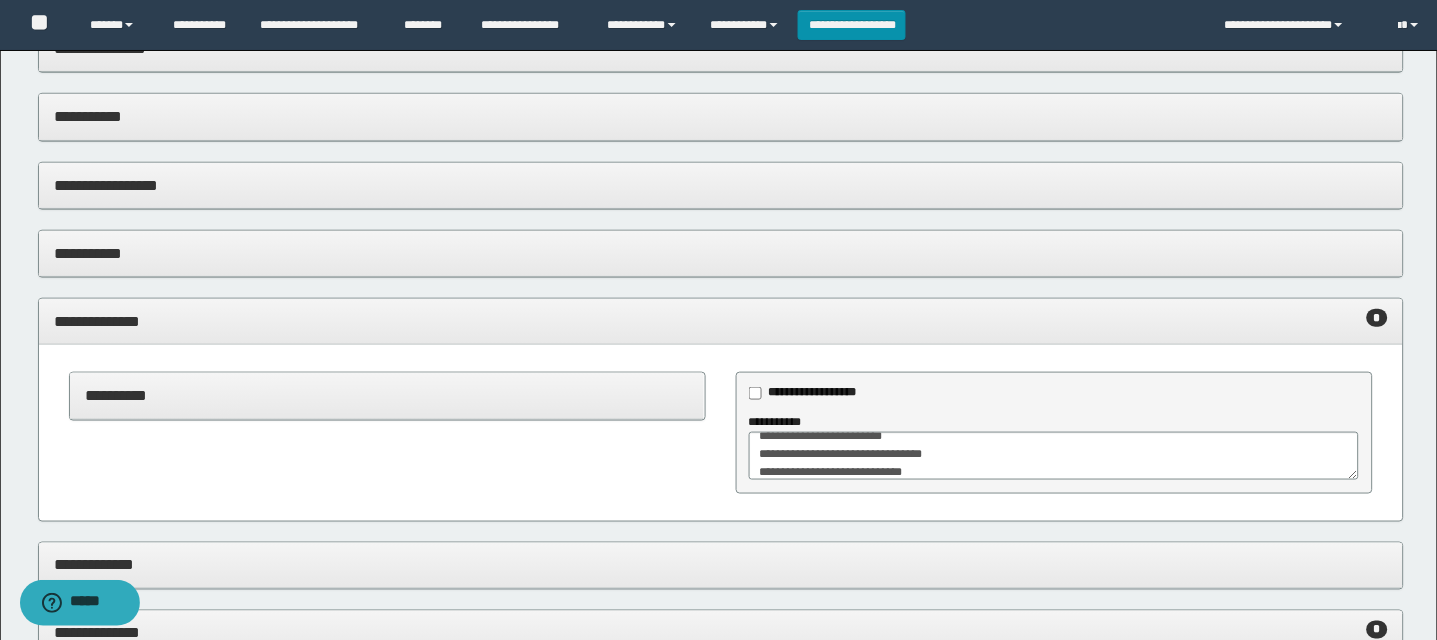 scroll, scrollTop: 388, scrollLeft: 0, axis: vertical 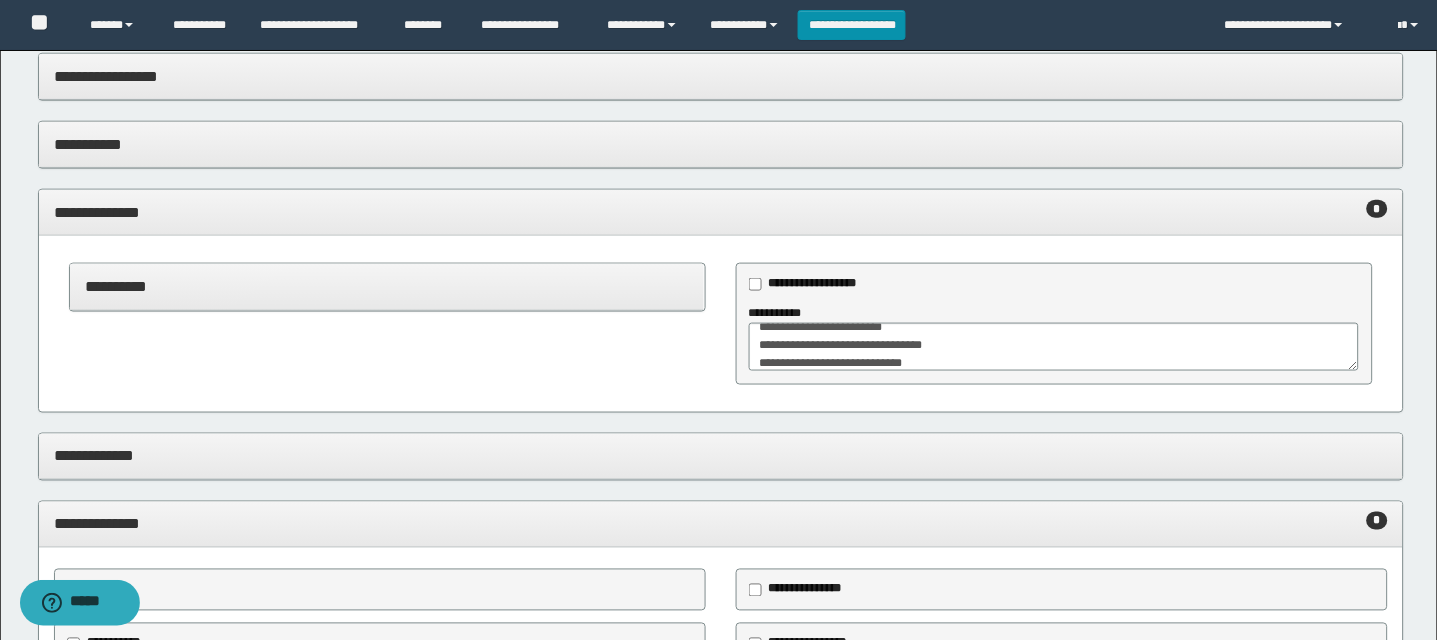click on "**********" at bounding box center (721, 212) 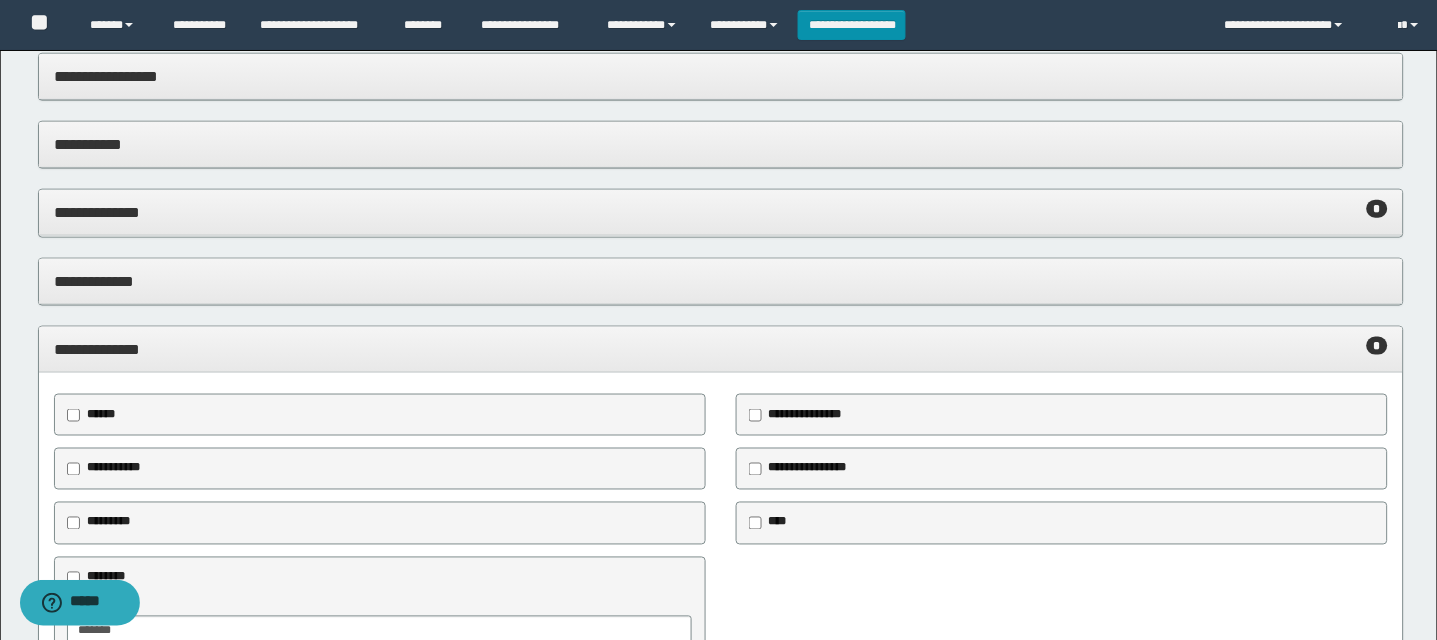 click on "**********" at bounding box center (721, 349) 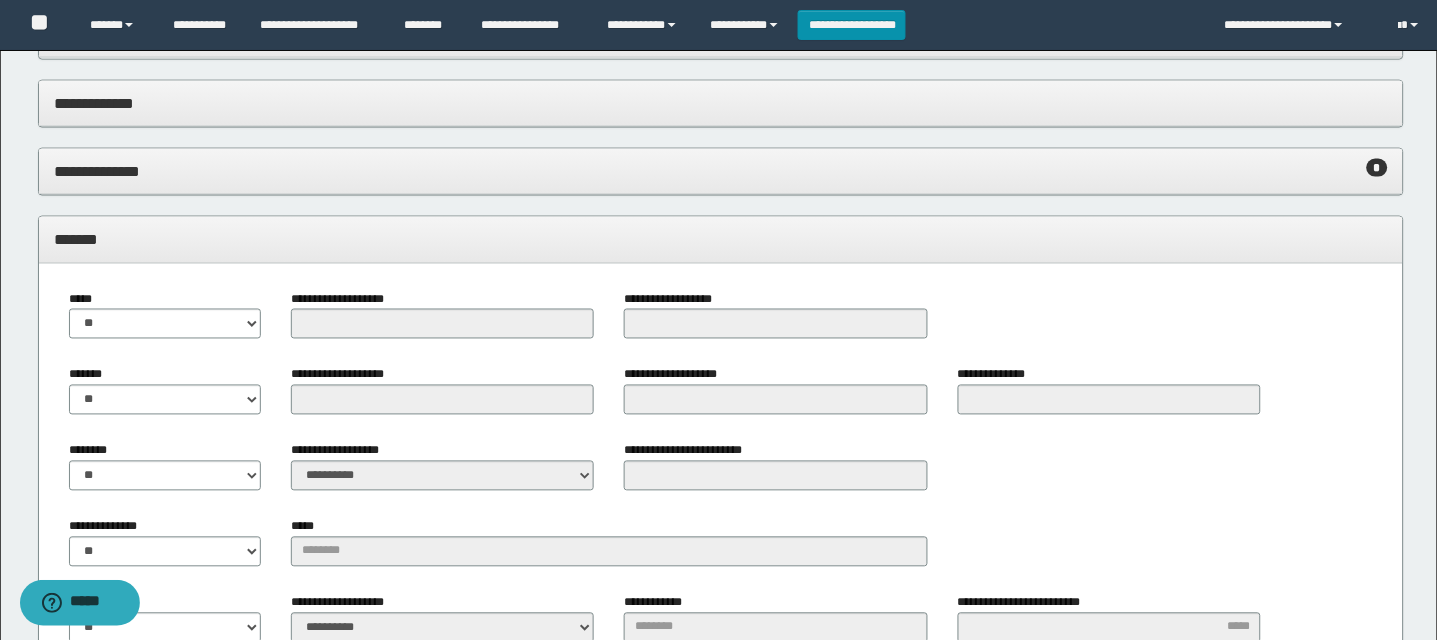 scroll, scrollTop: 480, scrollLeft: 0, axis: vertical 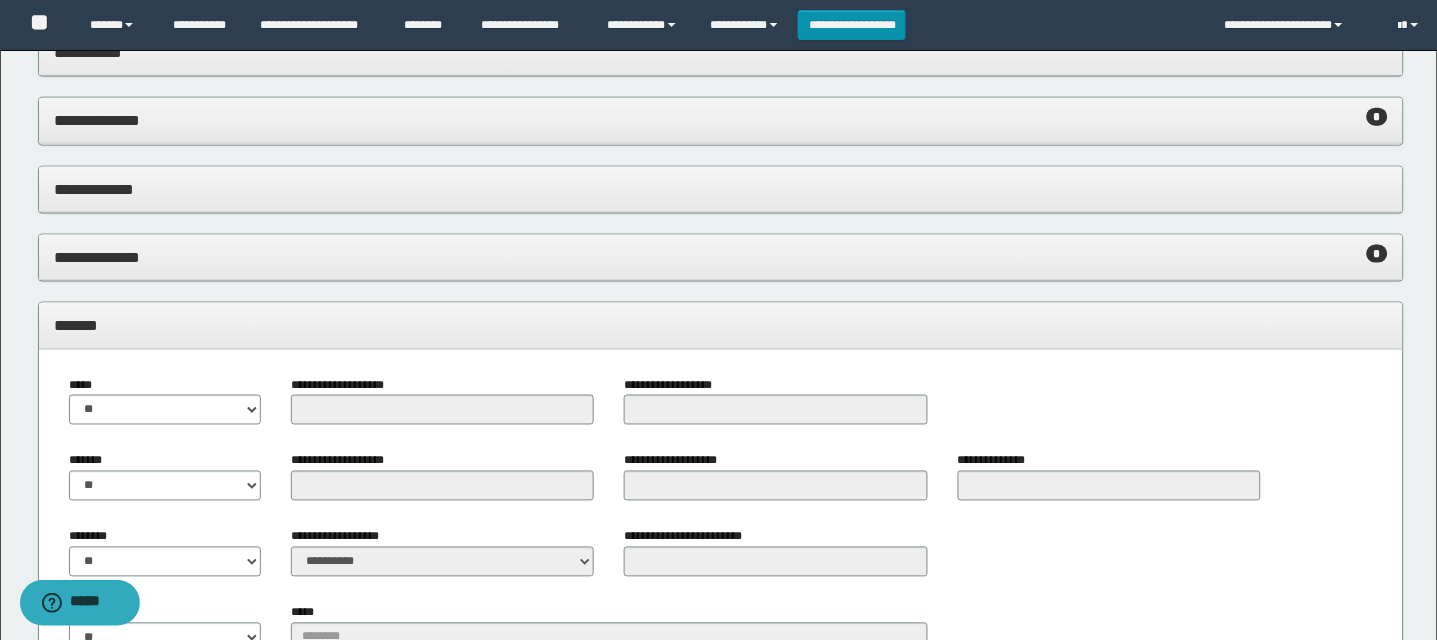 click on "*******" at bounding box center (721, 326) 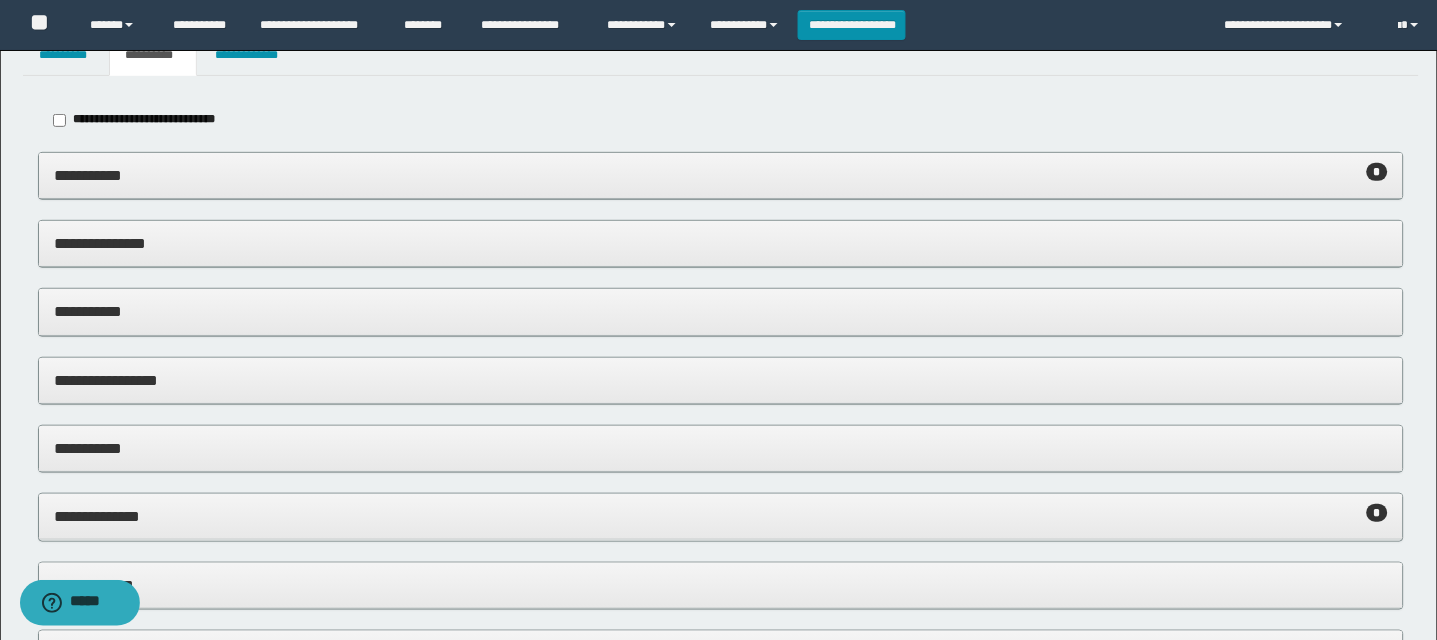 scroll, scrollTop: 0, scrollLeft: 0, axis: both 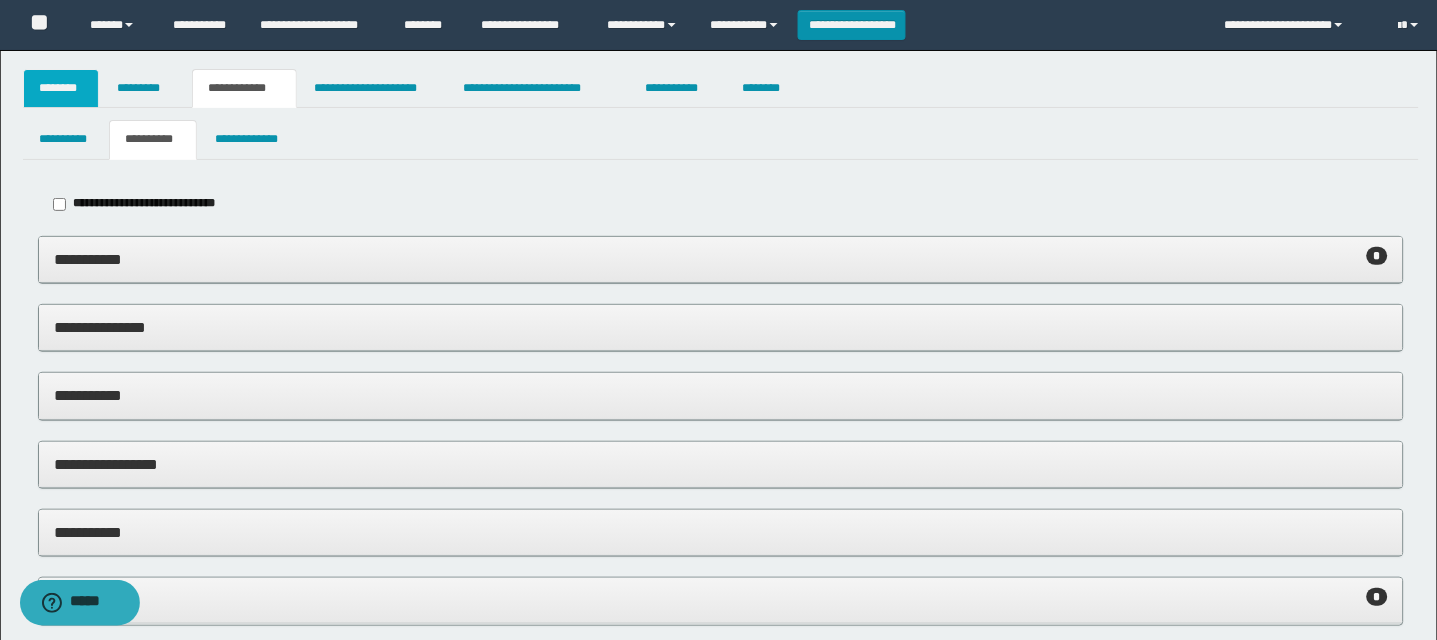 click on "********" at bounding box center (61, 88) 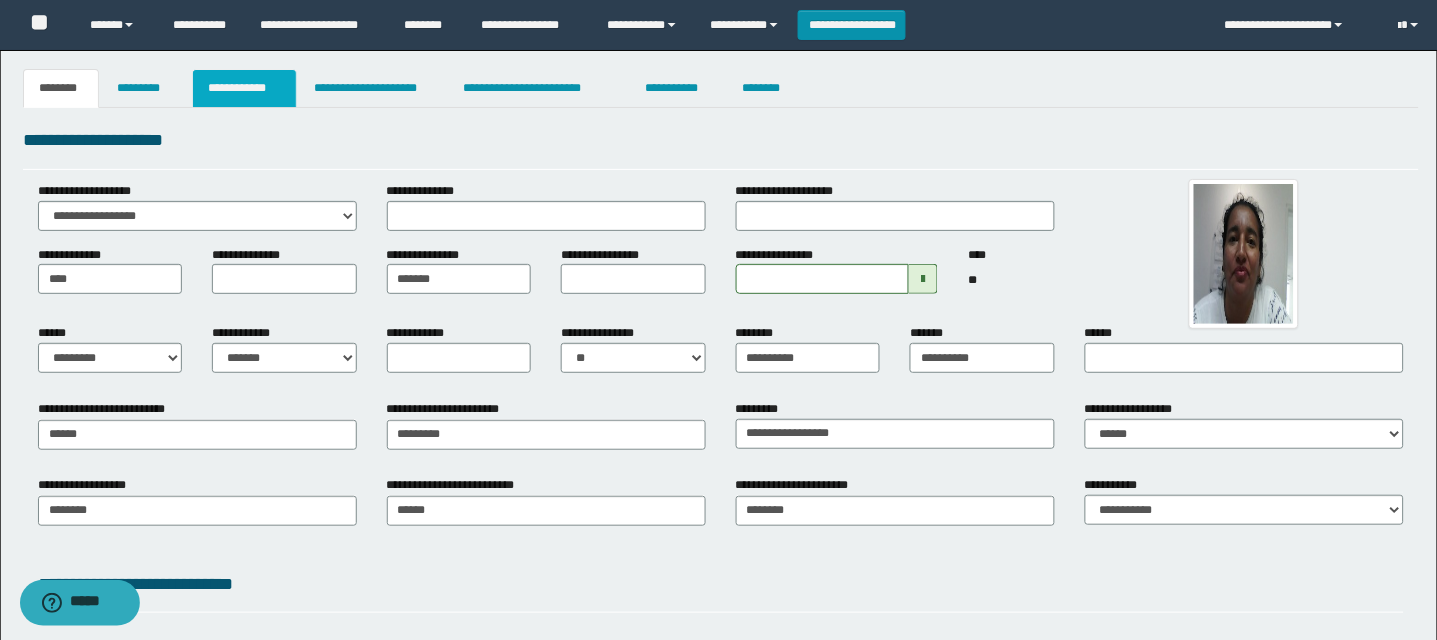 click on "**********" at bounding box center (244, 88) 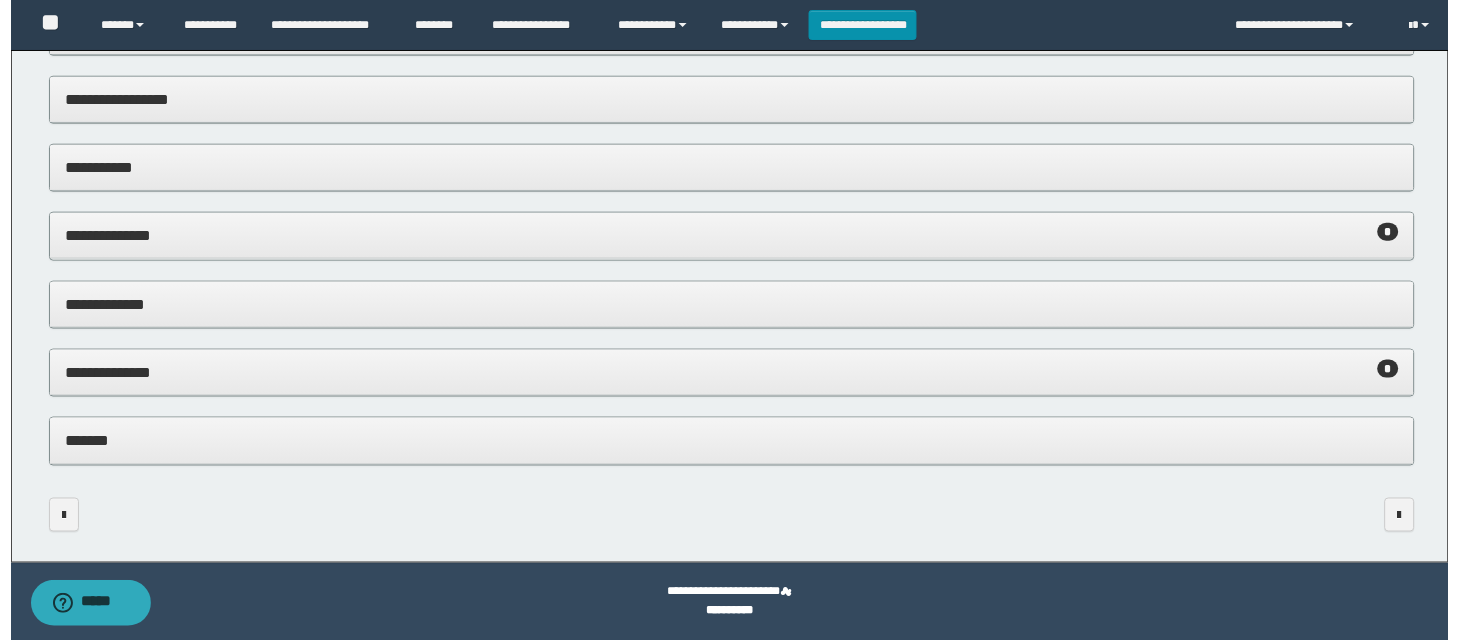 scroll, scrollTop: 0, scrollLeft: 0, axis: both 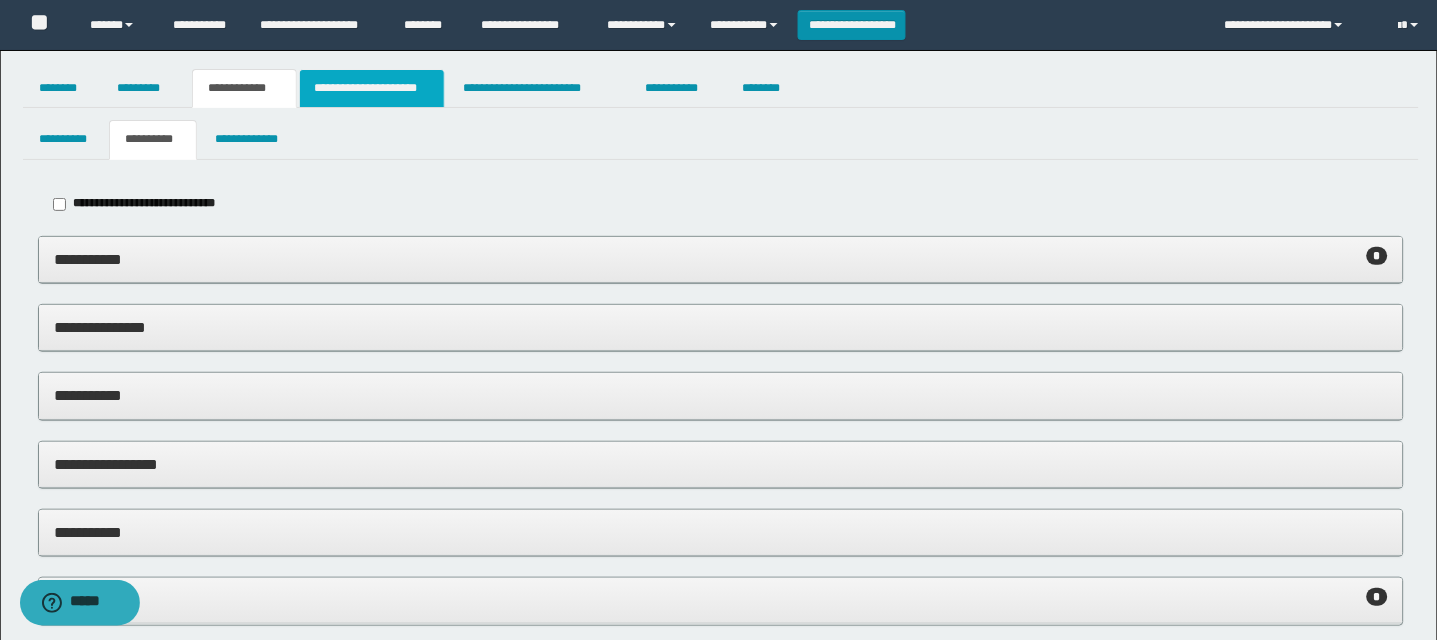 click on "**********" at bounding box center [372, 88] 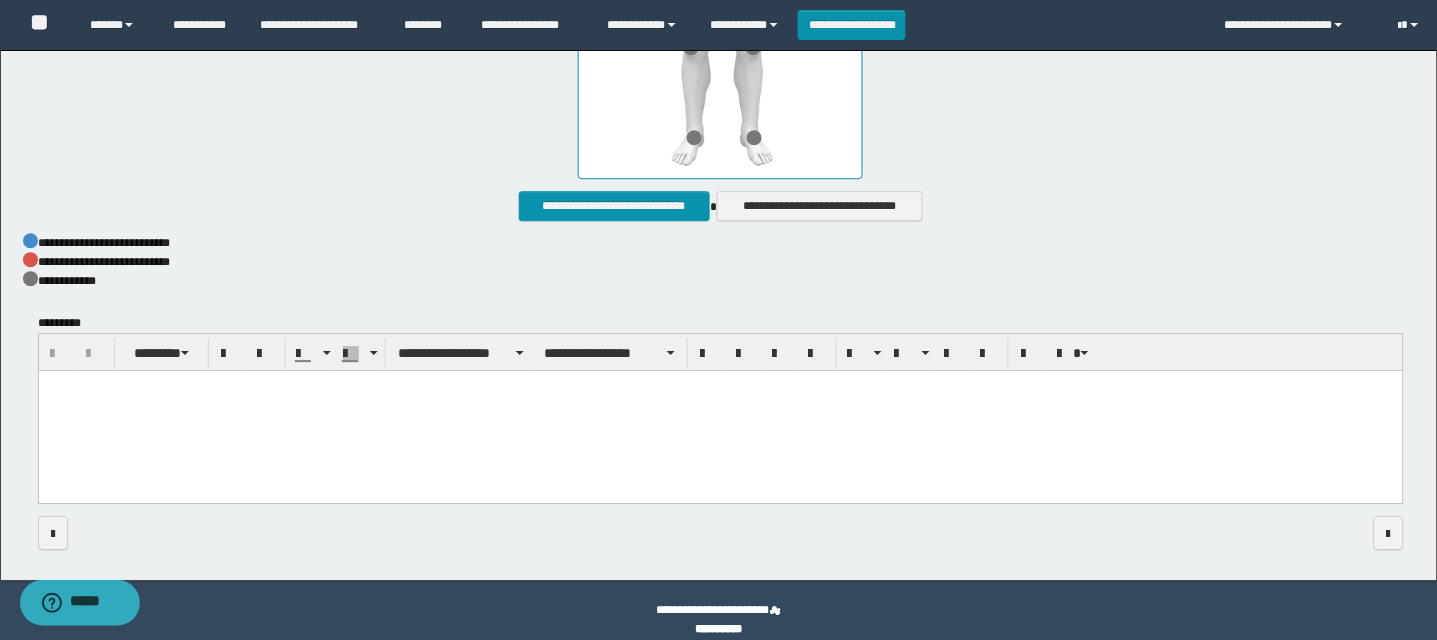 scroll, scrollTop: 0, scrollLeft: 0, axis: both 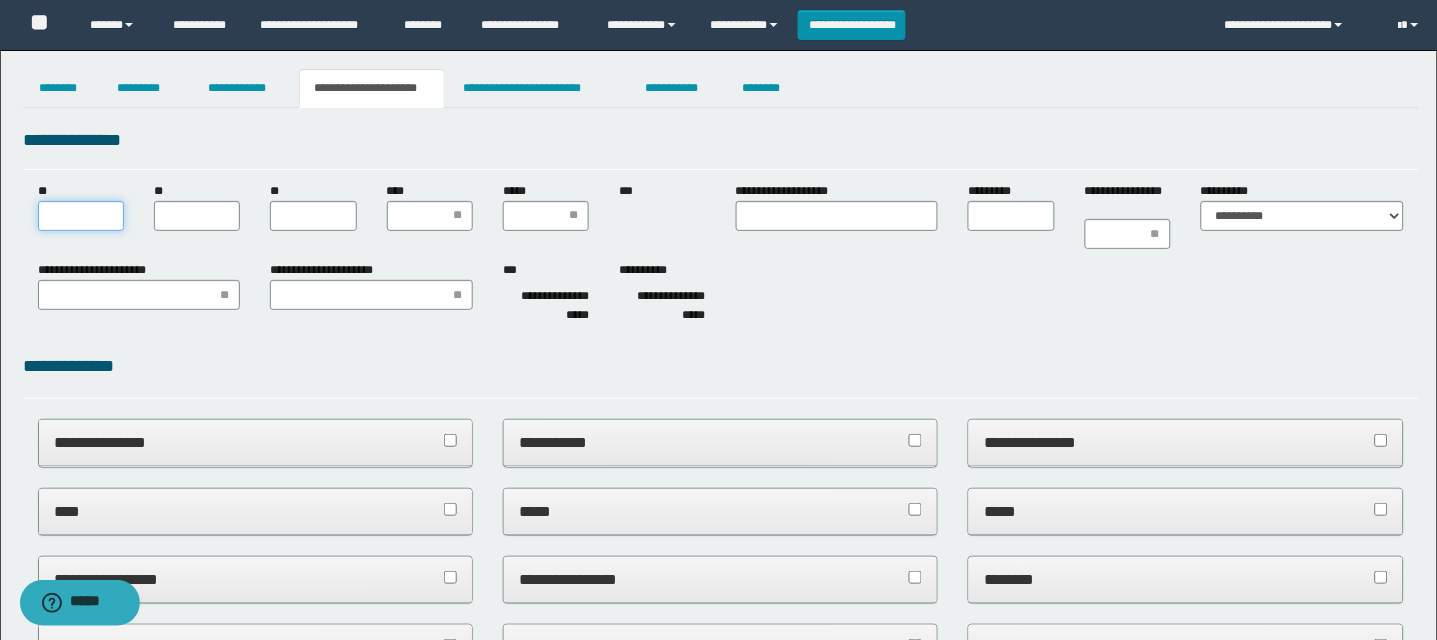 click on "**" at bounding box center [81, 216] 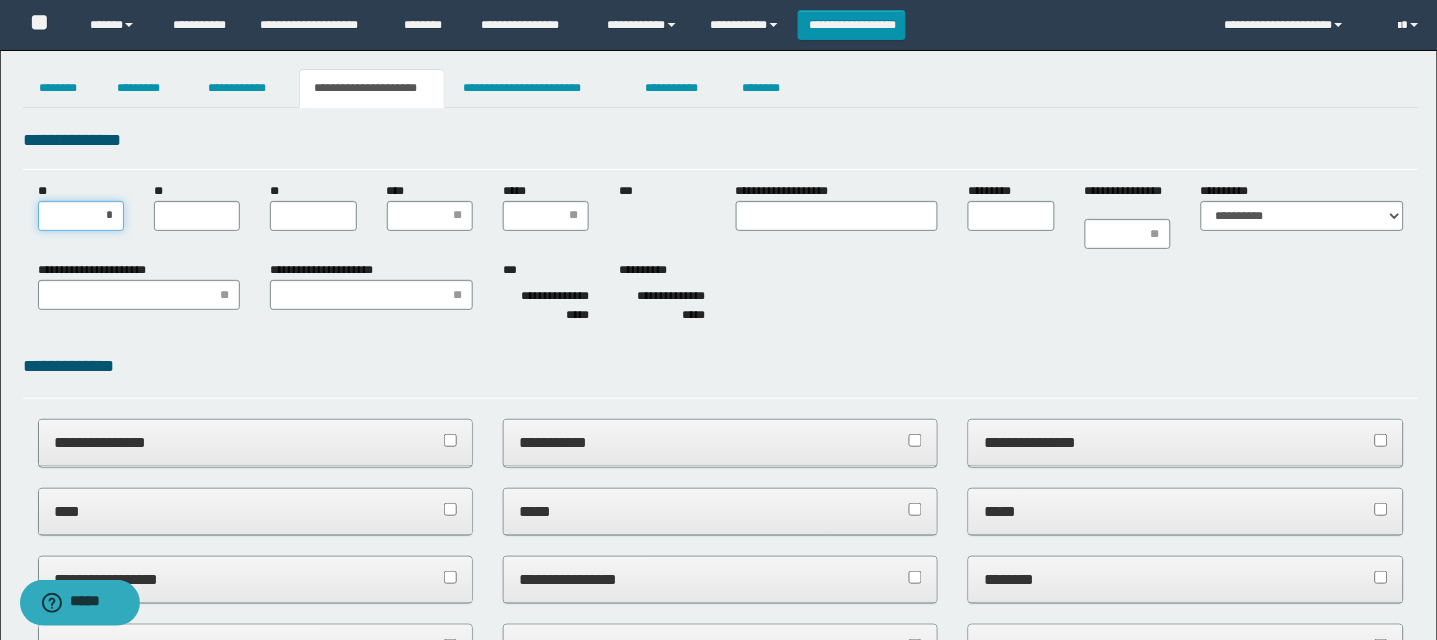 type on "**" 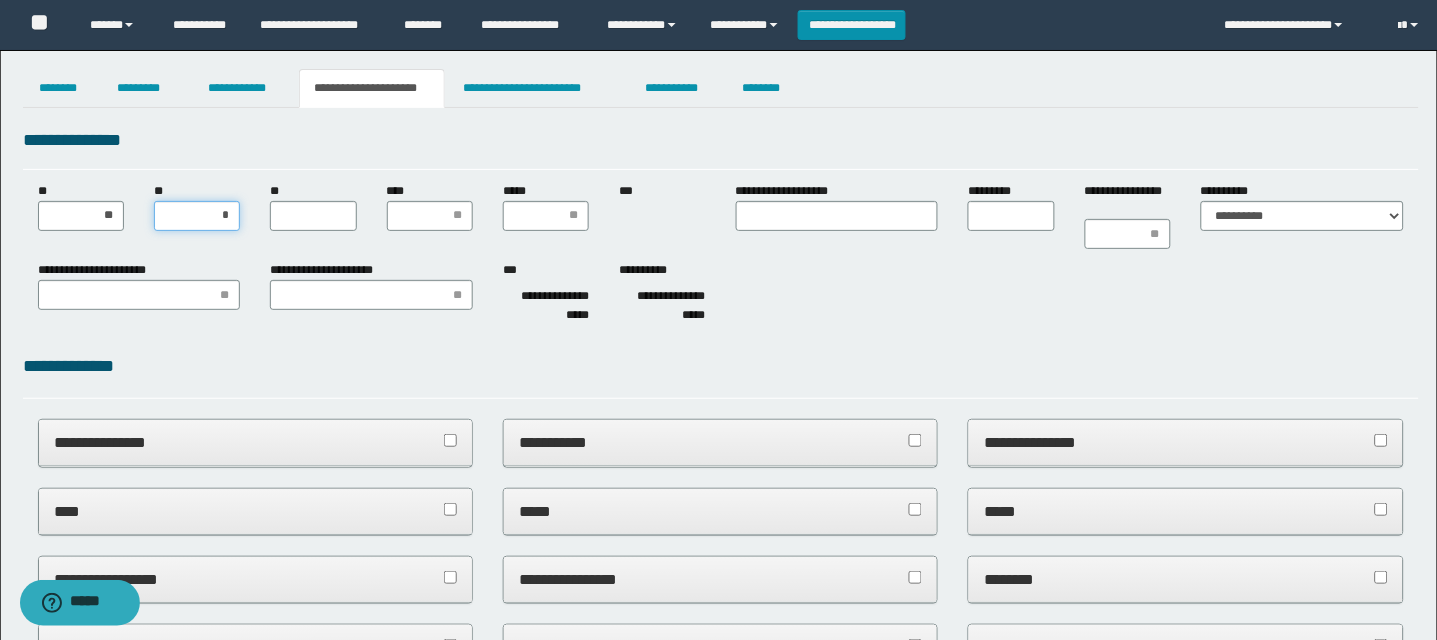 type on "**" 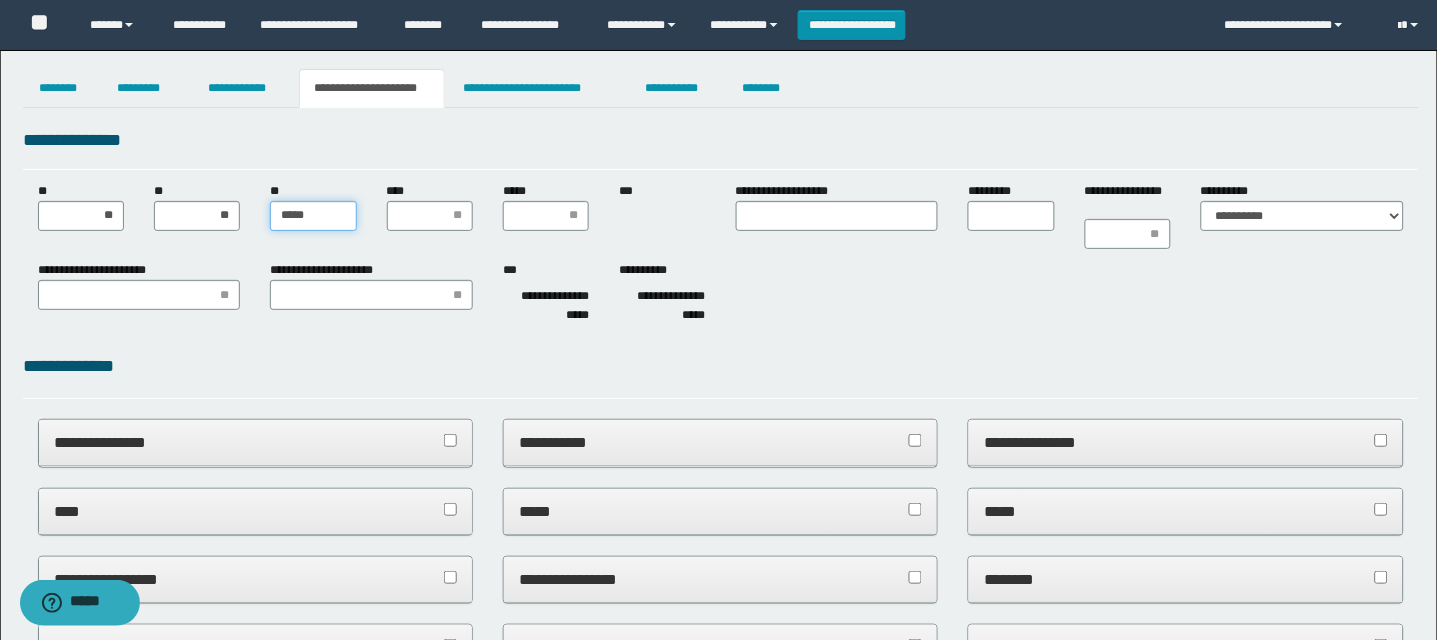 type on "******" 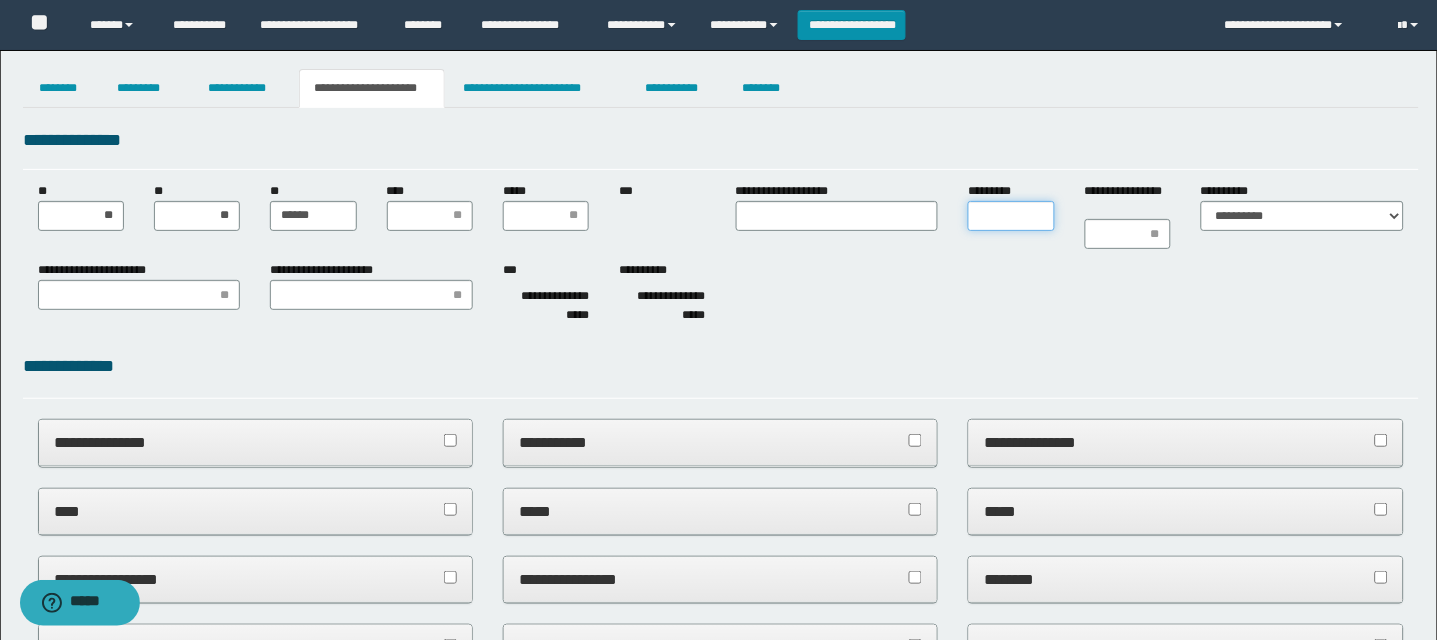 click on "*********" at bounding box center (1011, 216) 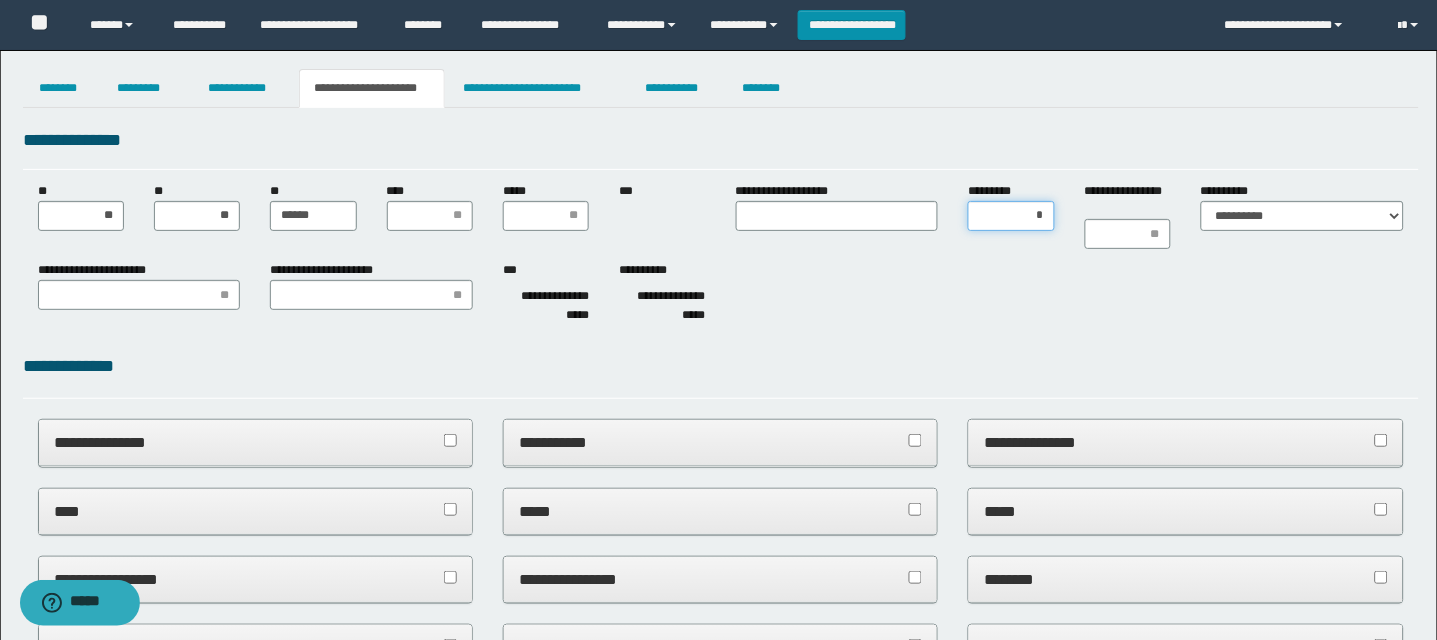 type on "**" 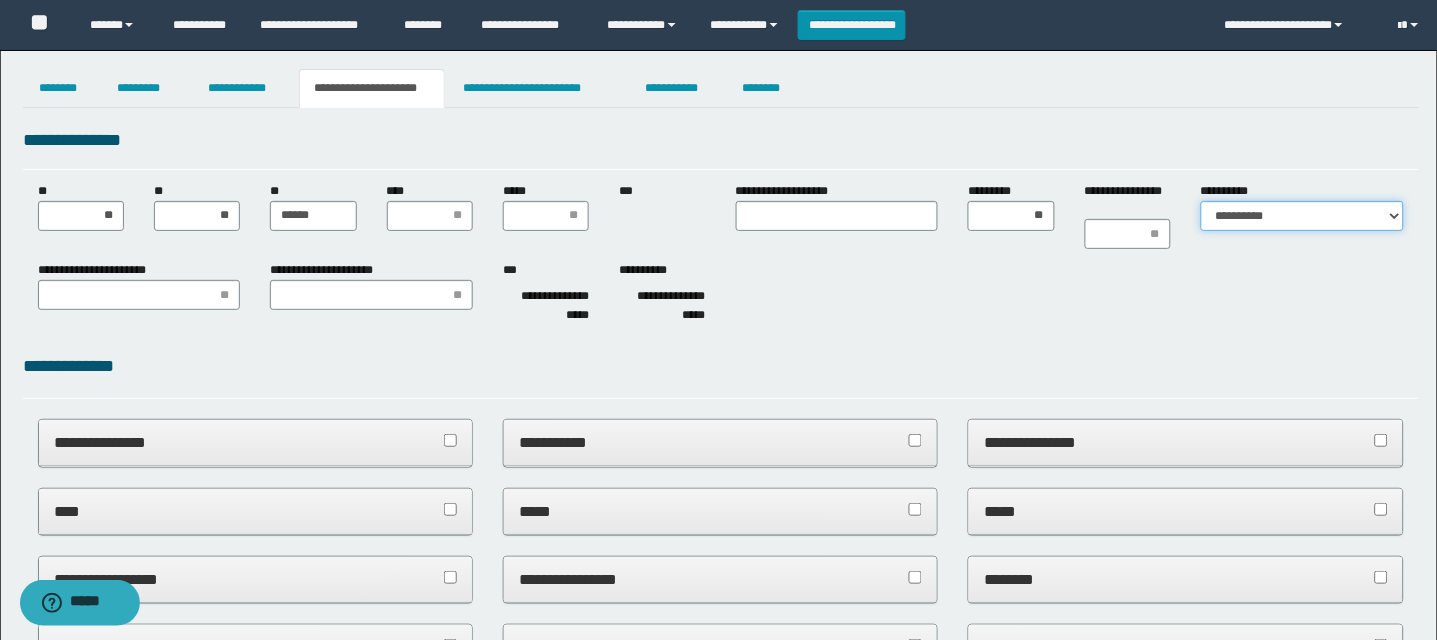 click on "**********" at bounding box center [1302, 216] 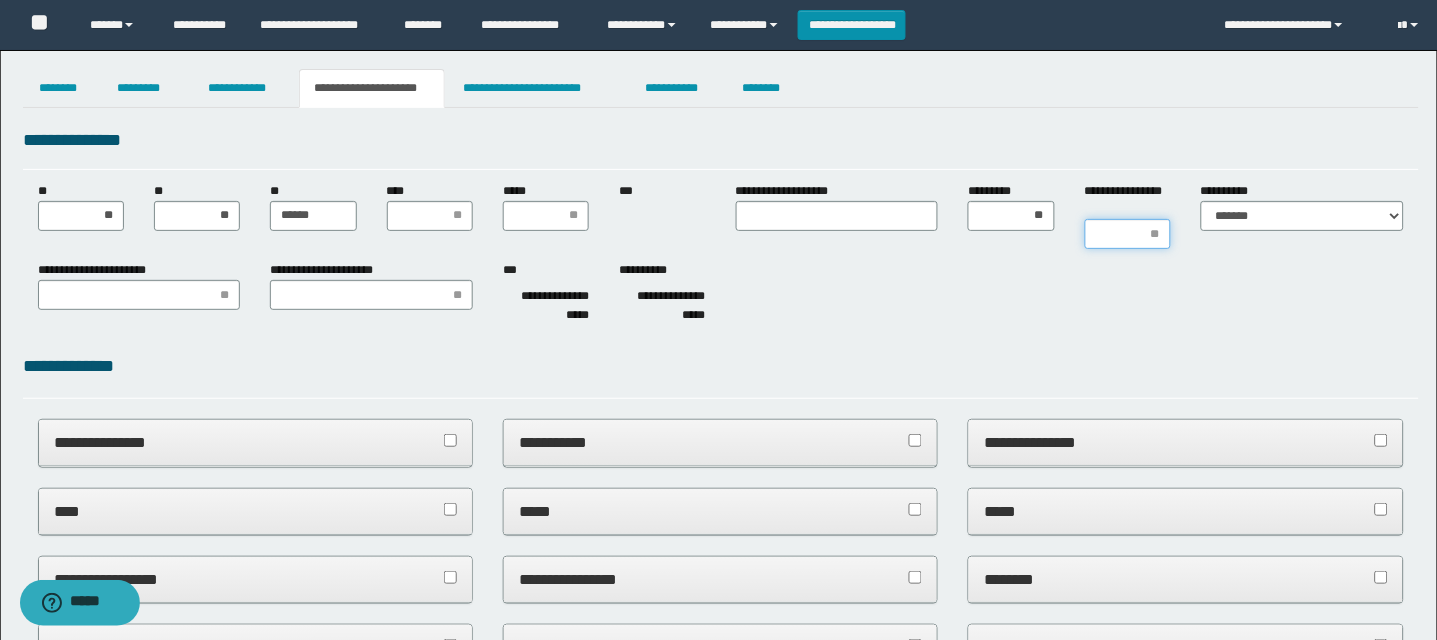 click on "**********" at bounding box center [1128, 234] 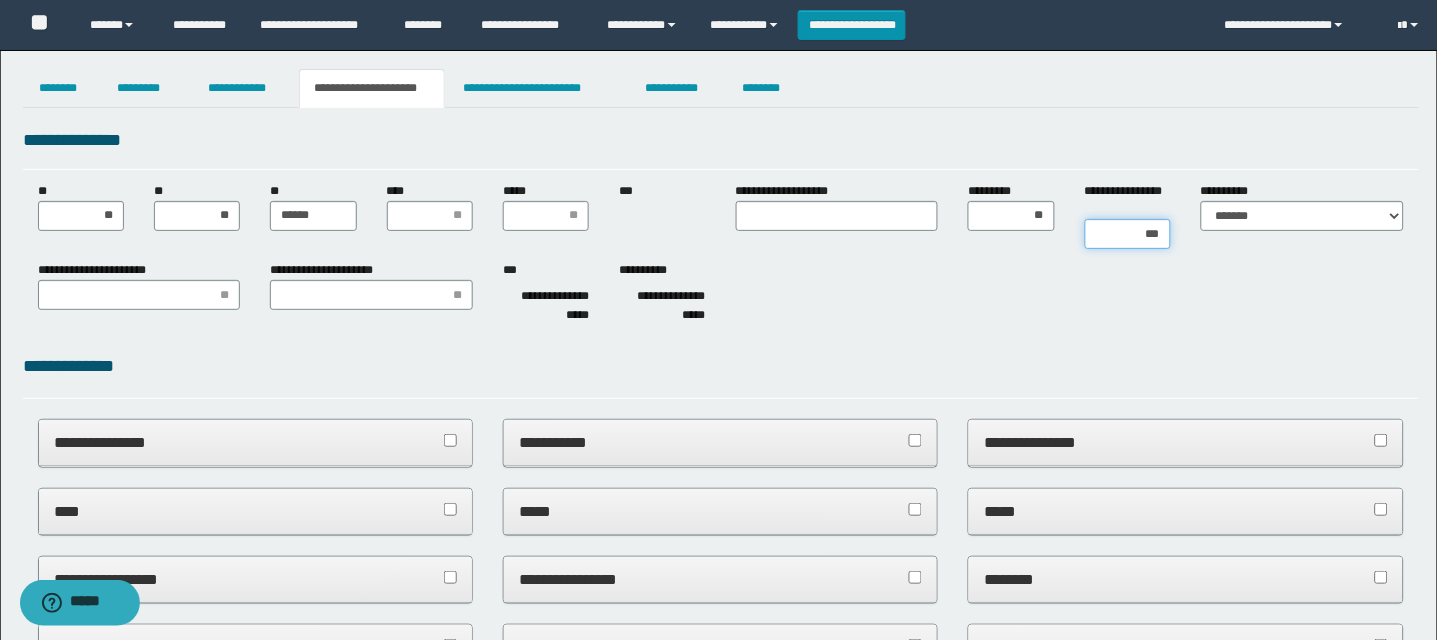type on "****" 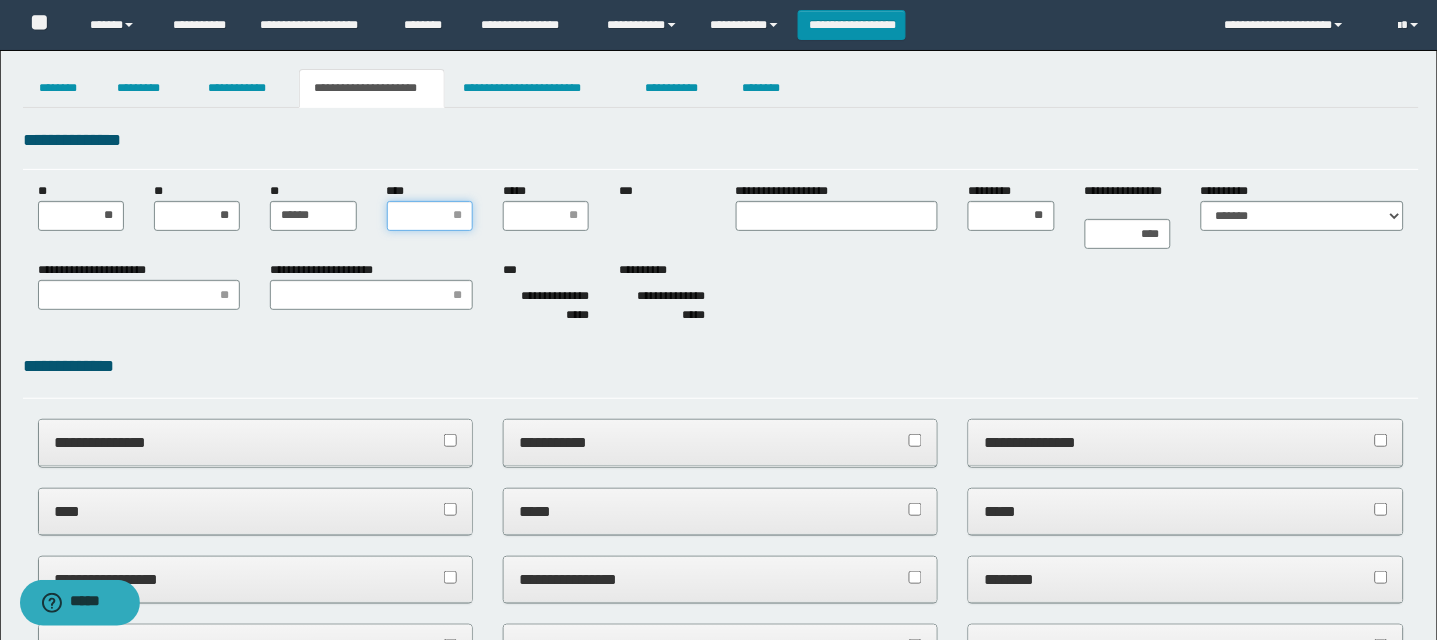 click on "****" at bounding box center [430, 216] 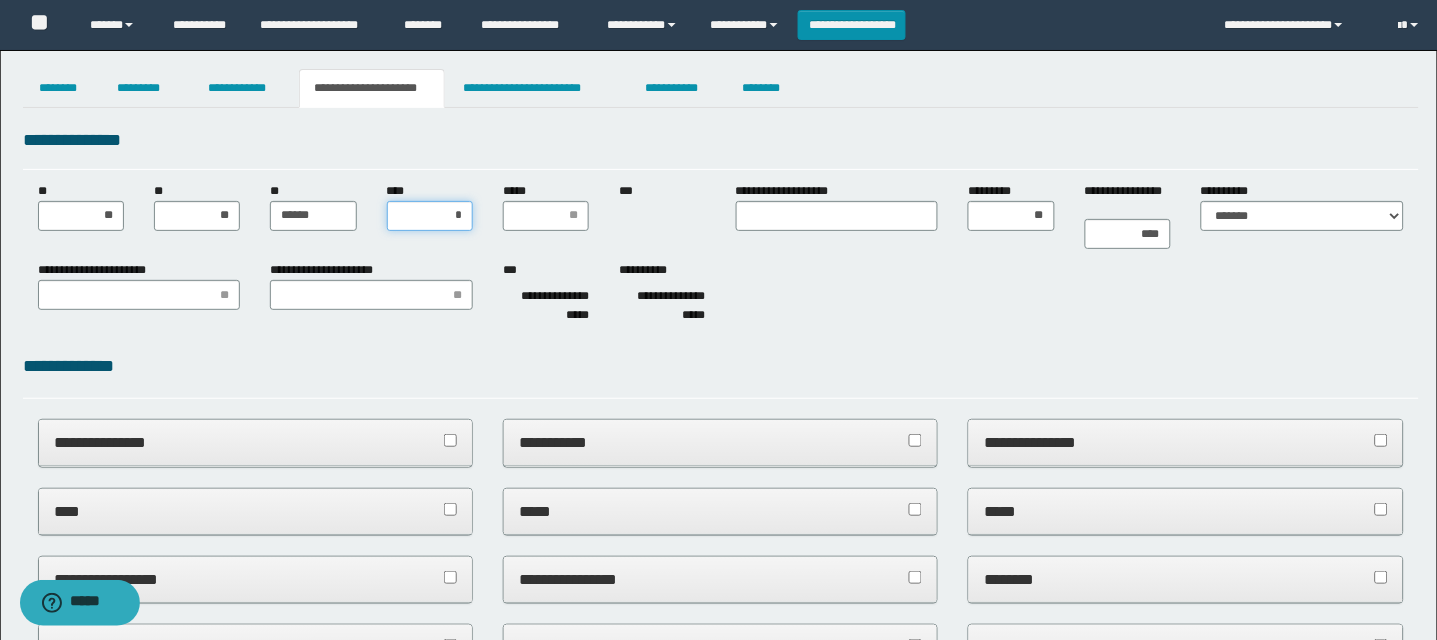 type on "**" 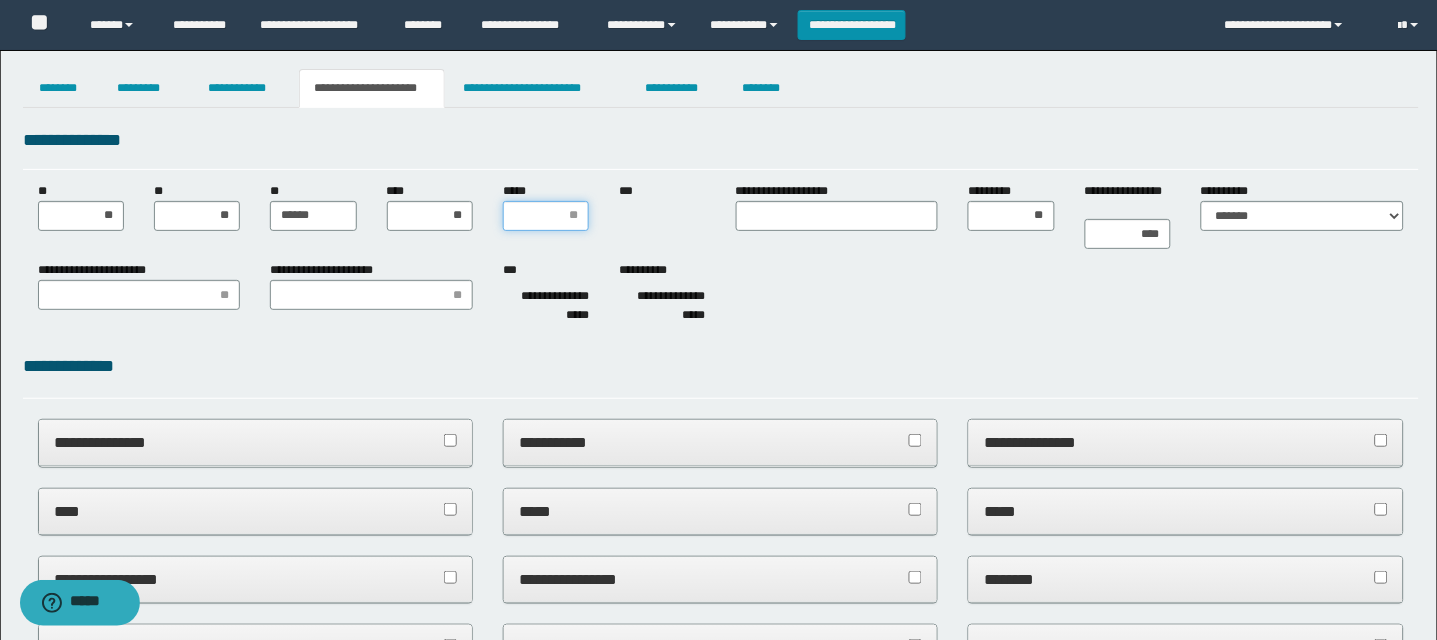 click on "*****" at bounding box center (546, 216) 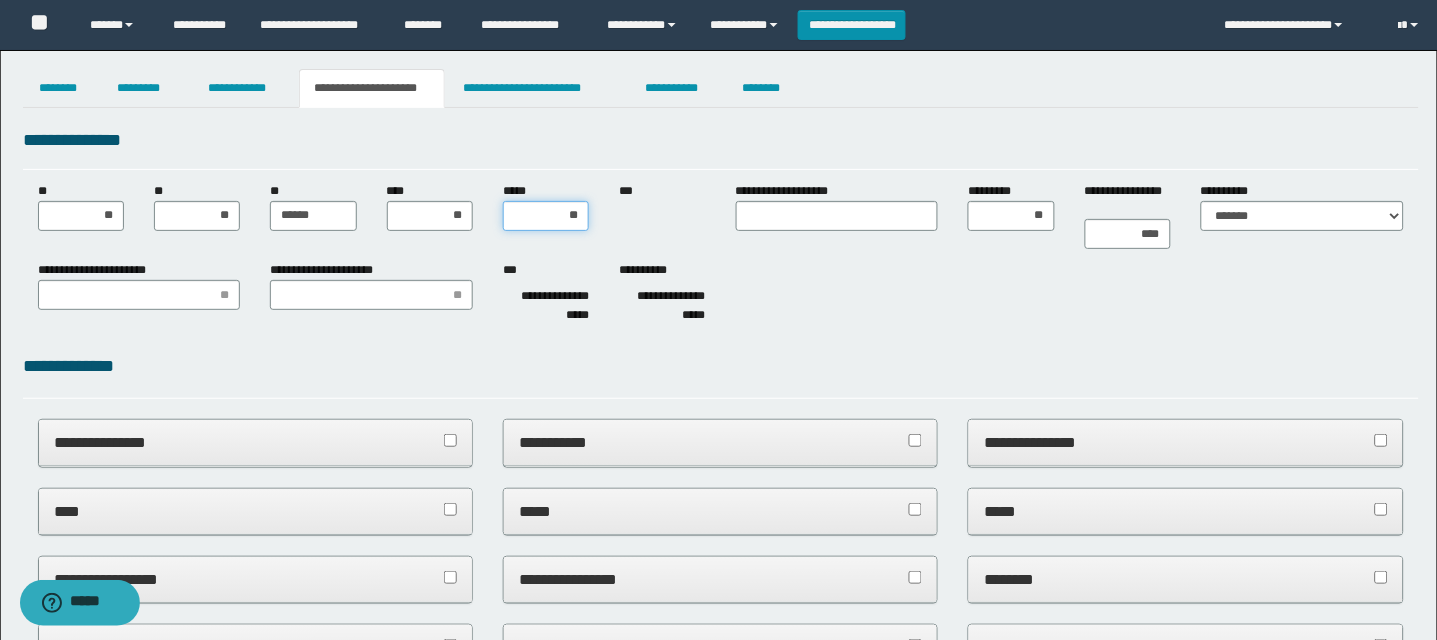 type on "***" 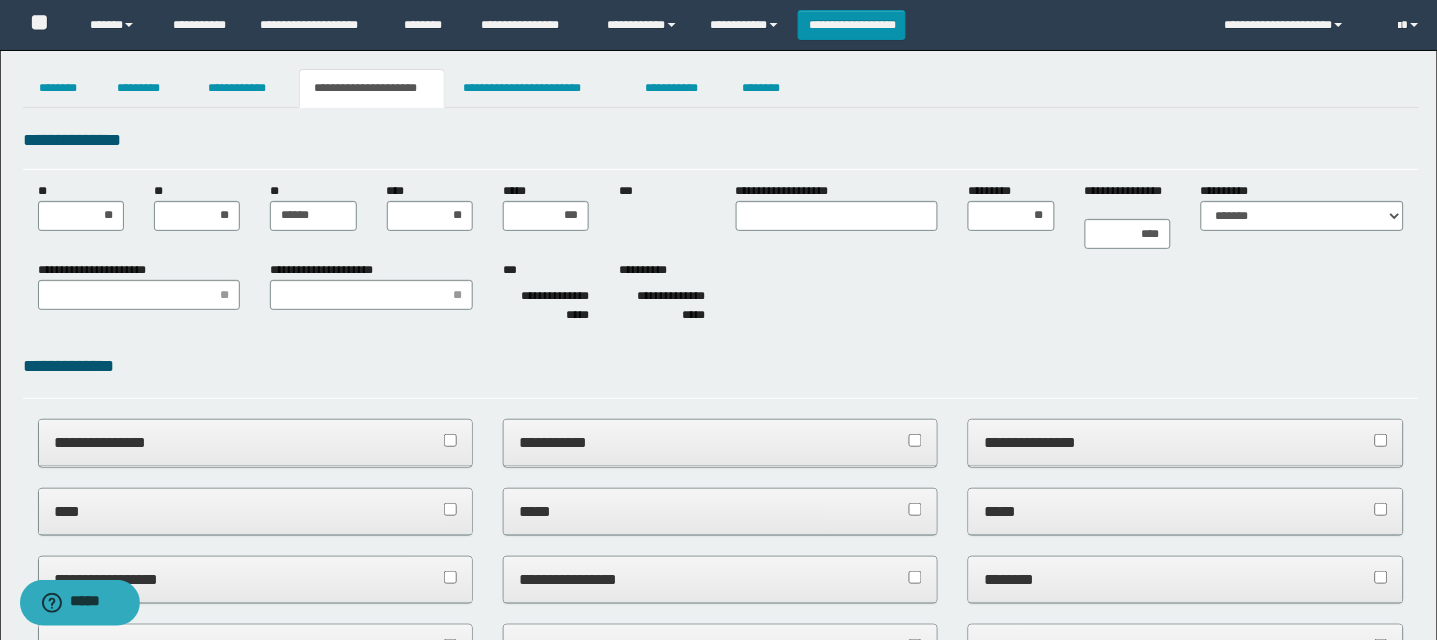click on "**********" at bounding box center [721, 296] 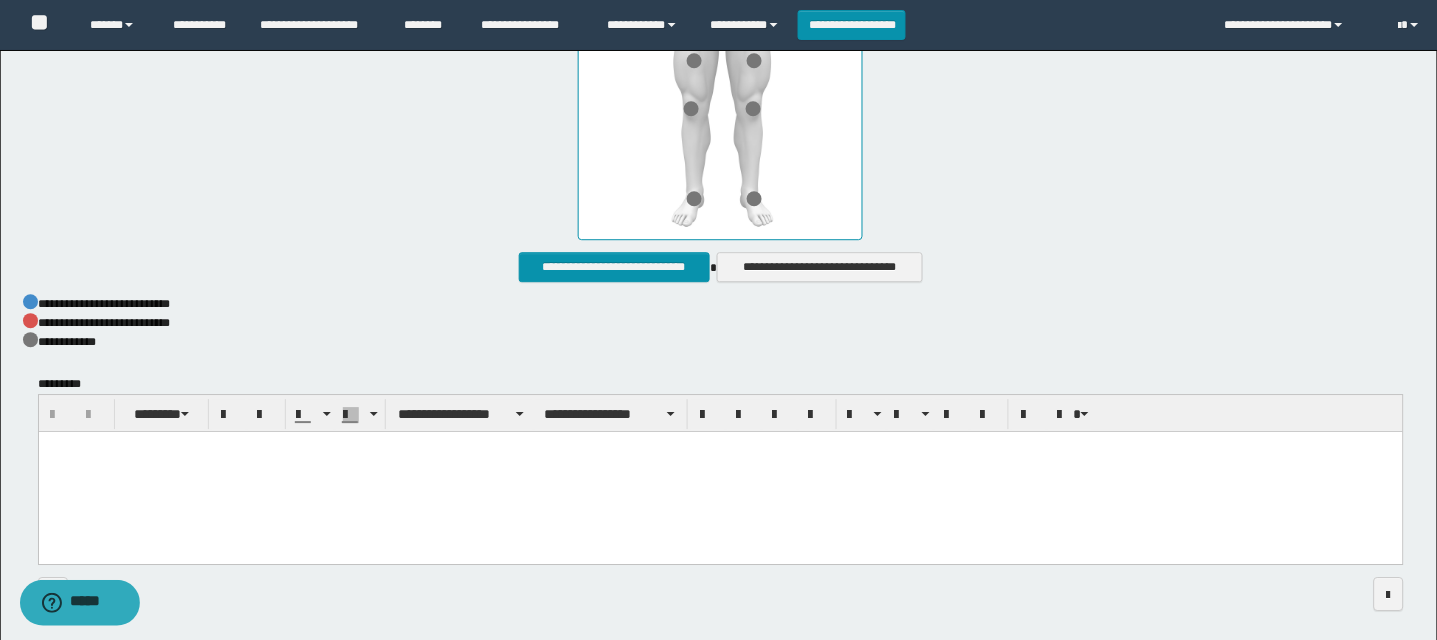 scroll, scrollTop: 1140, scrollLeft: 0, axis: vertical 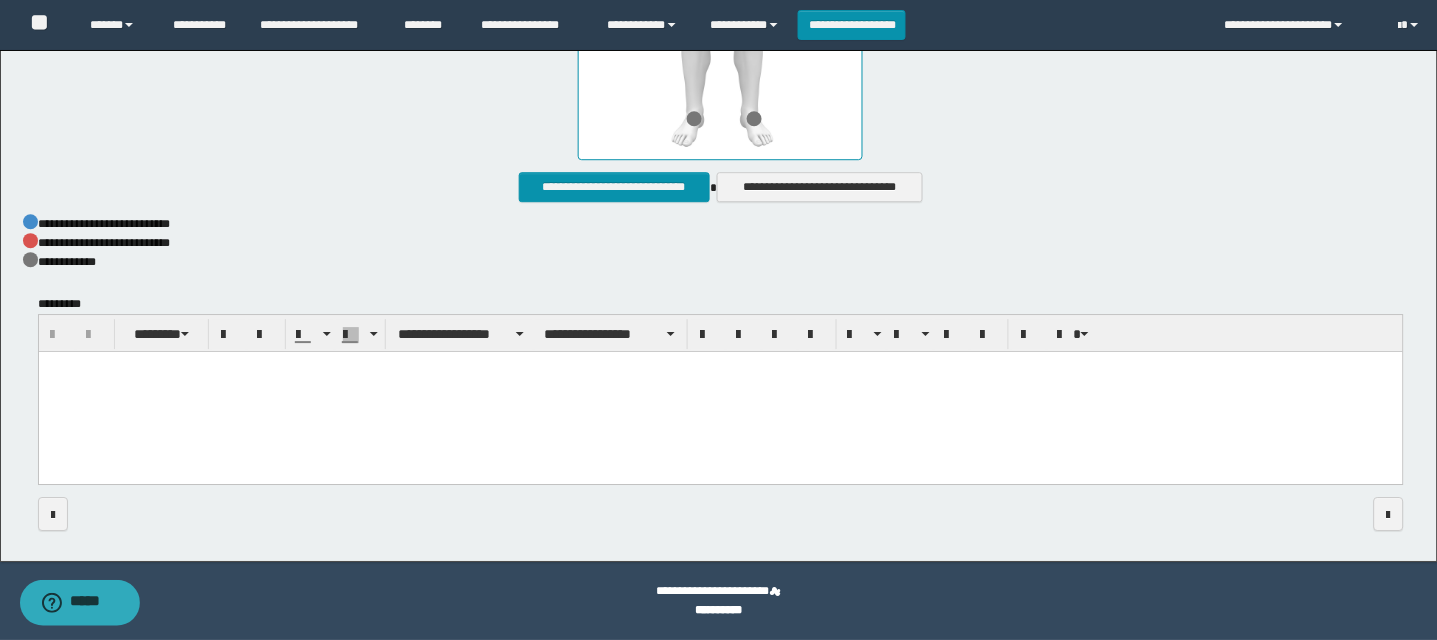 click at bounding box center (720, 392) 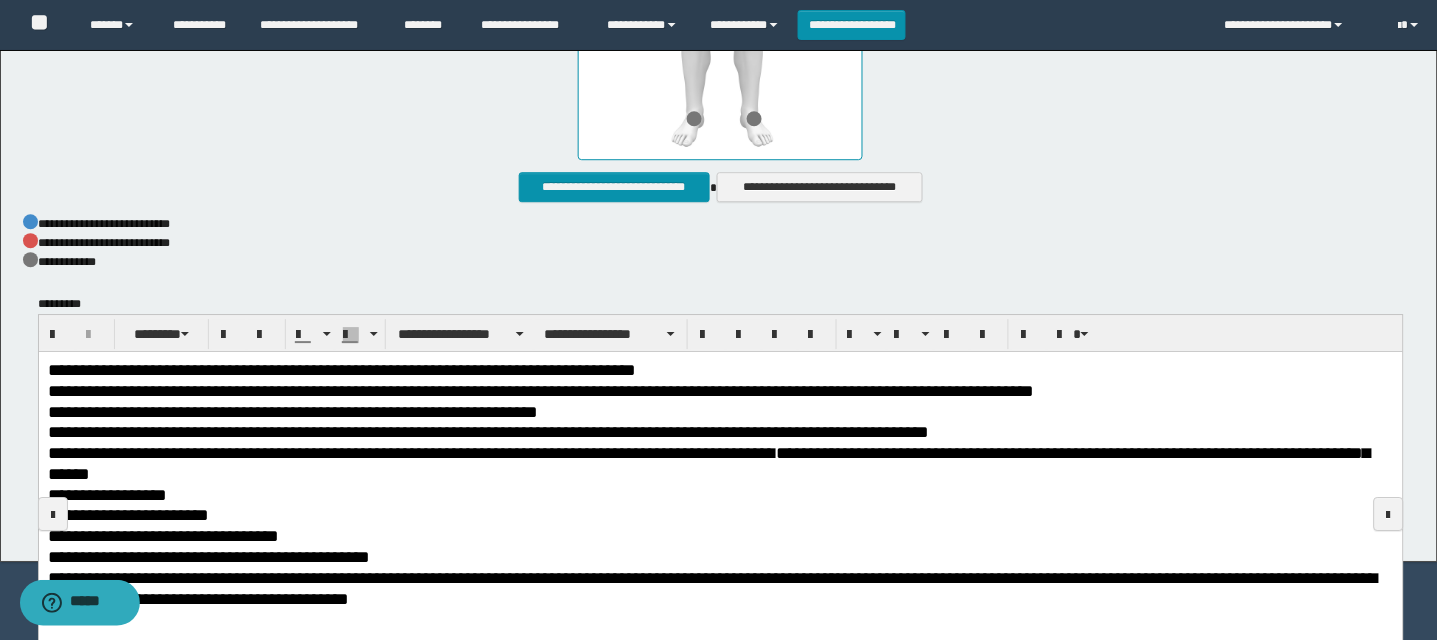 click on "**********" at bounding box center (720, 508) 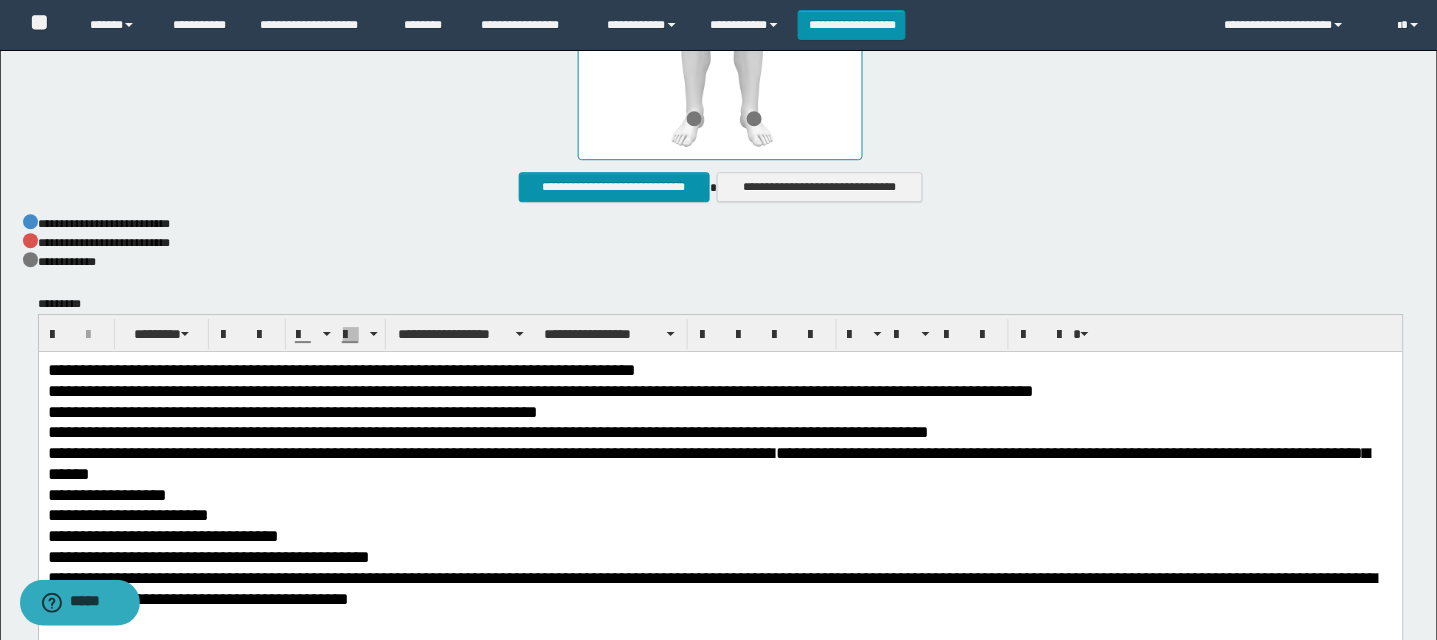 click on "**********" at bounding box center (720, 494) 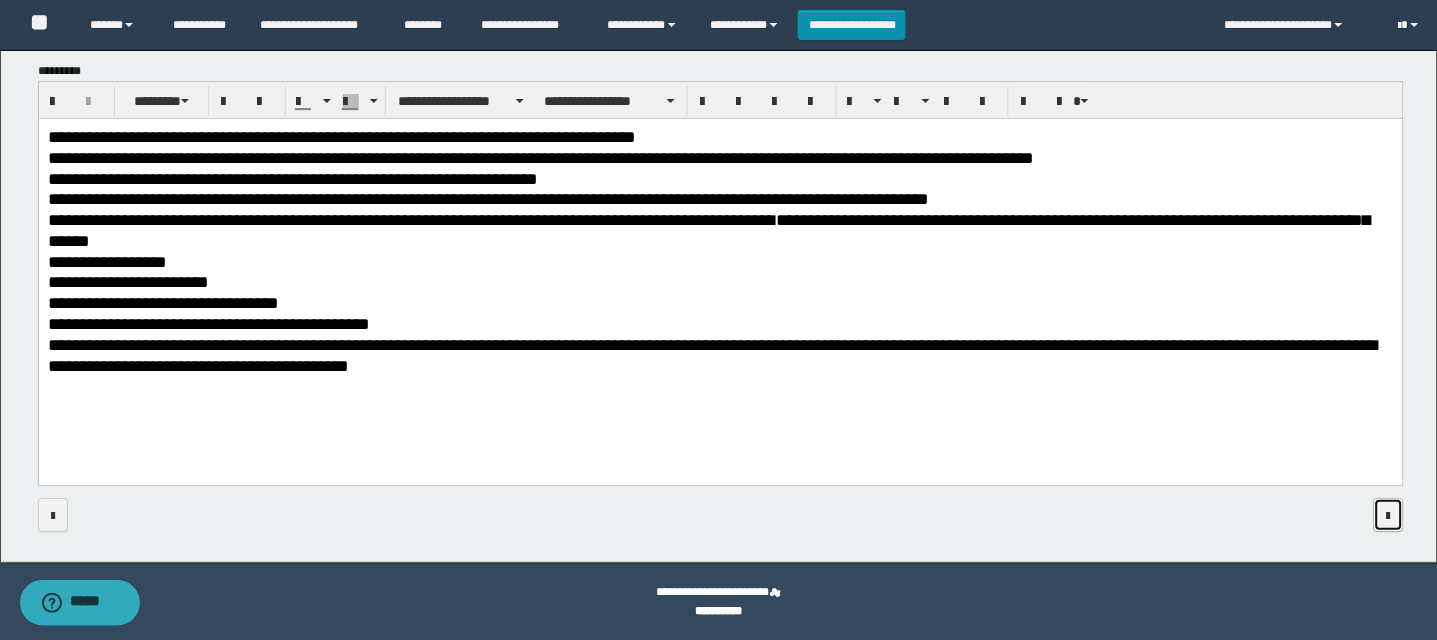 click at bounding box center [1389, 516] 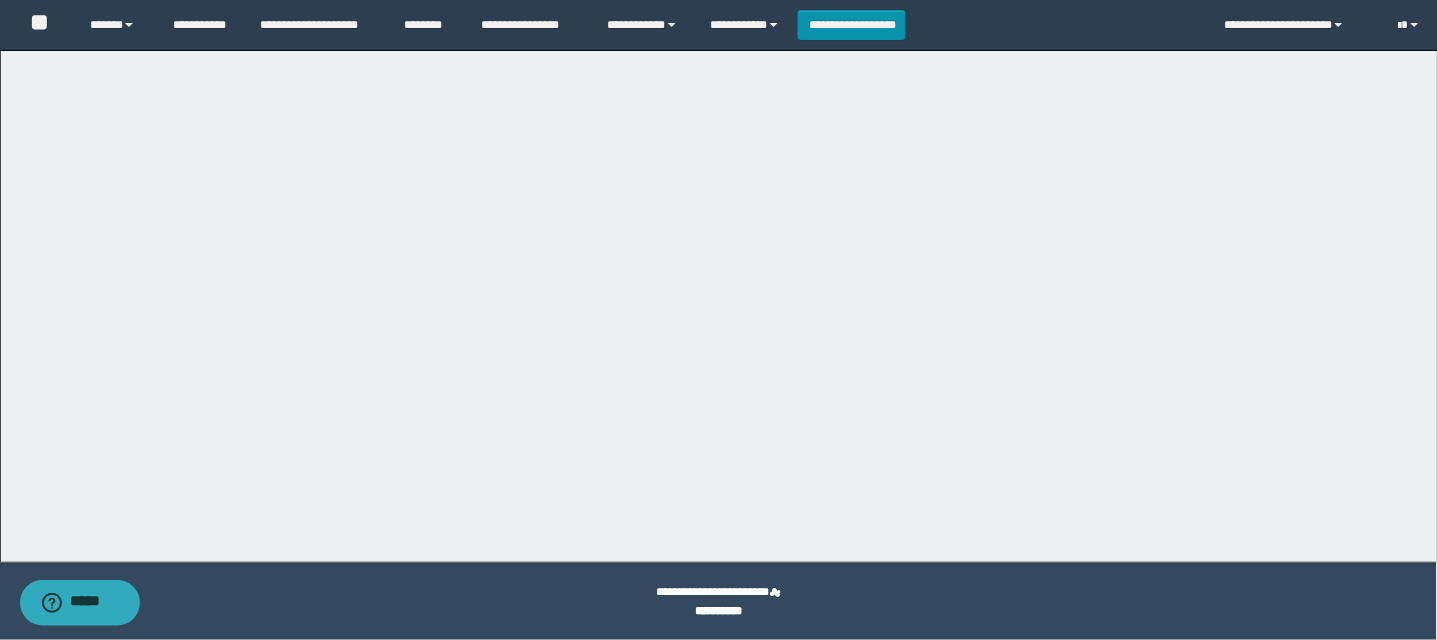 scroll, scrollTop: 0, scrollLeft: 0, axis: both 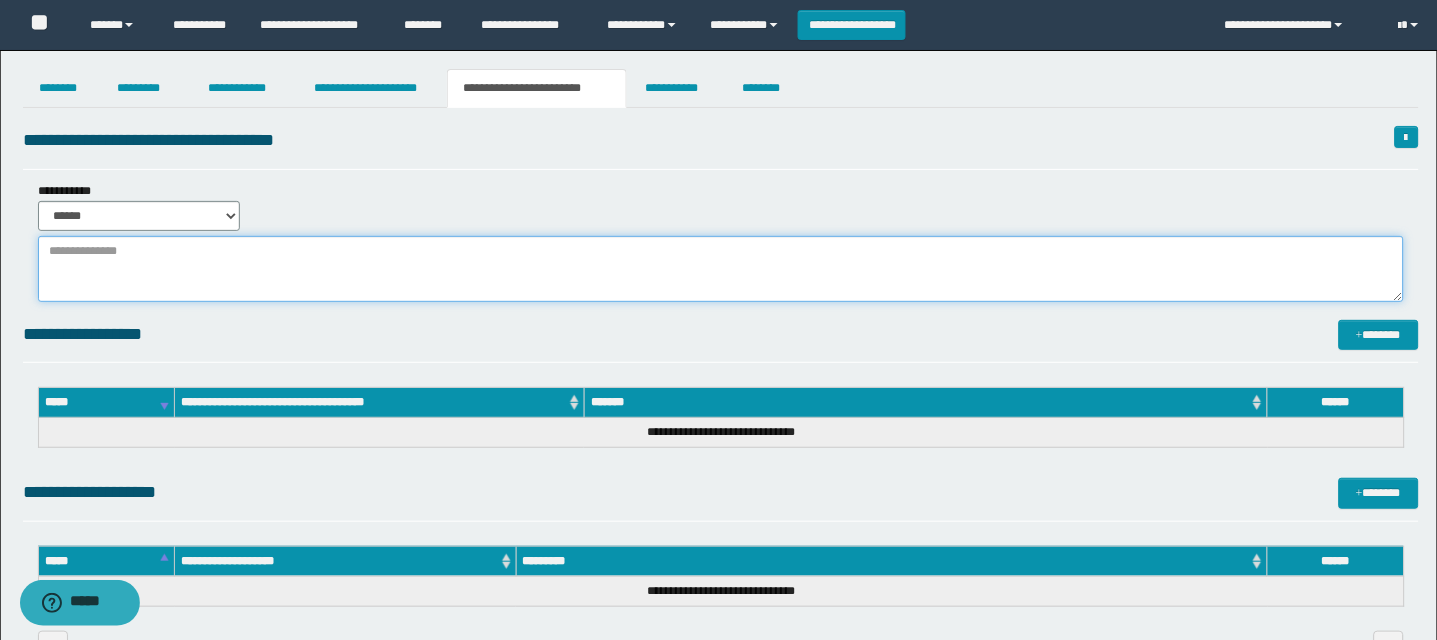 click at bounding box center (721, 269) 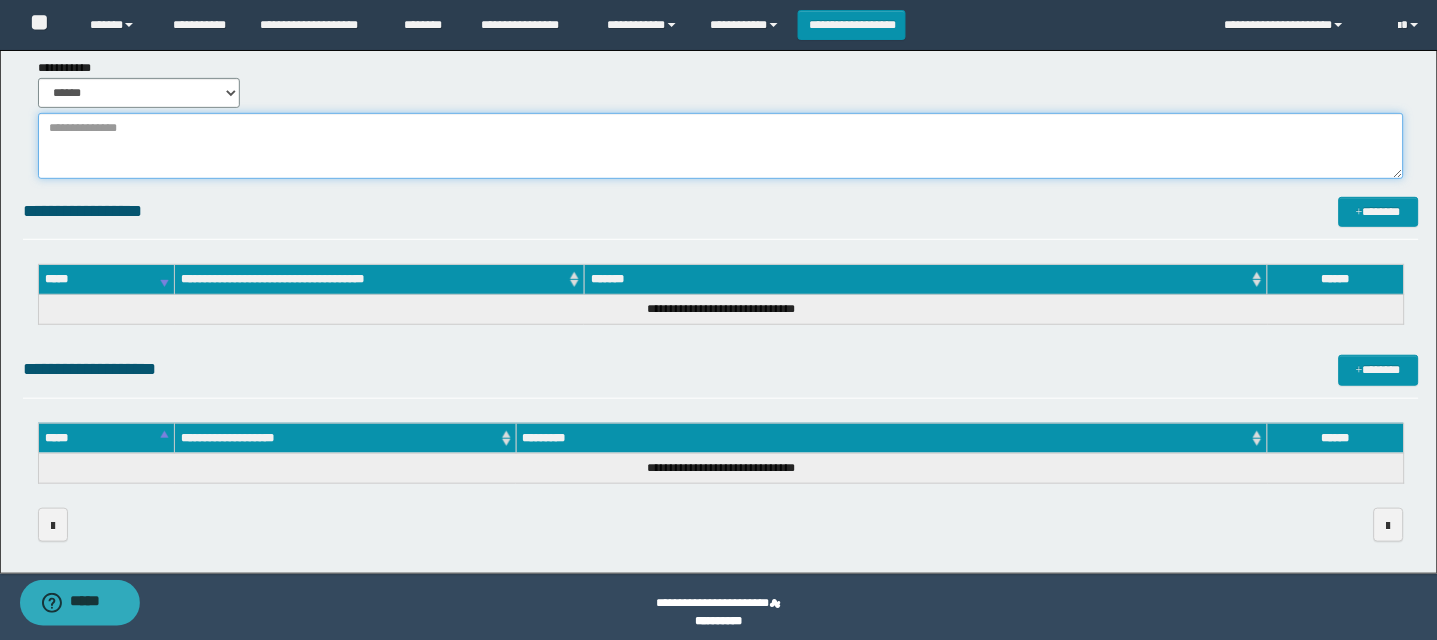 scroll, scrollTop: 126, scrollLeft: 0, axis: vertical 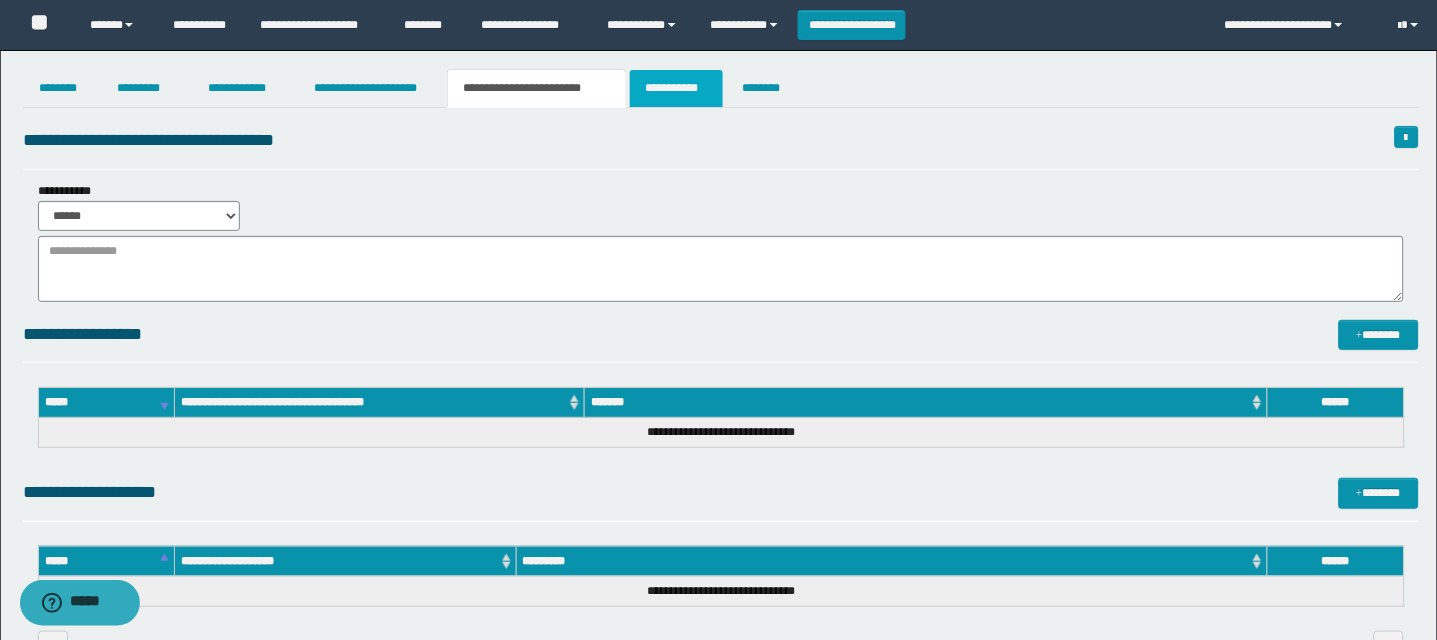 click on "**********" at bounding box center (676, 88) 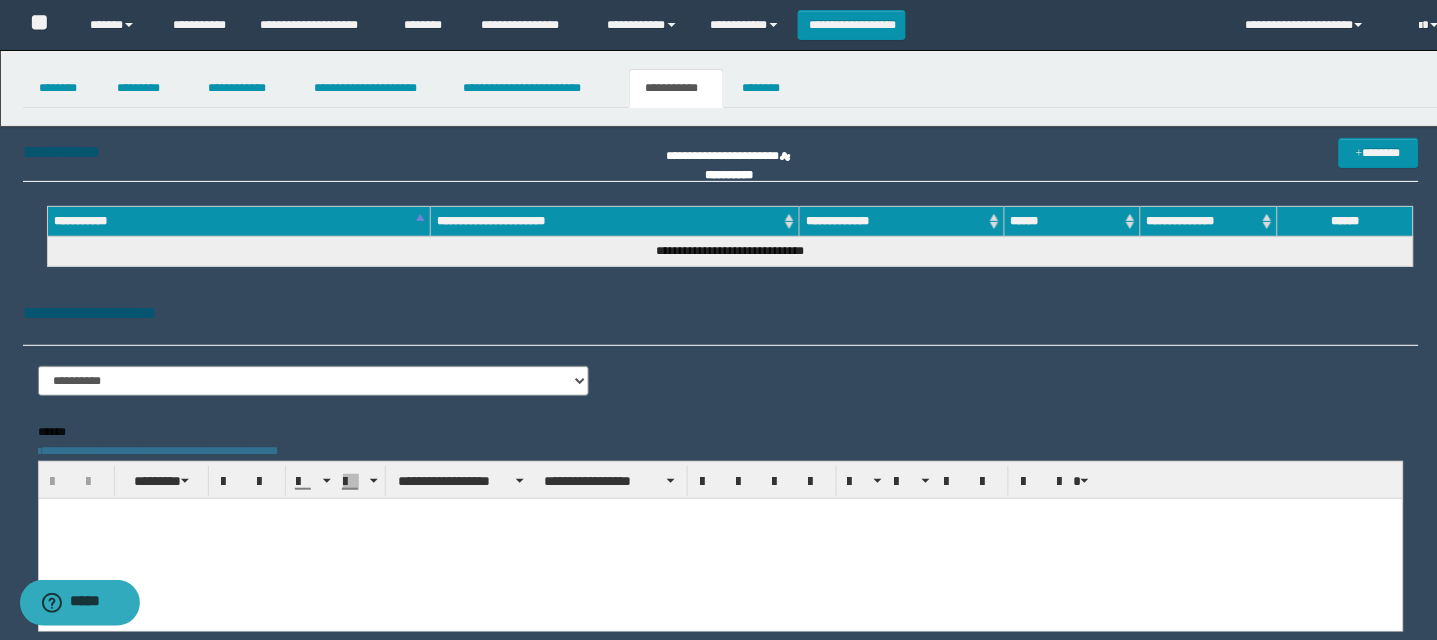 scroll, scrollTop: 0, scrollLeft: 0, axis: both 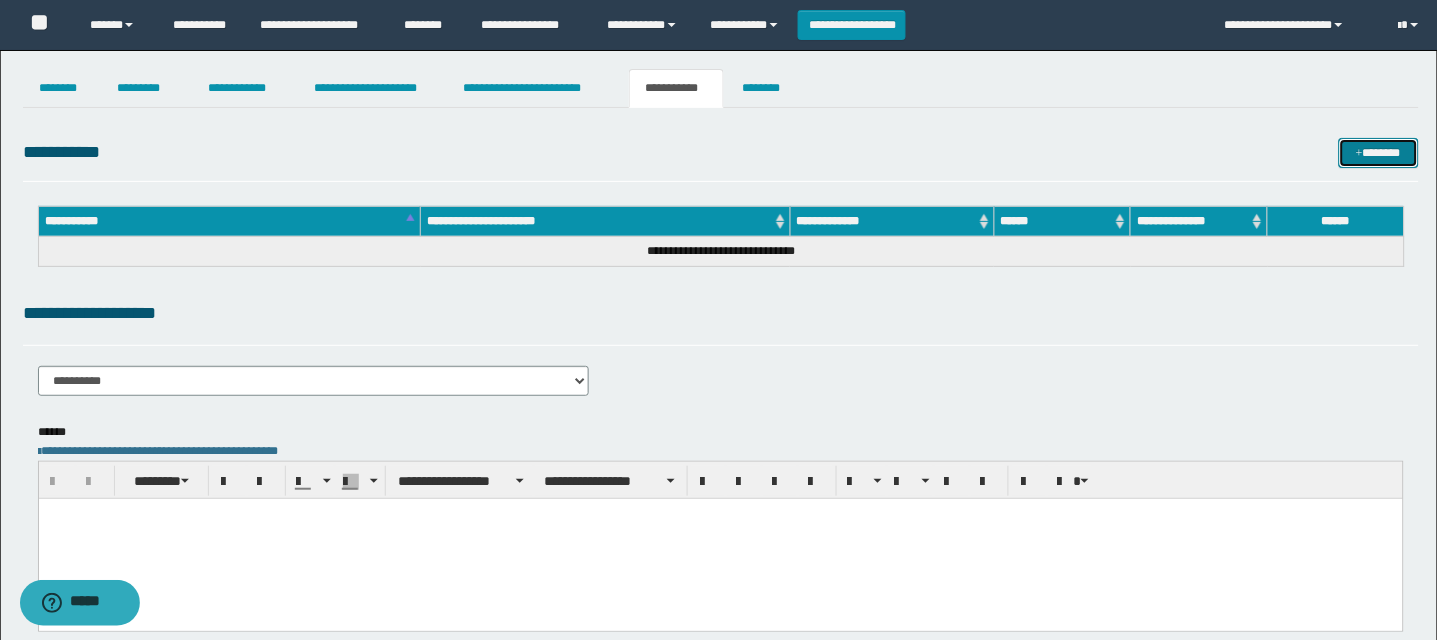 click on "*******" at bounding box center (1379, 153) 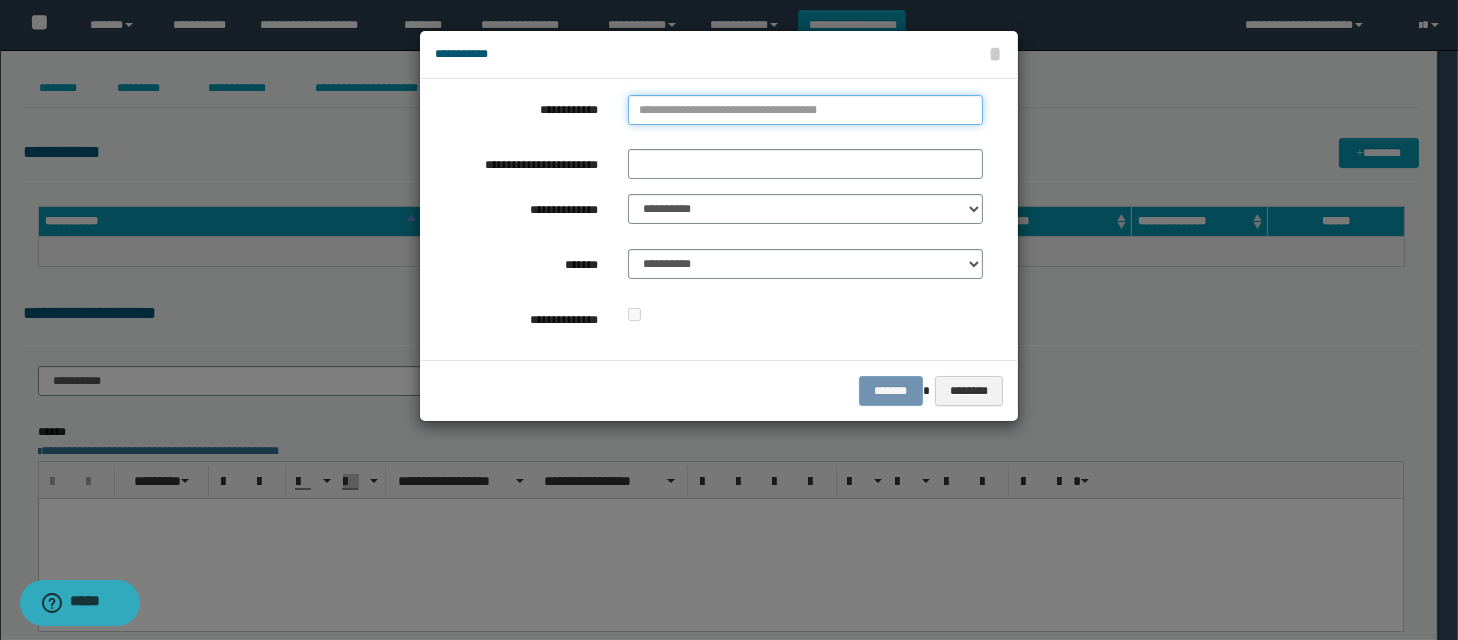 click on "**********" at bounding box center [805, 110] 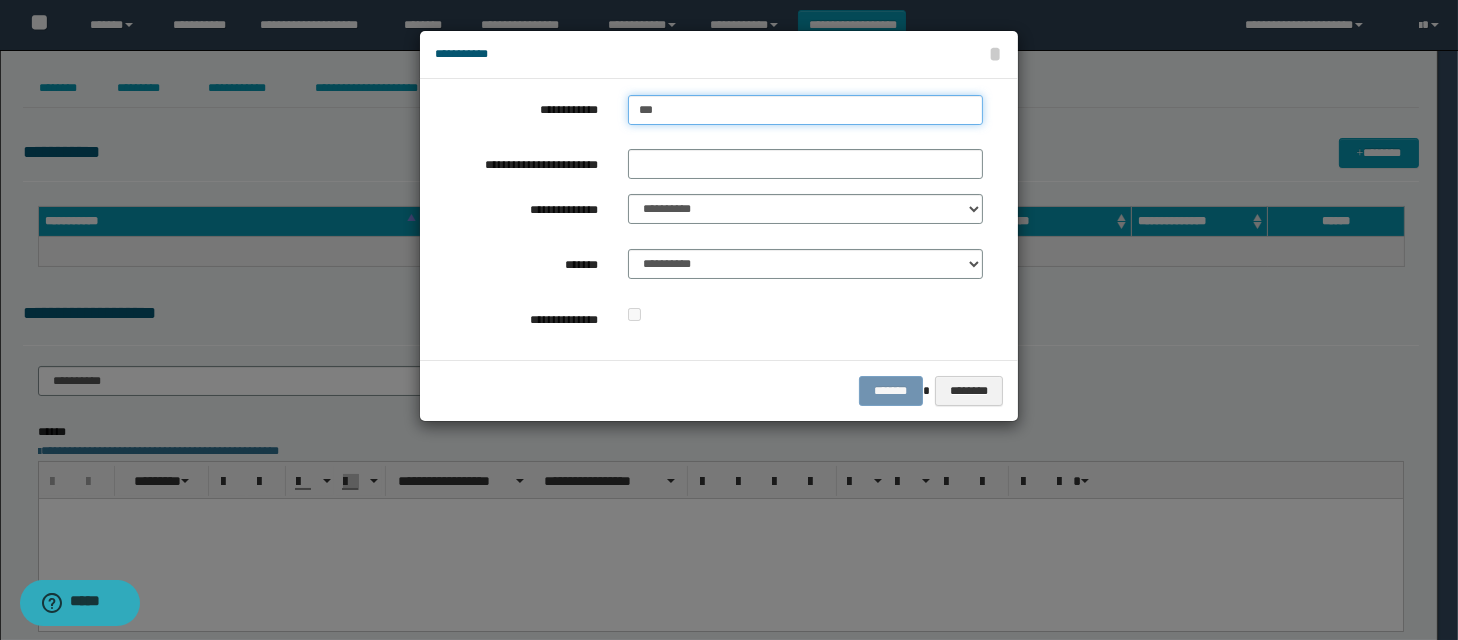 type on "****" 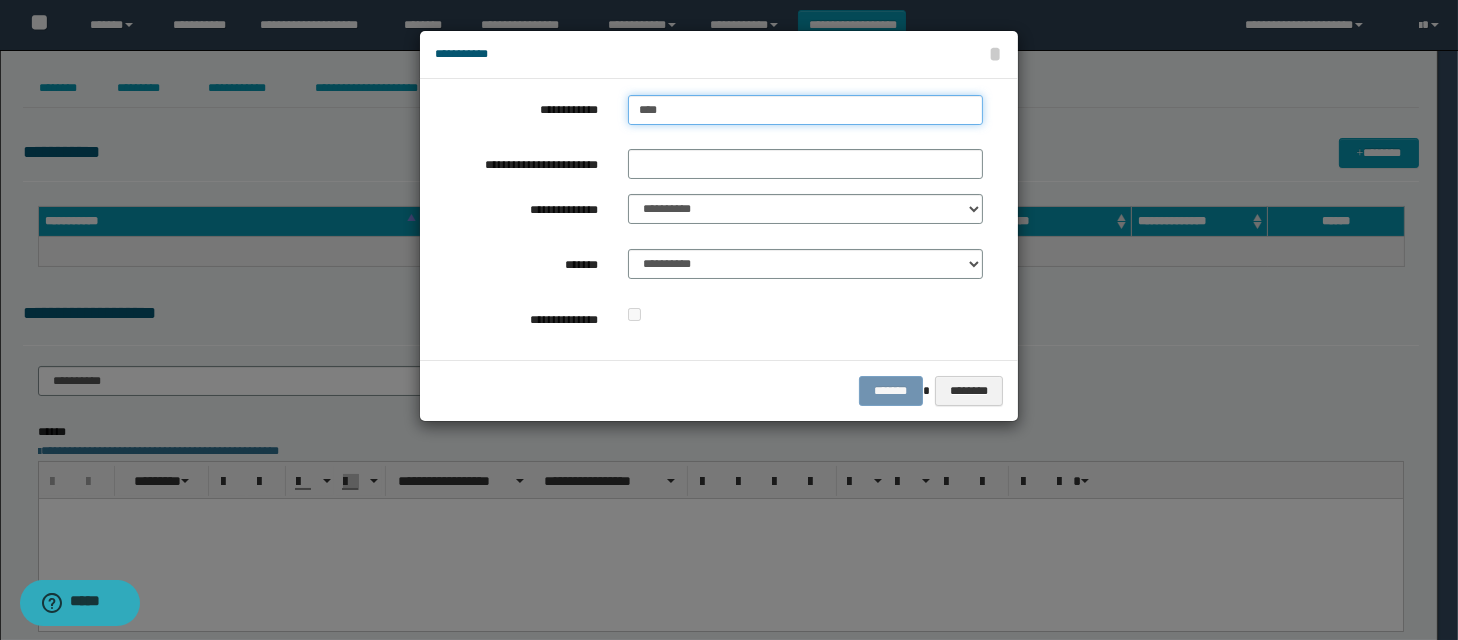 type on "****" 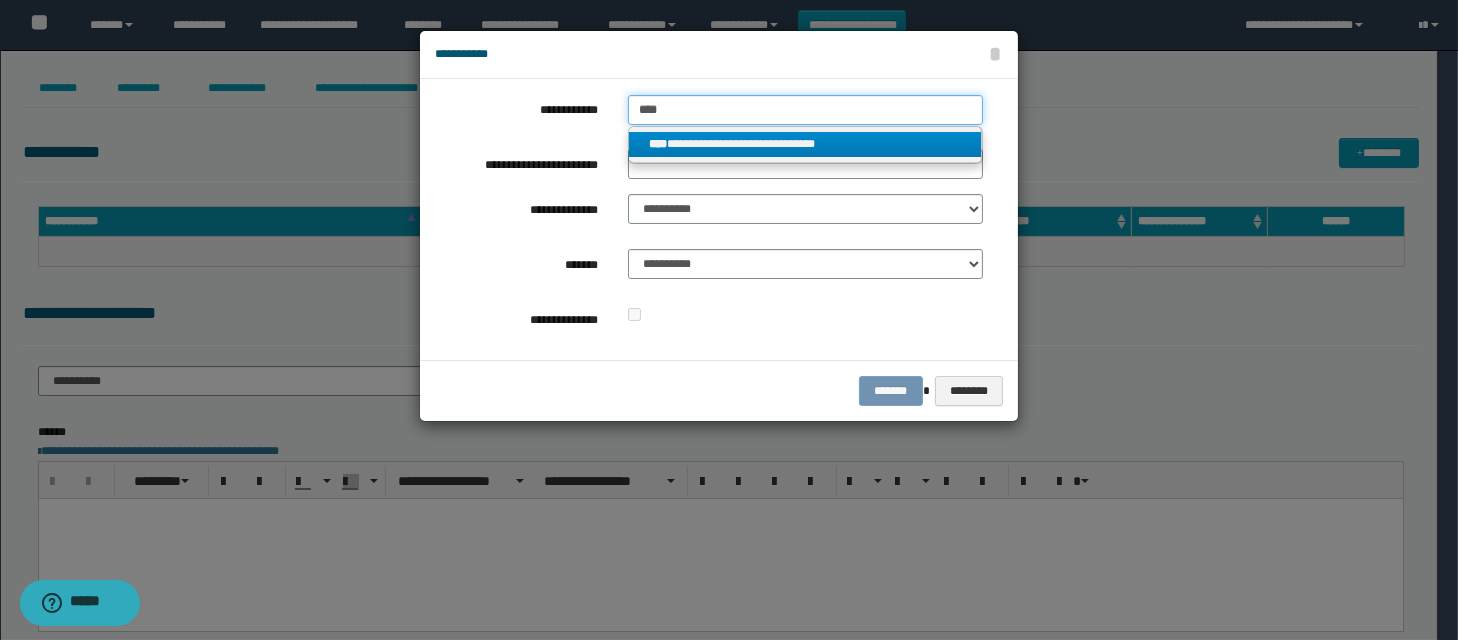 type on "****" 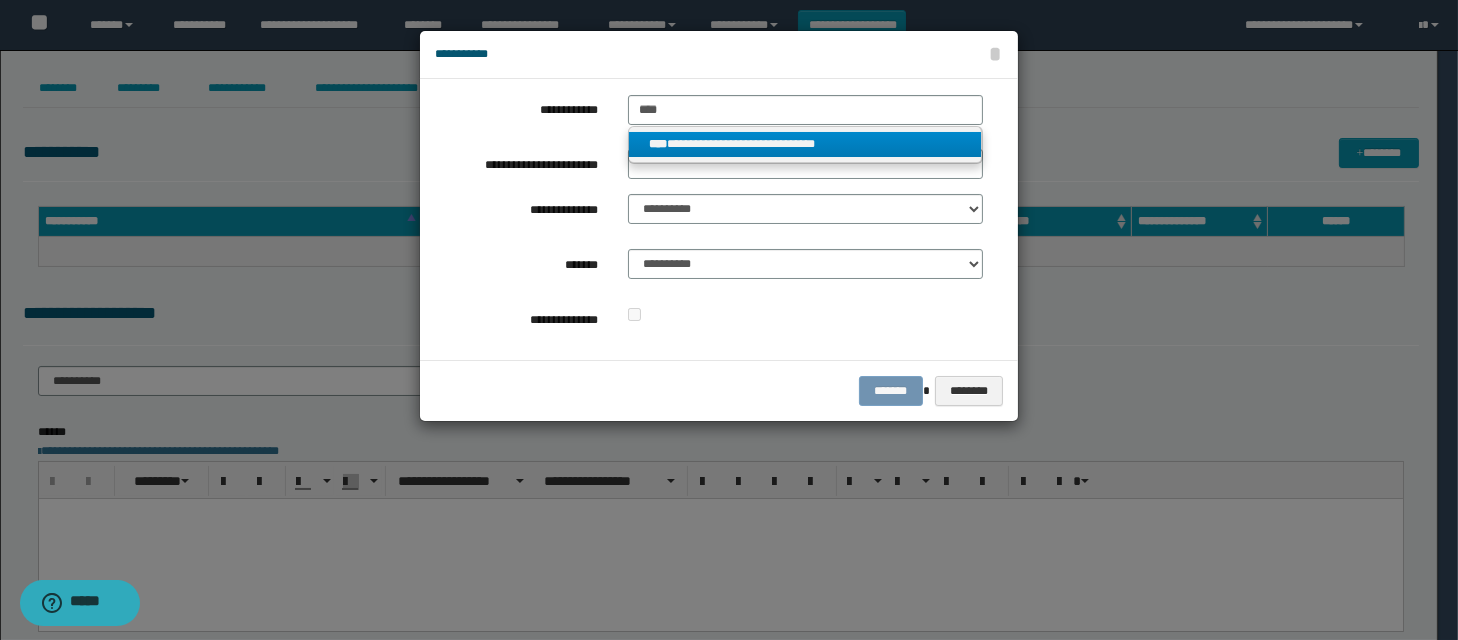 click on "**********" at bounding box center (805, 144) 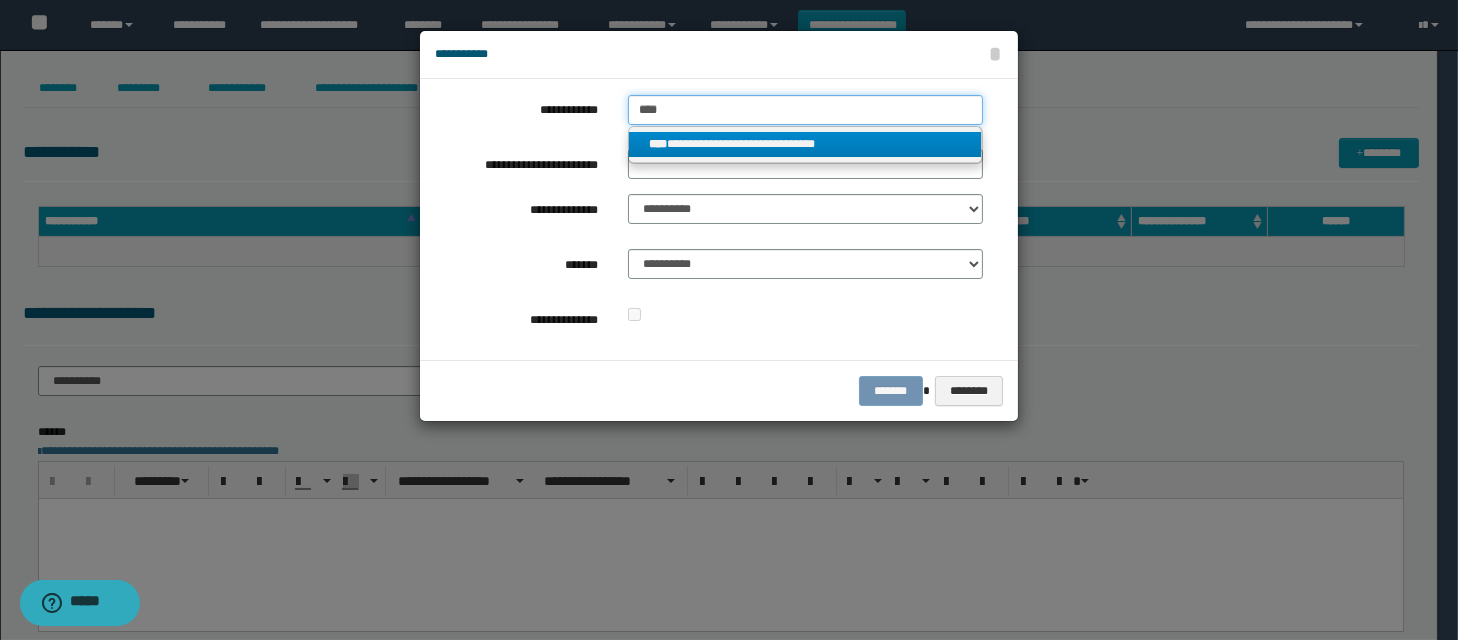 type 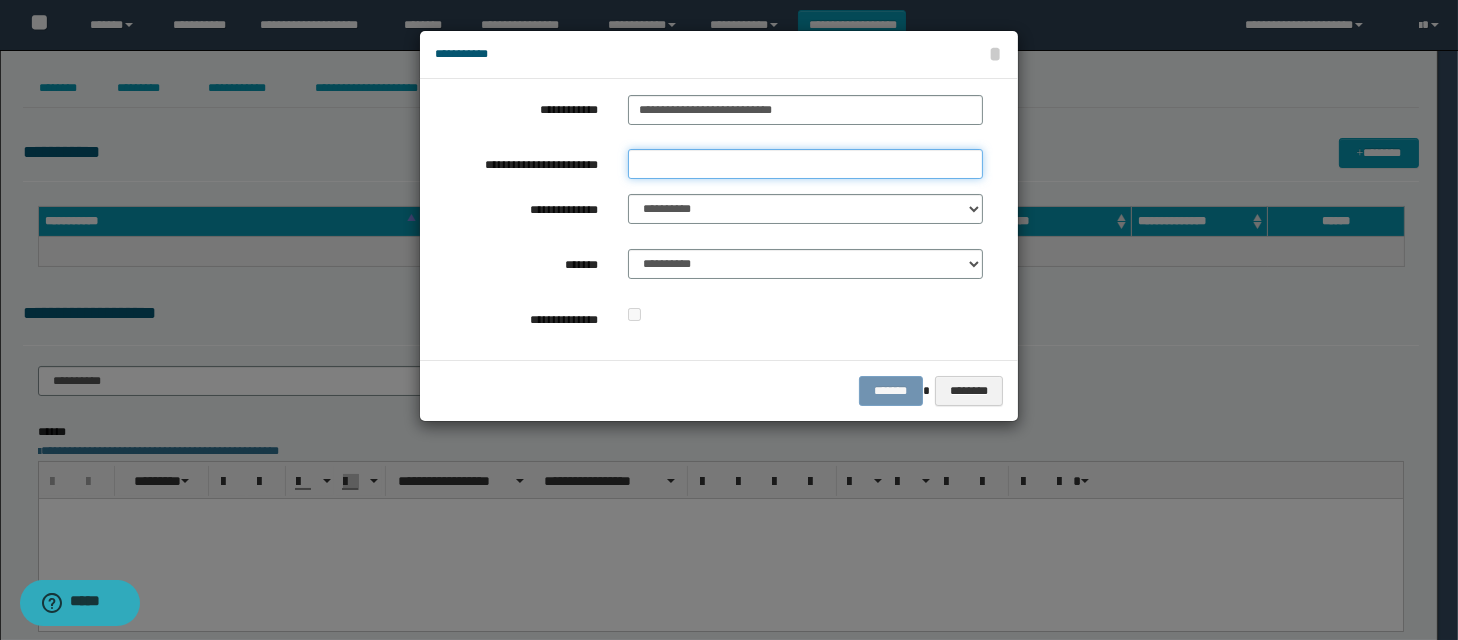 click on "**********" at bounding box center (805, 164) 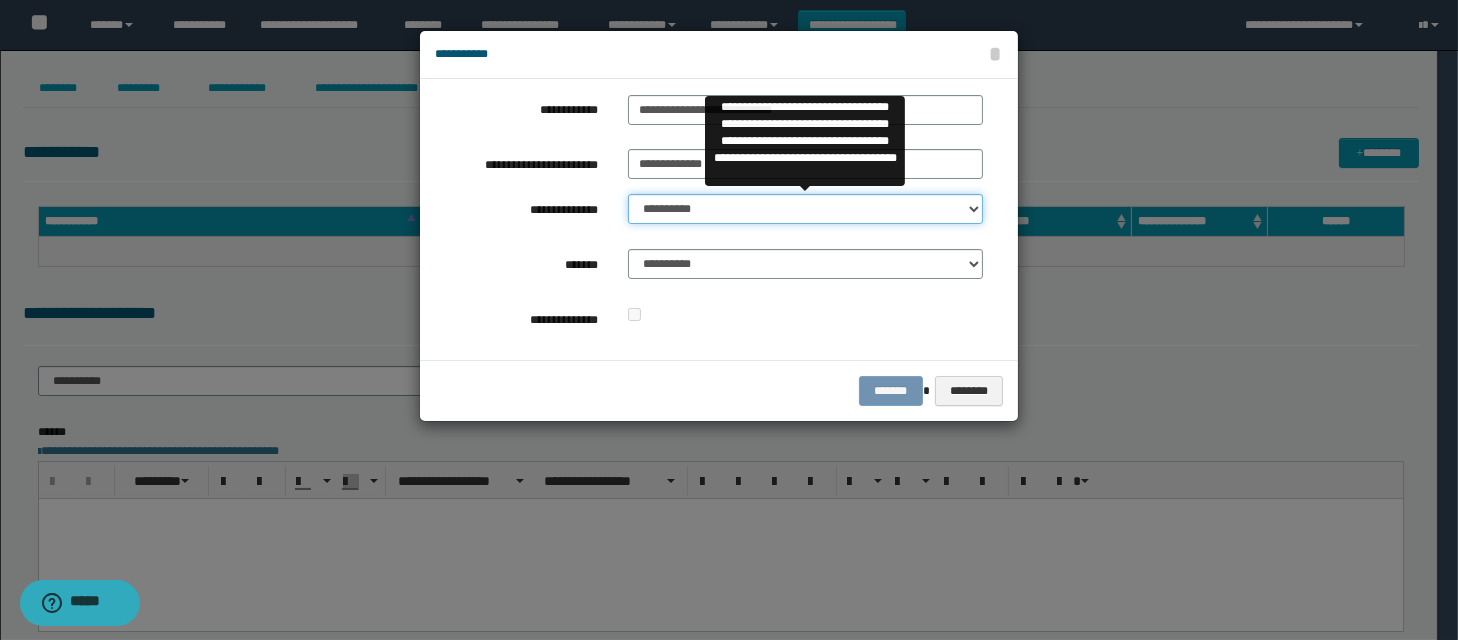 click on "**********" at bounding box center (805, 209) 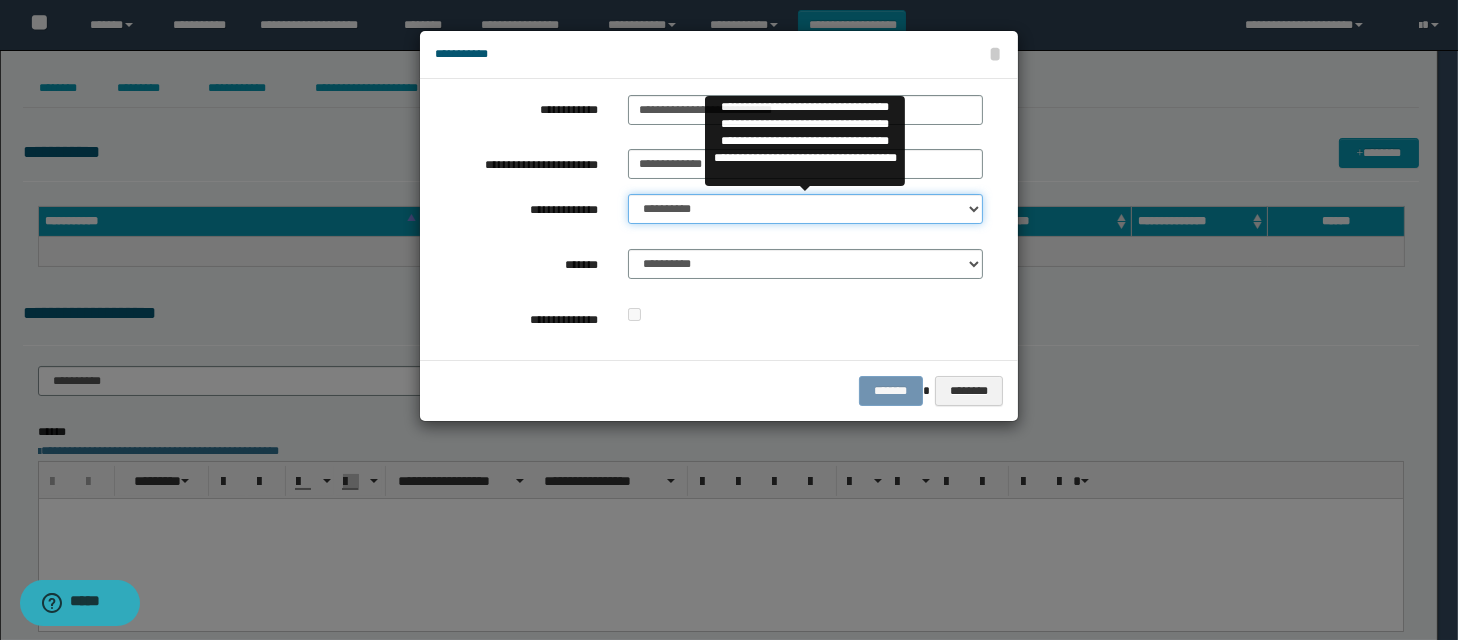 select on "**" 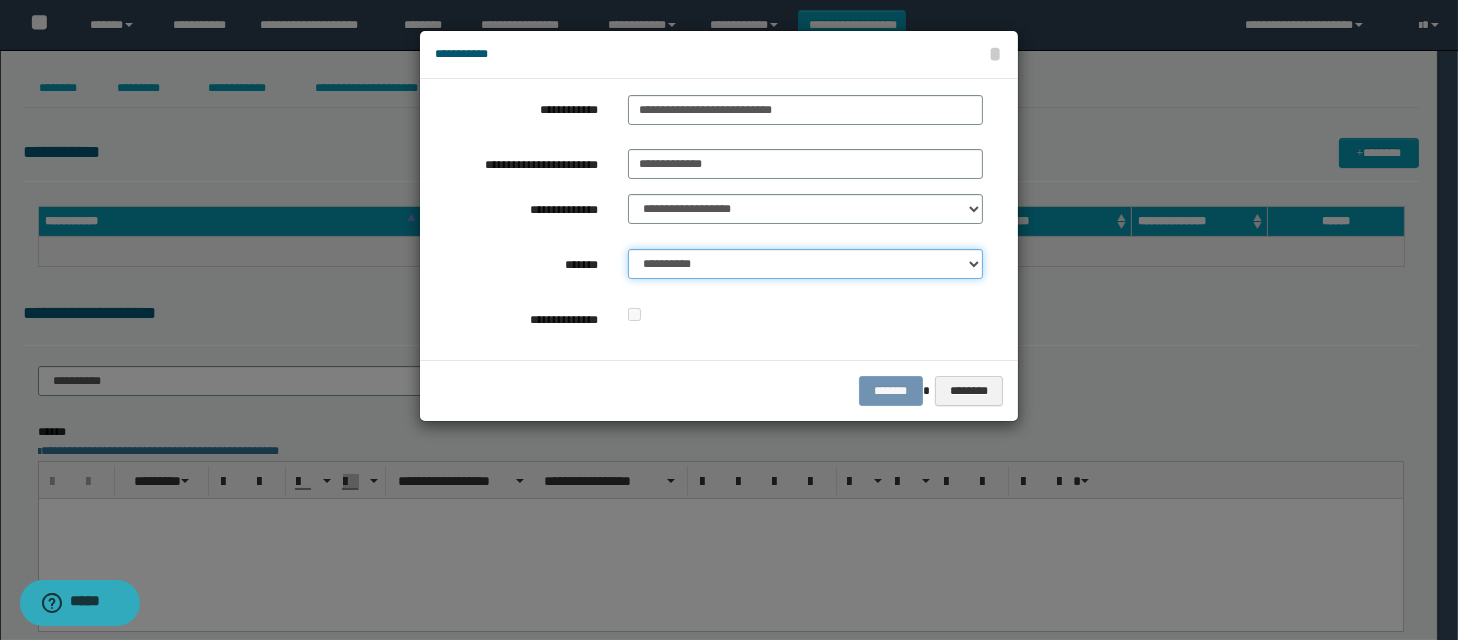click on "**********" at bounding box center (805, 264) 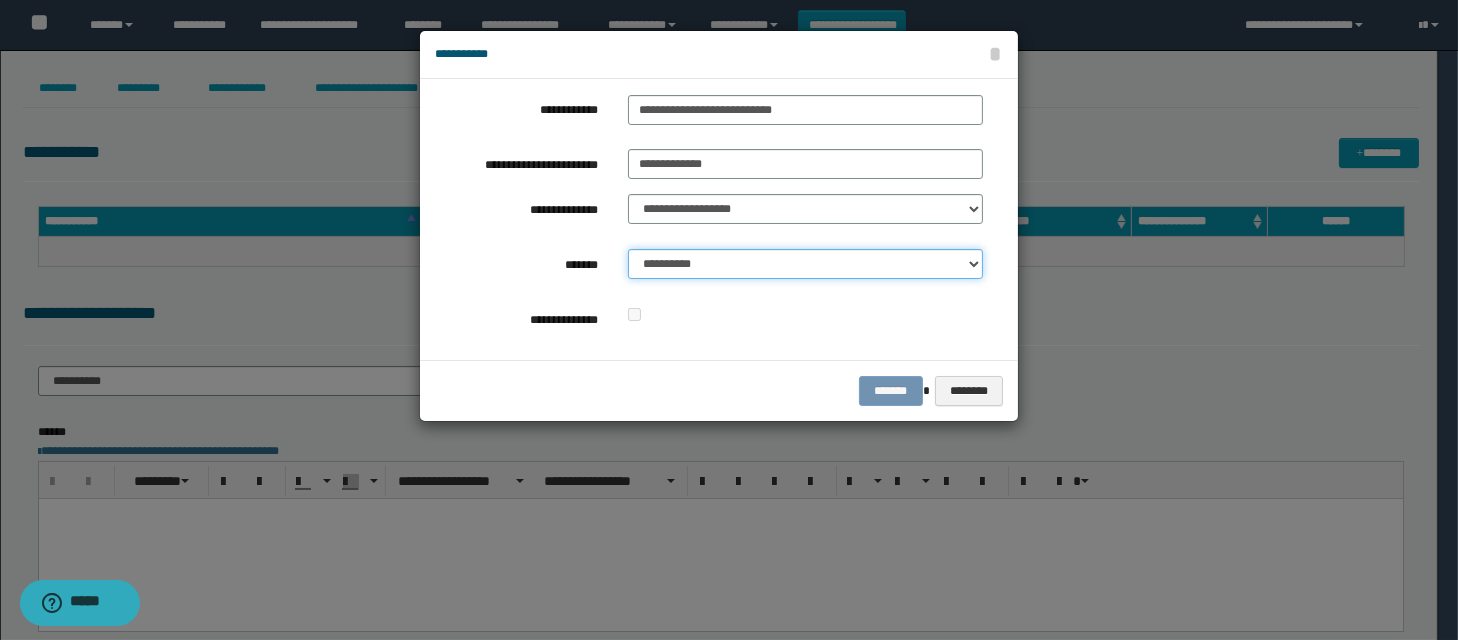 select on "*" 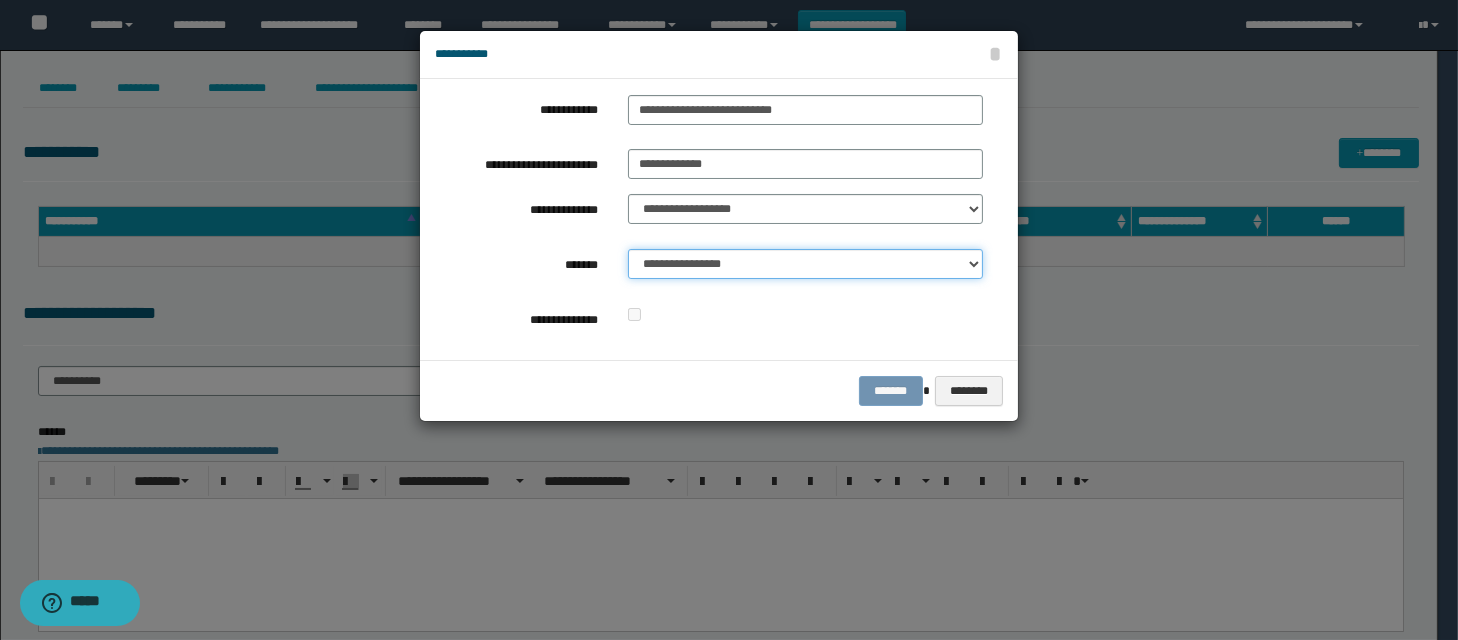 click on "**********" at bounding box center (805, 264) 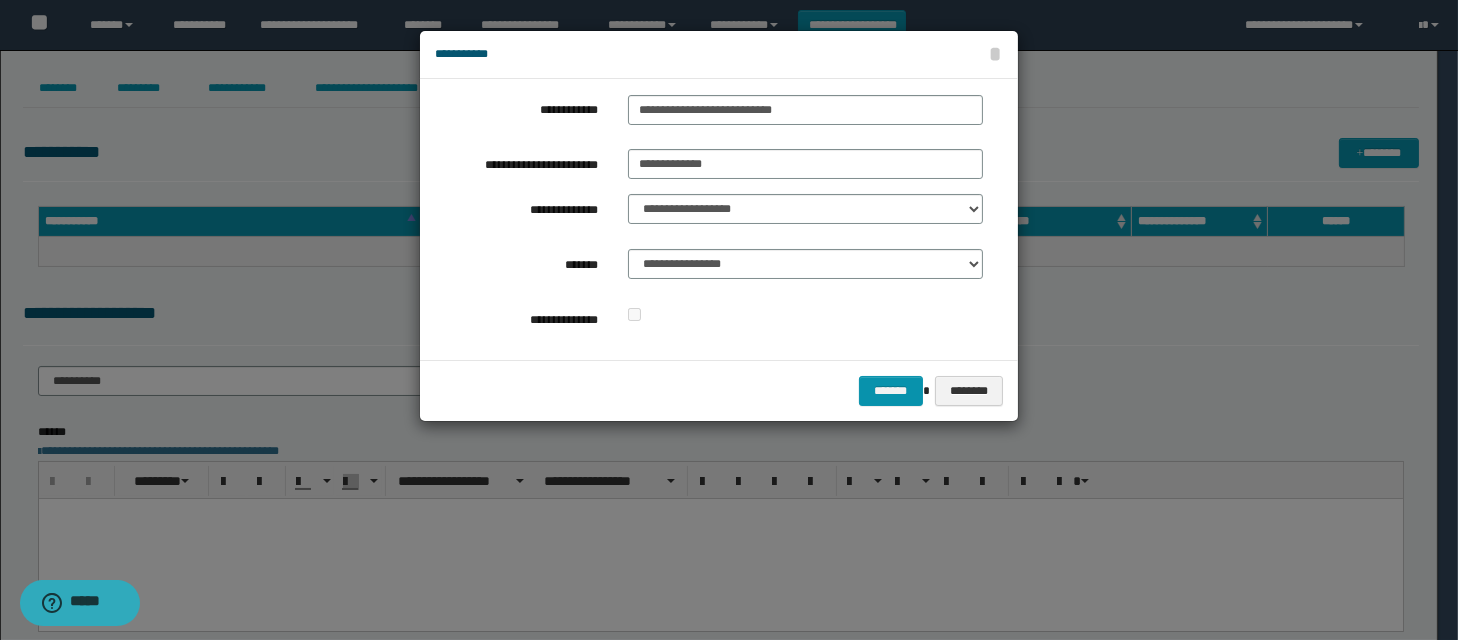 click on "*******
********" at bounding box center [719, 390] 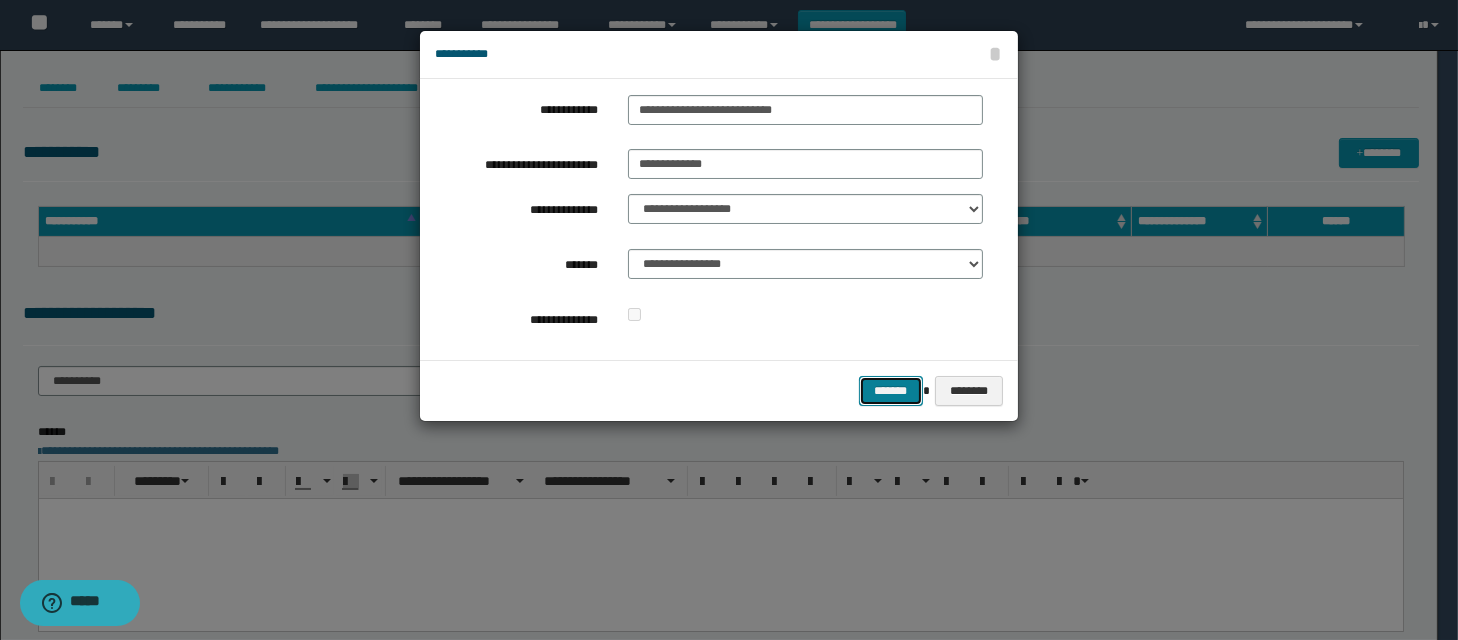 click on "*******" at bounding box center (891, 391) 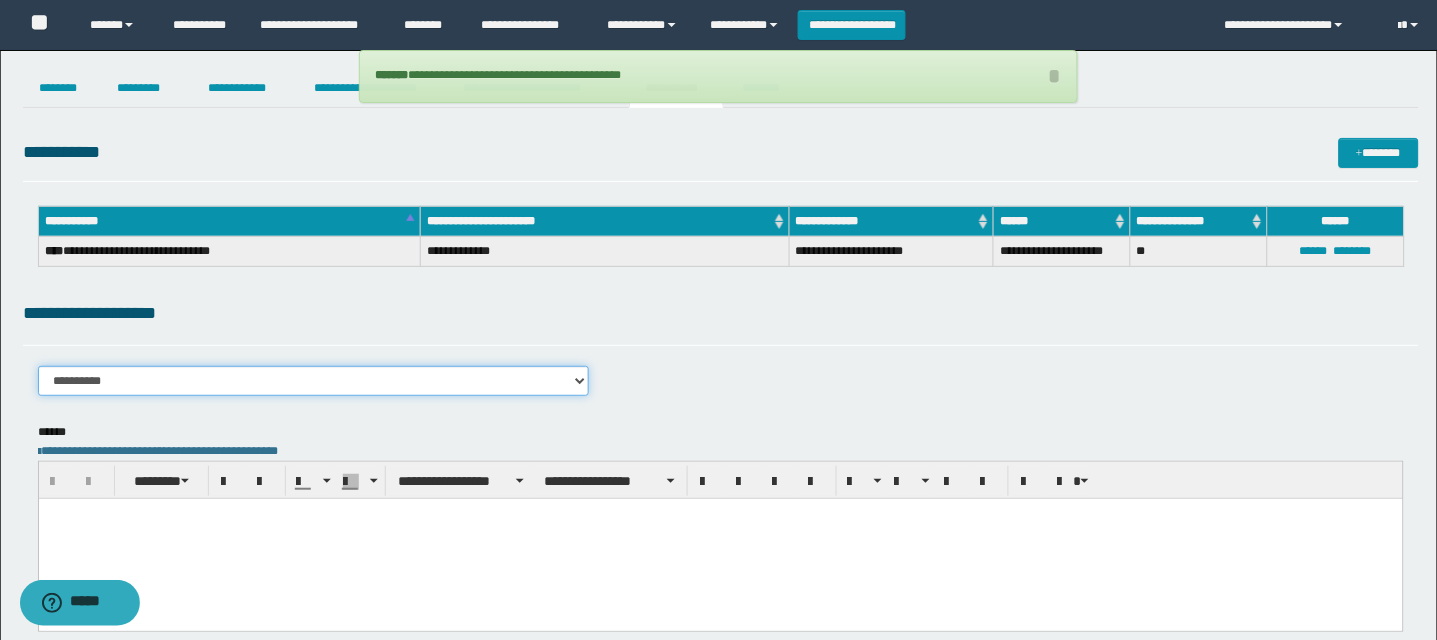 click on "**********" at bounding box center [314, 381] 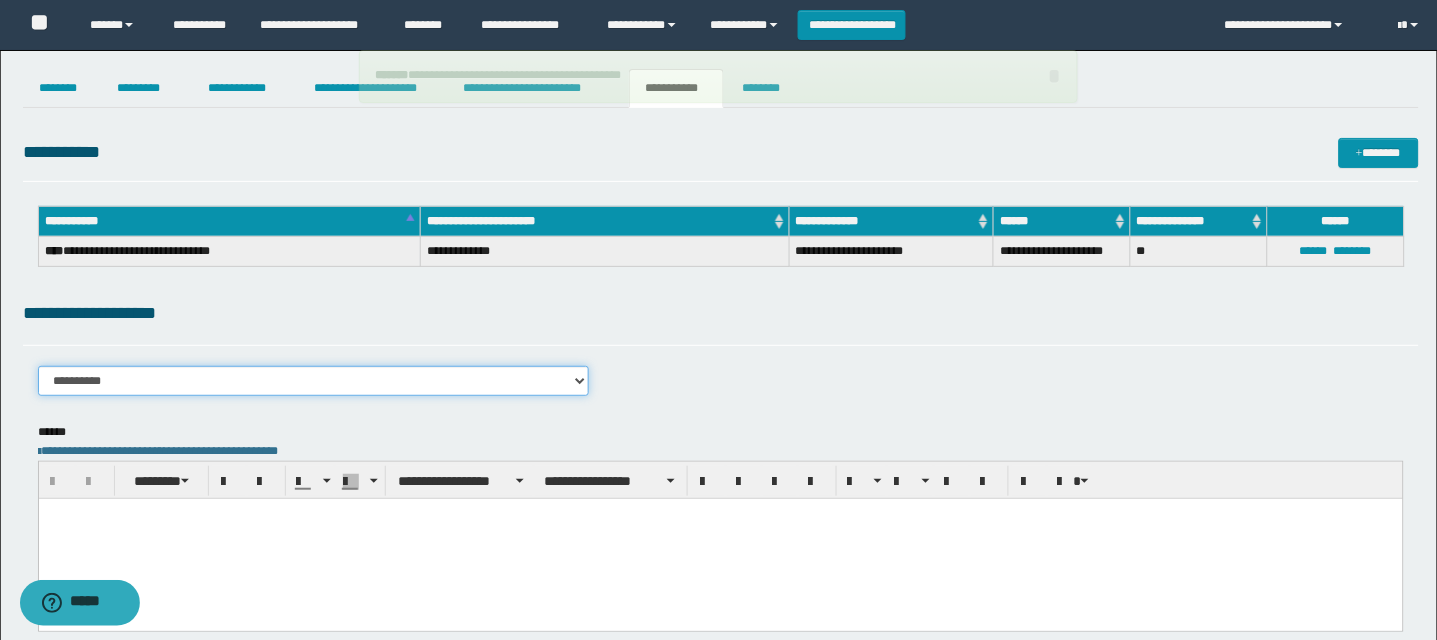 select on "****" 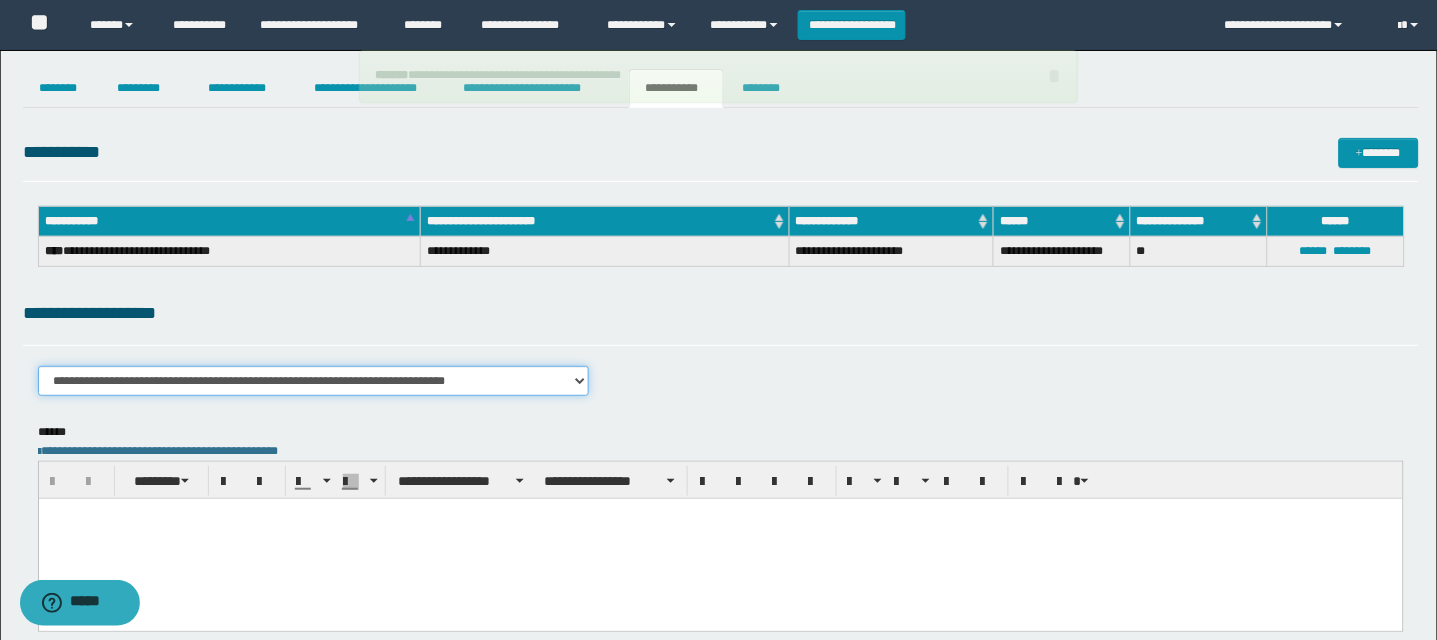 click on "**********" at bounding box center [314, 381] 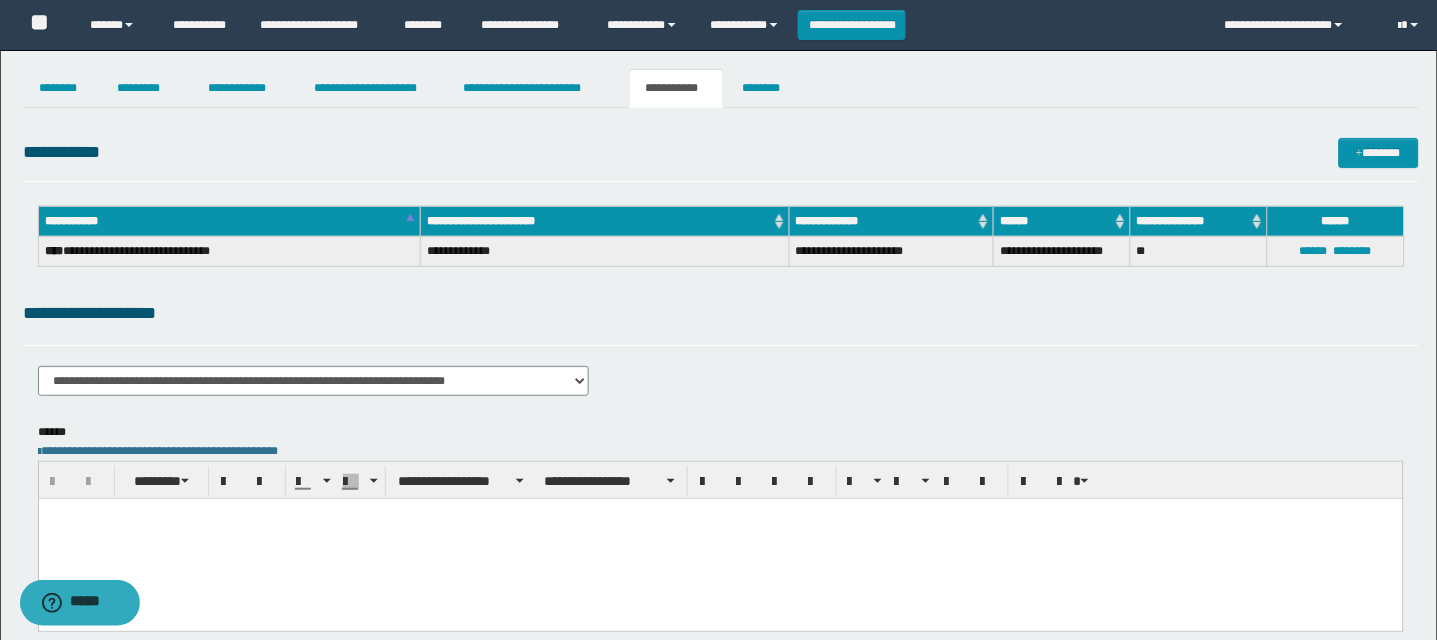 click at bounding box center [720, 538] 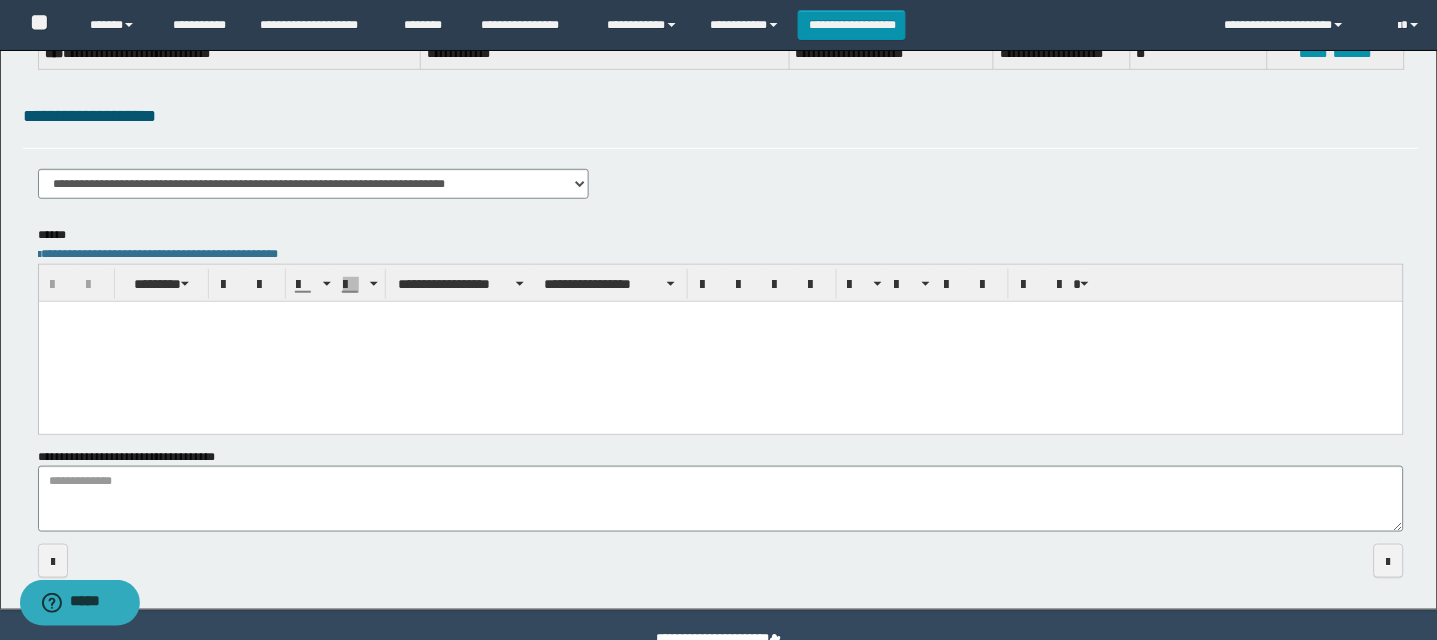 scroll, scrollTop: 234, scrollLeft: 0, axis: vertical 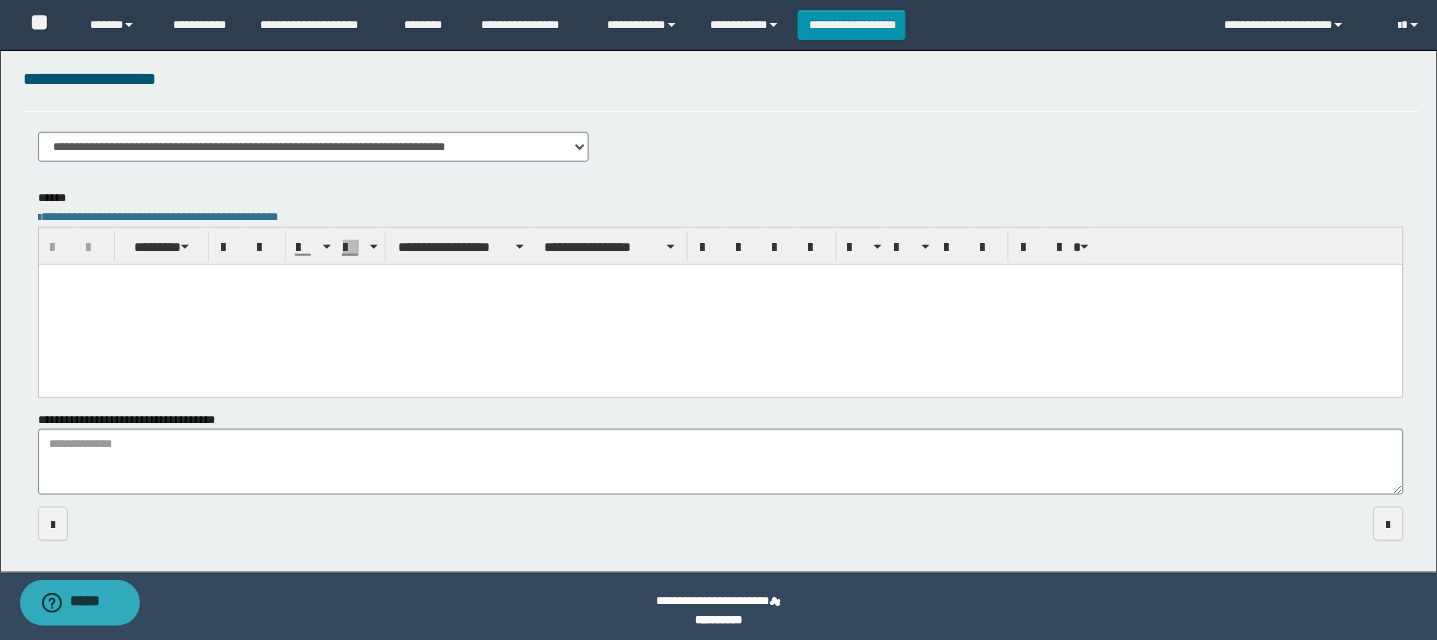 paste 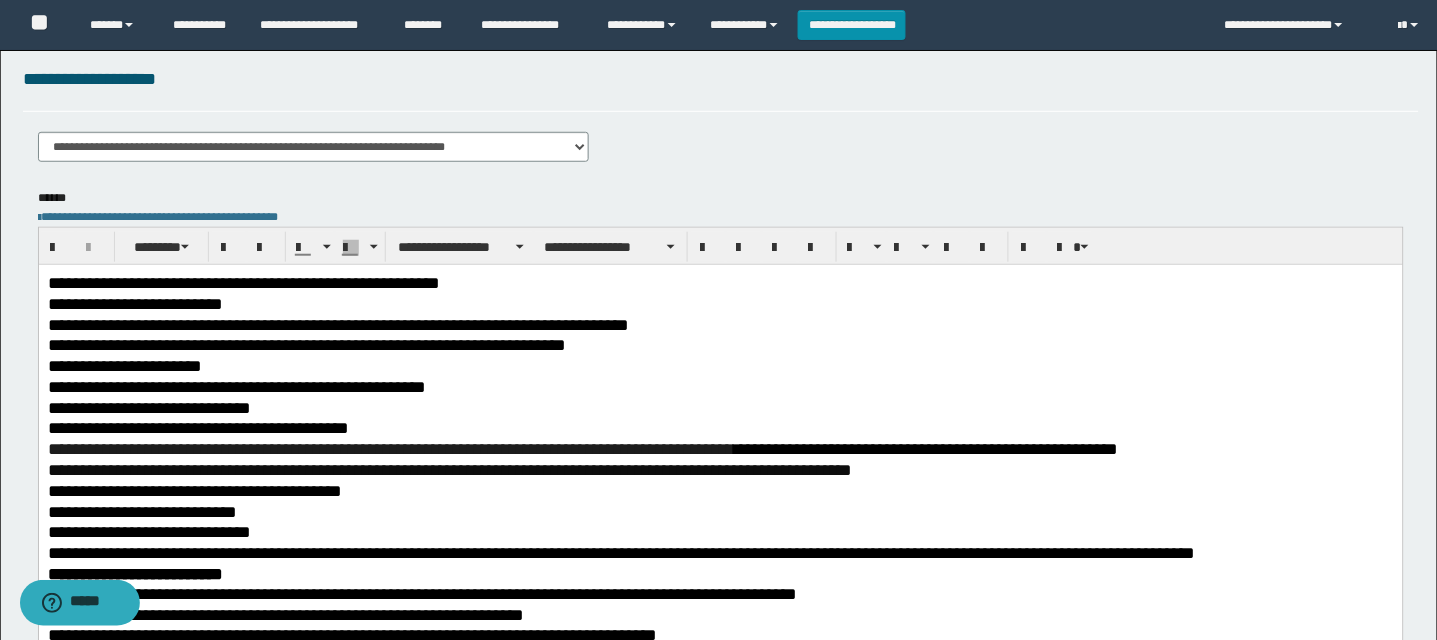 click on "**********" at bounding box center (720, 495) 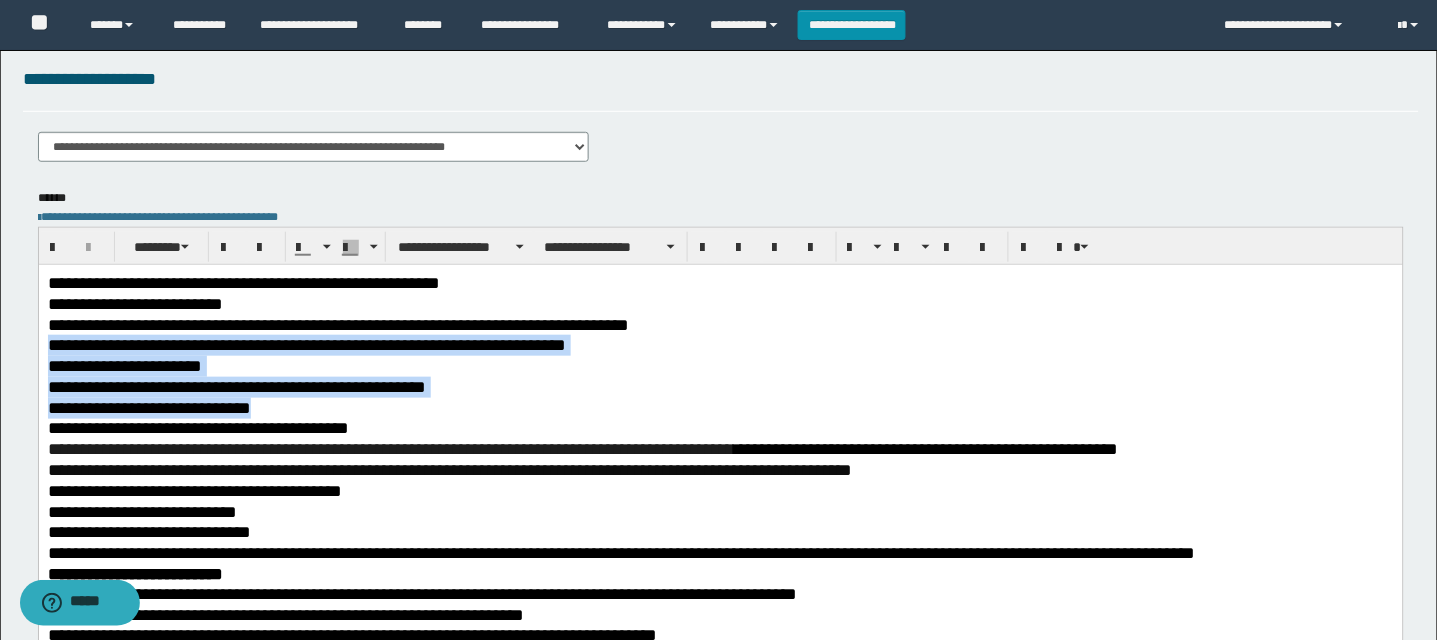 drag, startPoint x: 46, startPoint y: 347, endPoint x: 332, endPoint y: 402, distance: 291.24045 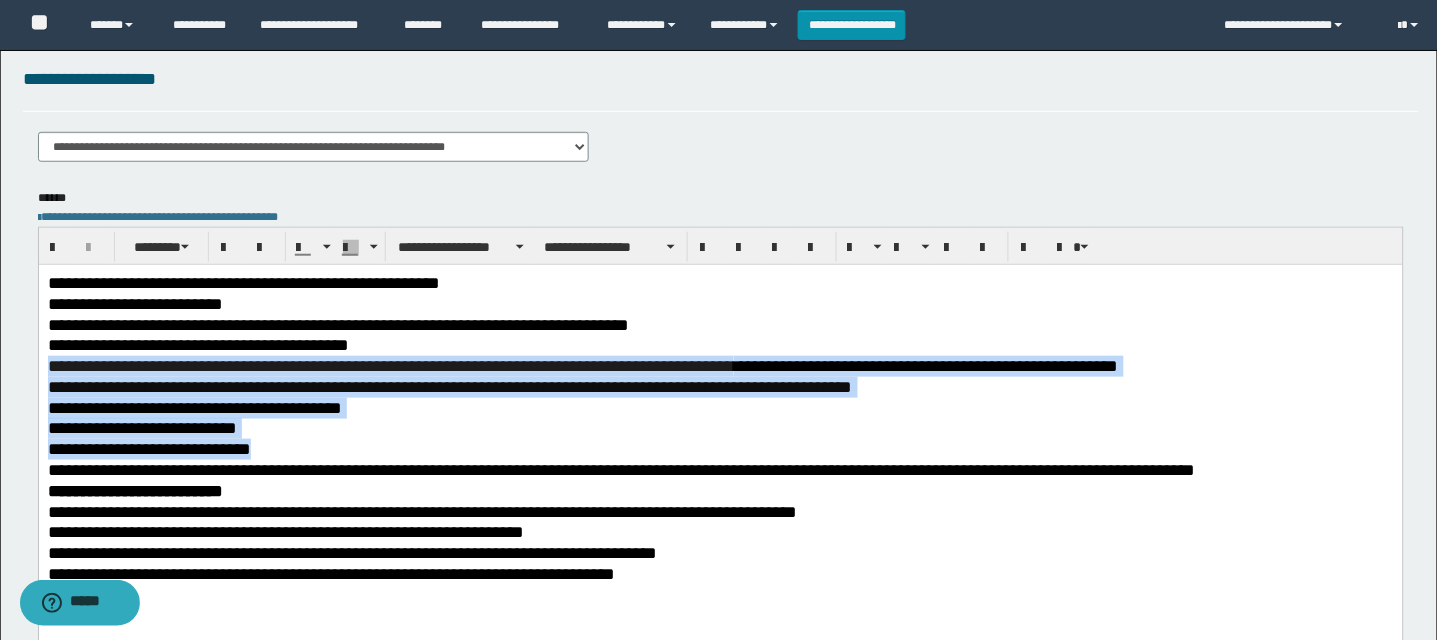 drag, startPoint x: 49, startPoint y: 369, endPoint x: 305, endPoint y: 443, distance: 266.48077 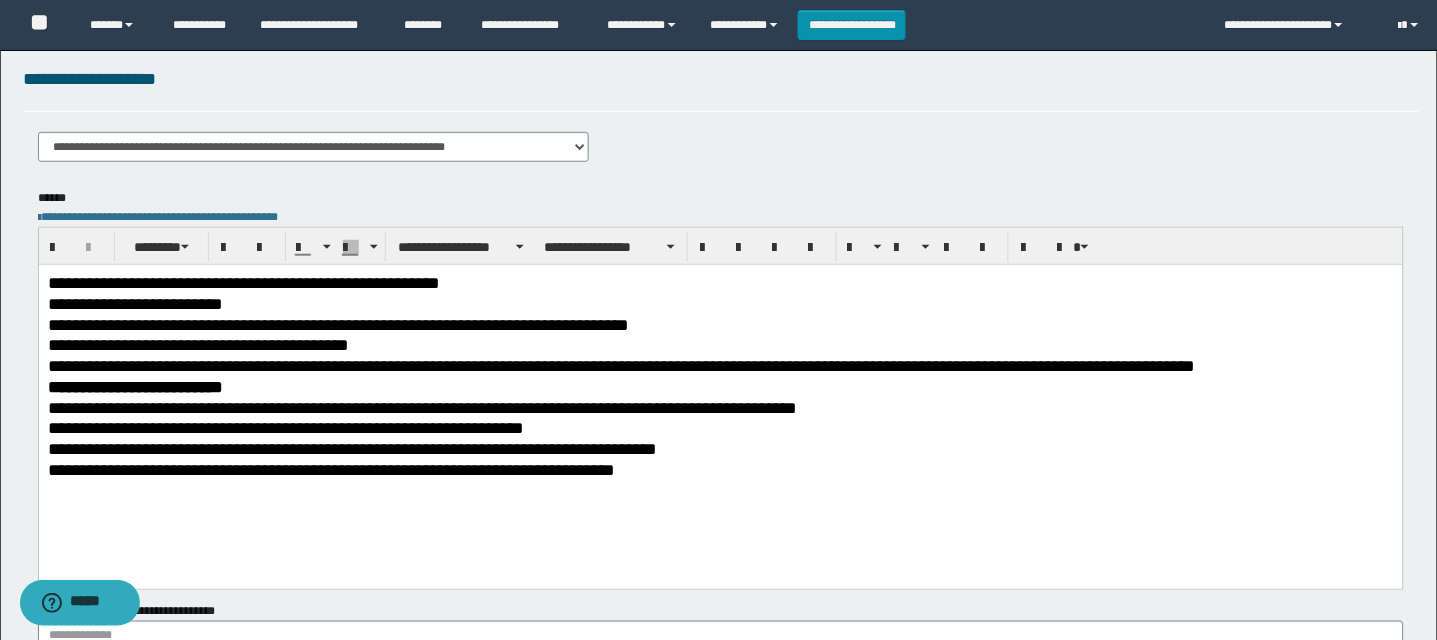 click on "**********" at bounding box center [134, 387] 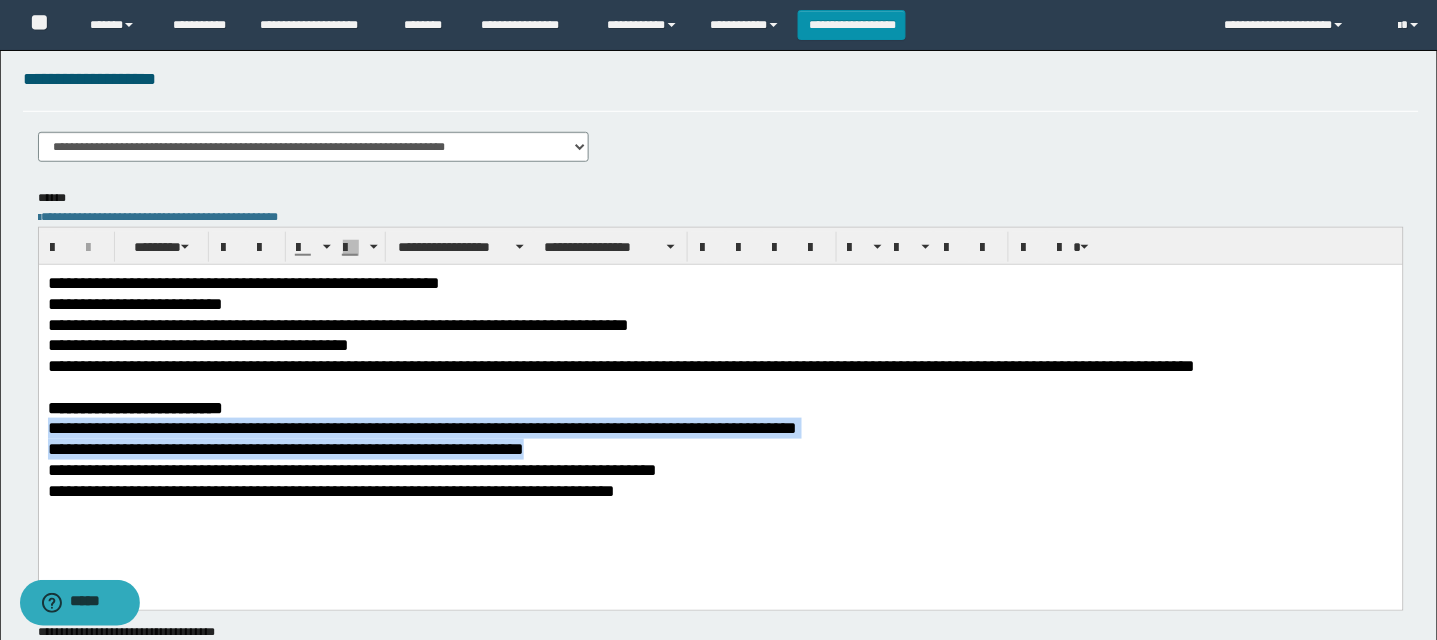 drag, startPoint x: 551, startPoint y: 448, endPoint x: 16, endPoint y: 424, distance: 535.538 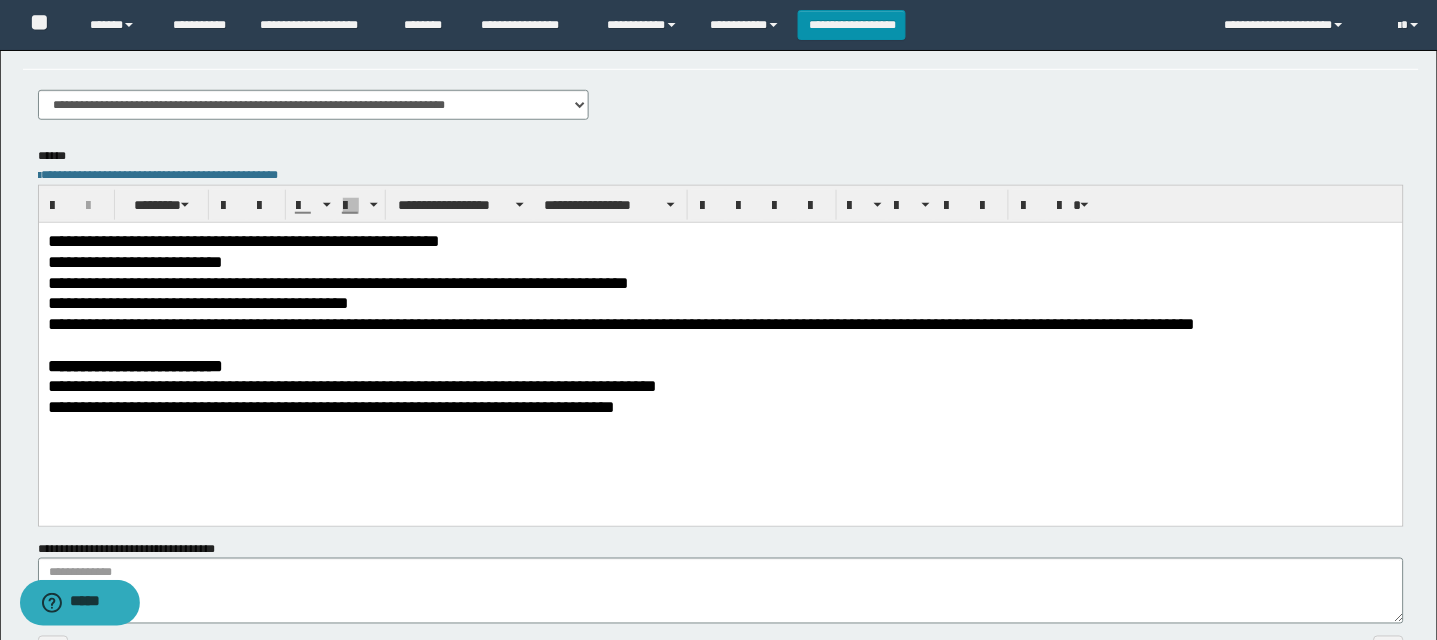 scroll, scrollTop: 279, scrollLeft: 0, axis: vertical 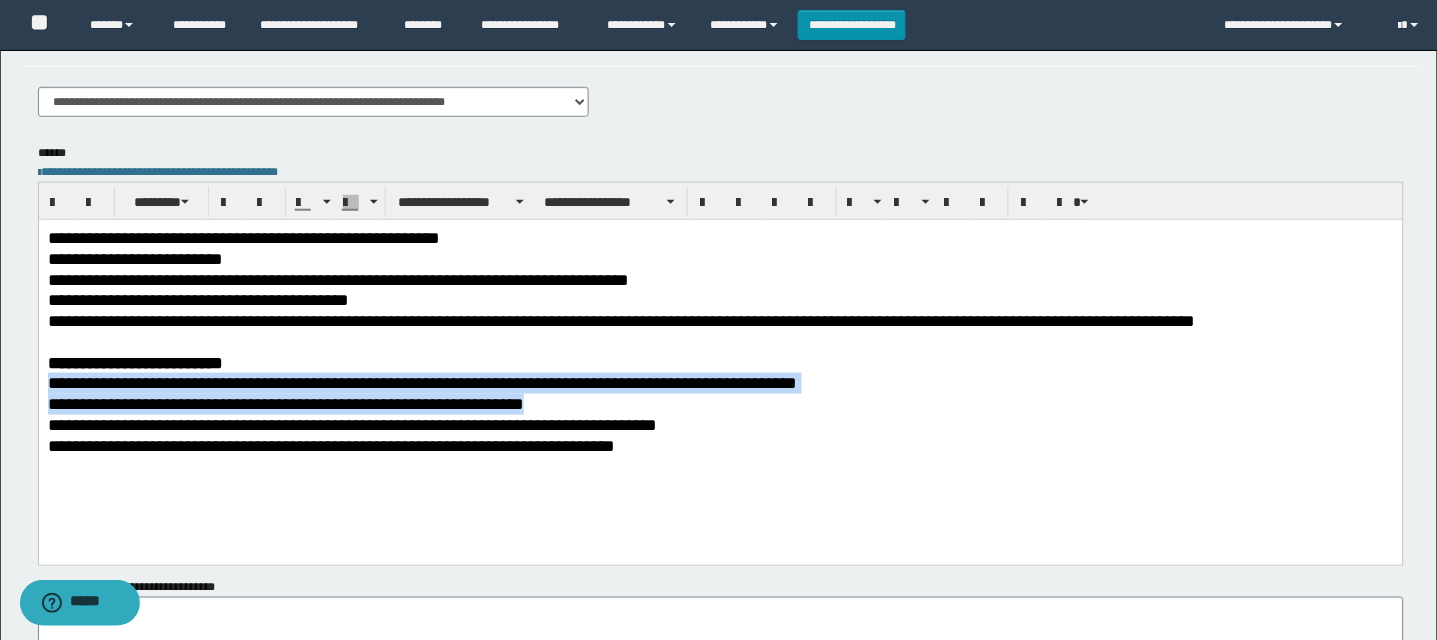 click on "**********" at bounding box center [285, 404] 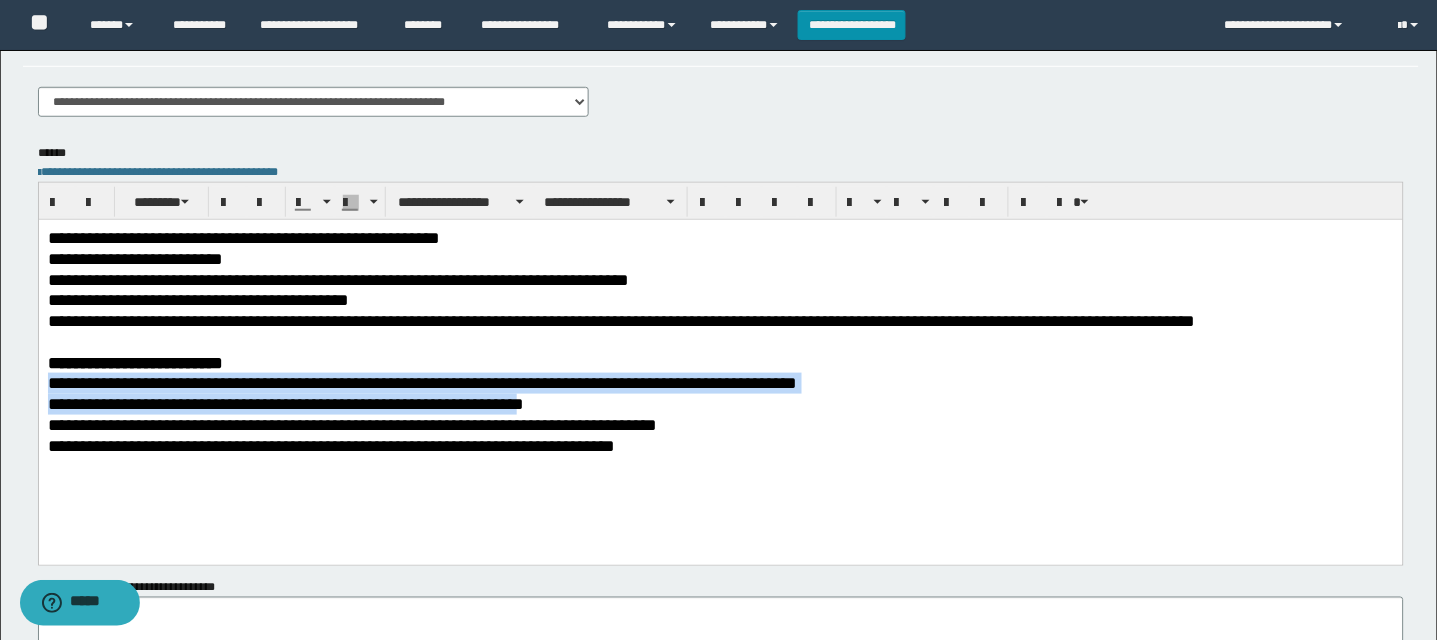 drag, startPoint x: 527, startPoint y: 411, endPoint x: 38, endPoint y: 388, distance: 489.5406 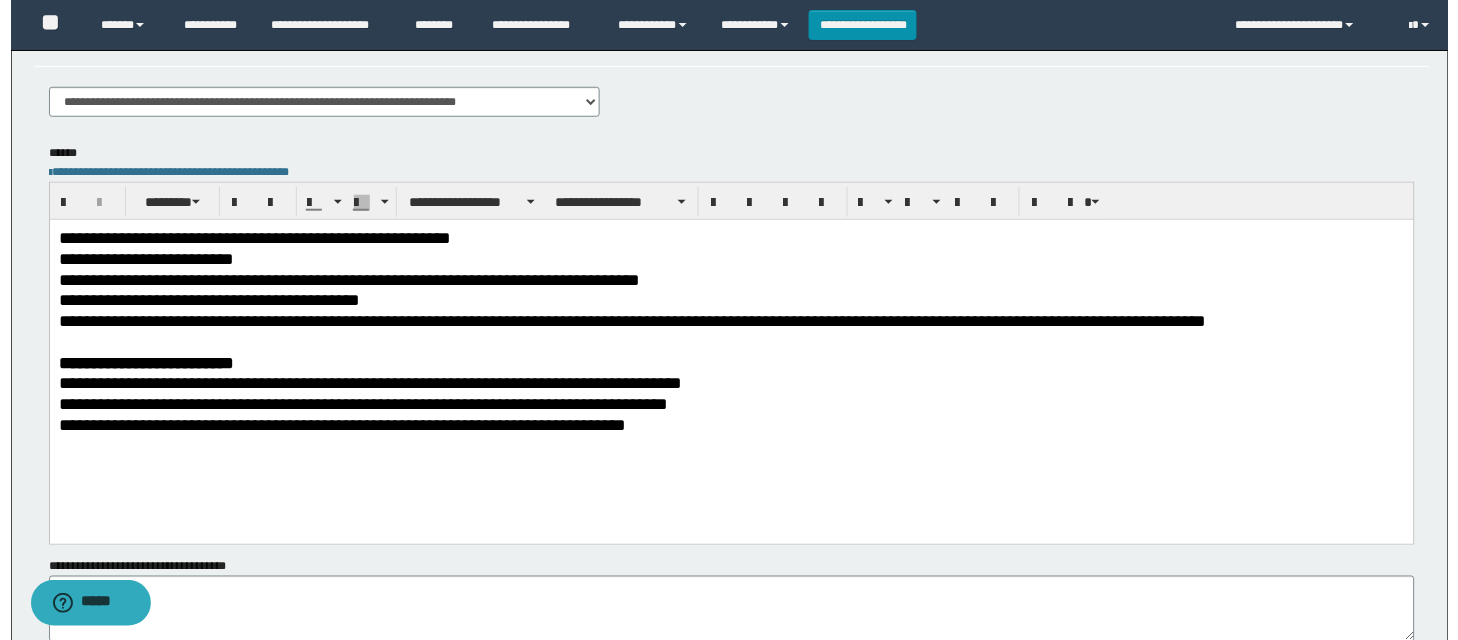 scroll, scrollTop: 0, scrollLeft: 0, axis: both 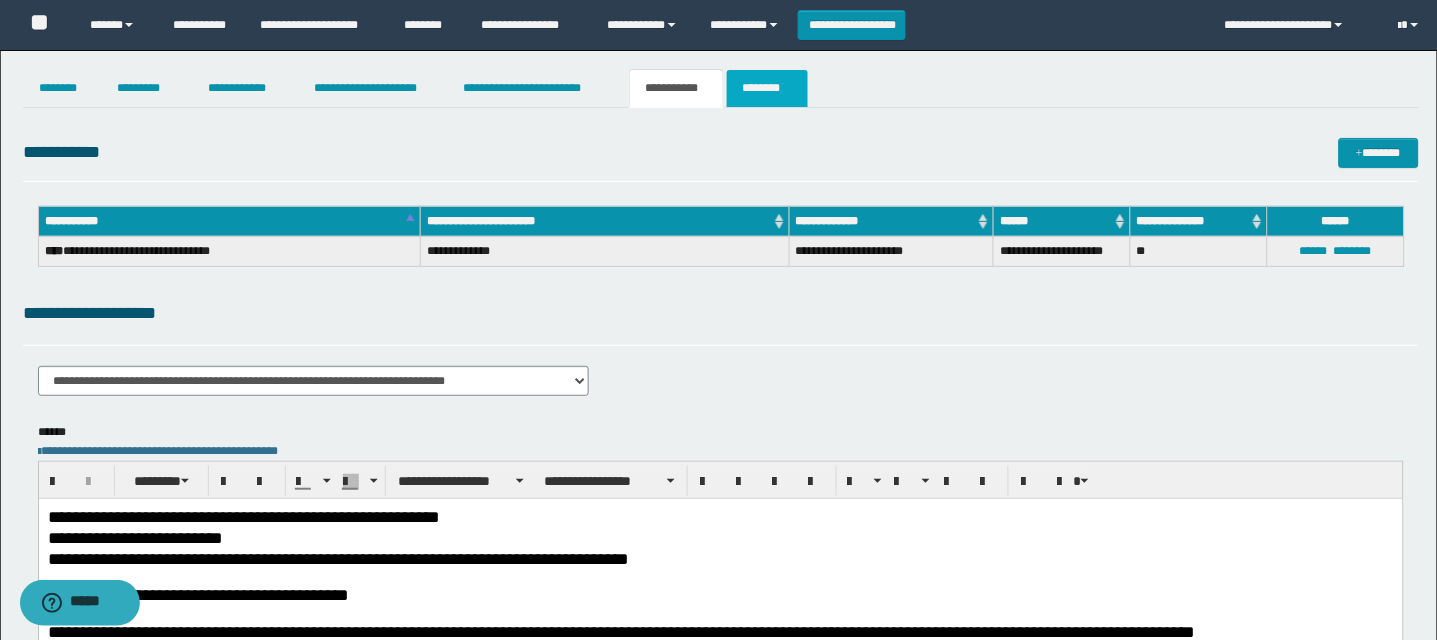 click on "********" at bounding box center [767, 88] 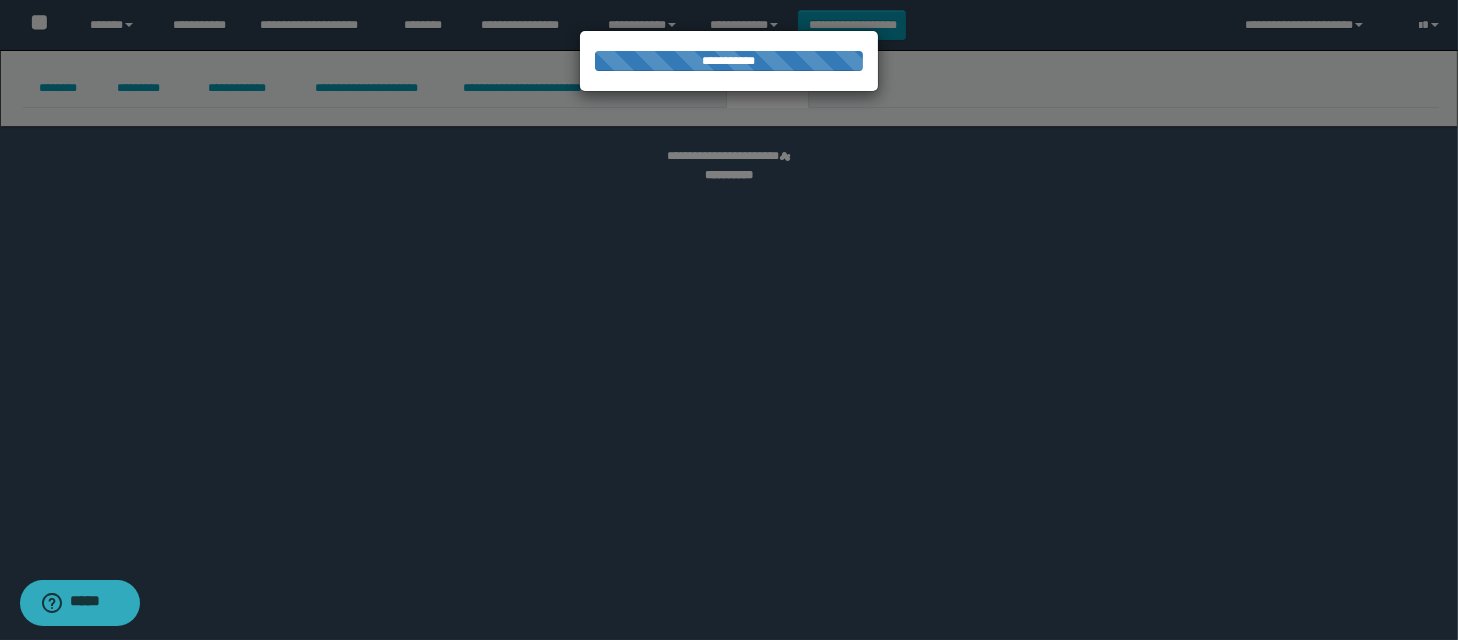 select 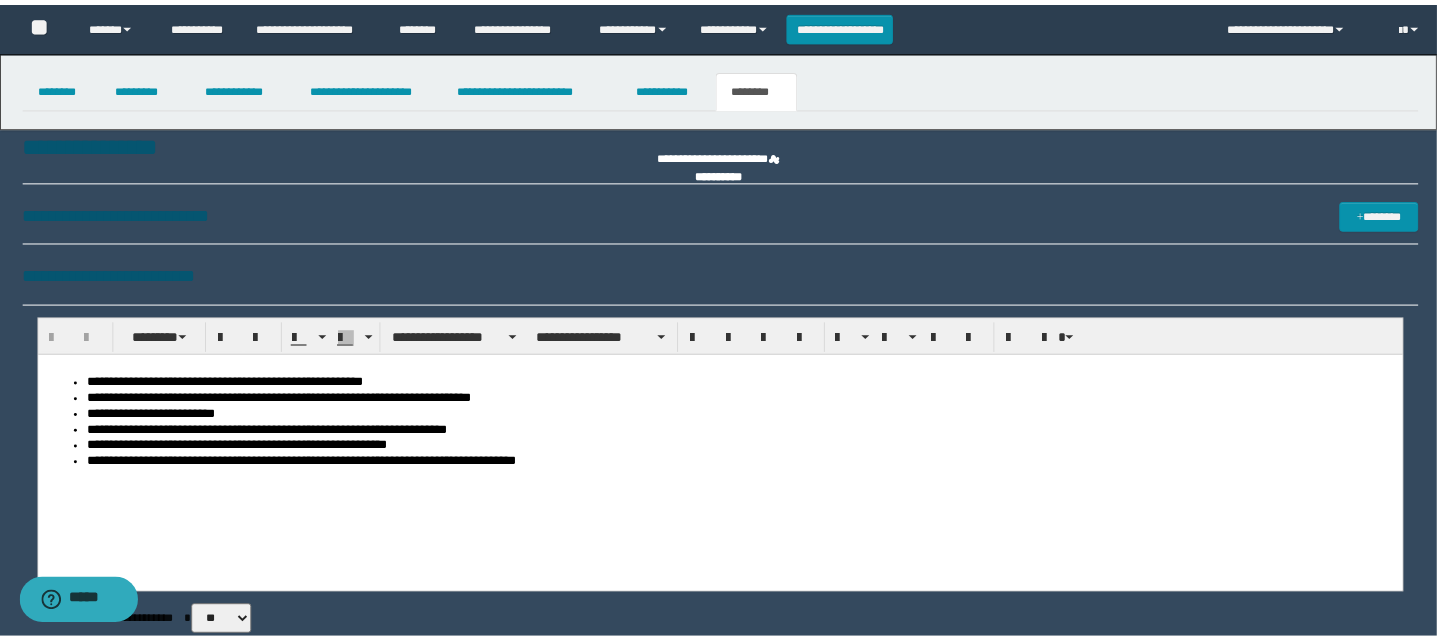 scroll, scrollTop: 0, scrollLeft: 0, axis: both 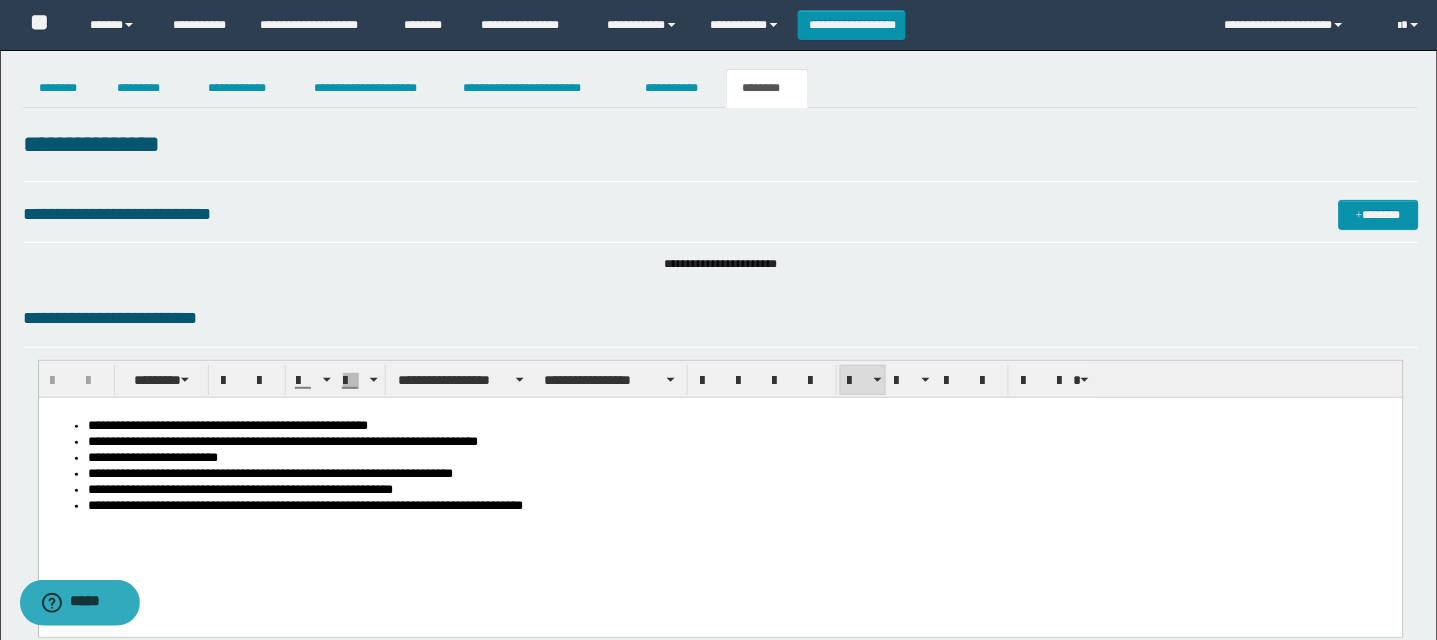 click on "**********" at bounding box center [720, 491] 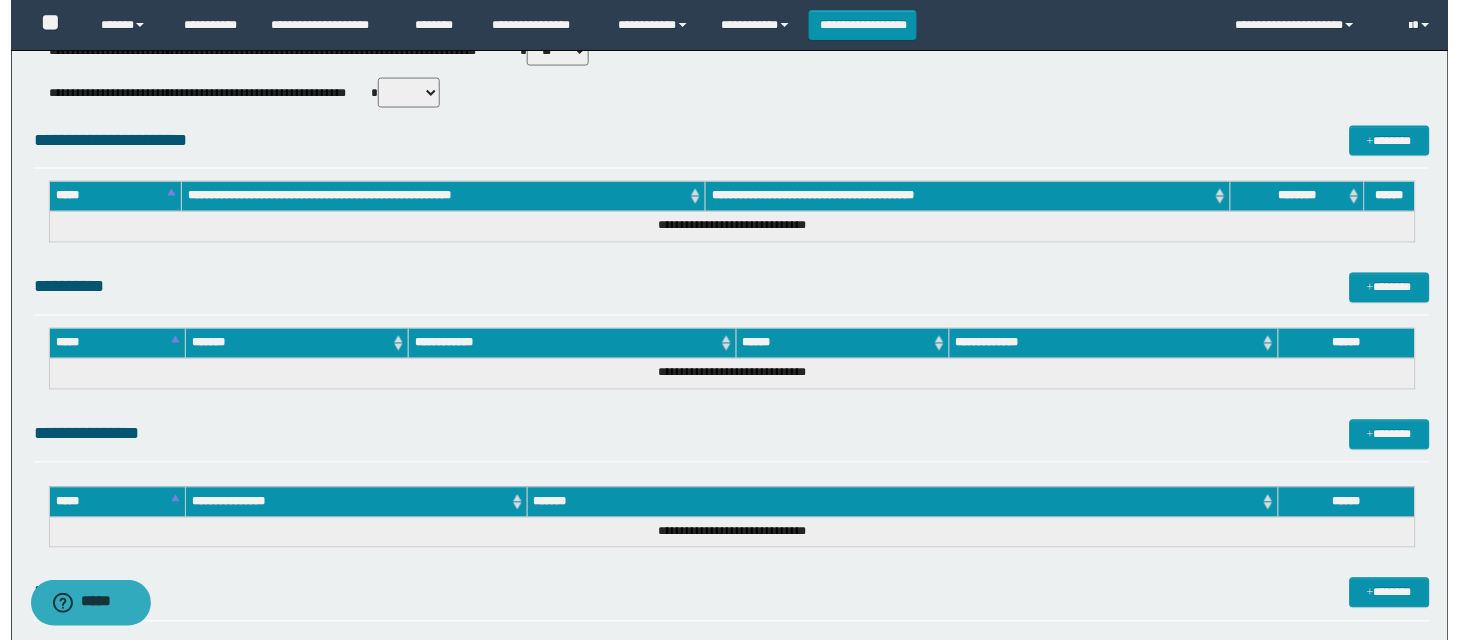 scroll, scrollTop: 993, scrollLeft: 0, axis: vertical 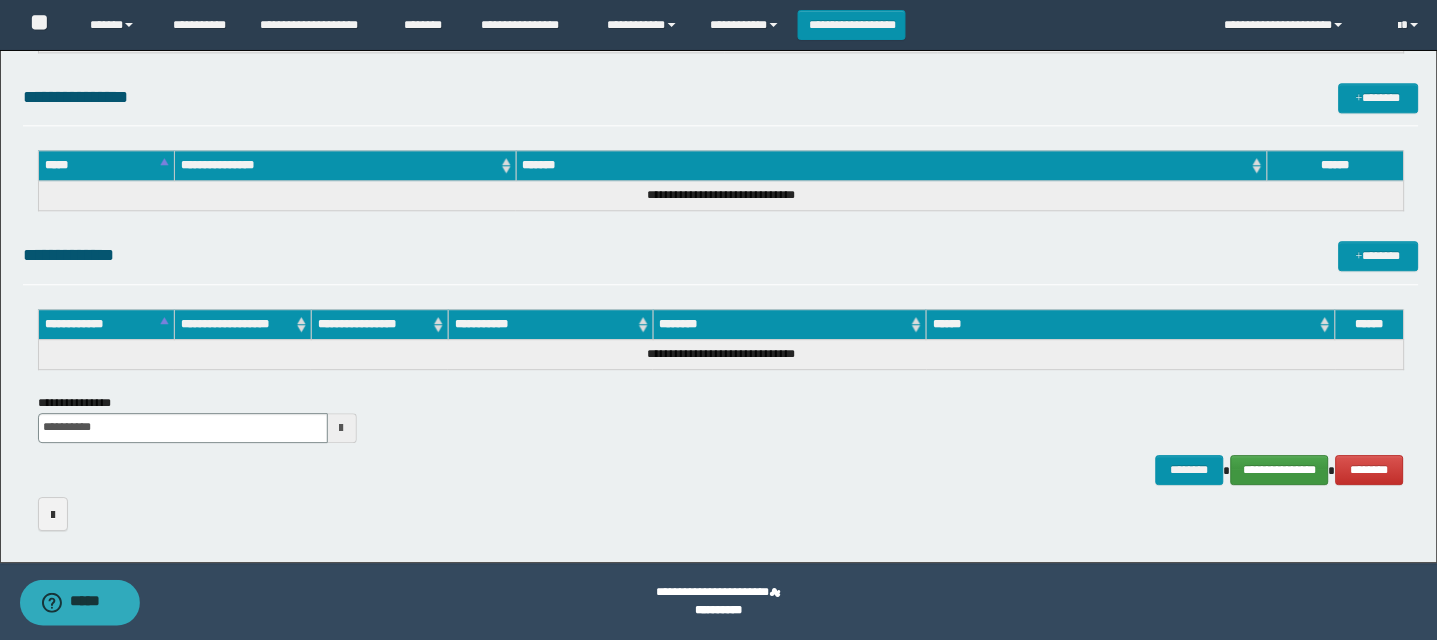 click on "**********" at bounding box center (1280, 470) 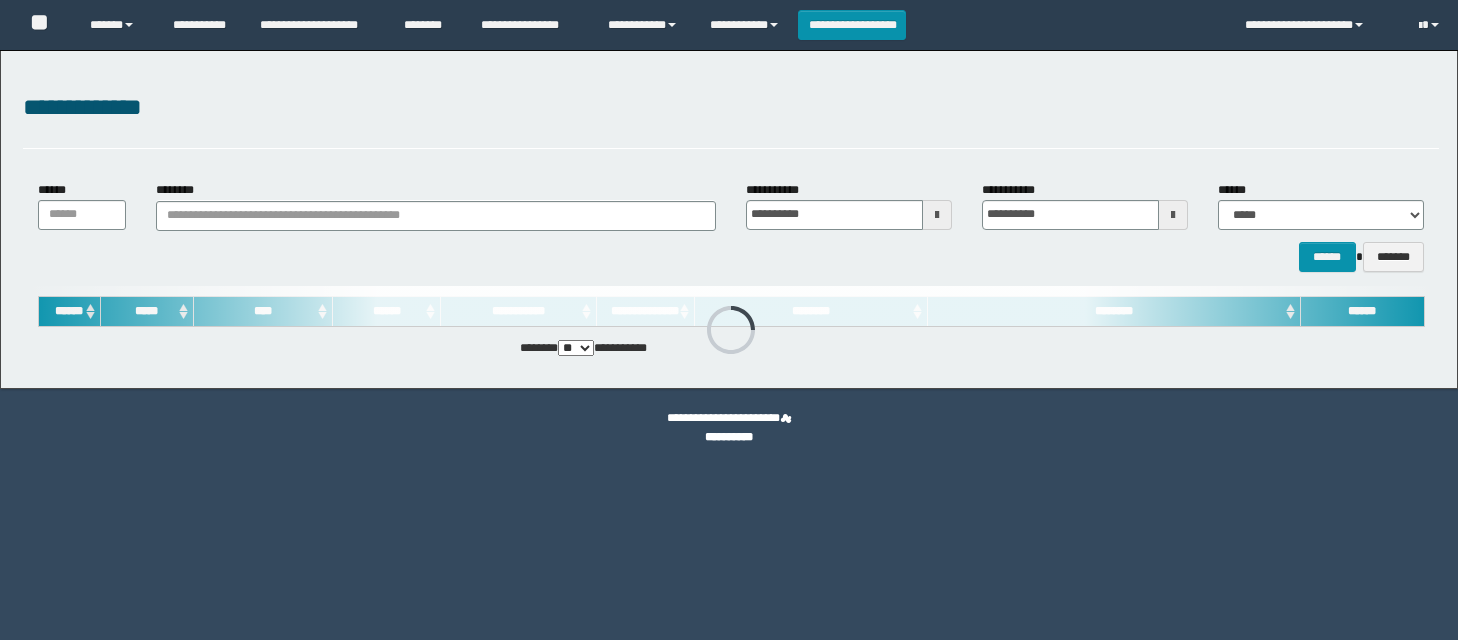 scroll, scrollTop: 0, scrollLeft: 0, axis: both 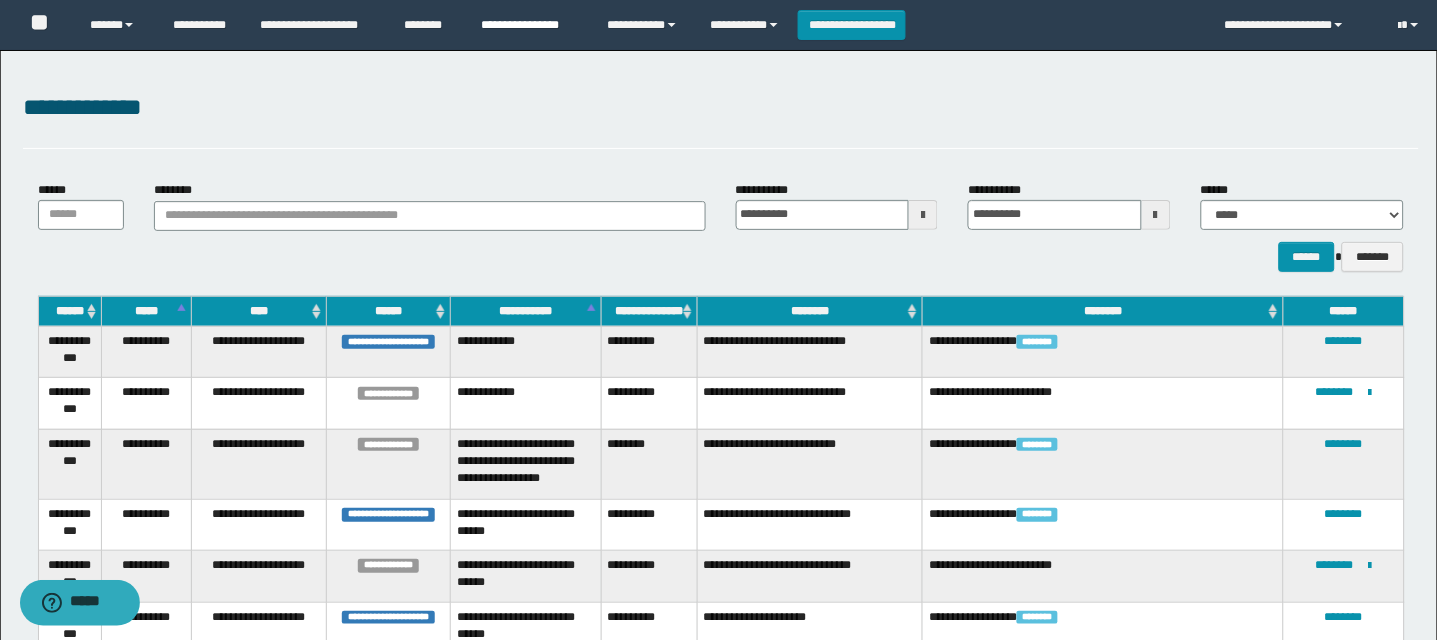 click on "**********" at bounding box center [529, 25] 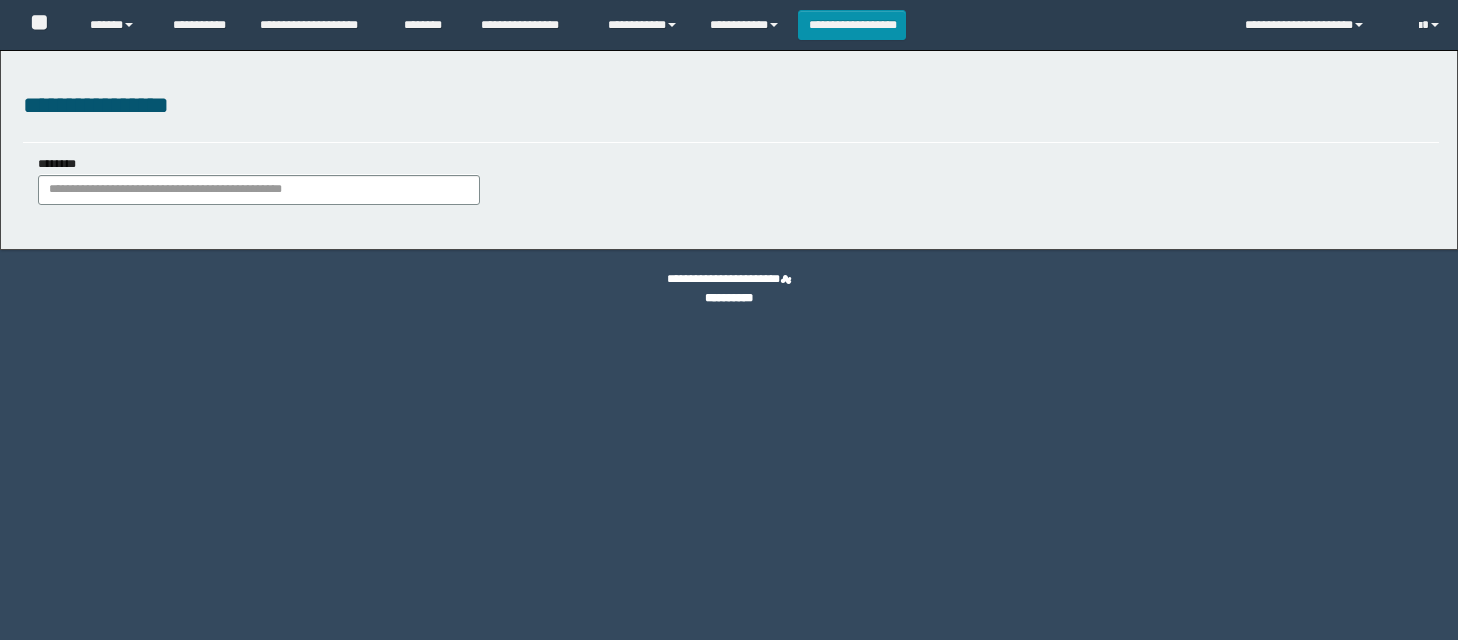 scroll, scrollTop: 0, scrollLeft: 0, axis: both 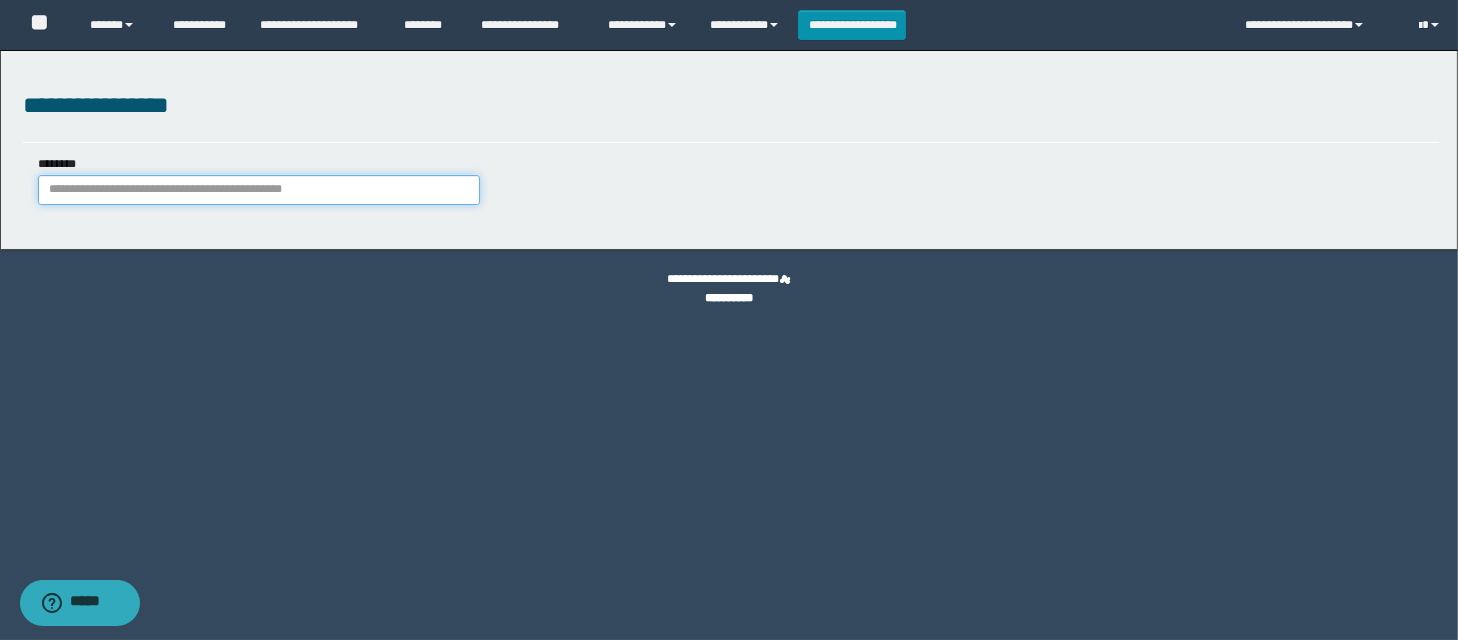 click on "********" at bounding box center [259, 190] 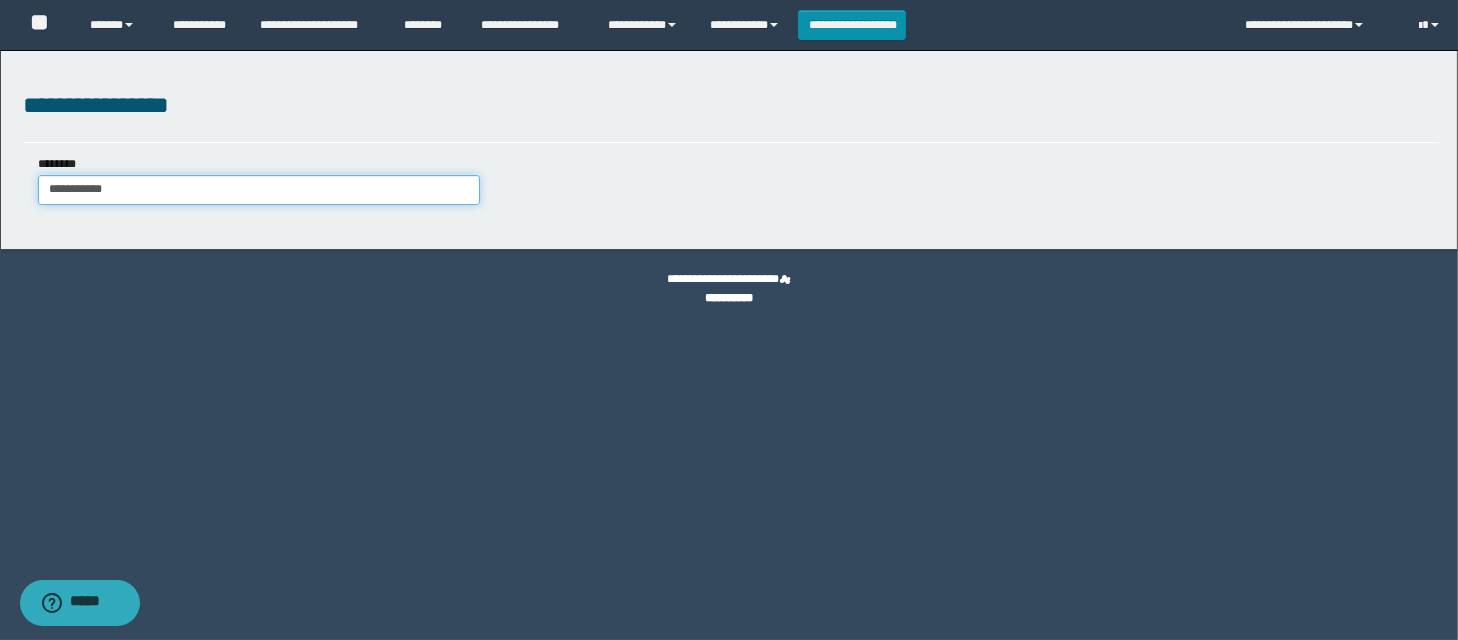 click on "**********" at bounding box center (259, 190) 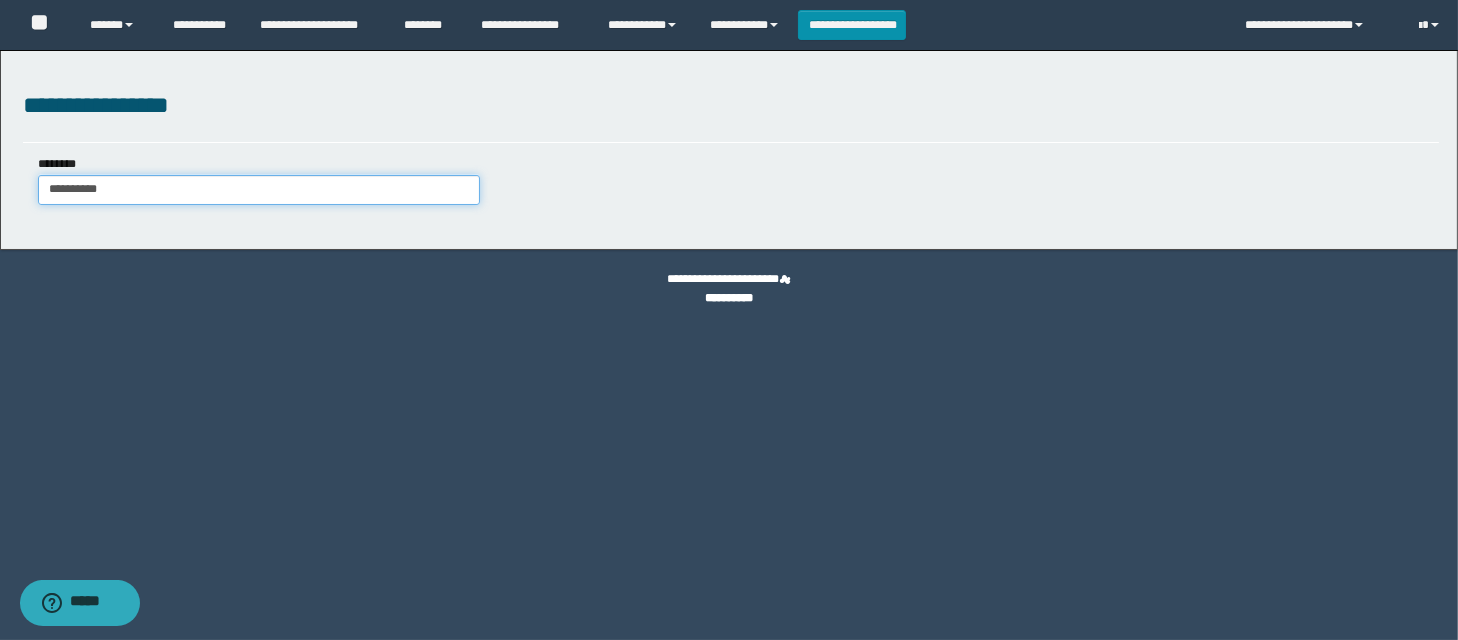 click on "**********" at bounding box center (259, 190) 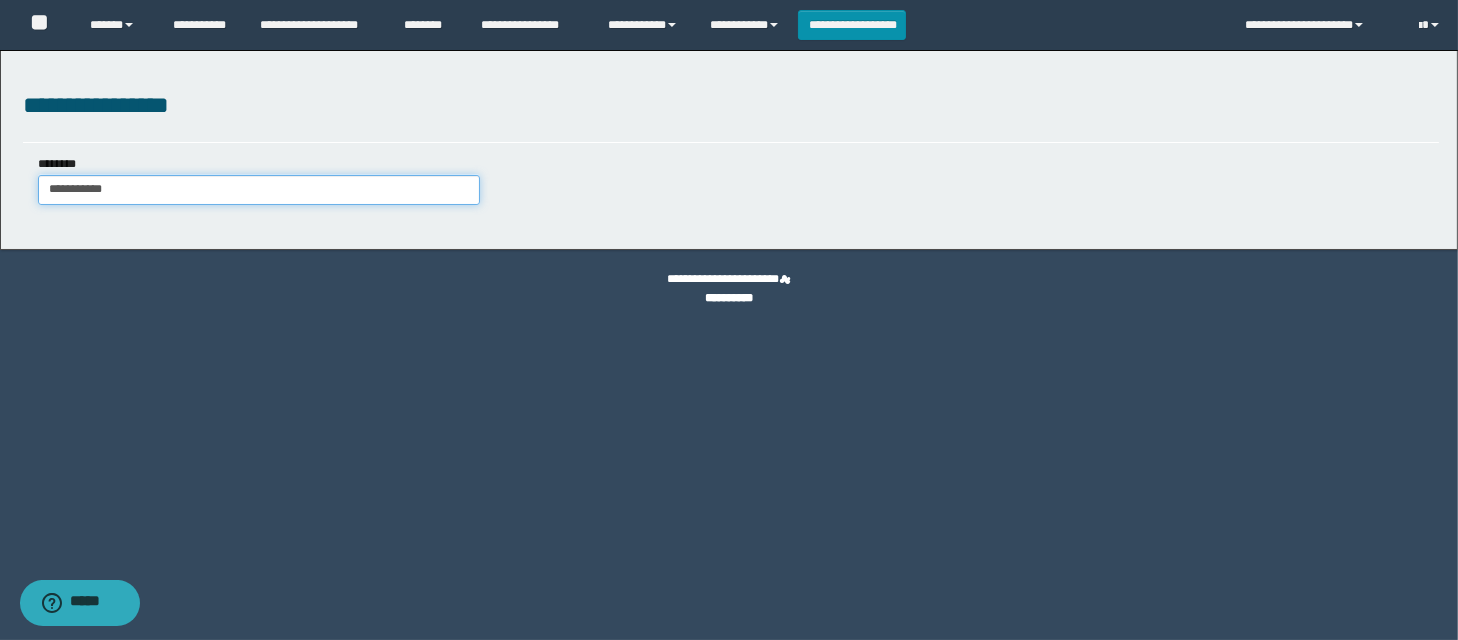 click on "**********" at bounding box center (259, 190) 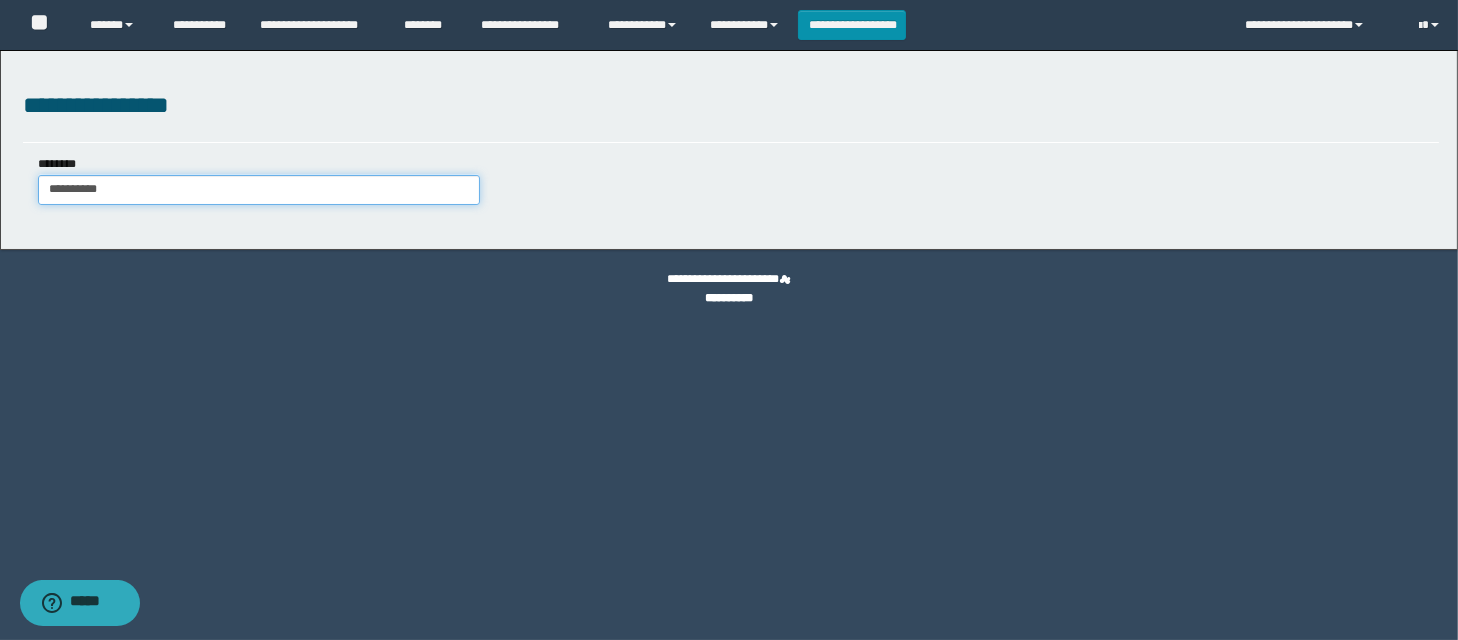 click on "**********" at bounding box center [259, 190] 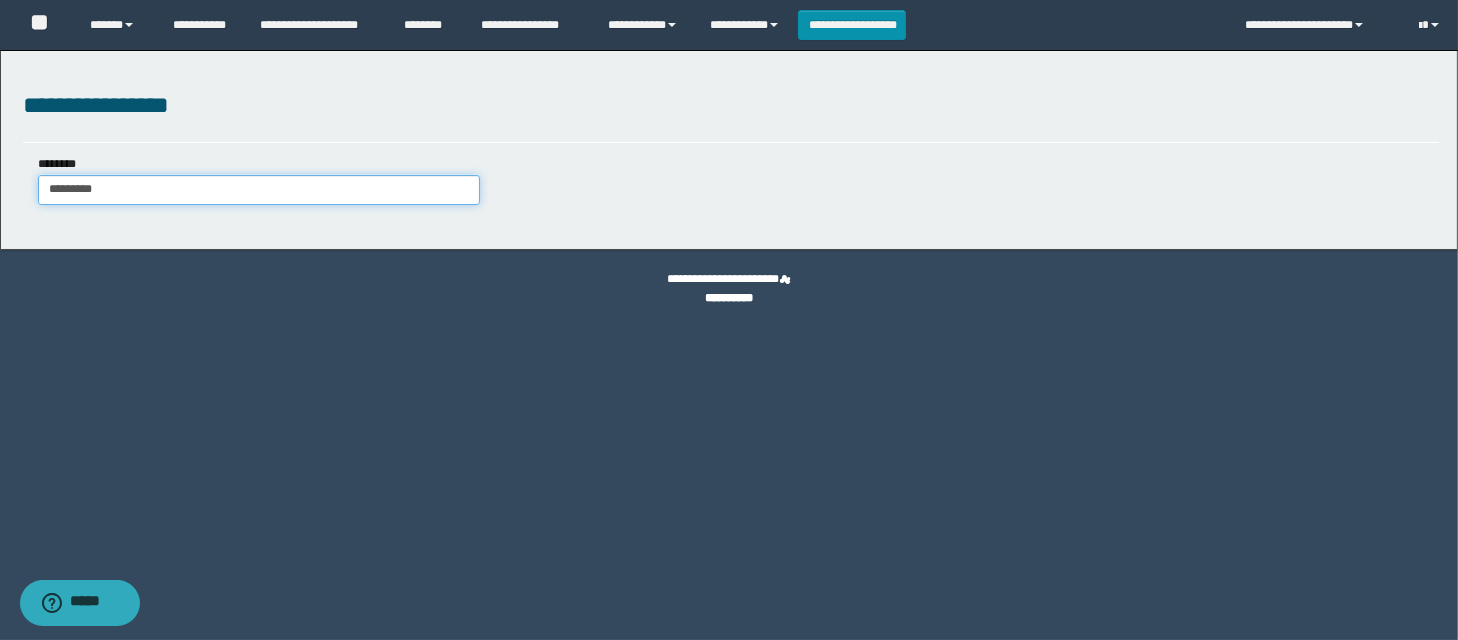 type on "*********" 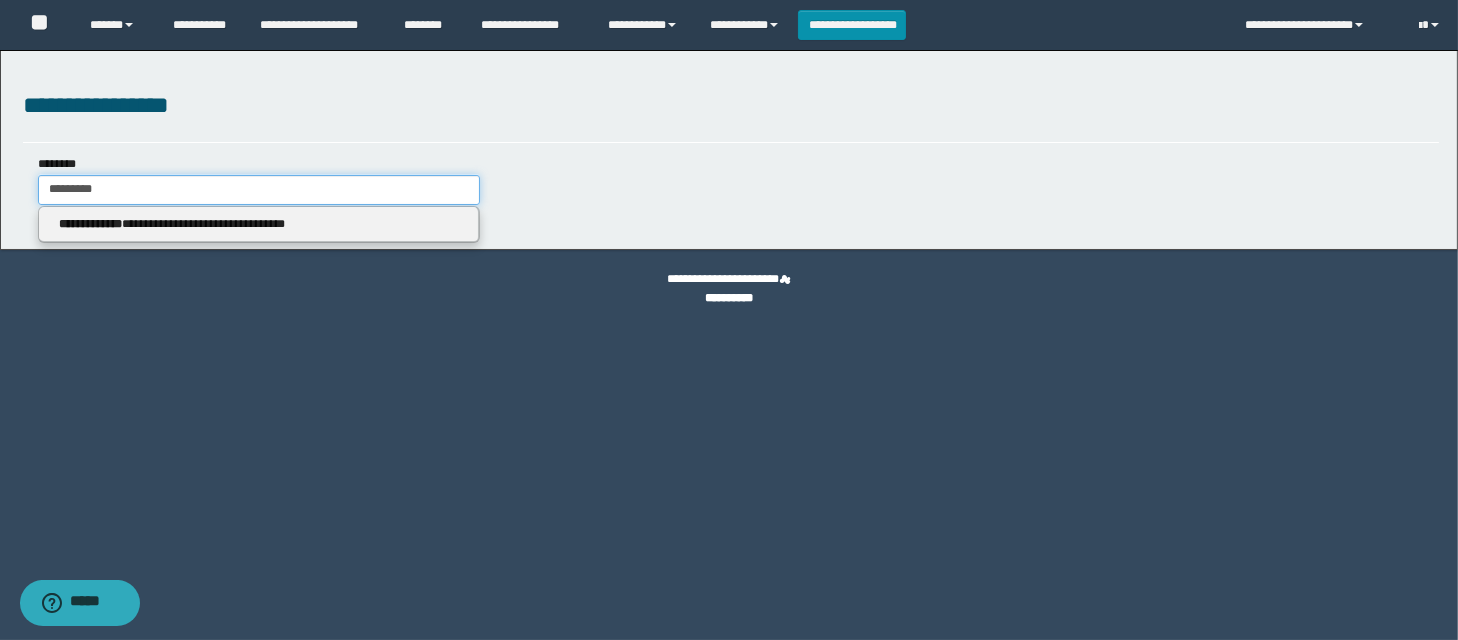 type 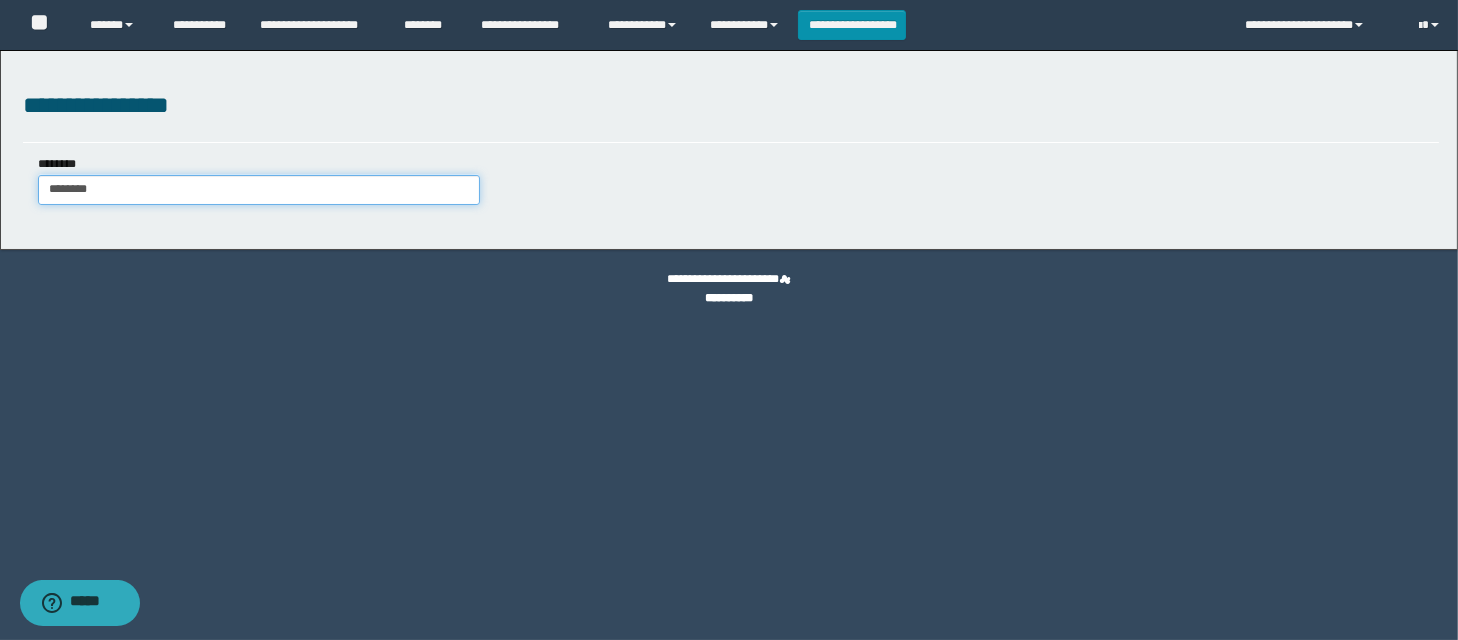 type on "********" 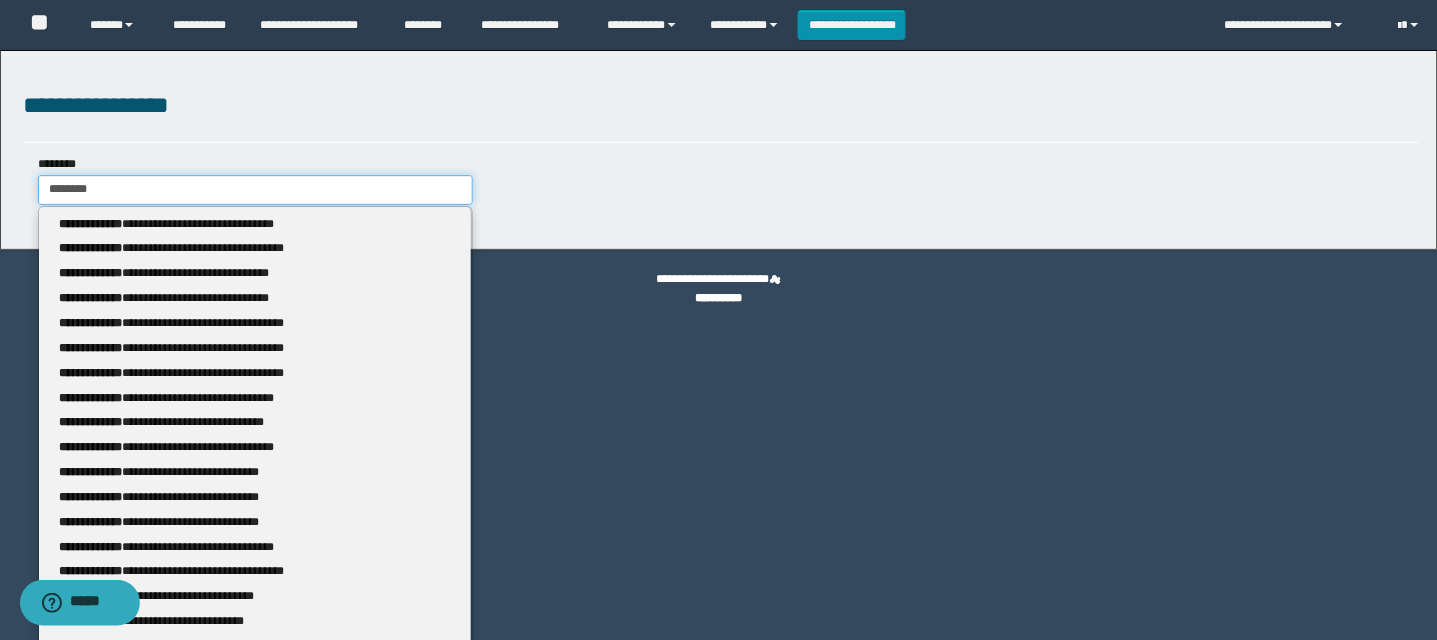 type 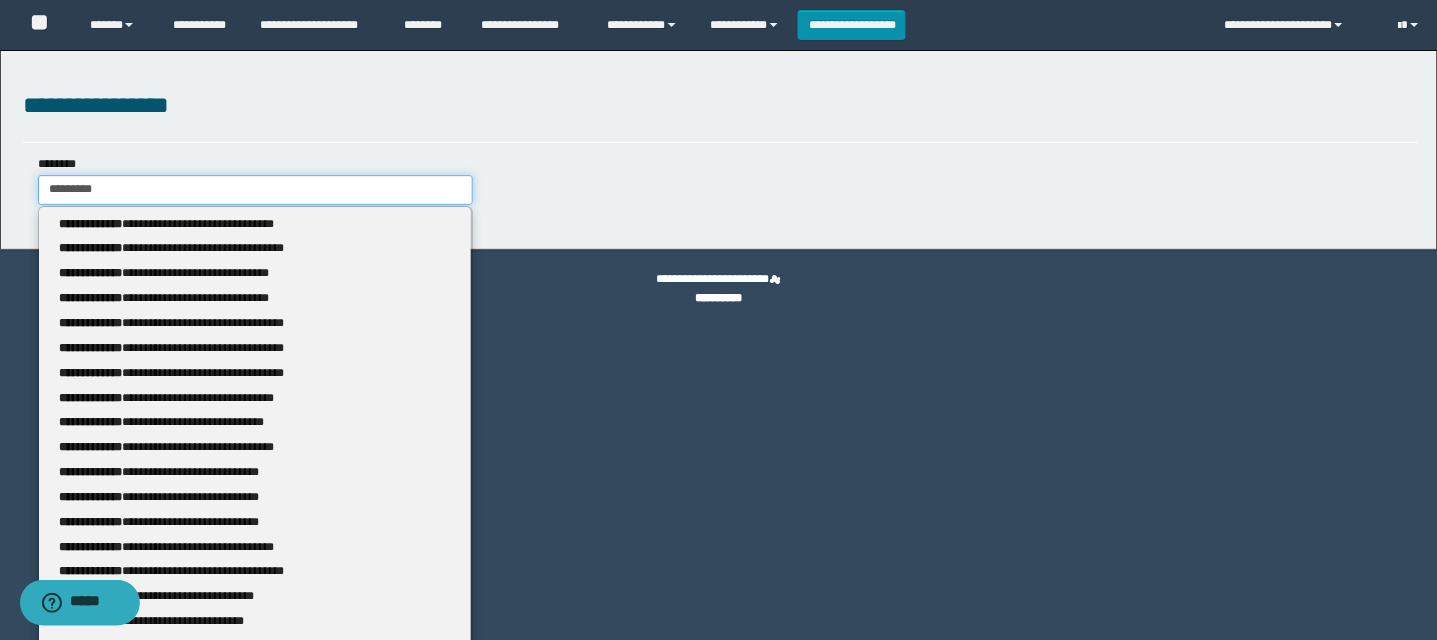 type on "*********" 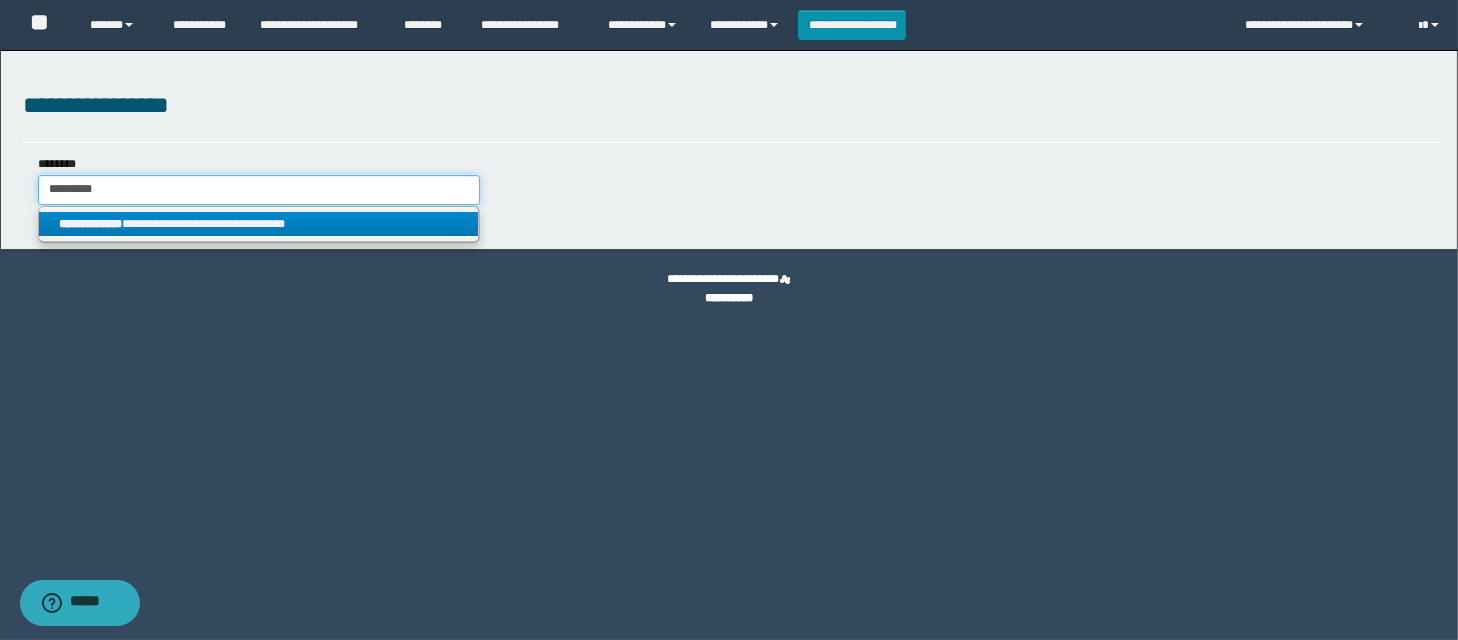 type on "*********" 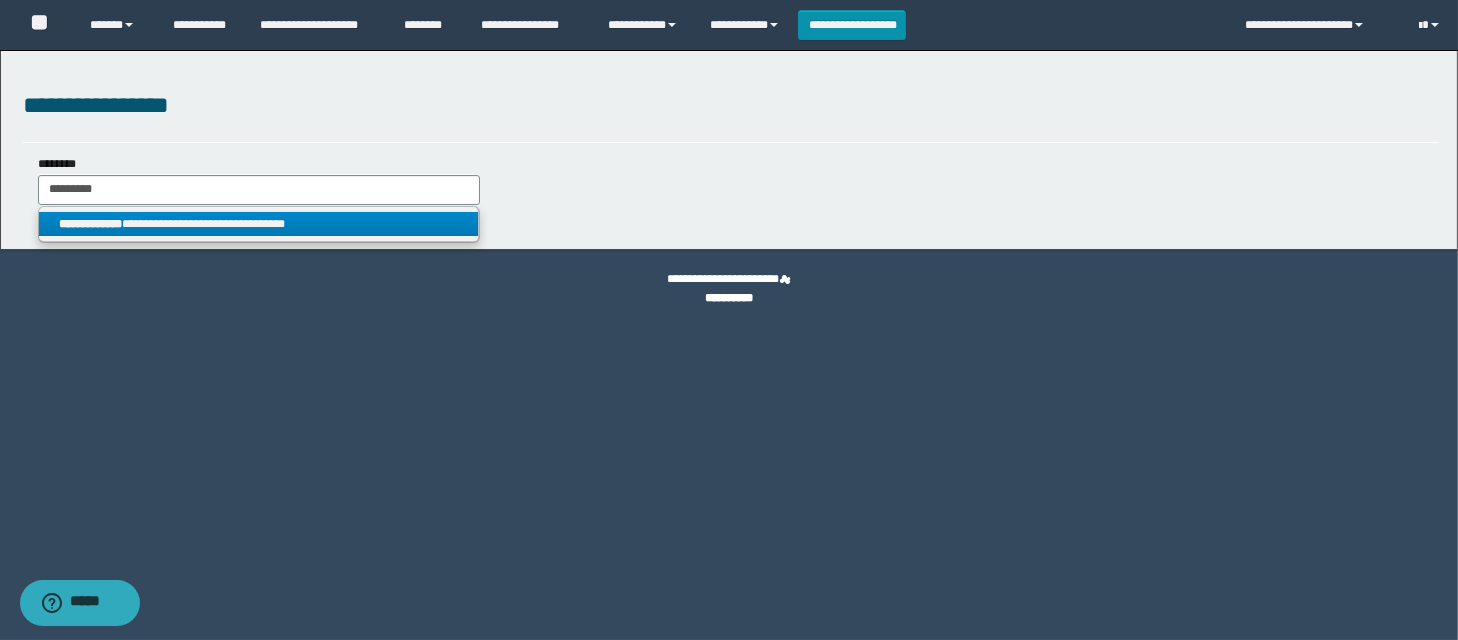 click on "**********" at bounding box center [258, 224] 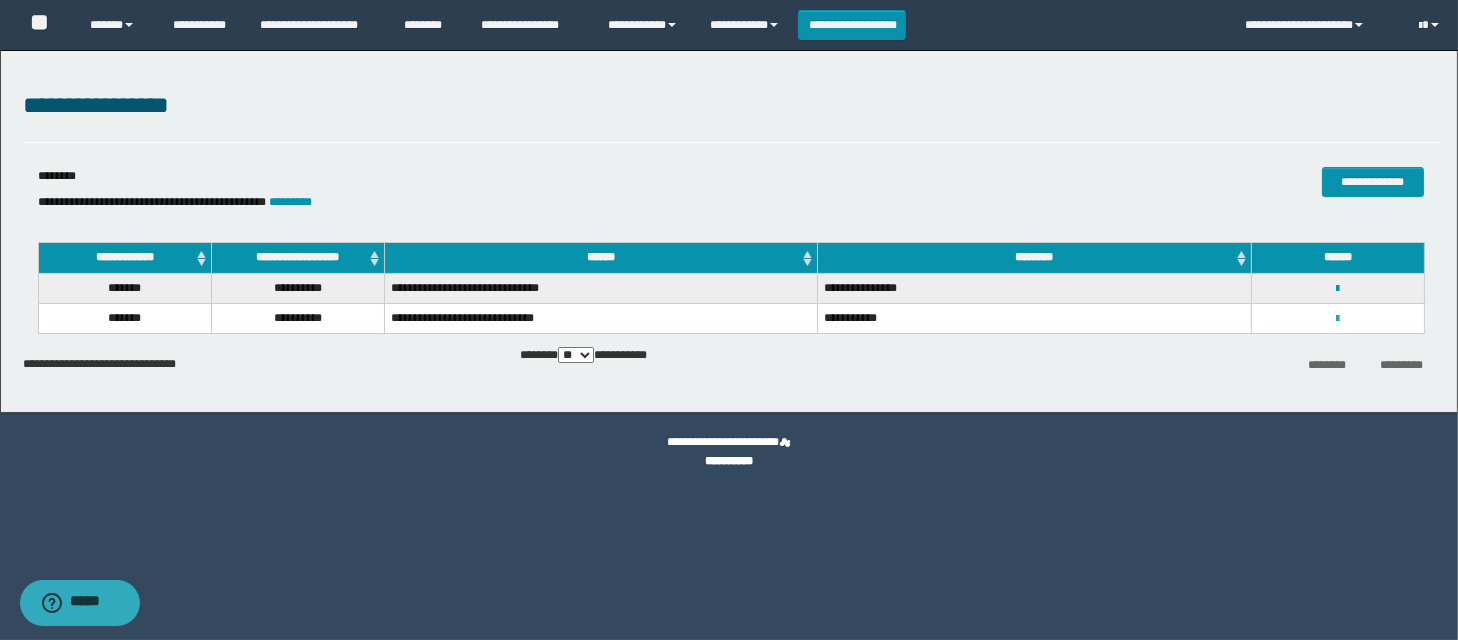 click at bounding box center [1337, 319] 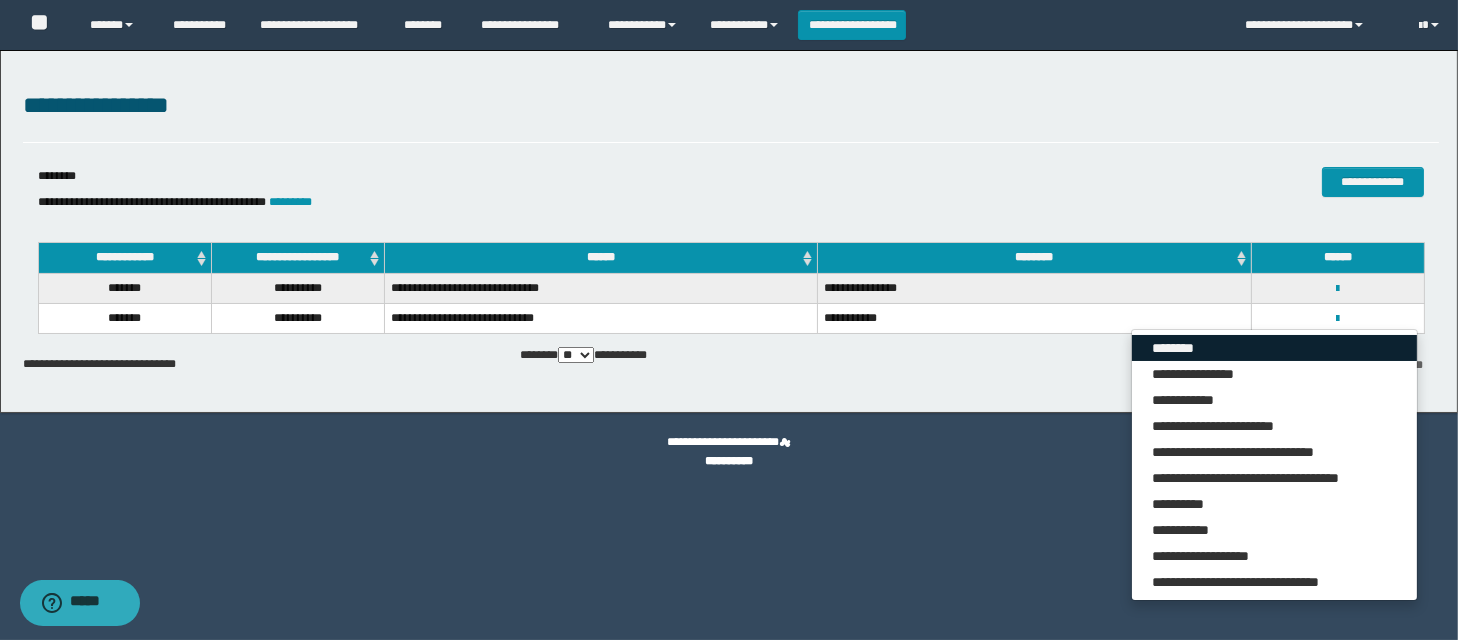 click on "********" at bounding box center [1274, 348] 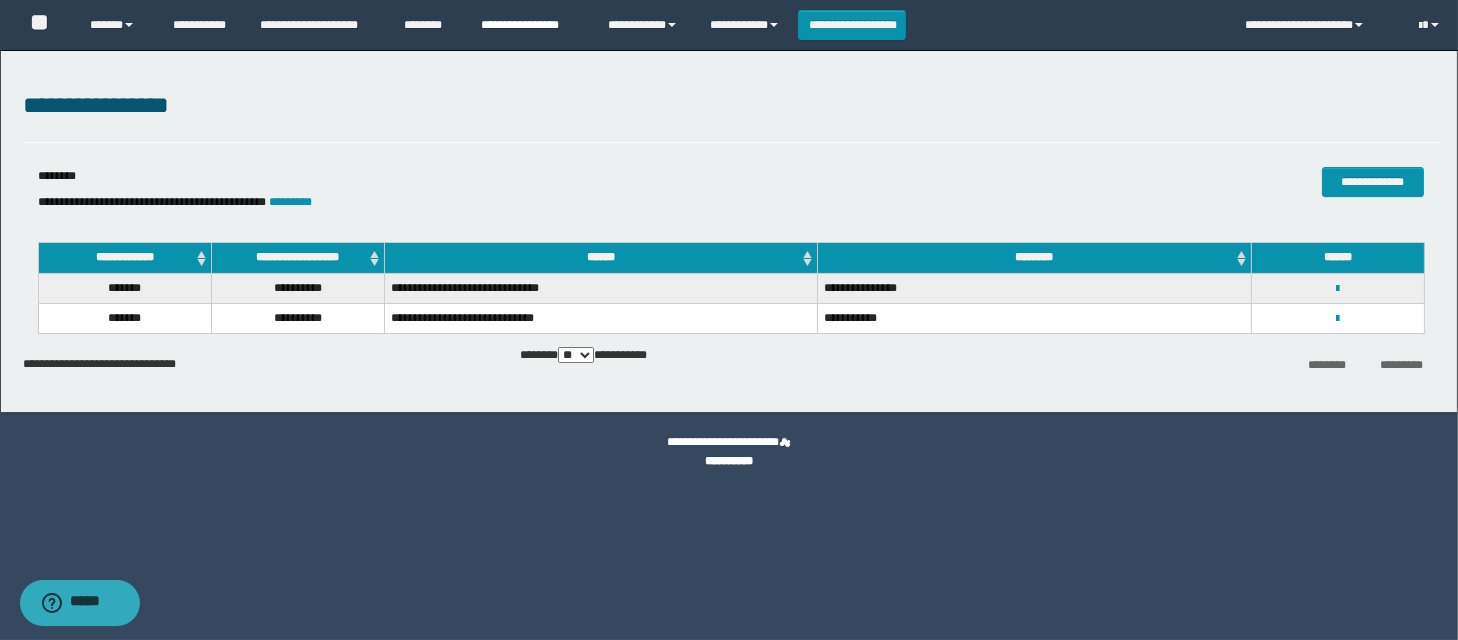 click on "**********" at bounding box center [529, 25] 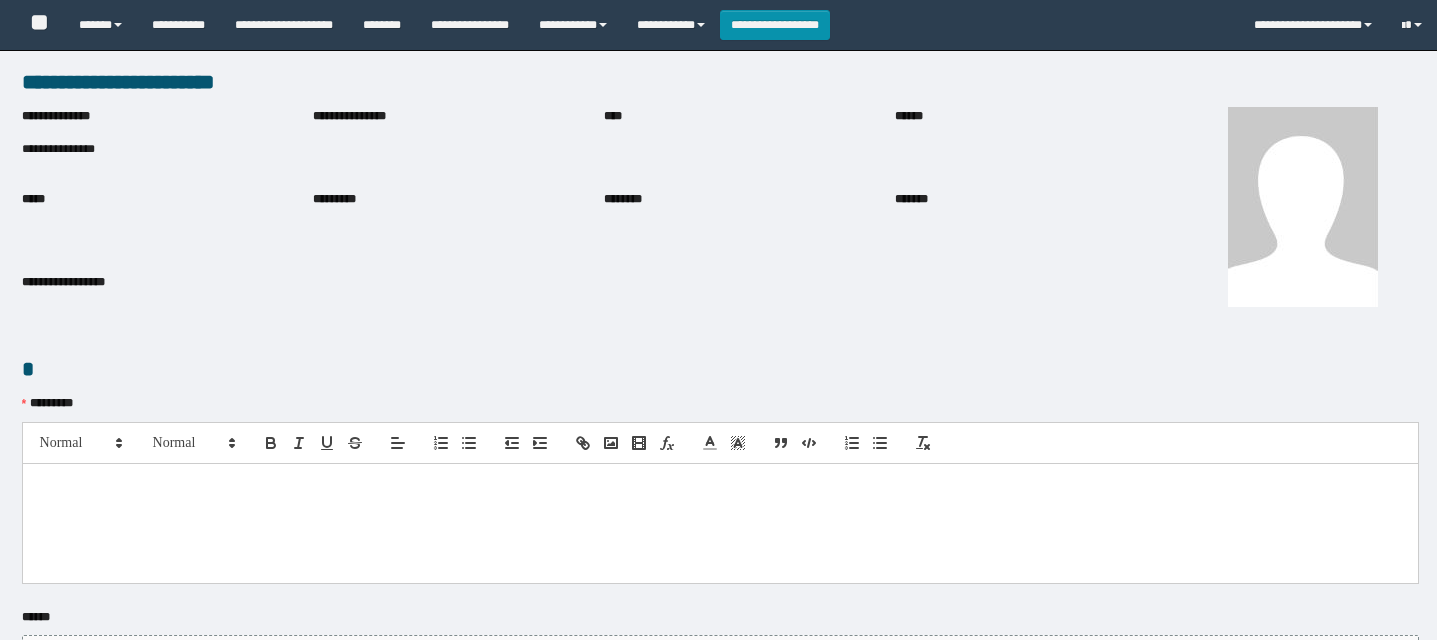 scroll, scrollTop: 0, scrollLeft: 0, axis: both 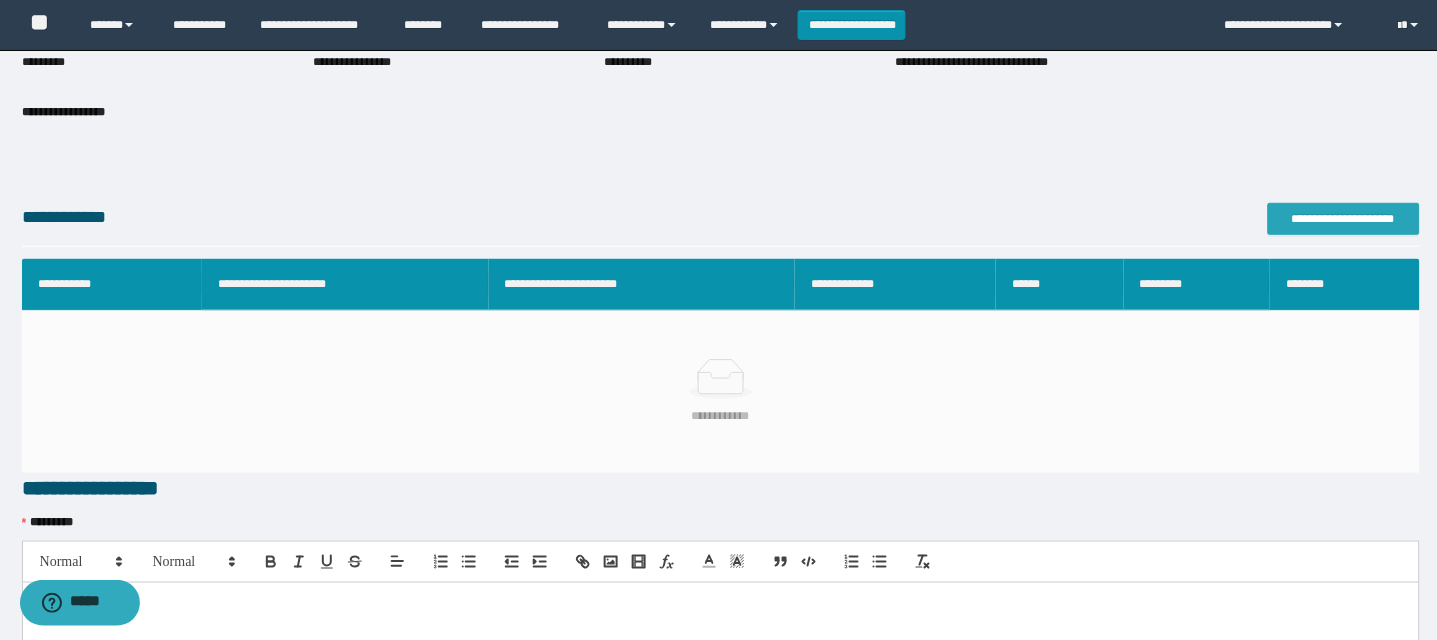 click on "**********" at bounding box center [1344, 219] 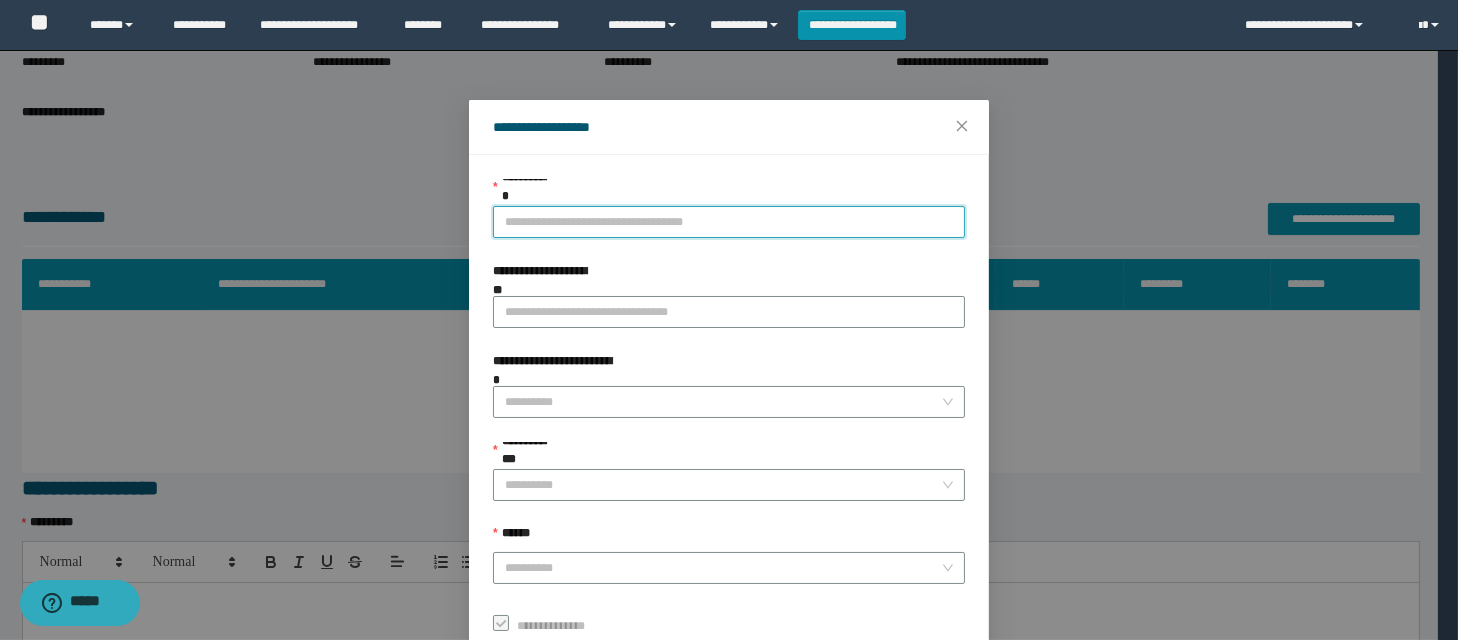 click on "**********" at bounding box center (729, 222) 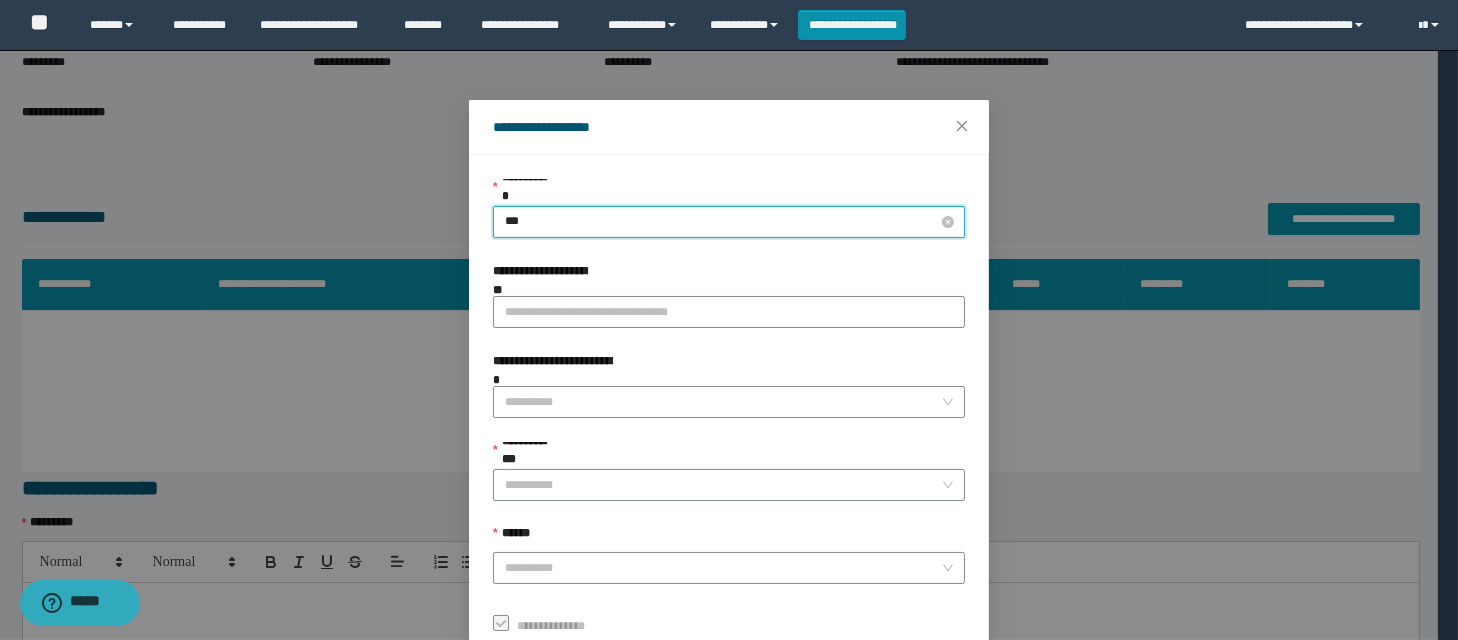 type on "****" 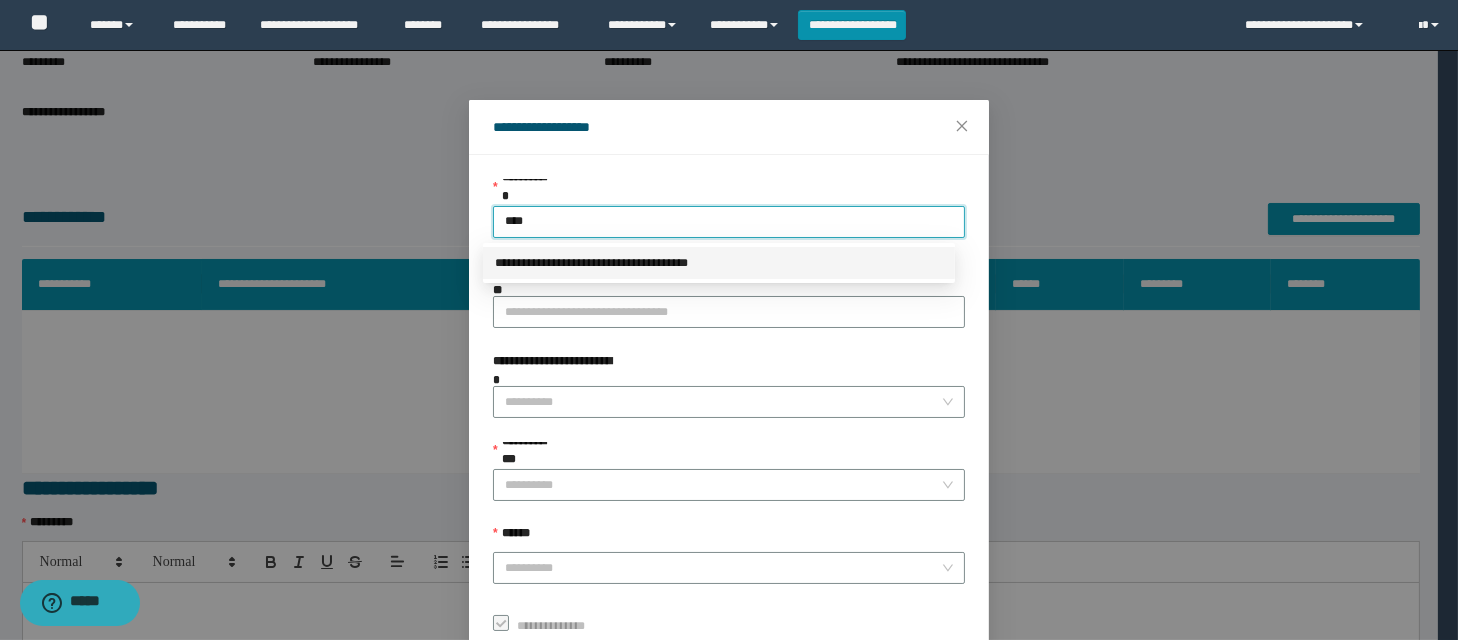 click on "**********" at bounding box center (719, 263) 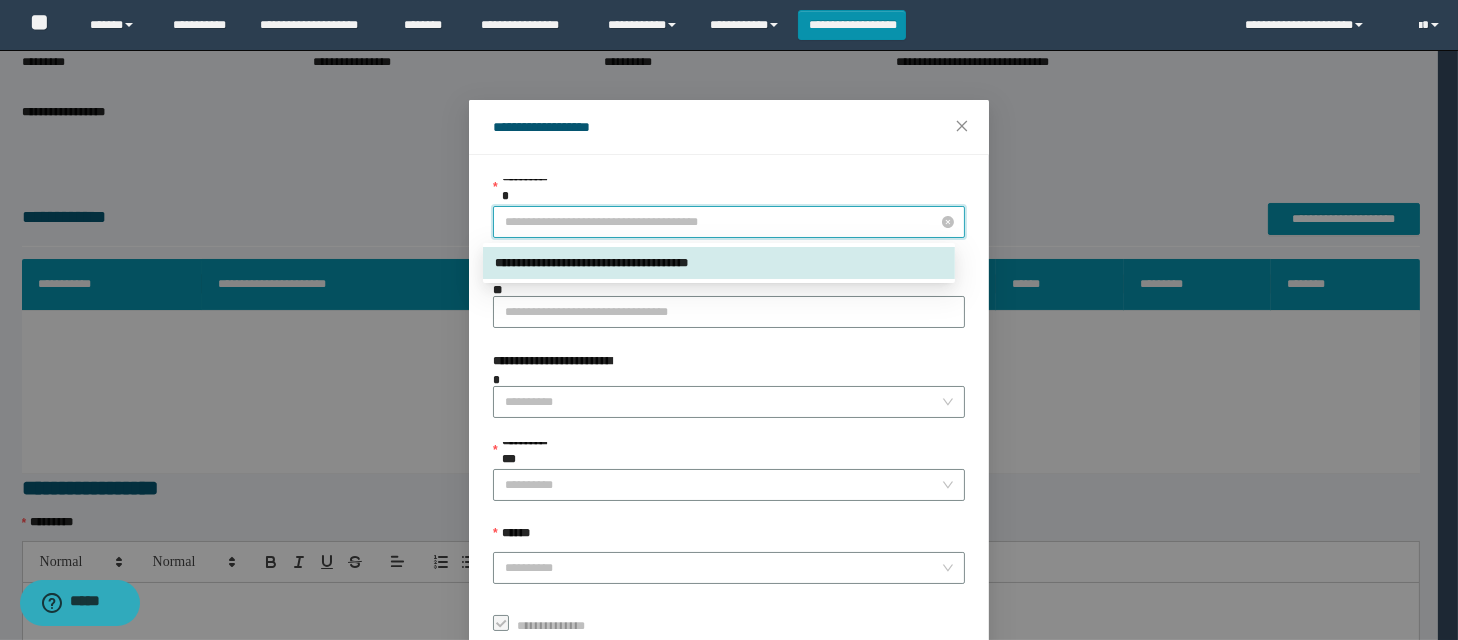 click on "**********" at bounding box center (729, 222) 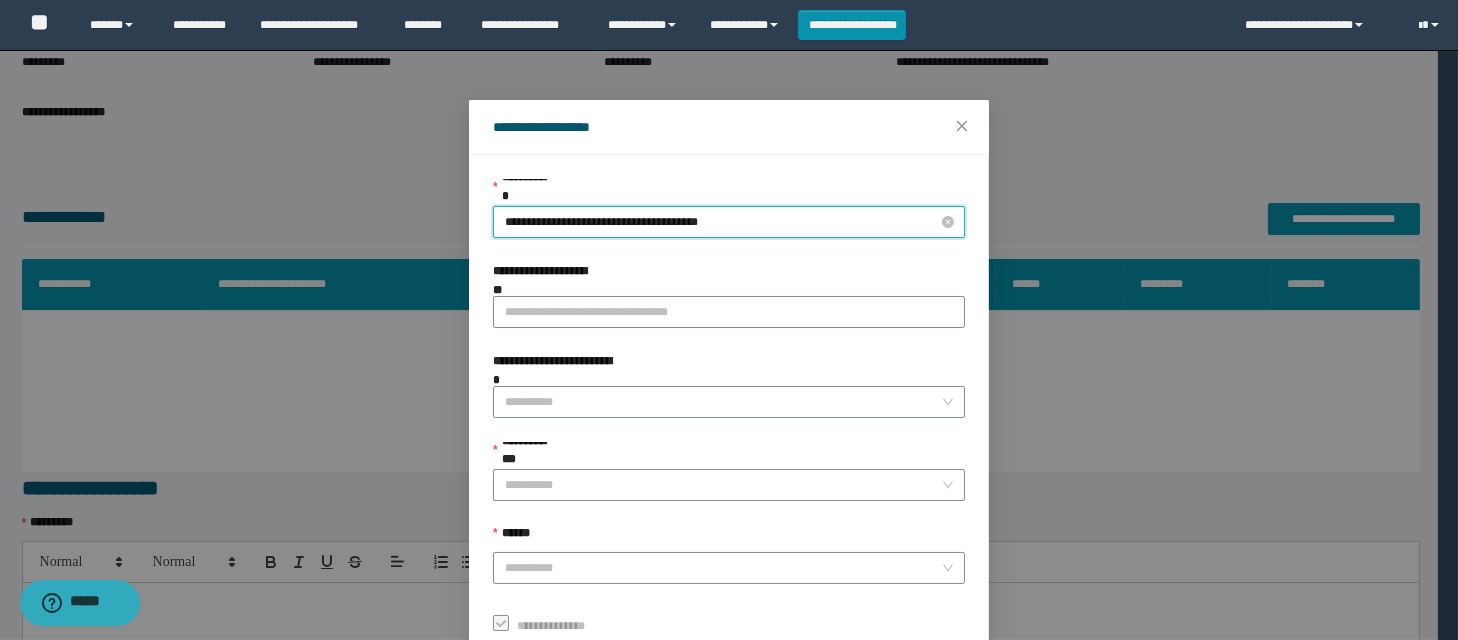 click on "**********" at bounding box center (729, 222) 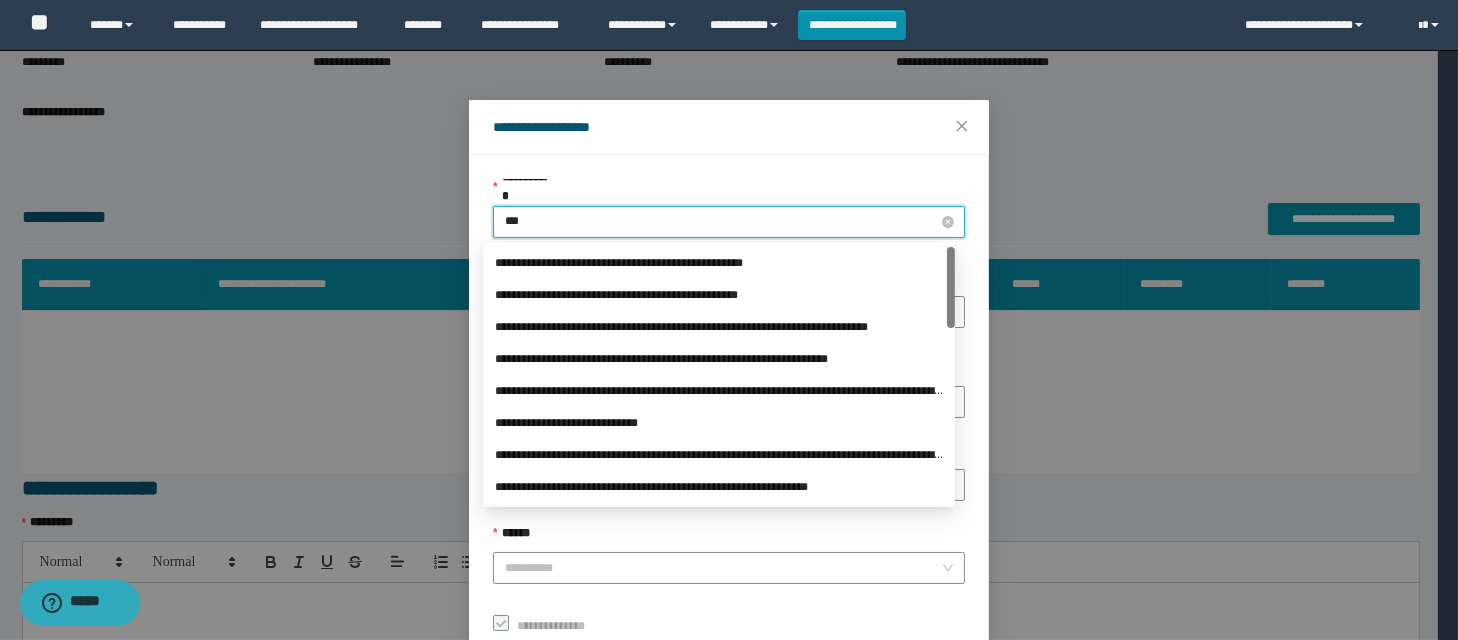 type on "****" 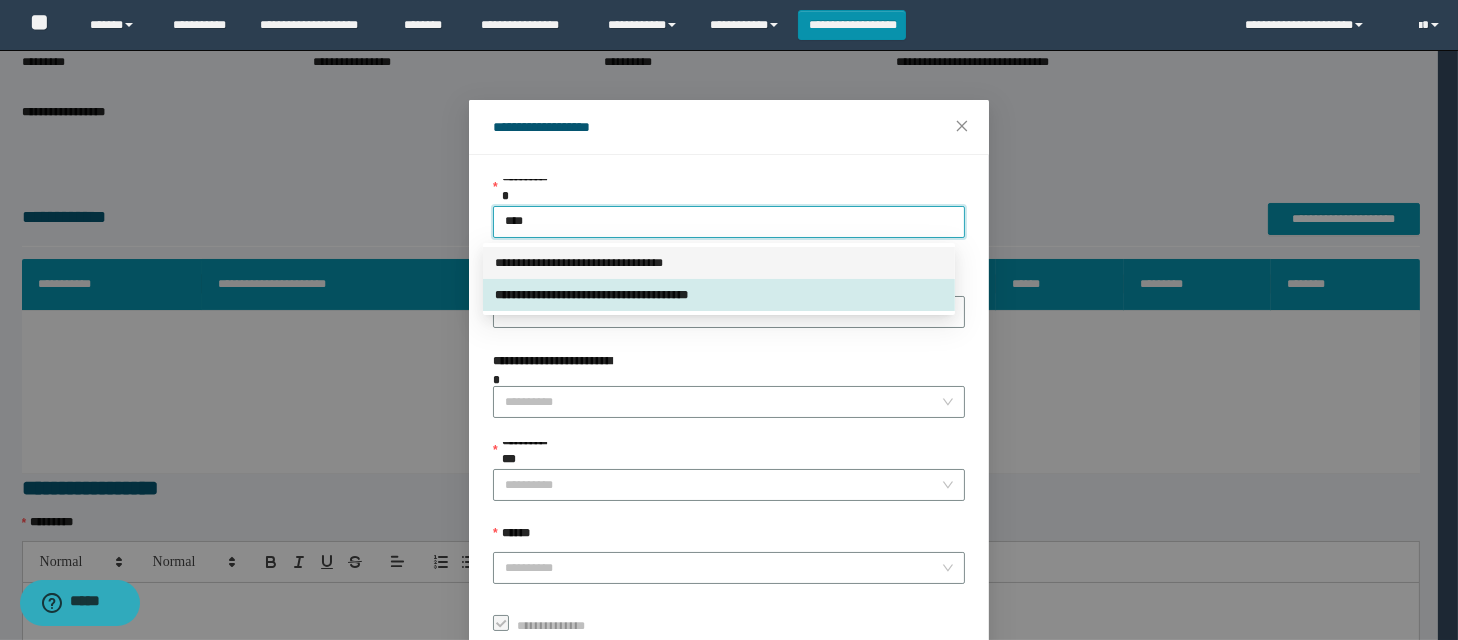 click on "**********" at bounding box center [719, 263] 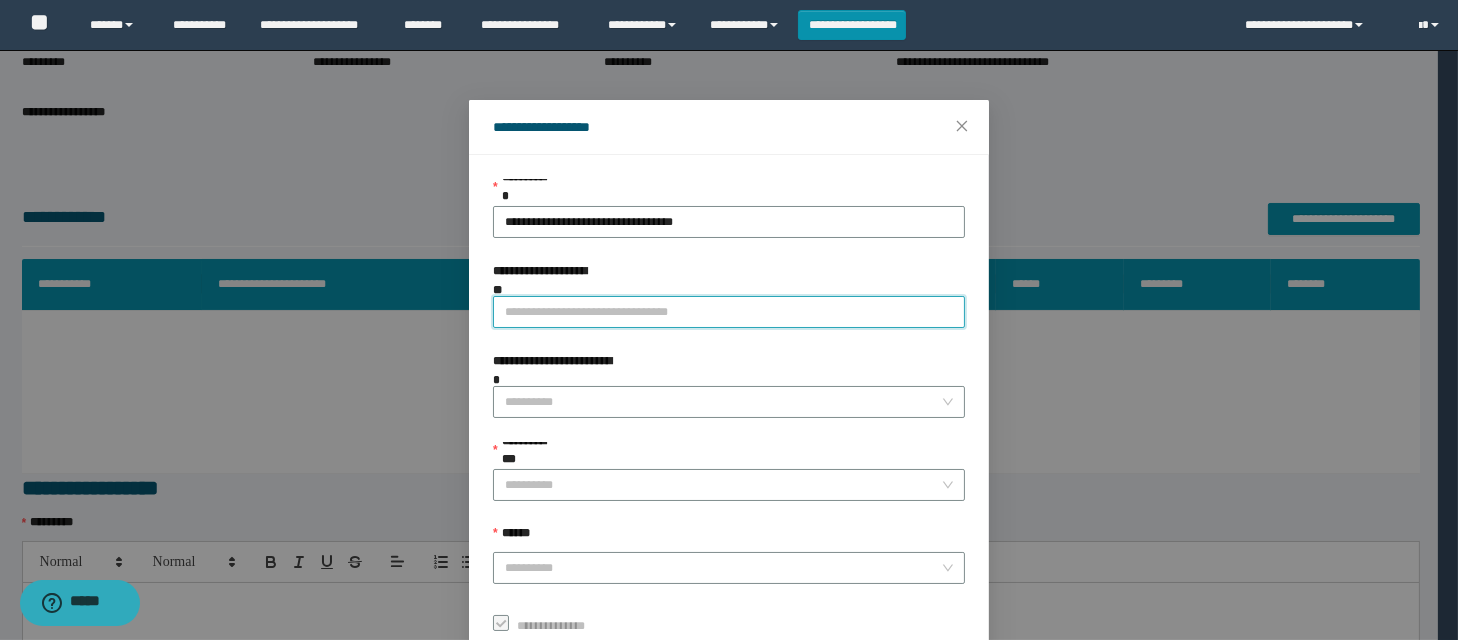 click on "**********" at bounding box center [729, 312] 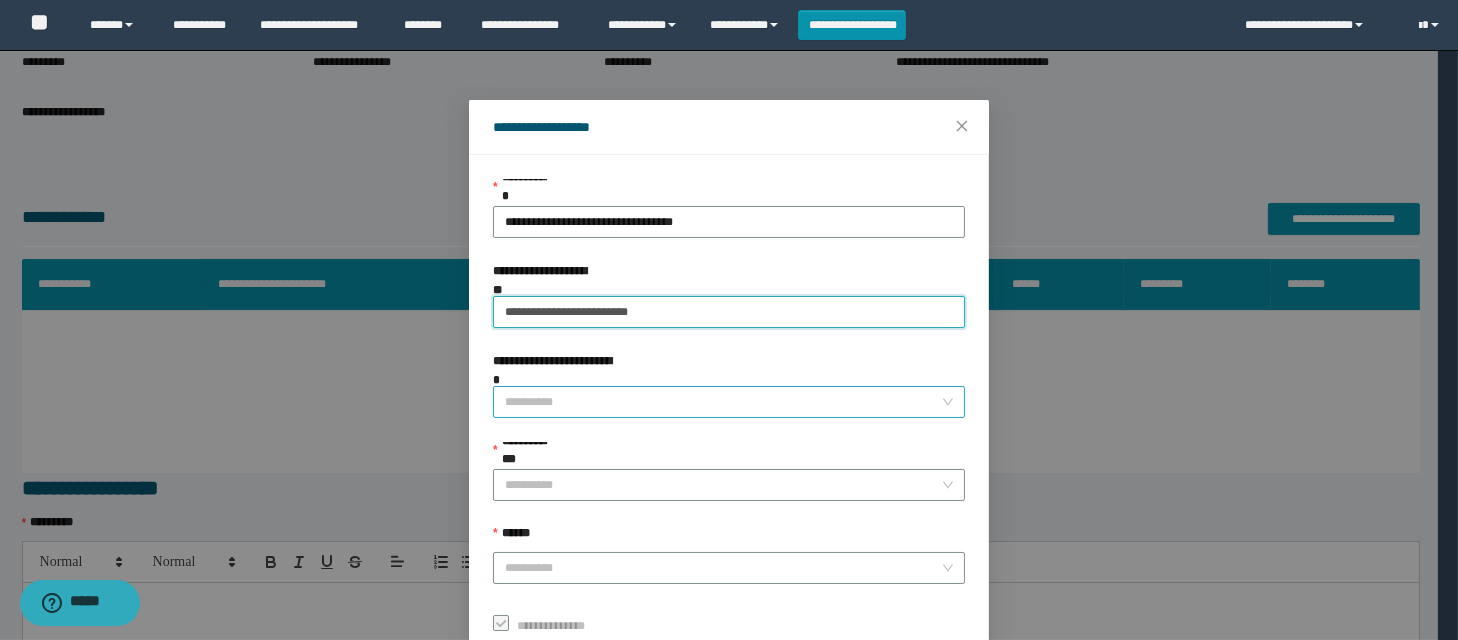type on "**********" 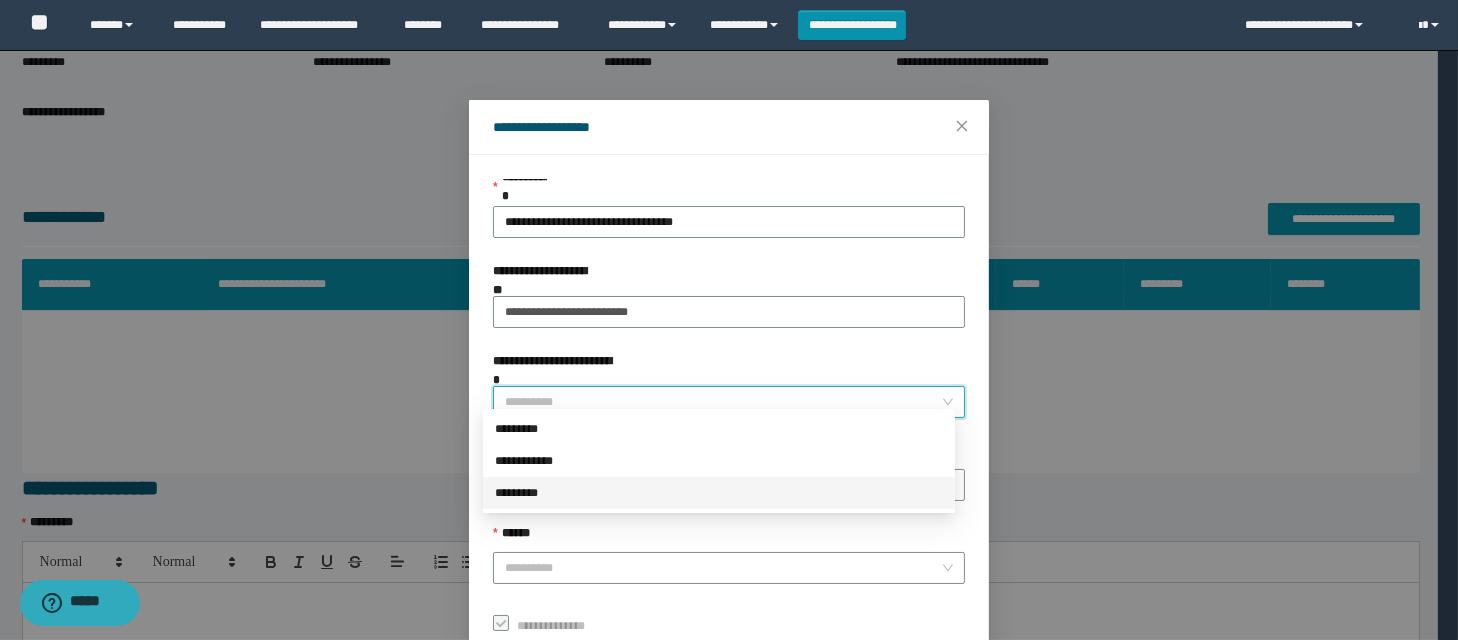 drag, startPoint x: 663, startPoint y: 391, endPoint x: 674, endPoint y: 573, distance: 182.3321 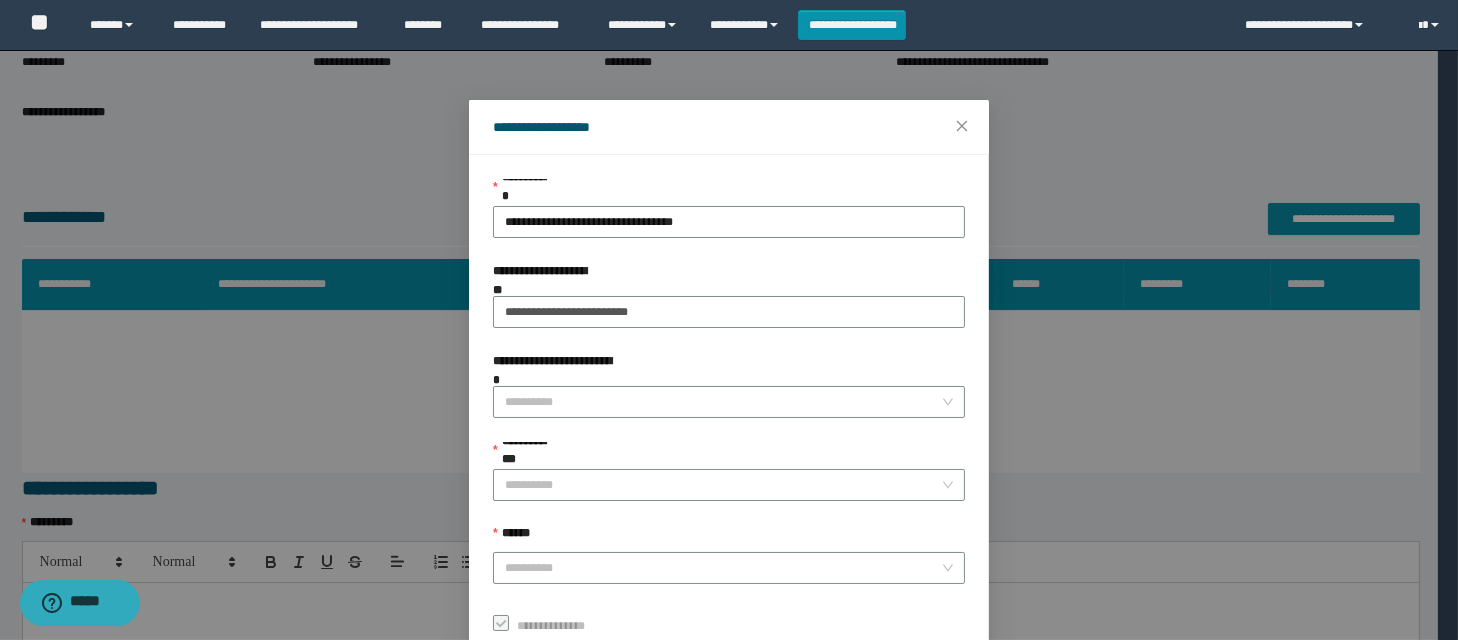 click on "**********" at bounding box center [729, 409] 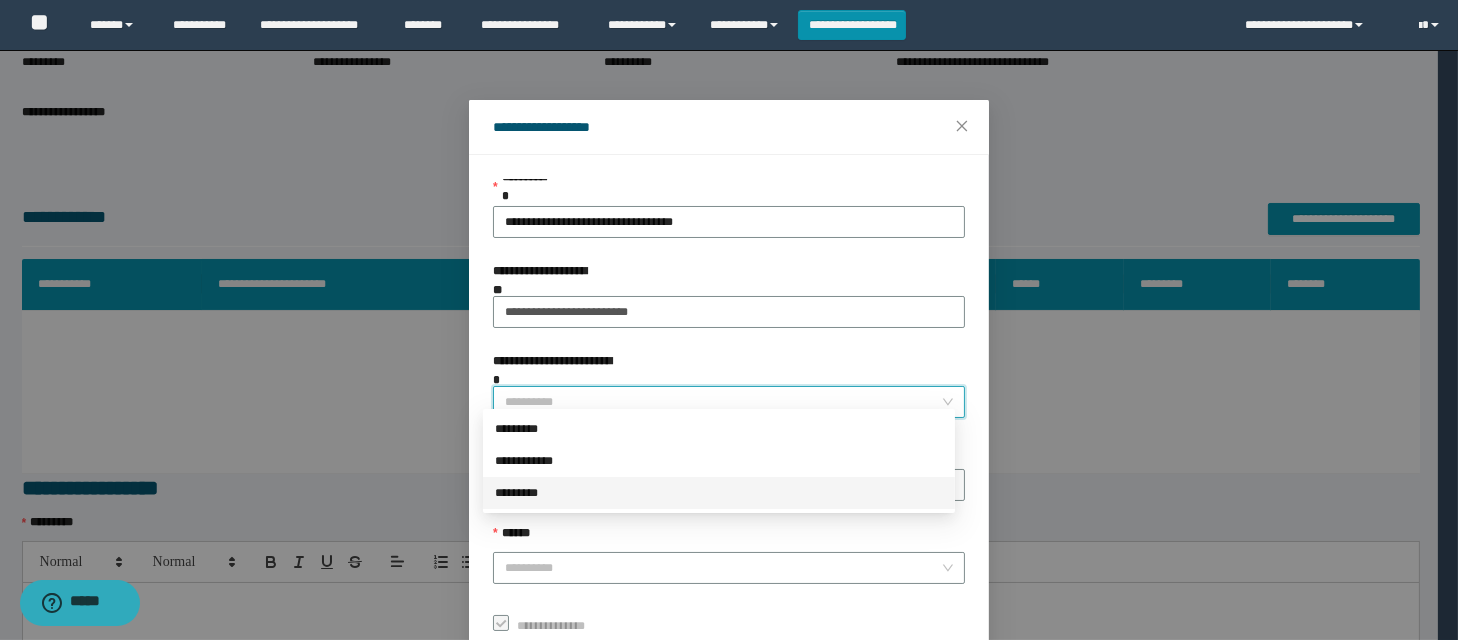 click on "**********" at bounding box center [723, 402] 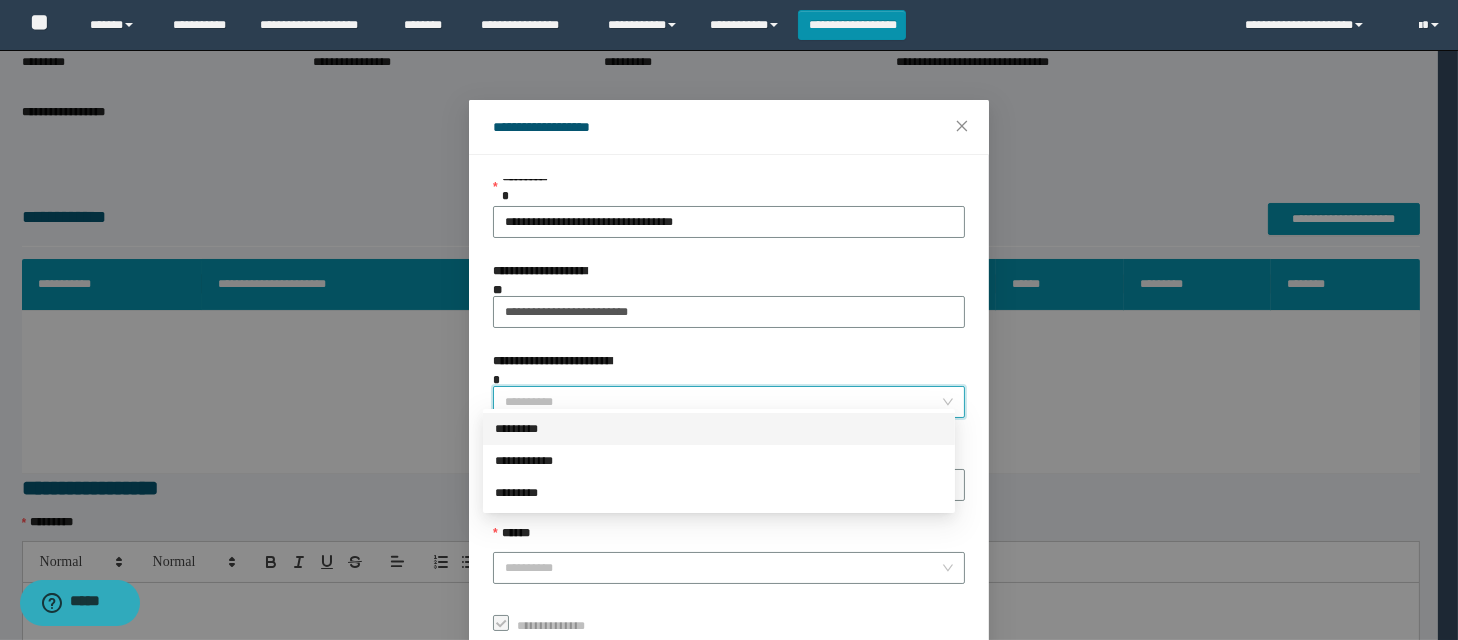 click on "*********" at bounding box center (719, 429) 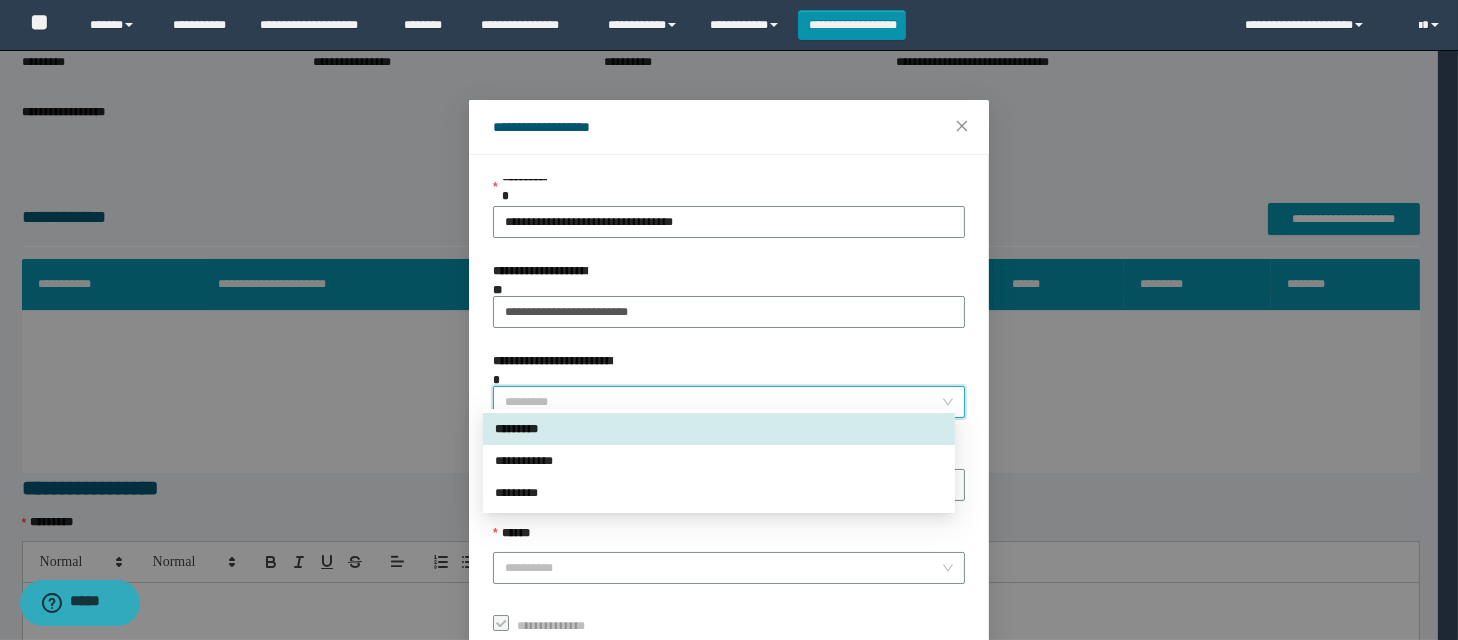 click on "*********" at bounding box center (729, 402) 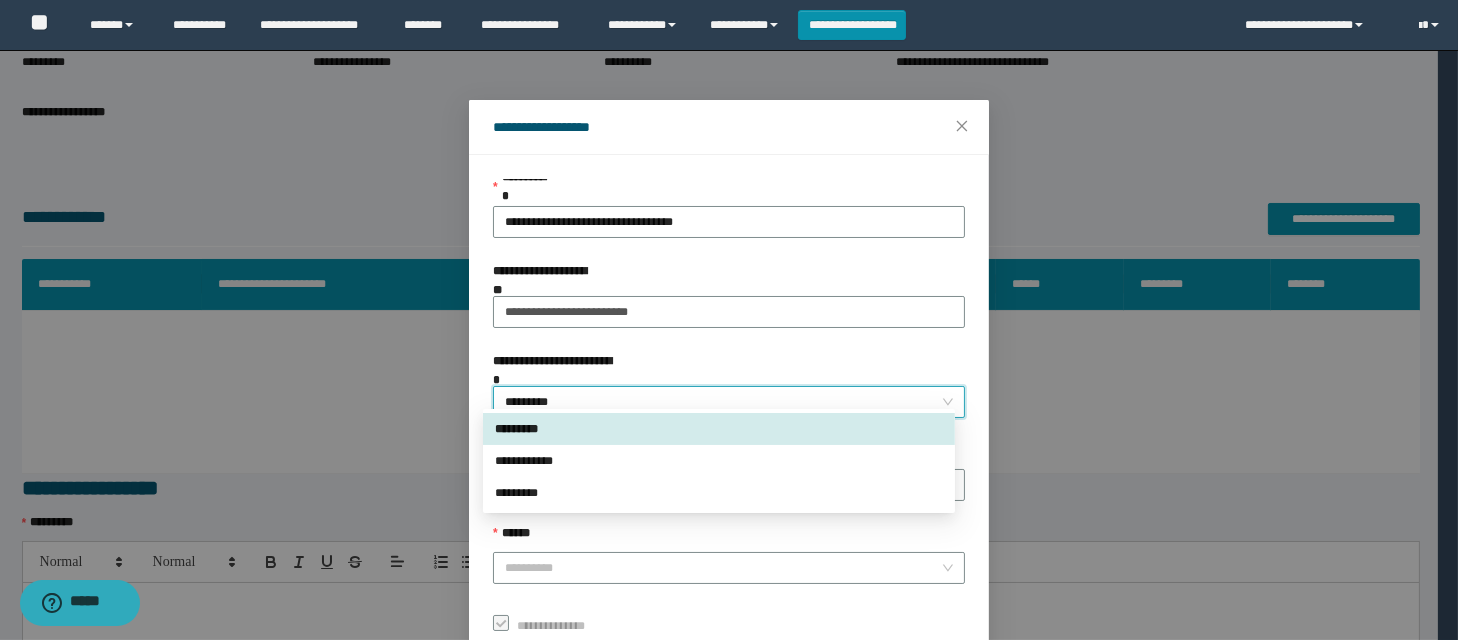 click on "*********" at bounding box center (729, 402) 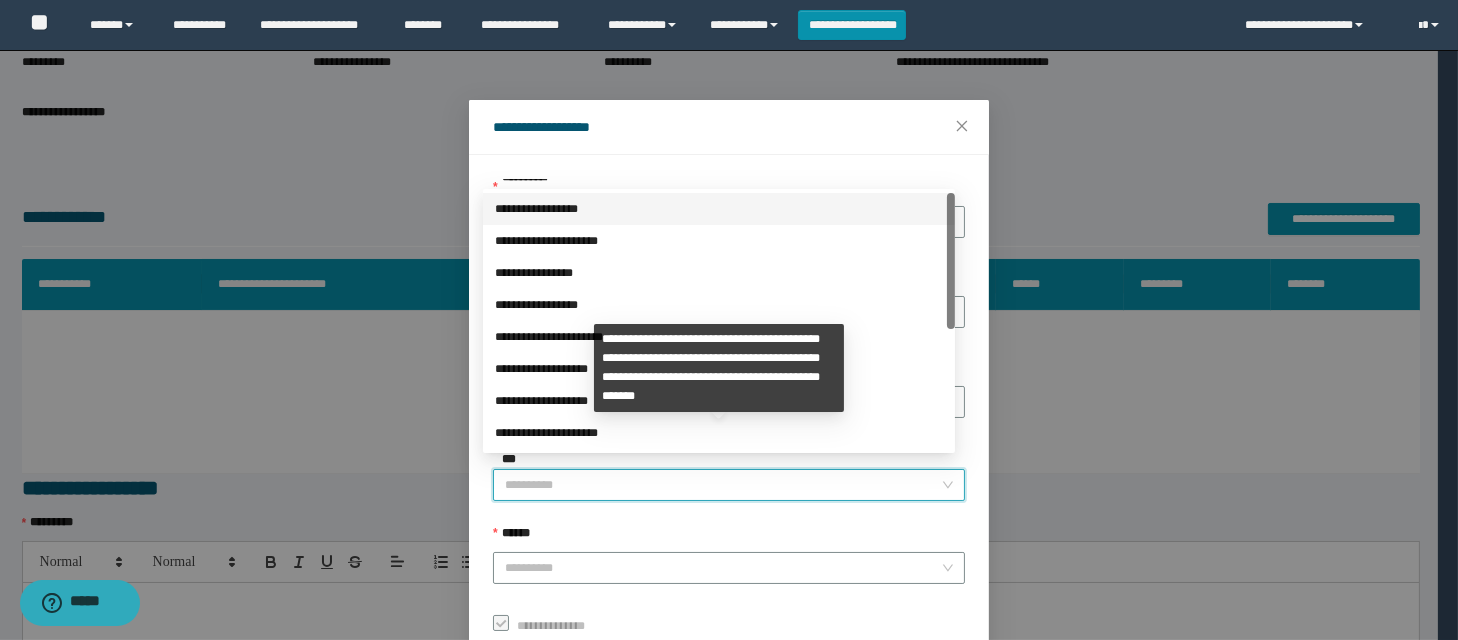 click on "**********" at bounding box center [723, 485] 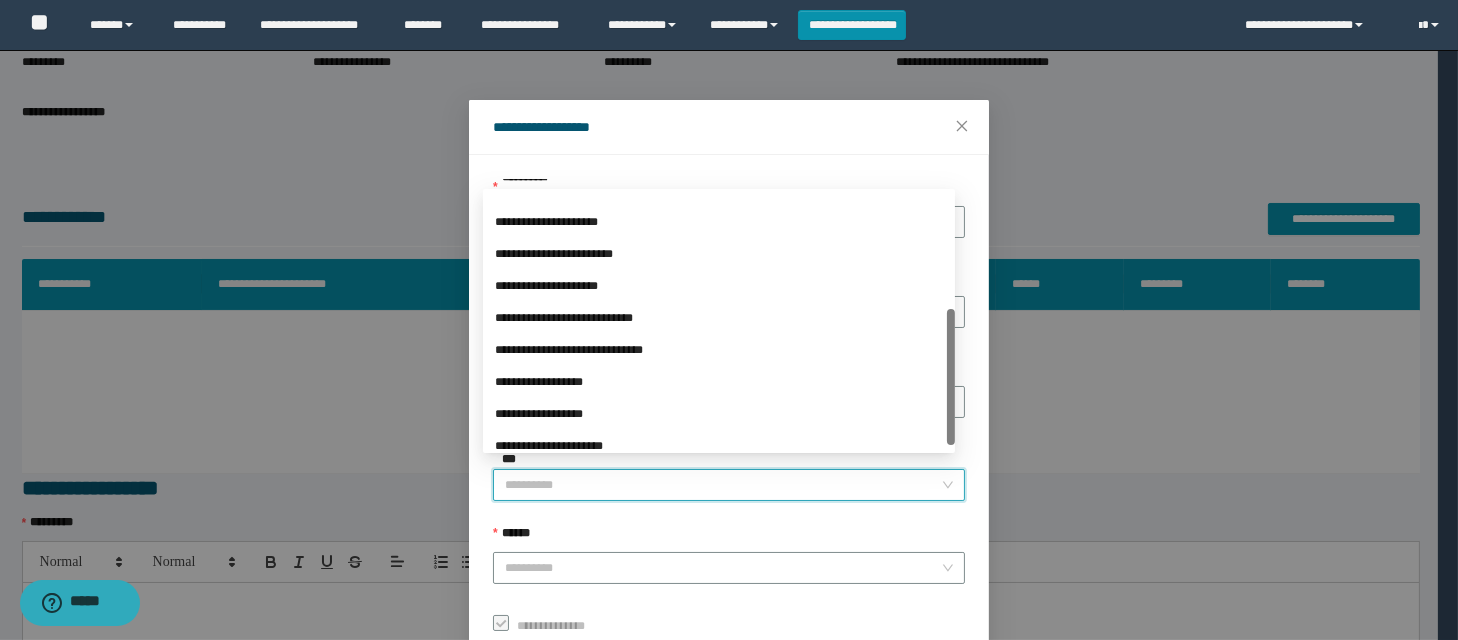 scroll, scrollTop: 224, scrollLeft: 0, axis: vertical 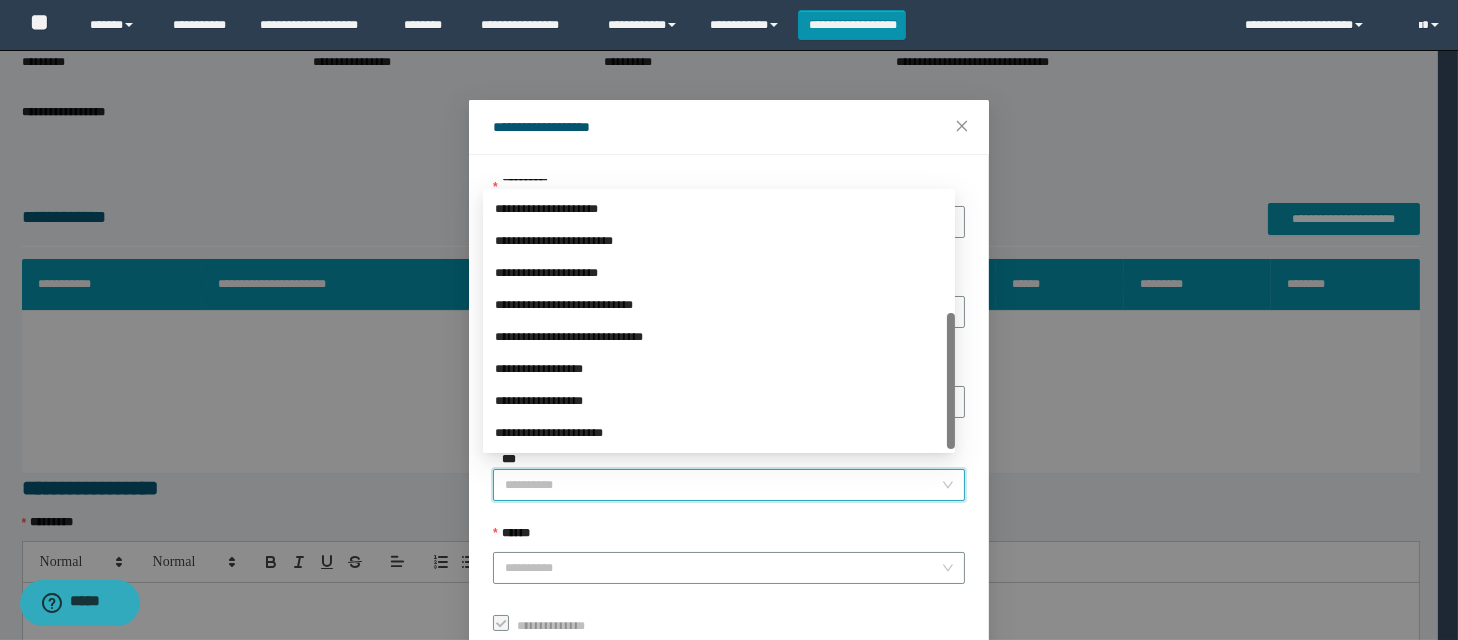 drag, startPoint x: 953, startPoint y: 319, endPoint x: 968, endPoint y: 466, distance: 147.76332 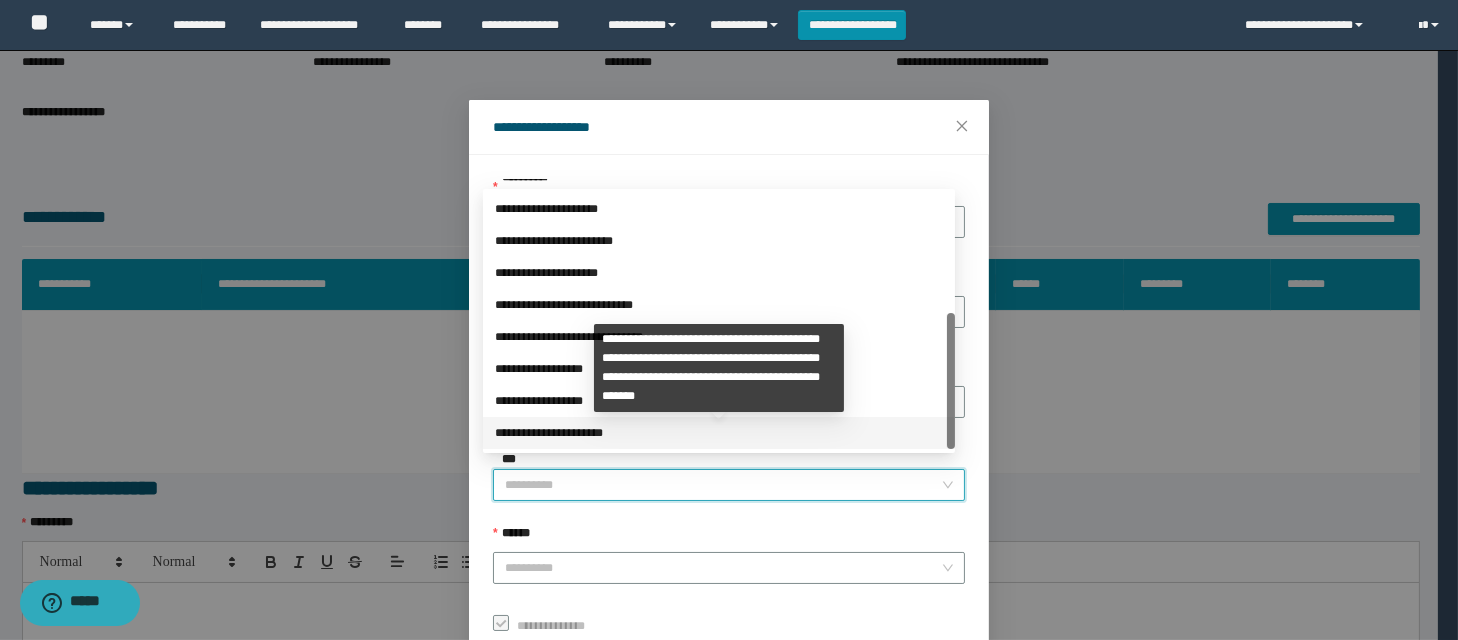 click on "**********" at bounding box center [719, 433] 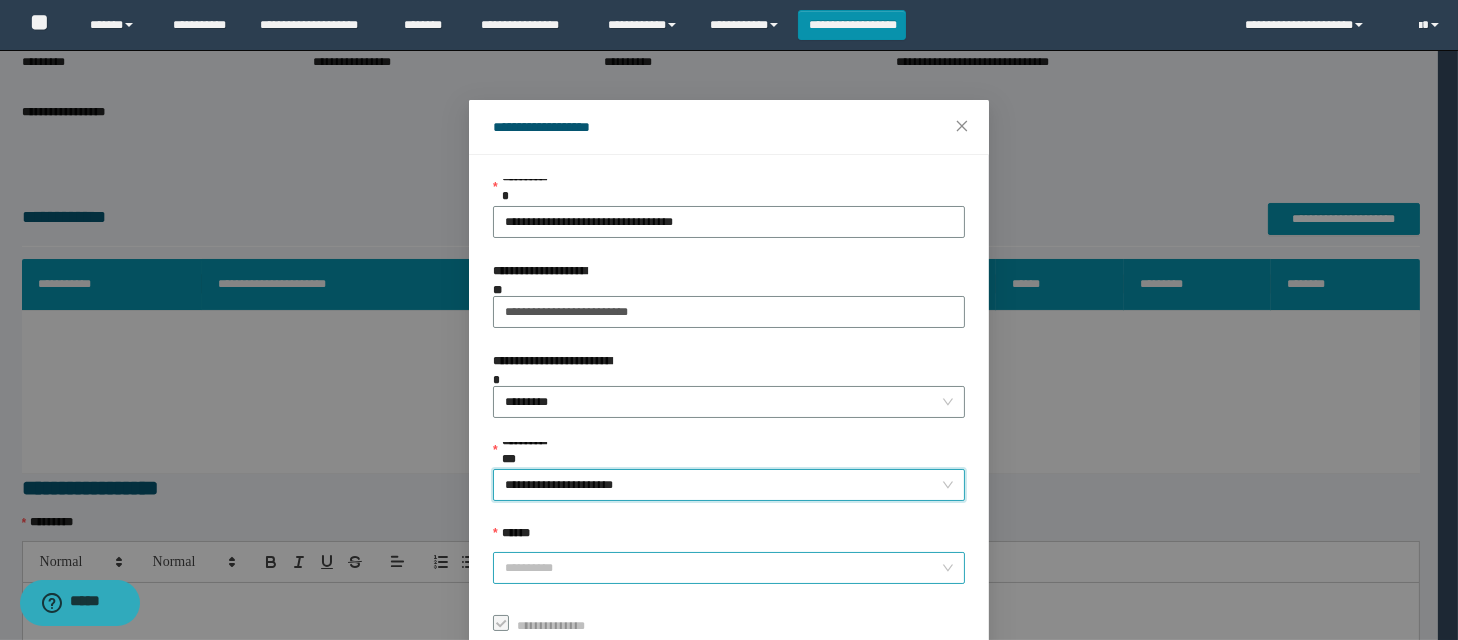 click on "******" at bounding box center (723, 568) 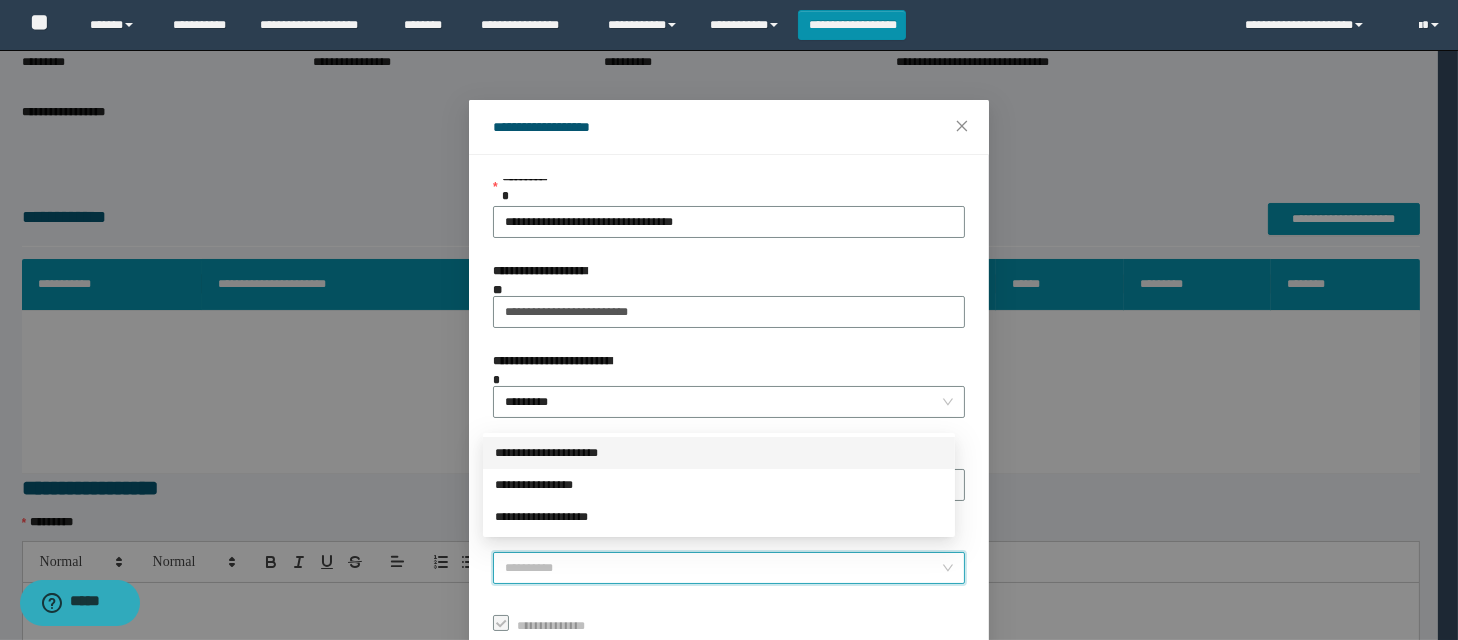 click on "**********" at bounding box center [719, 453] 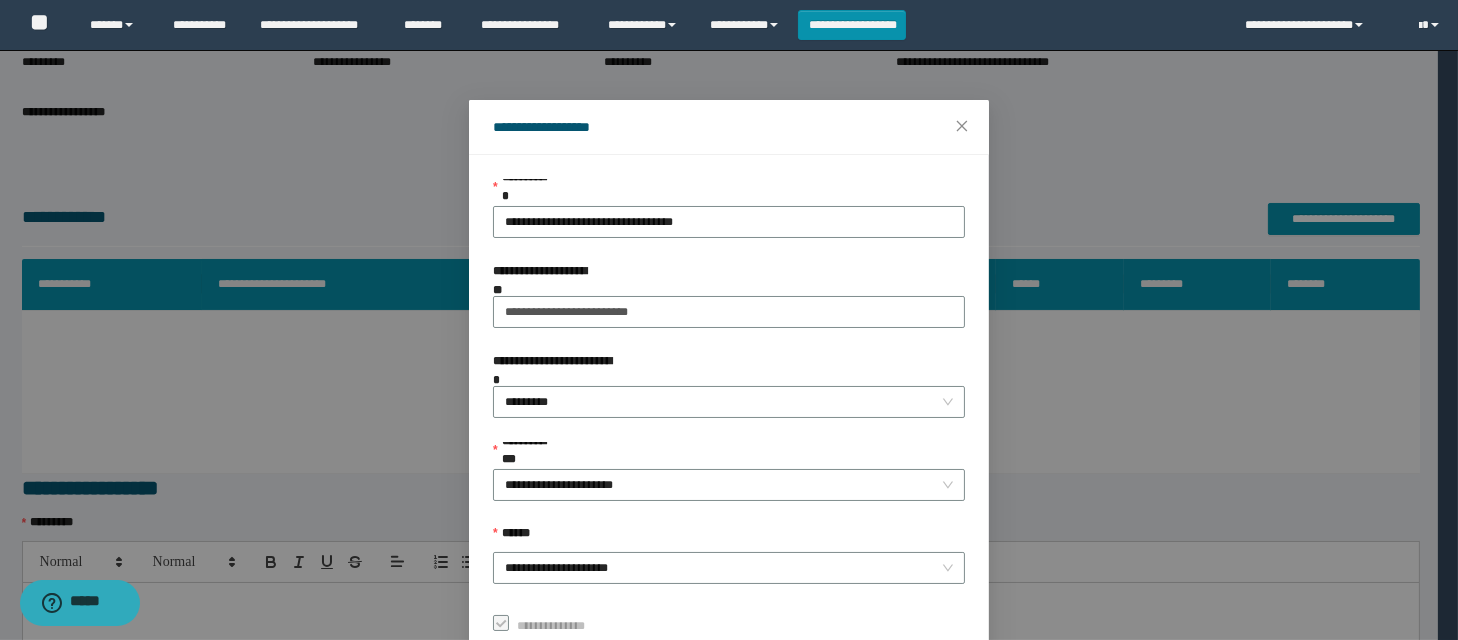scroll, scrollTop: 113, scrollLeft: 0, axis: vertical 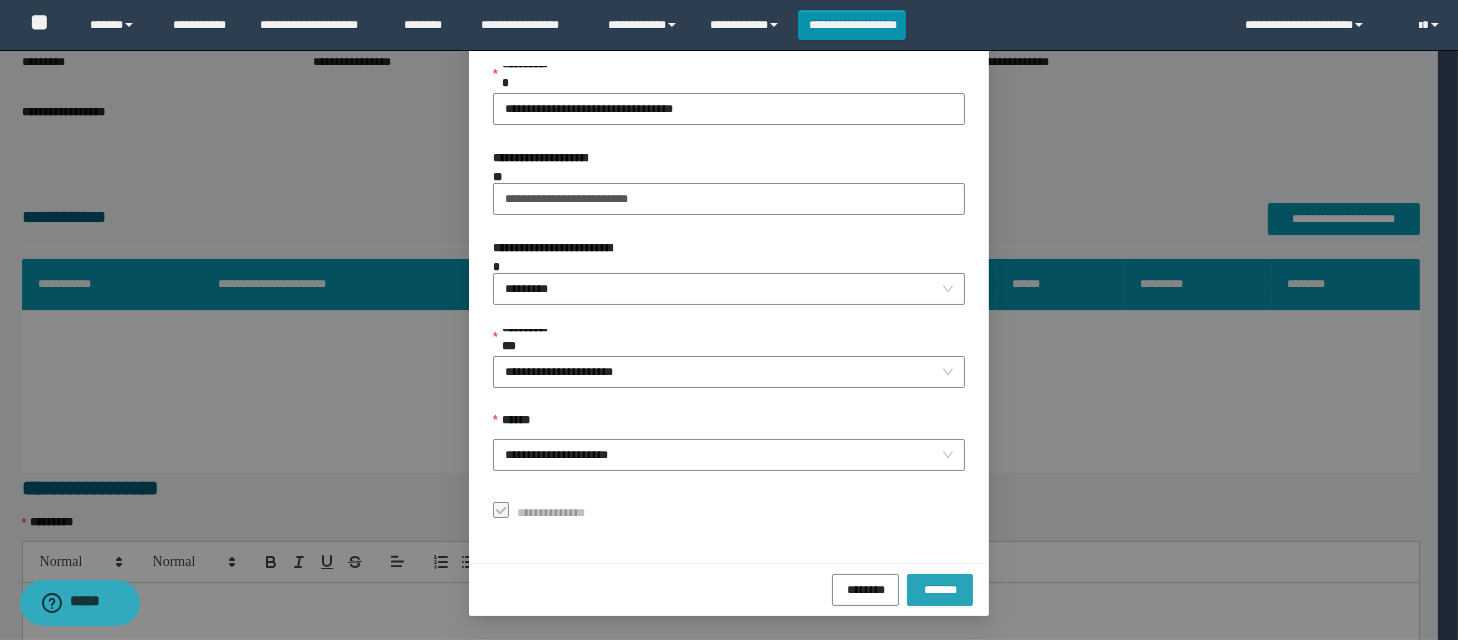 click on "*******" at bounding box center (940, 588) 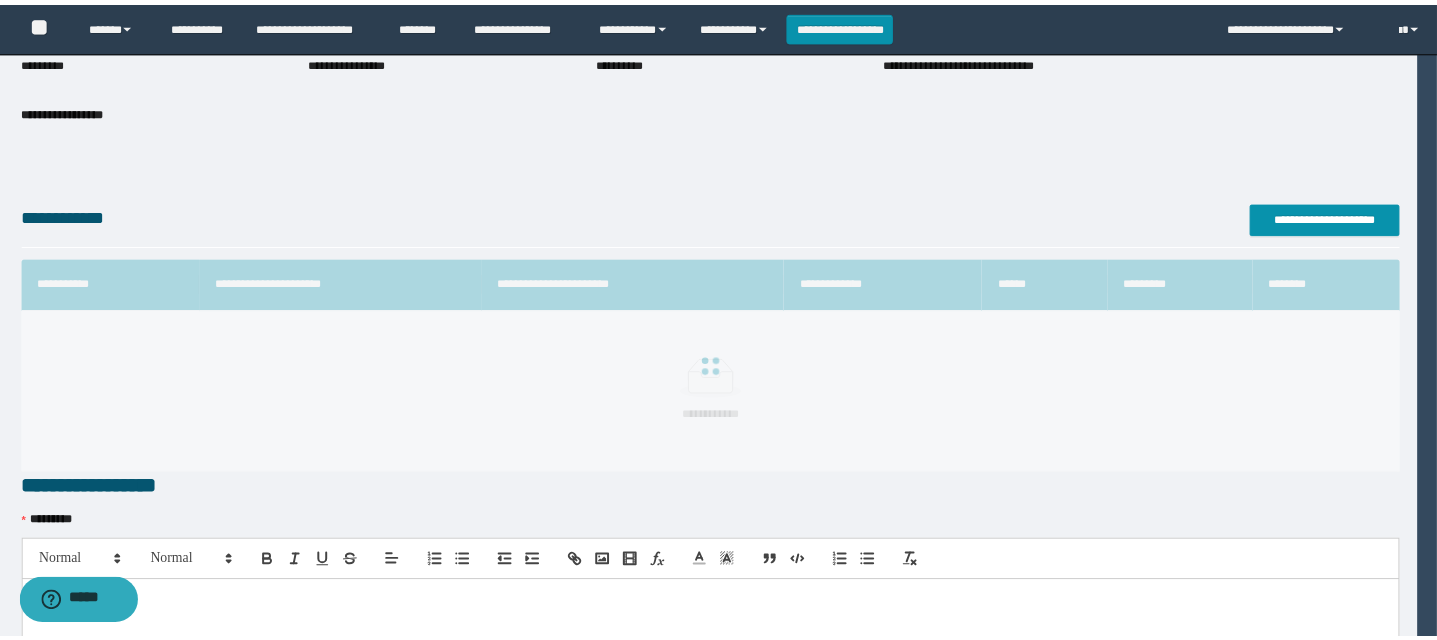 scroll, scrollTop: 66, scrollLeft: 0, axis: vertical 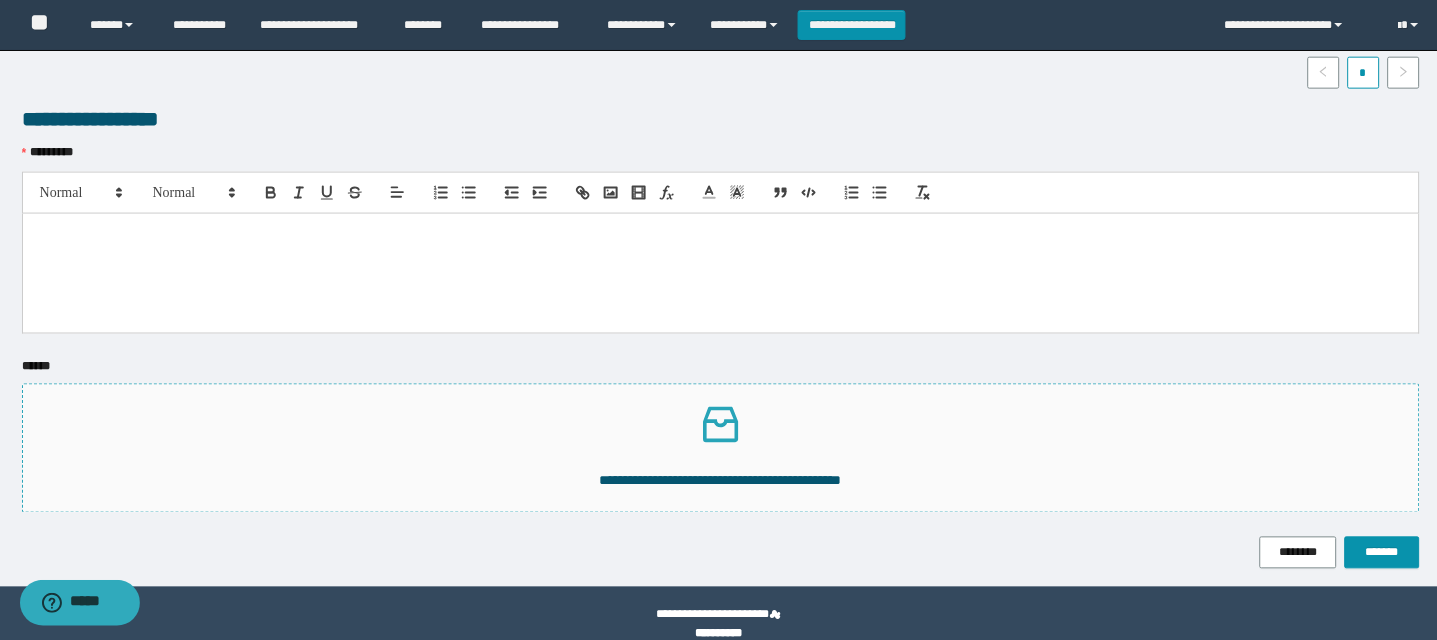 click on "**********" at bounding box center (721, 481) 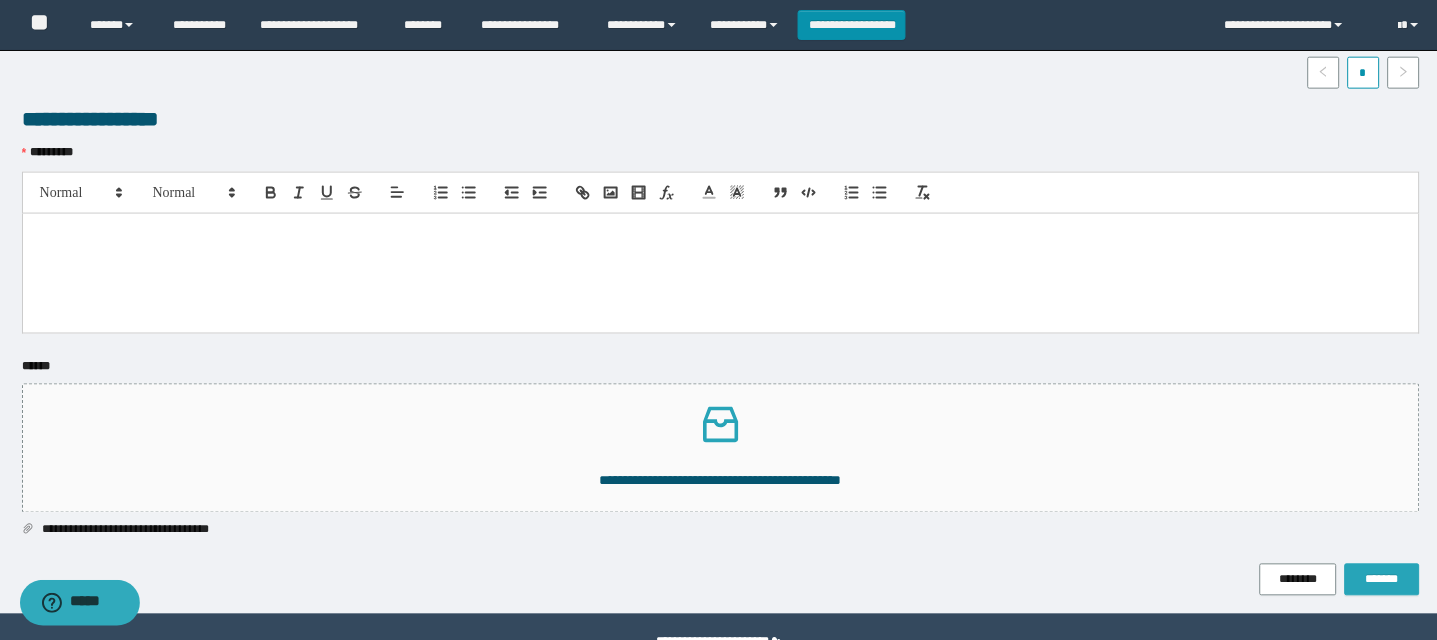 click on "*******" at bounding box center (1382, 580) 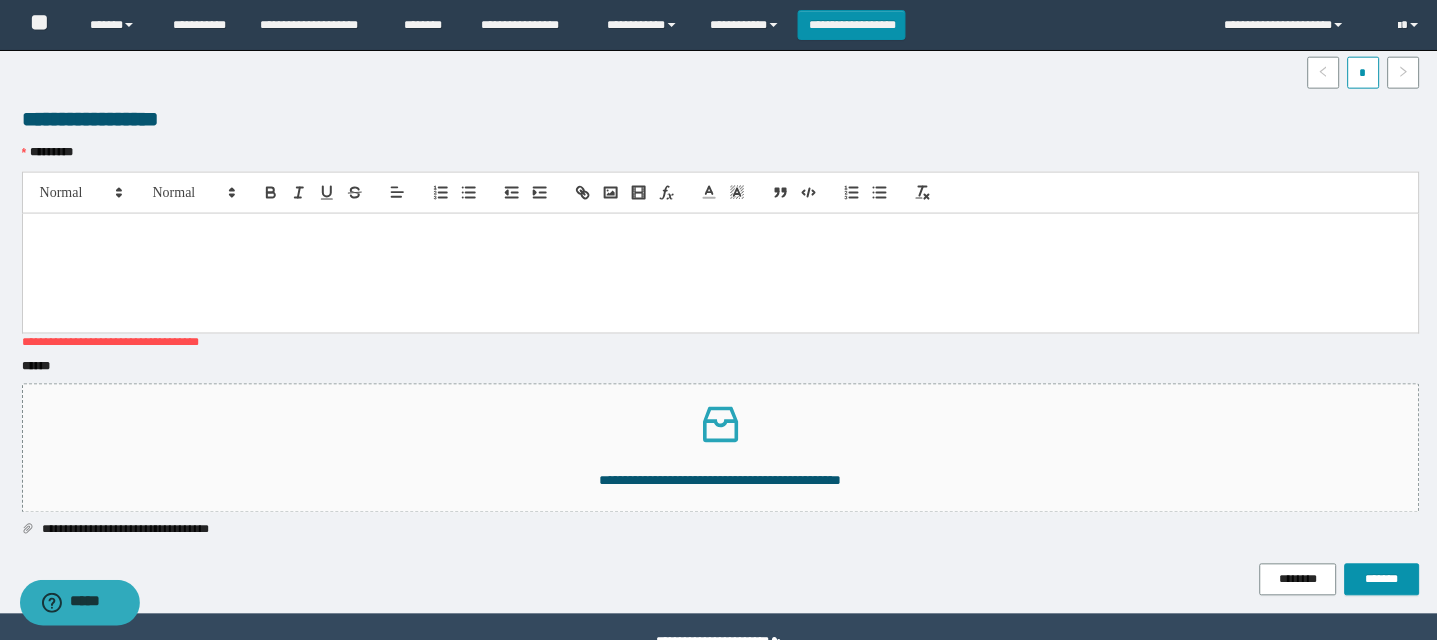 click at bounding box center (721, 273) 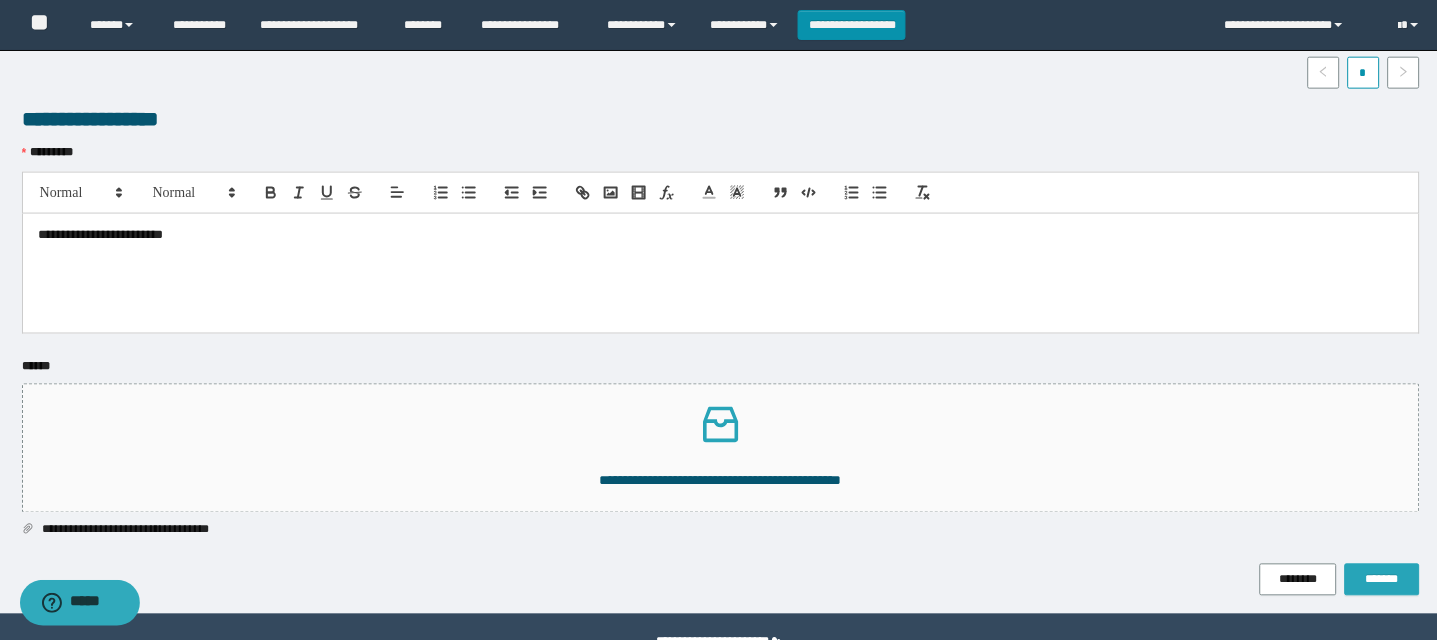 click on "*******" at bounding box center (1382, 580) 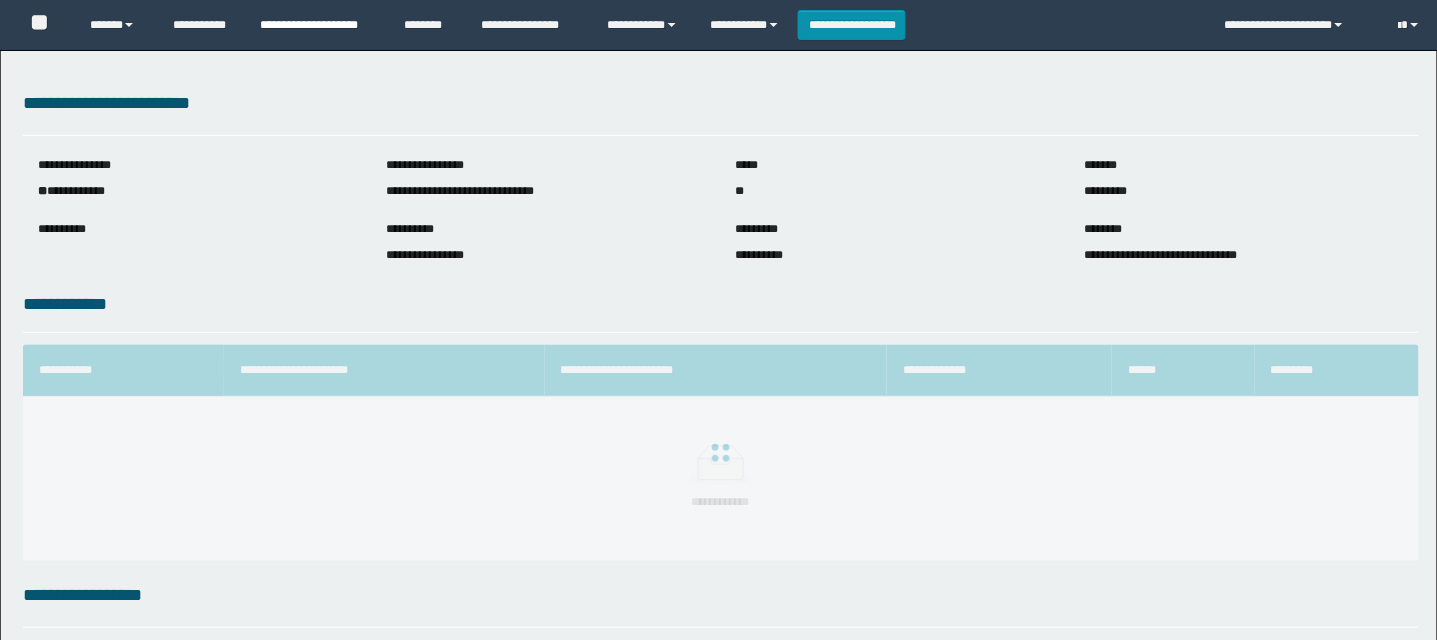 scroll, scrollTop: 0, scrollLeft: 0, axis: both 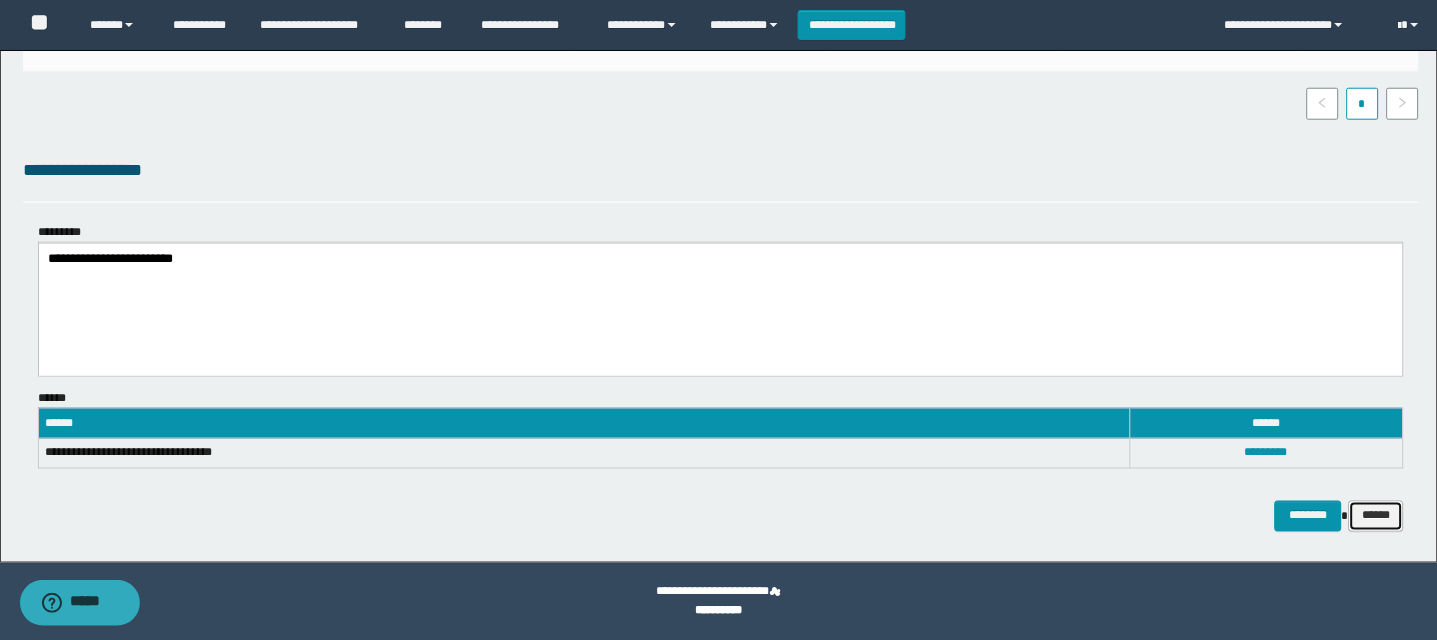 click on "******" at bounding box center [1376, 516] 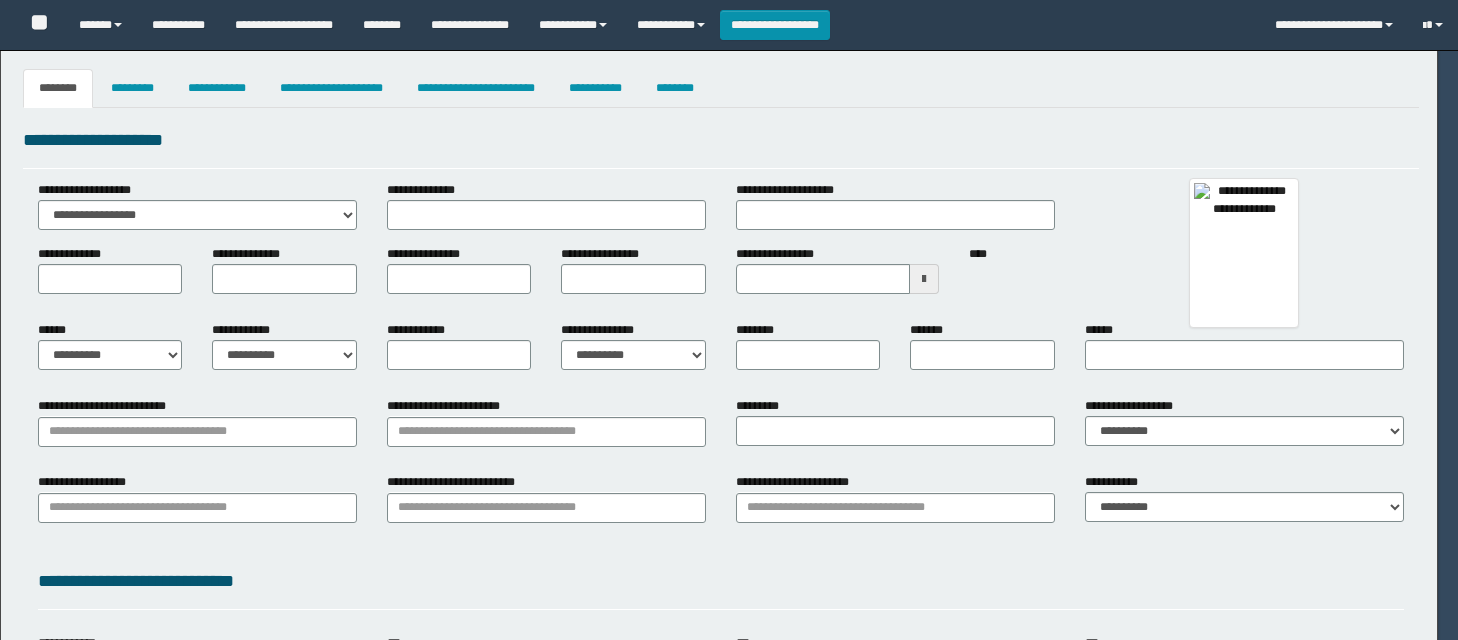 type on "*******" 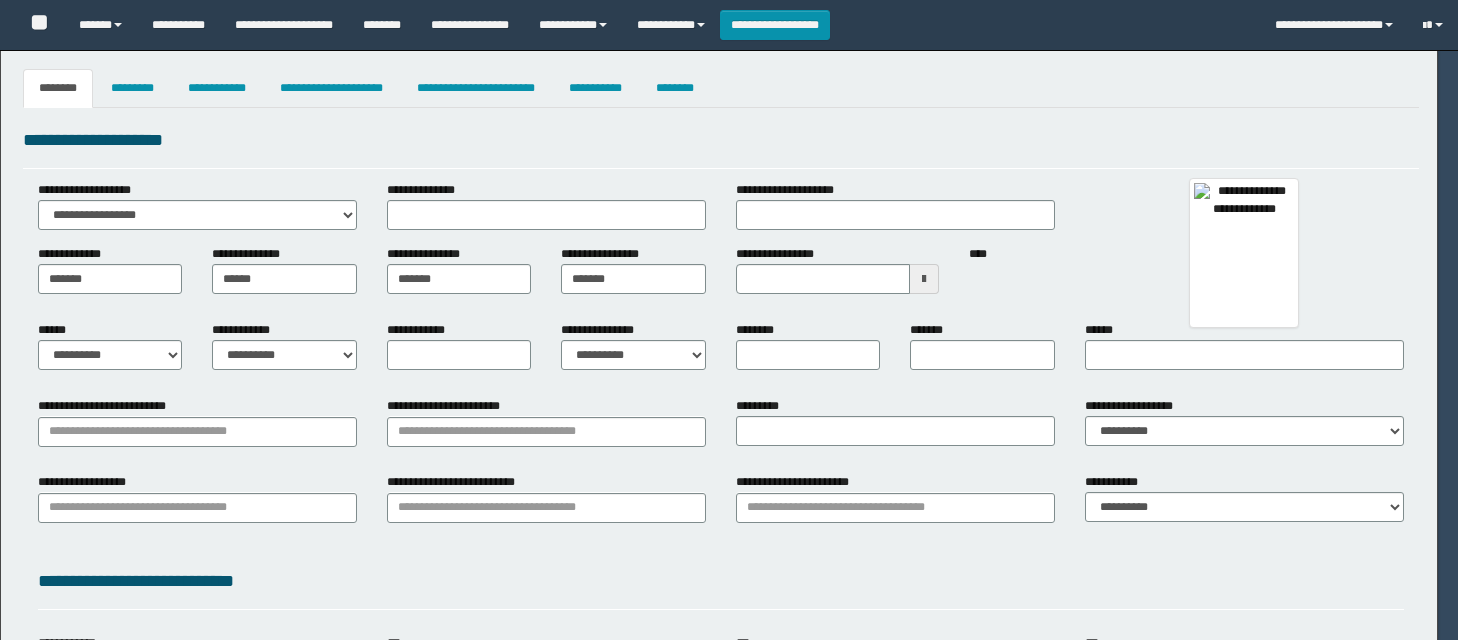 select on "*" 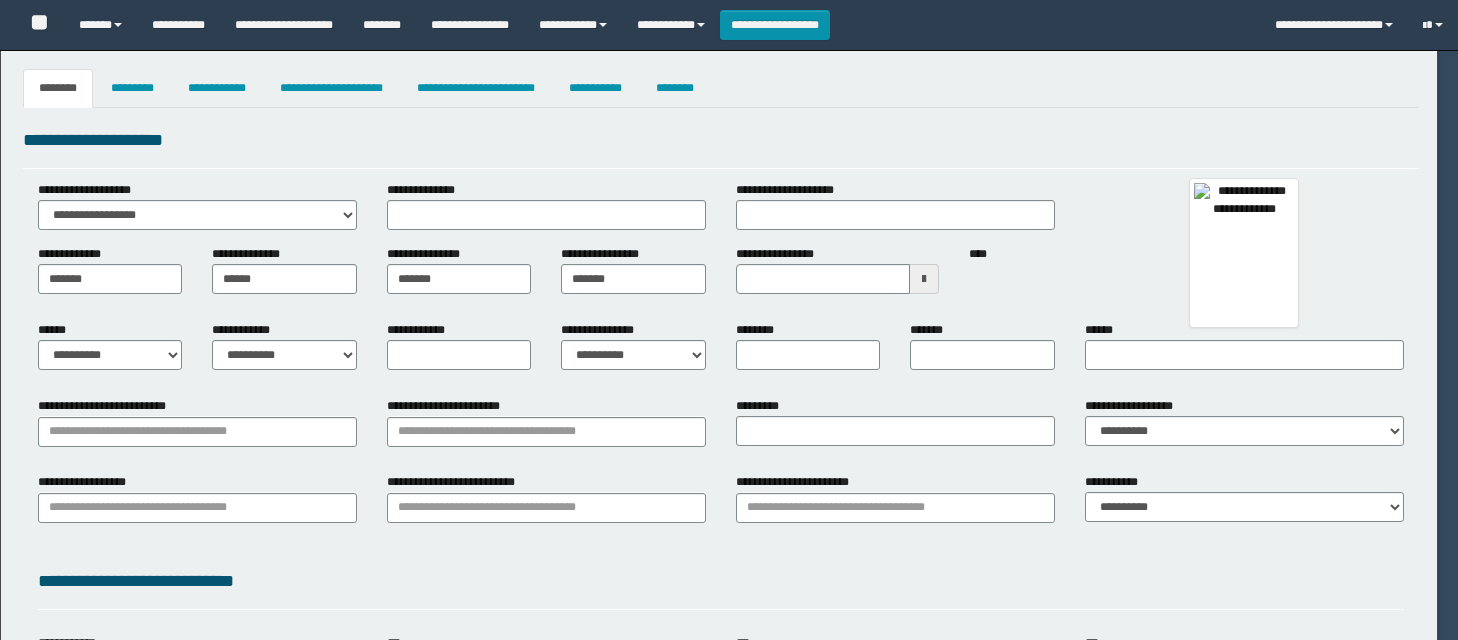 select 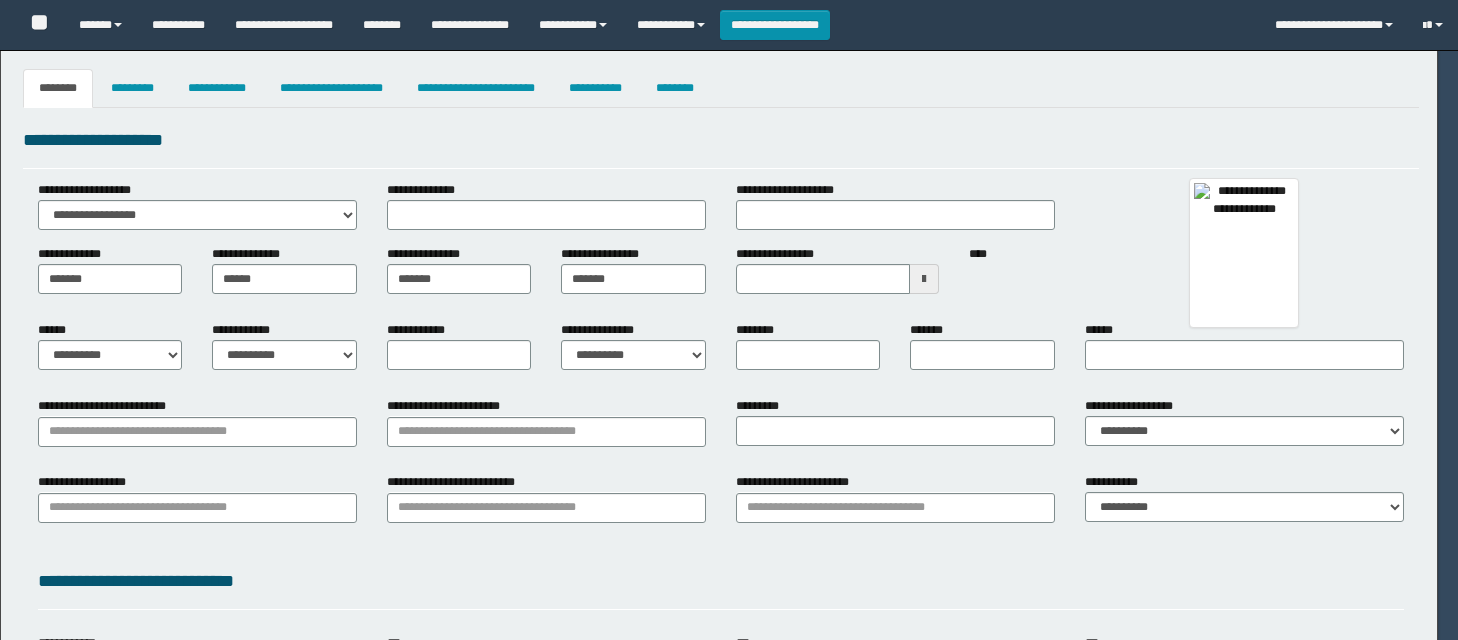 type on "**********" 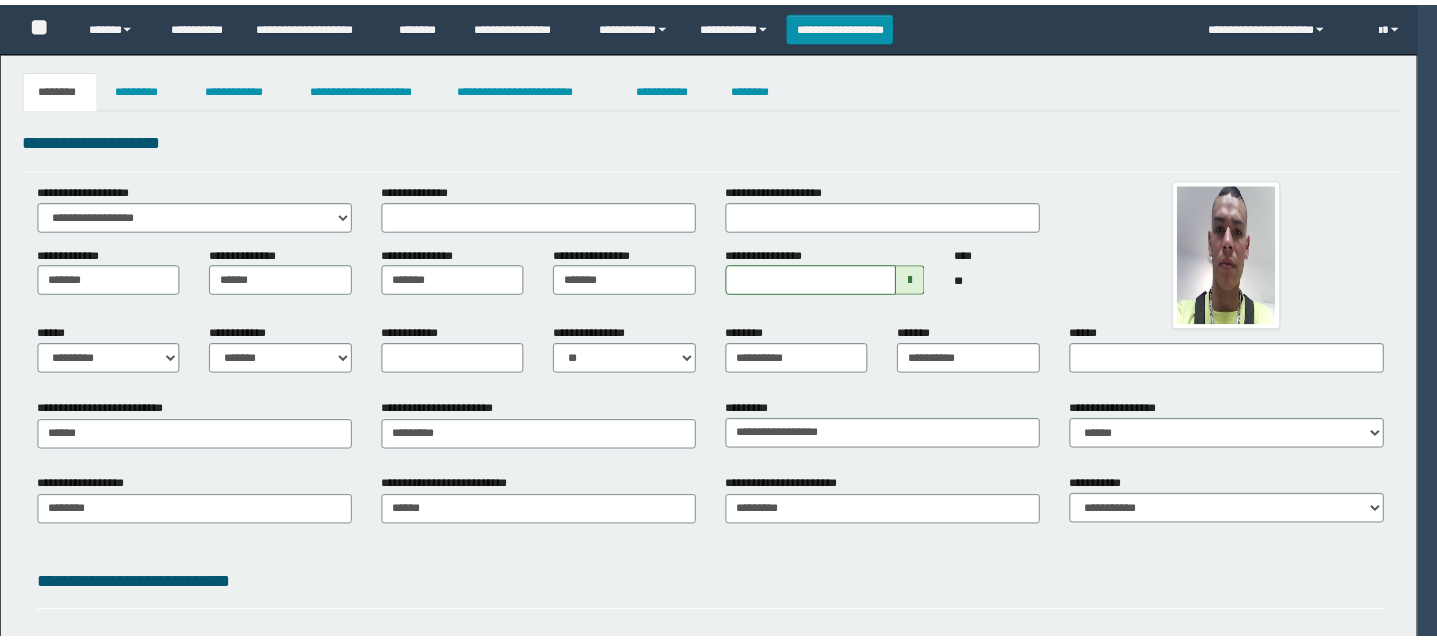 scroll, scrollTop: 0, scrollLeft: 0, axis: both 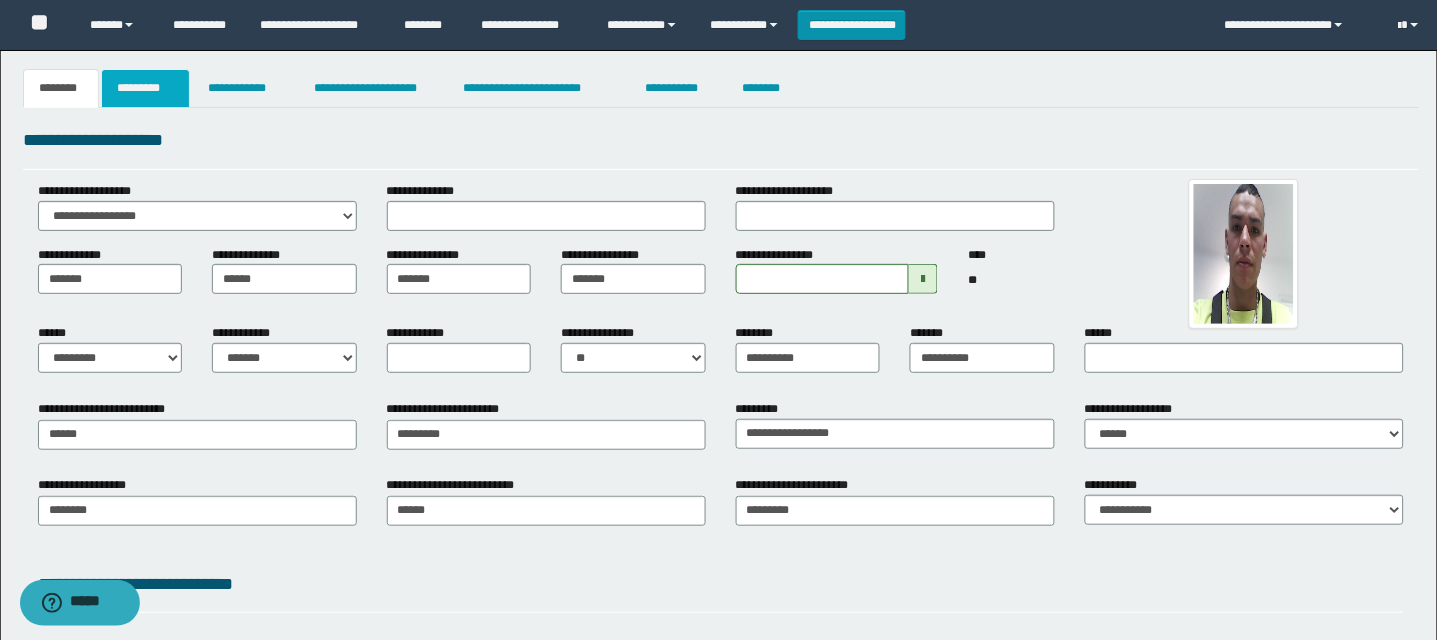 click on "*********" at bounding box center [145, 88] 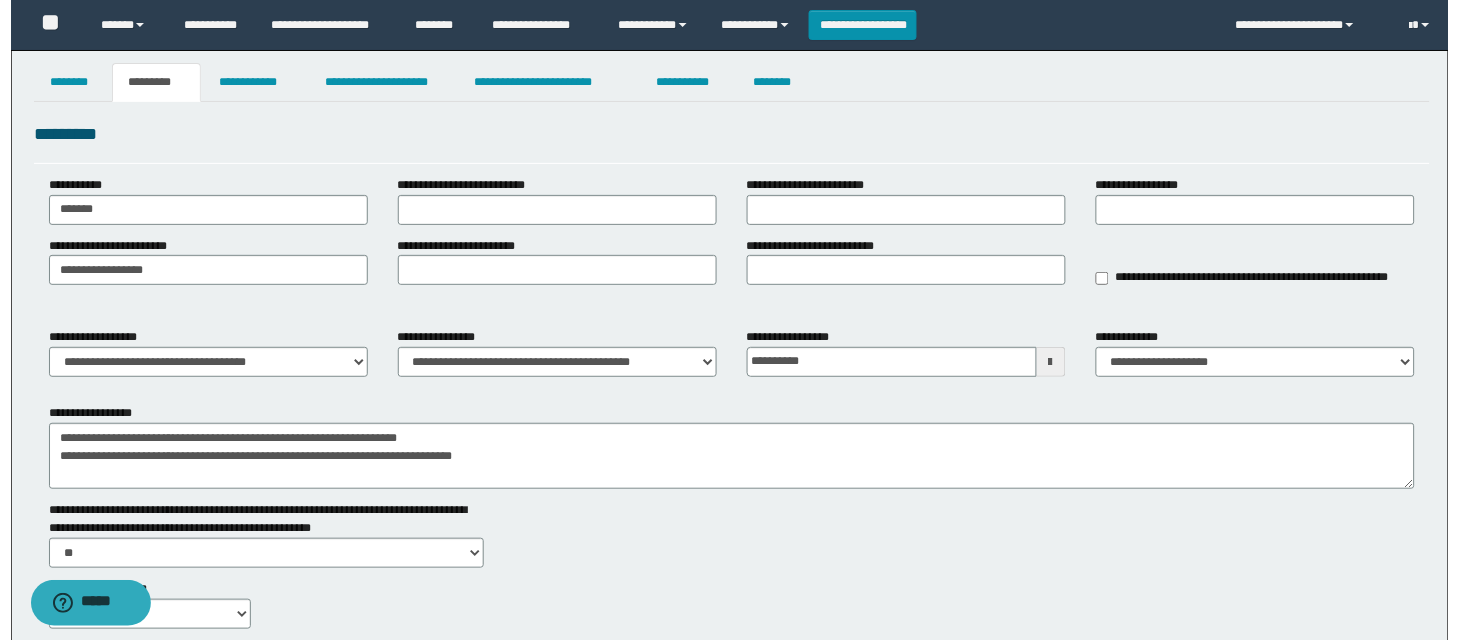 scroll, scrollTop: 0, scrollLeft: 0, axis: both 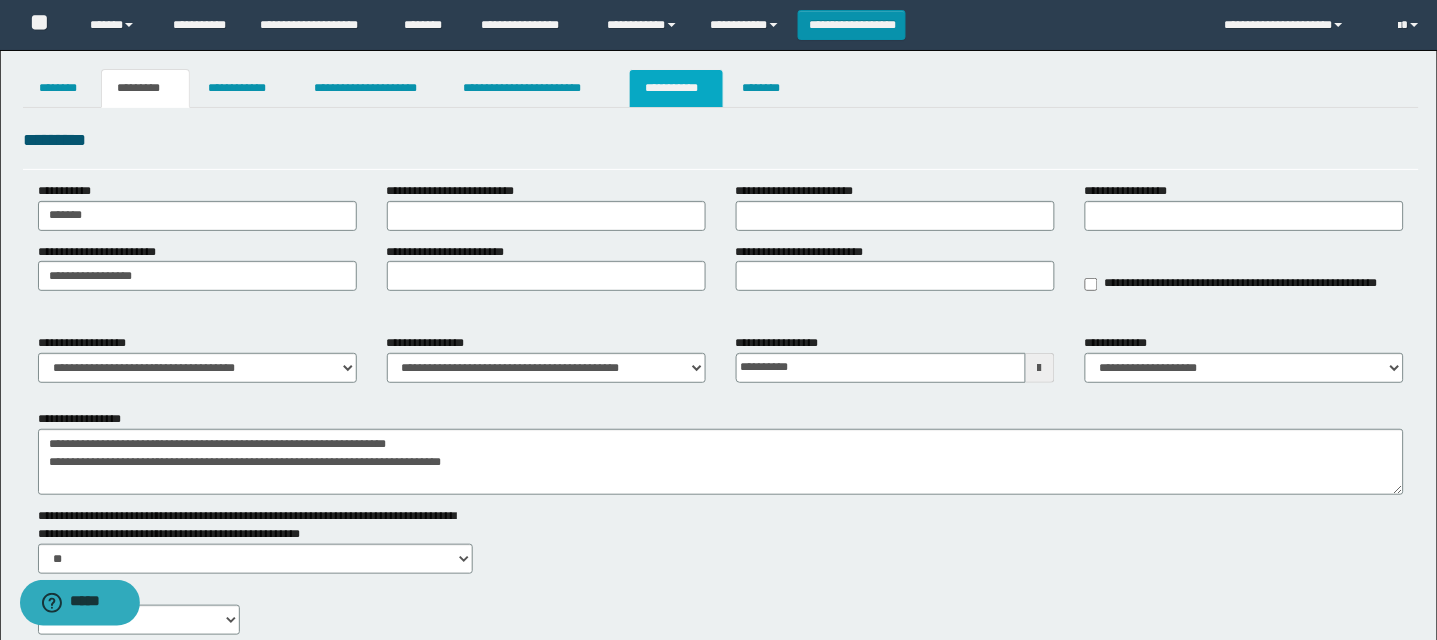 click on "**********" at bounding box center [676, 88] 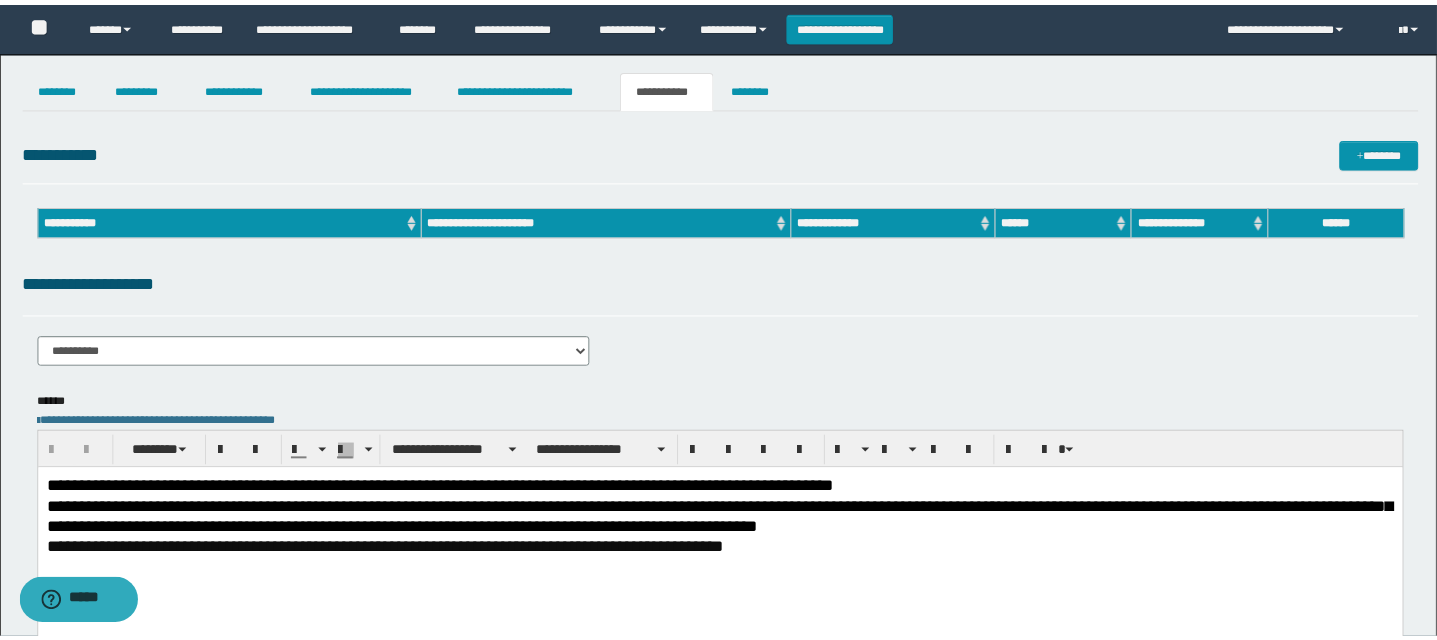 scroll, scrollTop: 0, scrollLeft: 0, axis: both 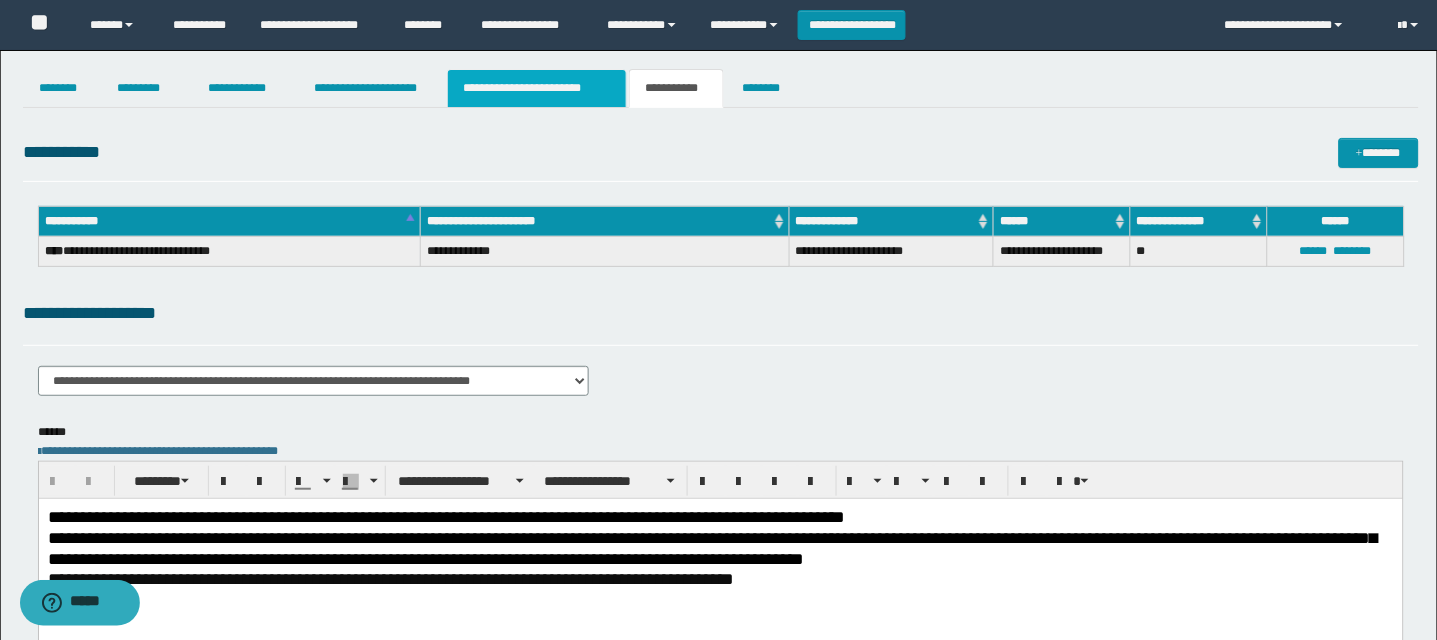click on "**********" at bounding box center [537, 88] 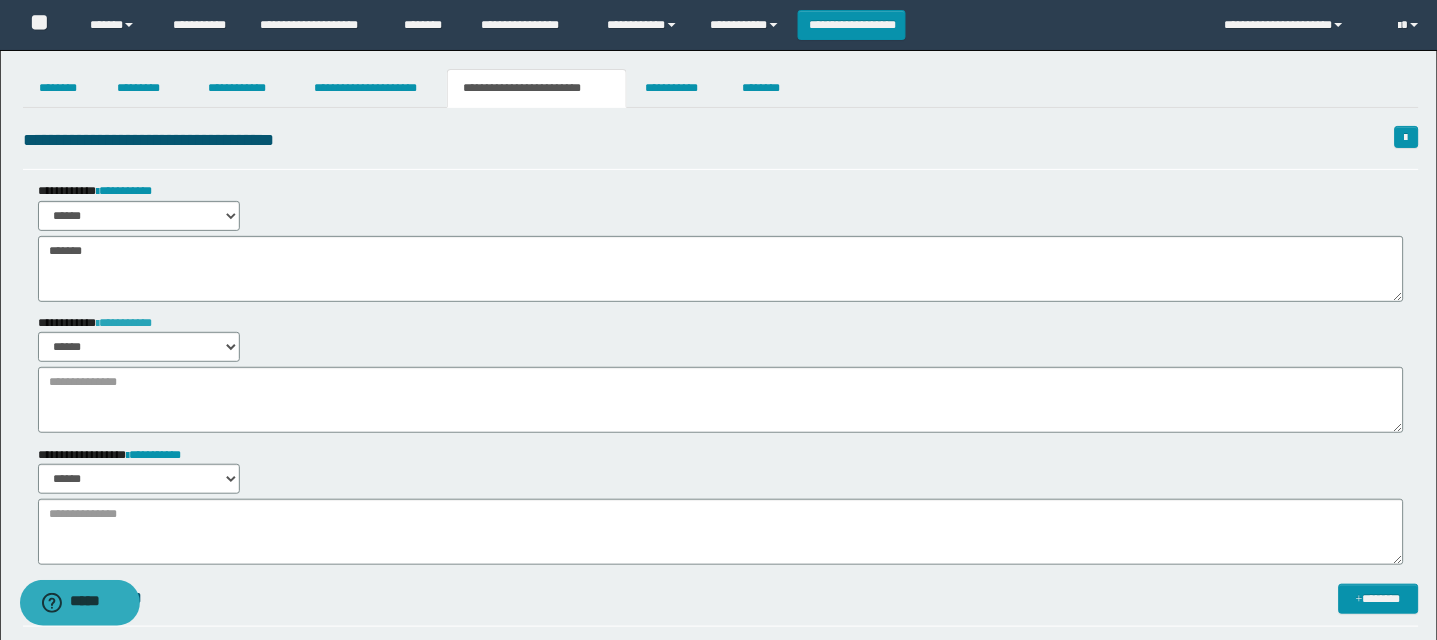 click on "**********" at bounding box center (124, 323) 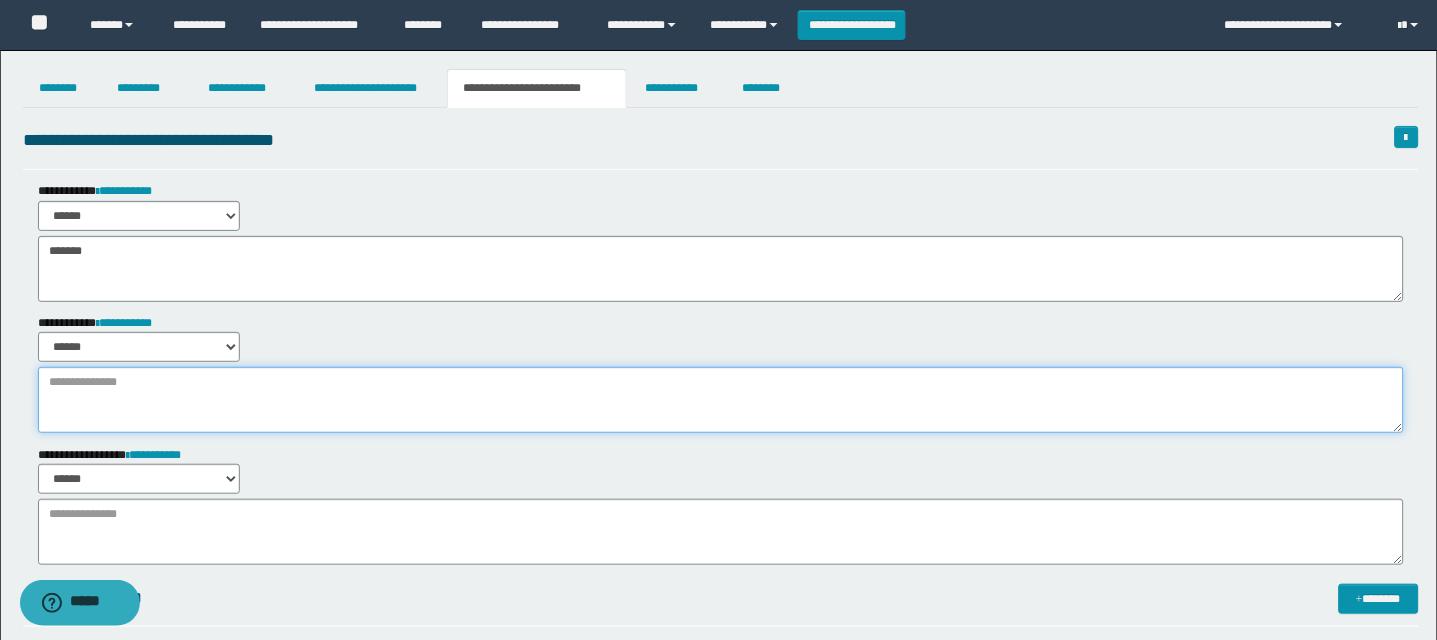 click at bounding box center [721, 400] 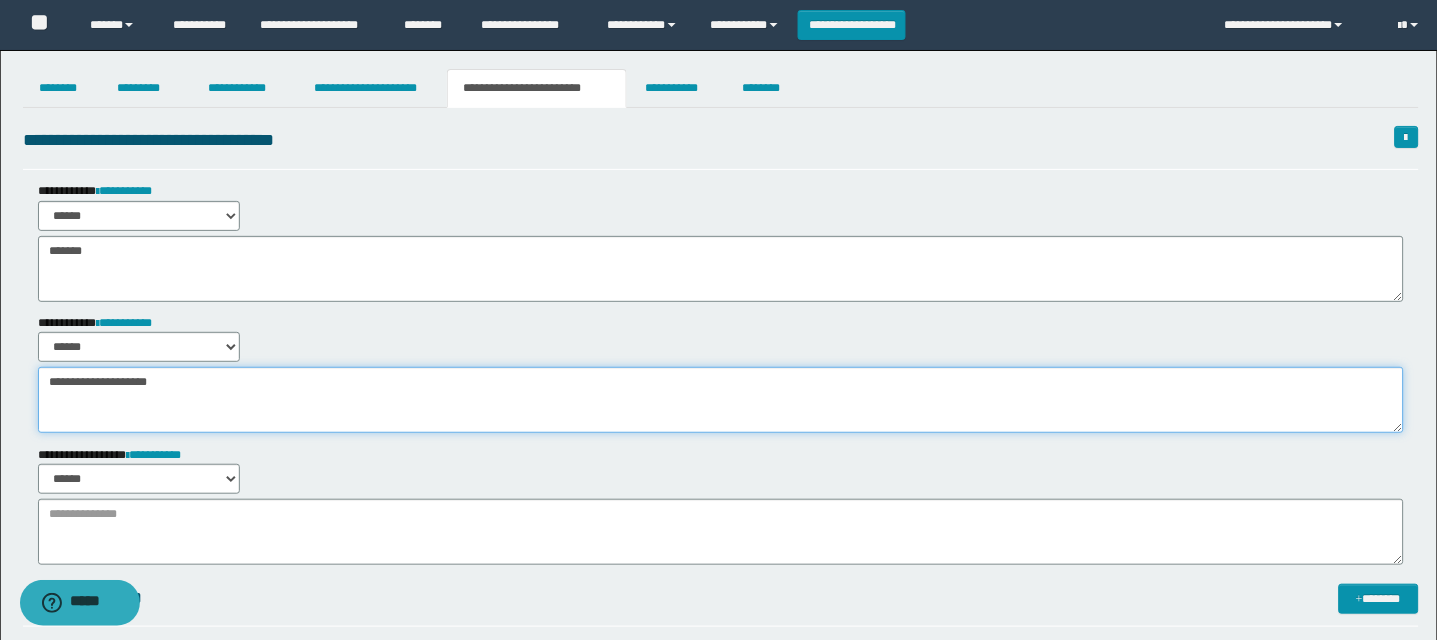 type on "**********" 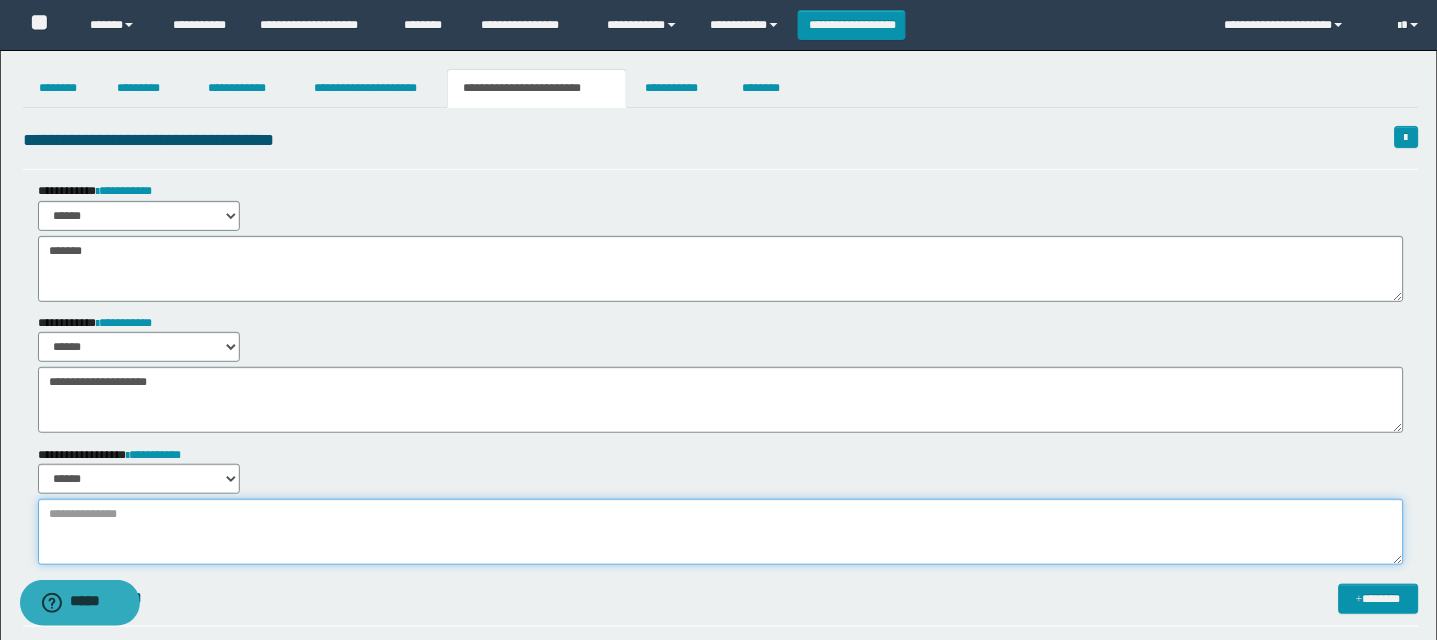 click at bounding box center (721, 532) 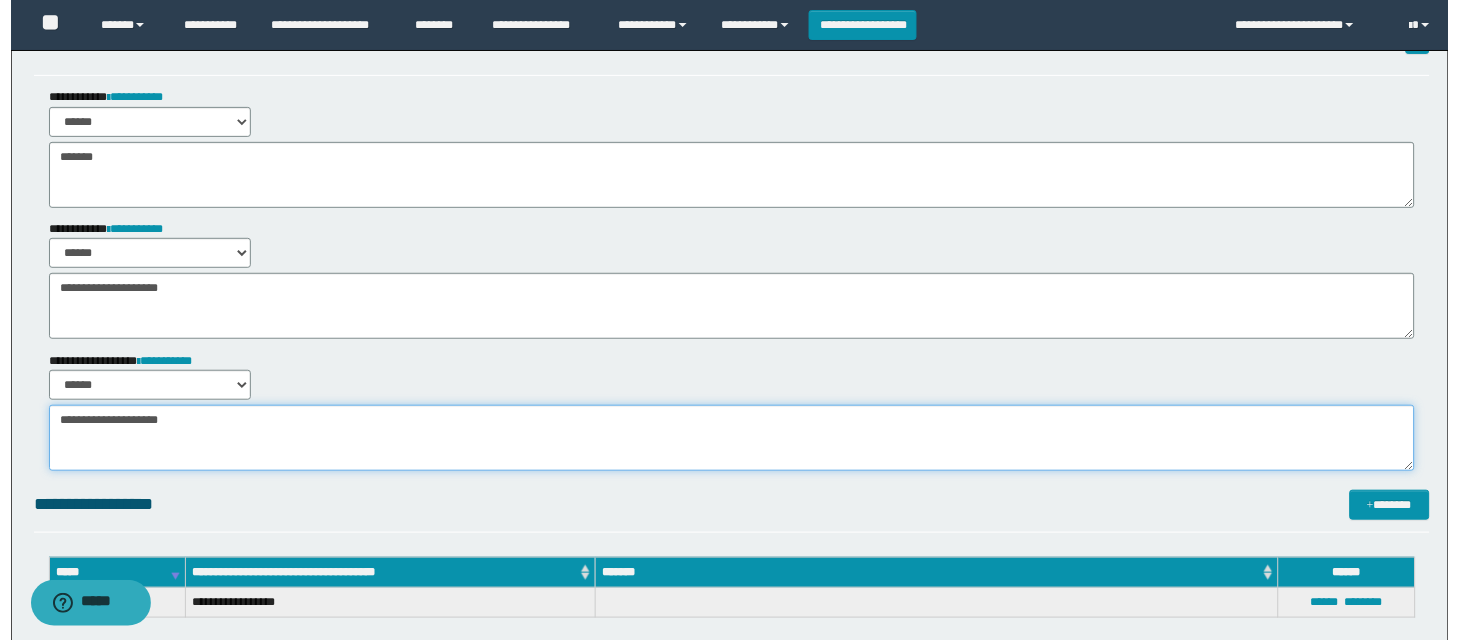 scroll, scrollTop: 0, scrollLeft: 0, axis: both 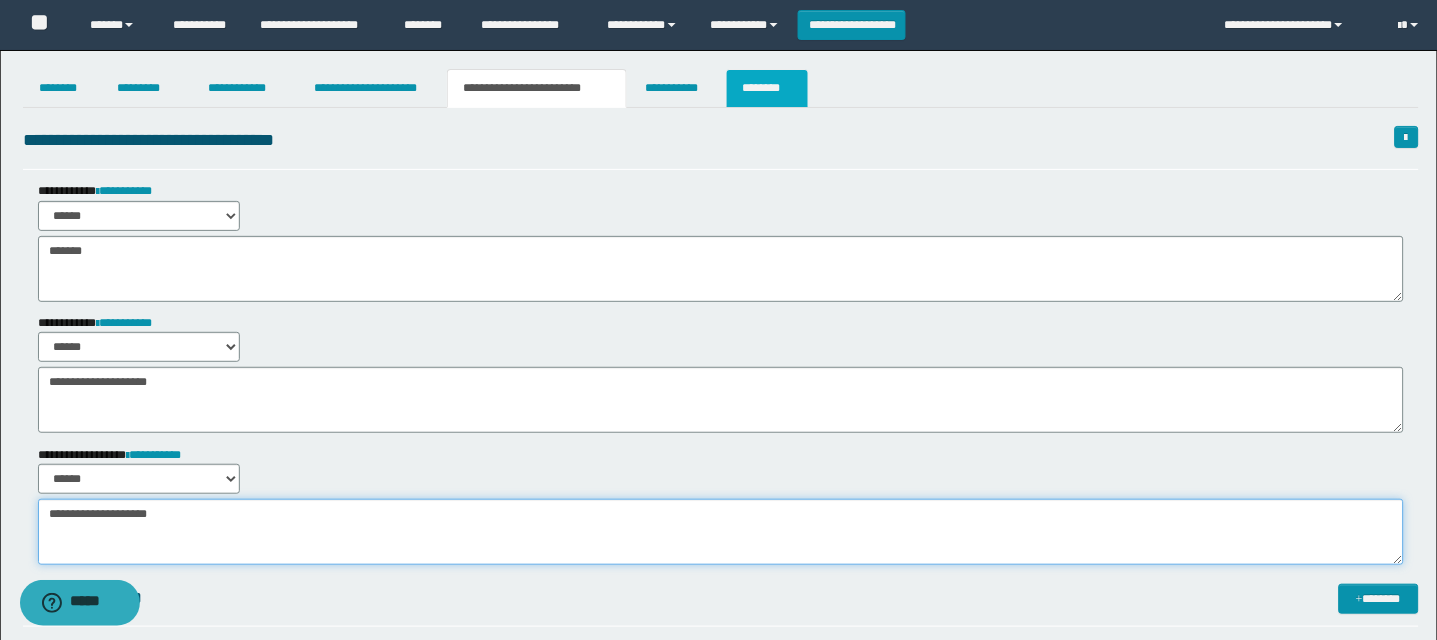 type on "**********" 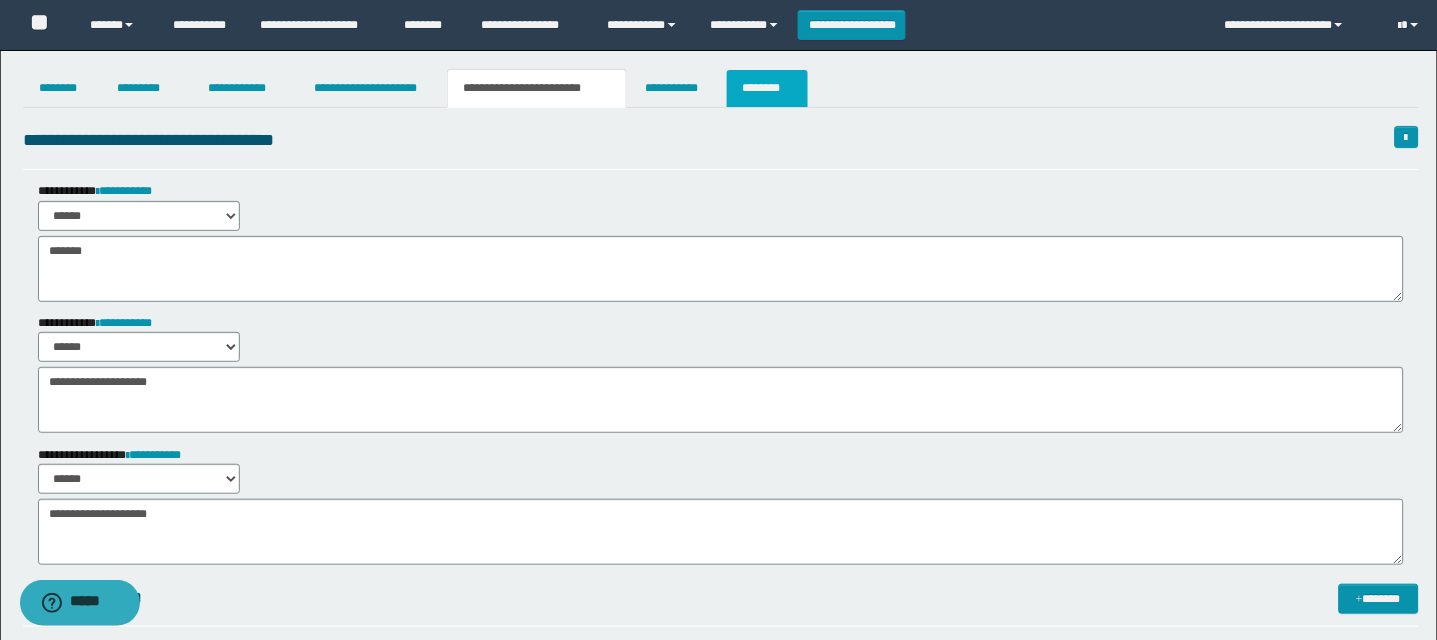 click on "********" at bounding box center (767, 88) 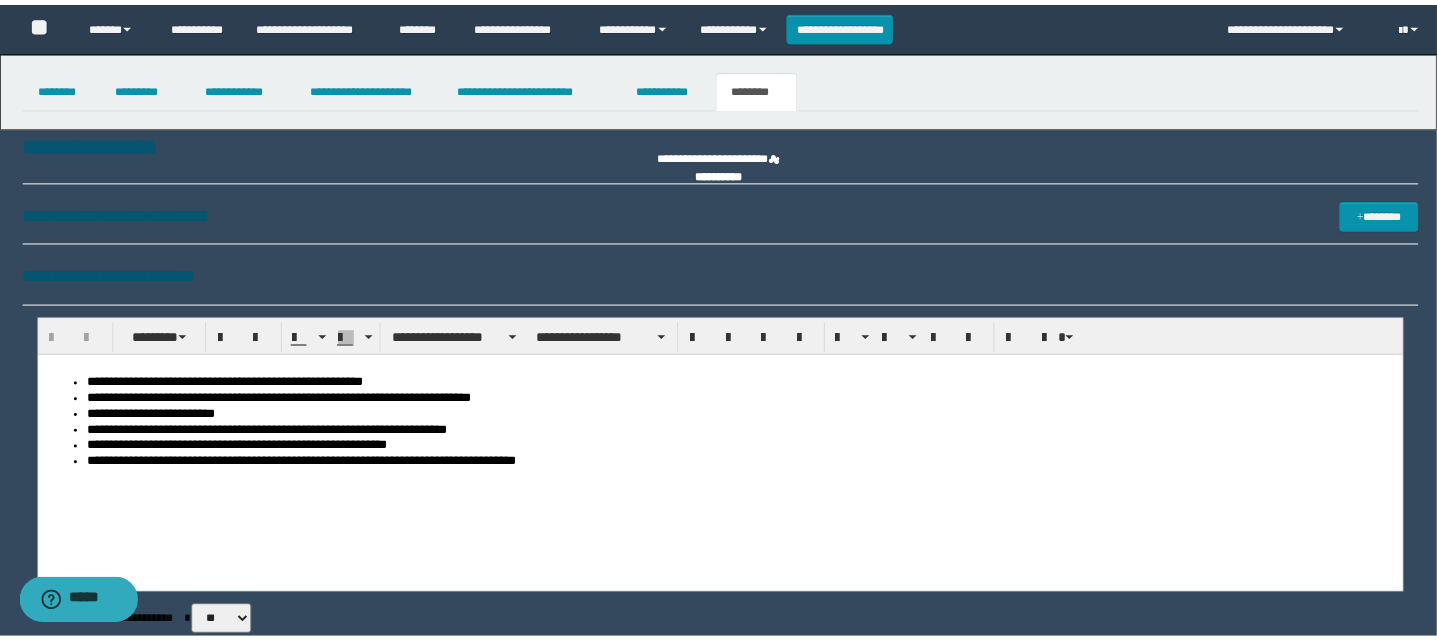 scroll, scrollTop: 0, scrollLeft: 0, axis: both 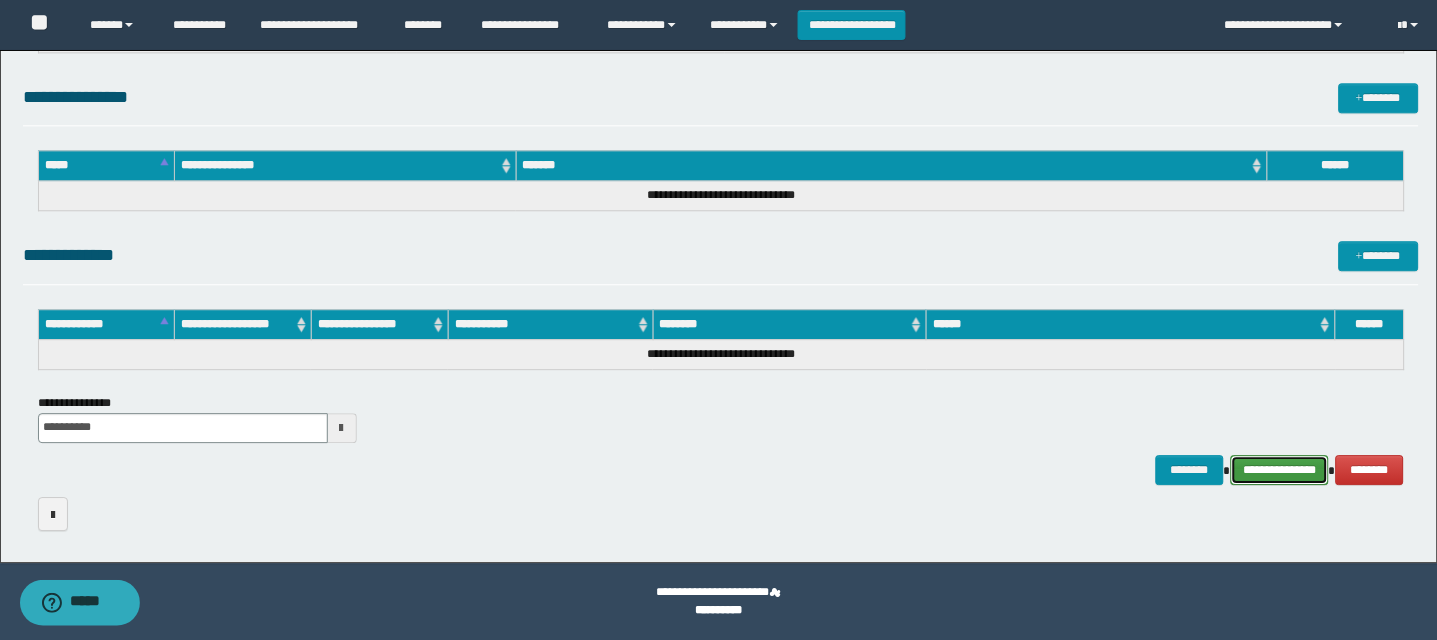 drag, startPoint x: 1274, startPoint y: 482, endPoint x: 1190, endPoint y: 506, distance: 87.36132 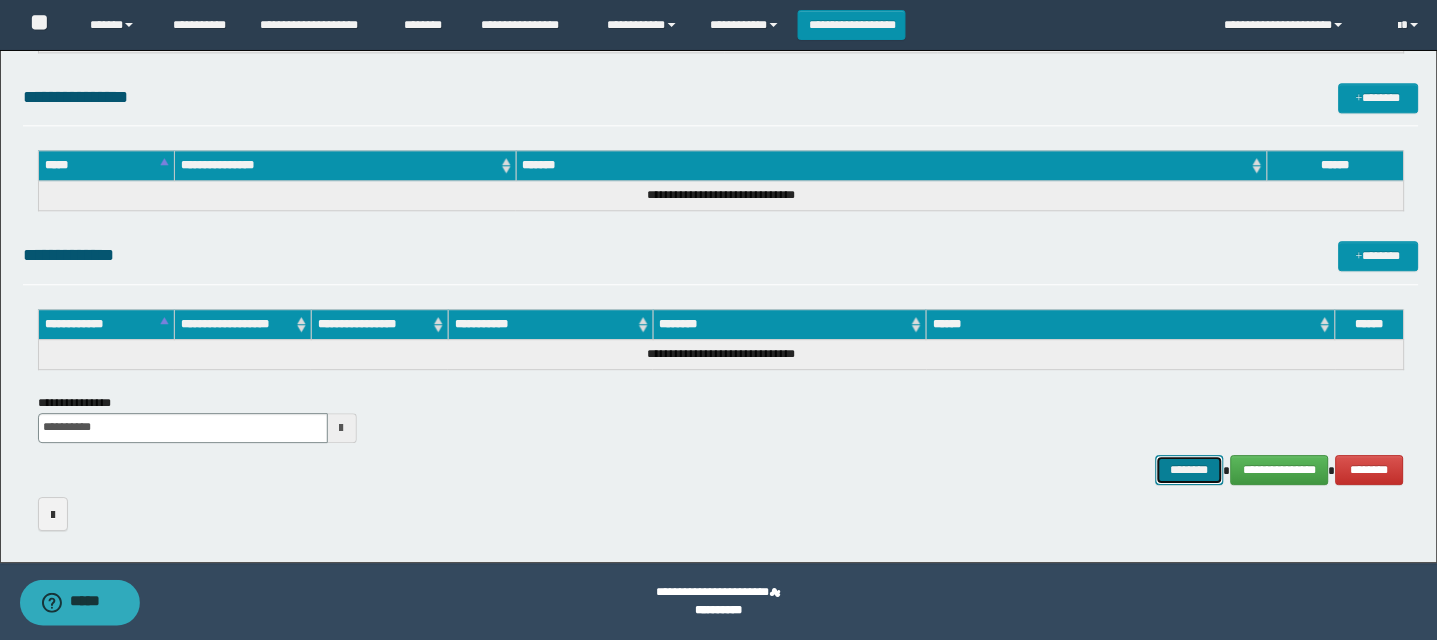 click on "********" at bounding box center [1190, 470] 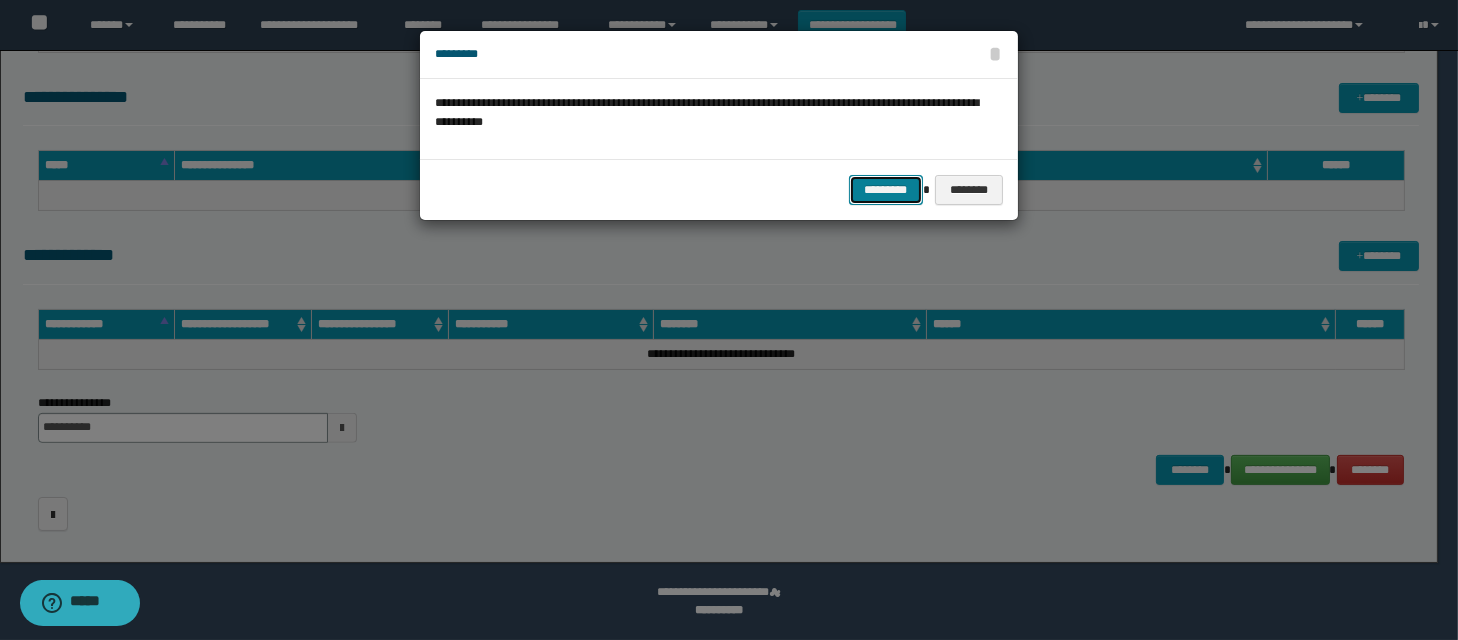 click on "*********" at bounding box center [886, 190] 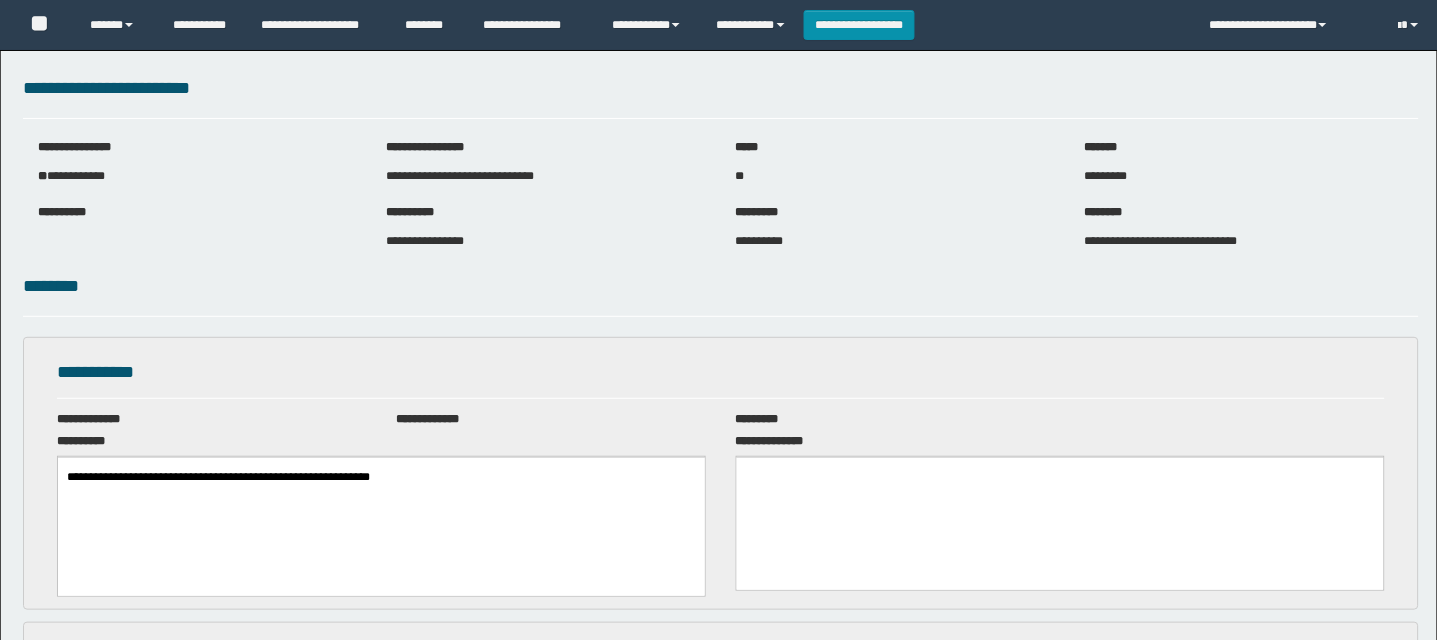 scroll, scrollTop: 0, scrollLeft: 0, axis: both 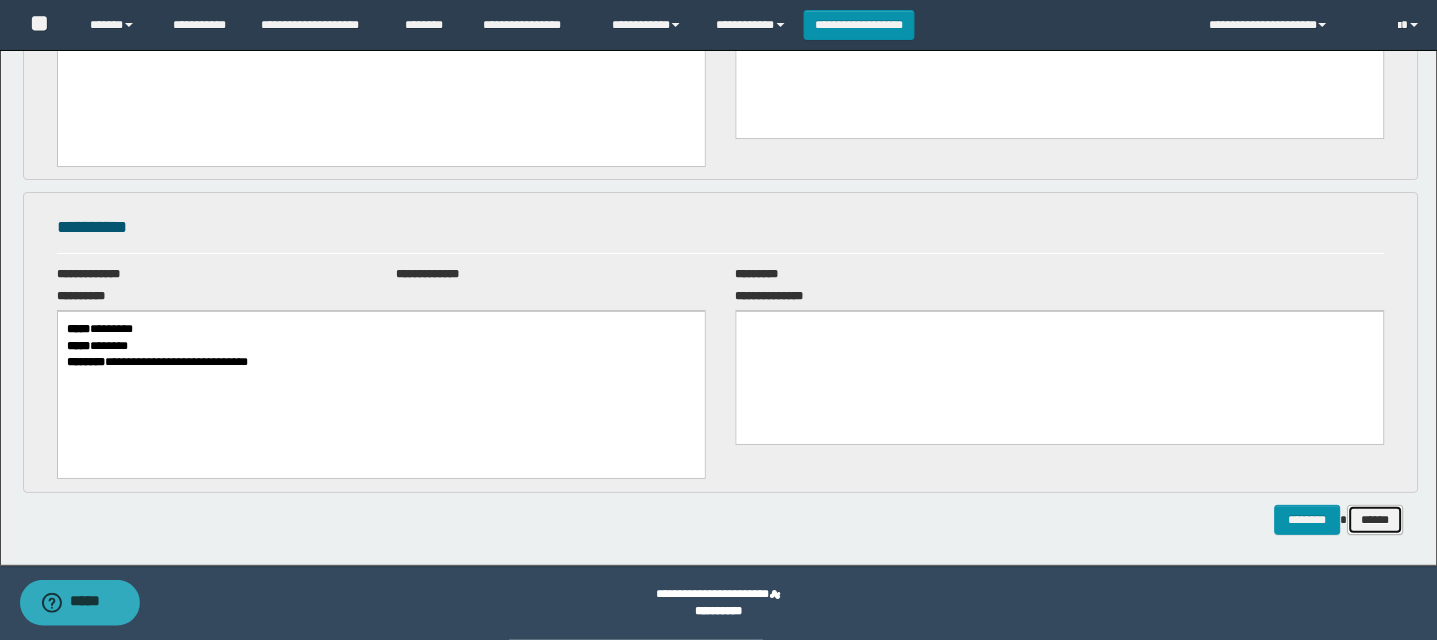 click on "******" at bounding box center (1376, 520) 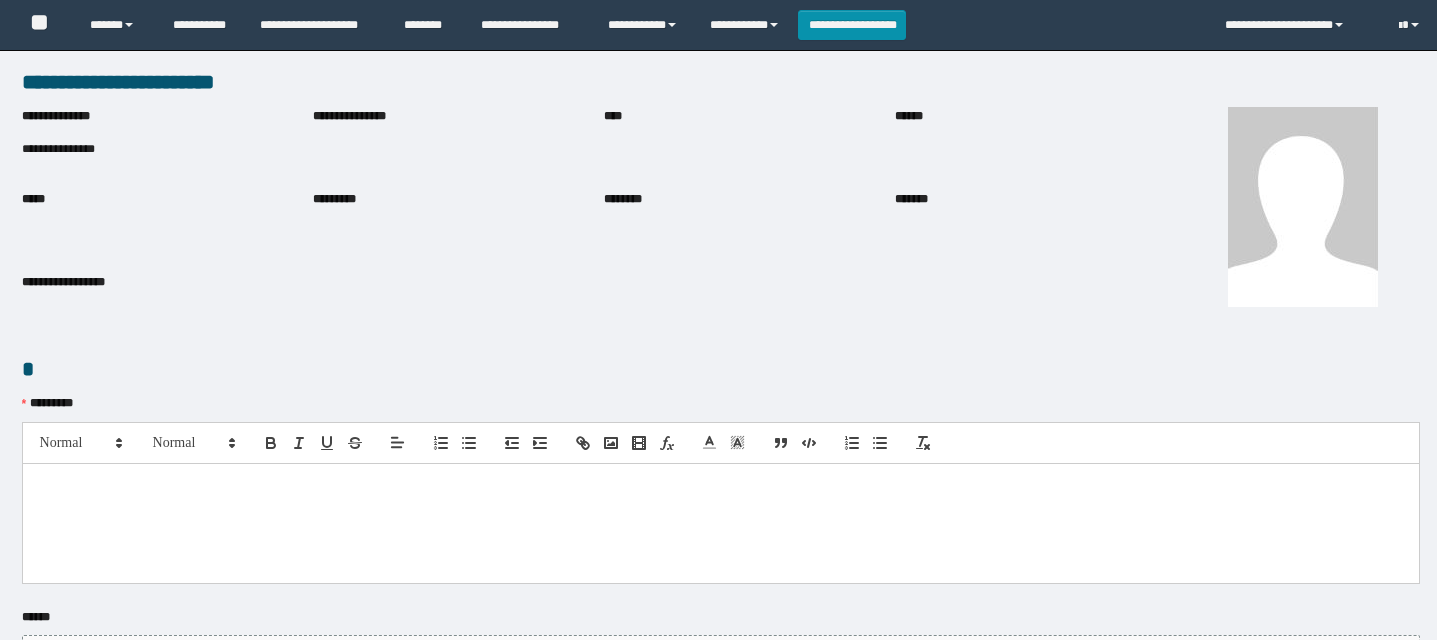 scroll, scrollTop: 0, scrollLeft: 0, axis: both 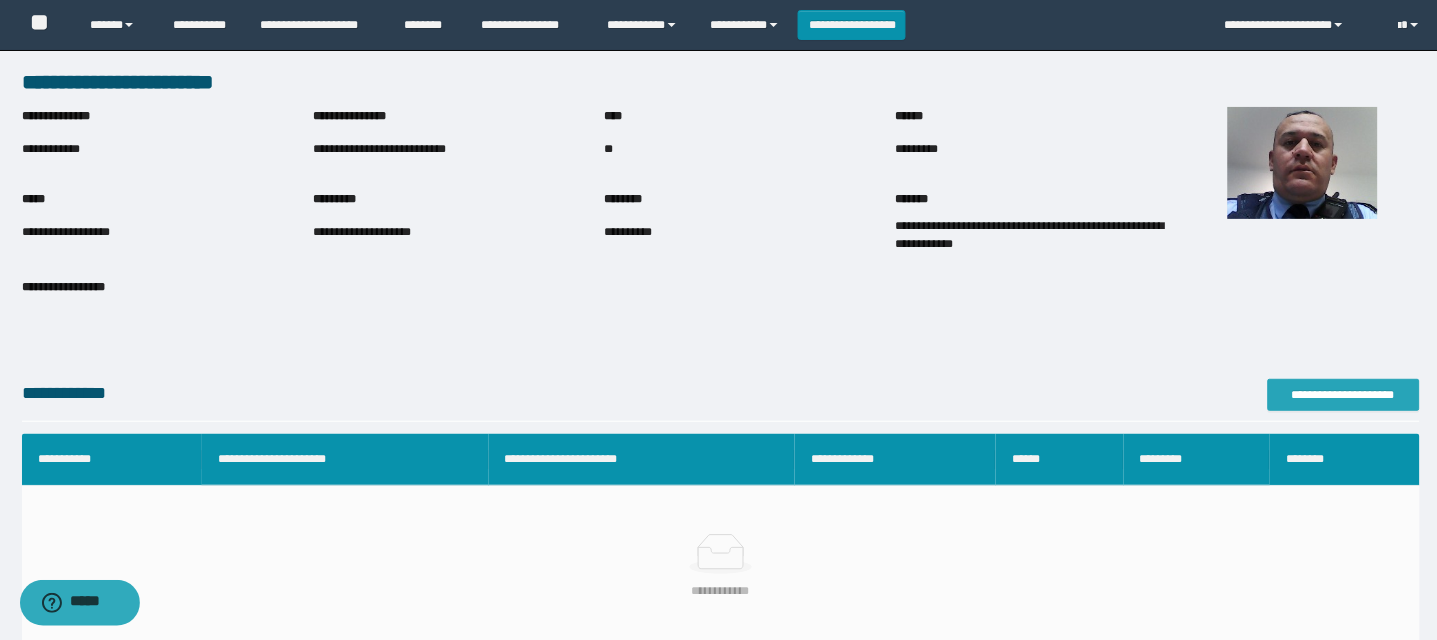 click on "**********" at bounding box center (1344, 395) 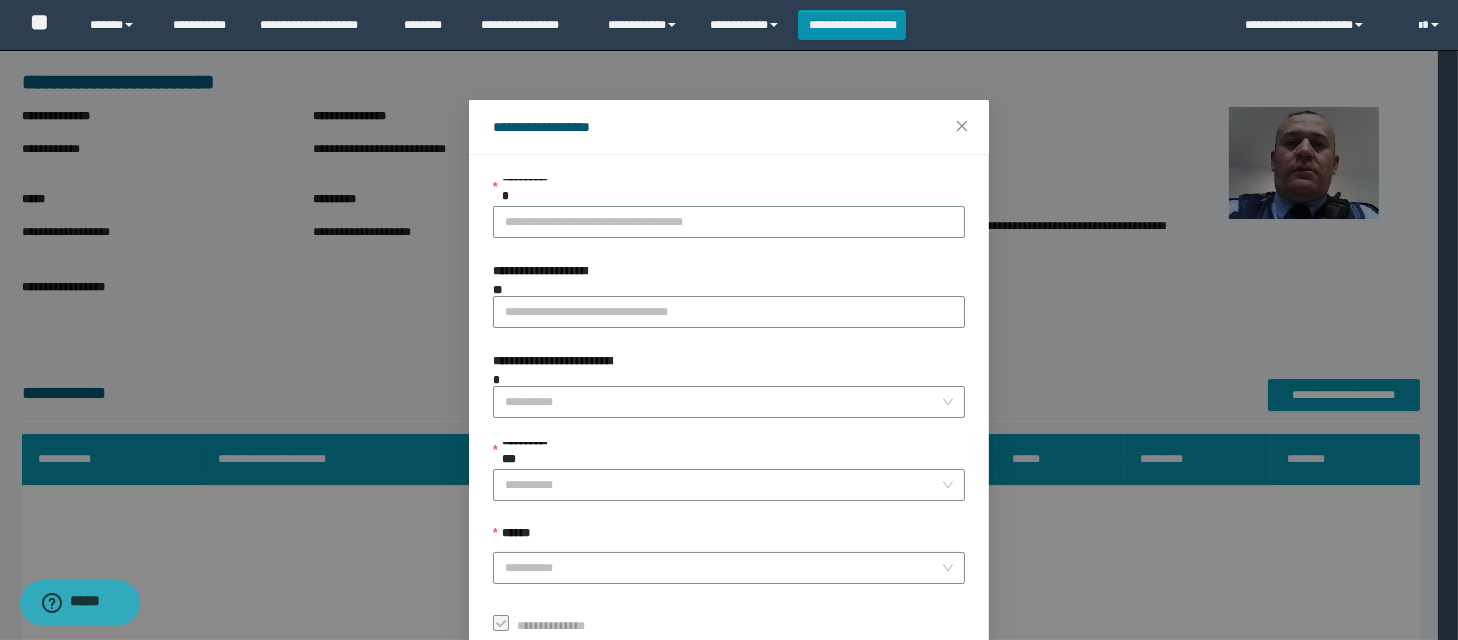 click on "**********" at bounding box center [729, 192] 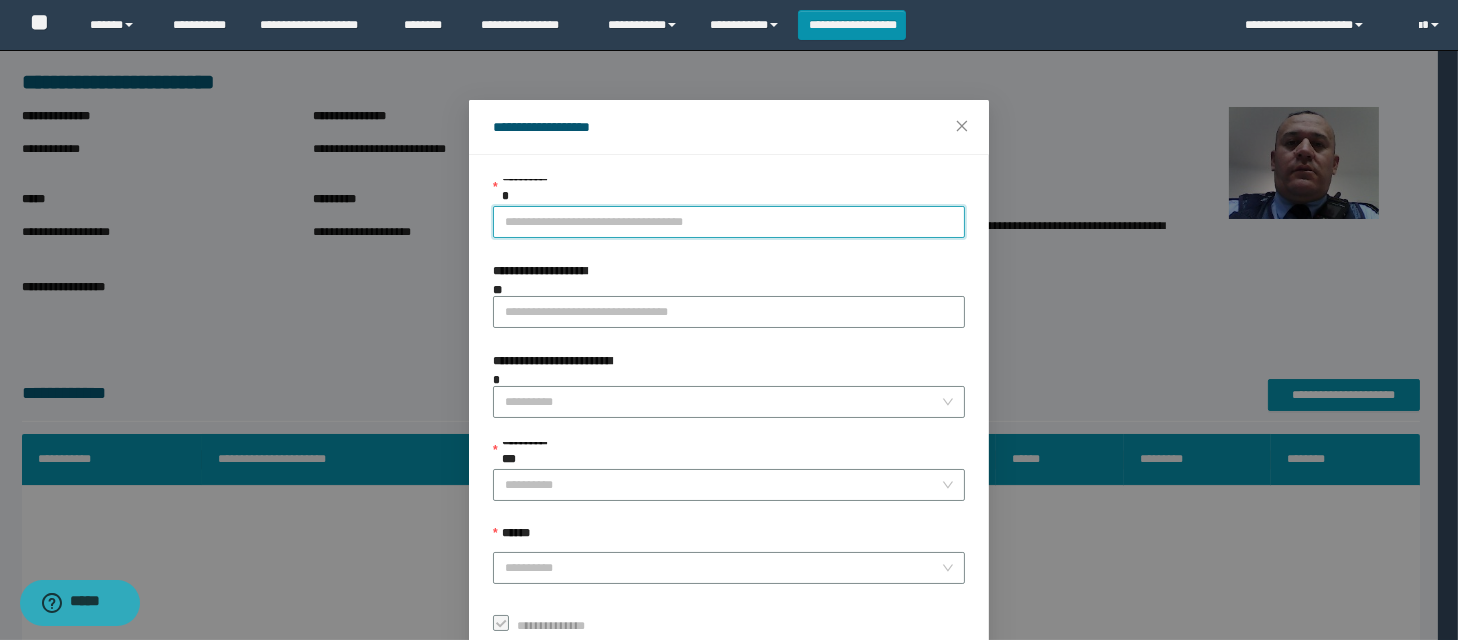 click on "**********" at bounding box center (729, 222) 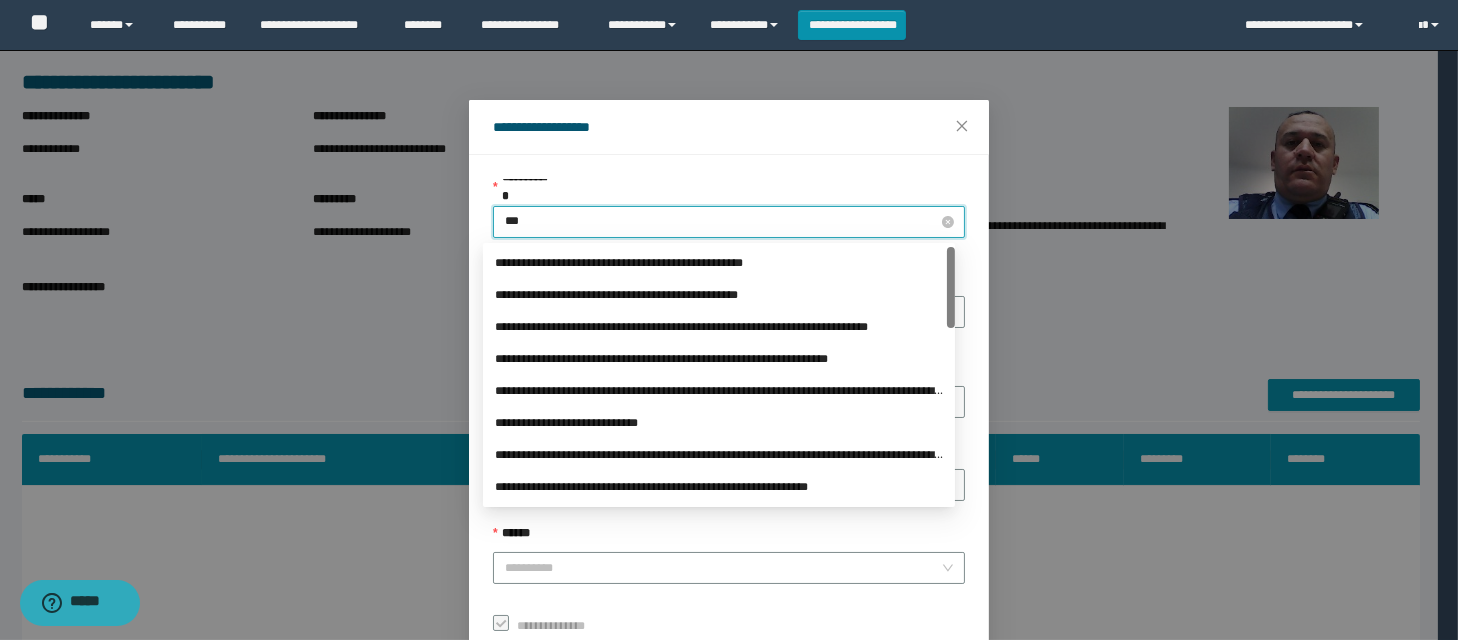 type on "****" 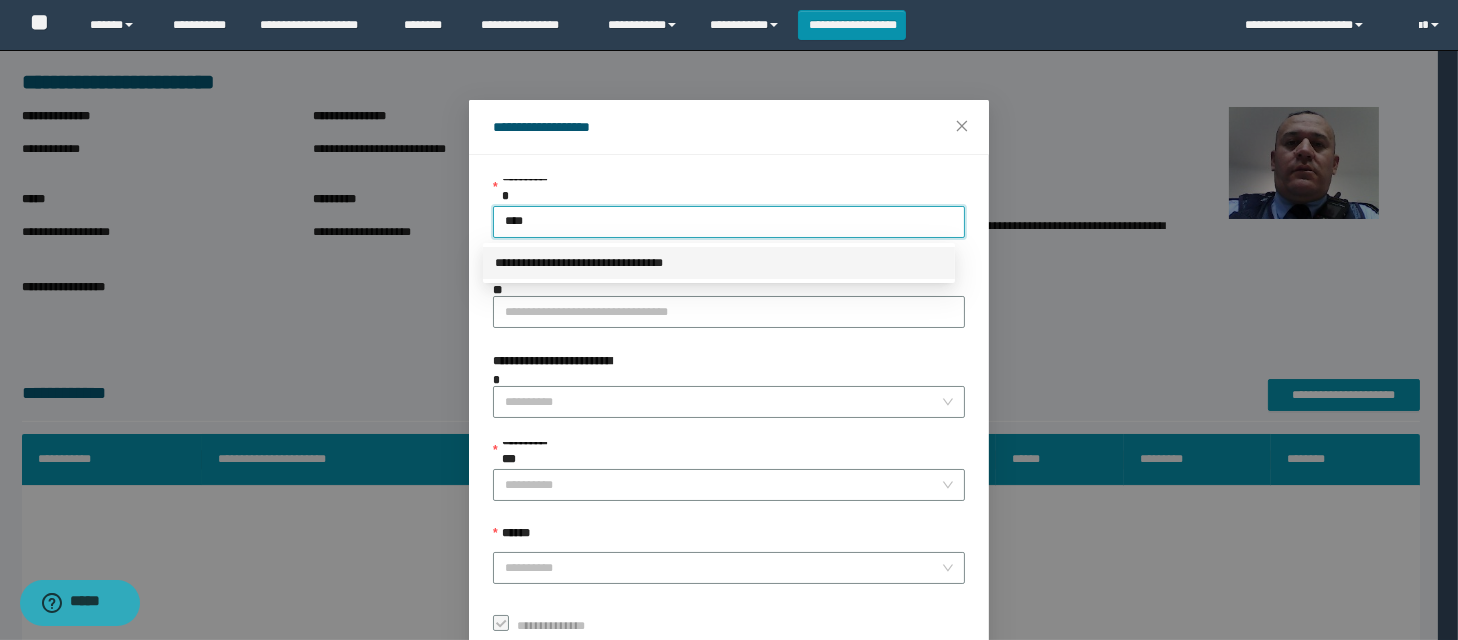 click on "**********" at bounding box center (719, 263) 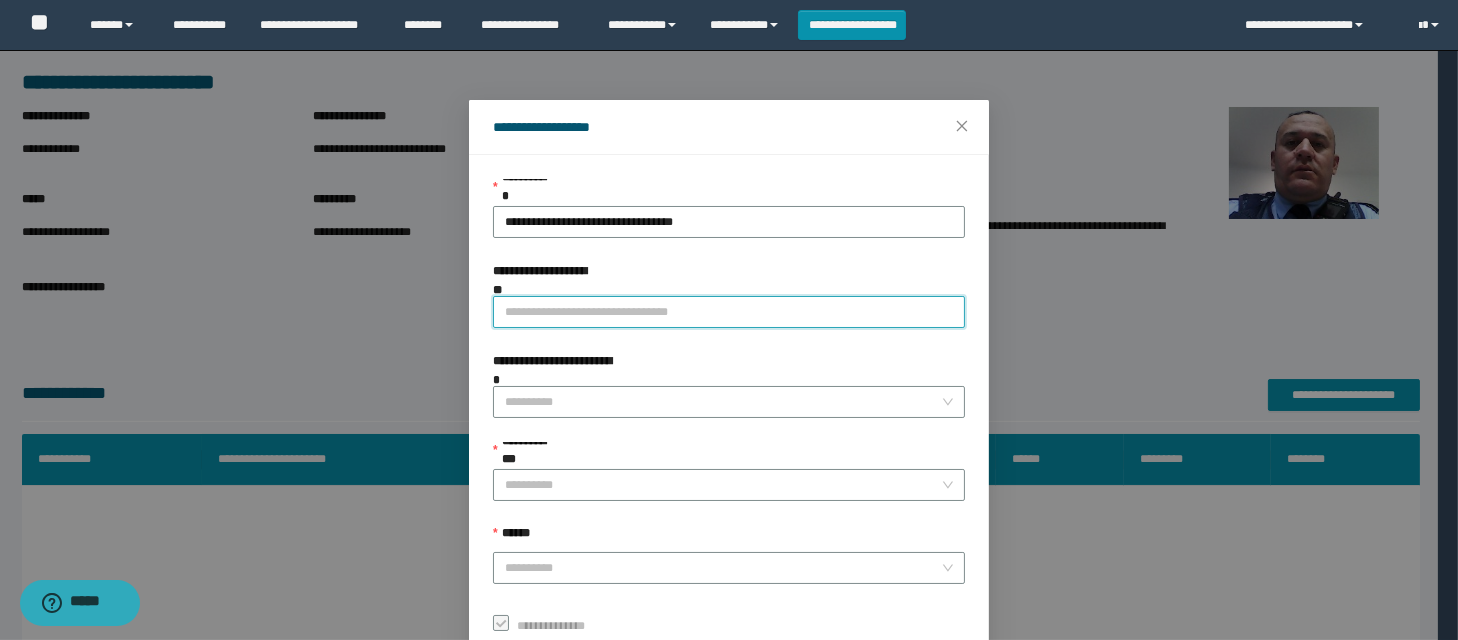click on "**********" at bounding box center [729, 312] 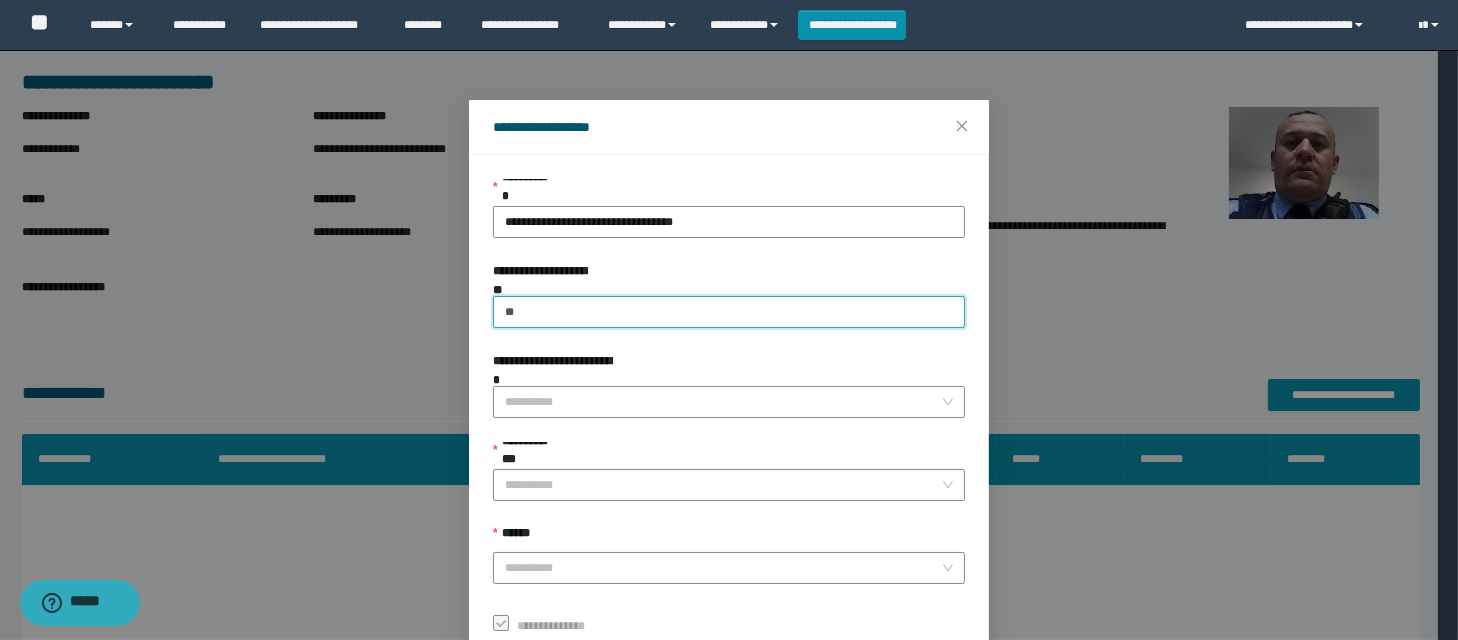 type on "*" 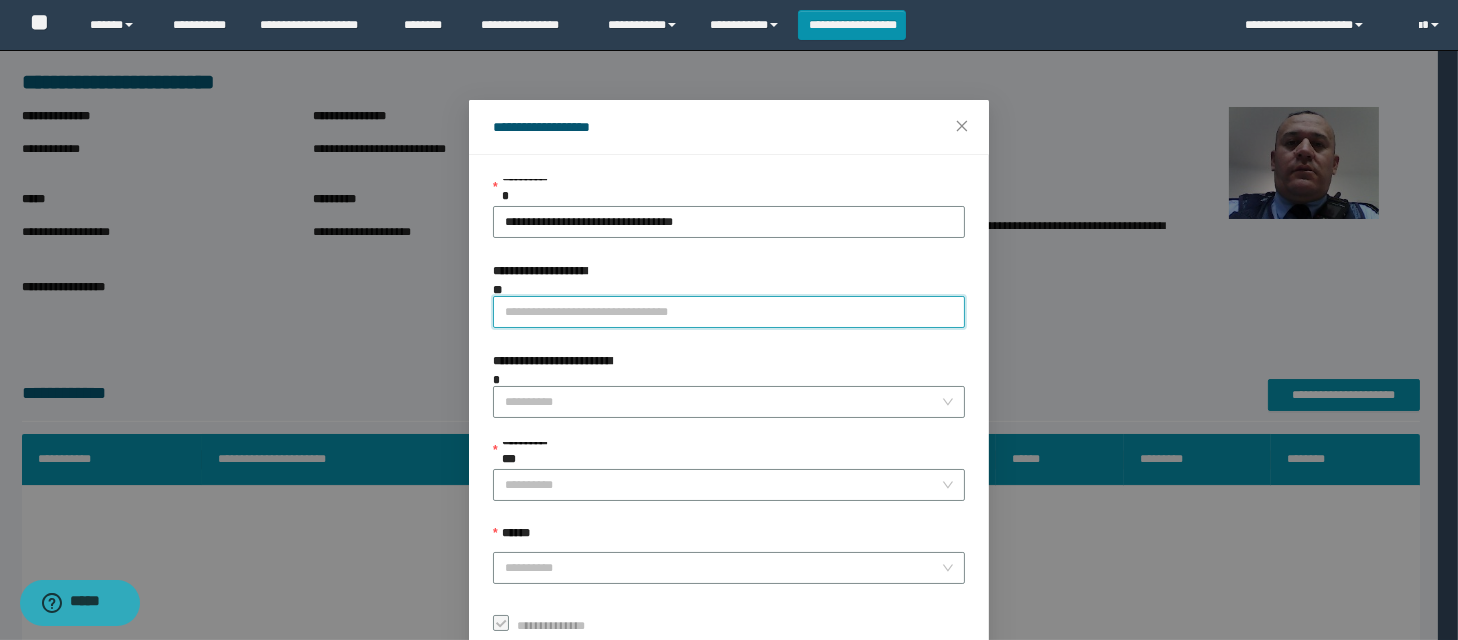 paste on "**********" 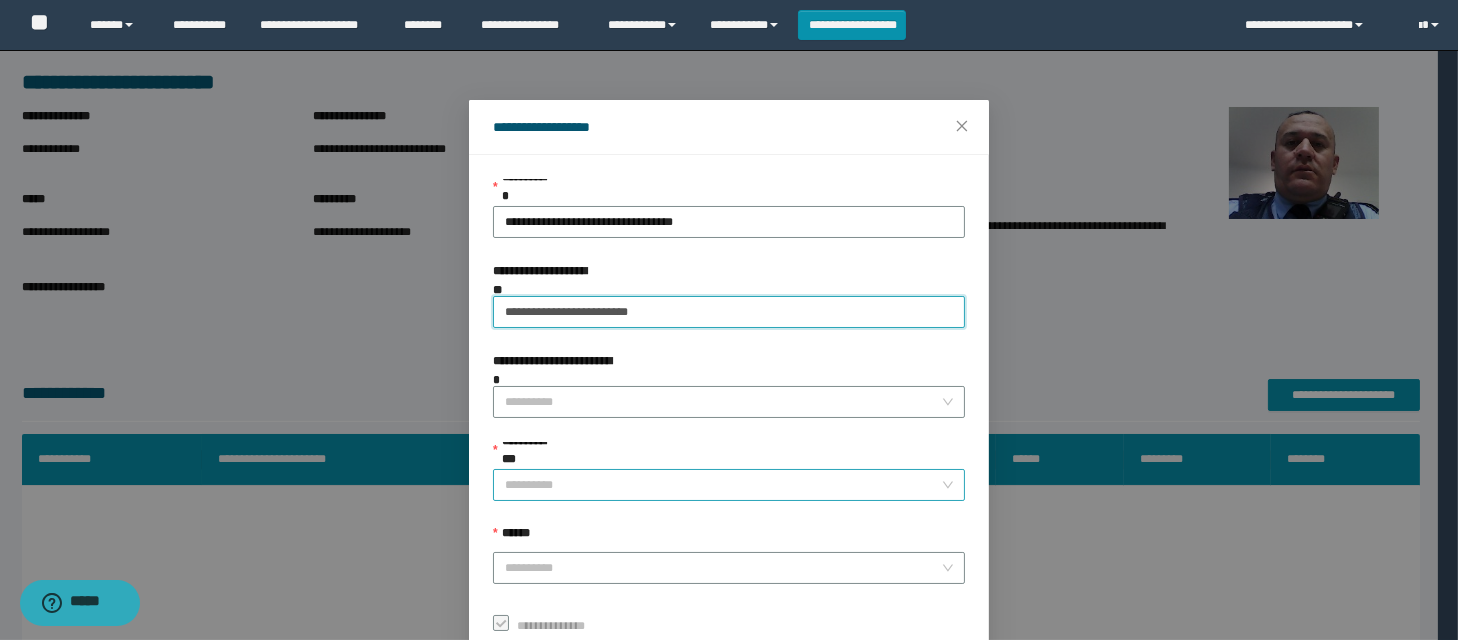 type on "**********" 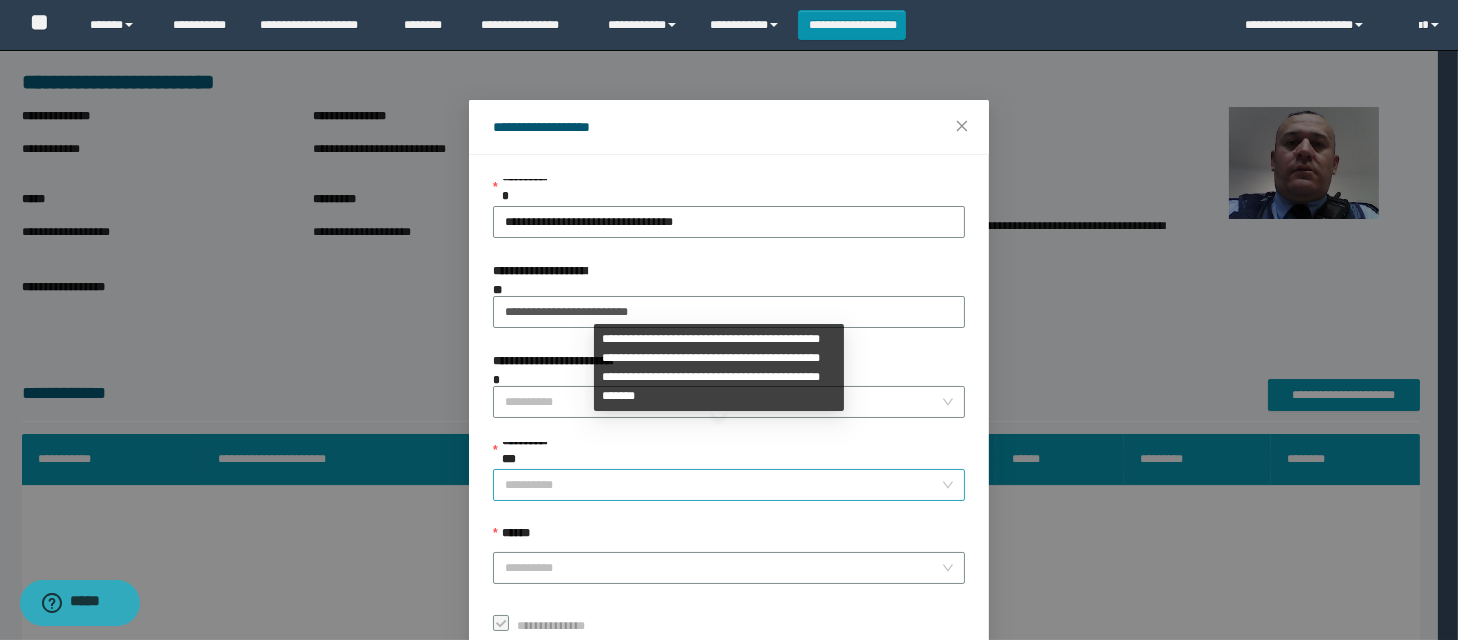 click on "**********" at bounding box center [723, 485] 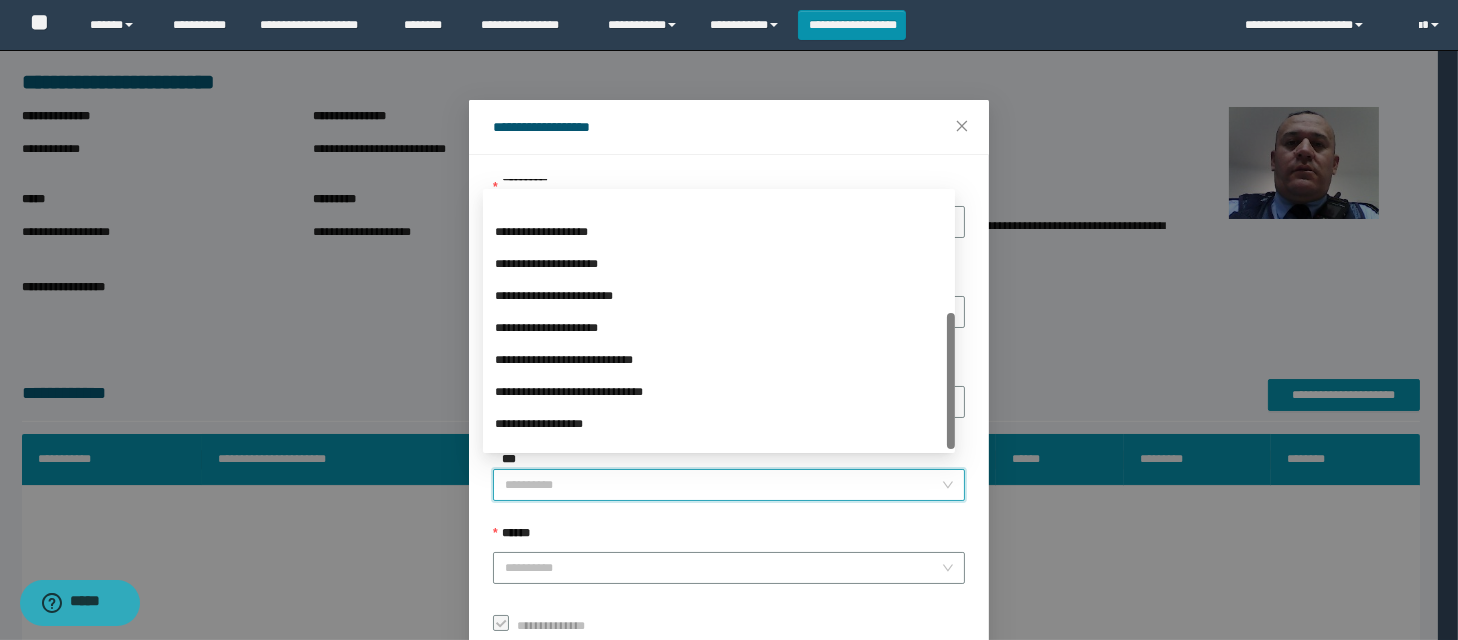 scroll, scrollTop: 224, scrollLeft: 0, axis: vertical 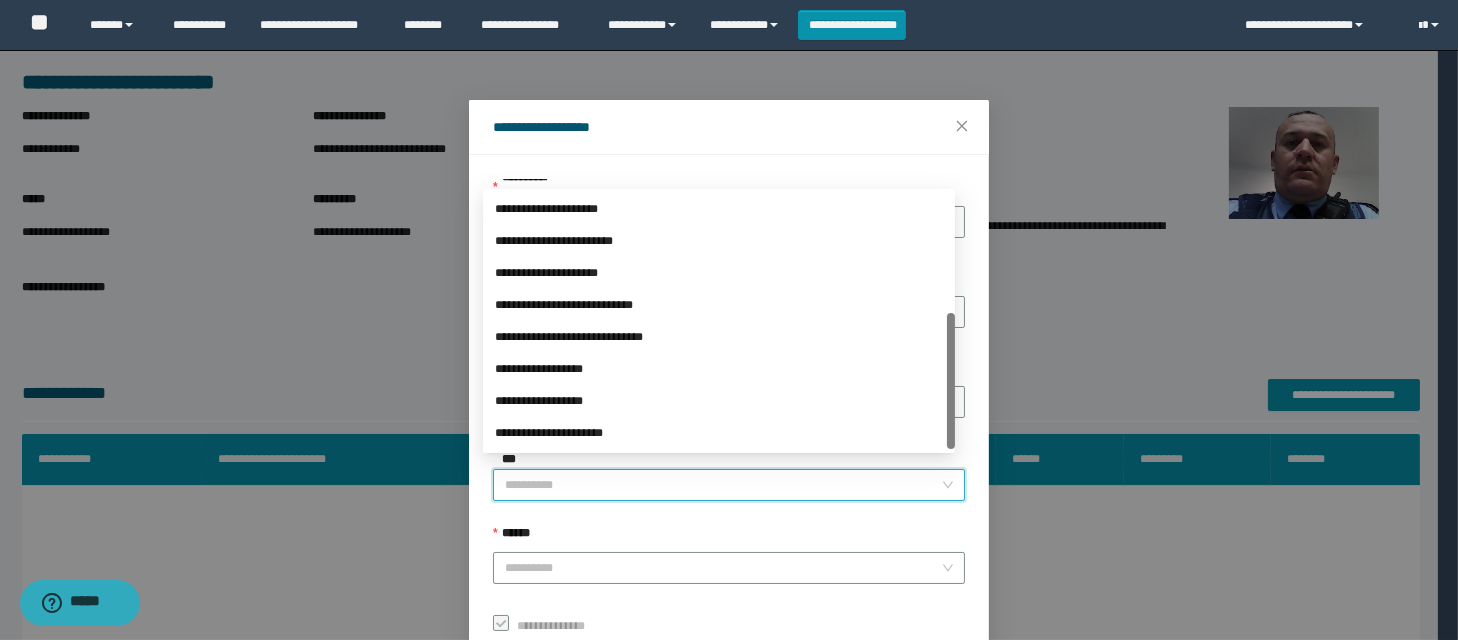 drag, startPoint x: 948, startPoint y: 303, endPoint x: 993, endPoint y: 451, distance: 154.69002 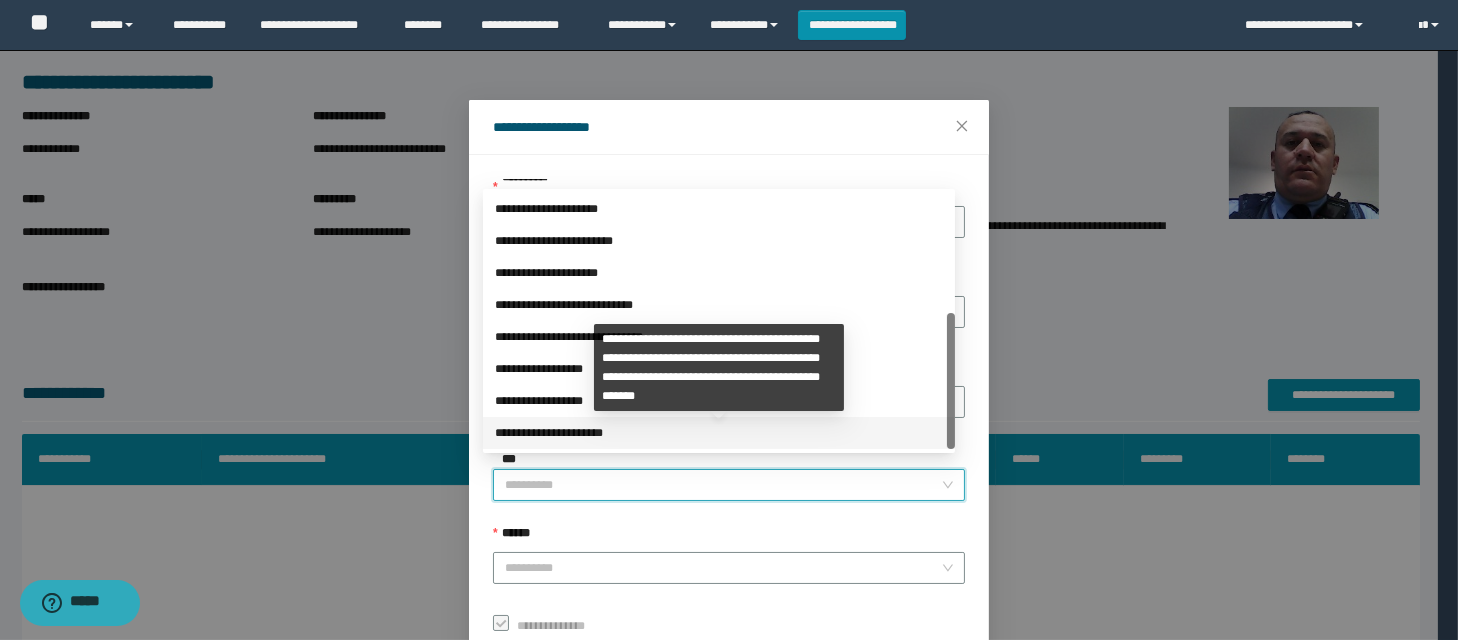 click on "**********" at bounding box center [719, 433] 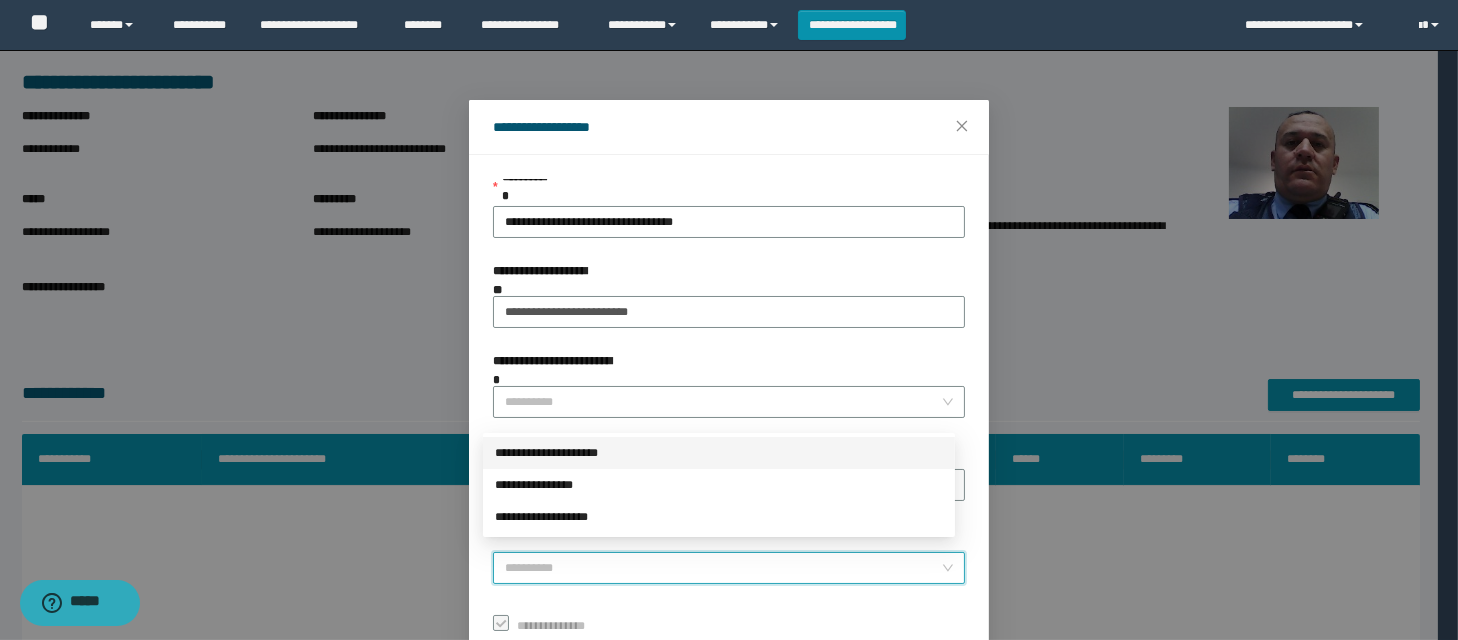 click on "******" at bounding box center [723, 568] 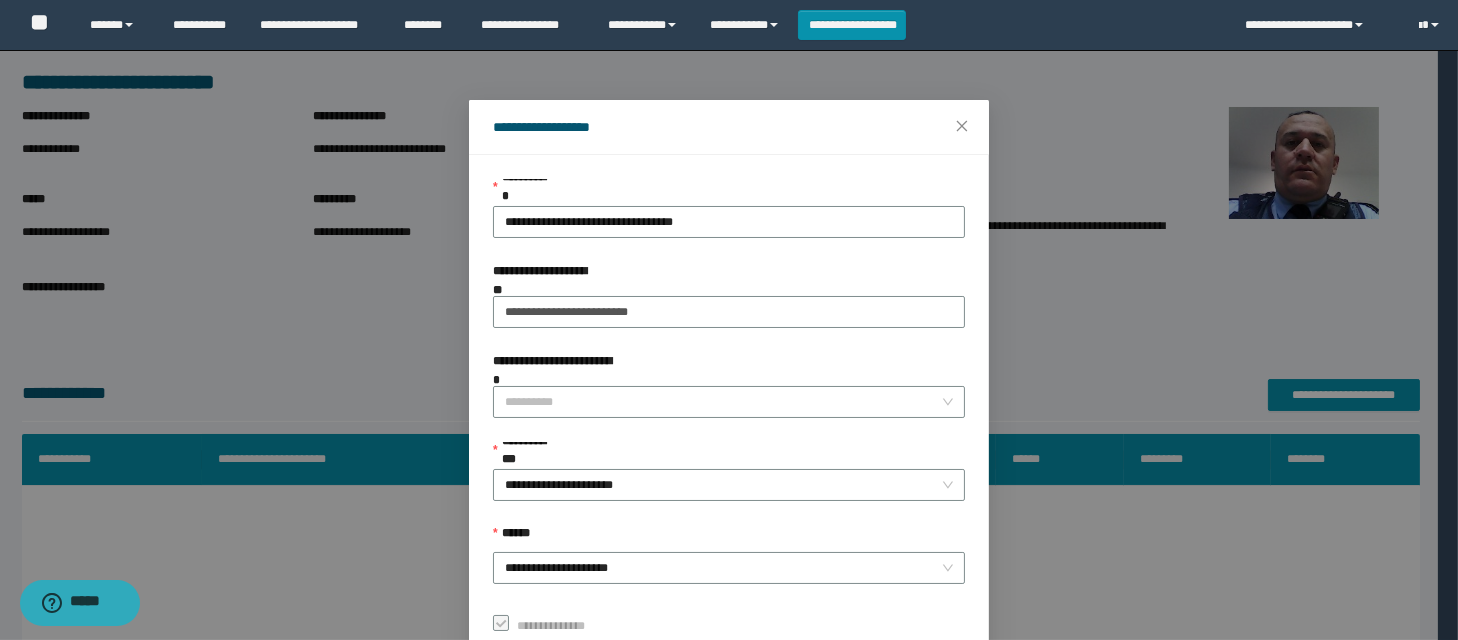 scroll, scrollTop: 113, scrollLeft: 0, axis: vertical 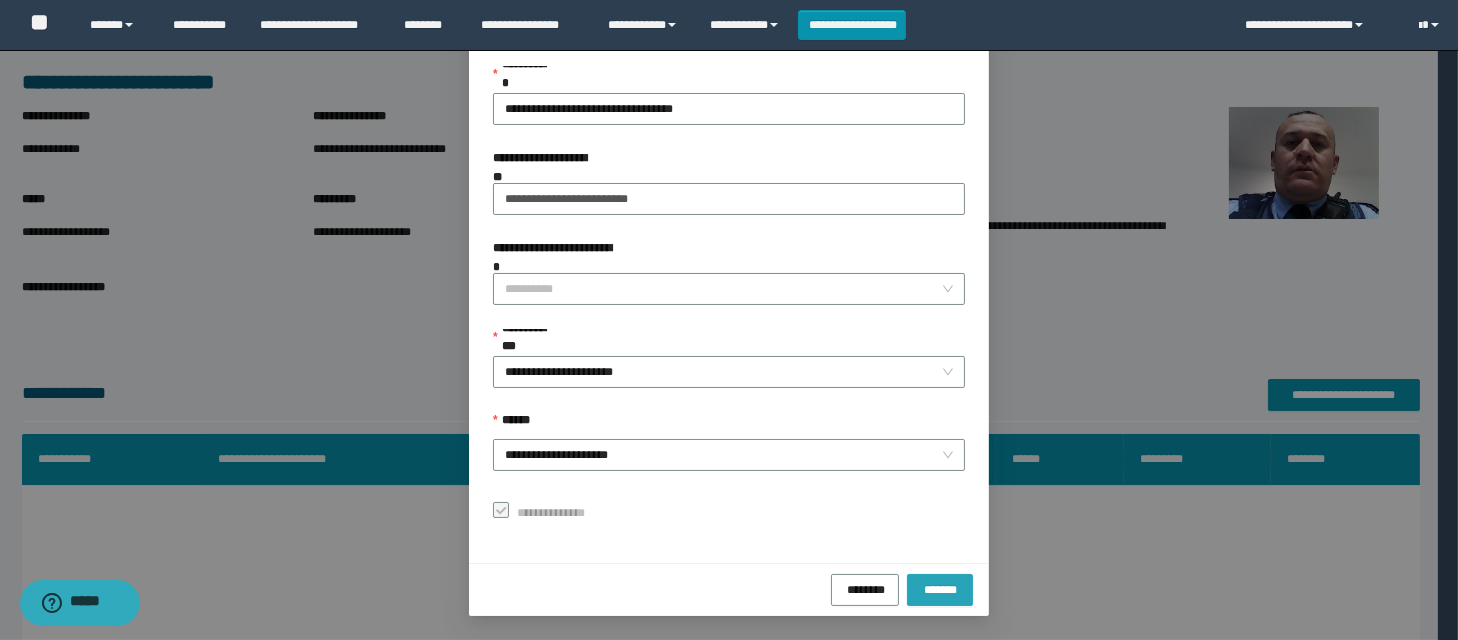 click on "*******" at bounding box center [940, 590] 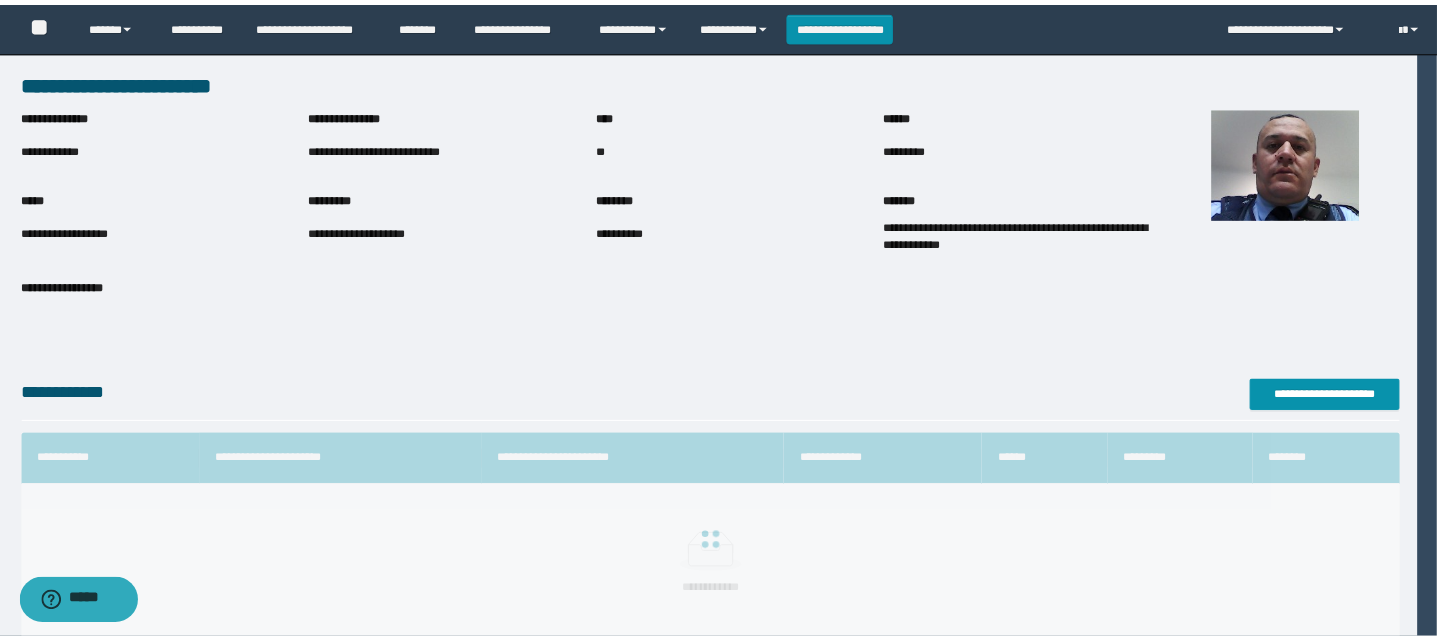 scroll, scrollTop: 66, scrollLeft: 0, axis: vertical 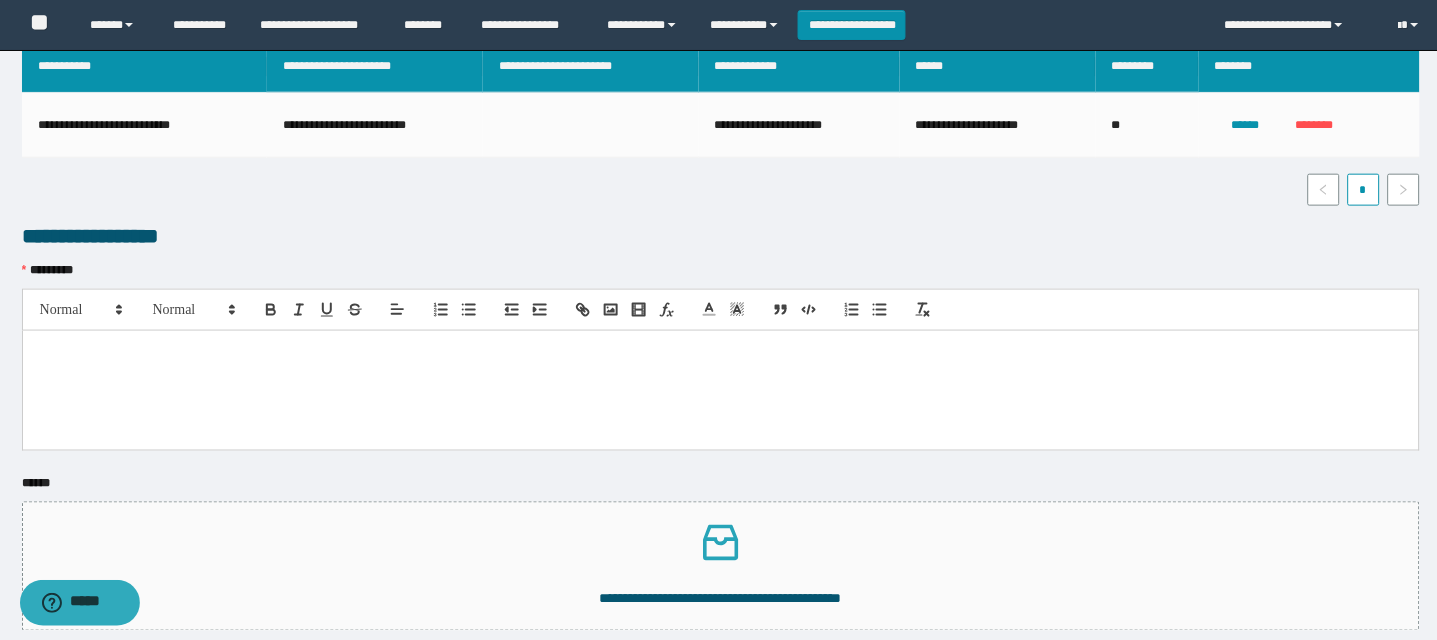click at bounding box center [721, 390] 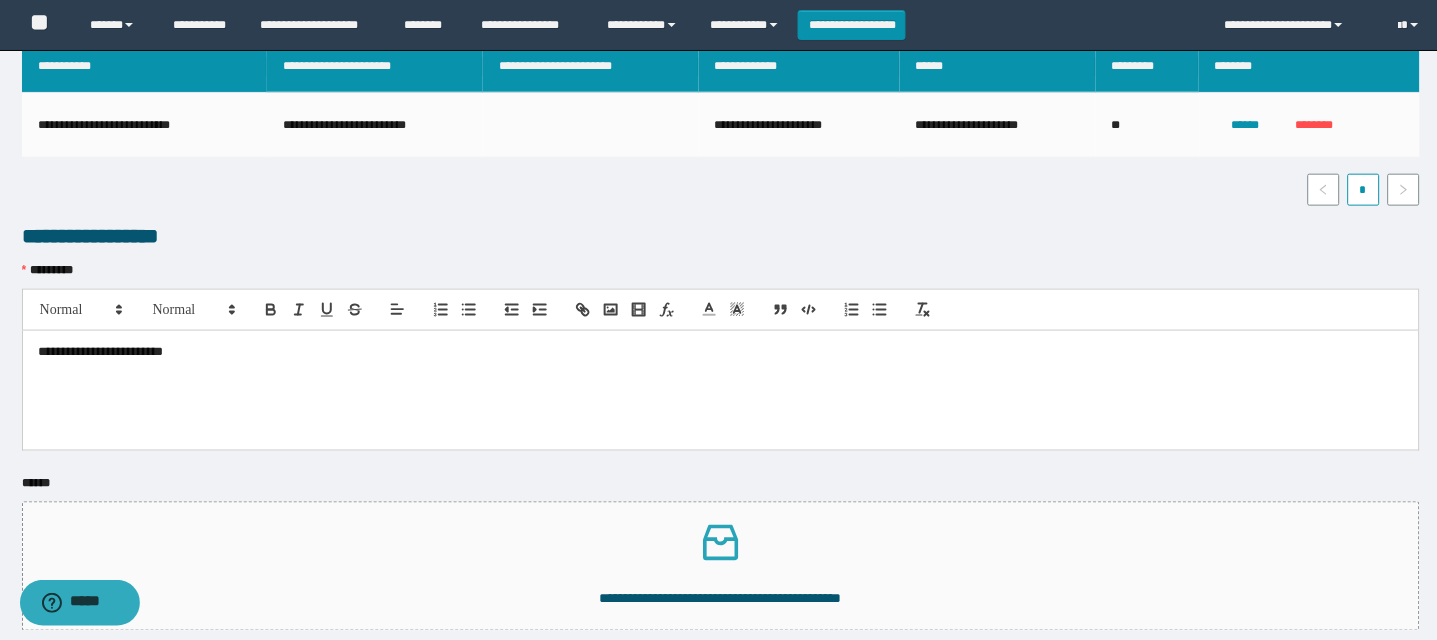 scroll, scrollTop: 534, scrollLeft: 0, axis: vertical 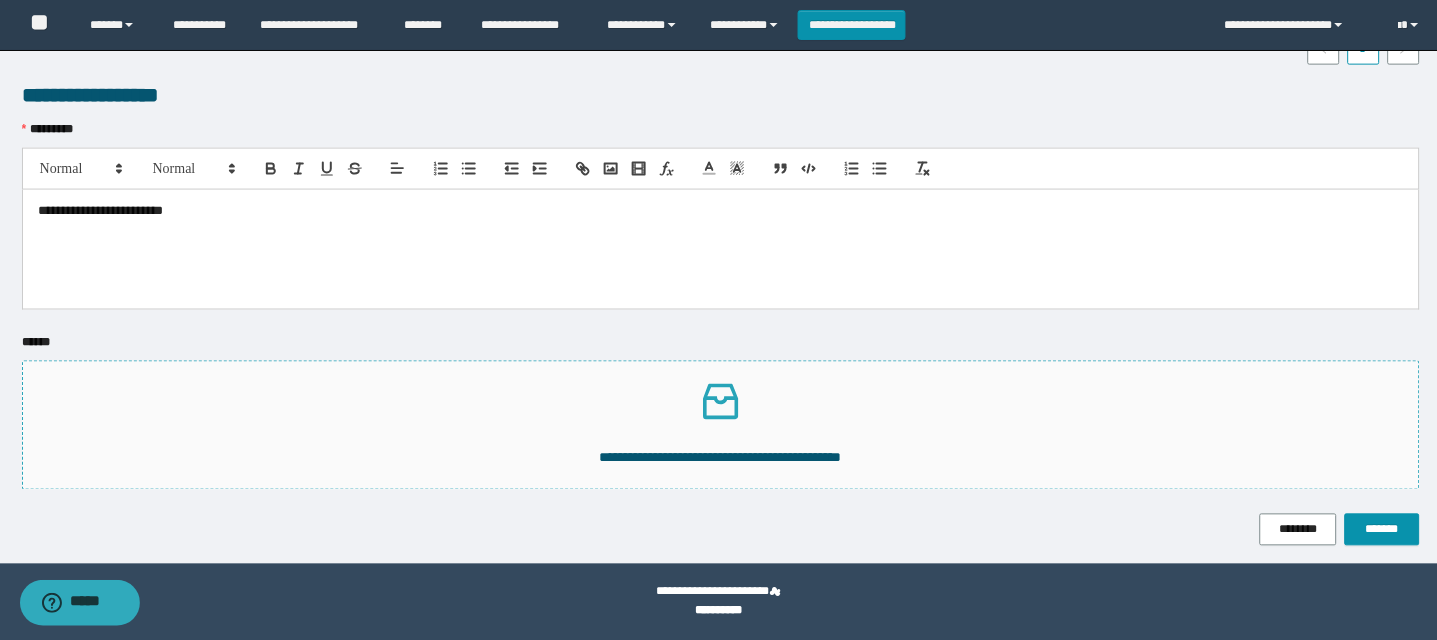 click on "**********" at bounding box center (721, 458) 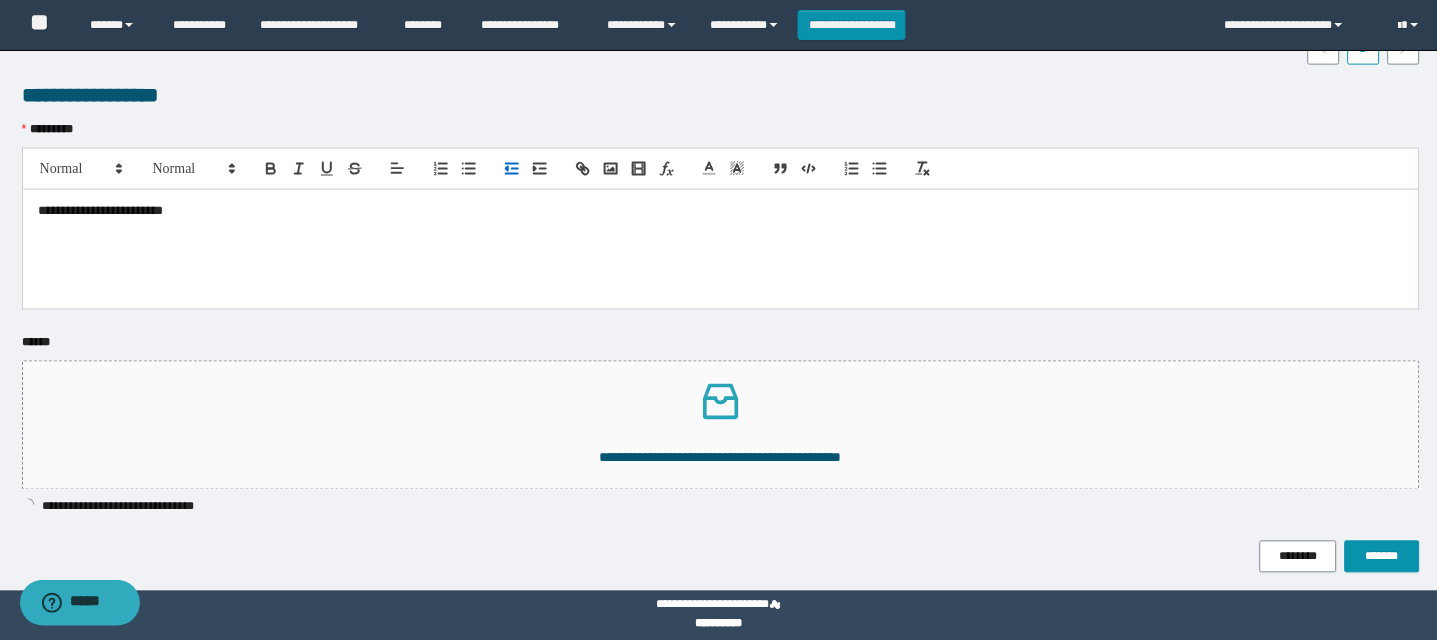 click 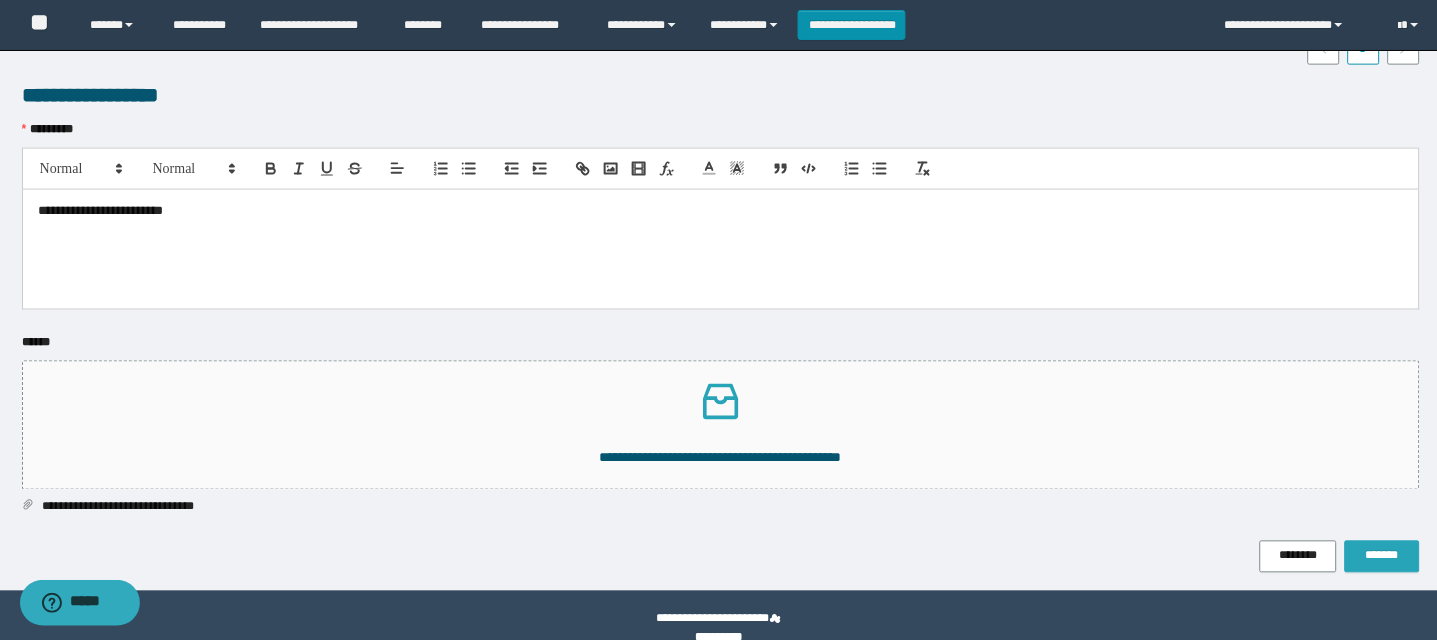 click on "*******" at bounding box center (1382, 556) 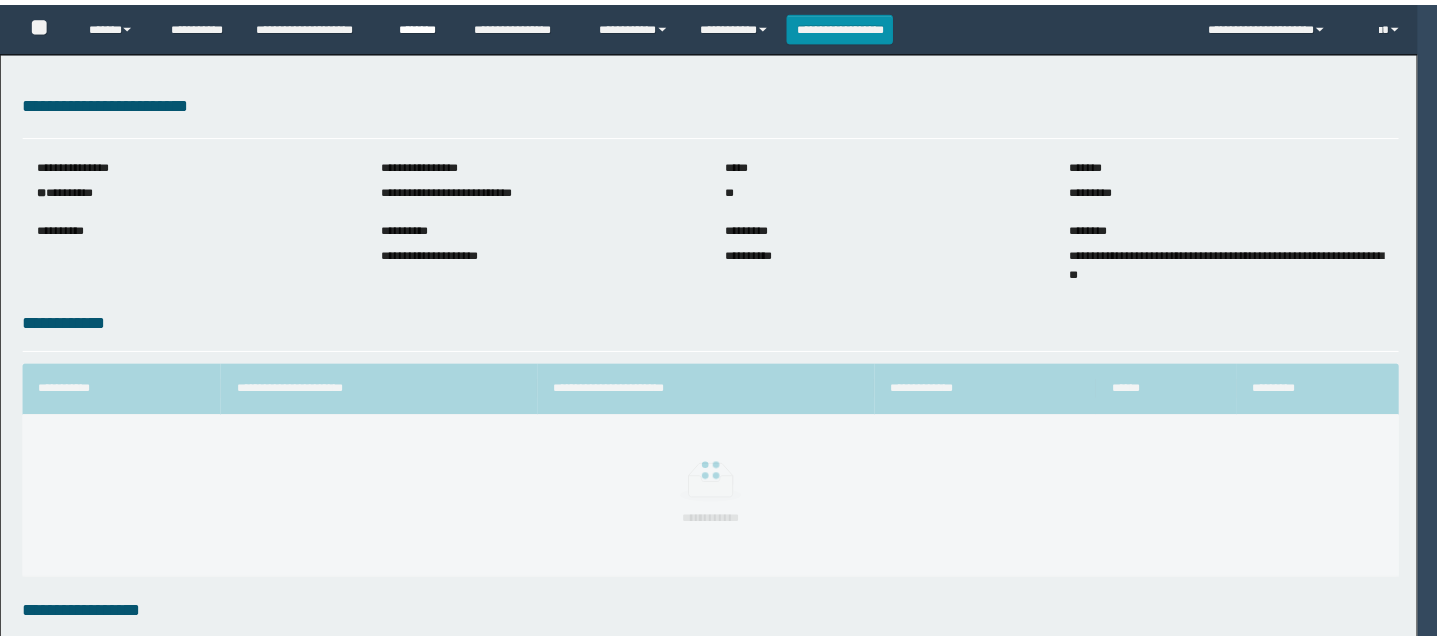 scroll, scrollTop: 0, scrollLeft: 0, axis: both 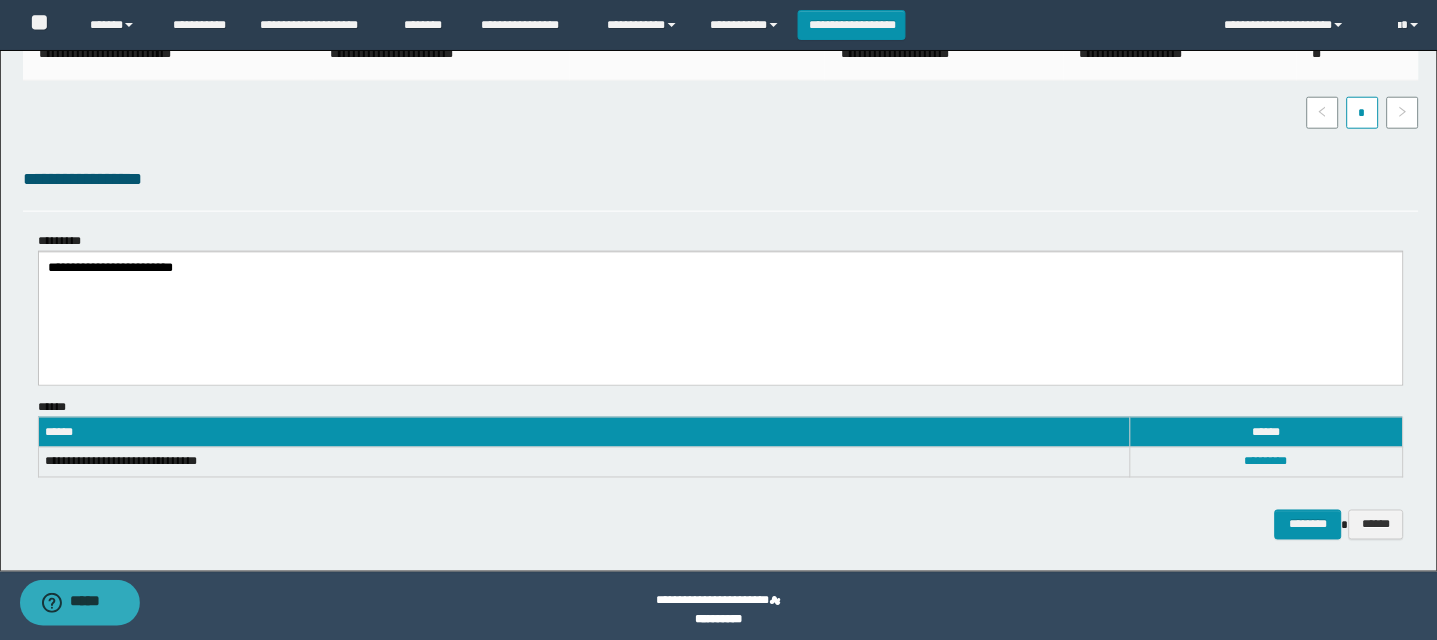 click on "**********" at bounding box center [719, 117] 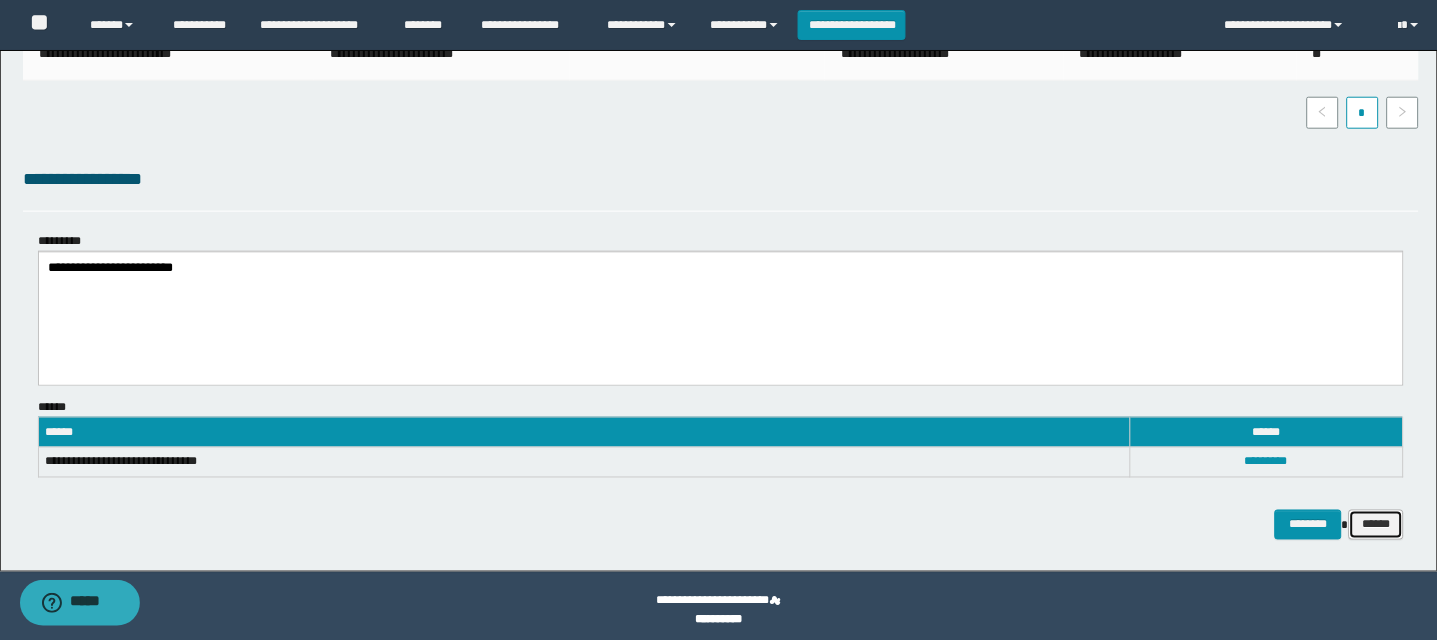 click on "******" at bounding box center [1376, 525] 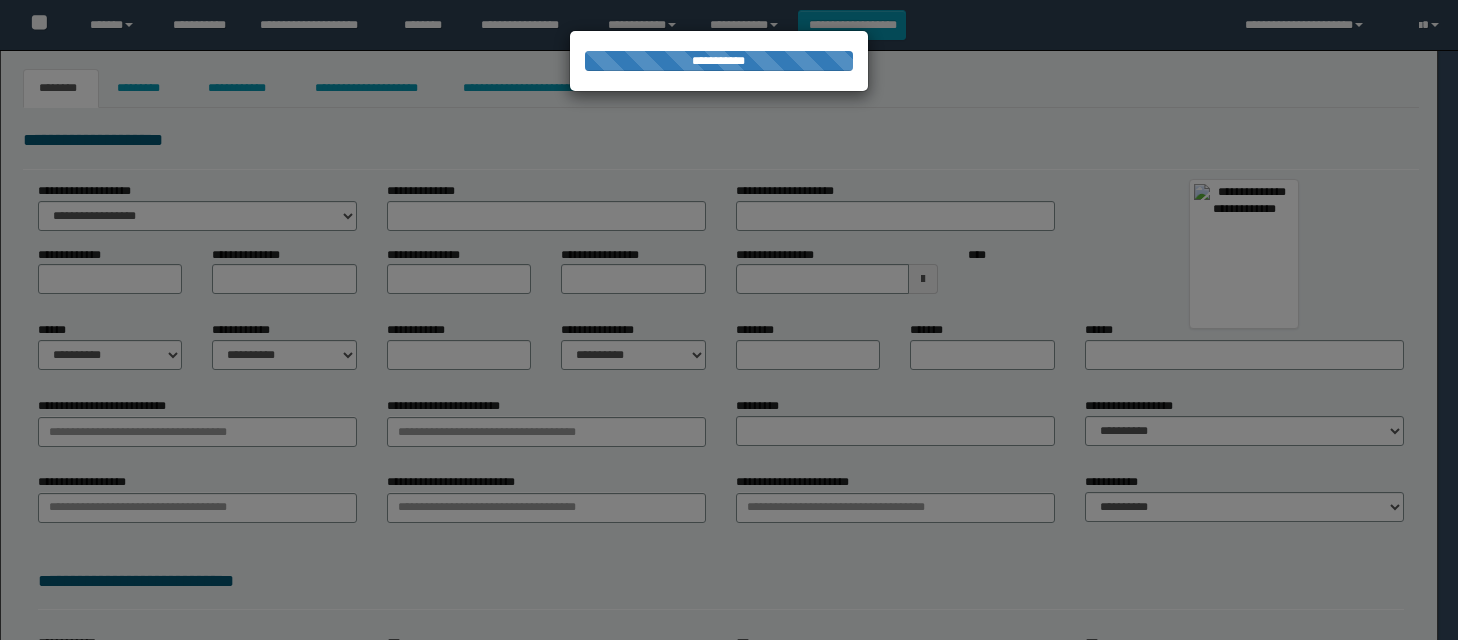 scroll, scrollTop: 0, scrollLeft: 0, axis: both 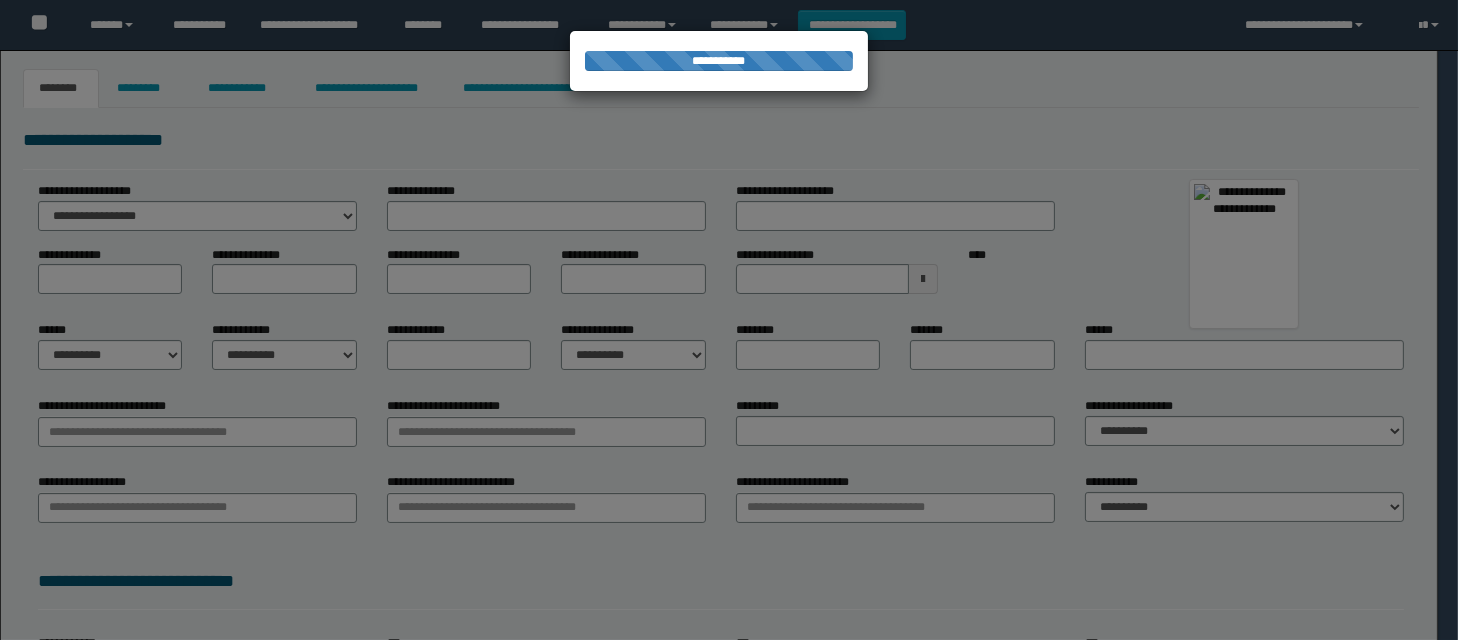 type on "******" 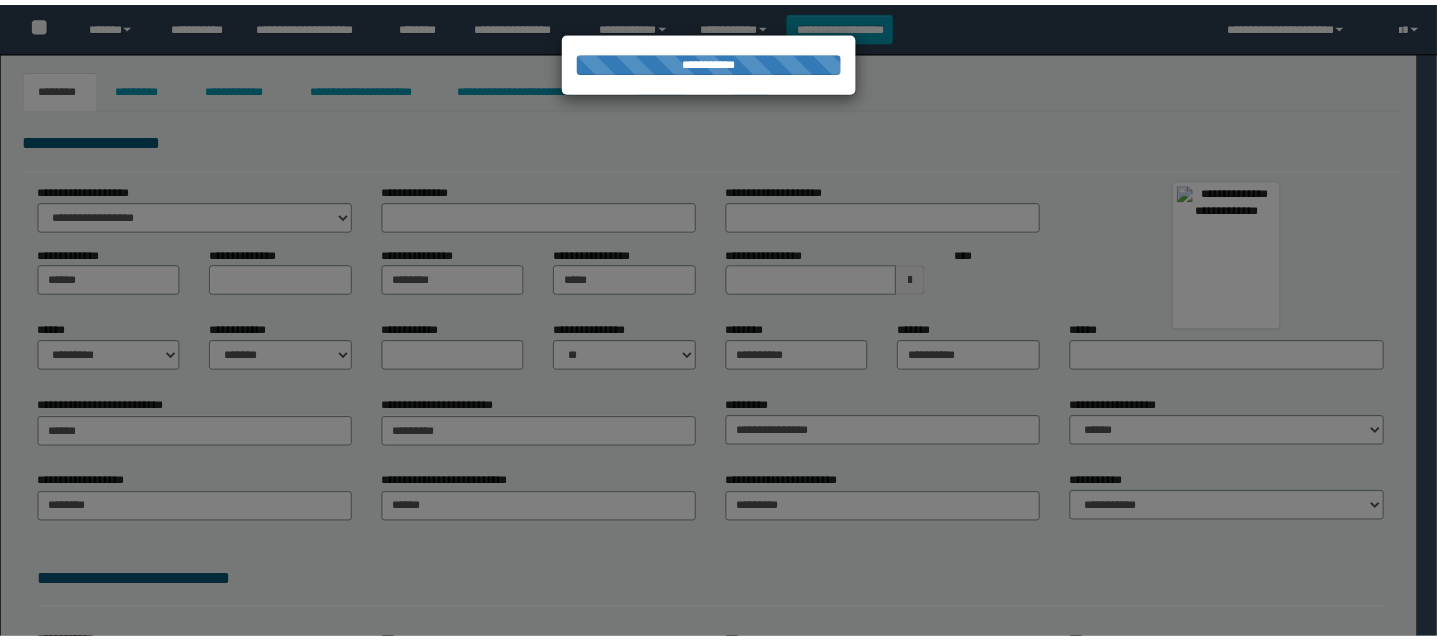 scroll, scrollTop: 0, scrollLeft: 0, axis: both 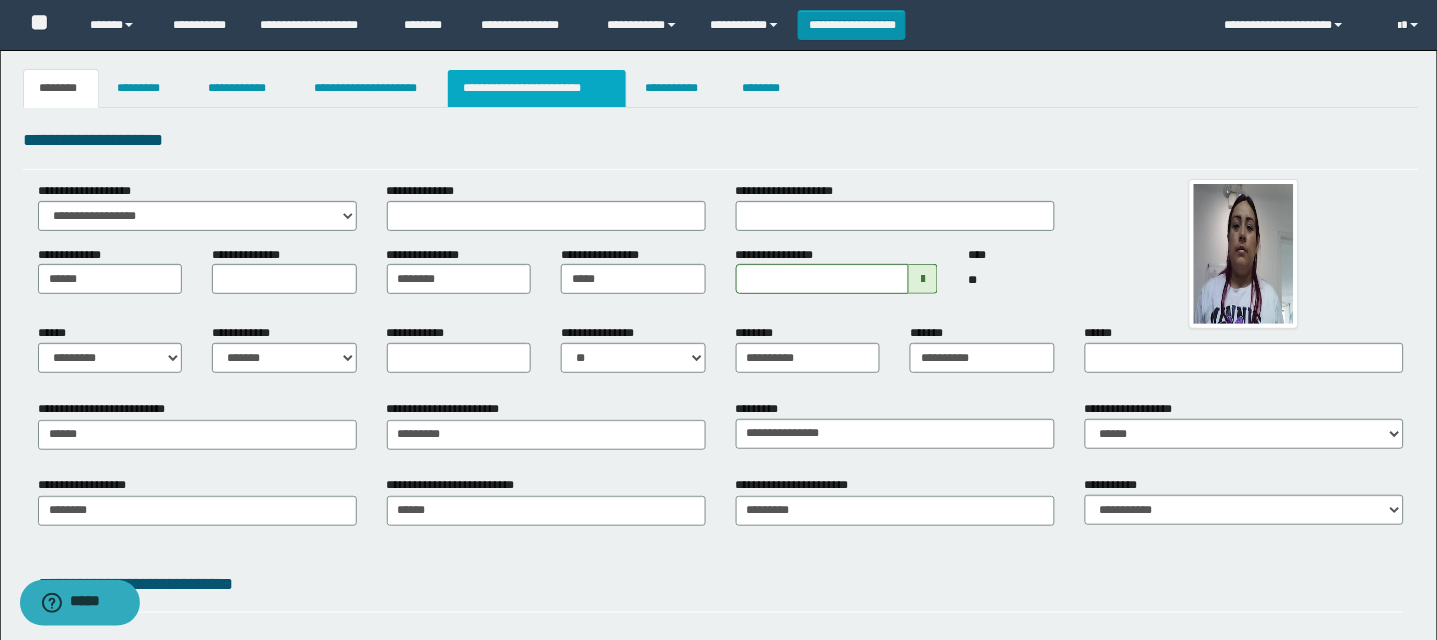 click on "**********" at bounding box center [537, 88] 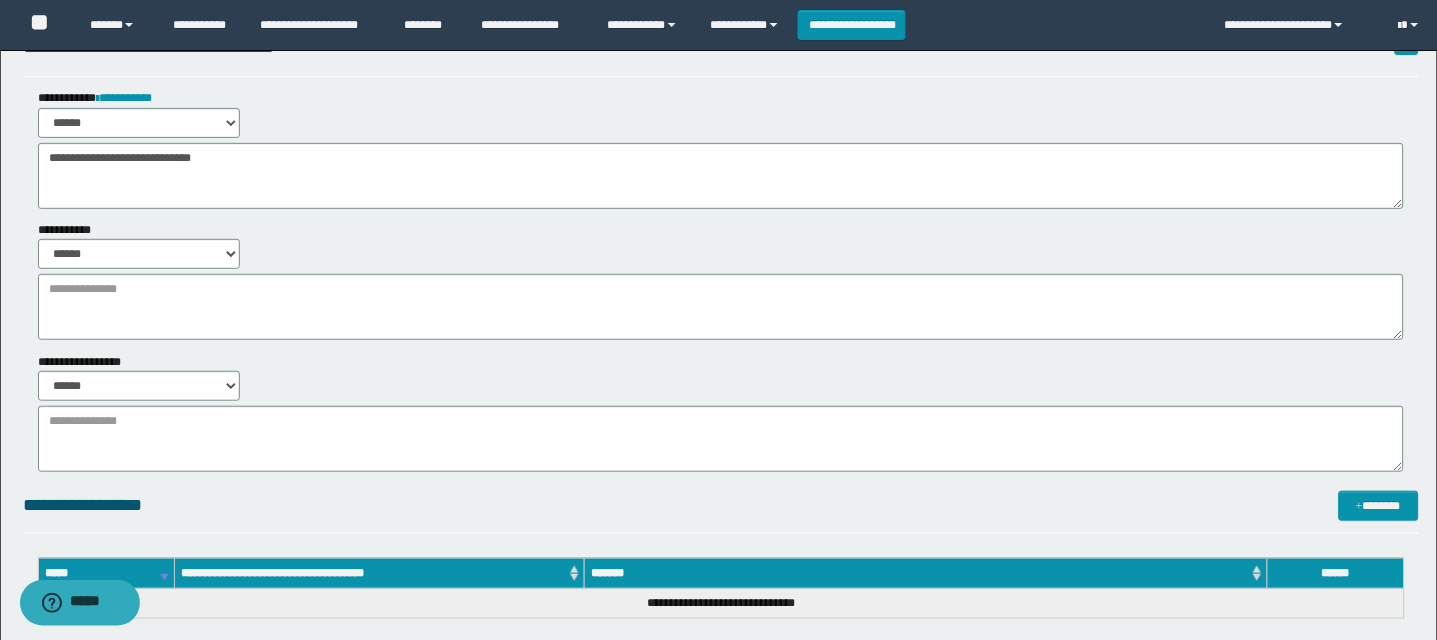 scroll, scrollTop: 0, scrollLeft: 0, axis: both 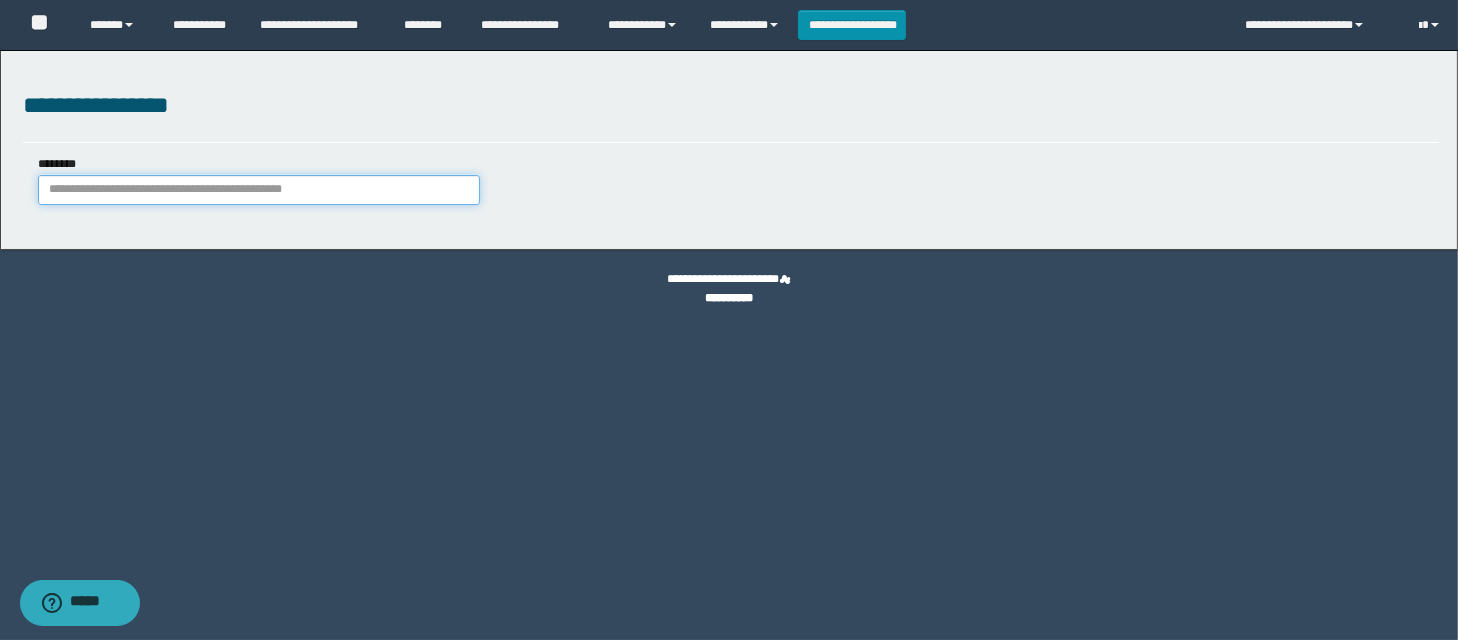 click on "********" at bounding box center (259, 190) 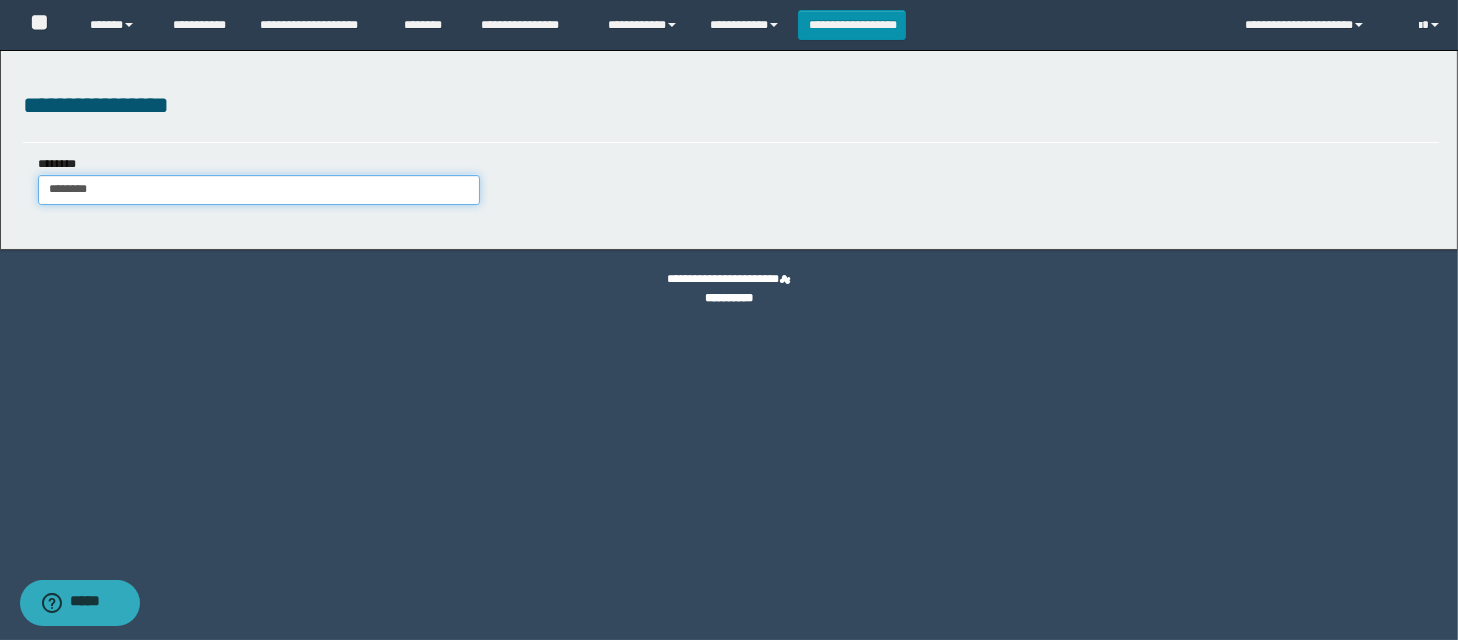 type on "********" 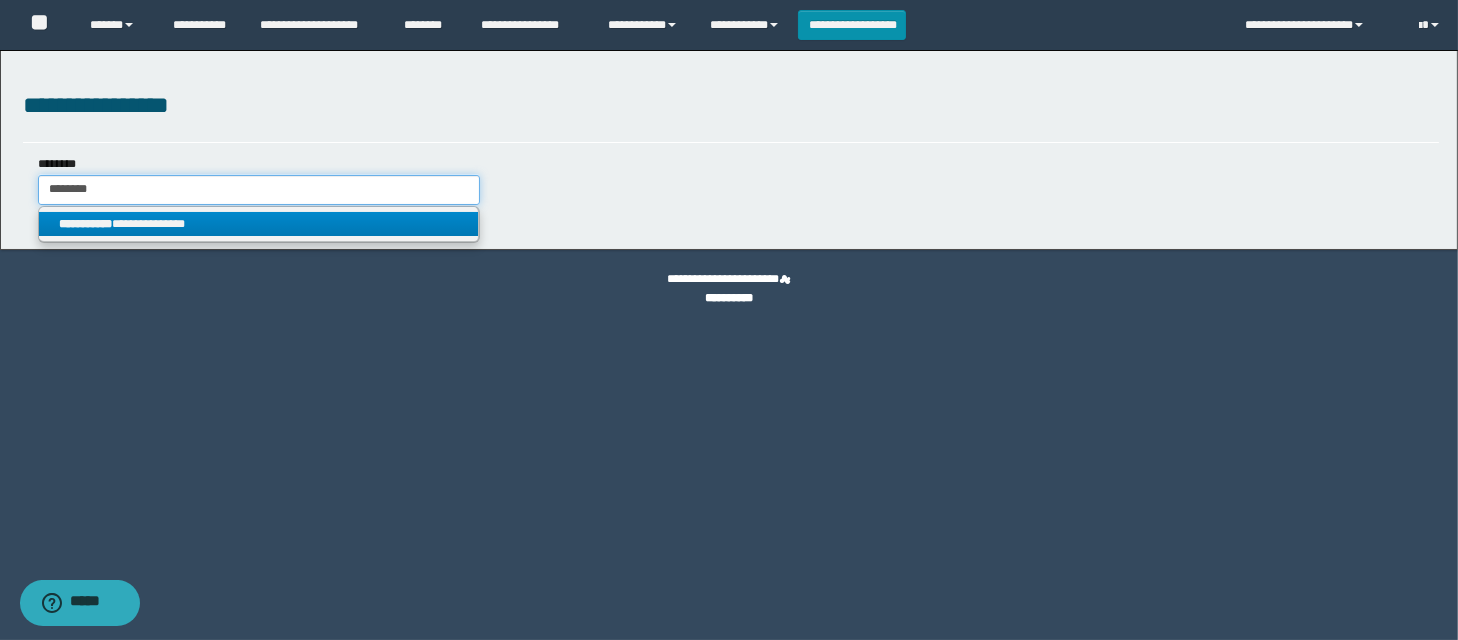 type on "********" 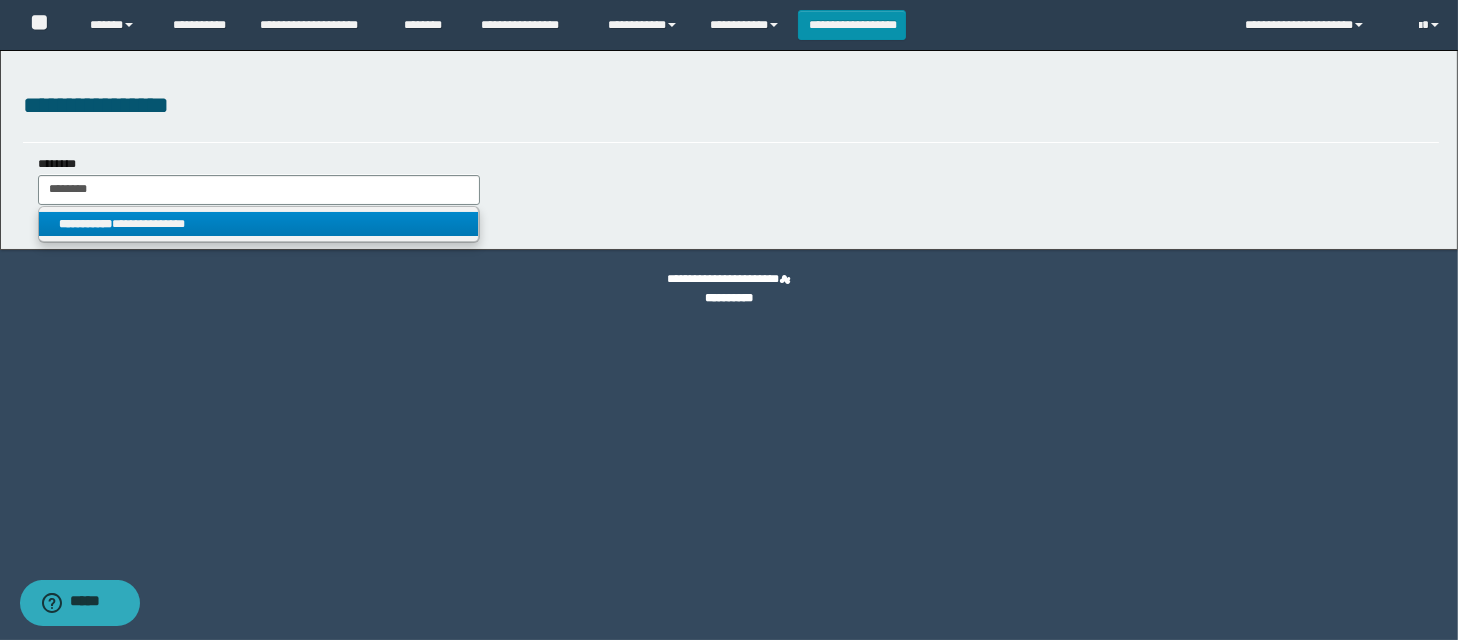 click on "**********" at bounding box center (259, 224) 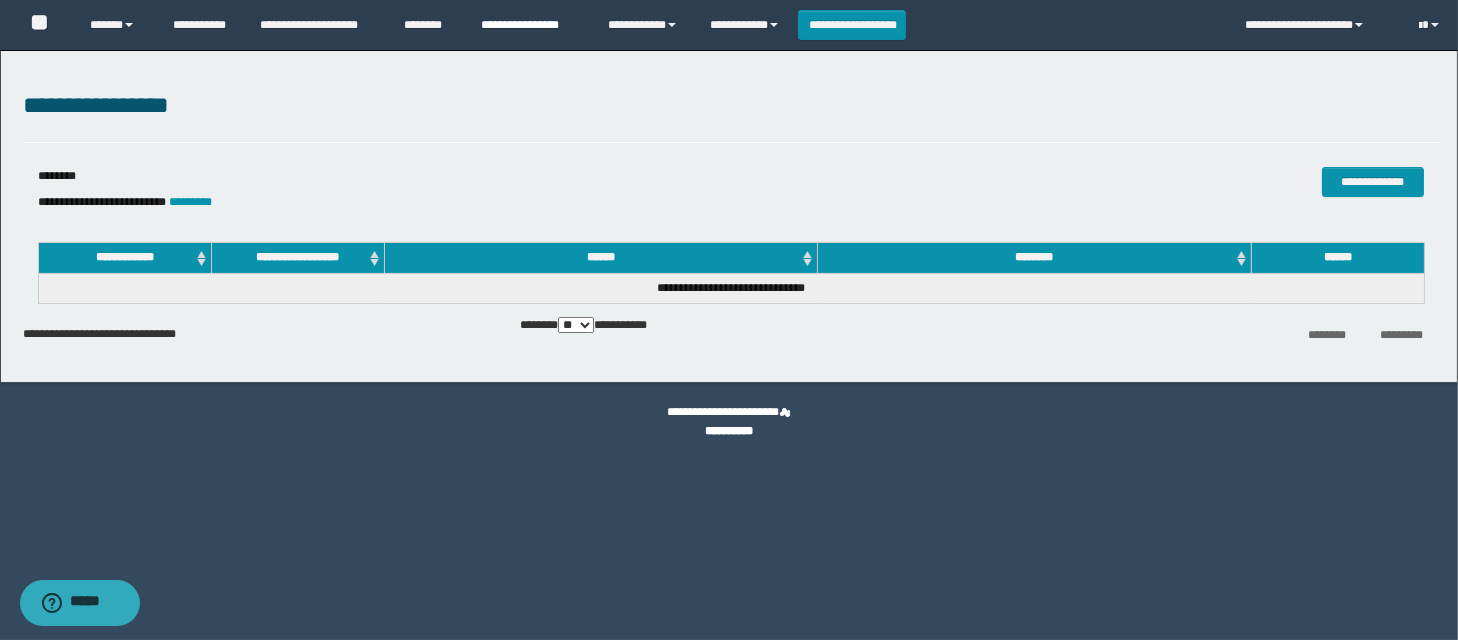 click on "**********" at bounding box center [529, 25] 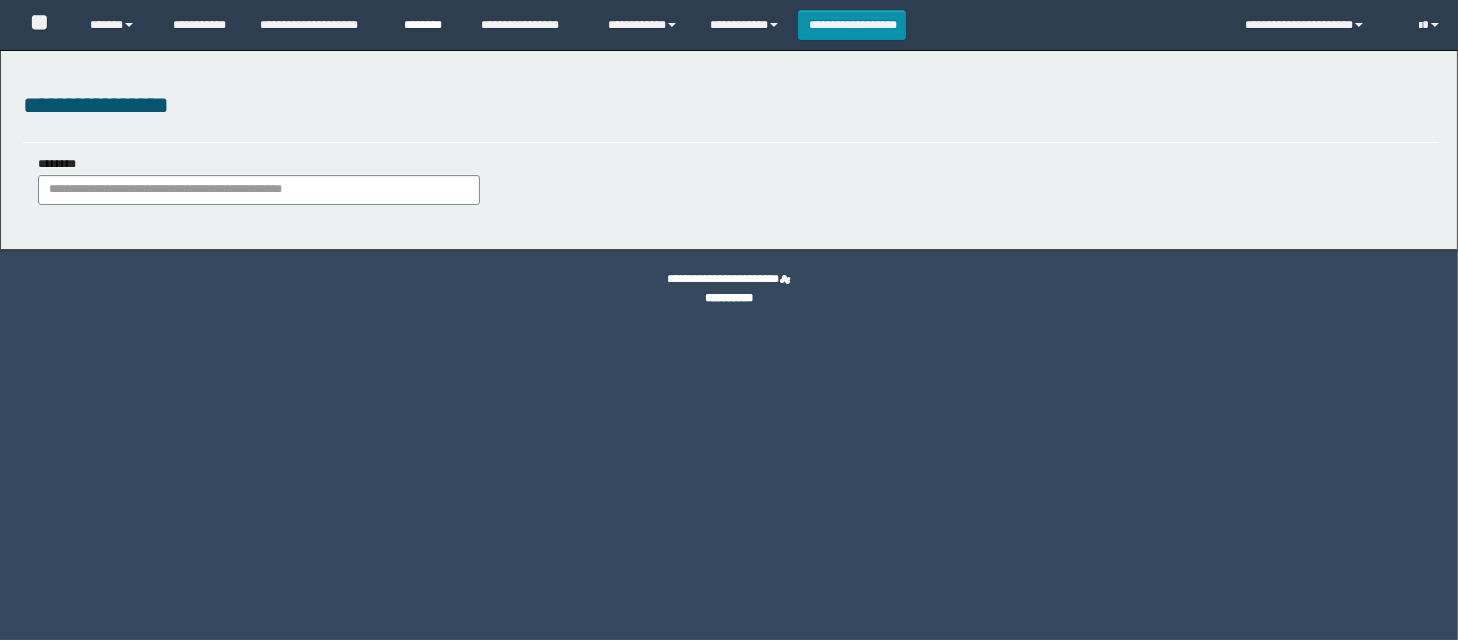 scroll, scrollTop: 0, scrollLeft: 0, axis: both 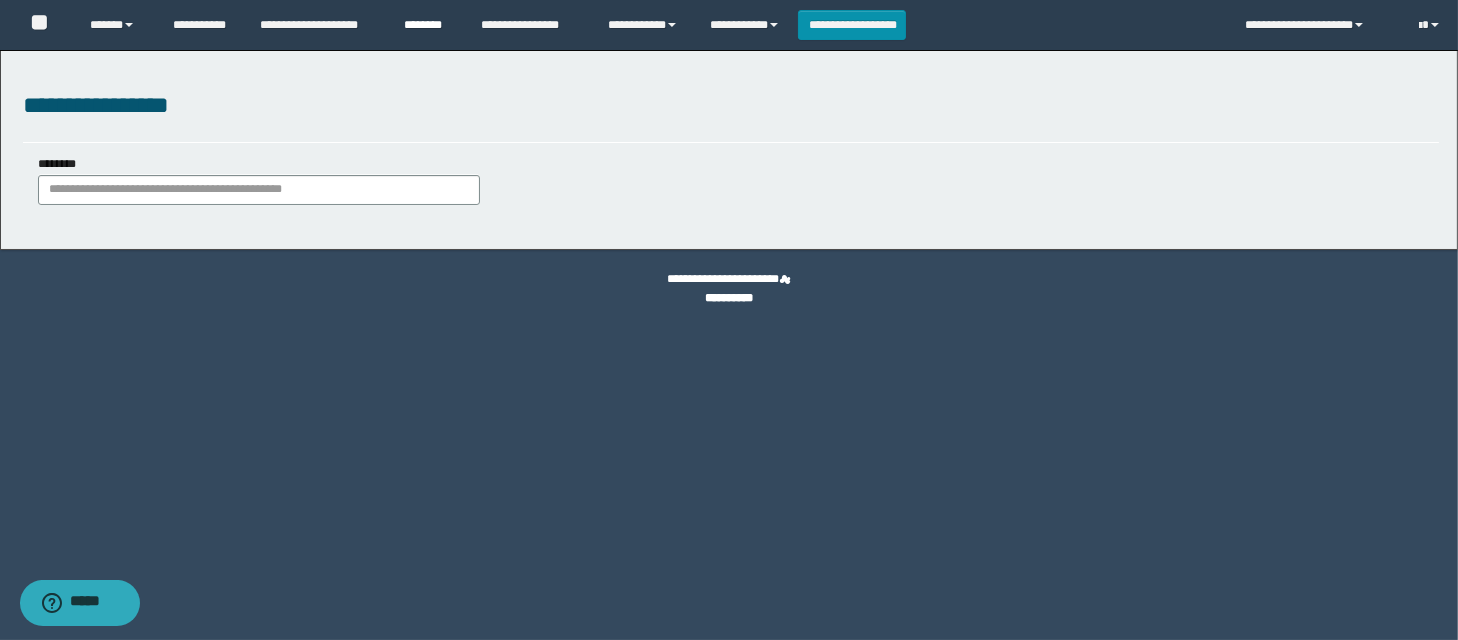 click on "********" at bounding box center [427, 25] 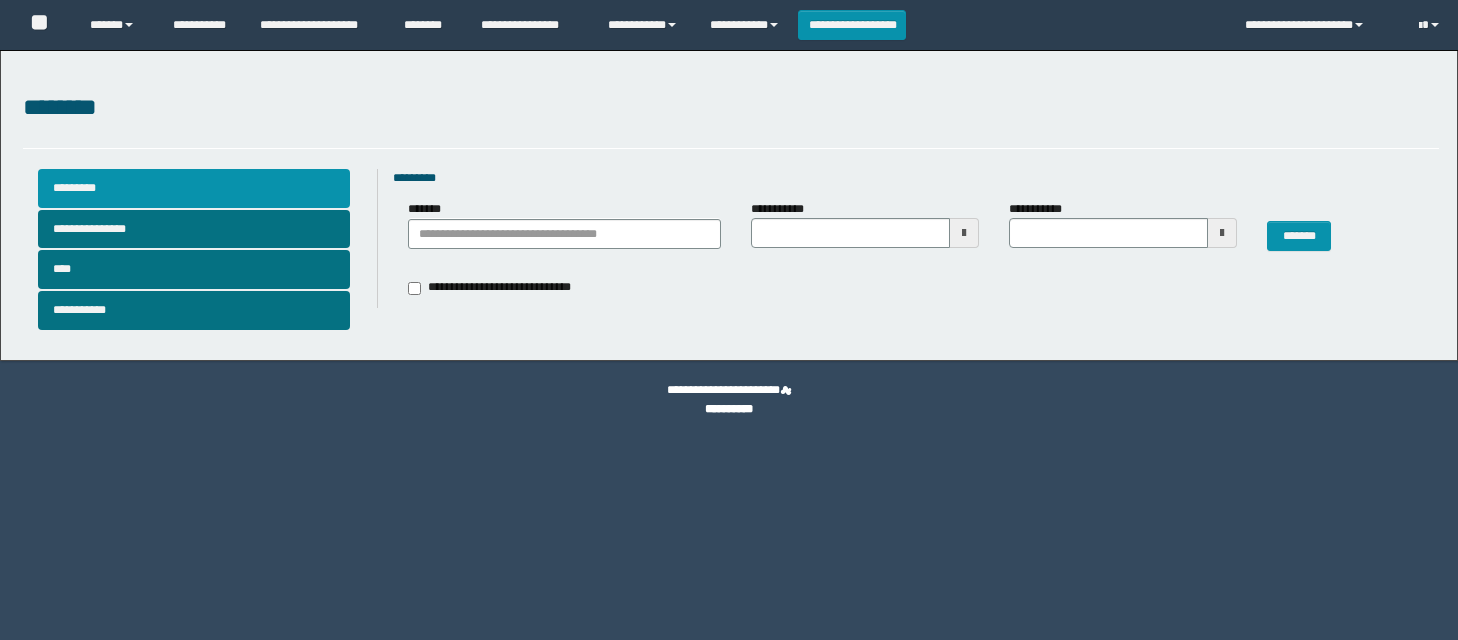 scroll, scrollTop: 0, scrollLeft: 0, axis: both 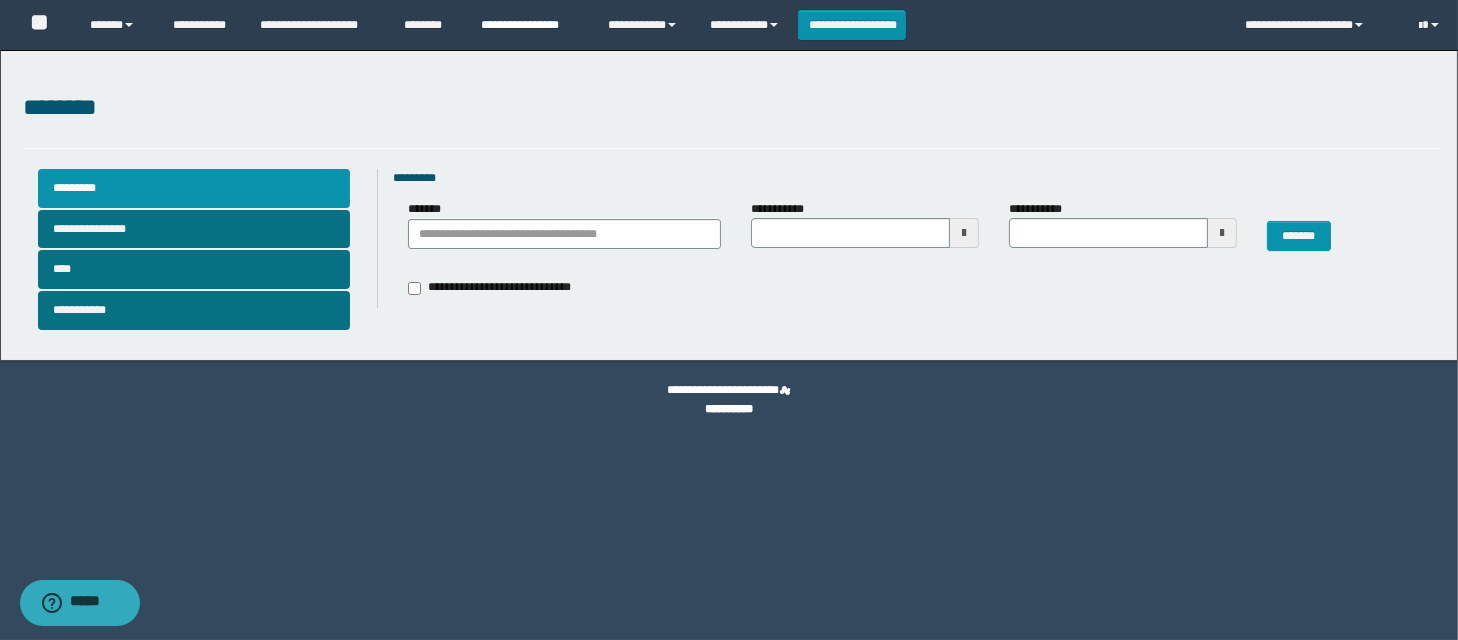click on "**********" at bounding box center [529, 25] 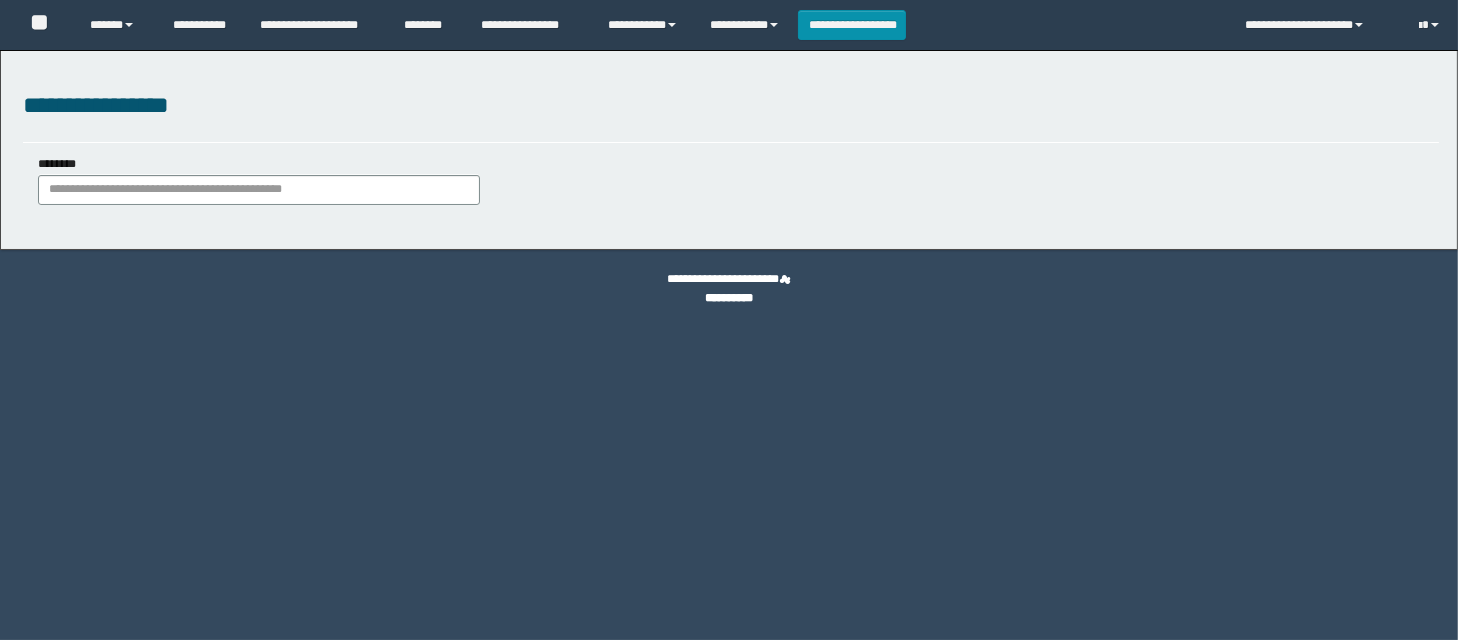scroll, scrollTop: 0, scrollLeft: 0, axis: both 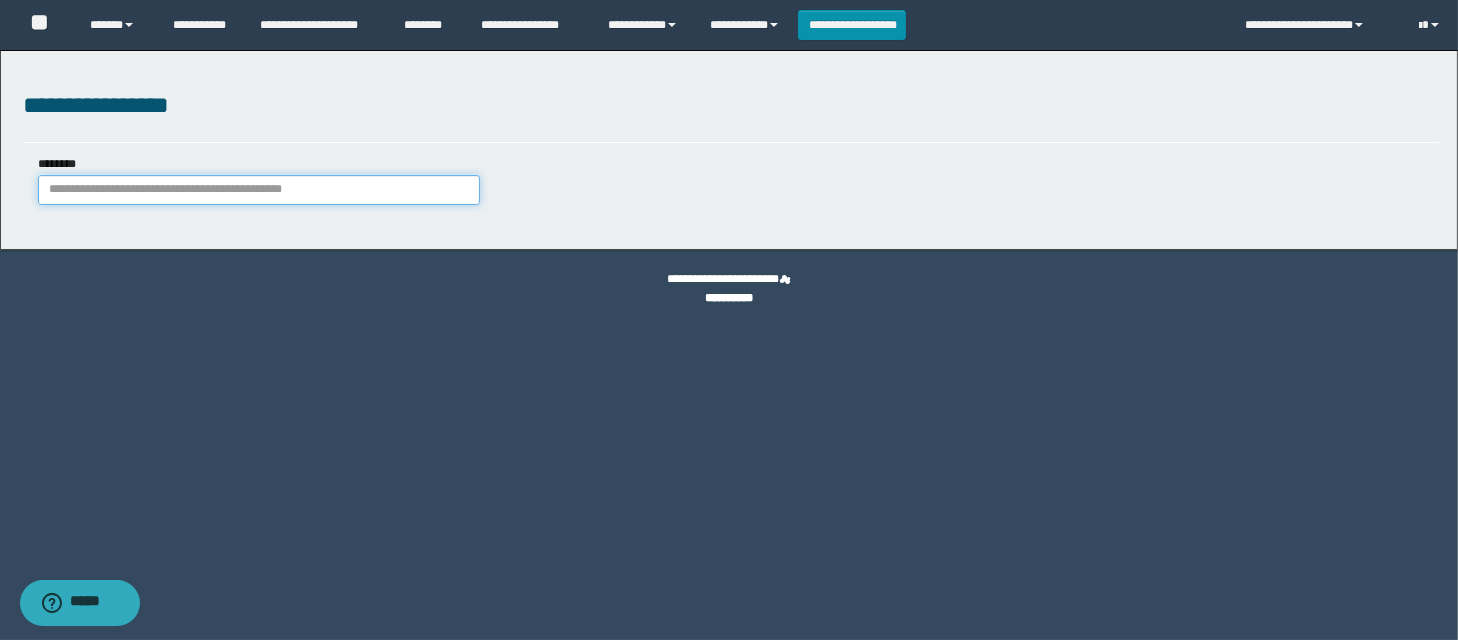 click on "********" at bounding box center [259, 190] 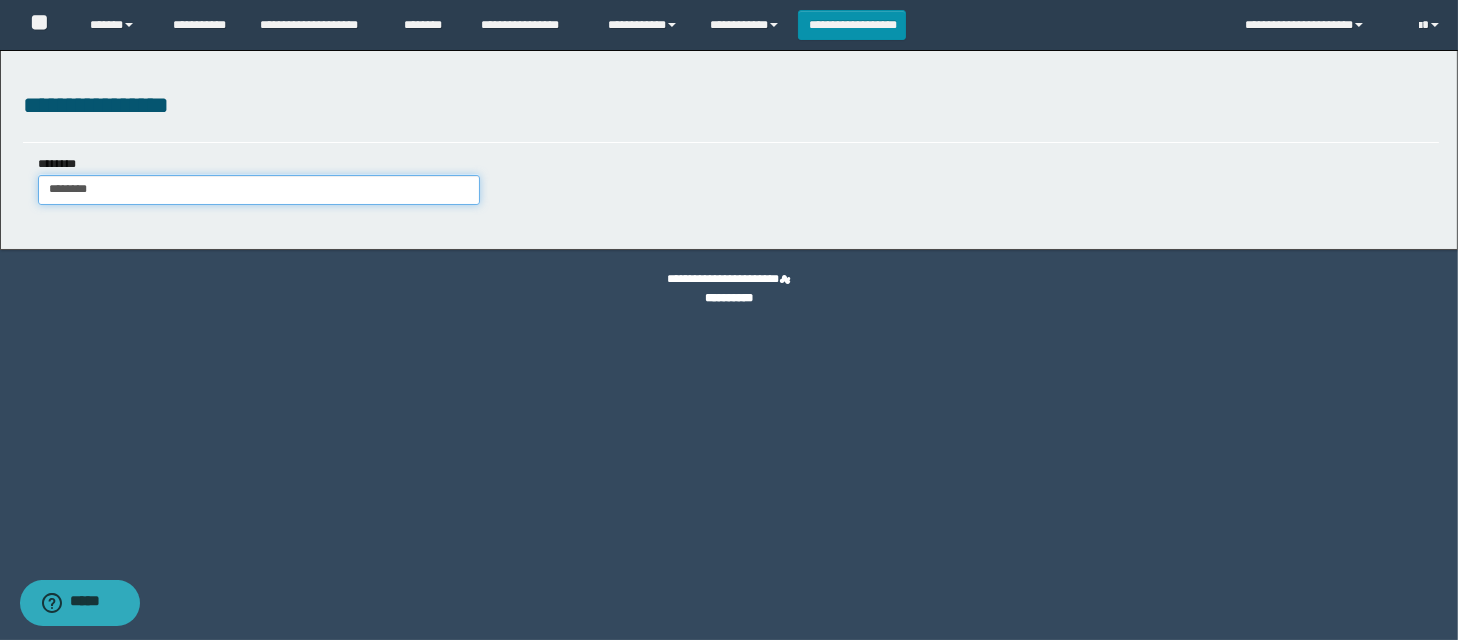 type on "********" 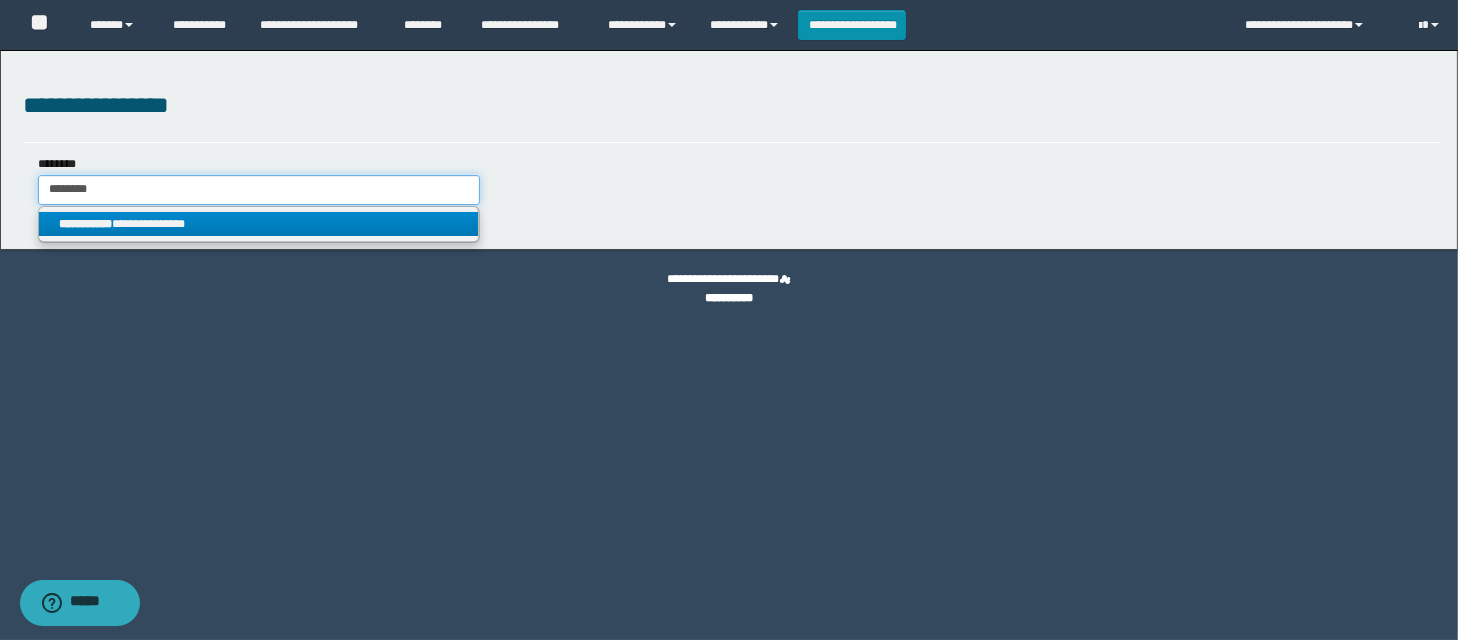 type on "********" 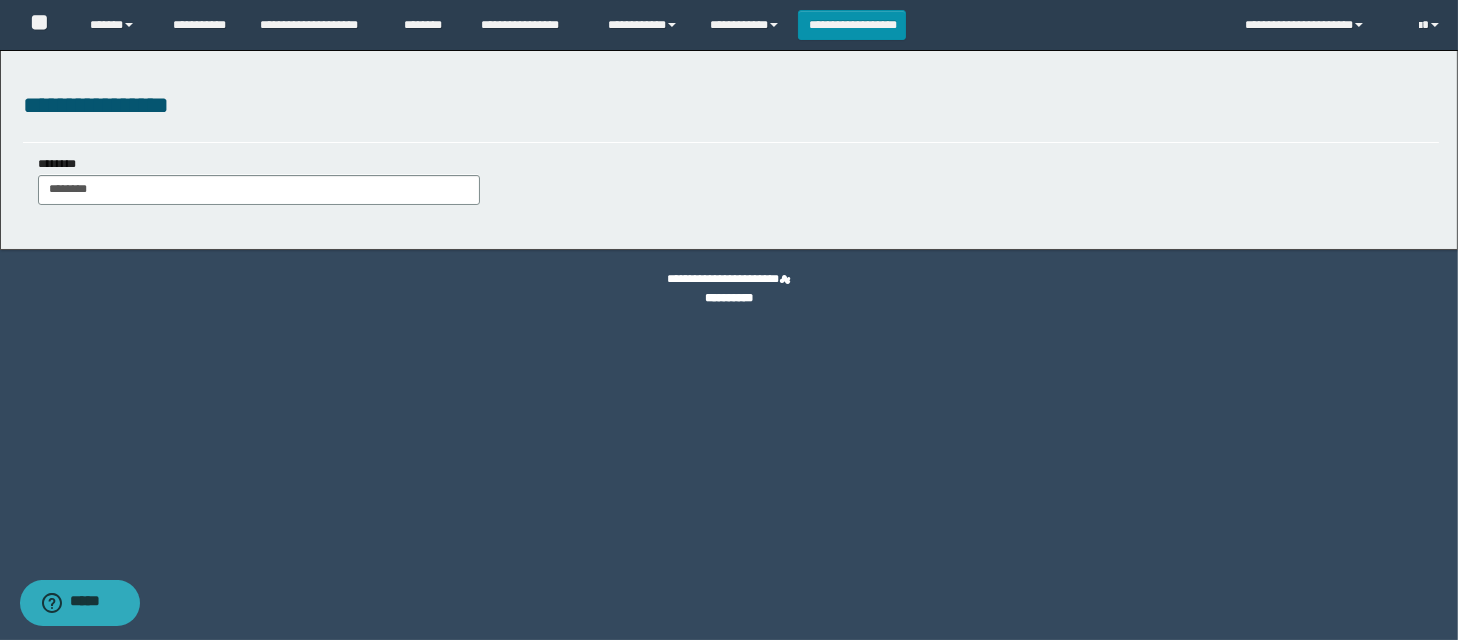 click on "**********" at bounding box center (729, 150) 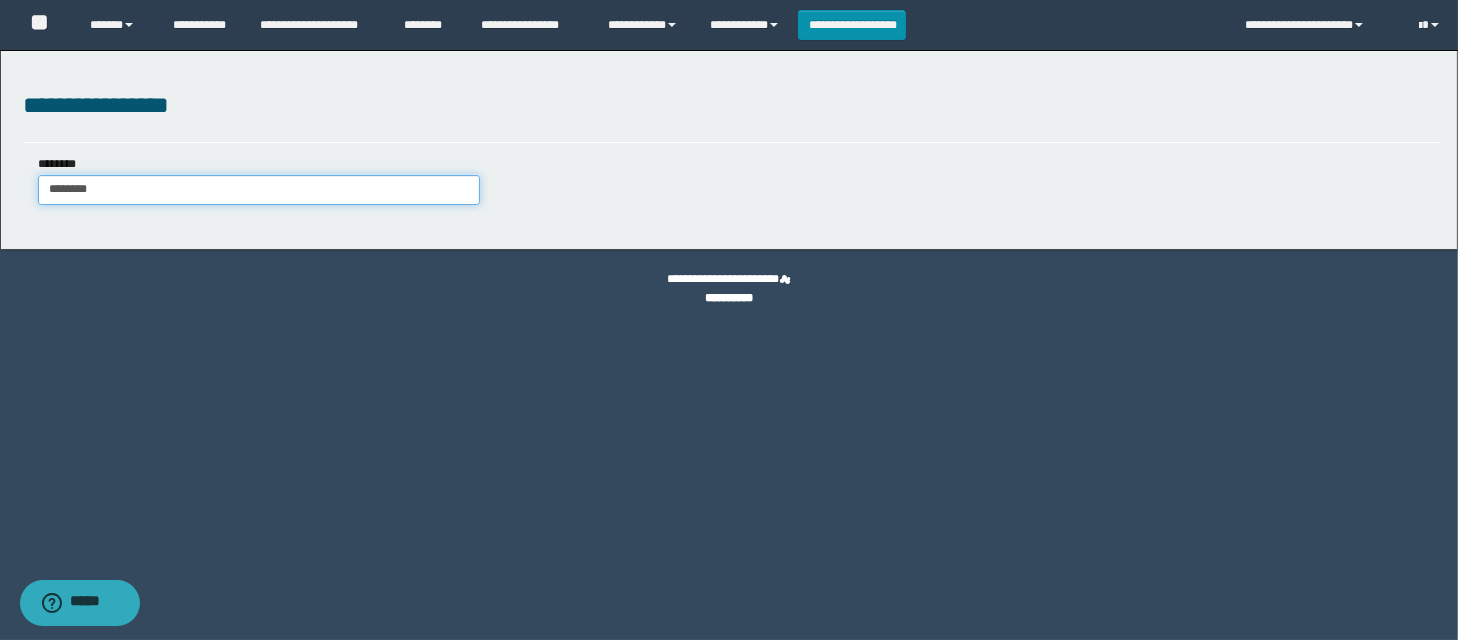 type on "********" 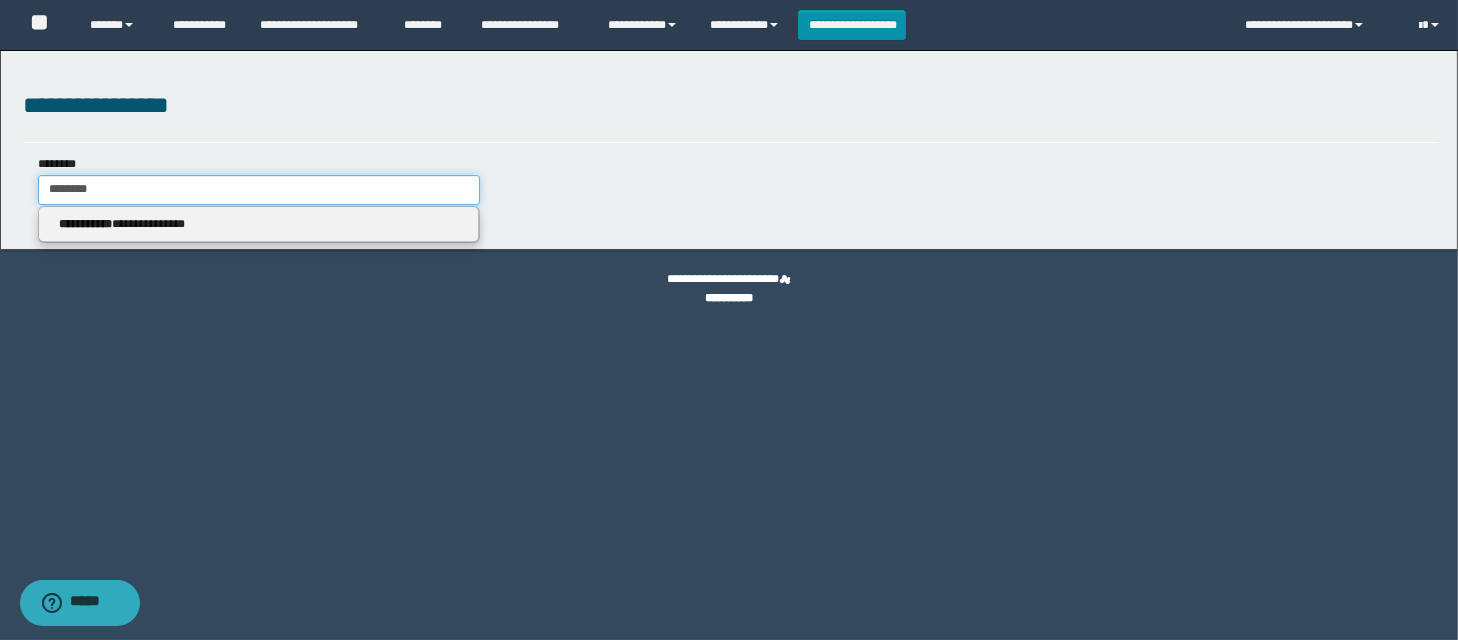 click on "********" at bounding box center [259, 190] 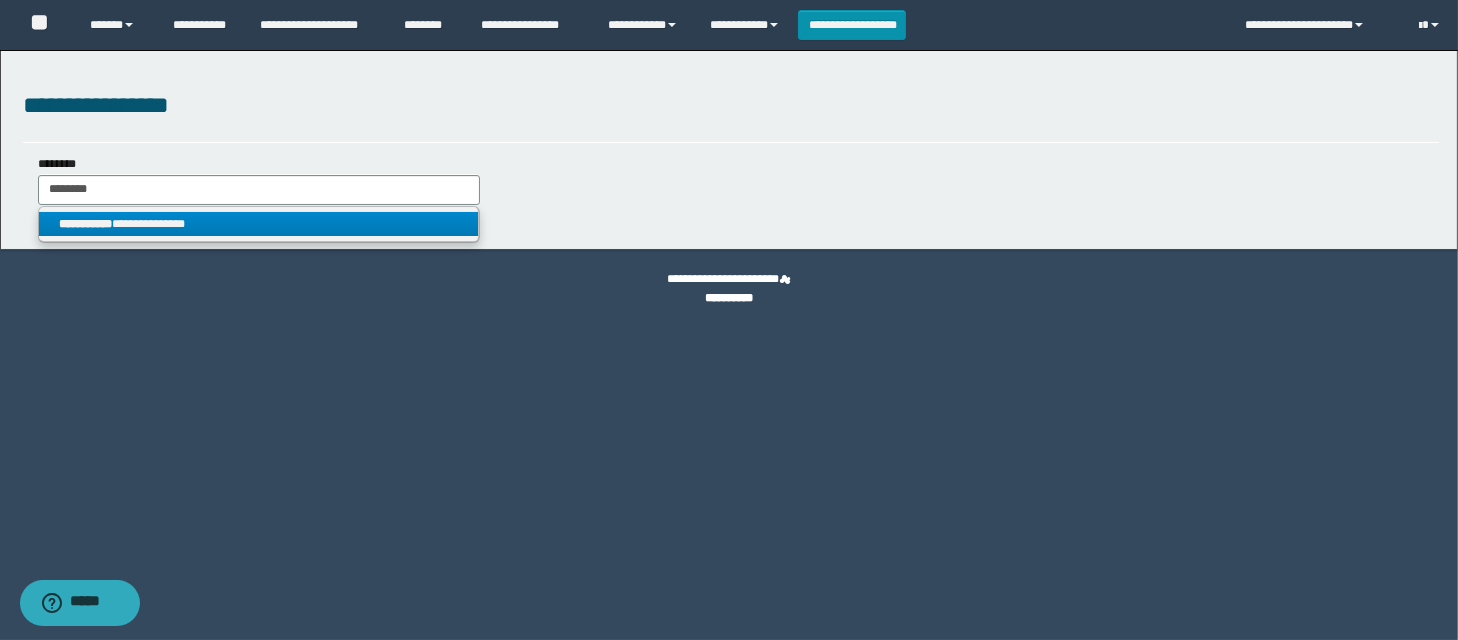 click on "**********" at bounding box center [258, 224] 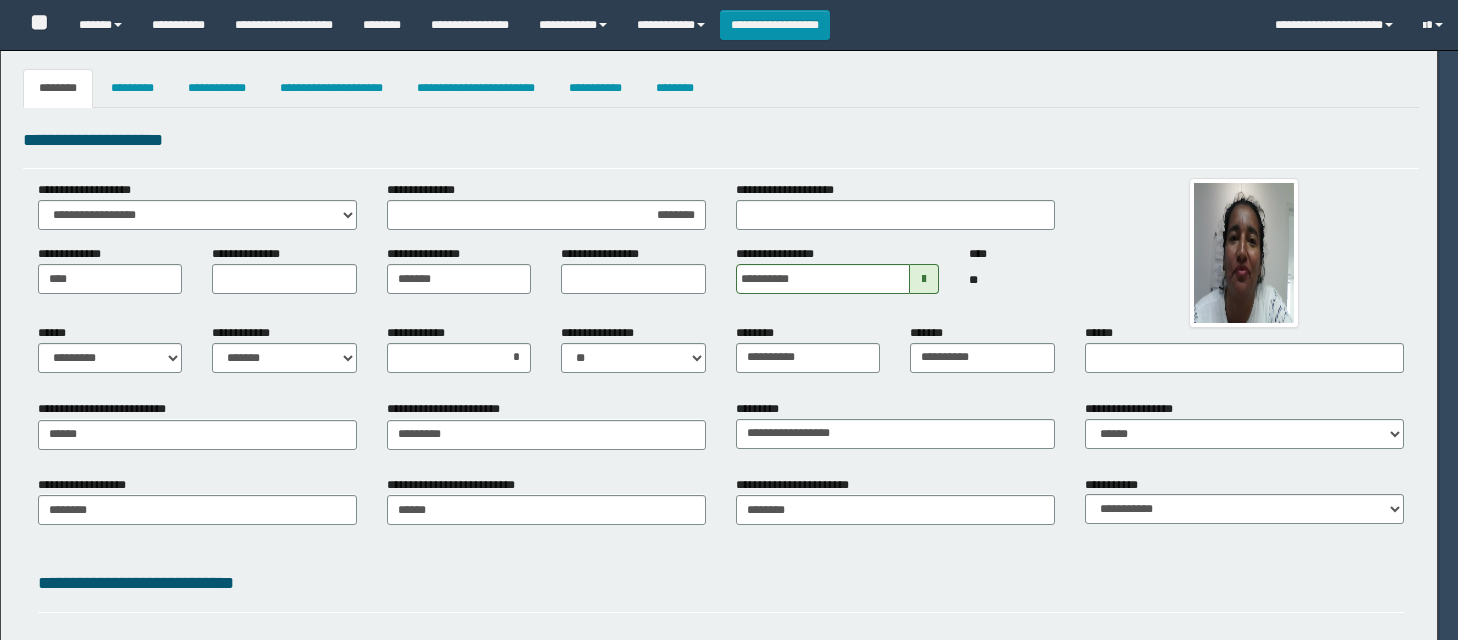 select on "*" 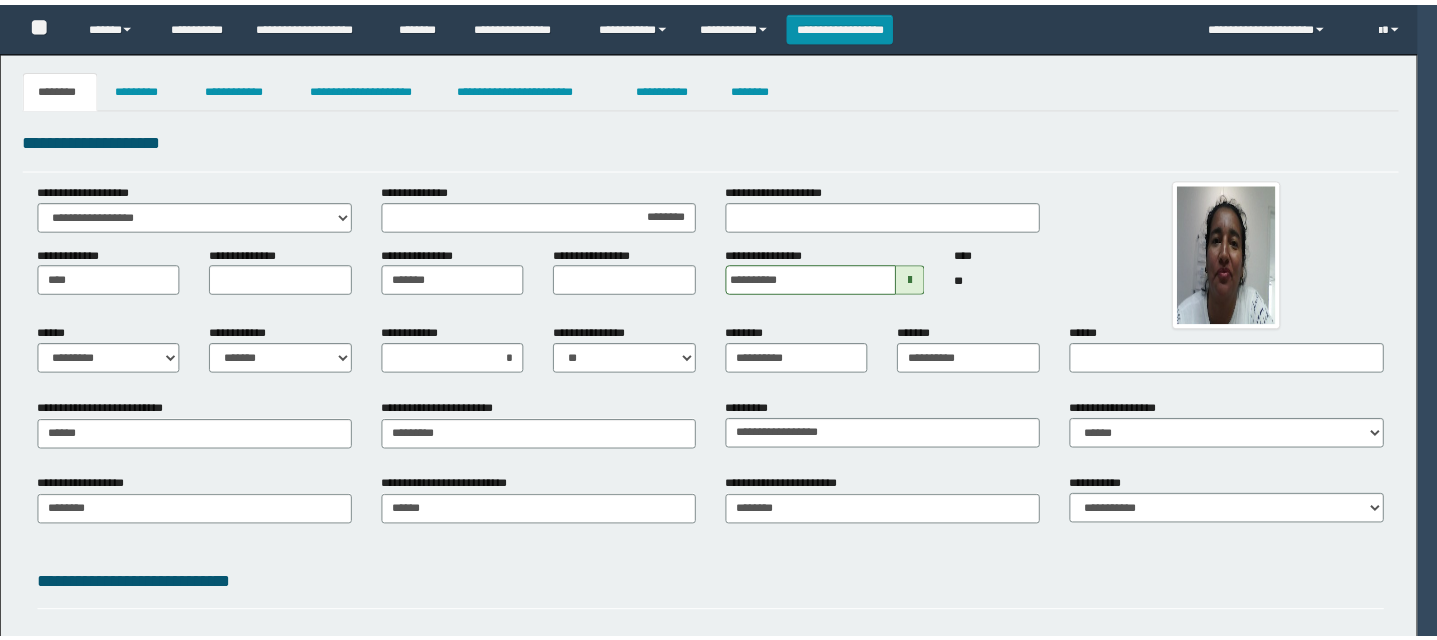 scroll, scrollTop: 0, scrollLeft: 0, axis: both 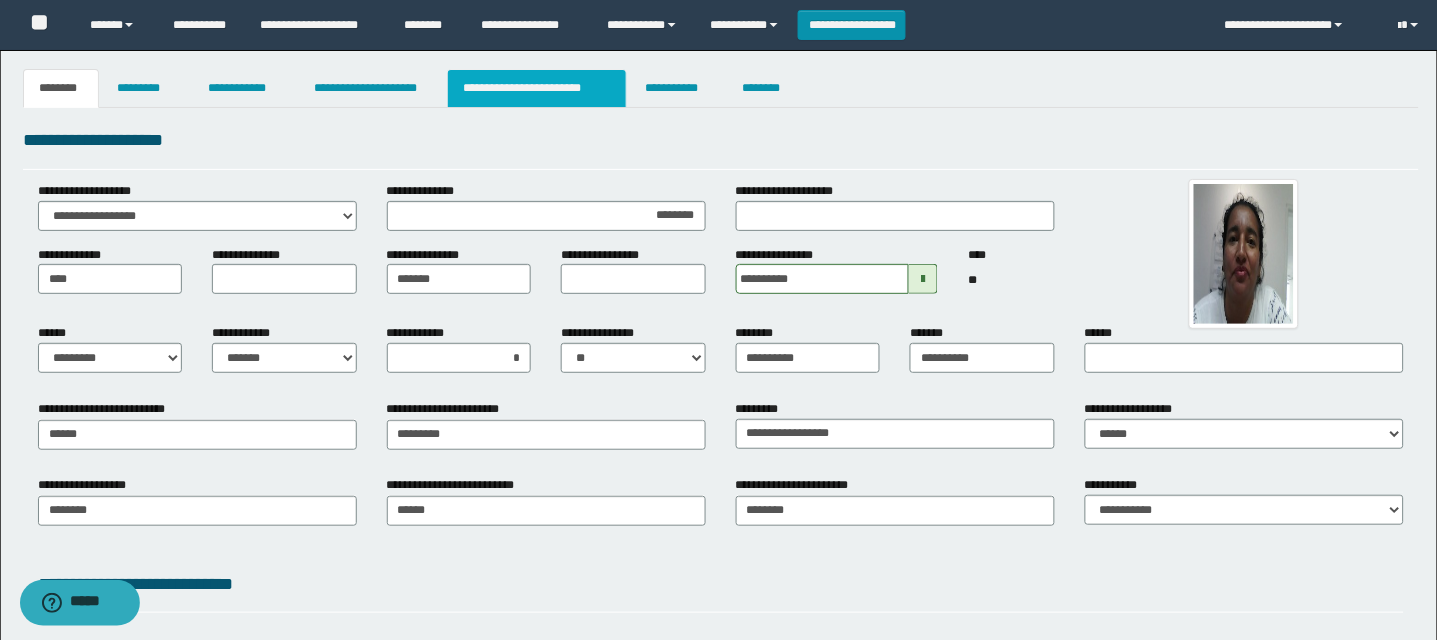 click on "**********" at bounding box center (537, 88) 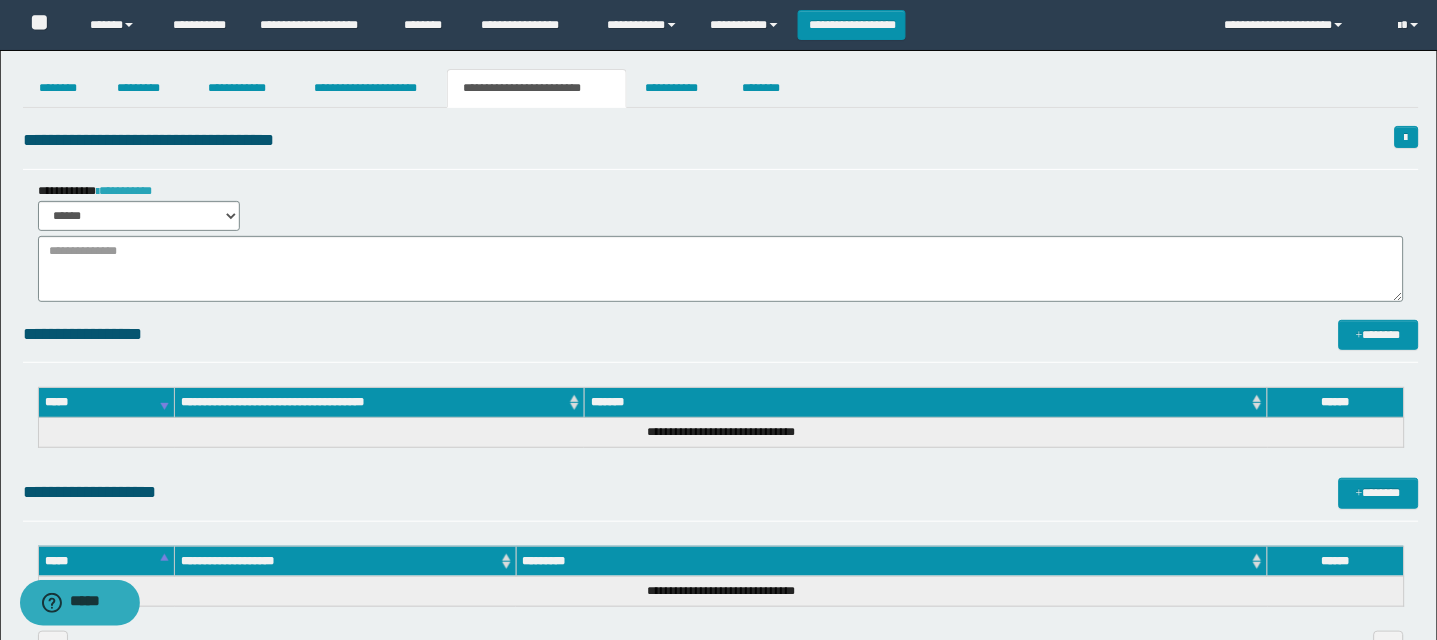 click on "**********" at bounding box center (124, 191) 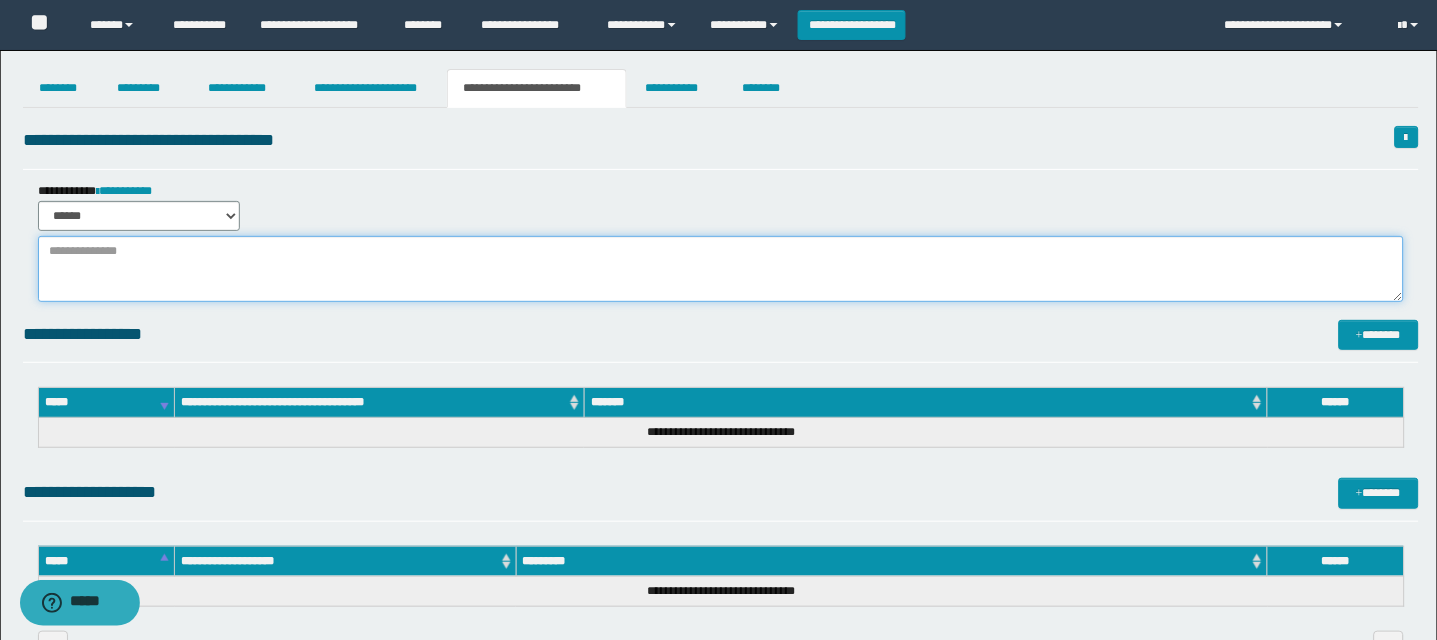 click at bounding box center [721, 269] 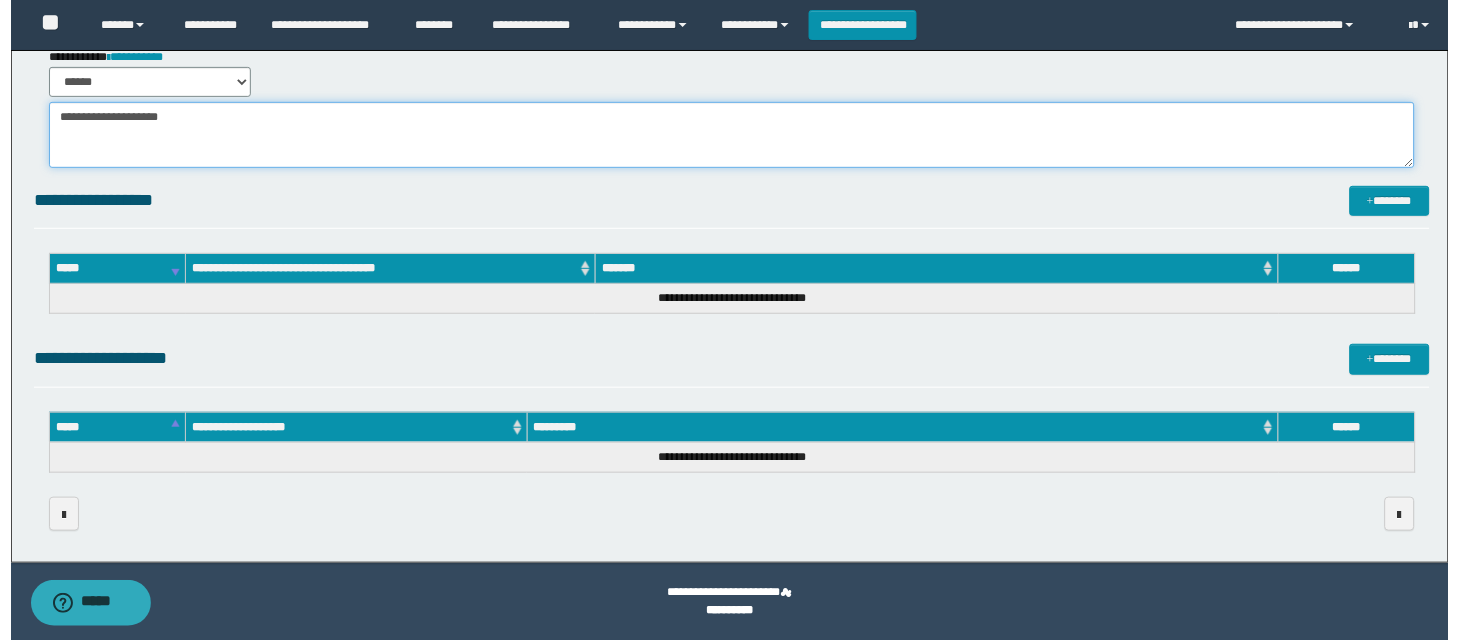 scroll, scrollTop: 0, scrollLeft: 0, axis: both 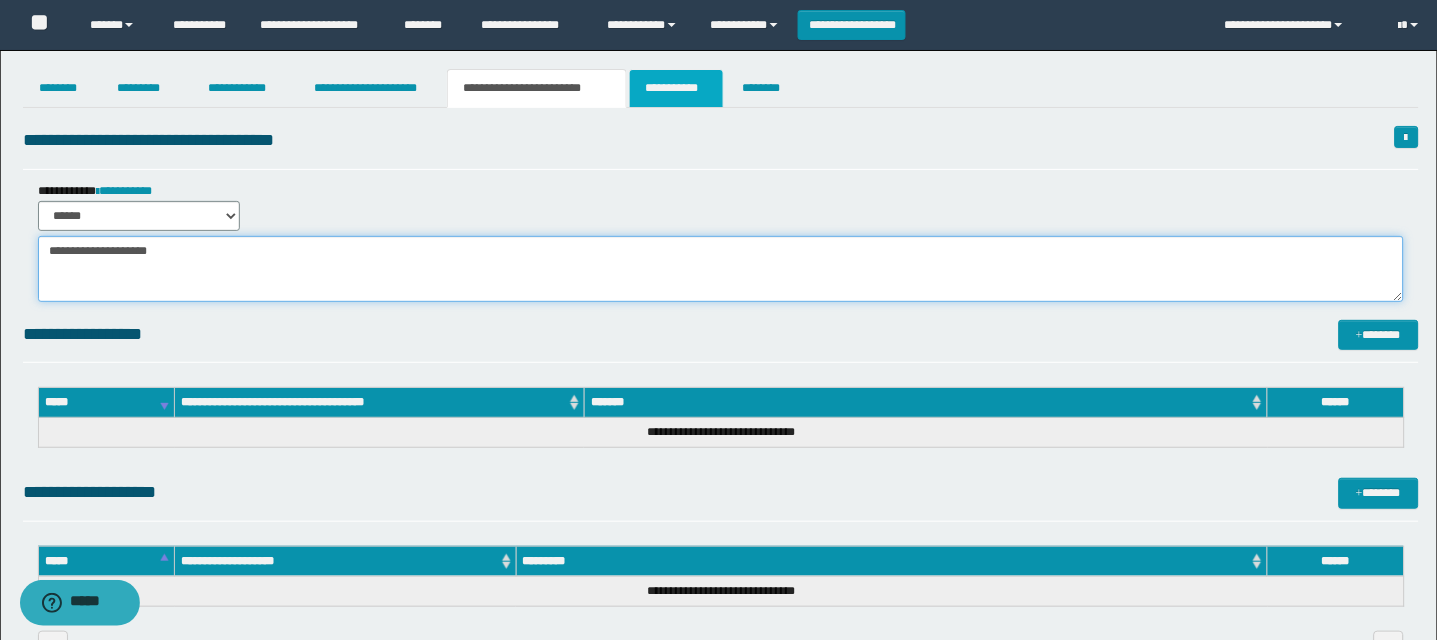 type on "**********" 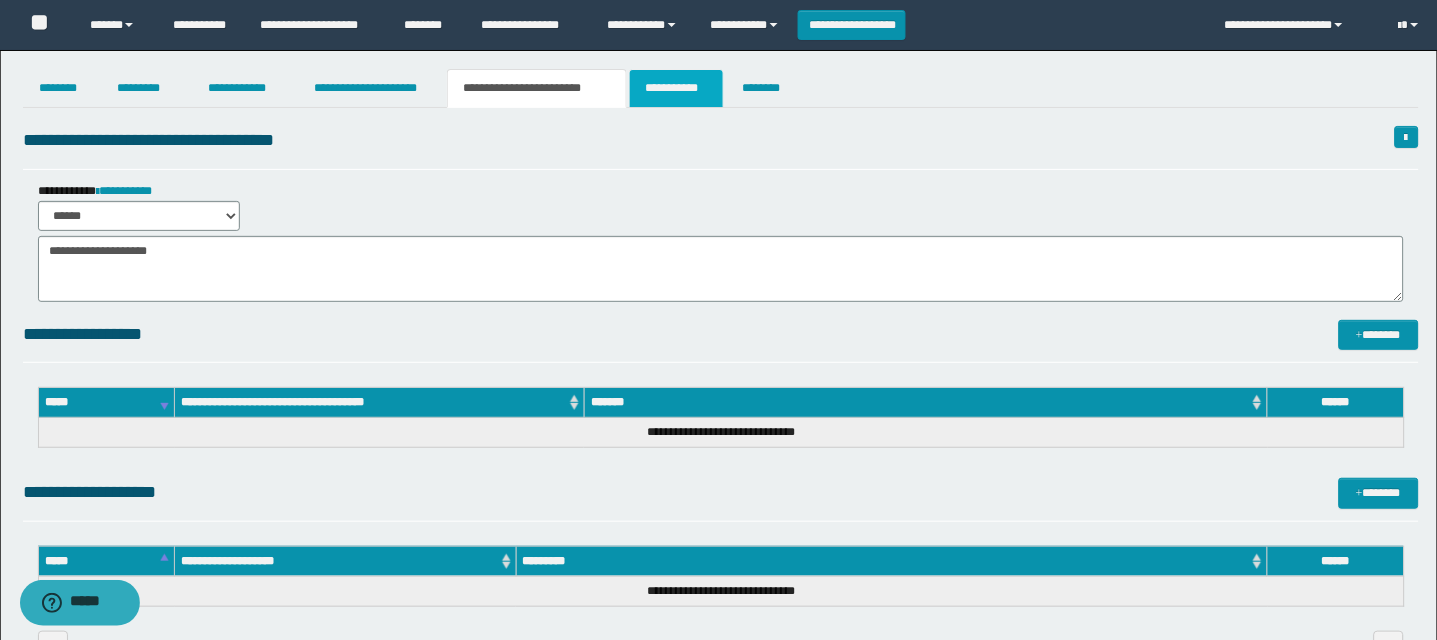 click on "**********" at bounding box center [676, 88] 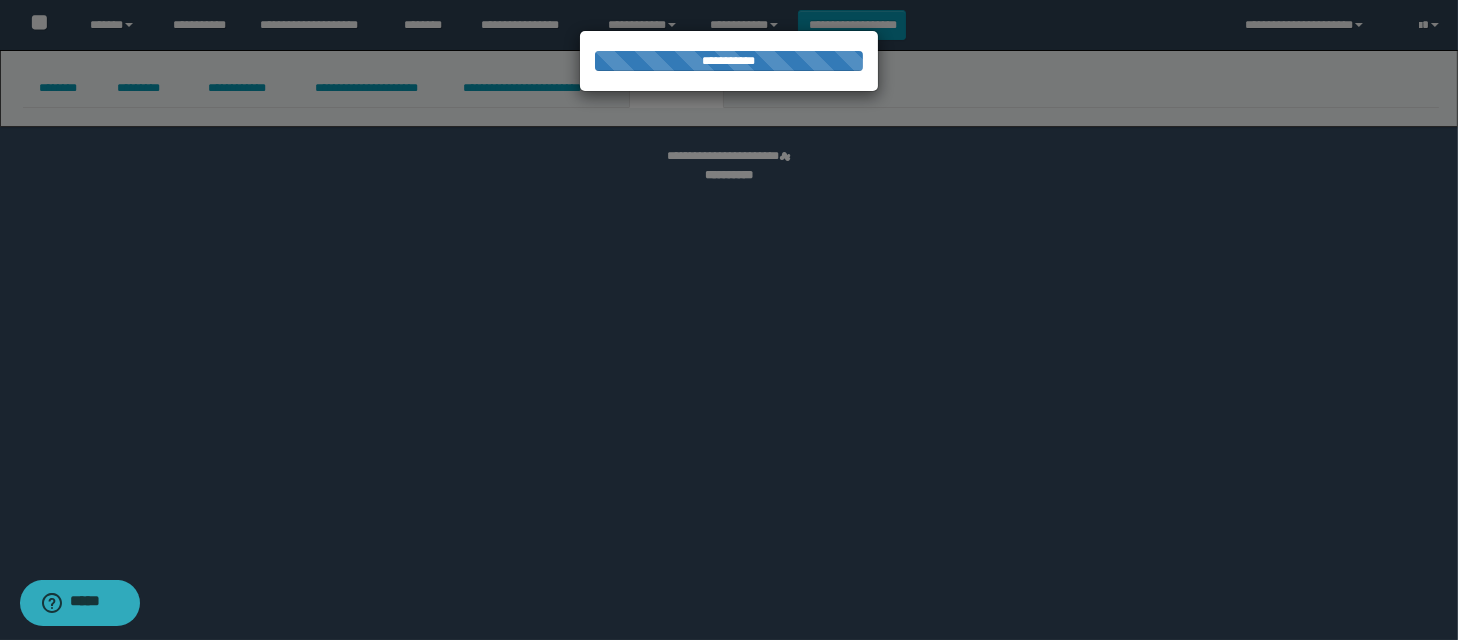 select on "****" 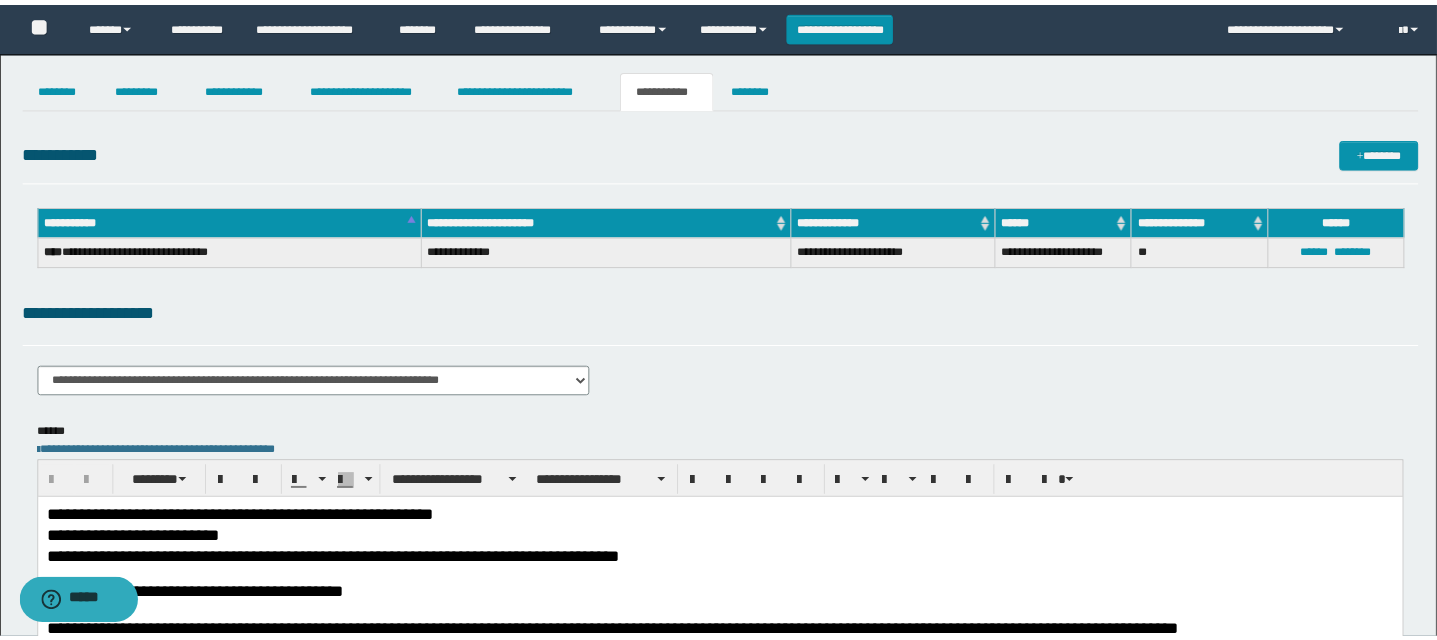scroll, scrollTop: 0, scrollLeft: 0, axis: both 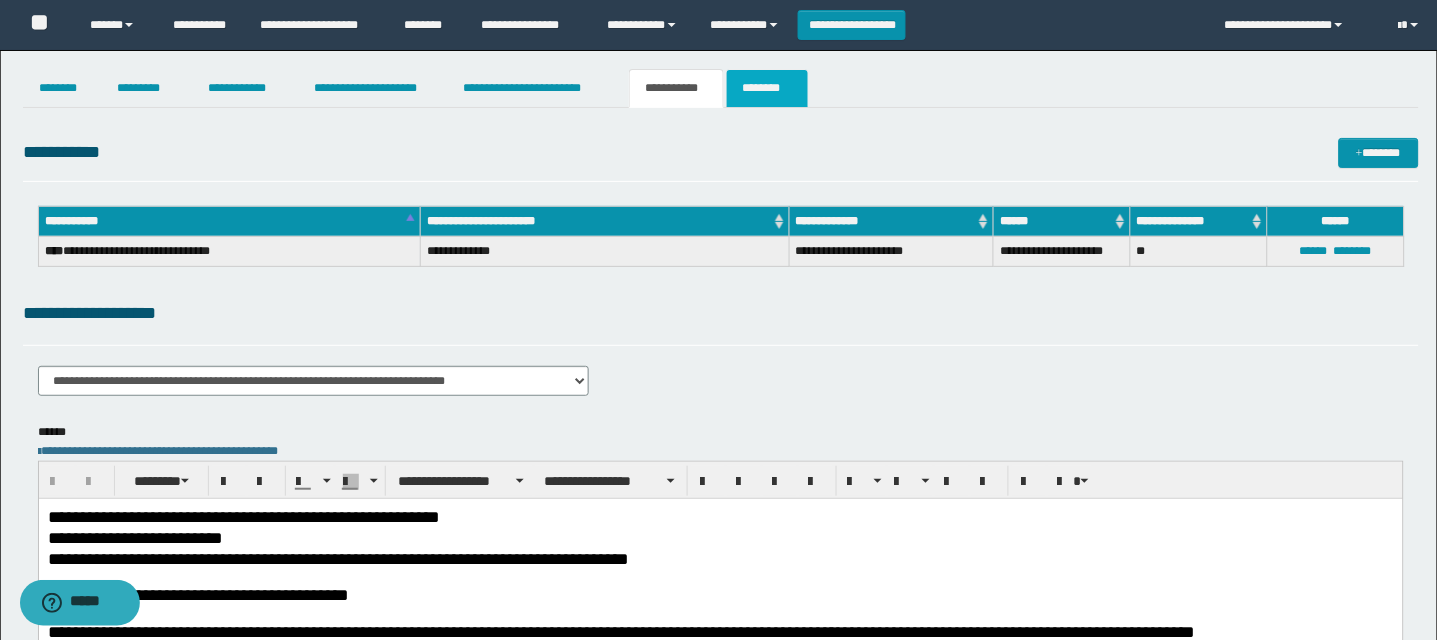 click on "********" at bounding box center [767, 88] 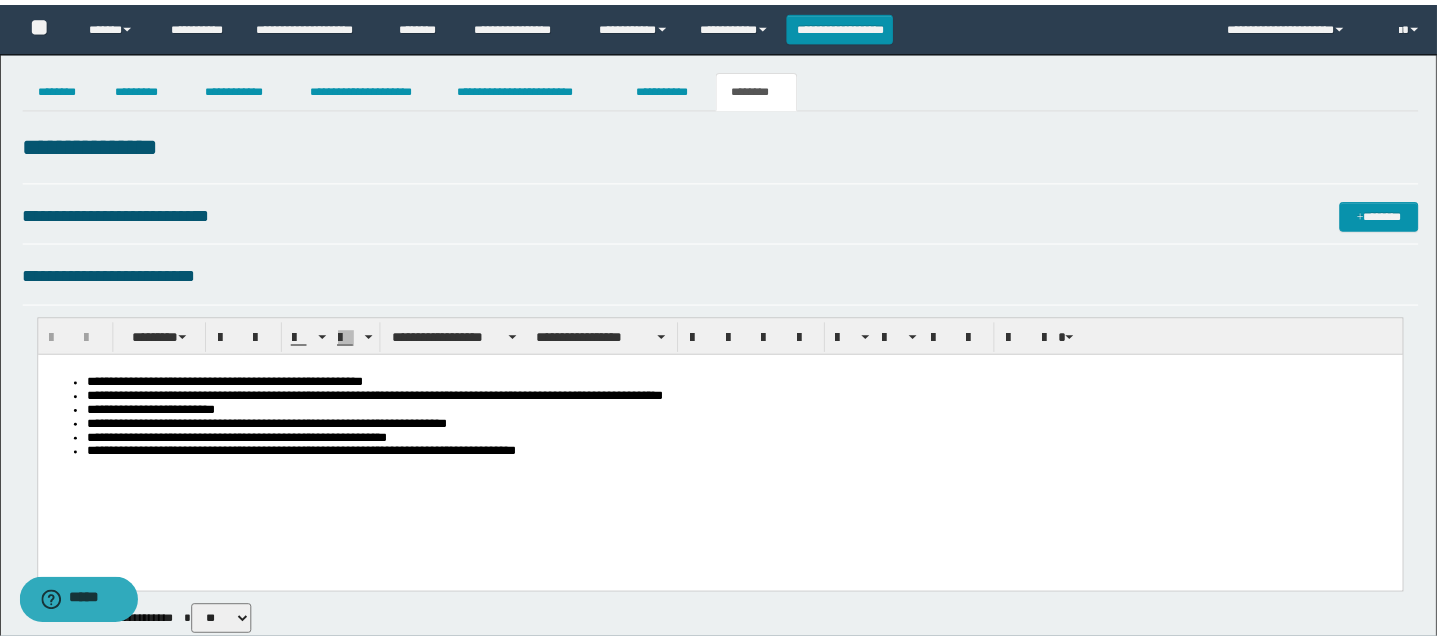 scroll, scrollTop: 0, scrollLeft: 0, axis: both 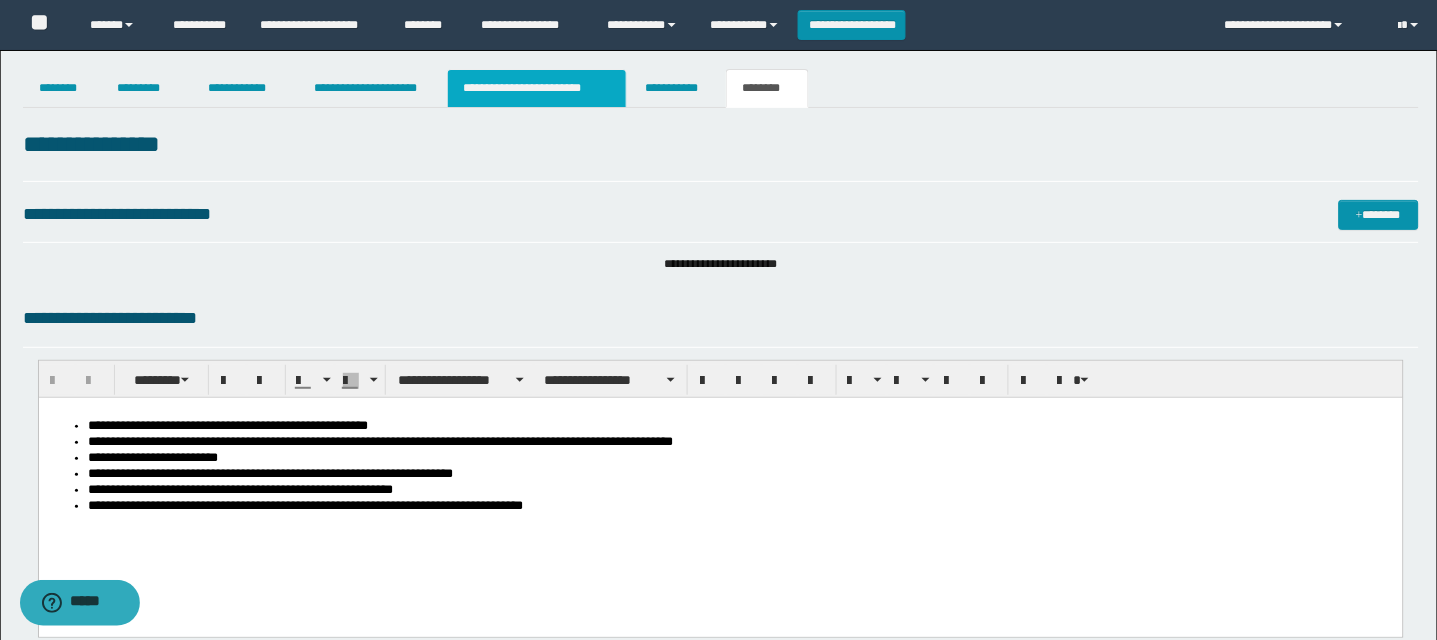 click on "**********" at bounding box center (537, 88) 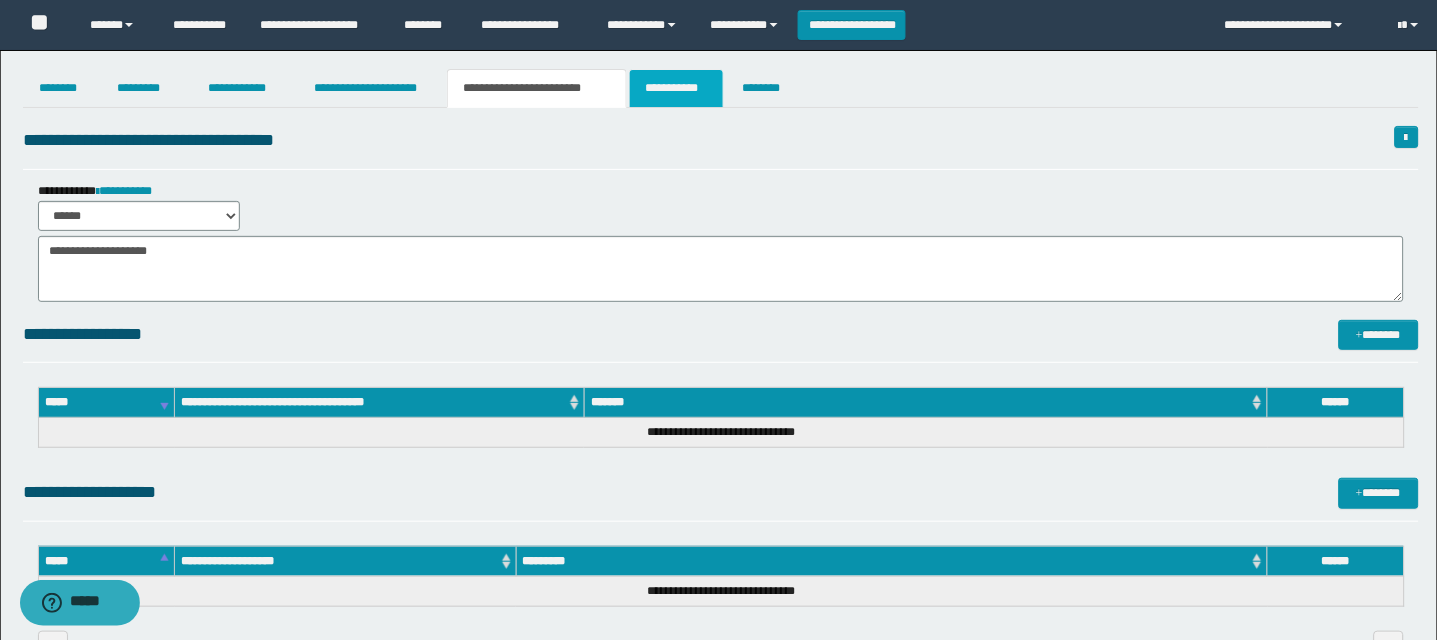 click on "**********" at bounding box center [676, 88] 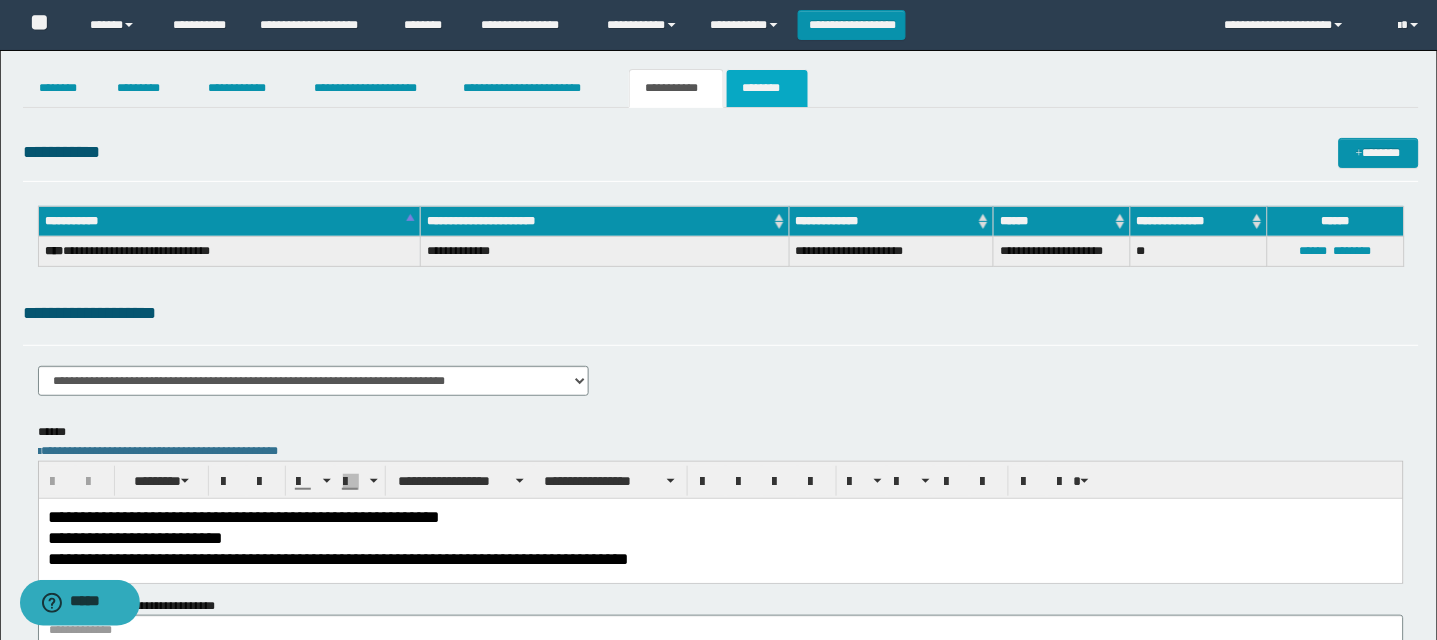 click on "********" at bounding box center [767, 88] 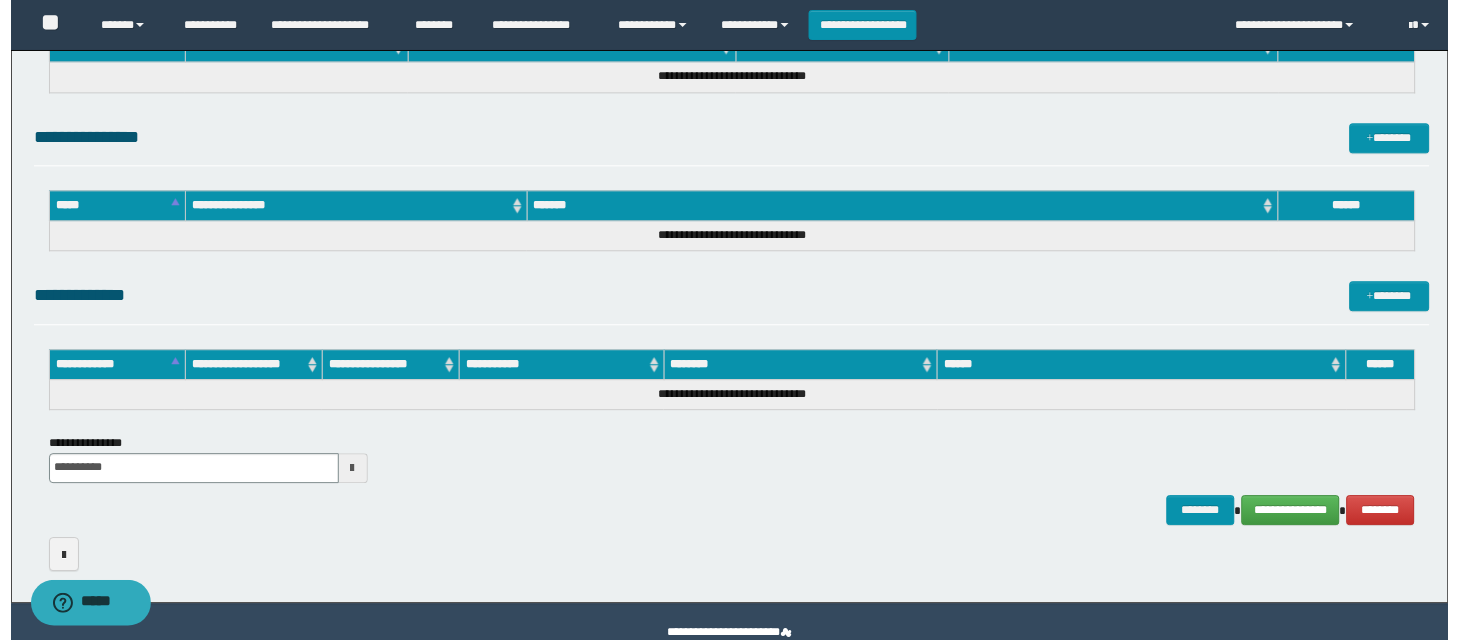 scroll, scrollTop: 993, scrollLeft: 0, axis: vertical 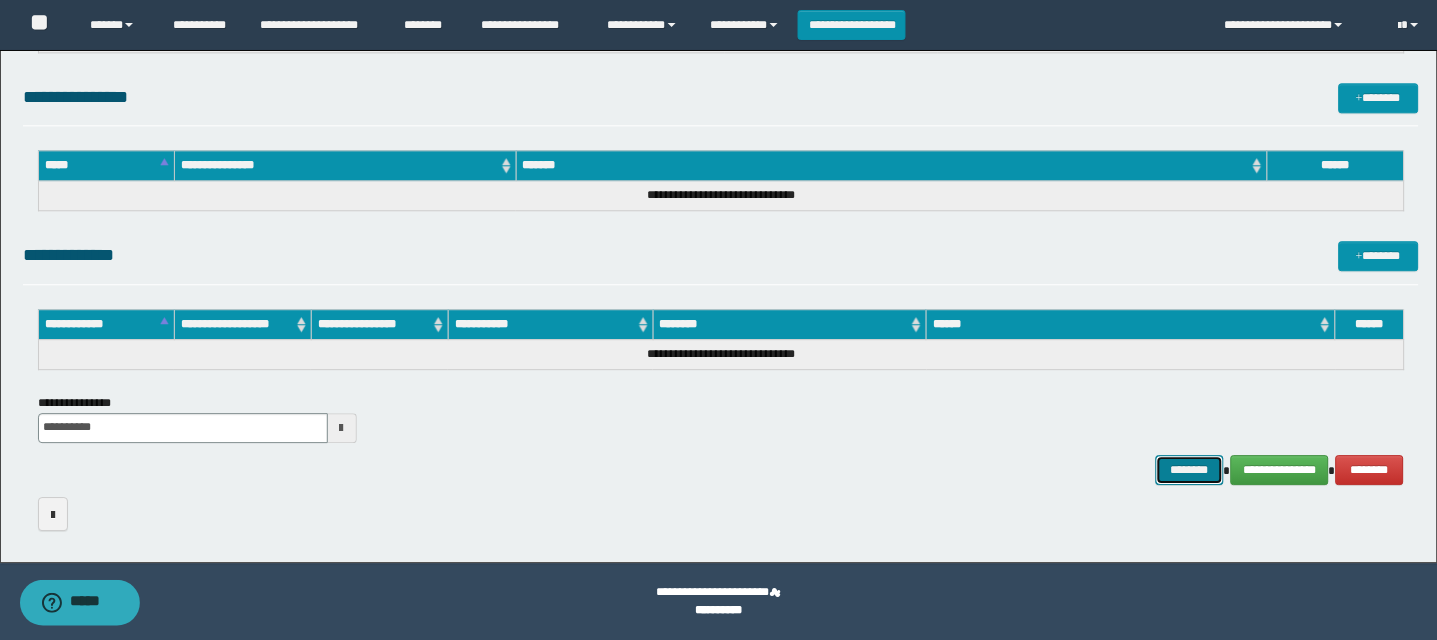 click on "********" at bounding box center (1190, 470) 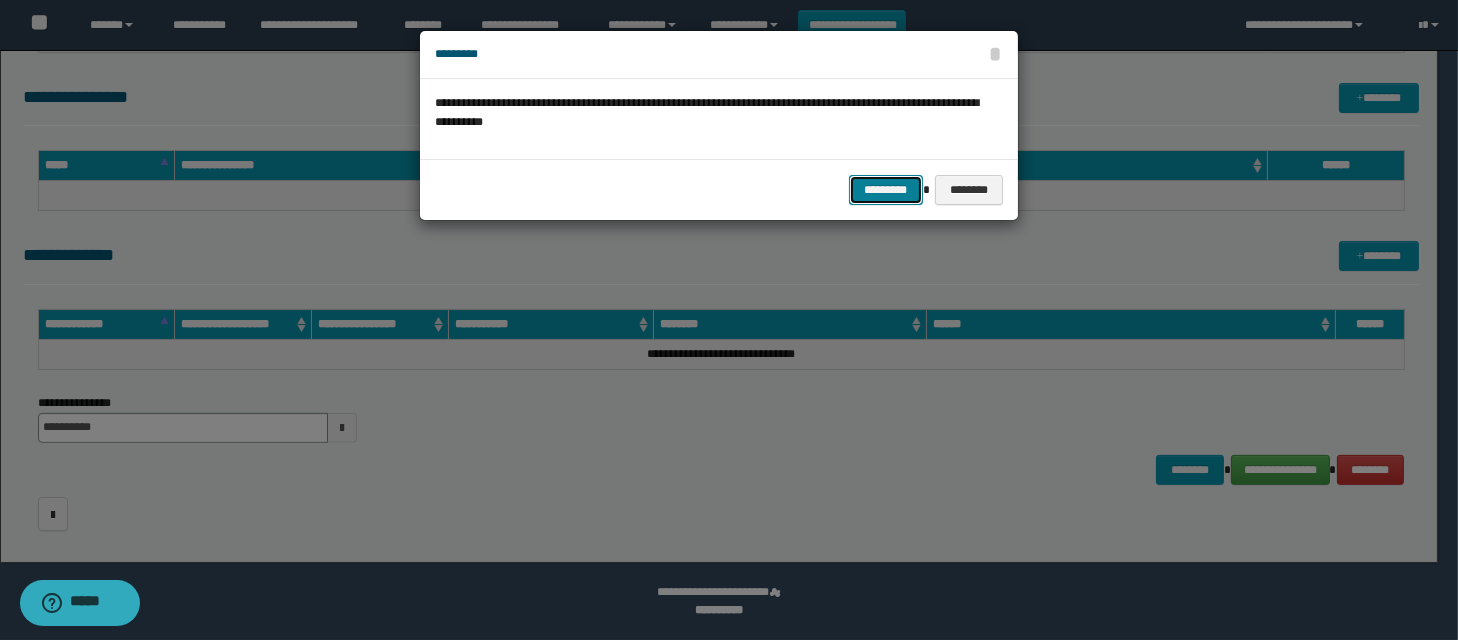 click on "*********" at bounding box center [886, 190] 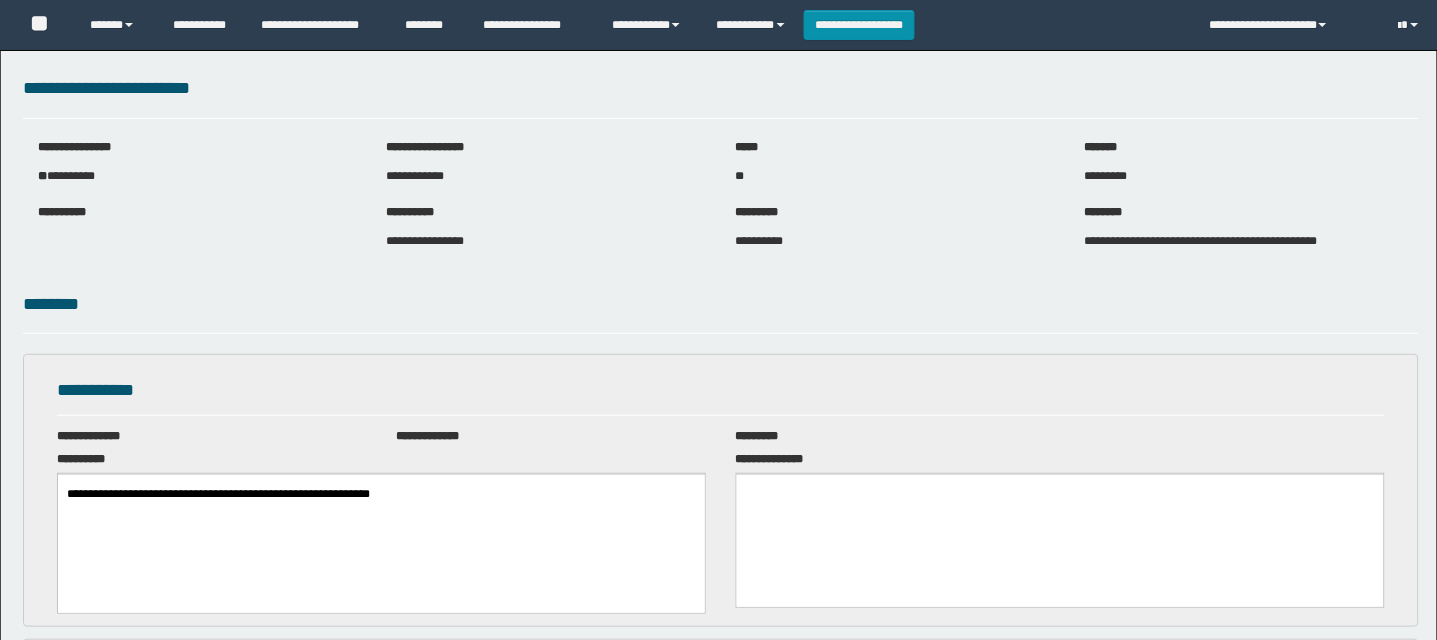 scroll, scrollTop: 0, scrollLeft: 0, axis: both 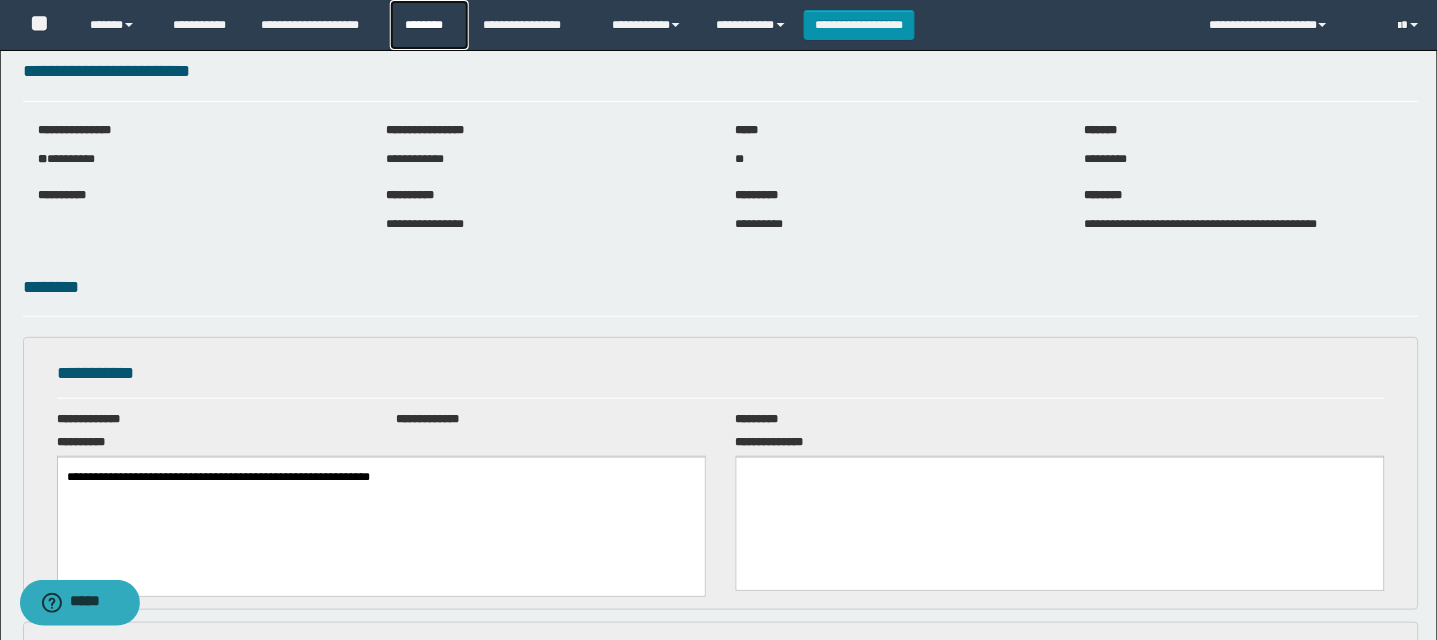 click on "********" at bounding box center [429, 25] 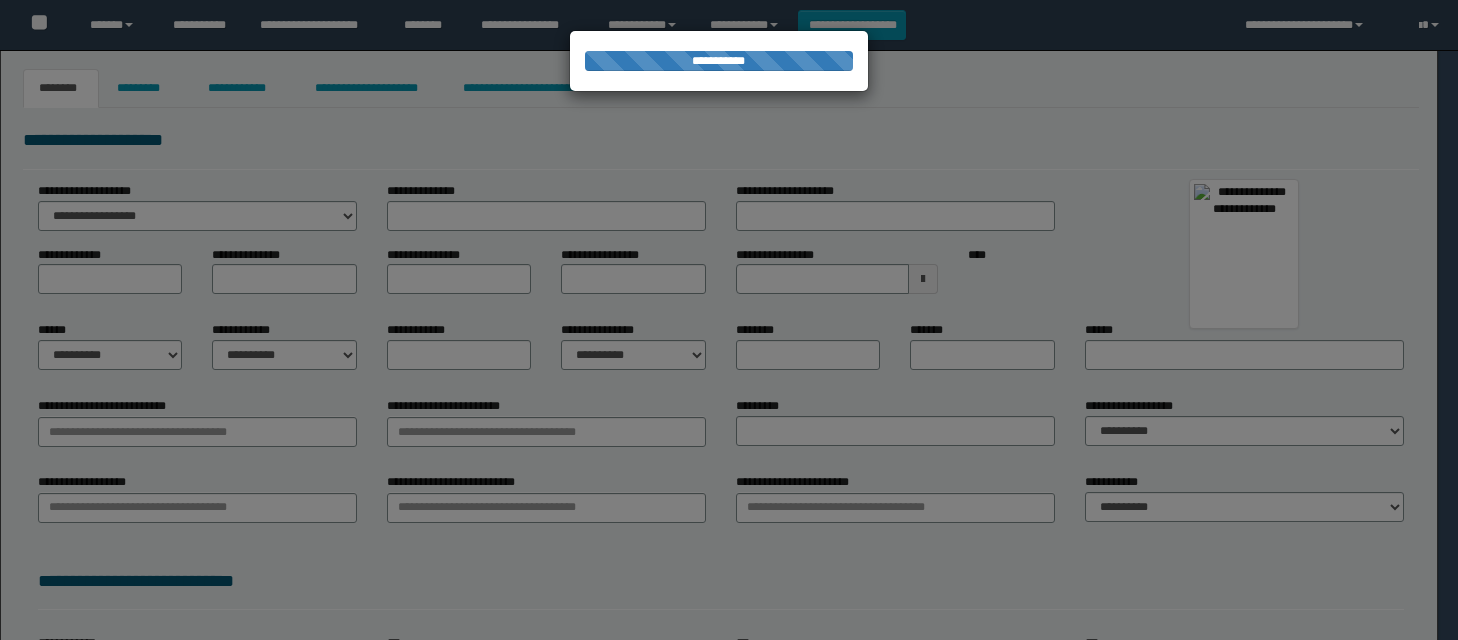 scroll, scrollTop: 0, scrollLeft: 0, axis: both 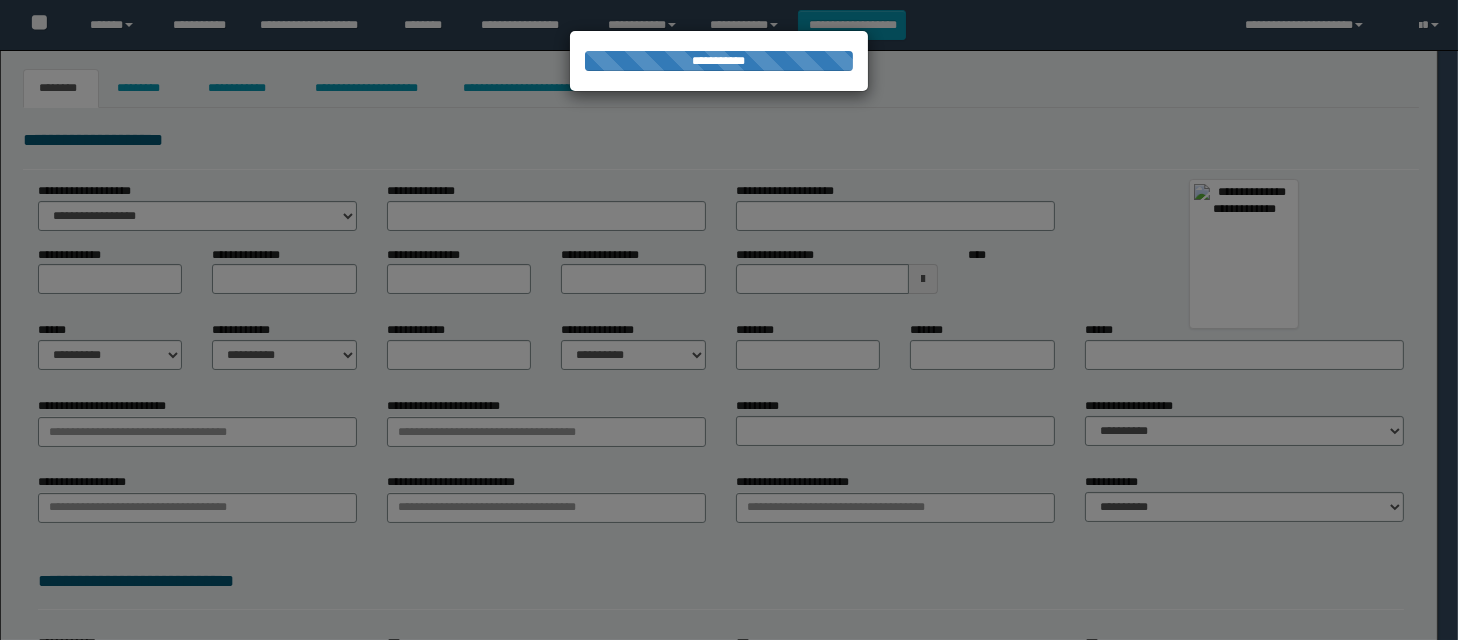 type on "******" 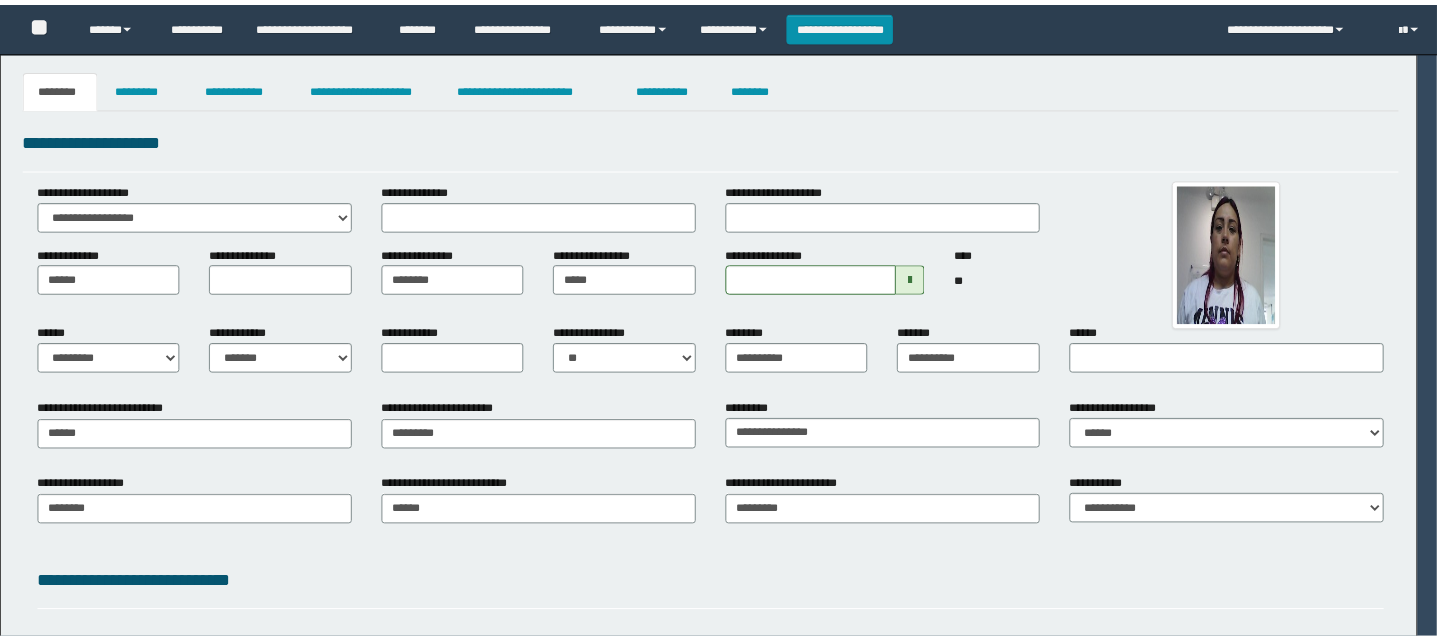 scroll, scrollTop: 0, scrollLeft: 0, axis: both 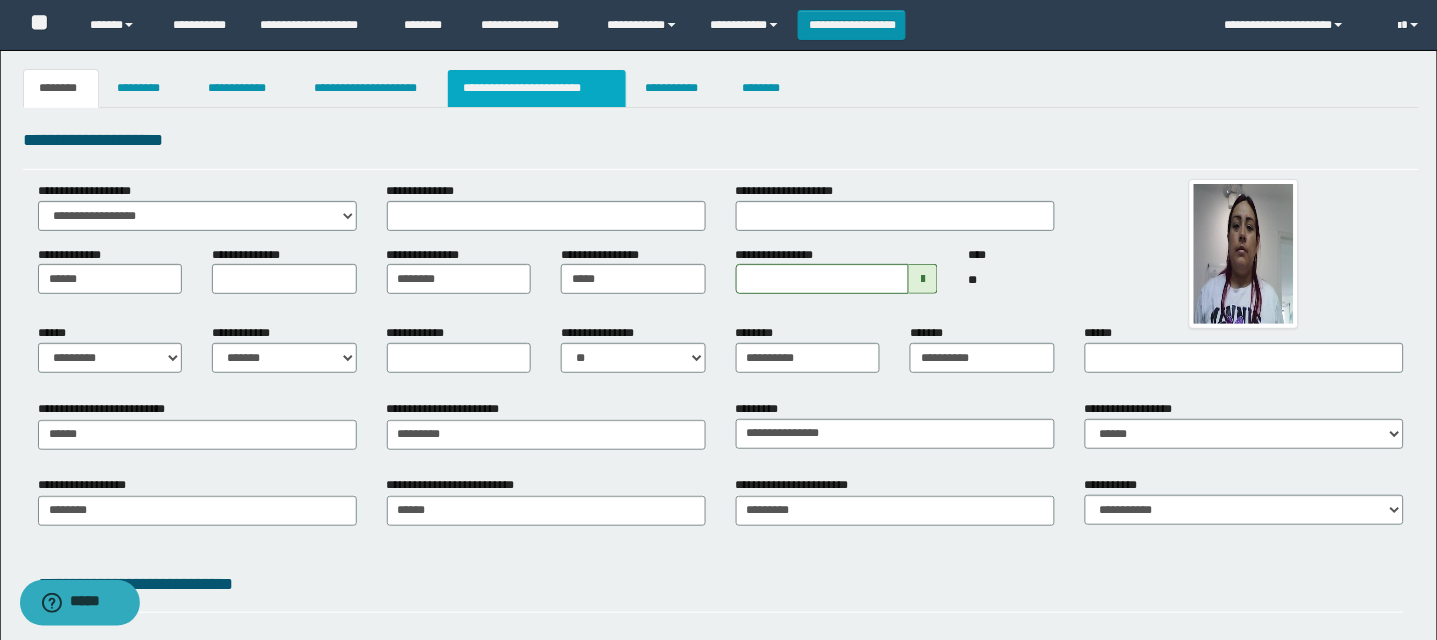 click on "**********" at bounding box center (537, 88) 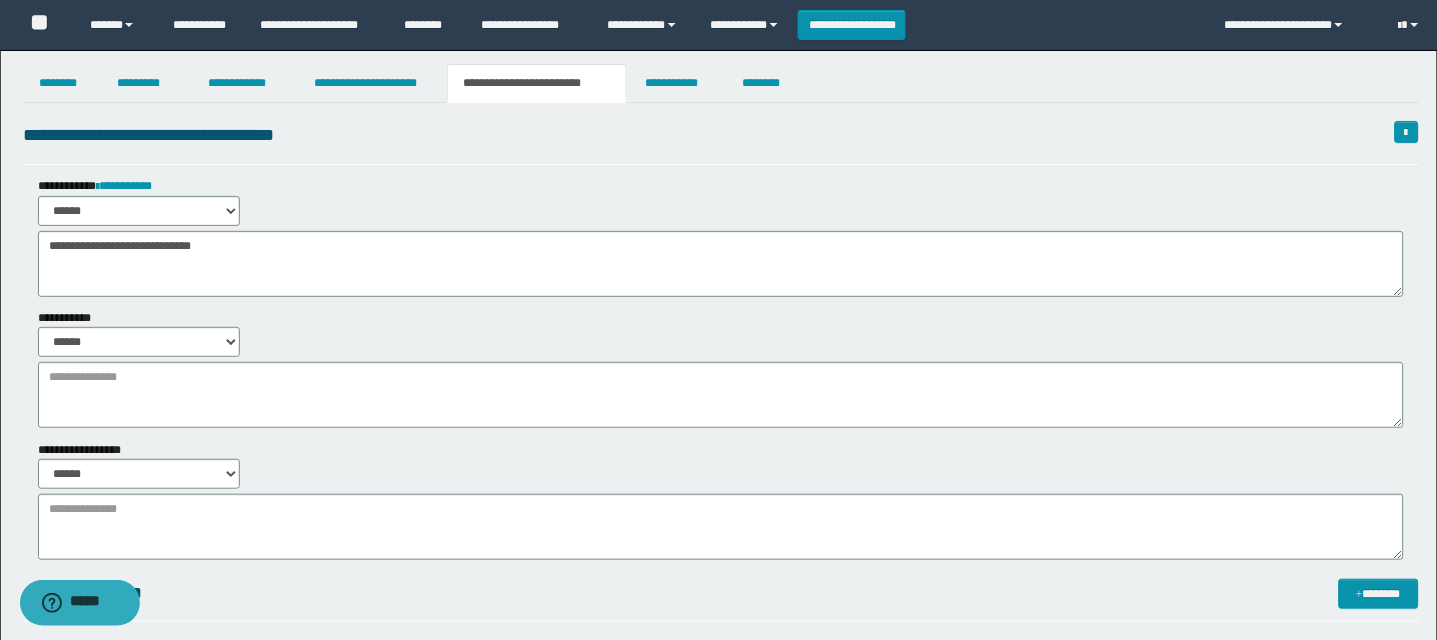 scroll, scrollTop: 0, scrollLeft: 0, axis: both 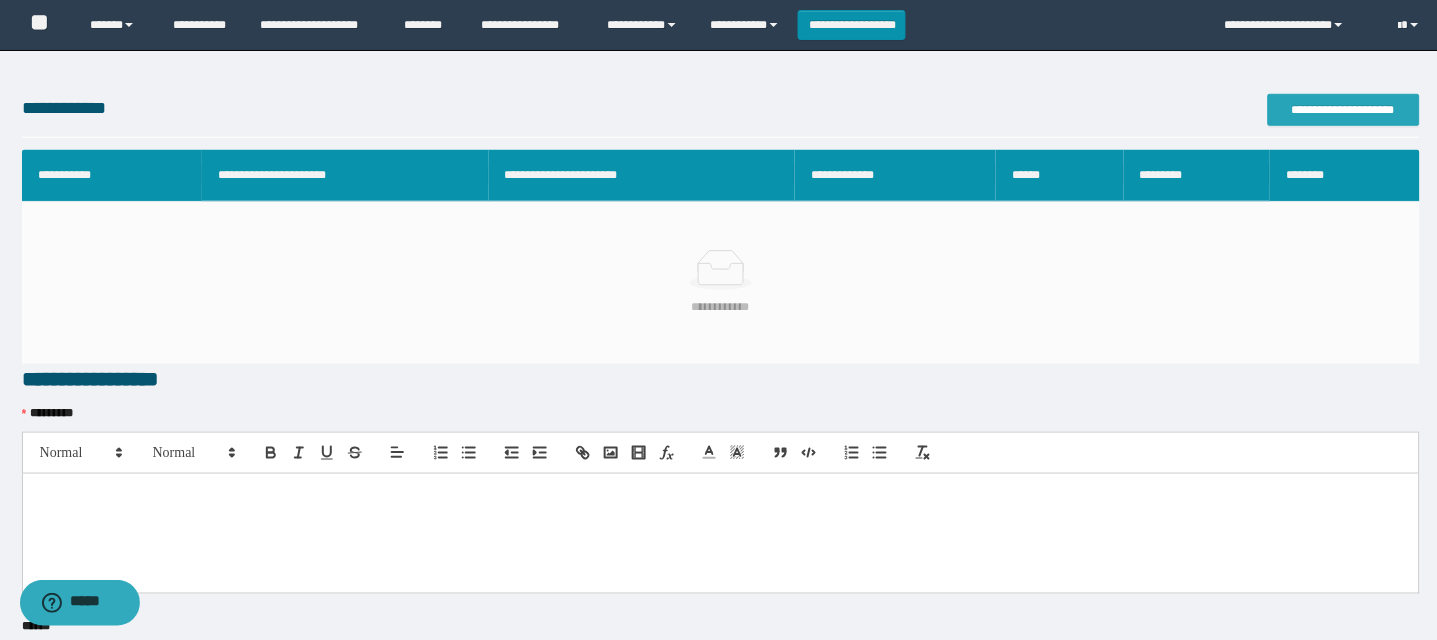 click on "**********" at bounding box center (1344, 110) 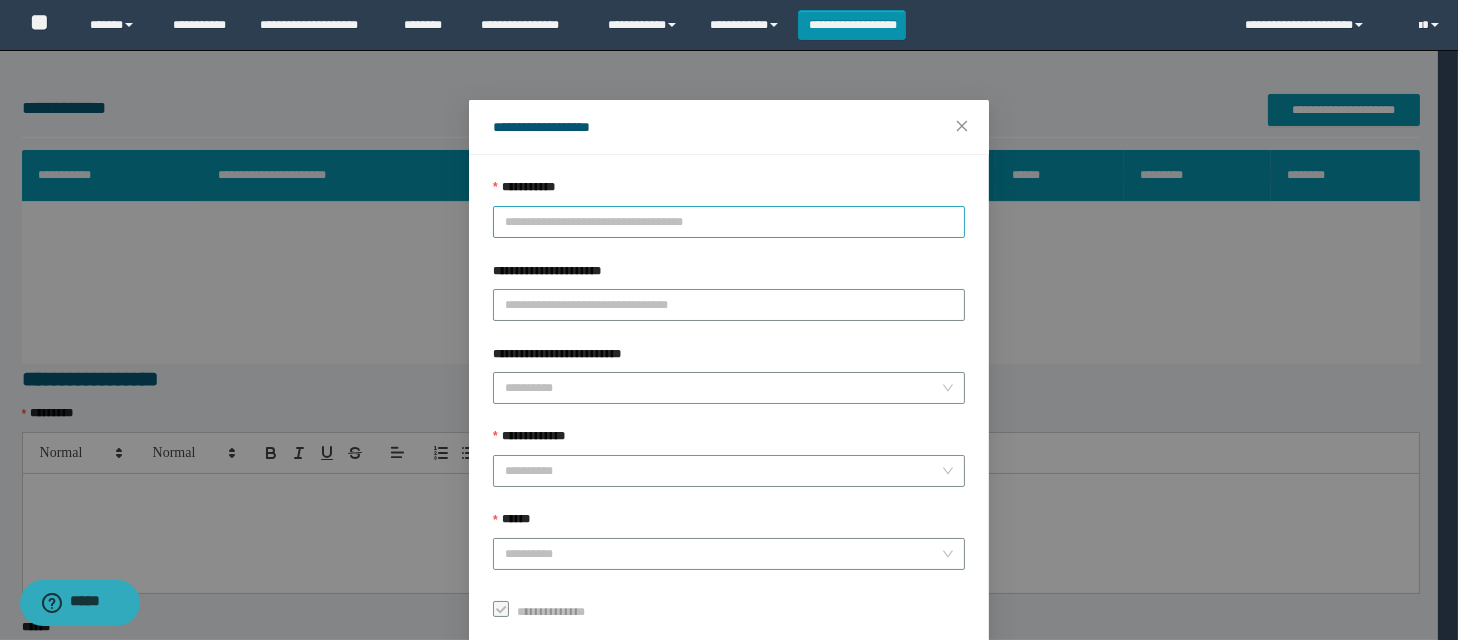 click on "**********" at bounding box center (729, 222) 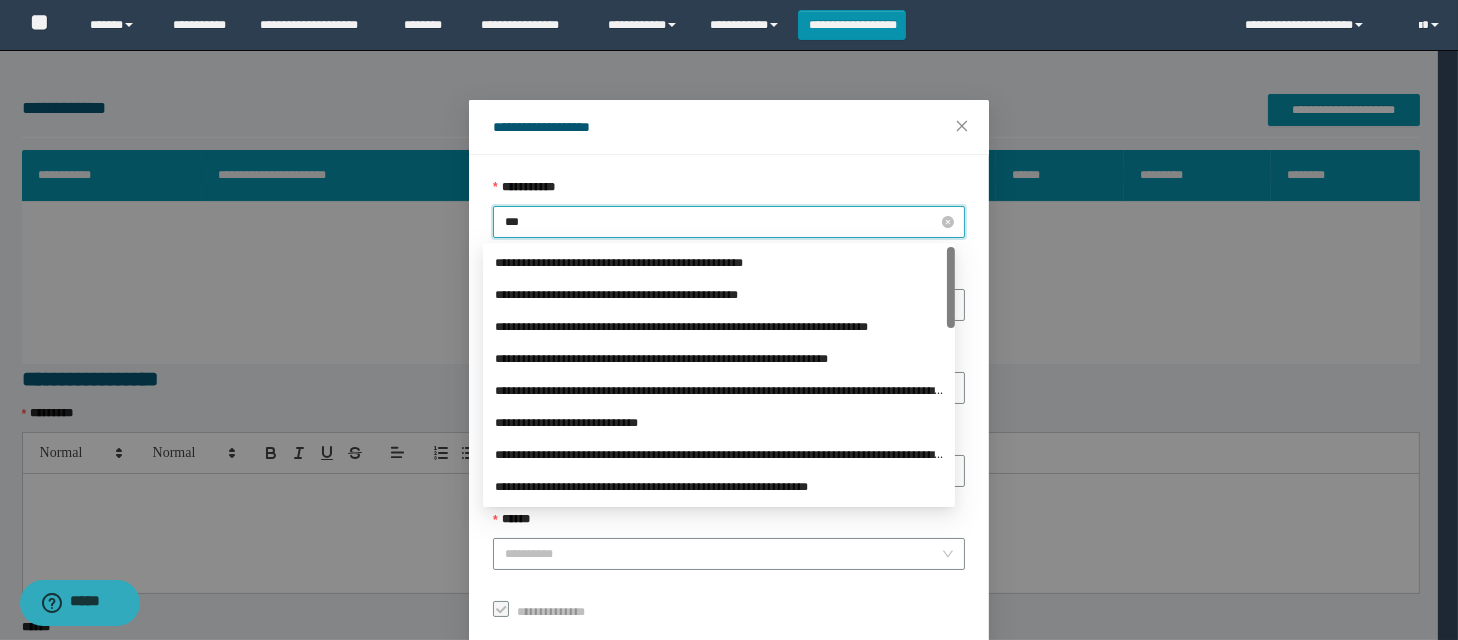 type on "****" 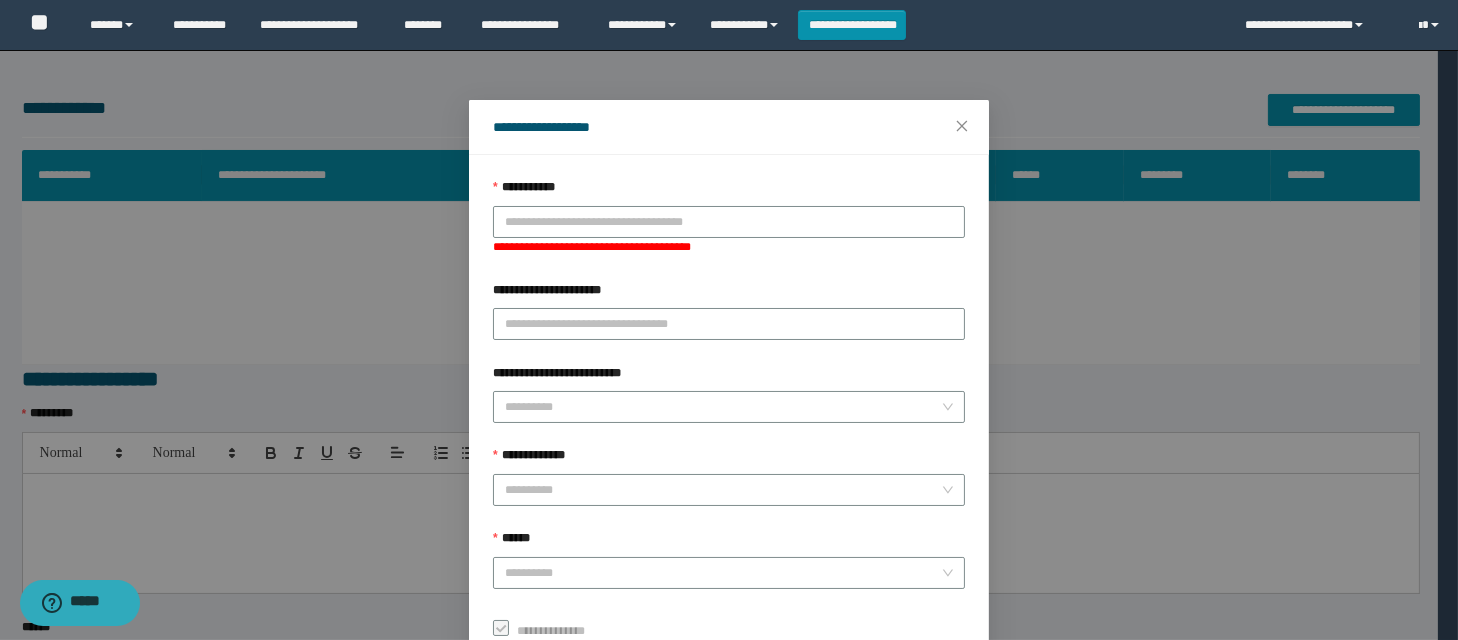 click on "**********" at bounding box center [719, 41] 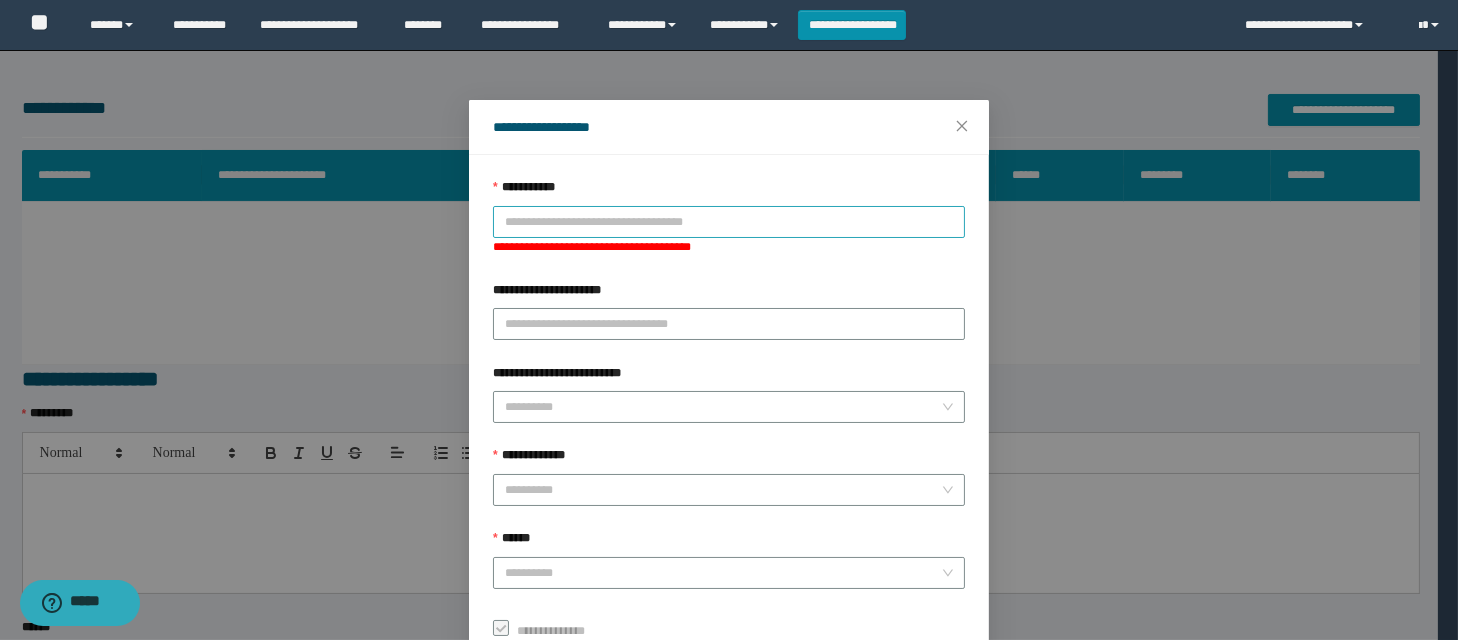 click on "**********" at bounding box center [729, 222] 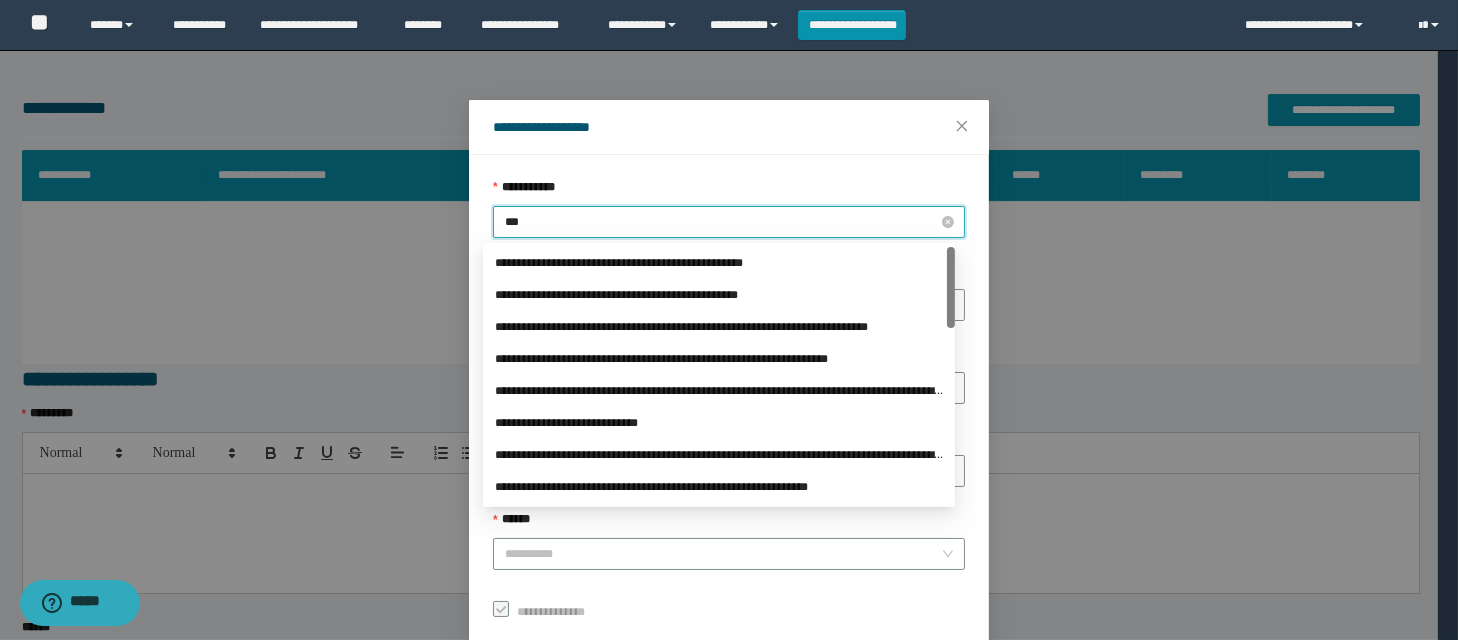 type on "****" 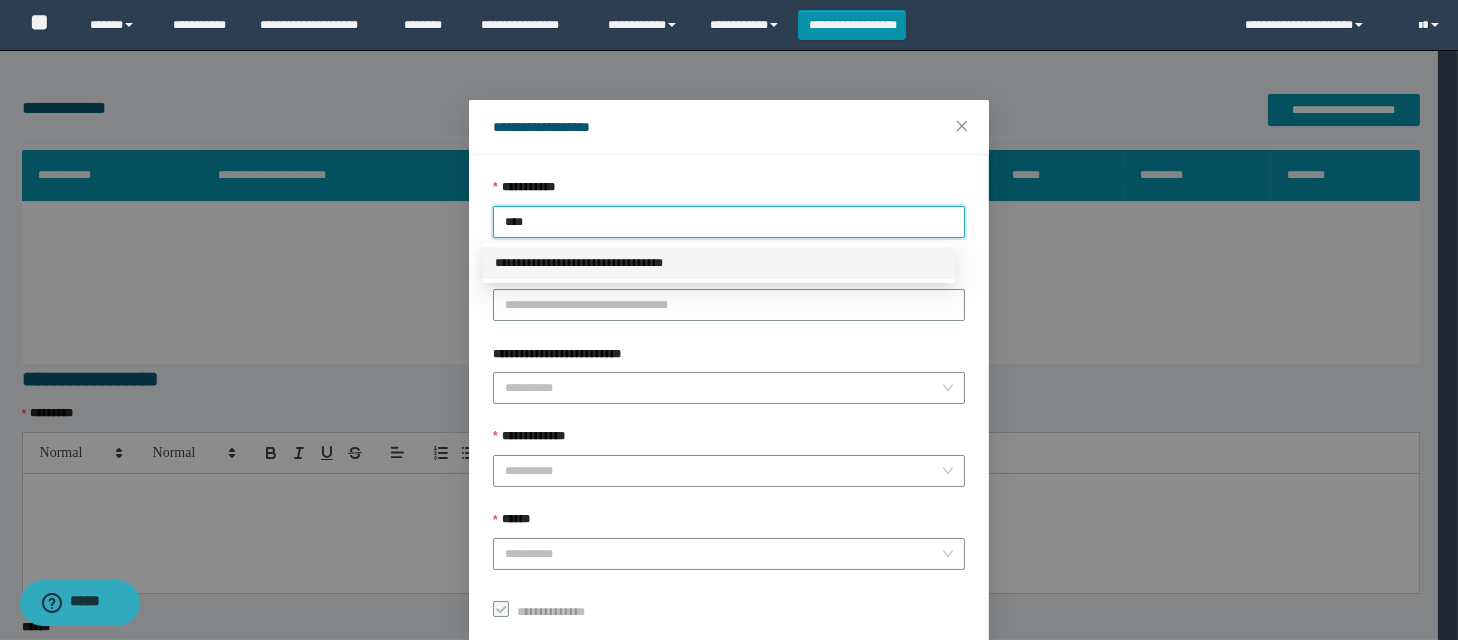 click on "**********" at bounding box center [719, 263] 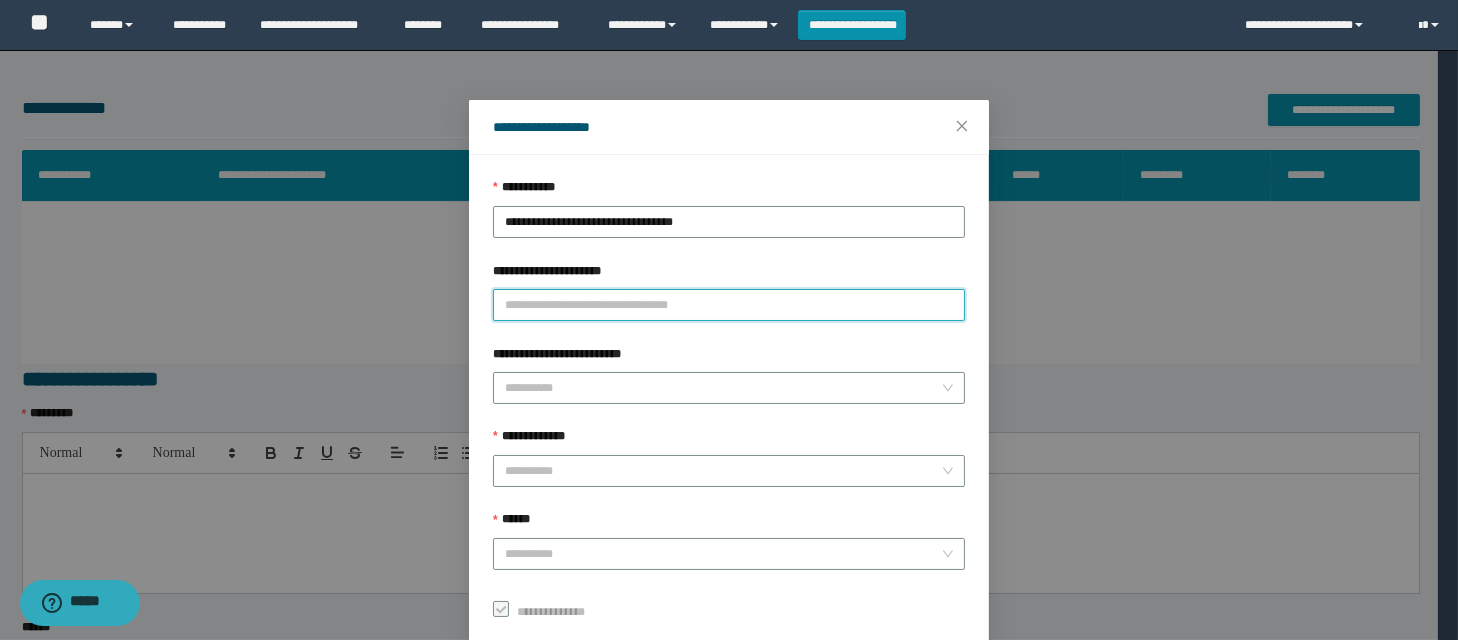 click on "**********" at bounding box center [729, 305] 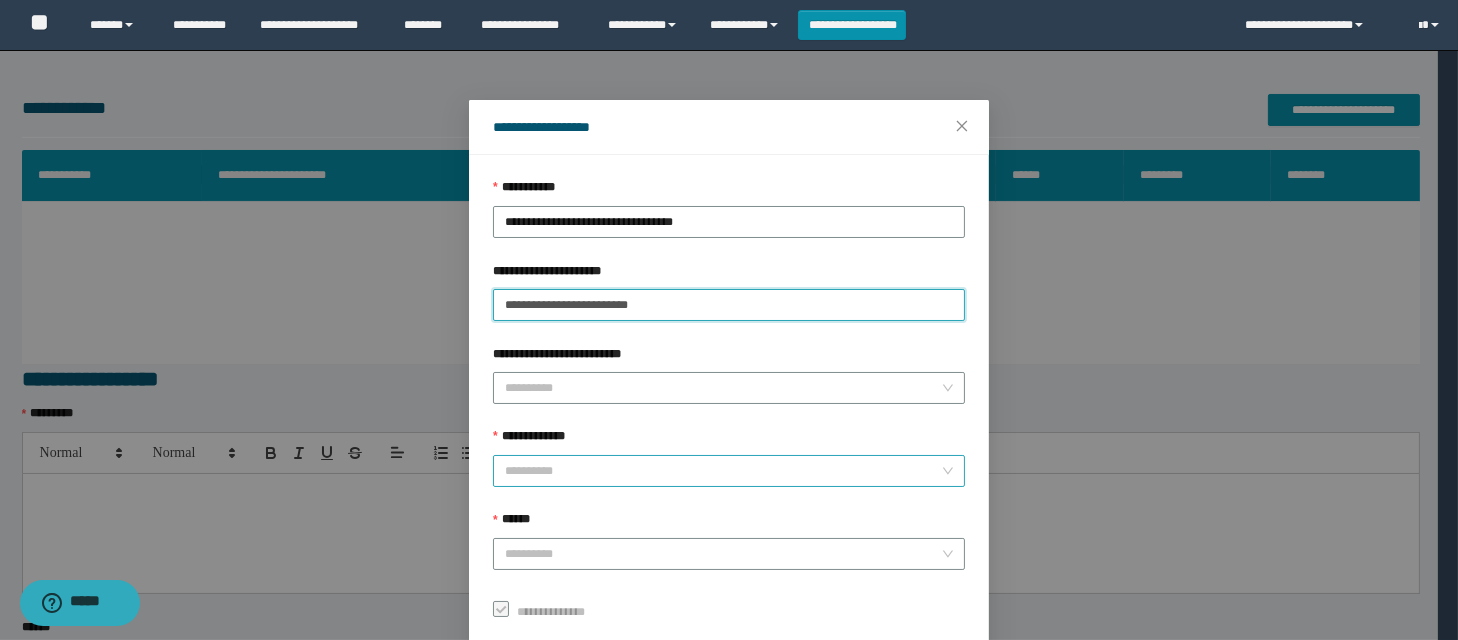 type on "**********" 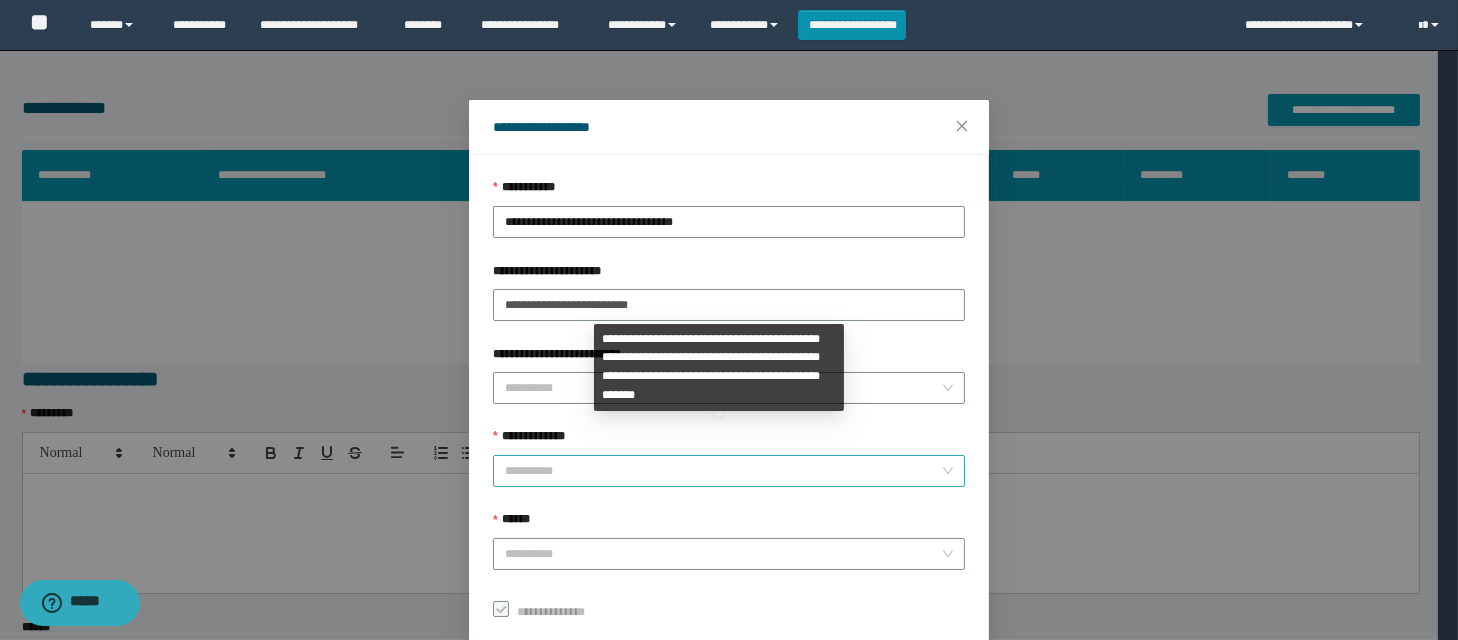 click on "**********" at bounding box center (723, 471) 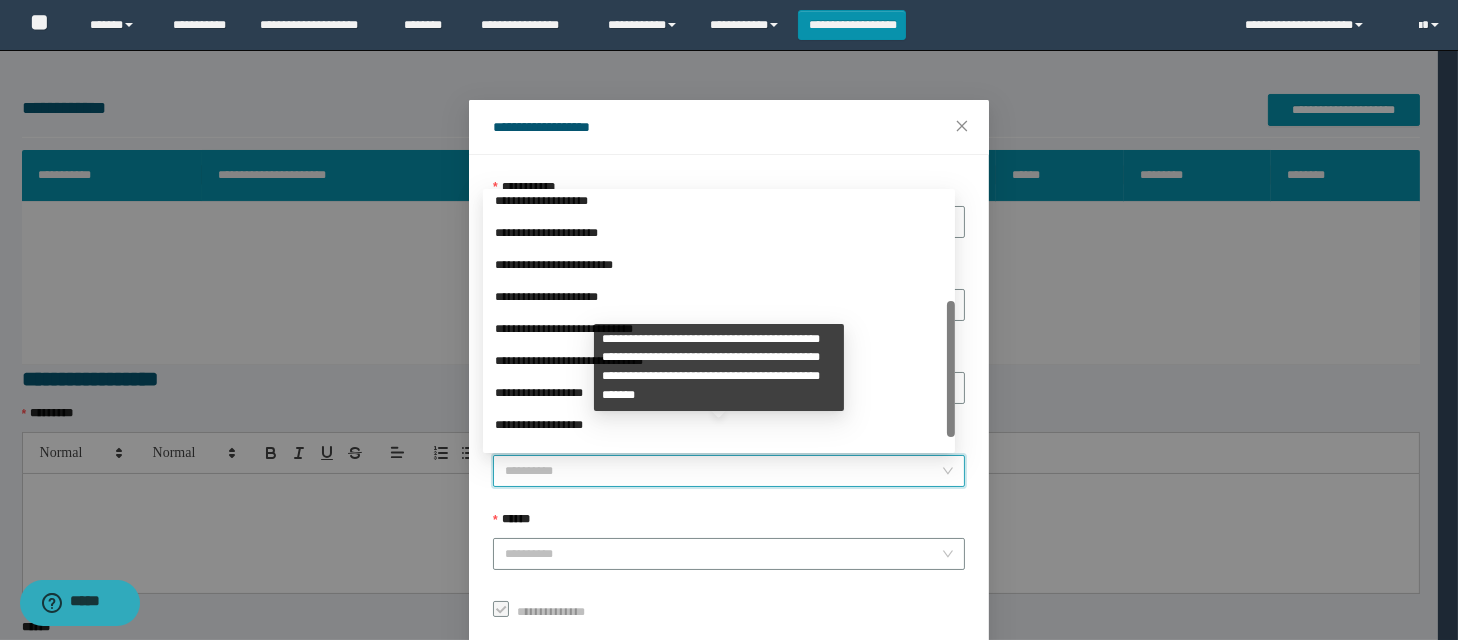 scroll, scrollTop: 224, scrollLeft: 0, axis: vertical 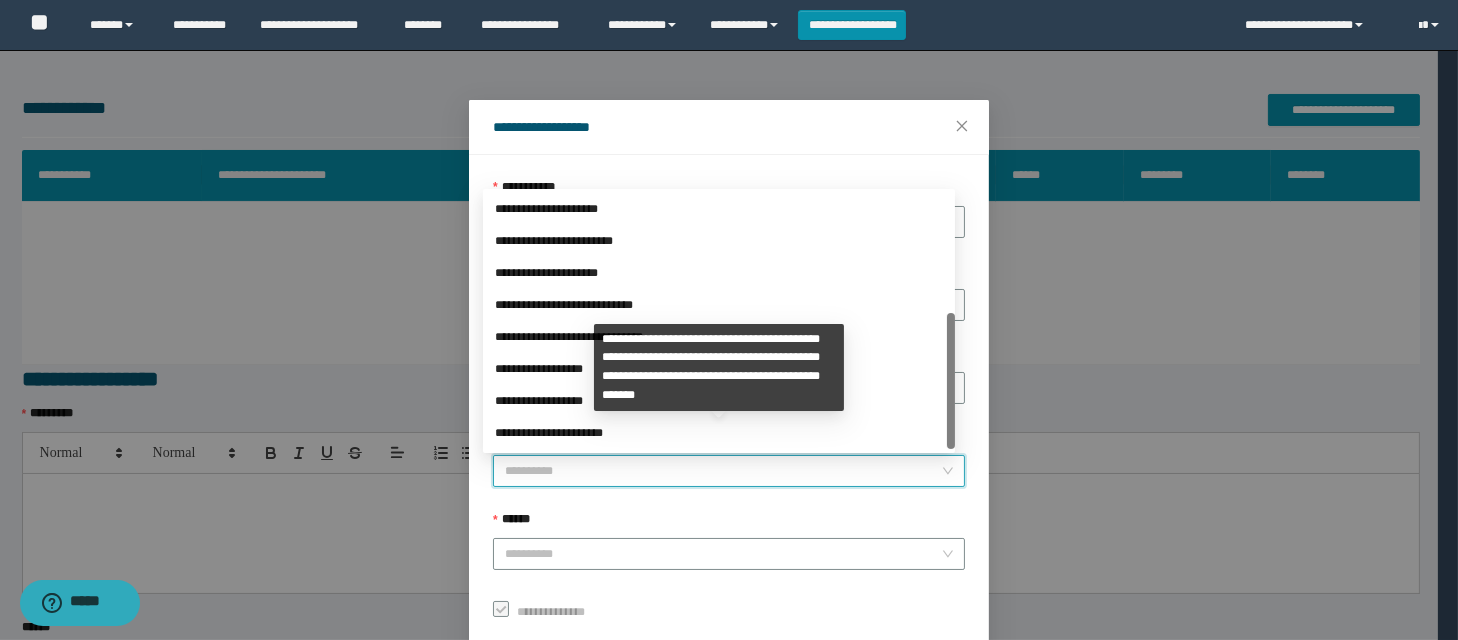 drag, startPoint x: 948, startPoint y: 320, endPoint x: 938, endPoint y: 464, distance: 144.3468 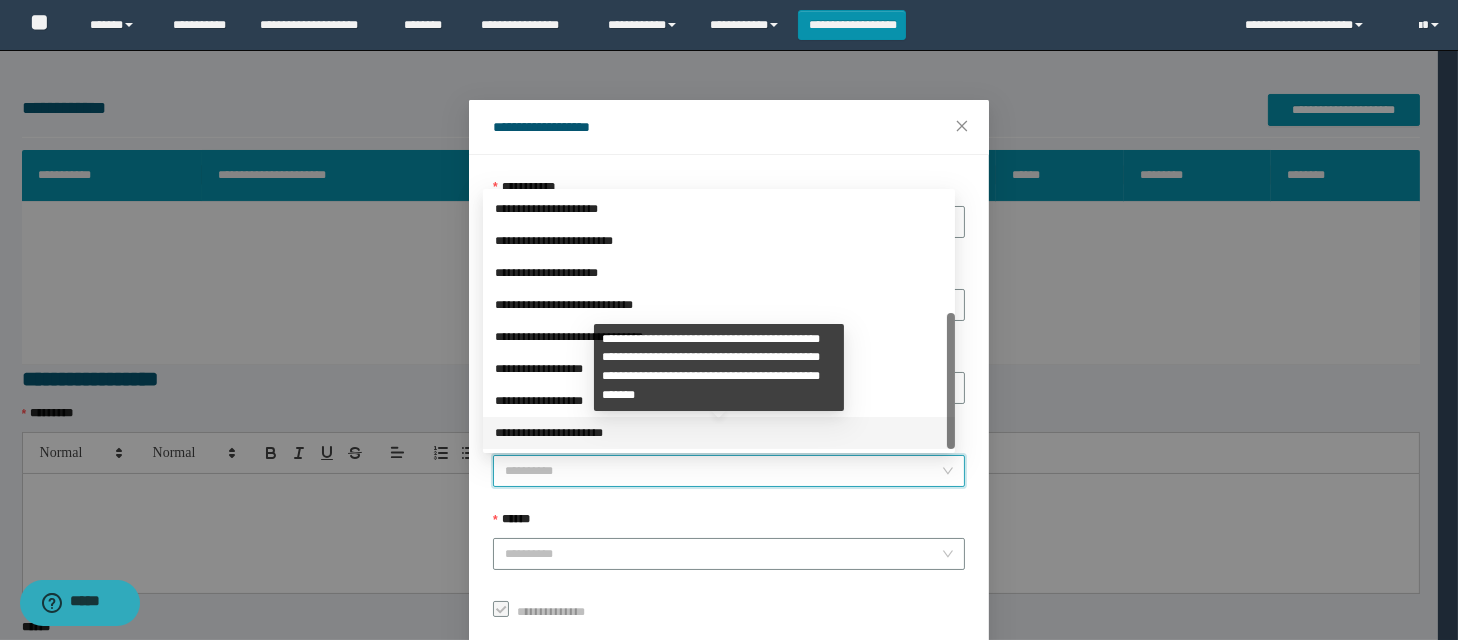 click on "**********" at bounding box center [719, 433] 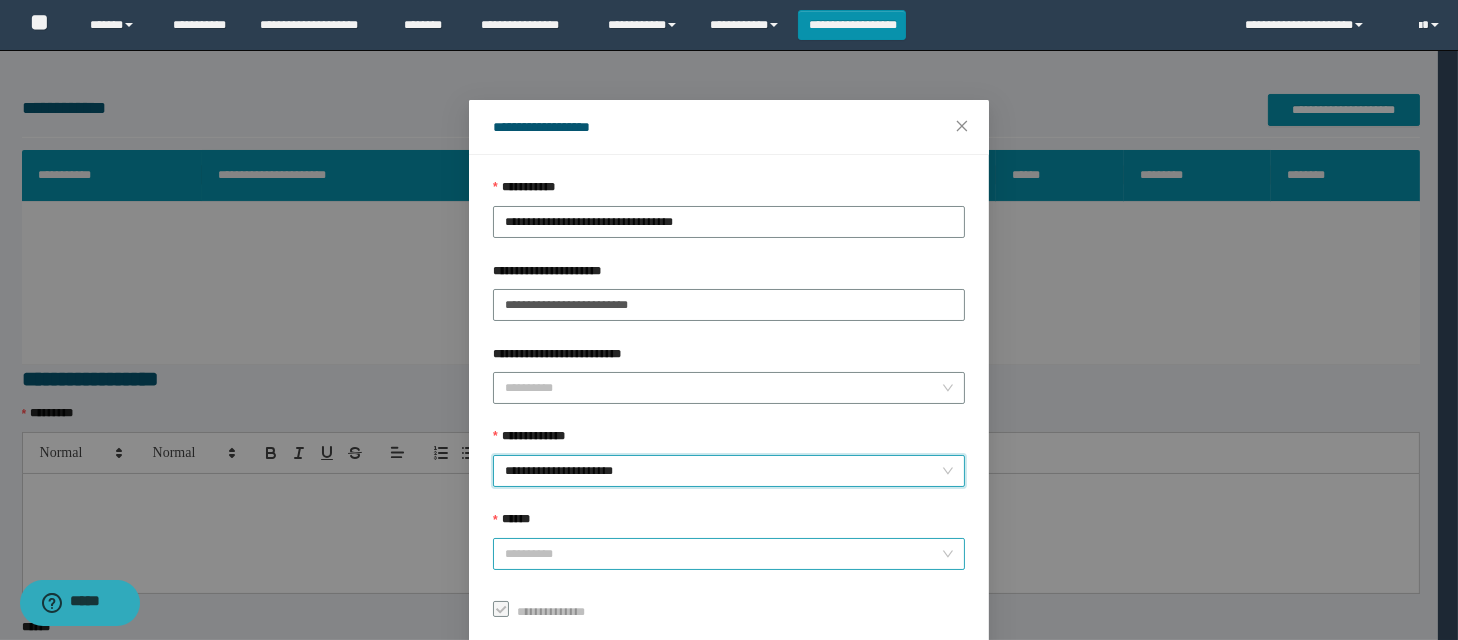 click on "******" at bounding box center (723, 554) 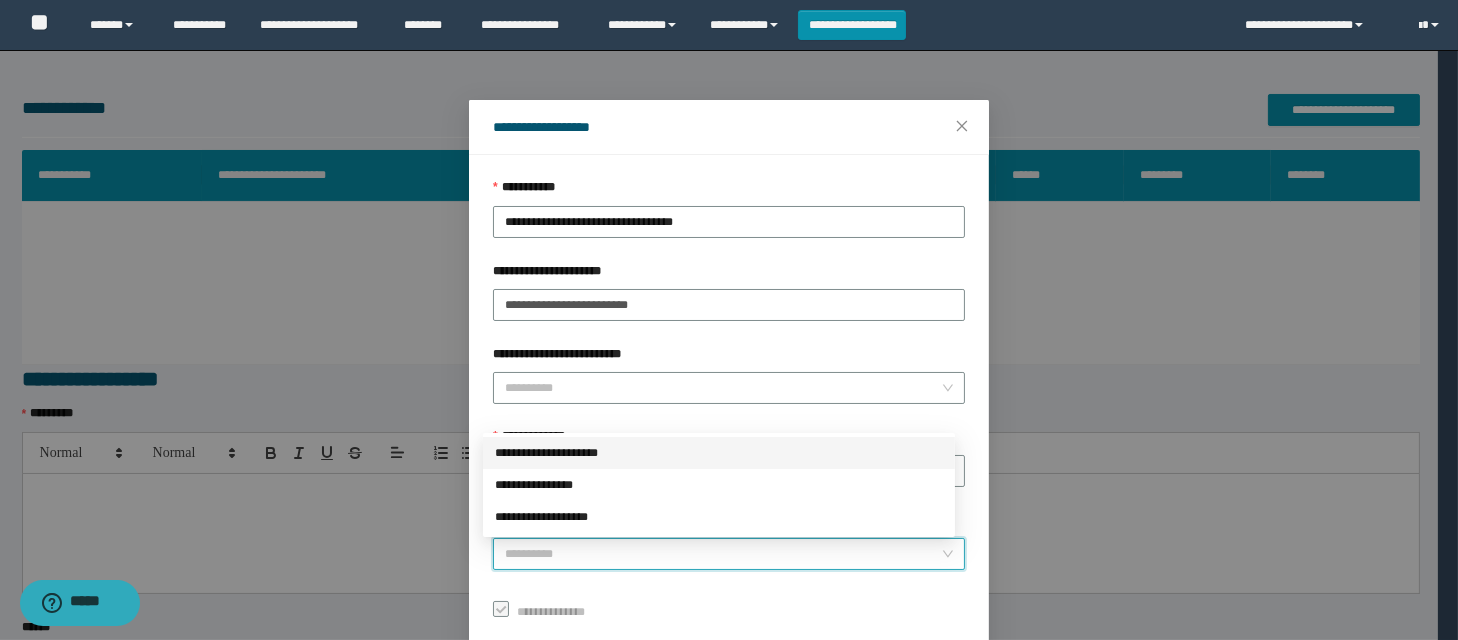 click on "**********" at bounding box center [719, 453] 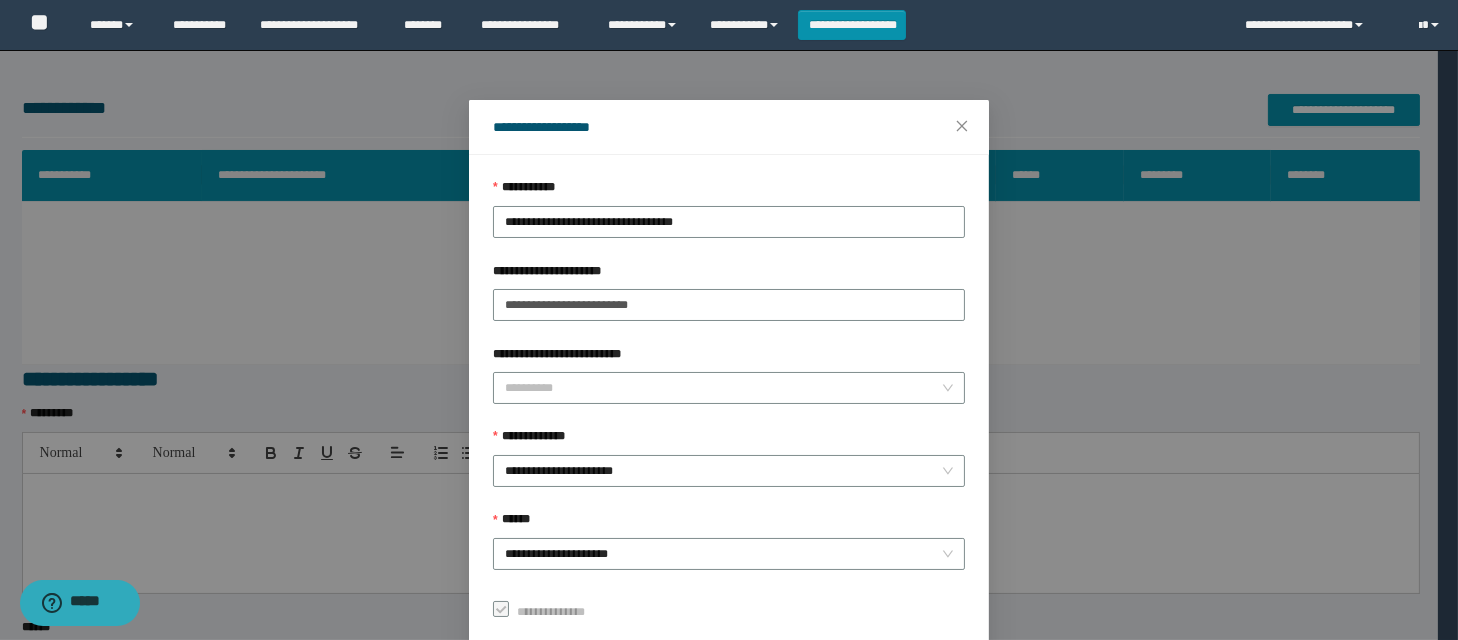scroll, scrollTop: 113, scrollLeft: 0, axis: vertical 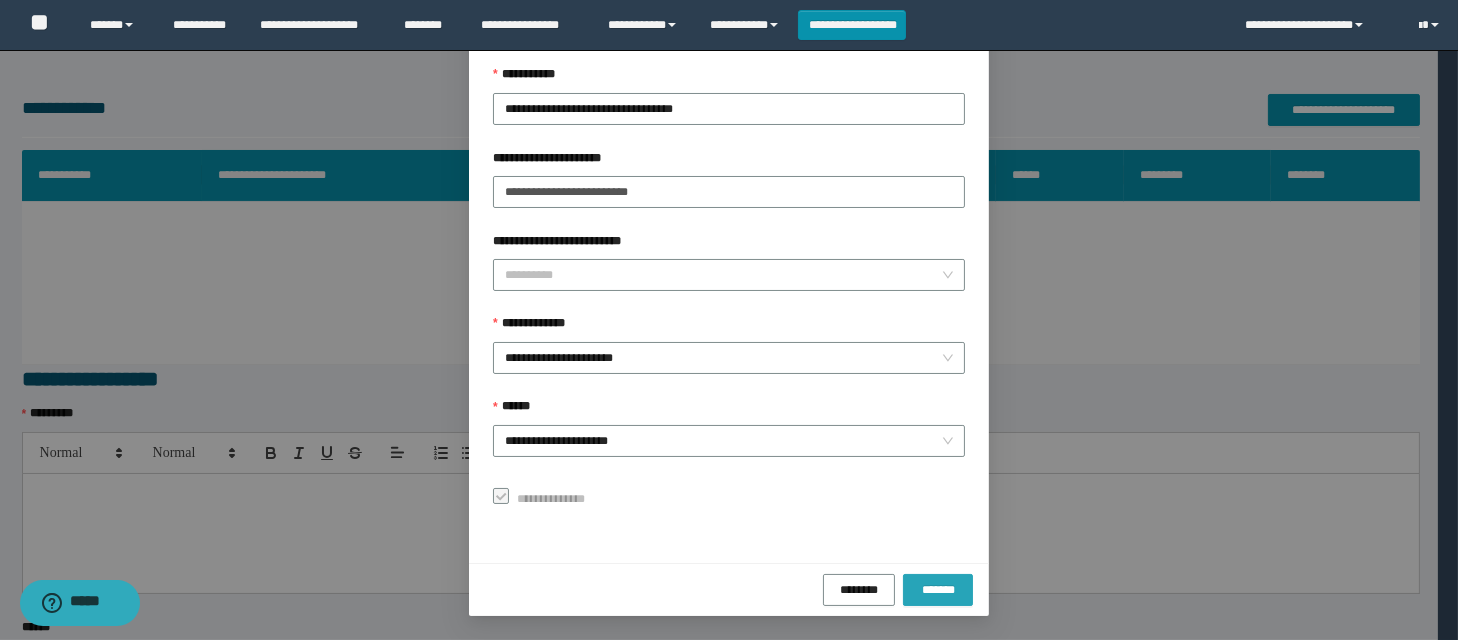 click on "*******" at bounding box center [938, 589] 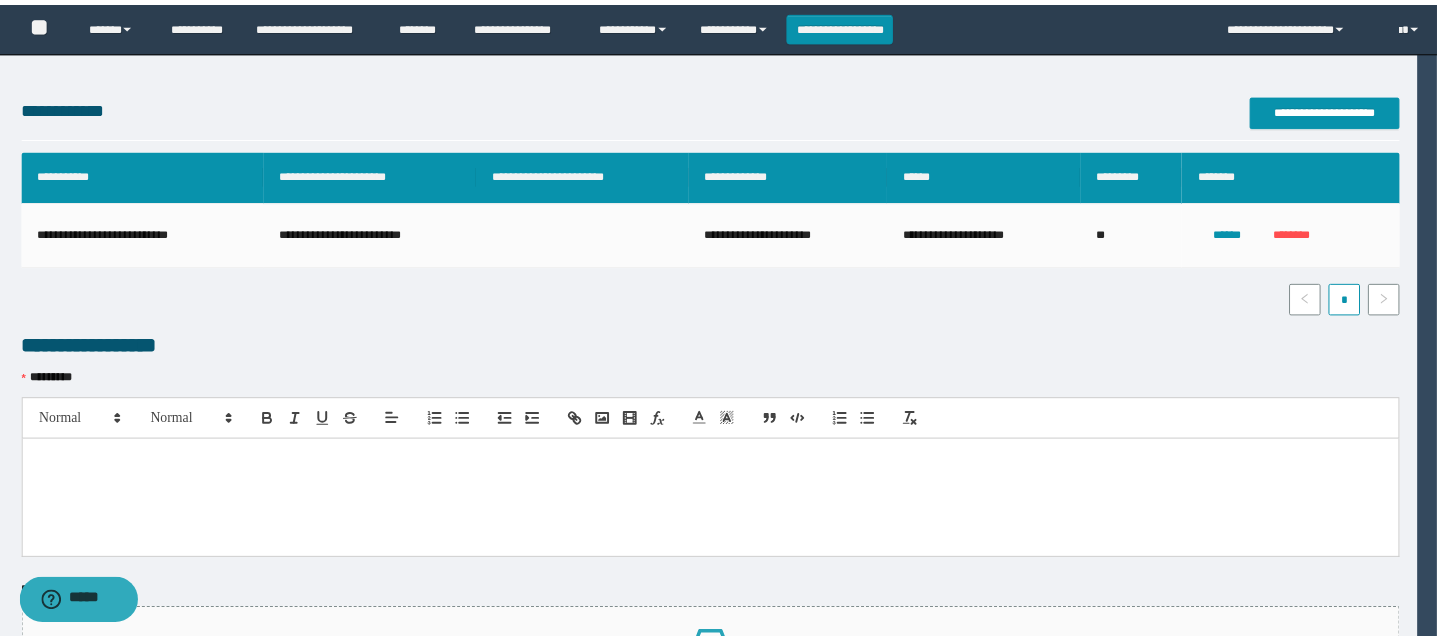 scroll, scrollTop: 66, scrollLeft: 0, axis: vertical 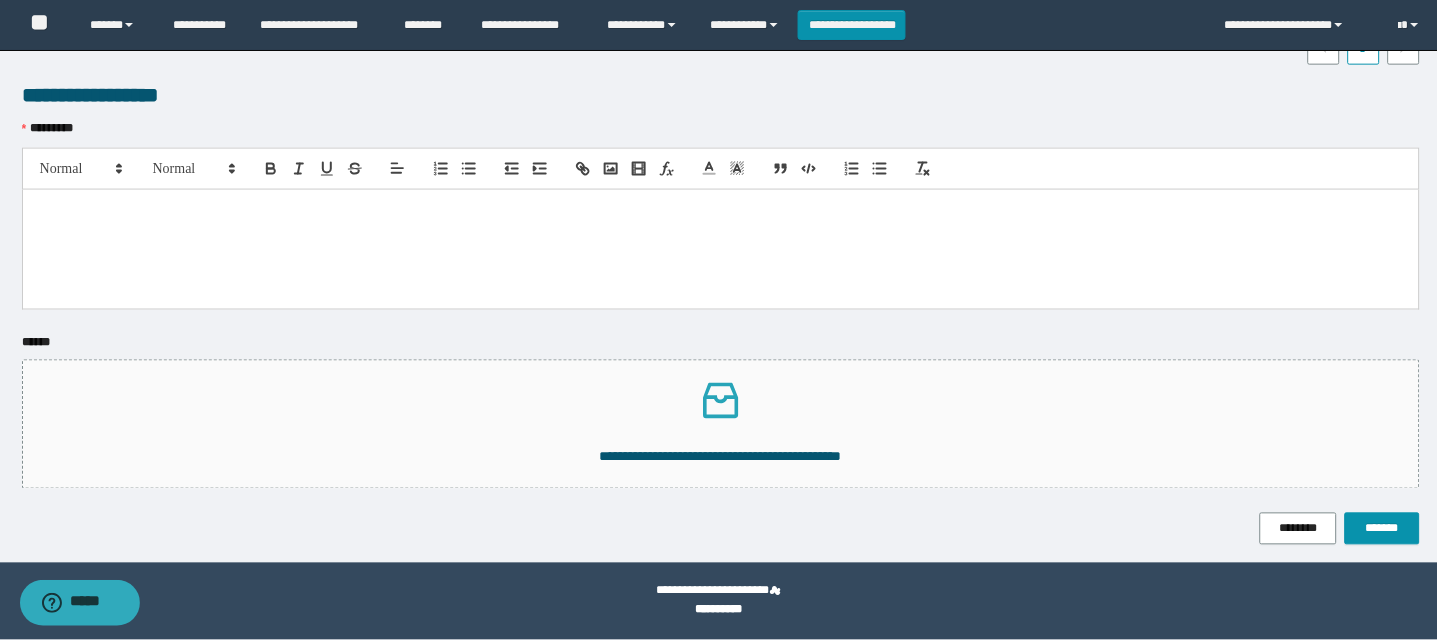 click at bounding box center [721, 249] 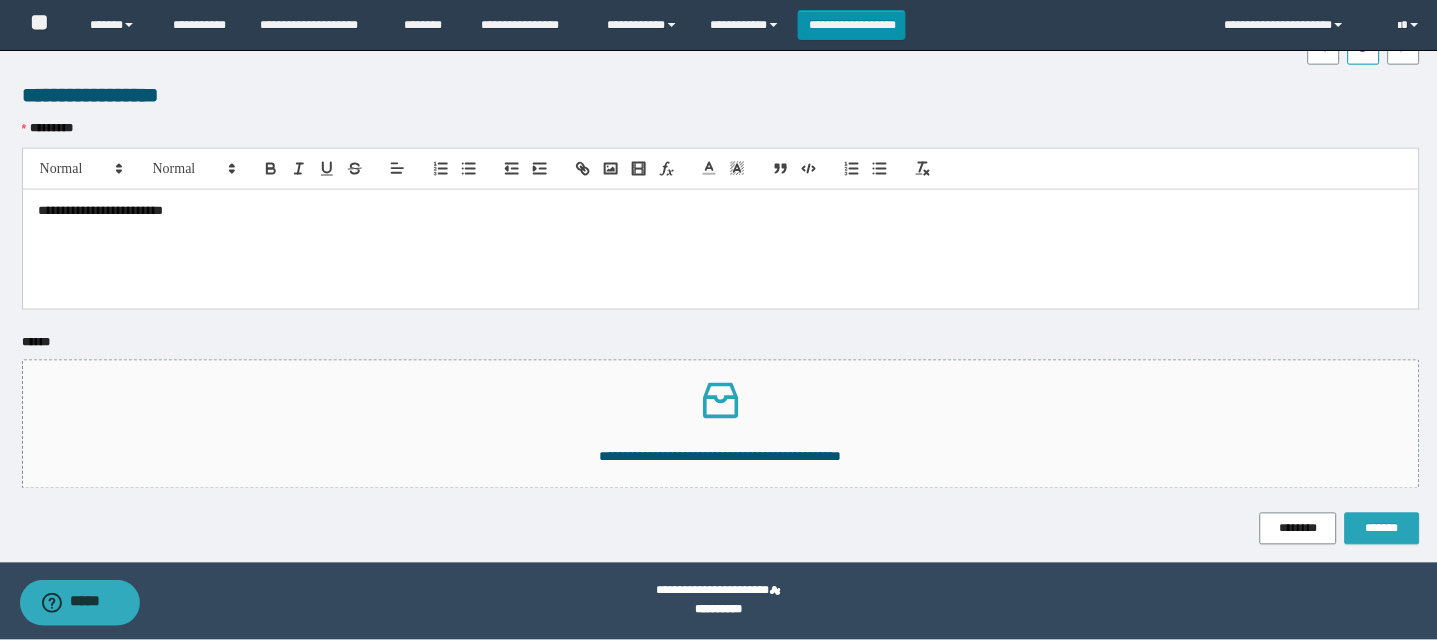 click on "*******" at bounding box center [1382, 529] 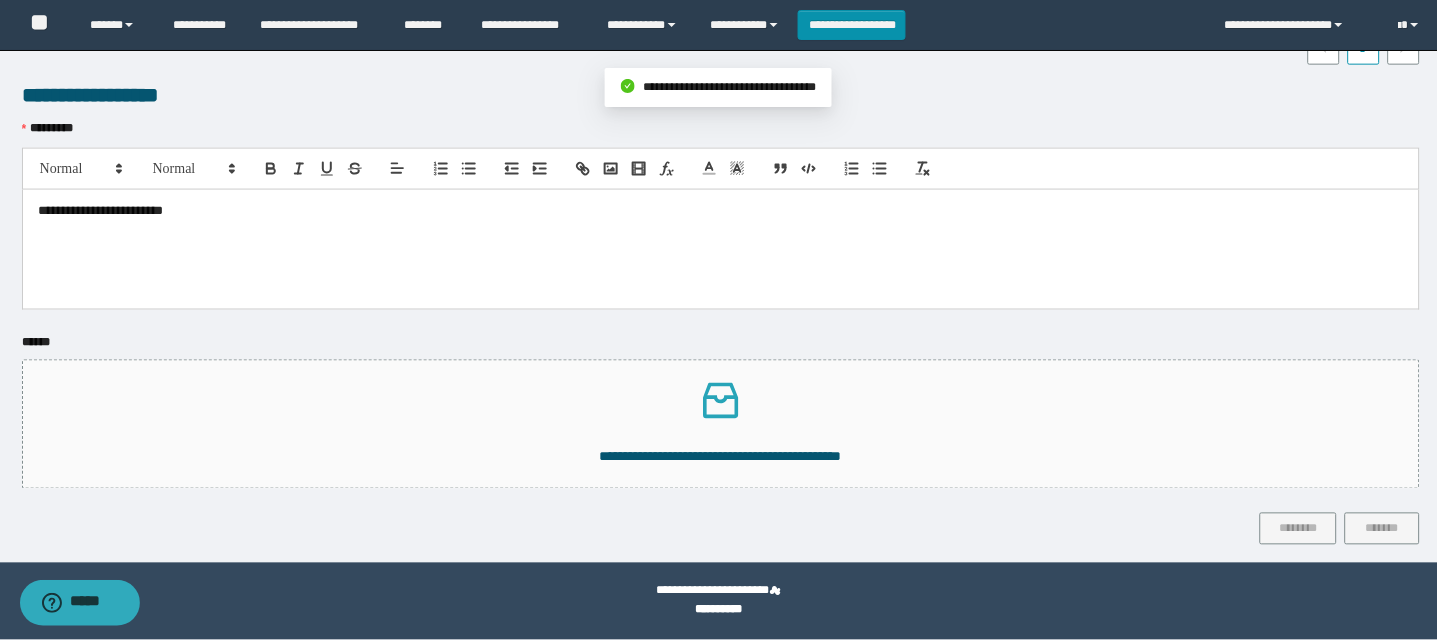 click on "**********" at bounding box center [721, 42] 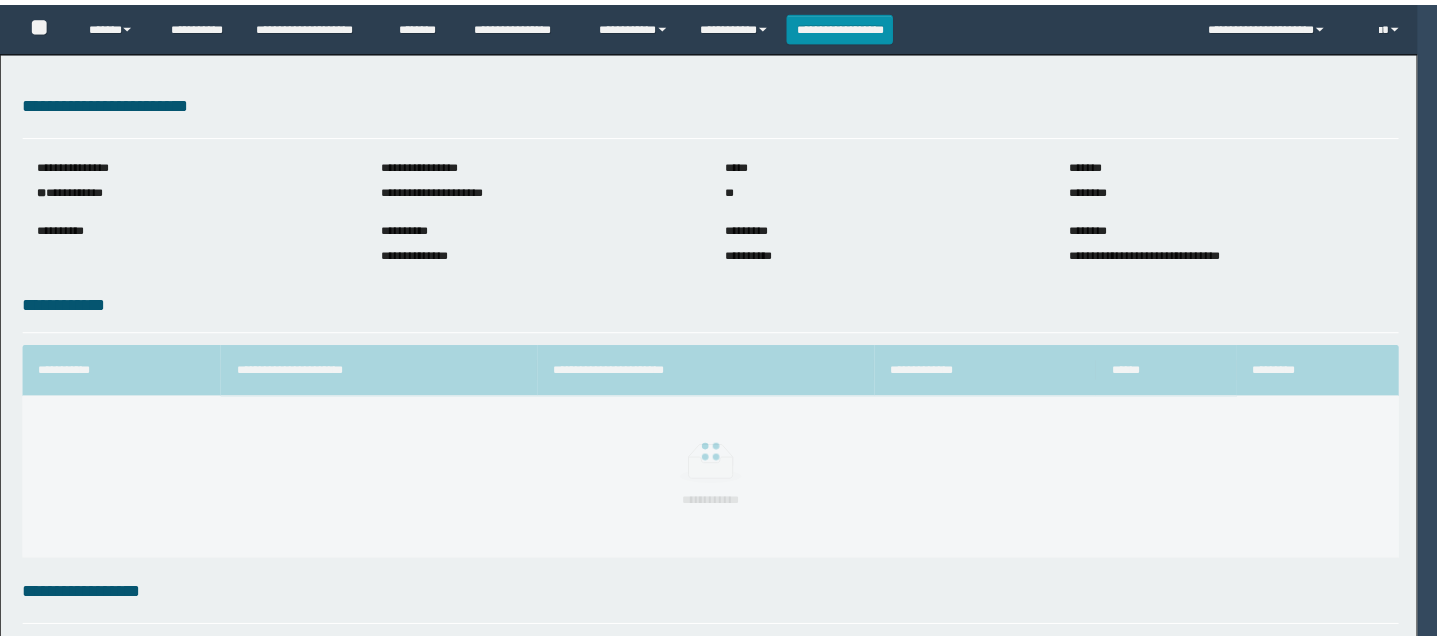 scroll, scrollTop: 0, scrollLeft: 0, axis: both 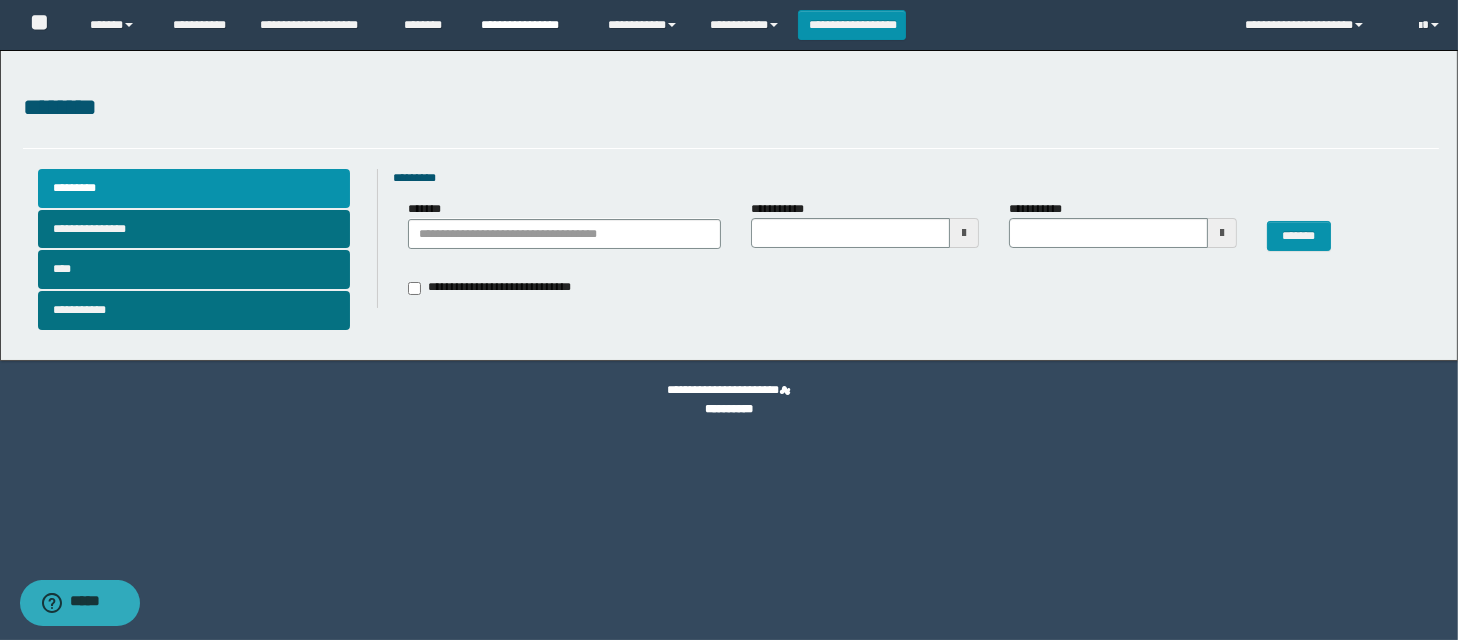 click on "**********" at bounding box center [529, 25] 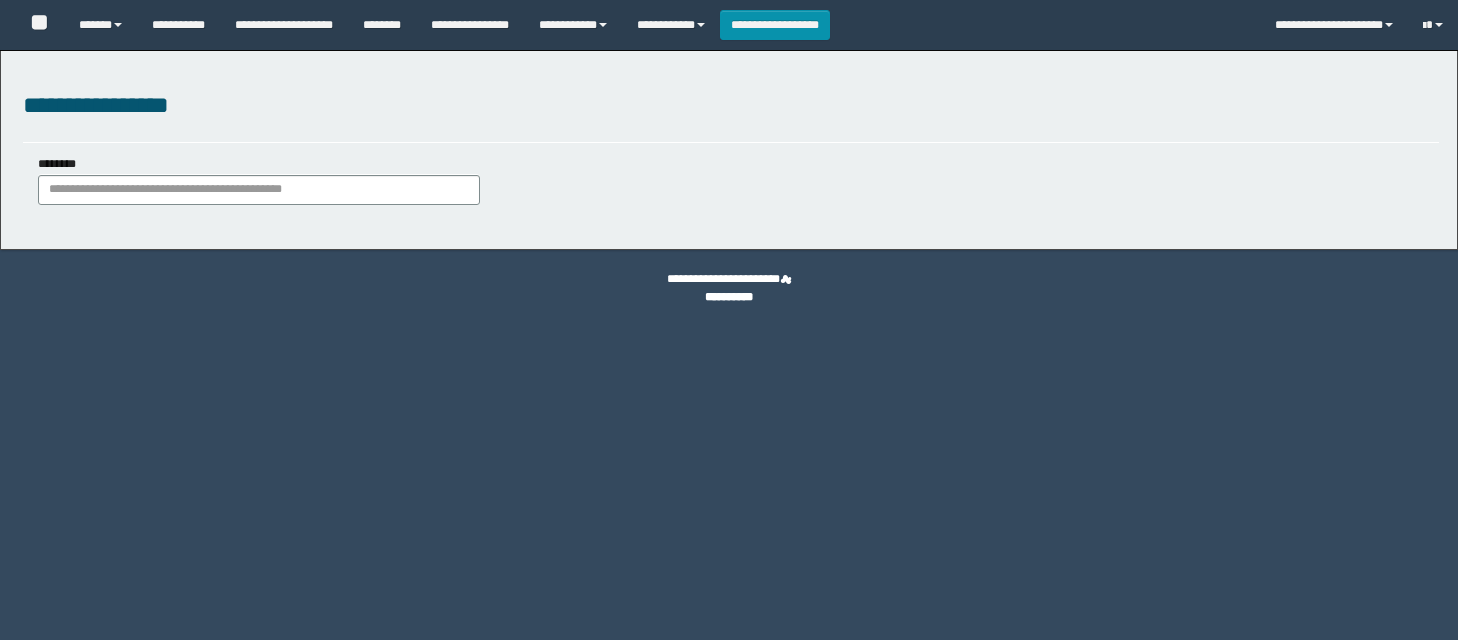scroll, scrollTop: 0, scrollLeft: 0, axis: both 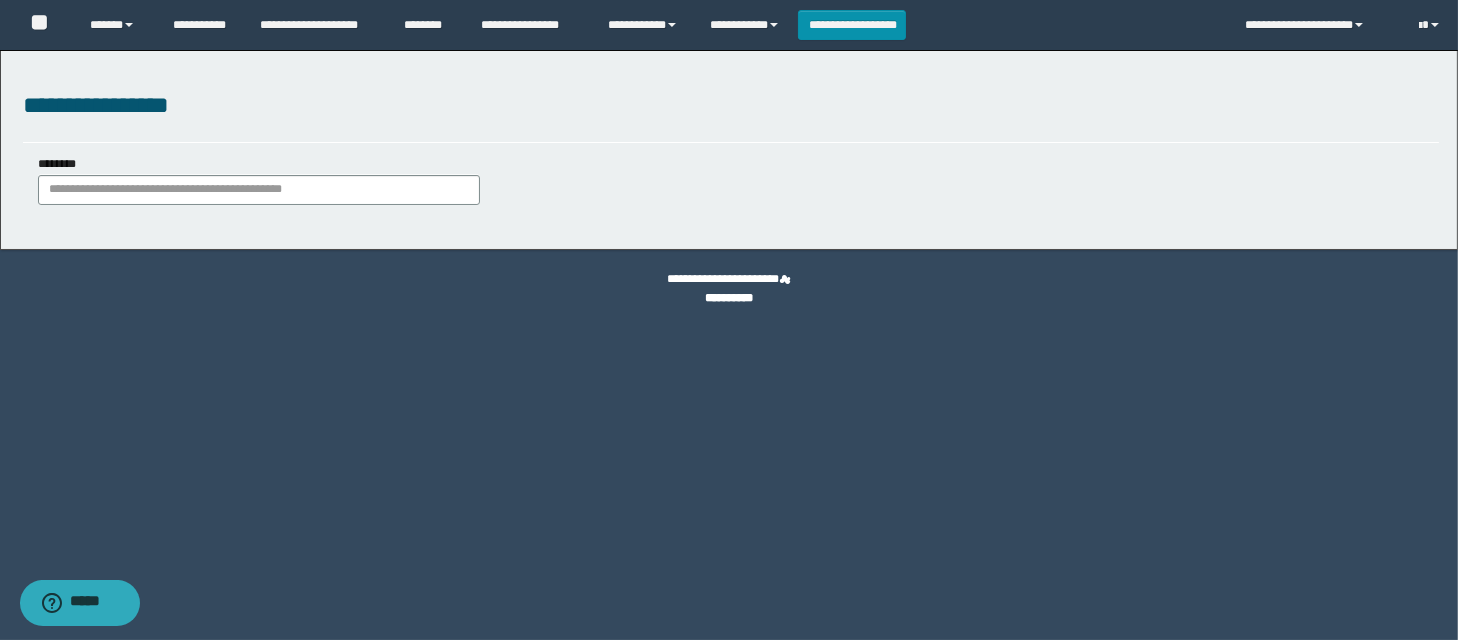 drag, startPoint x: 246, startPoint y: 221, endPoint x: 311, endPoint y: 208, distance: 66.287254 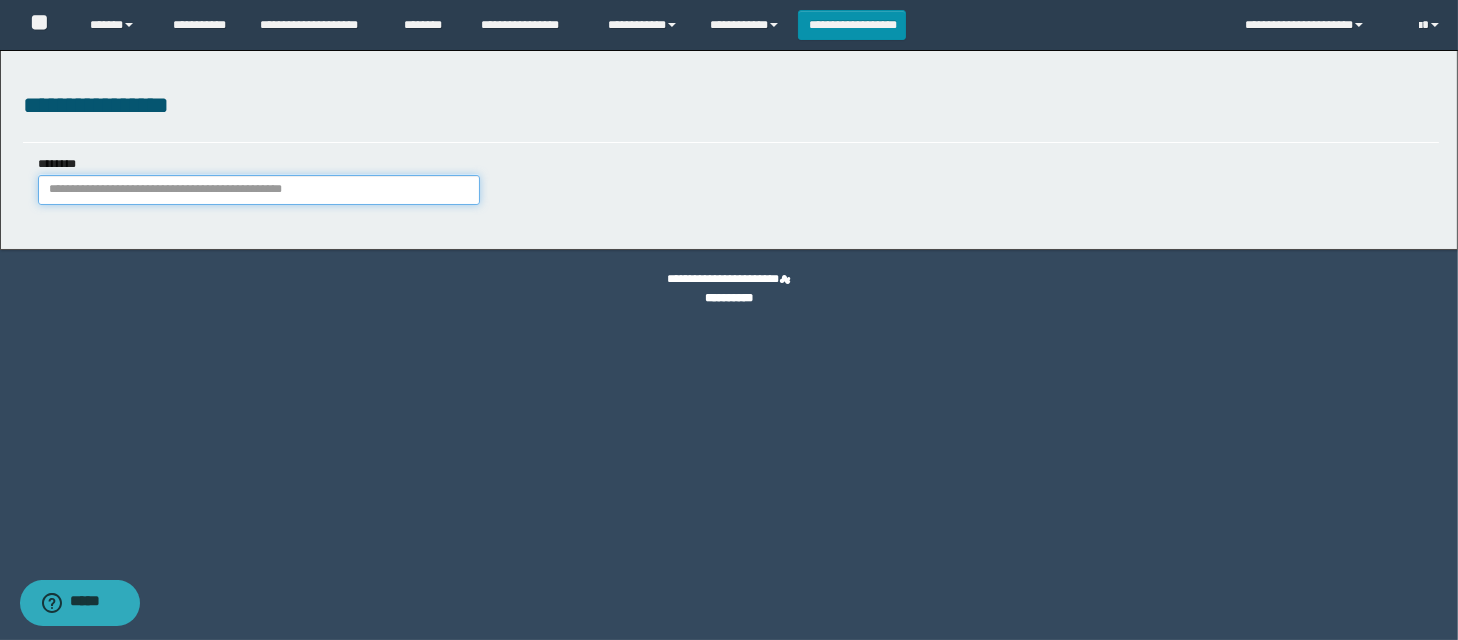 click on "********" at bounding box center (259, 190) 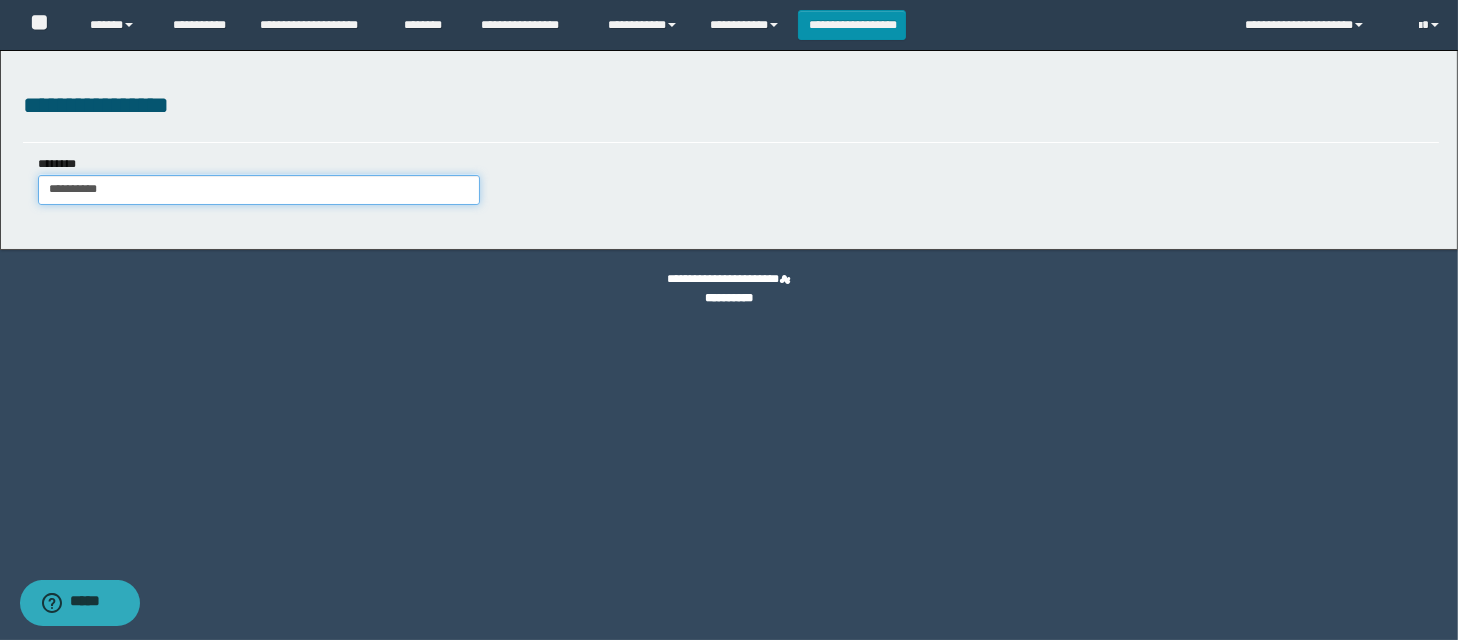 type on "**********" 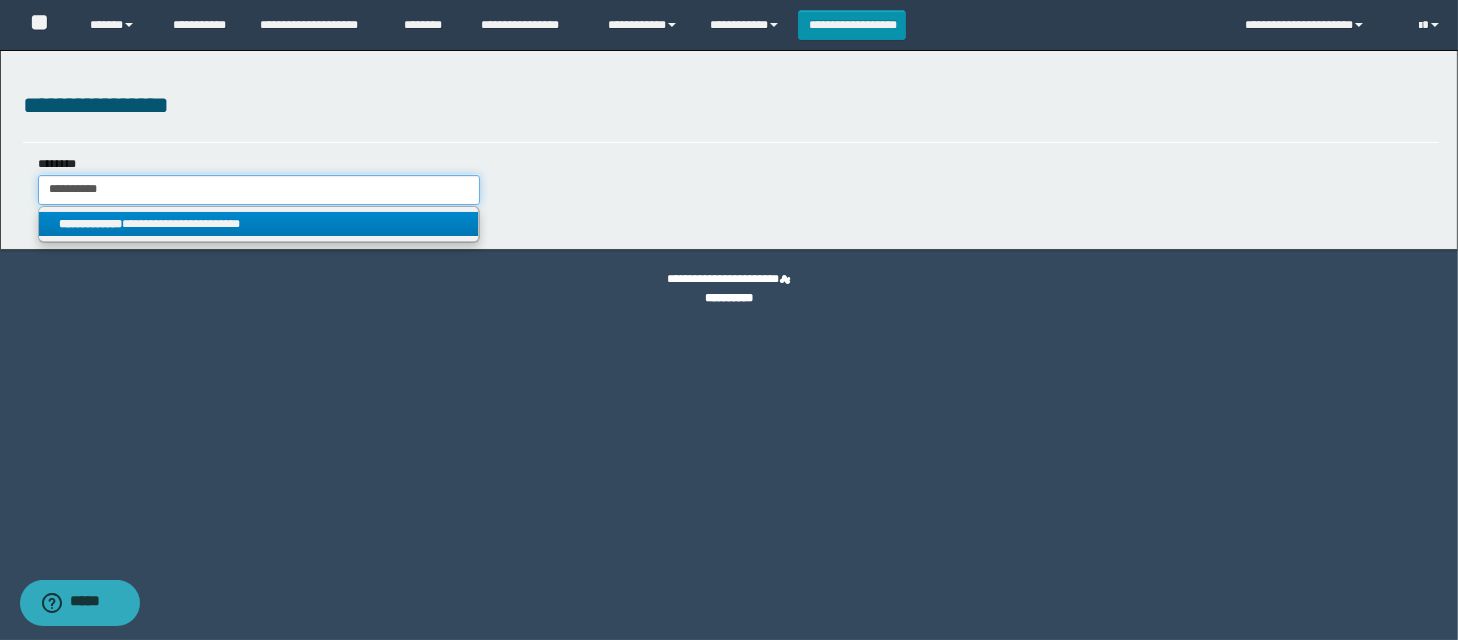 type on "**********" 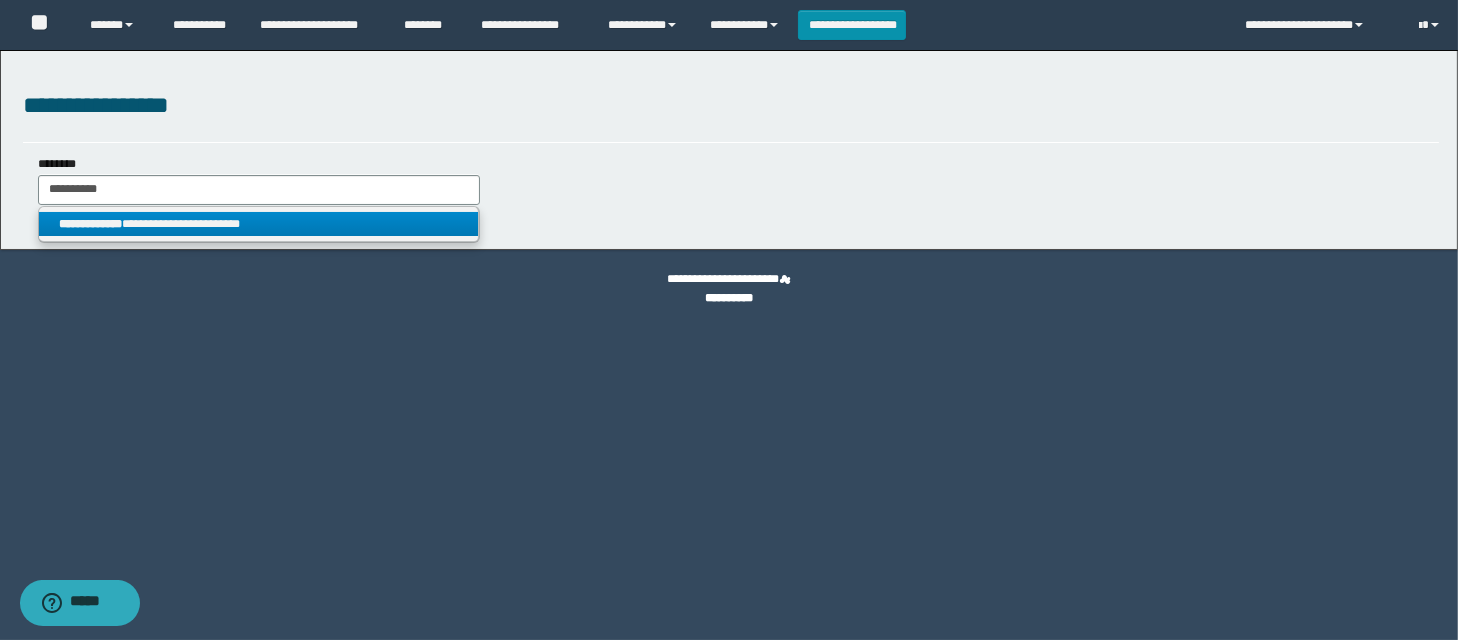 click on "**********" at bounding box center (259, 224) 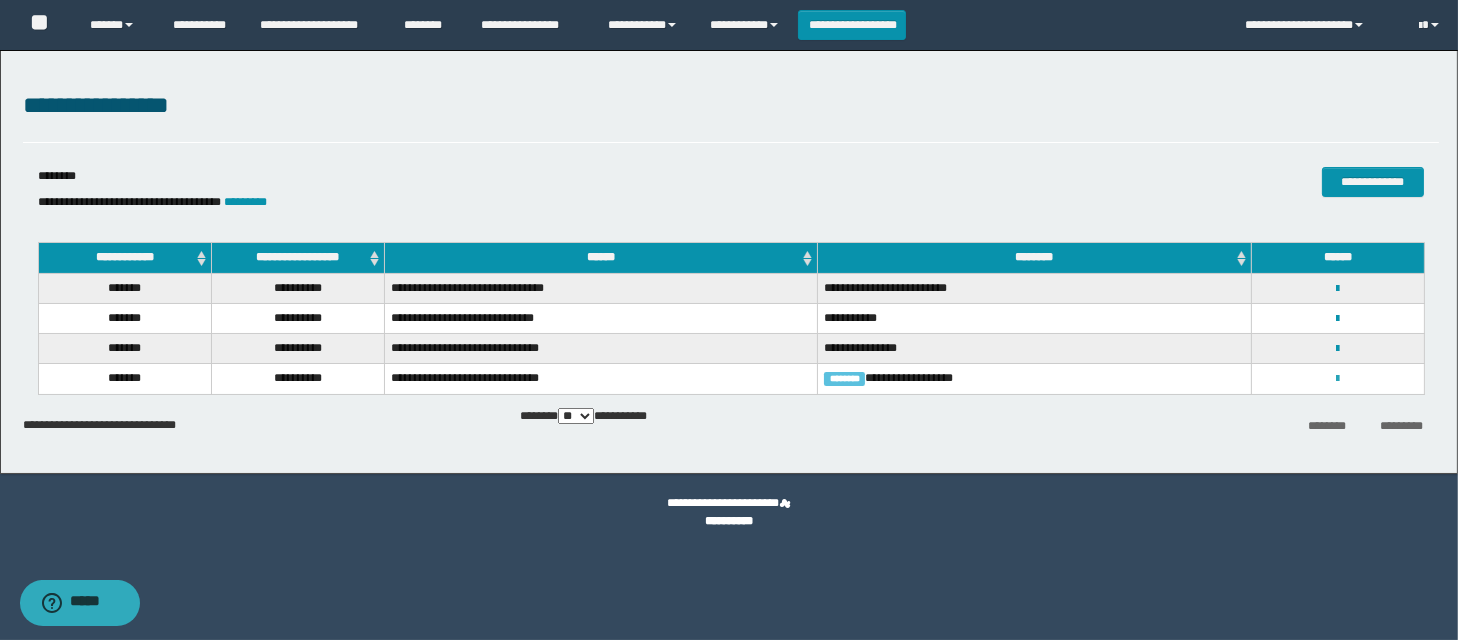 click at bounding box center (1337, 379) 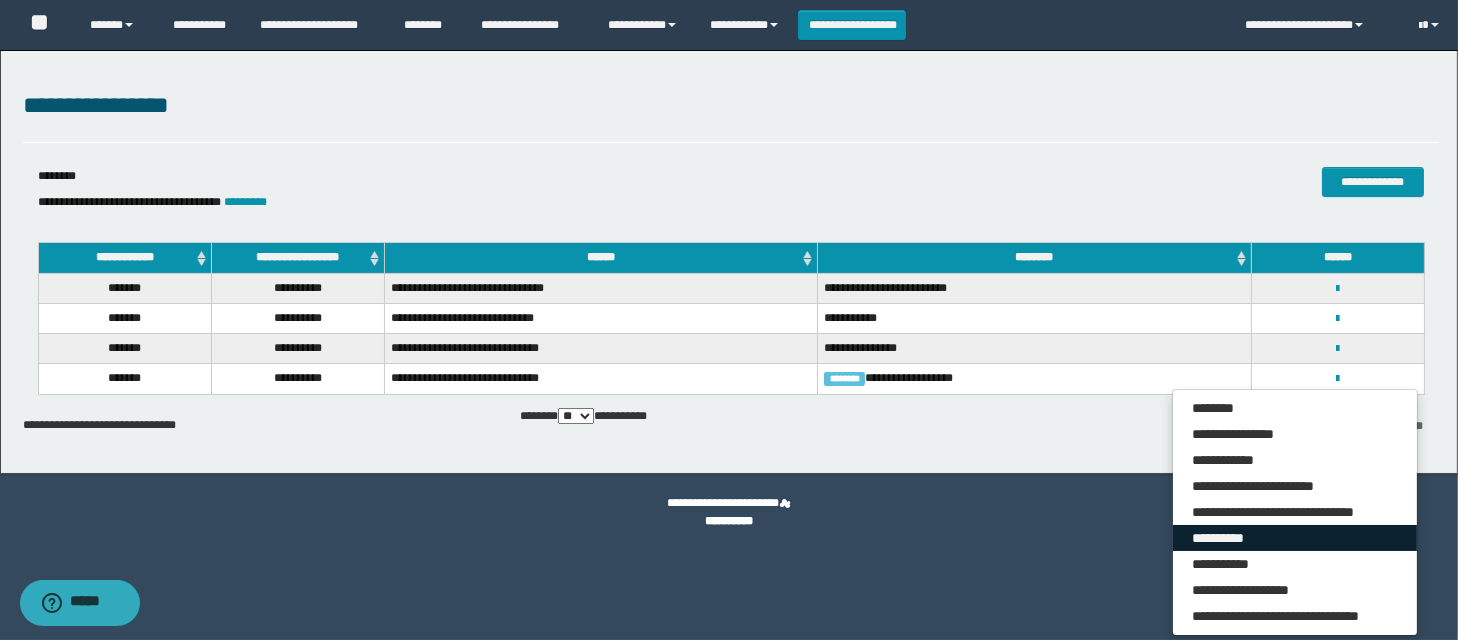 click on "**********" at bounding box center [1295, 538] 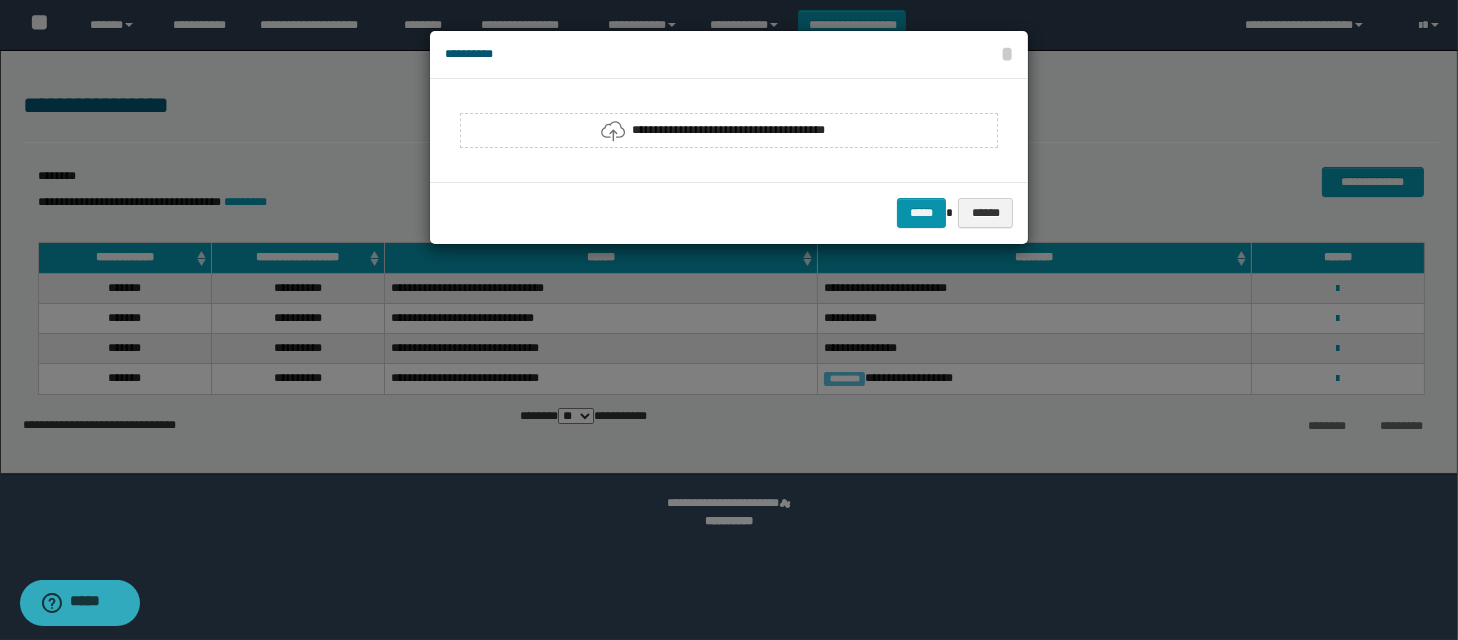 click on "**********" at bounding box center [728, 130] 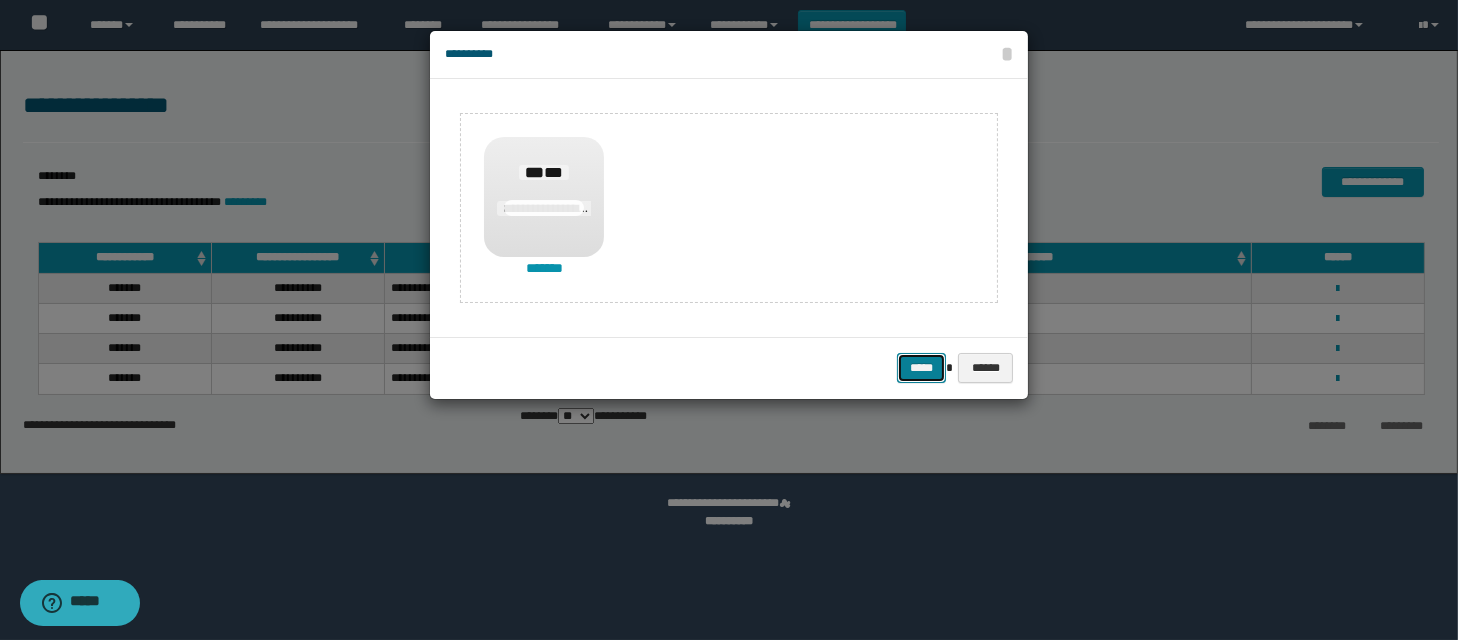 click on "*****" at bounding box center [921, 368] 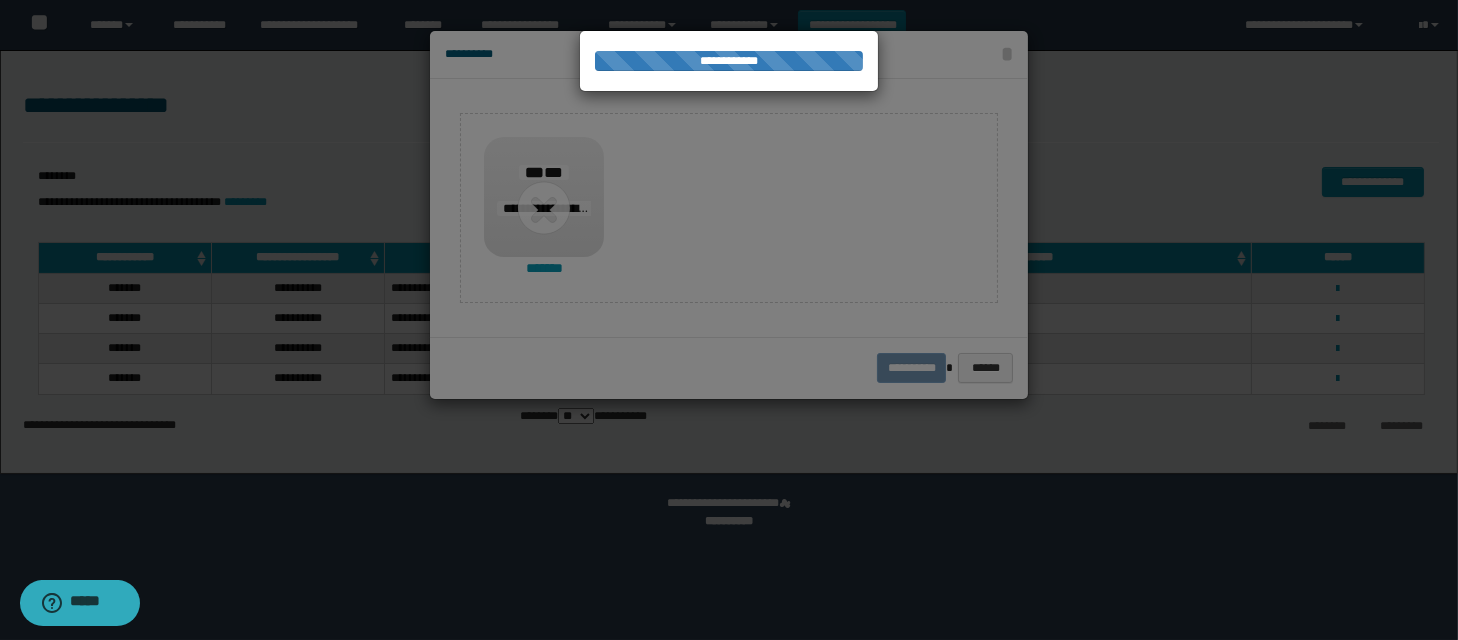 click at bounding box center [729, 320] 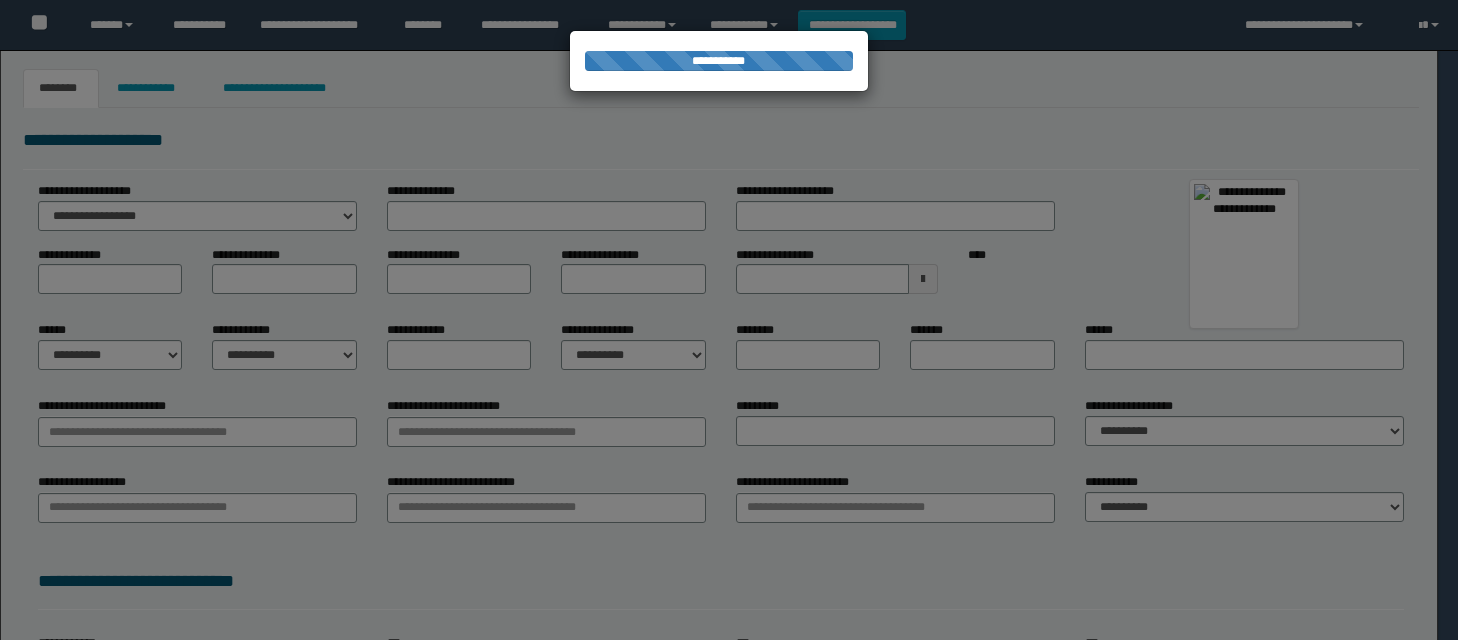 scroll, scrollTop: 0, scrollLeft: 0, axis: both 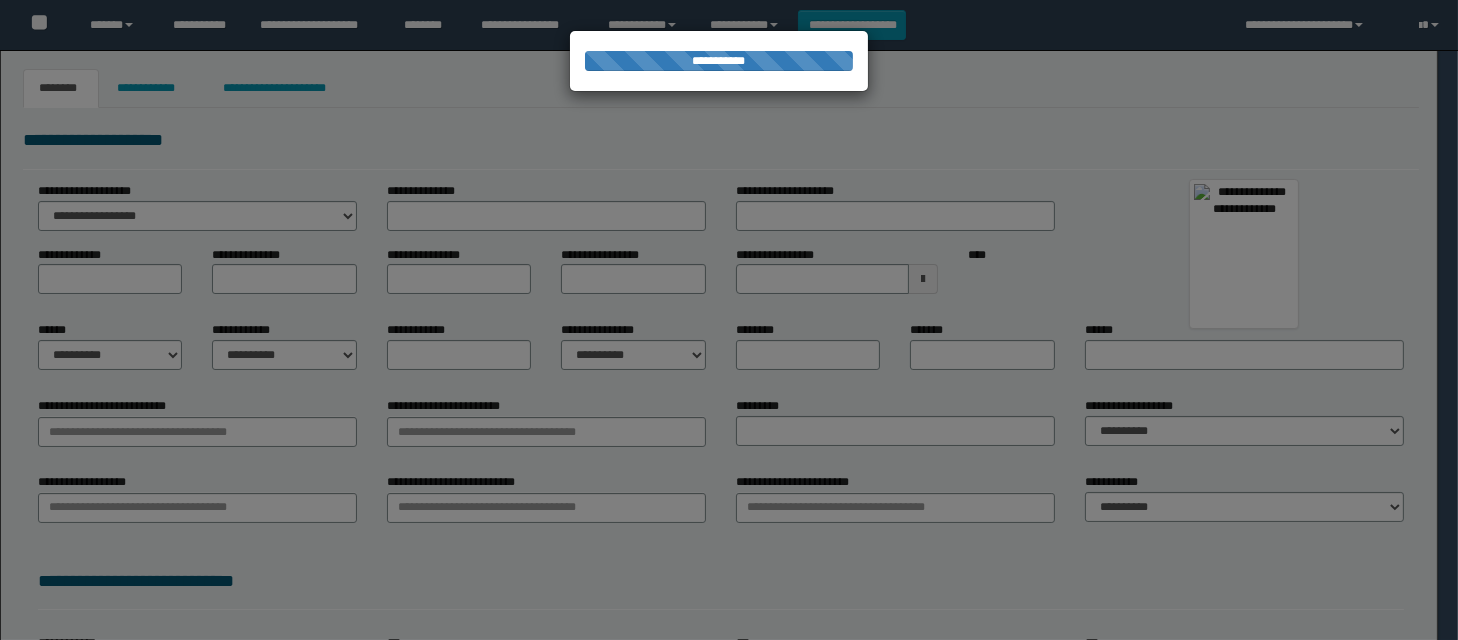 type on "******" 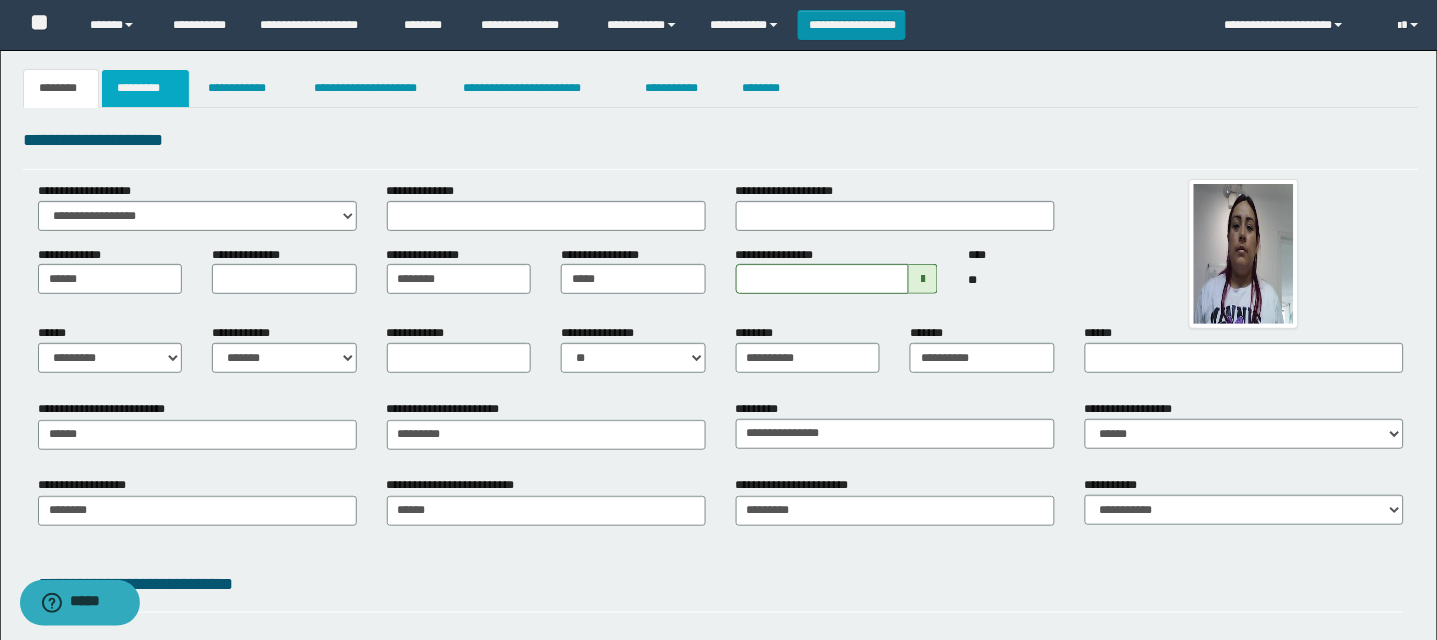 click on "*********" at bounding box center (145, 88) 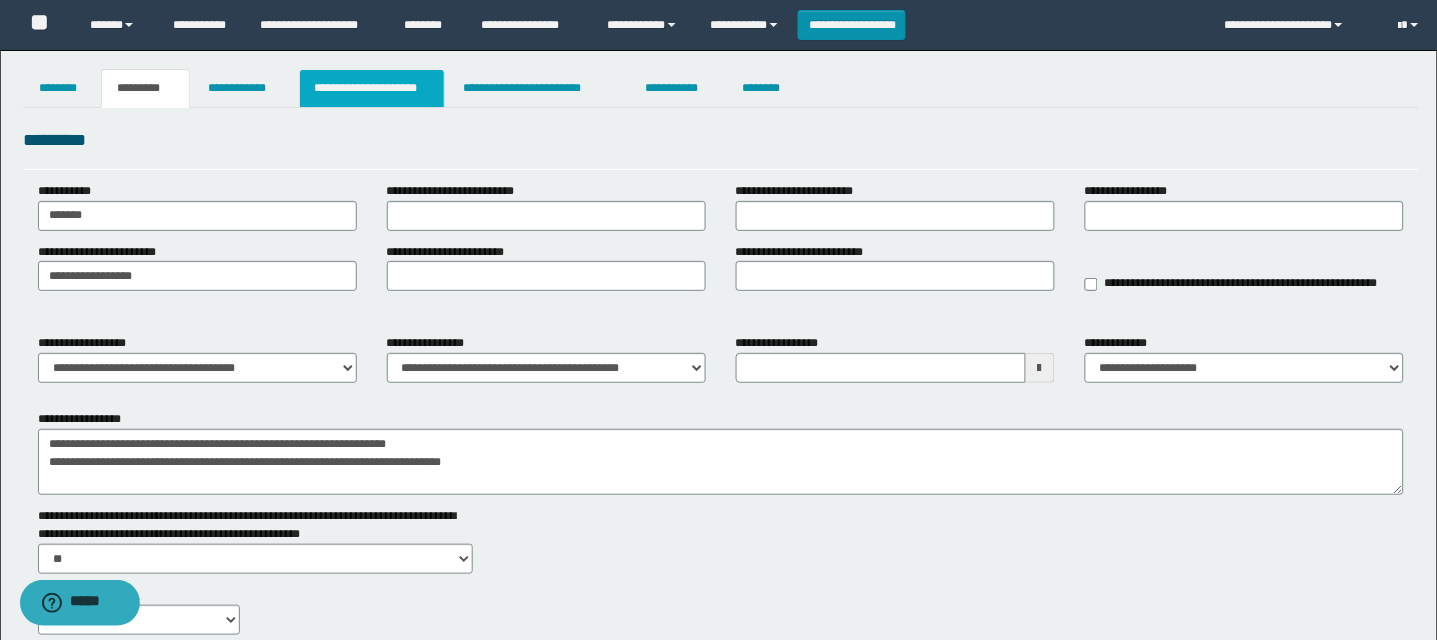click on "**********" at bounding box center (372, 88) 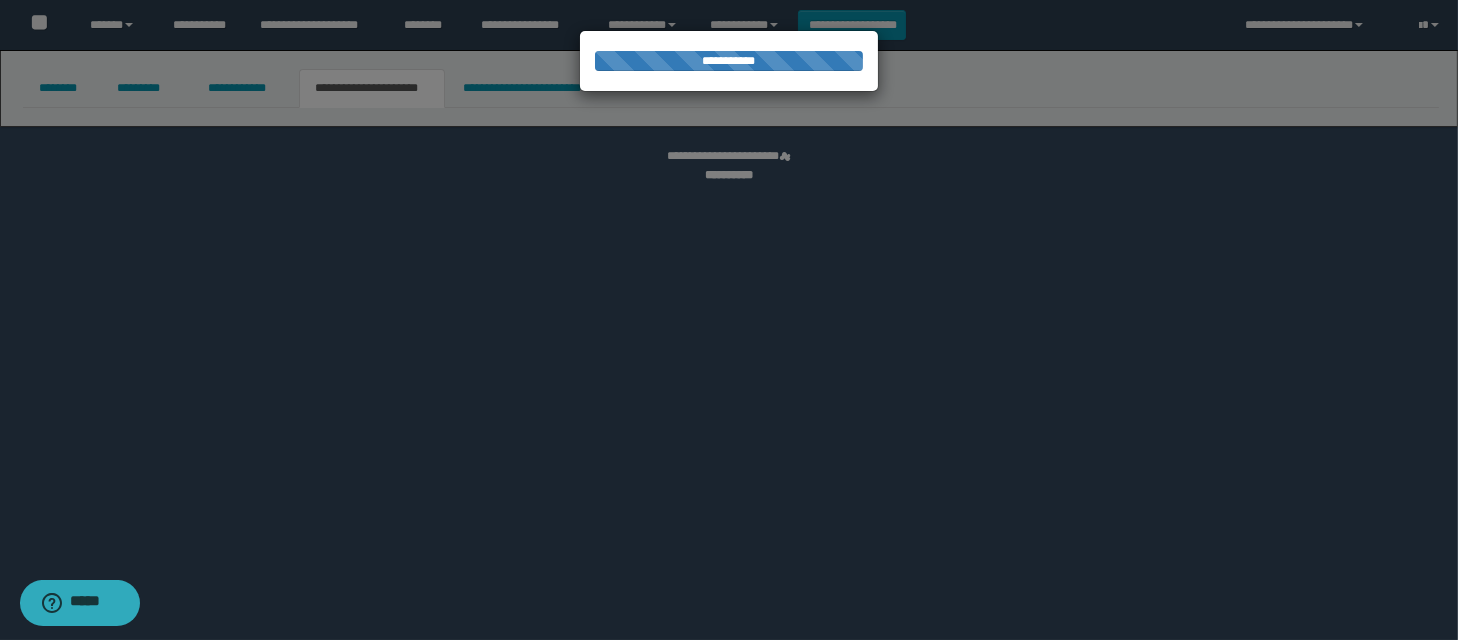 select on "*" 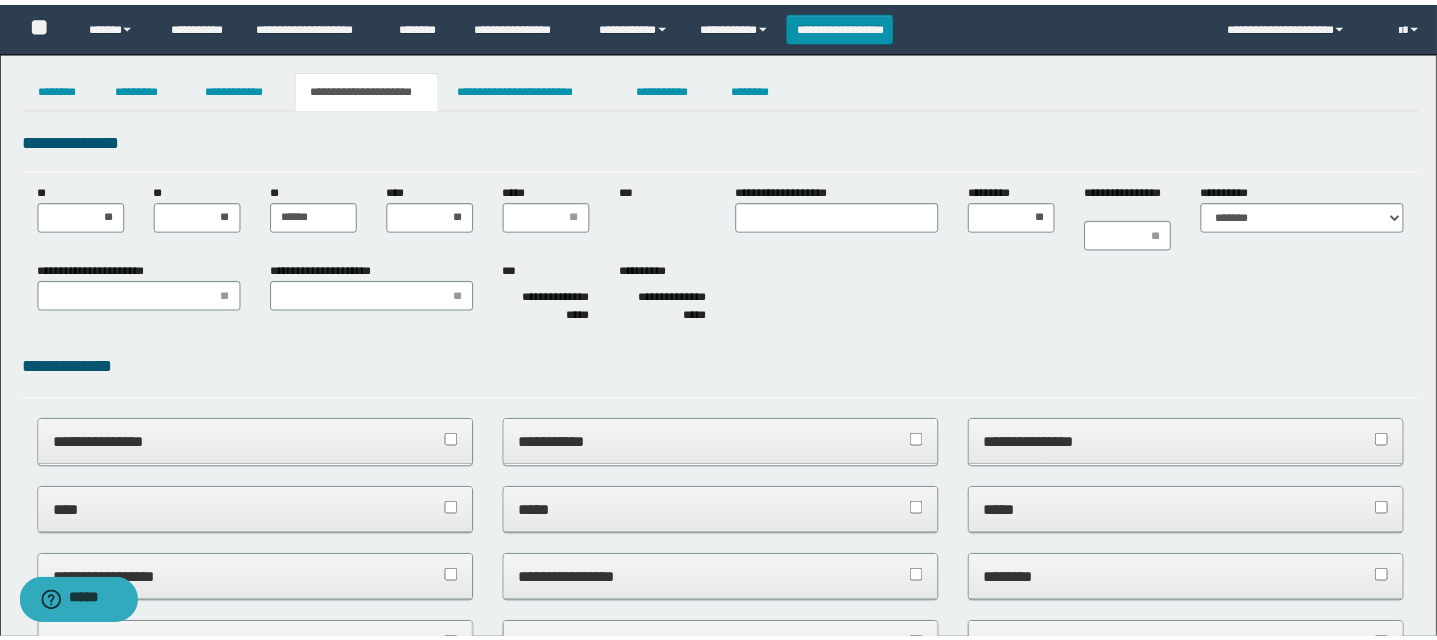 scroll, scrollTop: 0, scrollLeft: 0, axis: both 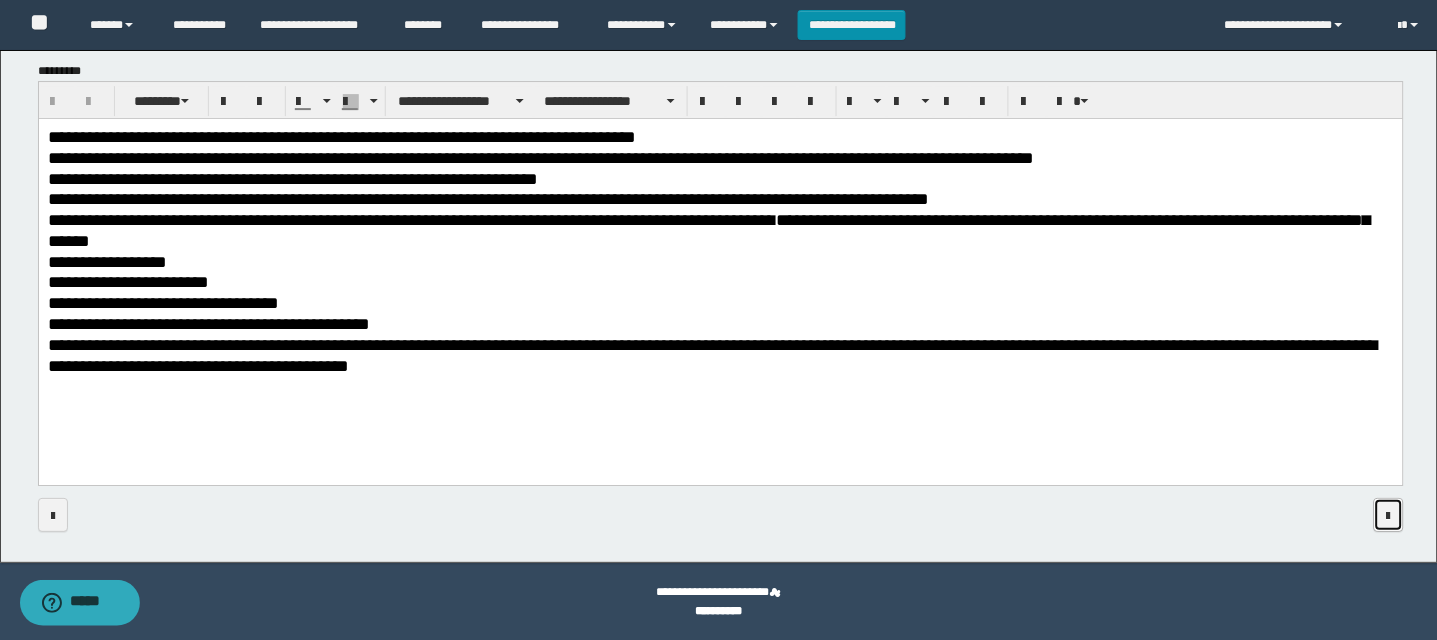 click at bounding box center (1389, 515) 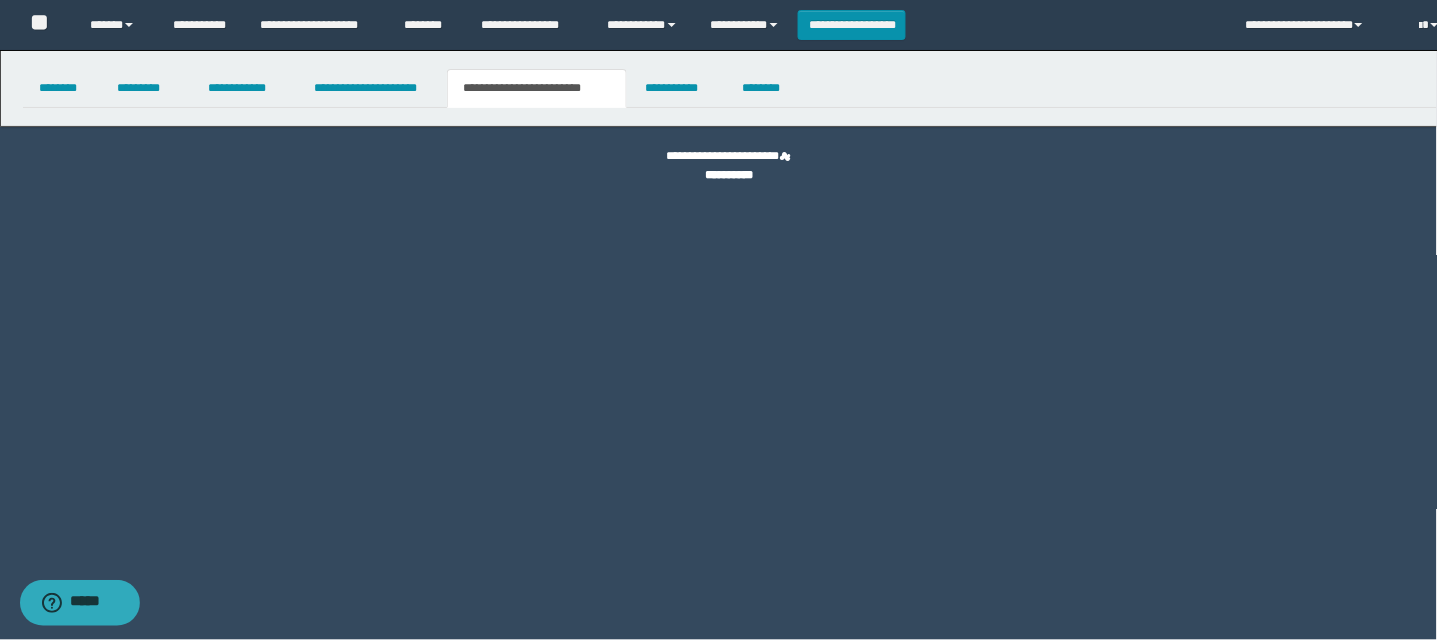 scroll, scrollTop: 0, scrollLeft: 0, axis: both 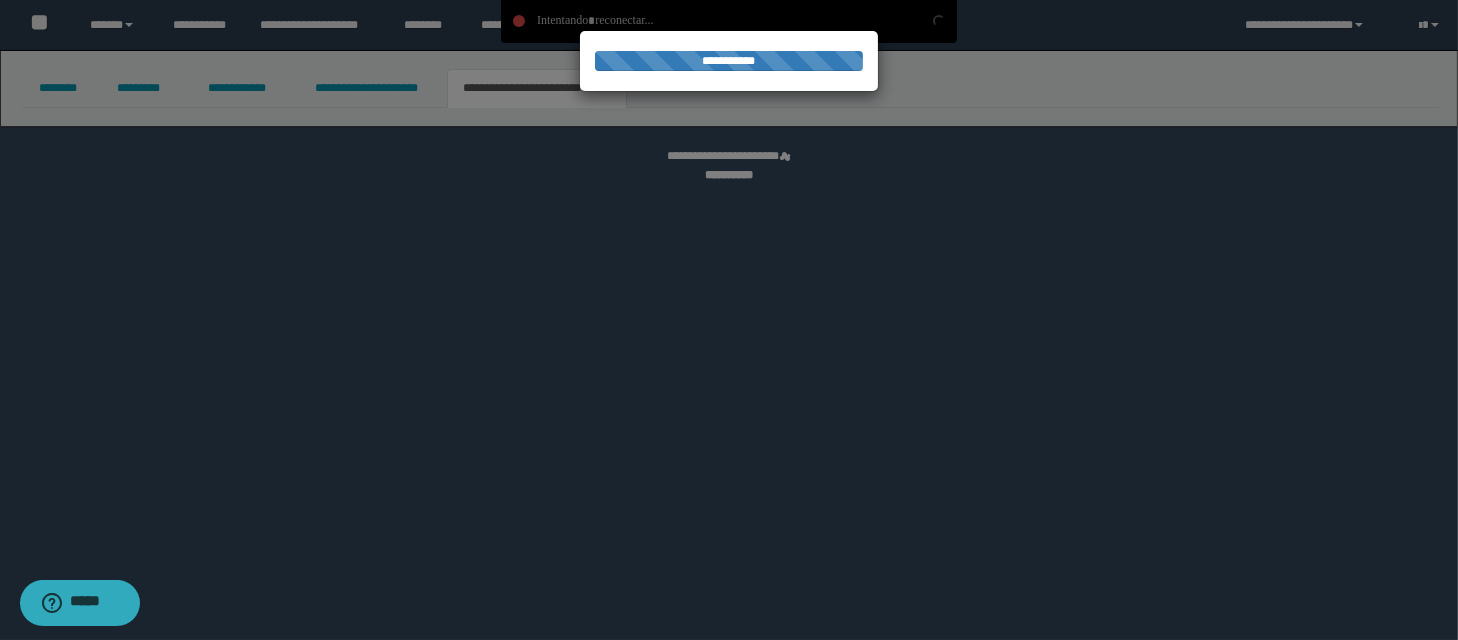 click at bounding box center [729, 320] 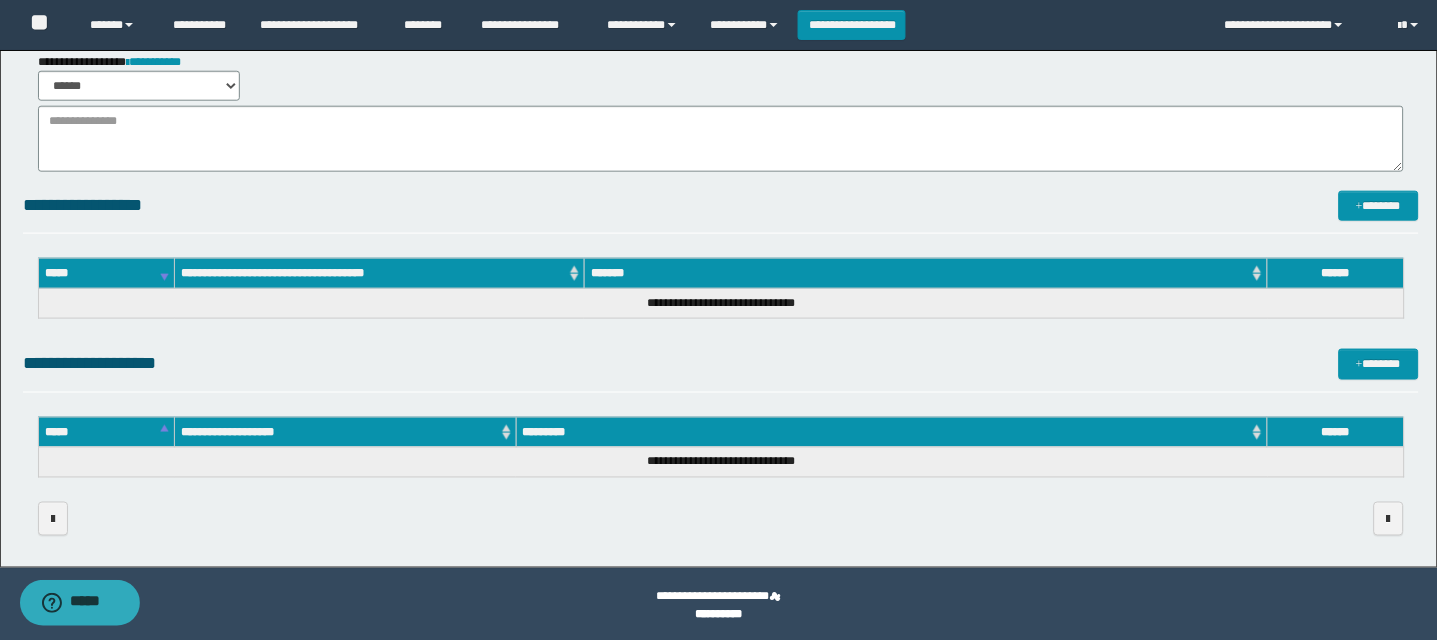 scroll, scrollTop: 397, scrollLeft: 0, axis: vertical 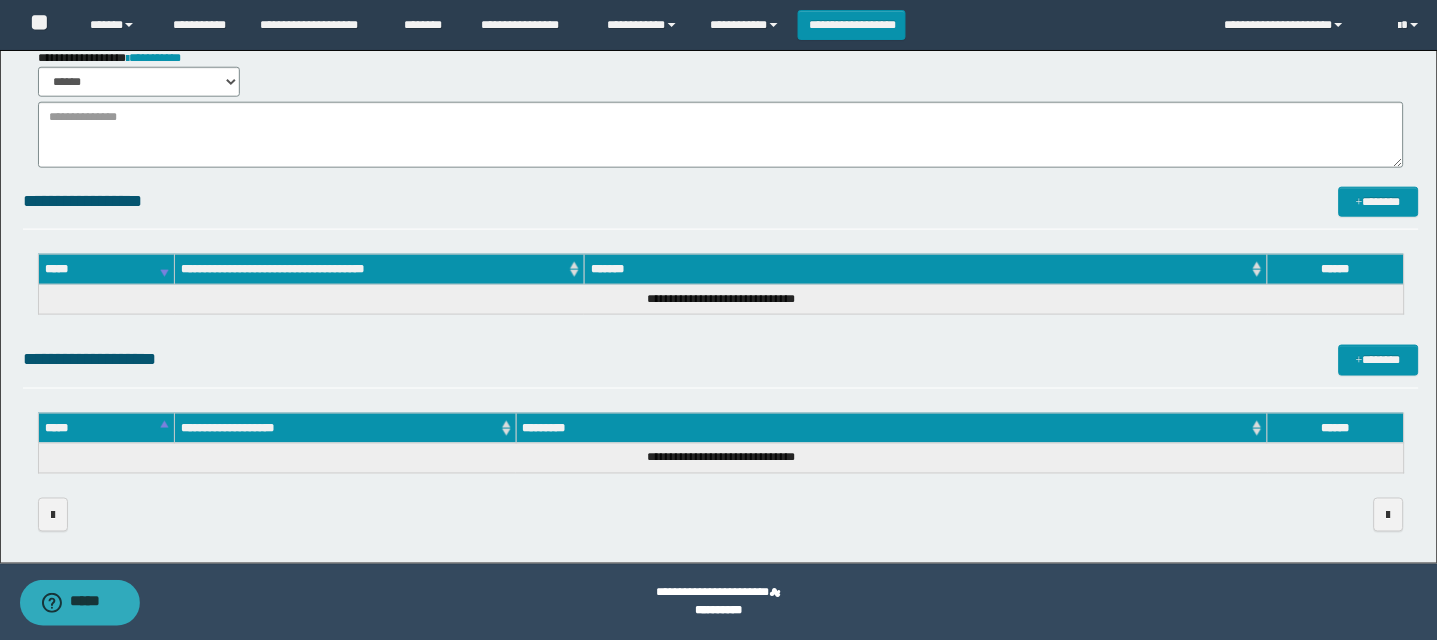 click on "**********" at bounding box center [721, 130] 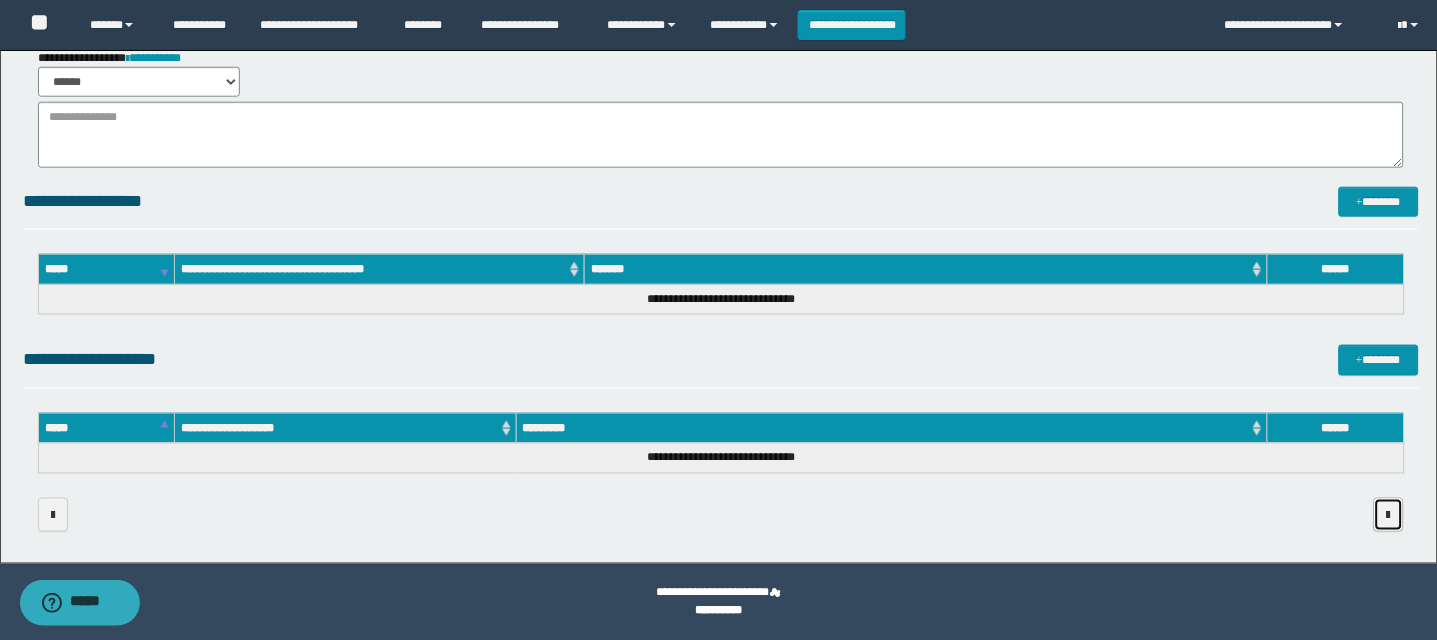 click at bounding box center (1389, 515) 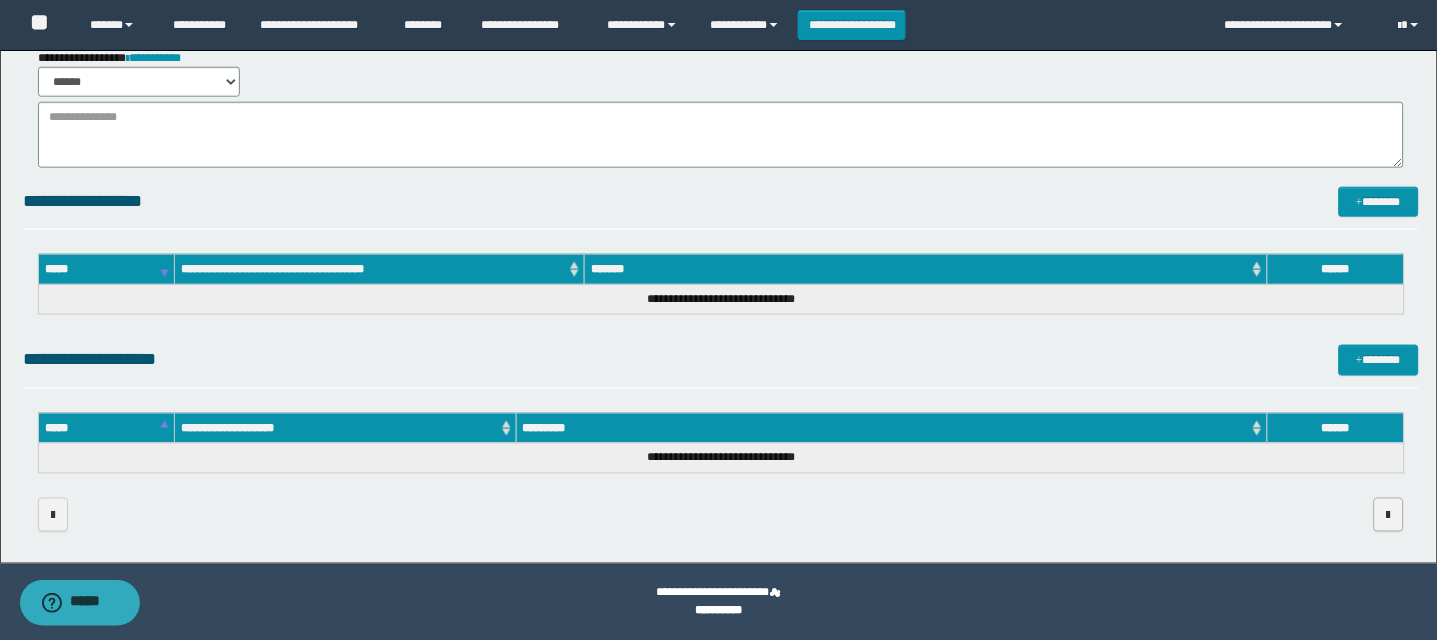 scroll, scrollTop: 0, scrollLeft: 0, axis: both 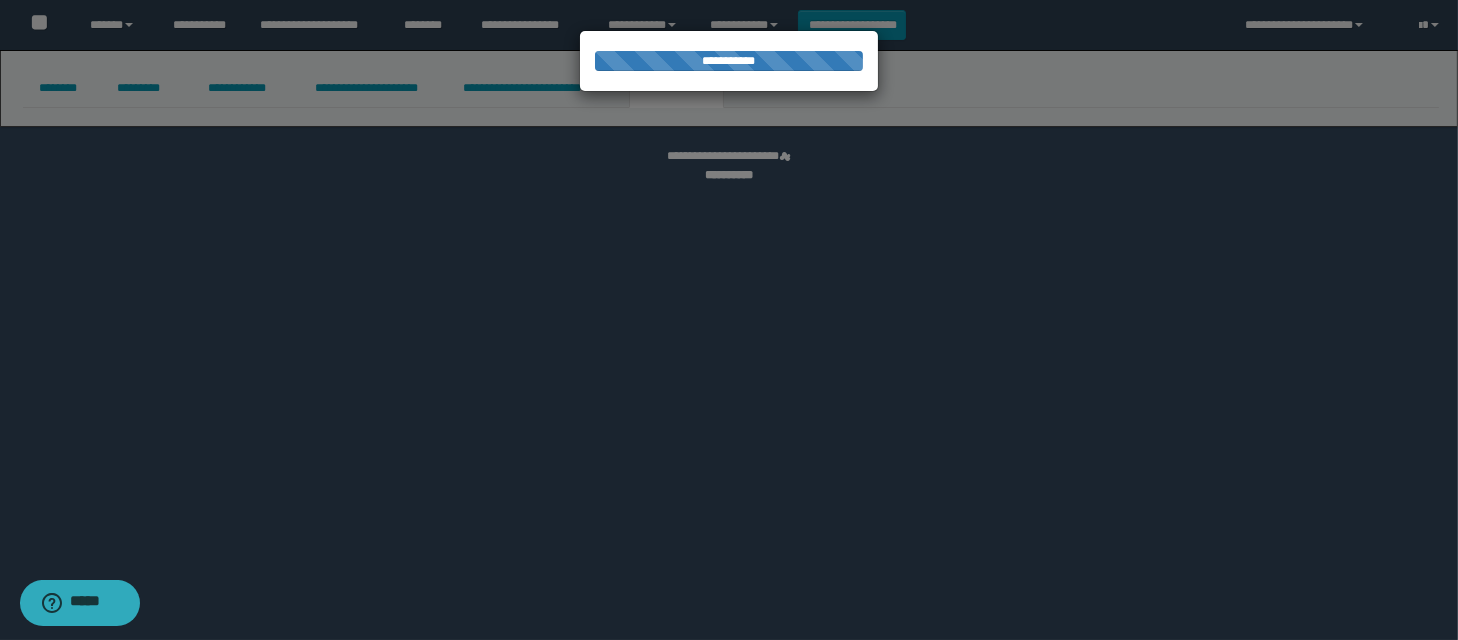 select on "****" 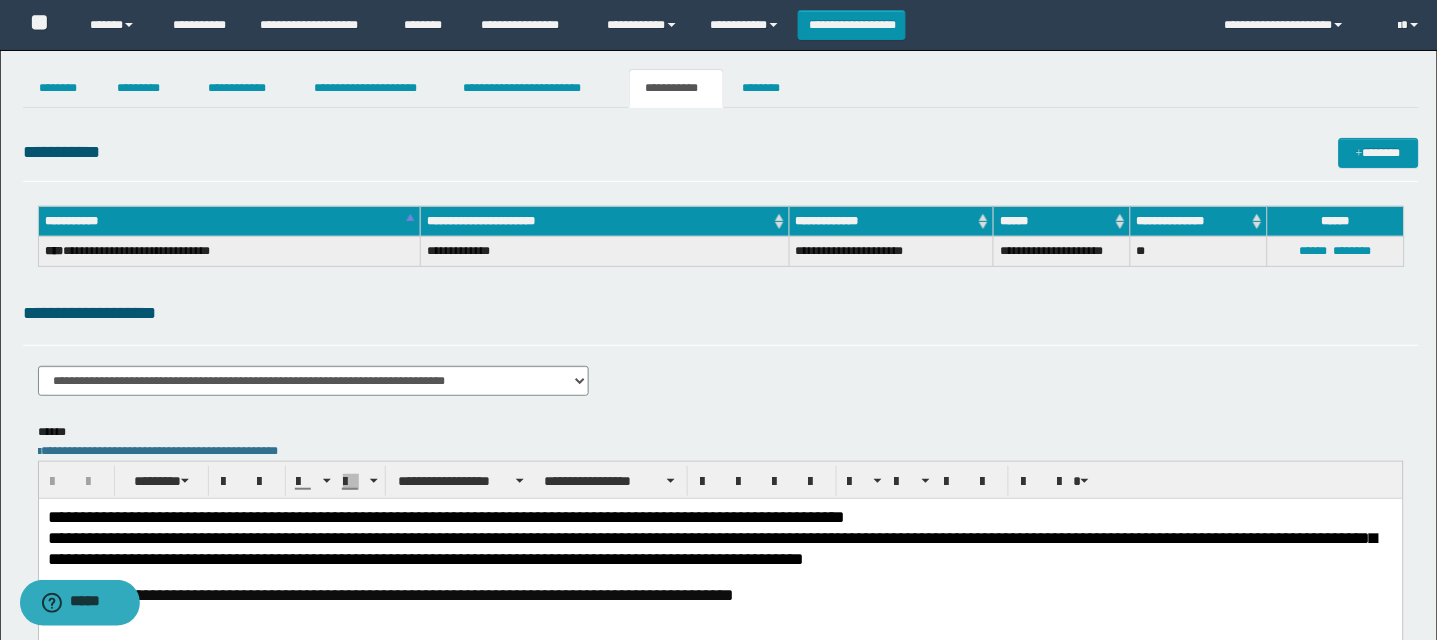 scroll, scrollTop: 0, scrollLeft: 0, axis: both 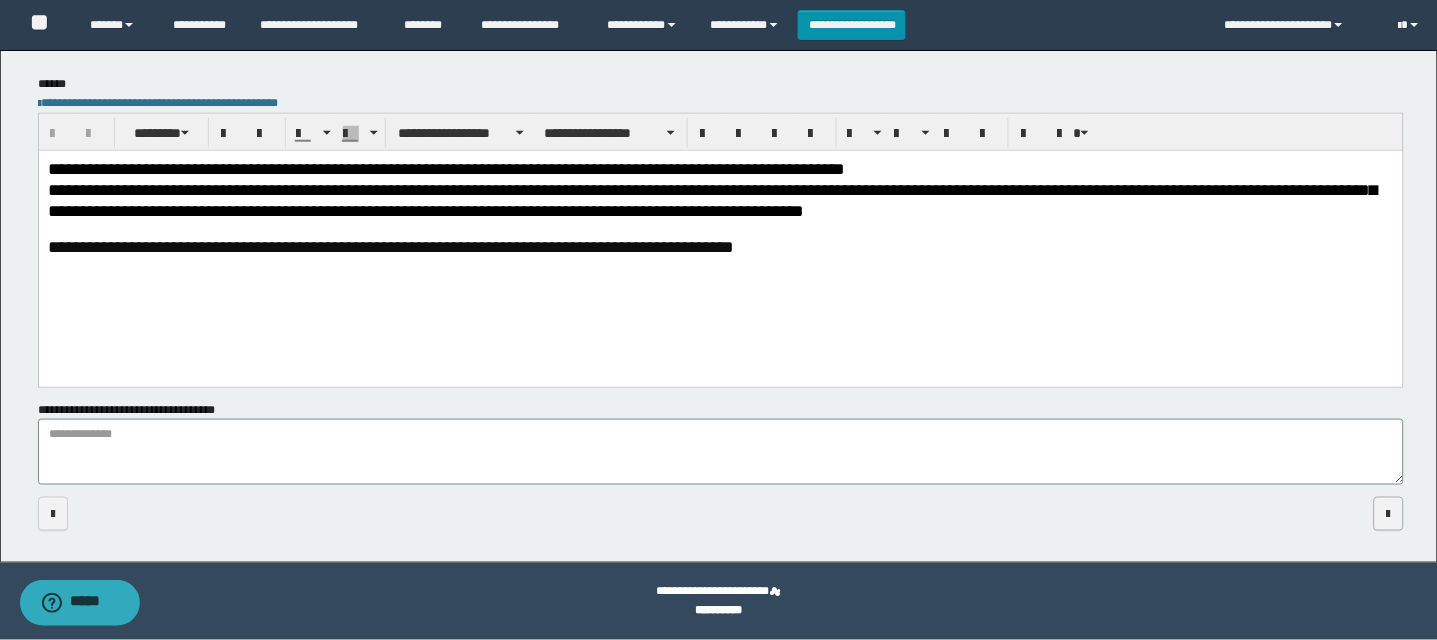 drag, startPoint x: 1376, startPoint y: 532, endPoint x: 1386, endPoint y: 528, distance: 10.770329 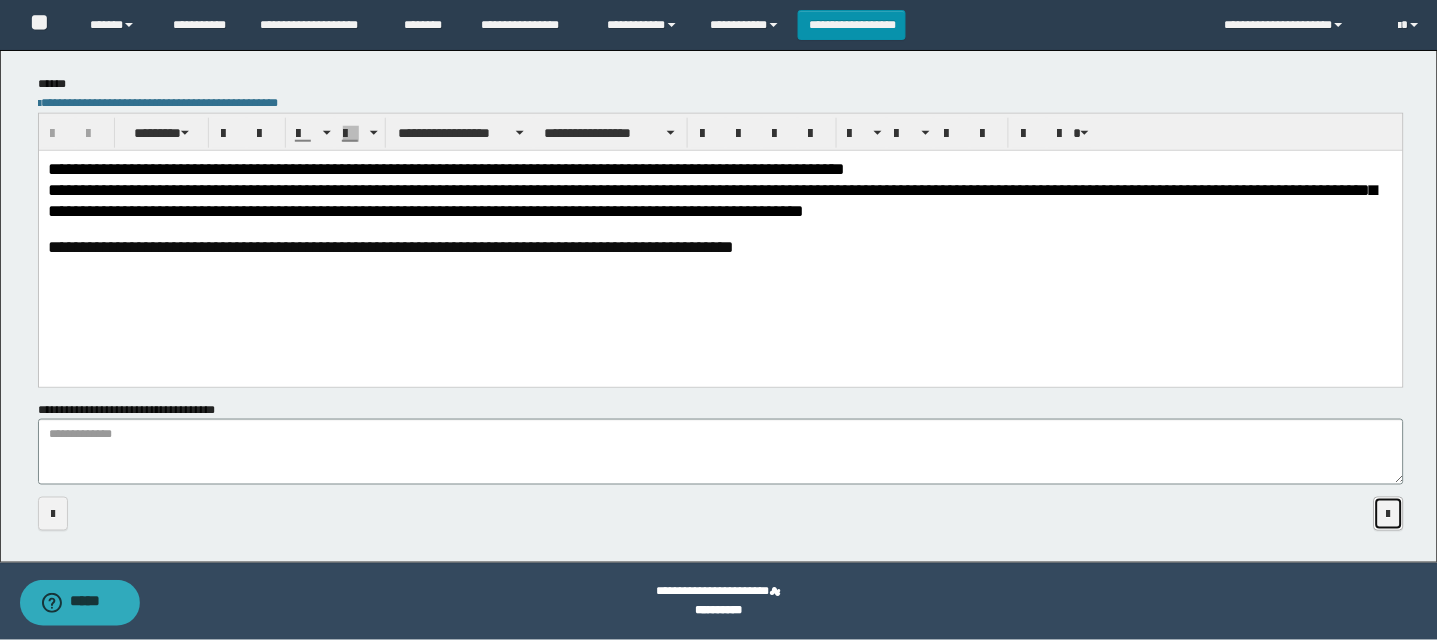 click at bounding box center (1389, 514) 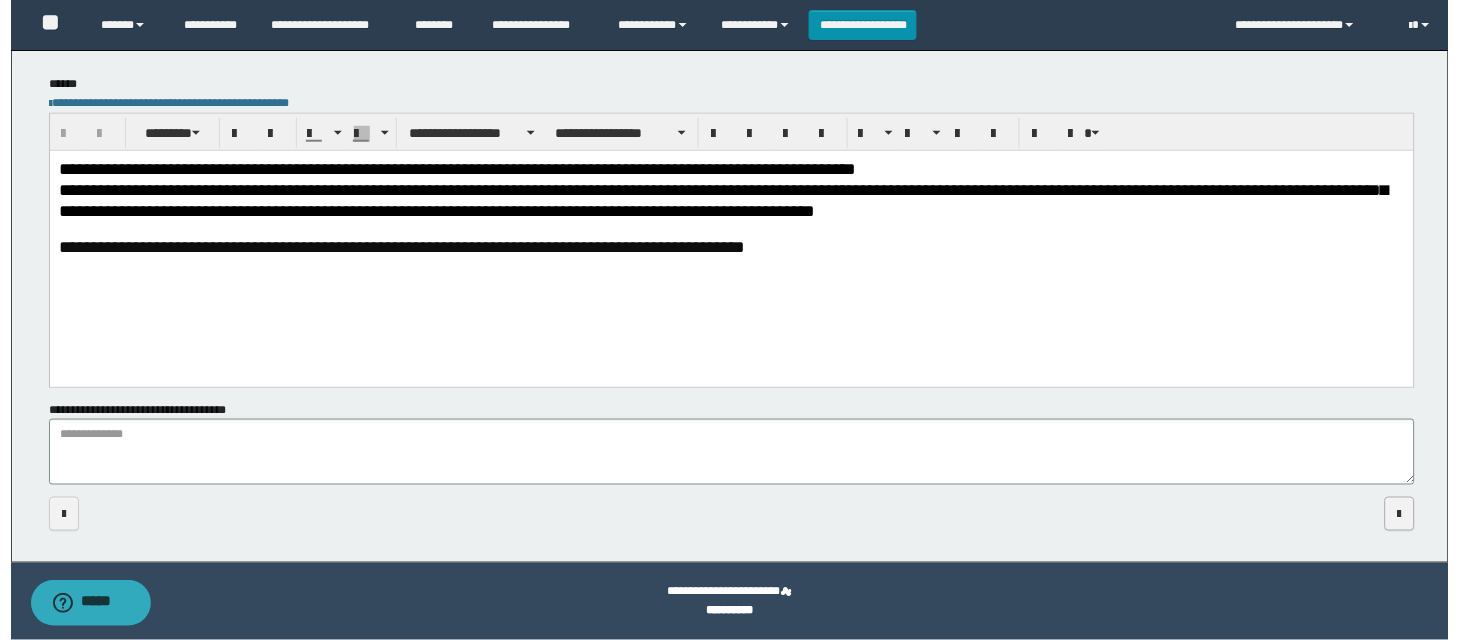 scroll, scrollTop: 0, scrollLeft: 0, axis: both 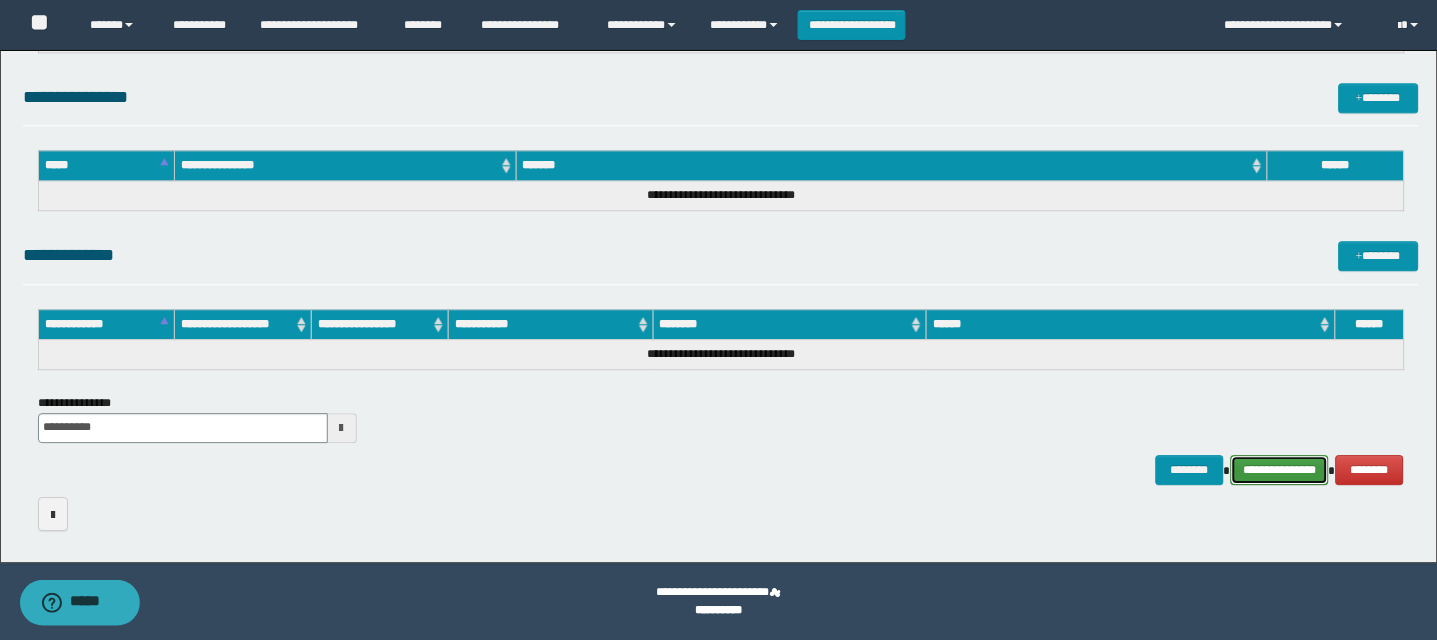 click on "**********" at bounding box center [1280, 470] 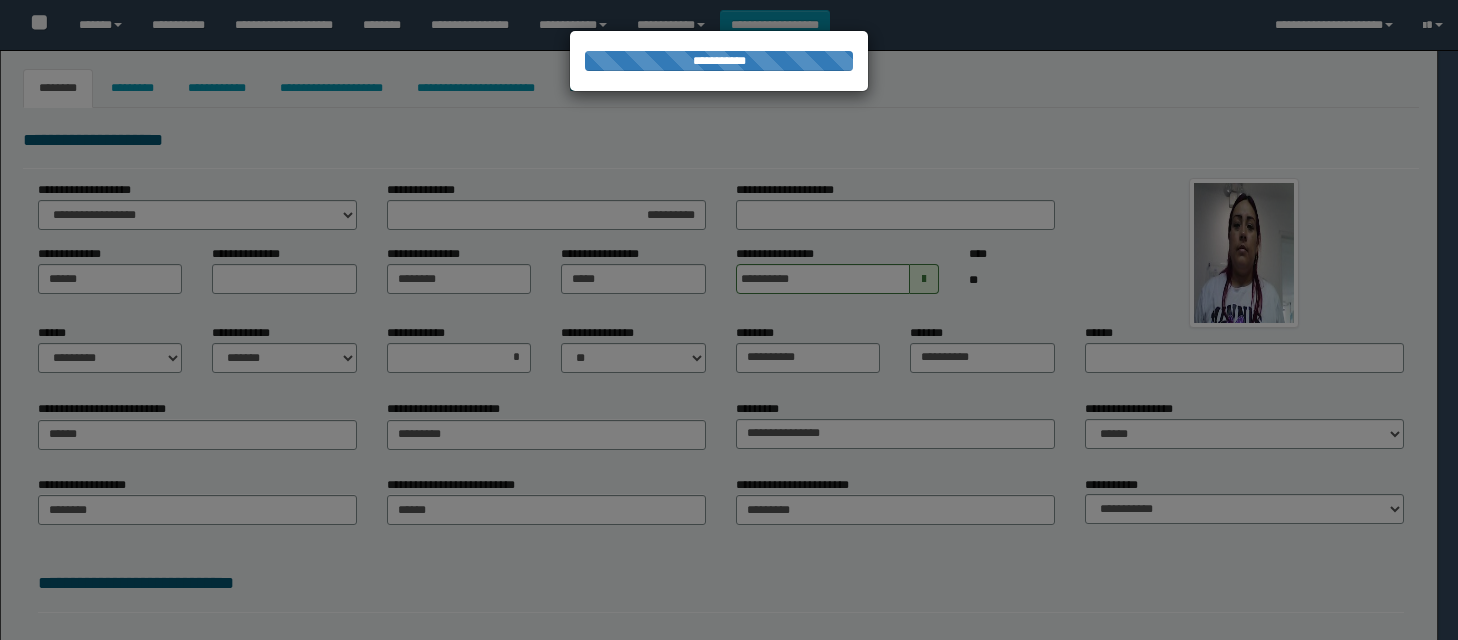 select on "*" 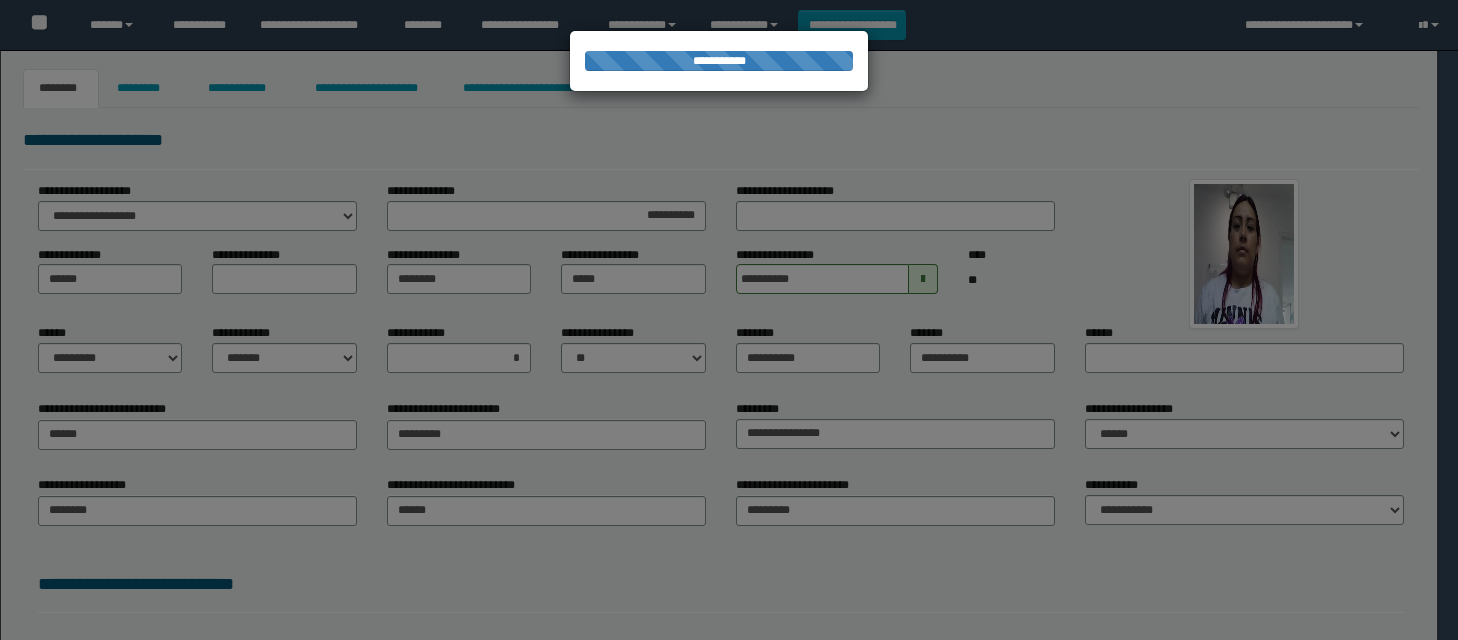 scroll, scrollTop: 0, scrollLeft: 0, axis: both 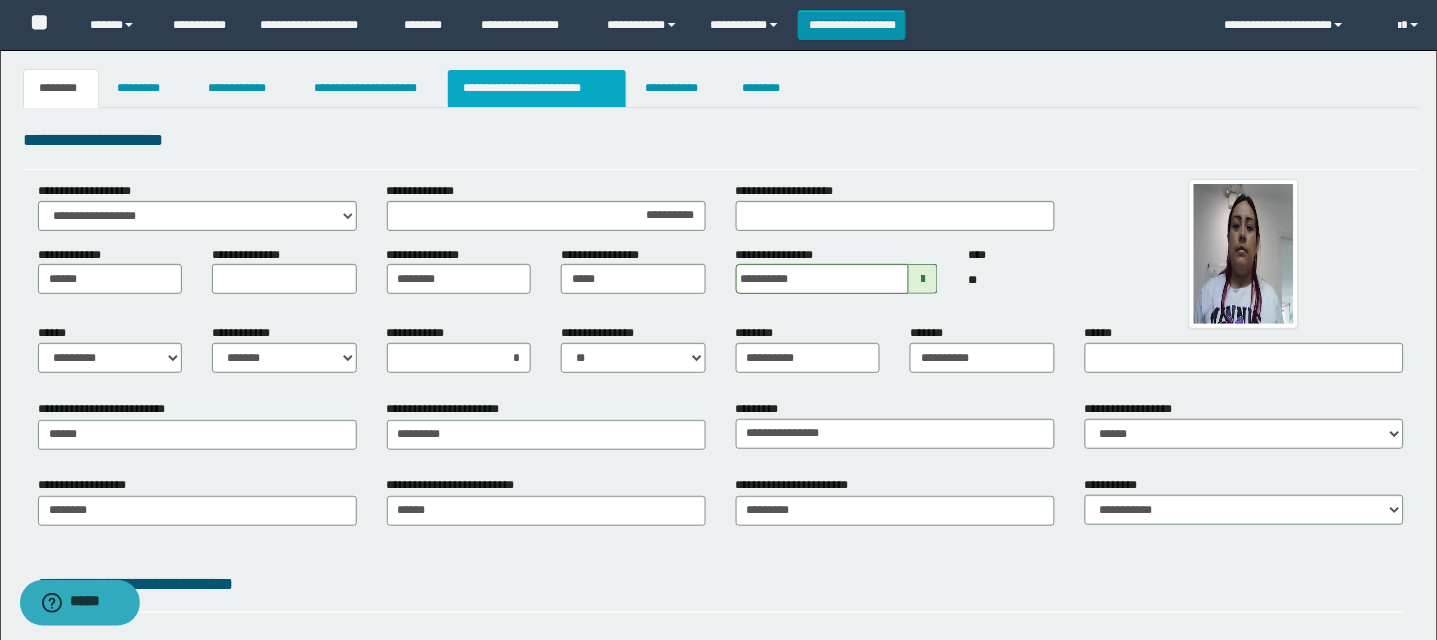 click on "**********" at bounding box center [537, 88] 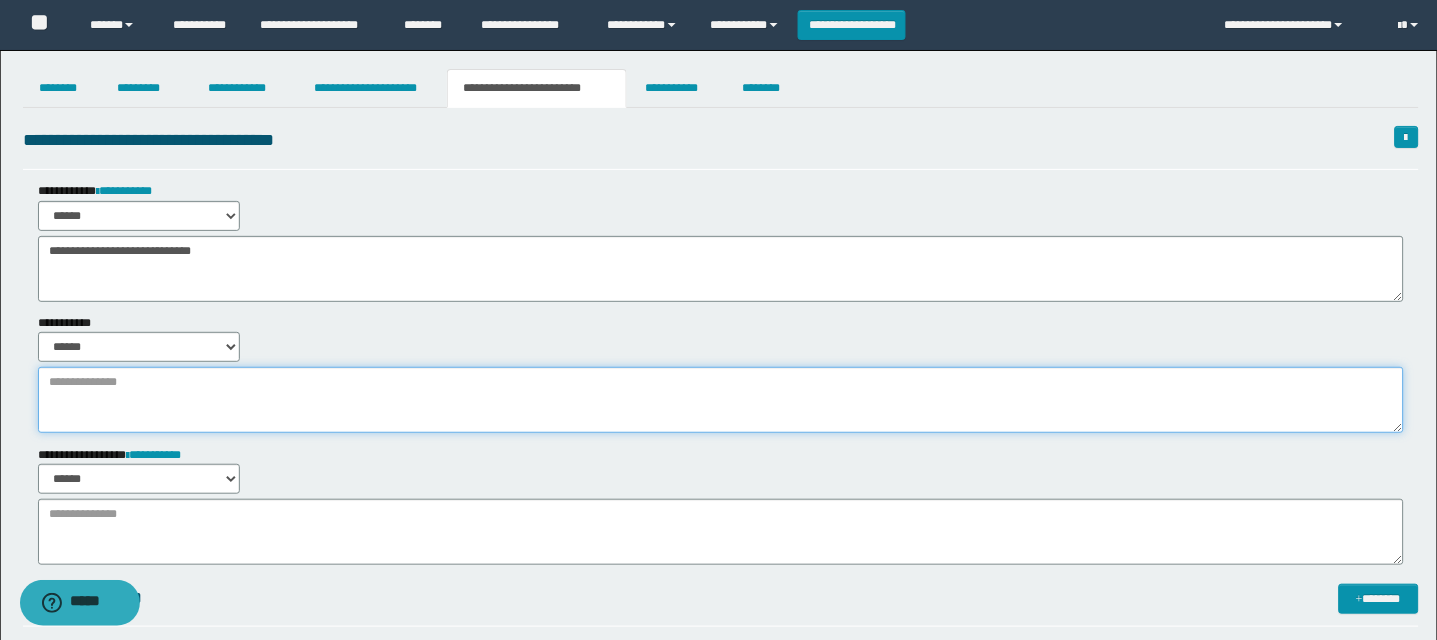 click at bounding box center (721, 400) 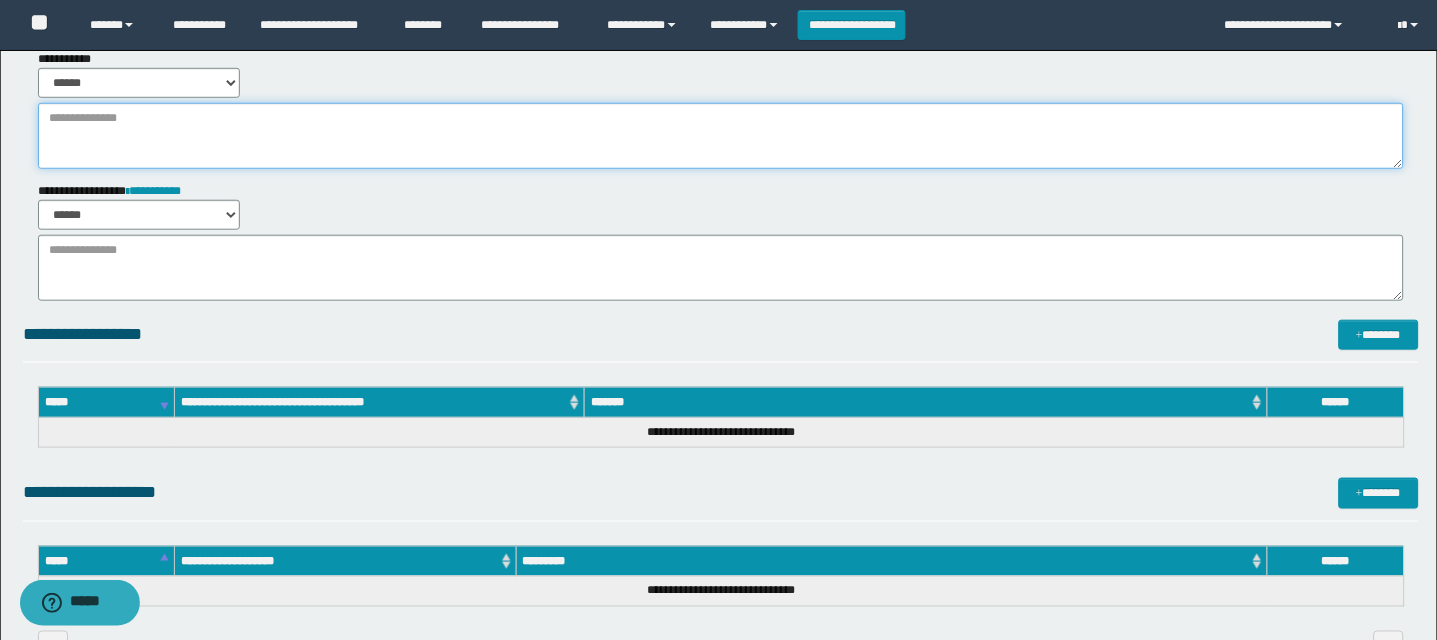 scroll, scrollTop: 265, scrollLeft: 0, axis: vertical 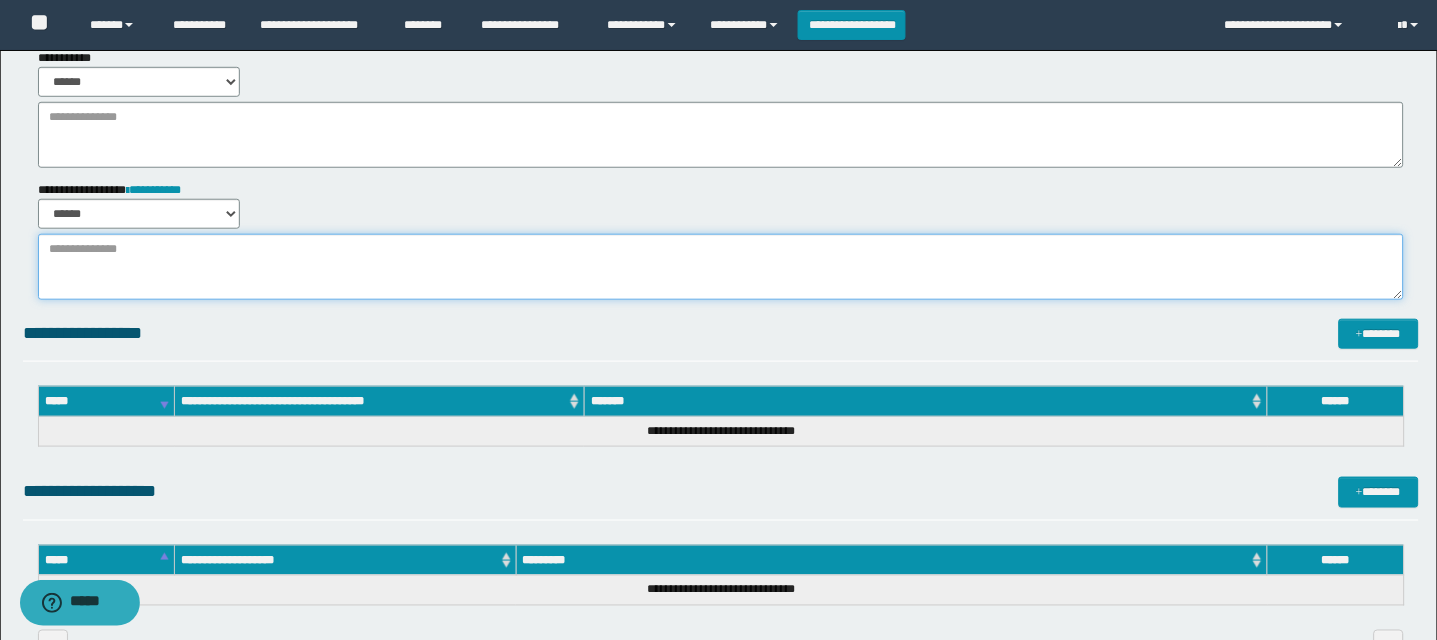click at bounding box center (721, 267) 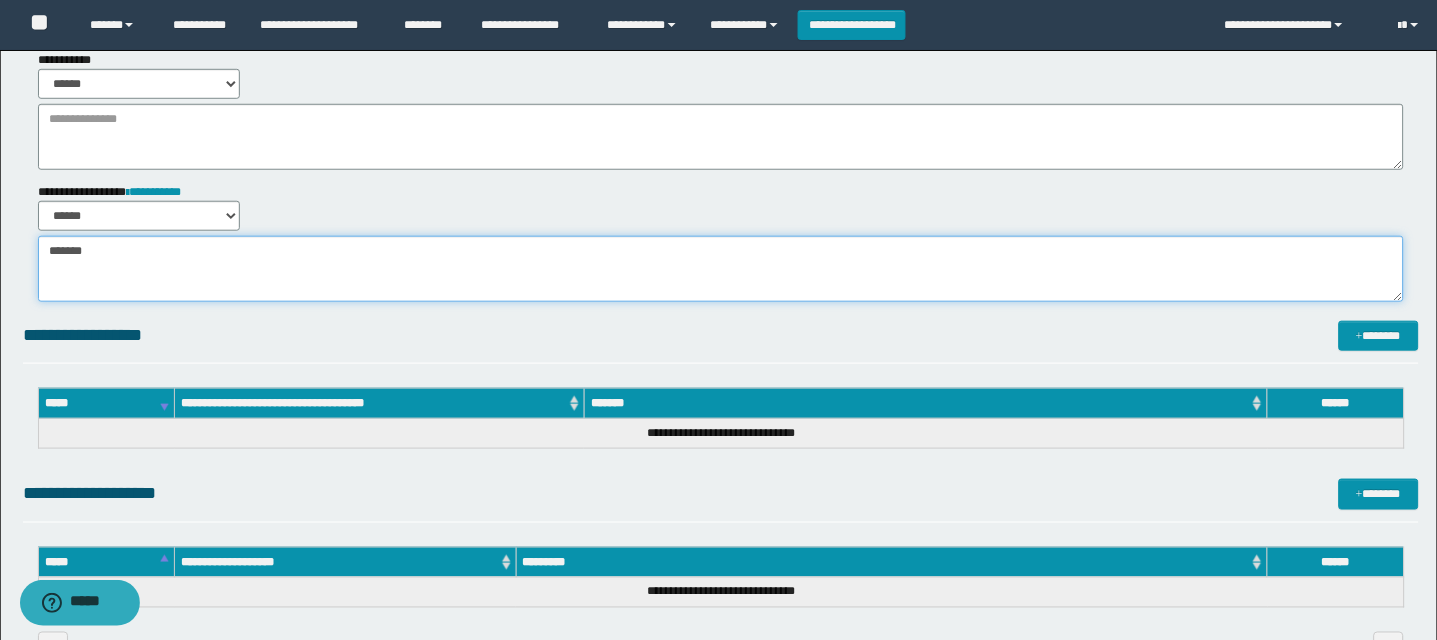 scroll, scrollTop: 397, scrollLeft: 0, axis: vertical 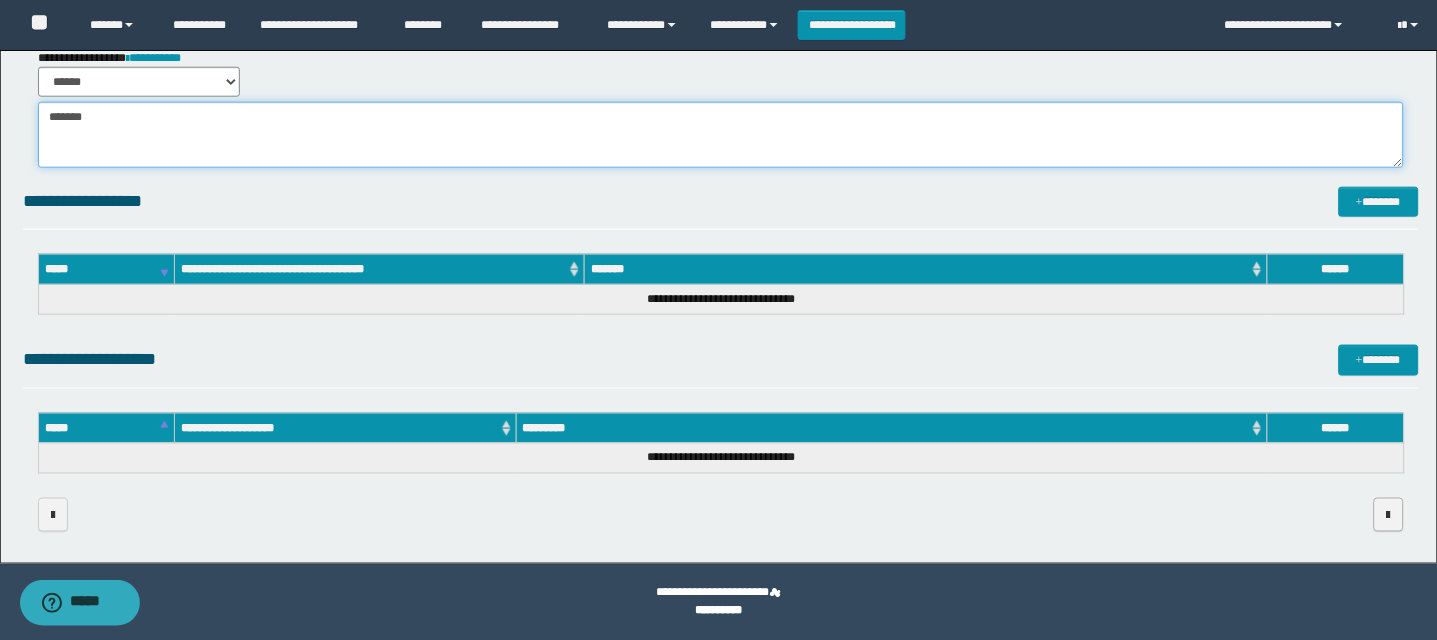 type on "******" 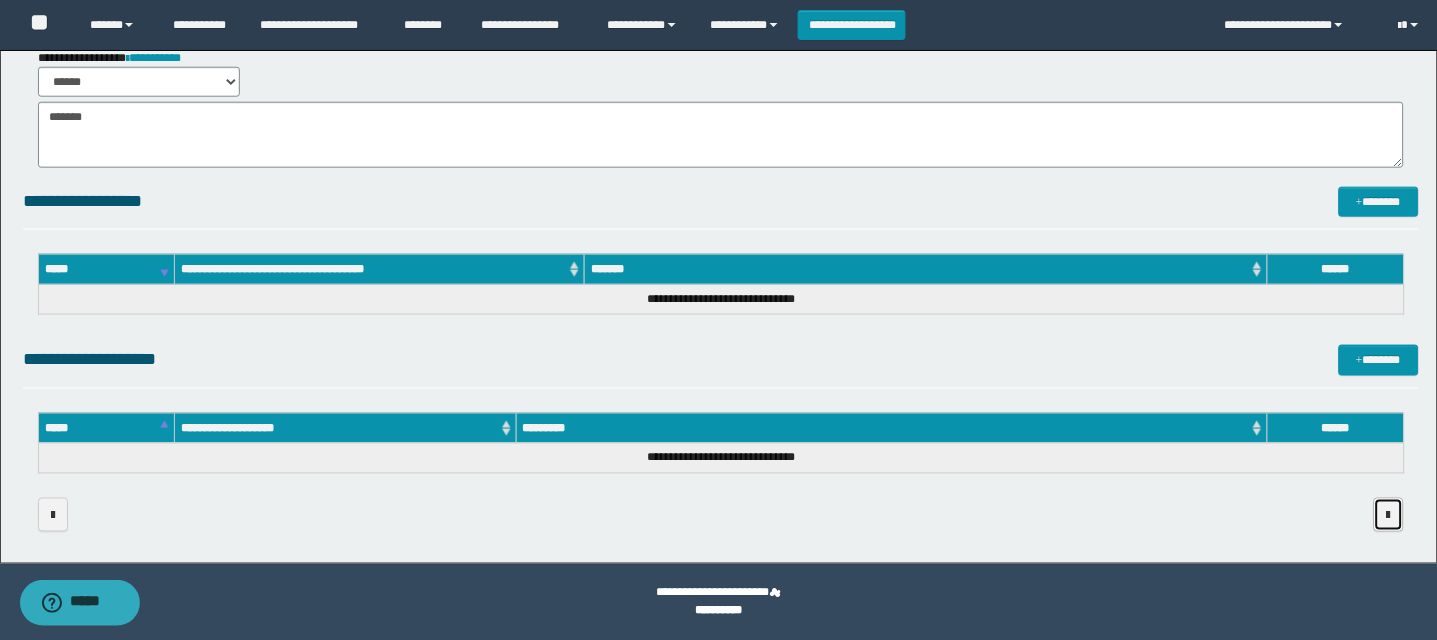 click at bounding box center [1389, 516] 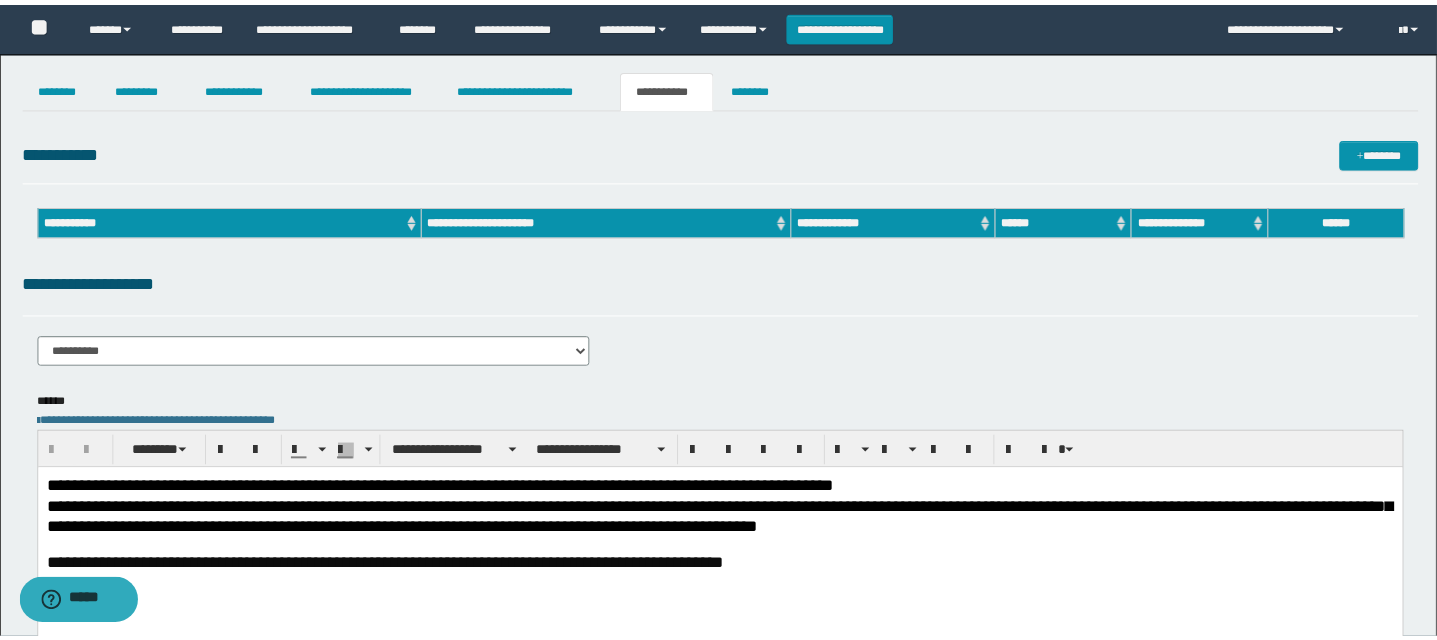 scroll, scrollTop: 0, scrollLeft: 0, axis: both 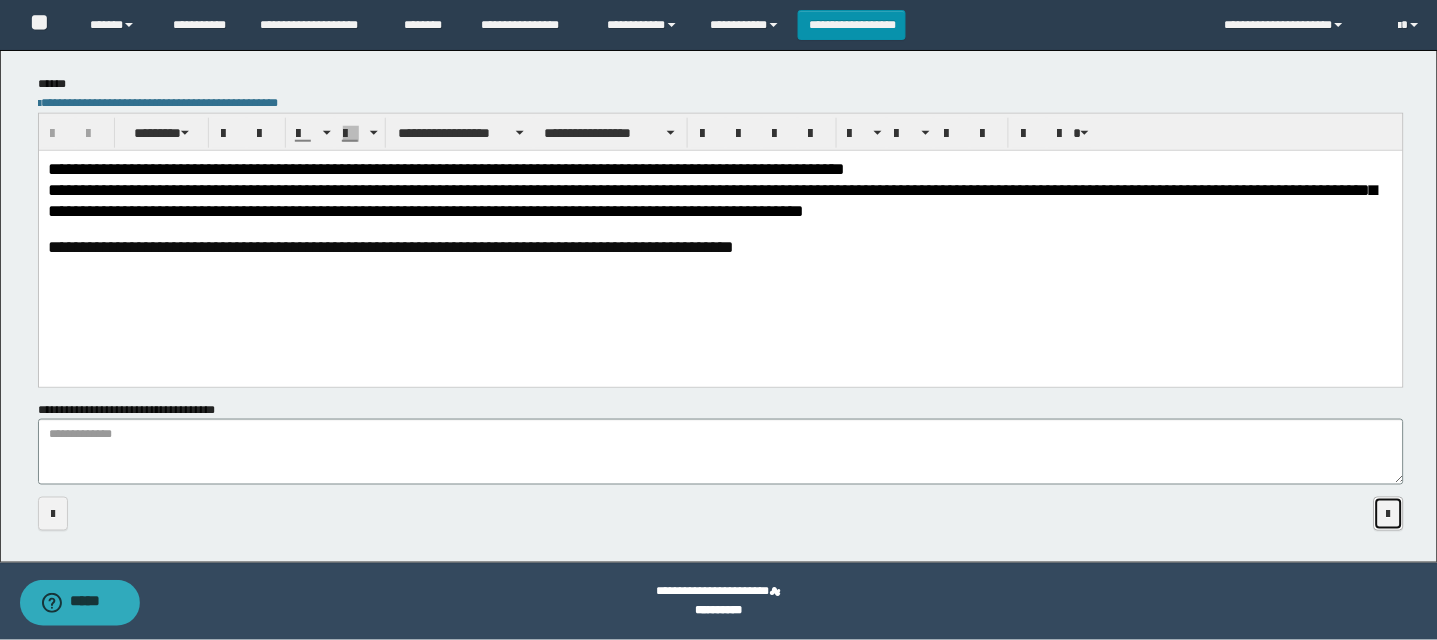 click at bounding box center [1389, 515] 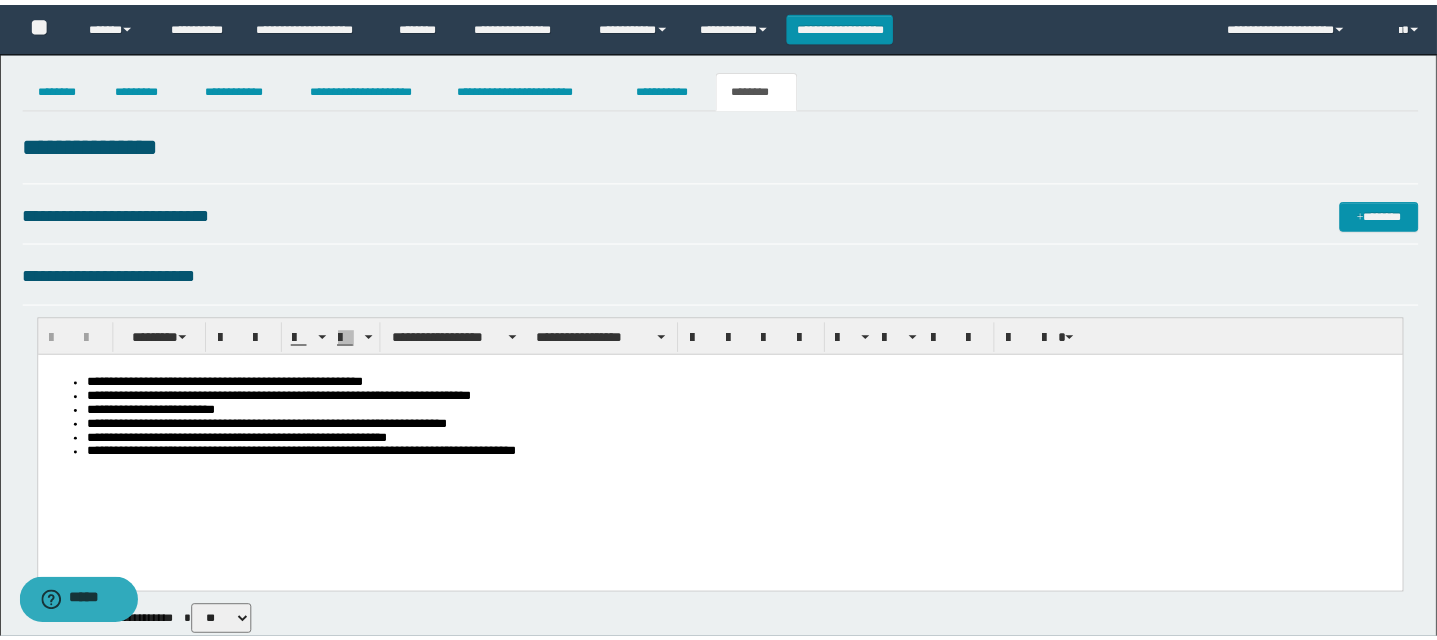 scroll, scrollTop: 0, scrollLeft: 0, axis: both 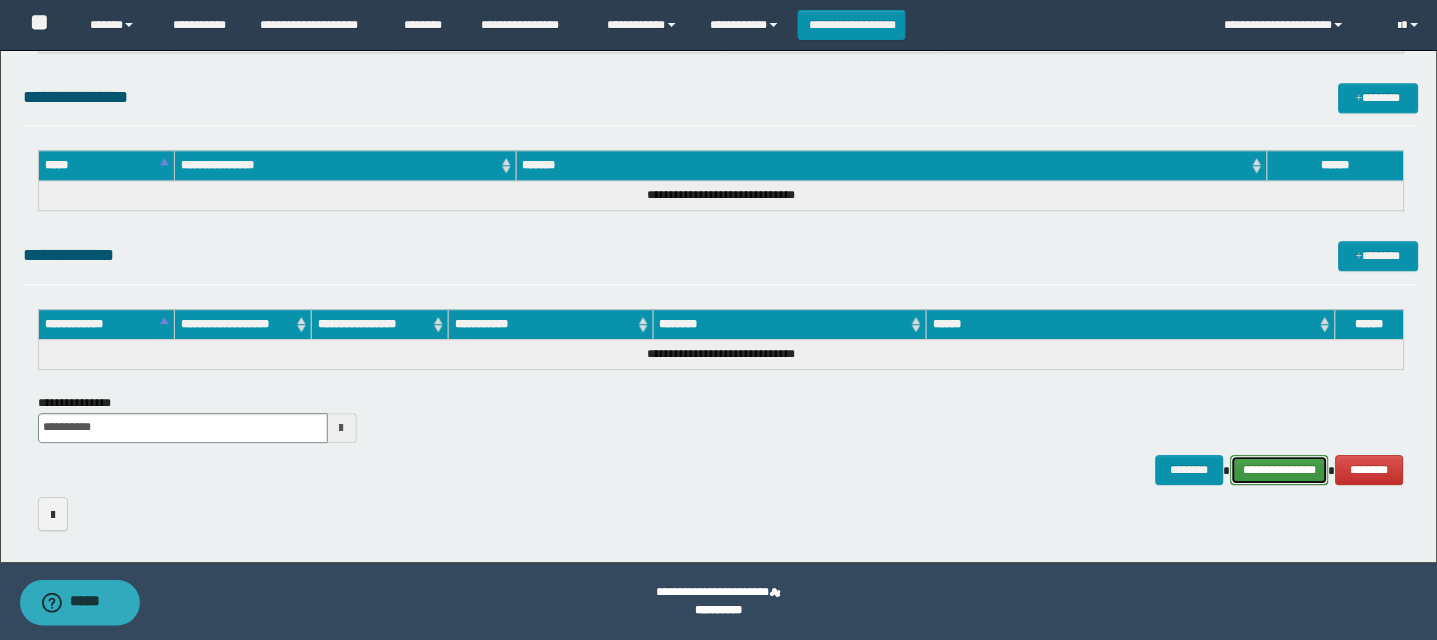 click on "**********" at bounding box center (1280, 470) 